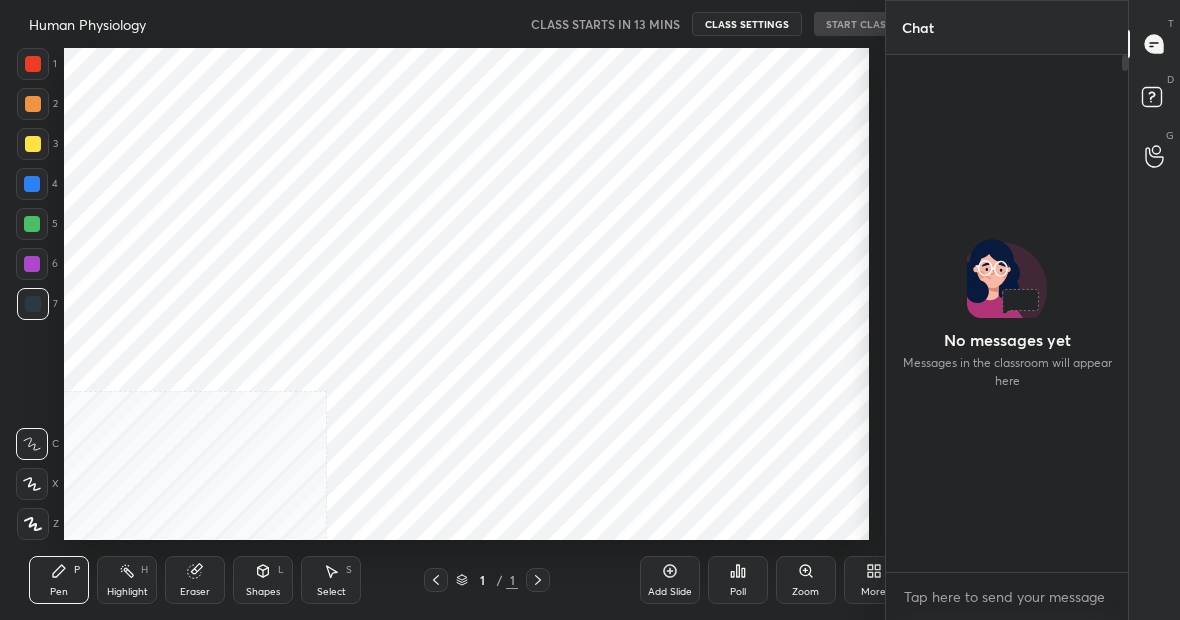 scroll, scrollTop: 0, scrollLeft: 0, axis: both 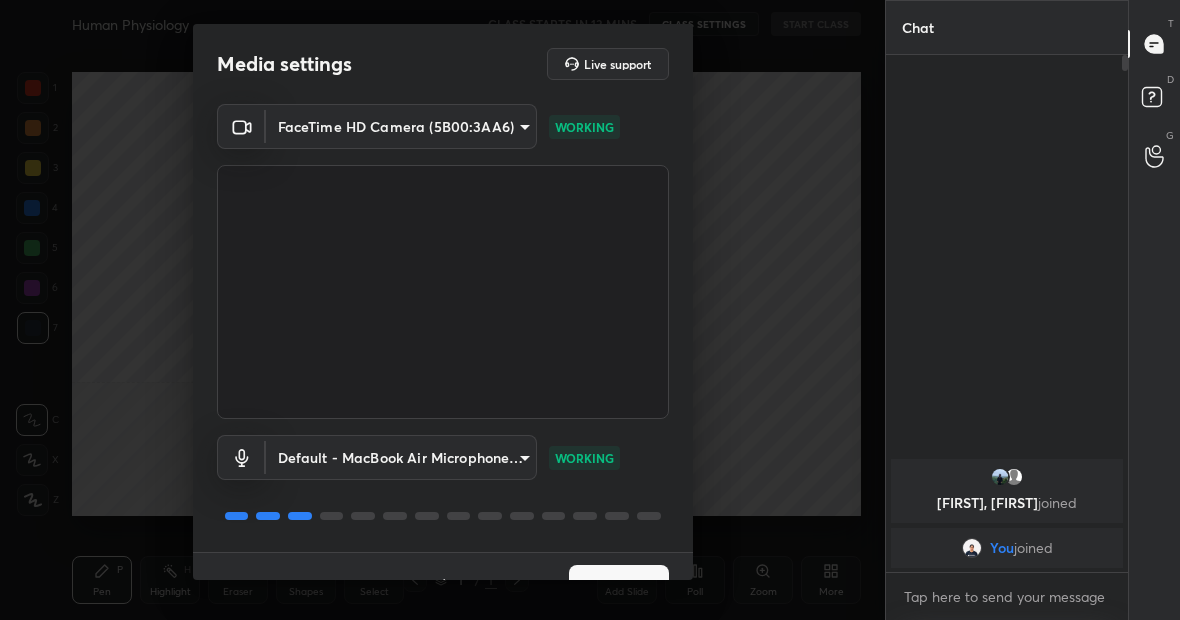 click on "Next" at bounding box center (619, 585) 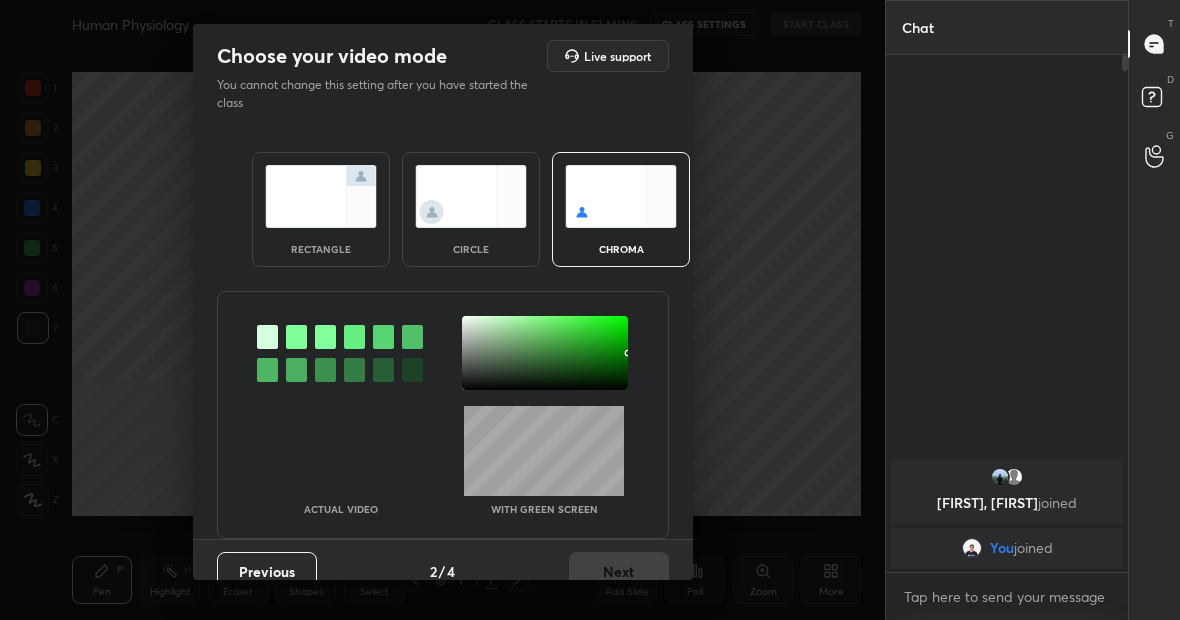 click at bounding box center [321, 196] 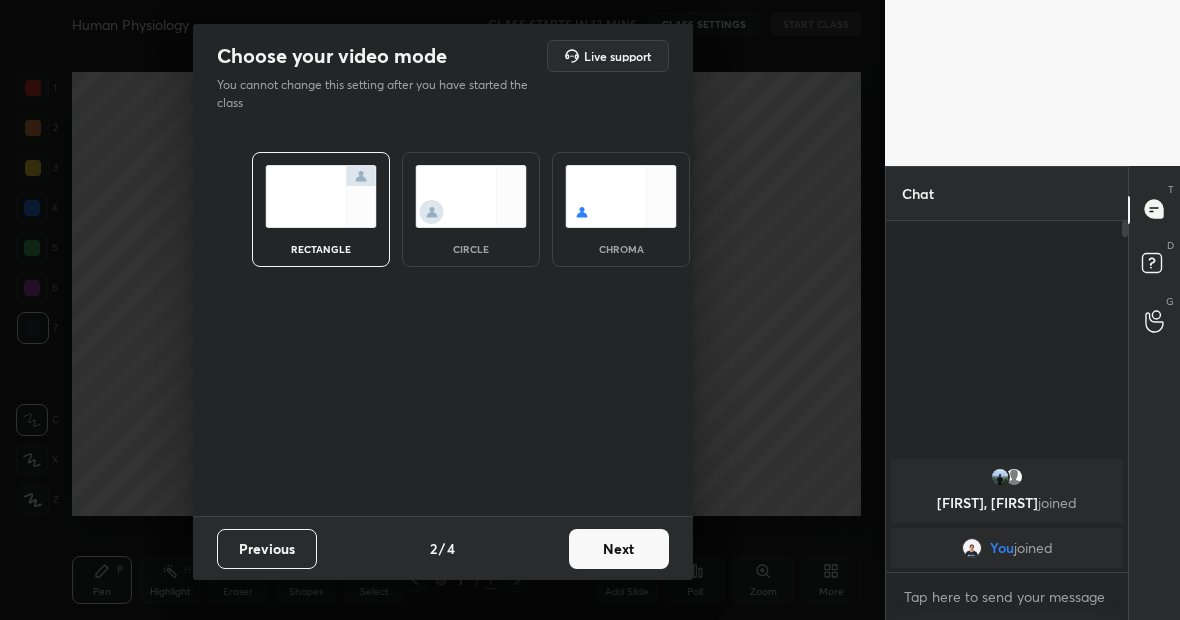 scroll, scrollTop: 345, scrollLeft: 236, axis: both 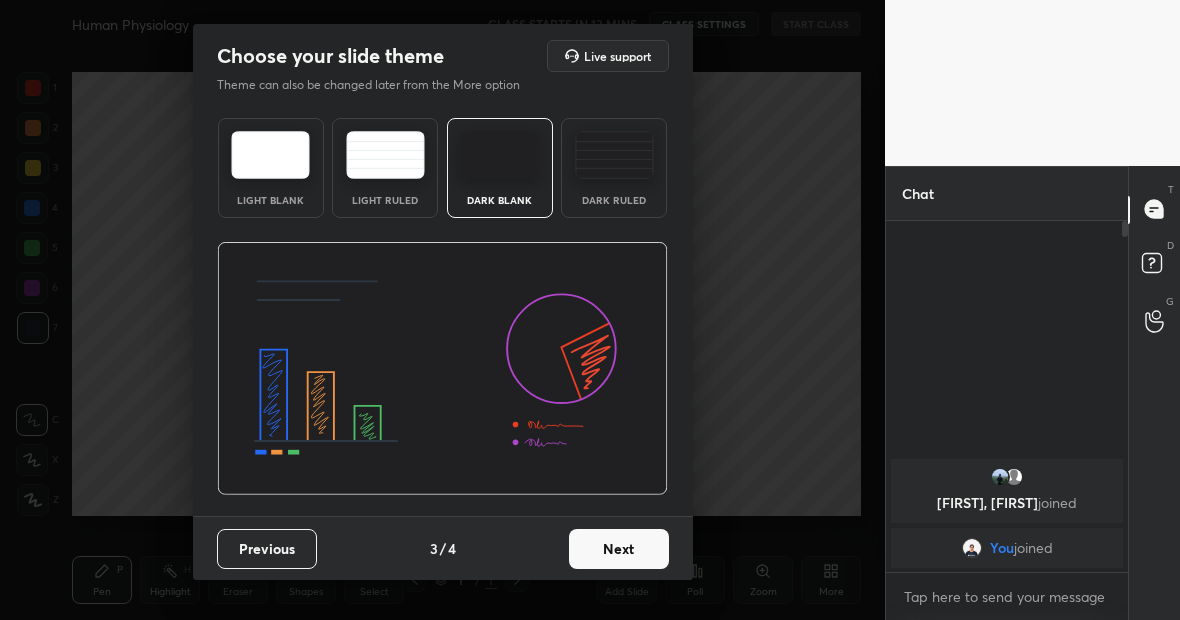 click on "Next" at bounding box center (619, 549) 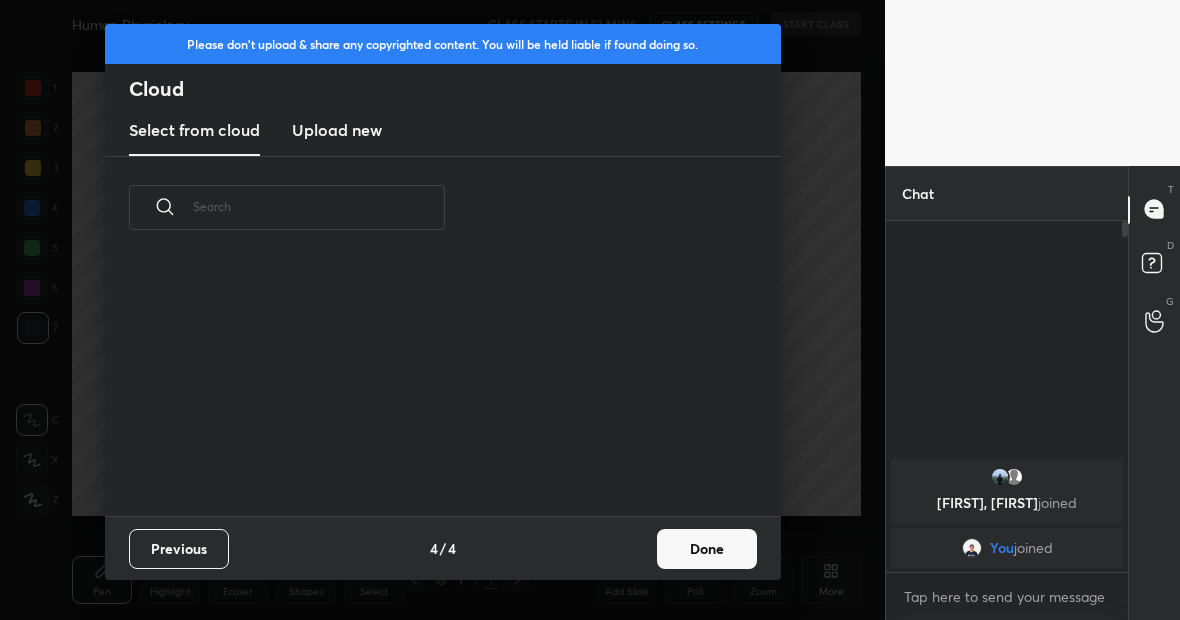 scroll, scrollTop: 7, scrollLeft: 11, axis: both 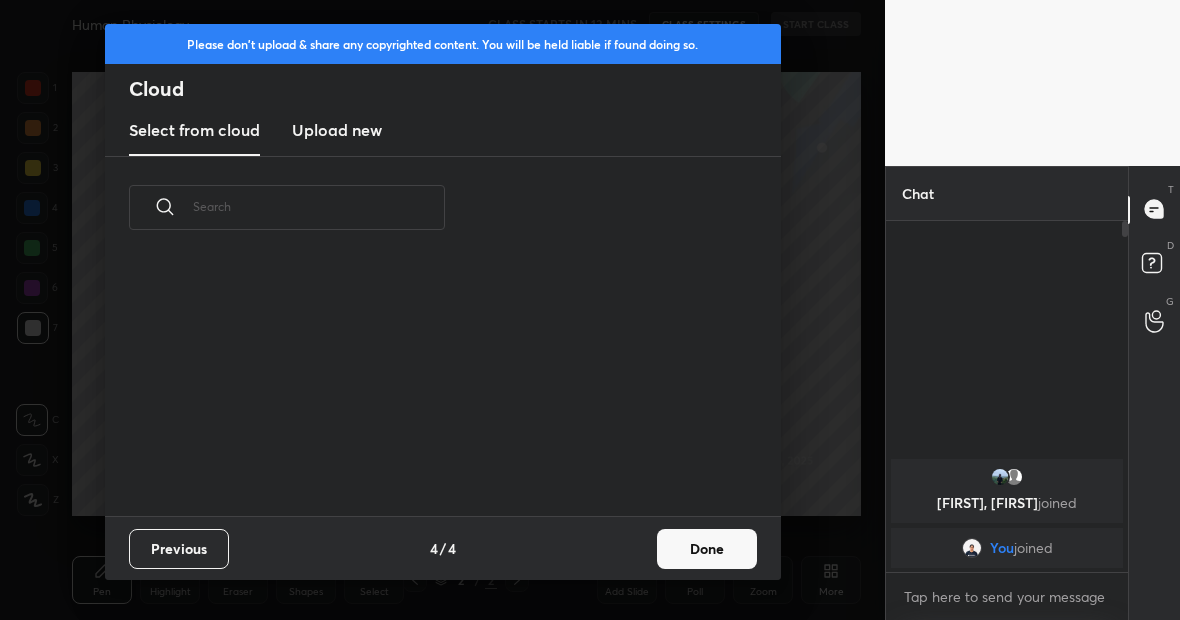 click on "Upload new" at bounding box center [337, 130] 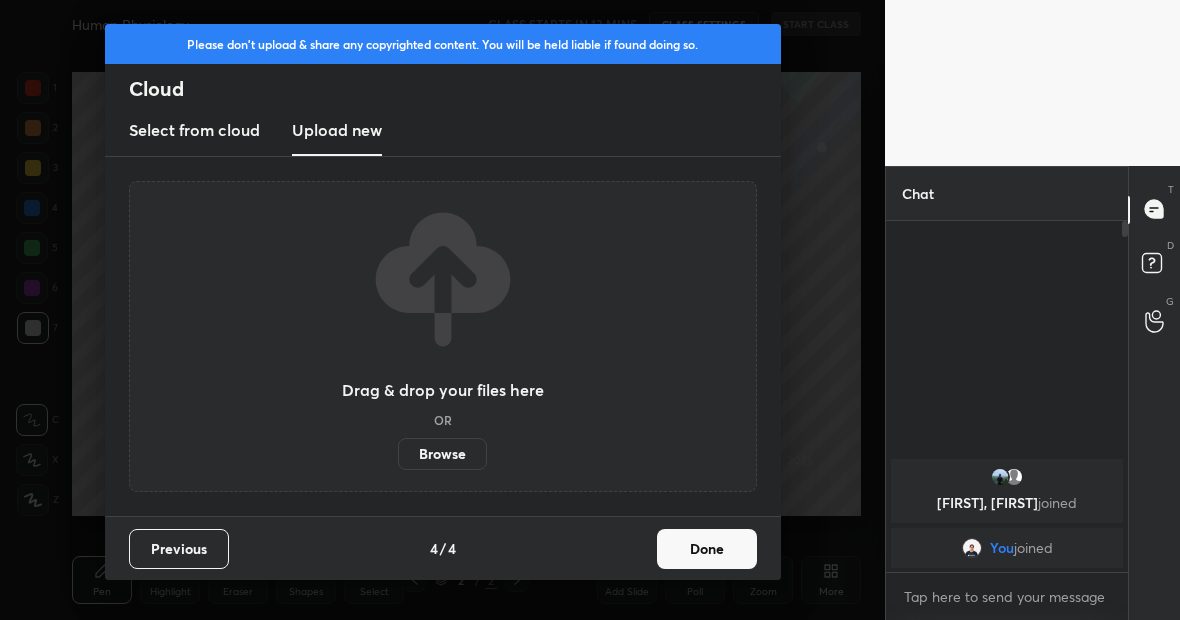 click on "Browse" at bounding box center (442, 454) 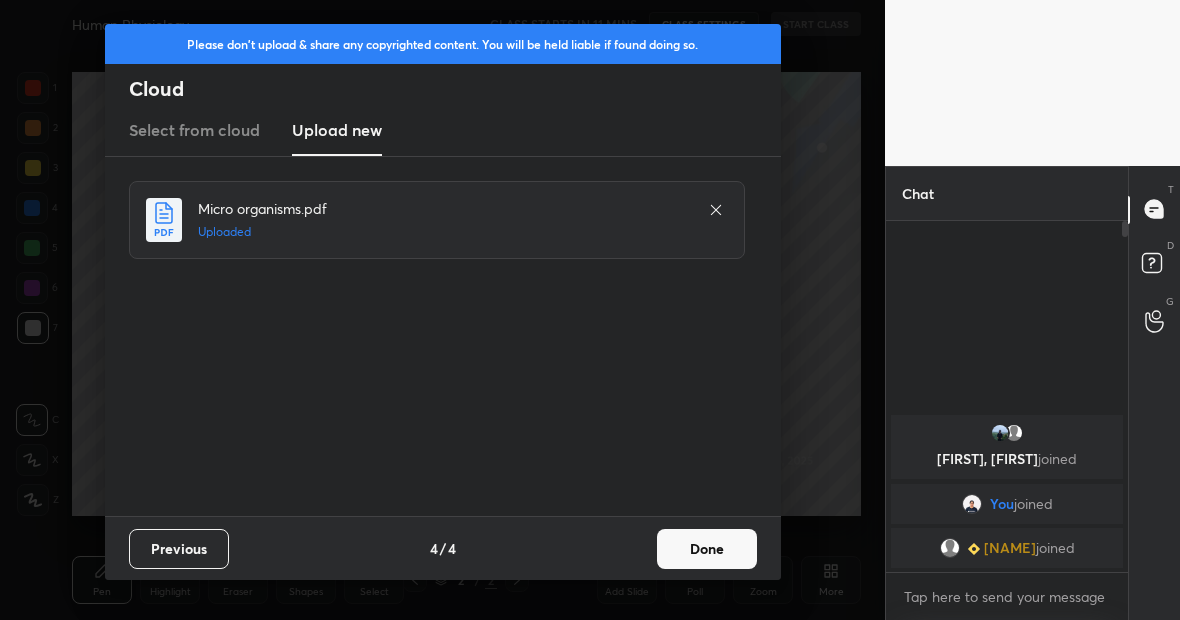 click on "Done" at bounding box center [707, 549] 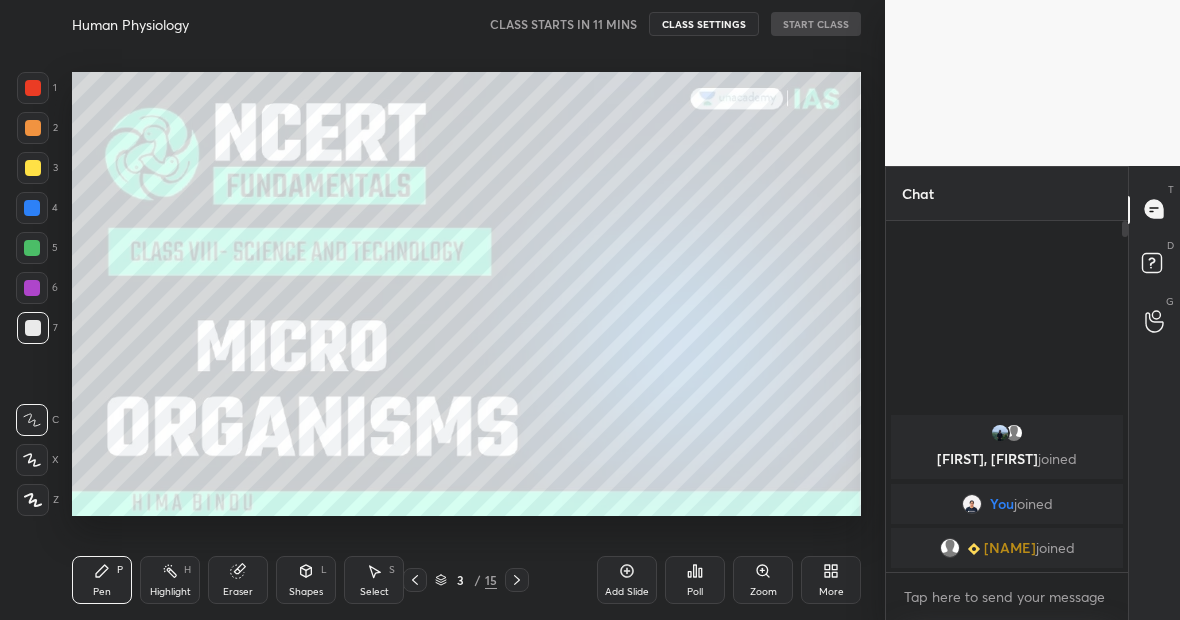 click on "15" at bounding box center (491, 580) 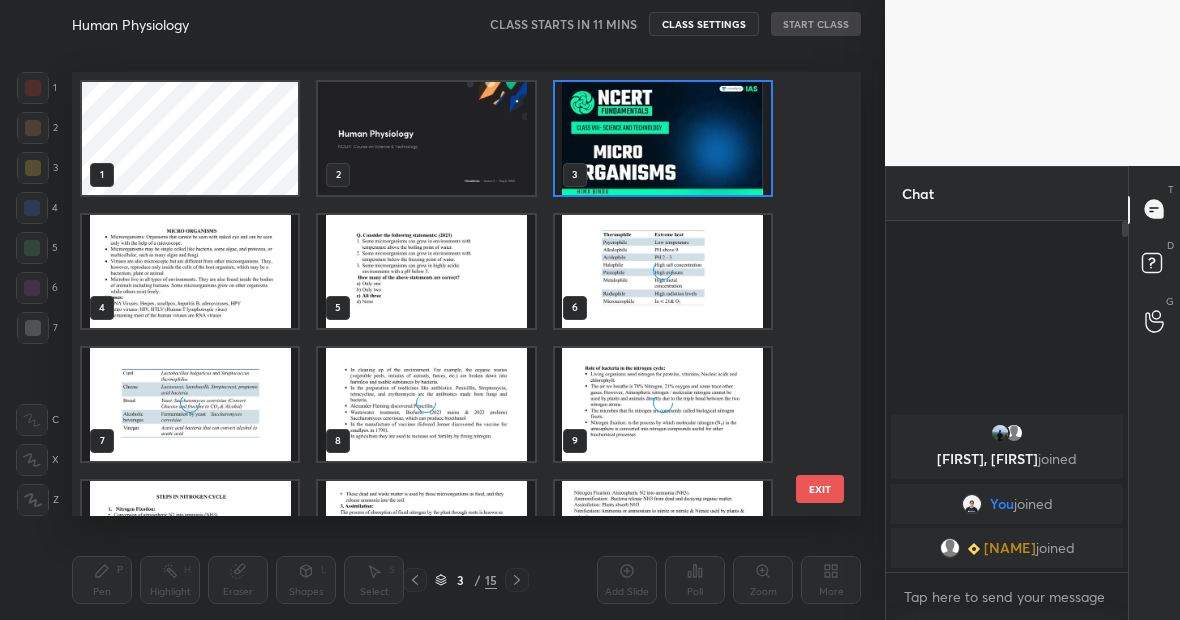 scroll, scrollTop: 7, scrollLeft: 11, axis: both 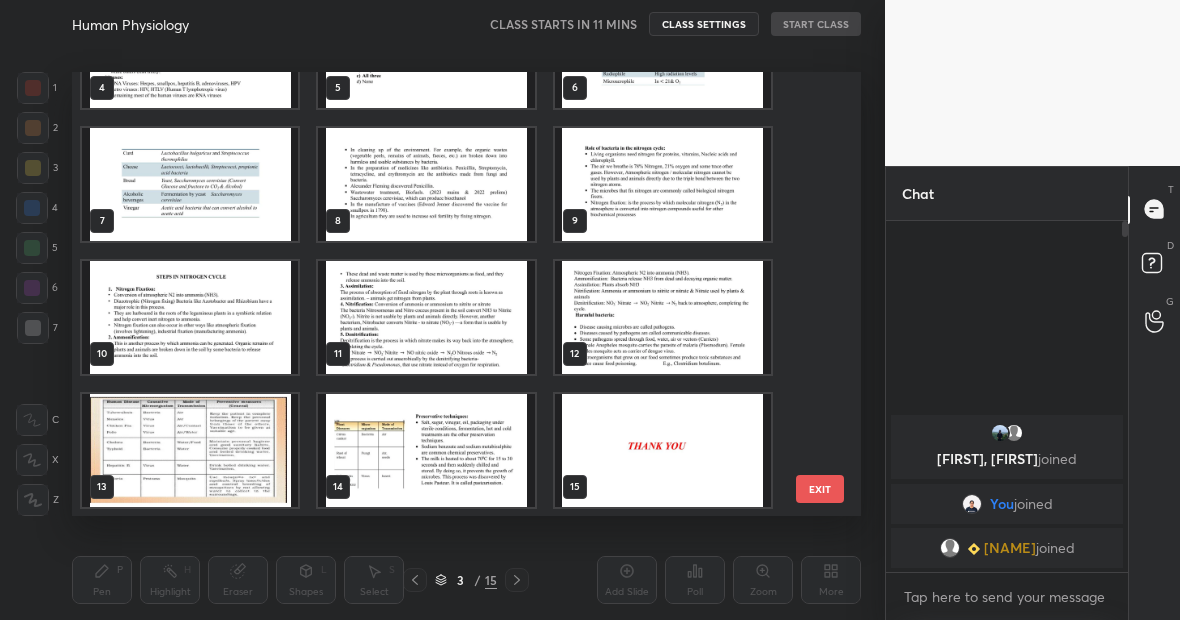 click at bounding box center [663, 450] 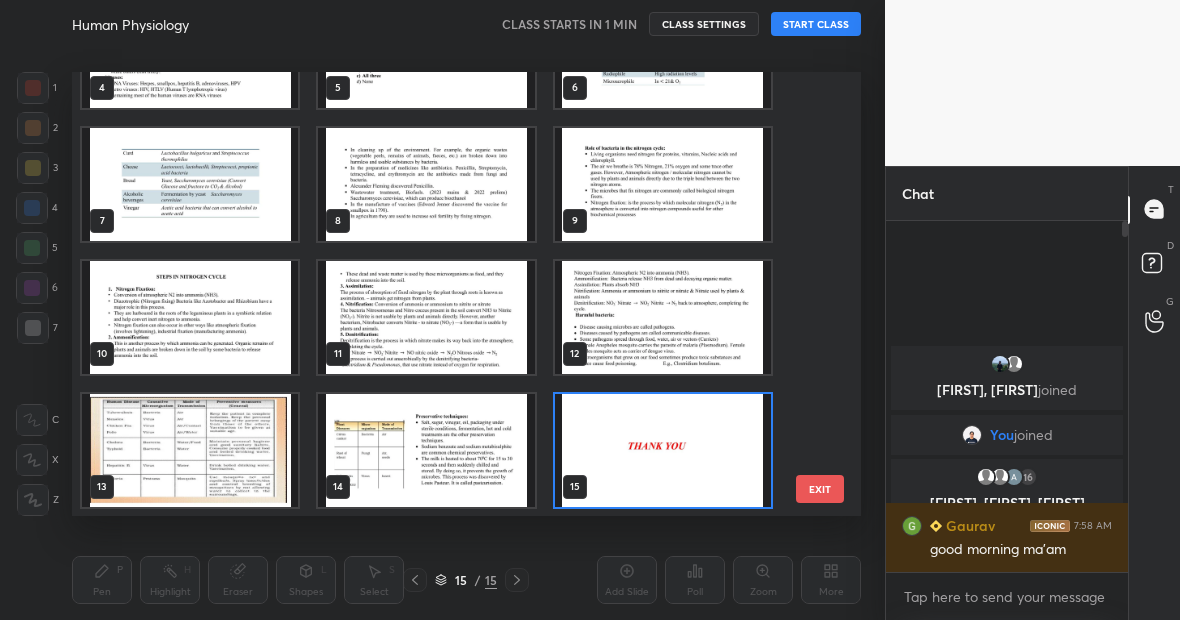 click at bounding box center (663, 450) 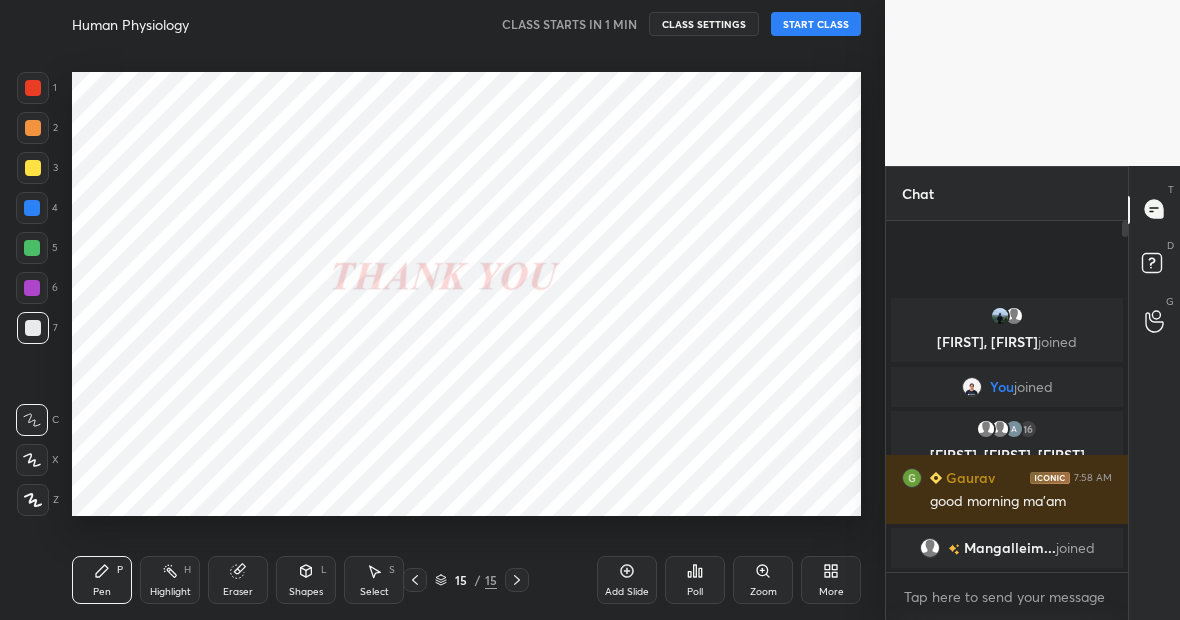 scroll, scrollTop: 304, scrollLeft: 236, axis: both 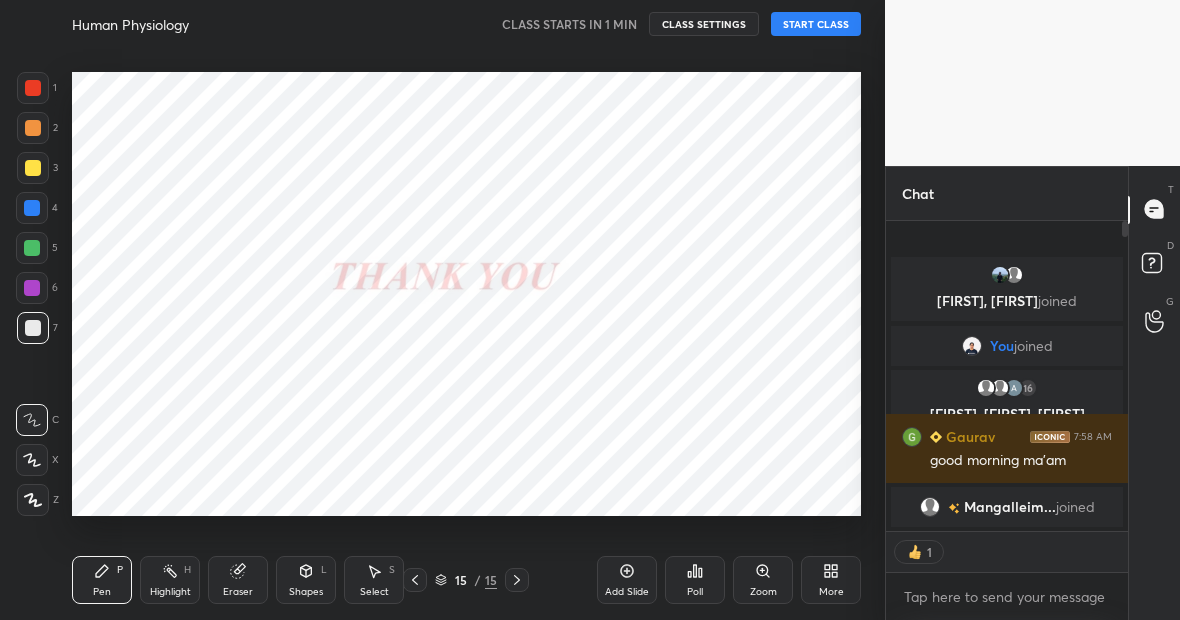 click 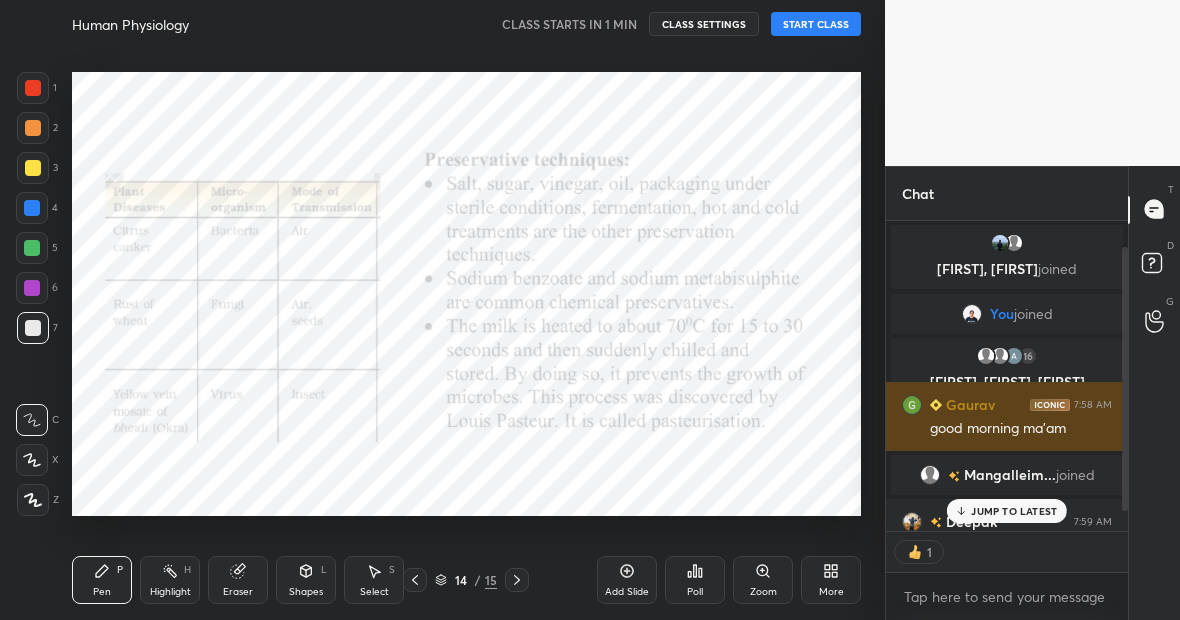 scroll, scrollTop: 55, scrollLeft: 0, axis: vertical 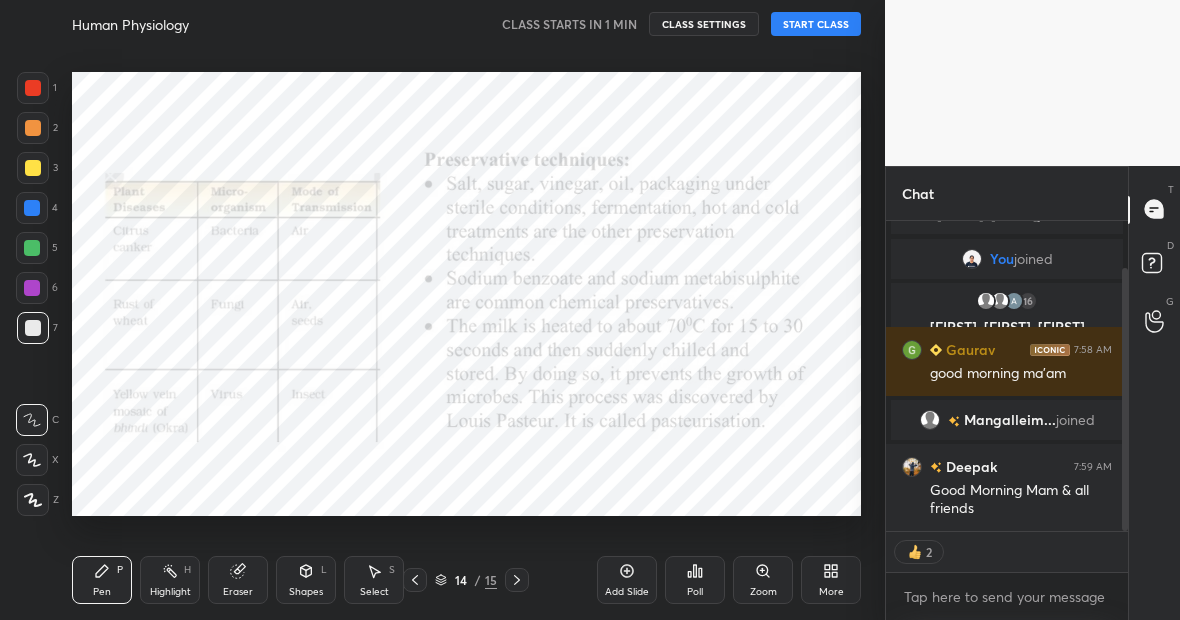click 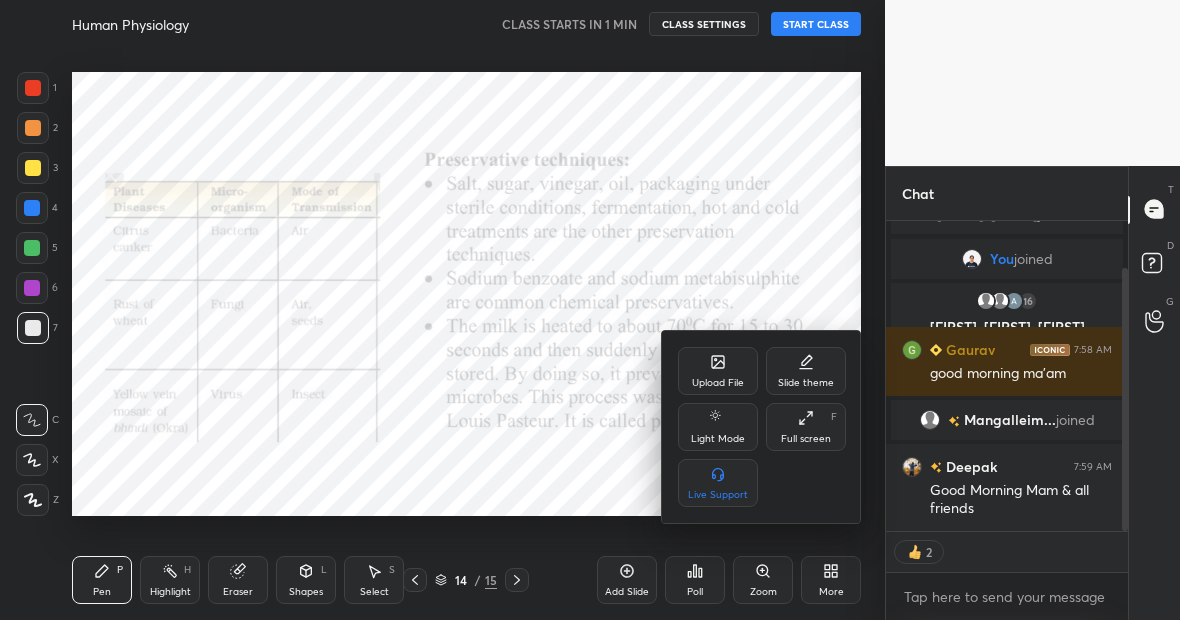 click 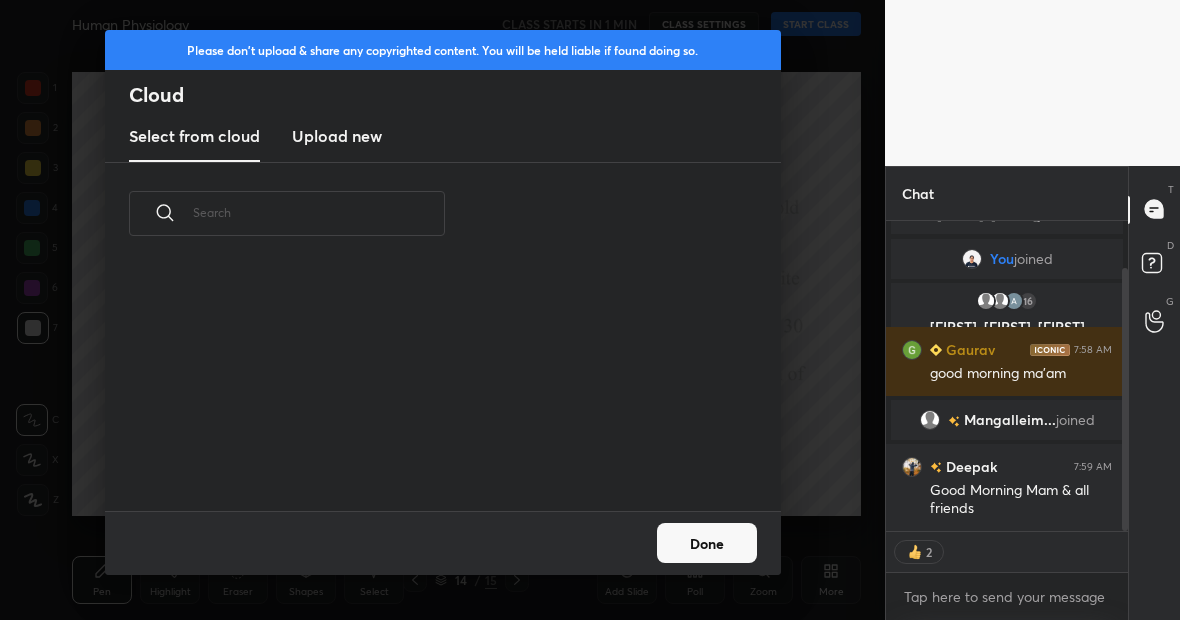 scroll, scrollTop: 7, scrollLeft: 11, axis: both 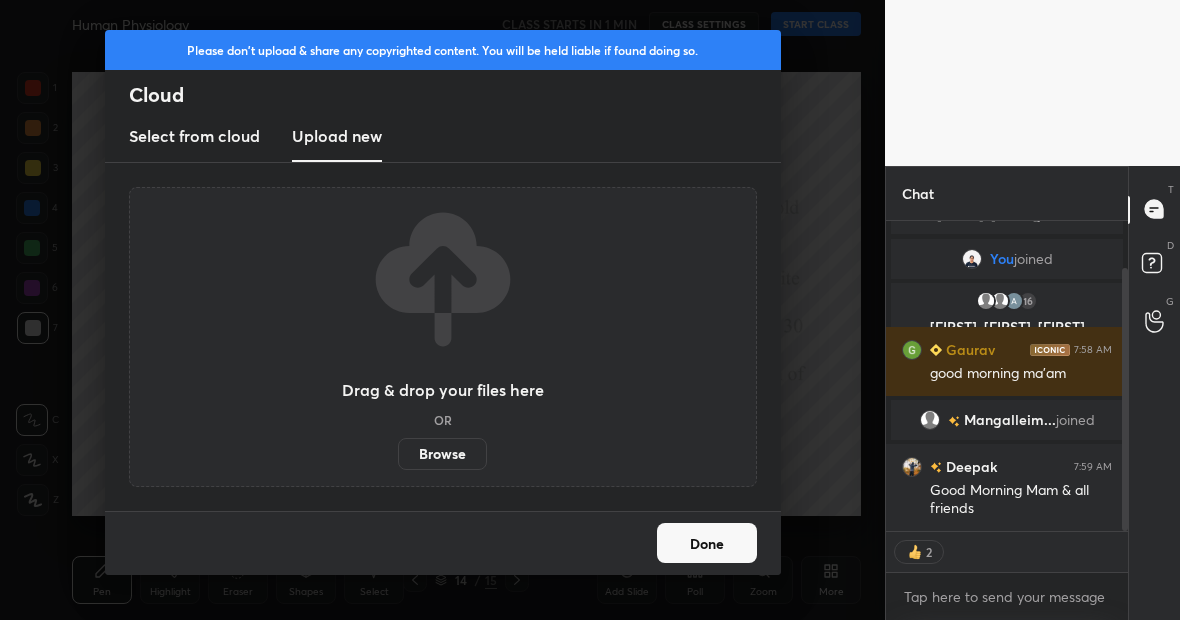 click on "Browse" at bounding box center [442, 454] 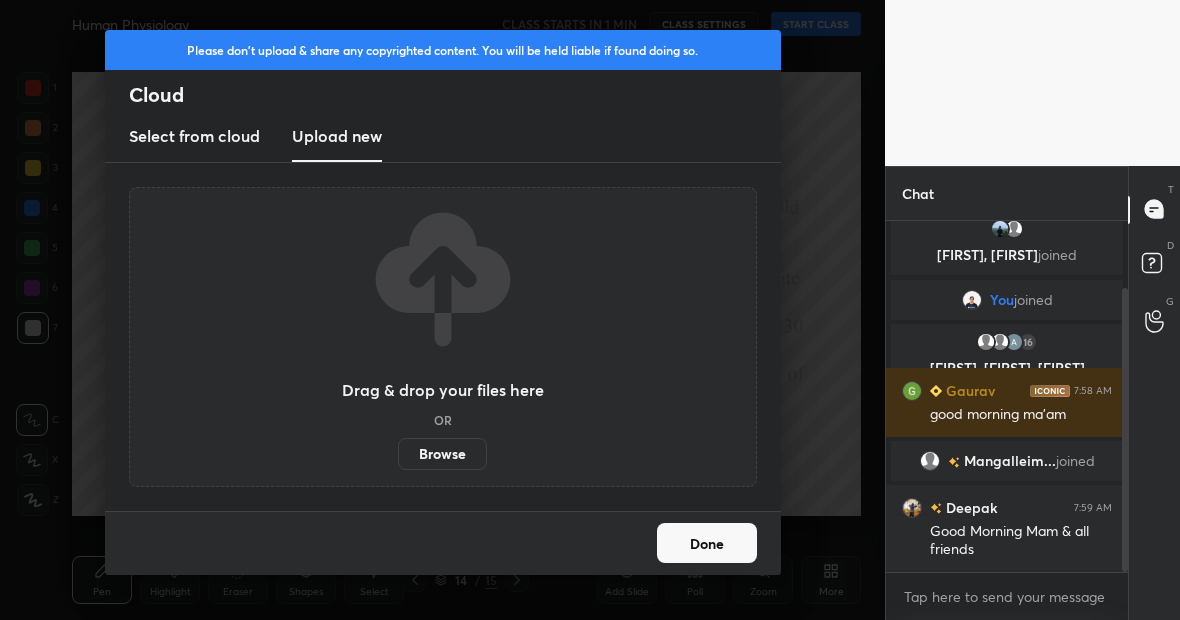 scroll, scrollTop: 83, scrollLeft: 0, axis: vertical 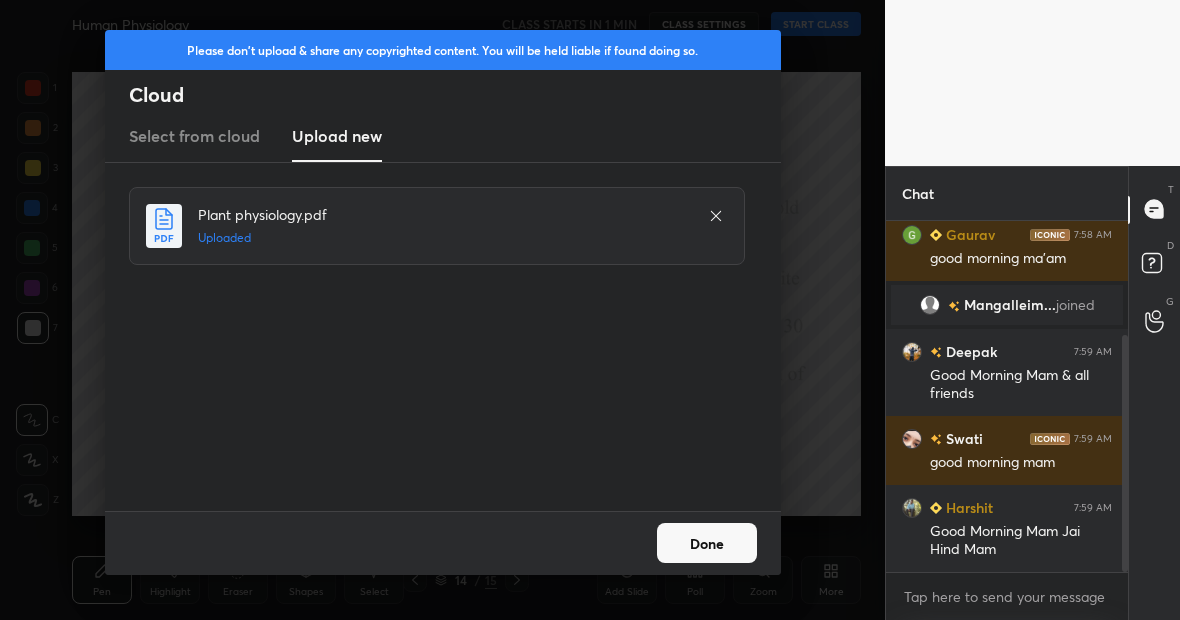 click on "Done" at bounding box center (707, 543) 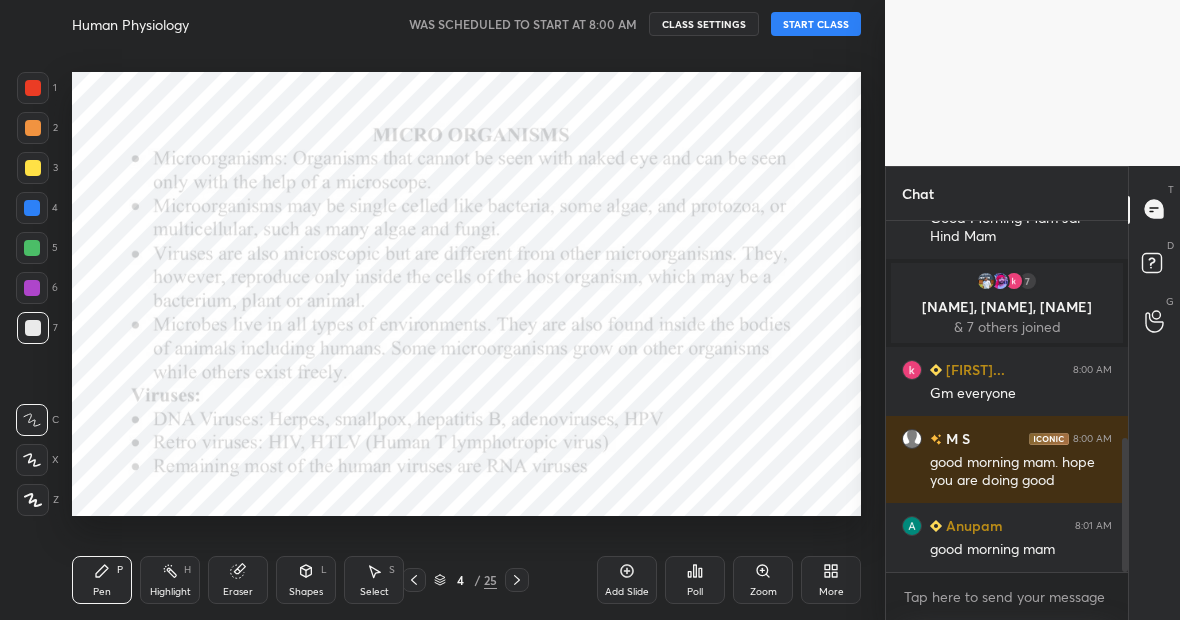 scroll, scrollTop: 571, scrollLeft: 0, axis: vertical 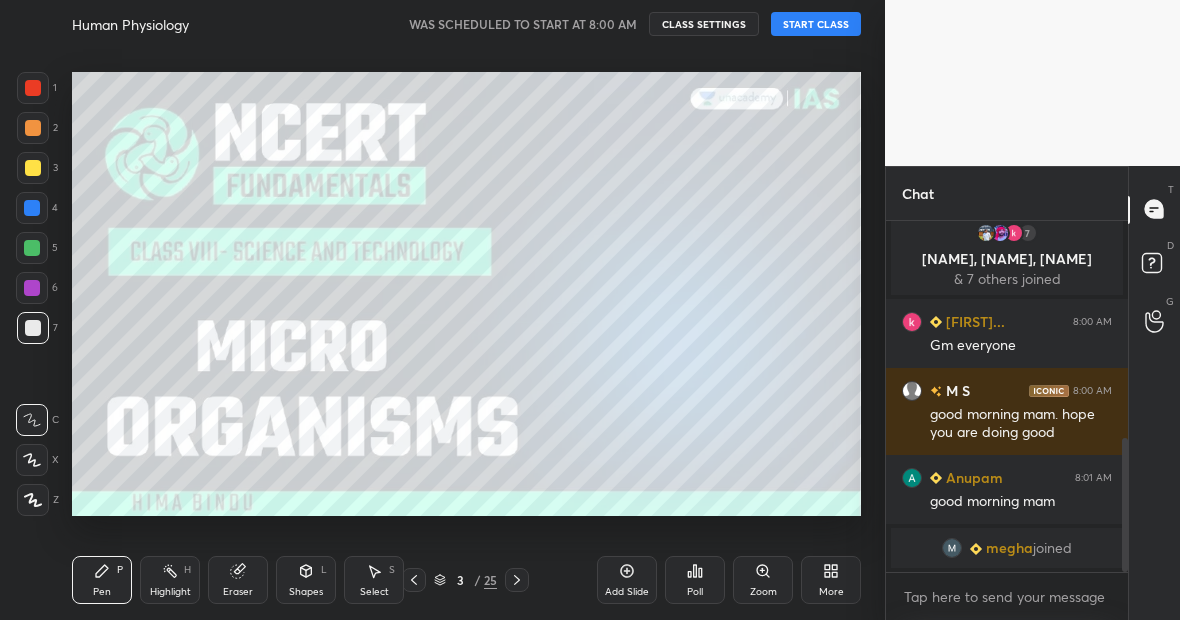 click on "START CLASS" at bounding box center (816, 24) 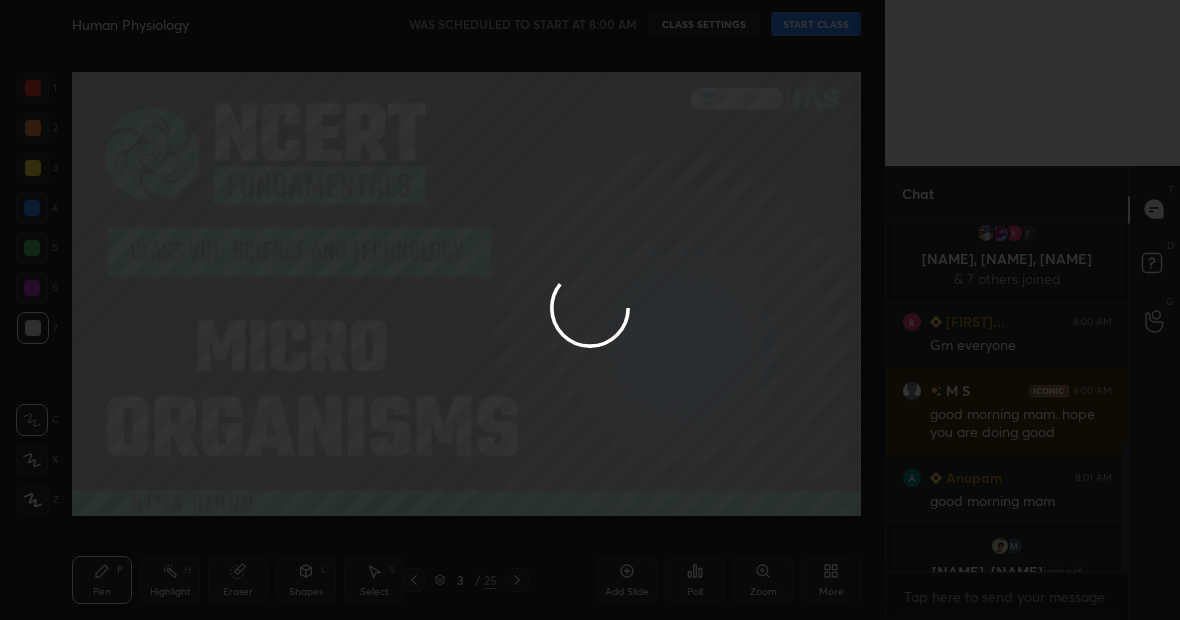 scroll, scrollTop: 596, scrollLeft: 0, axis: vertical 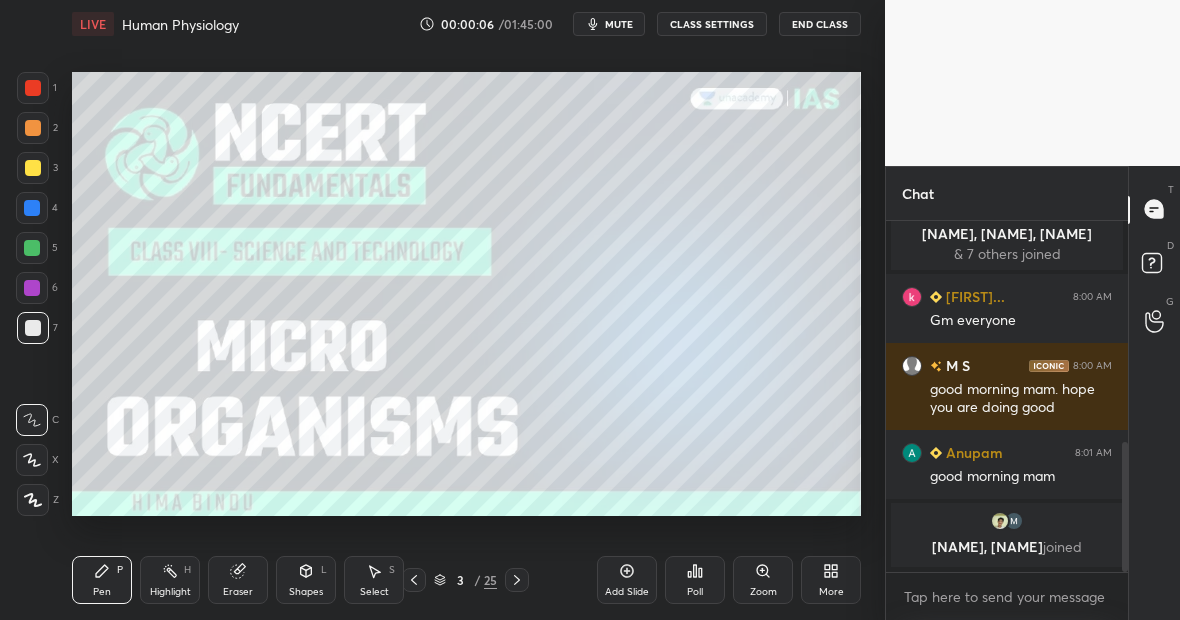 click at bounding box center [33, 168] 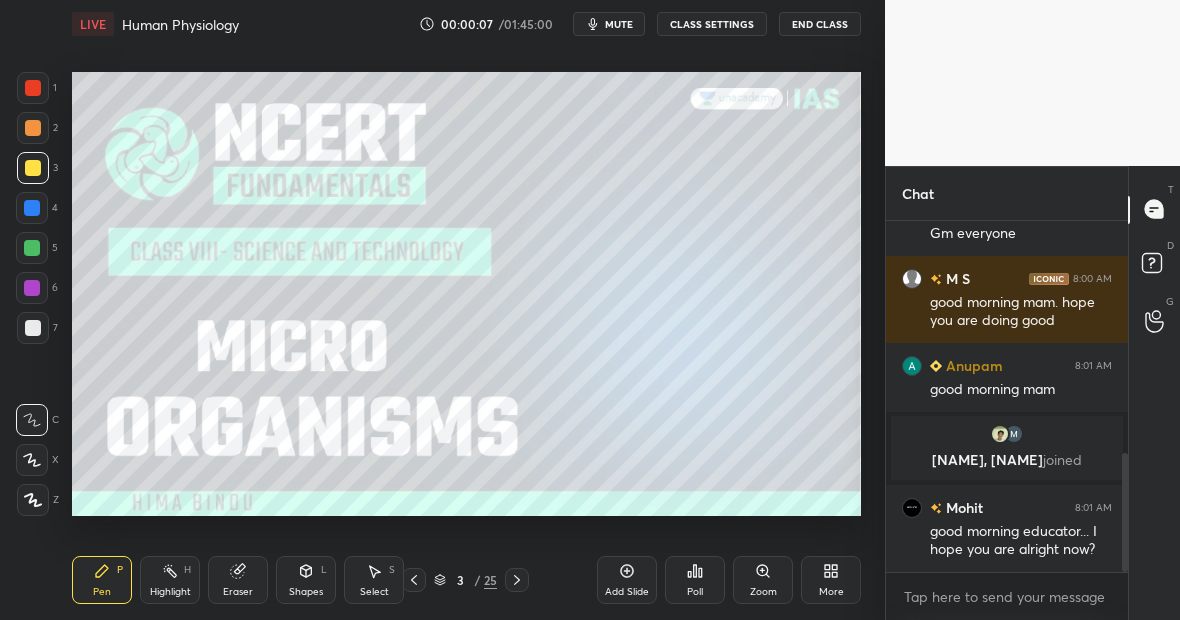 click 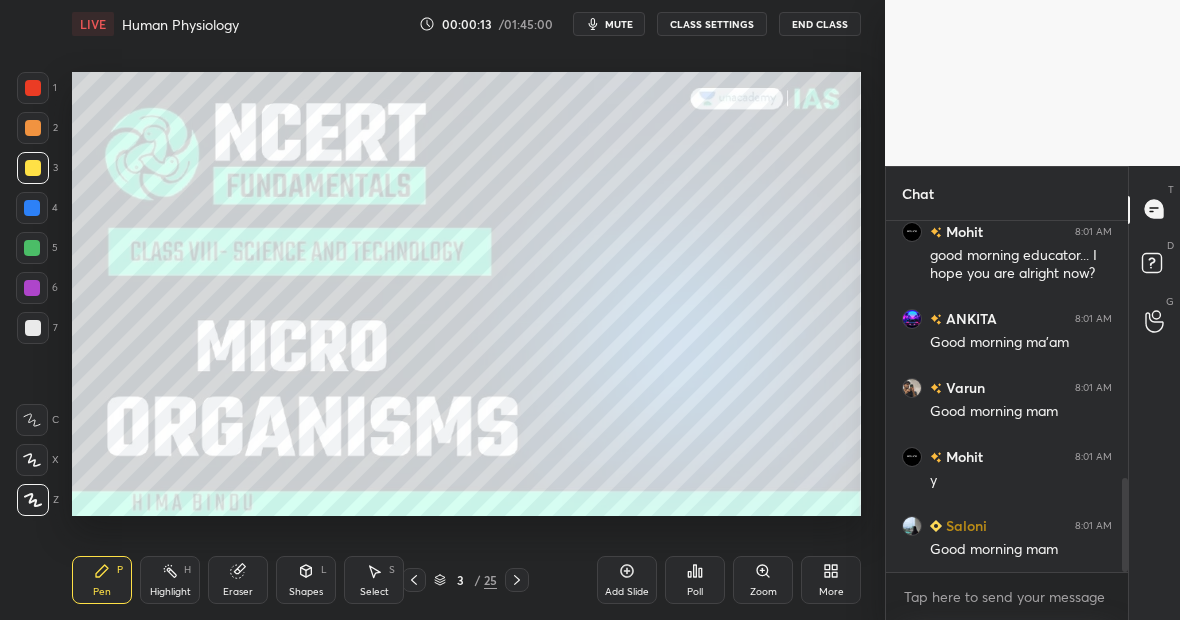 scroll, scrollTop: 1028, scrollLeft: 0, axis: vertical 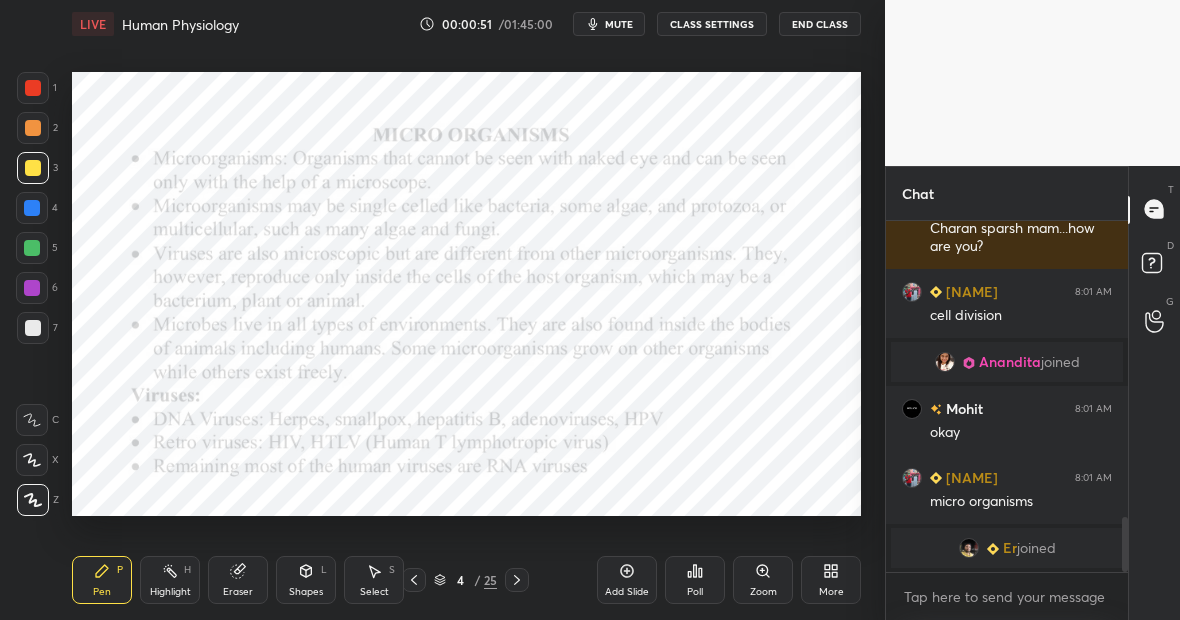 click at bounding box center [32, 248] 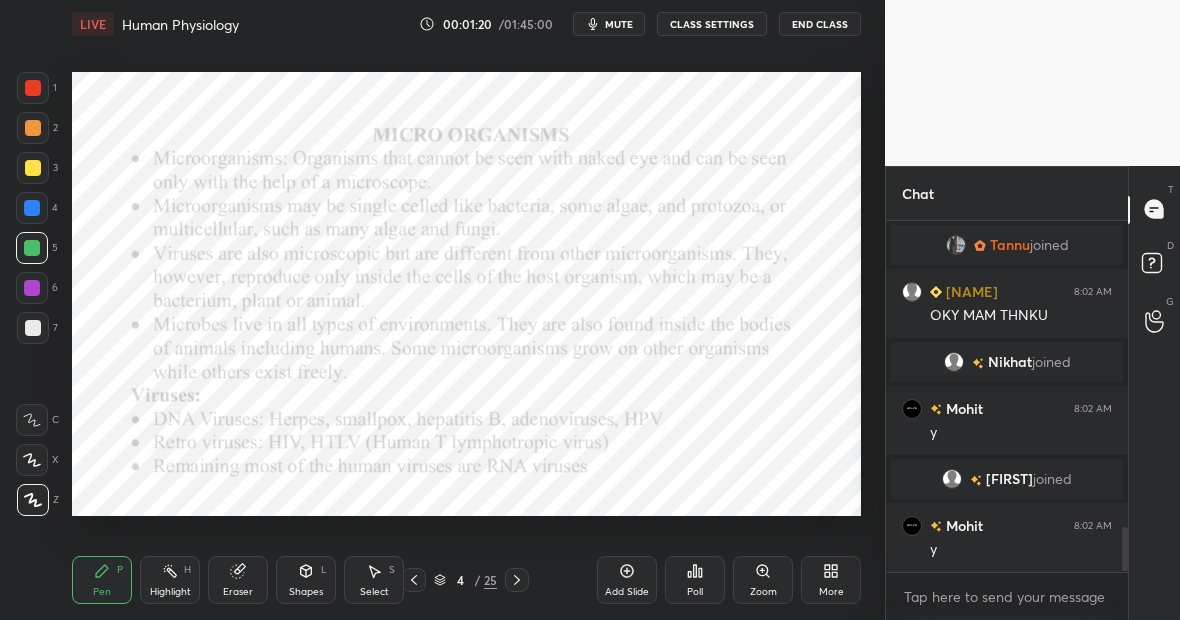 scroll, scrollTop: 2487, scrollLeft: 0, axis: vertical 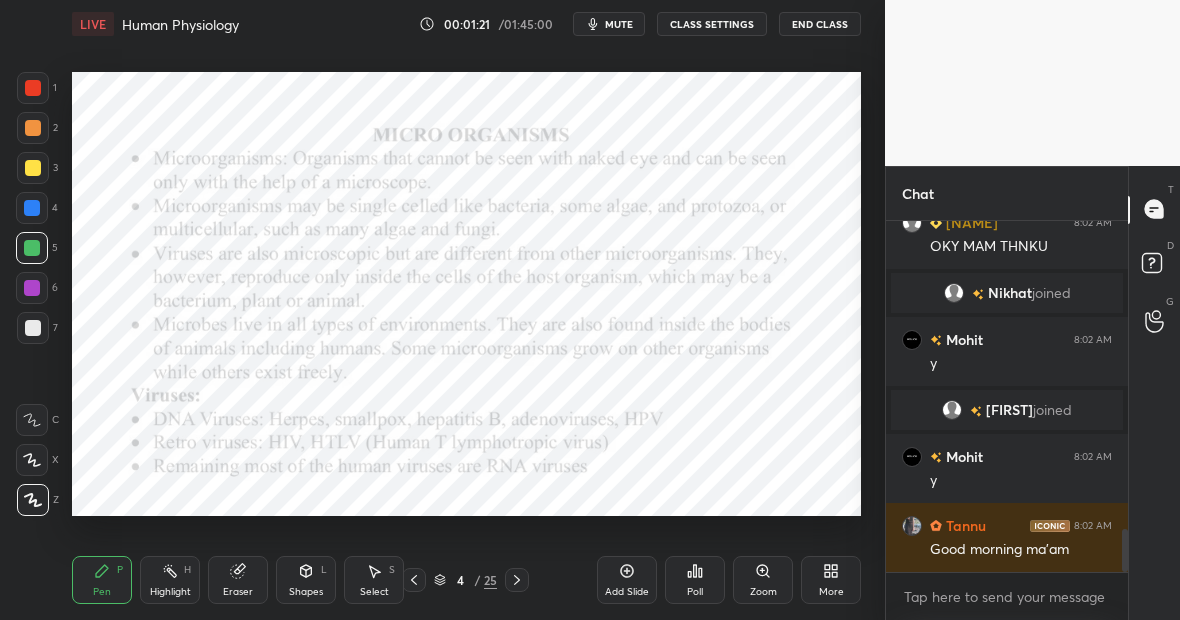 click on "Highlight" at bounding box center (170, 592) 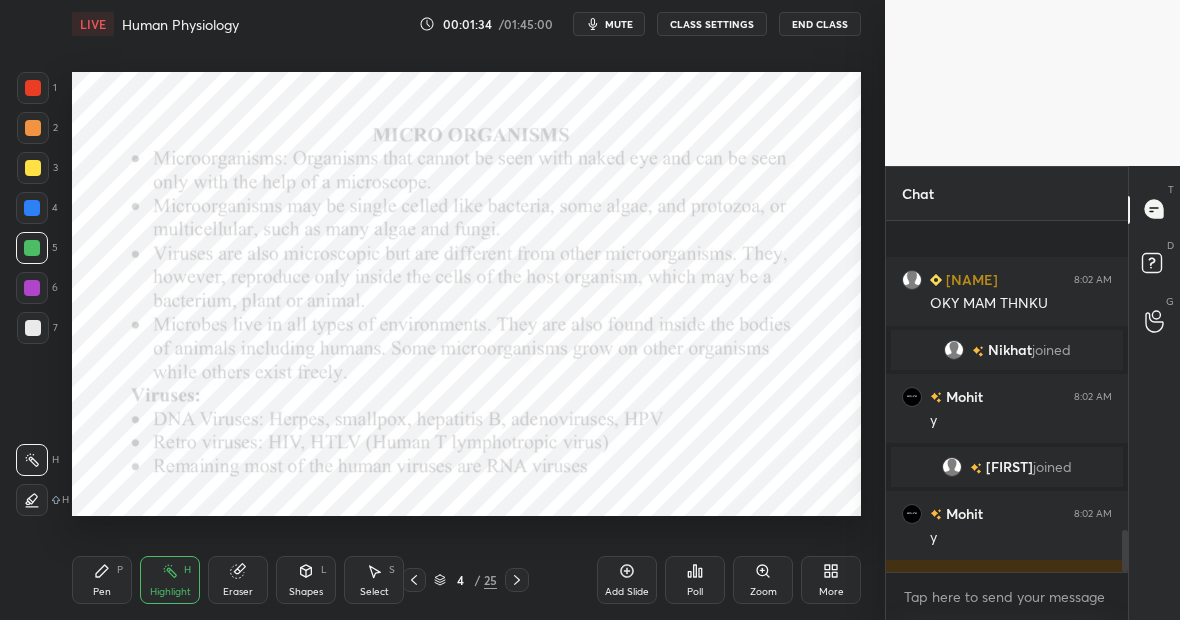scroll, scrollTop: 2560, scrollLeft: 0, axis: vertical 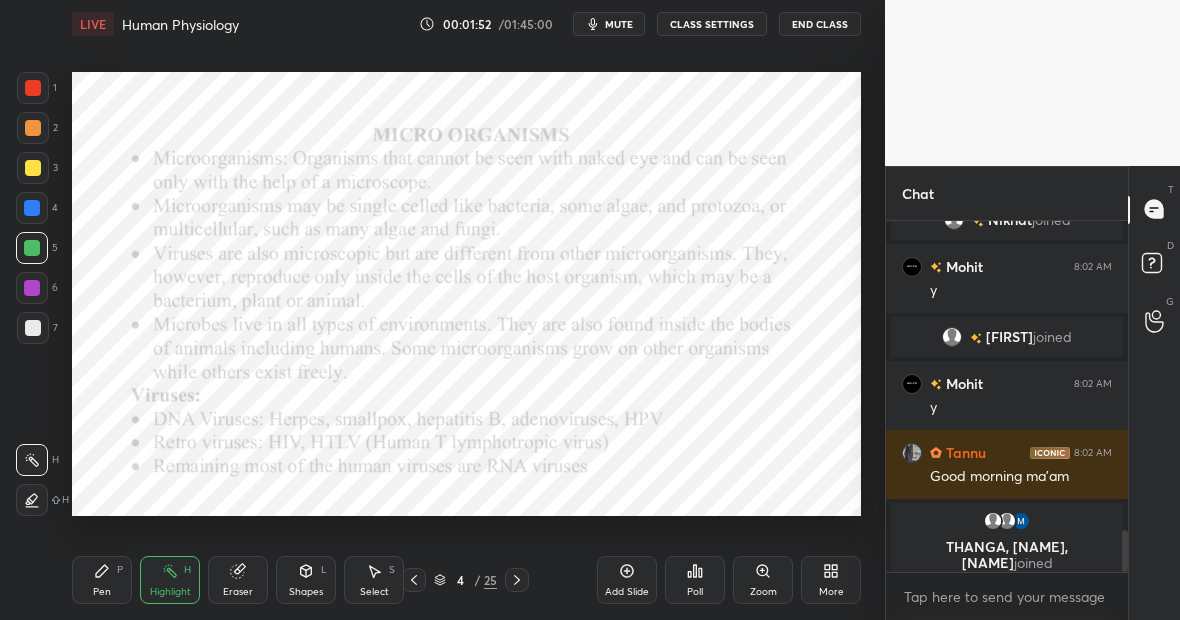 click on "Pen P" at bounding box center [102, 580] 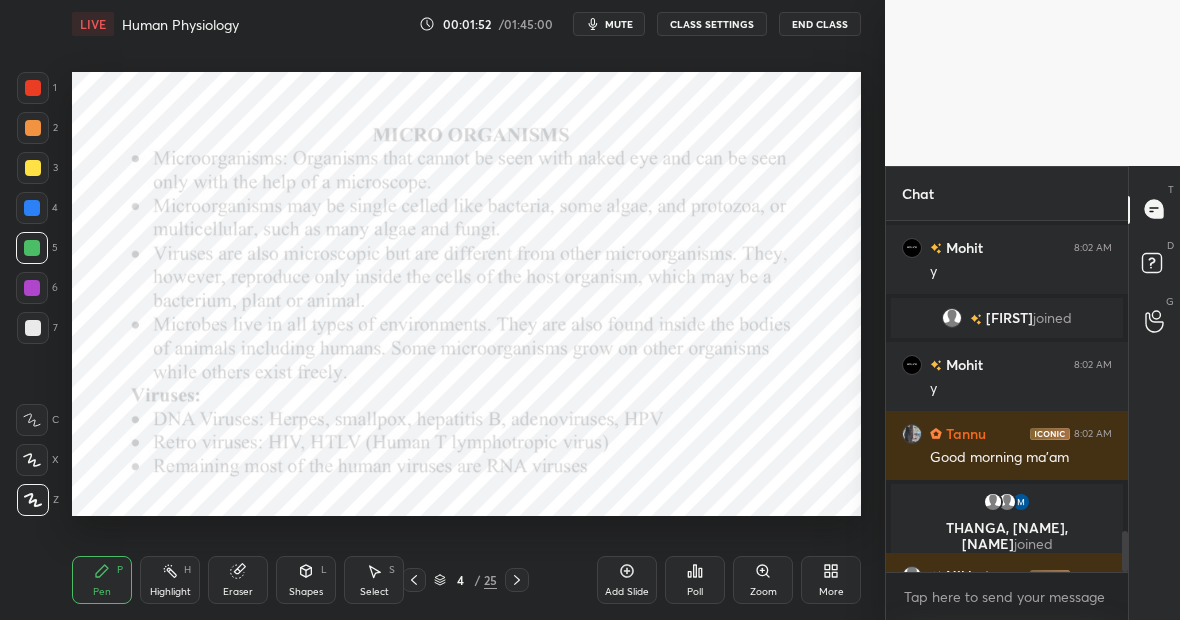 scroll, scrollTop: 2628, scrollLeft: 0, axis: vertical 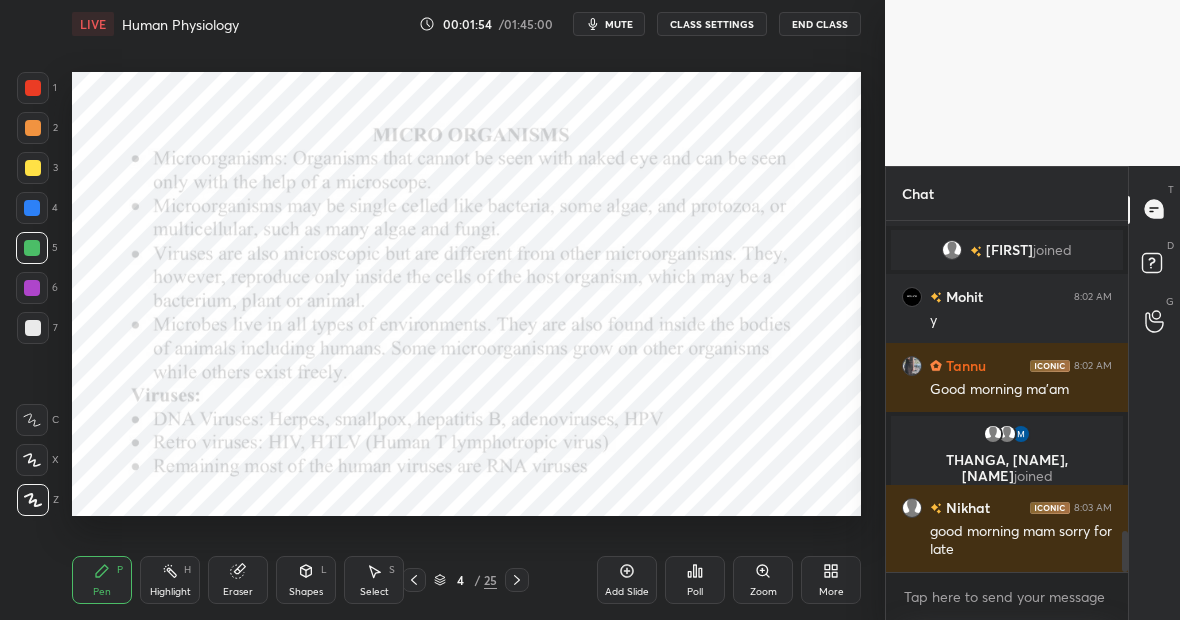 click 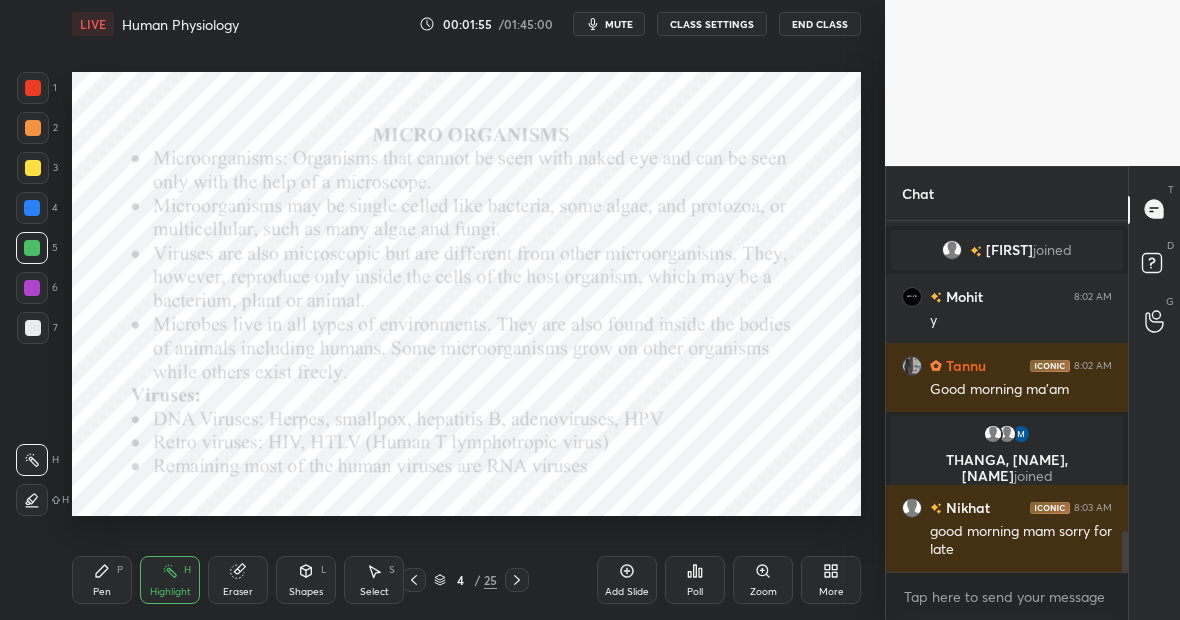 scroll, scrollTop: 2676, scrollLeft: 0, axis: vertical 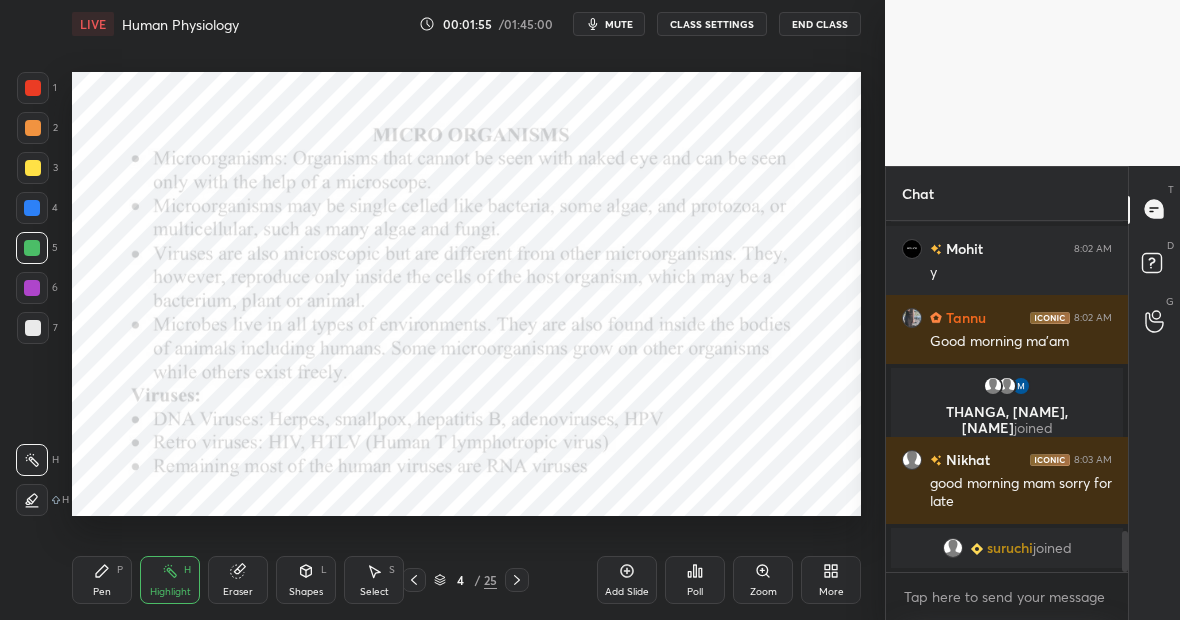 click on "Pen P" at bounding box center (102, 580) 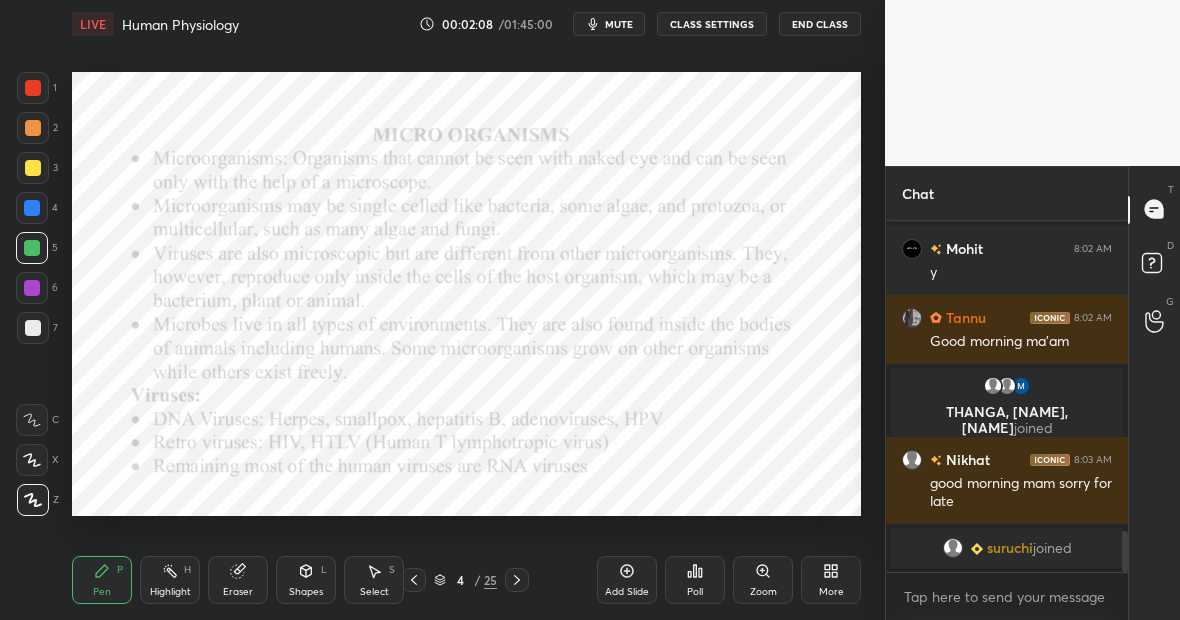 click on "Highlight H" at bounding box center (170, 580) 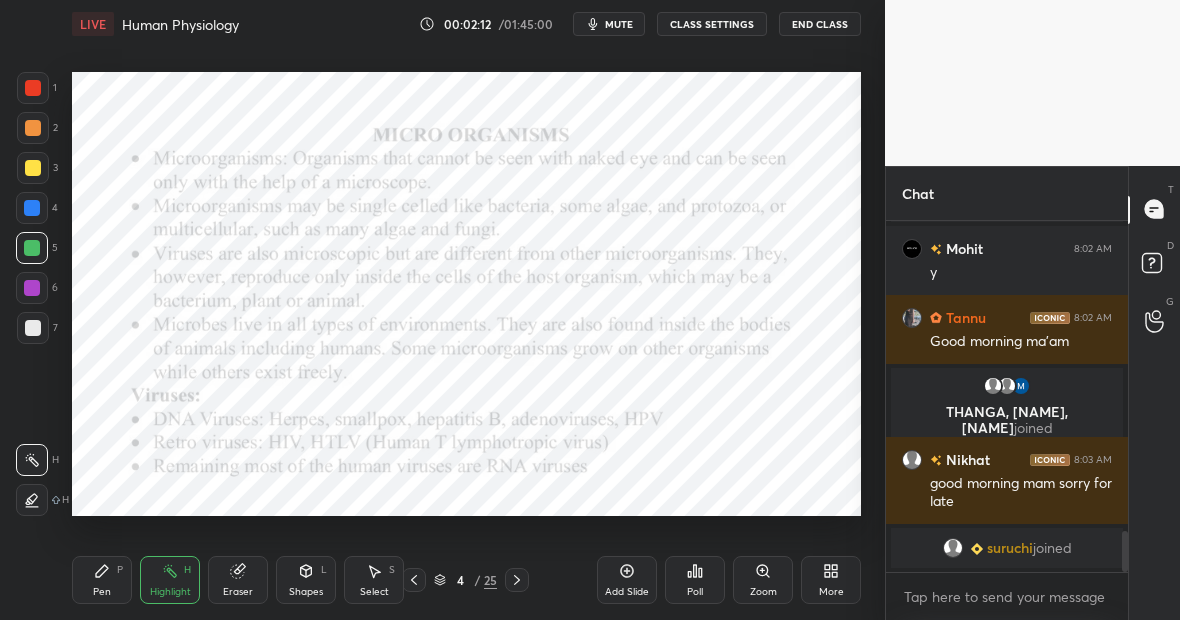 click on "Pen P" at bounding box center [102, 580] 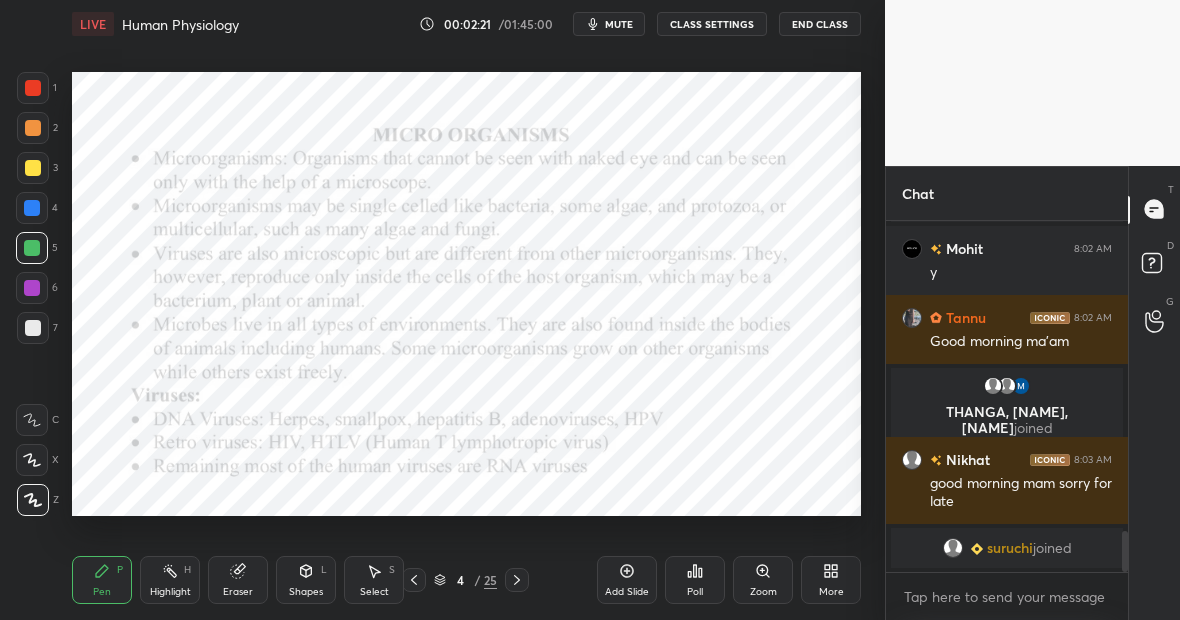 scroll, scrollTop: 2630, scrollLeft: 0, axis: vertical 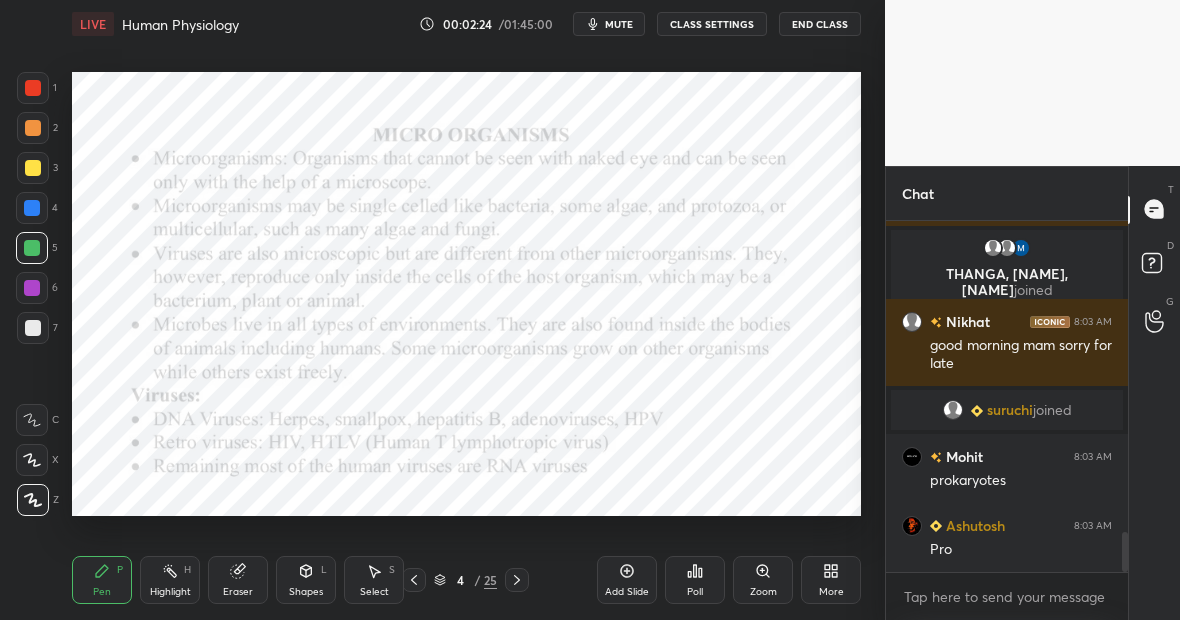 click on "Eraser" at bounding box center (238, 580) 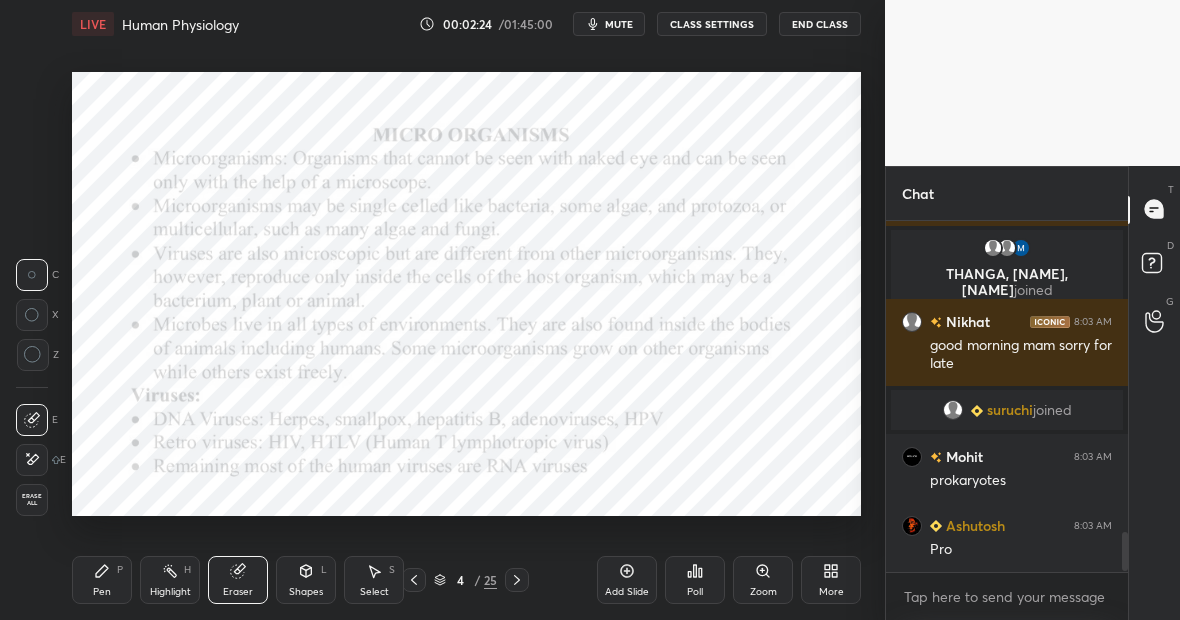 scroll, scrollTop: 2768, scrollLeft: 0, axis: vertical 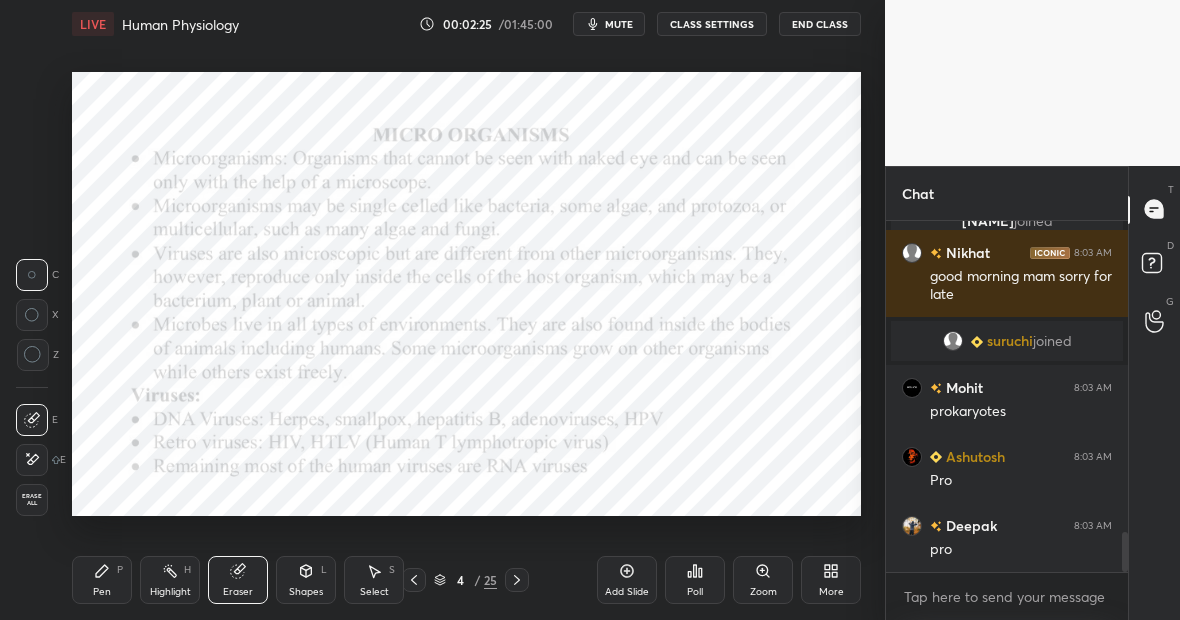 click 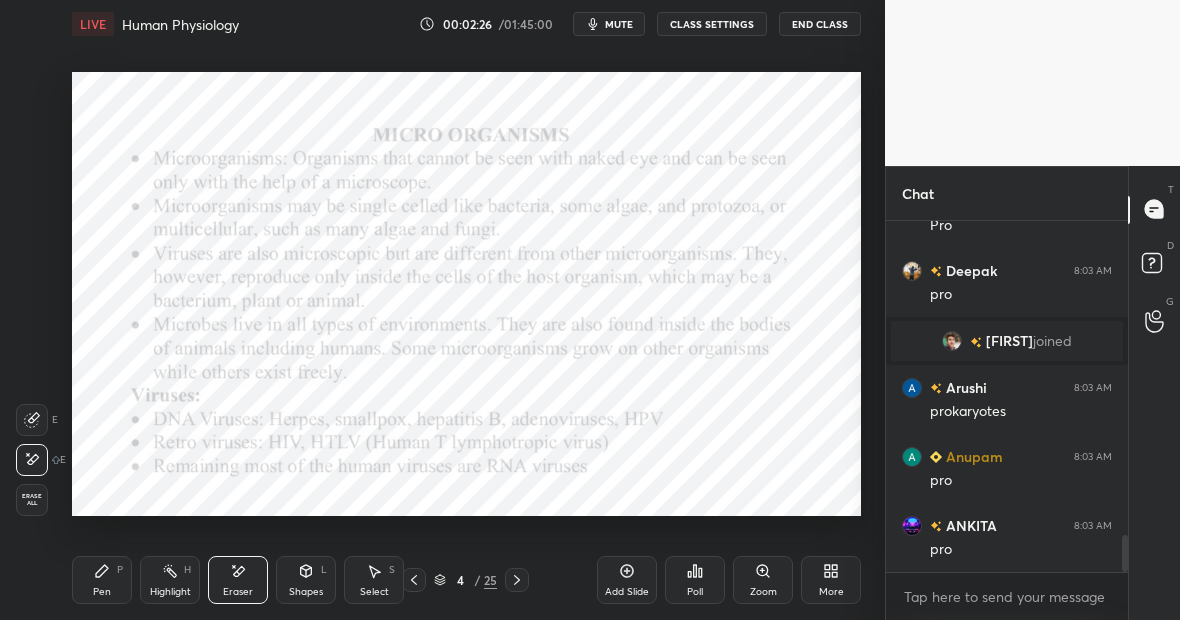 scroll, scrollTop: 3161, scrollLeft: 0, axis: vertical 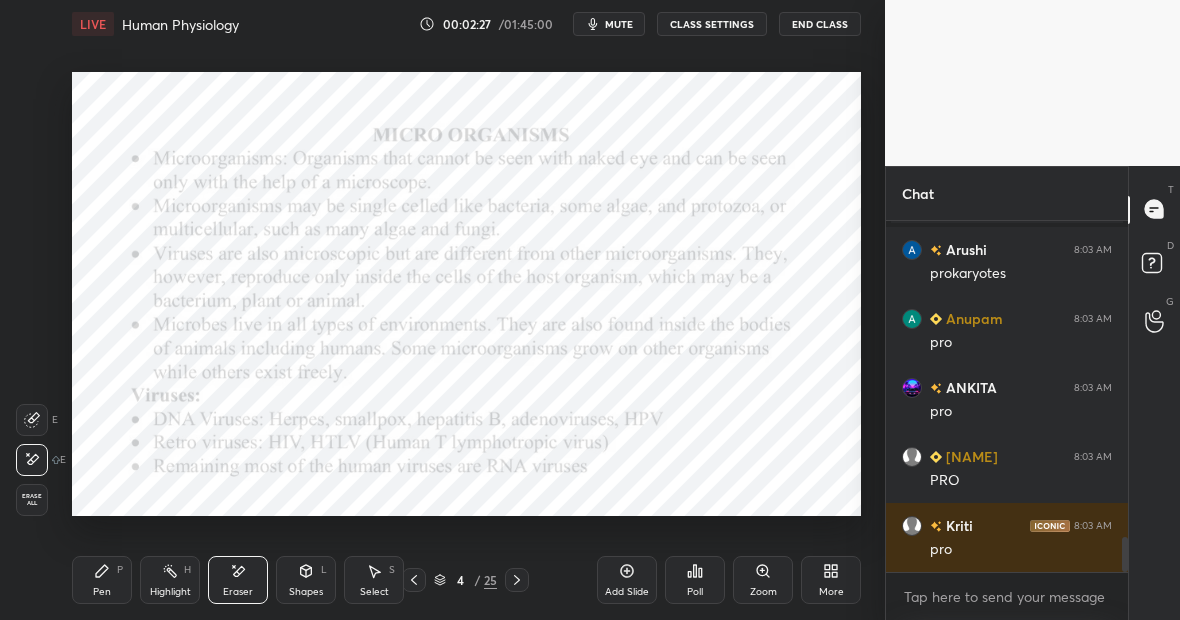 click on "Pen P Highlight H Eraser Shapes L Select S 4 / 25 Add Slide Poll Zoom More" at bounding box center (466, 580) 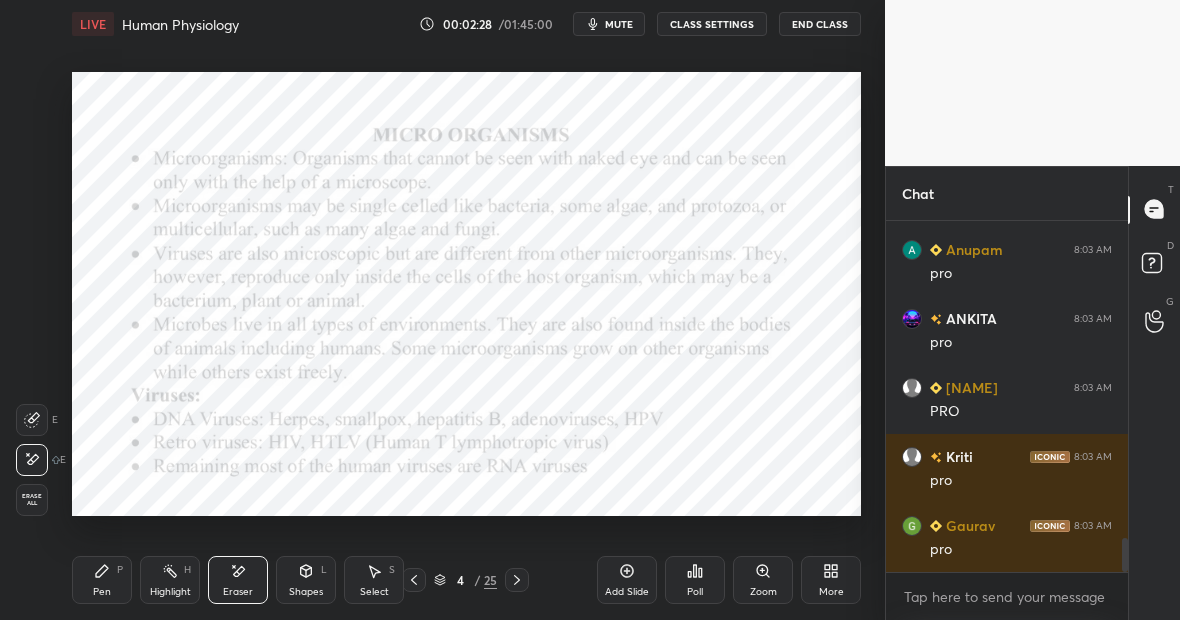 scroll, scrollTop: 3299, scrollLeft: 0, axis: vertical 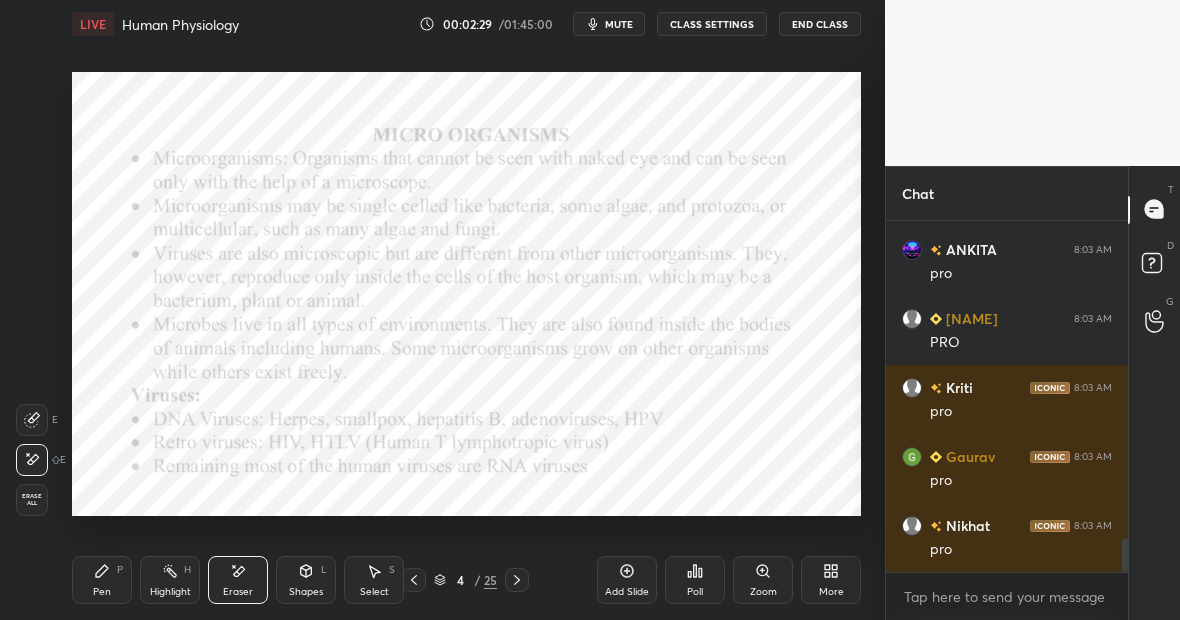 click on "Pen P" at bounding box center (102, 580) 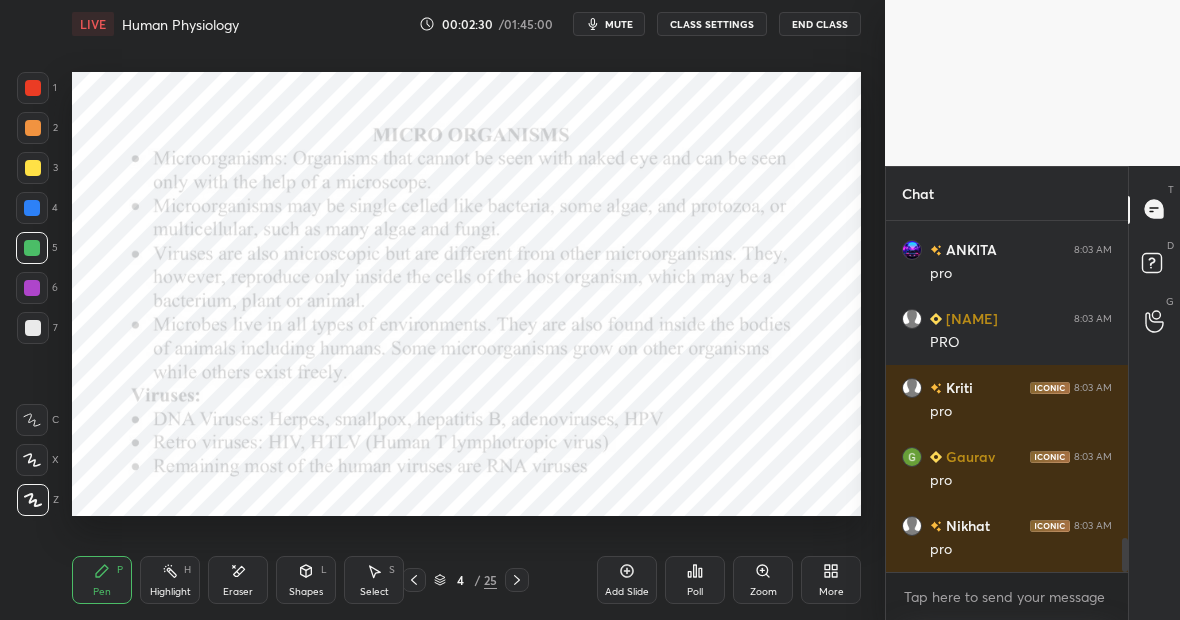 scroll, scrollTop: 3368, scrollLeft: 0, axis: vertical 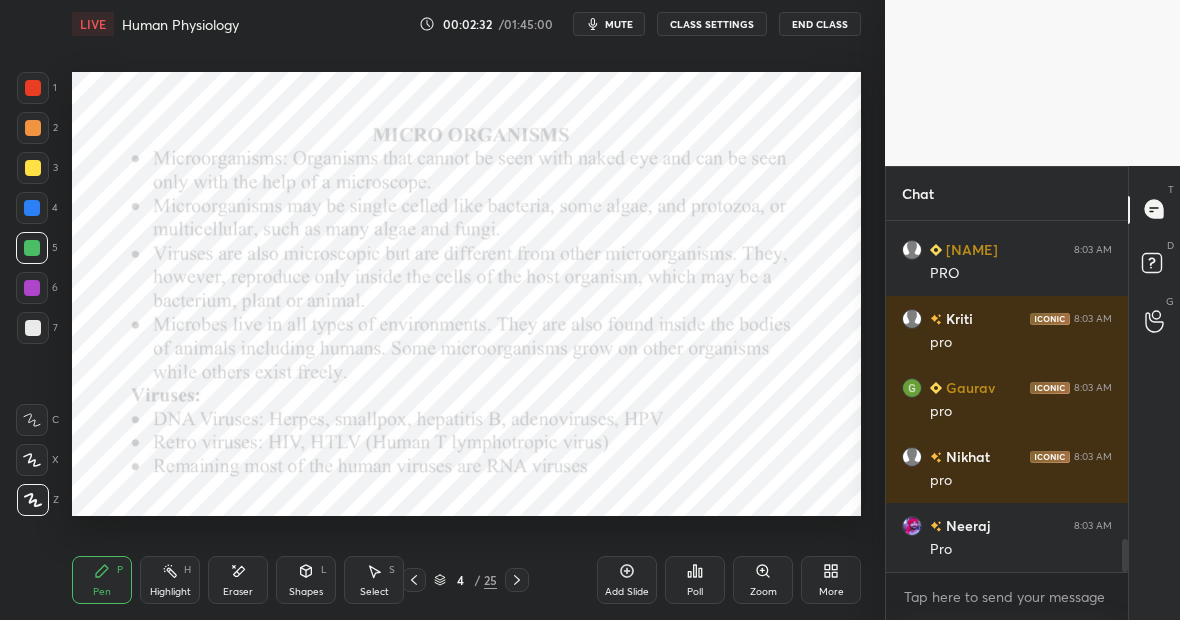 click 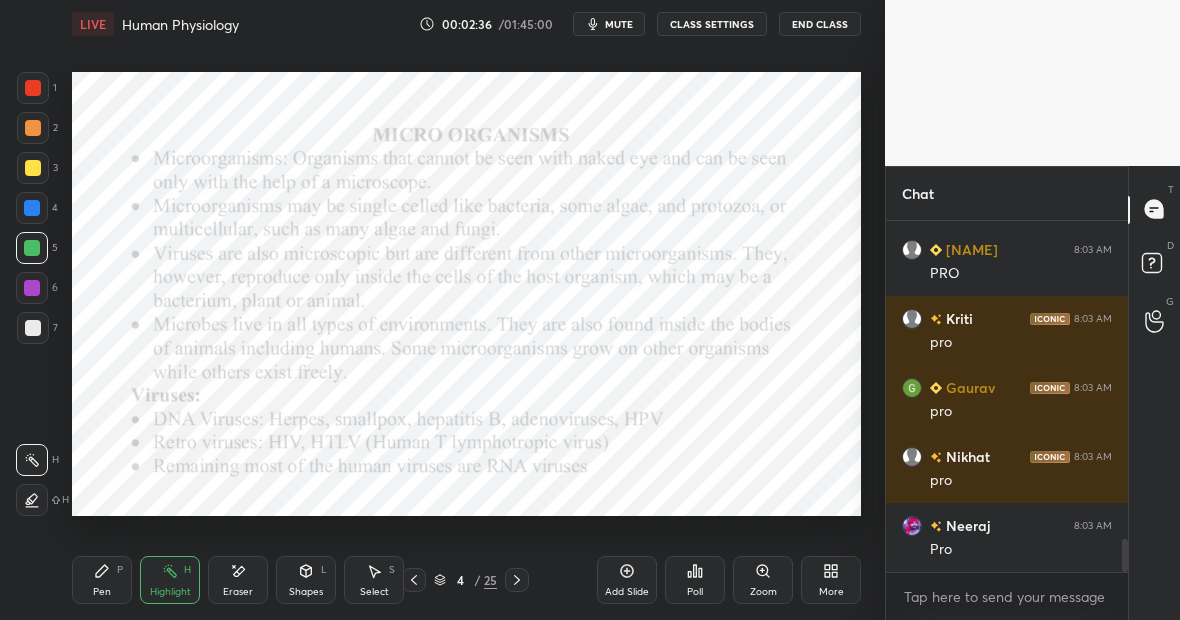 scroll, scrollTop: 3416, scrollLeft: 0, axis: vertical 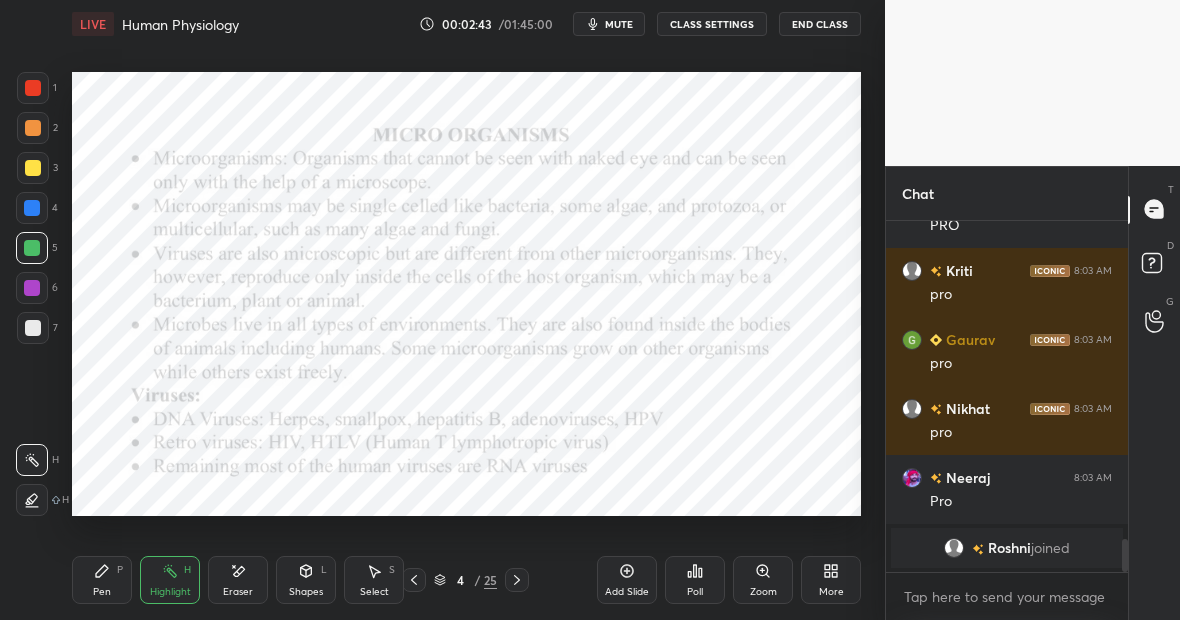 click on "Pen P" at bounding box center [102, 580] 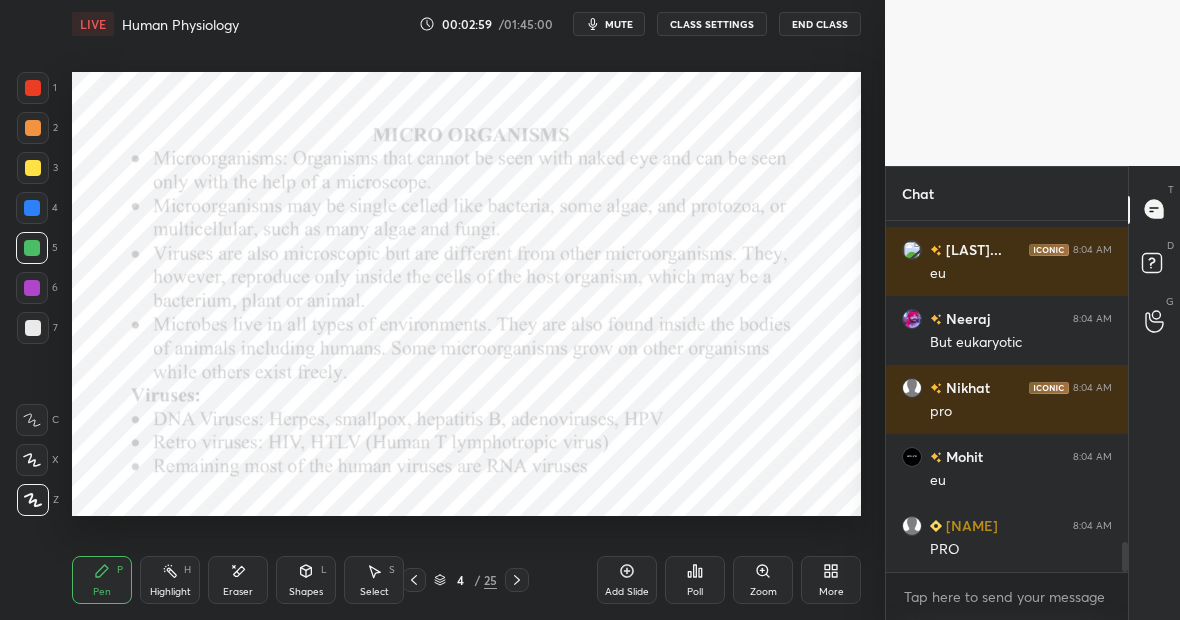 scroll, scrollTop: 3783, scrollLeft: 0, axis: vertical 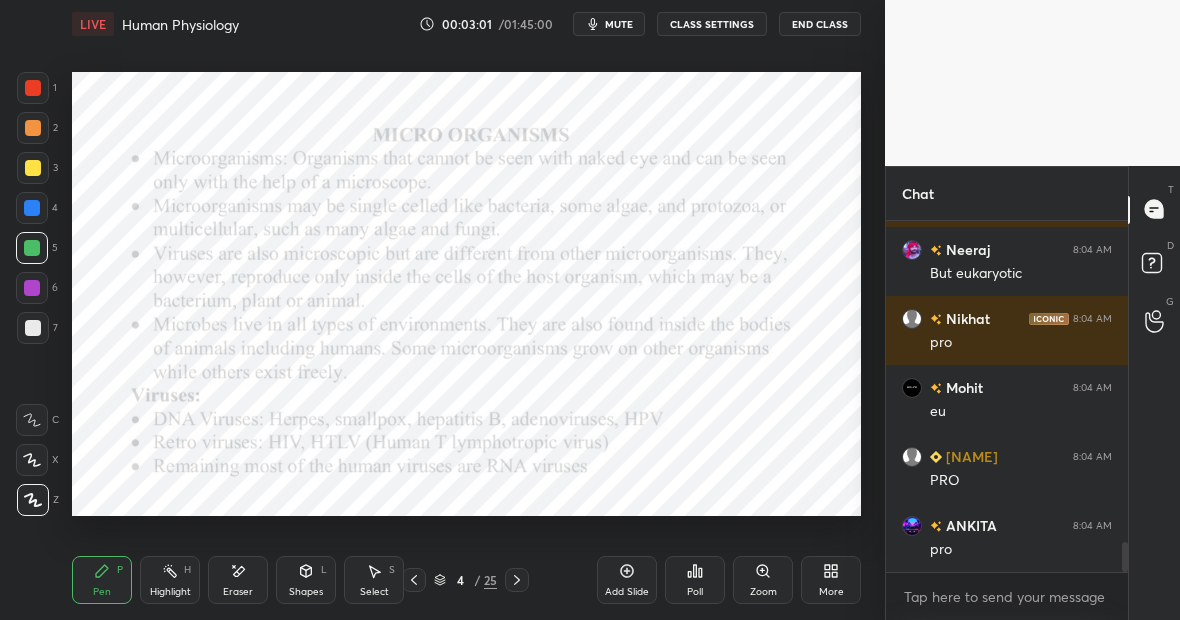 click on "Highlight H" at bounding box center (170, 580) 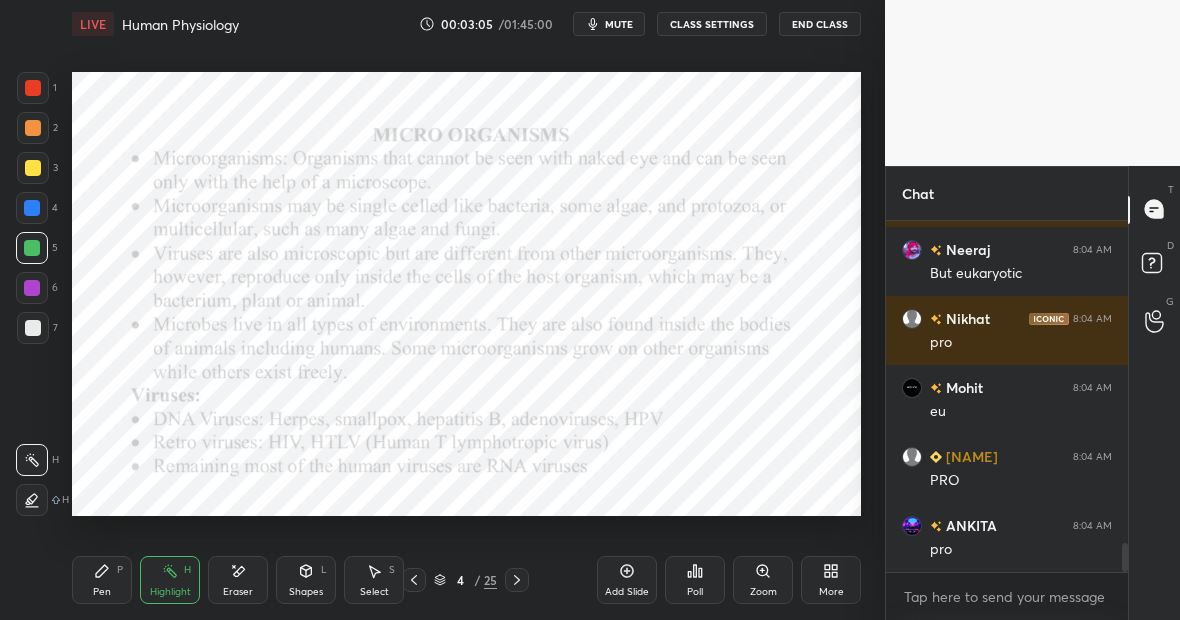 scroll, scrollTop: 3831, scrollLeft: 0, axis: vertical 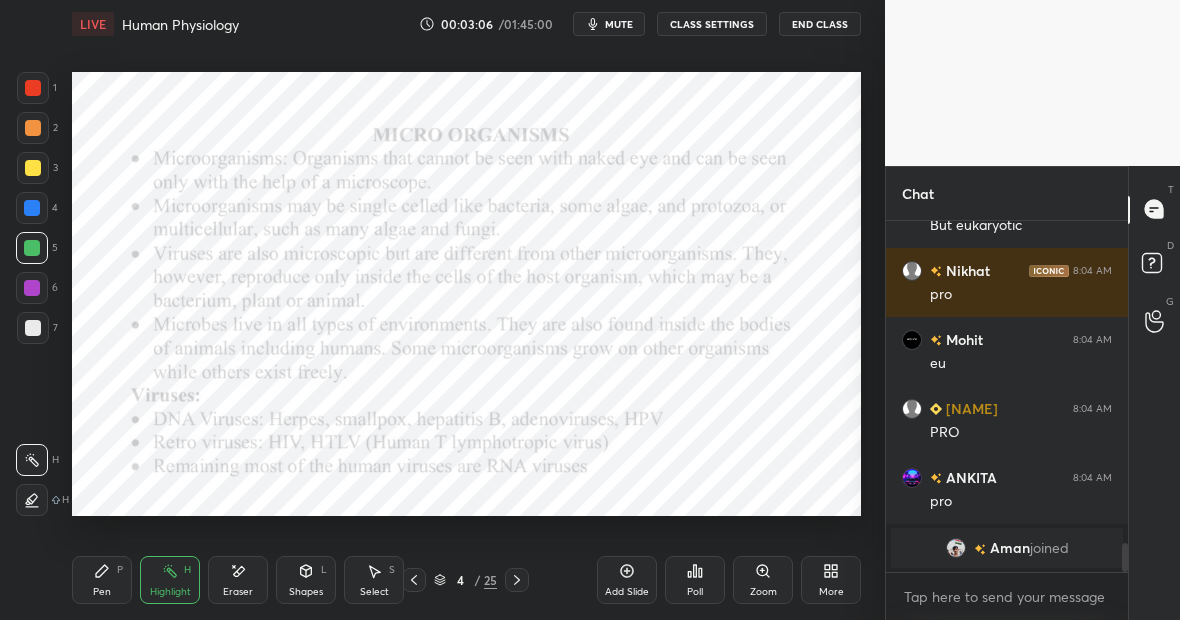 click on "Pen P" at bounding box center (102, 580) 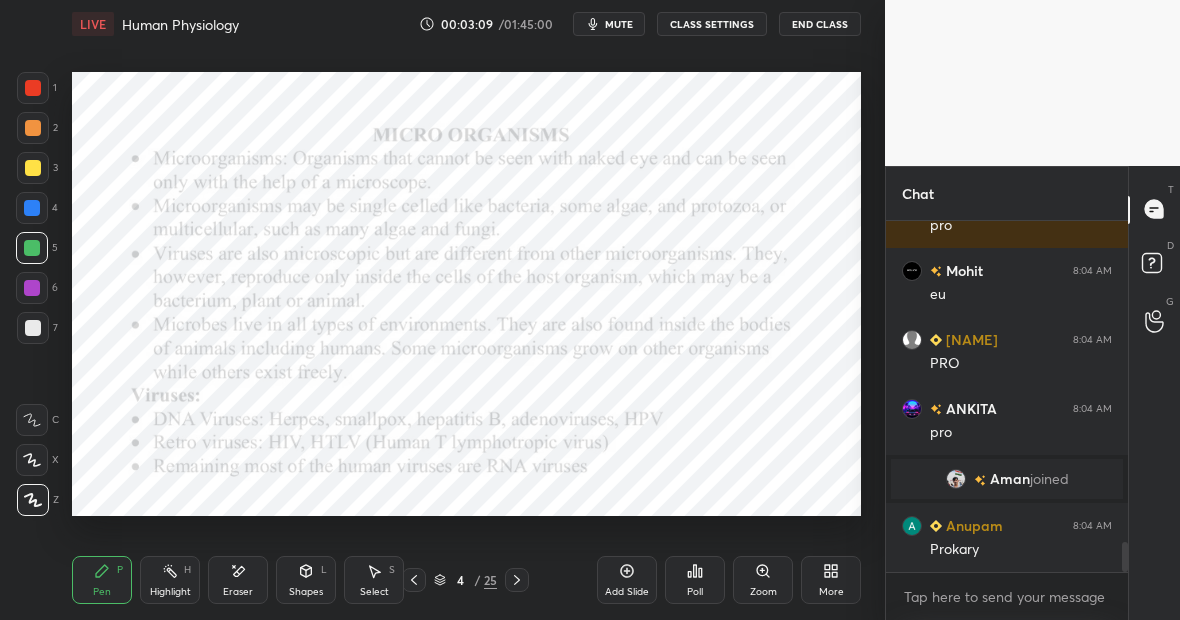 scroll, scrollTop: 3749, scrollLeft: 0, axis: vertical 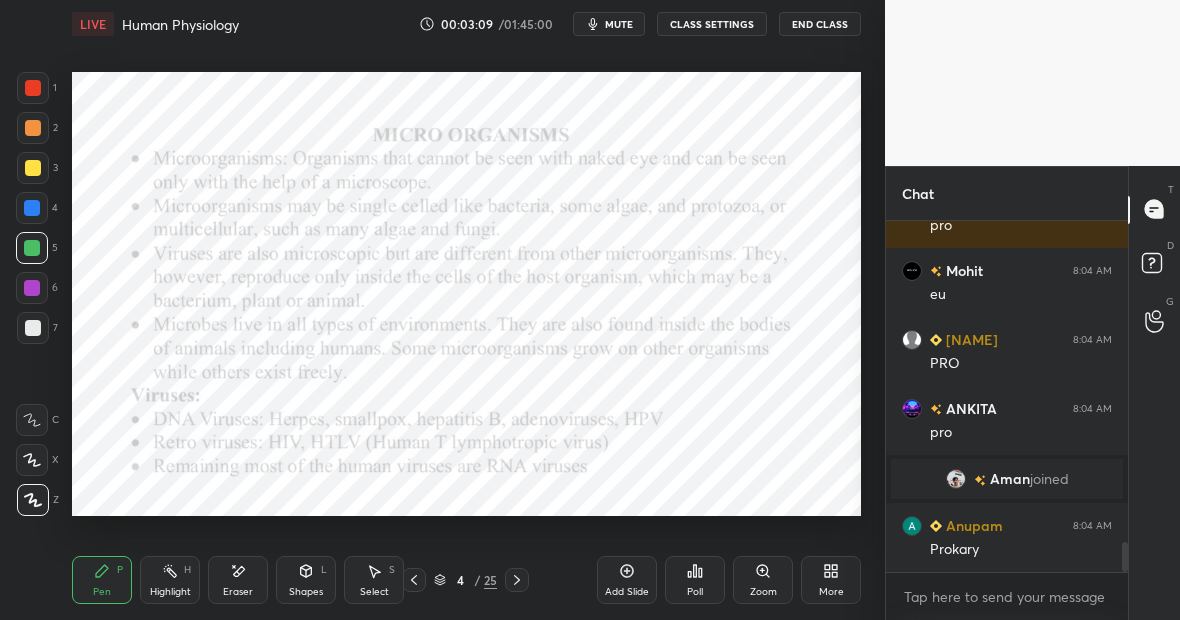 click on "Pen P" at bounding box center (102, 580) 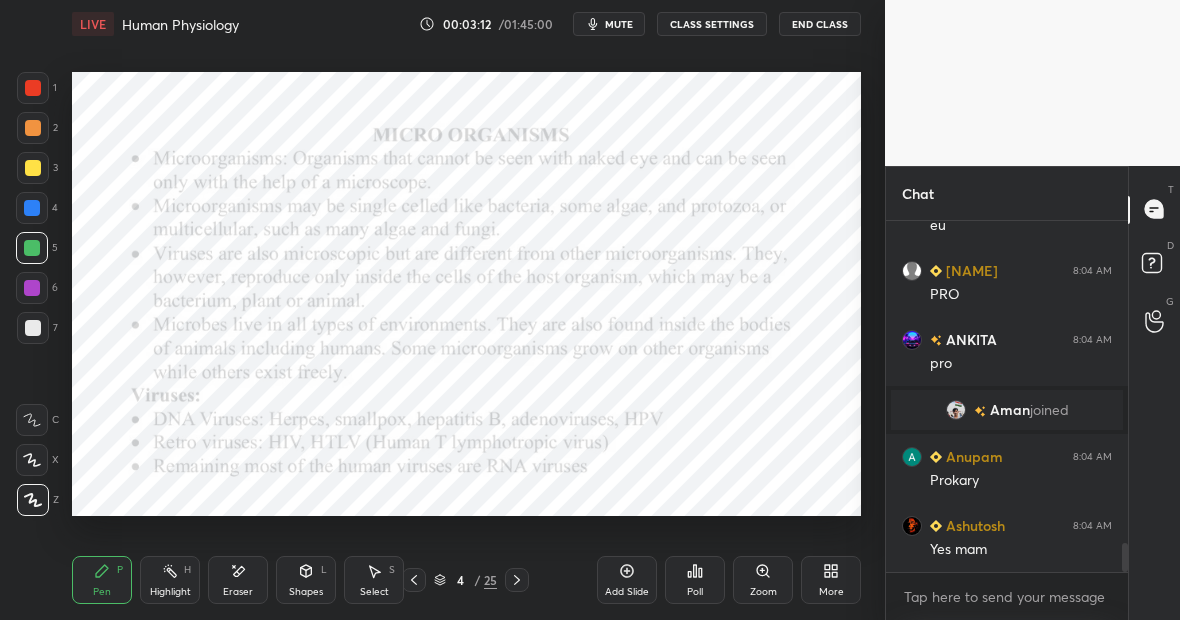 scroll, scrollTop: 3887, scrollLeft: 0, axis: vertical 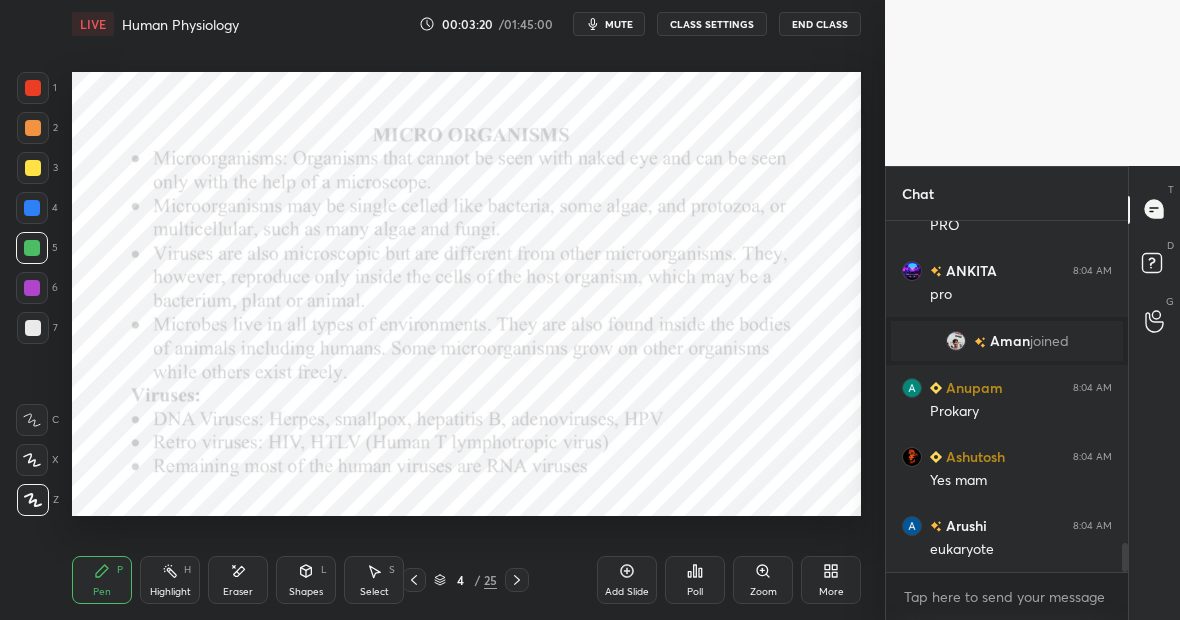 click on "Highlight H" at bounding box center [170, 580] 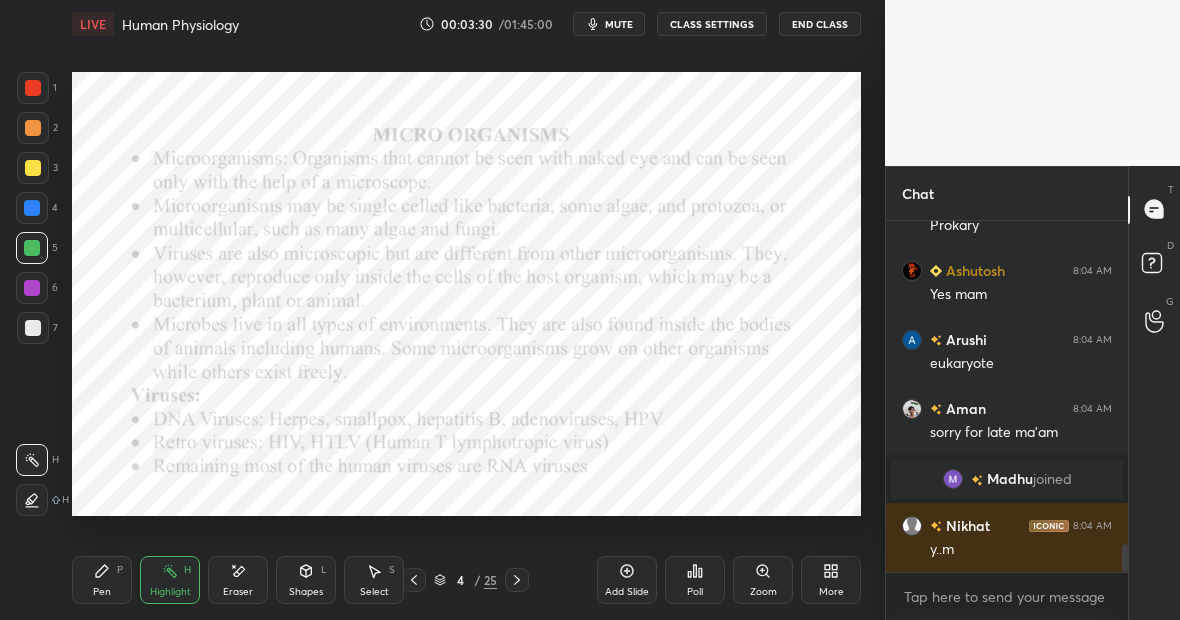 scroll, scrollTop: 4047, scrollLeft: 0, axis: vertical 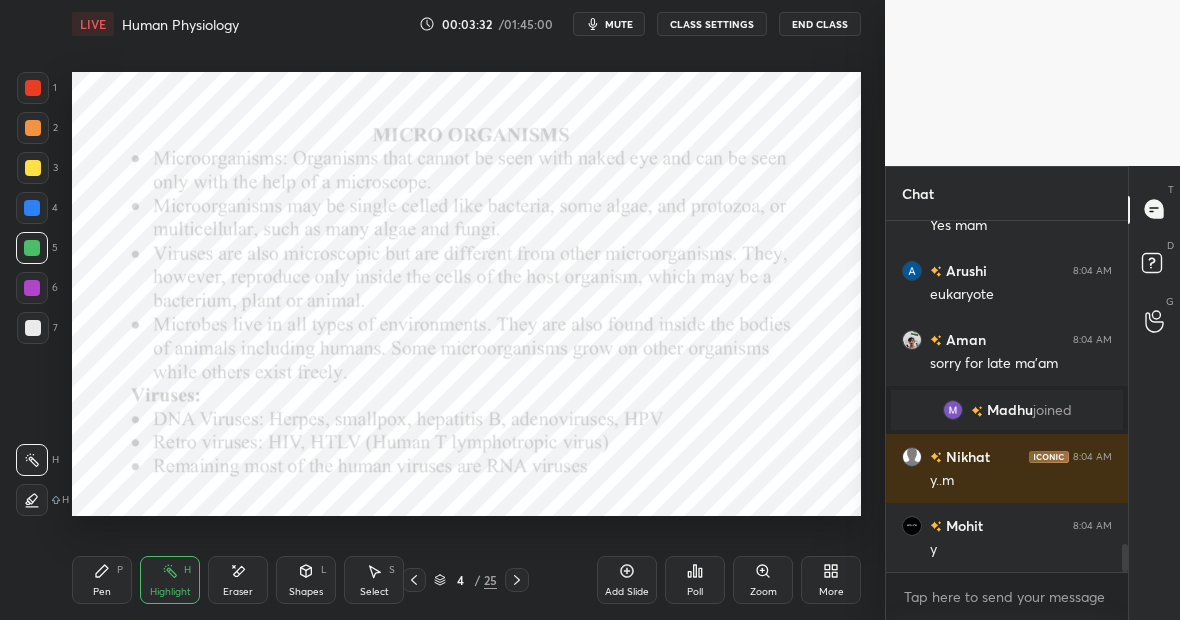 click 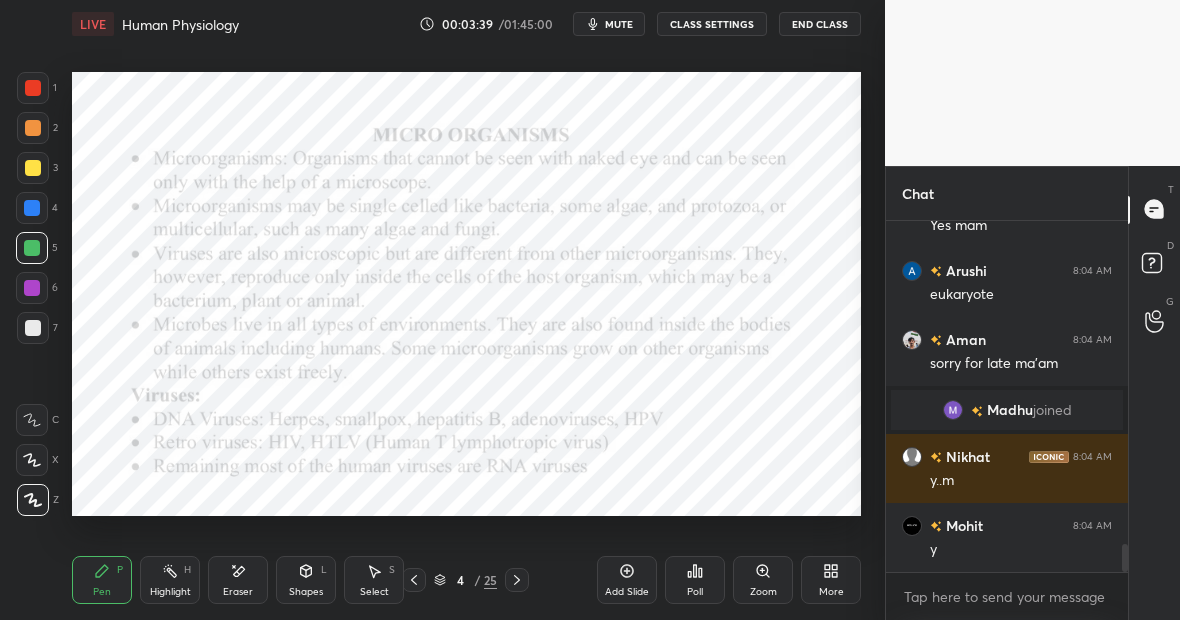 scroll, scrollTop: 4116, scrollLeft: 0, axis: vertical 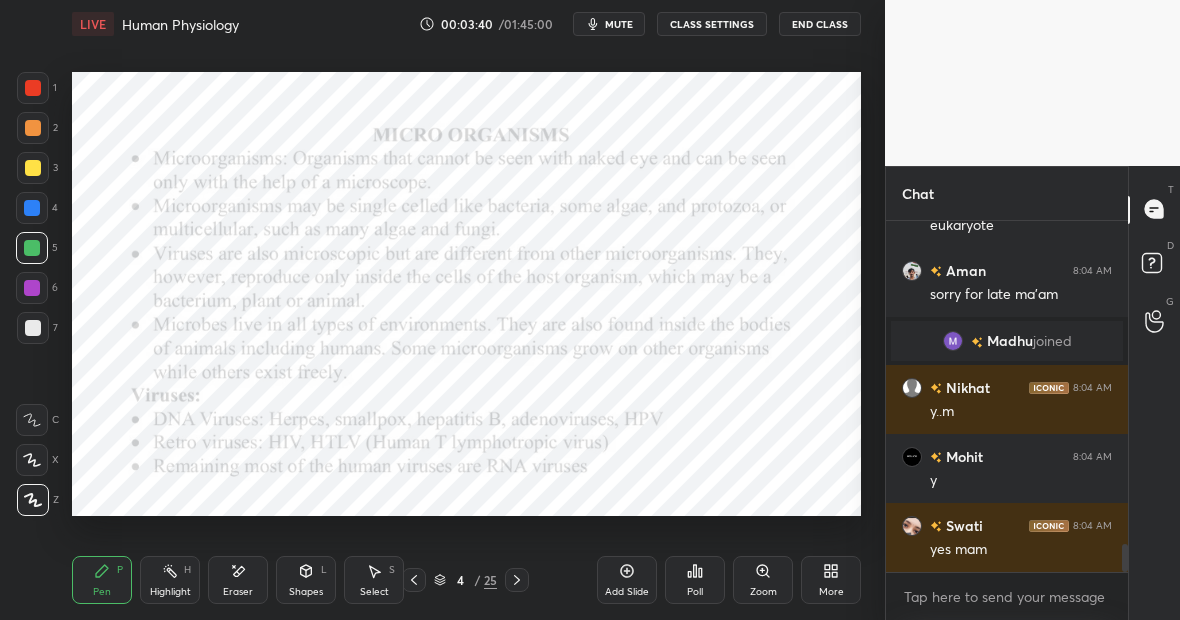click on "Pen P" at bounding box center [102, 580] 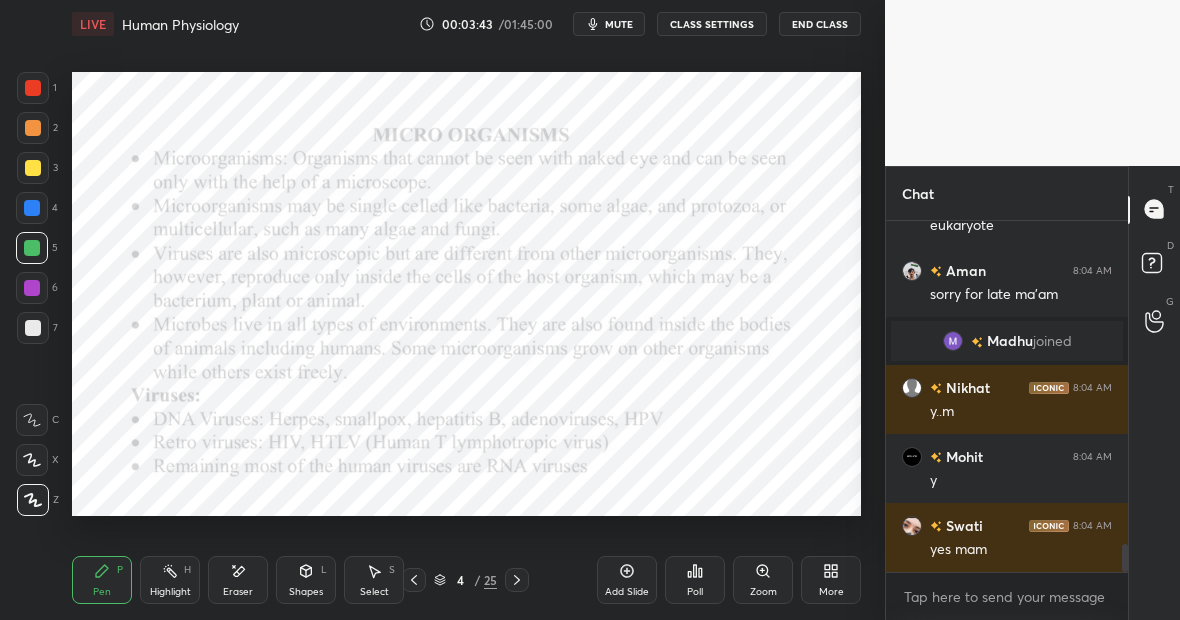 scroll, scrollTop: 4185, scrollLeft: 0, axis: vertical 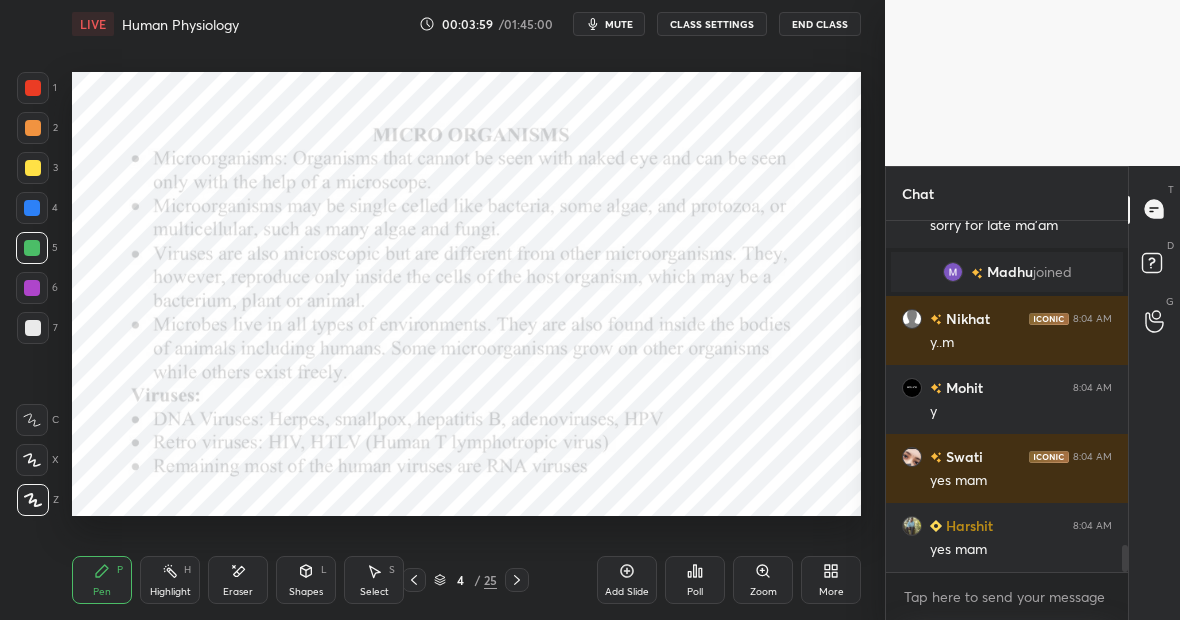 click on "Highlight H" at bounding box center (170, 580) 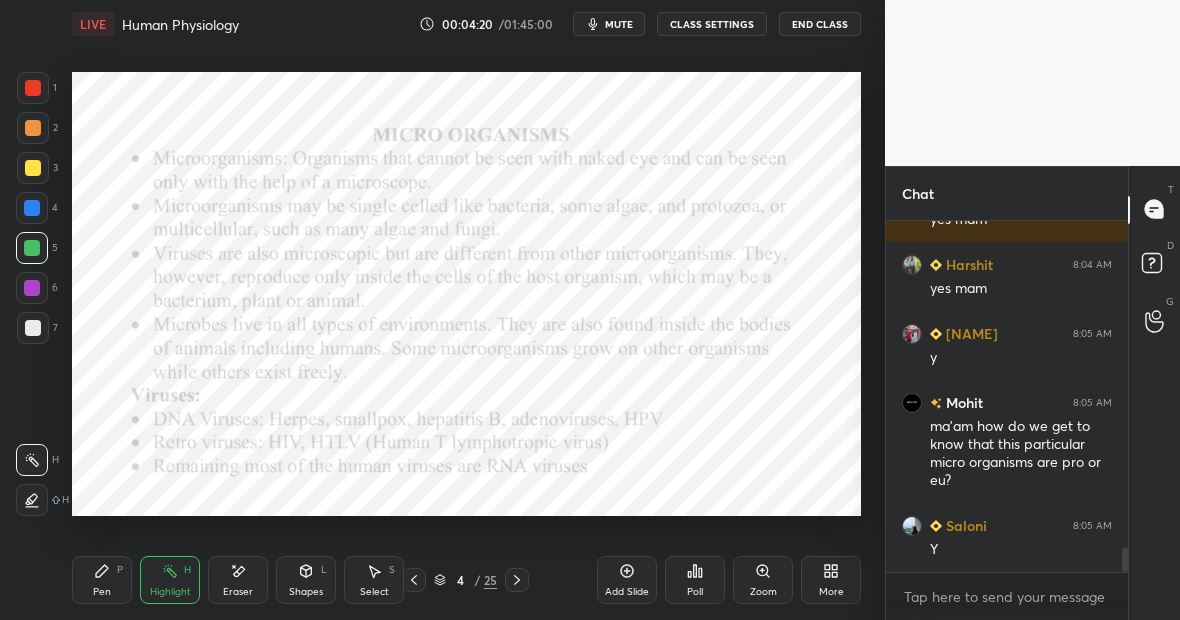 scroll, scrollTop: 4494, scrollLeft: 0, axis: vertical 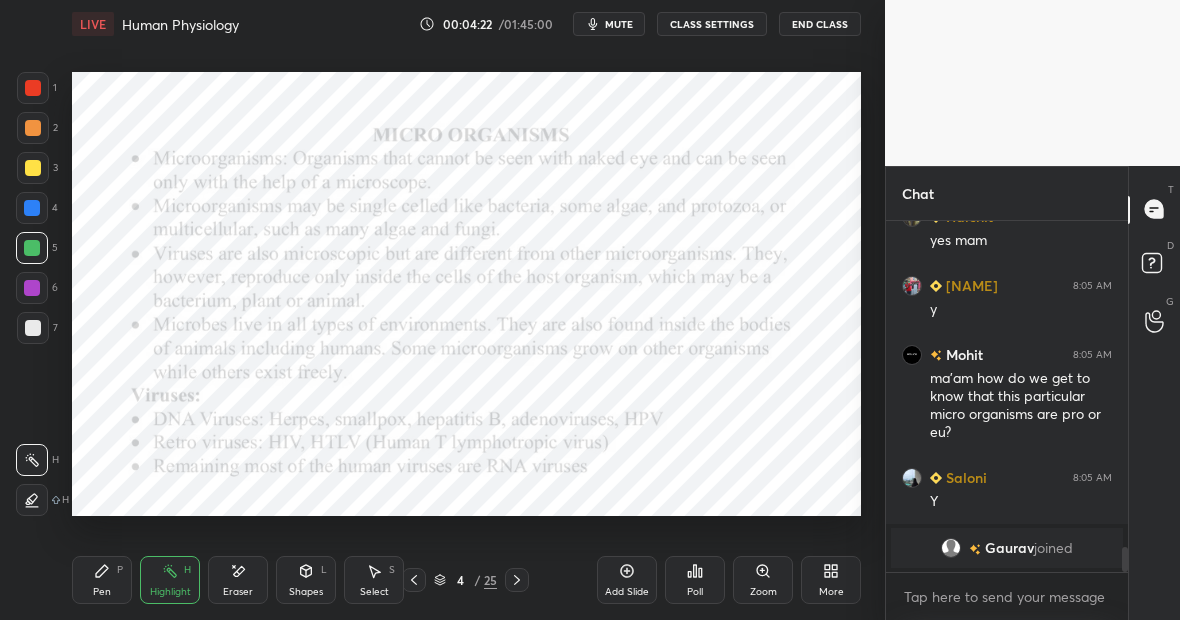 click on "Pen P" at bounding box center (102, 580) 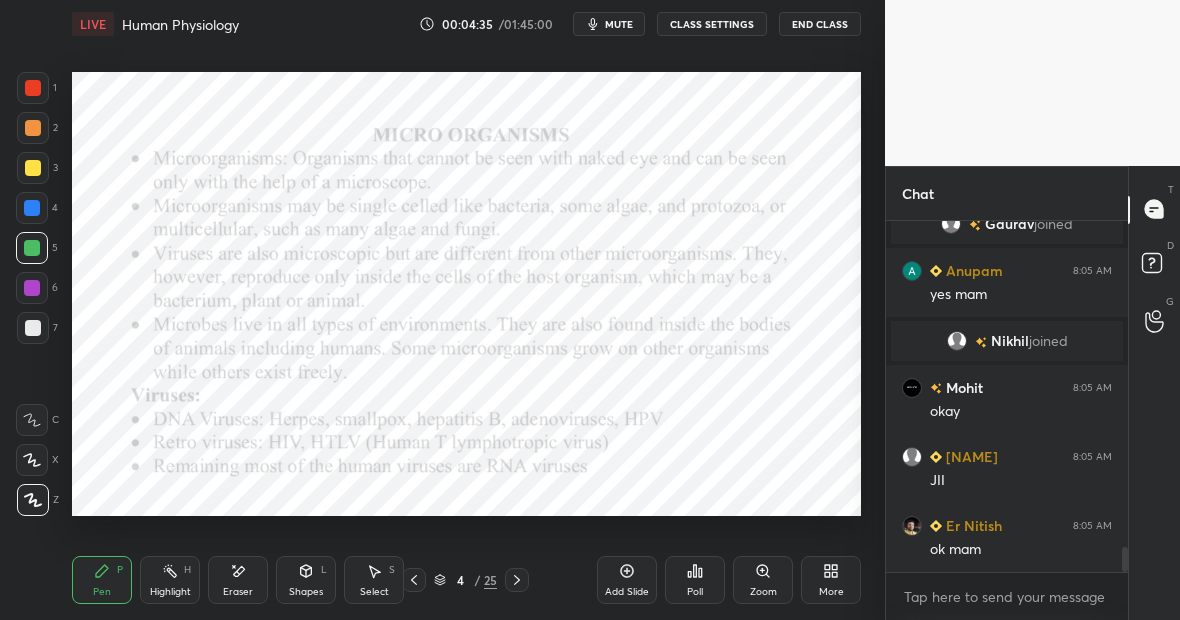 scroll, scrollTop: 4699, scrollLeft: 0, axis: vertical 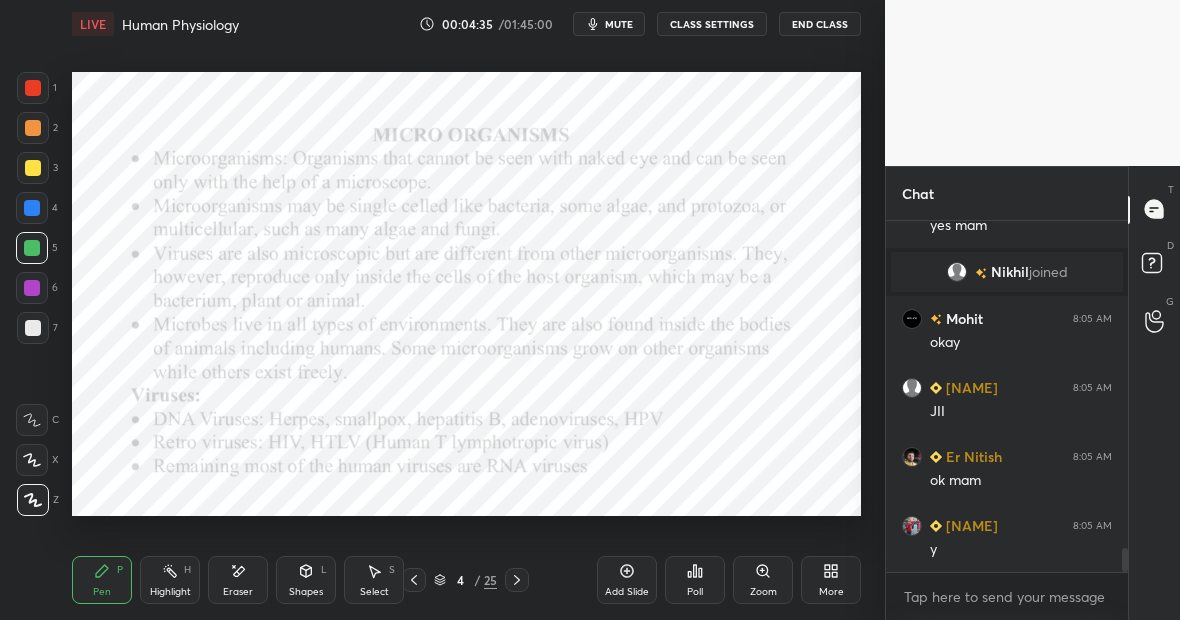 click on "Highlight H" at bounding box center (170, 580) 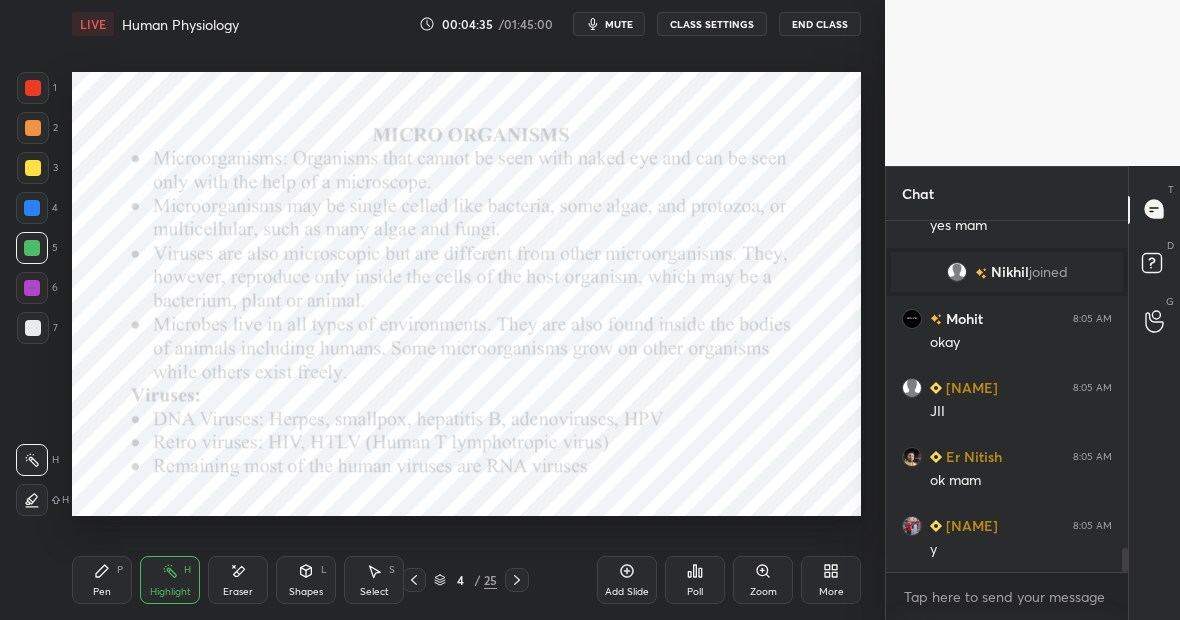 click on "Pen P" at bounding box center (102, 580) 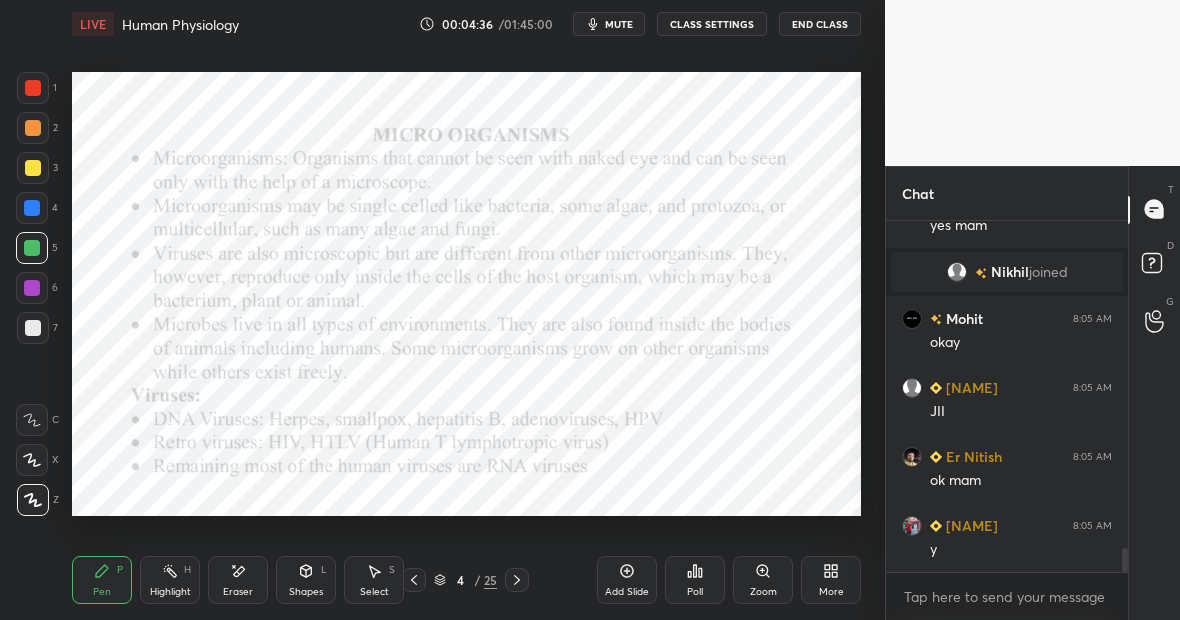 scroll, scrollTop: 4768, scrollLeft: 0, axis: vertical 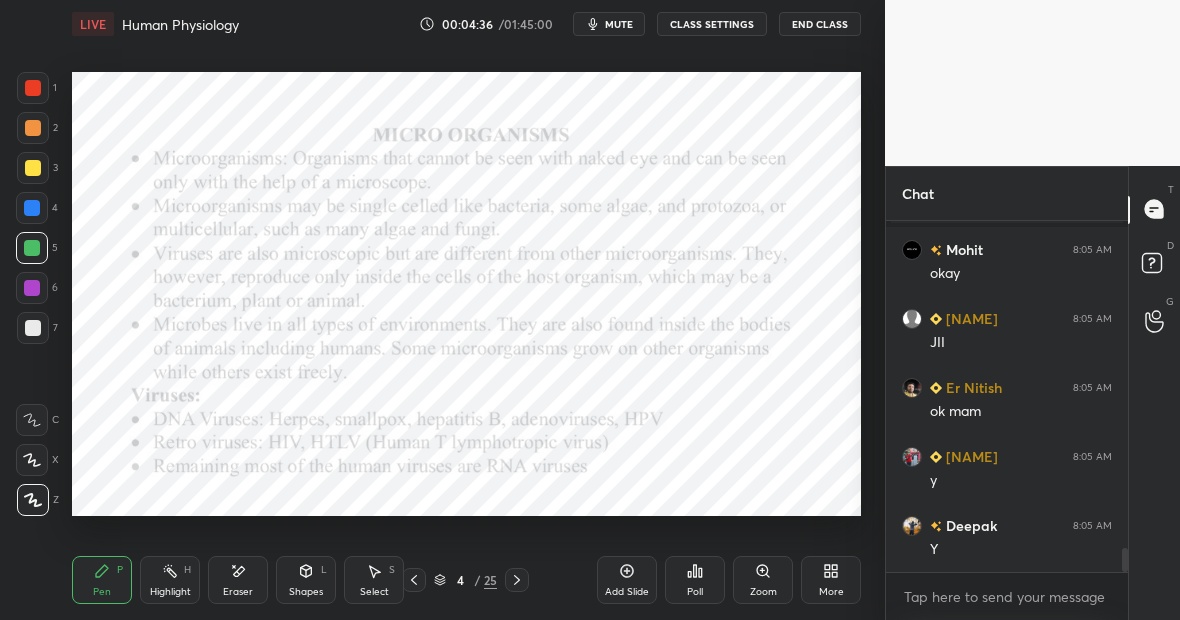 click on "Highlight H" at bounding box center (170, 580) 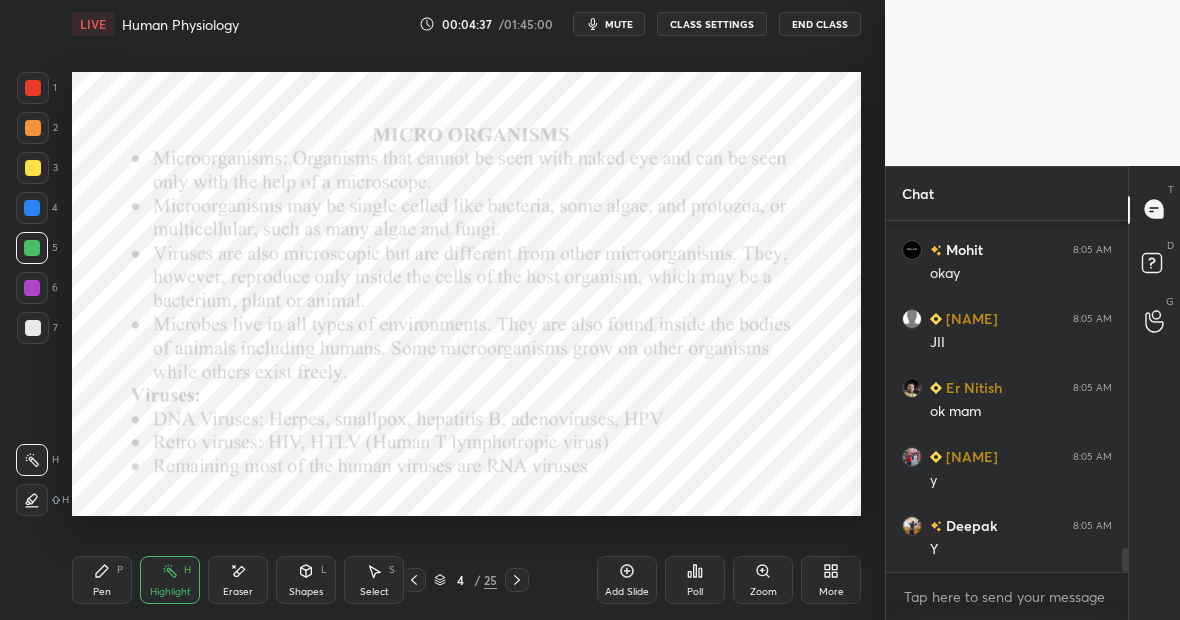 click 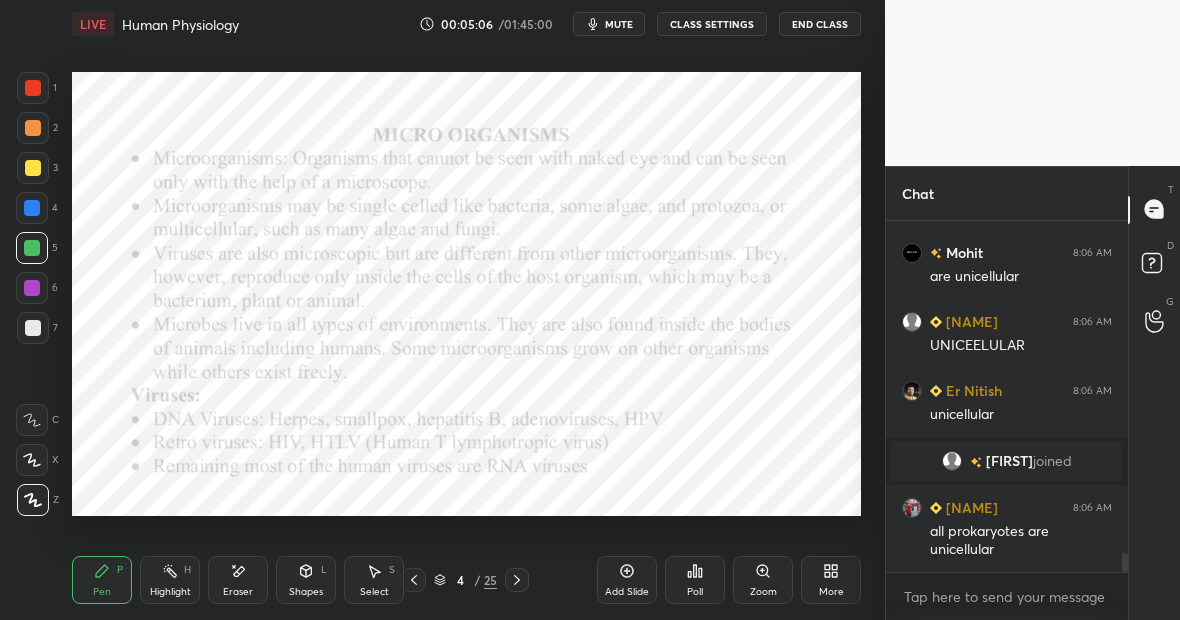 scroll, scrollTop: 6076, scrollLeft: 0, axis: vertical 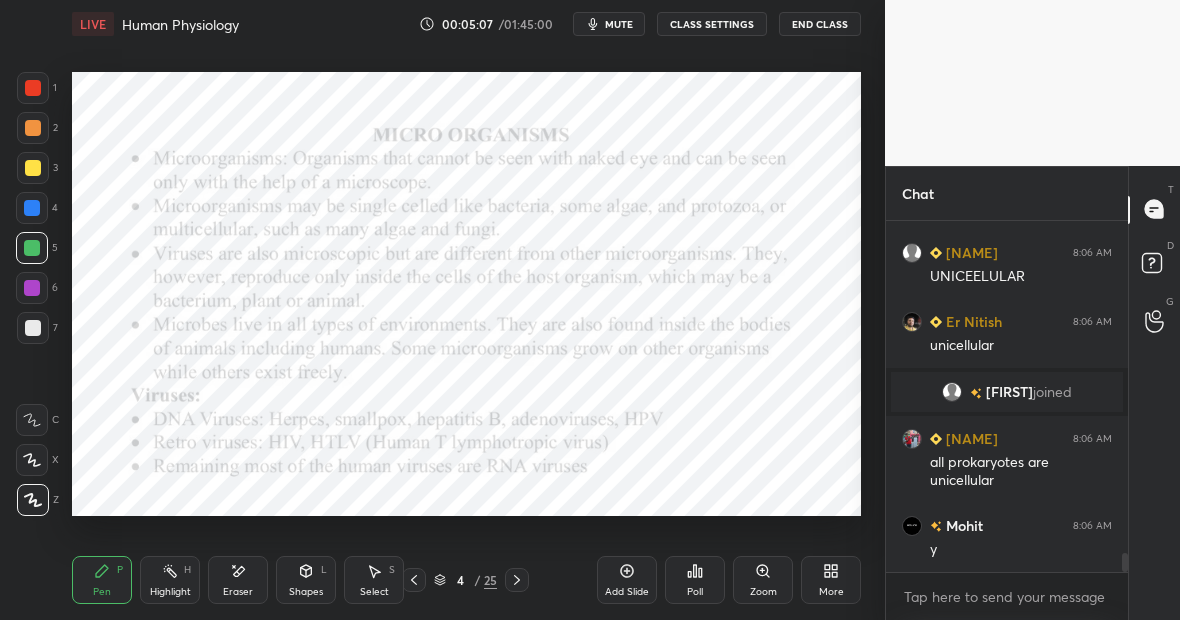 click on "Highlight H" at bounding box center [170, 580] 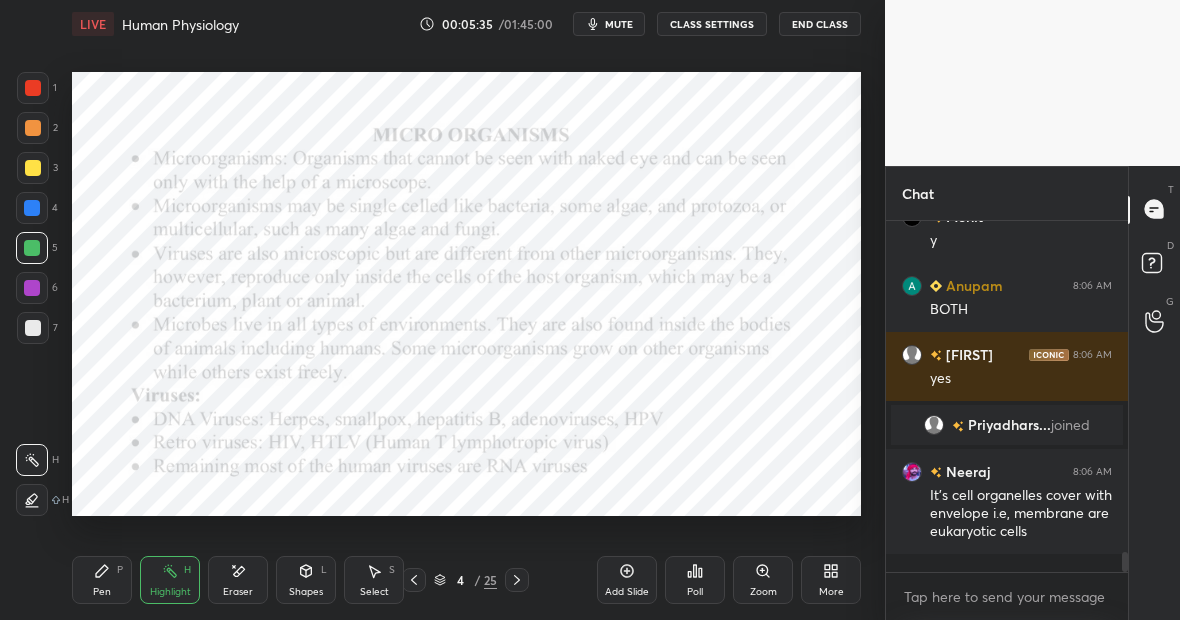 scroll, scrollTop: 5971, scrollLeft: 0, axis: vertical 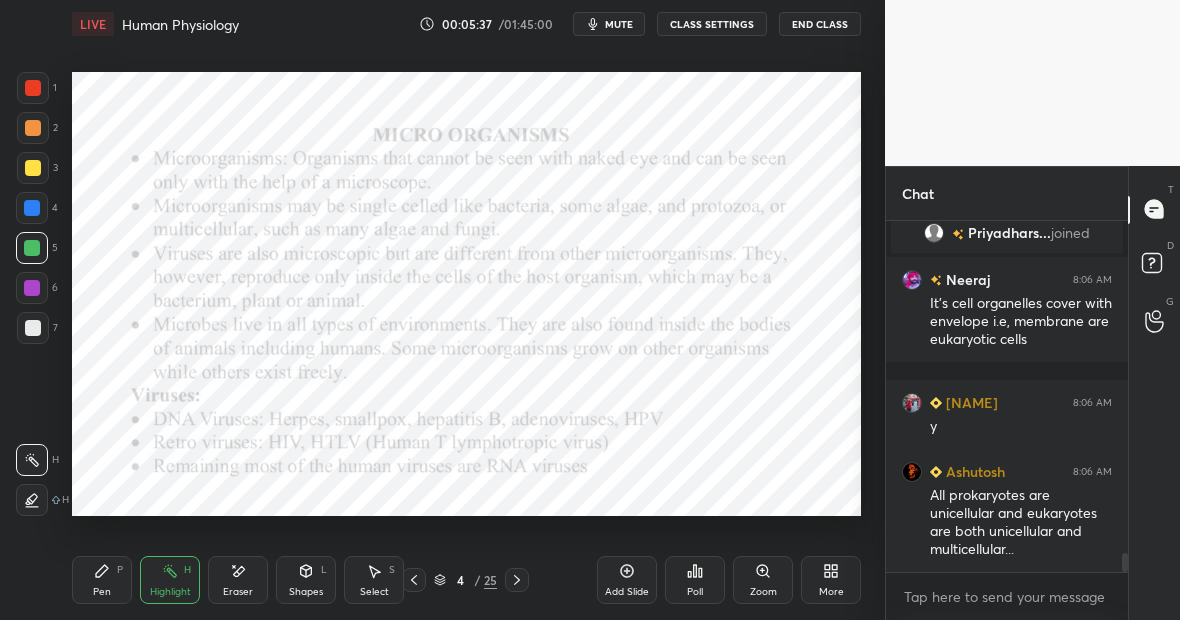 click on "Pen P" at bounding box center (102, 580) 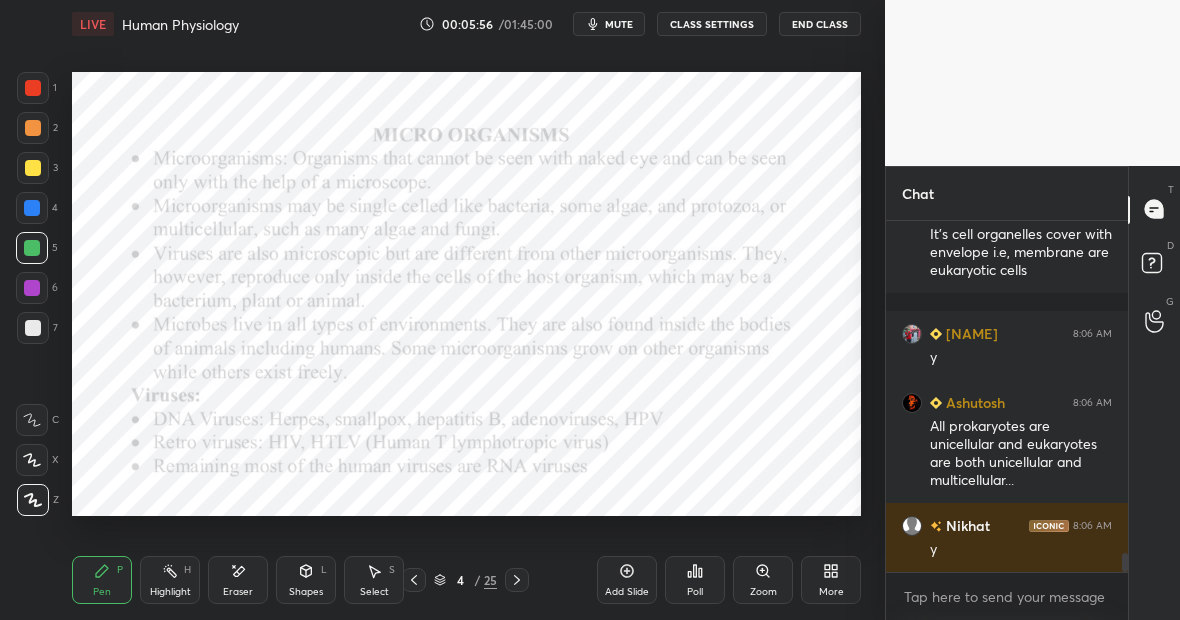 scroll, scrollTop: 6232, scrollLeft: 0, axis: vertical 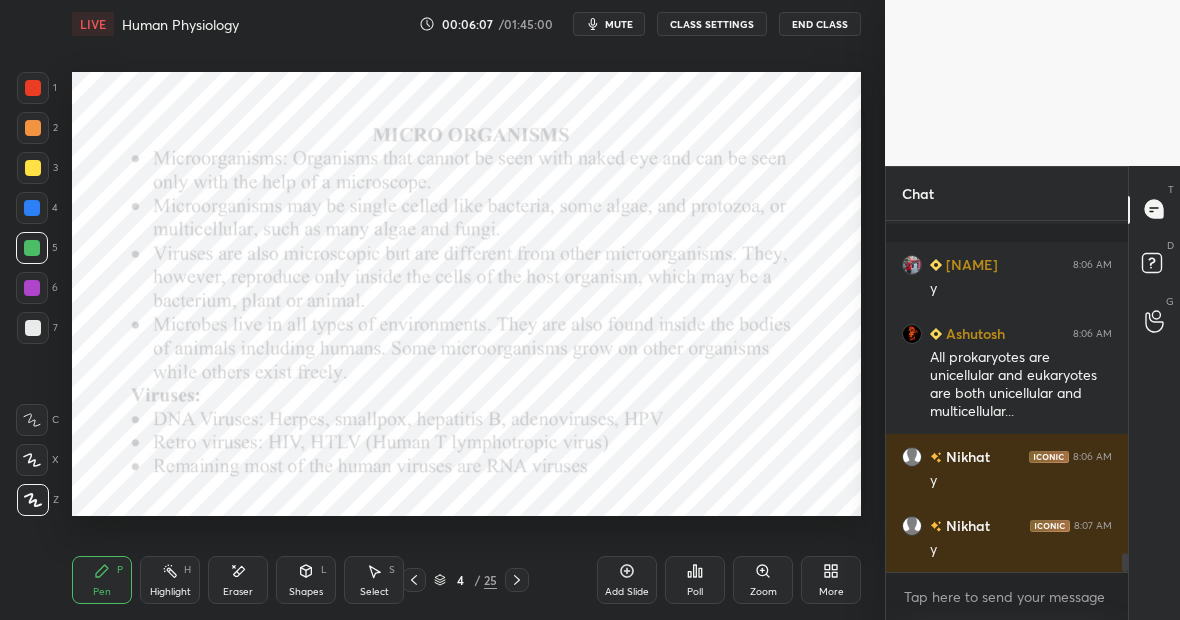 click on "Add Slide" at bounding box center (627, 580) 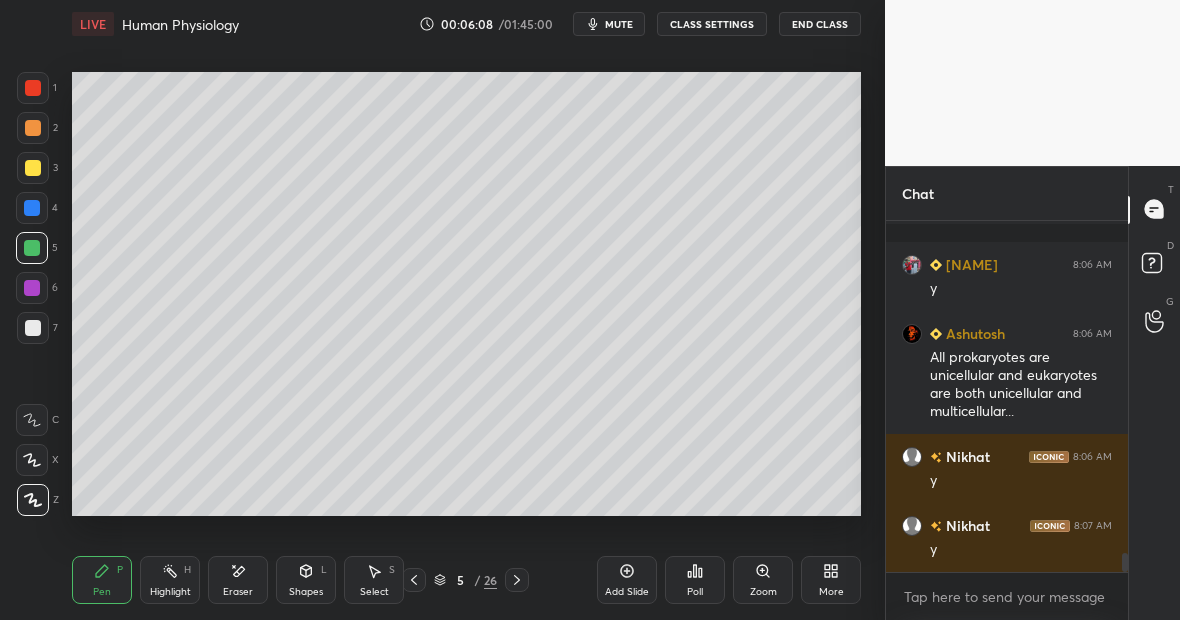 click at bounding box center [33, 168] 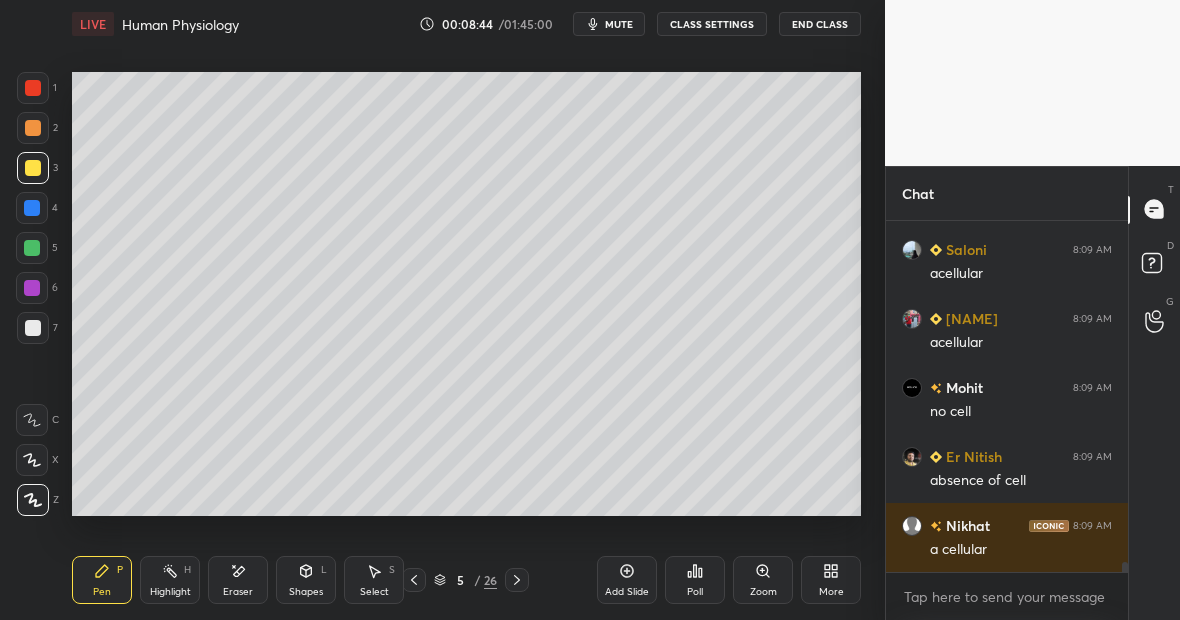 scroll, scrollTop: 12680, scrollLeft: 0, axis: vertical 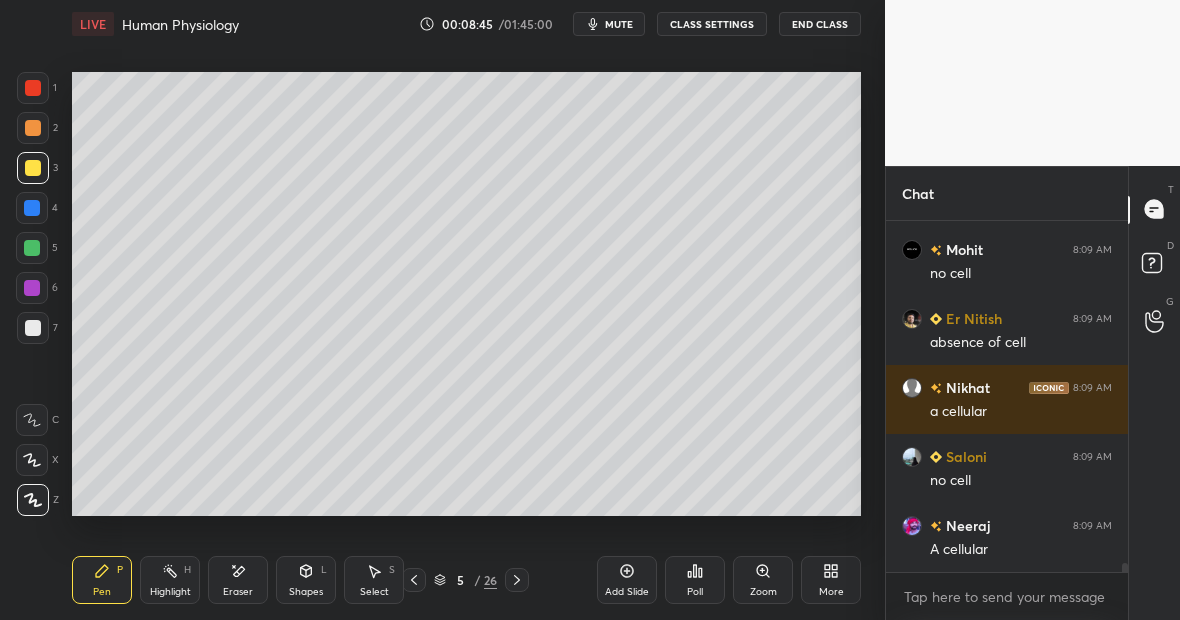 click at bounding box center [32, 248] 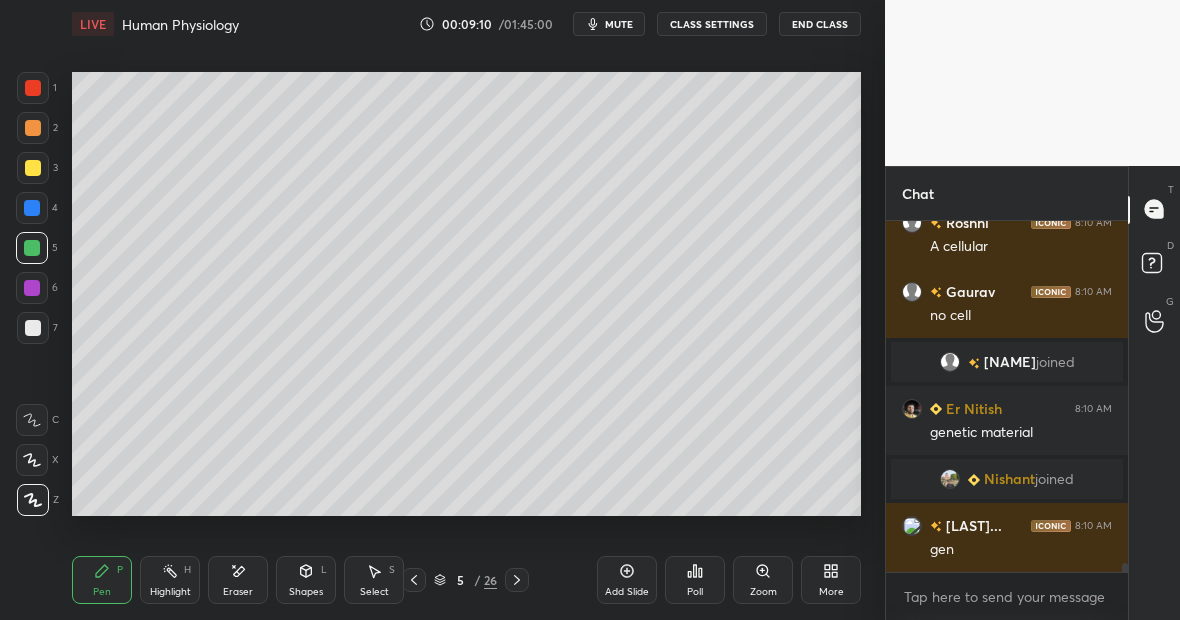 scroll, scrollTop: 12737, scrollLeft: 0, axis: vertical 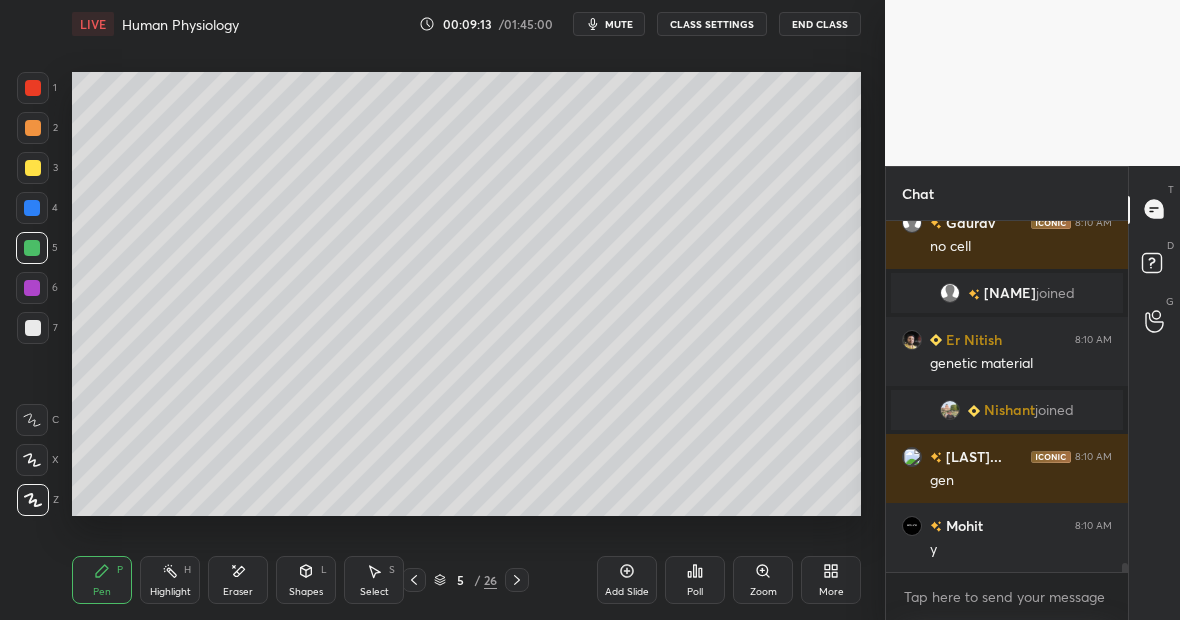 click at bounding box center [33, 168] 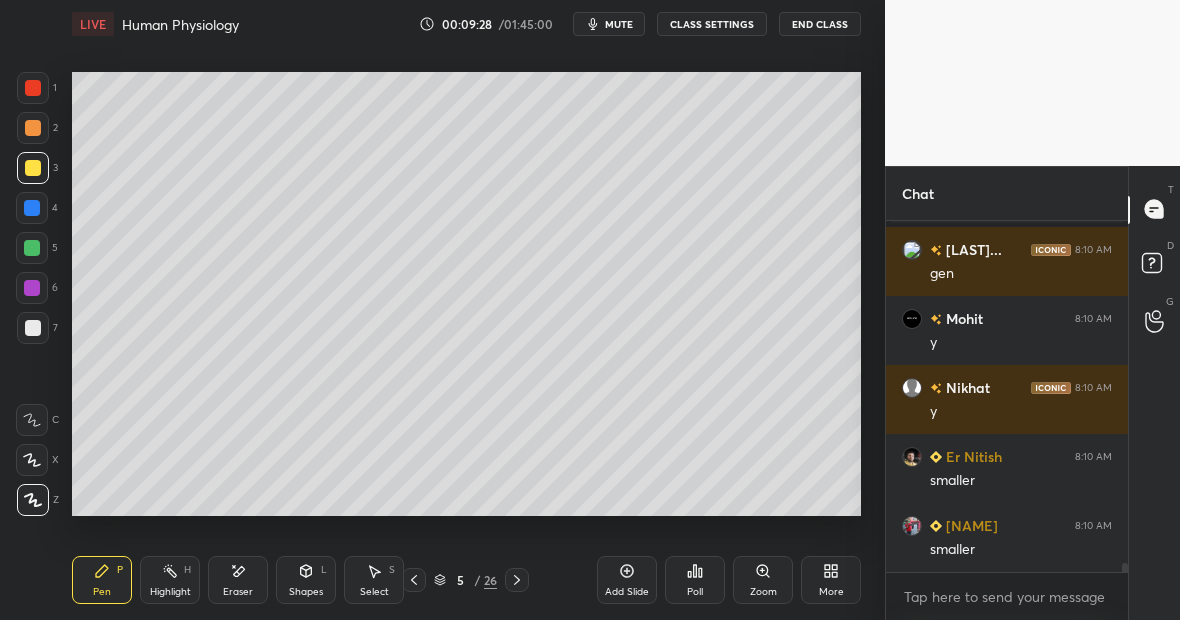 scroll, scrollTop: 13013, scrollLeft: 0, axis: vertical 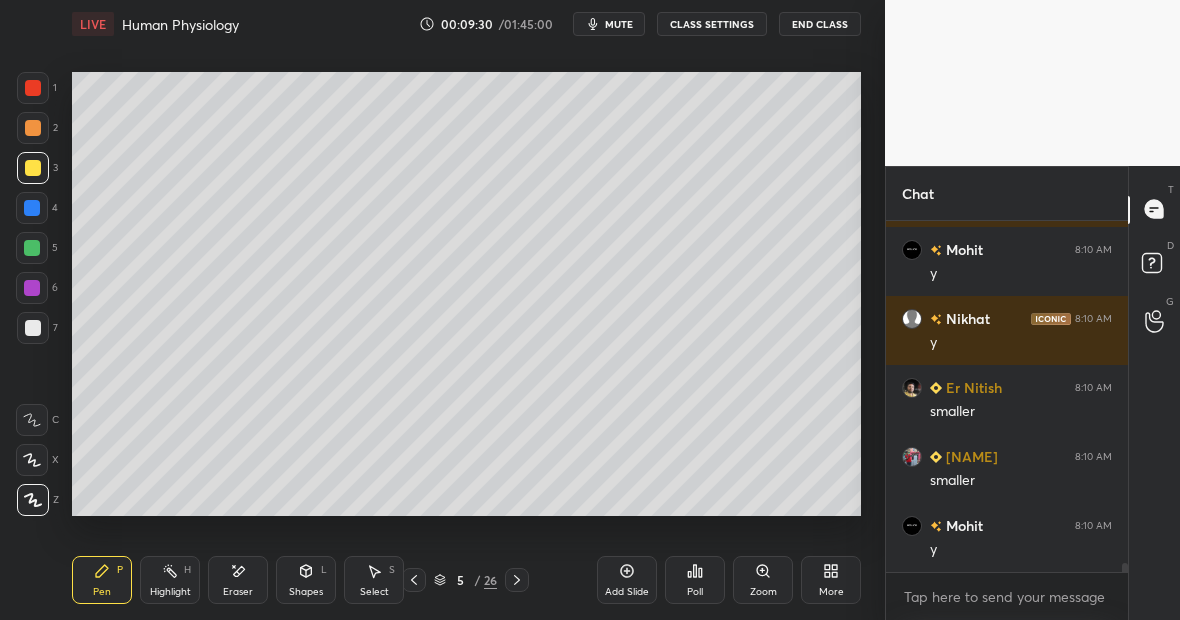 click at bounding box center [33, 88] 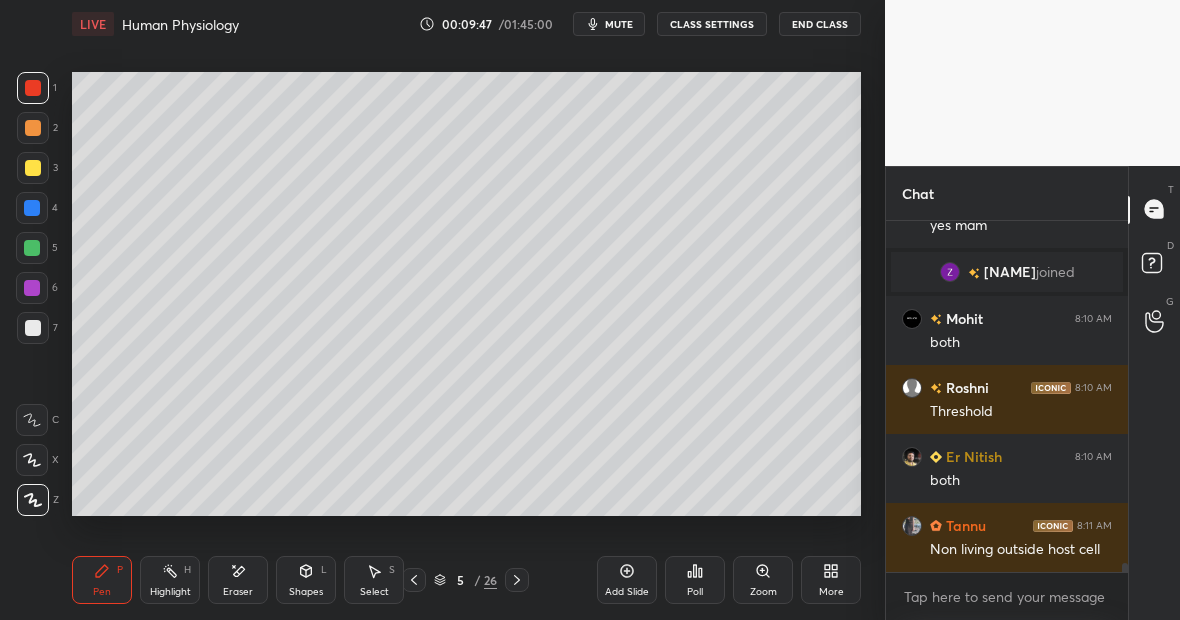 scroll, scrollTop: 13303, scrollLeft: 0, axis: vertical 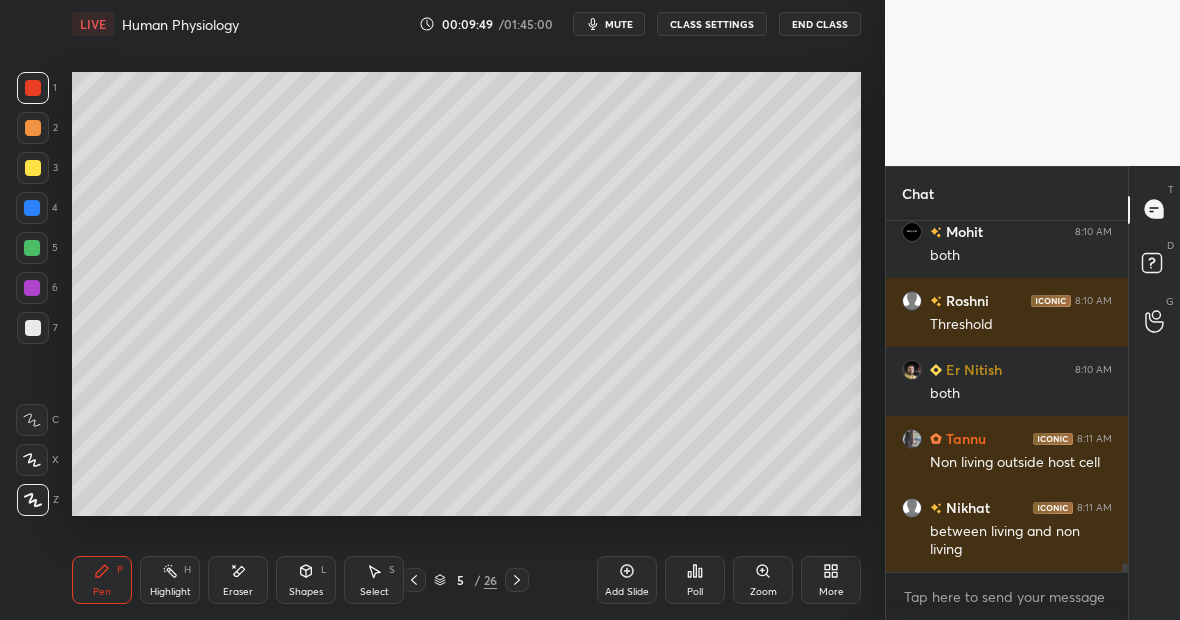 click at bounding box center (33, 168) 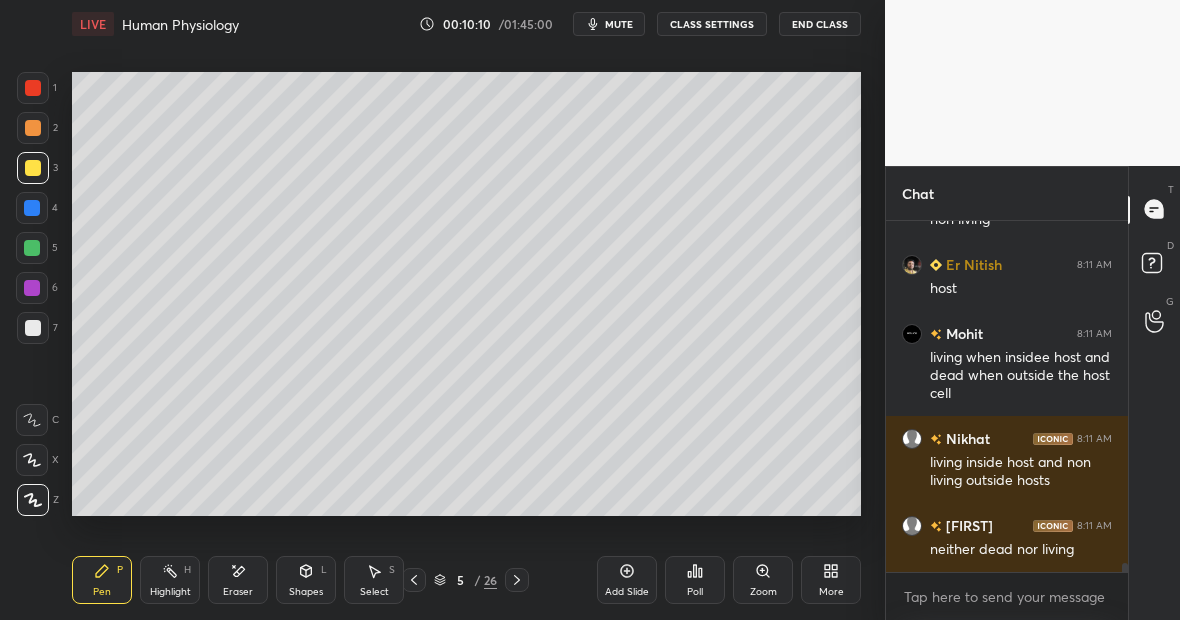 scroll, scrollTop: 13963, scrollLeft: 0, axis: vertical 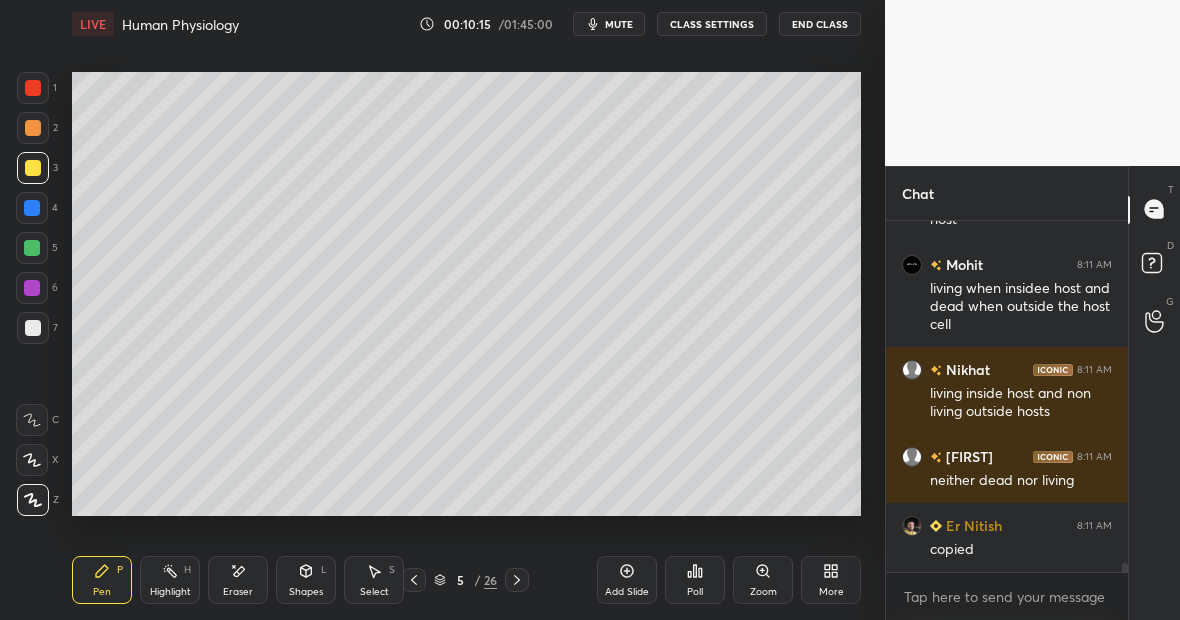 click at bounding box center [32, 288] 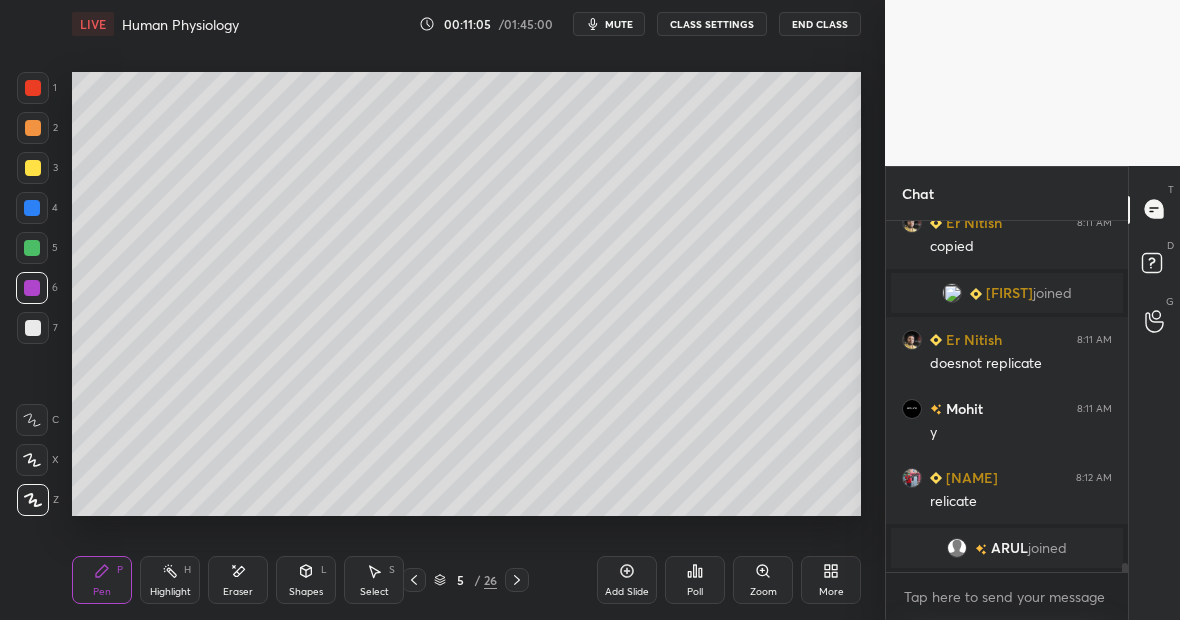 scroll, scrollTop: 14086, scrollLeft: 0, axis: vertical 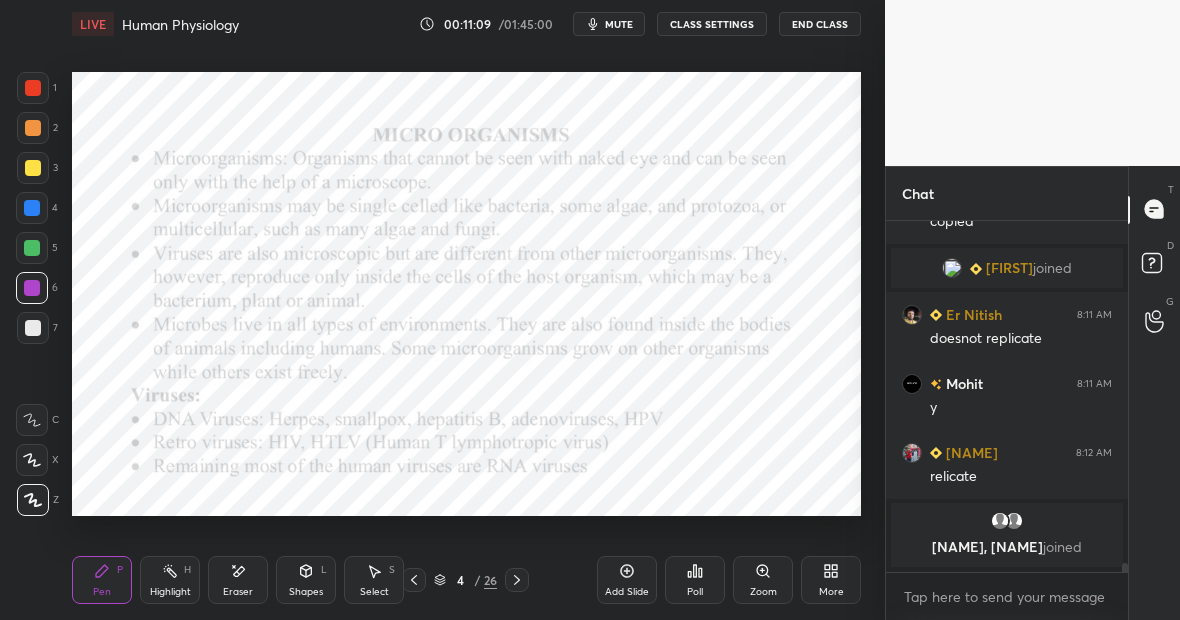 click at bounding box center [32, 248] 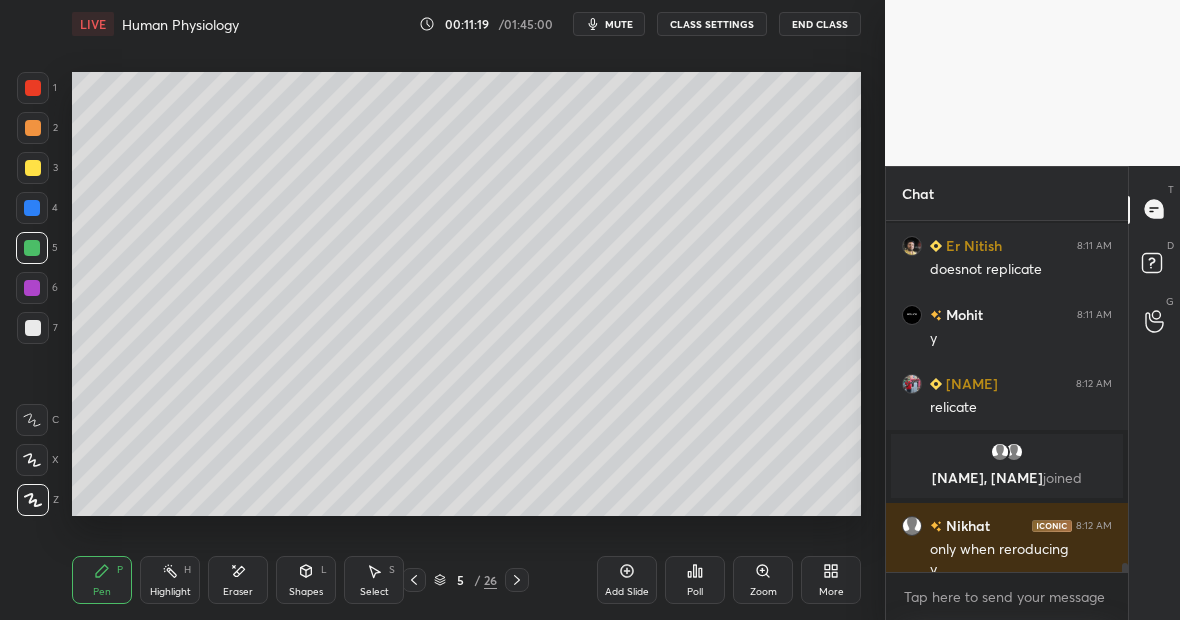 scroll, scrollTop: 14137, scrollLeft: 0, axis: vertical 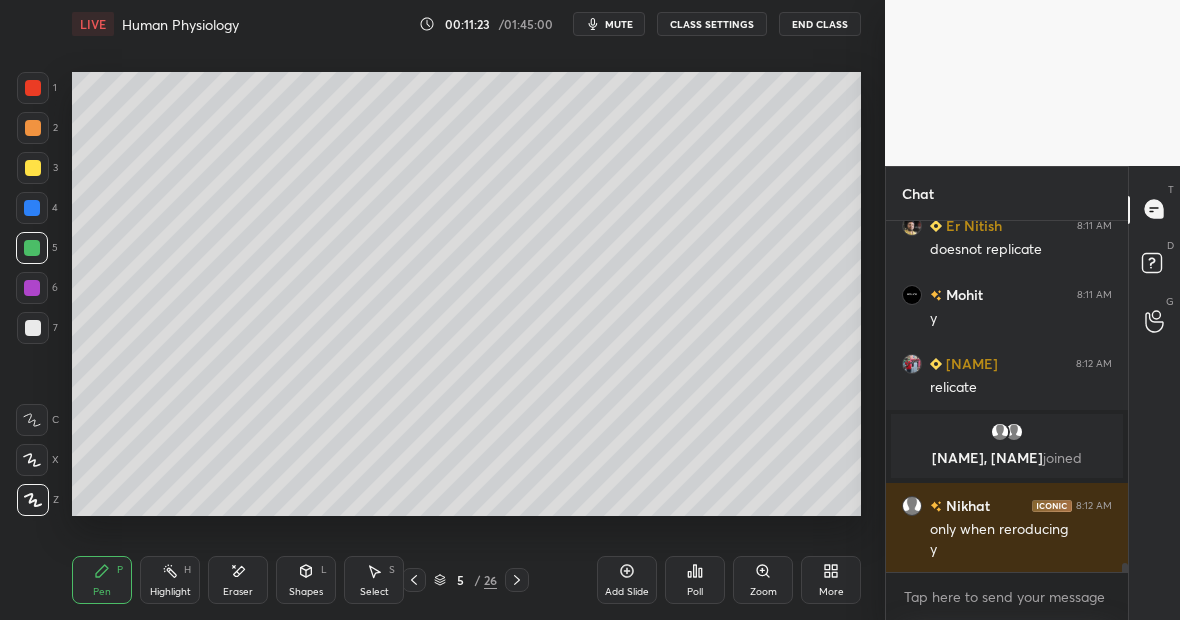 click on "Add Slide" at bounding box center [627, 580] 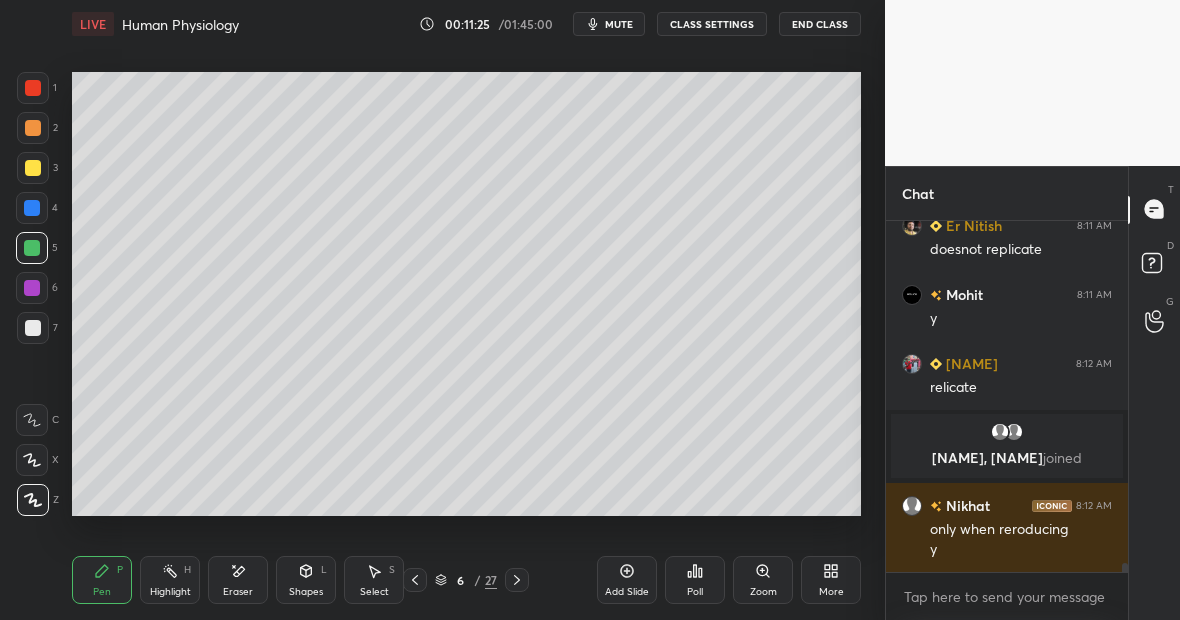 click at bounding box center [33, 168] 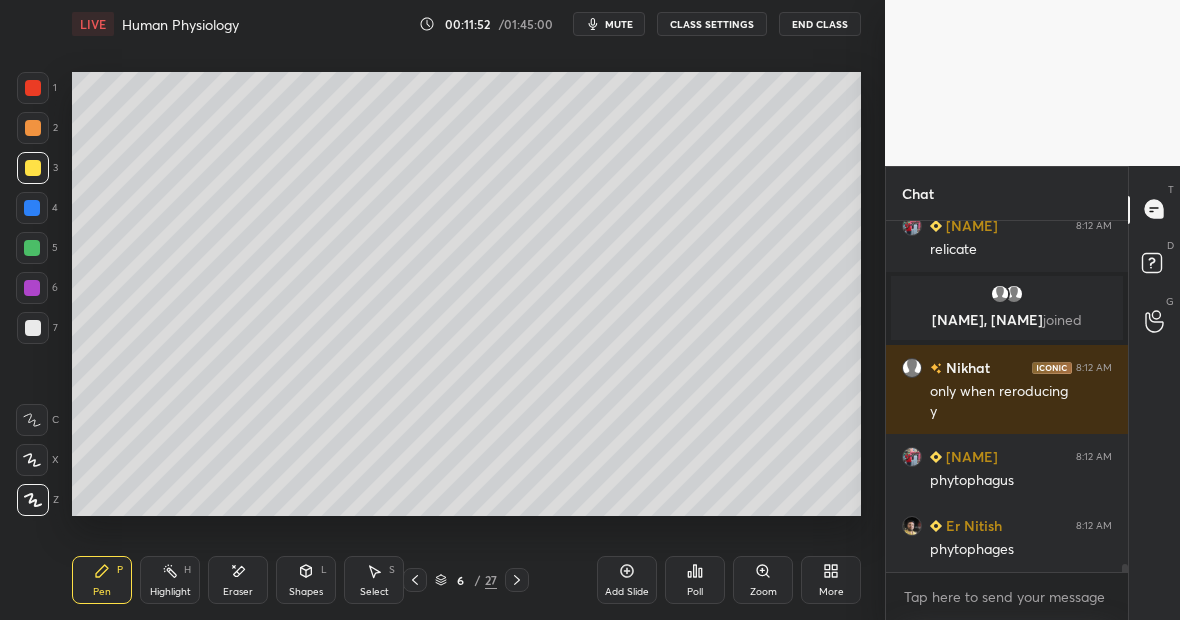 scroll, scrollTop: 14362, scrollLeft: 0, axis: vertical 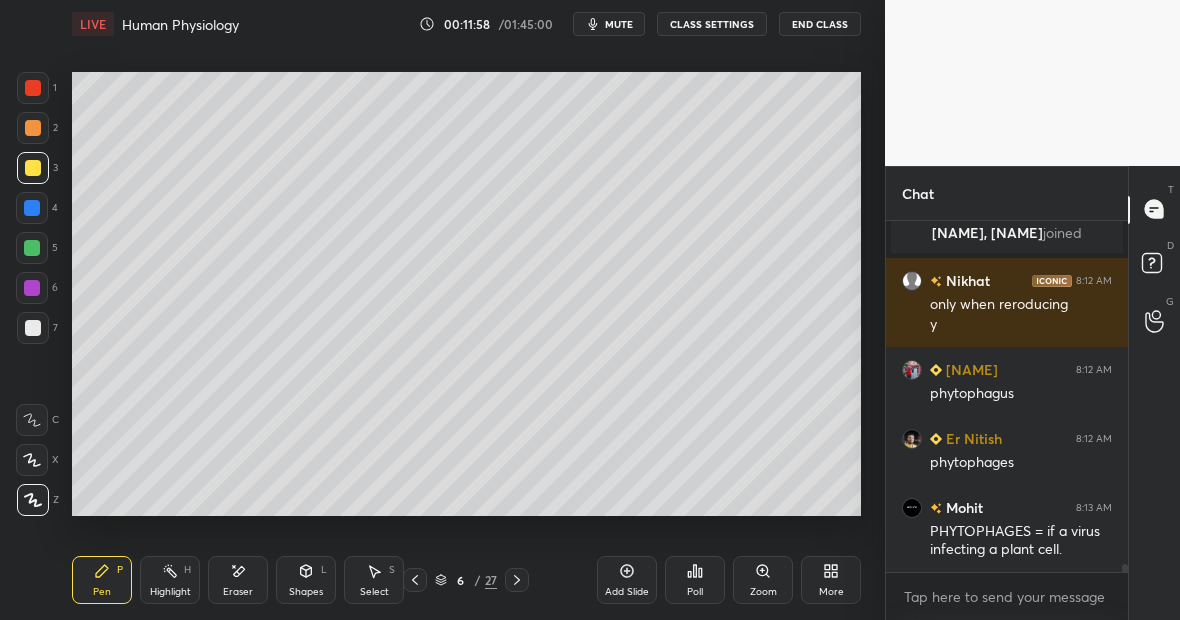click on "Eraser" at bounding box center [238, 580] 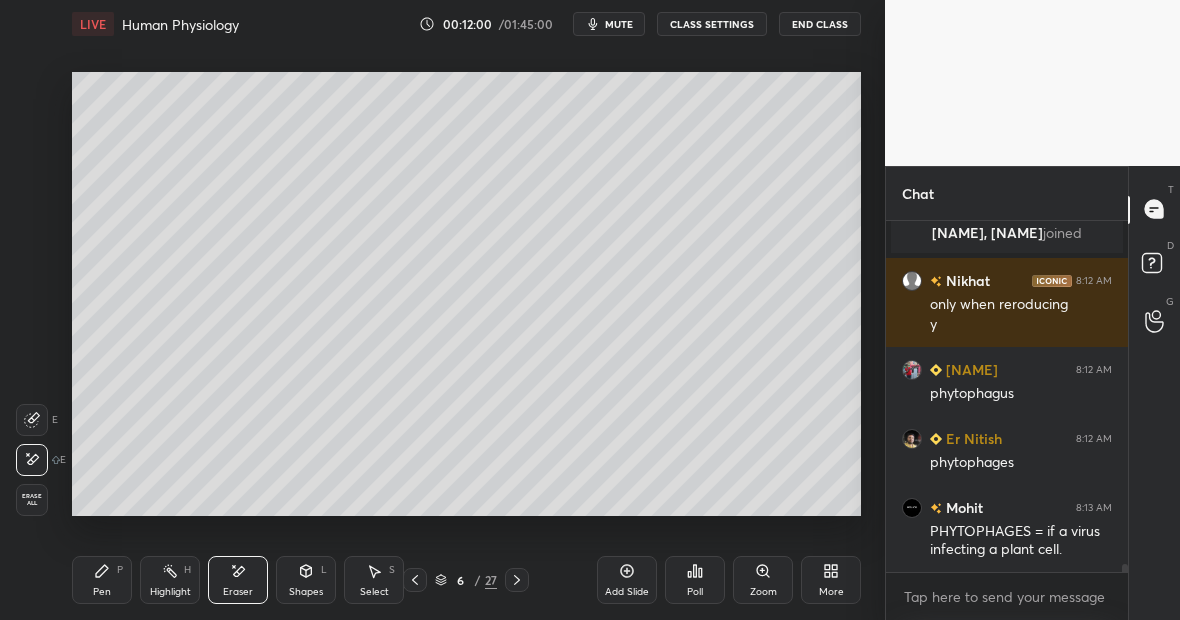 click on "Pen" at bounding box center (102, 592) 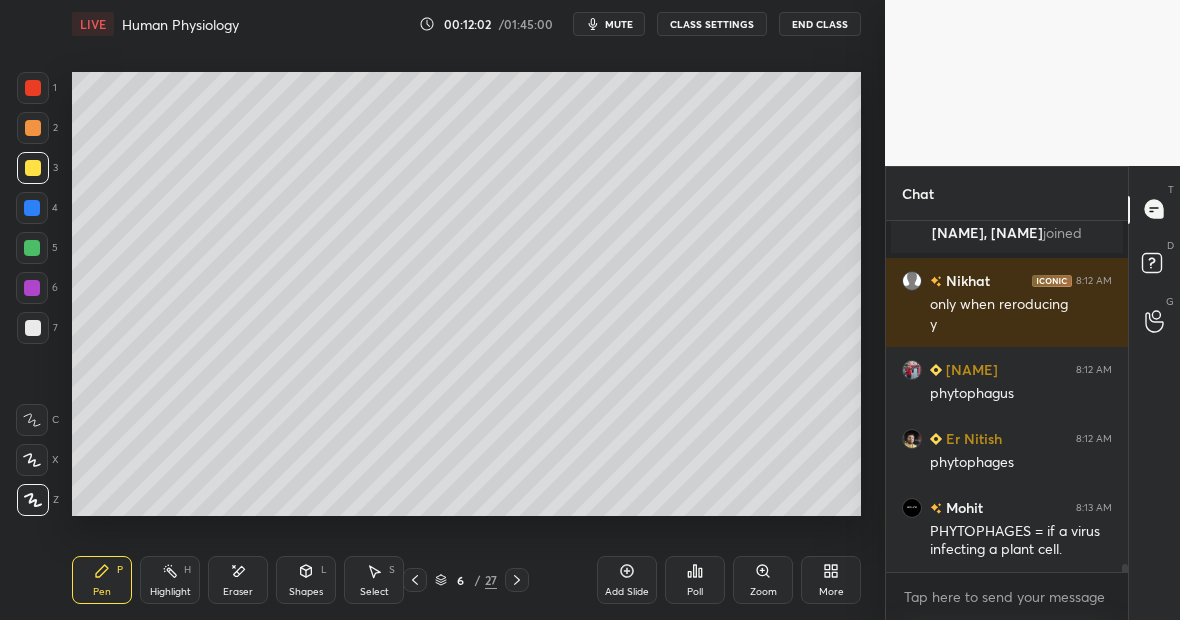 scroll, scrollTop: 14431, scrollLeft: 0, axis: vertical 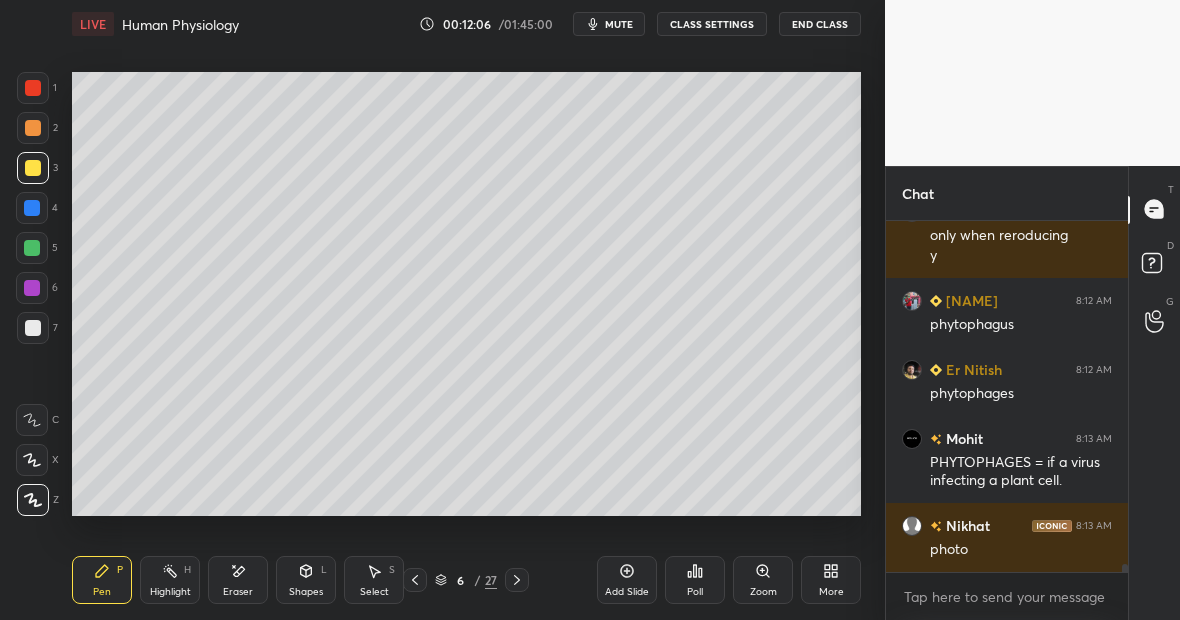 click at bounding box center (32, 248) 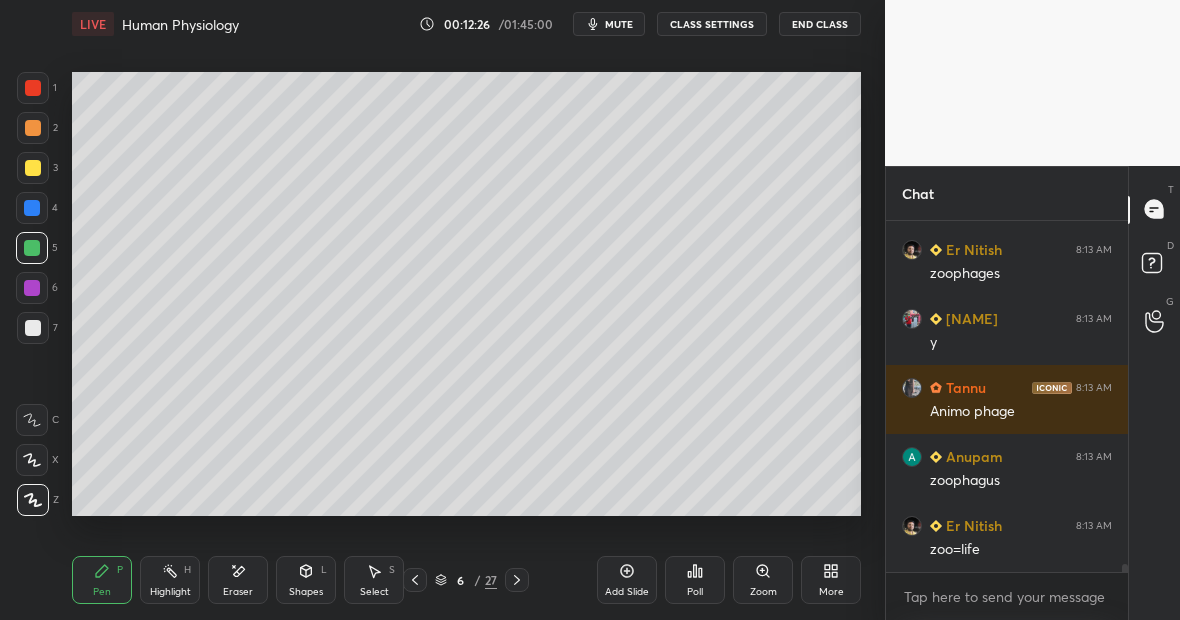 scroll, scrollTop: 14914, scrollLeft: 0, axis: vertical 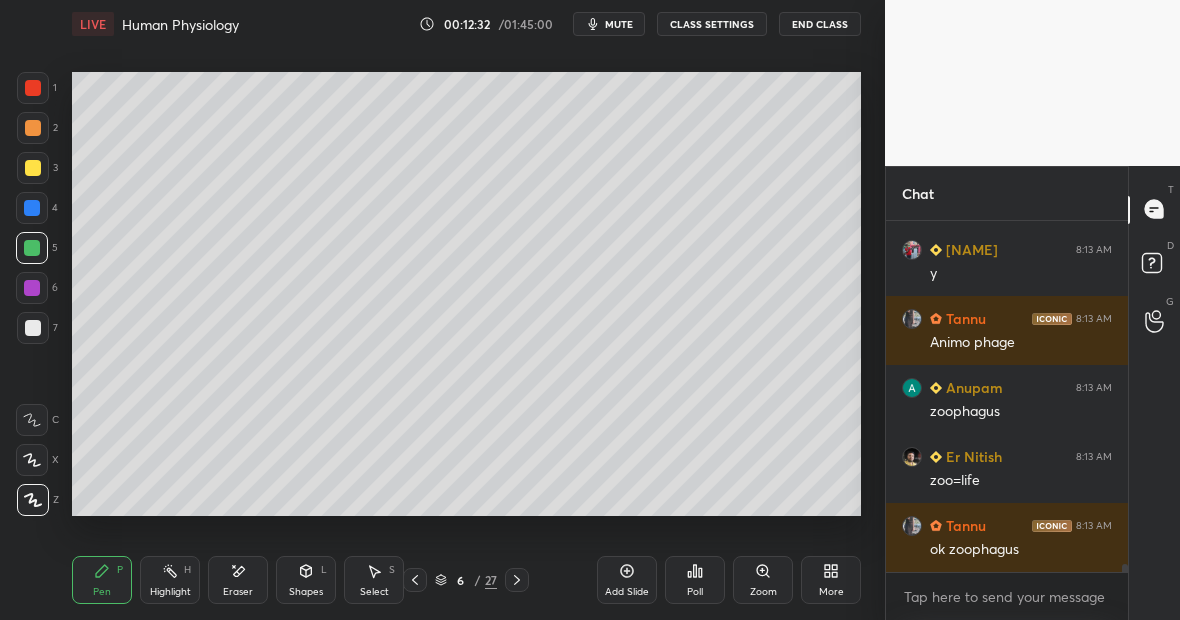 click on "Highlight H" at bounding box center [170, 580] 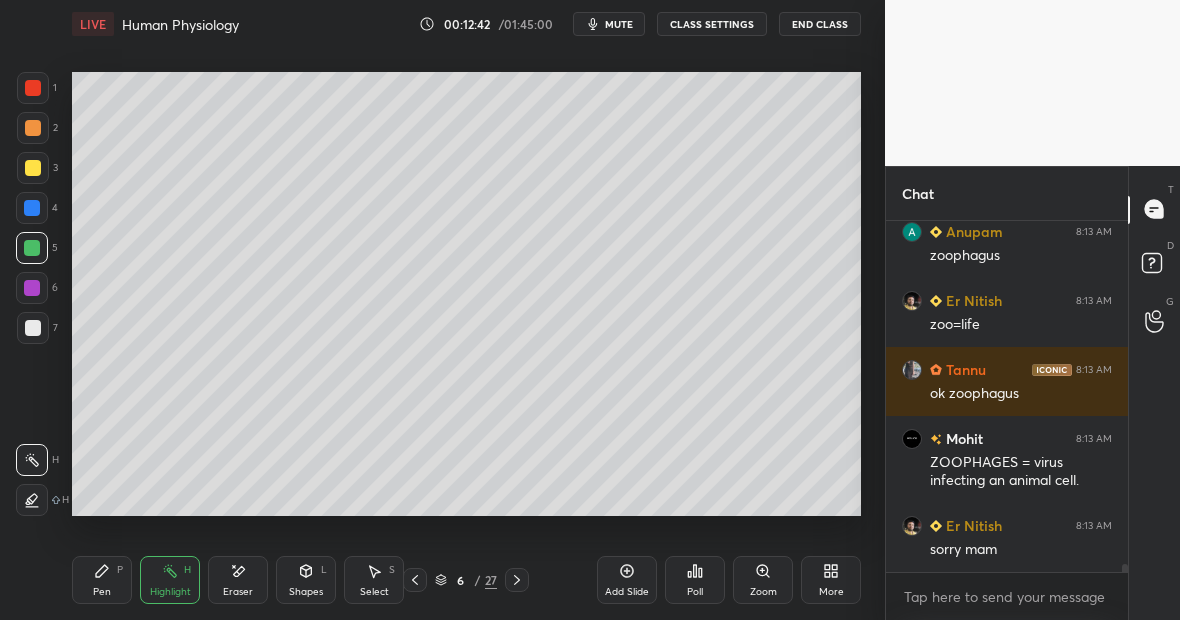 scroll, scrollTop: 15139, scrollLeft: 0, axis: vertical 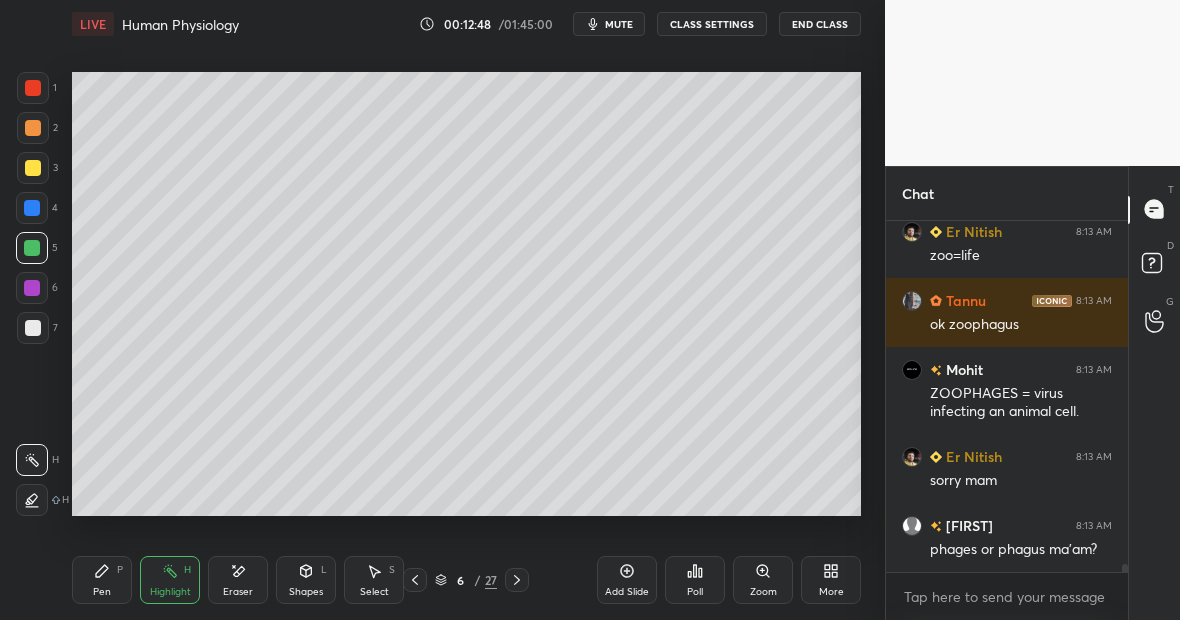 click on "Highlight H" at bounding box center (170, 580) 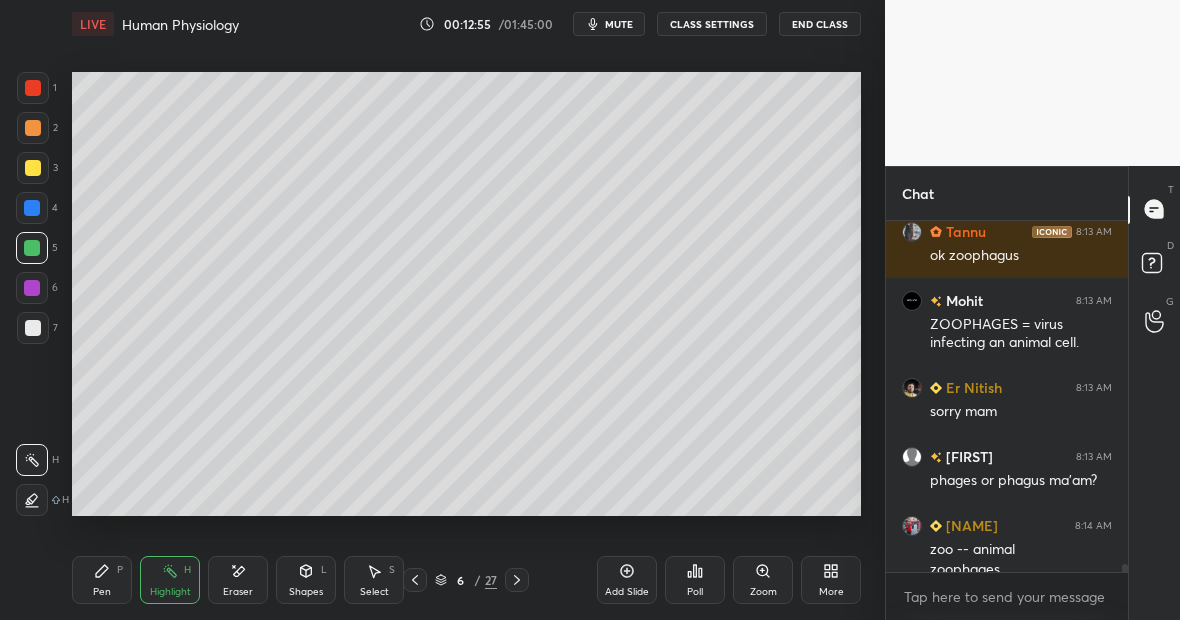 scroll, scrollTop: 15228, scrollLeft: 0, axis: vertical 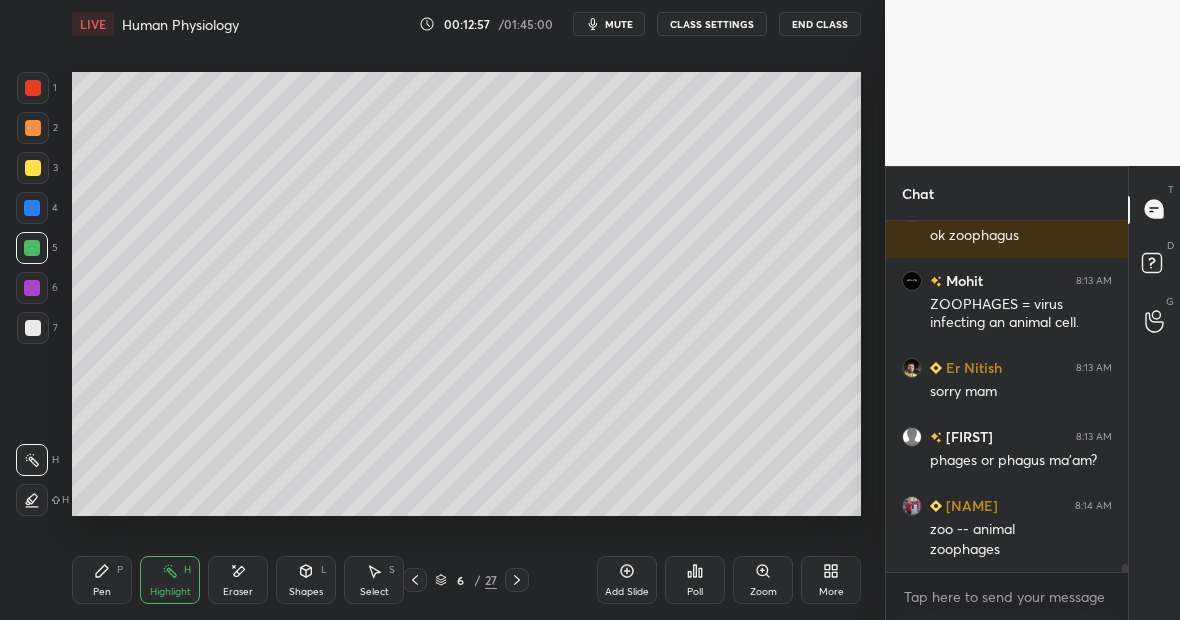 click on "Pen P" at bounding box center [102, 580] 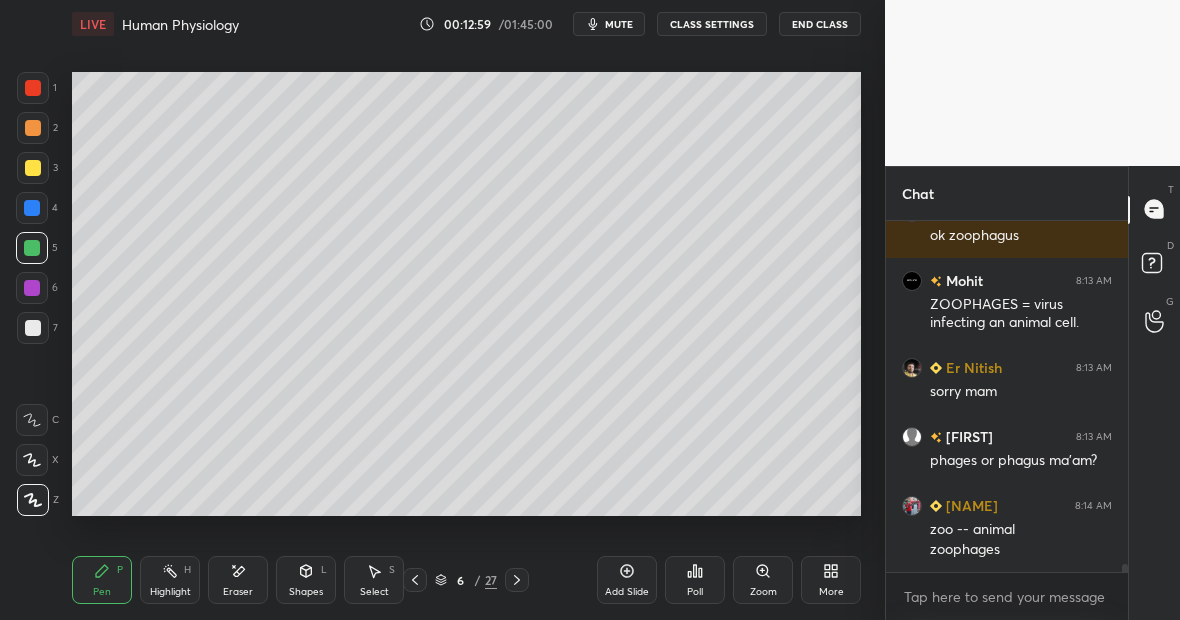 click at bounding box center (33, 88) 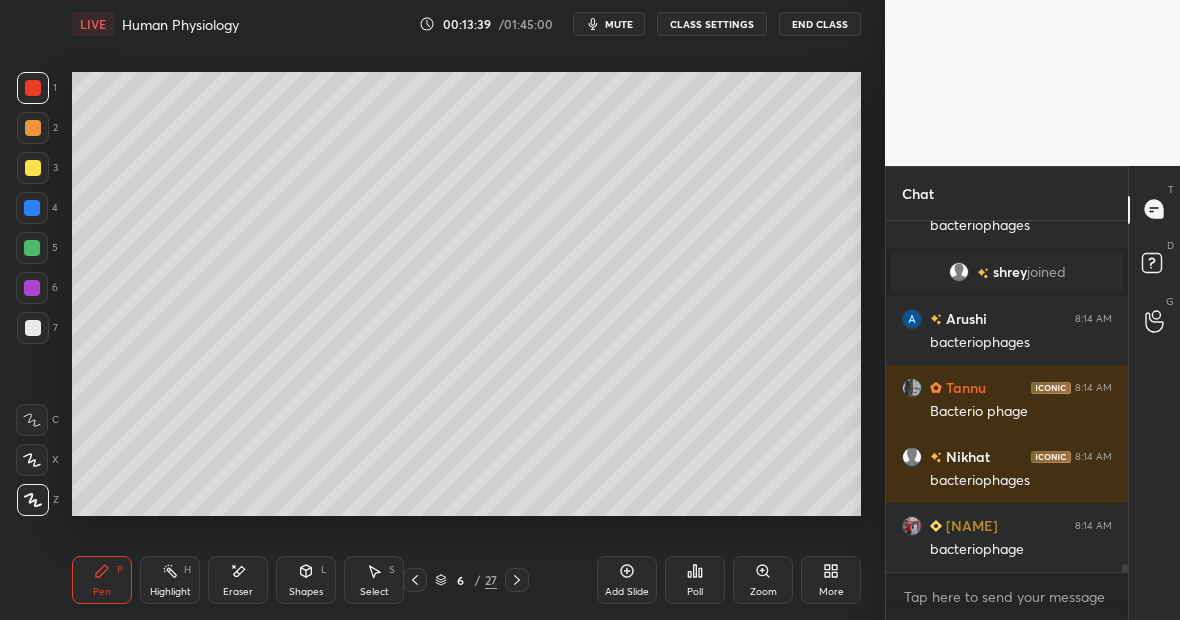 scroll, scrollTop: 15368, scrollLeft: 0, axis: vertical 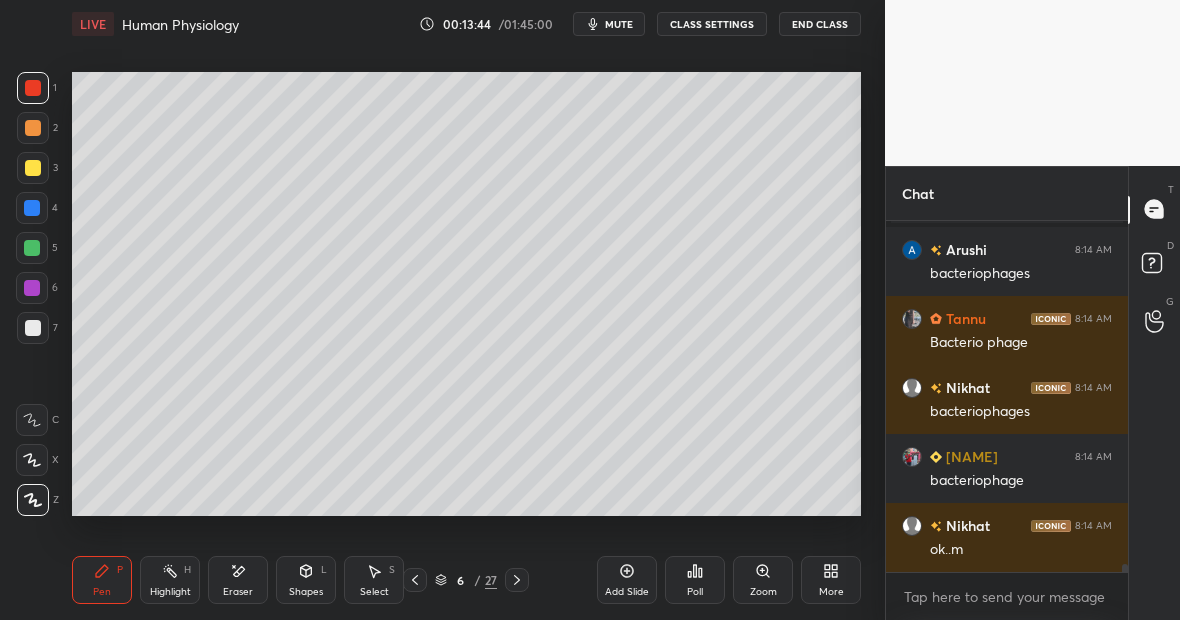click 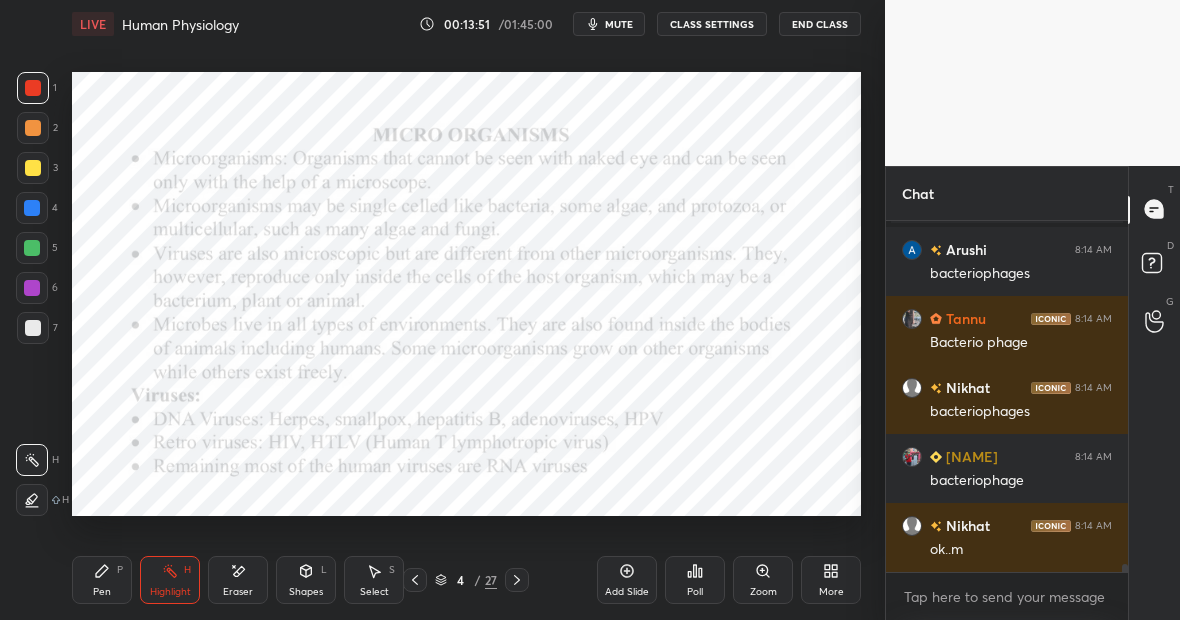 click at bounding box center (32, 208) 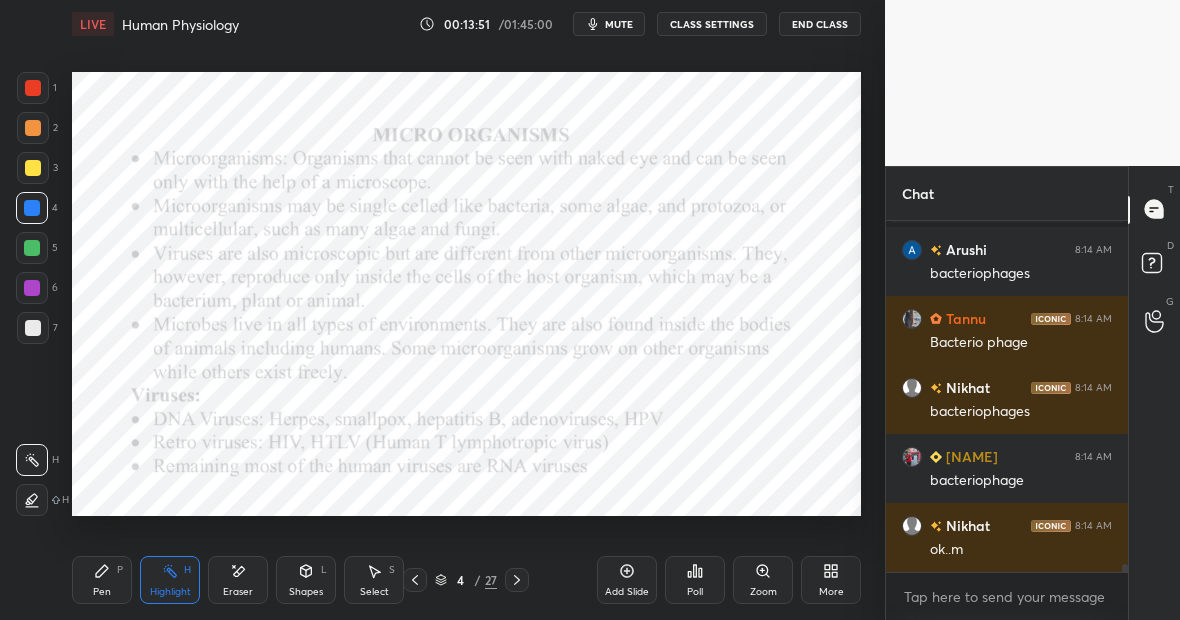 scroll, scrollTop: 15437, scrollLeft: 0, axis: vertical 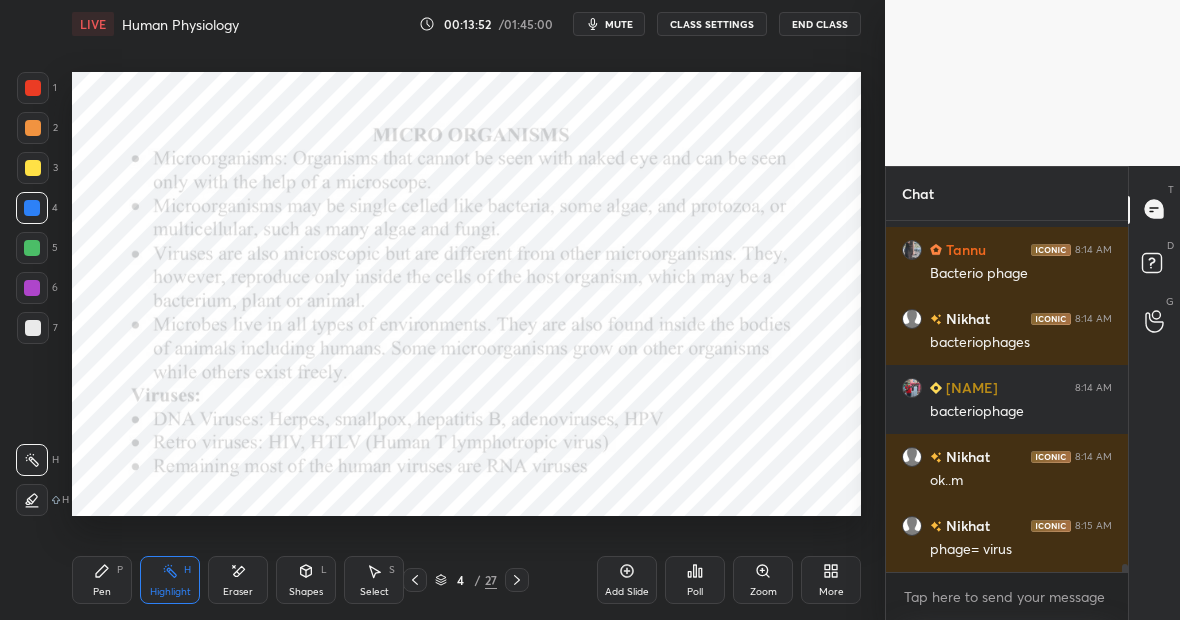 click on "Pen P" at bounding box center (102, 580) 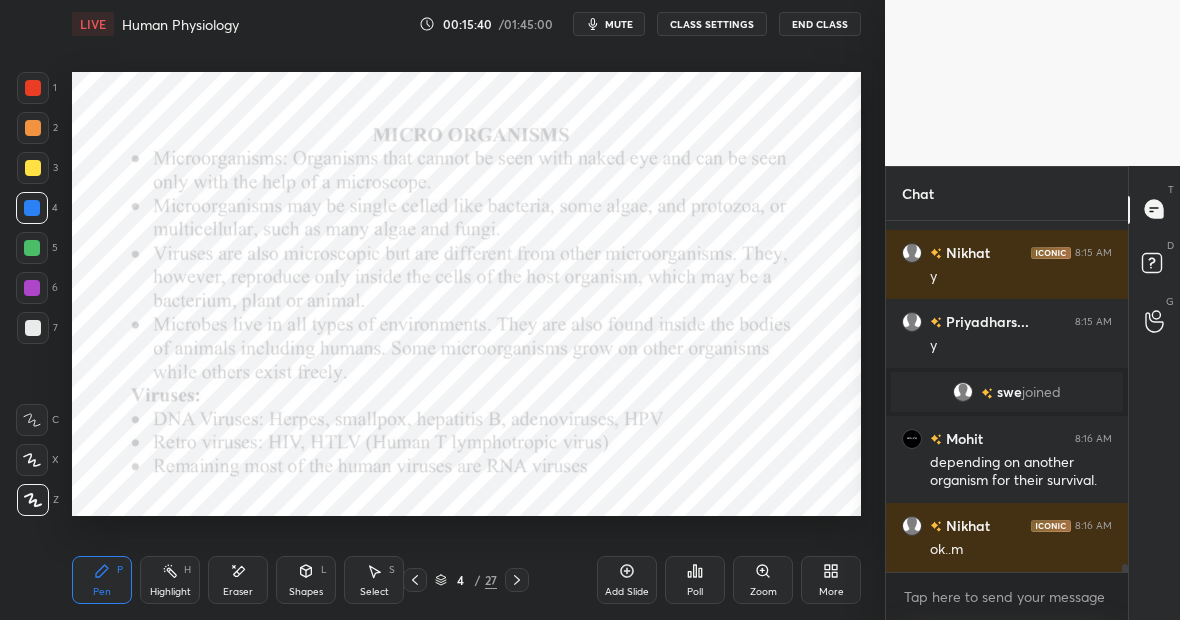 scroll, scrollTop: 15952, scrollLeft: 0, axis: vertical 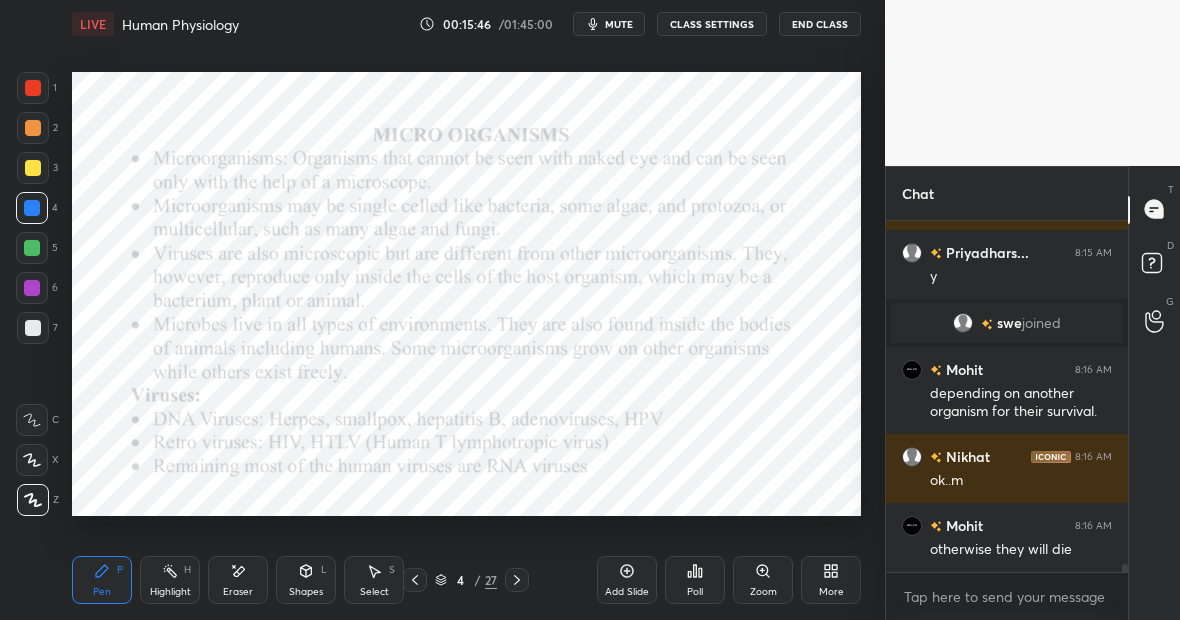 click 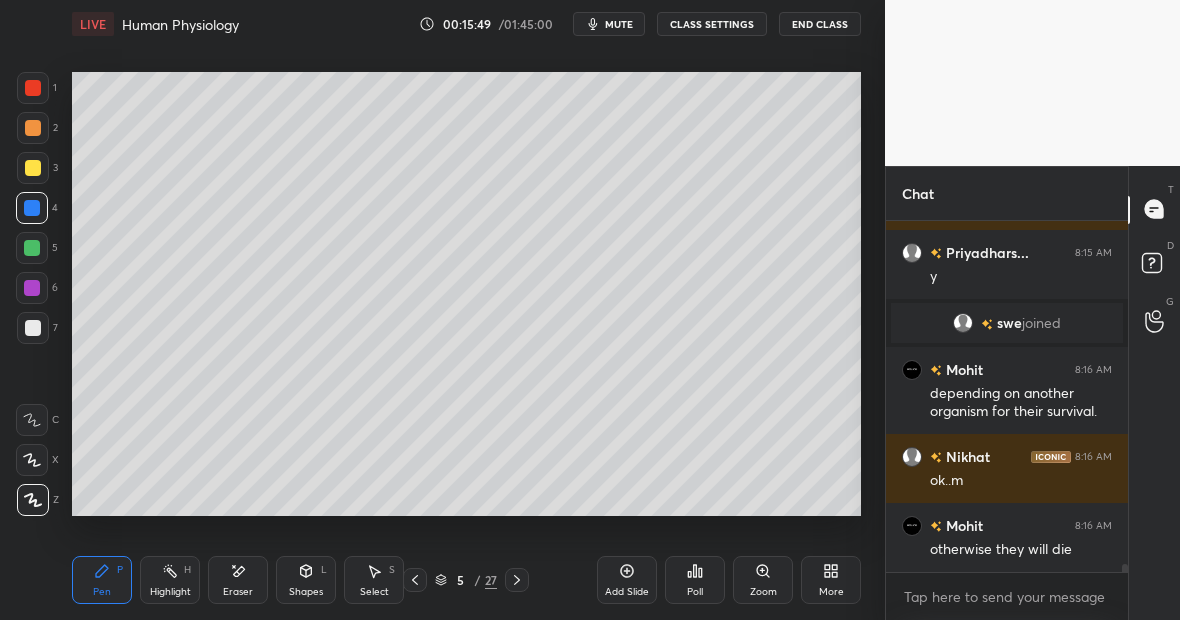 scroll, scrollTop: 16021, scrollLeft: 0, axis: vertical 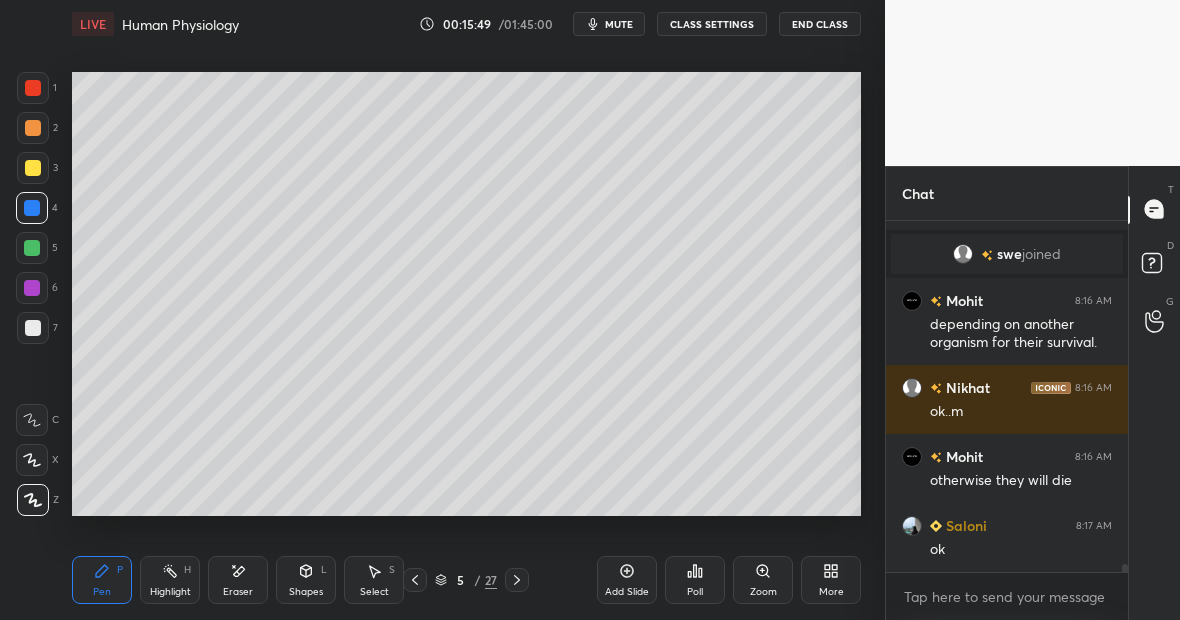 click 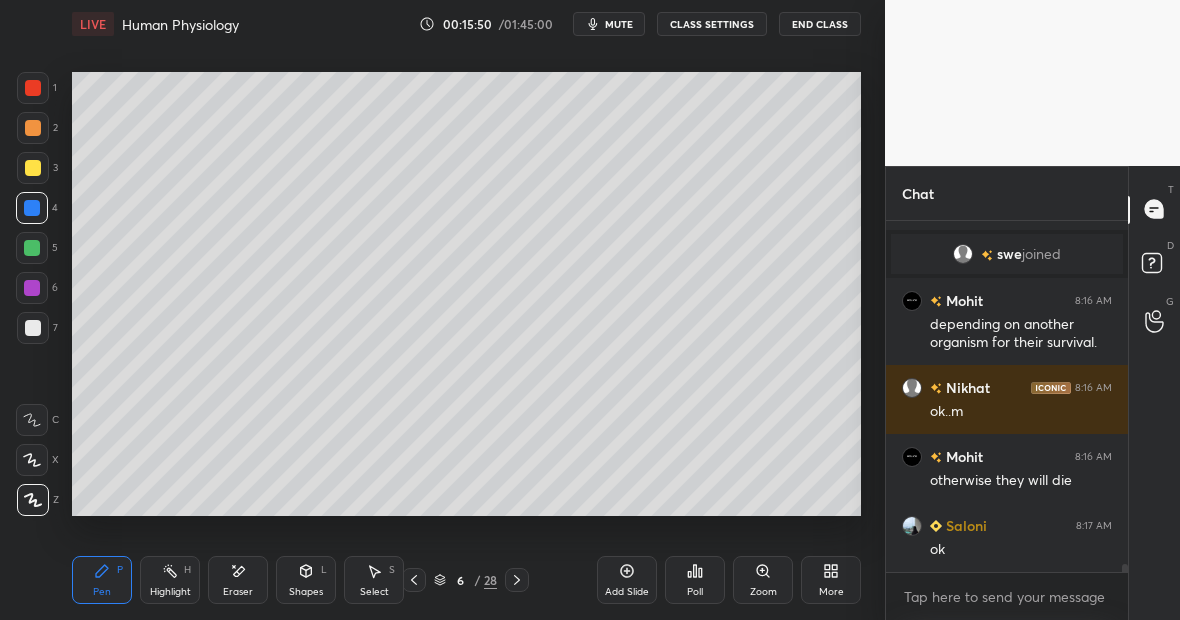 scroll, scrollTop: 16090, scrollLeft: 0, axis: vertical 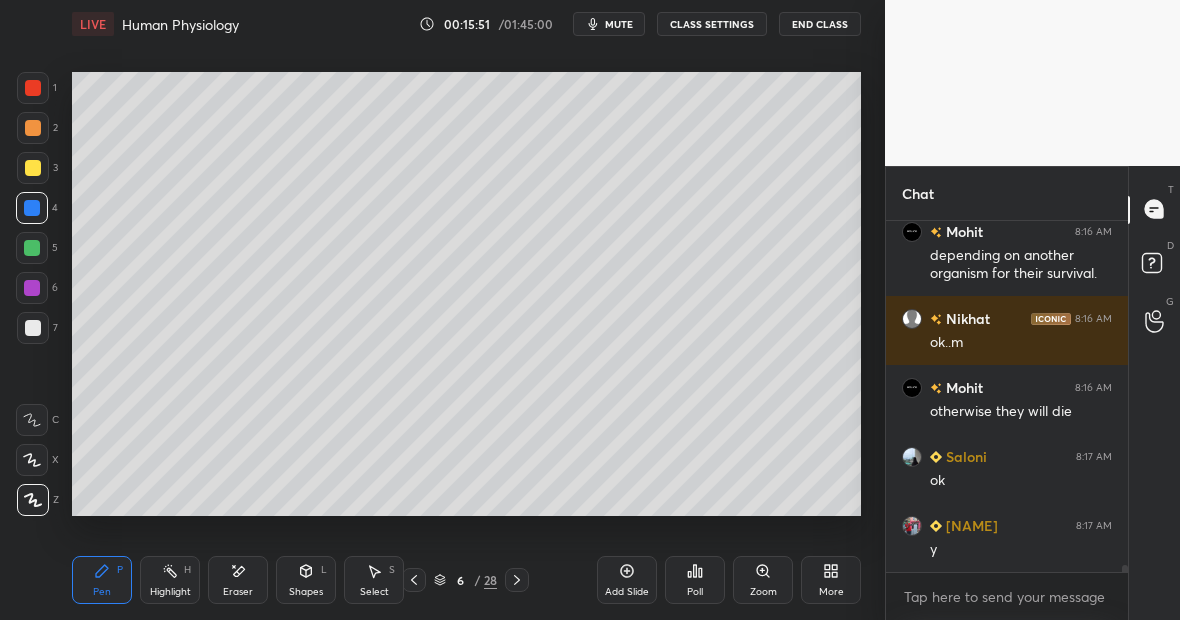 click at bounding box center [33, 168] 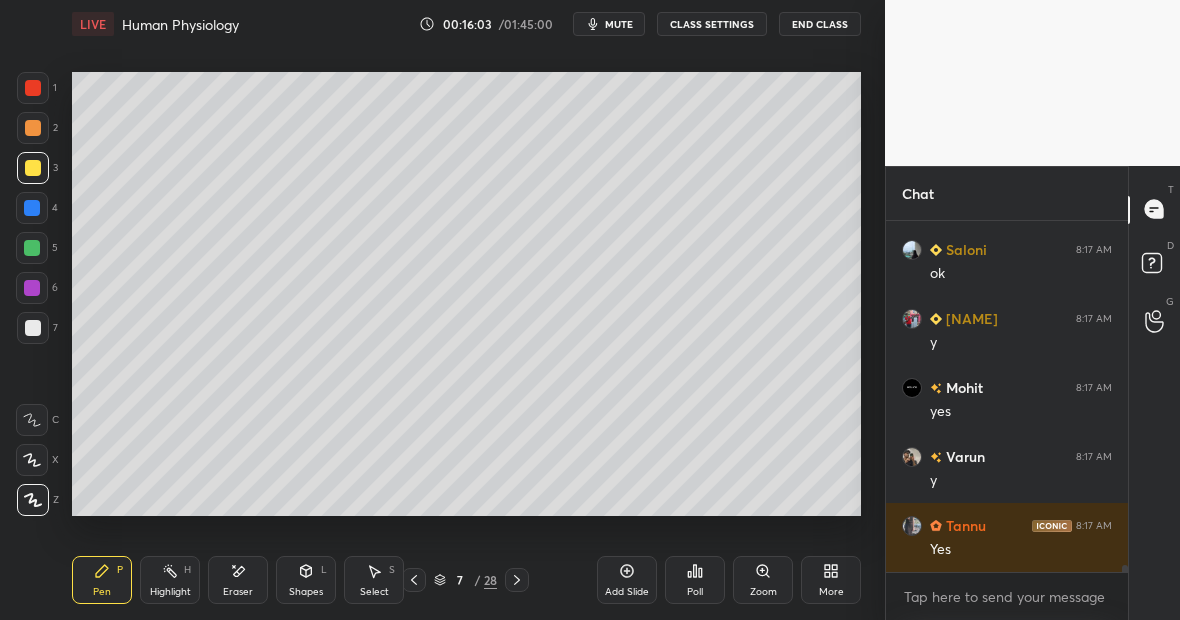 scroll, scrollTop: 16366, scrollLeft: 0, axis: vertical 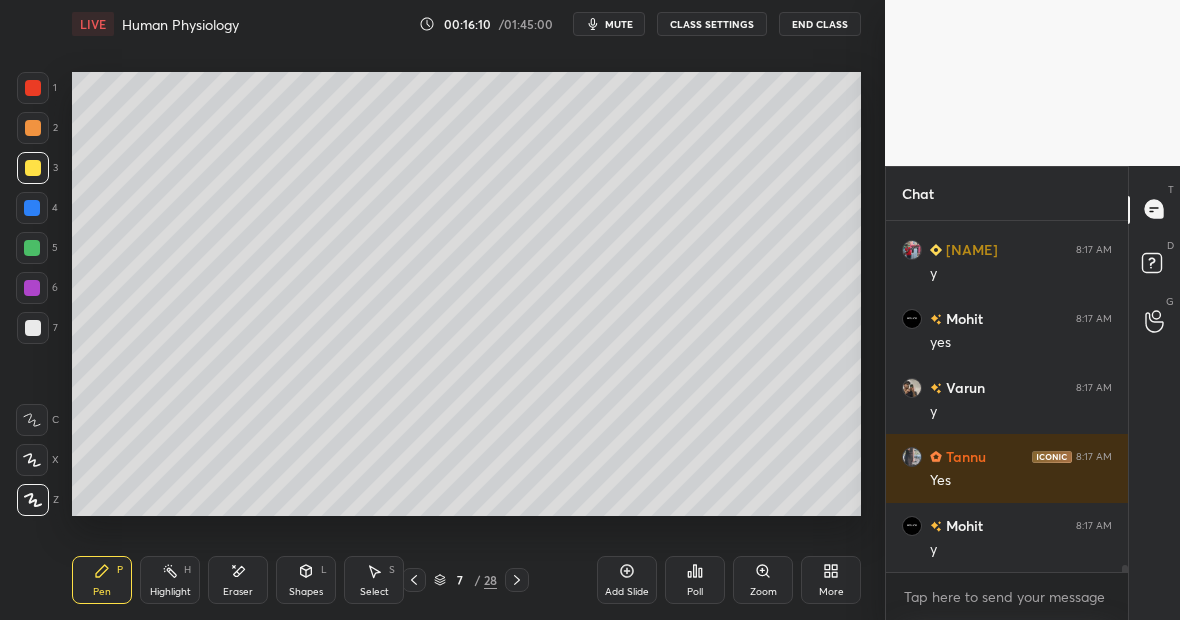 click on "Highlight" at bounding box center (170, 592) 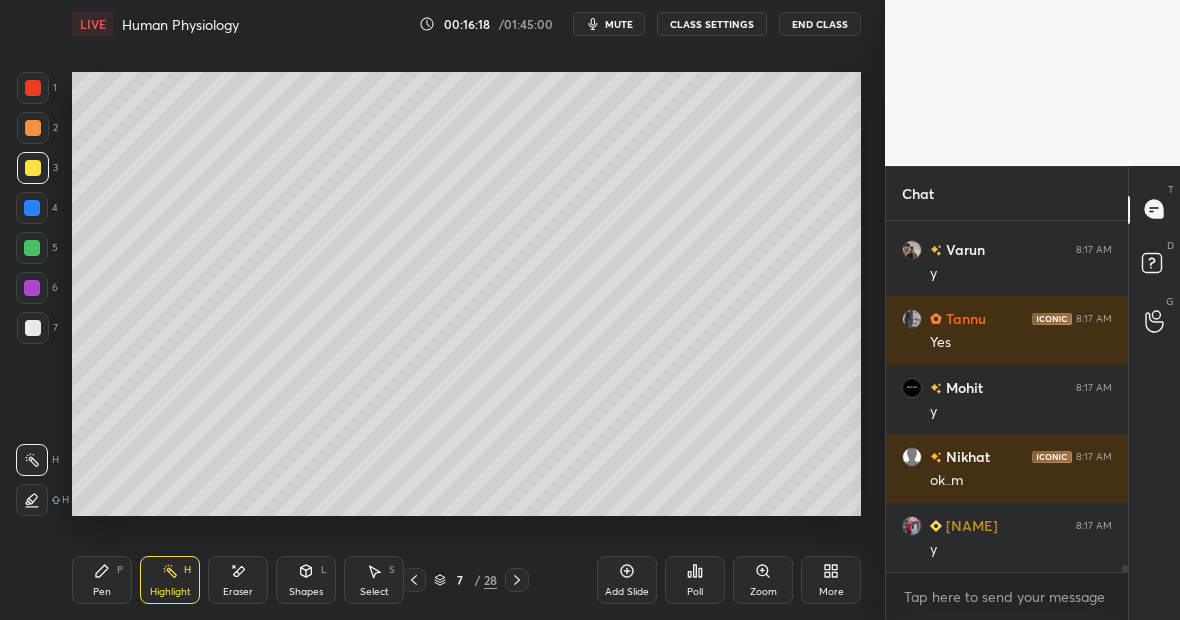 scroll, scrollTop: 16573, scrollLeft: 0, axis: vertical 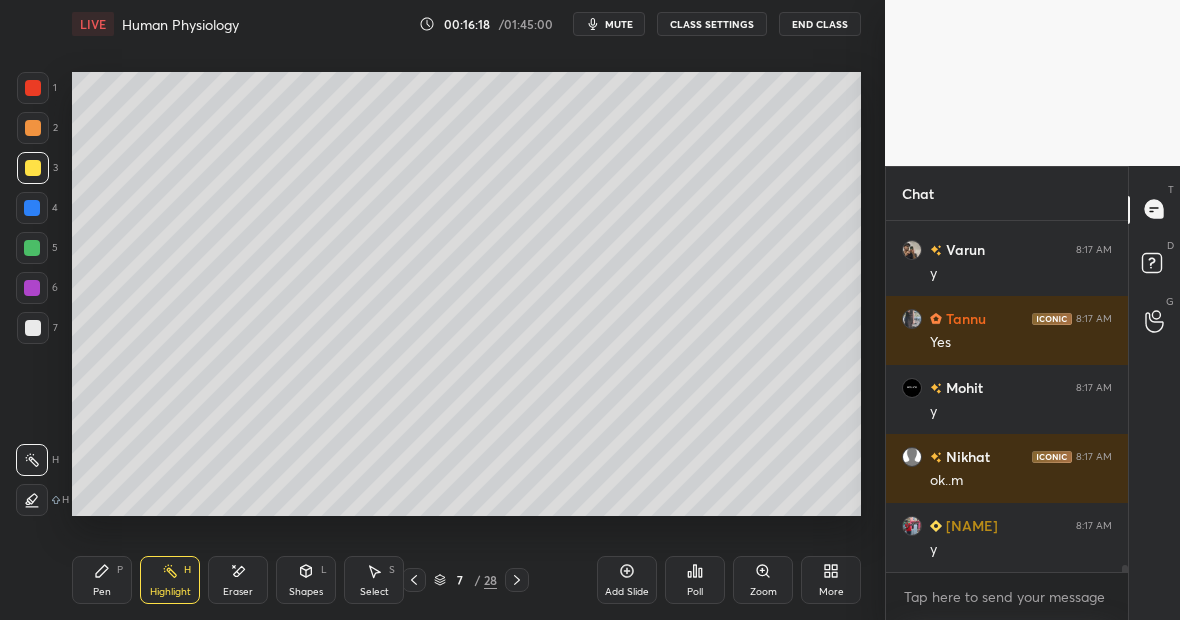 click 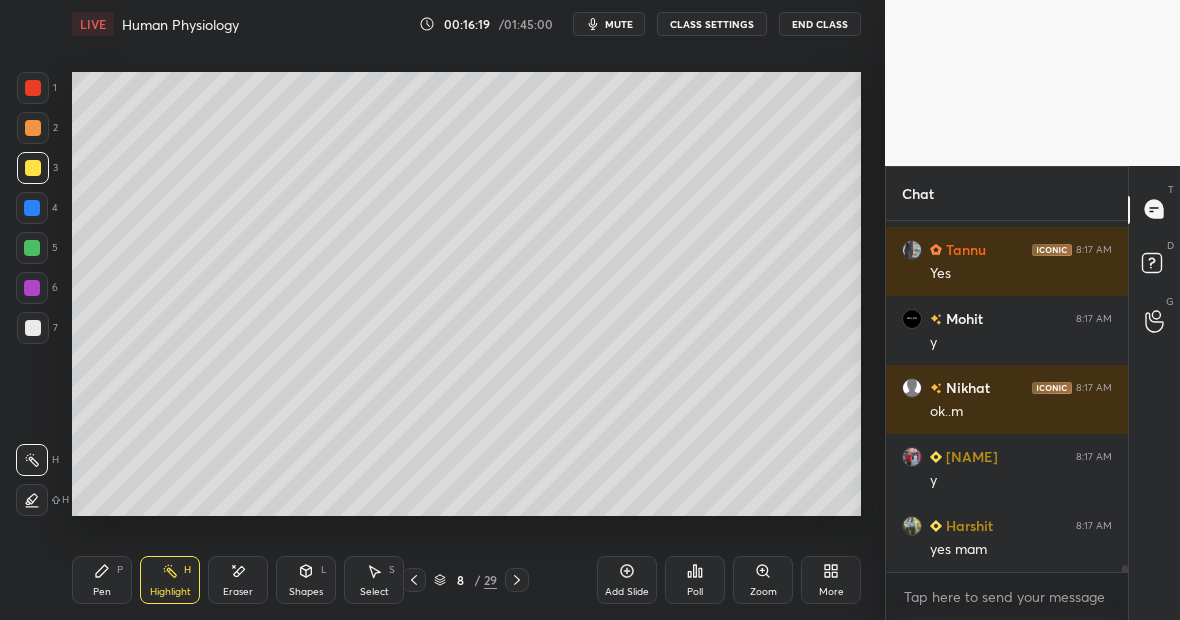 scroll, scrollTop: 16642, scrollLeft: 0, axis: vertical 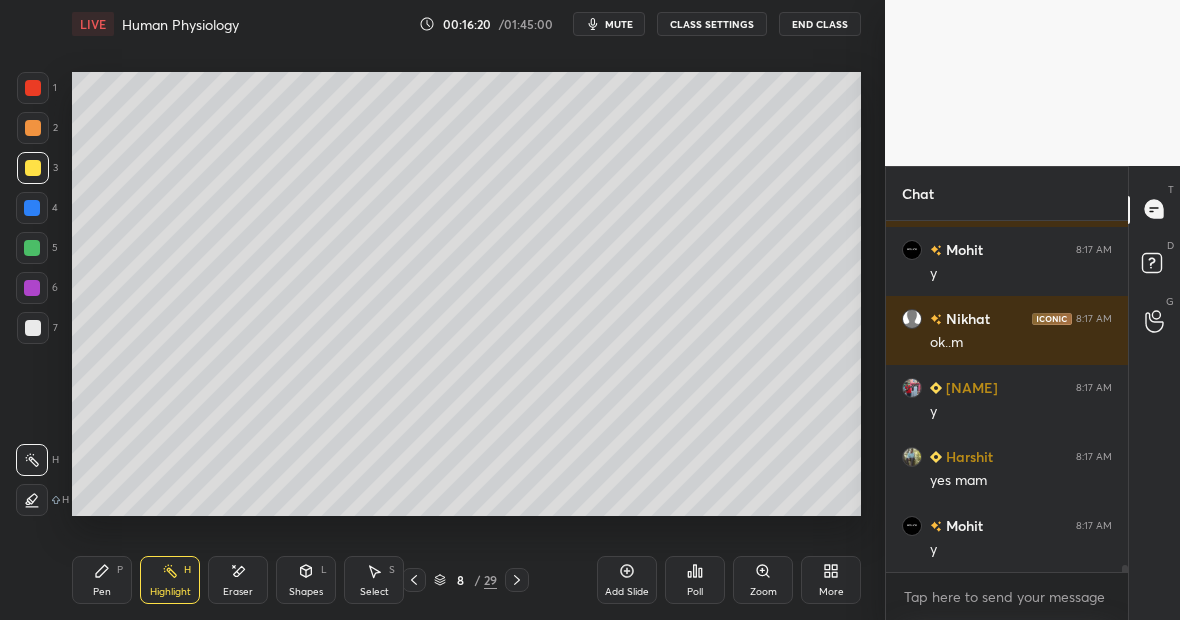click on "Pen P" at bounding box center (102, 580) 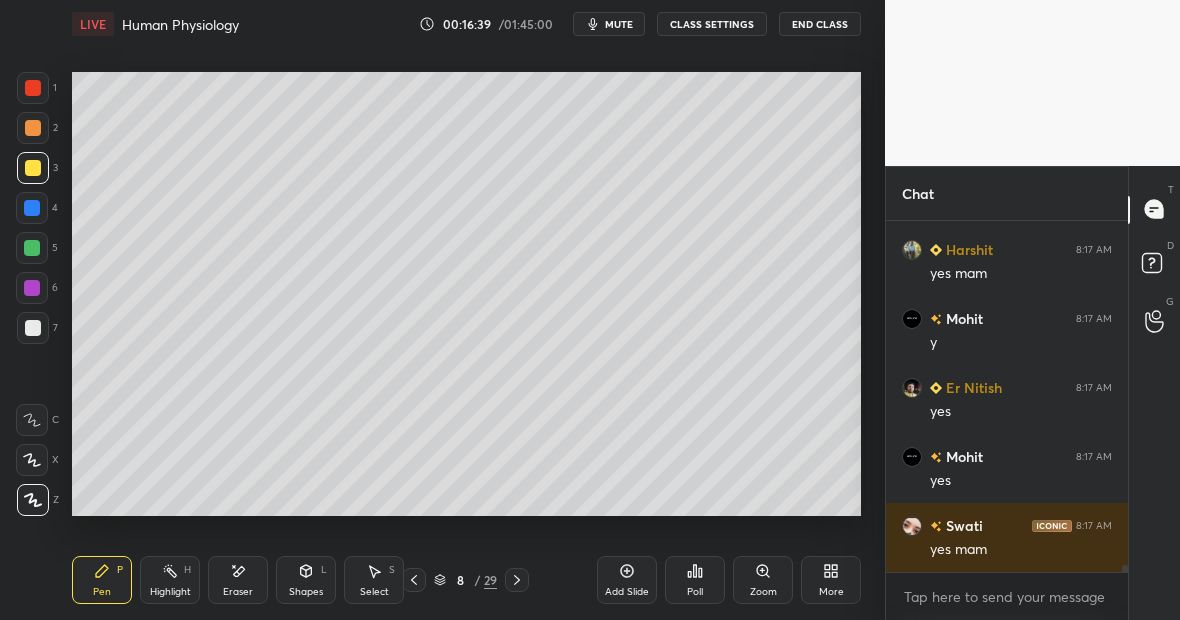 scroll, scrollTop: 16918, scrollLeft: 0, axis: vertical 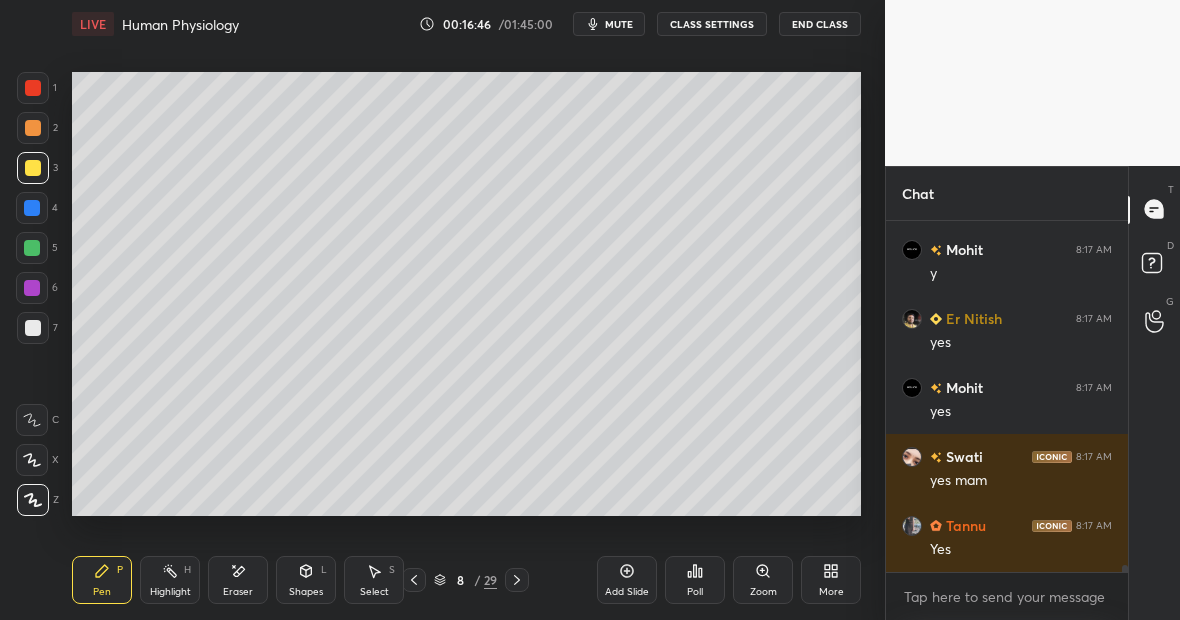 click 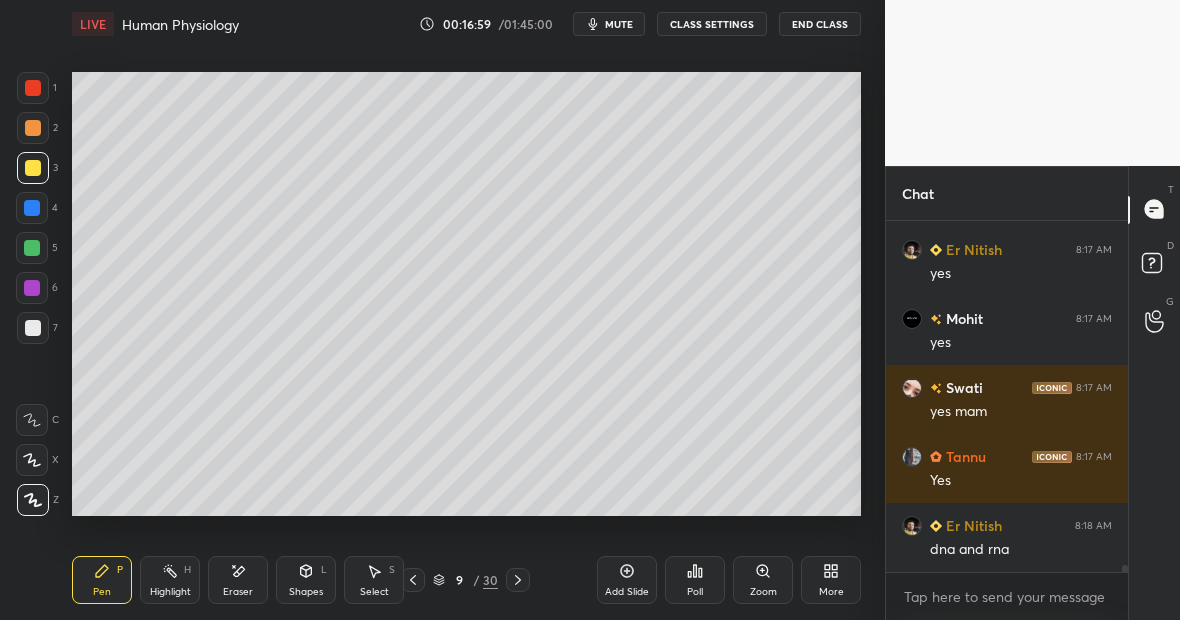 scroll, scrollTop: 17056, scrollLeft: 0, axis: vertical 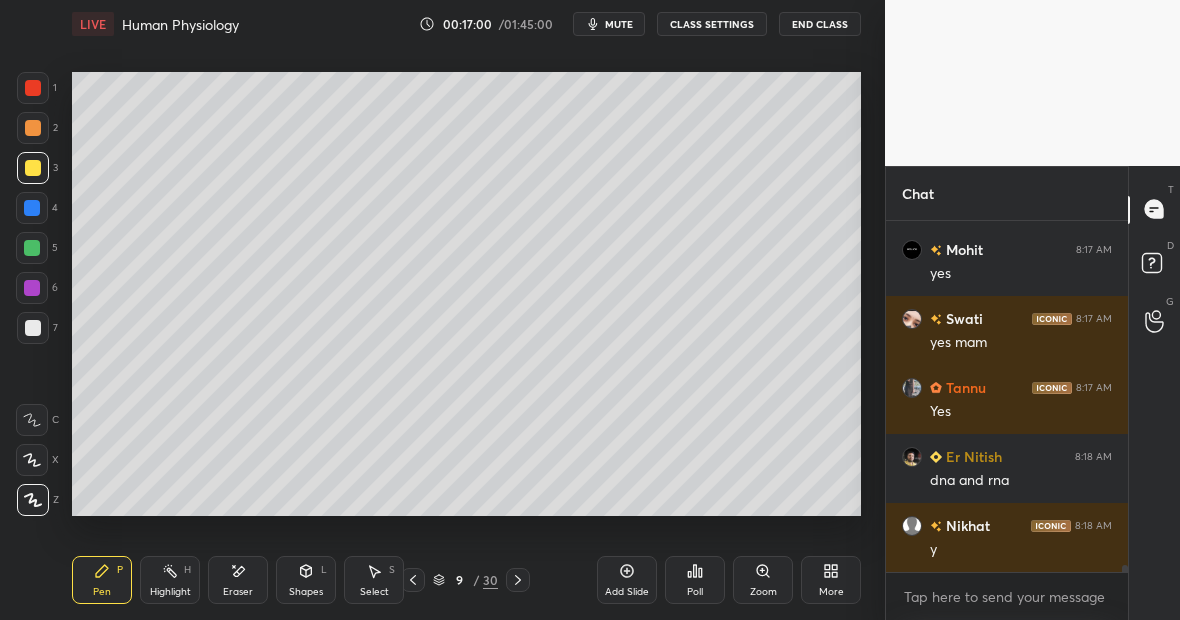 click at bounding box center [33, 88] 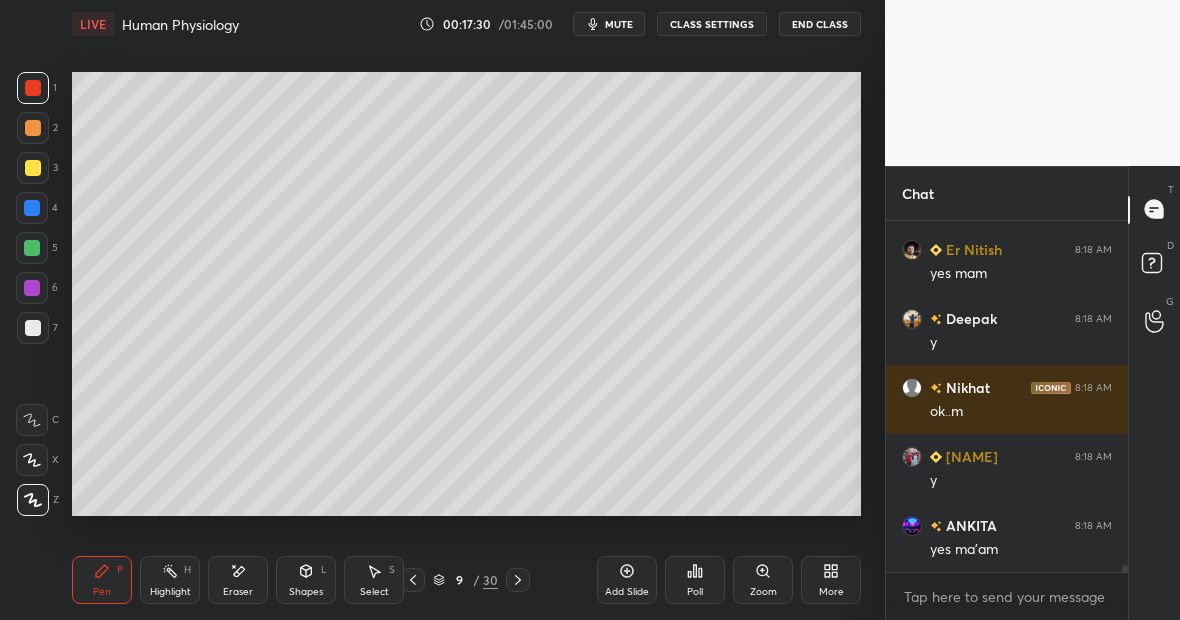 scroll, scrollTop: 17303, scrollLeft: 0, axis: vertical 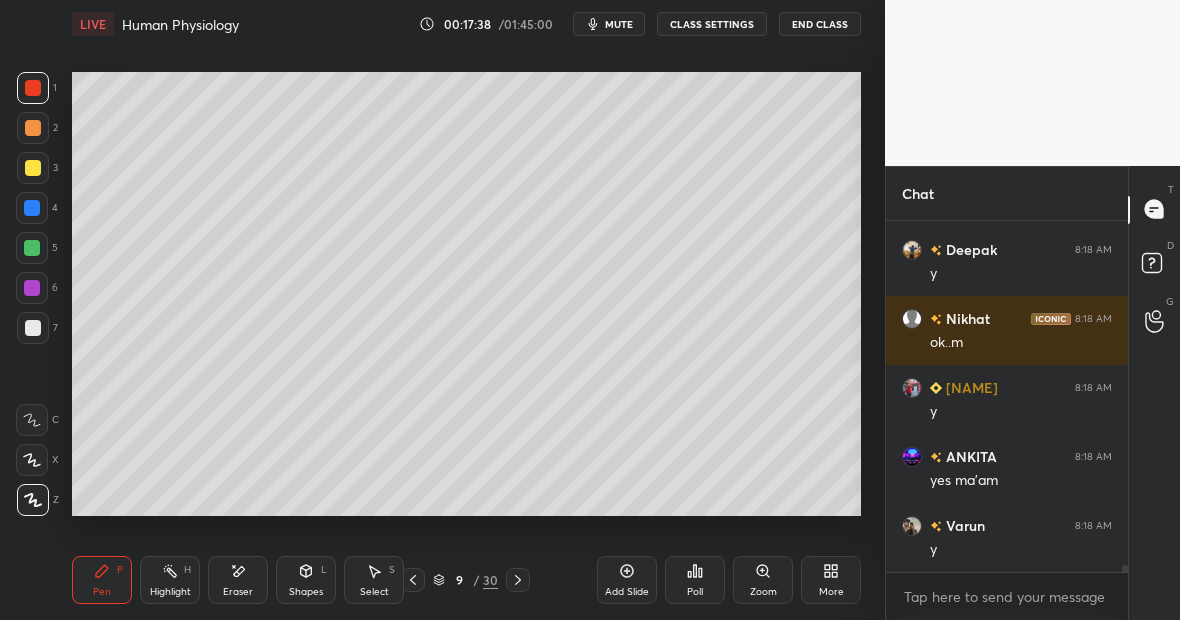 click on "Highlight H" at bounding box center (170, 580) 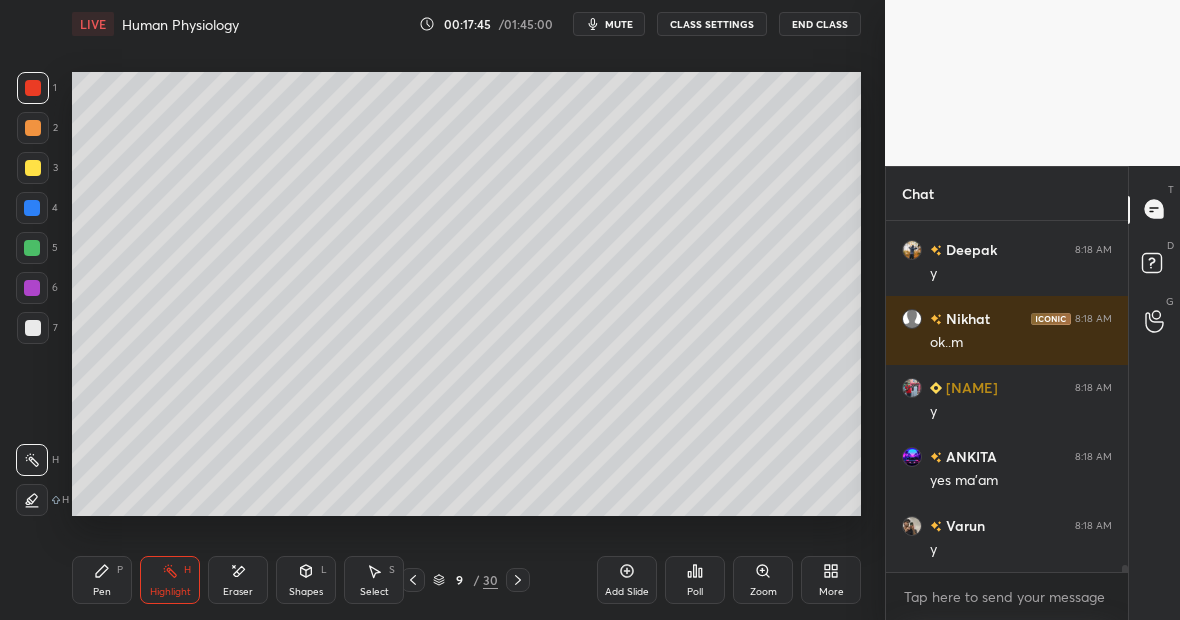 scroll, scrollTop: 17390, scrollLeft: 0, axis: vertical 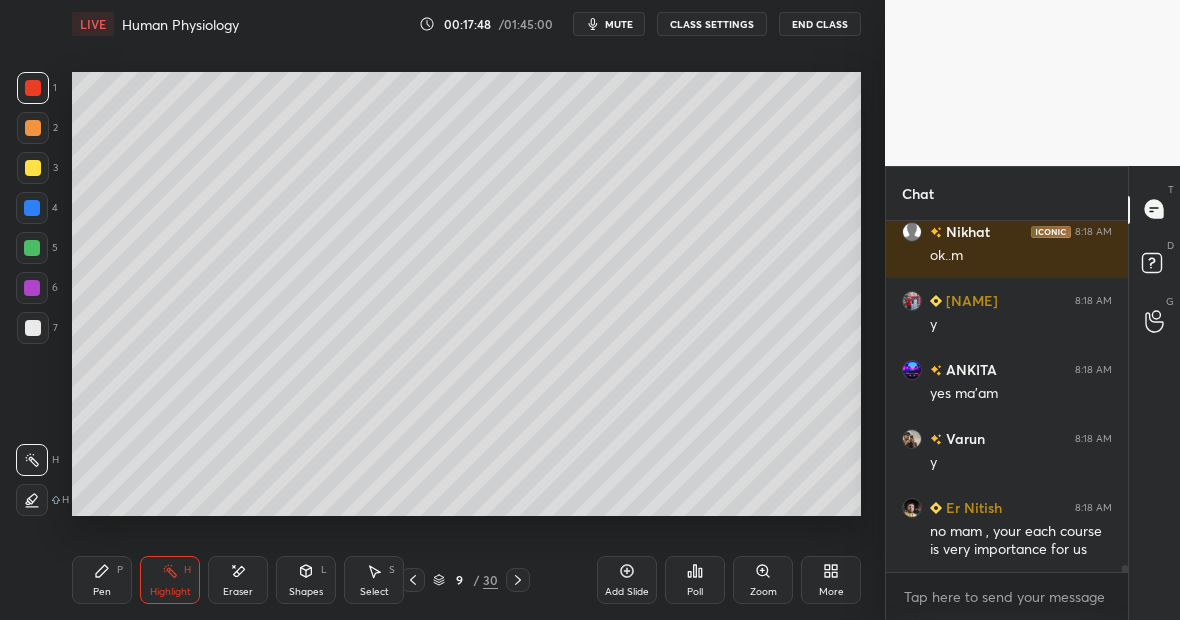 click on "Eraser" at bounding box center (238, 592) 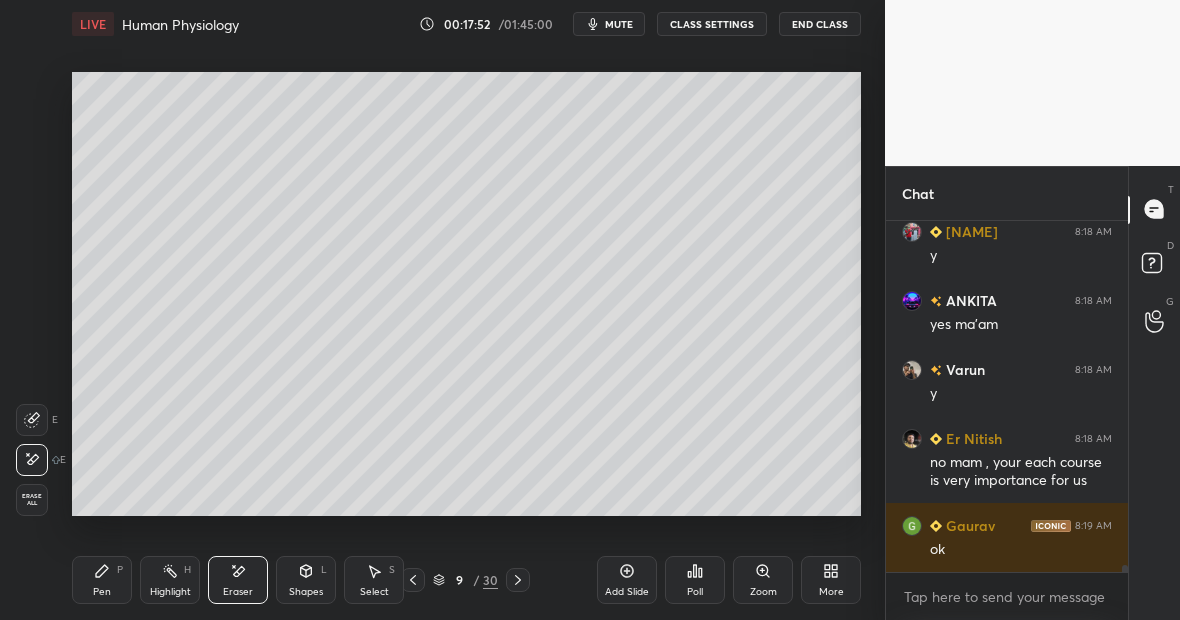 click on "Pen P" at bounding box center [102, 580] 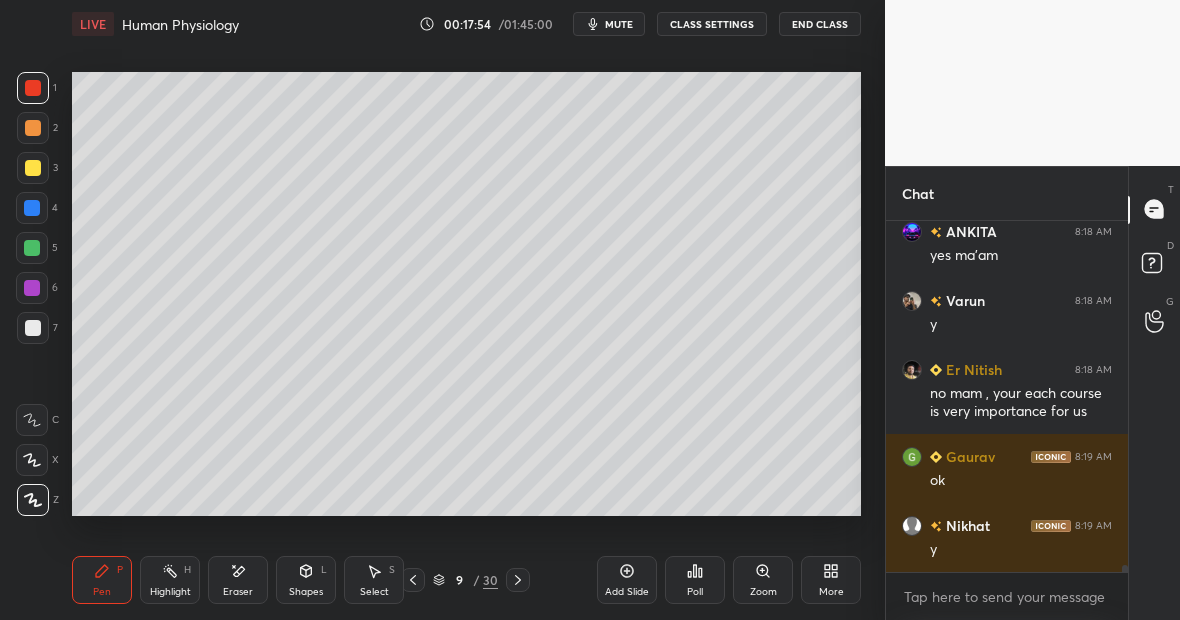 scroll, scrollTop: 17597, scrollLeft: 0, axis: vertical 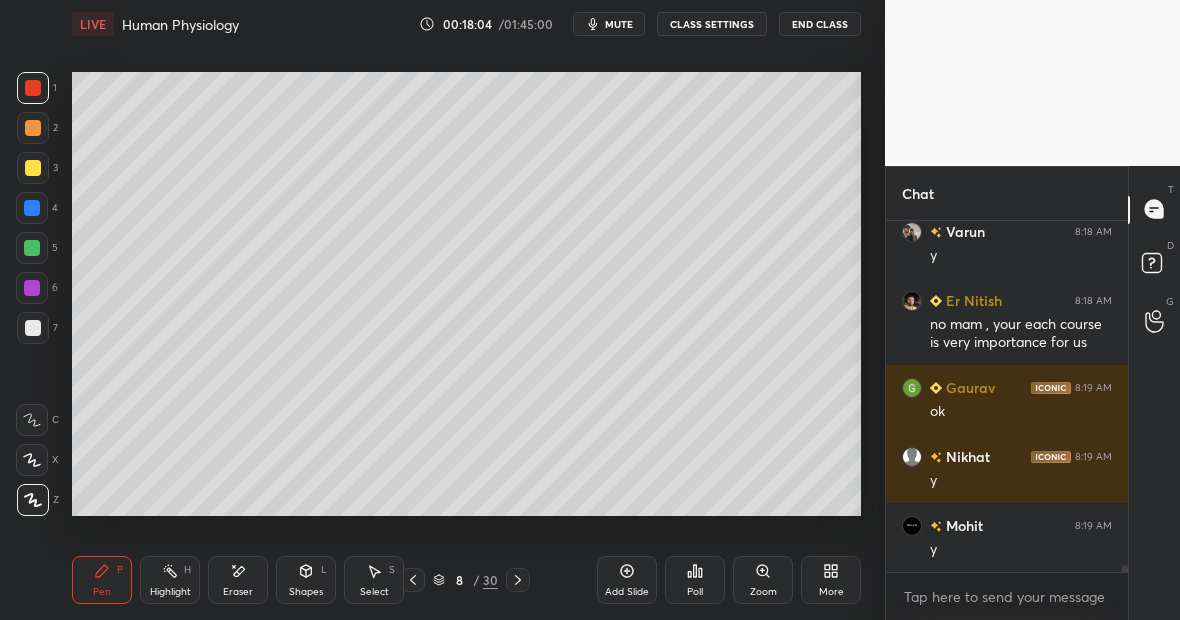 click on "Pen P" at bounding box center (102, 580) 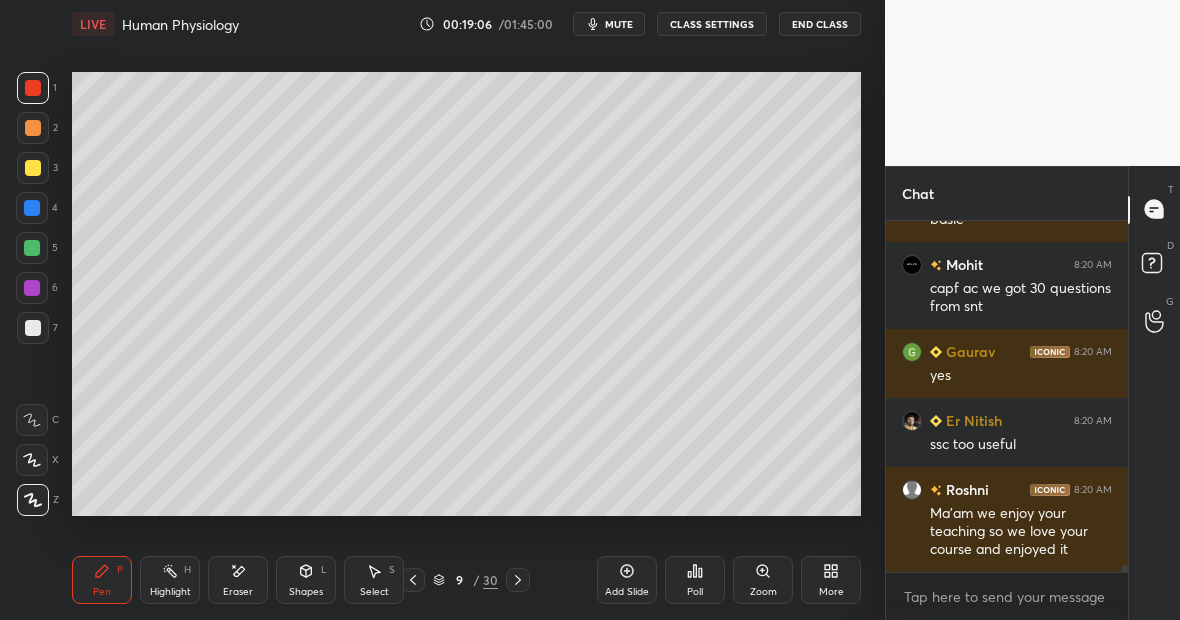 scroll, scrollTop: 18272, scrollLeft: 0, axis: vertical 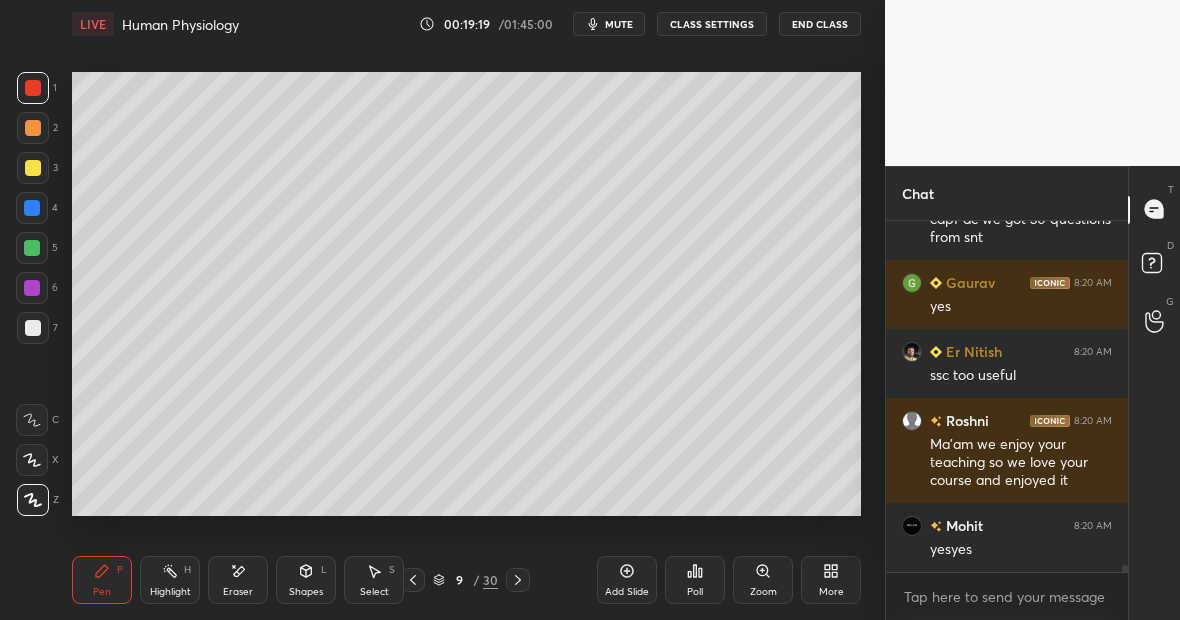 click 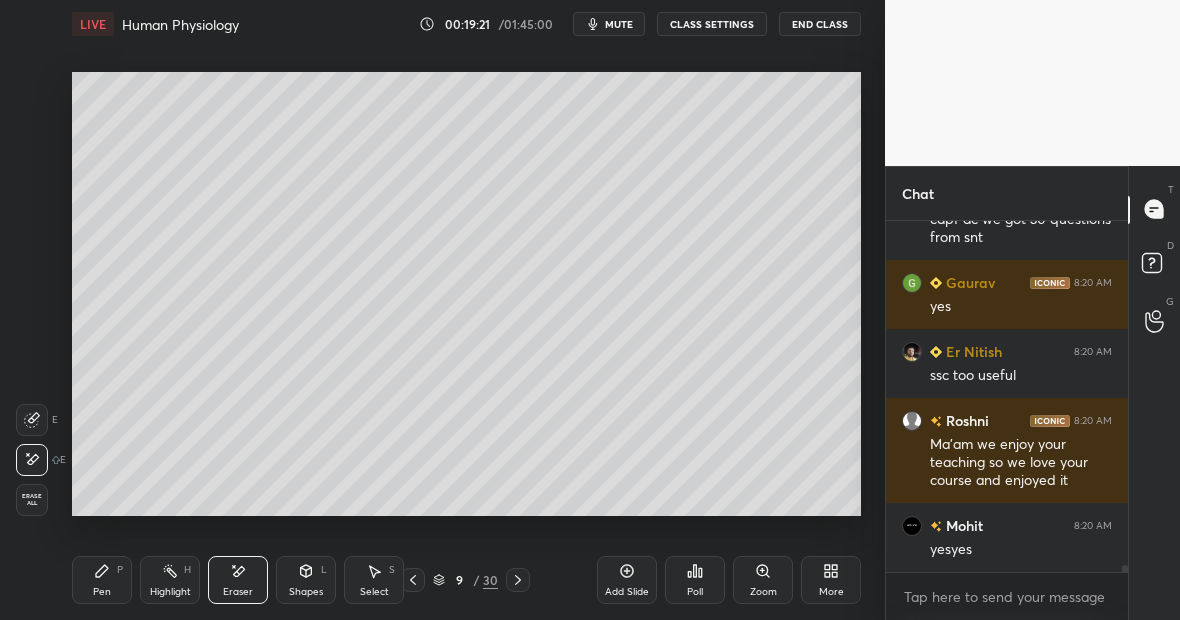 click on "Pen P" at bounding box center [102, 580] 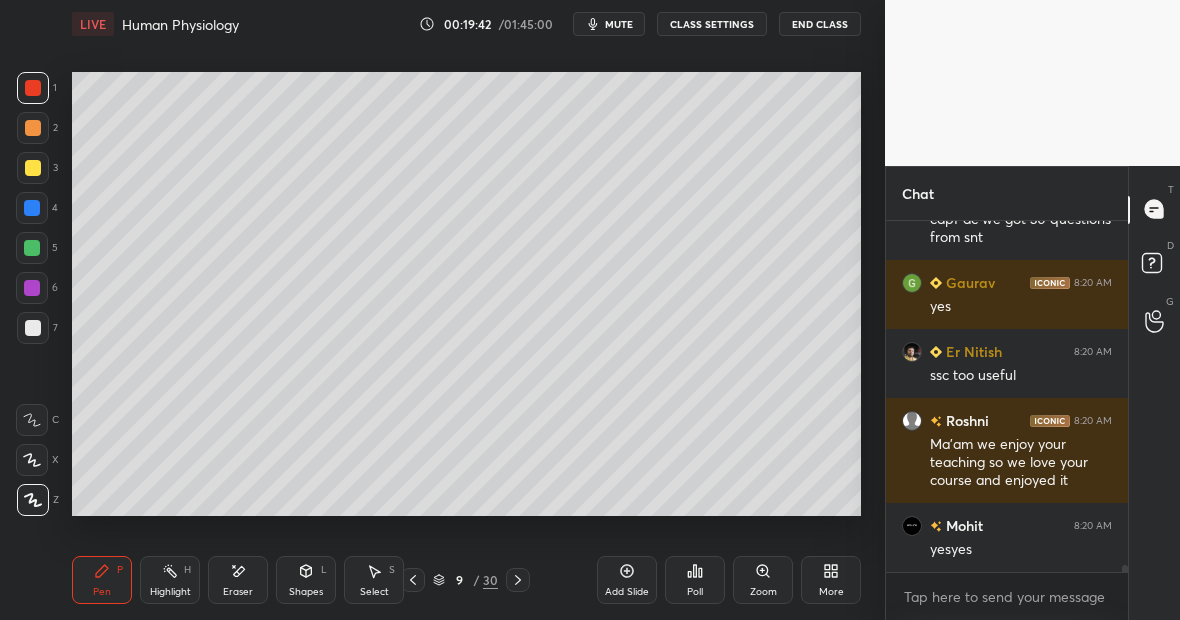 click on "Highlight H" at bounding box center [170, 580] 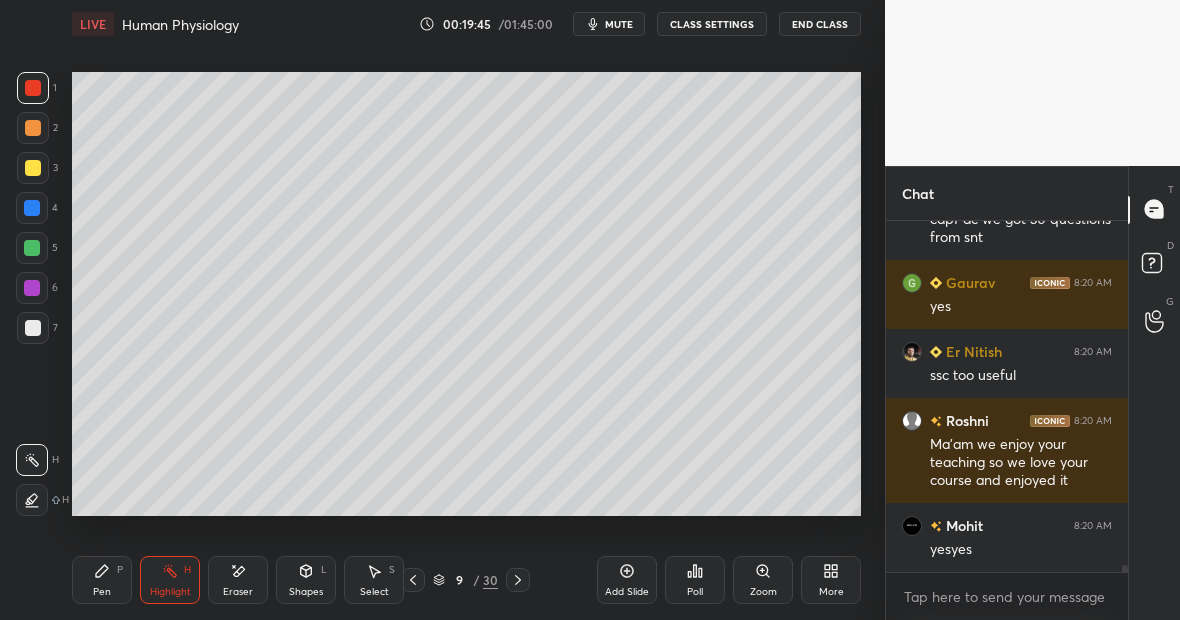scroll, scrollTop: 18341, scrollLeft: 0, axis: vertical 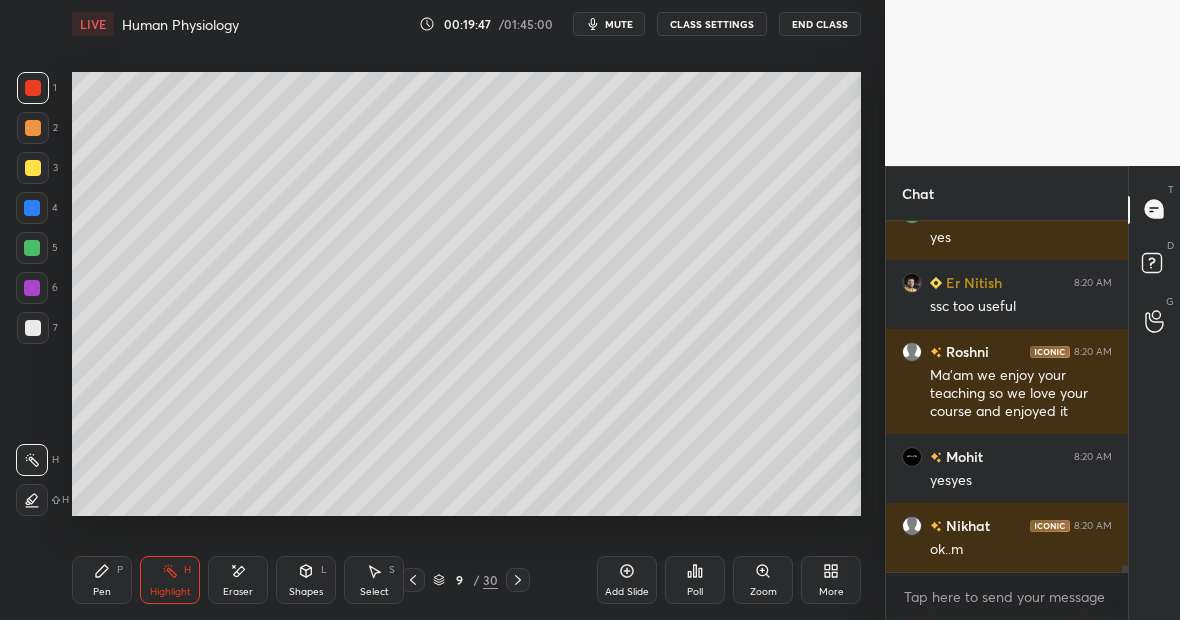 click on "Pen P" at bounding box center (102, 580) 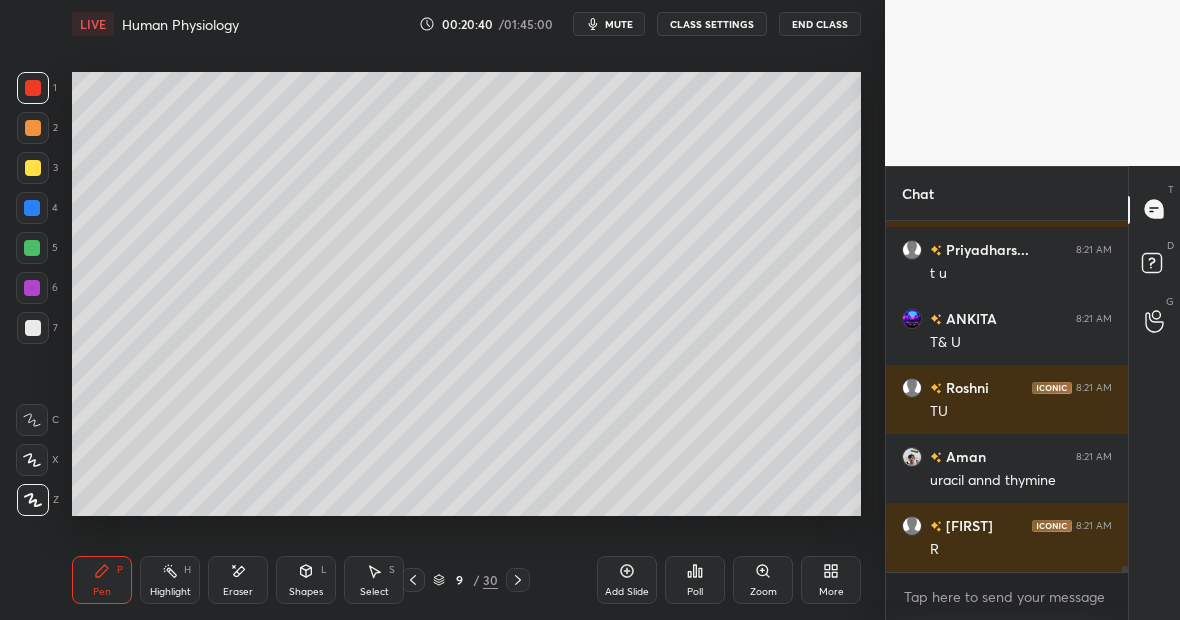 scroll, scrollTop: 19700, scrollLeft: 0, axis: vertical 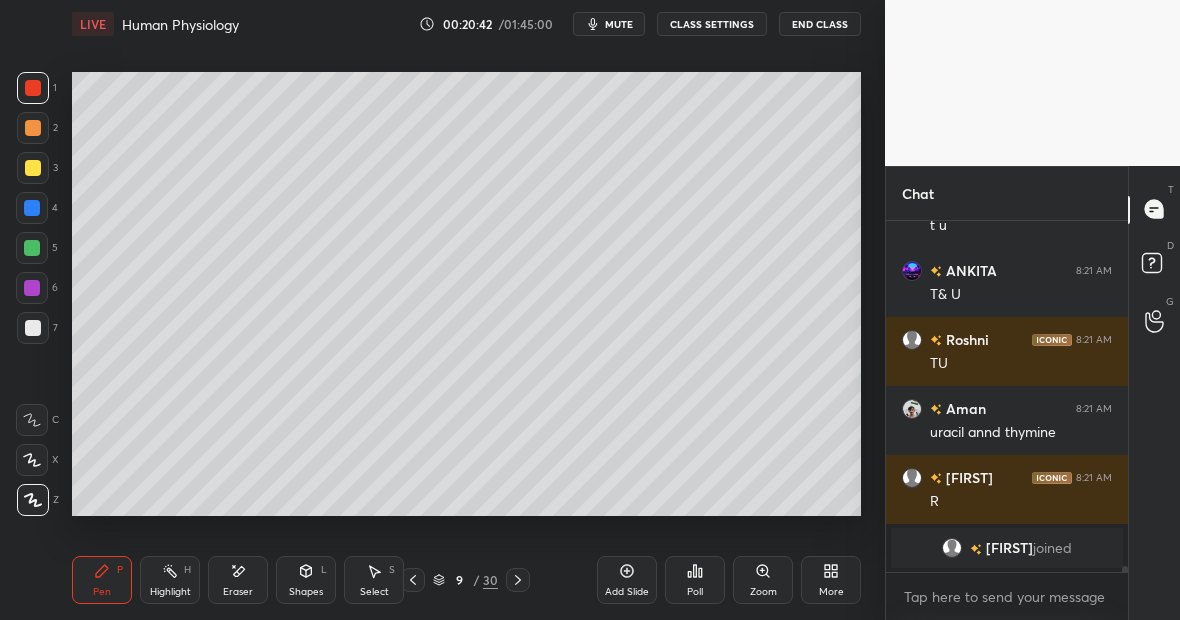 click 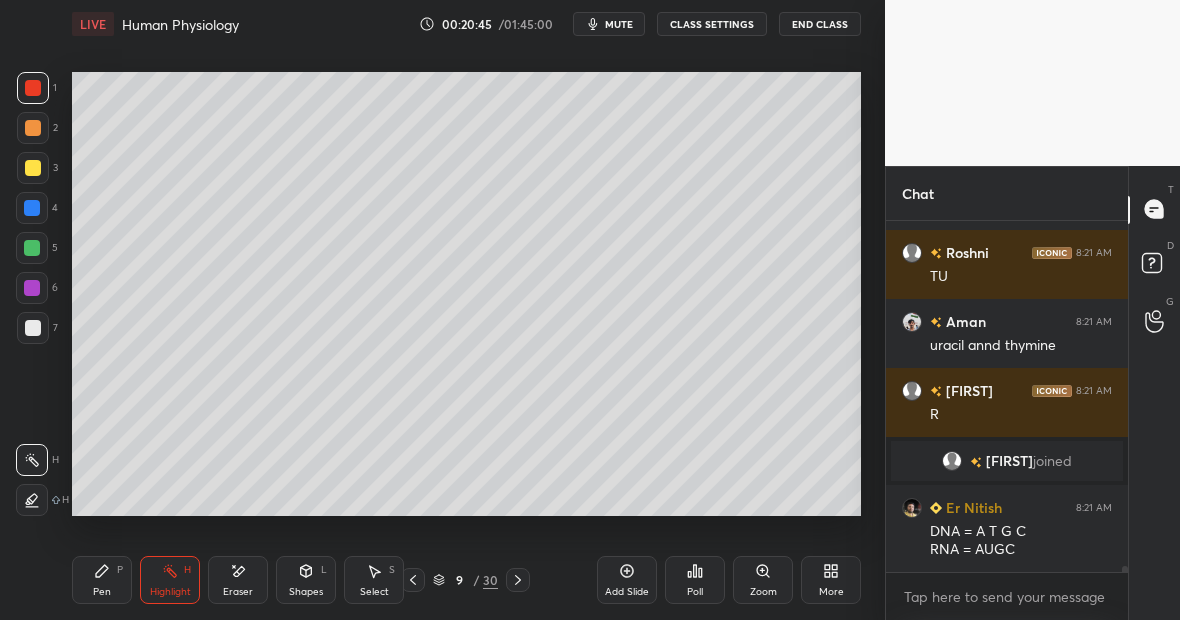 scroll, scrollTop: 19007, scrollLeft: 0, axis: vertical 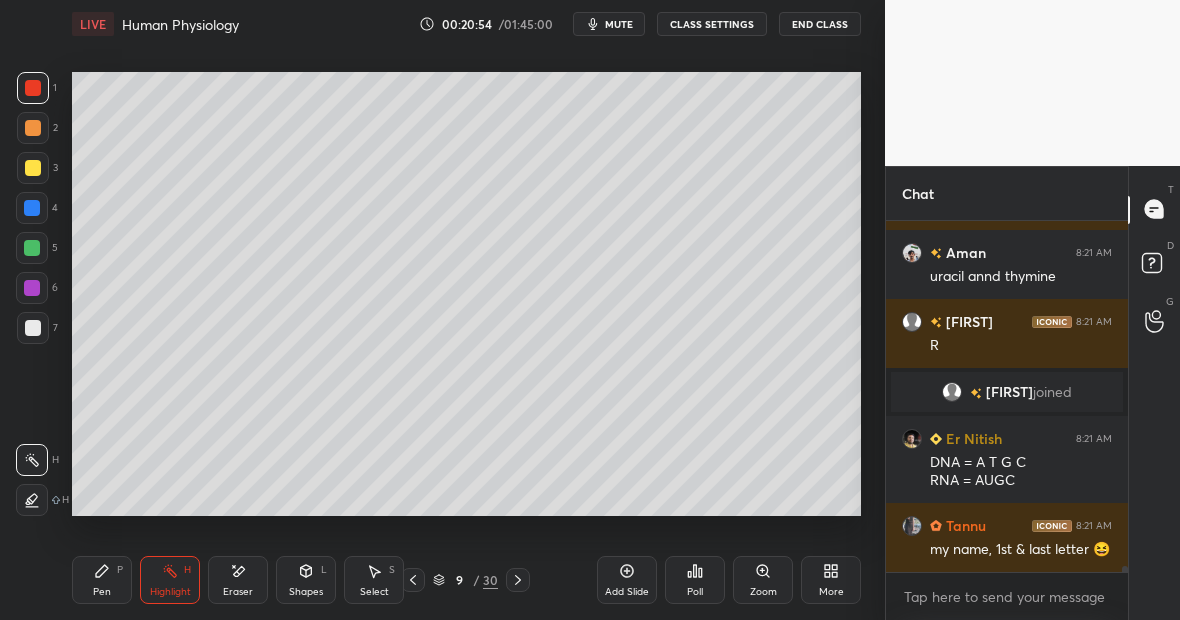 click 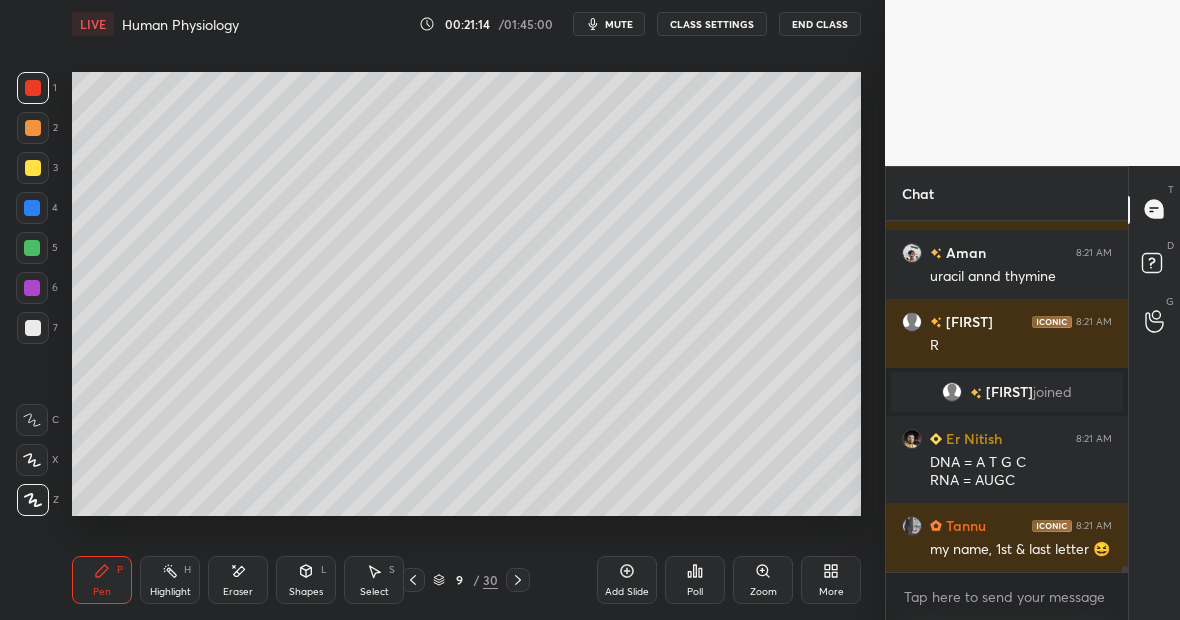 click 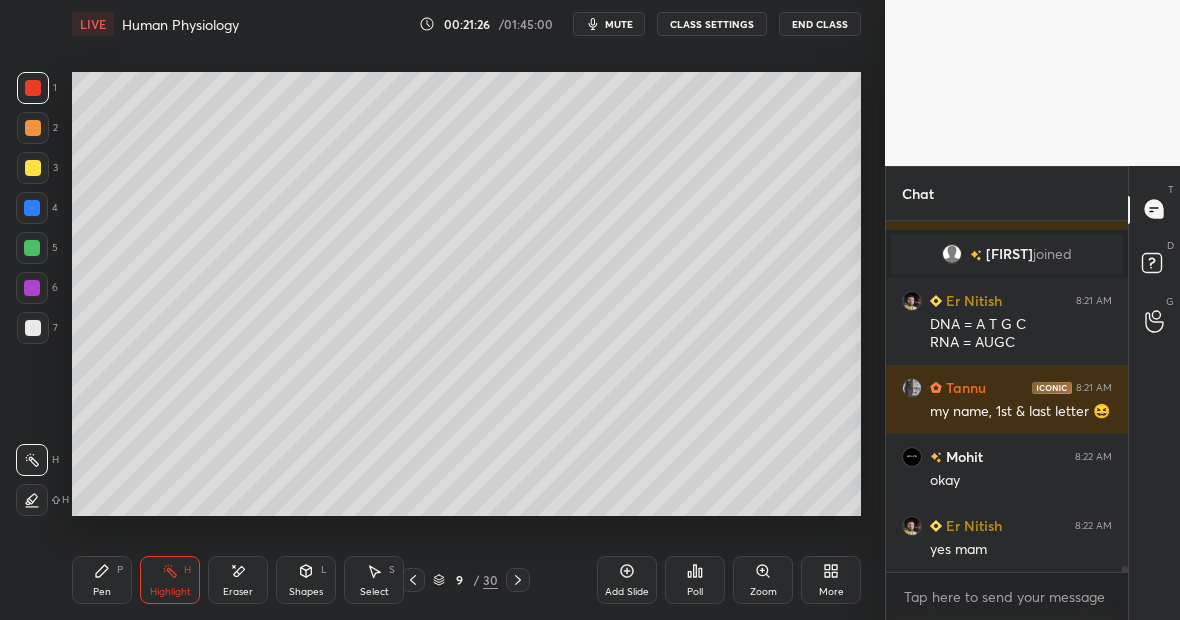 scroll, scrollTop: 19214, scrollLeft: 0, axis: vertical 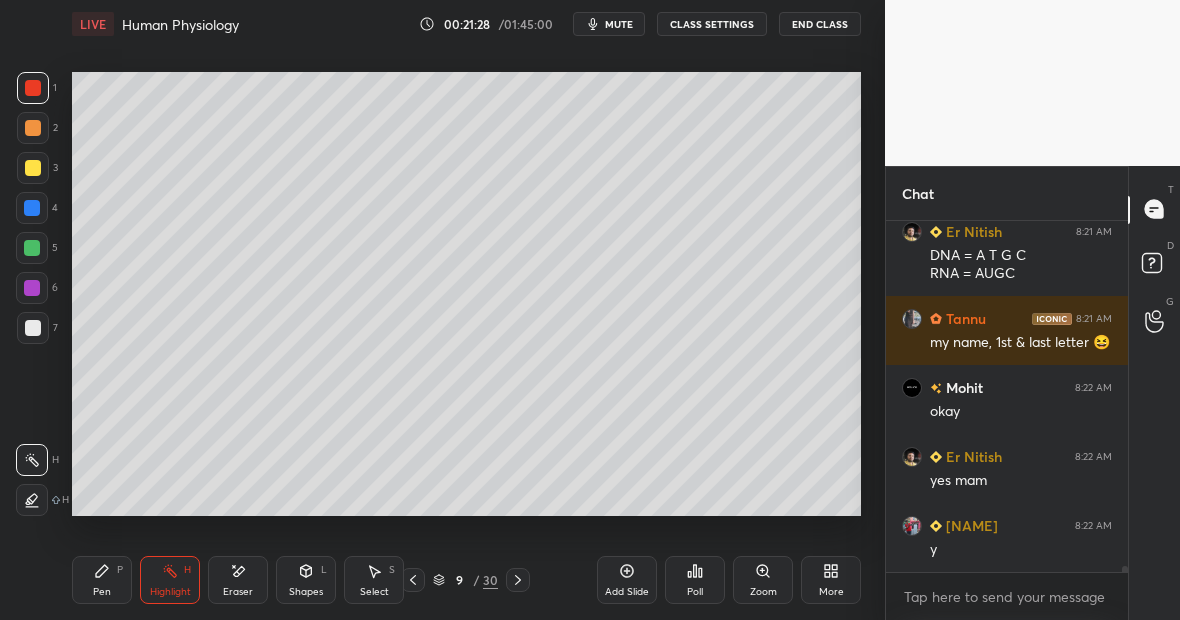 click on "Pen P" at bounding box center (102, 580) 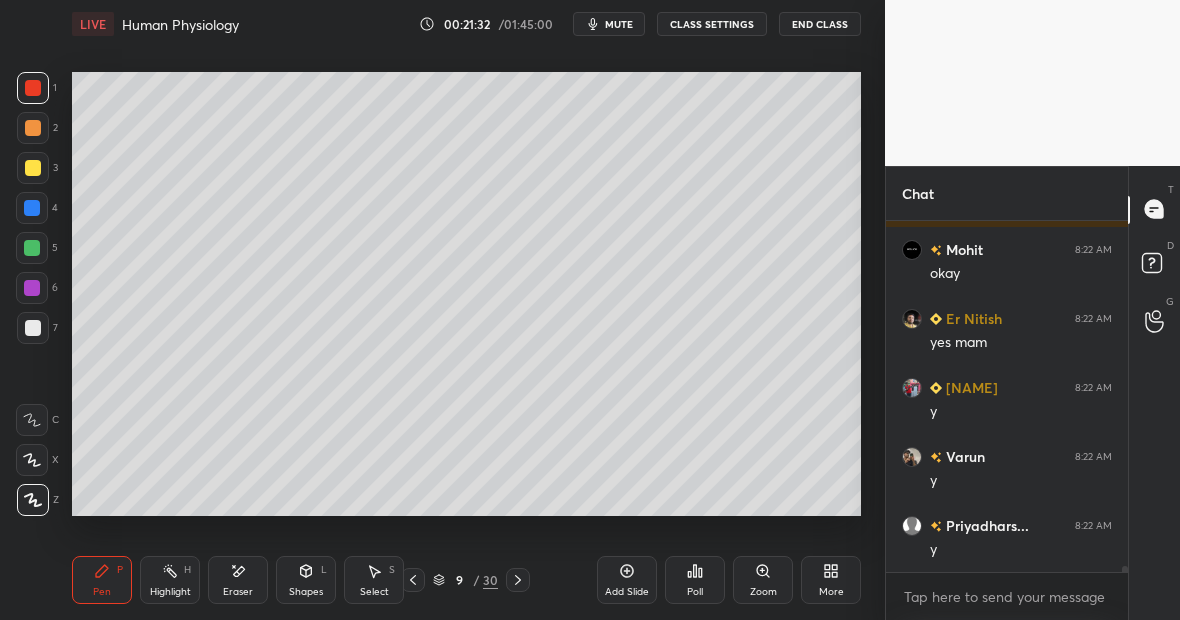 scroll, scrollTop: 19421, scrollLeft: 0, axis: vertical 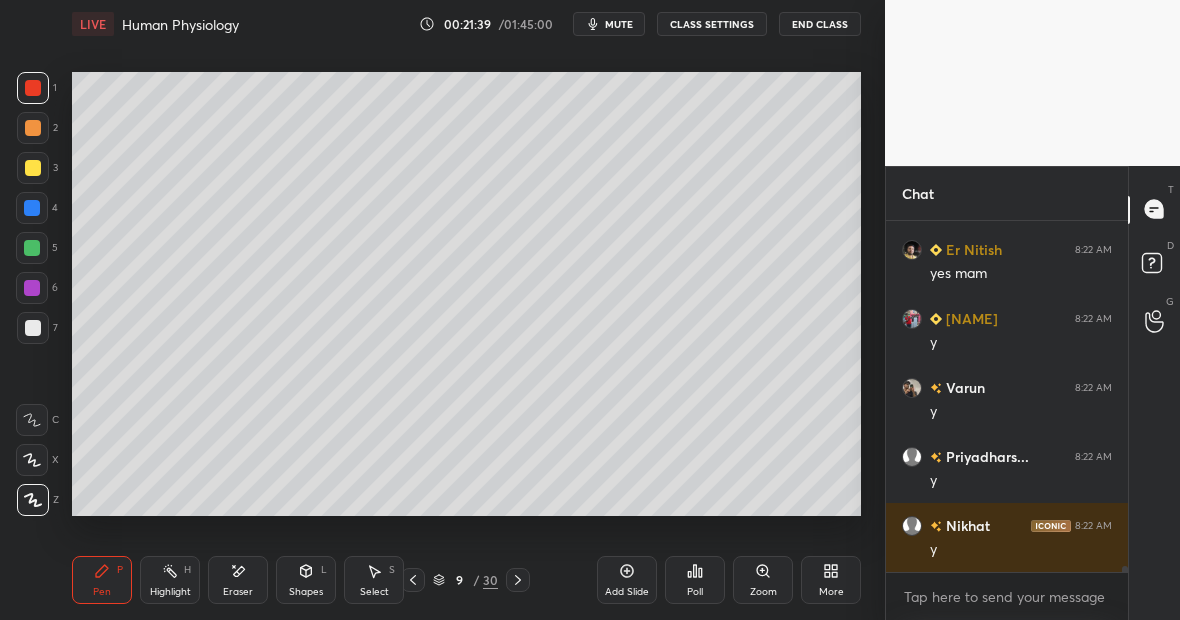 click at bounding box center [33, 168] 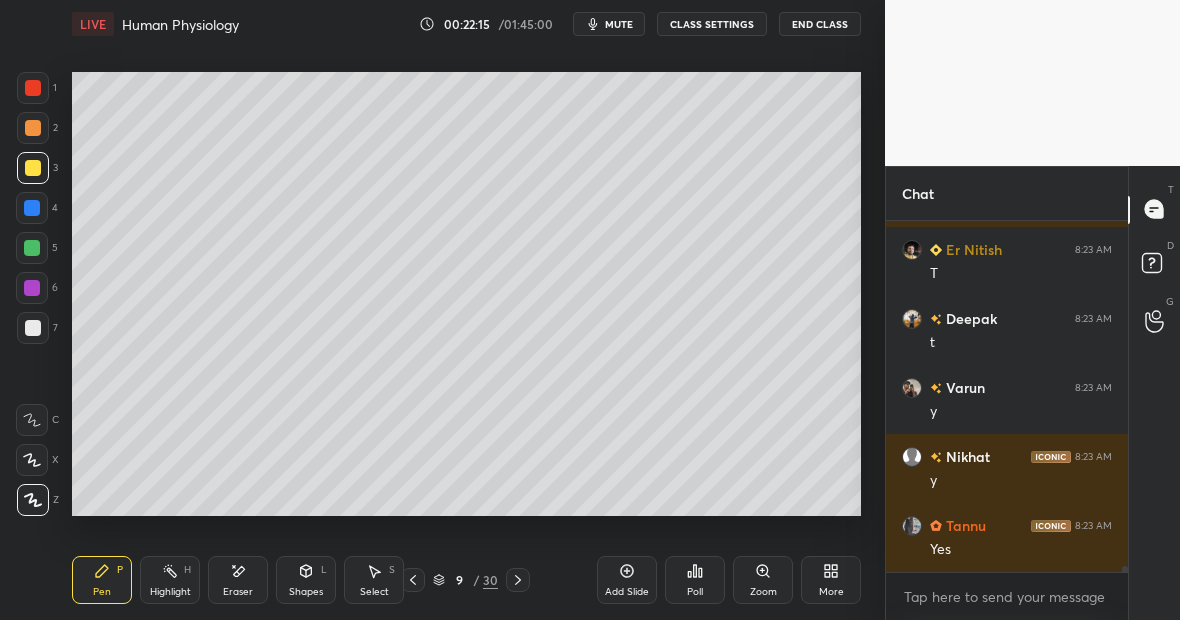 scroll, scrollTop: 20407, scrollLeft: 0, axis: vertical 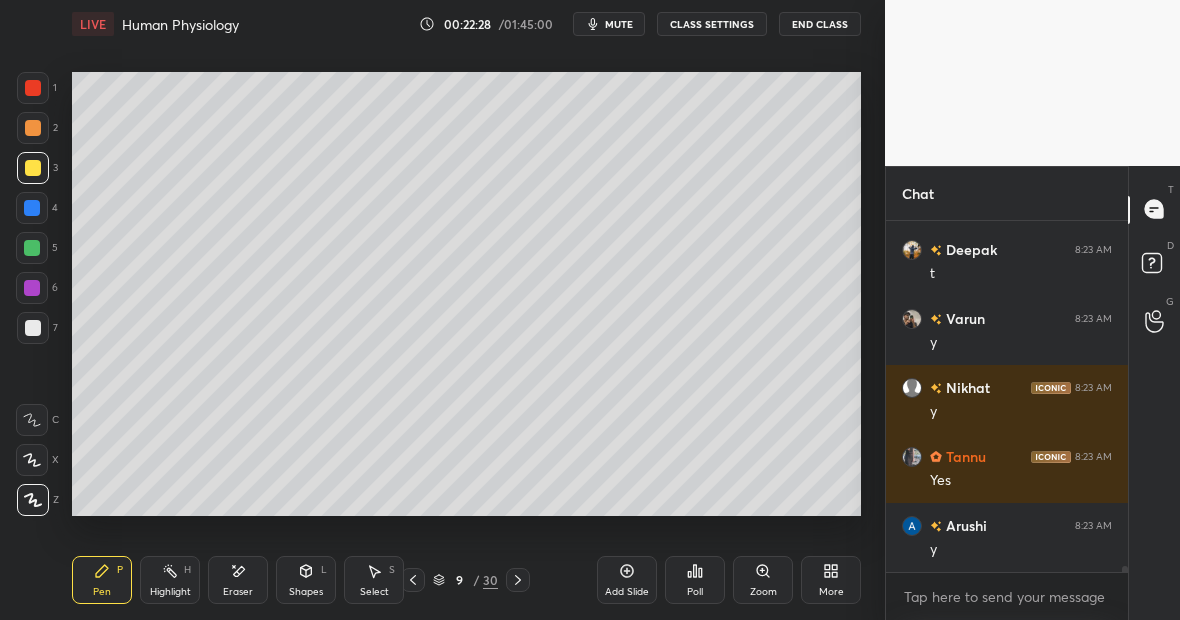 click on "Highlight" at bounding box center (170, 592) 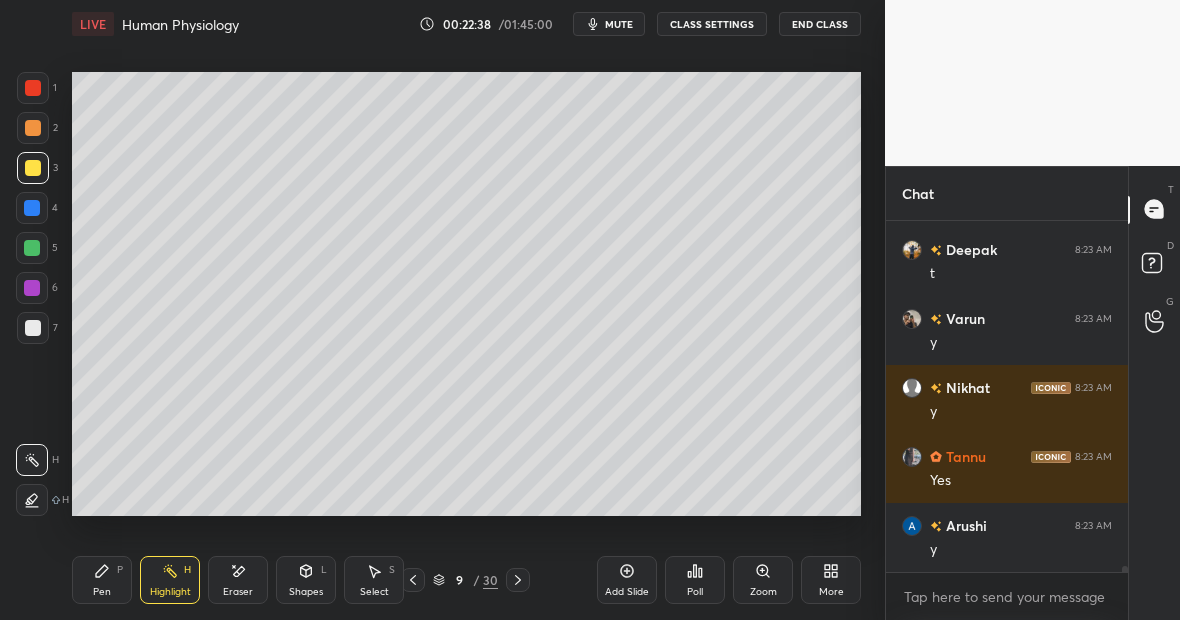 click on "Highlight" at bounding box center (170, 592) 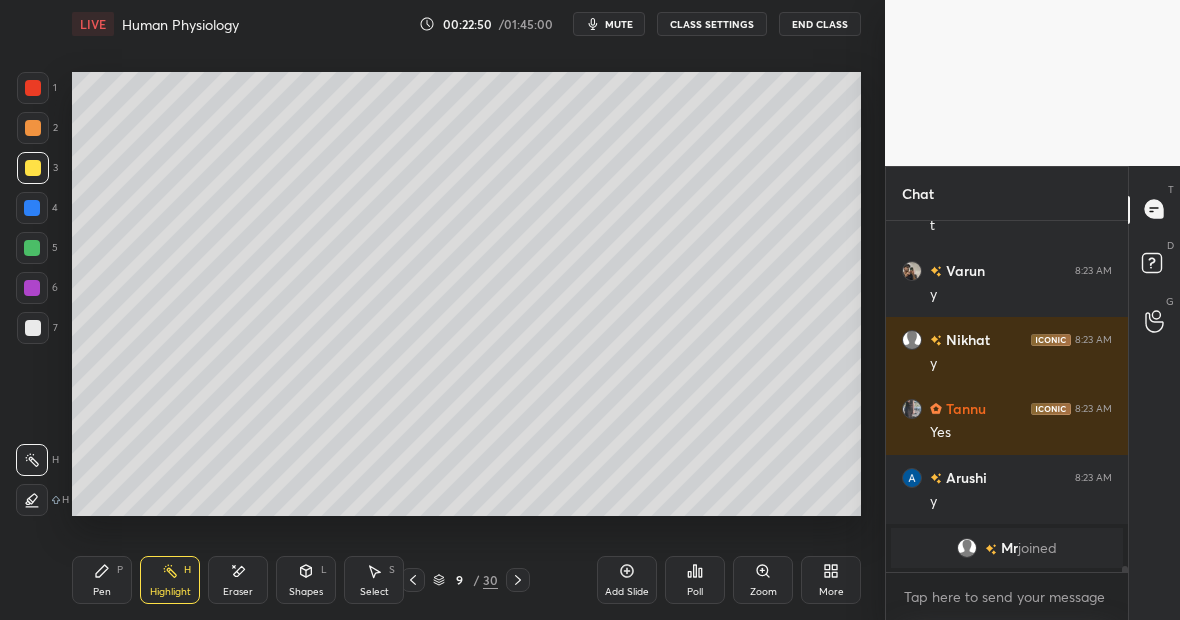 scroll, scrollTop: 20109, scrollLeft: 0, axis: vertical 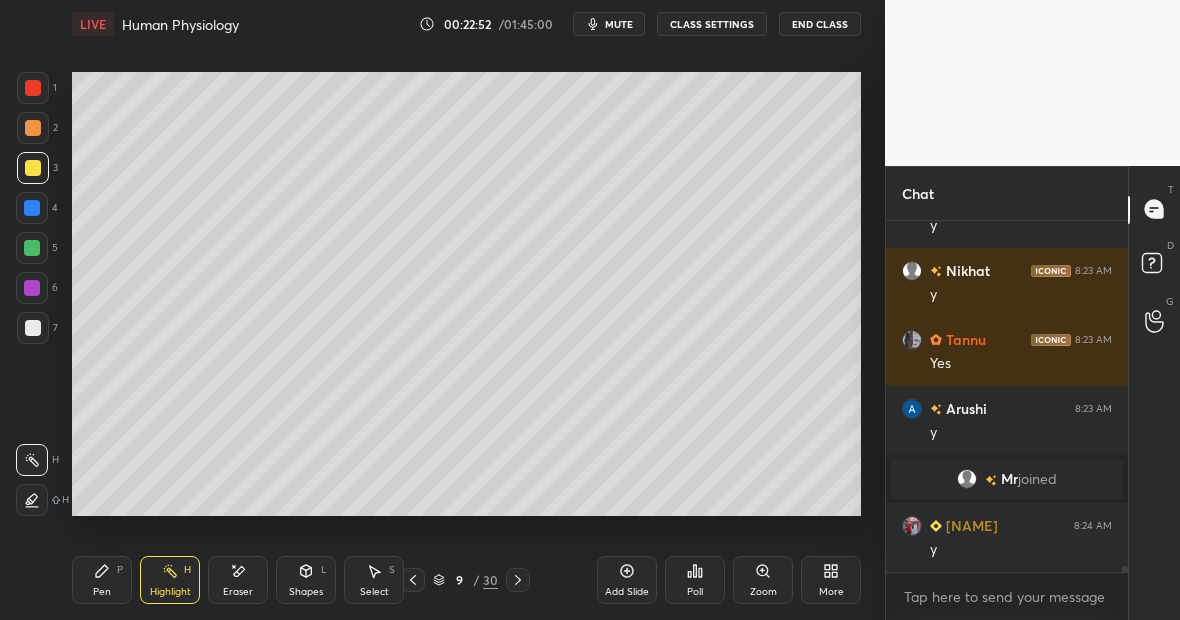 click on "Eraser" at bounding box center (238, 580) 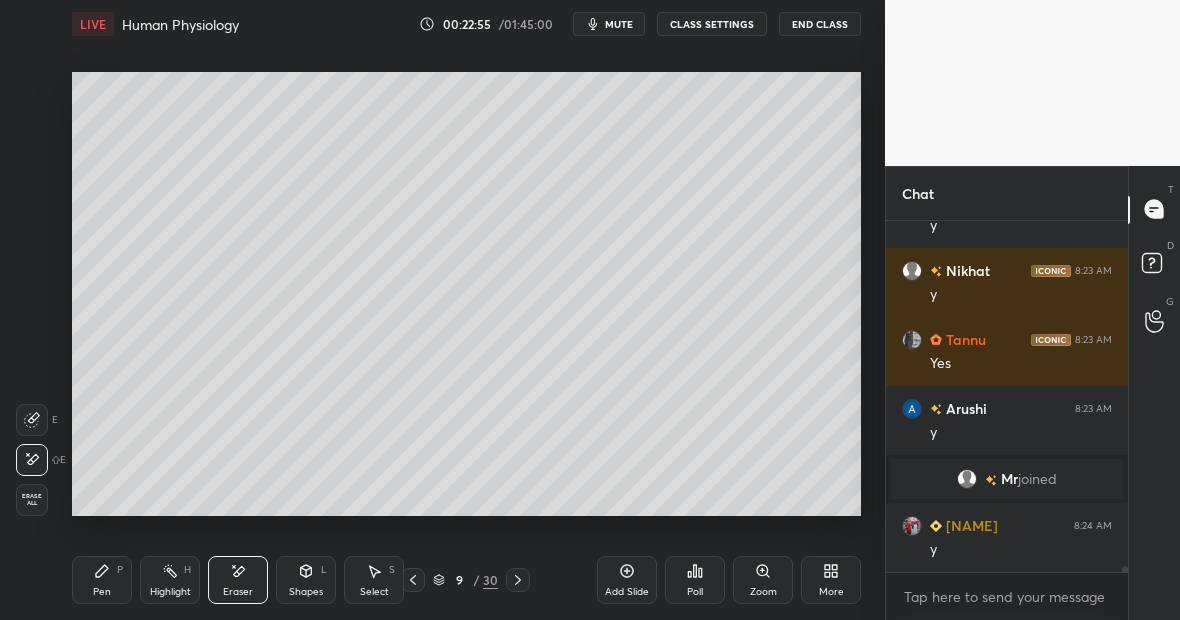 scroll, scrollTop: 20178, scrollLeft: 0, axis: vertical 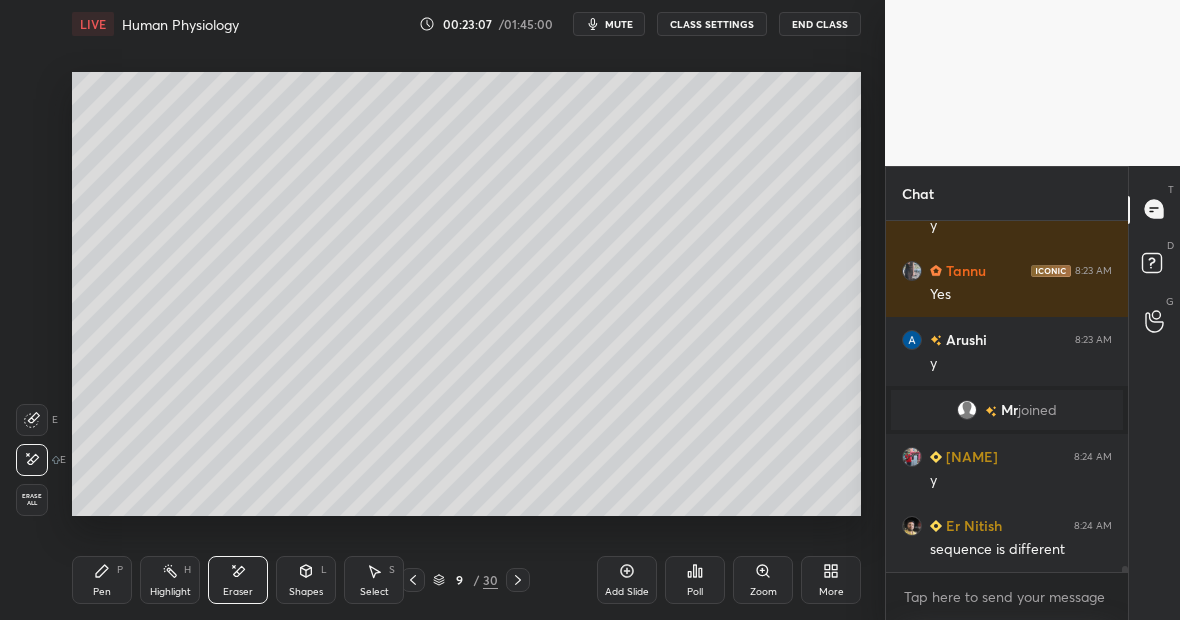 click on "Pen P" at bounding box center [102, 580] 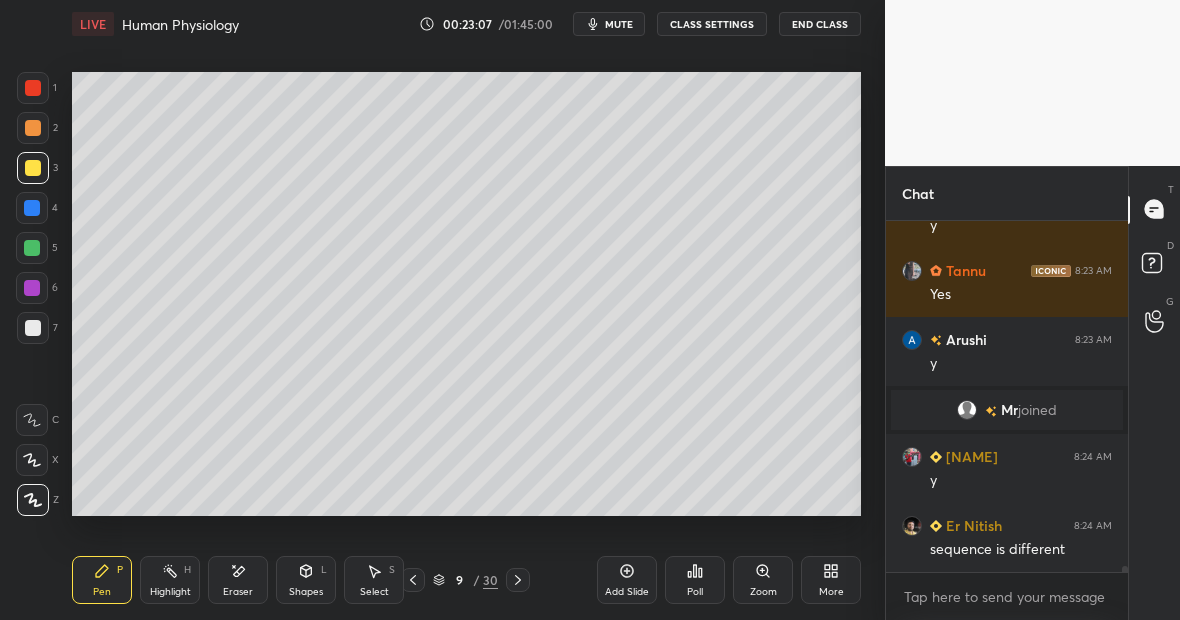 scroll, scrollTop: 20198, scrollLeft: 0, axis: vertical 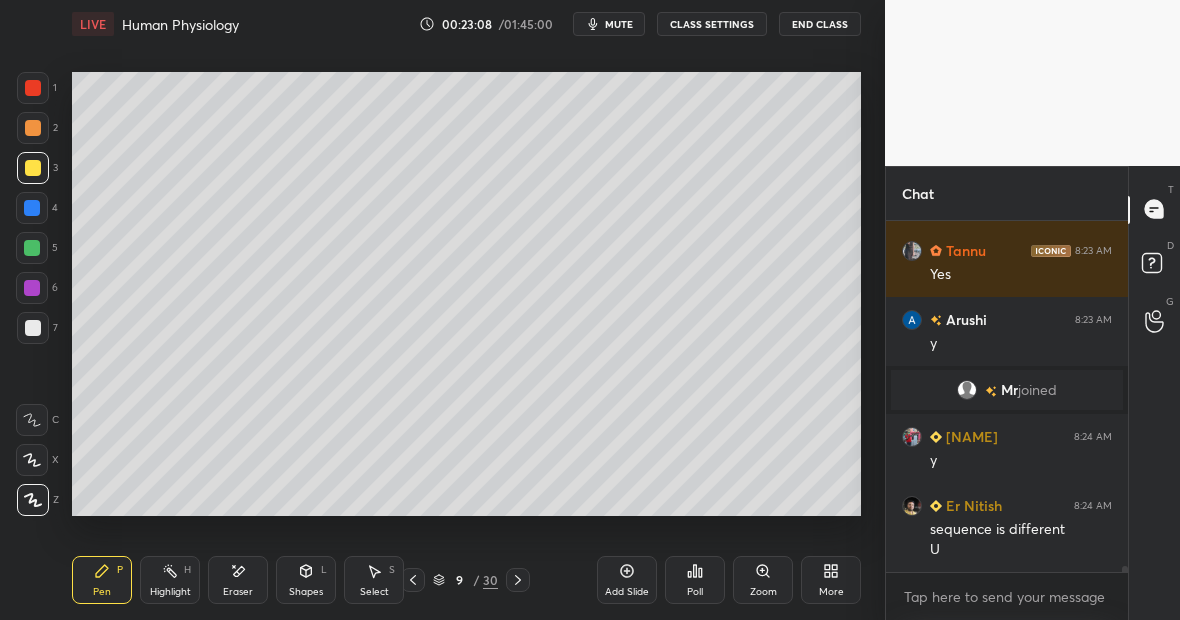click at bounding box center (33, 88) 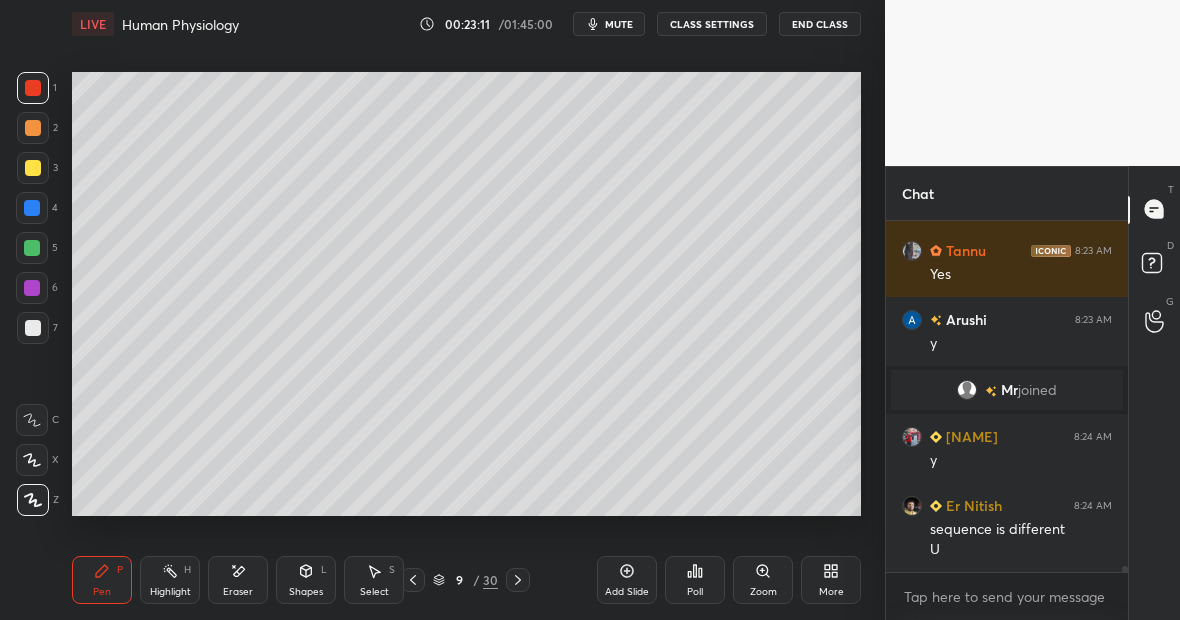 click at bounding box center (32, 208) 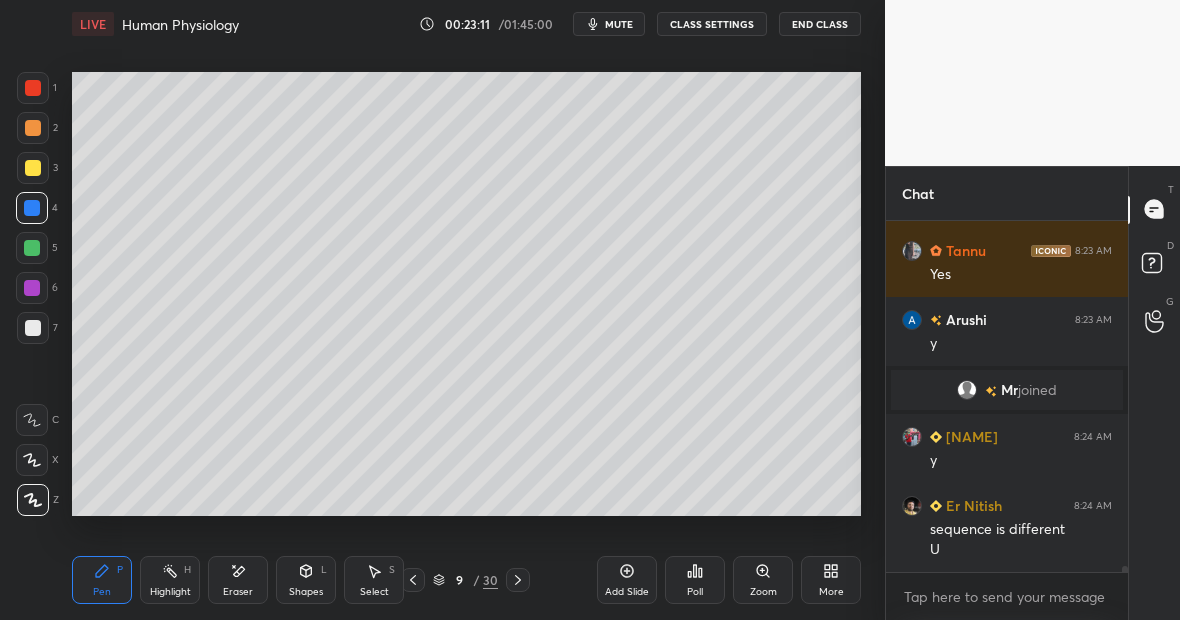 scroll, scrollTop: 20267, scrollLeft: 0, axis: vertical 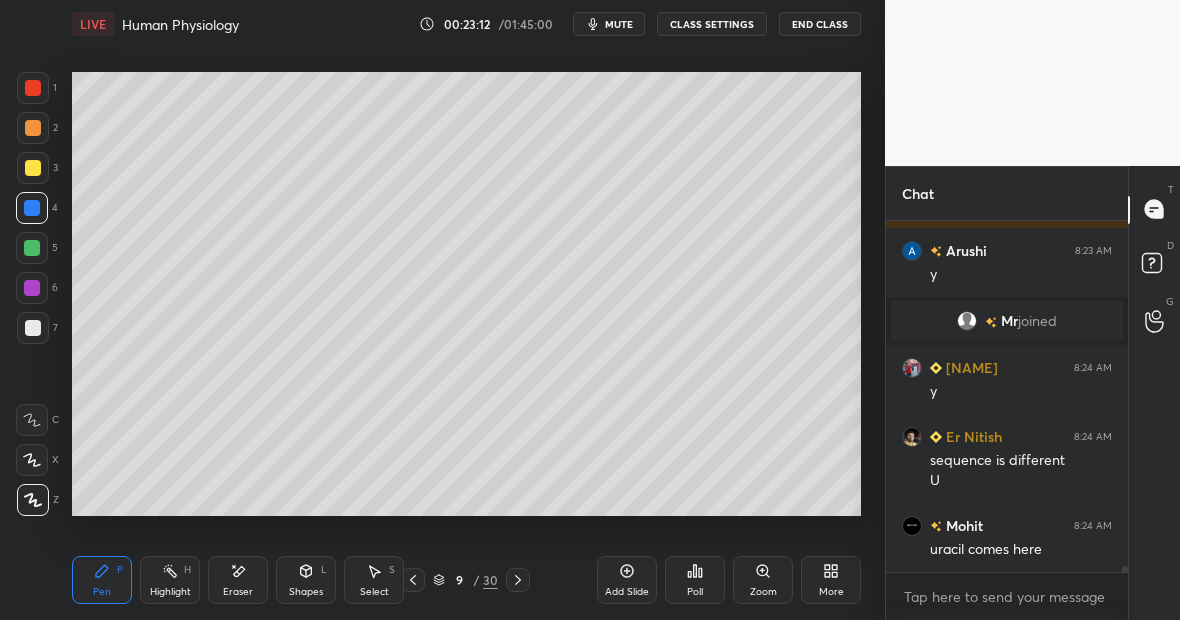 click at bounding box center [33, 88] 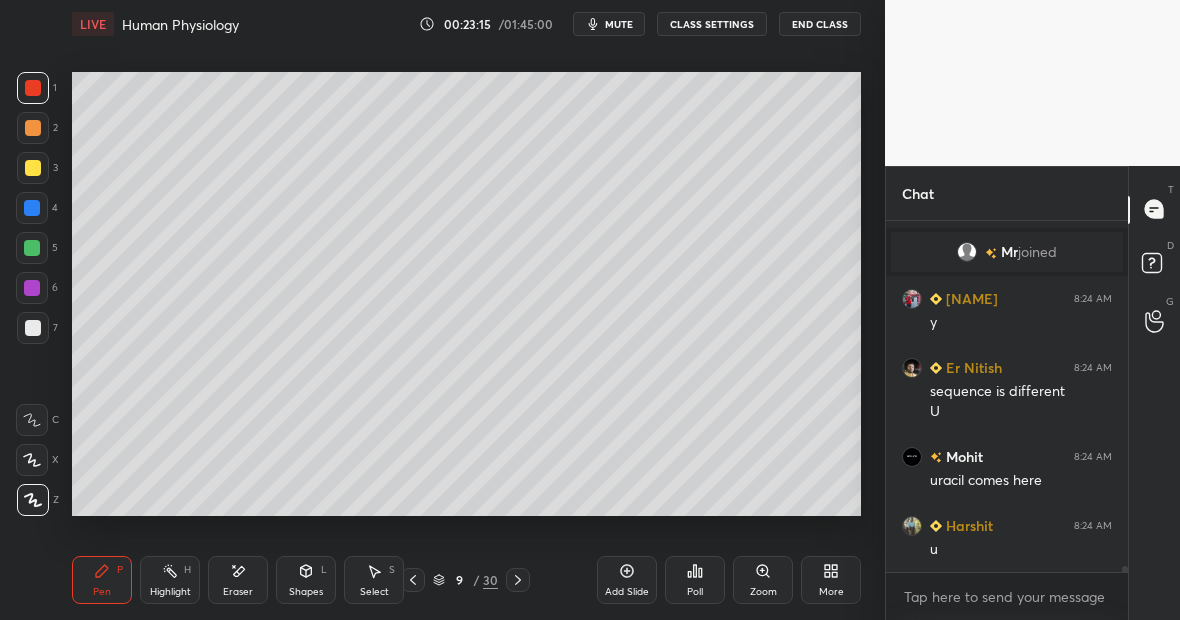 scroll, scrollTop: 20405, scrollLeft: 0, axis: vertical 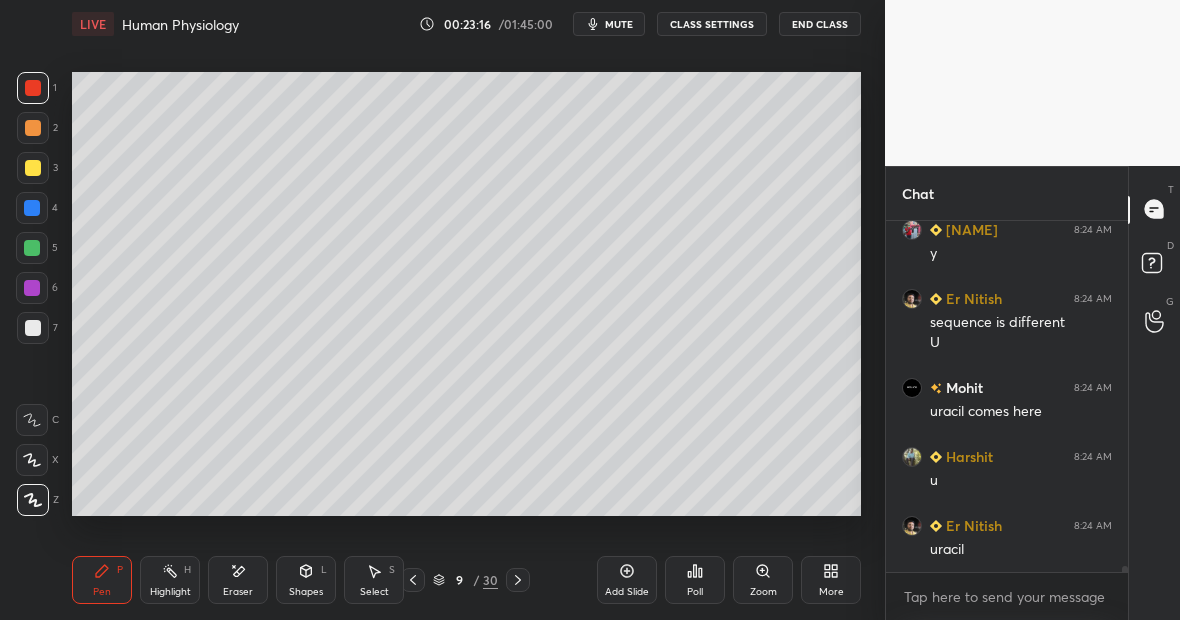 click on "Highlight H" at bounding box center [170, 580] 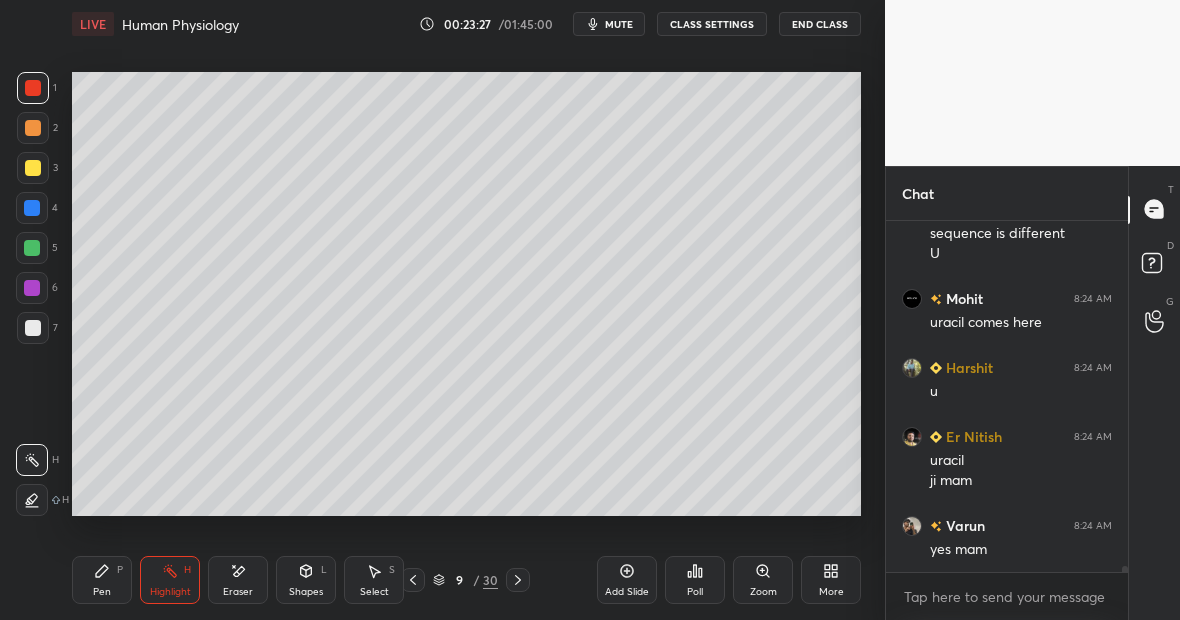 scroll, scrollTop: 20563, scrollLeft: 0, axis: vertical 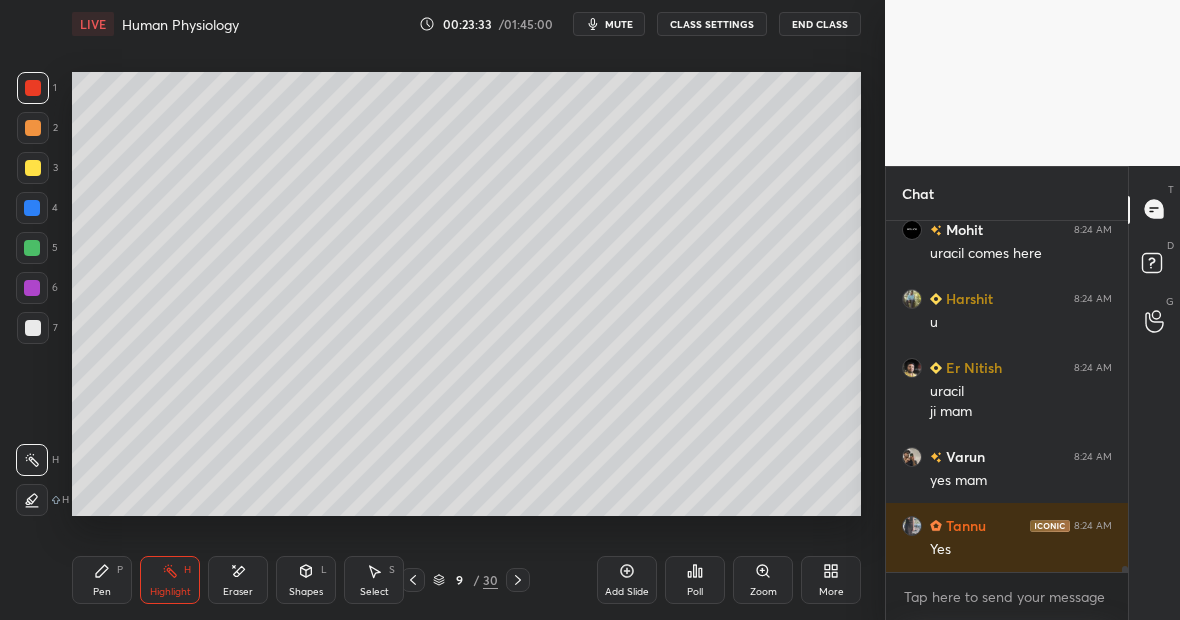 click 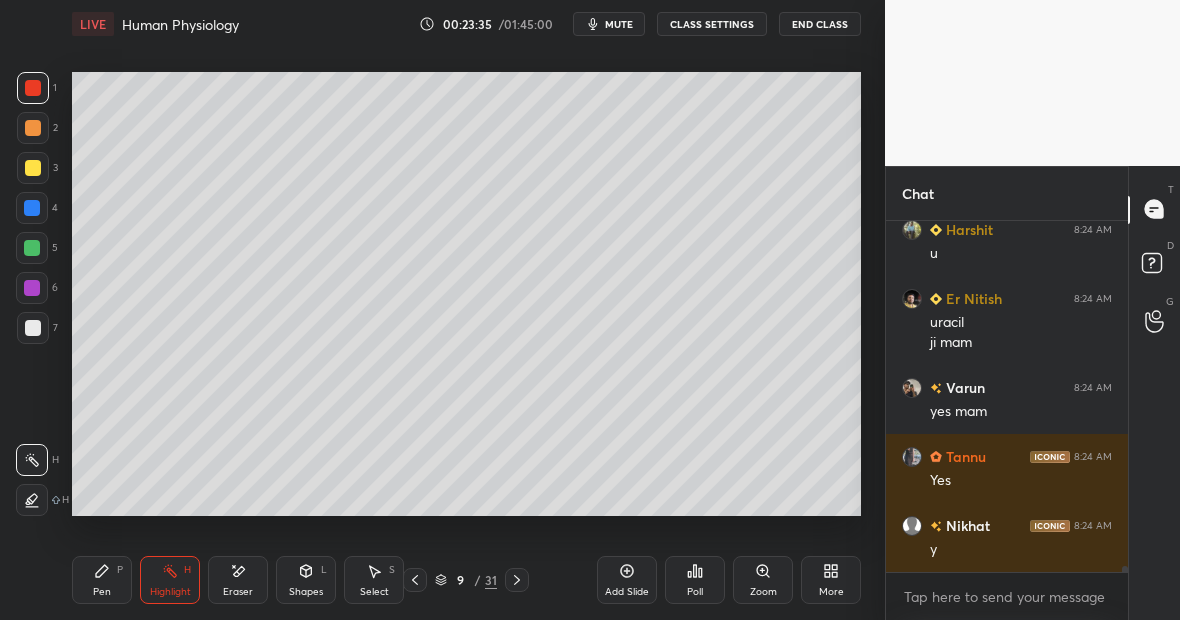scroll, scrollTop: 20701, scrollLeft: 0, axis: vertical 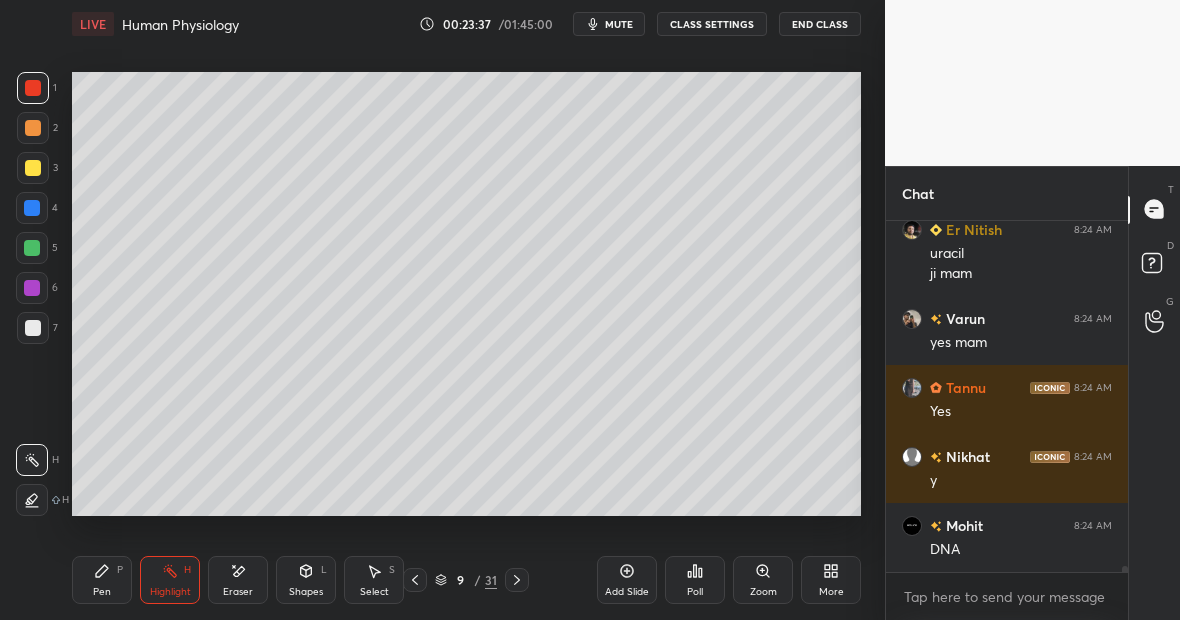 click at bounding box center (33, 328) 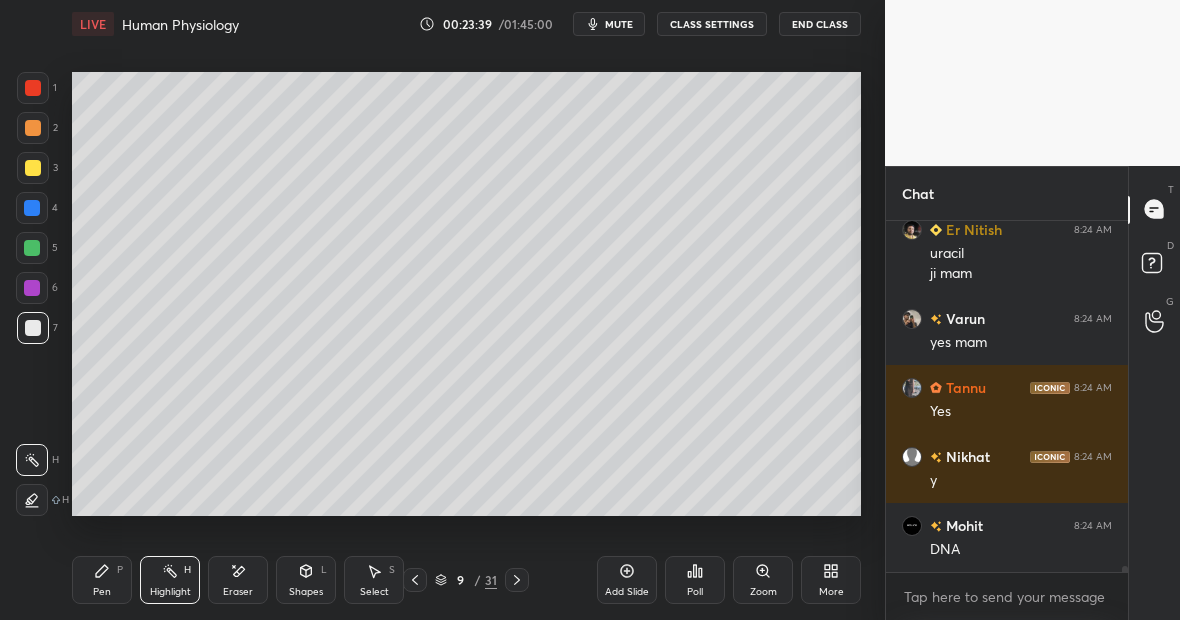 click on "Pen P" at bounding box center (102, 580) 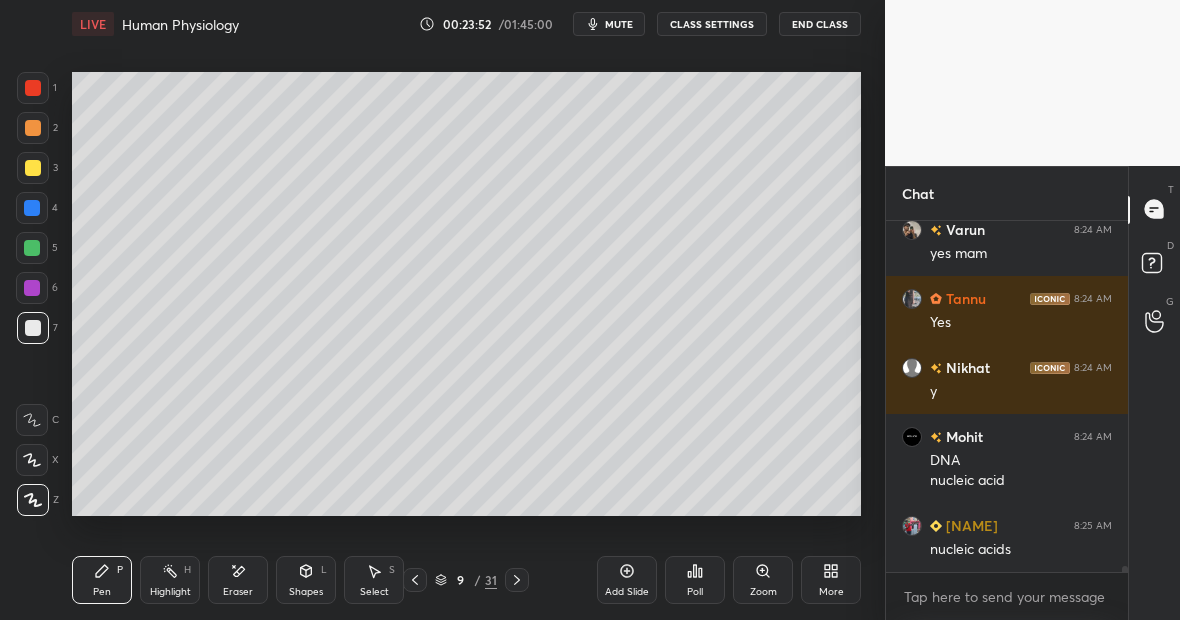 scroll, scrollTop: 20859, scrollLeft: 0, axis: vertical 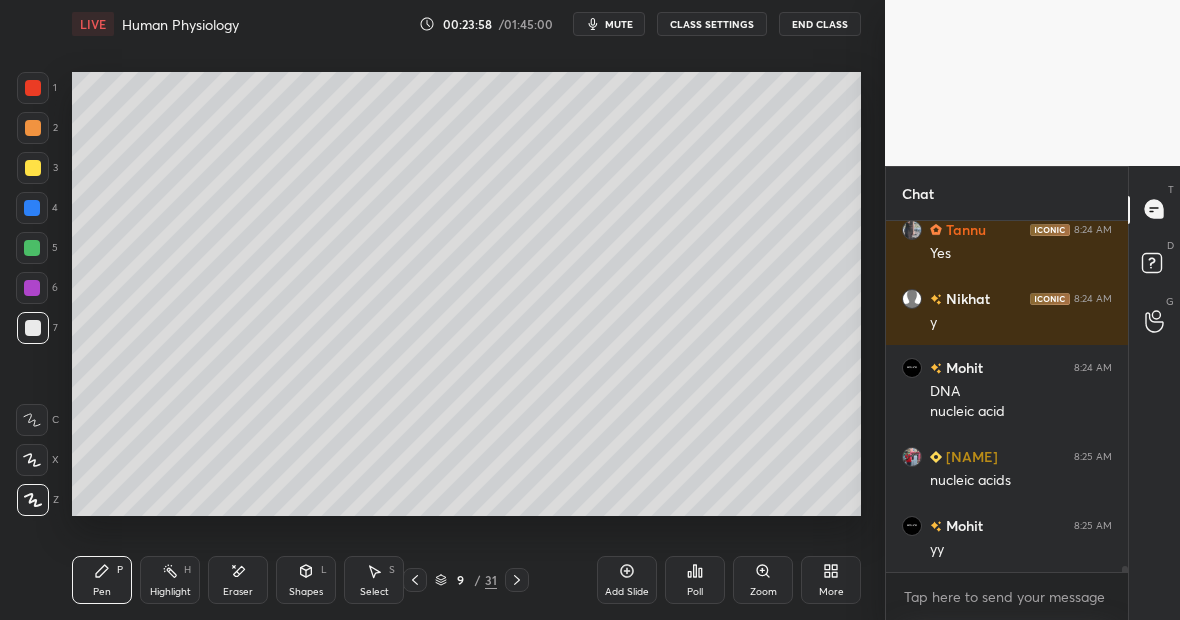 click 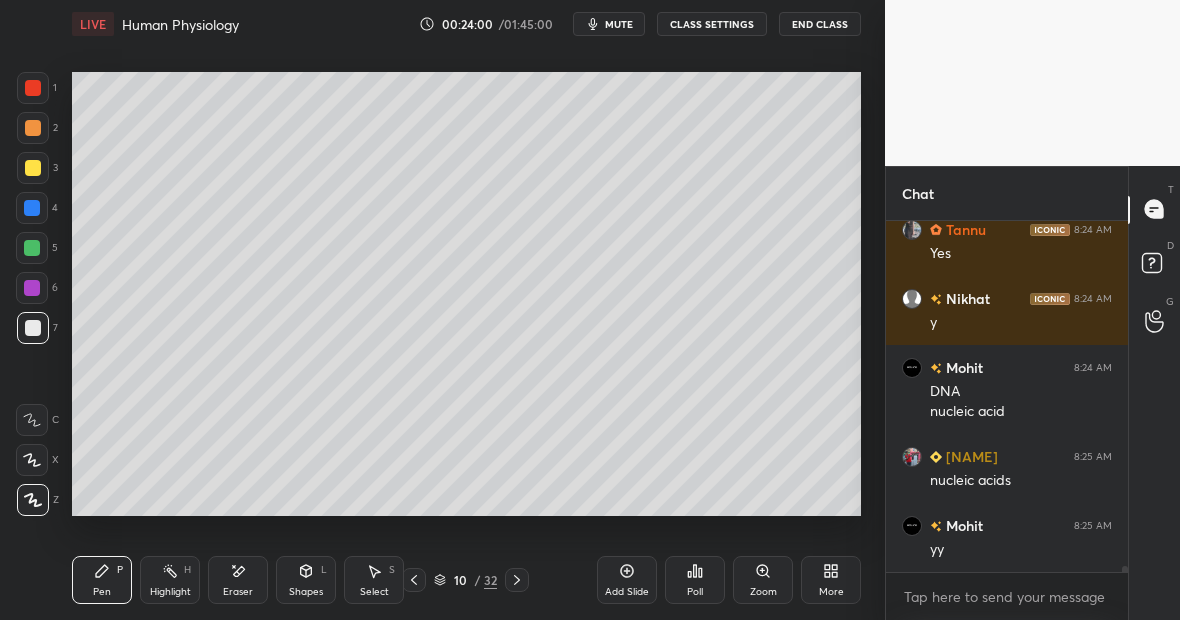 click at bounding box center [33, 168] 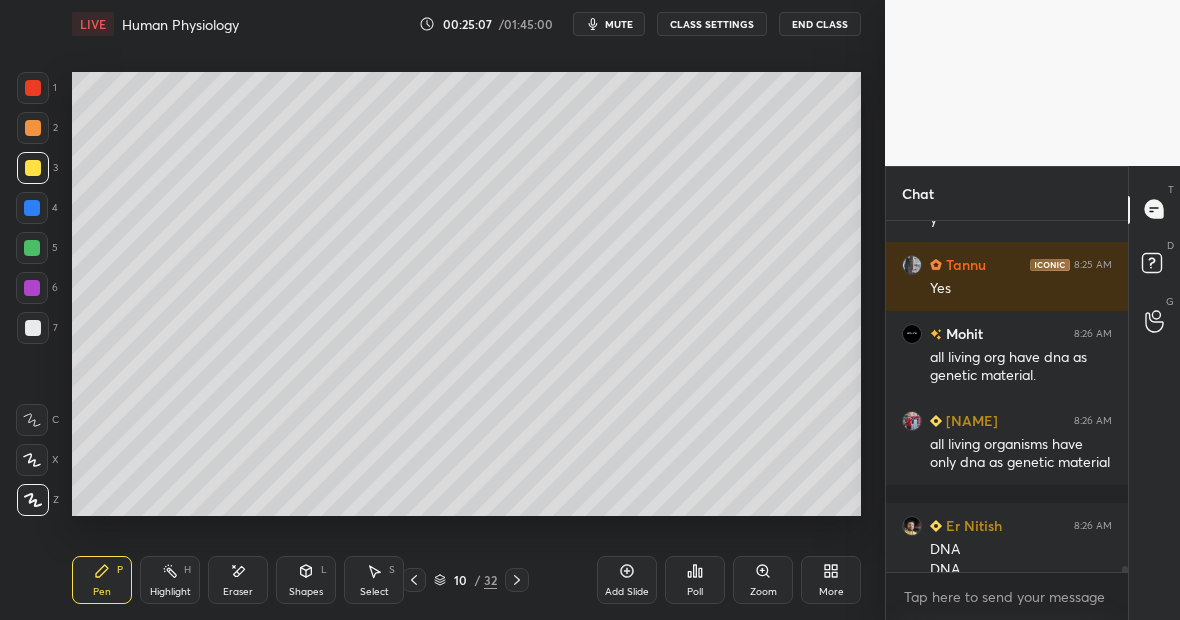 scroll, scrollTop: 21523, scrollLeft: 0, axis: vertical 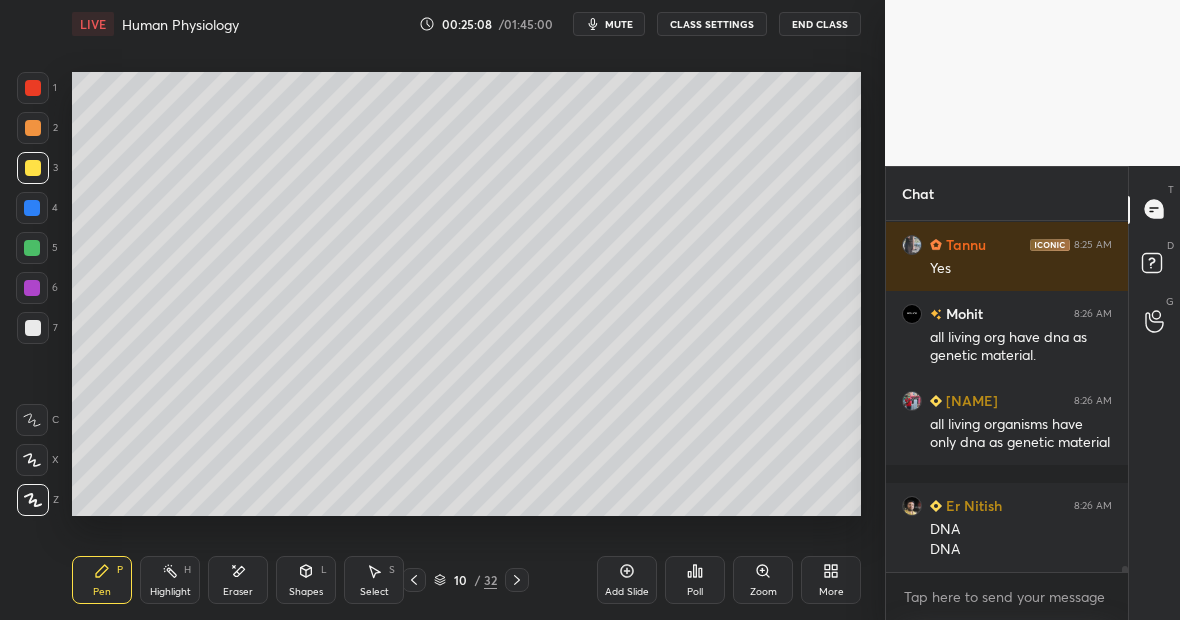 click at bounding box center (33, 168) 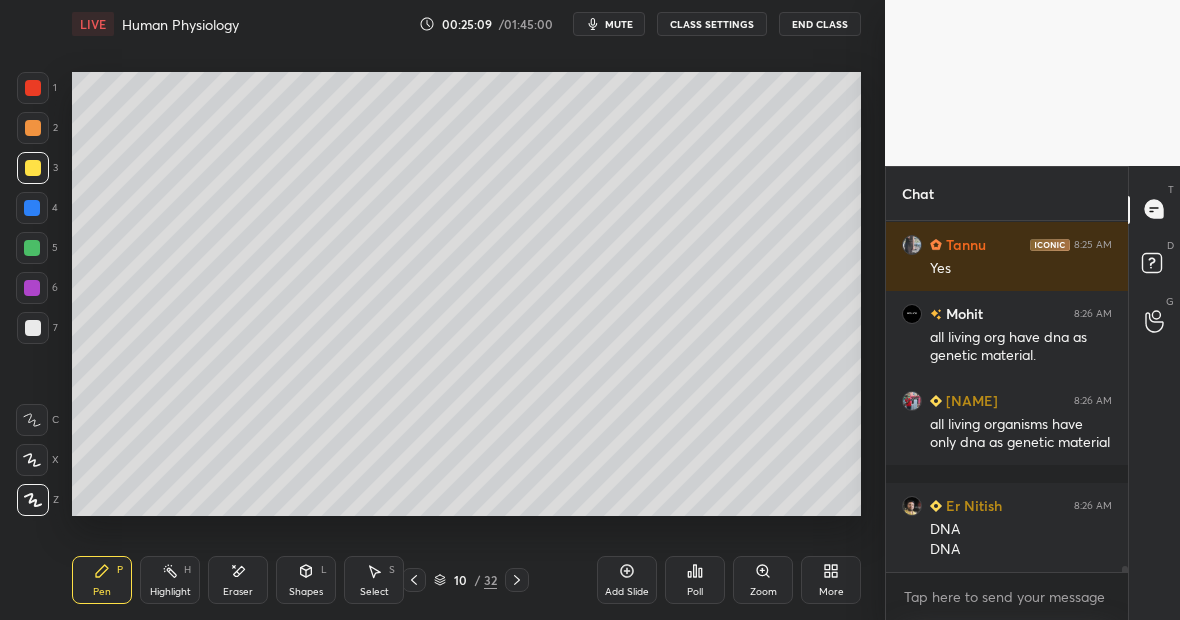 click at bounding box center (33, 88) 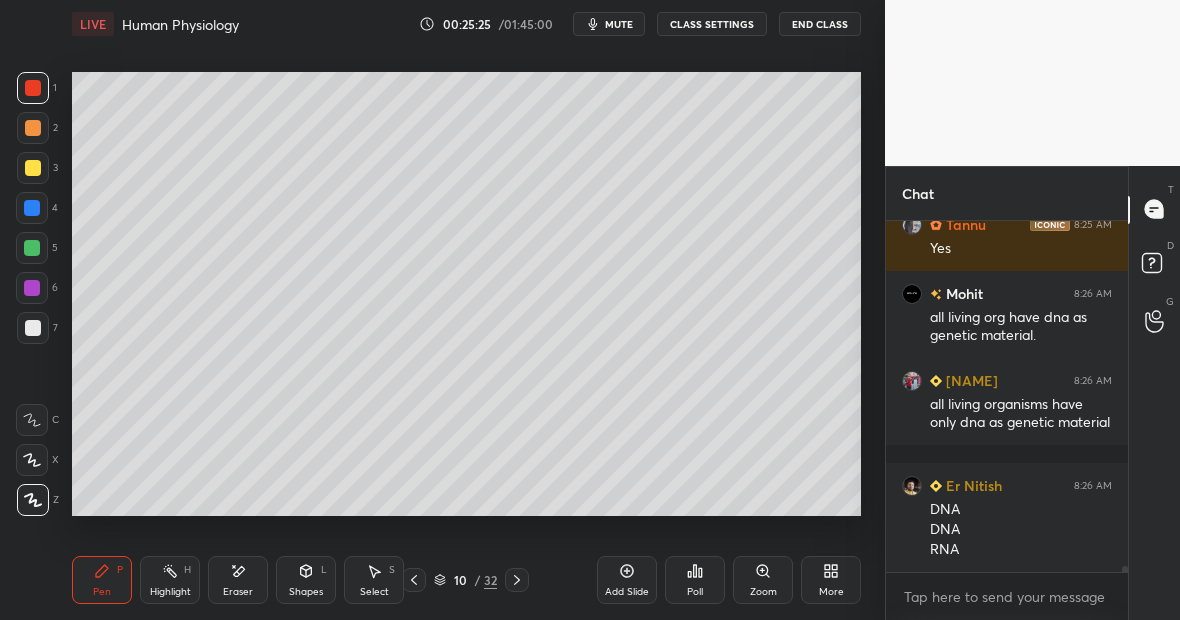 scroll, scrollTop: 21612, scrollLeft: 0, axis: vertical 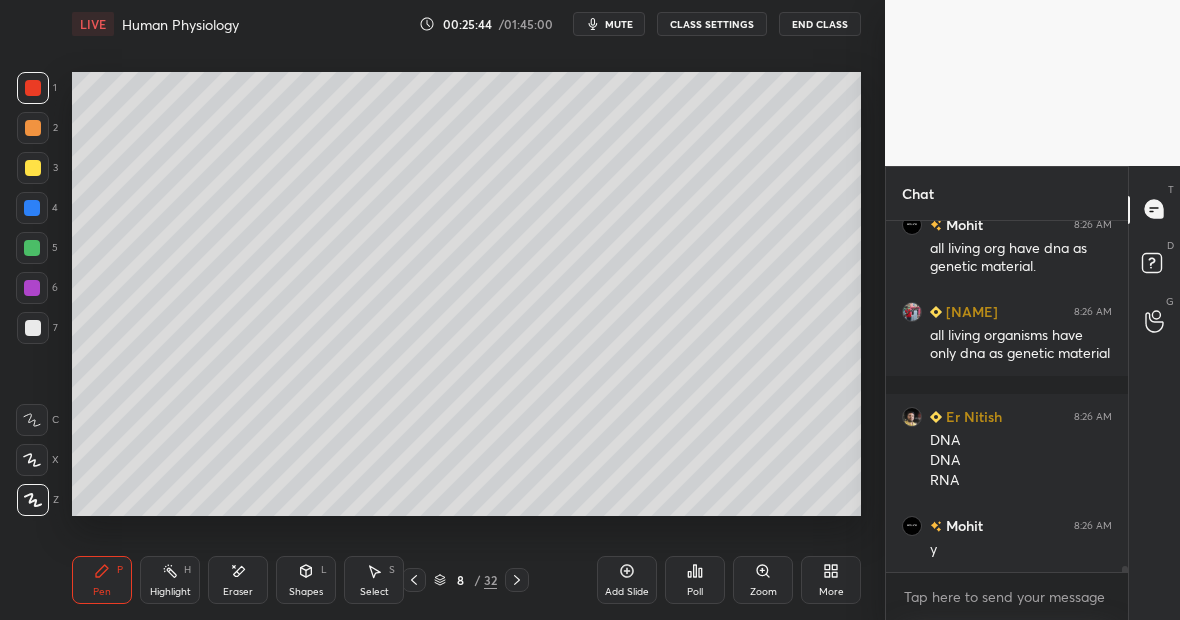 click on "Highlight" at bounding box center [170, 592] 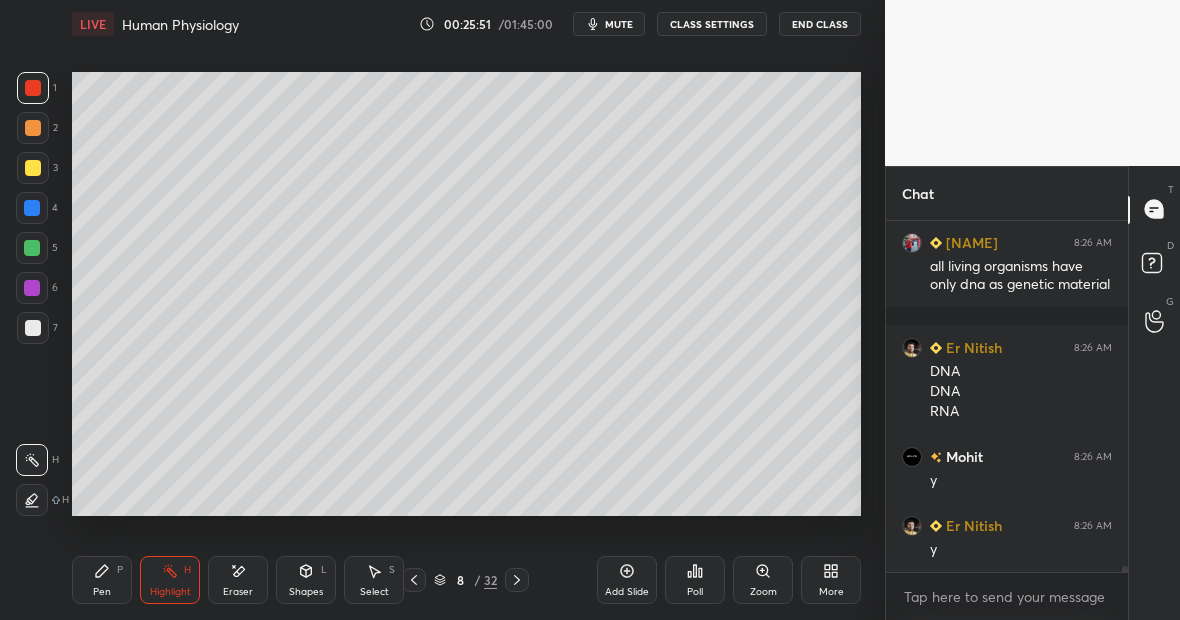 scroll, scrollTop: 21750, scrollLeft: 0, axis: vertical 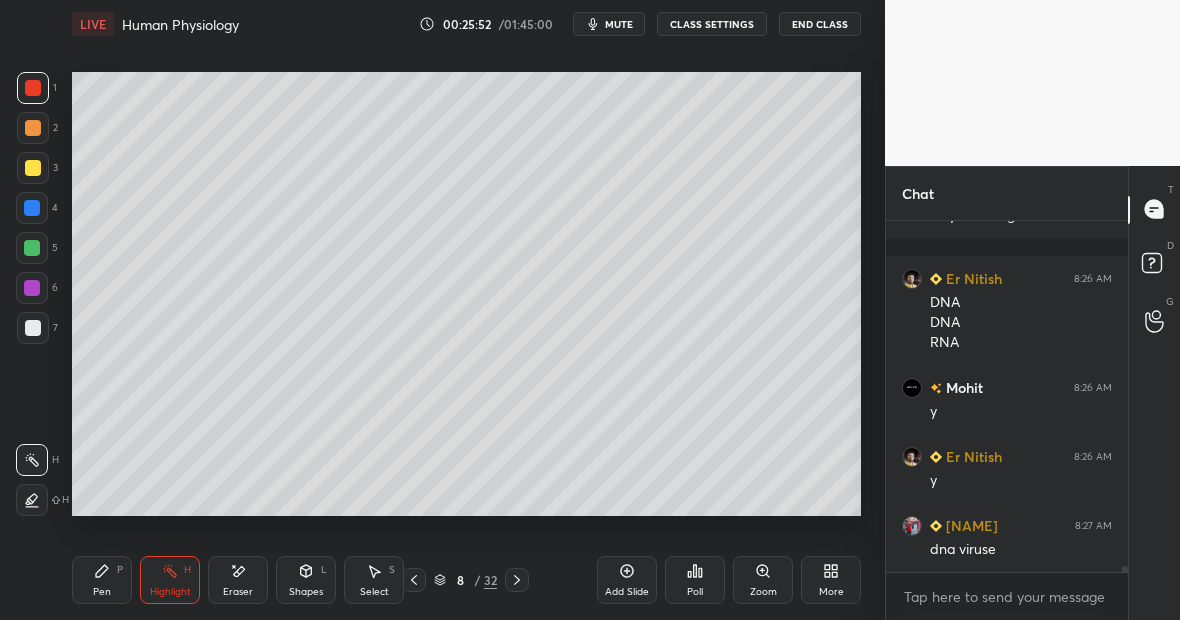 click on "Pen P" at bounding box center [102, 580] 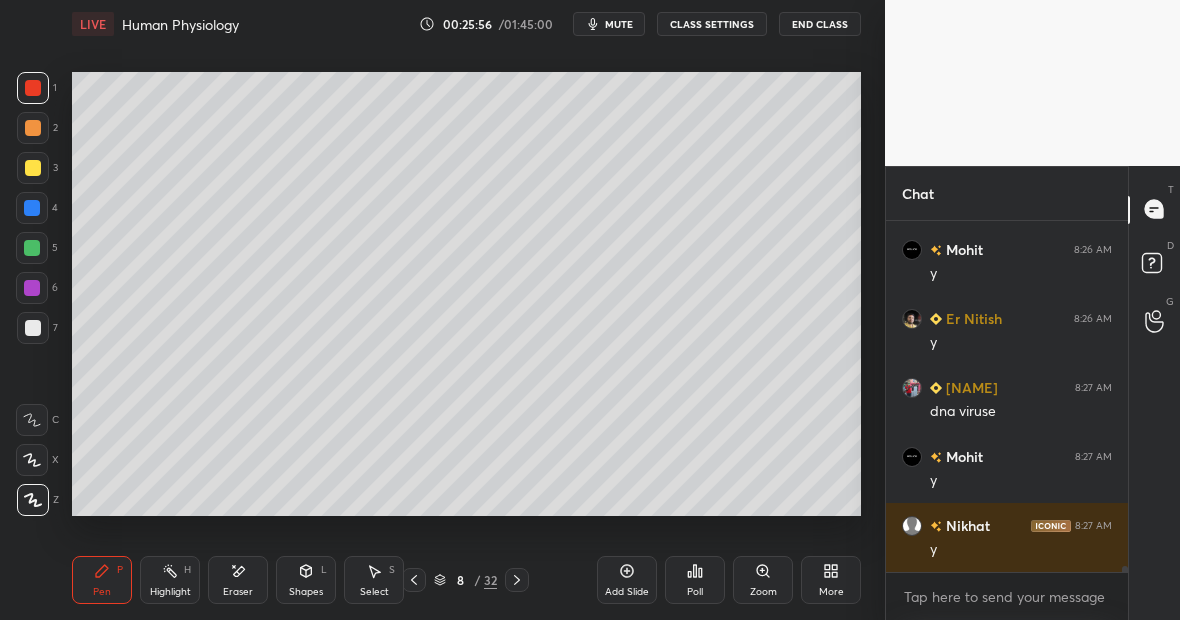 scroll, scrollTop: 21957, scrollLeft: 0, axis: vertical 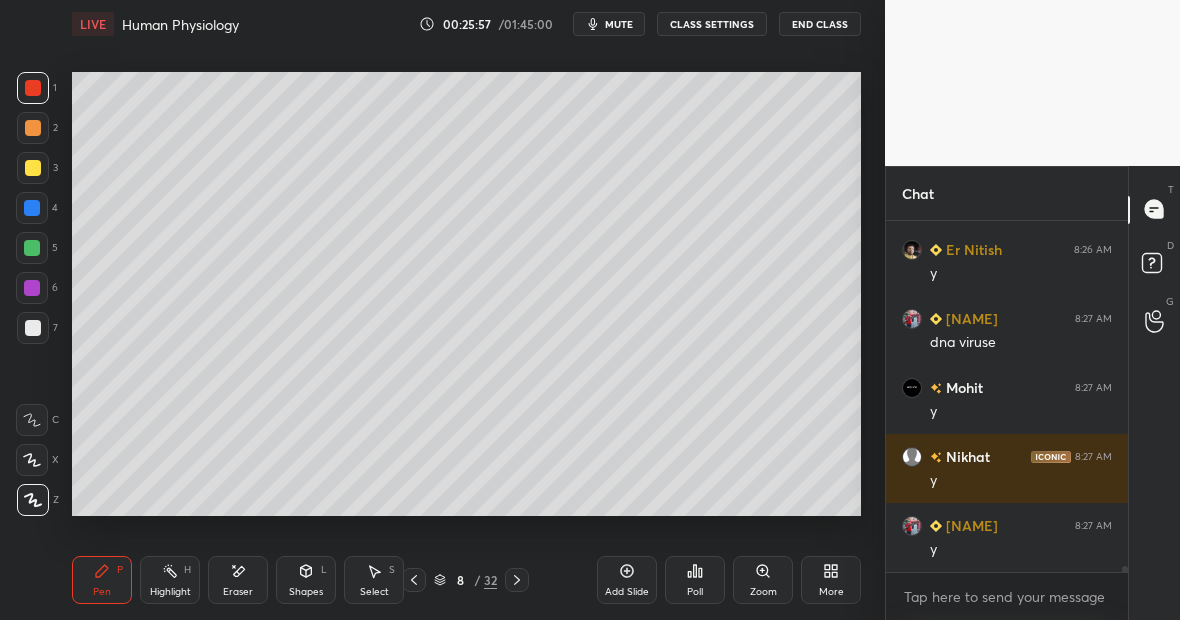 click on "Pen P Highlight H Eraser Shapes L Select S 8 / 32 Add Slide Poll Zoom More" at bounding box center [466, 580] 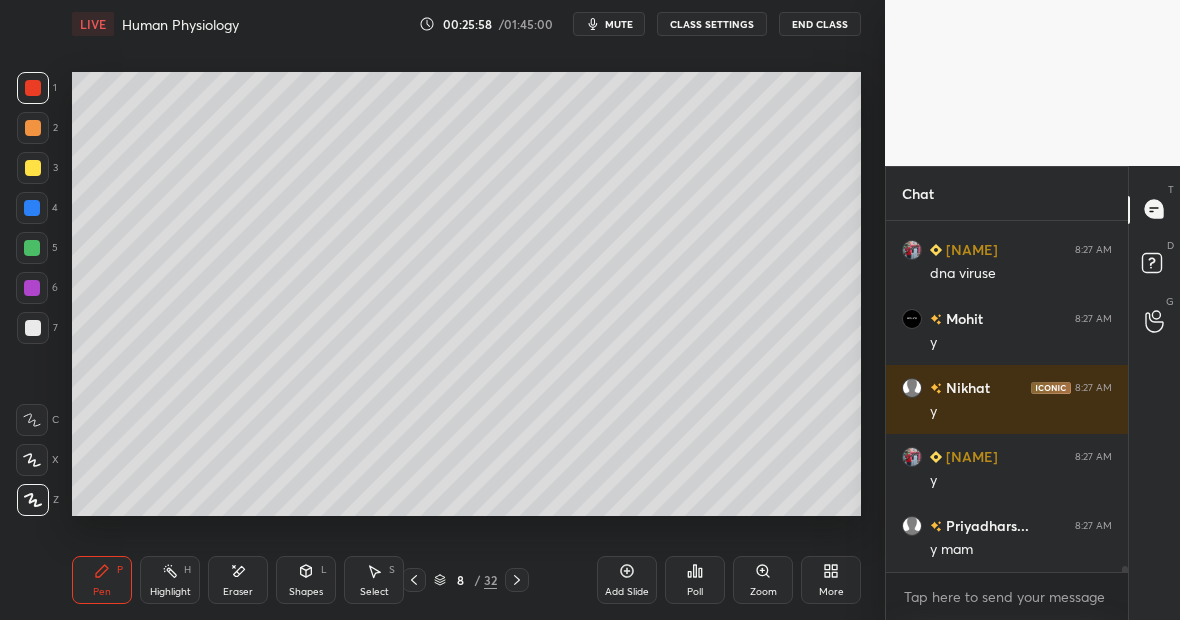 drag, startPoint x: 238, startPoint y: 577, endPoint x: 241, endPoint y: 565, distance: 12.369317 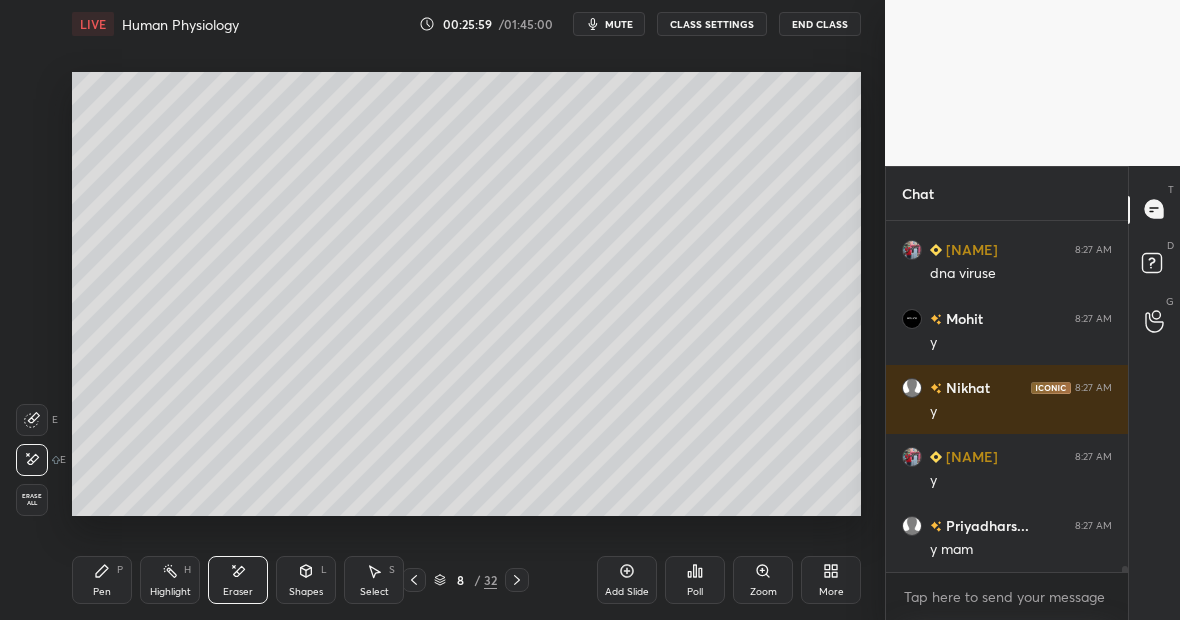click on "Pen P" at bounding box center (102, 580) 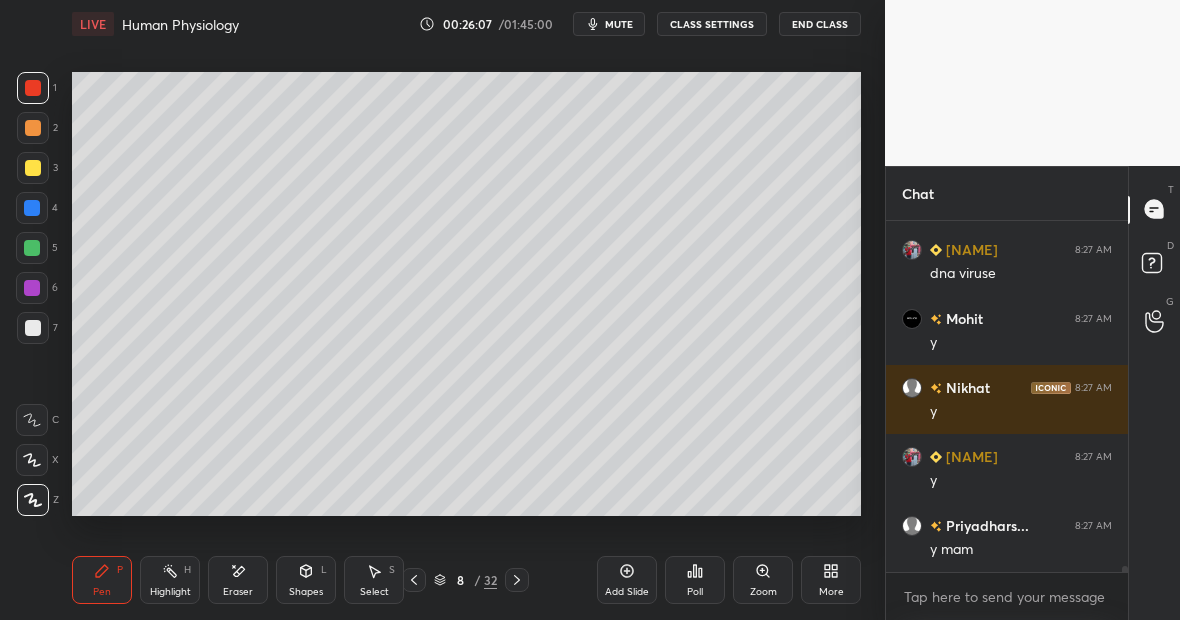 scroll, scrollTop: 22095, scrollLeft: 0, axis: vertical 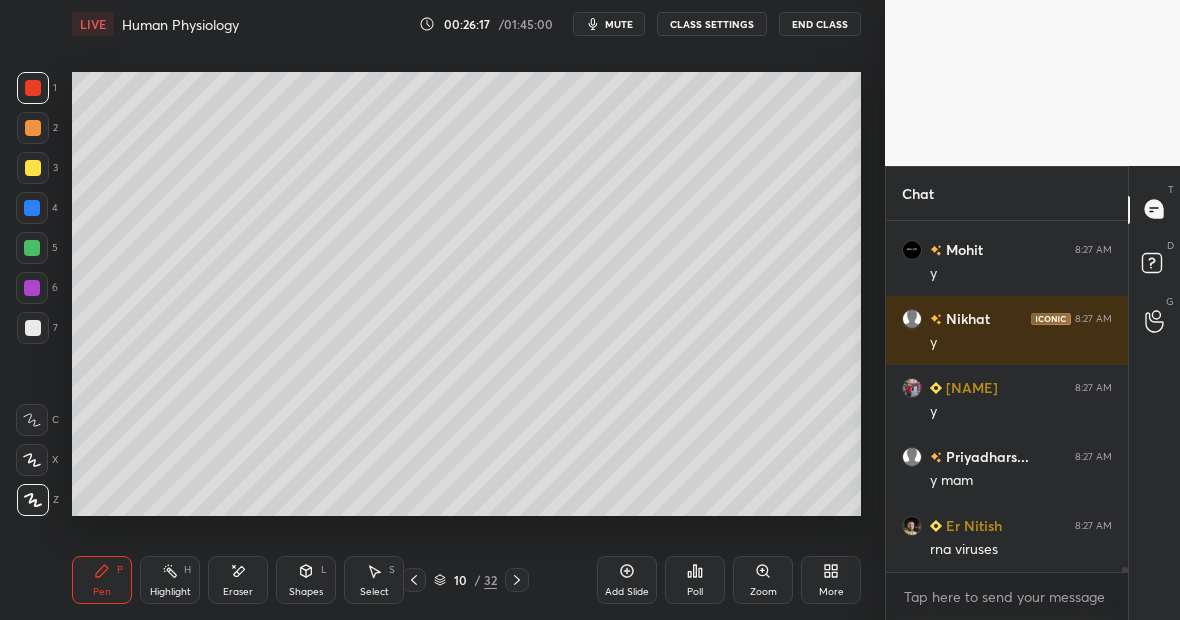click at bounding box center [33, 168] 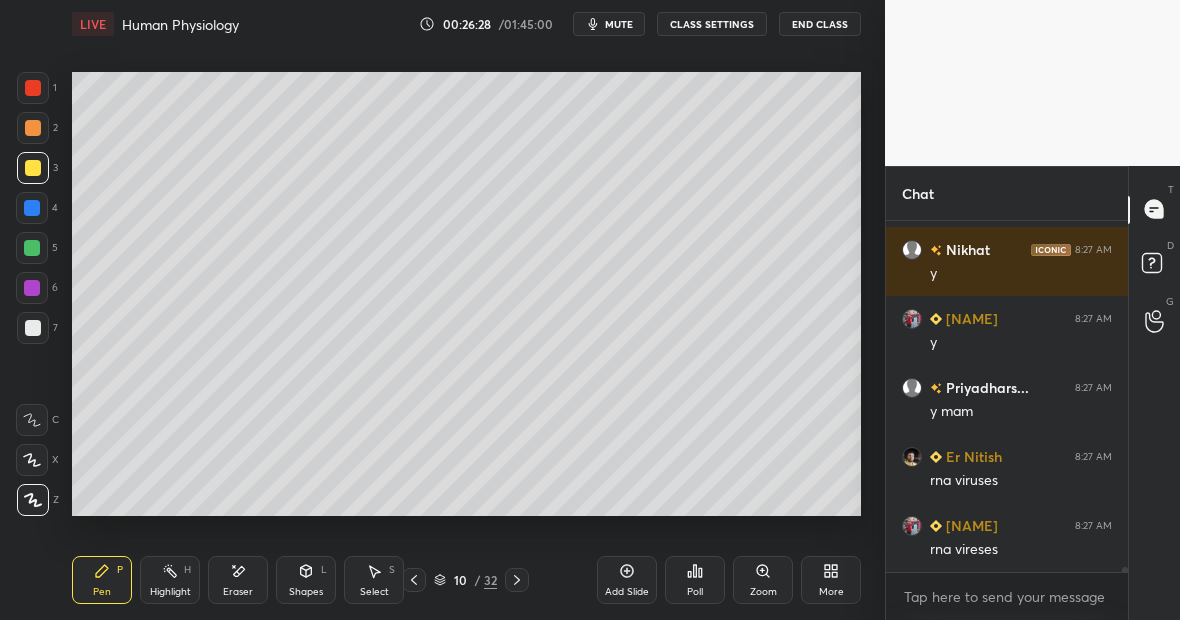 scroll, scrollTop: 22233, scrollLeft: 0, axis: vertical 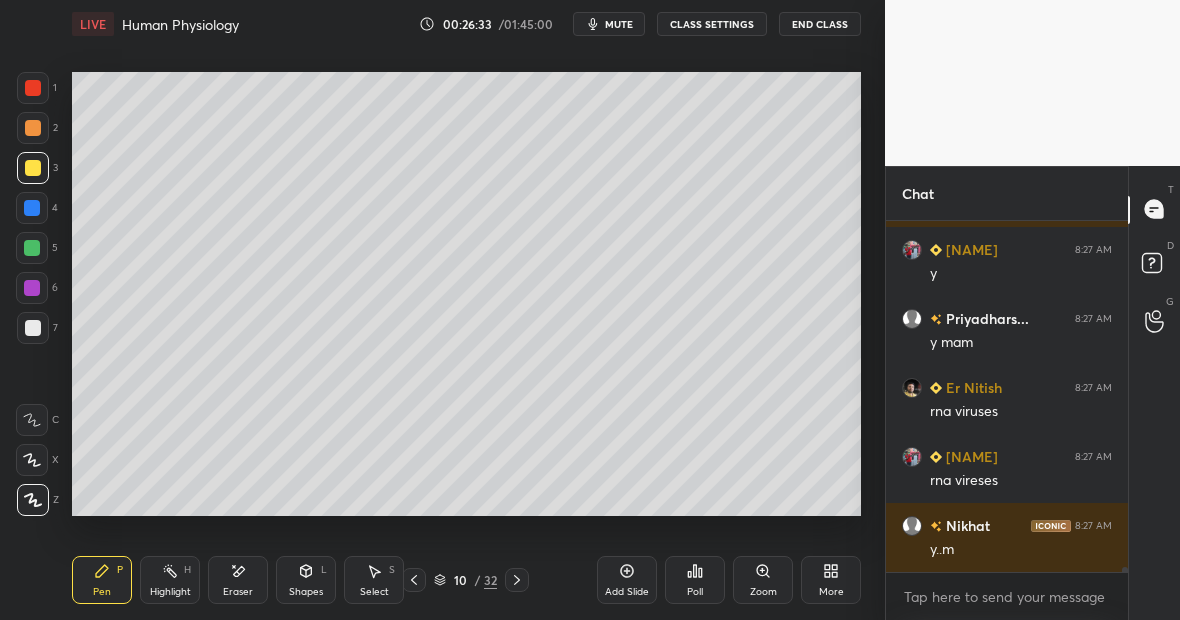 click at bounding box center [33, 88] 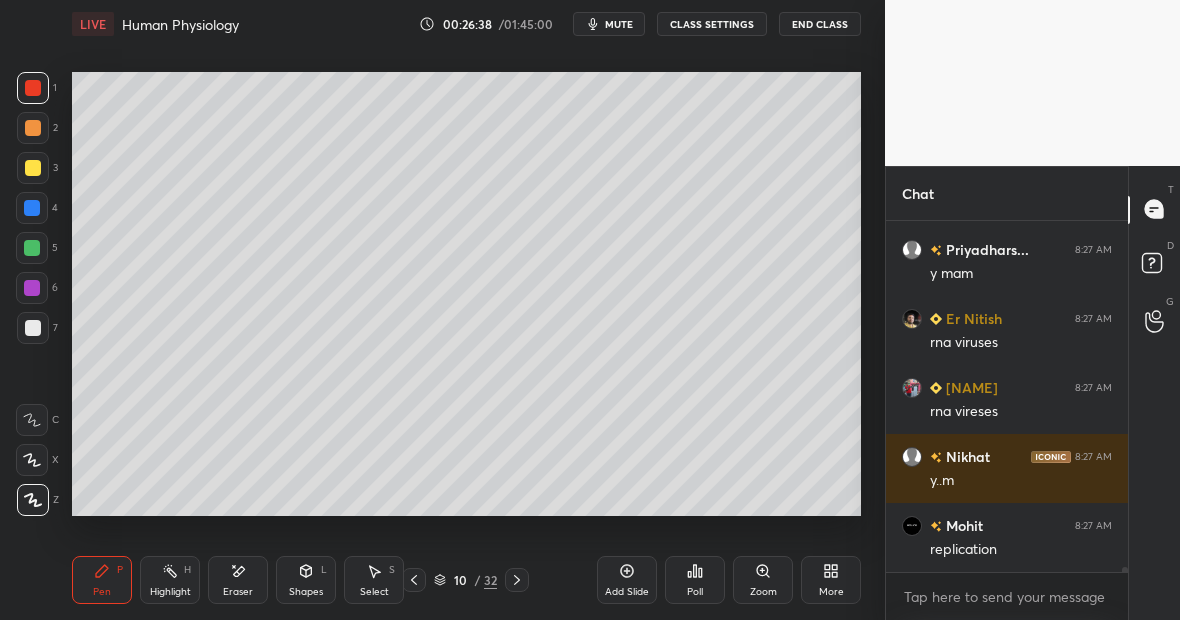 scroll, scrollTop: 22371, scrollLeft: 0, axis: vertical 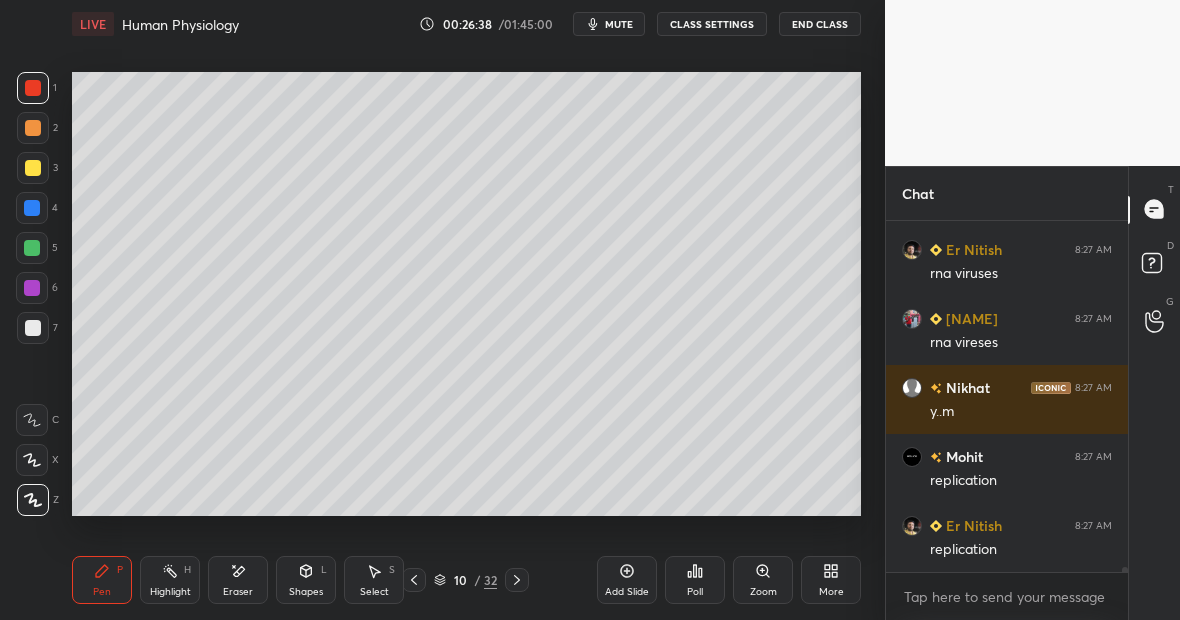 click at bounding box center (33, 168) 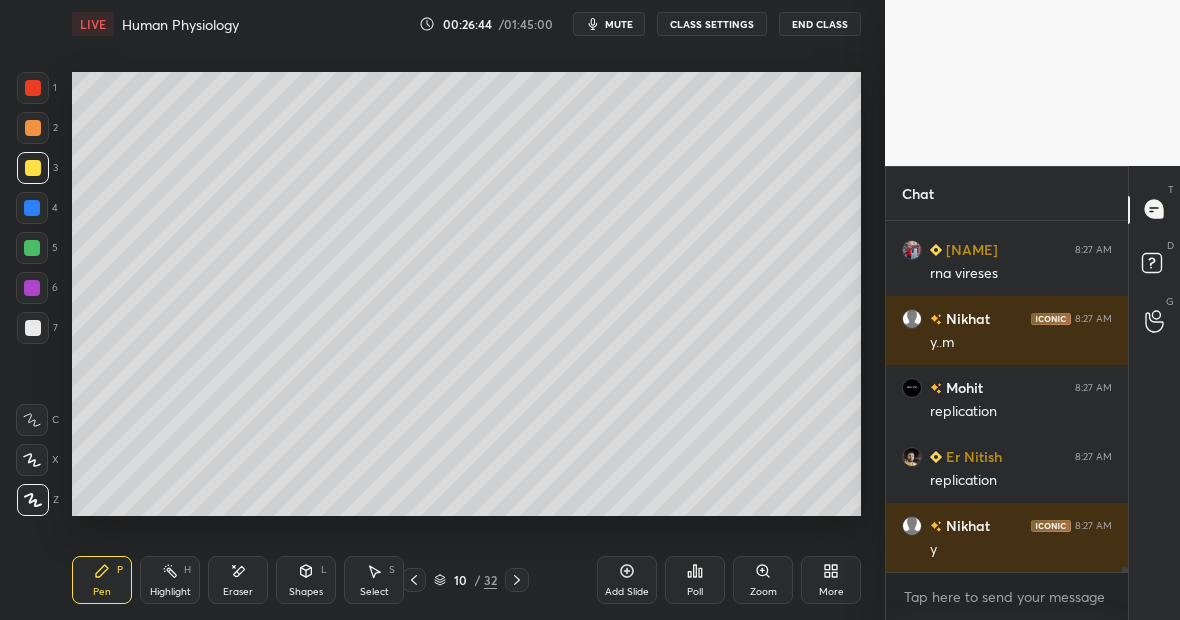 scroll, scrollTop: 22527, scrollLeft: 0, axis: vertical 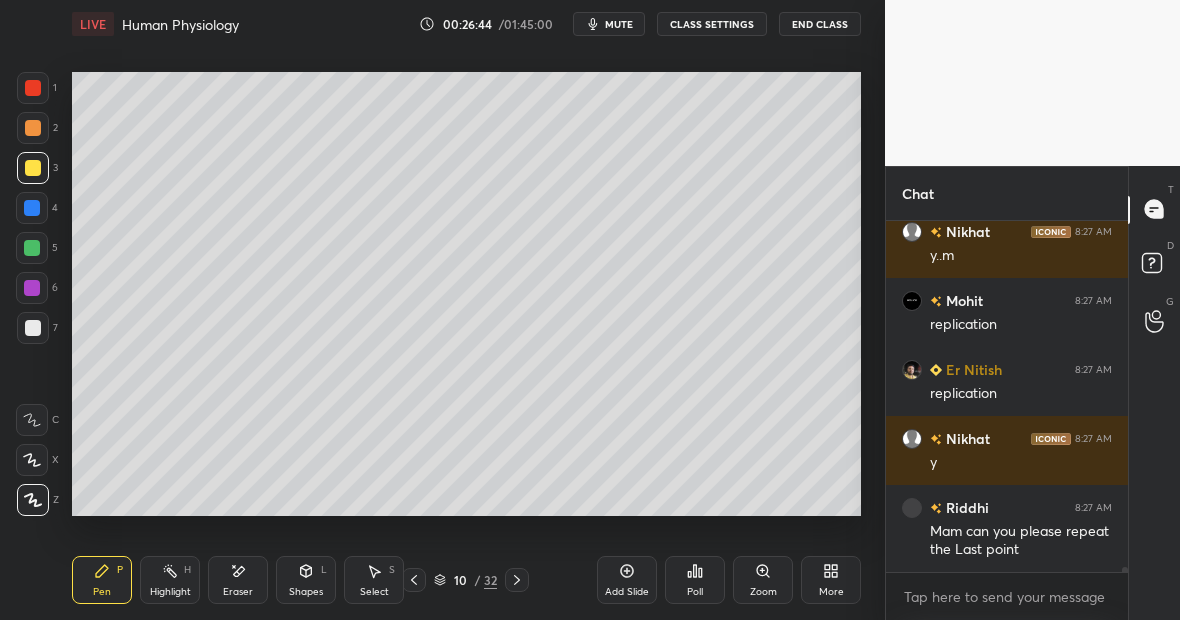 click at bounding box center (33, 88) 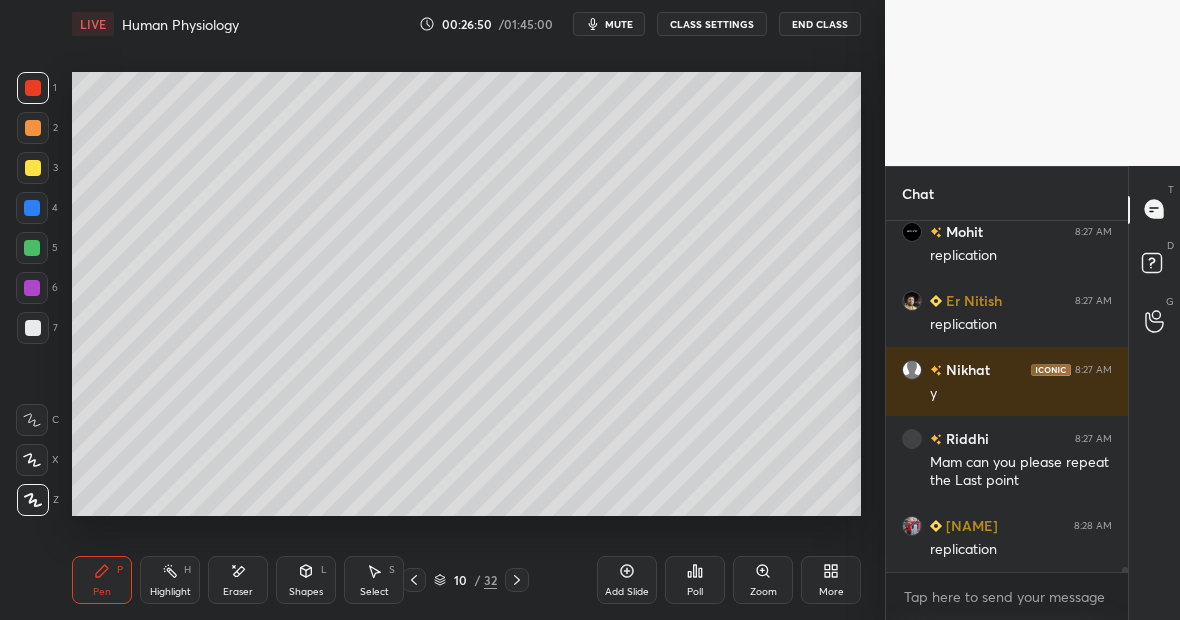 scroll, scrollTop: 22665, scrollLeft: 0, axis: vertical 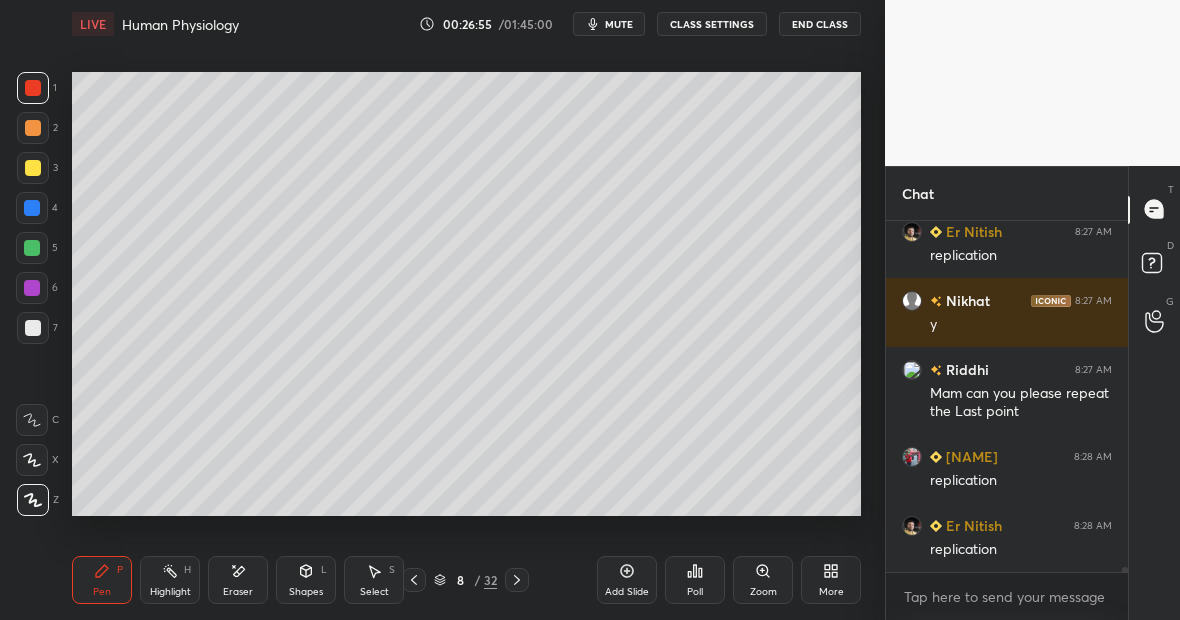 click on "Highlight H" at bounding box center [170, 580] 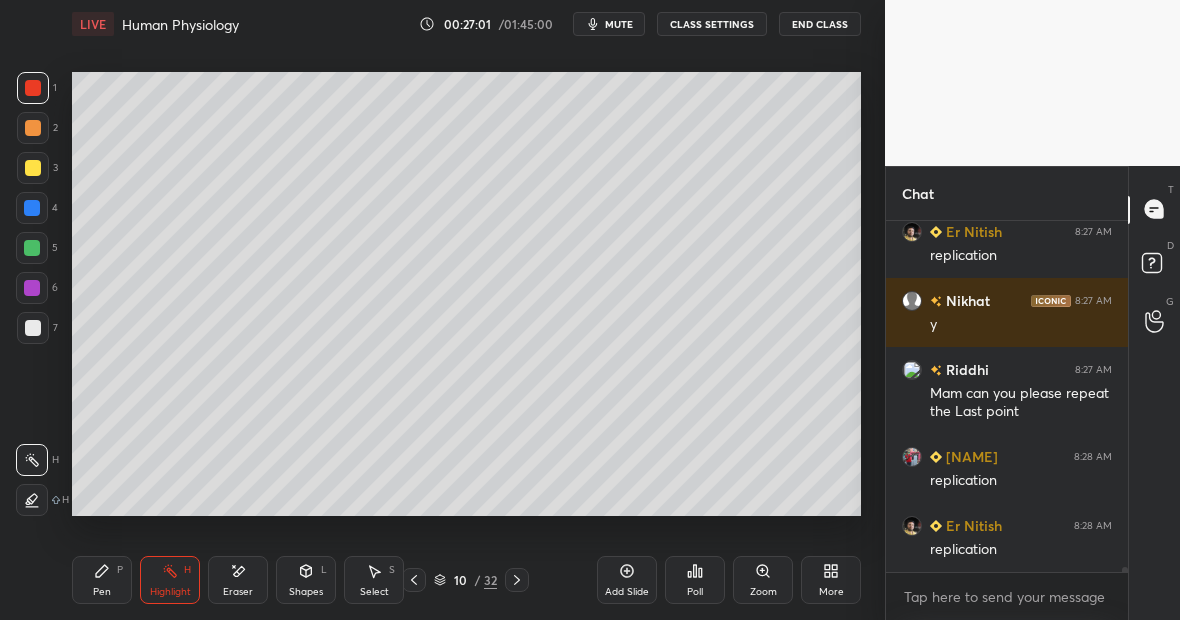 click on "Highlight H" at bounding box center [170, 580] 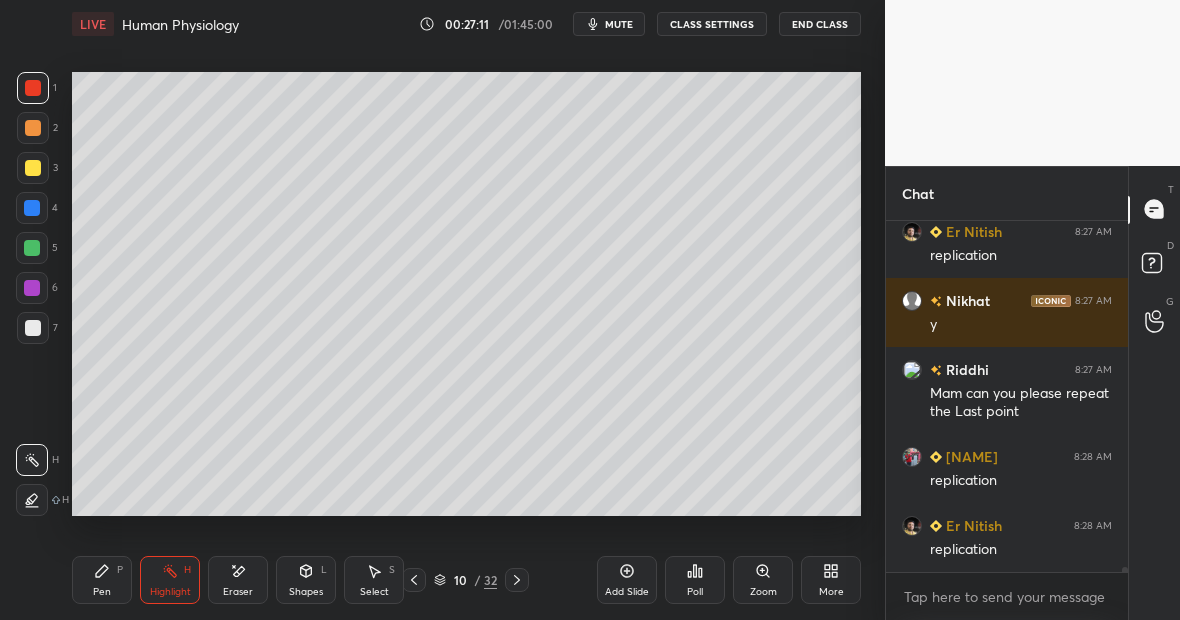 scroll, scrollTop: 22734, scrollLeft: 0, axis: vertical 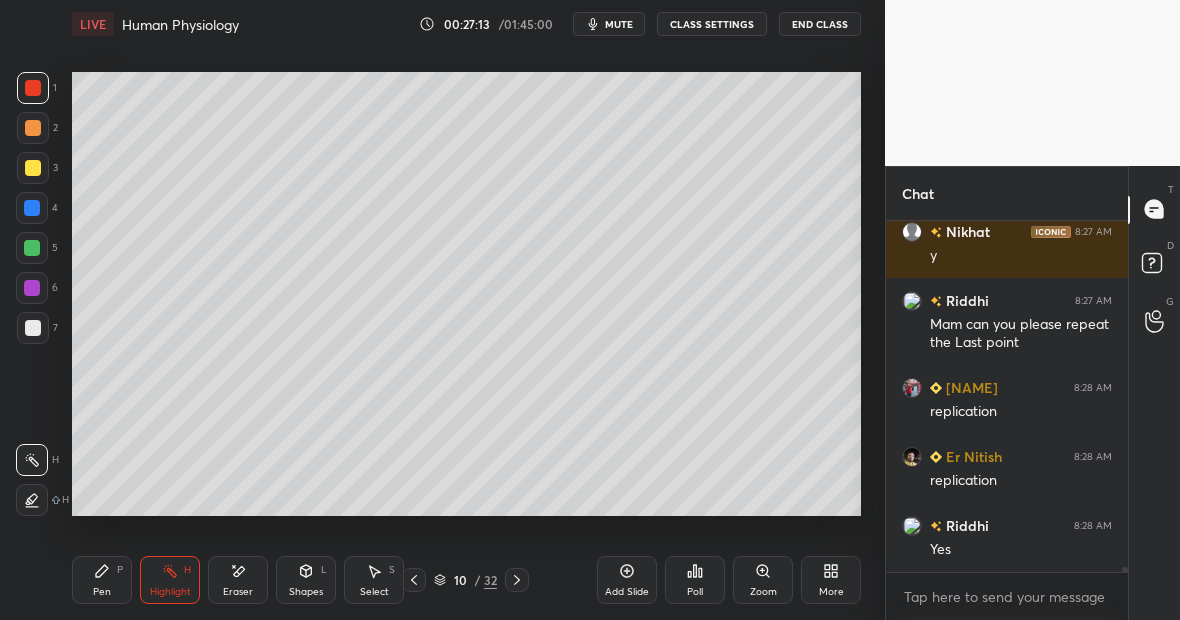 click on "Pen P" at bounding box center [102, 580] 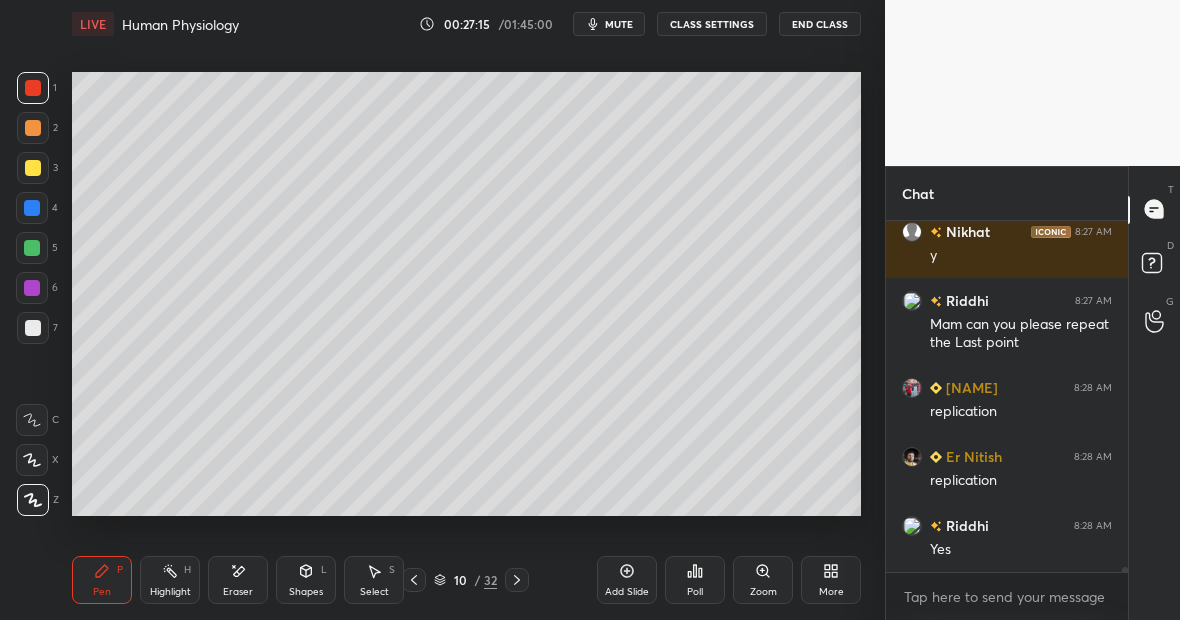 click on "Eraser" at bounding box center (238, 580) 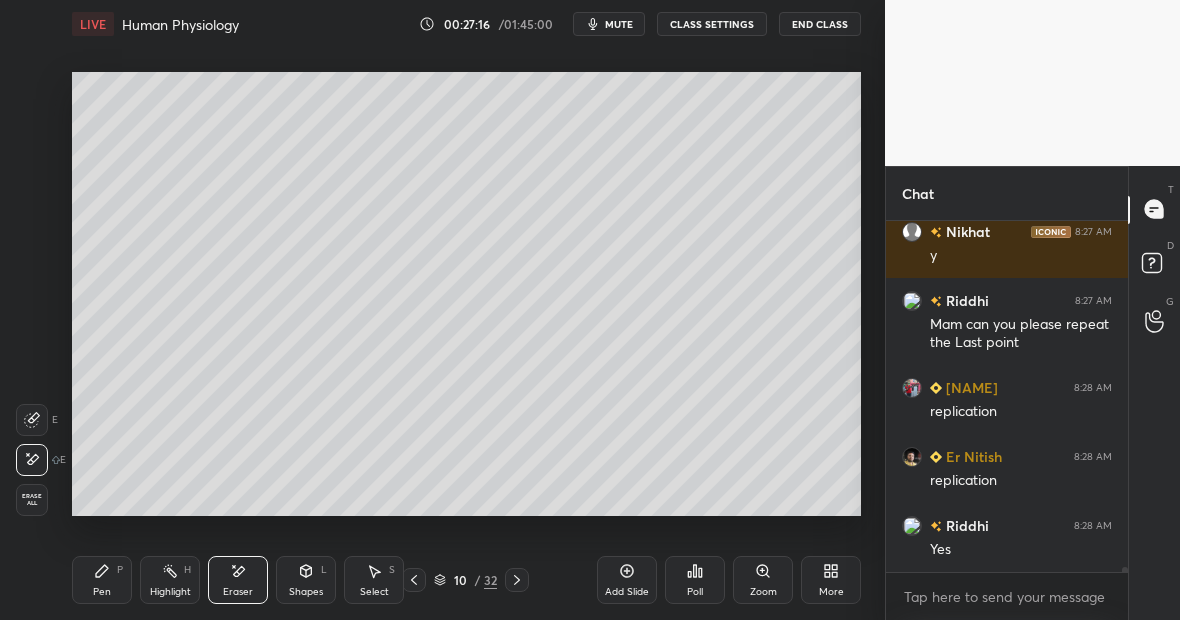 click on "Pen P" at bounding box center (102, 580) 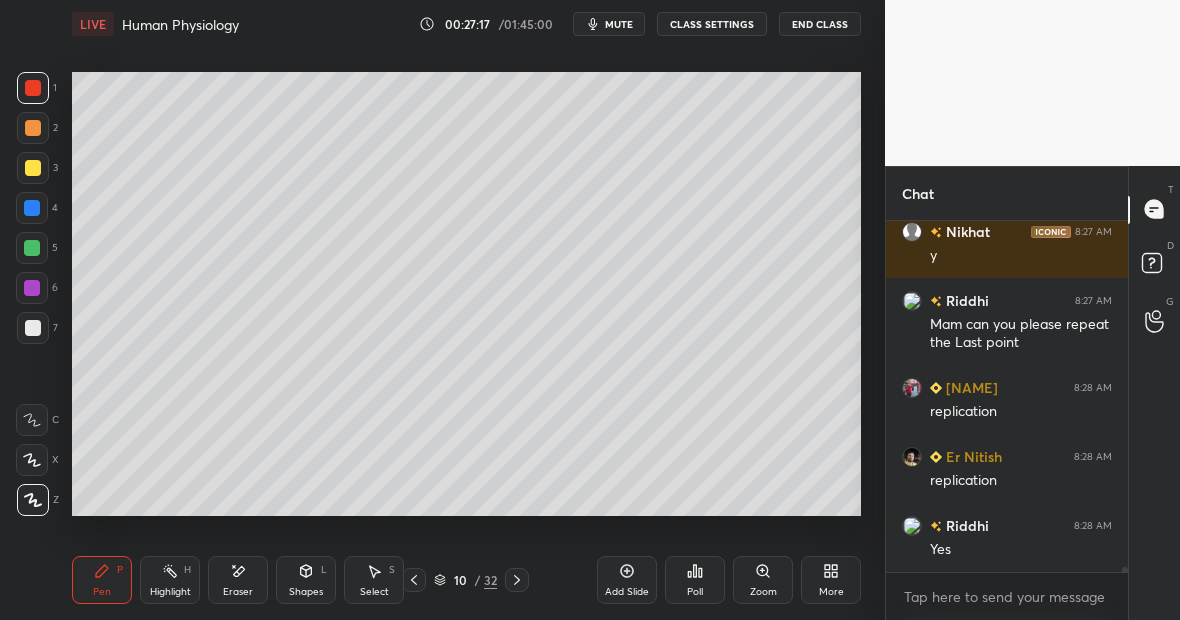click at bounding box center (33, 168) 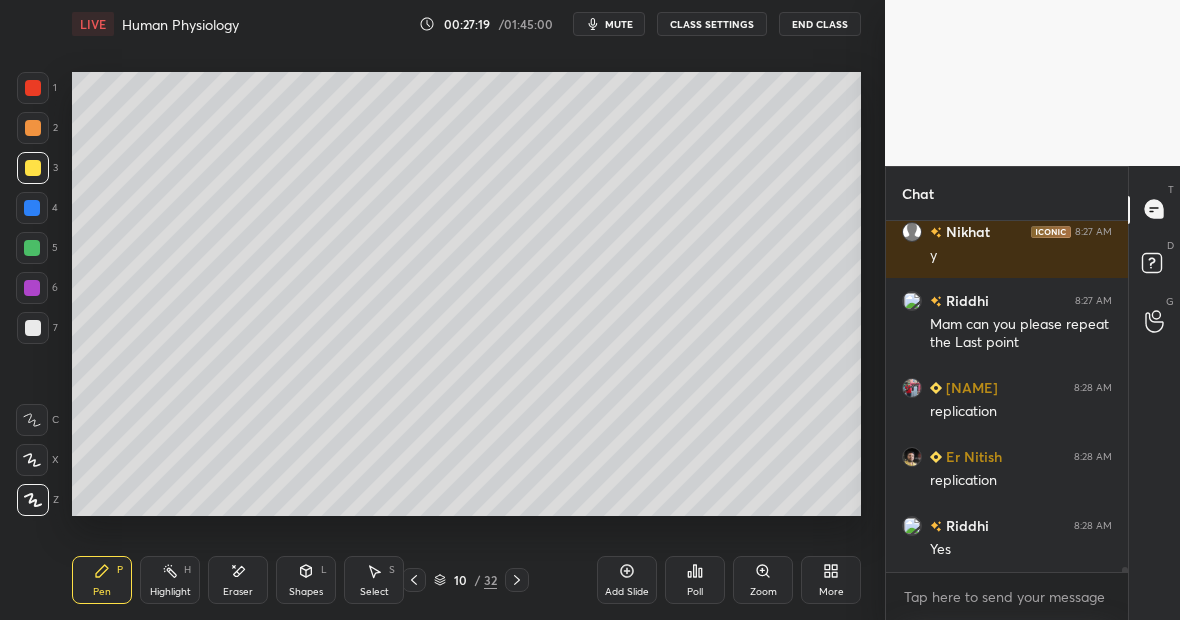 click on "Highlight H" at bounding box center [170, 580] 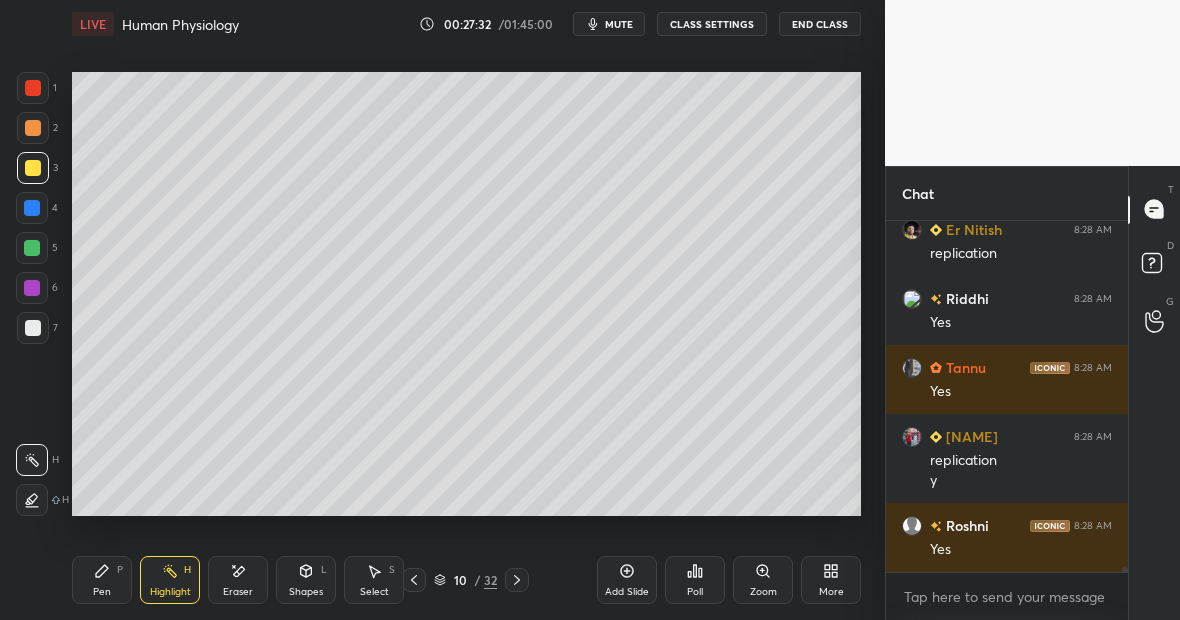 scroll, scrollTop: 23030, scrollLeft: 0, axis: vertical 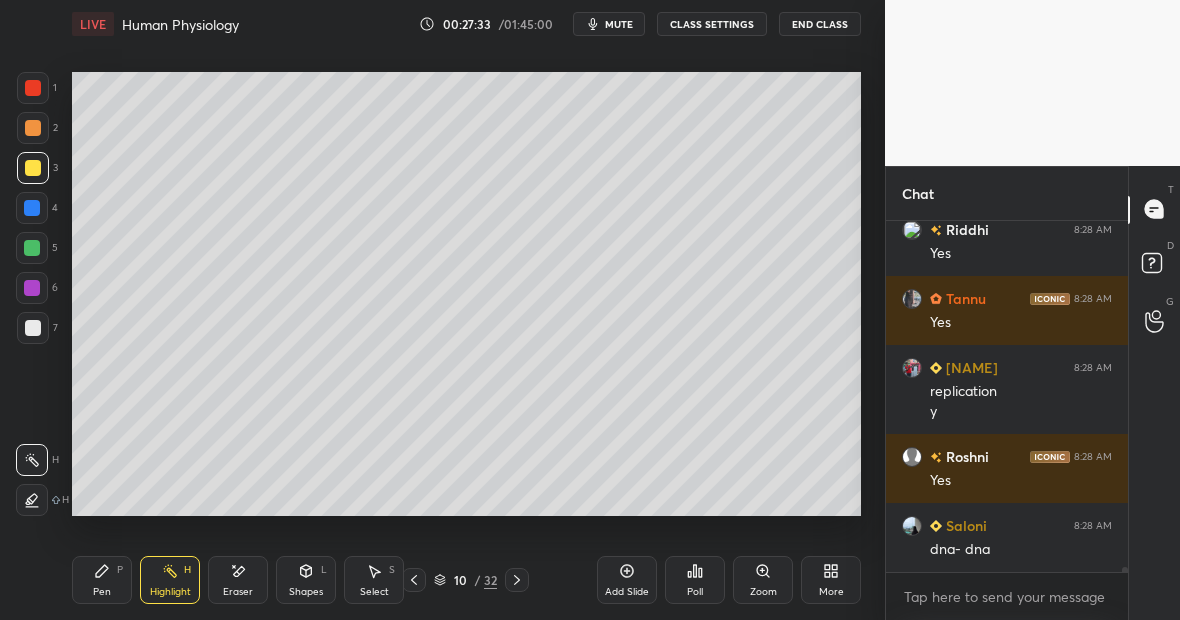 click at bounding box center [33, 88] 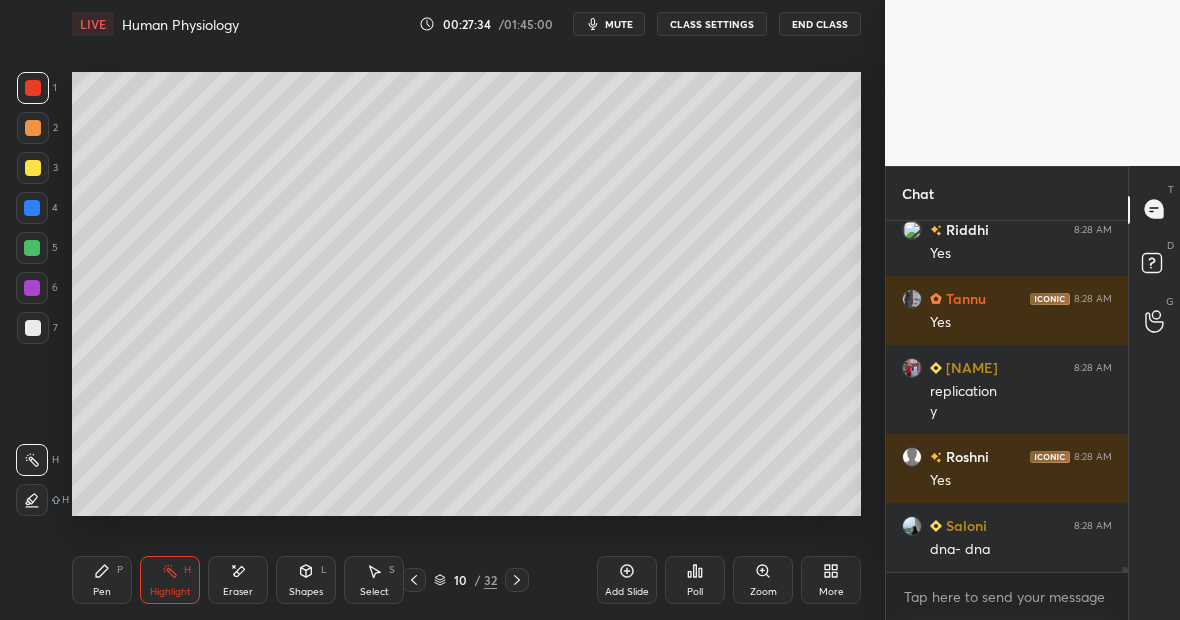 click on "Pen P" at bounding box center (102, 580) 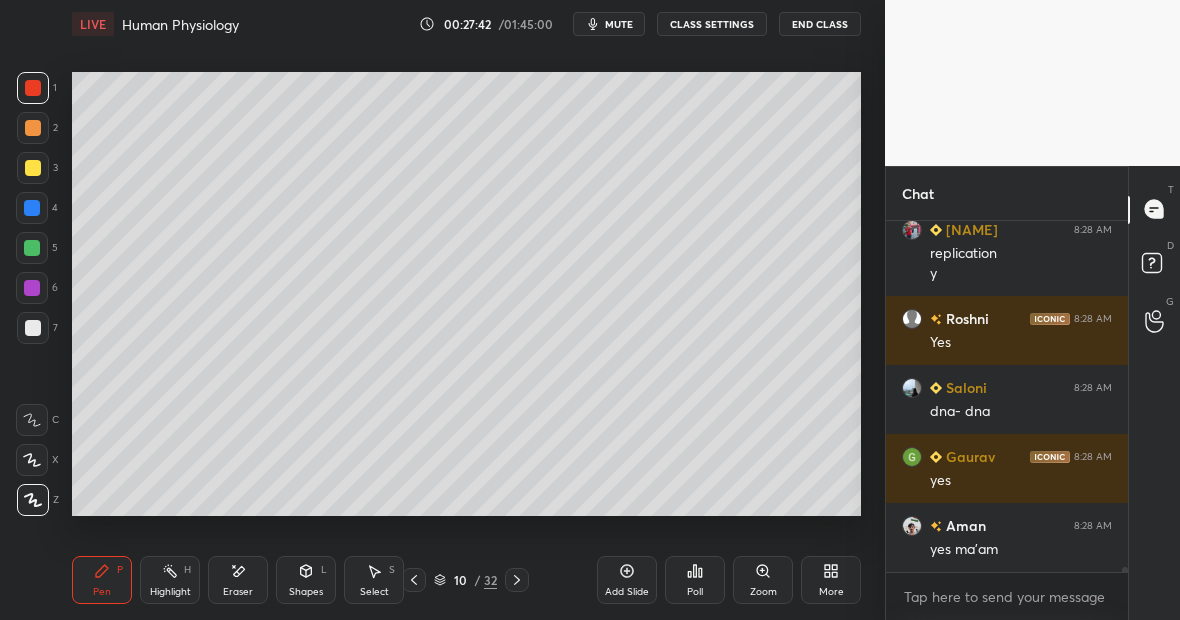 scroll, scrollTop: 23237, scrollLeft: 0, axis: vertical 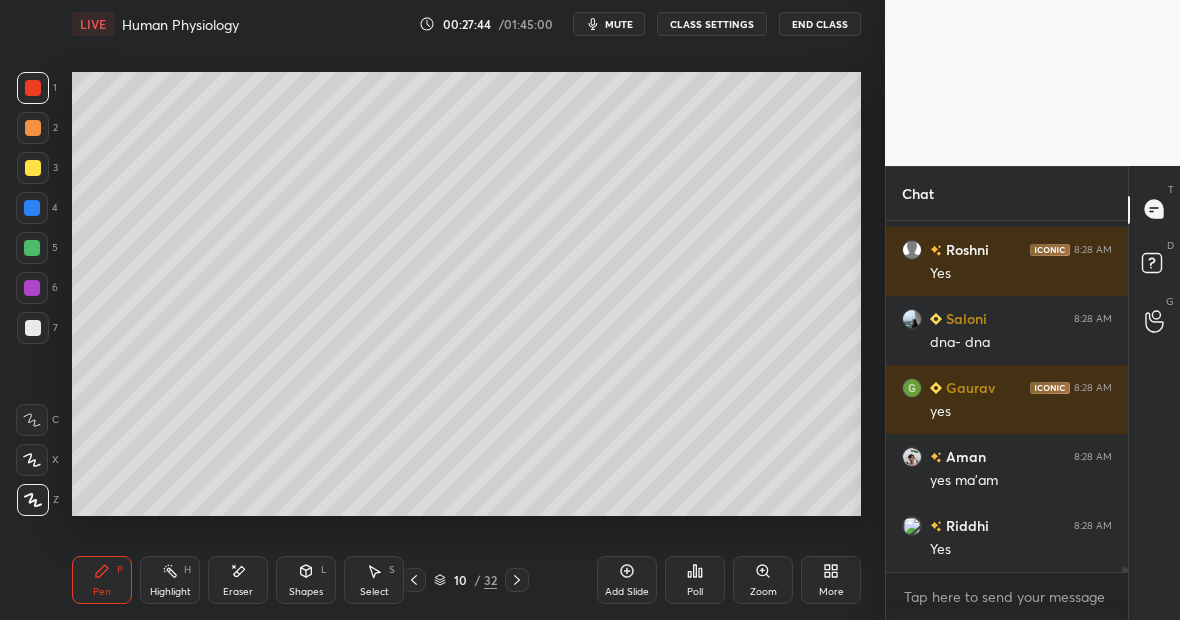click 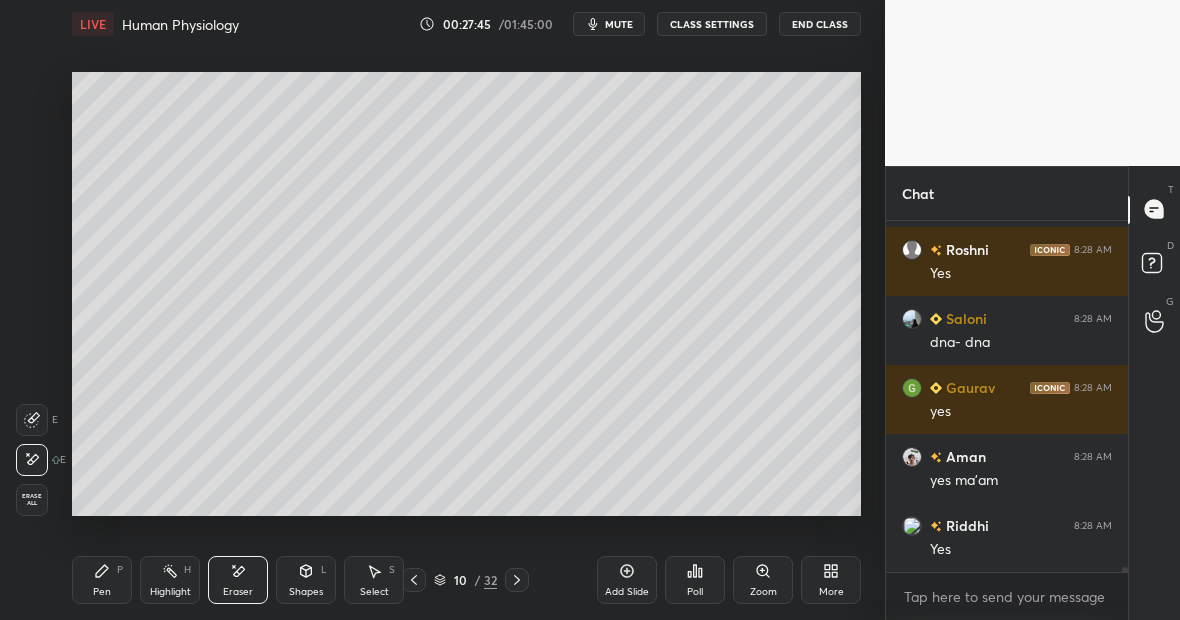 click on "Pen P" at bounding box center [102, 580] 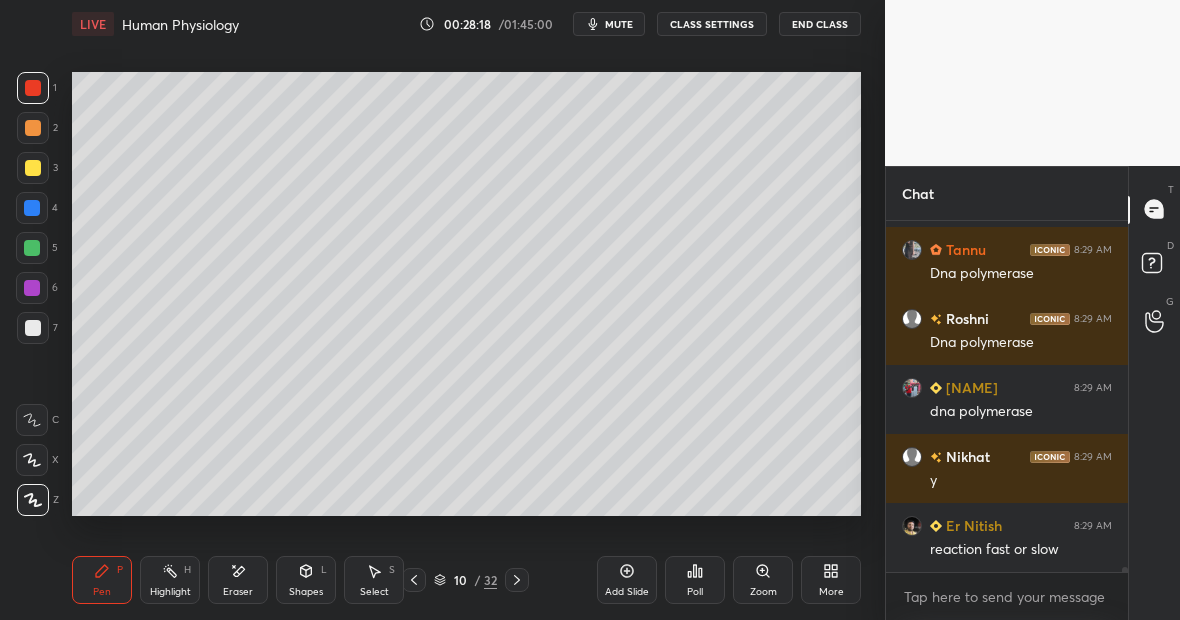 scroll, scrollTop: 23720, scrollLeft: 0, axis: vertical 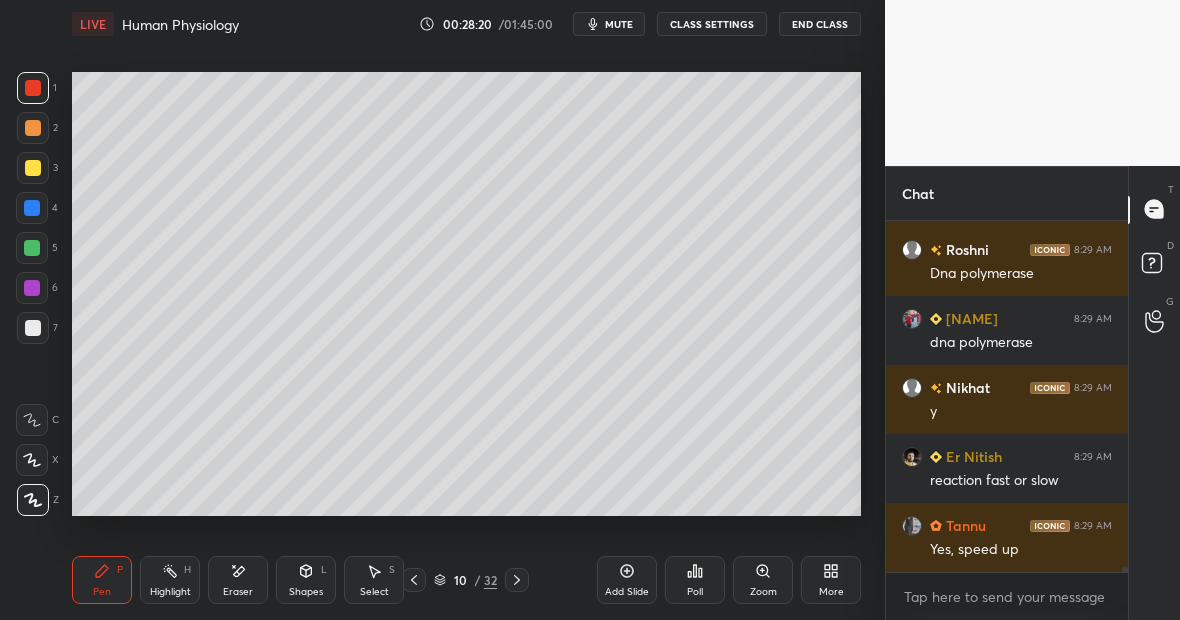 click on "Highlight H" at bounding box center (170, 580) 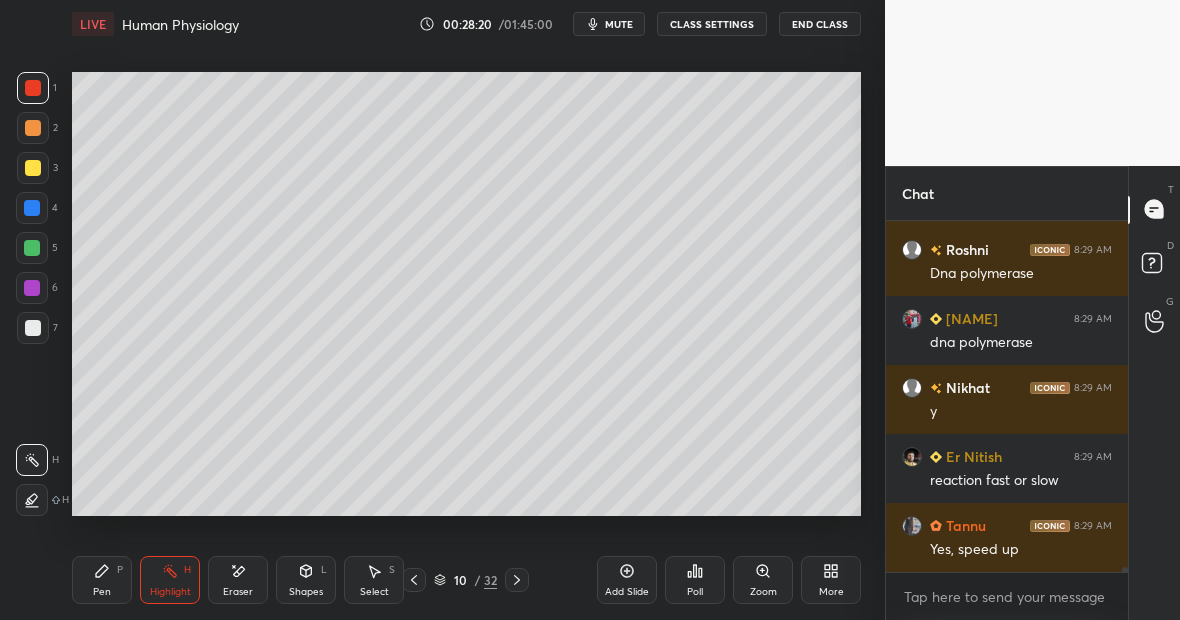 click on "Pen P" at bounding box center [102, 580] 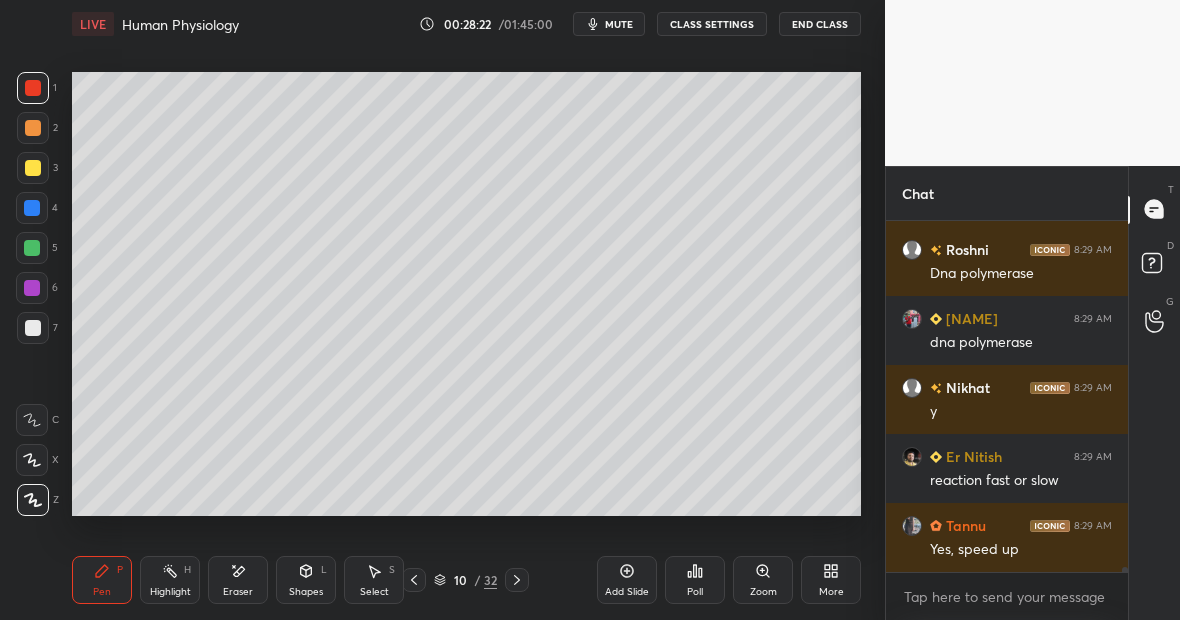 scroll, scrollTop: 23789, scrollLeft: 0, axis: vertical 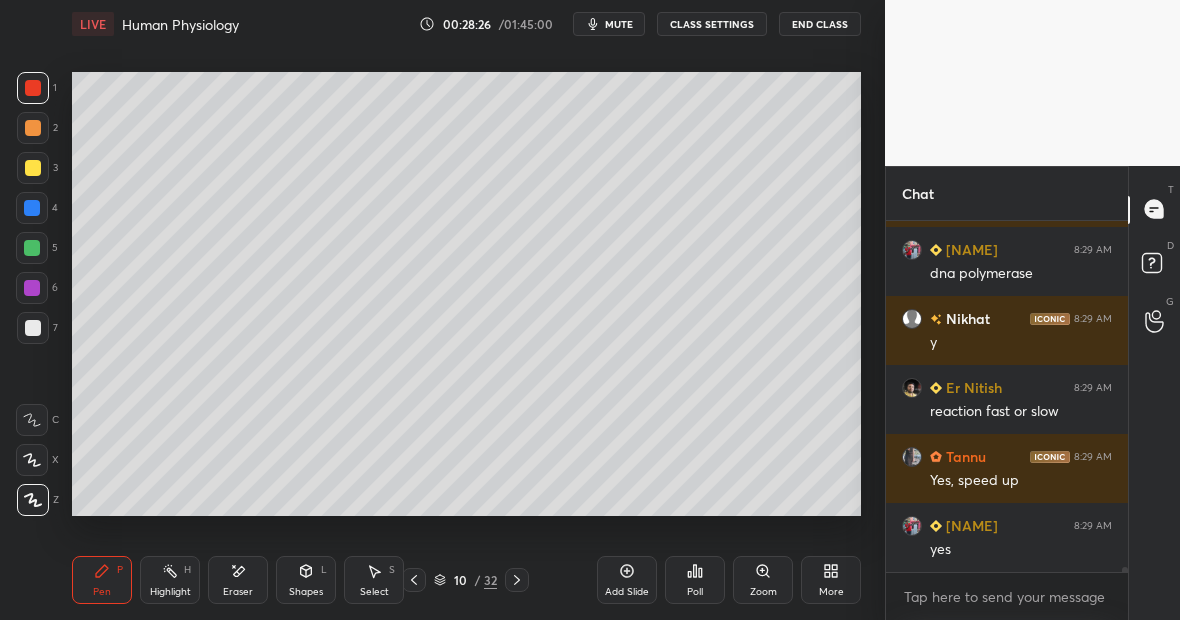 click at bounding box center [33, 168] 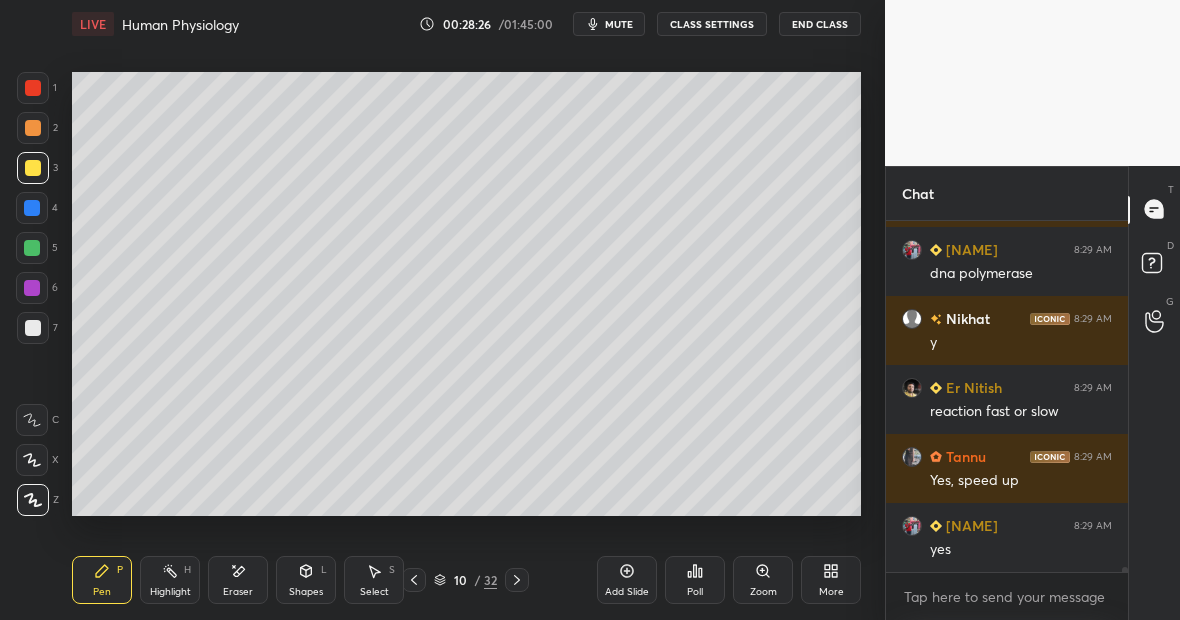 scroll, scrollTop: 23858, scrollLeft: 0, axis: vertical 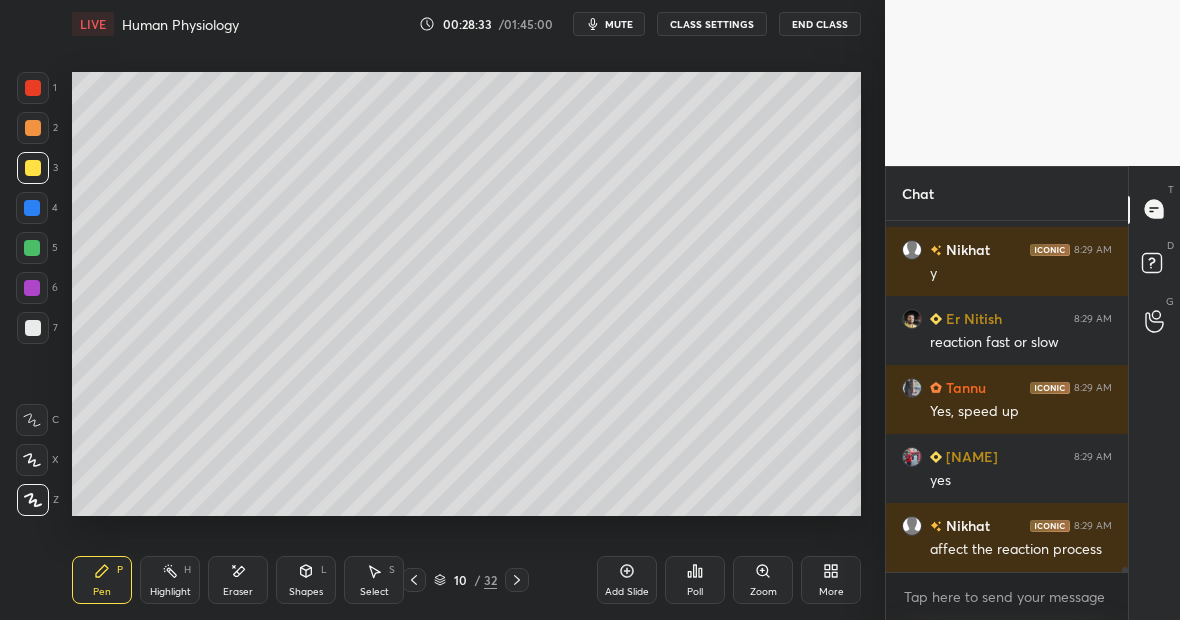 click at bounding box center [33, 88] 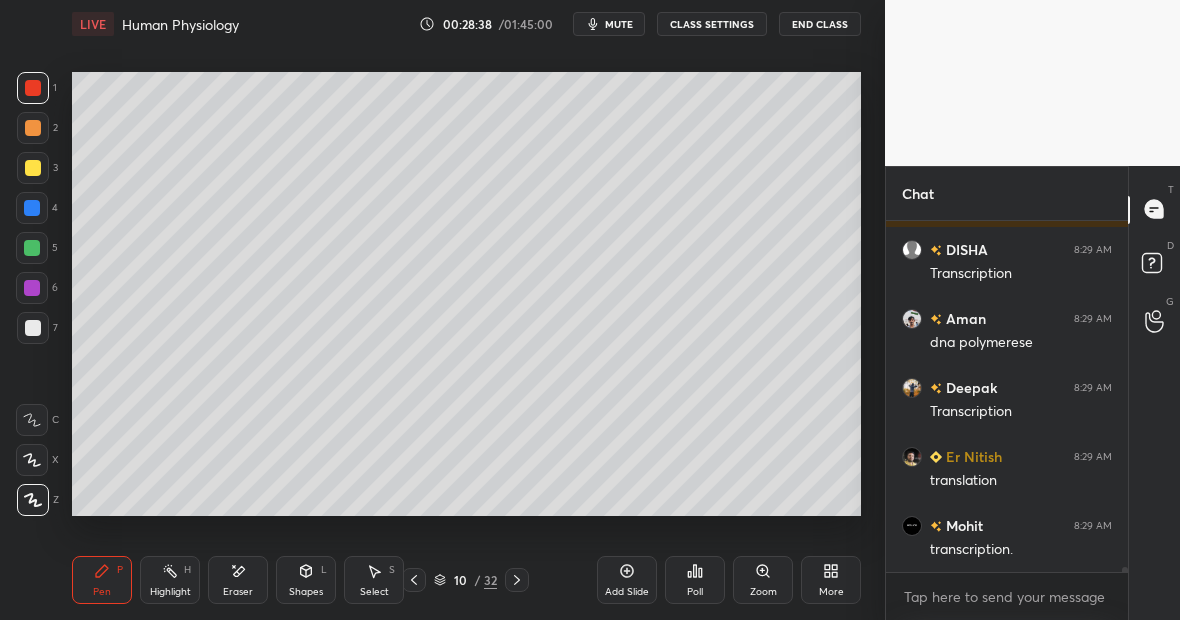 scroll, scrollTop: 24272, scrollLeft: 0, axis: vertical 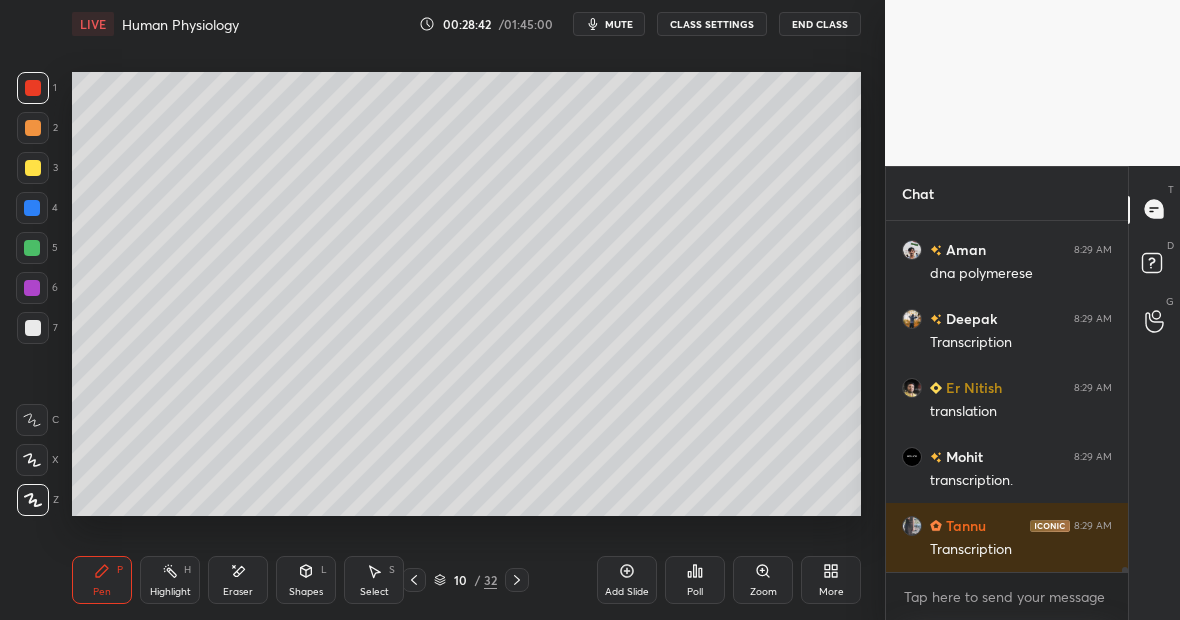 click 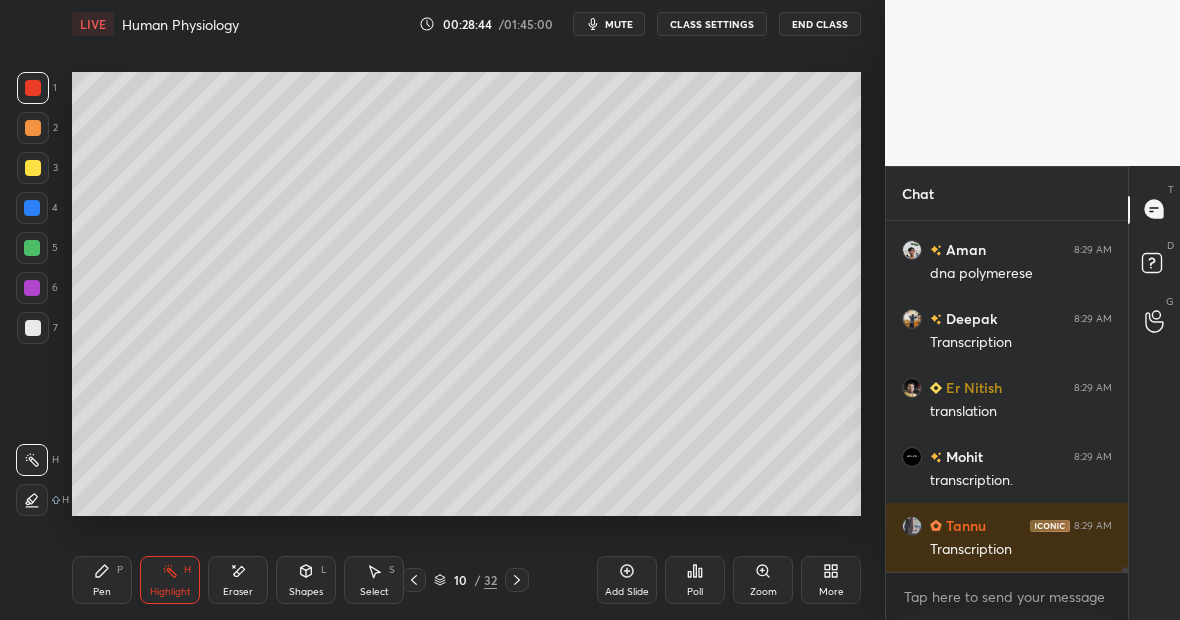 click on "Eraser" at bounding box center (238, 580) 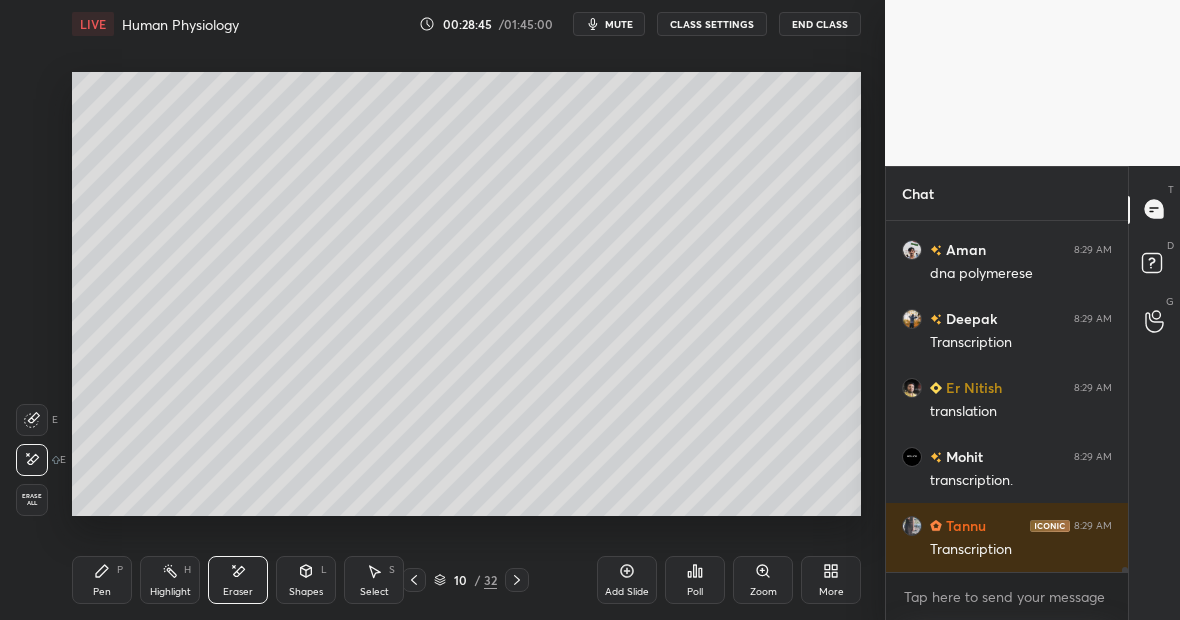 click on "Pen P" at bounding box center [102, 580] 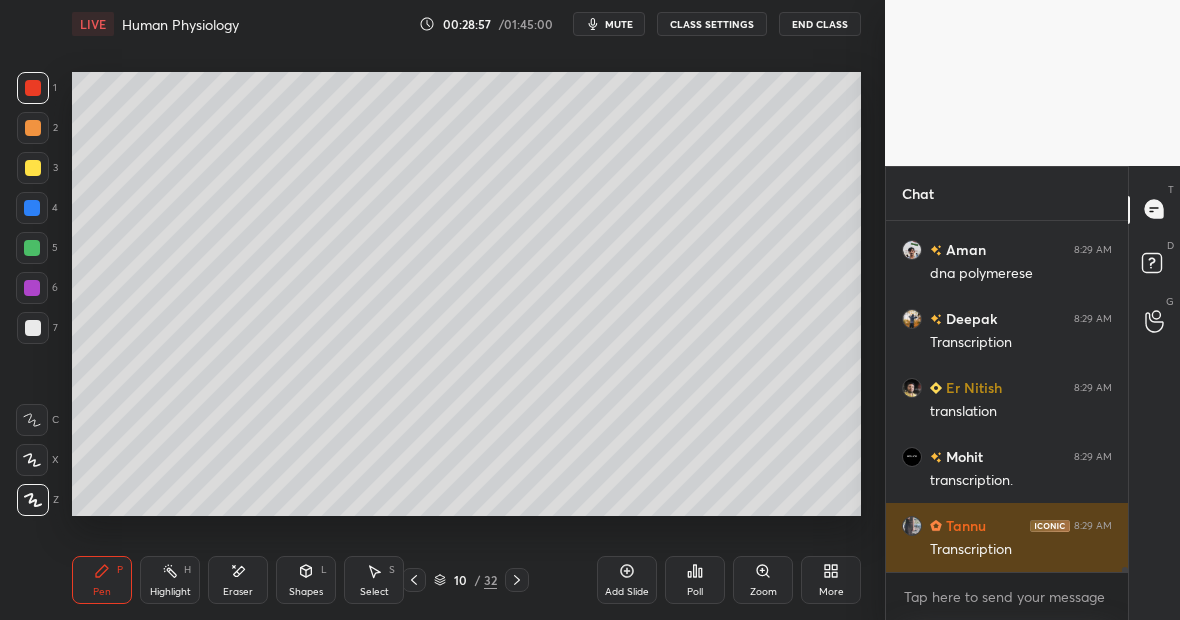 scroll, scrollTop: 24341, scrollLeft: 0, axis: vertical 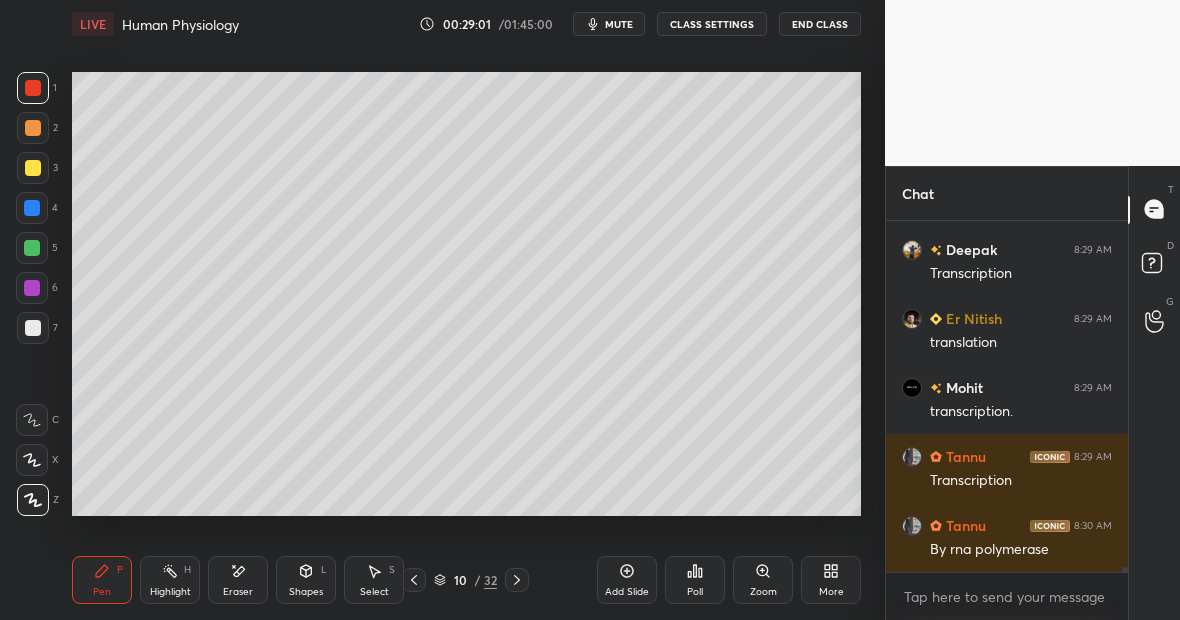 click on "Highlight H" at bounding box center (170, 580) 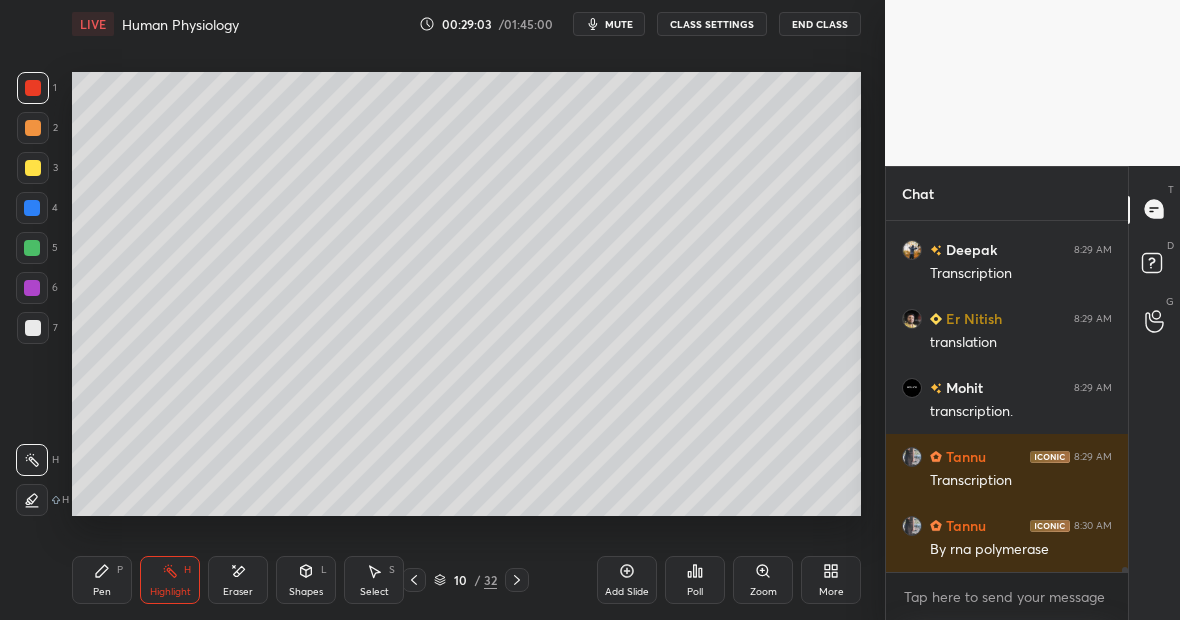 click on "Pen P" at bounding box center [102, 580] 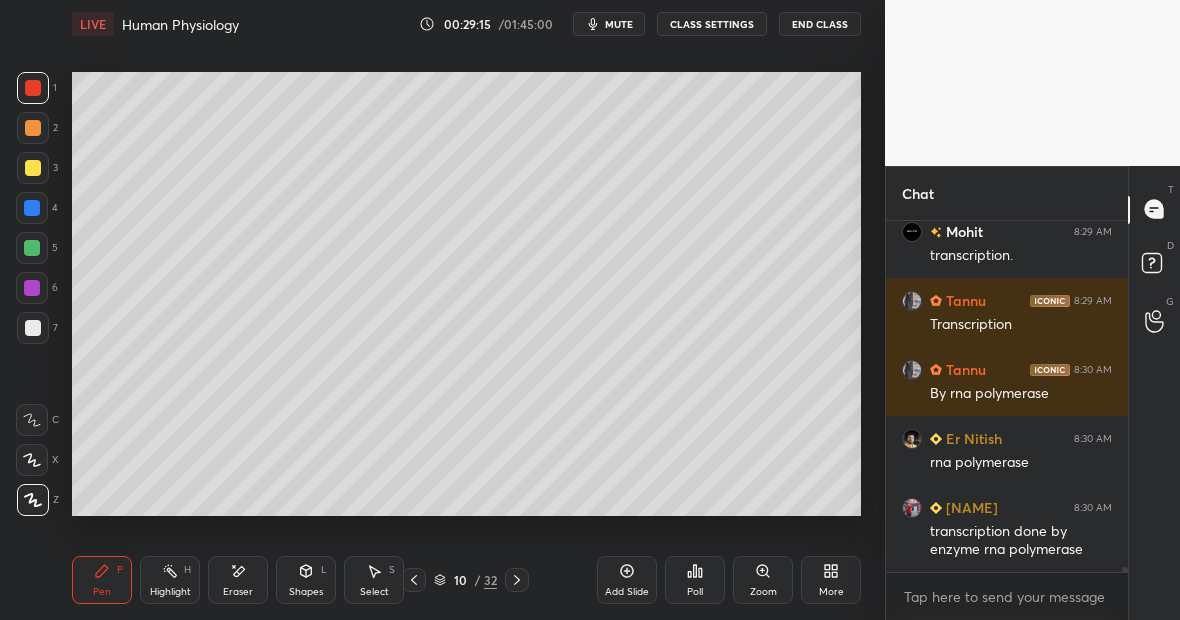 scroll, scrollTop: 24566, scrollLeft: 0, axis: vertical 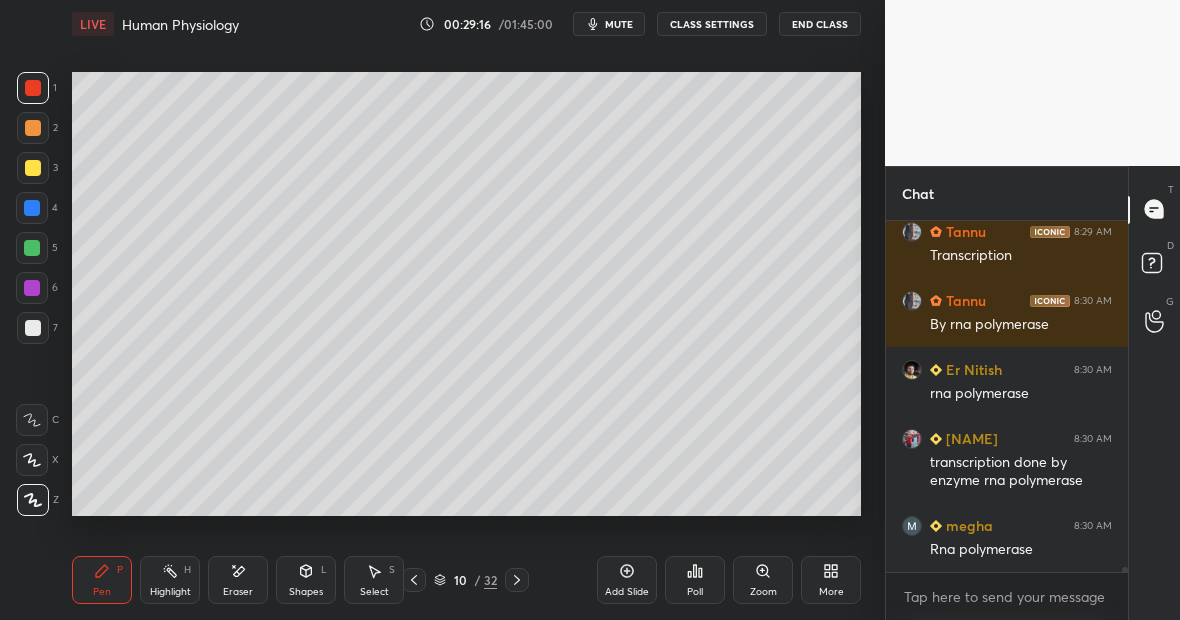 click at bounding box center (33, 168) 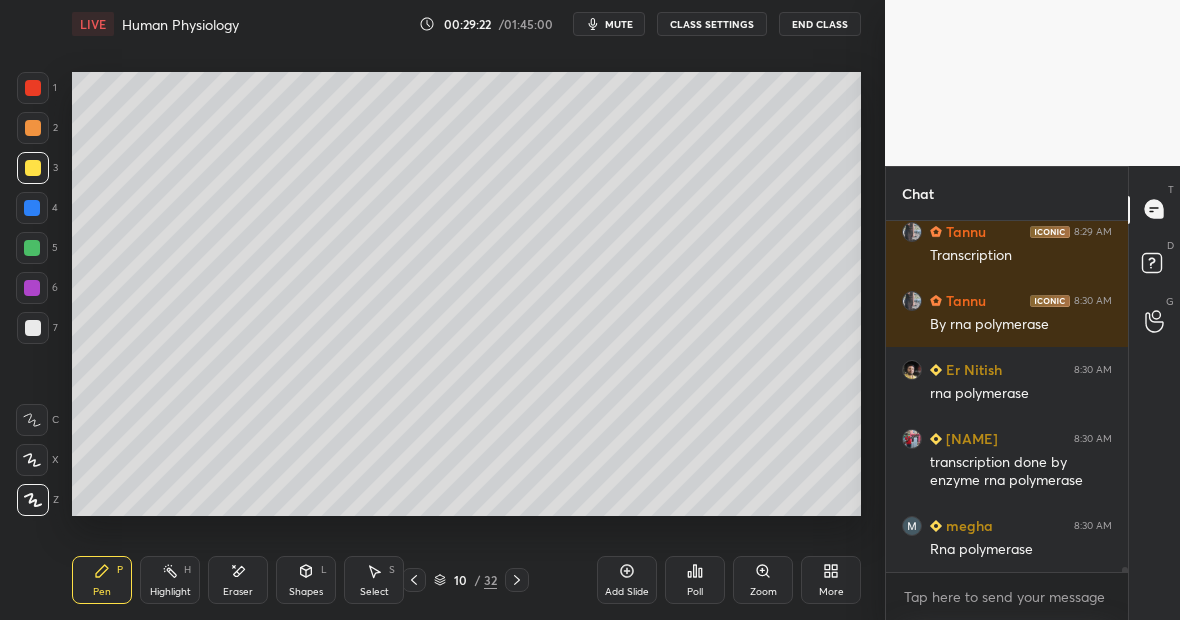 click at bounding box center [33, 88] 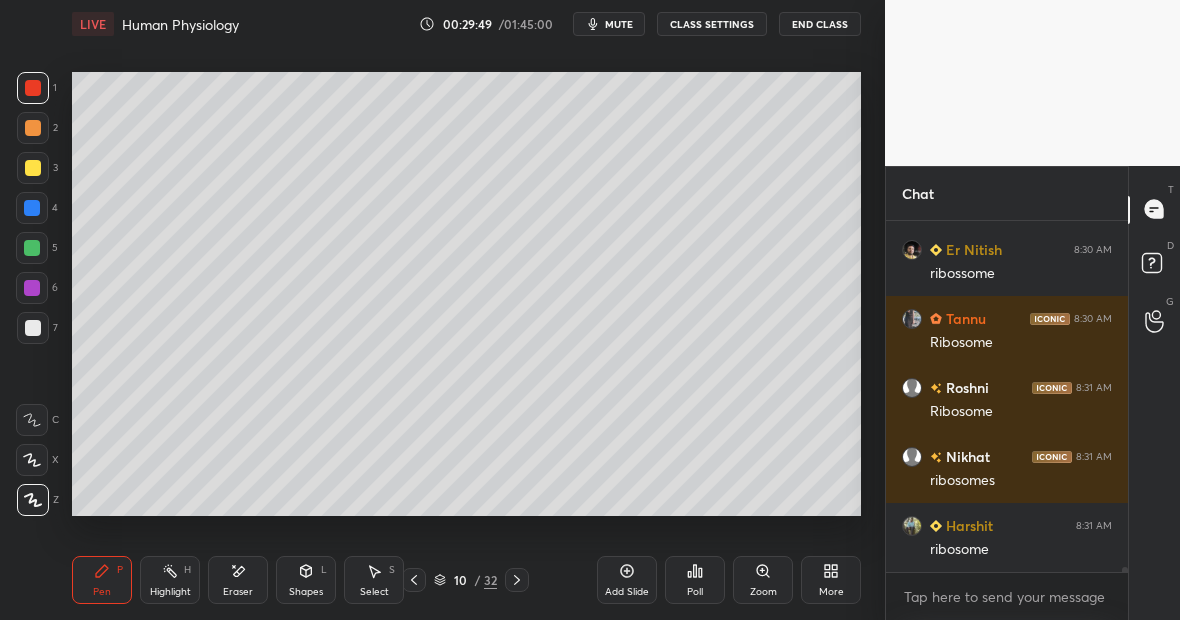scroll, scrollTop: 25325, scrollLeft: 0, axis: vertical 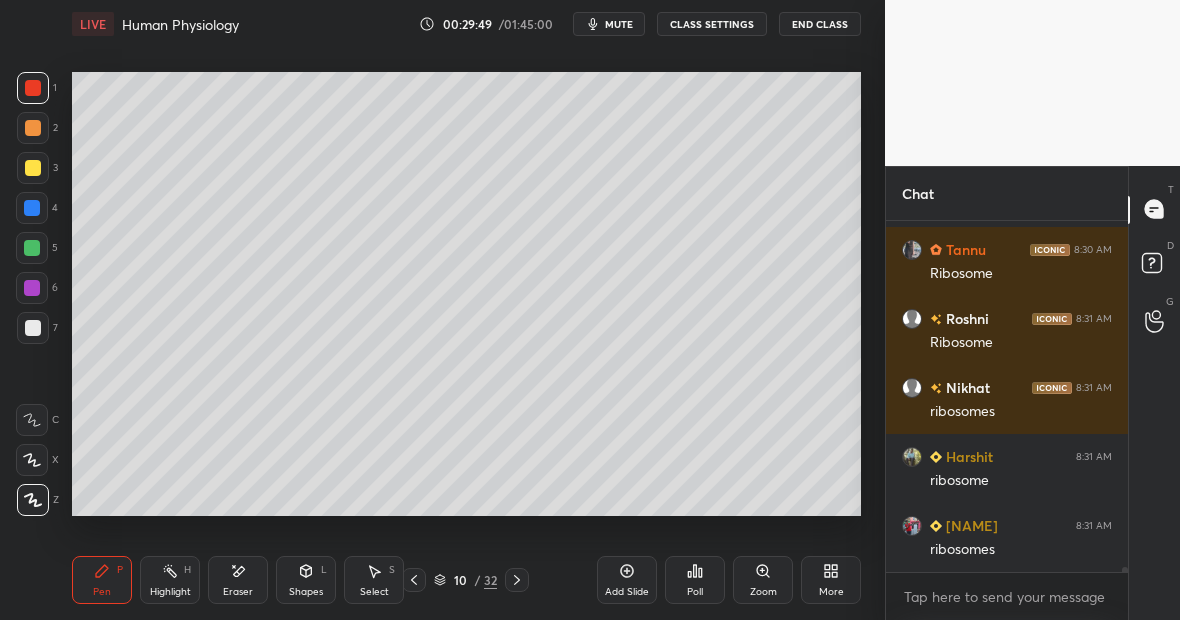 click on "Eraser" at bounding box center [238, 580] 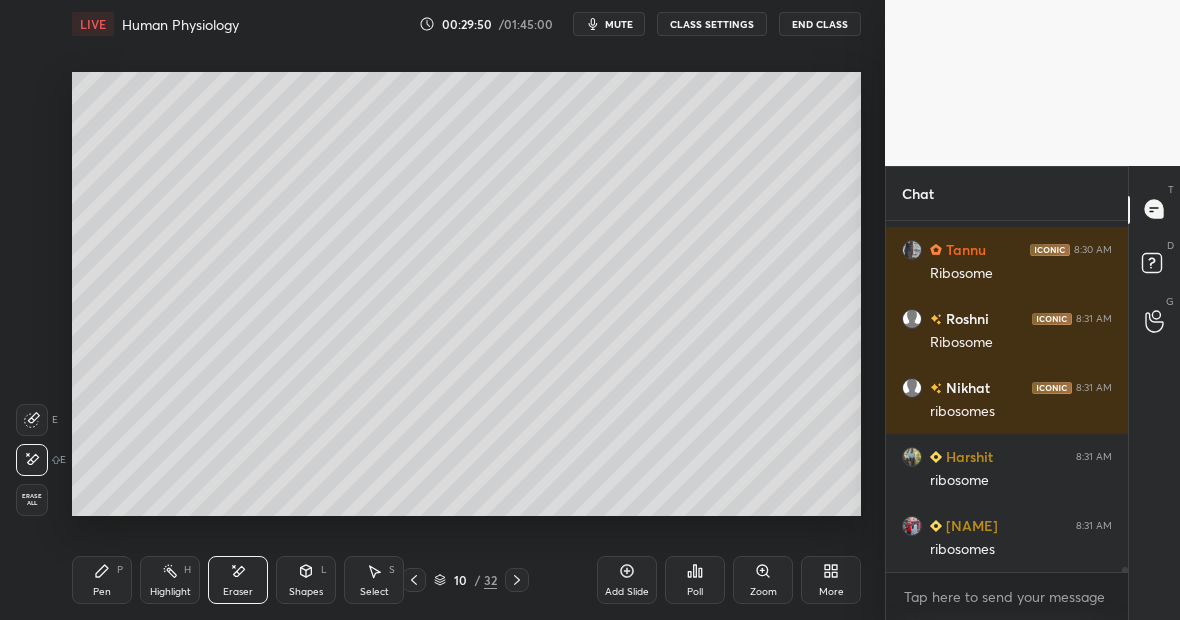 scroll, scrollTop: 25394, scrollLeft: 0, axis: vertical 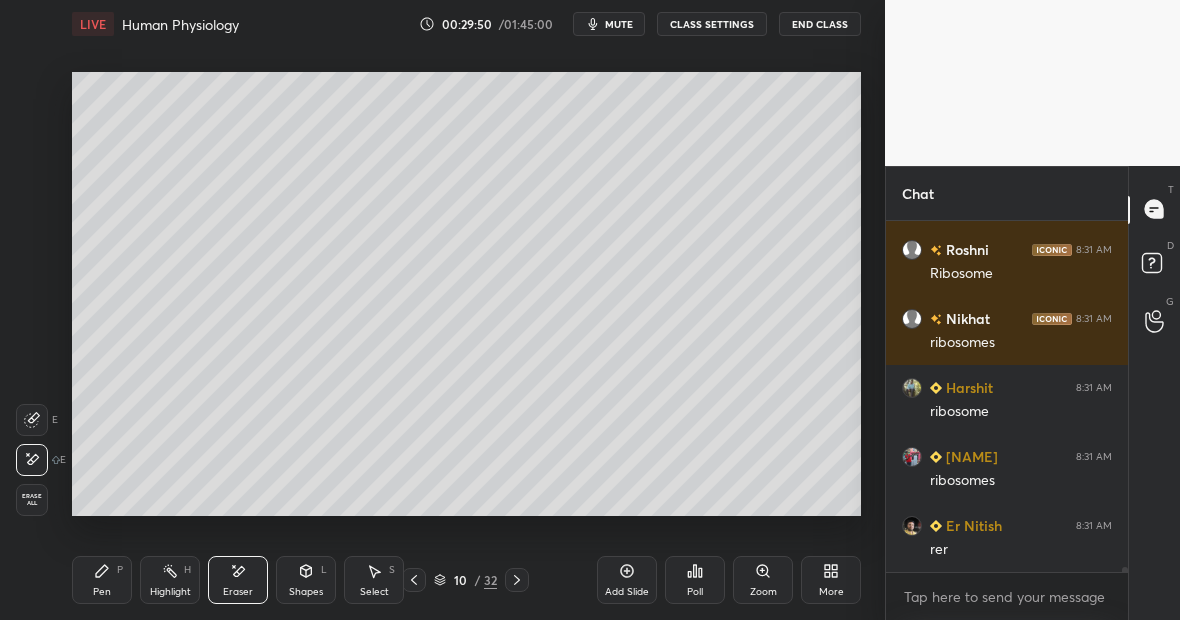 click 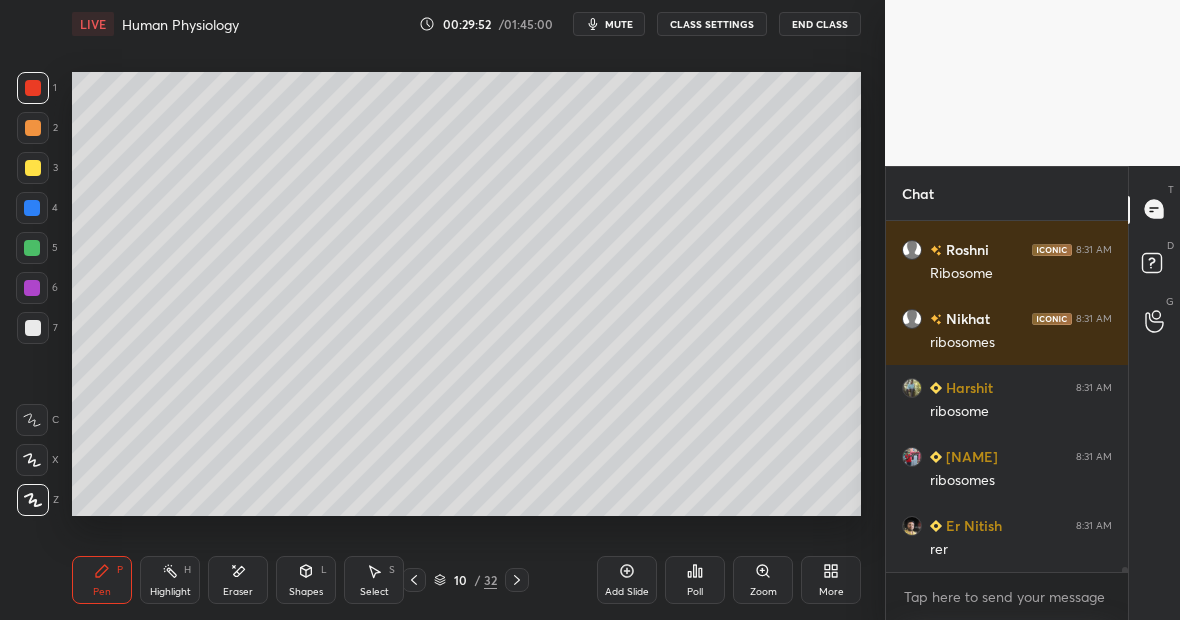 click at bounding box center [32, 248] 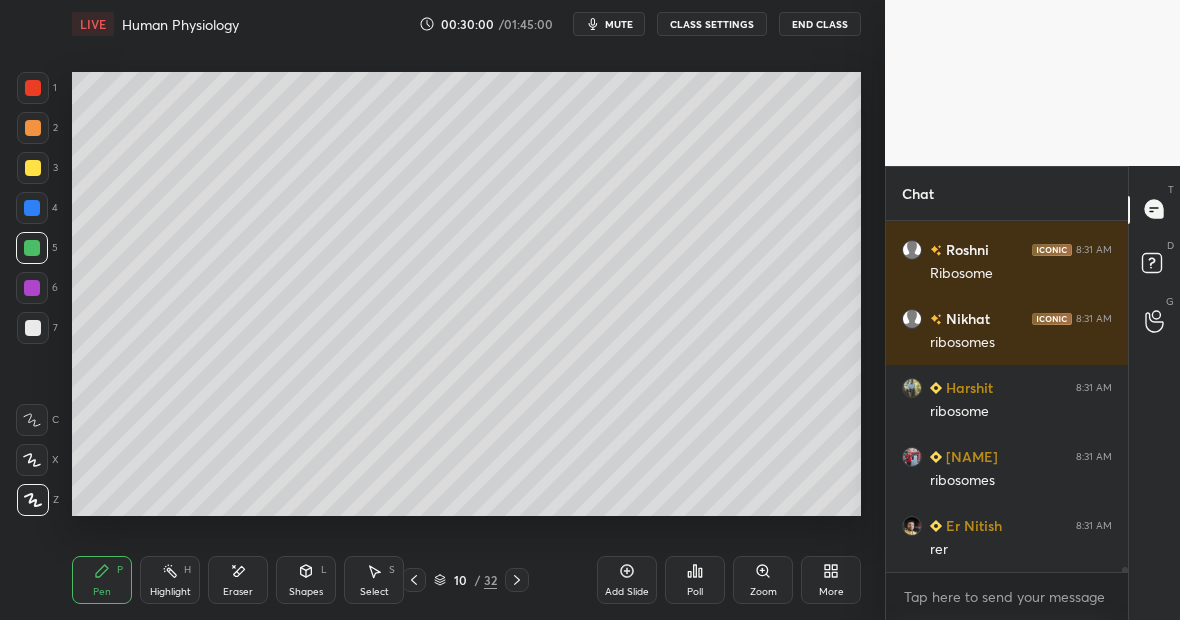 click on "Highlight H" at bounding box center [170, 580] 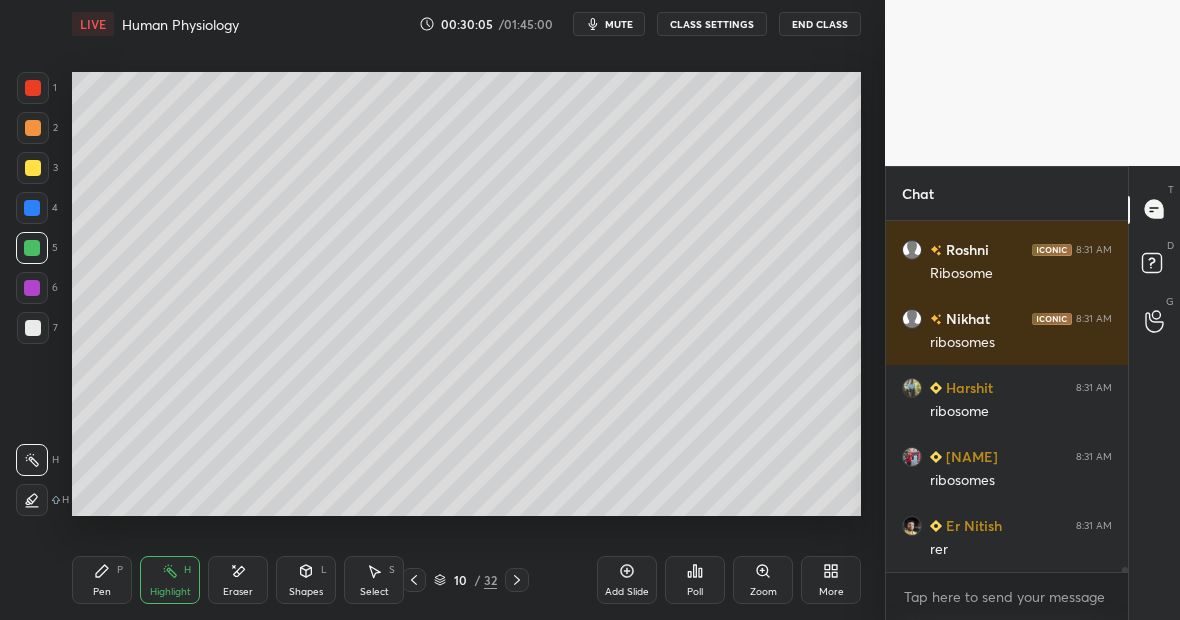 click on "P" at bounding box center [120, 570] 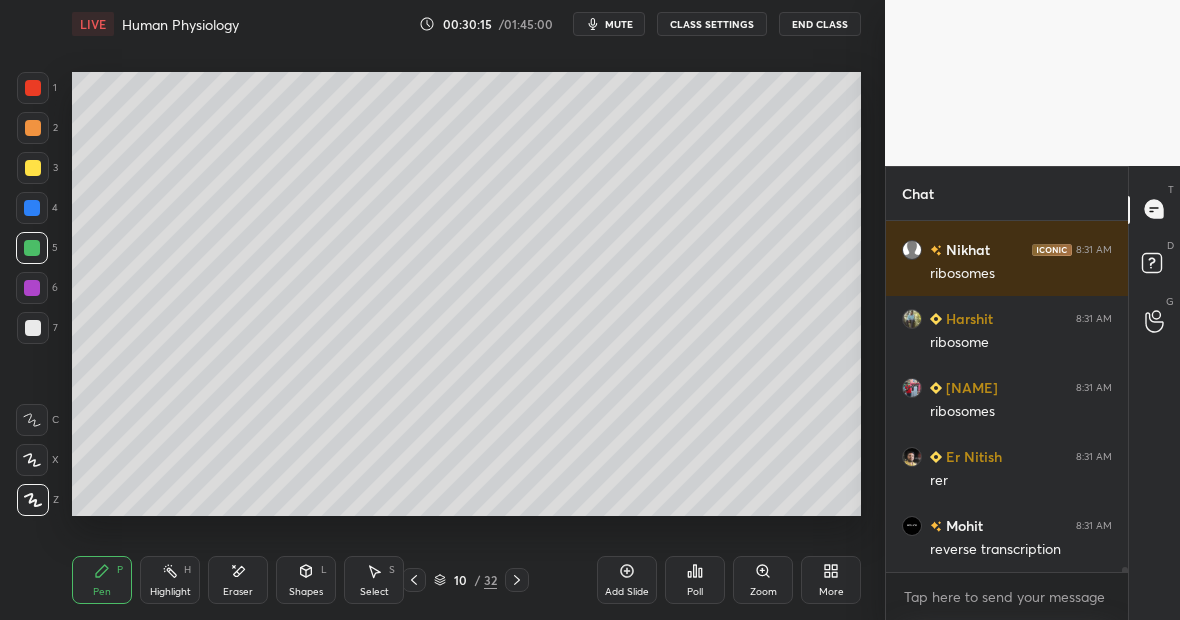 scroll, scrollTop: 25532, scrollLeft: 0, axis: vertical 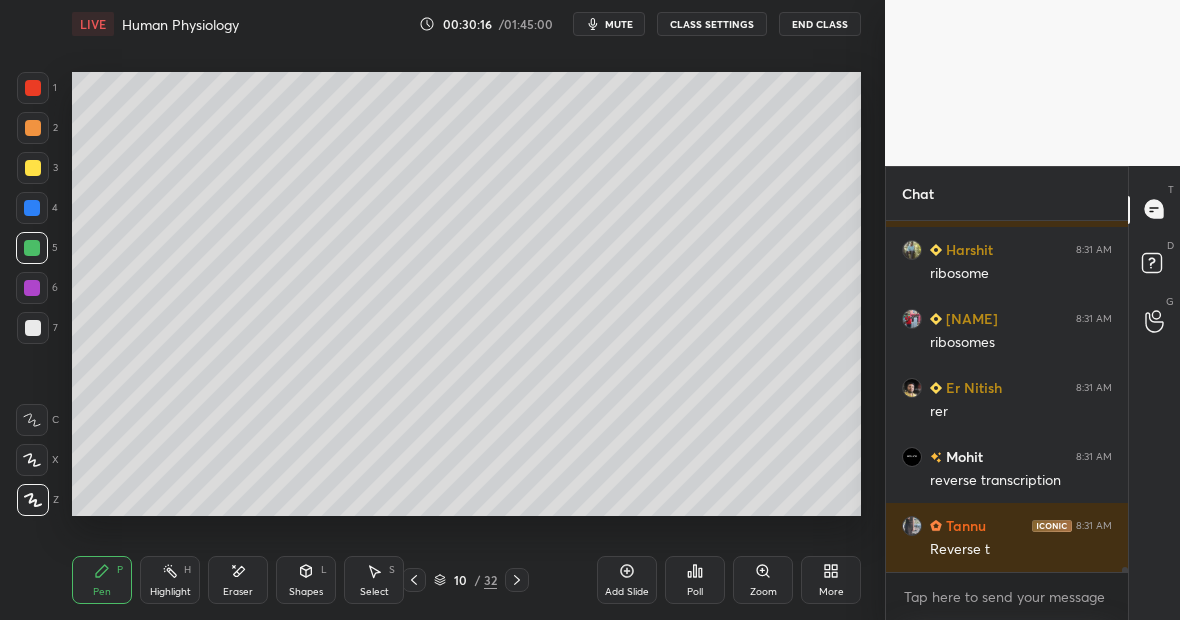 click 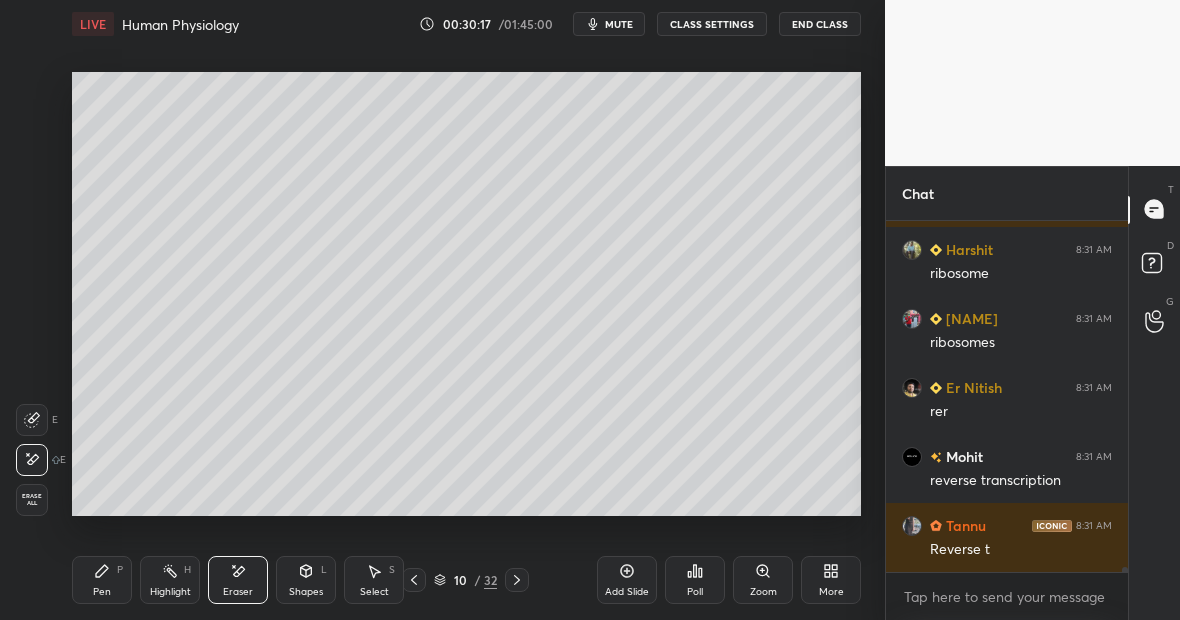 click 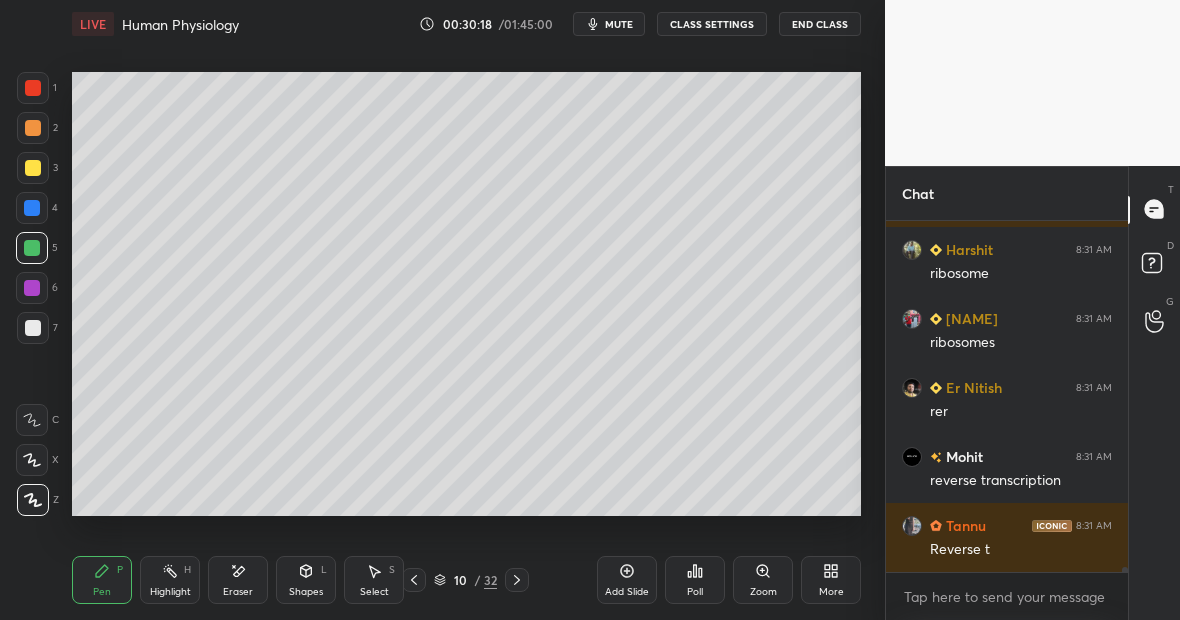 scroll, scrollTop: 25601, scrollLeft: 0, axis: vertical 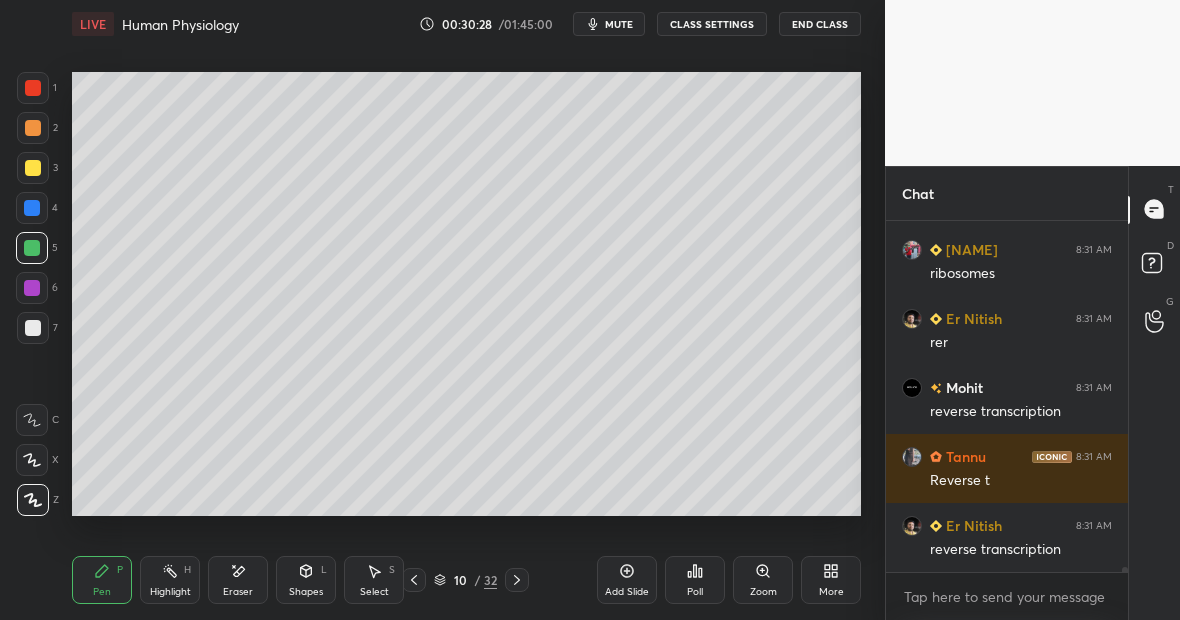 click at bounding box center (33, 328) 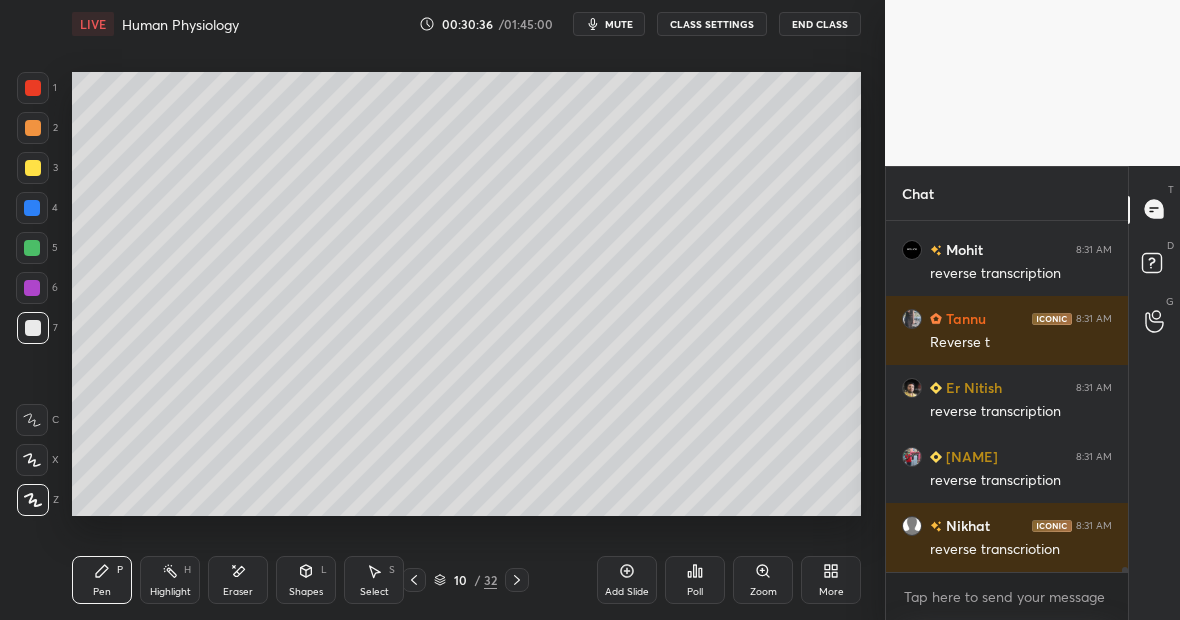 scroll, scrollTop: 25808, scrollLeft: 0, axis: vertical 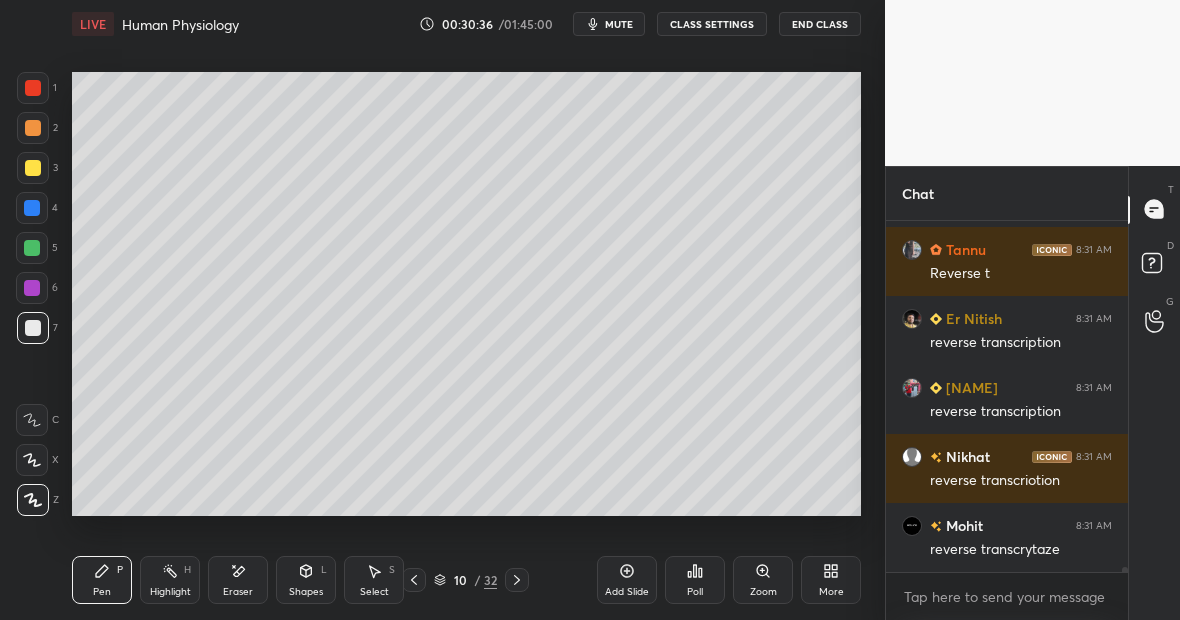 click 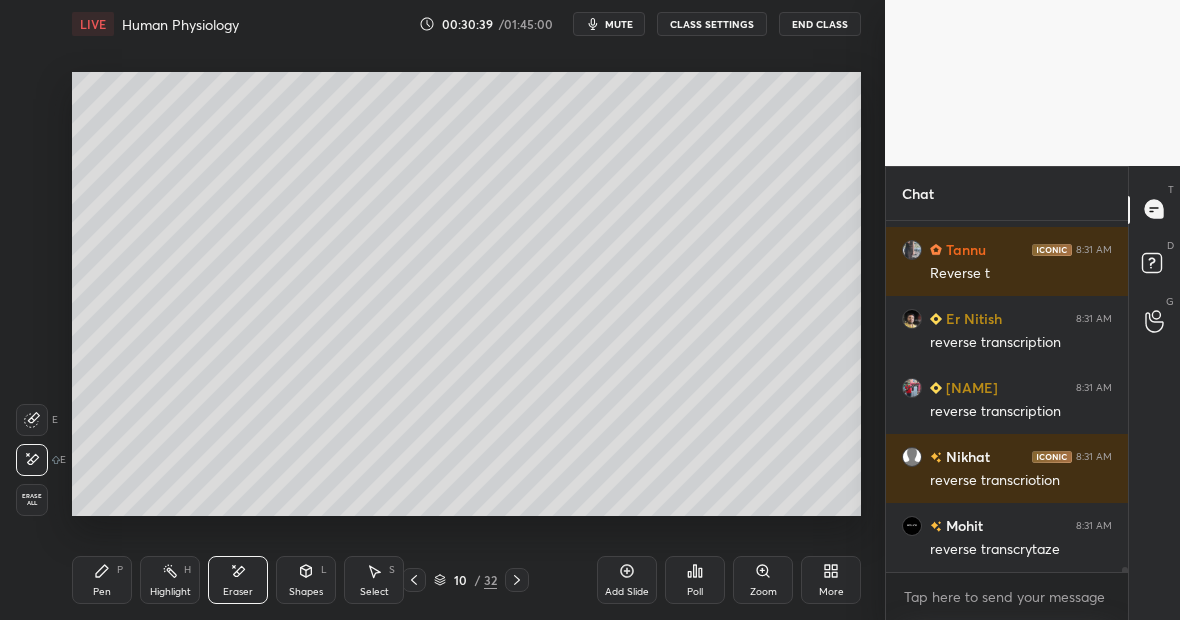 click 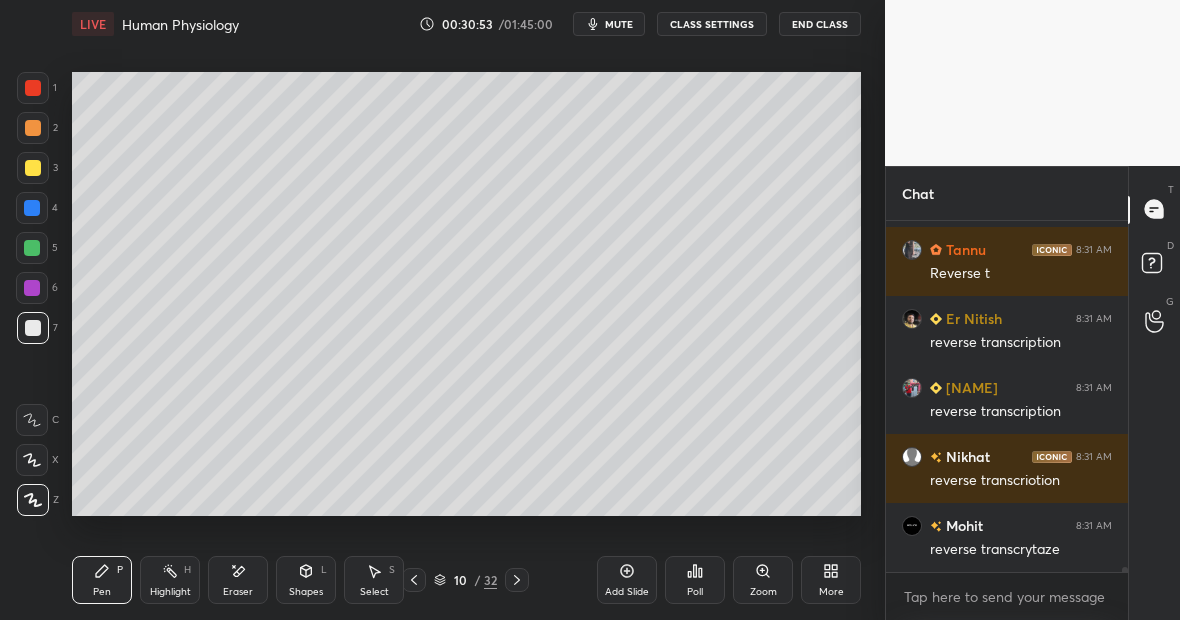 click at bounding box center [33, 88] 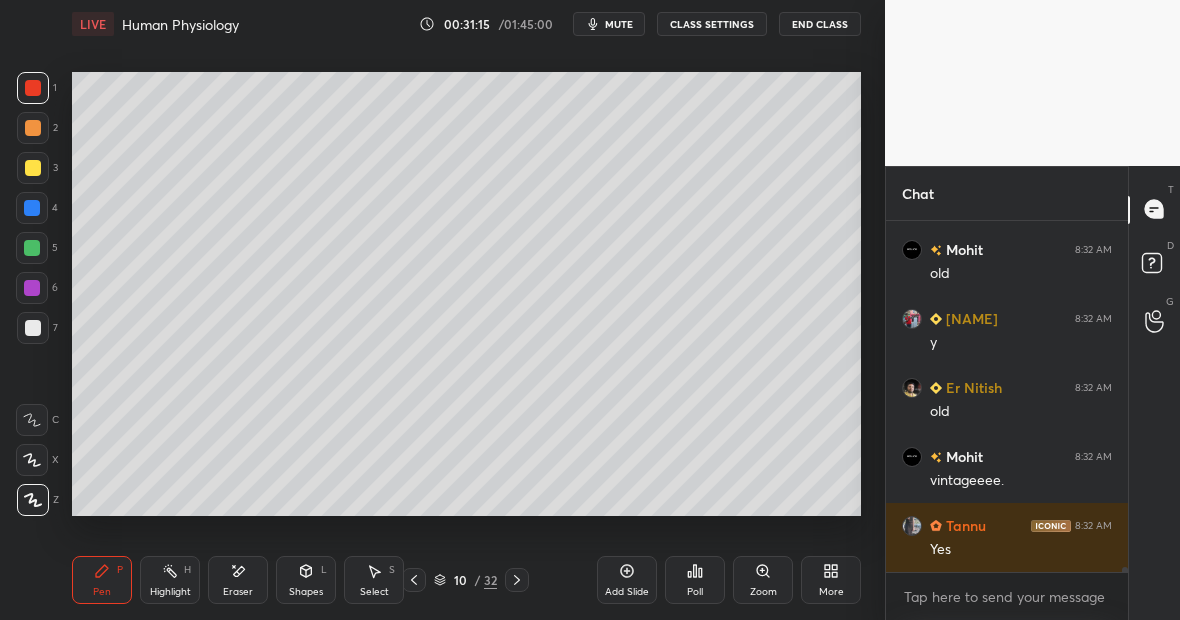 scroll, scrollTop: 26339, scrollLeft: 0, axis: vertical 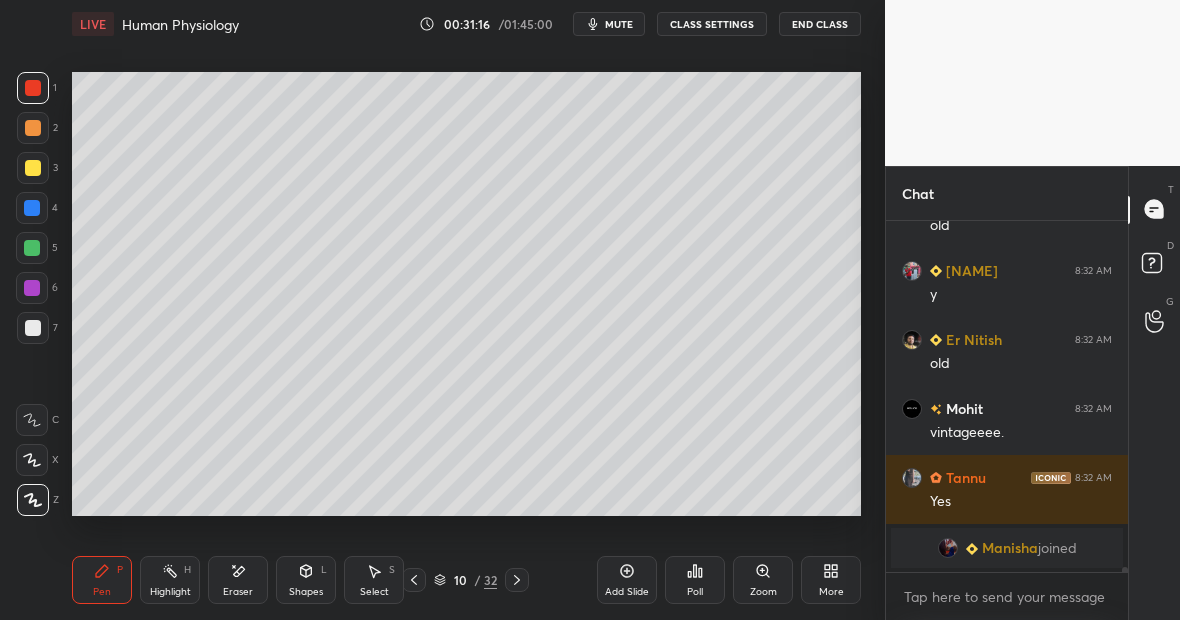 click on "Highlight H" at bounding box center (170, 580) 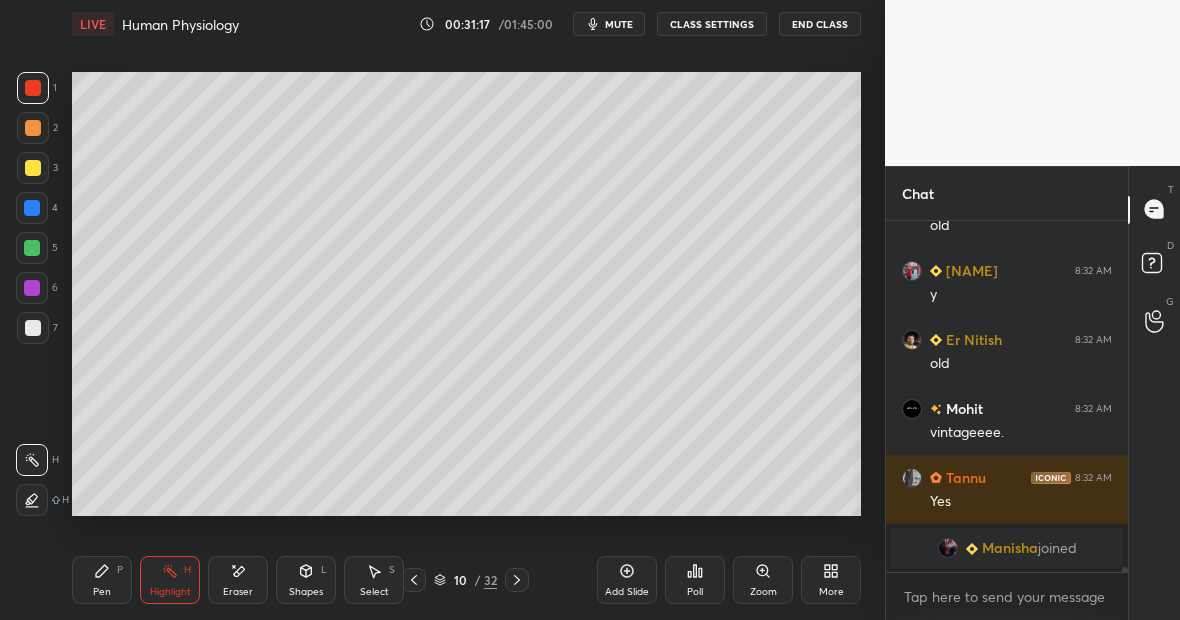 scroll, scrollTop: 24470, scrollLeft: 0, axis: vertical 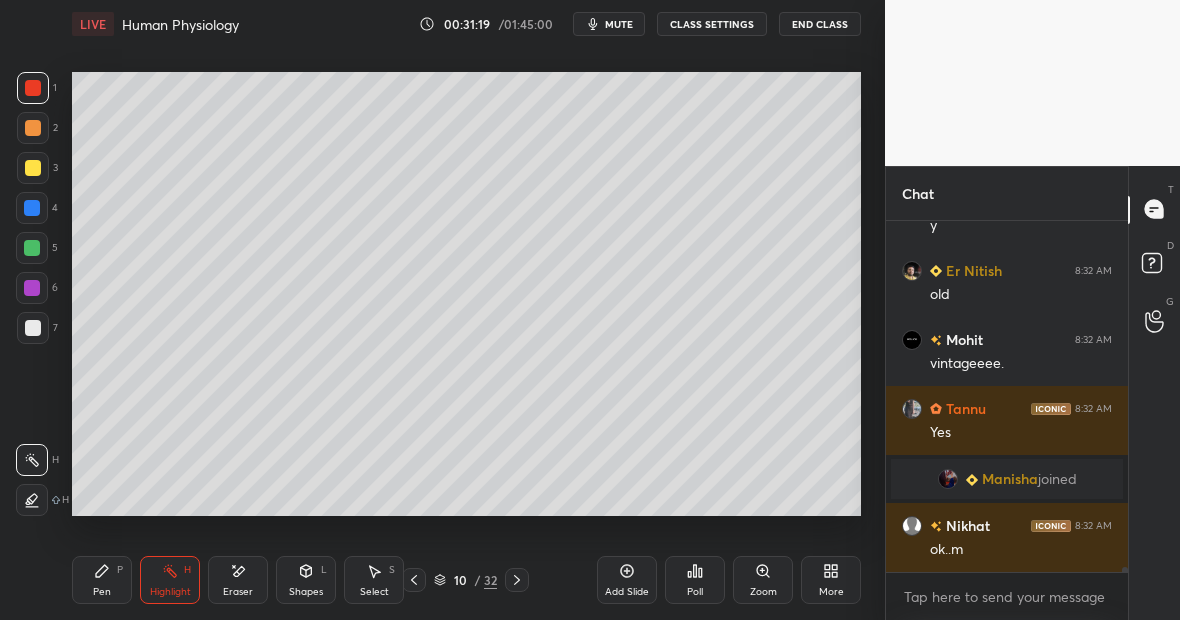 click on "Highlight H" at bounding box center [170, 580] 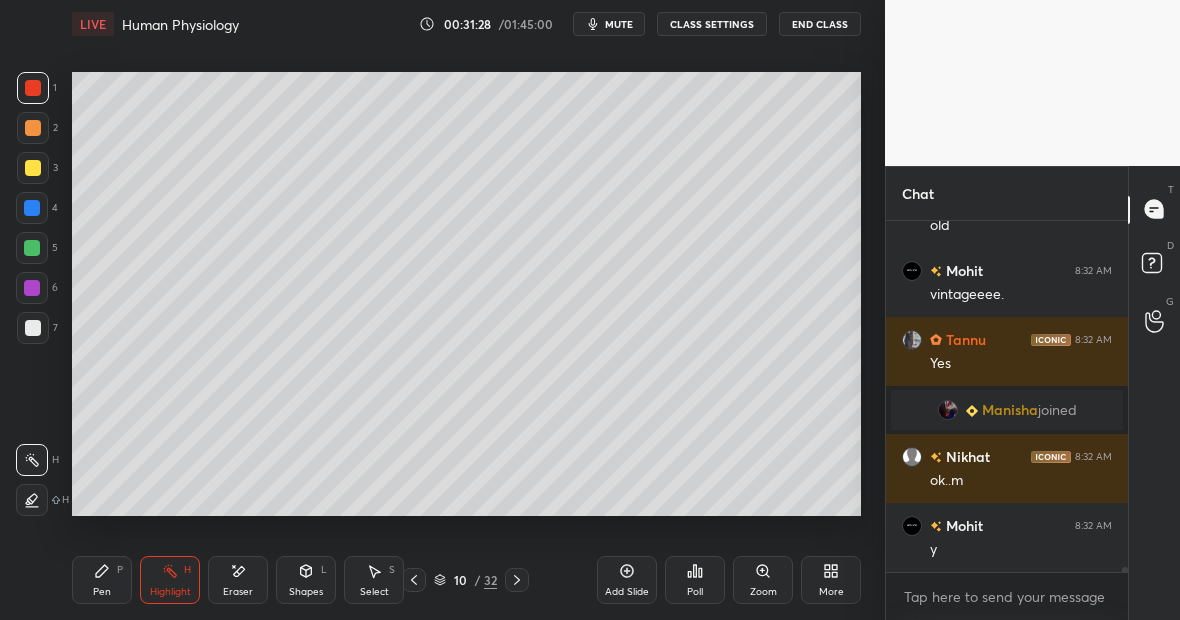 scroll, scrollTop: 24608, scrollLeft: 0, axis: vertical 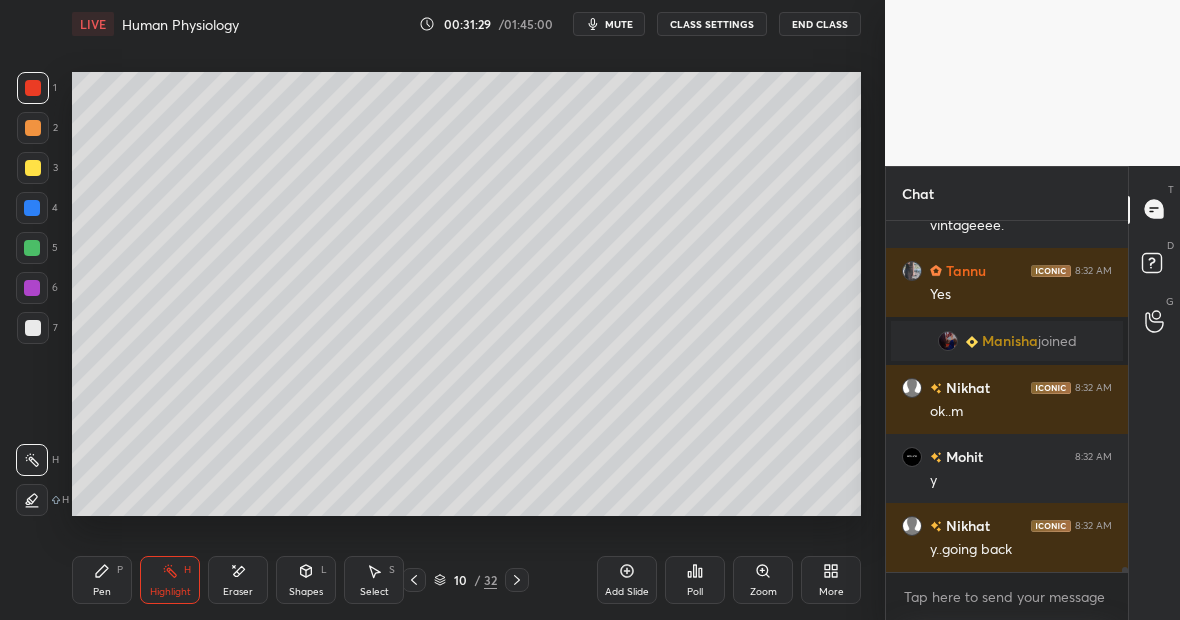 click on "Pen P" at bounding box center (102, 580) 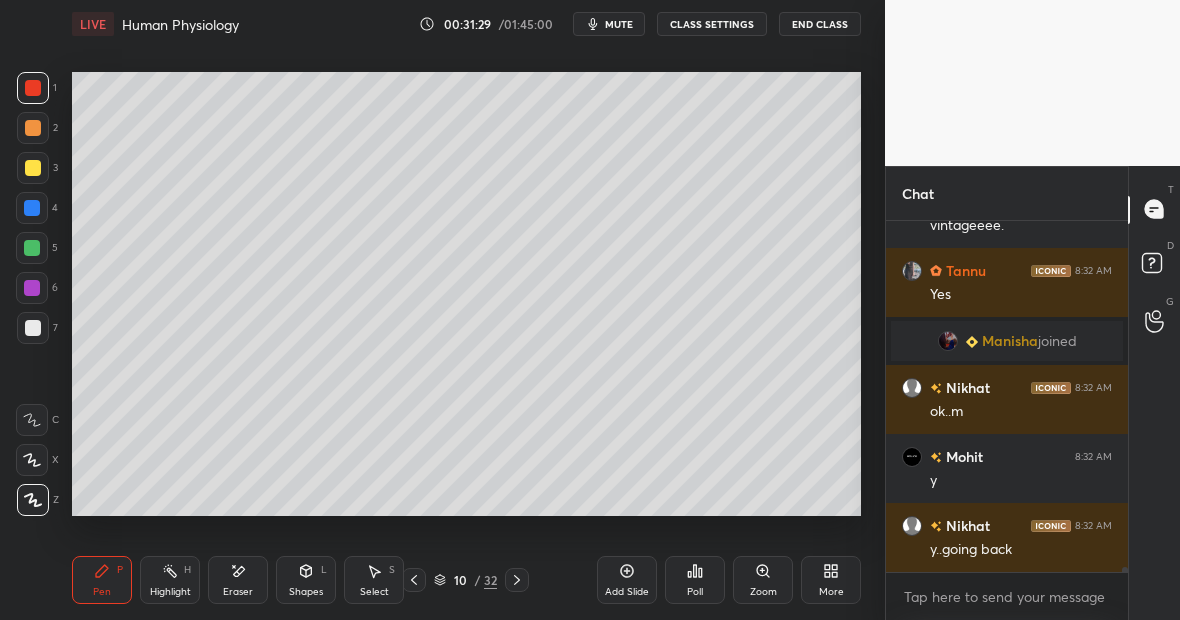 click at bounding box center [32, 248] 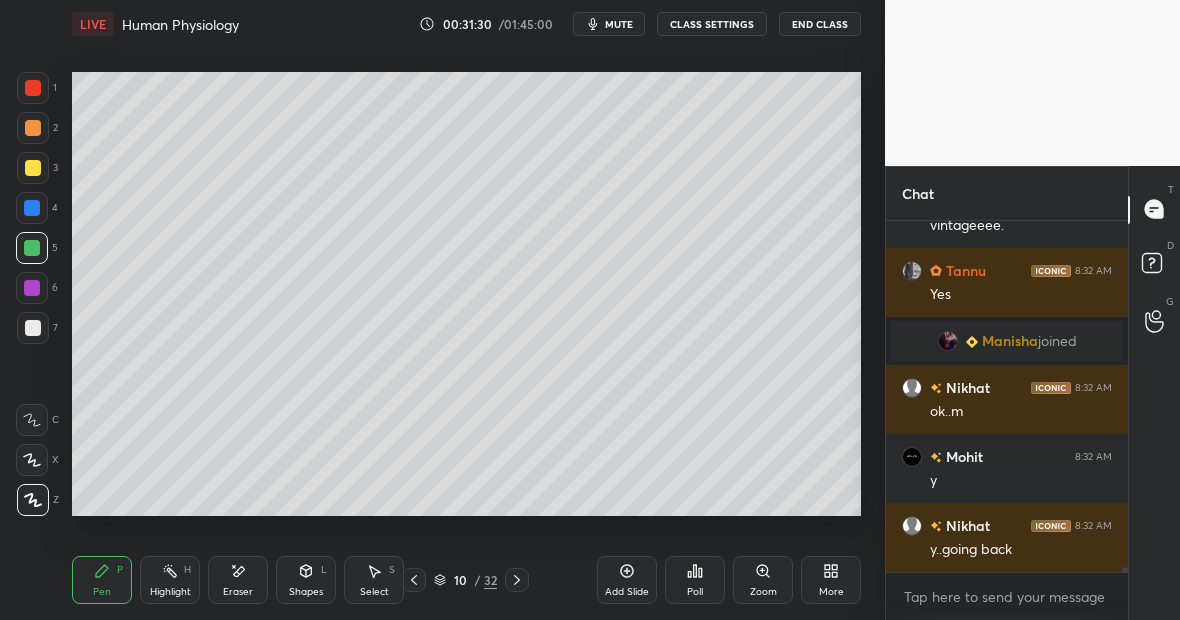 scroll, scrollTop: 24677, scrollLeft: 0, axis: vertical 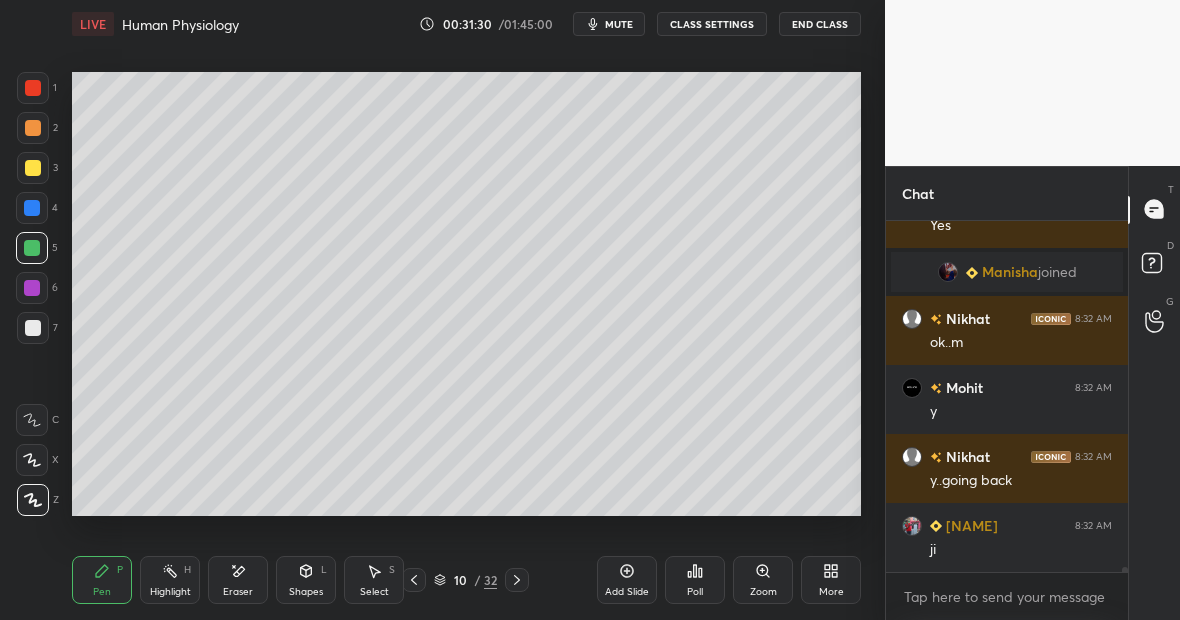 click at bounding box center (33, 328) 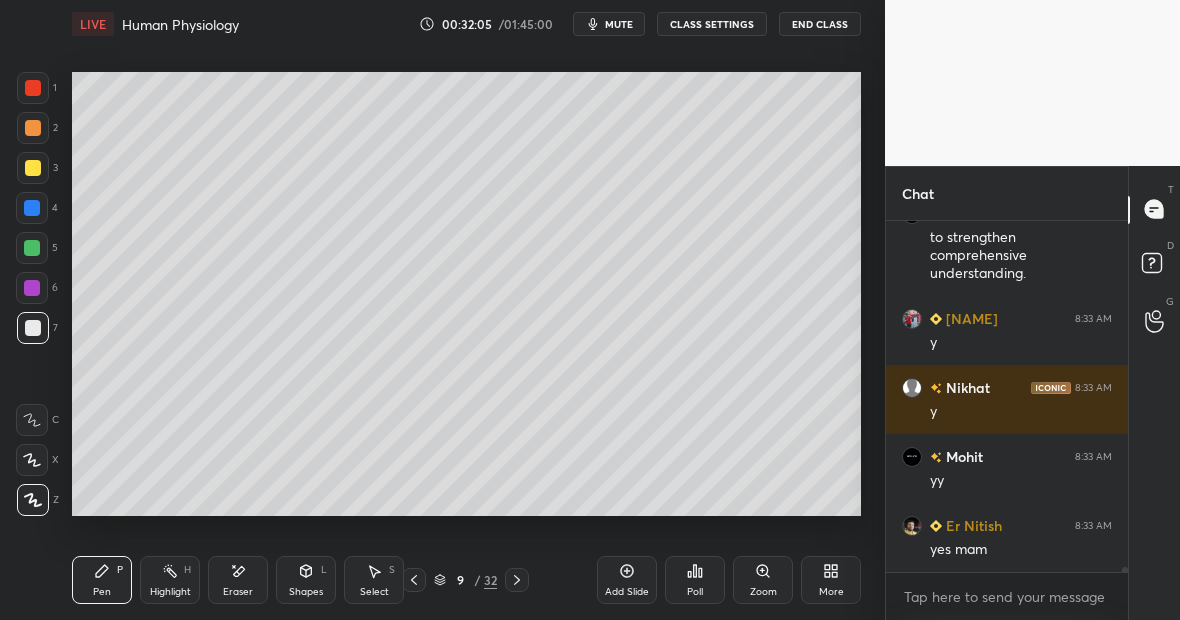 scroll, scrollTop: 25265, scrollLeft: 0, axis: vertical 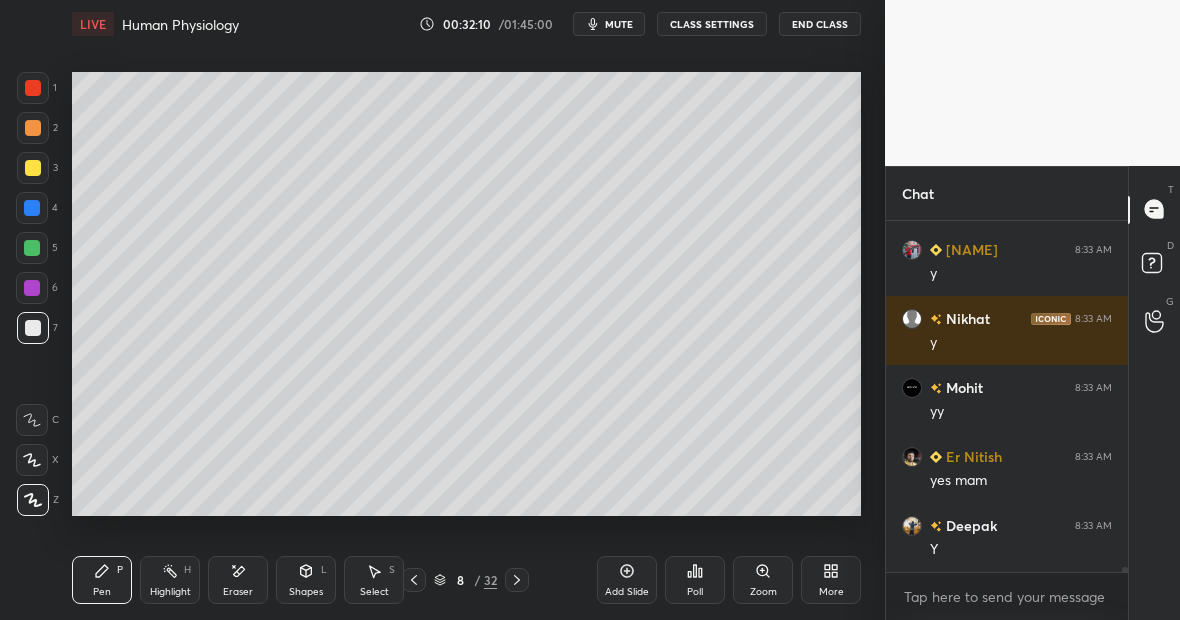 click on "Highlight H" at bounding box center (170, 580) 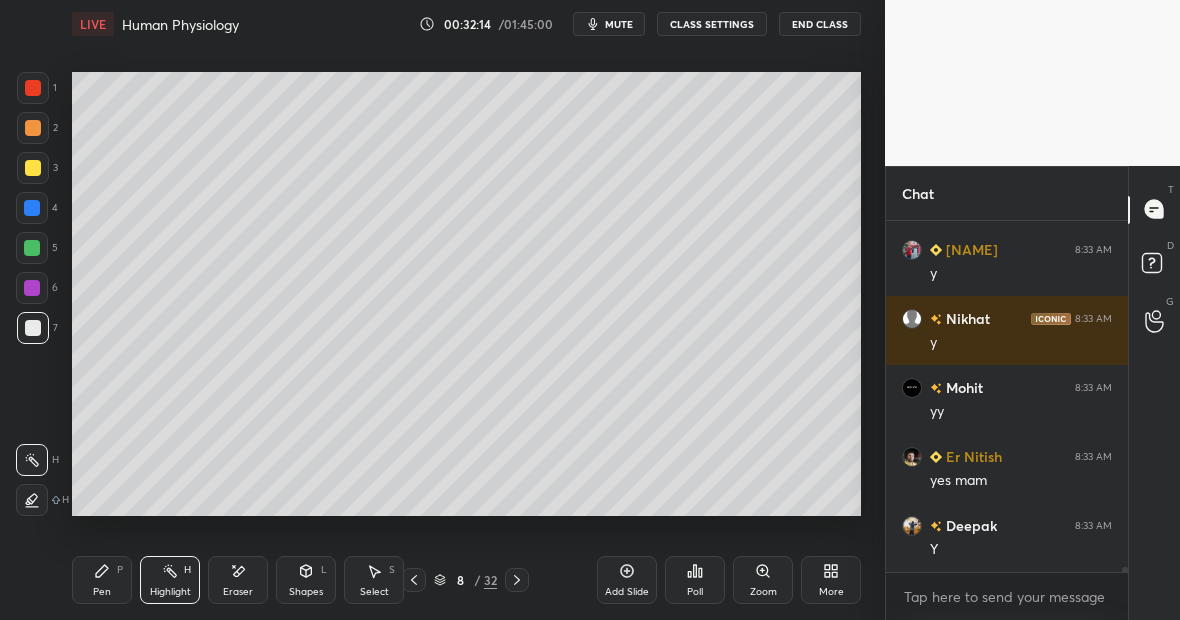 click 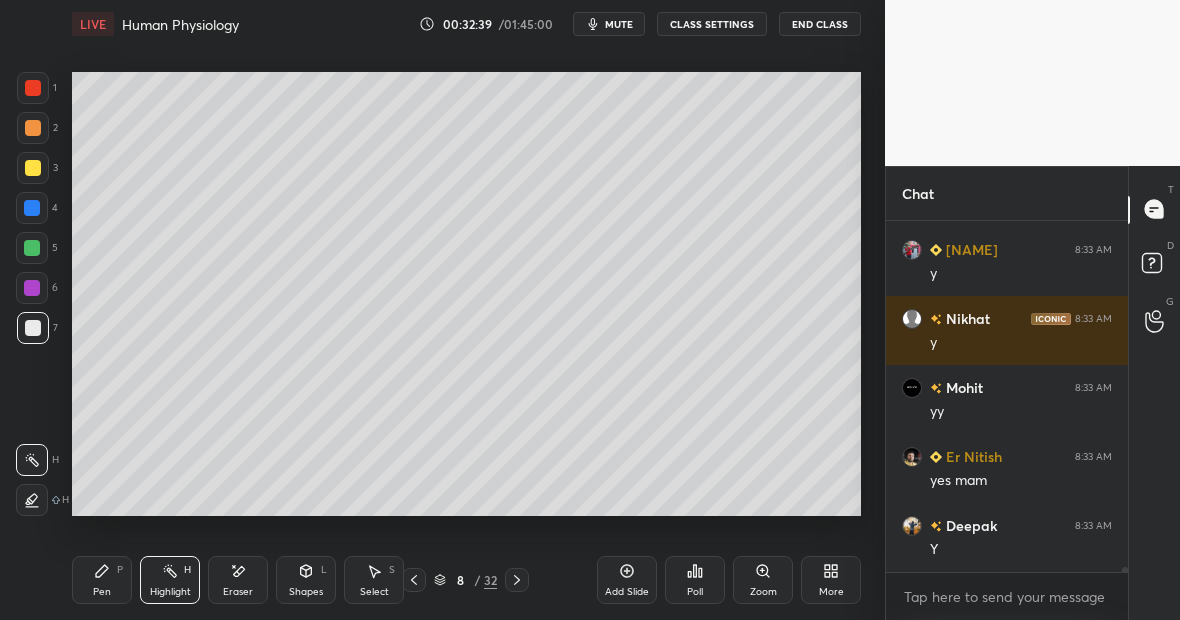 click on "Pen P" at bounding box center (102, 580) 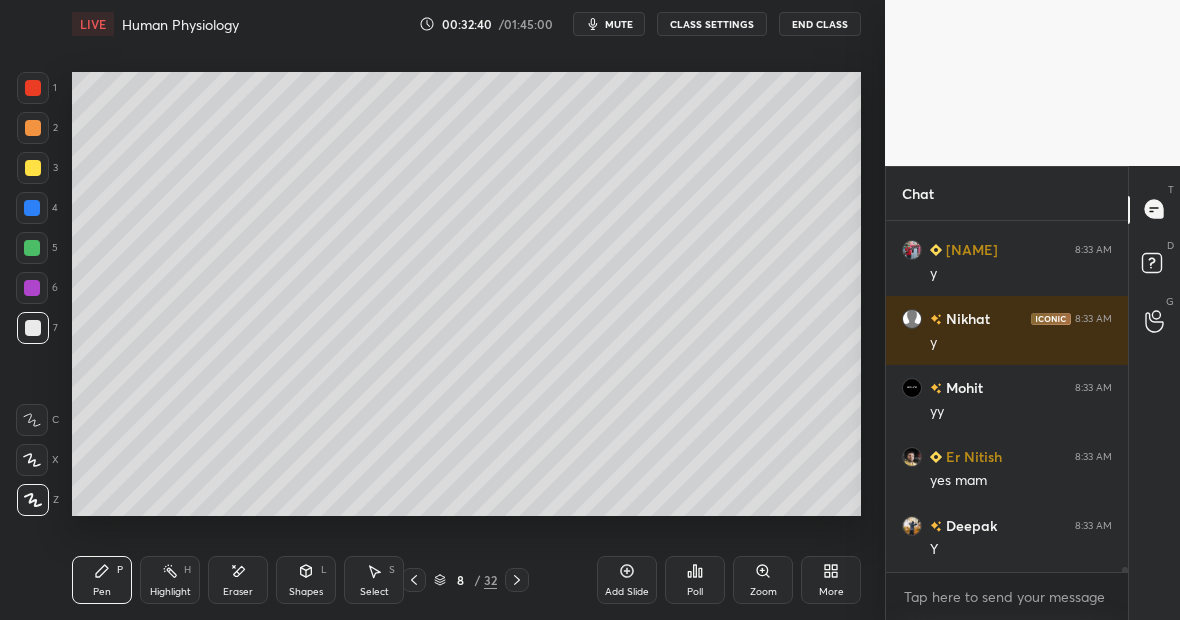 click at bounding box center (33, 328) 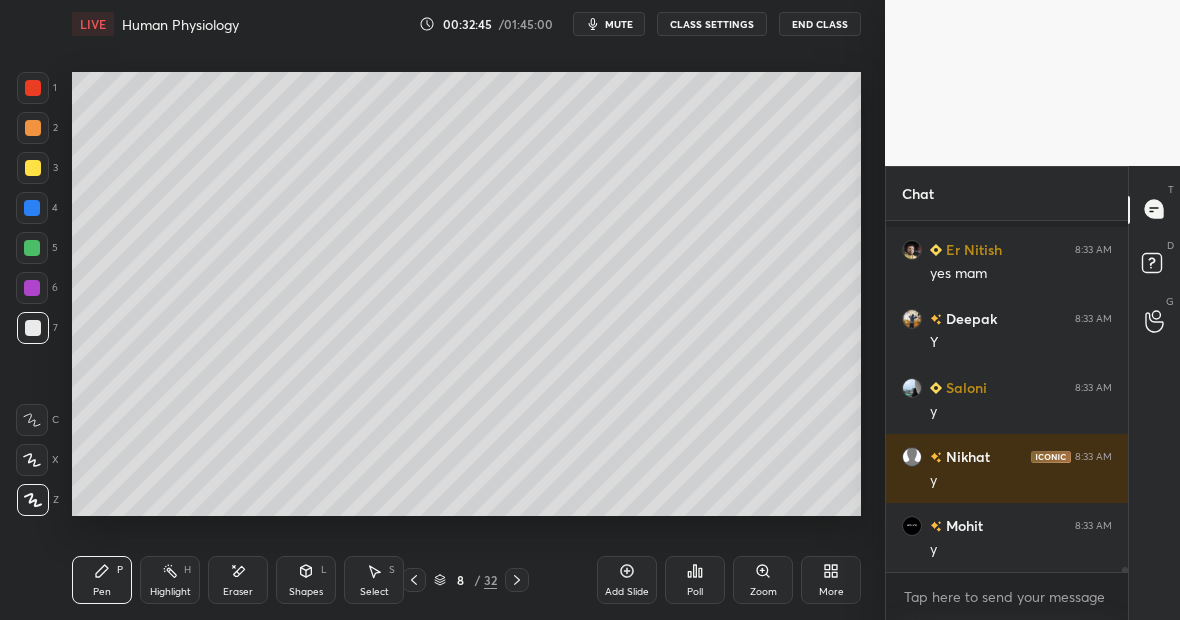 scroll, scrollTop: 25610, scrollLeft: 0, axis: vertical 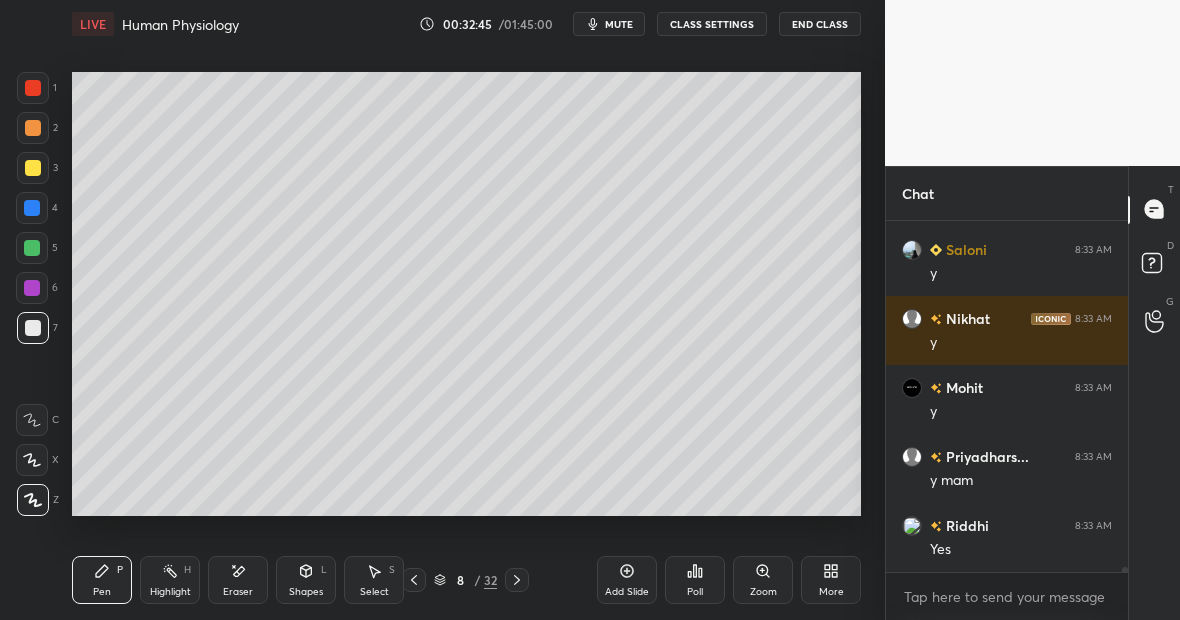 click at bounding box center [33, 88] 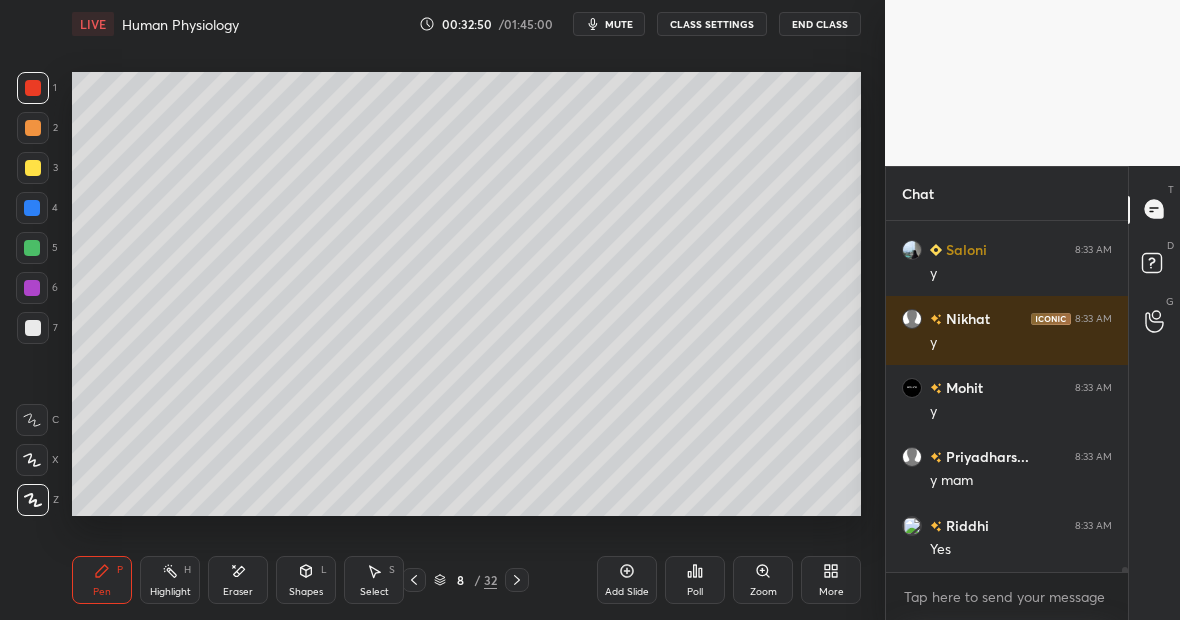 scroll, scrollTop: 25733, scrollLeft: 0, axis: vertical 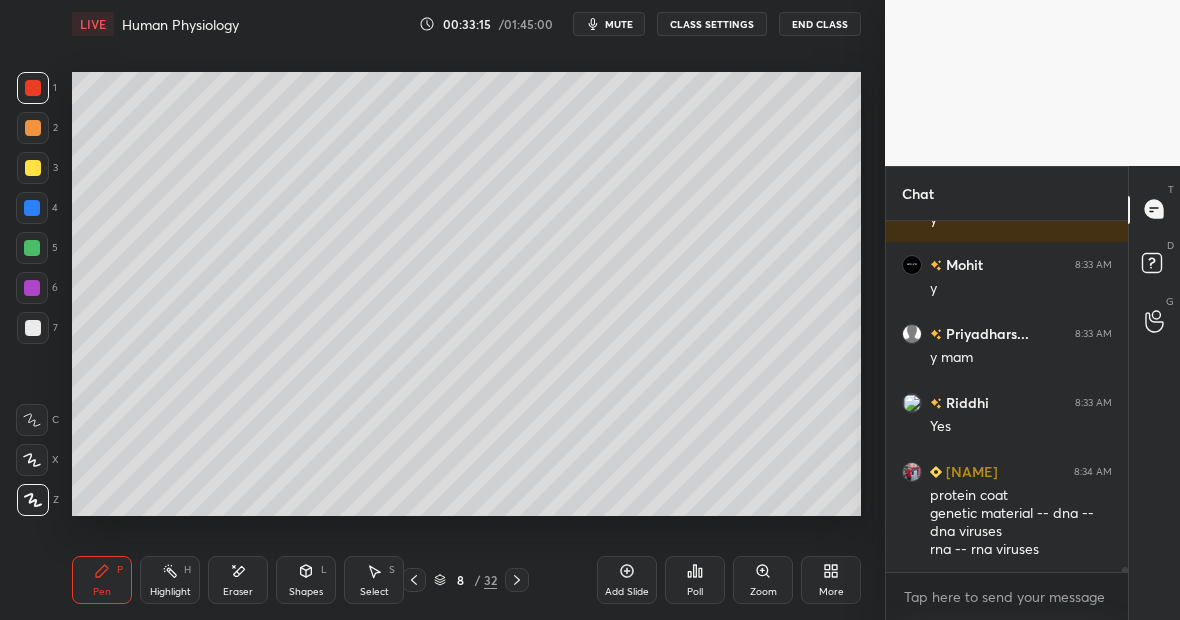click 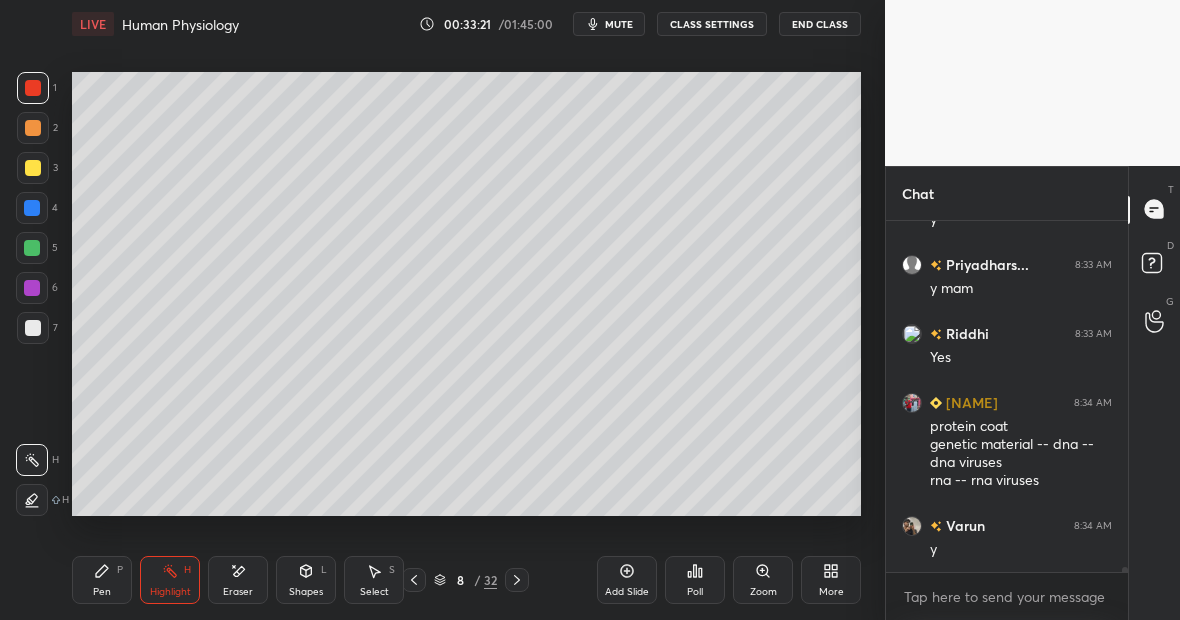 scroll, scrollTop: 25871, scrollLeft: 0, axis: vertical 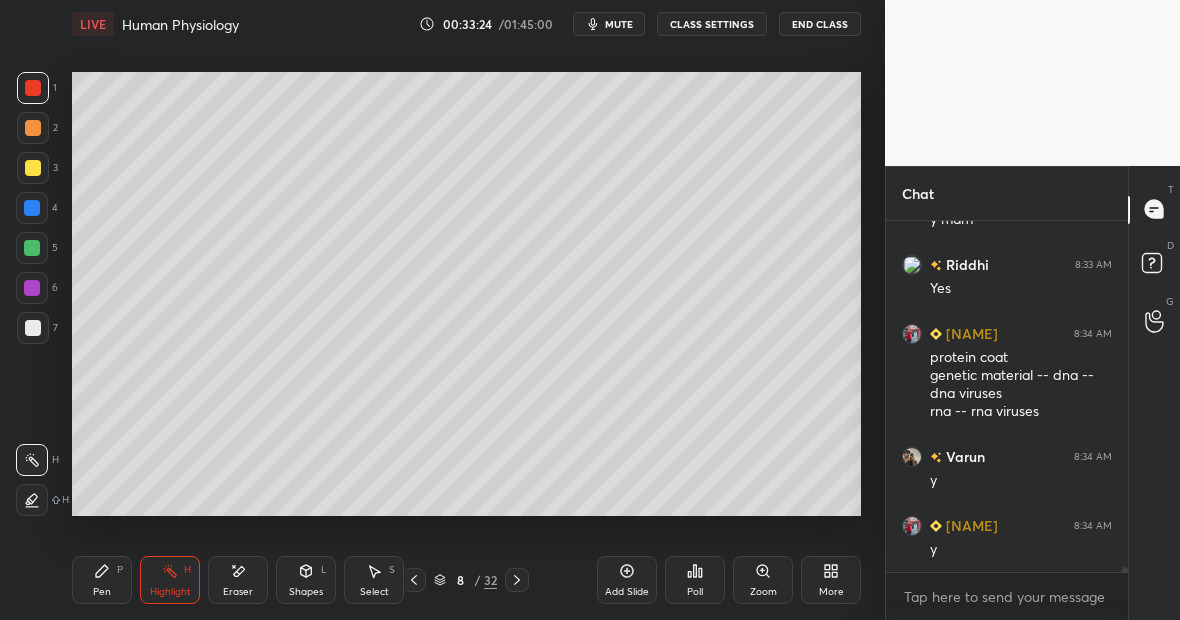 click on "Pen P" at bounding box center [102, 580] 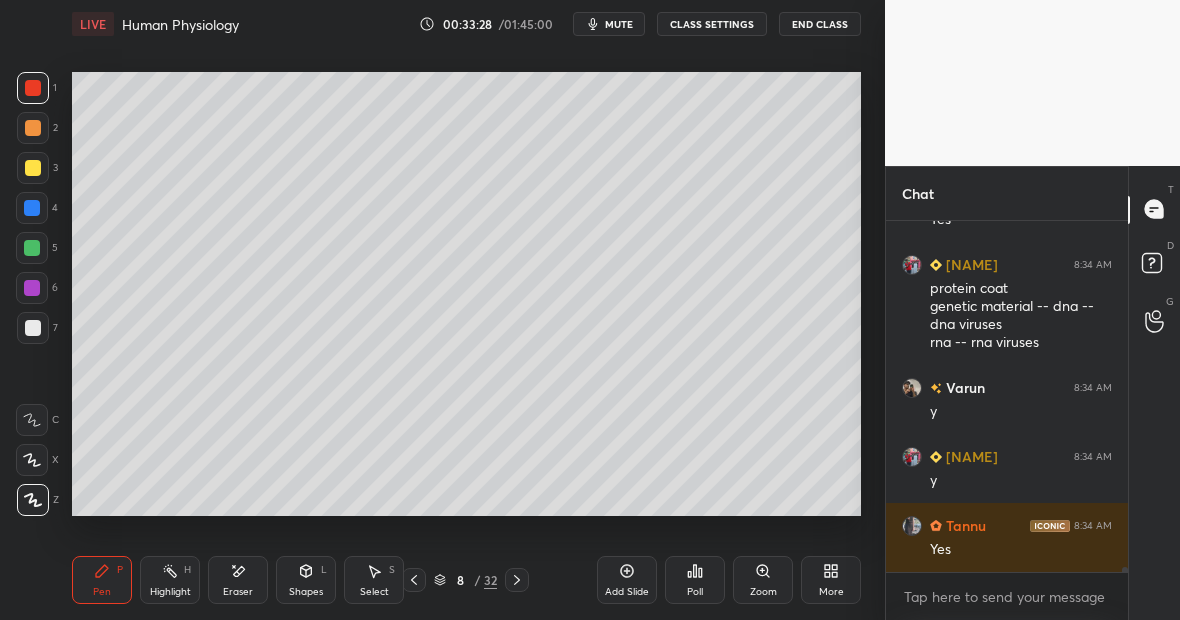 scroll, scrollTop: 26009, scrollLeft: 0, axis: vertical 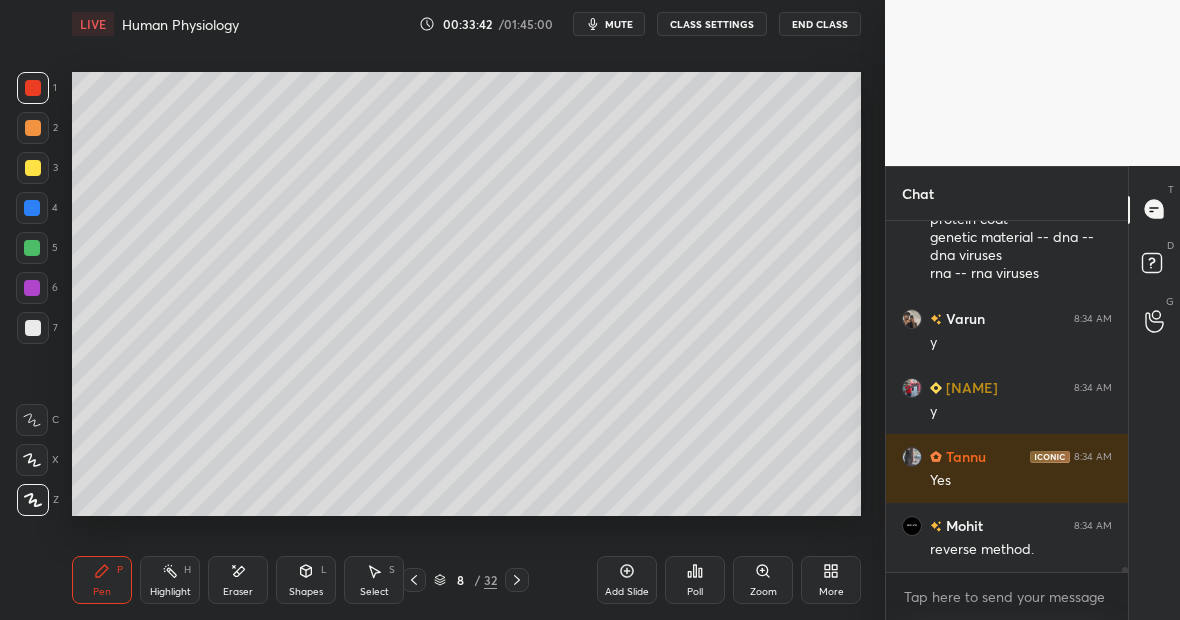 click at bounding box center (32, 248) 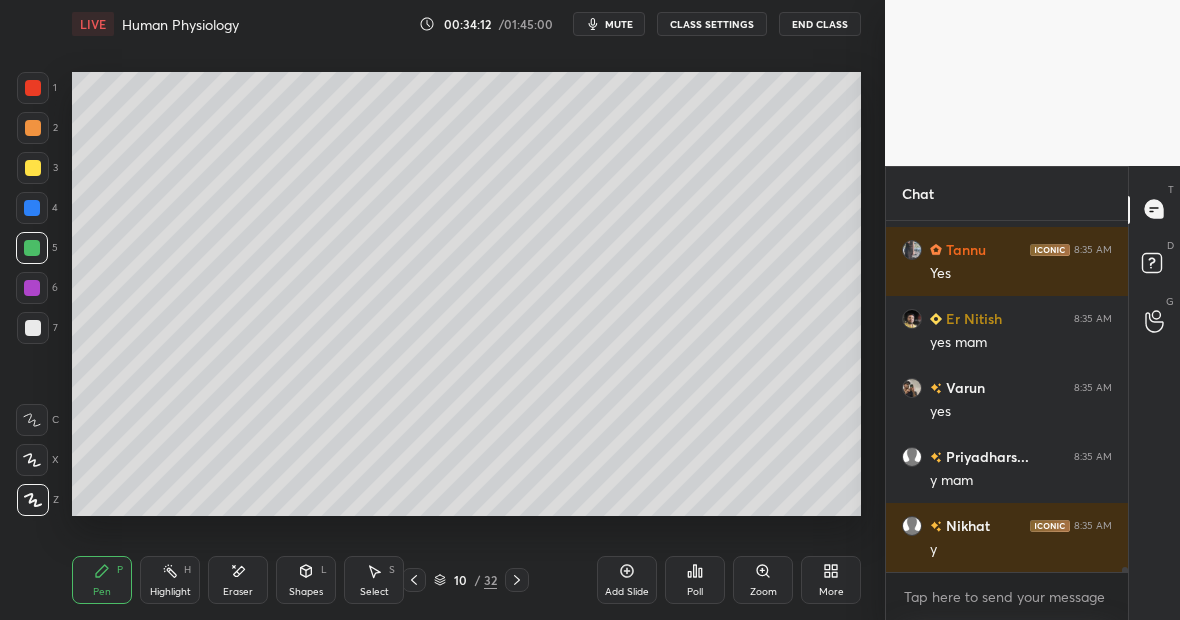 scroll, scrollTop: 26601, scrollLeft: 0, axis: vertical 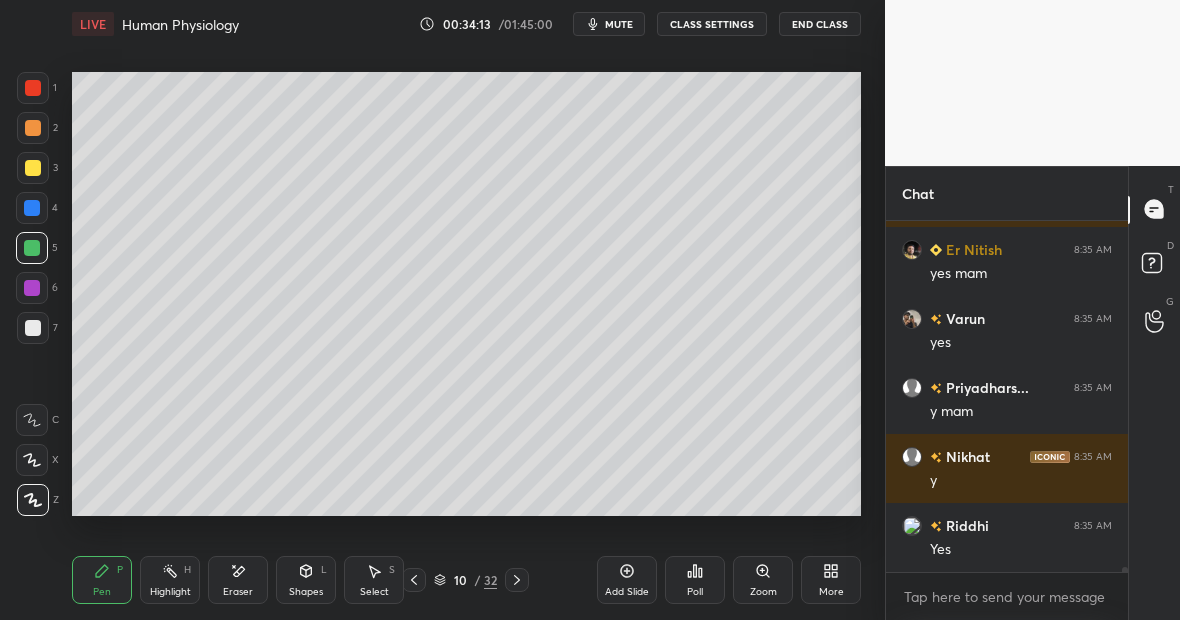 click on "Highlight H" at bounding box center [170, 580] 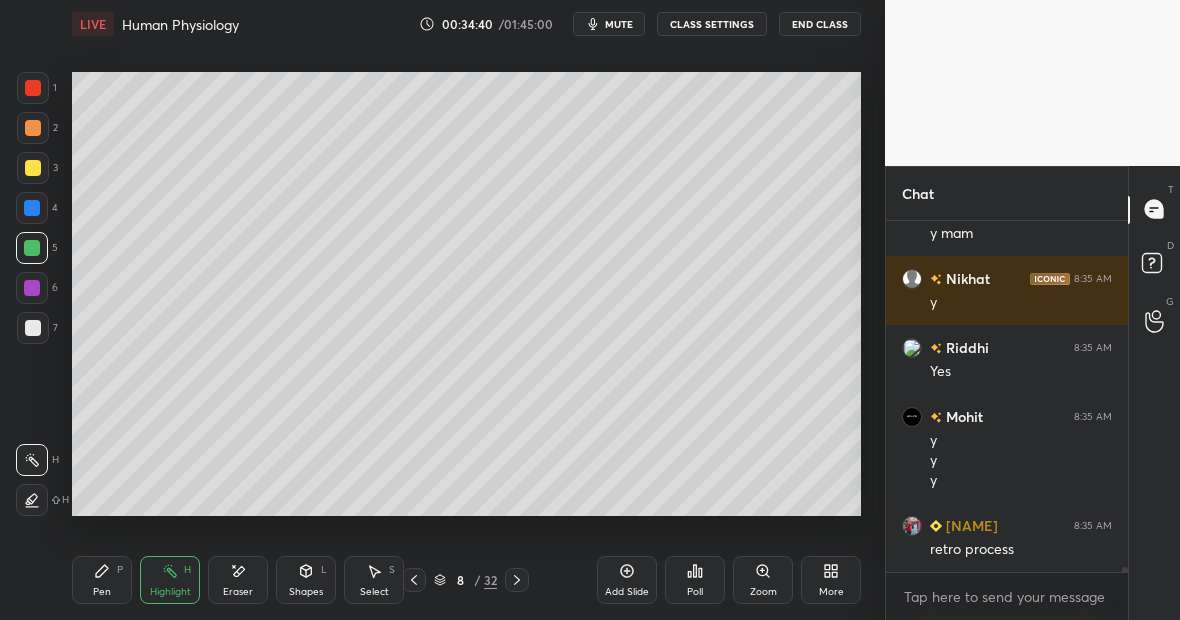 scroll, scrollTop: 26848, scrollLeft: 0, axis: vertical 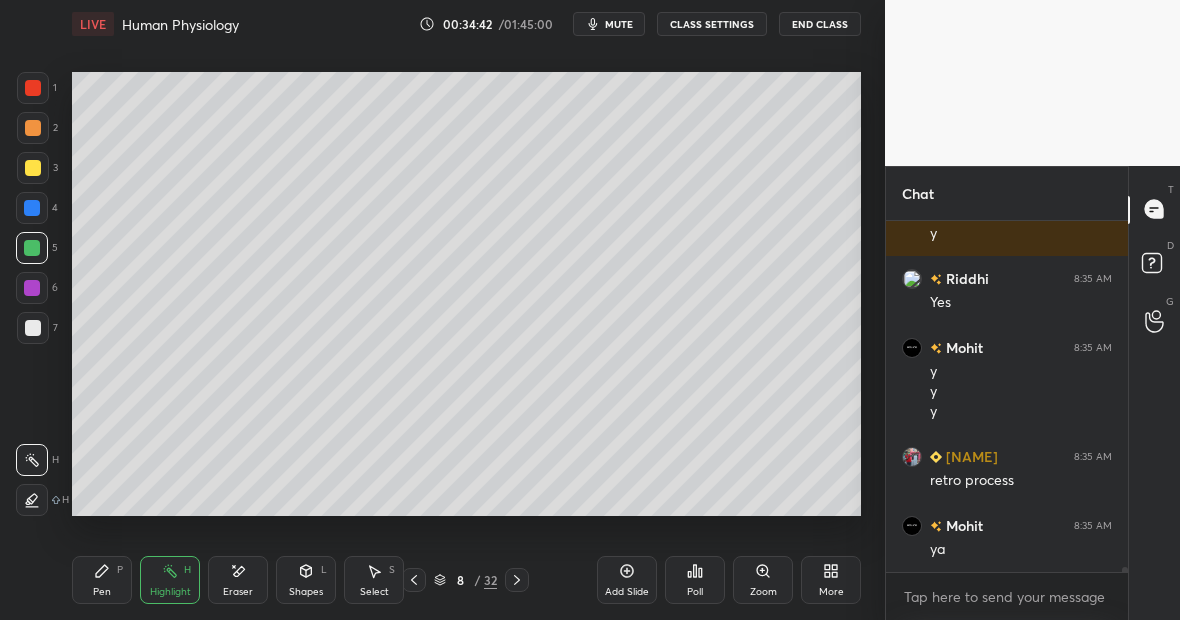 click on "Highlight" at bounding box center [170, 592] 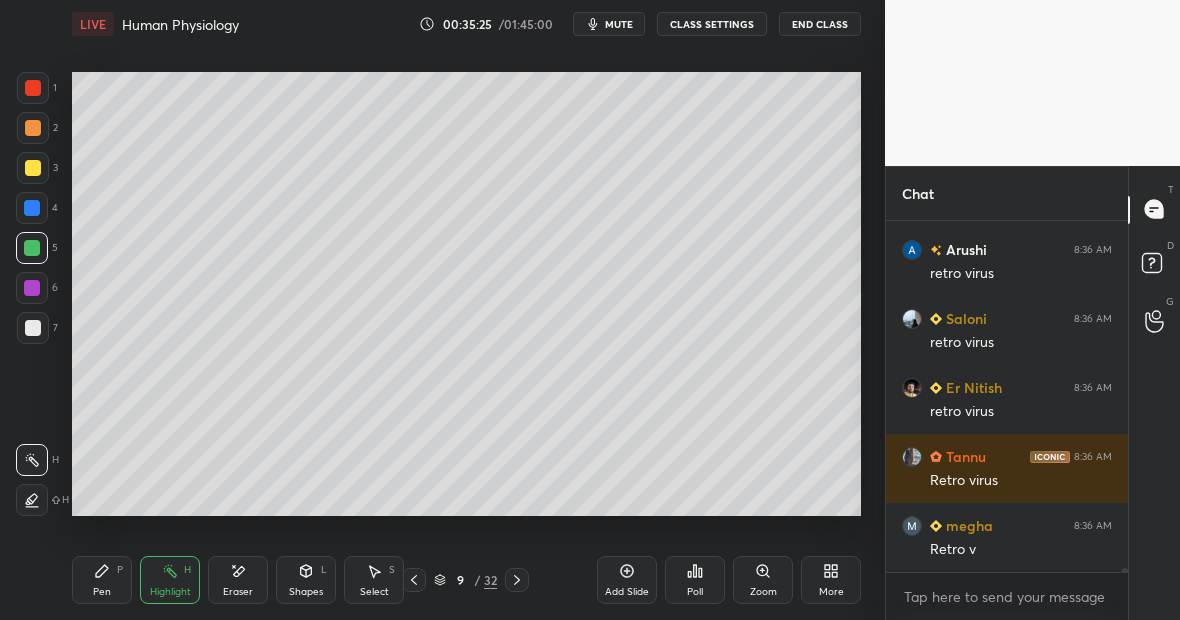 scroll, scrollTop: 28869, scrollLeft: 0, axis: vertical 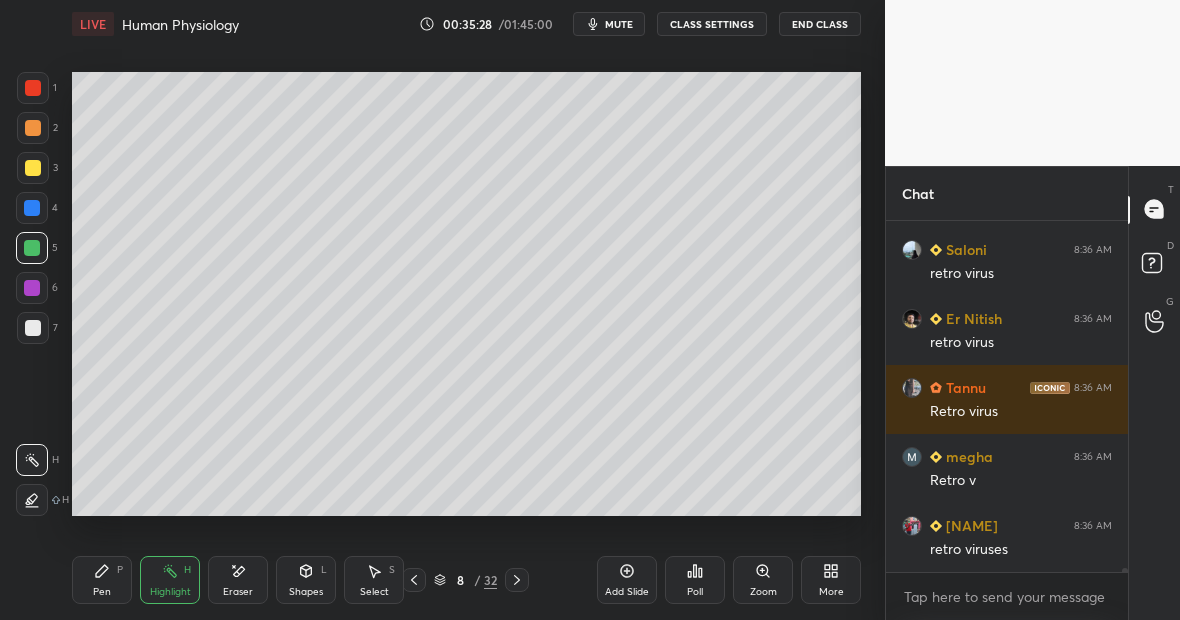 click on "H" at bounding box center (187, 570) 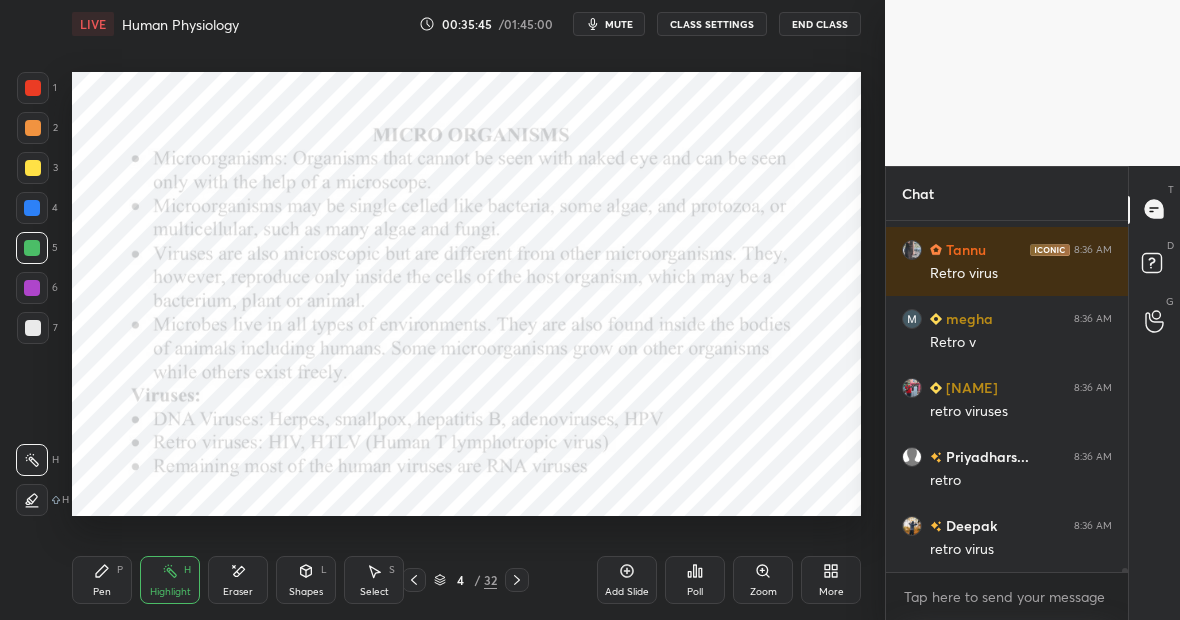 scroll, scrollTop: 29076, scrollLeft: 0, axis: vertical 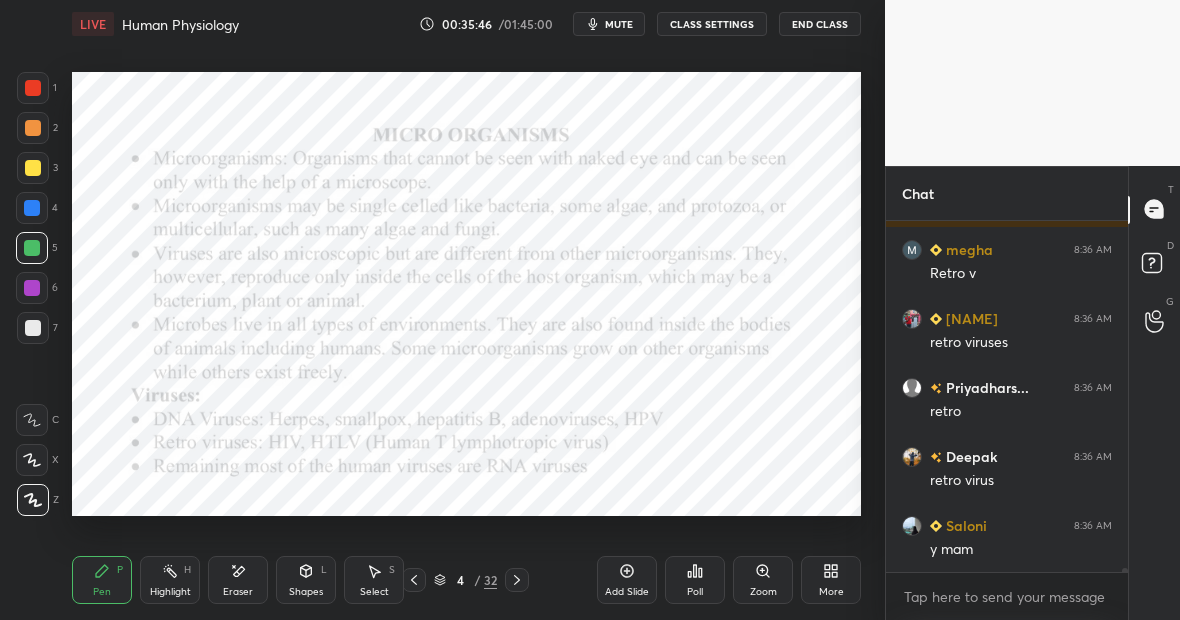 click at bounding box center [32, 288] 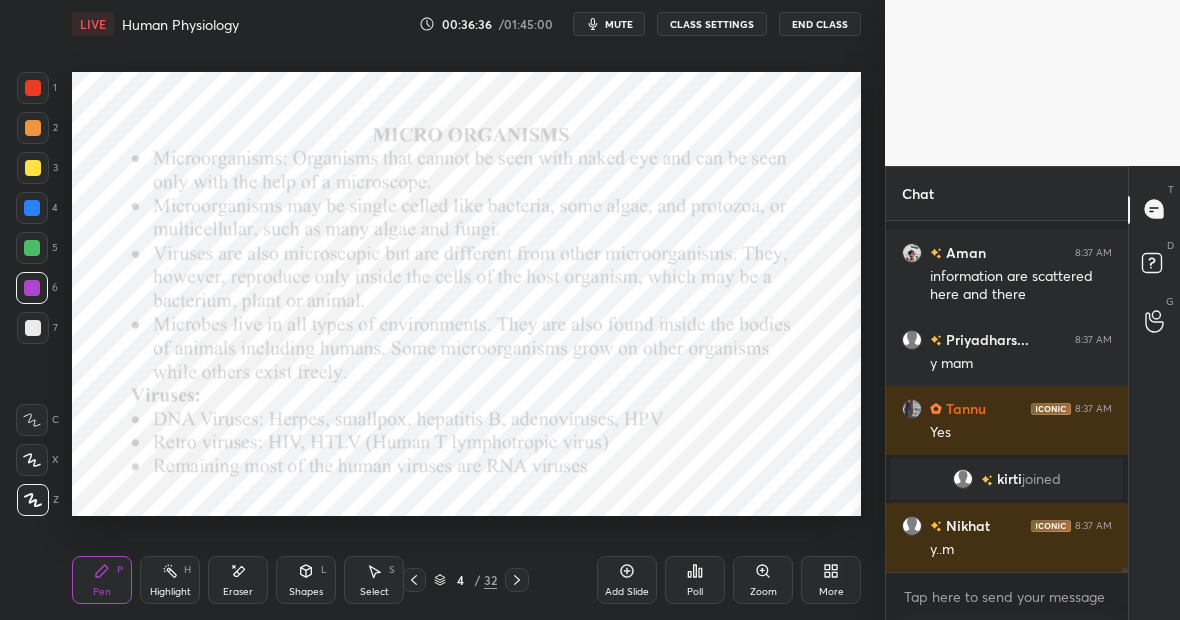 scroll, scrollTop: 28193, scrollLeft: 0, axis: vertical 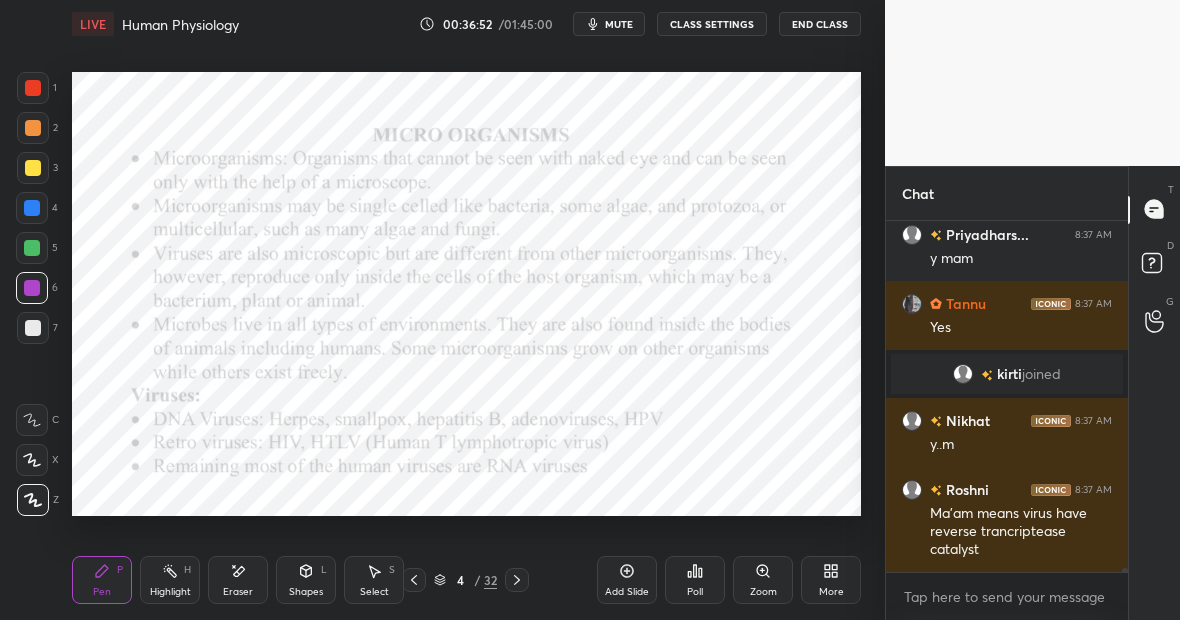 click on "Highlight" at bounding box center (170, 592) 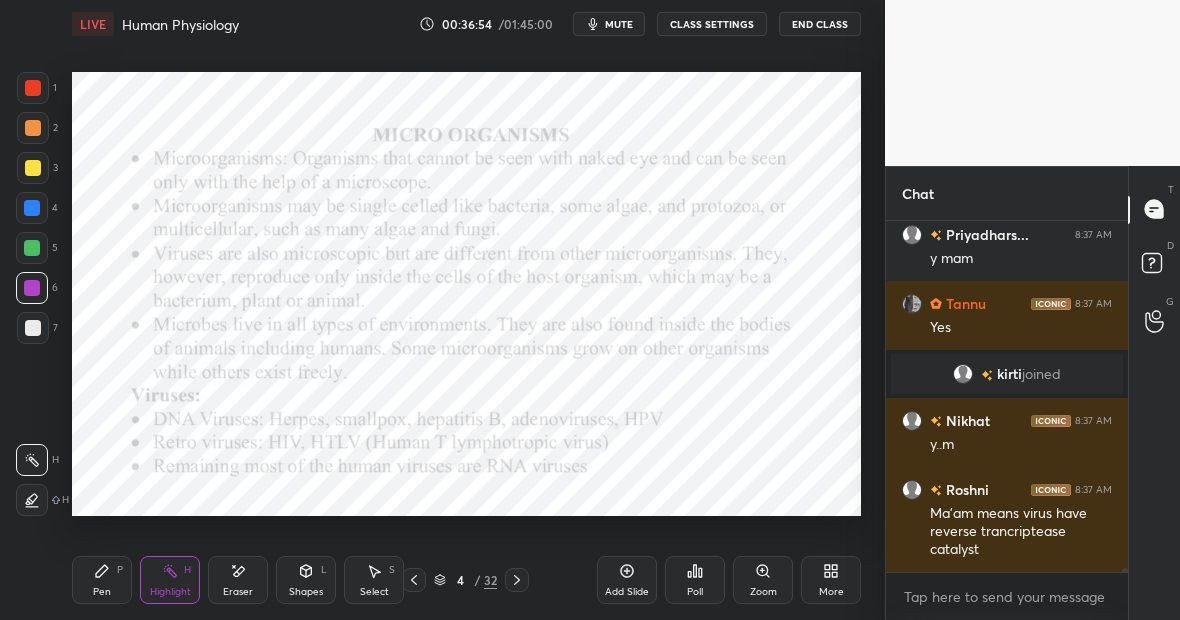 click on "Pen P" at bounding box center (102, 580) 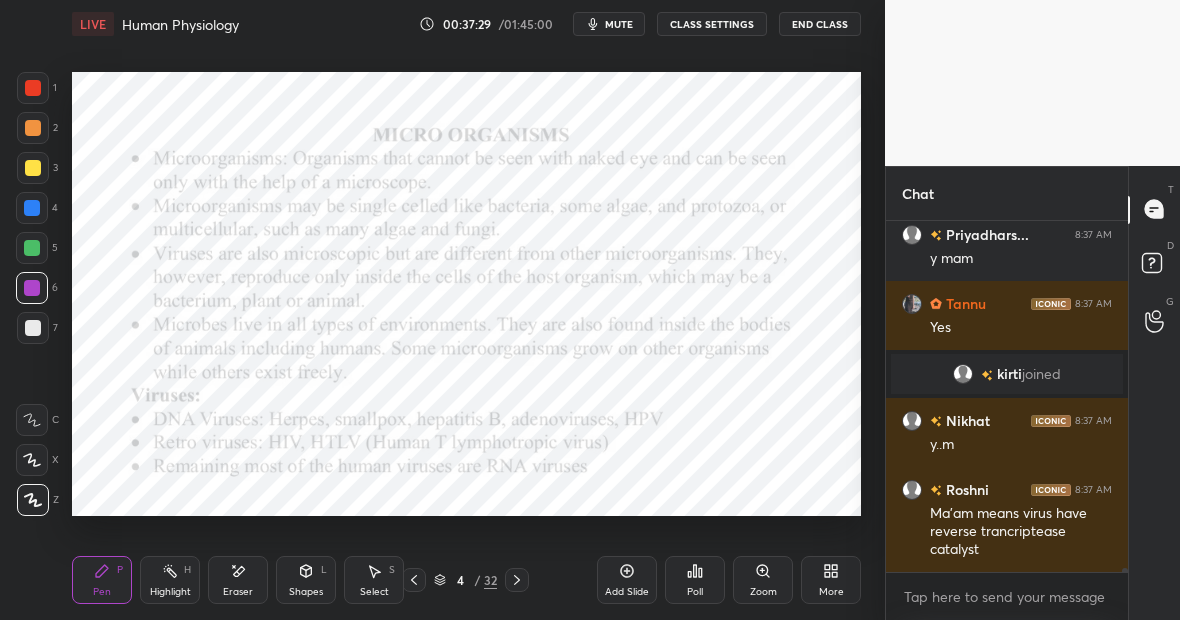 click on "Highlight H" at bounding box center [170, 580] 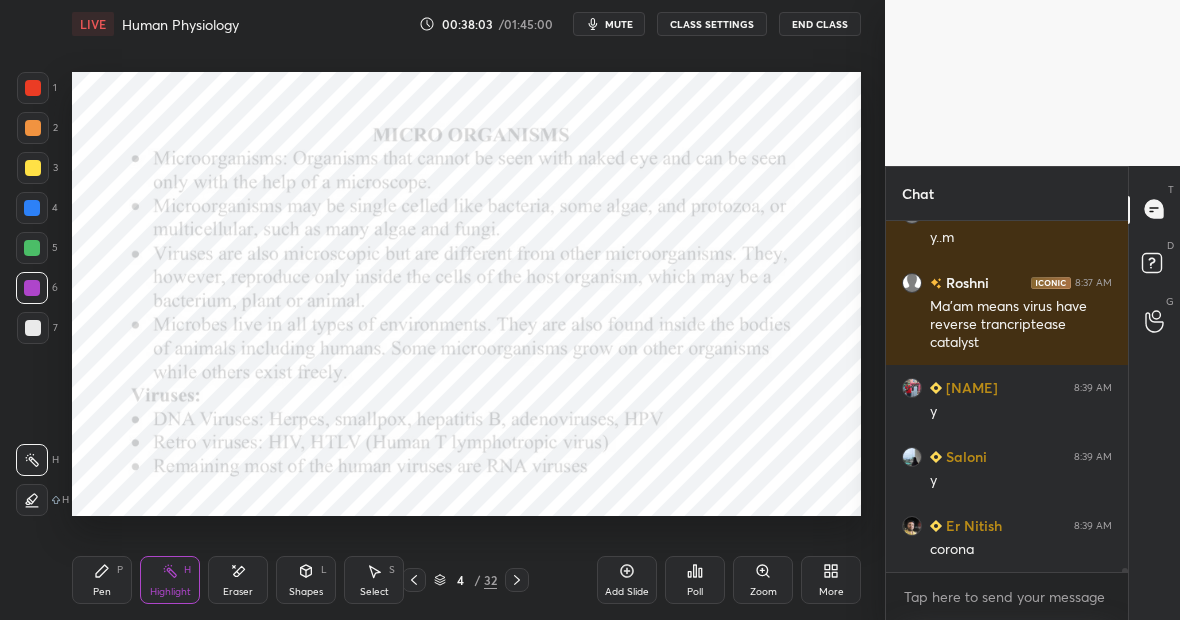 scroll, scrollTop: 28448, scrollLeft: 0, axis: vertical 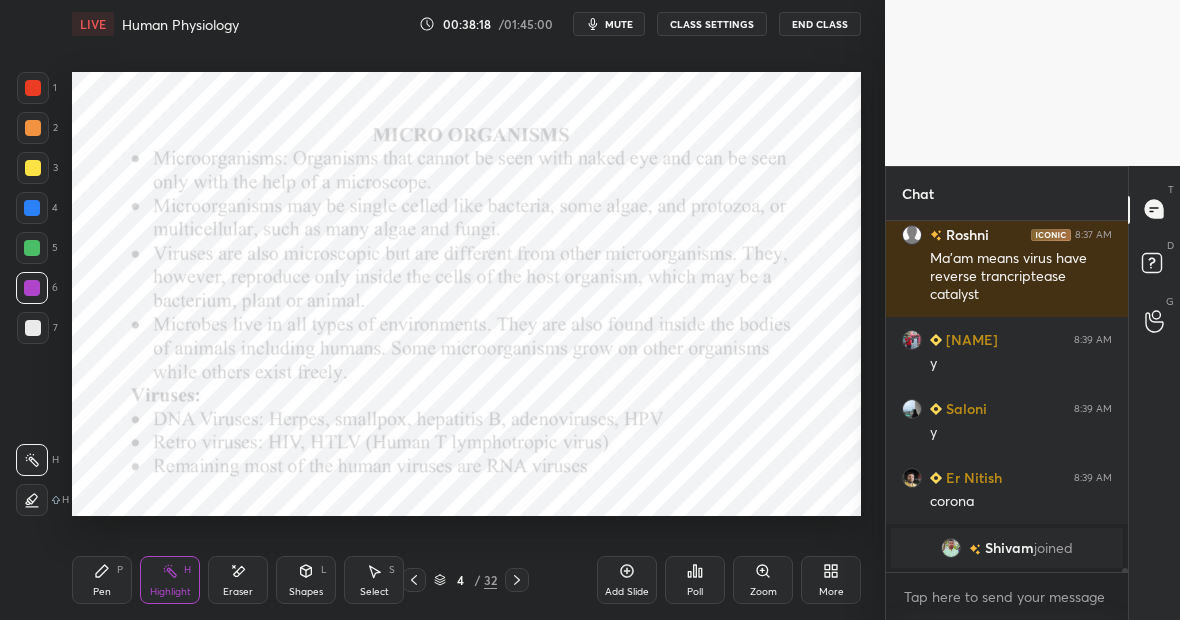 click on "Highlight" at bounding box center (170, 592) 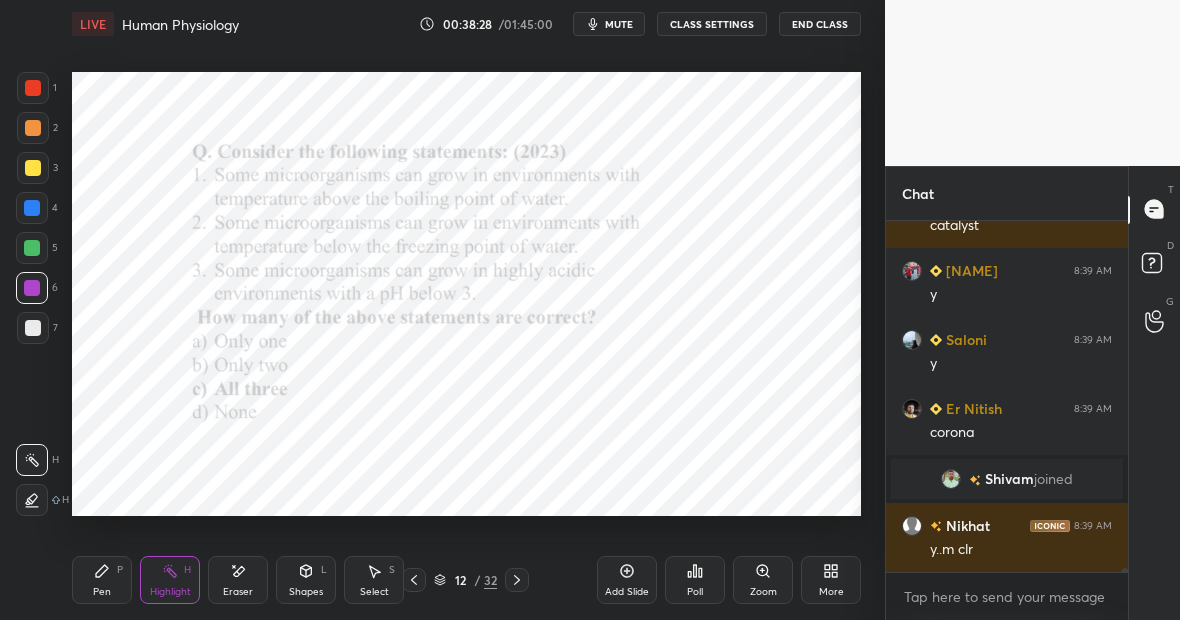 scroll, scrollTop: 28491, scrollLeft: 0, axis: vertical 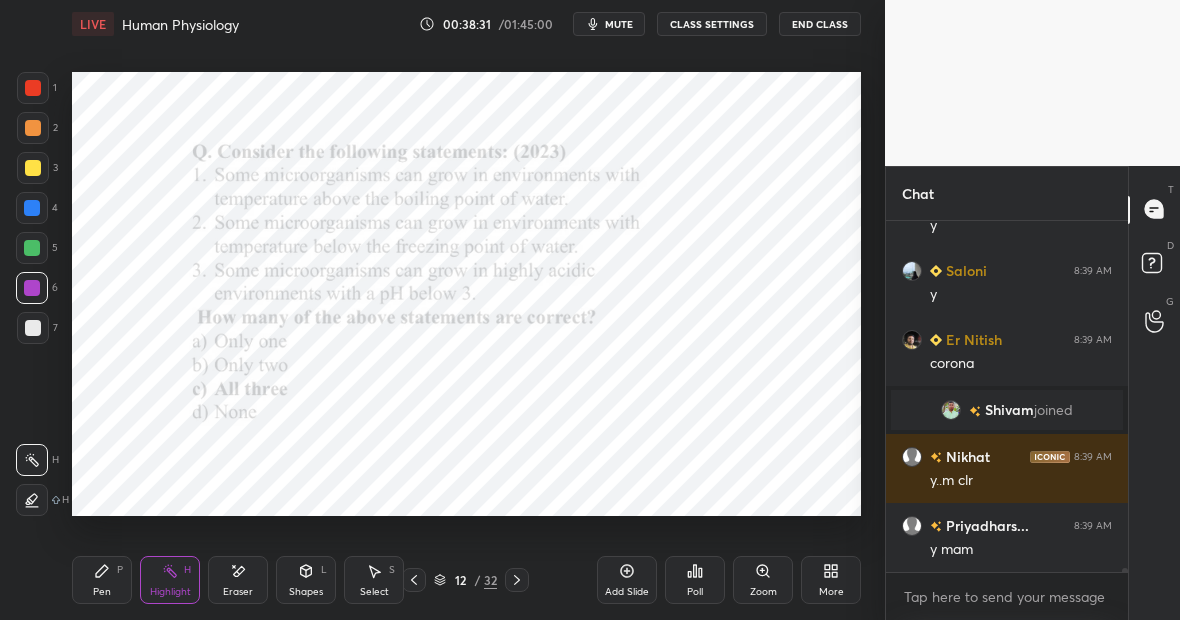 click on "Pen P" at bounding box center (102, 580) 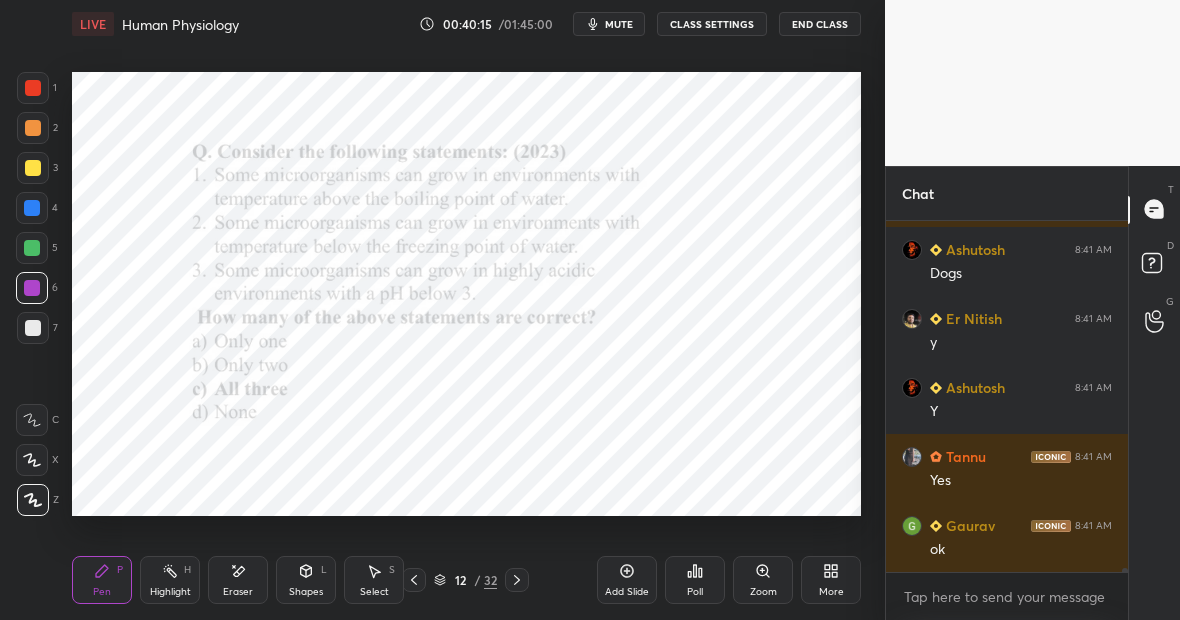 scroll, scrollTop: 29319, scrollLeft: 0, axis: vertical 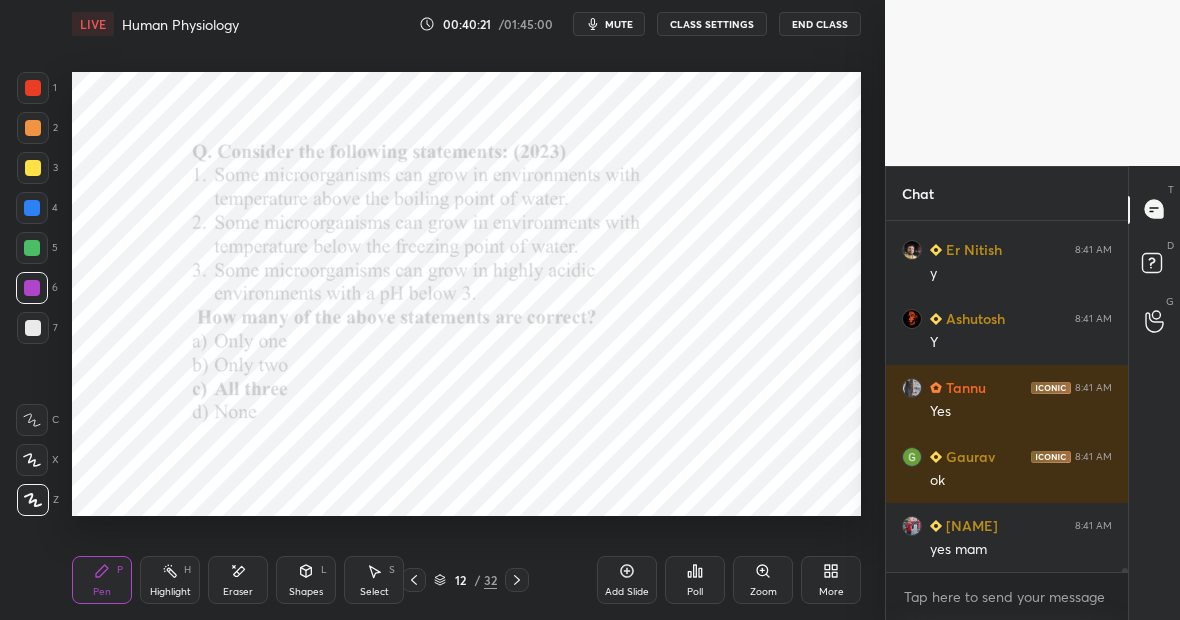 click on "Eraser" at bounding box center (238, 580) 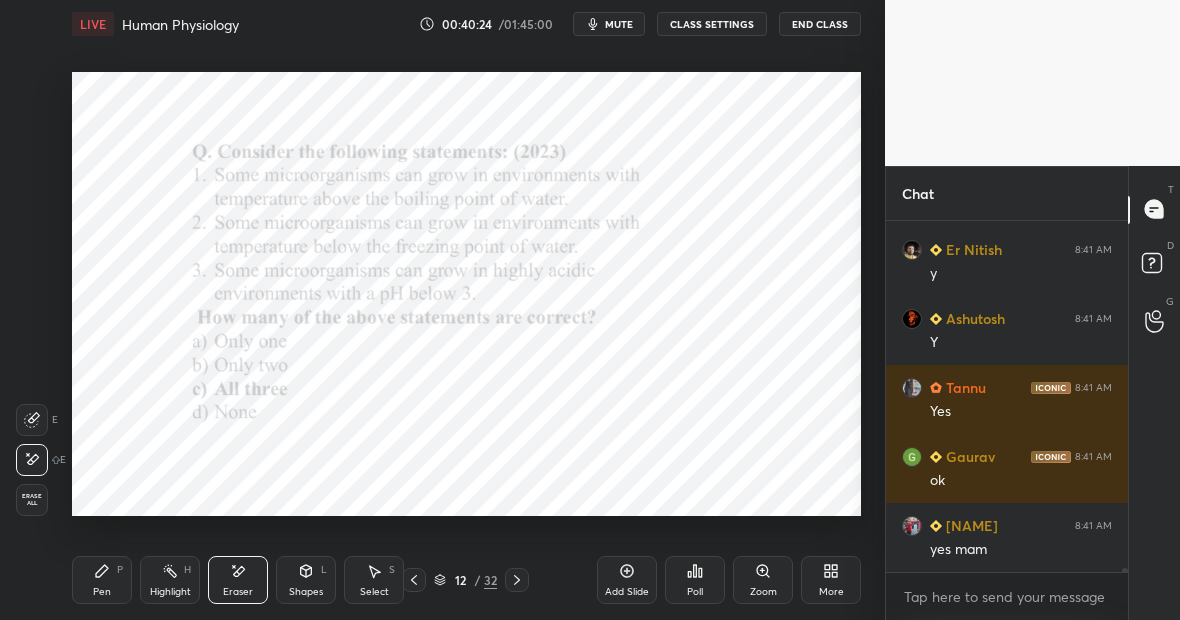 click on "Pen P" at bounding box center (102, 580) 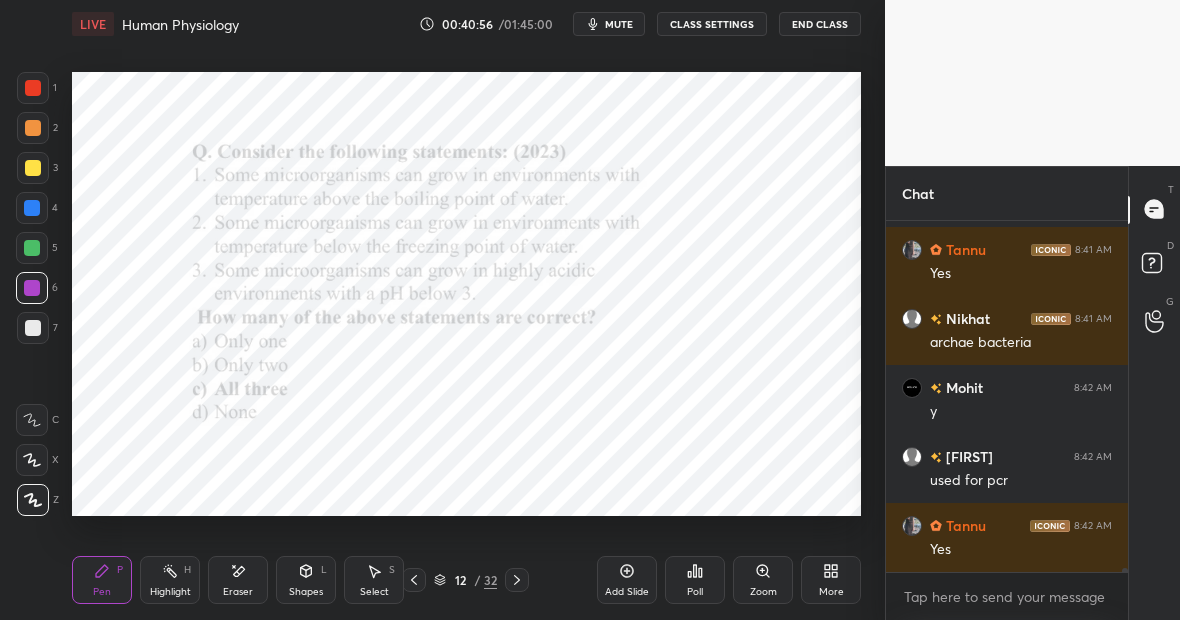 scroll, scrollTop: 29733, scrollLeft: 0, axis: vertical 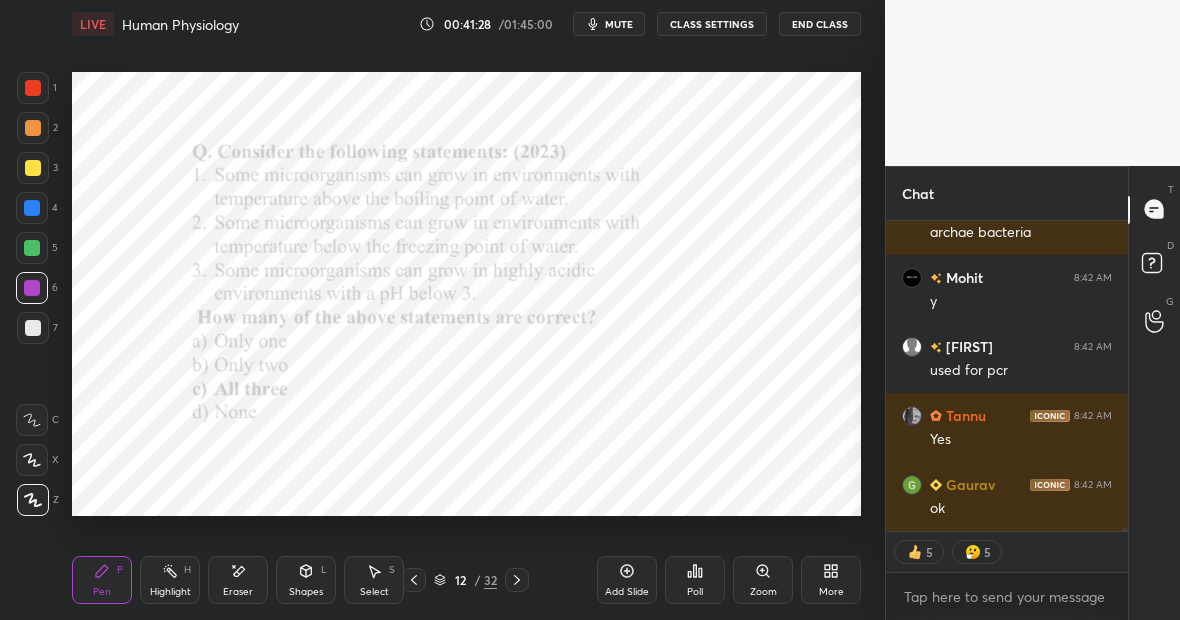 click on "Highlight H" at bounding box center (170, 580) 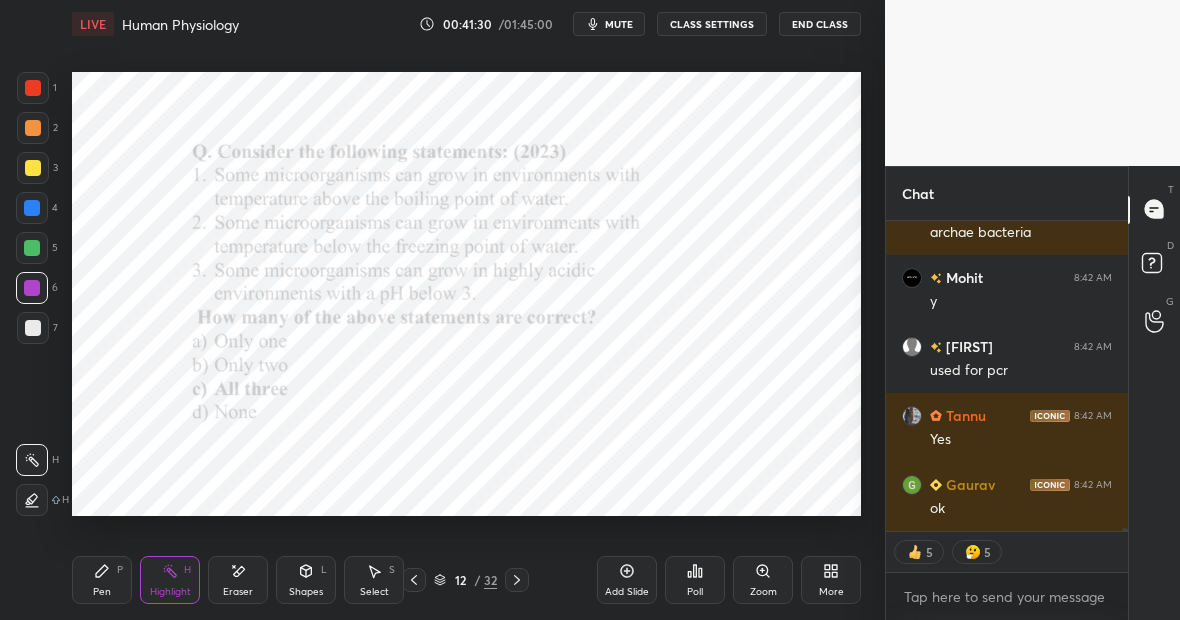 drag, startPoint x: 109, startPoint y: 573, endPoint x: 113, endPoint y: 562, distance: 11.7046995 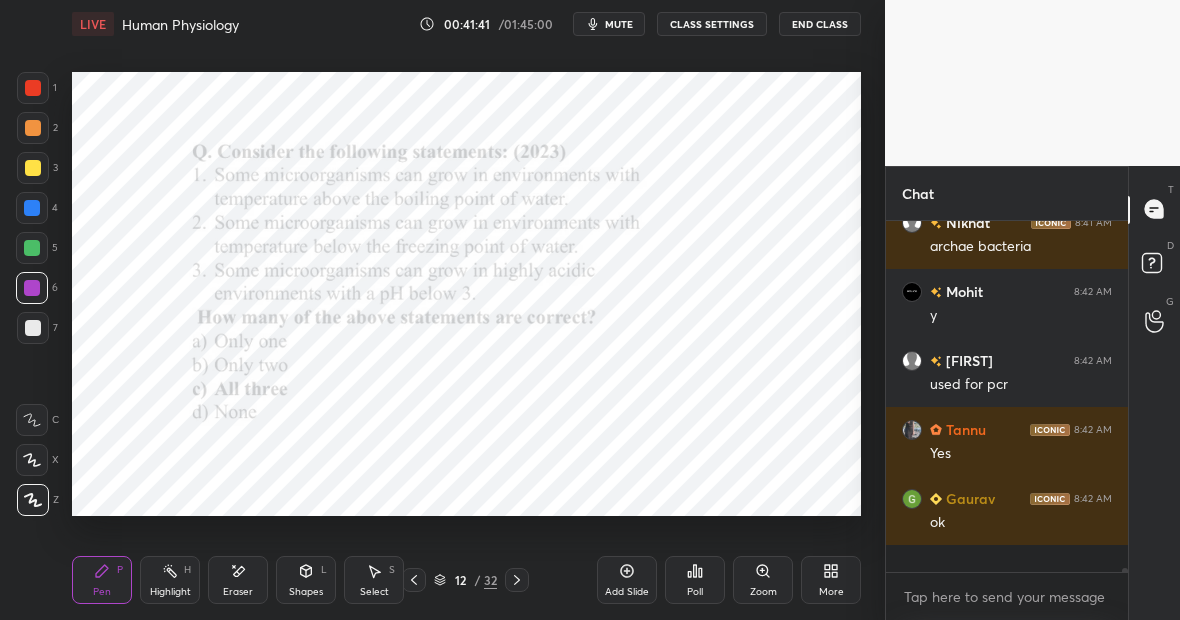scroll, scrollTop: 7, scrollLeft: 7, axis: both 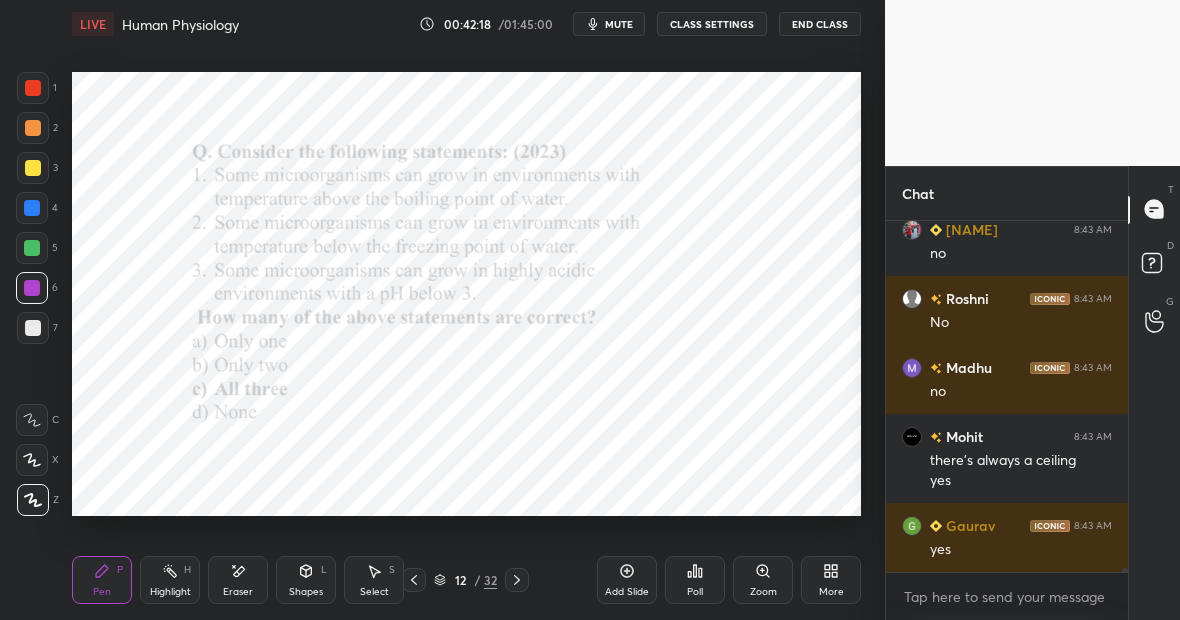 click 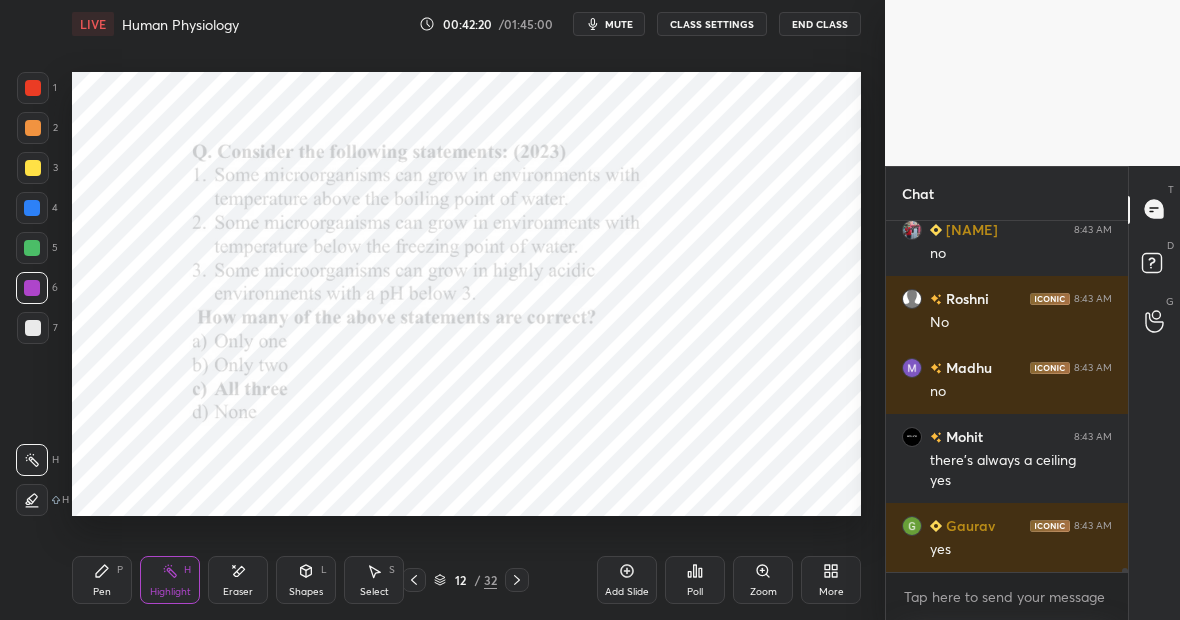 click on "Pen P" at bounding box center (102, 580) 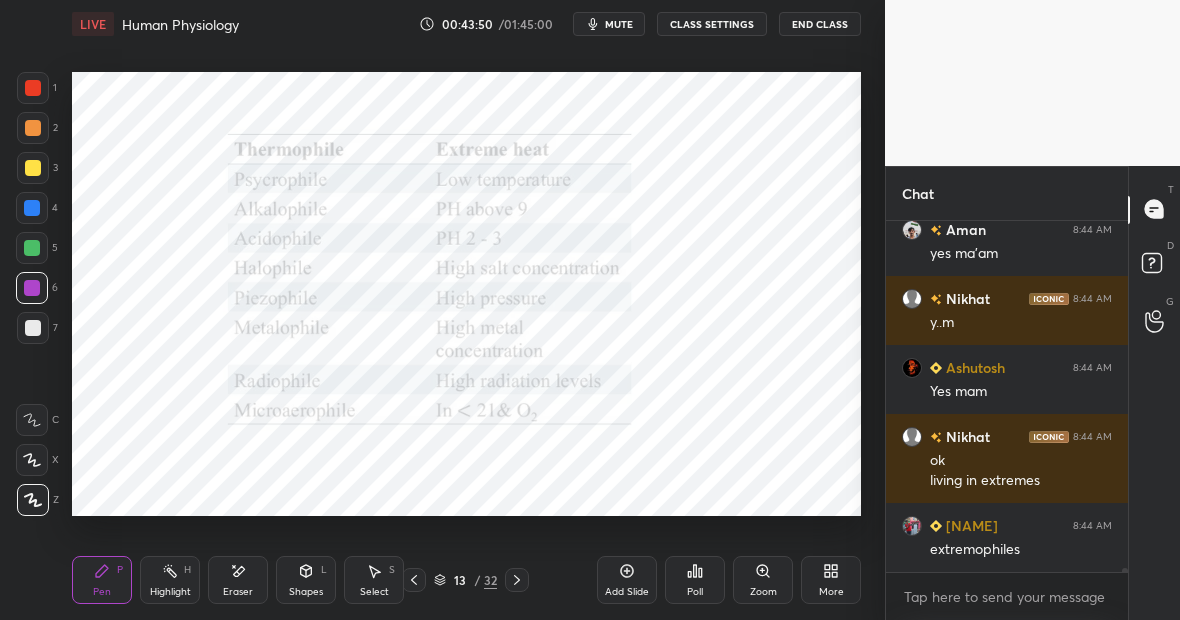 scroll, scrollTop: 31057, scrollLeft: 0, axis: vertical 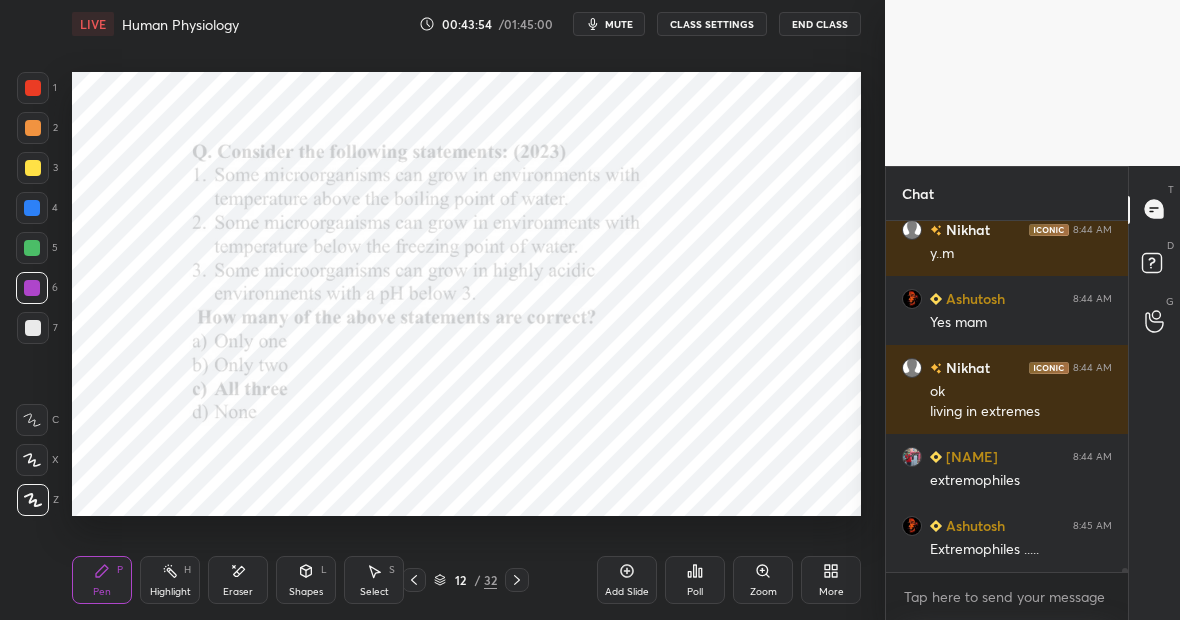 click on "Highlight H" at bounding box center (170, 580) 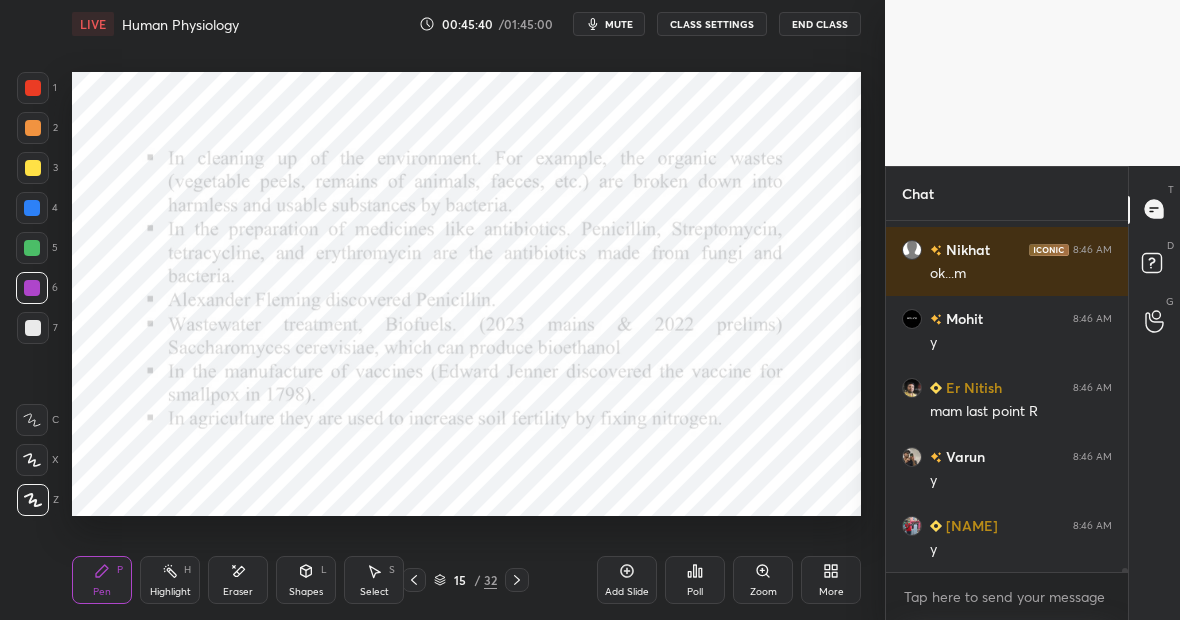 scroll, scrollTop: 31934, scrollLeft: 0, axis: vertical 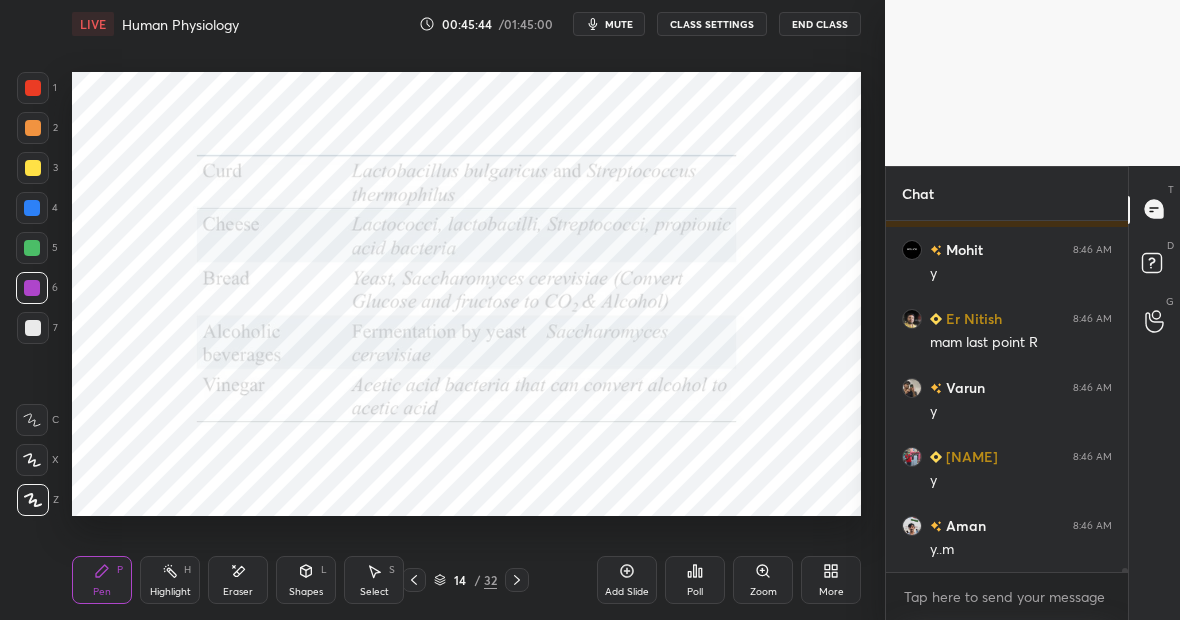 click at bounding box center (33, 88) 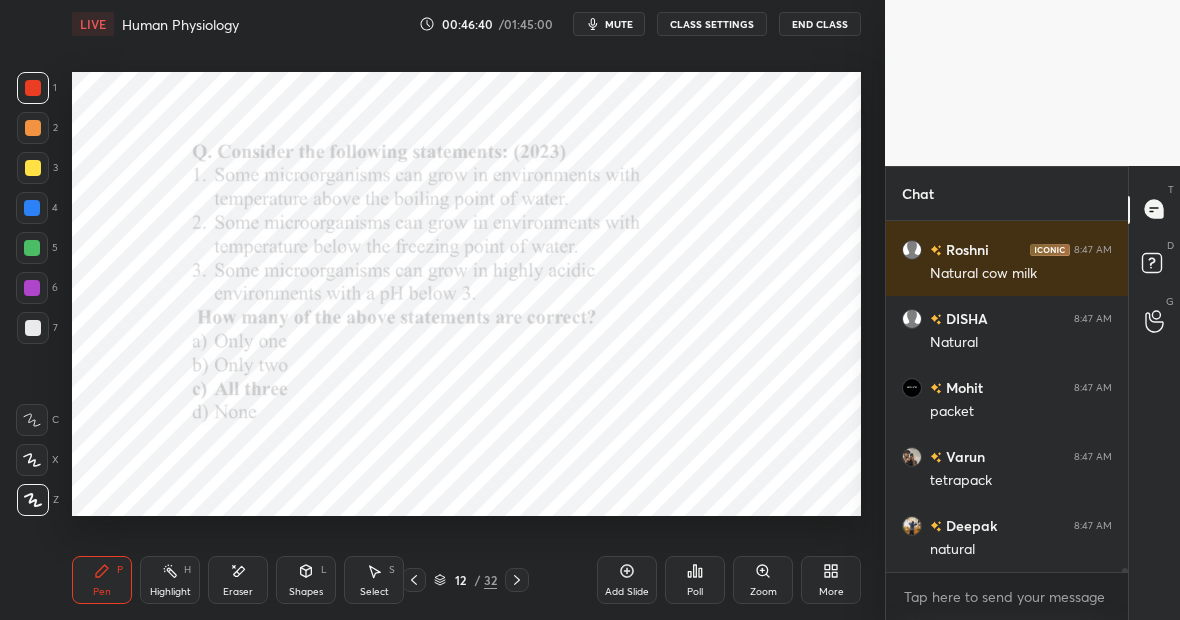 scroll, scrollTop: 33176, scrollLeft: 0, axis: vertical 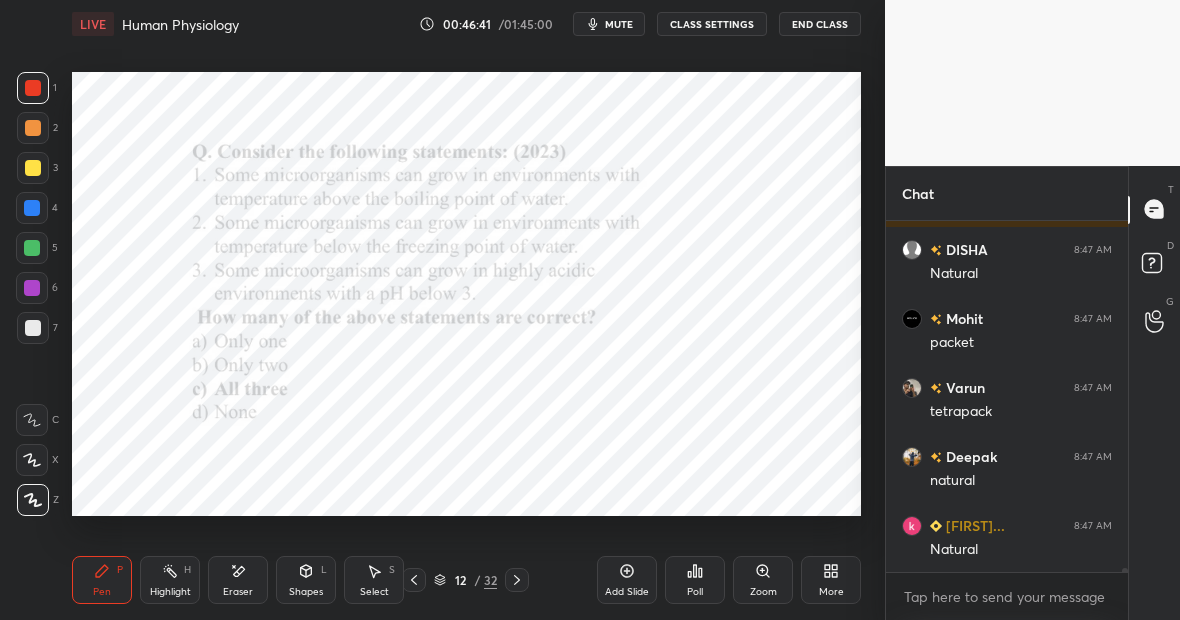 click at bounding box center (32, 208) 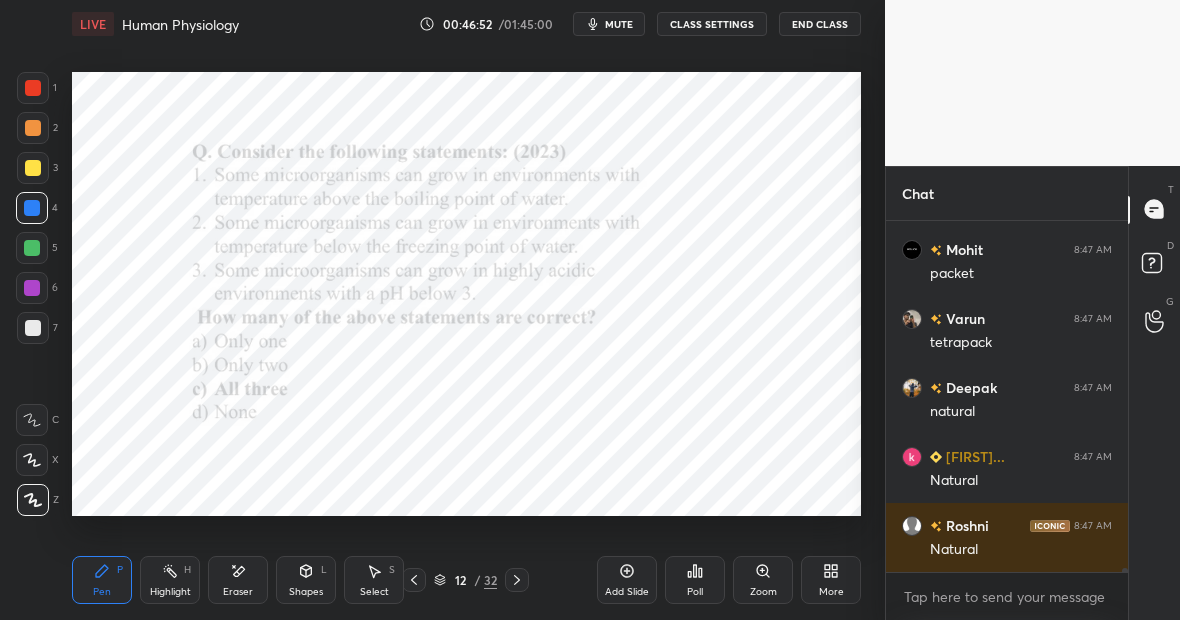 scroll, scrollTop: 33314, scrollLeft: 0, axis: vertical 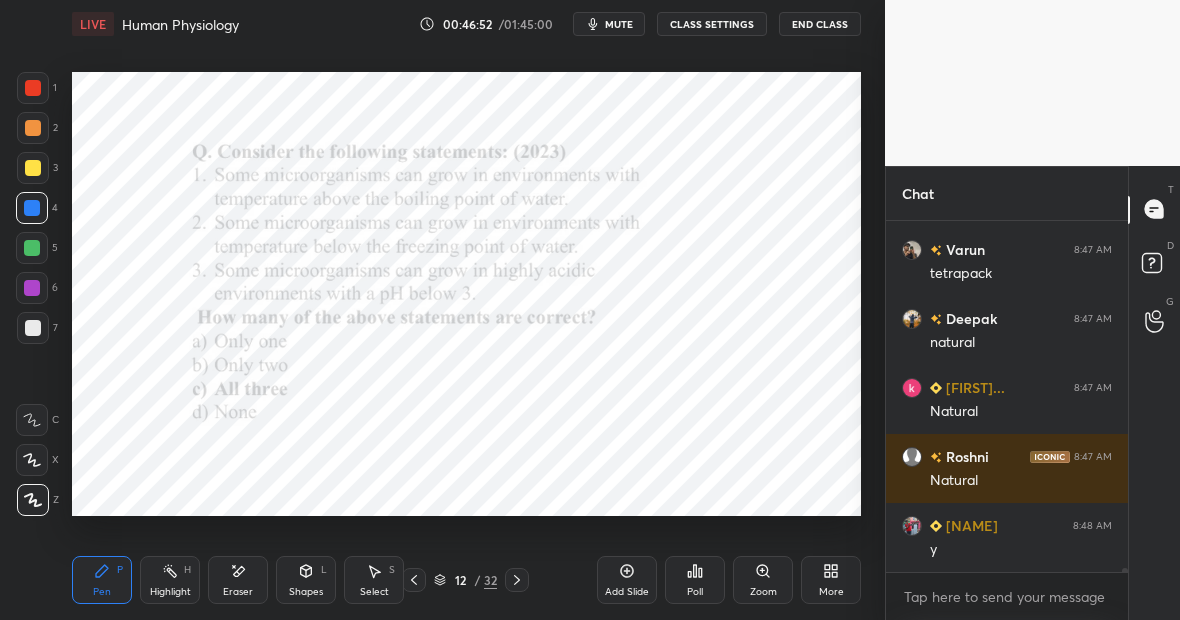click at bounding box center [33, 88] 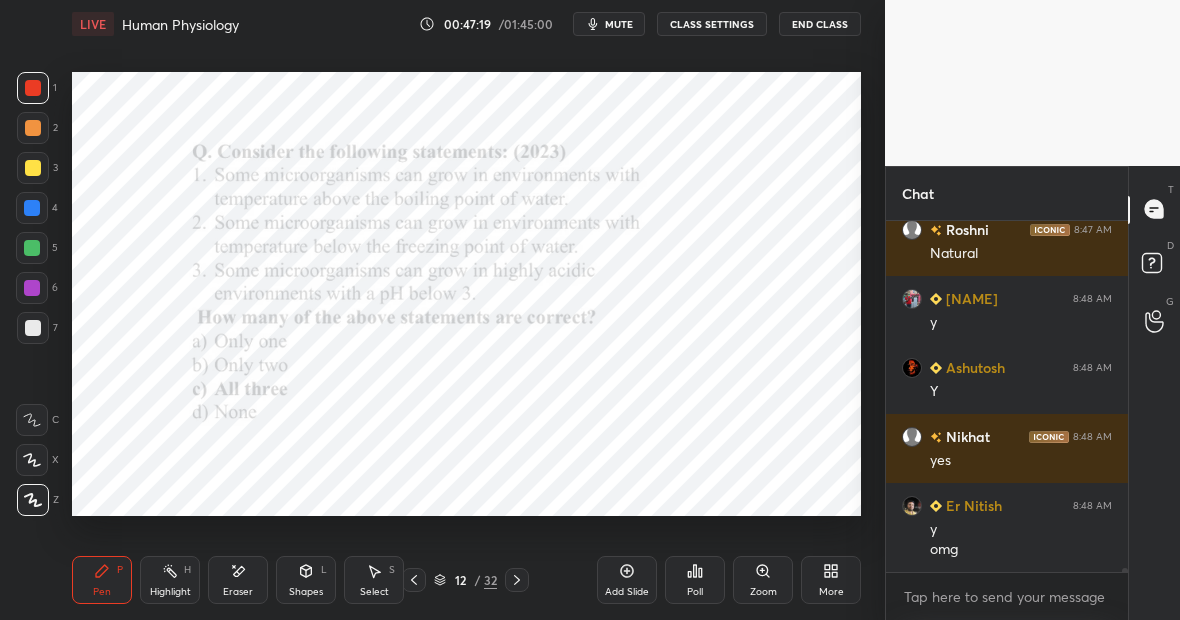 scroll, scrollTop: 33610, scrollLeft: 0, axis: vertical 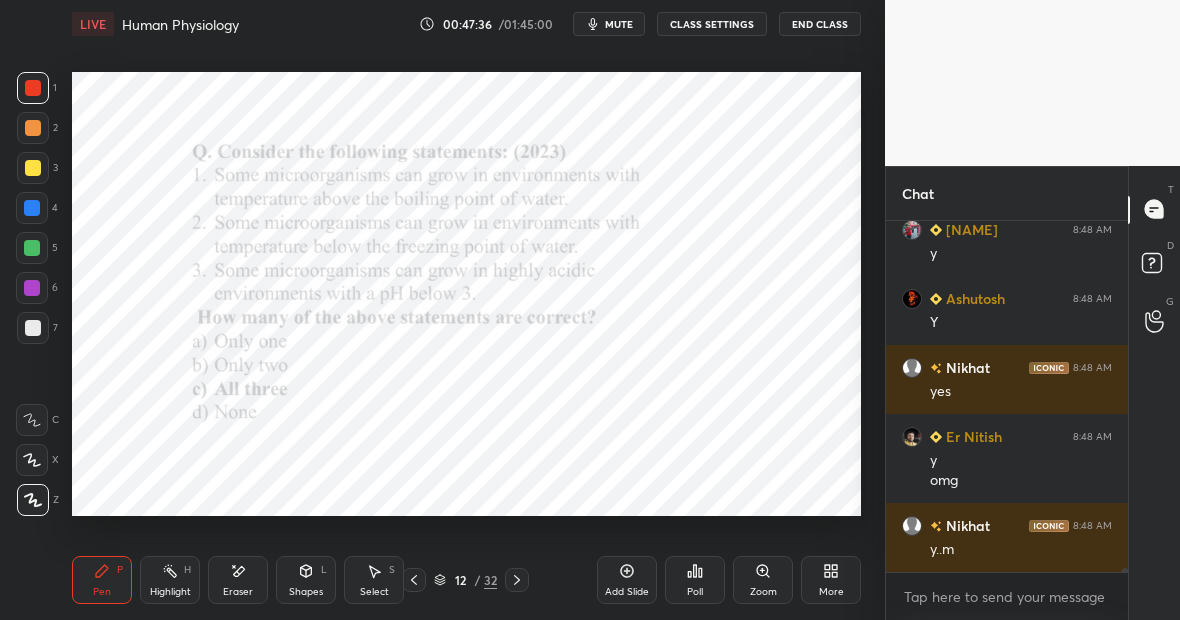 click 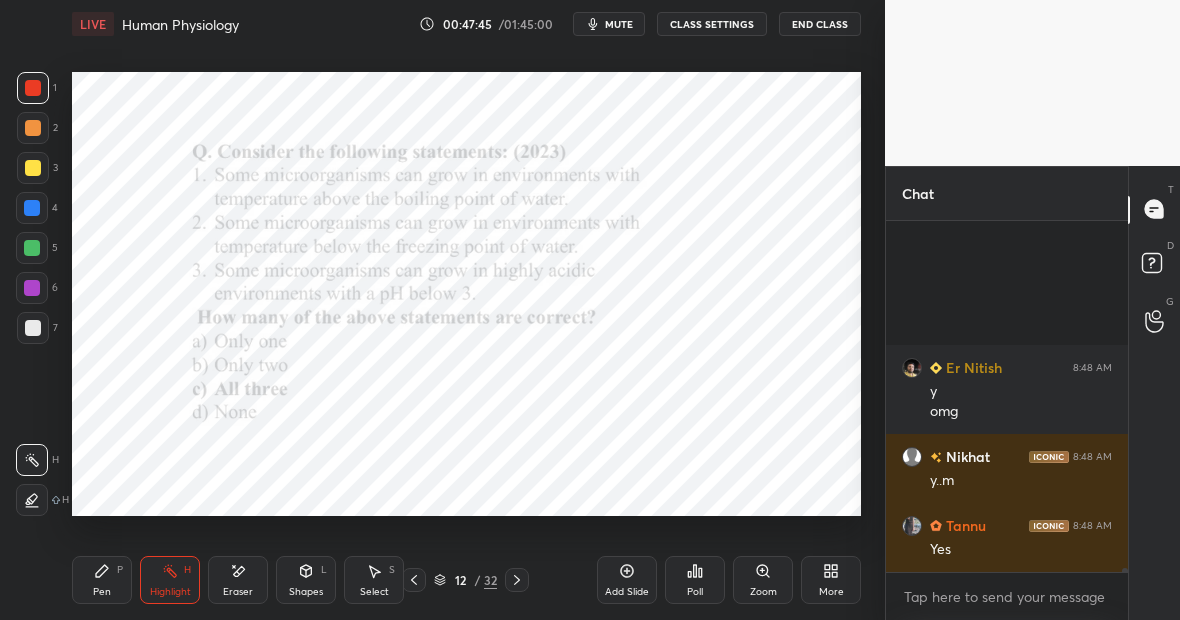 scroll, scrollTop: 33955, scrollLeft: 0, axis: vertical 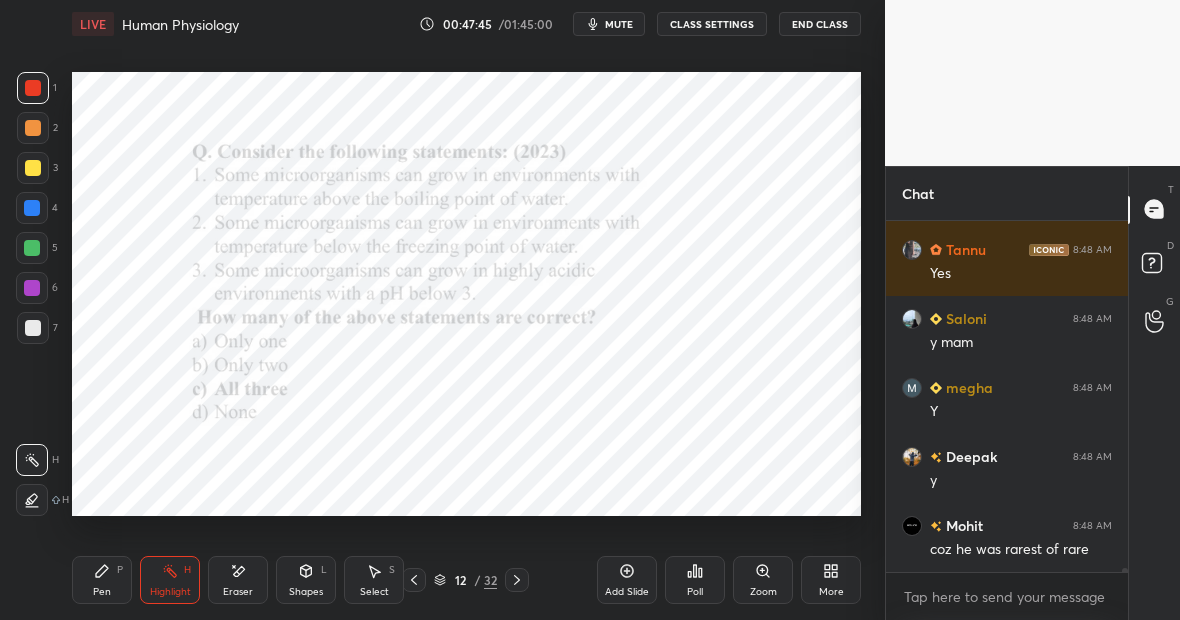 click 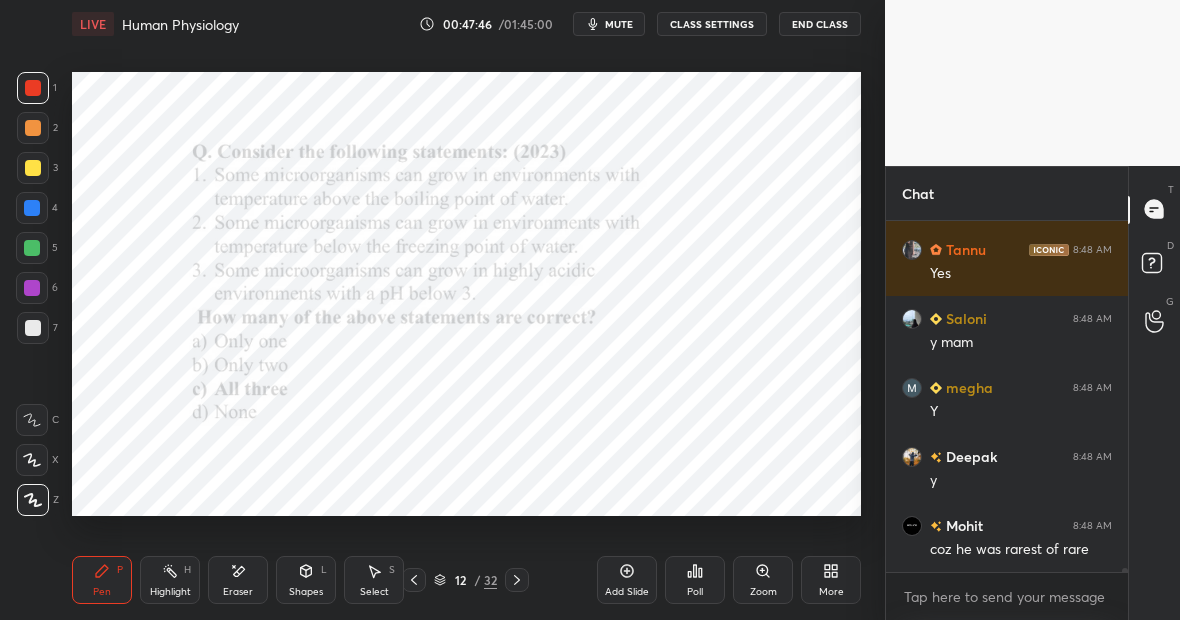 scroll, scrollTop: 34231, scrollLeft: 0, axis: vertical 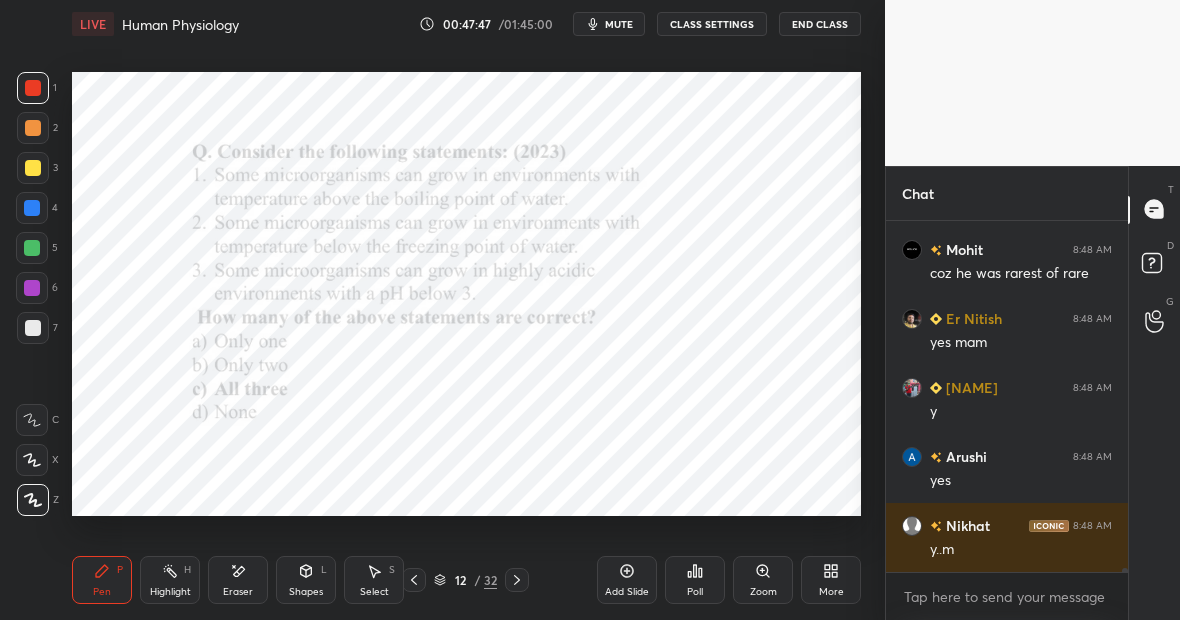click on "Pen P" at bounding box center [102, 580] 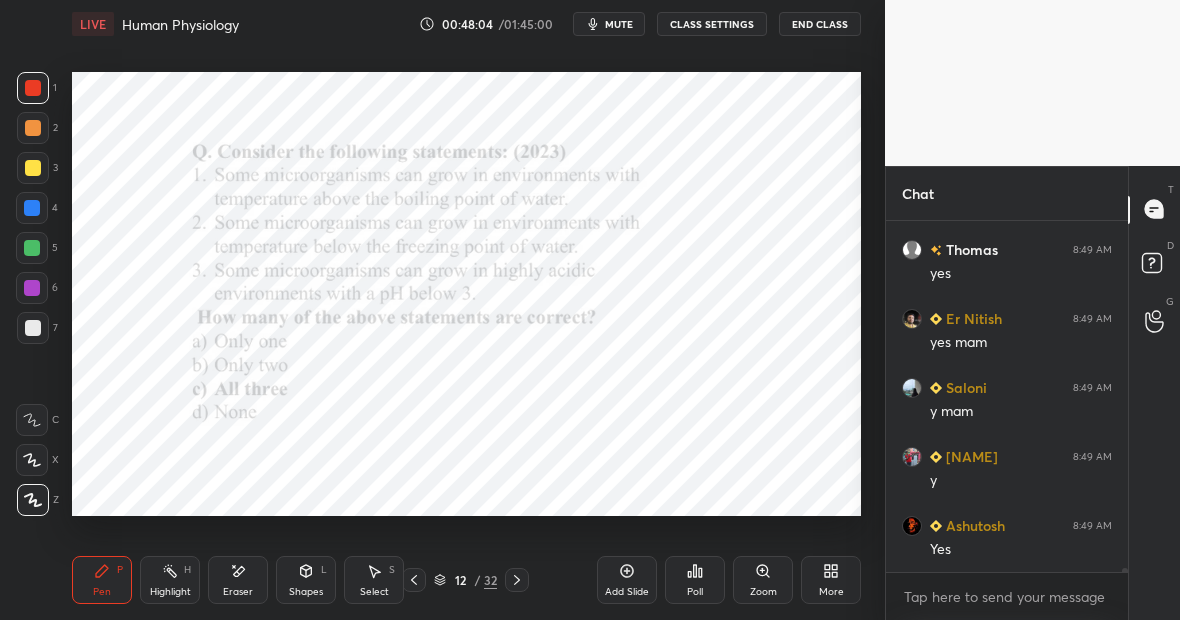 scroll, scrollTop: 34783, scrollLeft: 0, axis: vertical 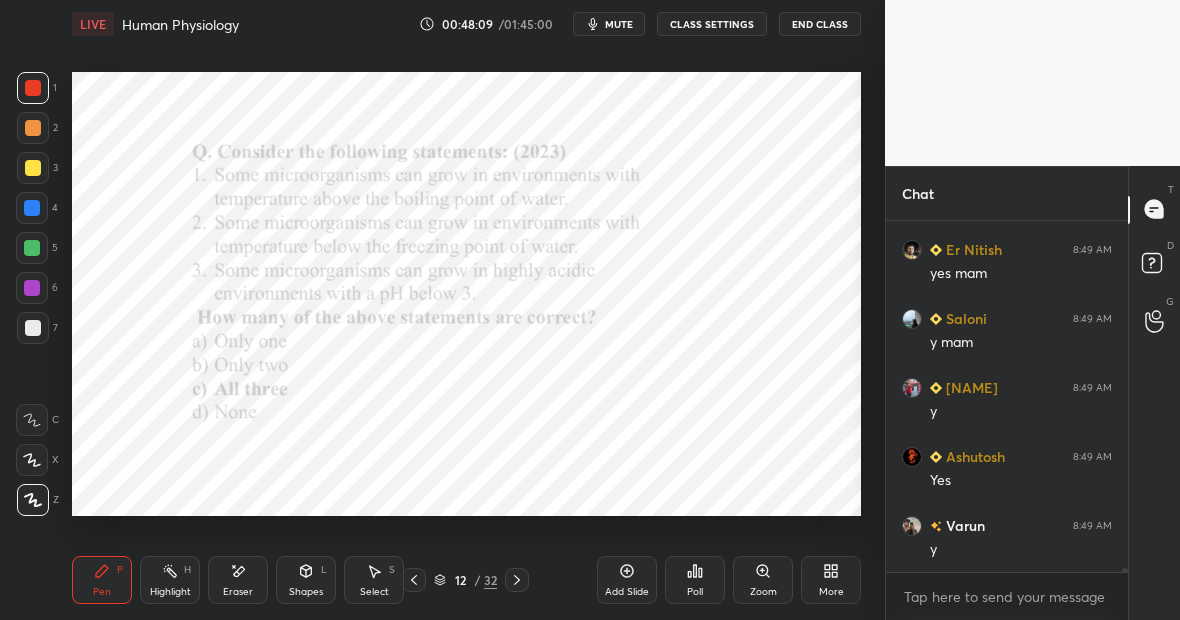 click on "Pen P" at bounding box center (102, 580) 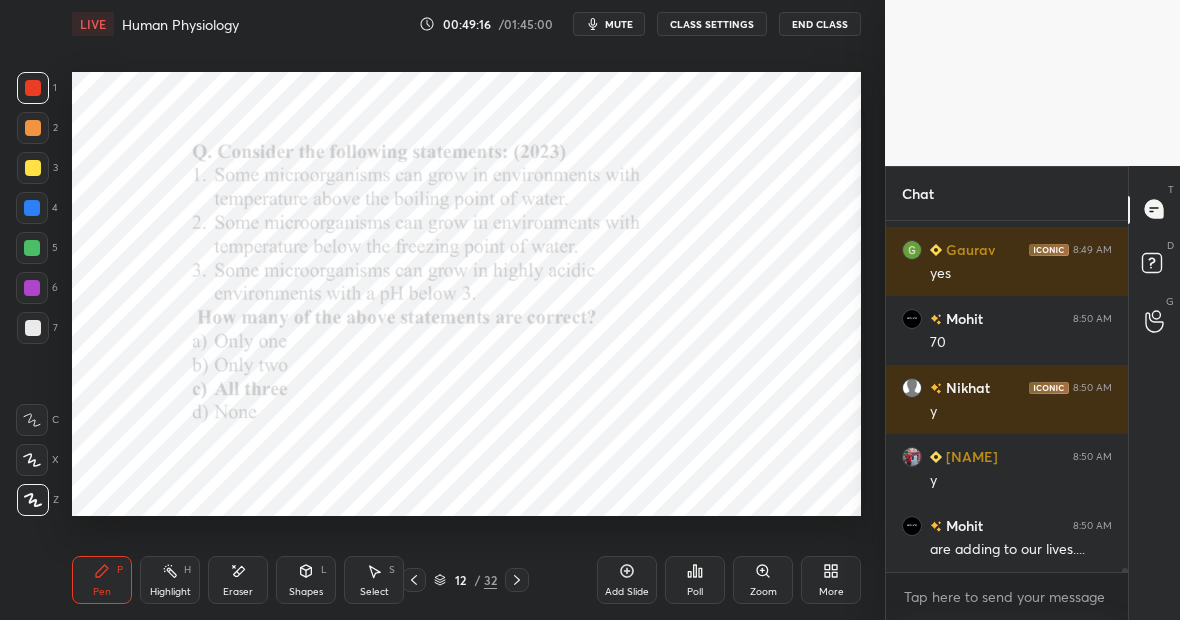 scroll, scrollTop: 34541, scrollLeft: 0, axis: vertical 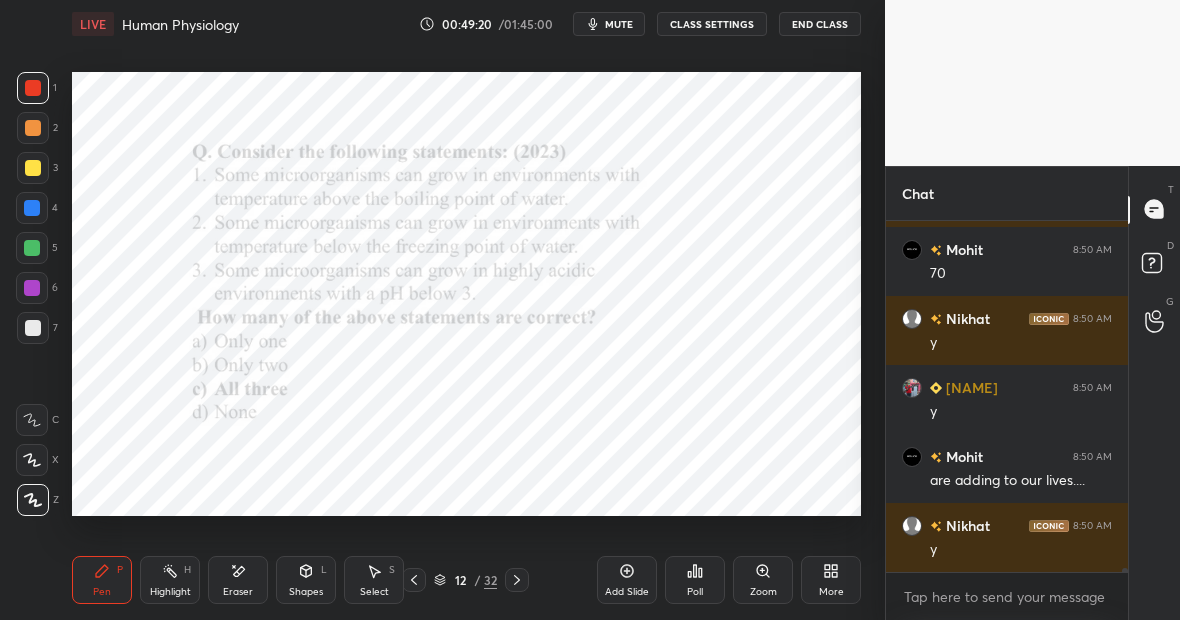 click 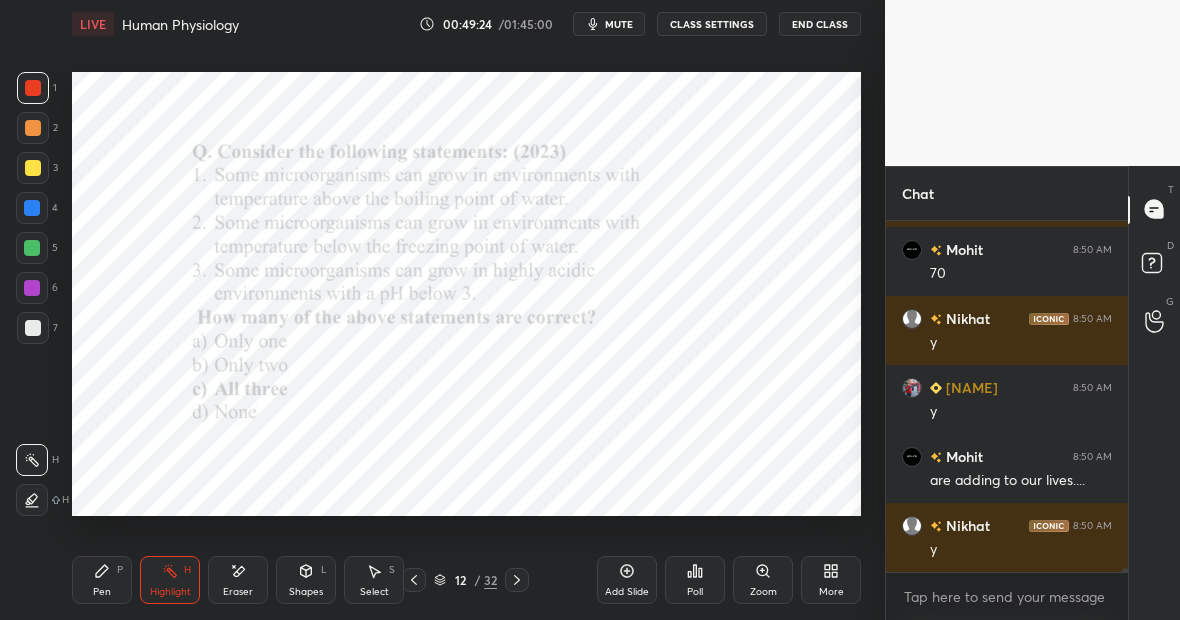 click on "Highlight" at bounding box center (170, 592) 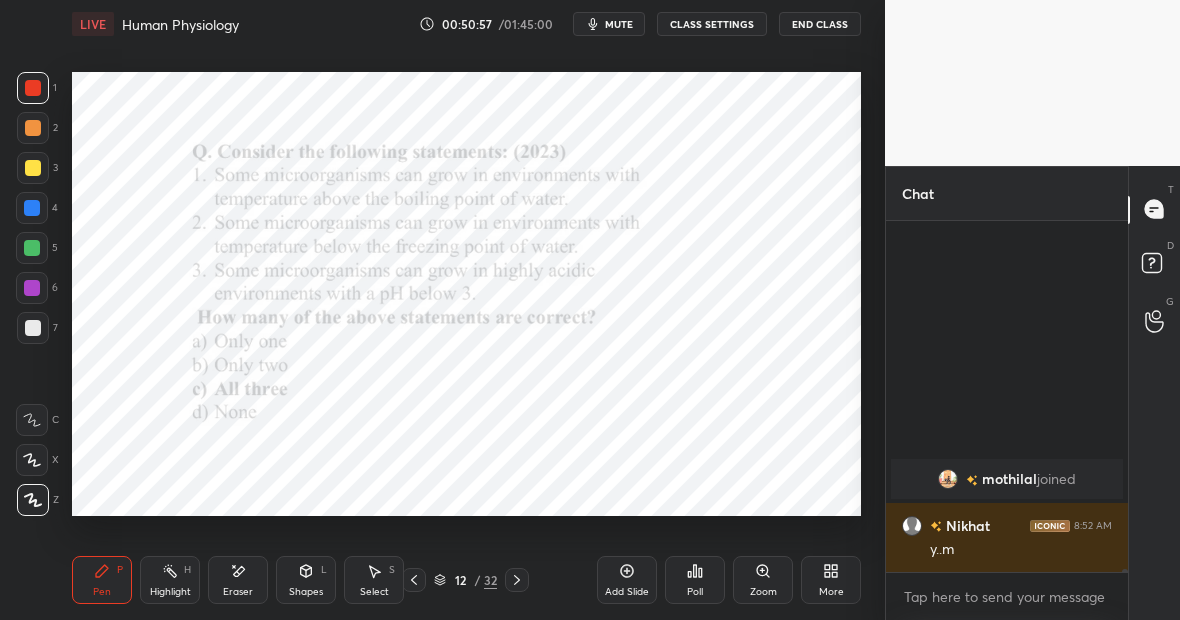 scroll, scrollTop: 34988, scrollLeft: 0, axis: vertical 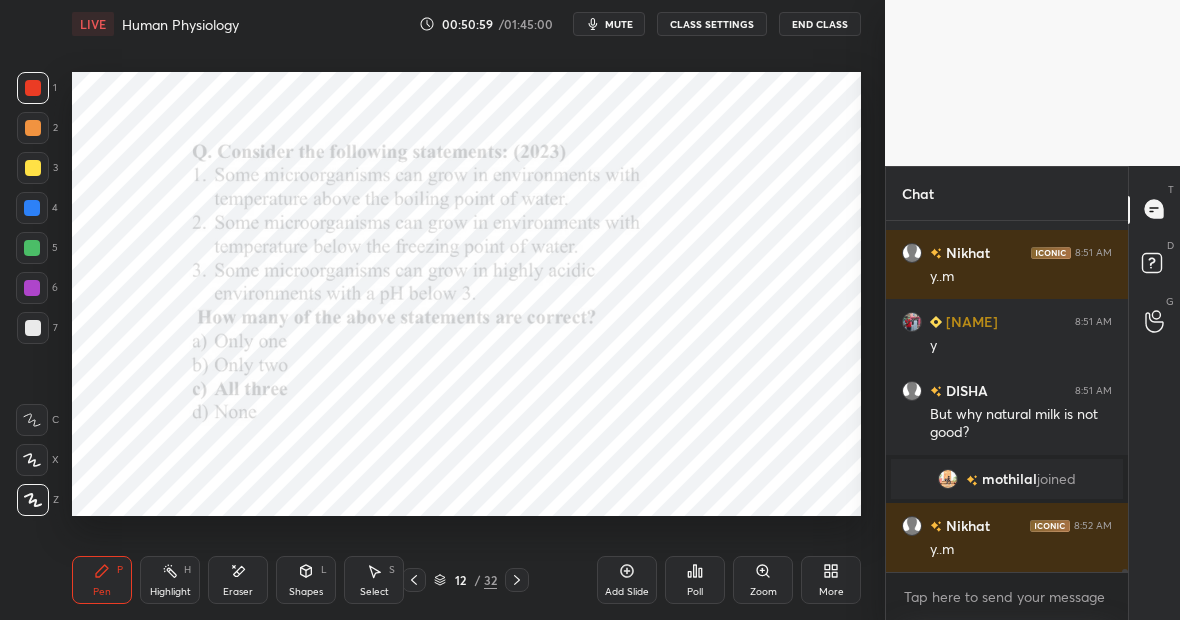 click on "Pen" at bounding box center (102, 592) 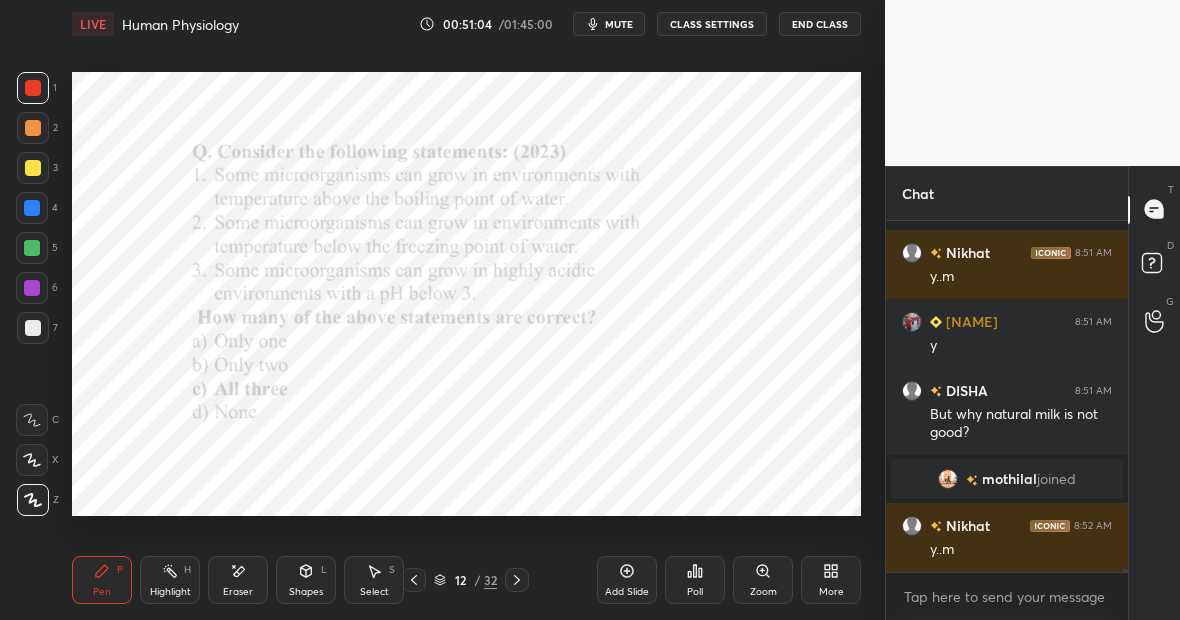 scroll, scrollTop: 35075, scrollLeft: 0, axis: vertical 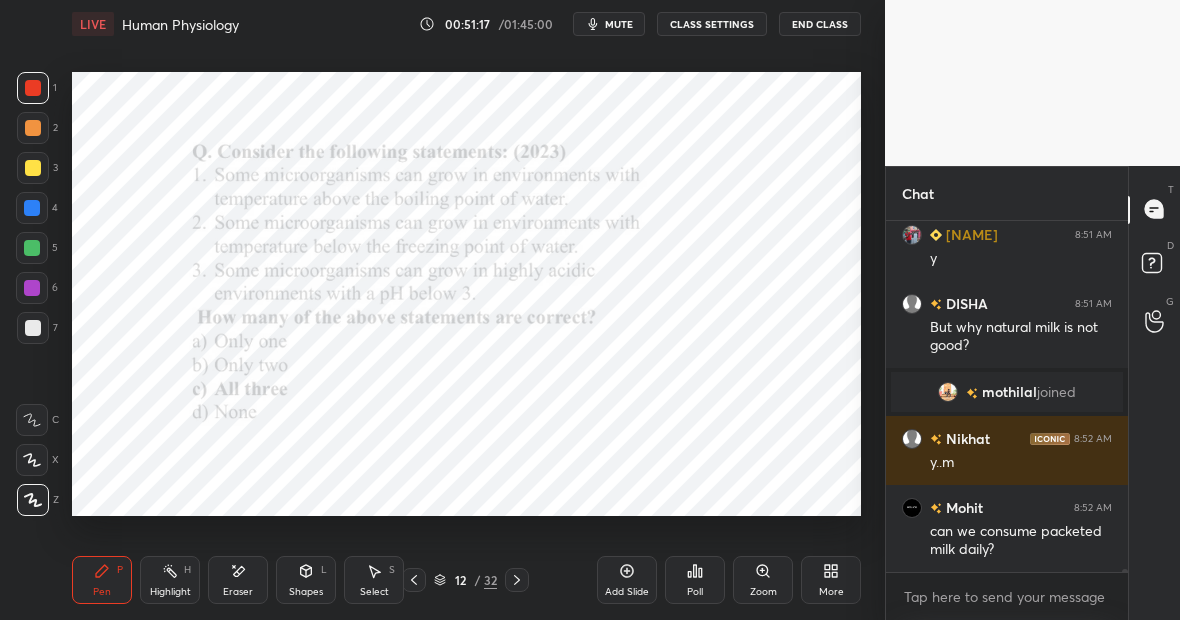 click on "Pen P" at bounding box center (102, 580) 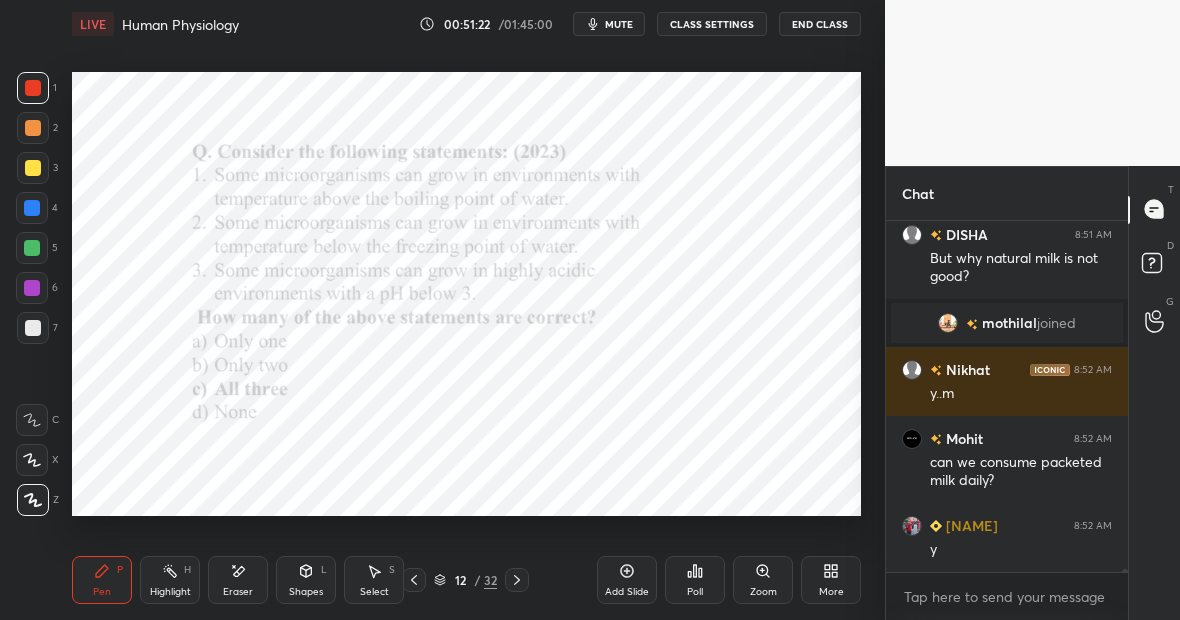 scroll, scrollTop: 35231, scrollLeft: 0, axis: vertical 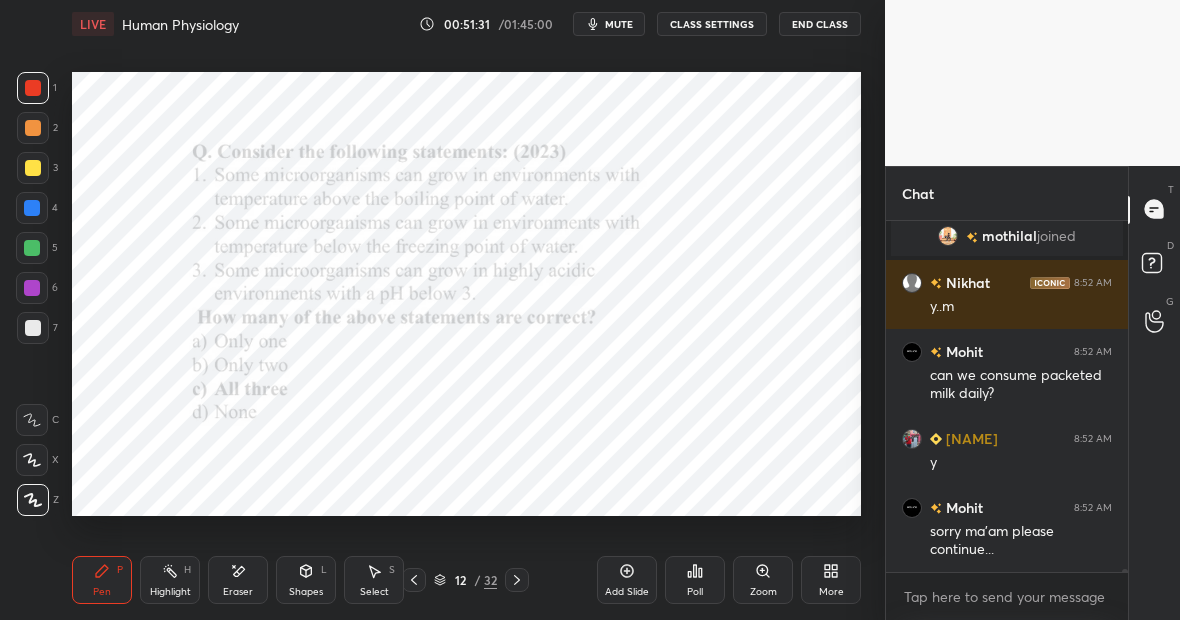 click on "Highlight H" at bounding box center [170, 580] 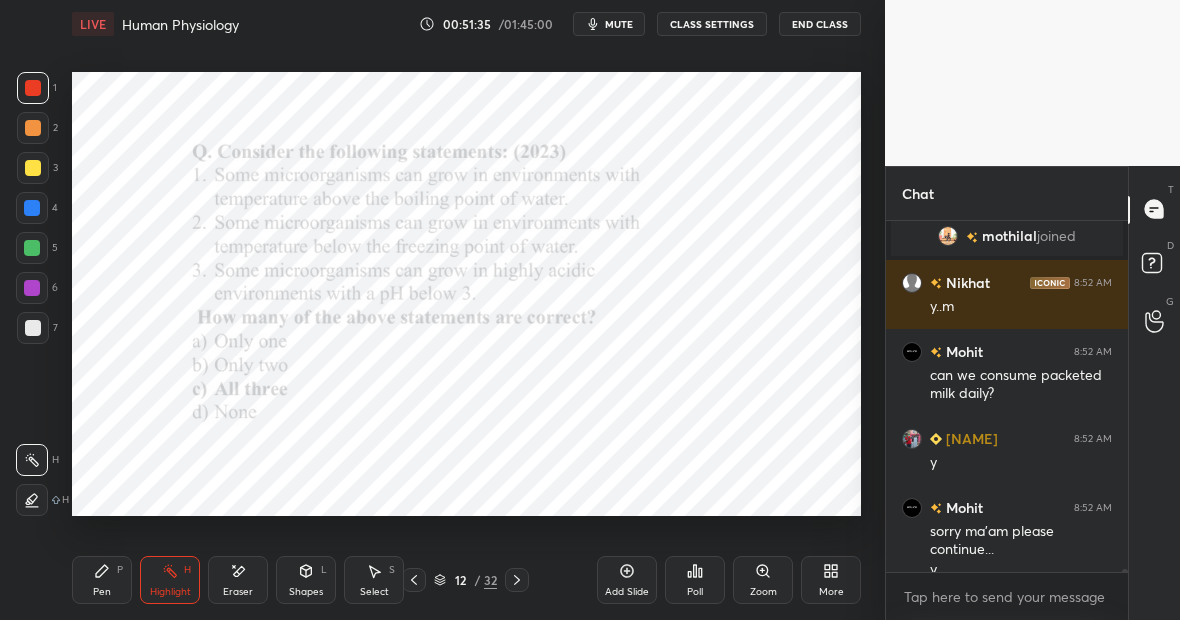 scroll, scrollTop: 35251, scrollLeft: 0, axis: vertical 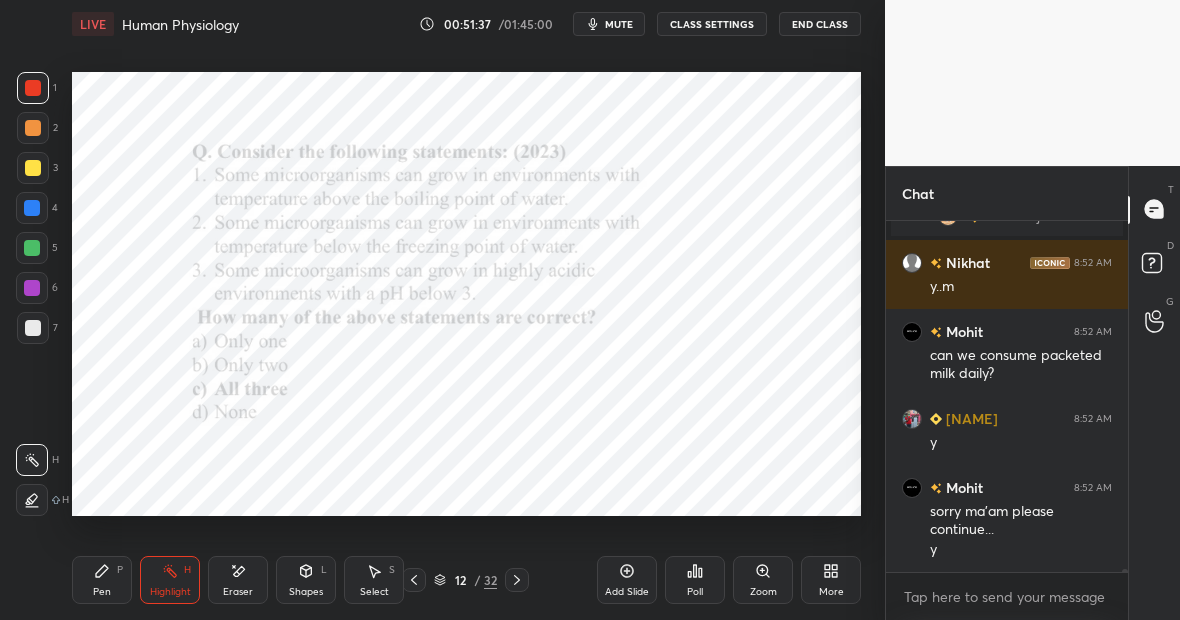 click 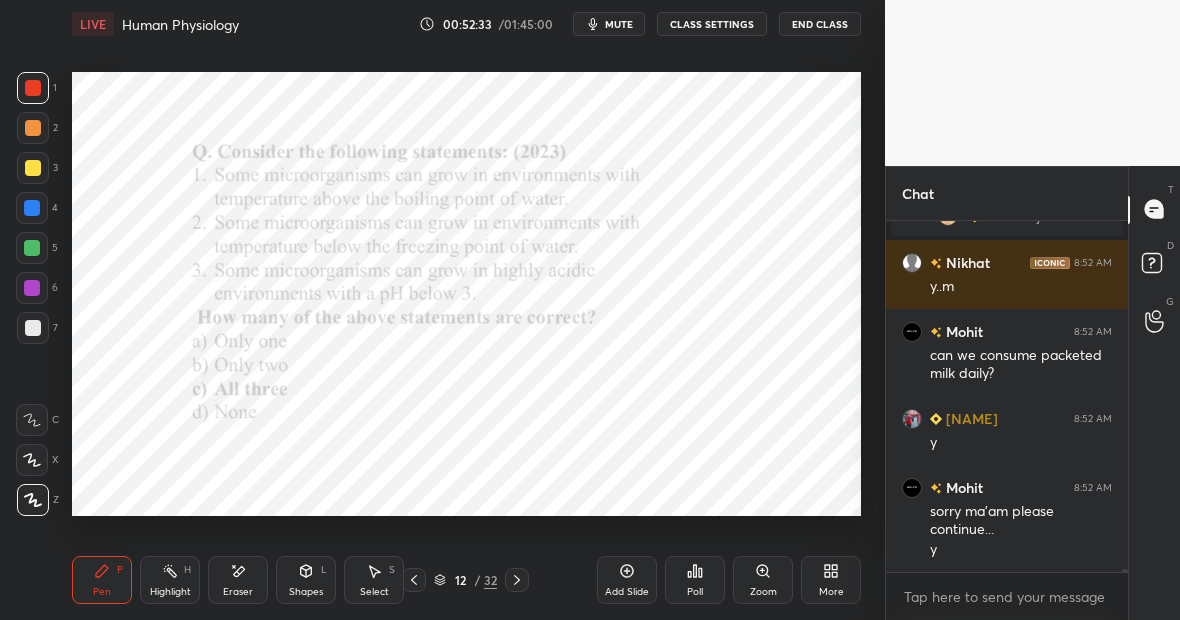 click 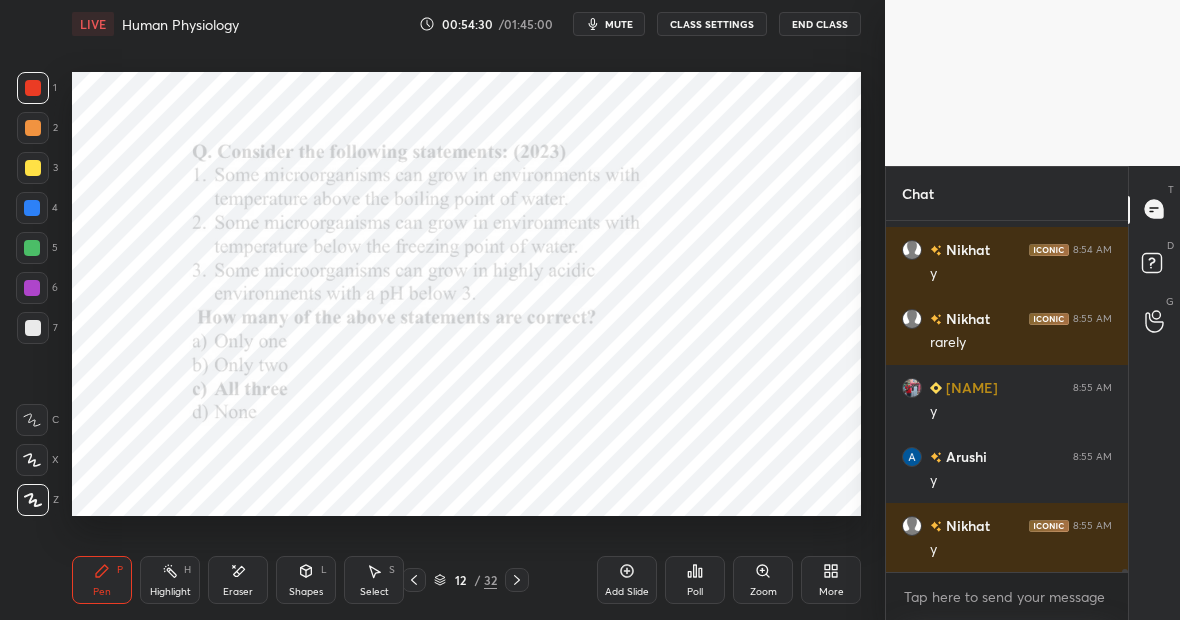 scroll, scrollTop: 36547, scrollLeft: 0, axis: vertical 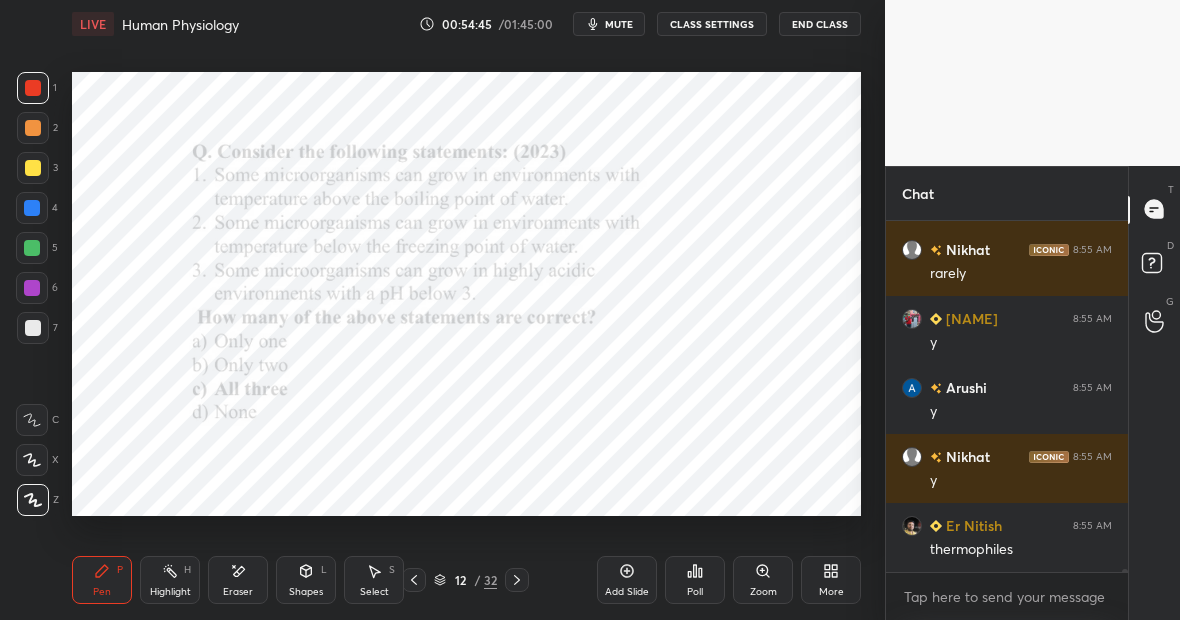 click at bounding box center [32, 248] 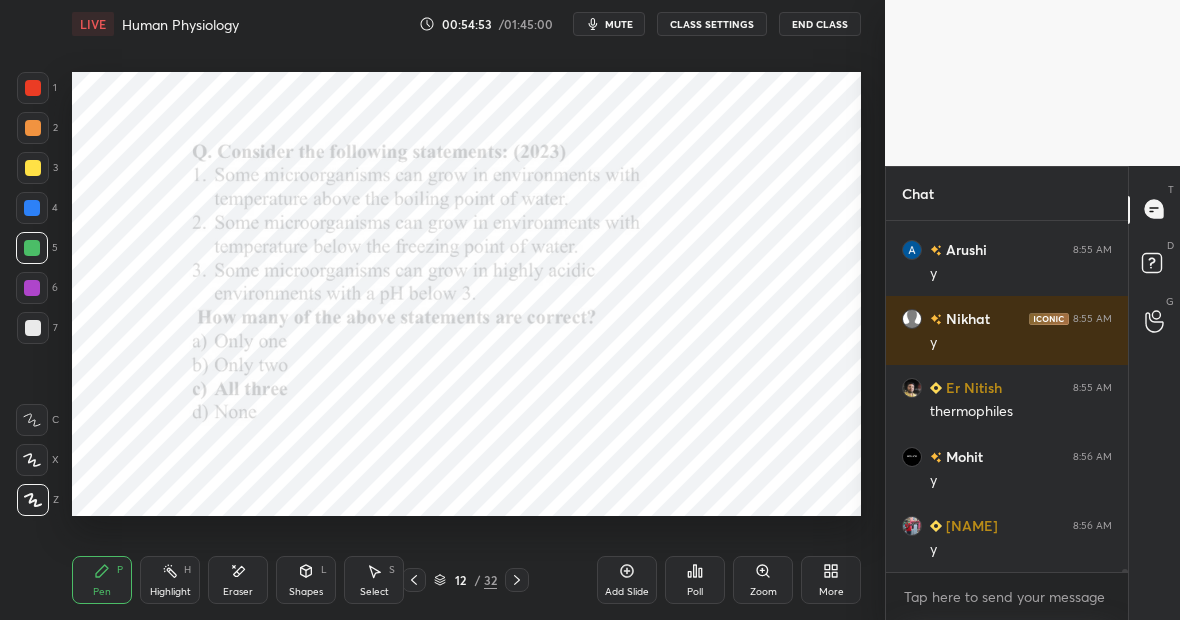 scroll, scrollTop: 36754, scrollLeft: 0, axis: vertical 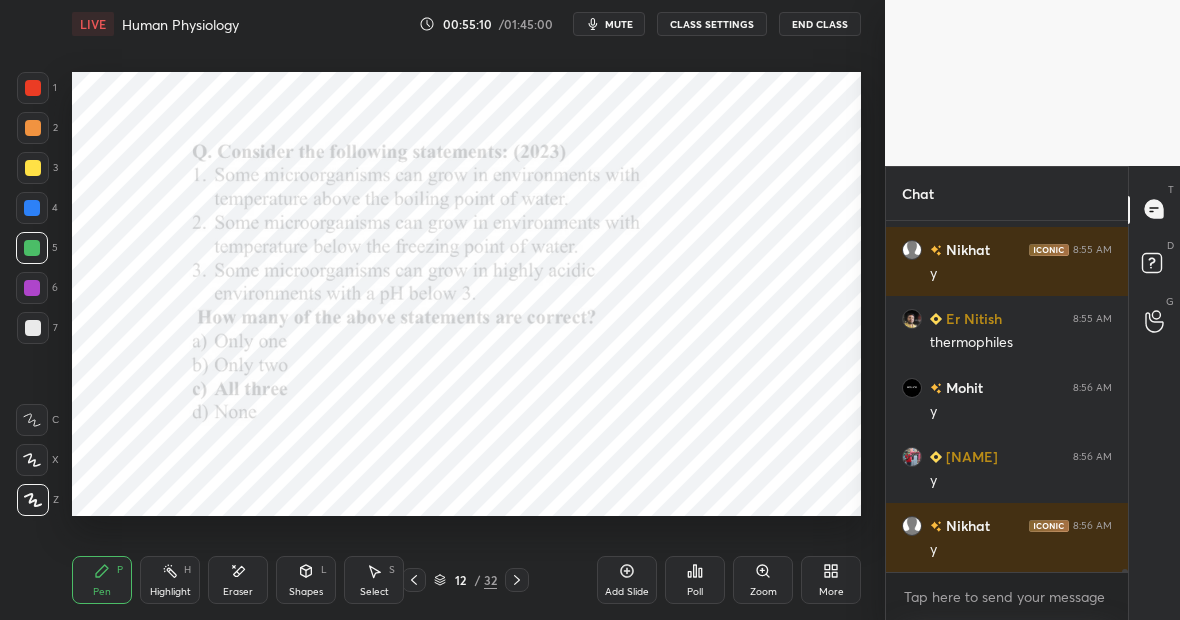 click on "Pen P" at bounding box center [102, 580] 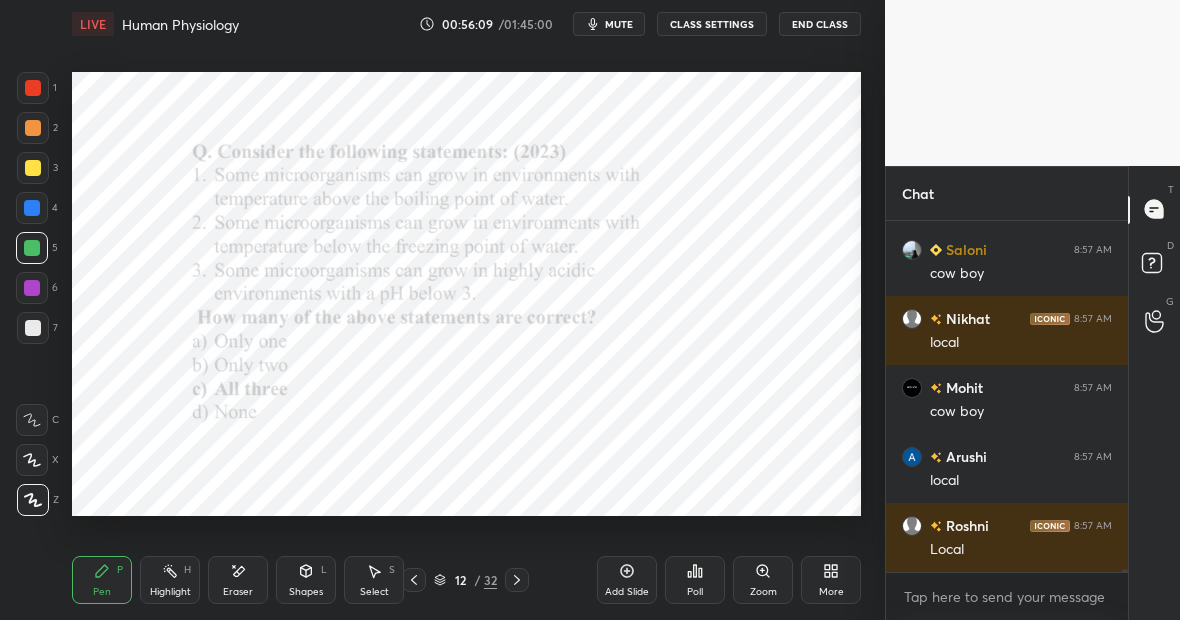 scroll, scrollTop: 37618, scrollLeft: 0, axis: vertical 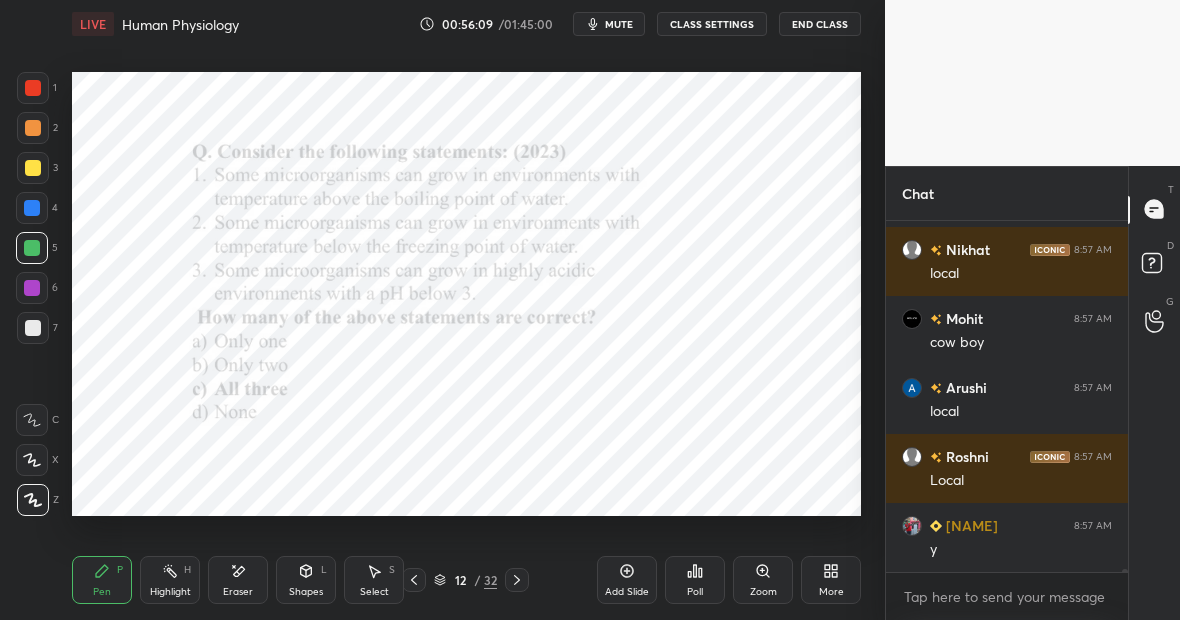 click on "Highlight H" at bounding box center (170, 580) 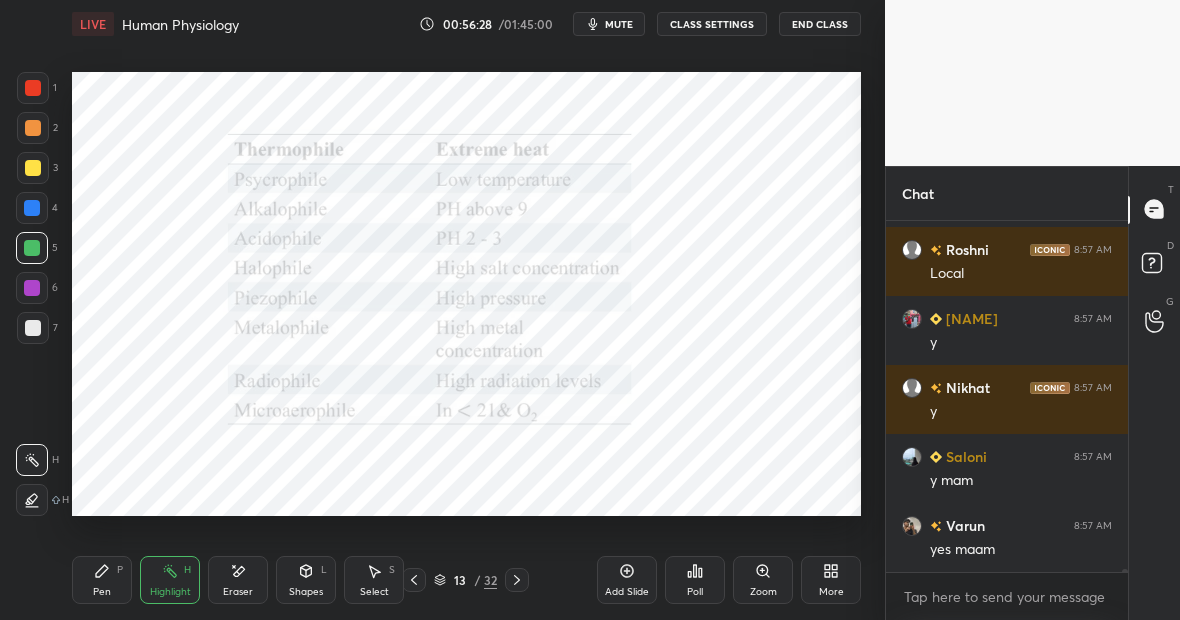 scroll, scrollTop: 37894, scrollLeft: 0, axis: vertical 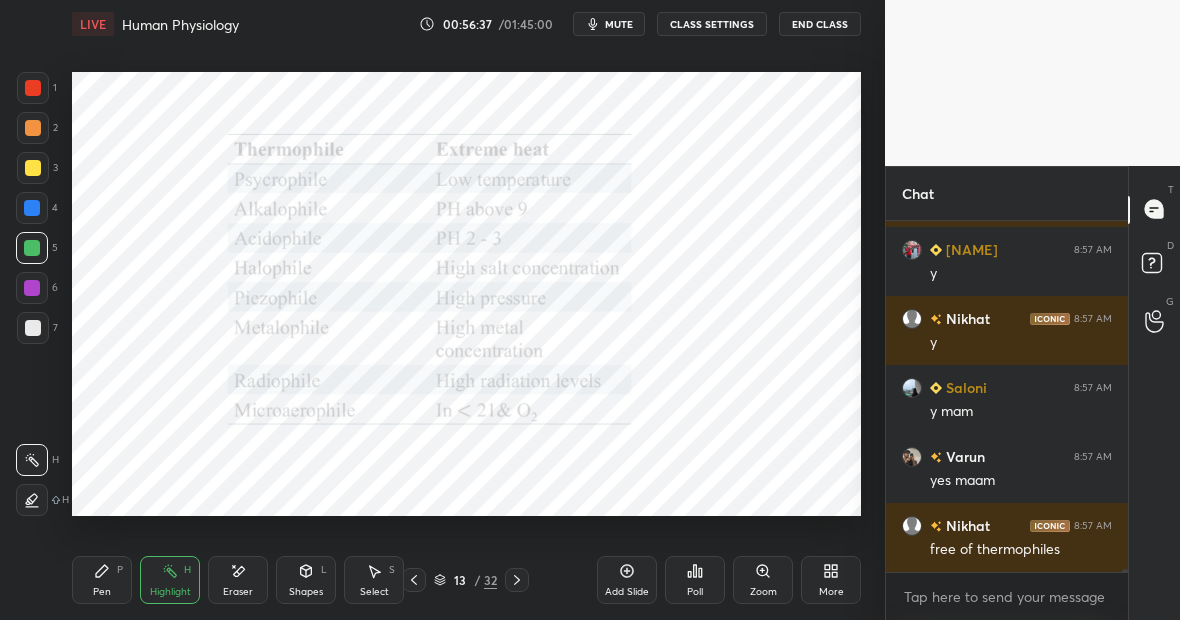 click on "Pen P" at bounding box center [102, 580] 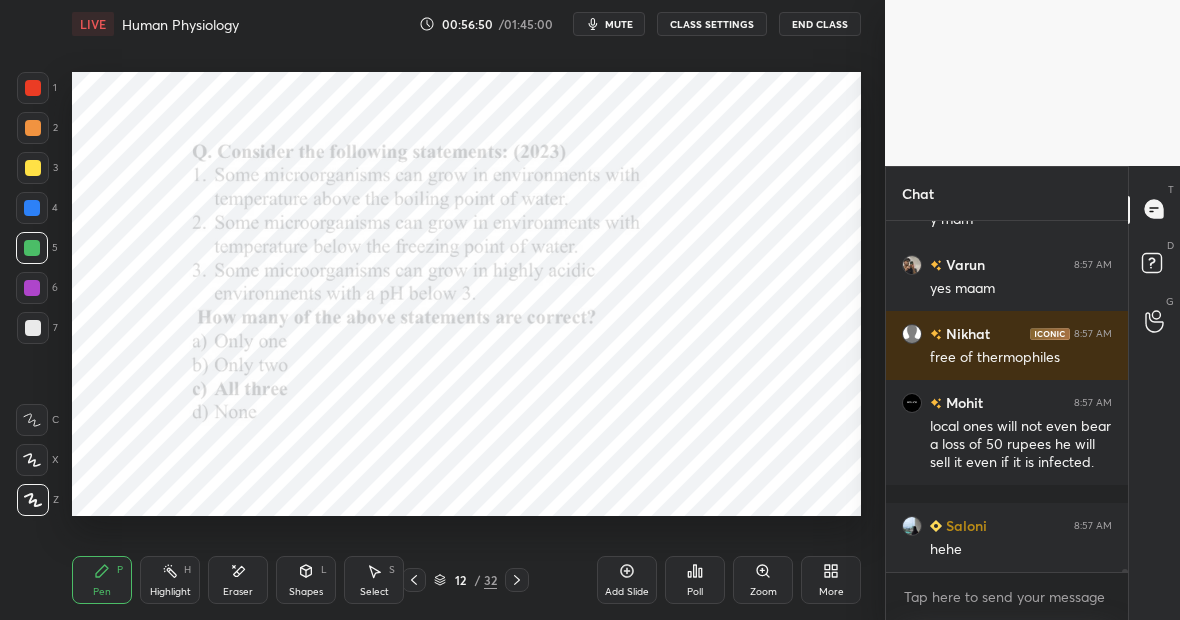 scroll, scrollTop: 38155, scrollLeft: 0, axis: vertical 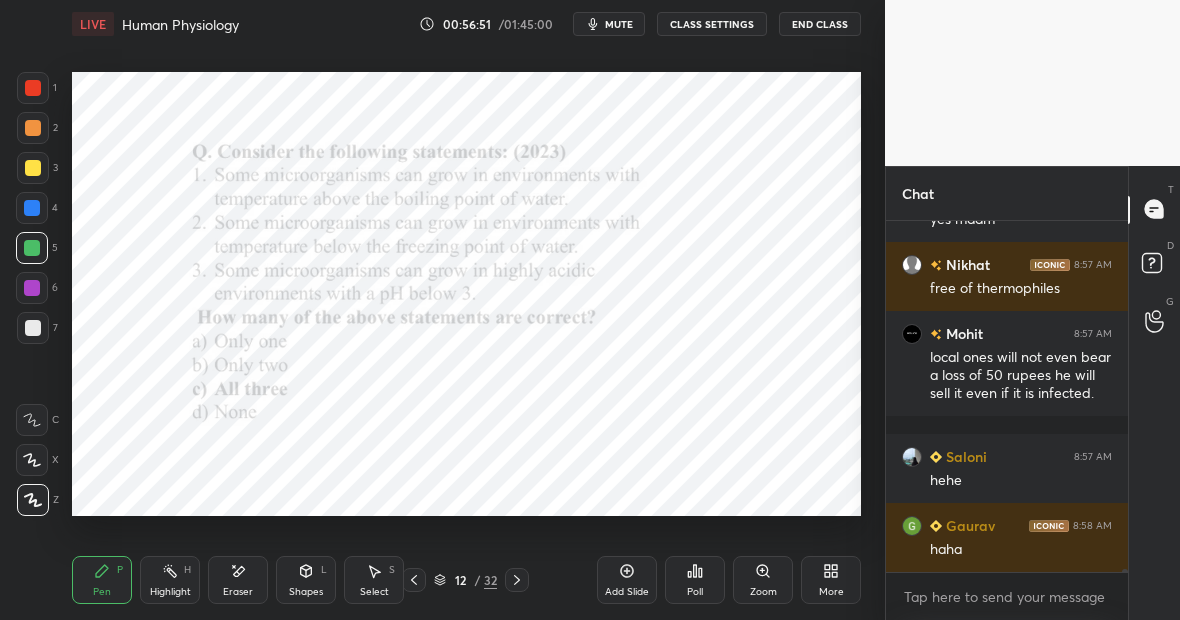 click on "Highlight H" at bounding box center [170, 580] 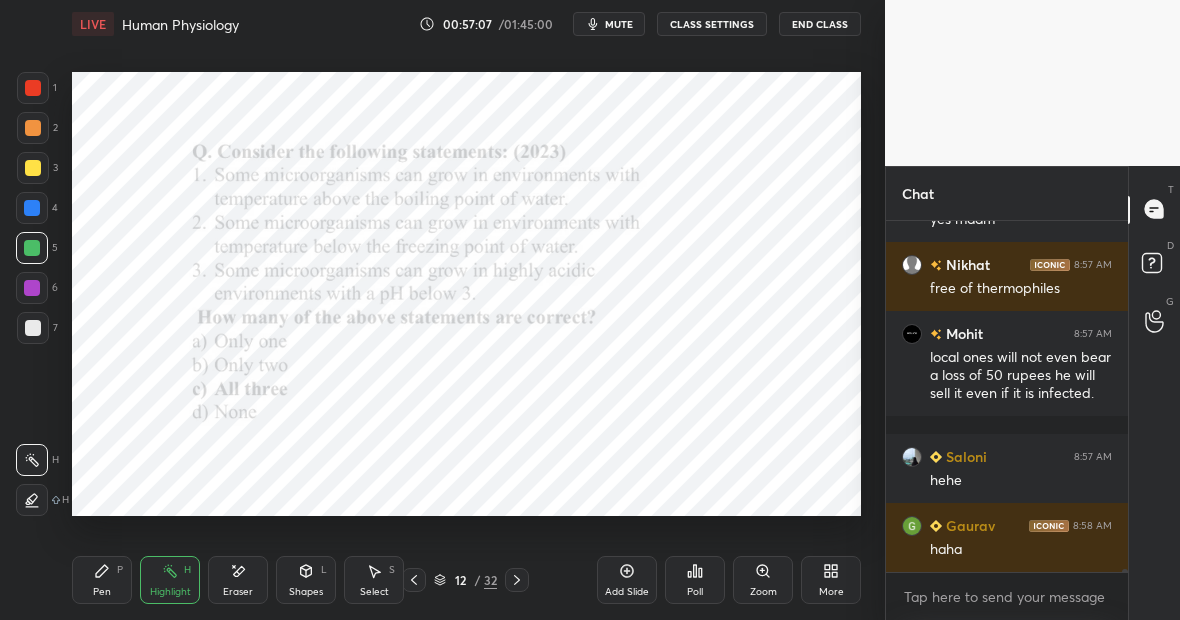 click 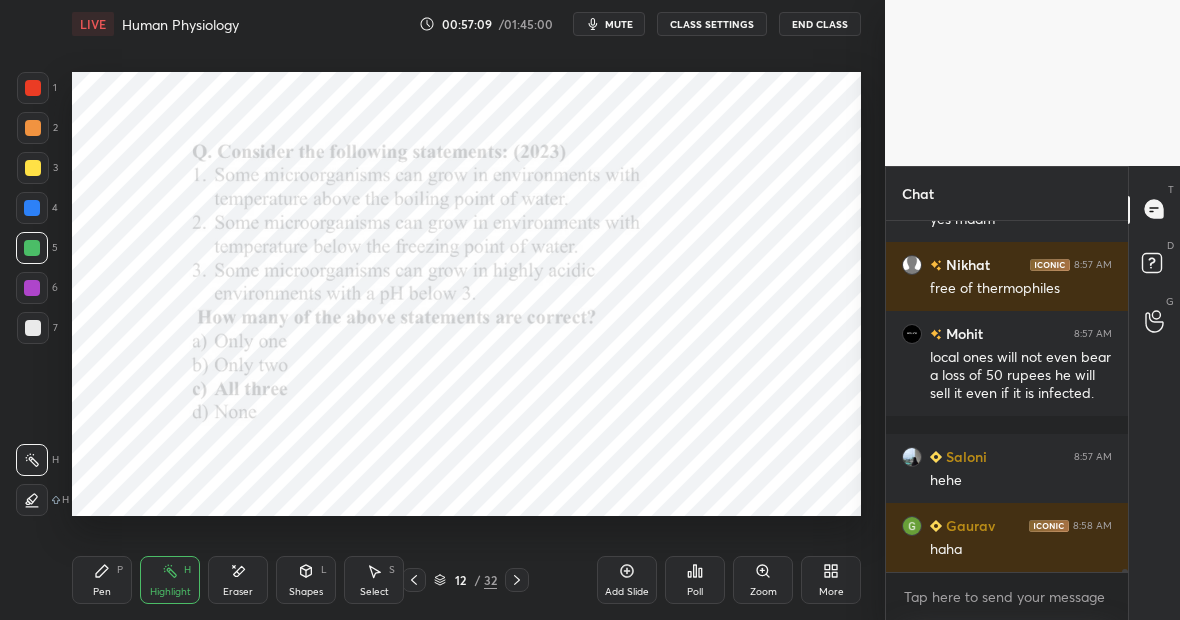 scroll, scrollTop: 38224, scrollLeft: 0, axis: vertical 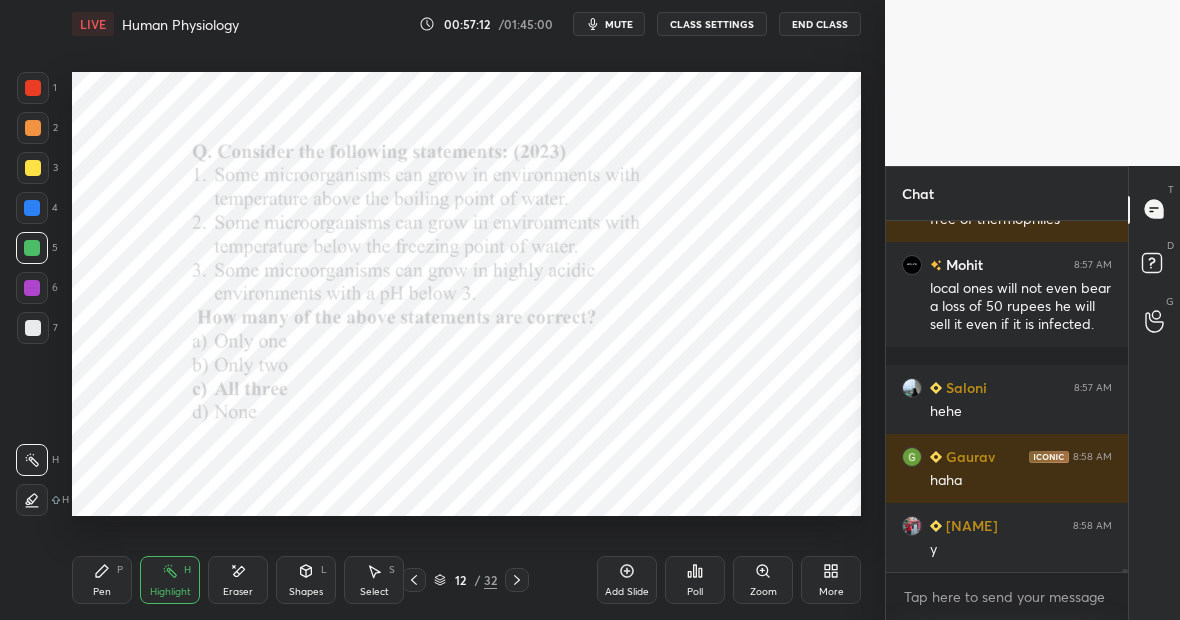 click on "Pen P" at bounding box center [102, 580] 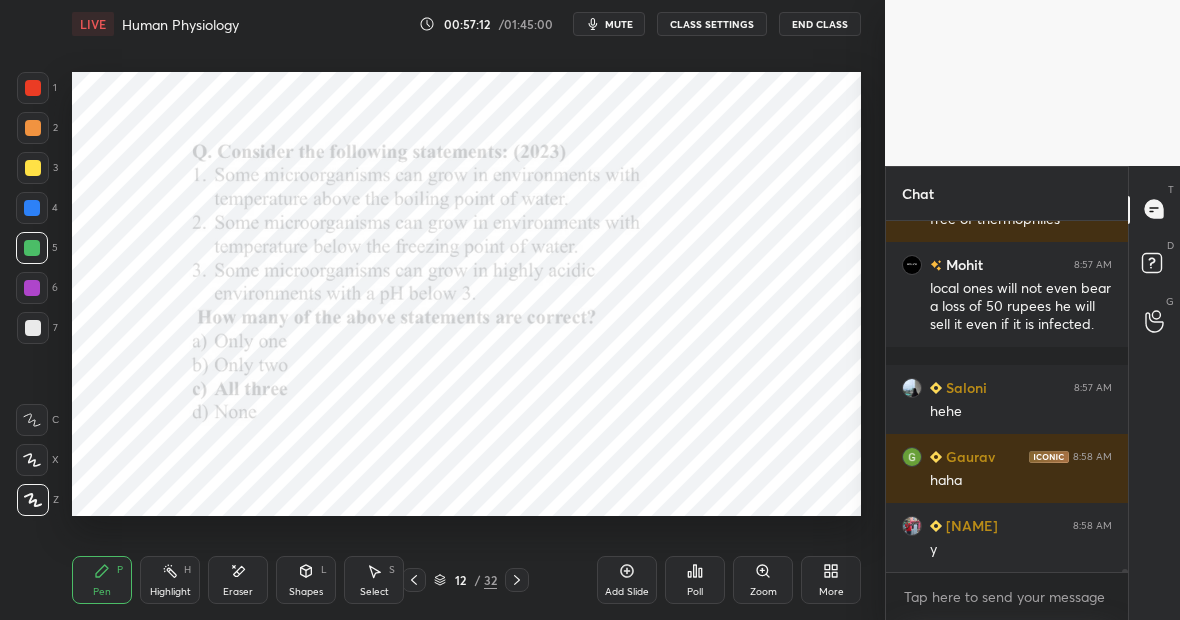 click at bounding box center [32, 288] 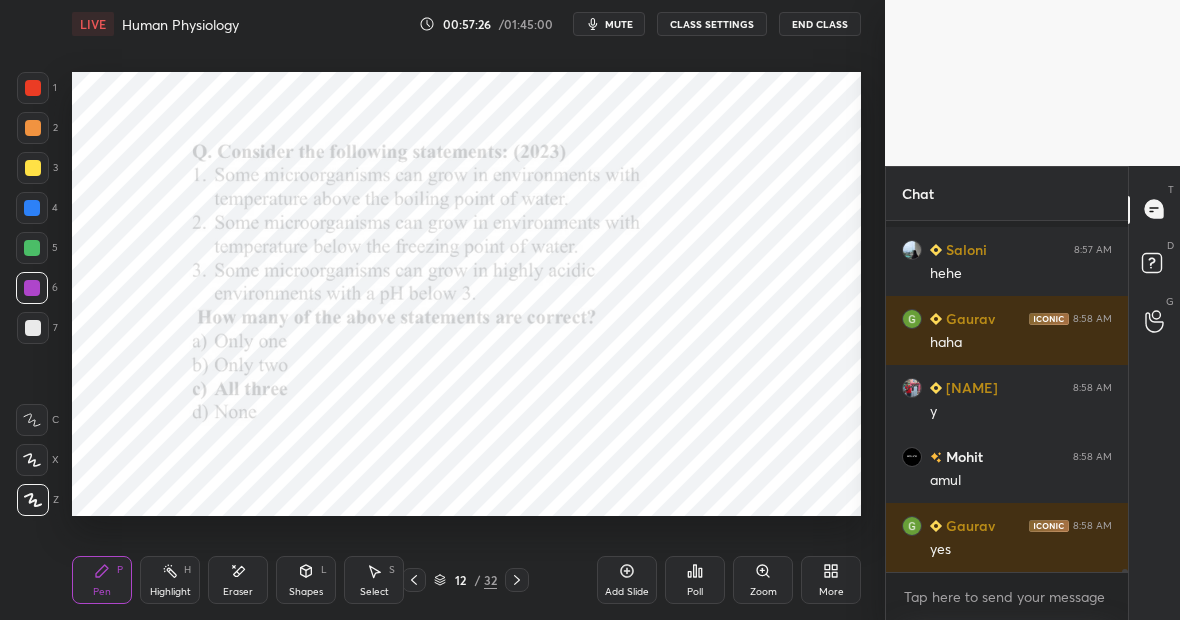 scroll, scrollTop: 38431, scrollLeft: 0, axis: vertical 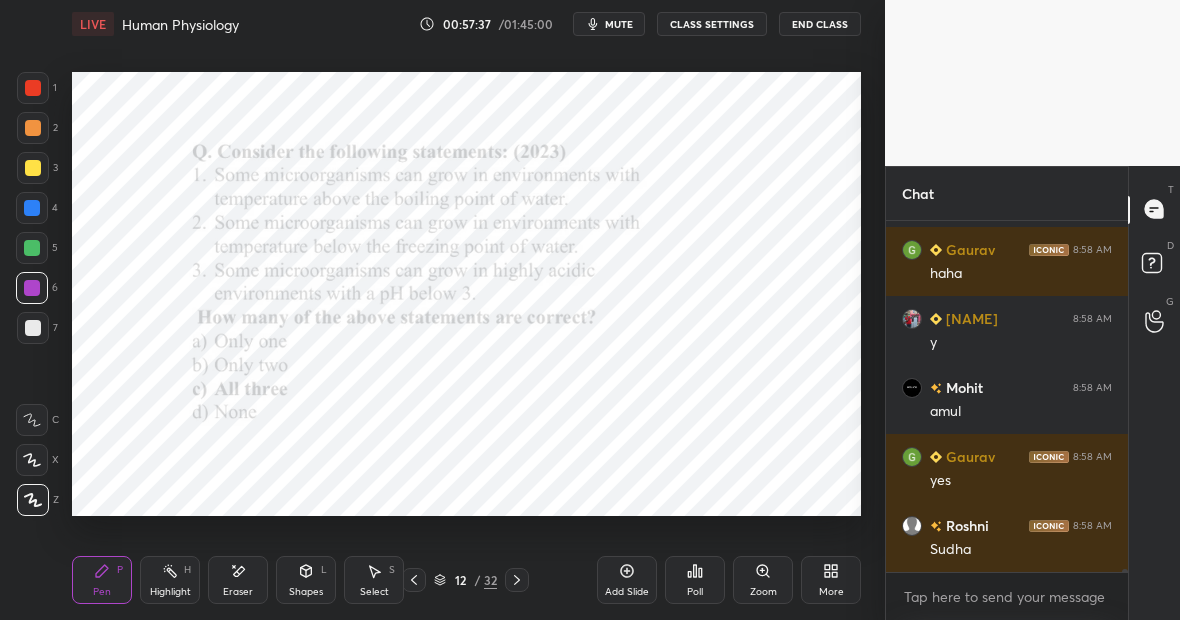 click on "Highlight H" at bounding box center (170, 580) 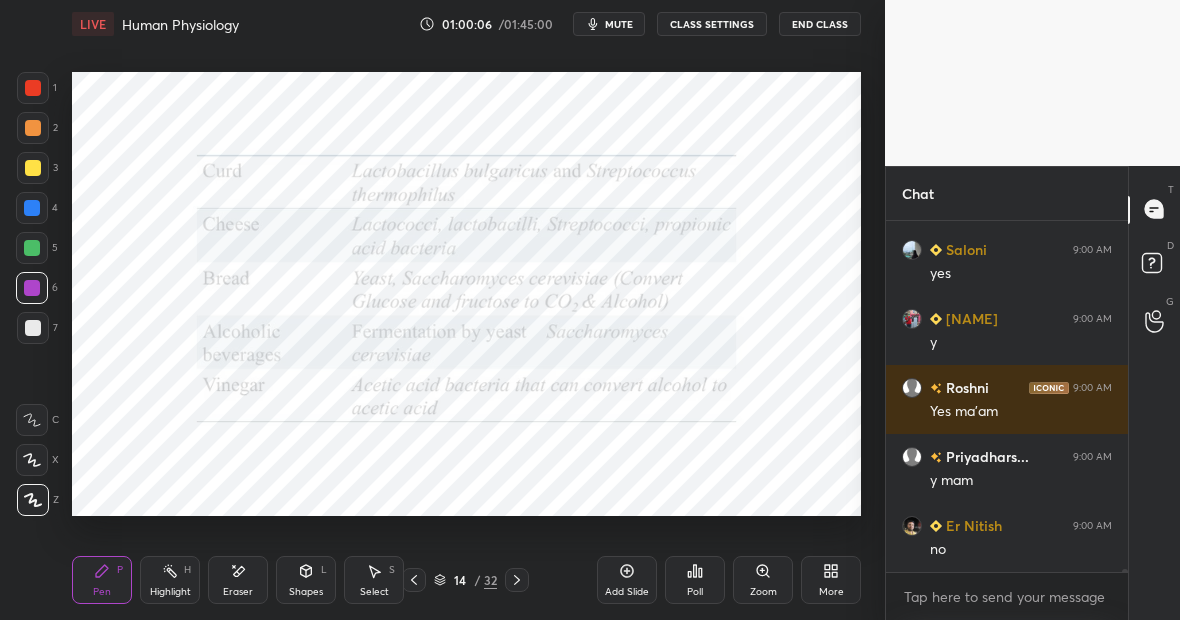 scroll, scrollTop: 40090, scrollLeft: 0, axis: vertical 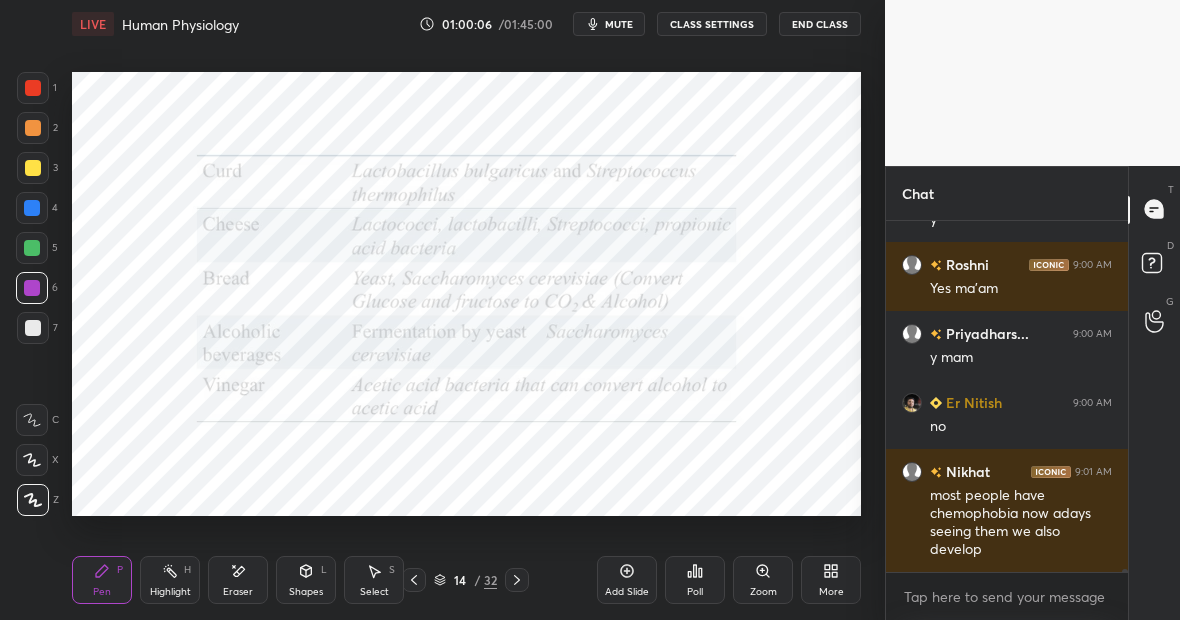 click at bounding box center [33, 88] 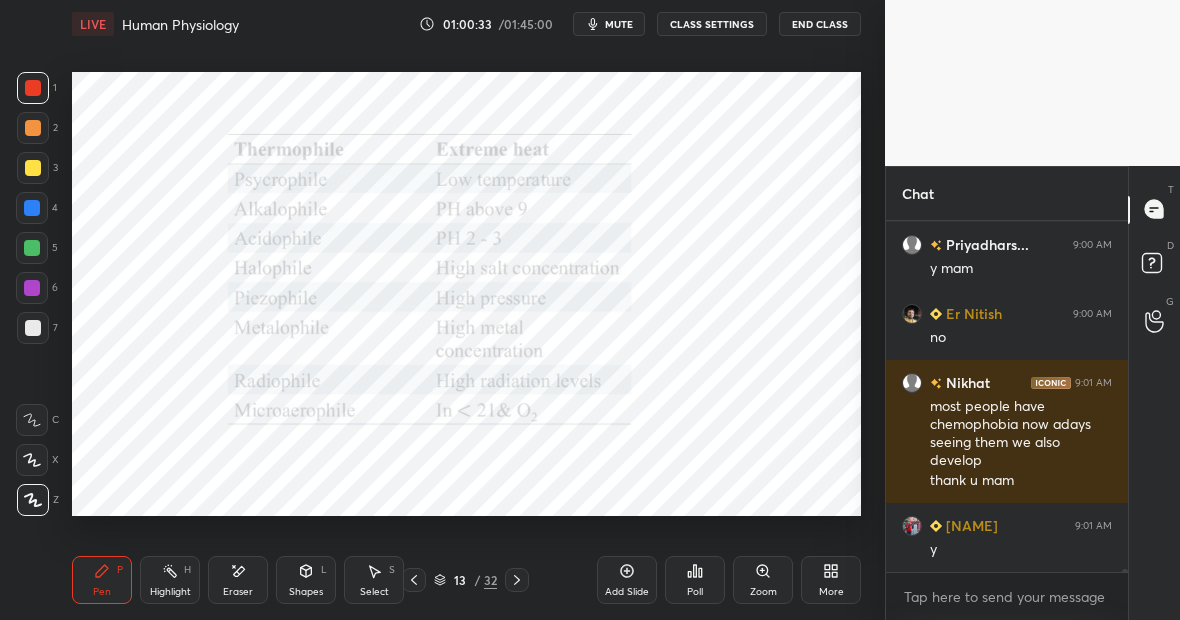 scroll, scrollTop: 40248, scrollLeft: 0, axis: vertical 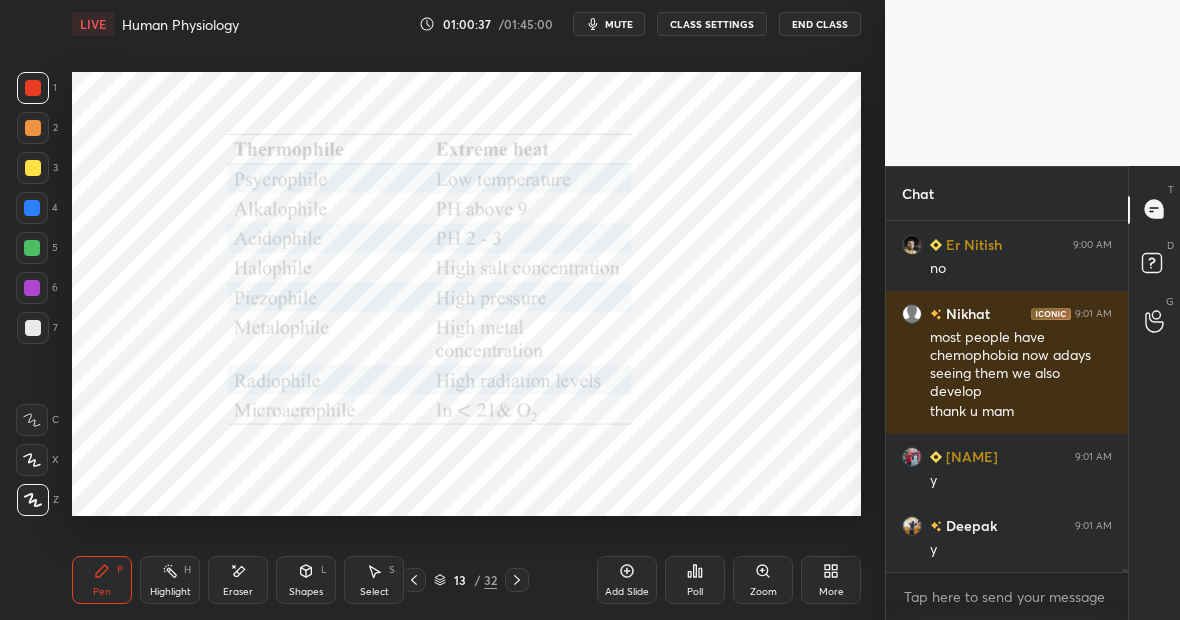 click at bounding box center (32, 208) 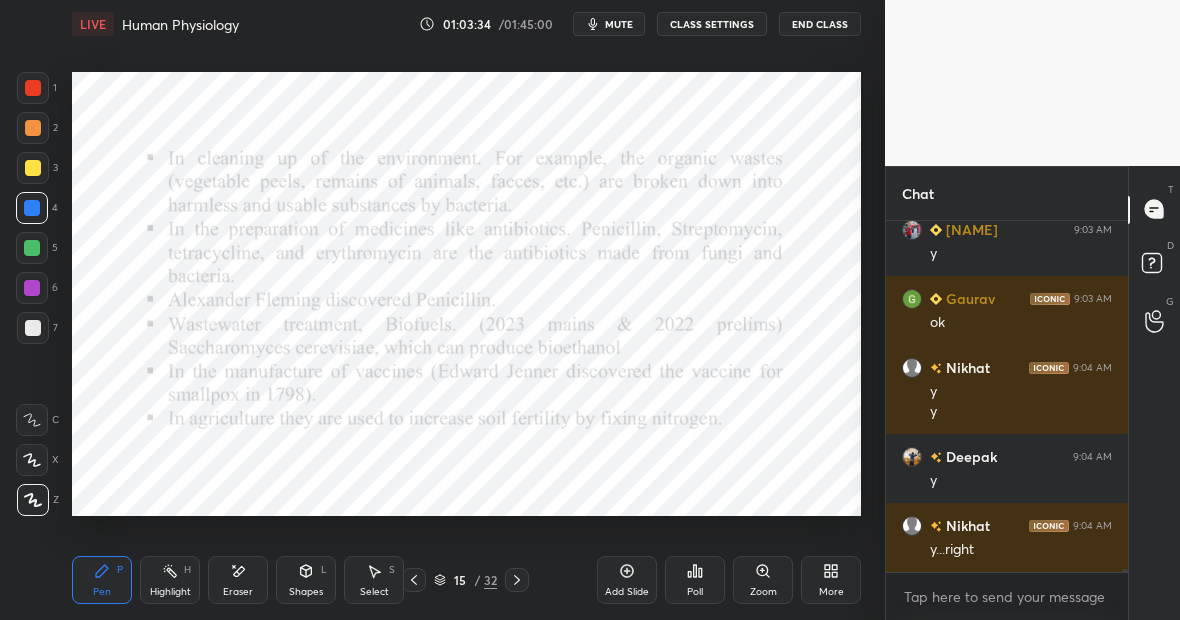scroll, scrollTop: 39872, scrollLeft: 0, axis: vertical 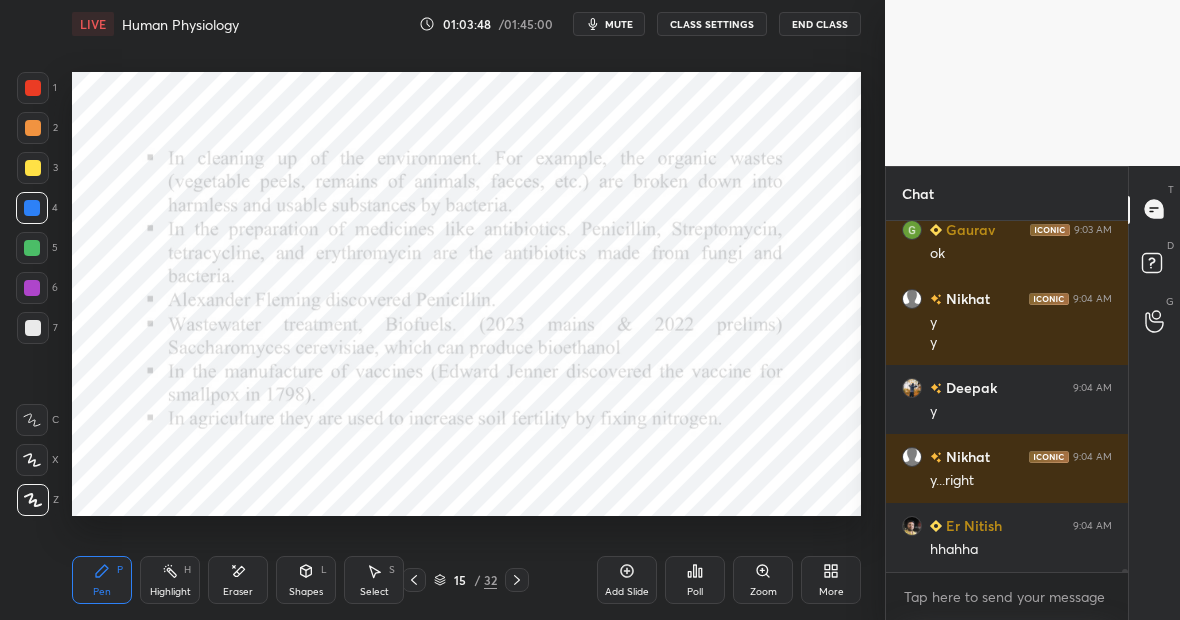 click at bounding box center (33, 88) 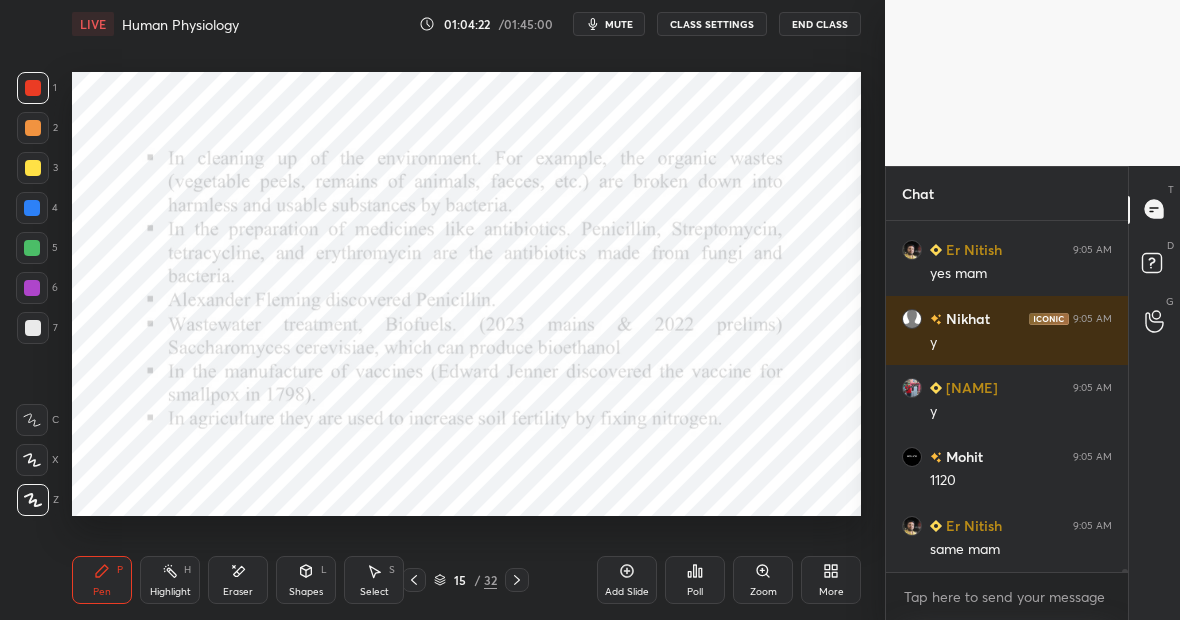 scroll, scrollTop: 40355, scrollLeft: 0, axis: vertical 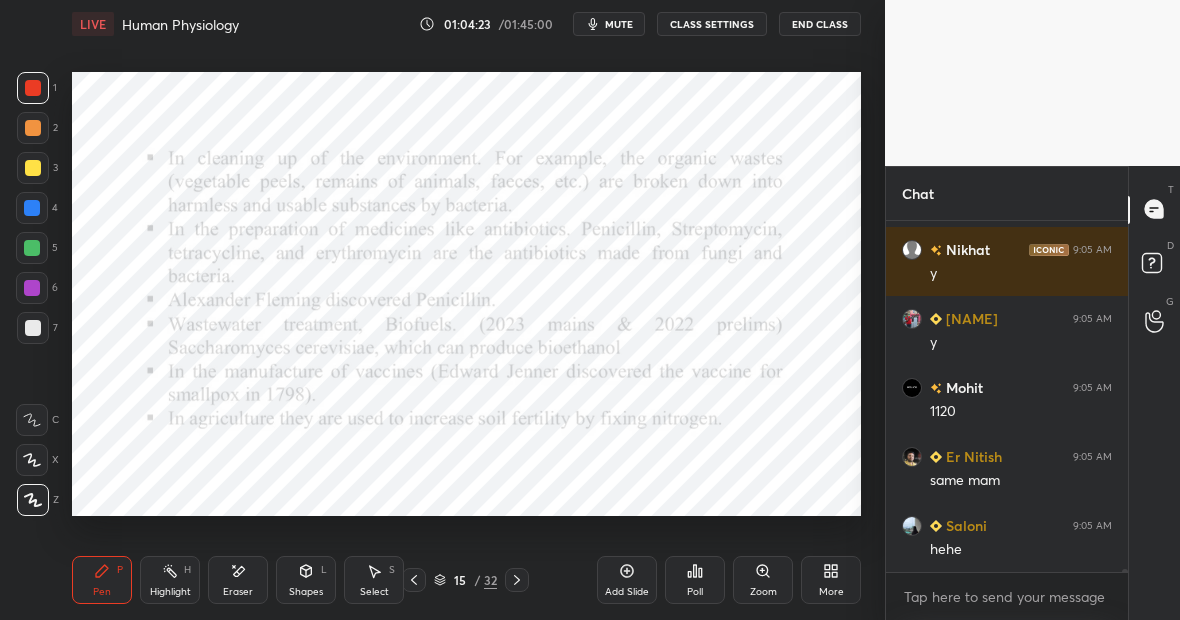 click at bounding box center (32, 248) 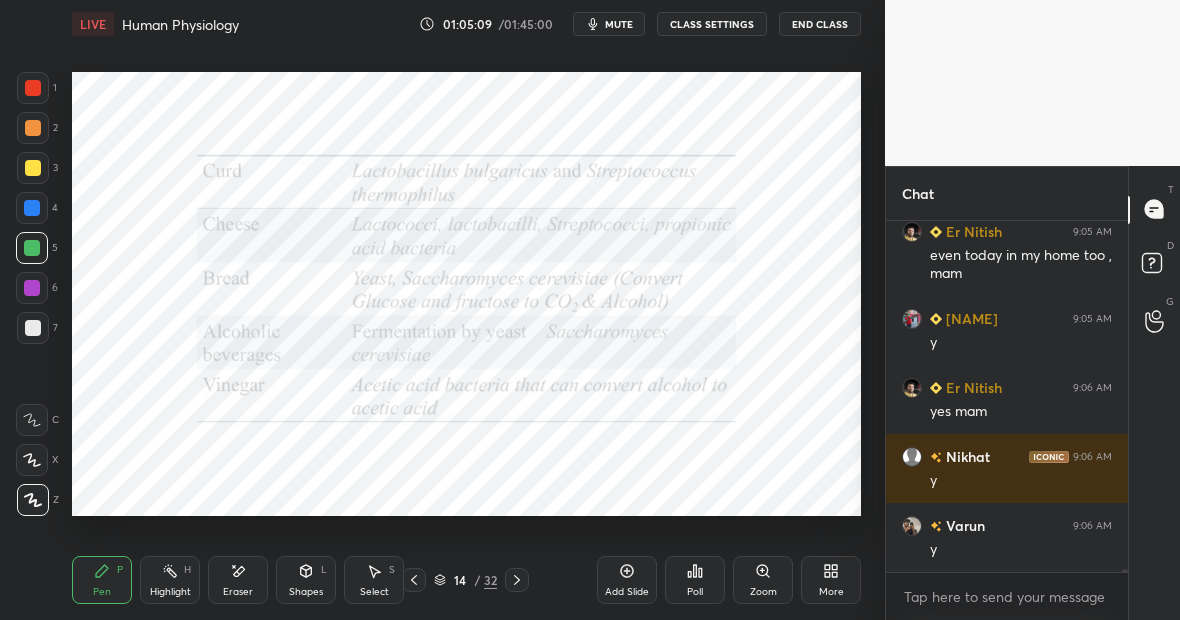 scroll, scrollTop: 40876, scrollLeft: 0, axis: vertical 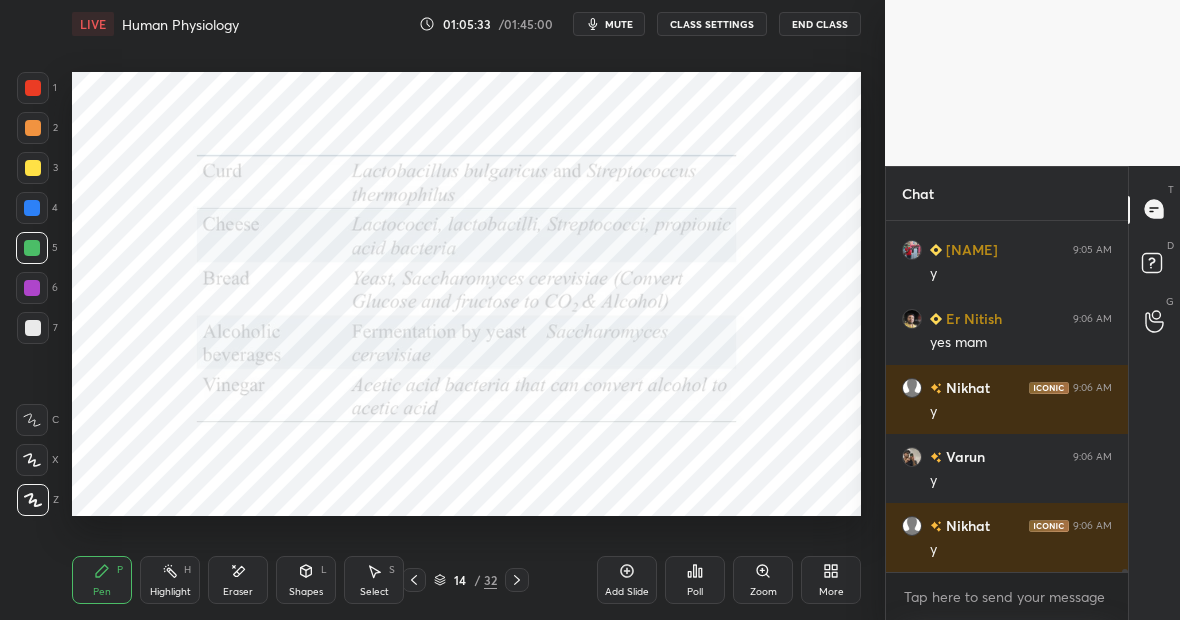 click on "Eraser" at bounding box center (238, 580) 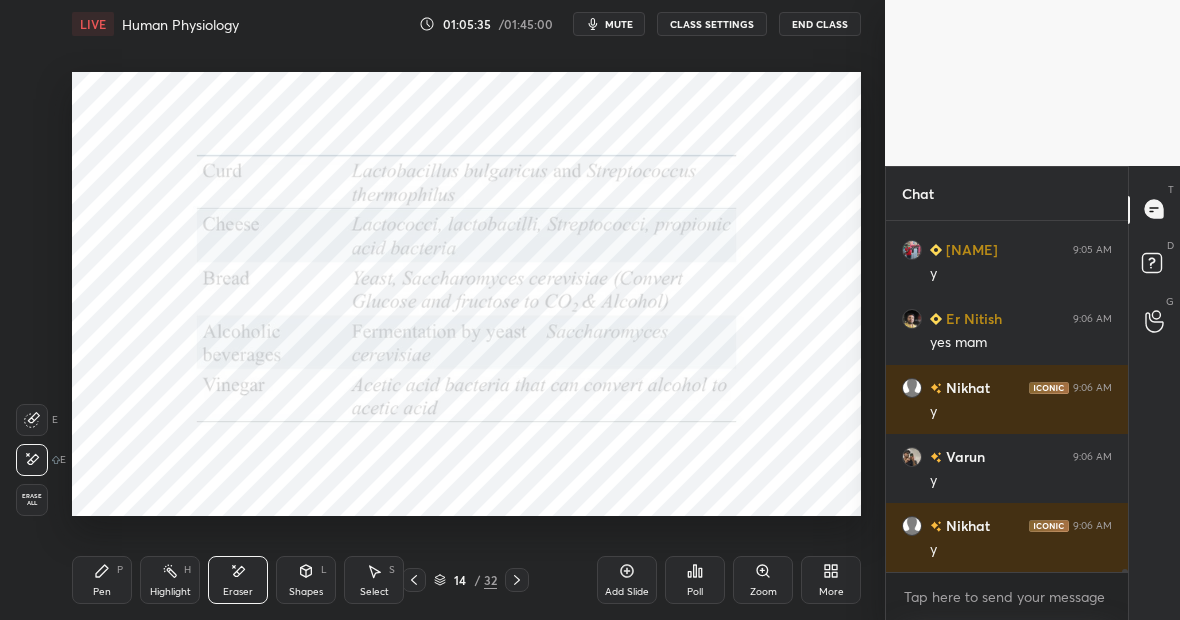 click on "Pen P" at bounding box center [102, 580] 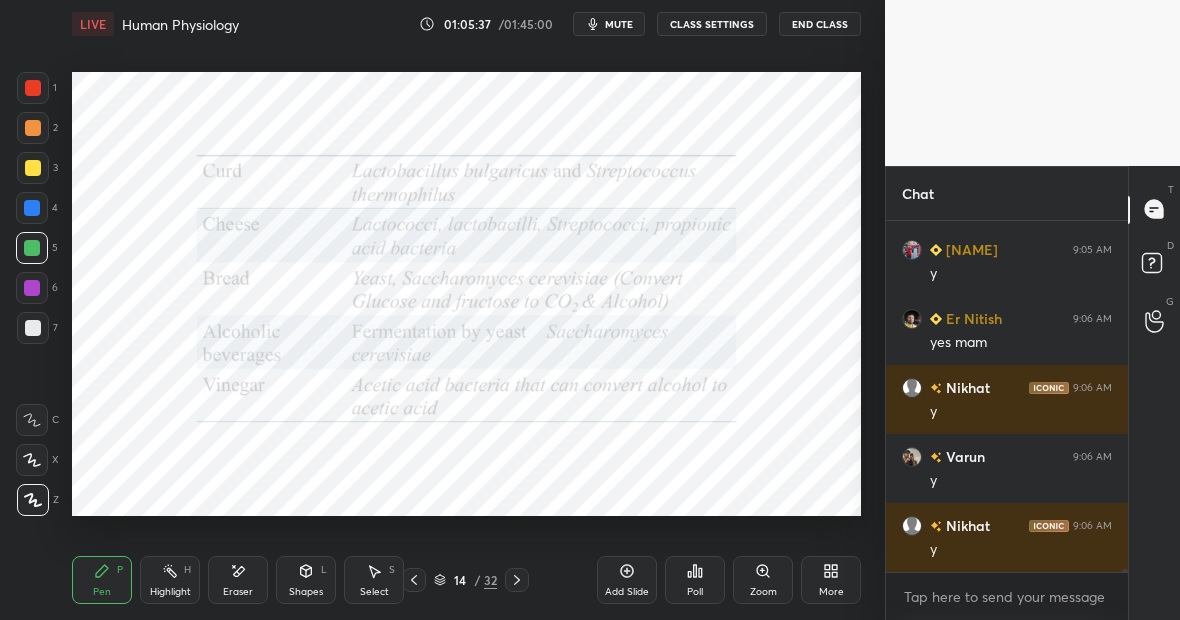 click on "Highlight H" at bounding box center [170, 580] 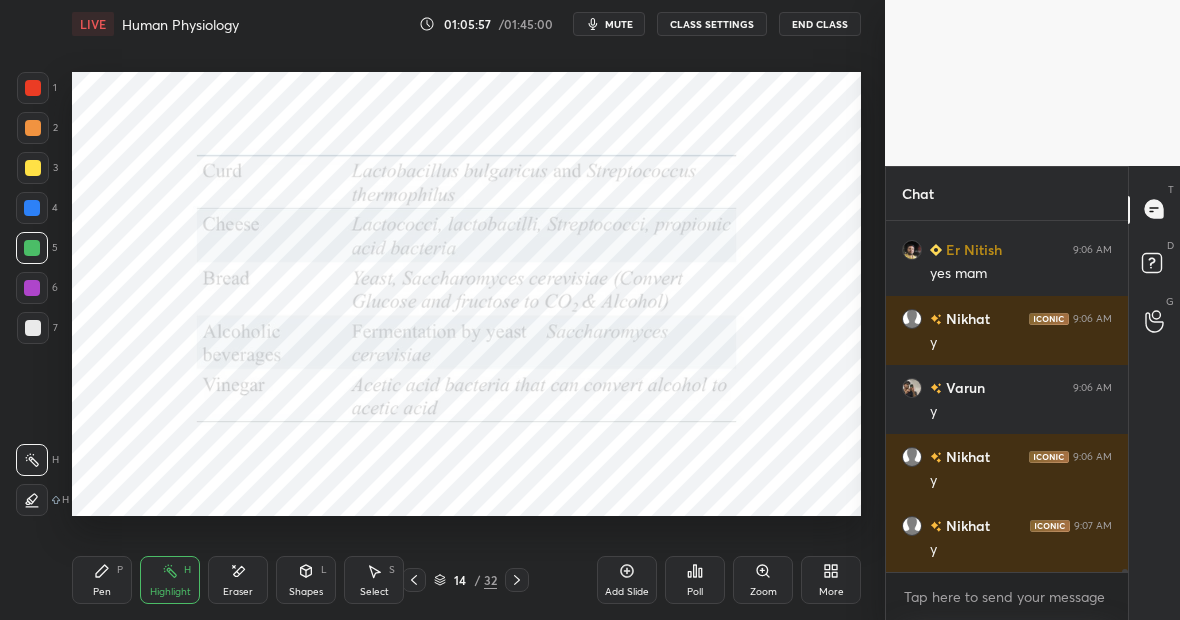 scroll, scrollTop: 41083, scrollLeft: 0, axis: vertical 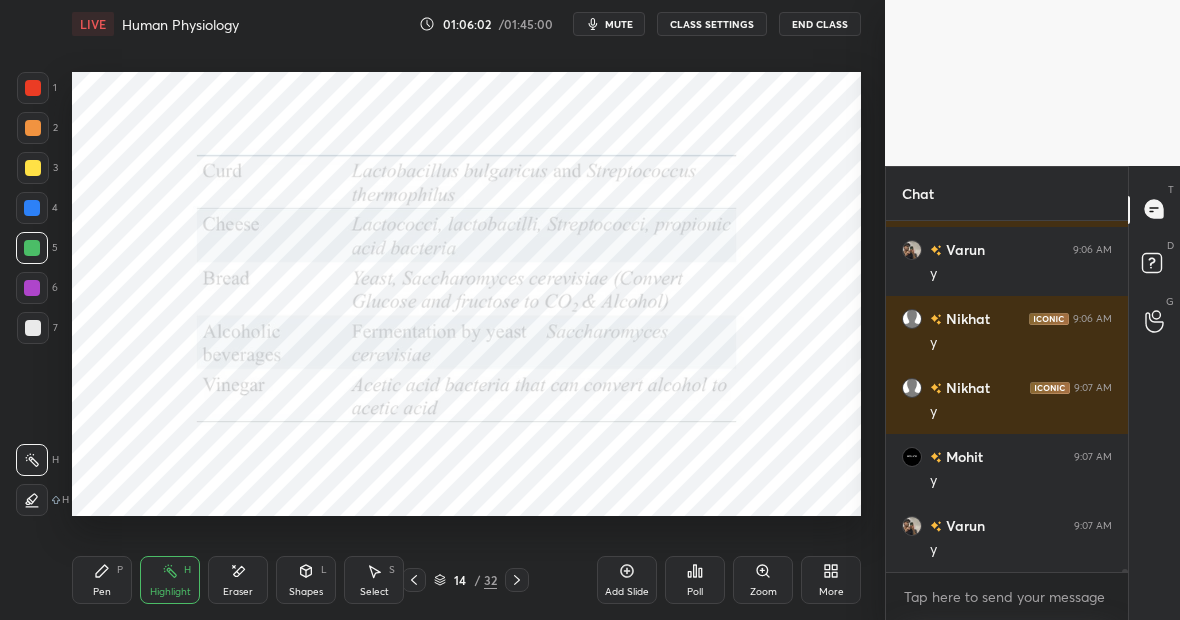 click on "Pen P" at bounding box center (102, 580) 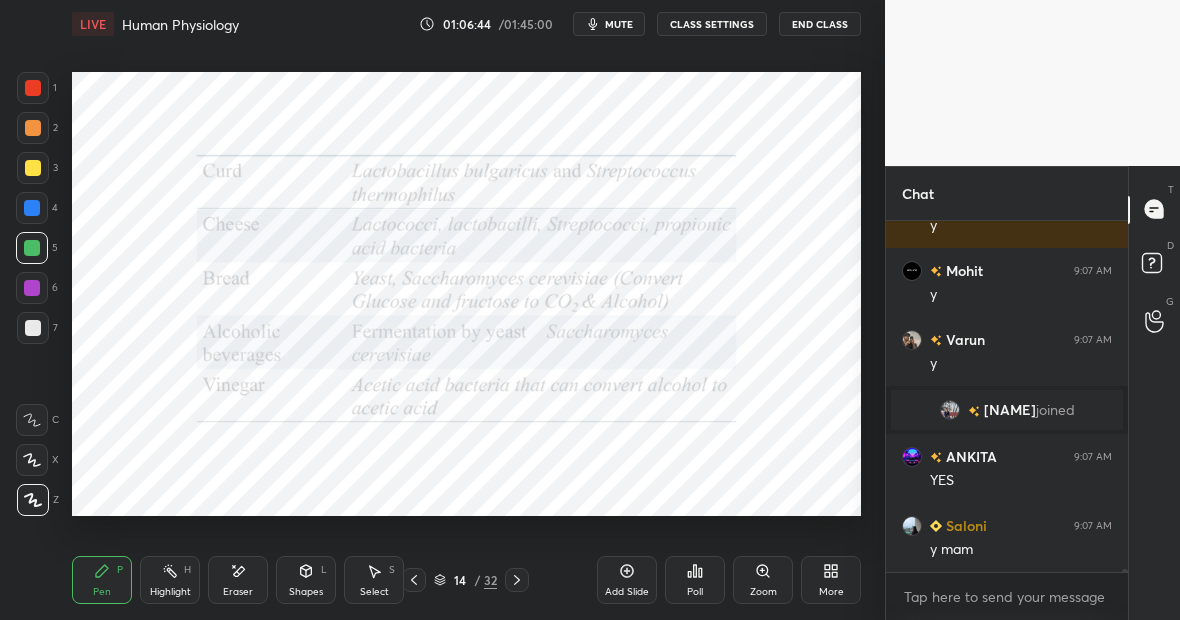 scroll, scrollTop: 40565, scrollLeft: 0, axis: vertical 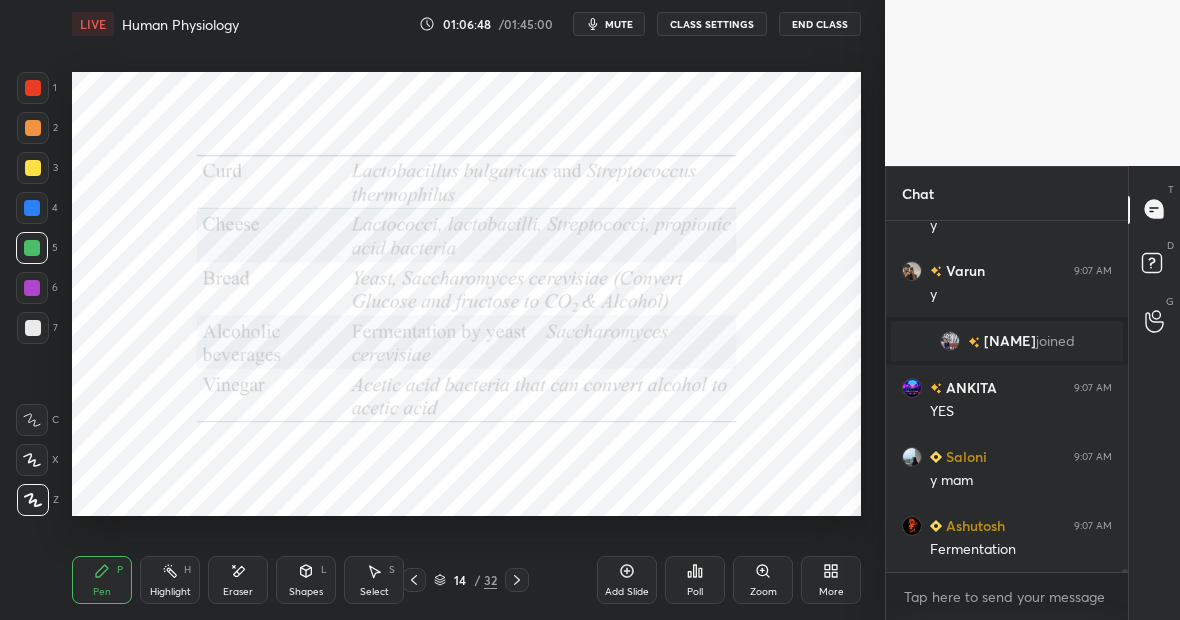 click 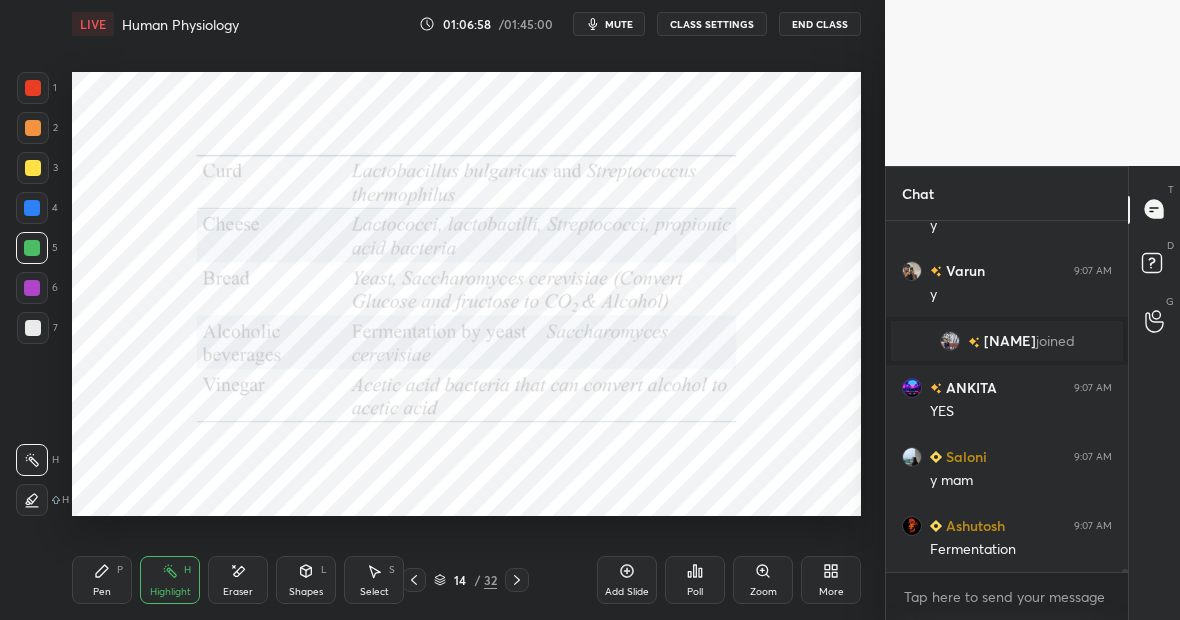 click on "Pen P" at bounding box center (102, 580) 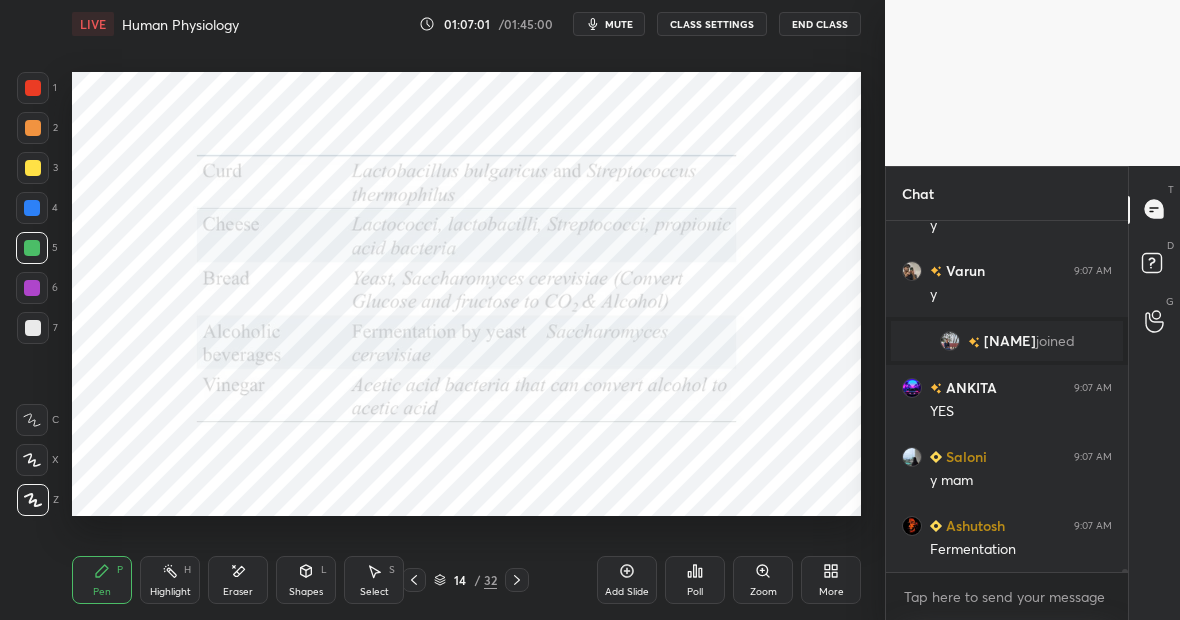 click on "Pen P" at bounding box center [102, 580] 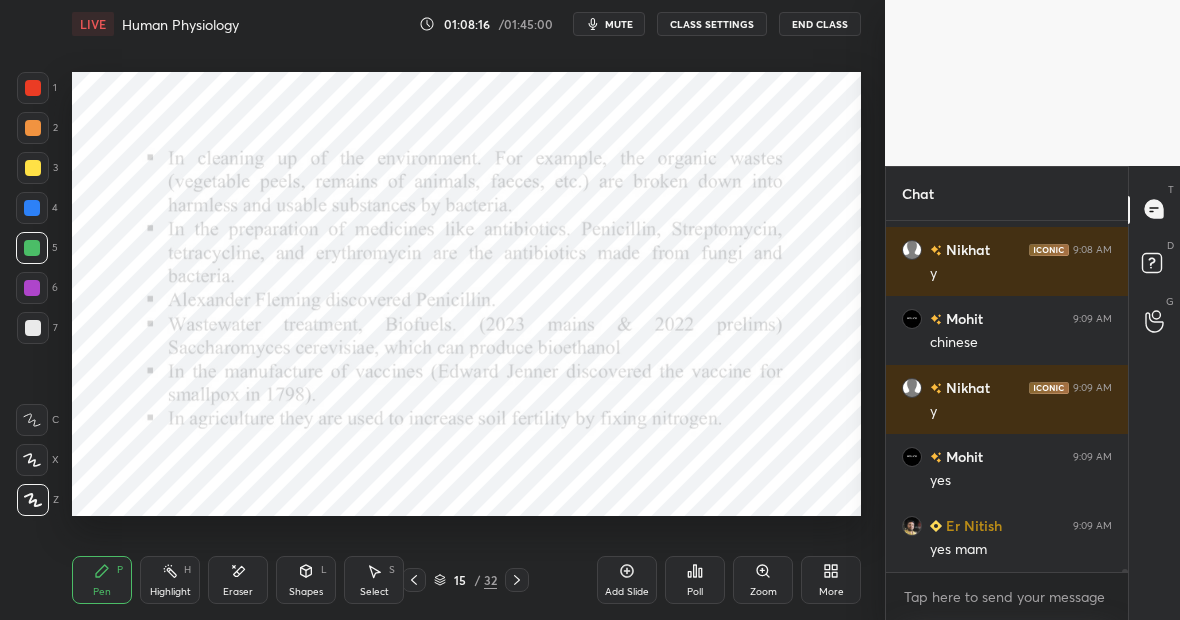 scroll, scrollTop: 41206, scrollLeft: 0, axis: vertical 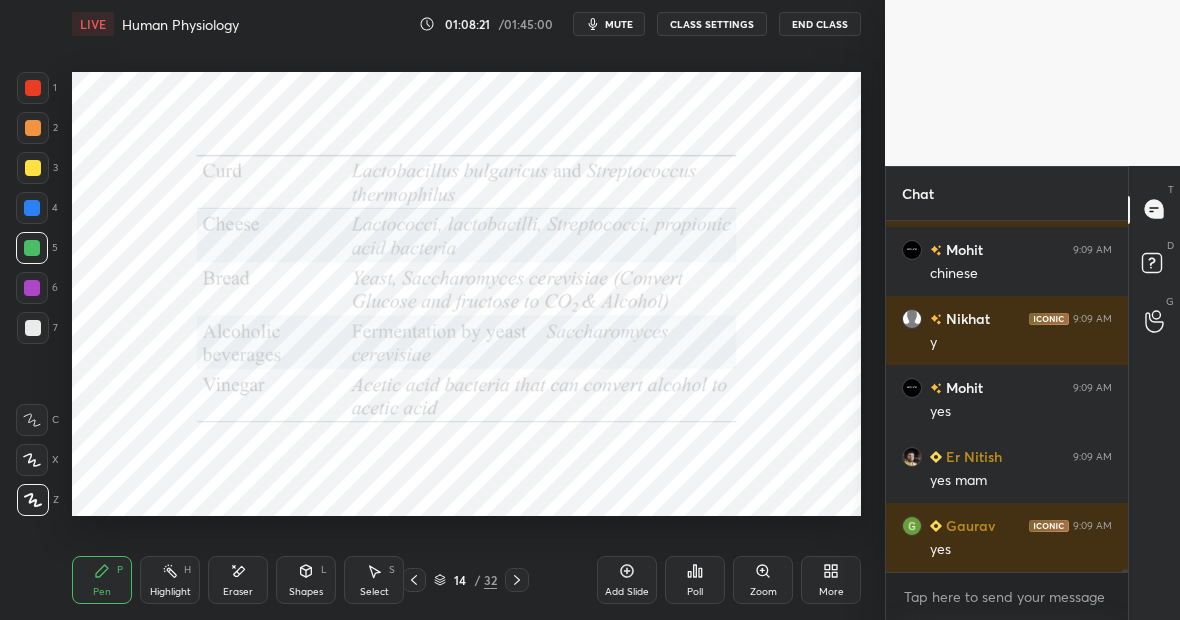 click at bounding box center [33, 88] 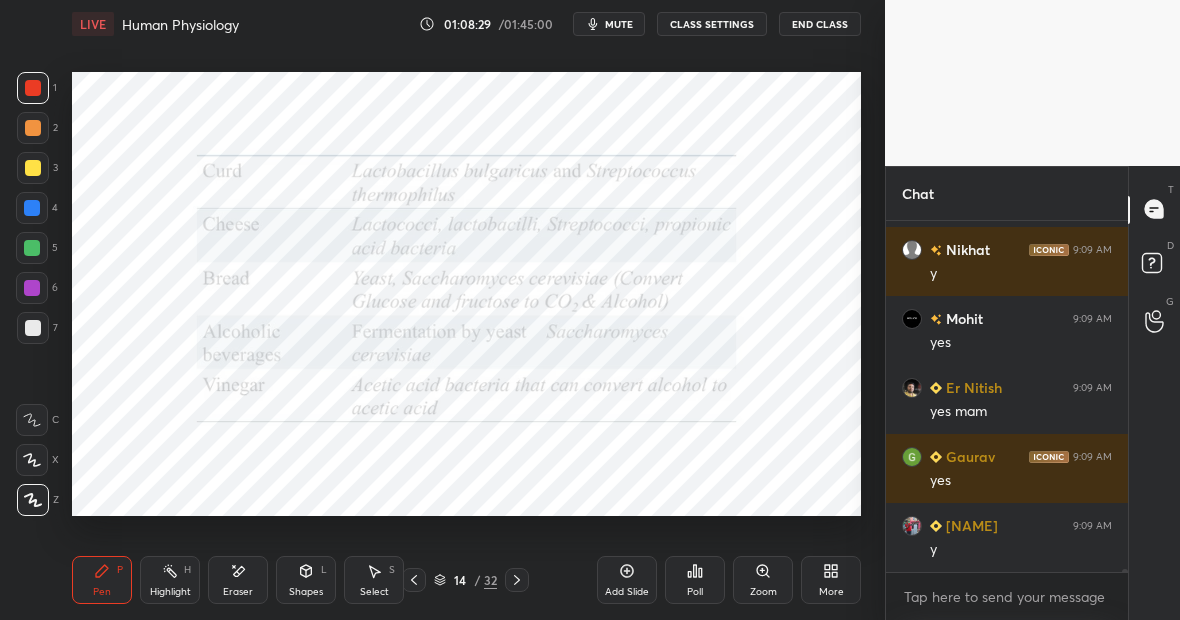scroll, scrollTop: 41344, scrollLeft: 0, axis: vertical 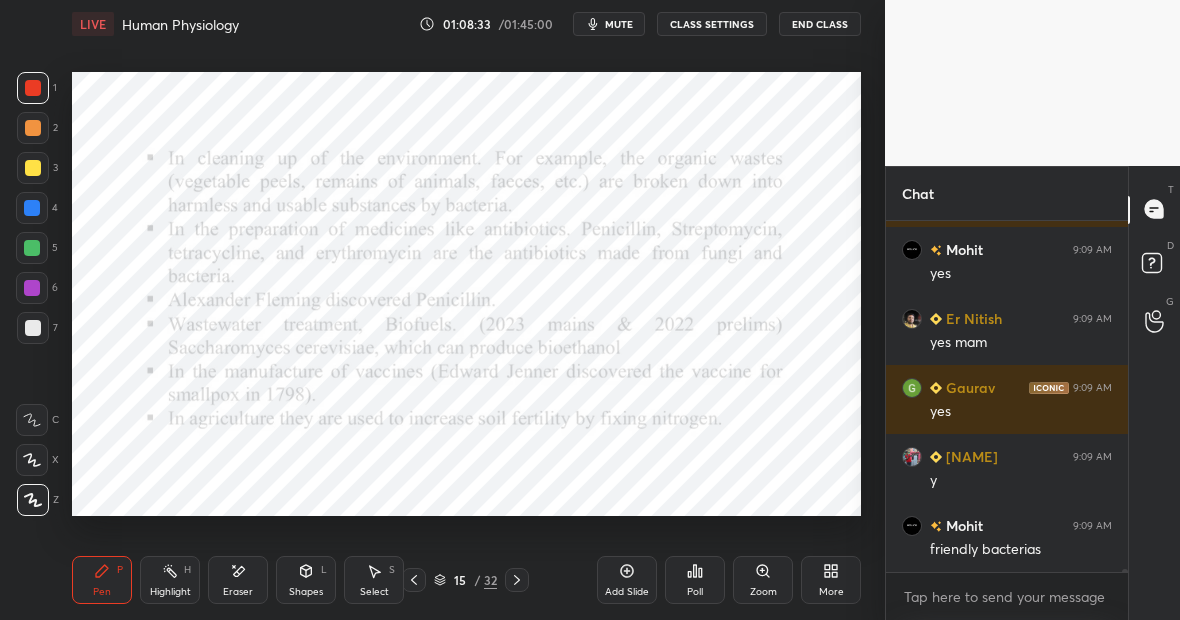 click on "Highlight H" at bounding box center [170, 580] 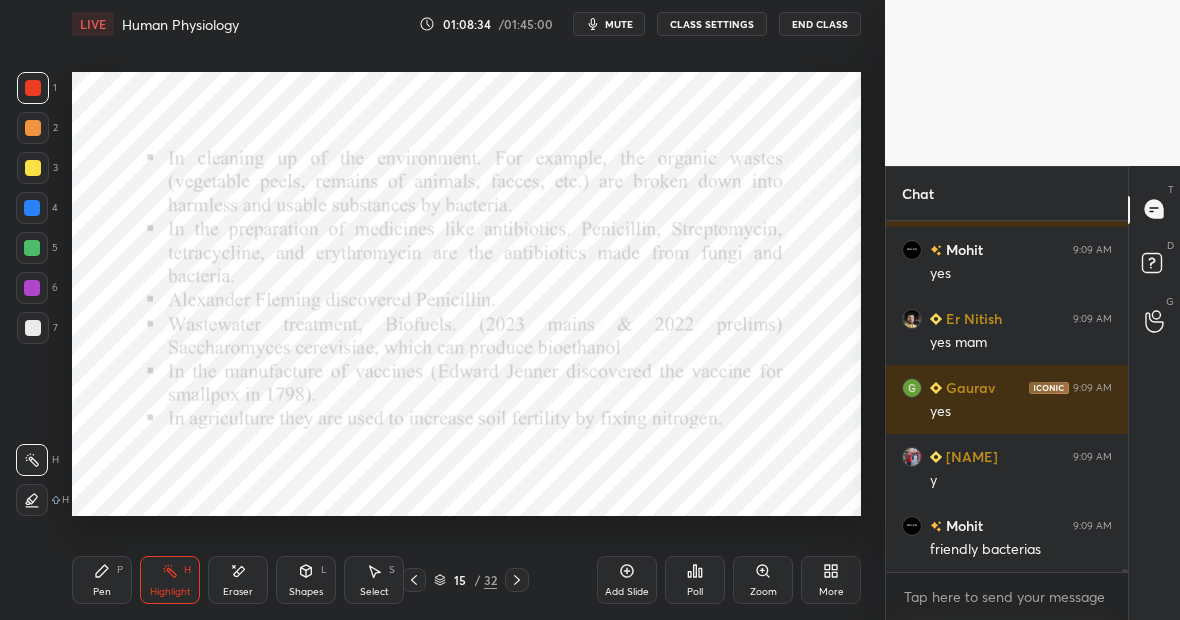 click on "Pen" at bounding box center [102, 592] 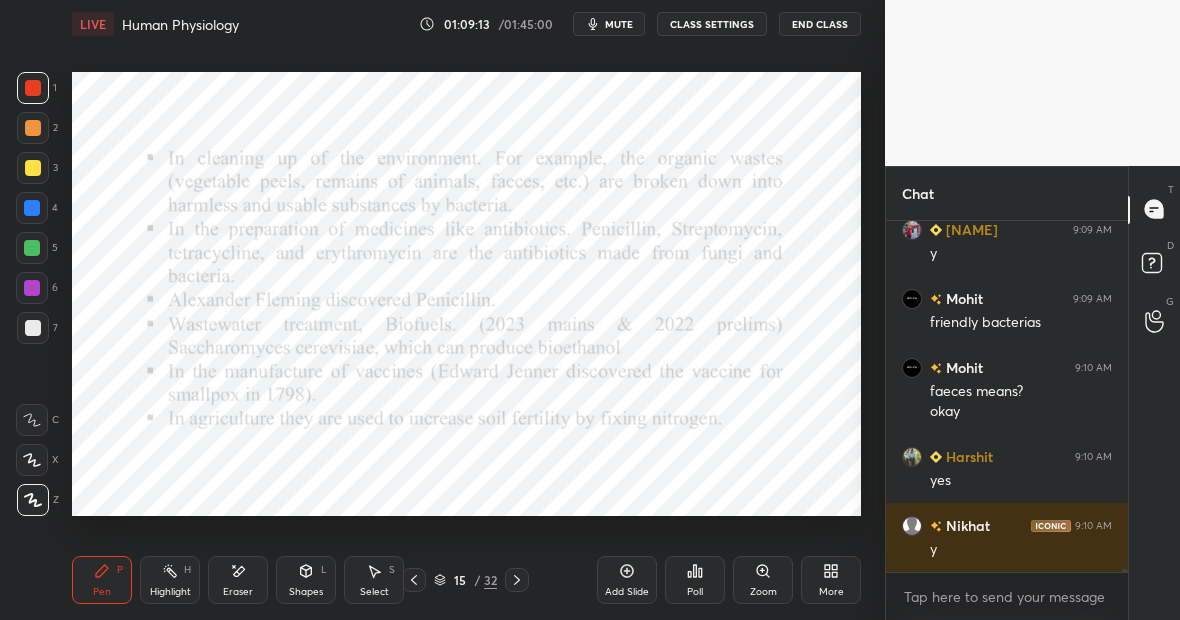 scroll, scrollTop: 41640, scrollLeft: 0, axis: vertical 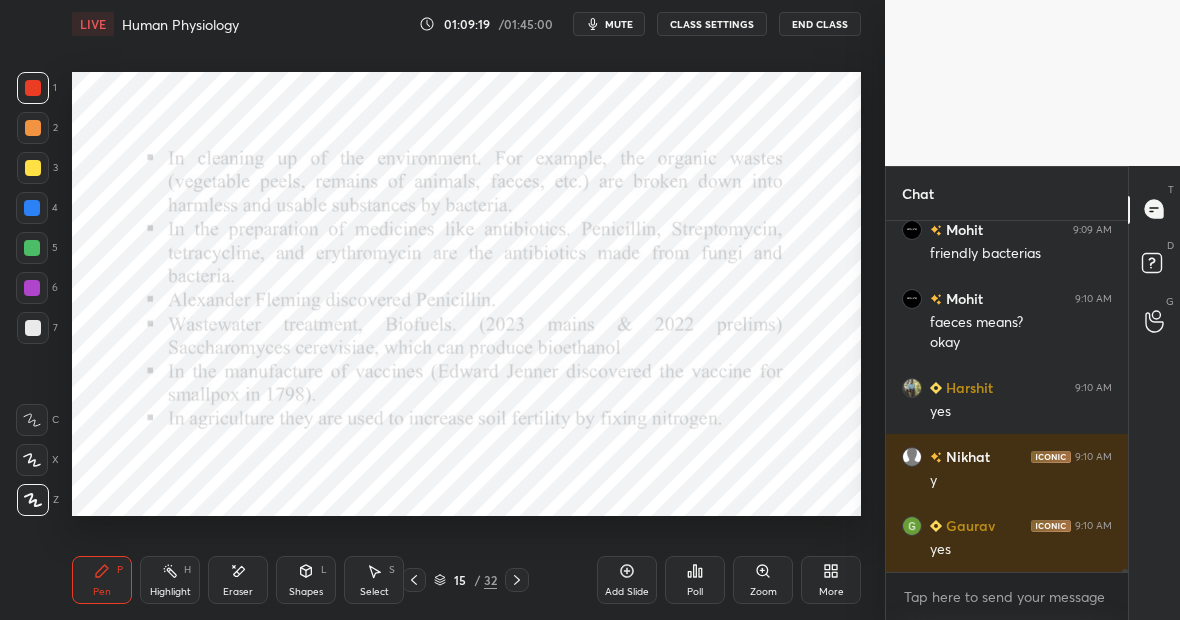 click 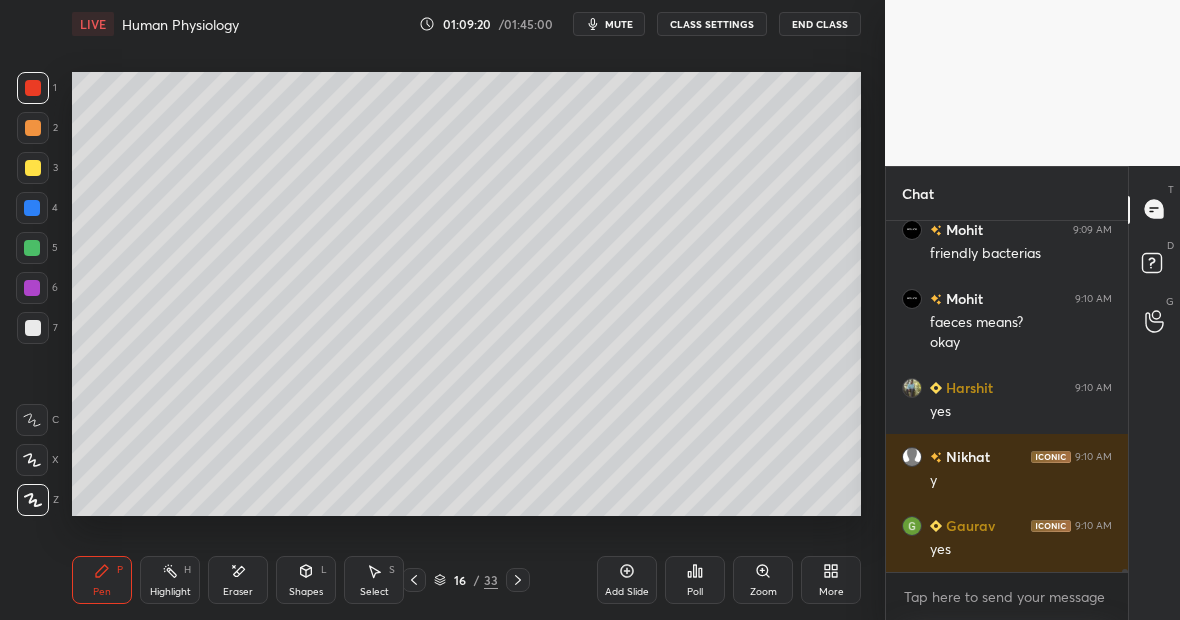 click at bounding box center (33, 168) 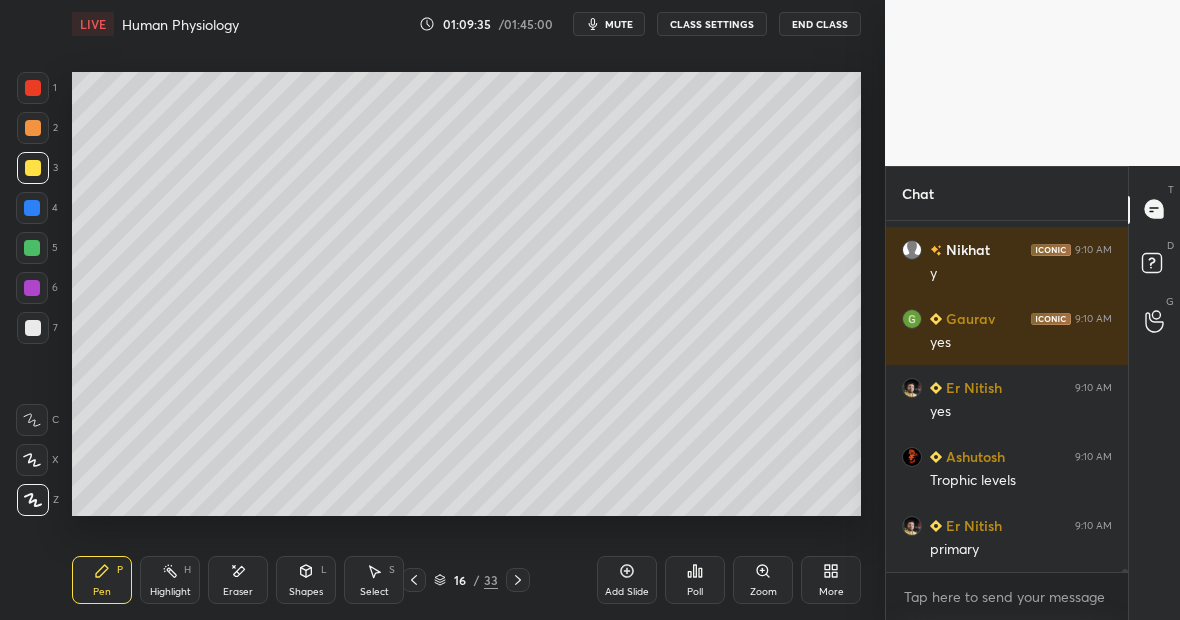 scroll, scrollTop: 41916, scrollLeft: 0, axis: vertical 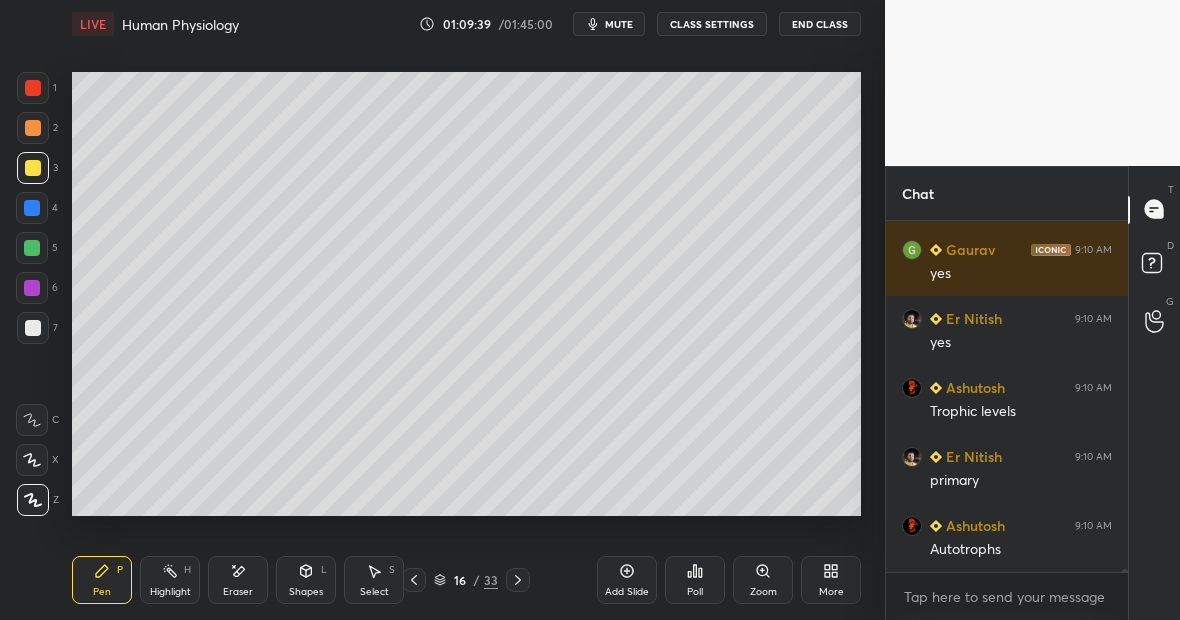 click at bounding box center [33, 88] 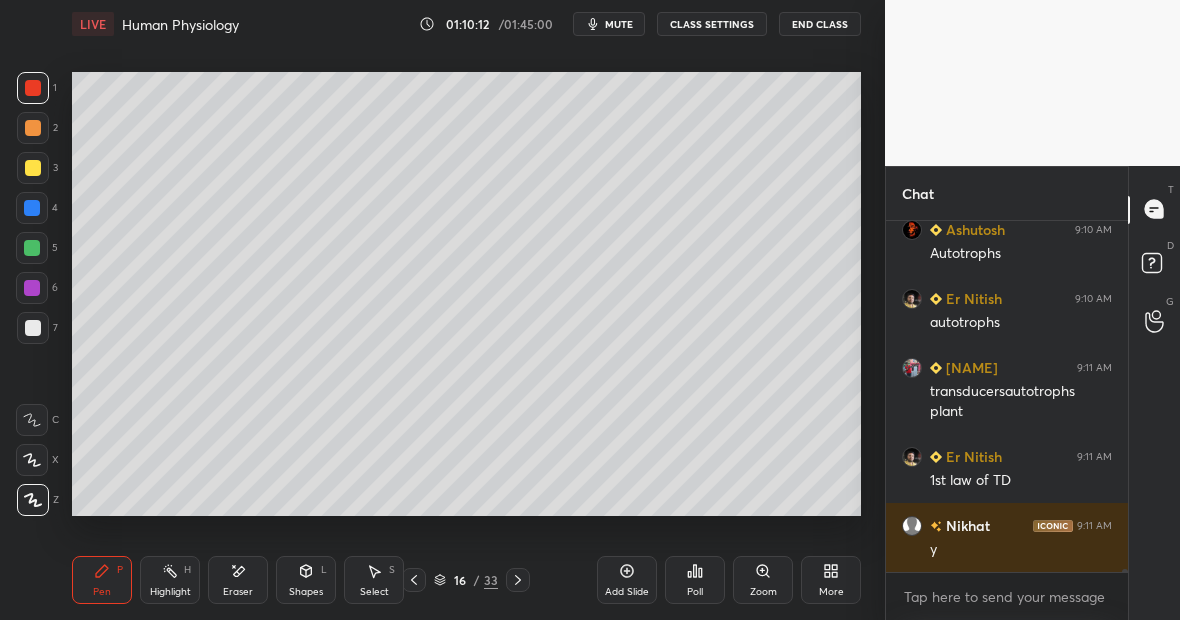 scroll, scrollTop: 42299, scrollLeft: 0, axis: vertical 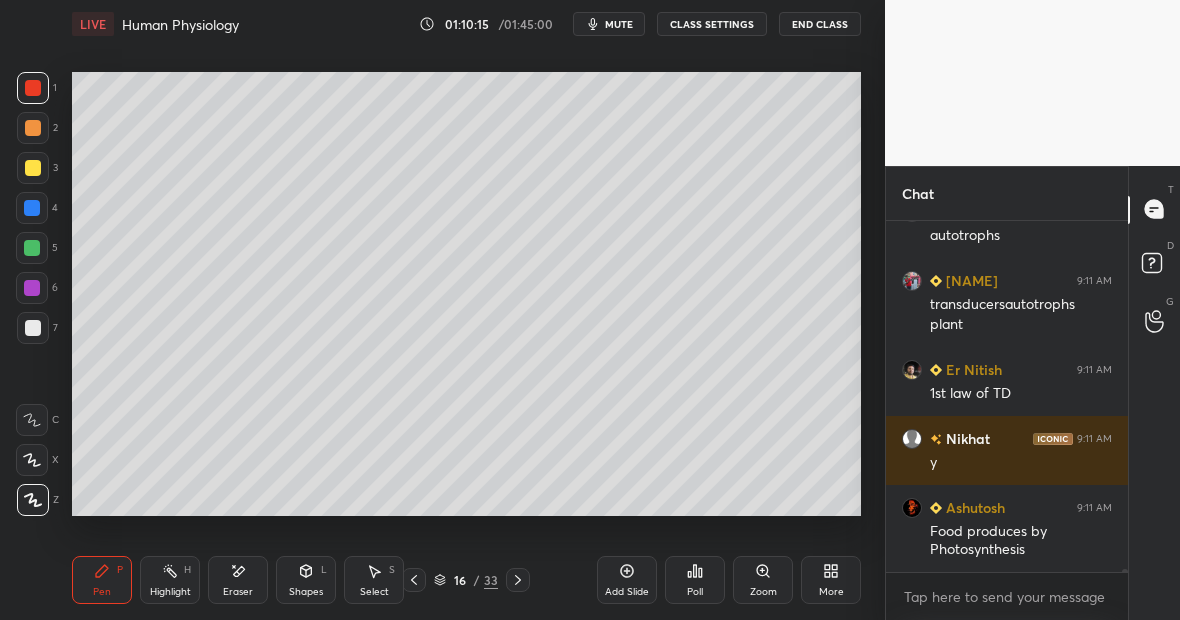 click 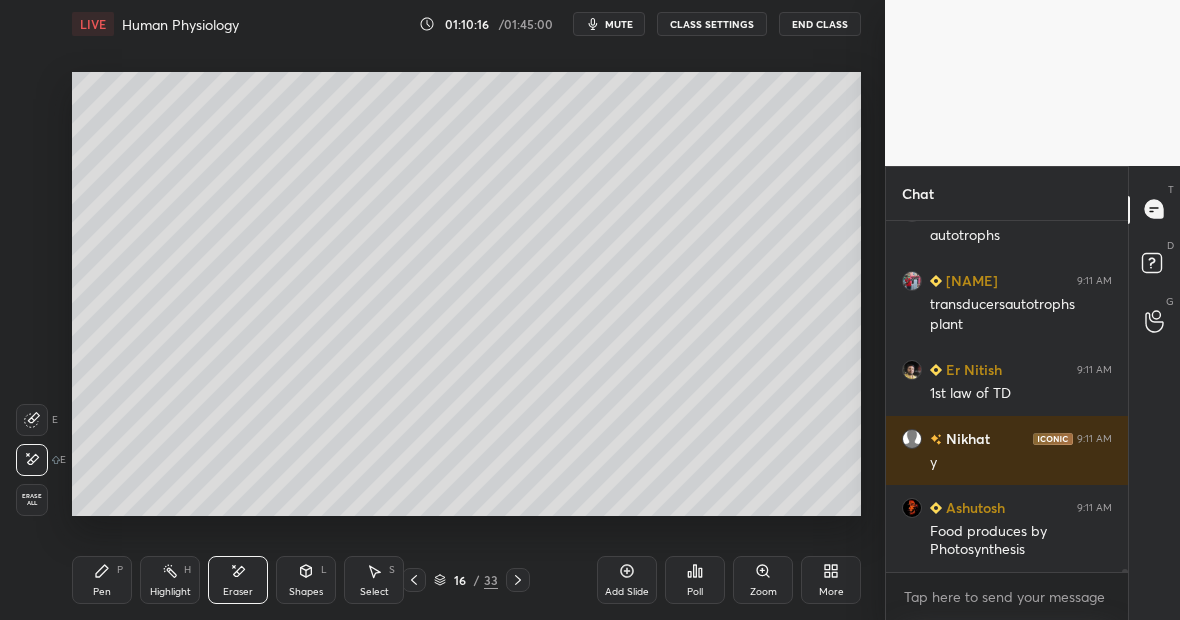 click on "P" at bounding box center [120, 570] 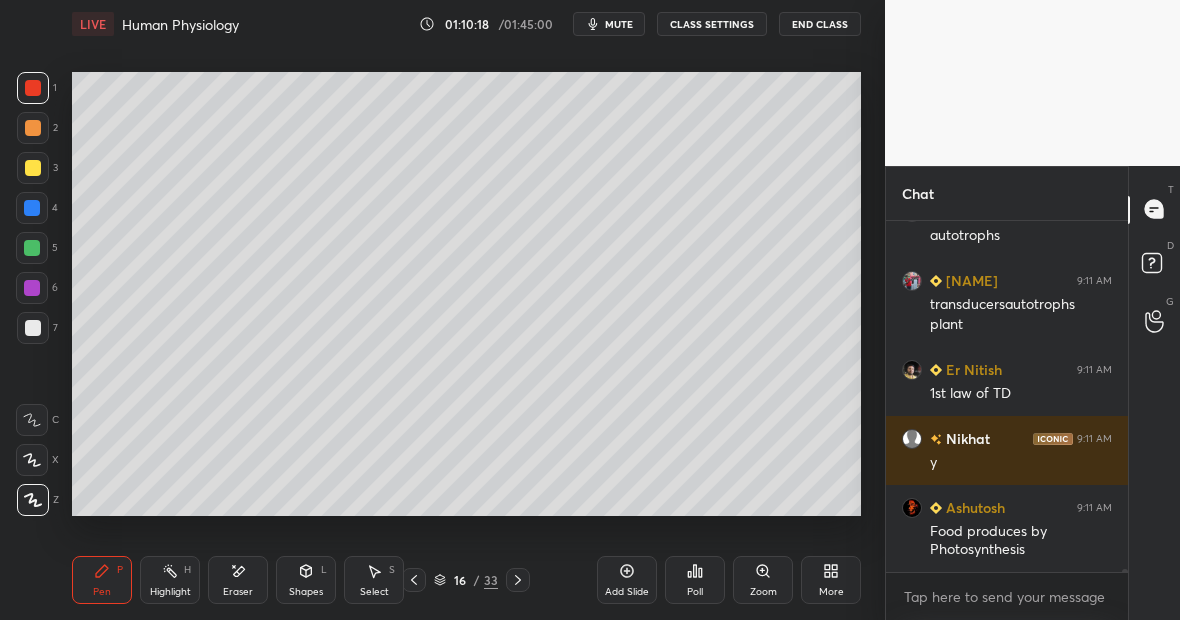 click at bounding box center [33, 168] 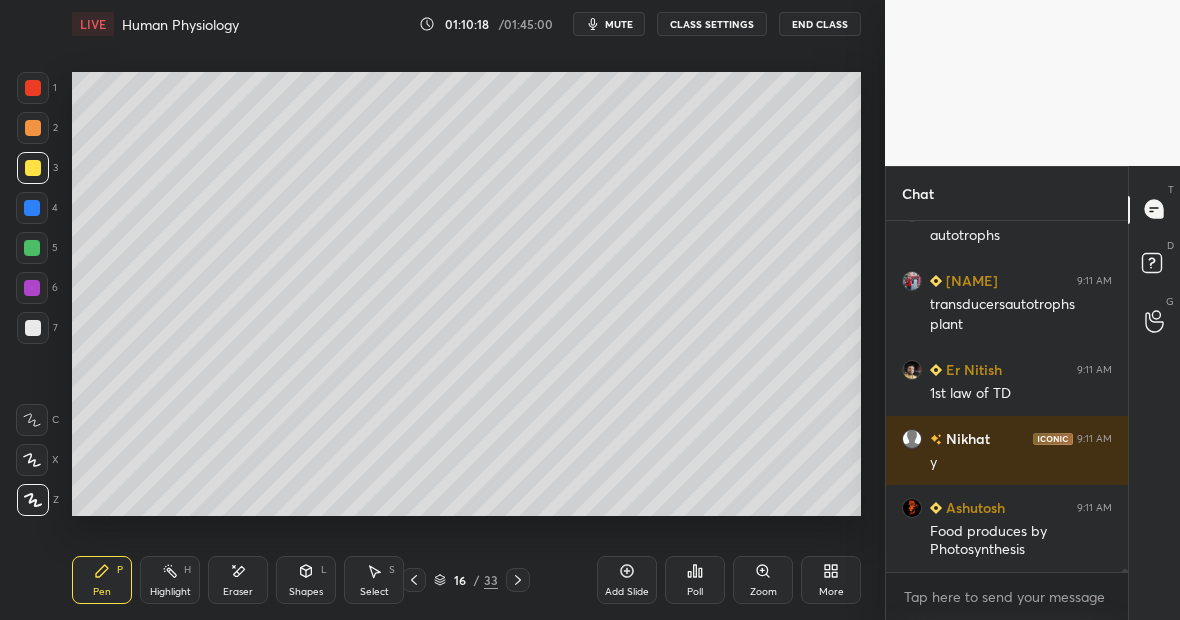 scroll, scrollTop: 42368, scrollLeft: 0, axis: vertical 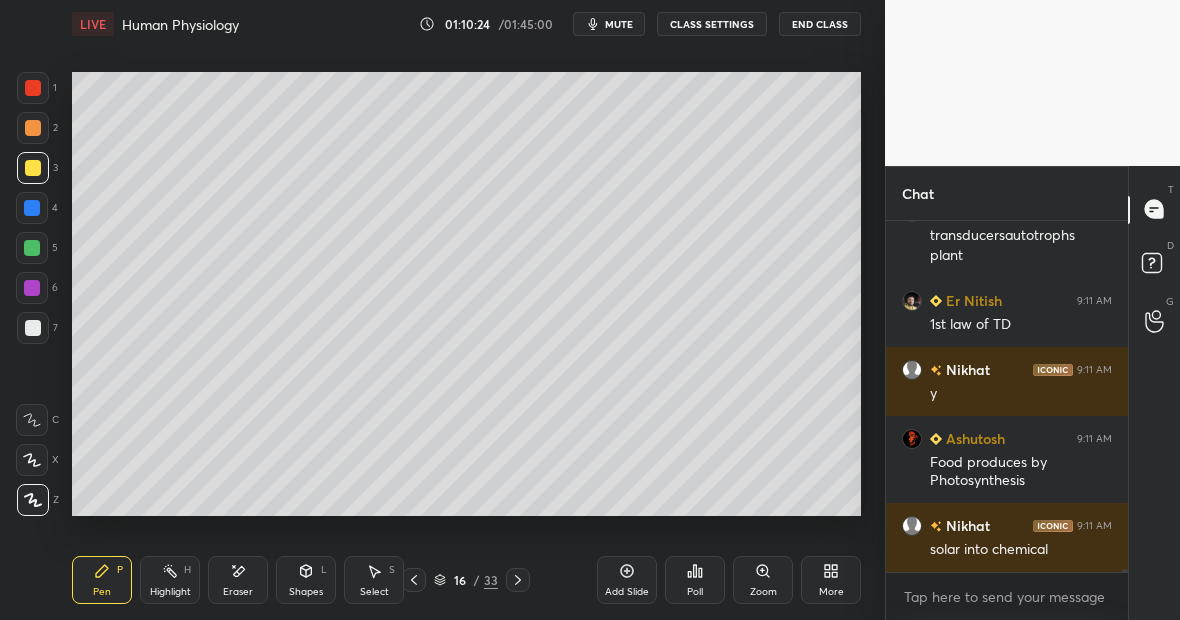 click on "Highlight H" at bounding box center (170, 580) 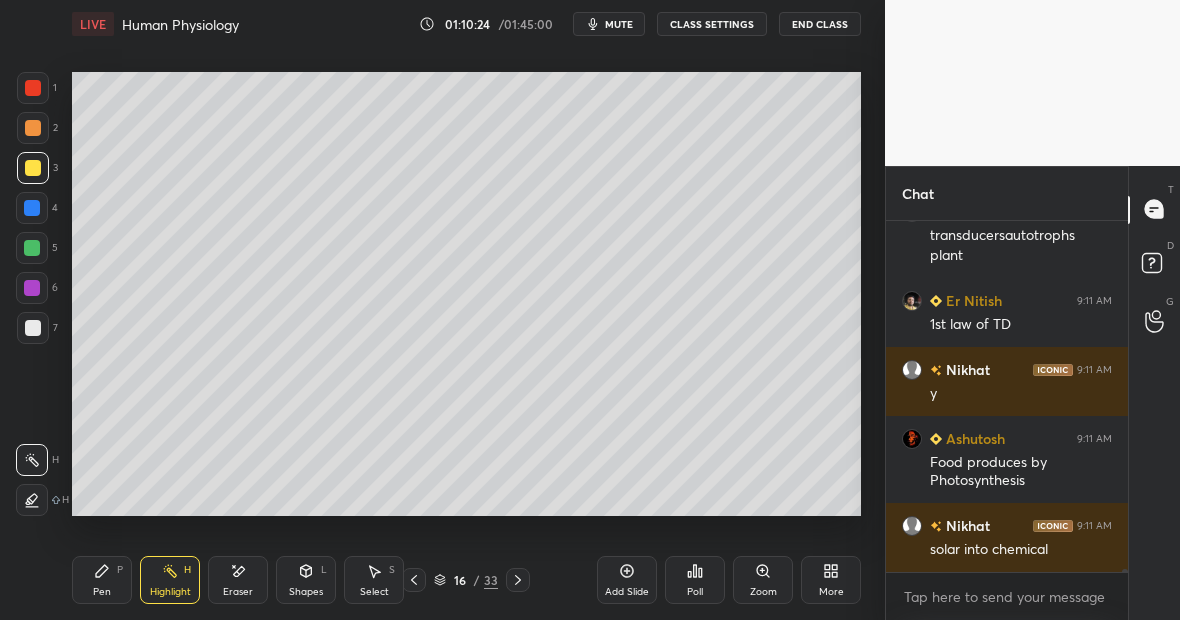 click on "Pen P" at bounding box center (102, 580) 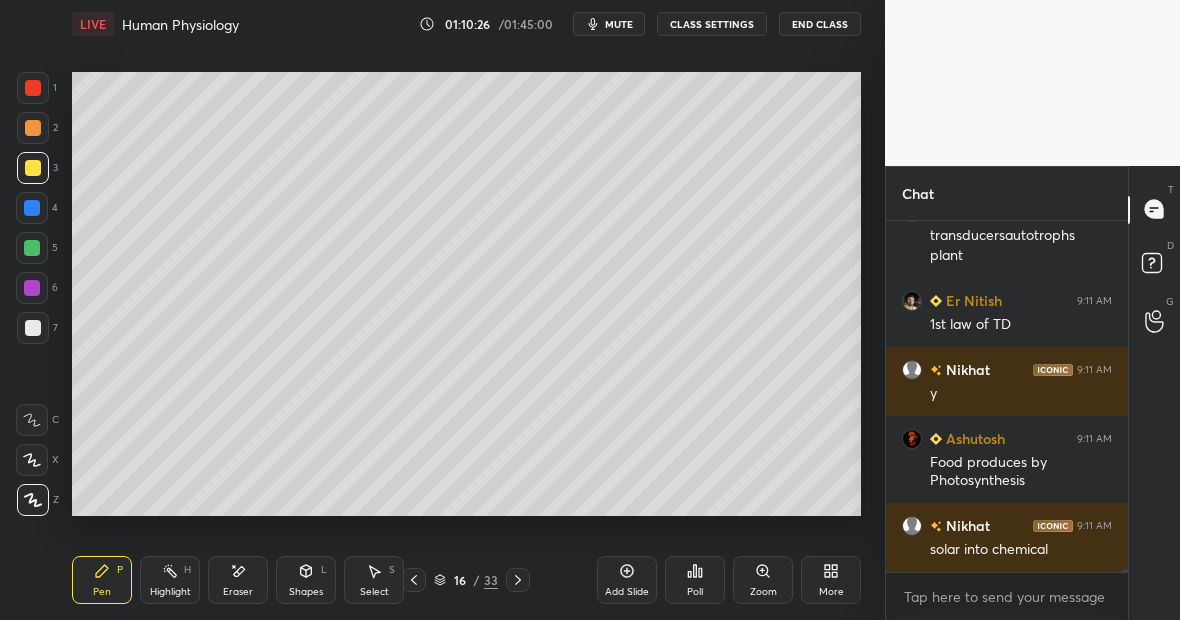 click at bounding box center (32, 248) 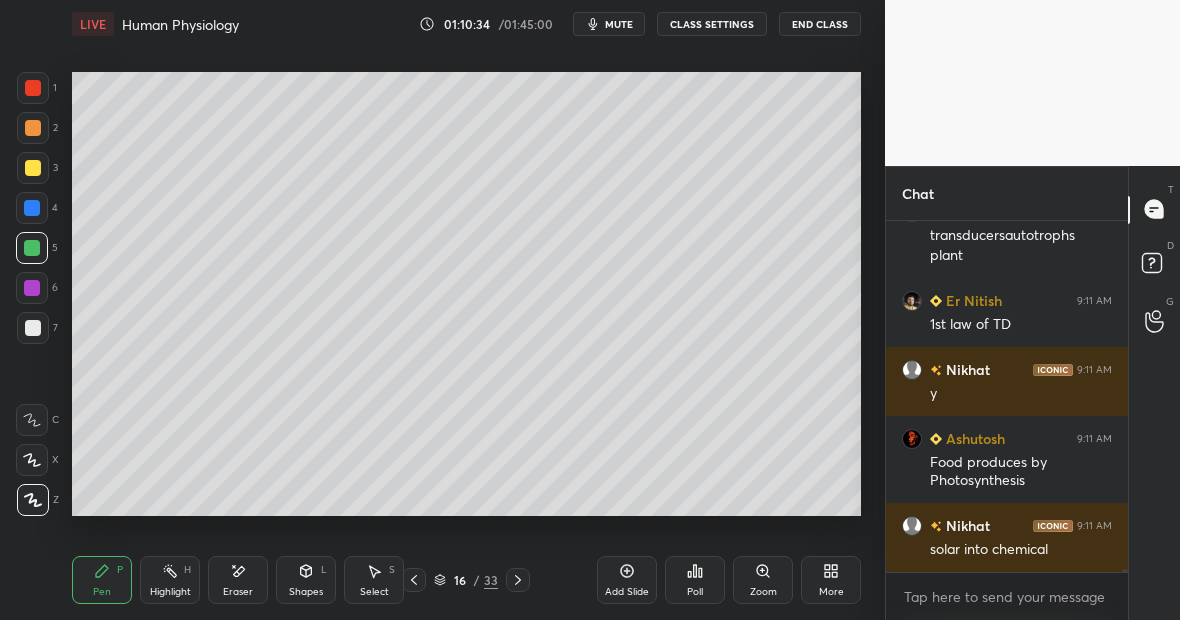 scroll, scrollTop: 42437, scrollLeft: 0, axis: vertical 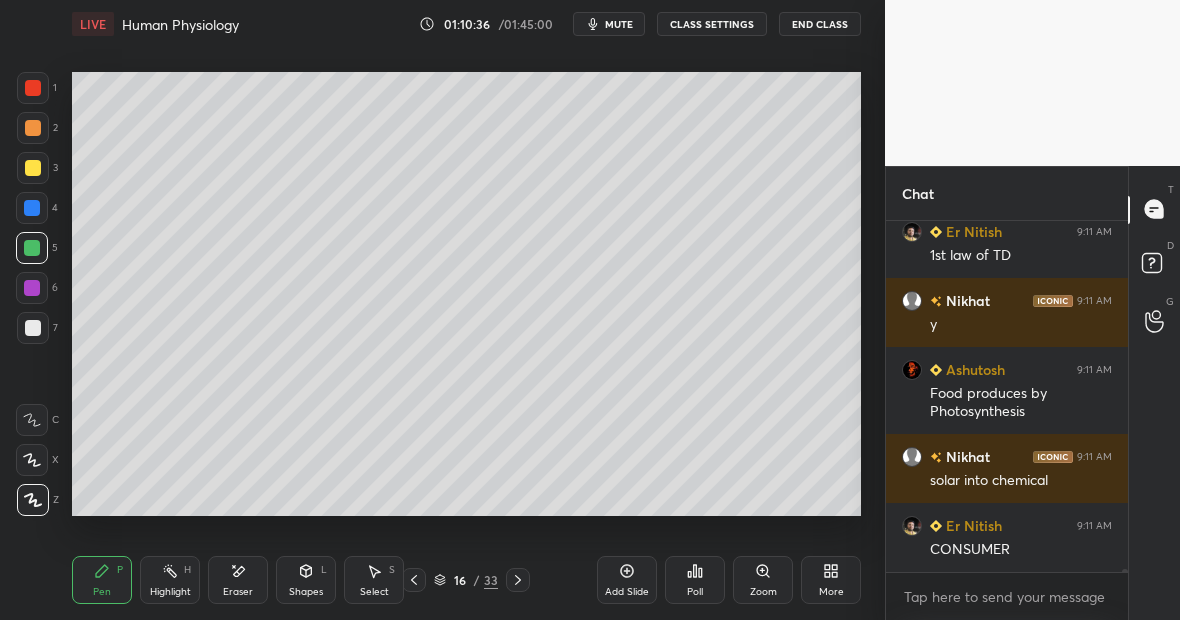 click on "Eraser" at bounding box center [238, 580] 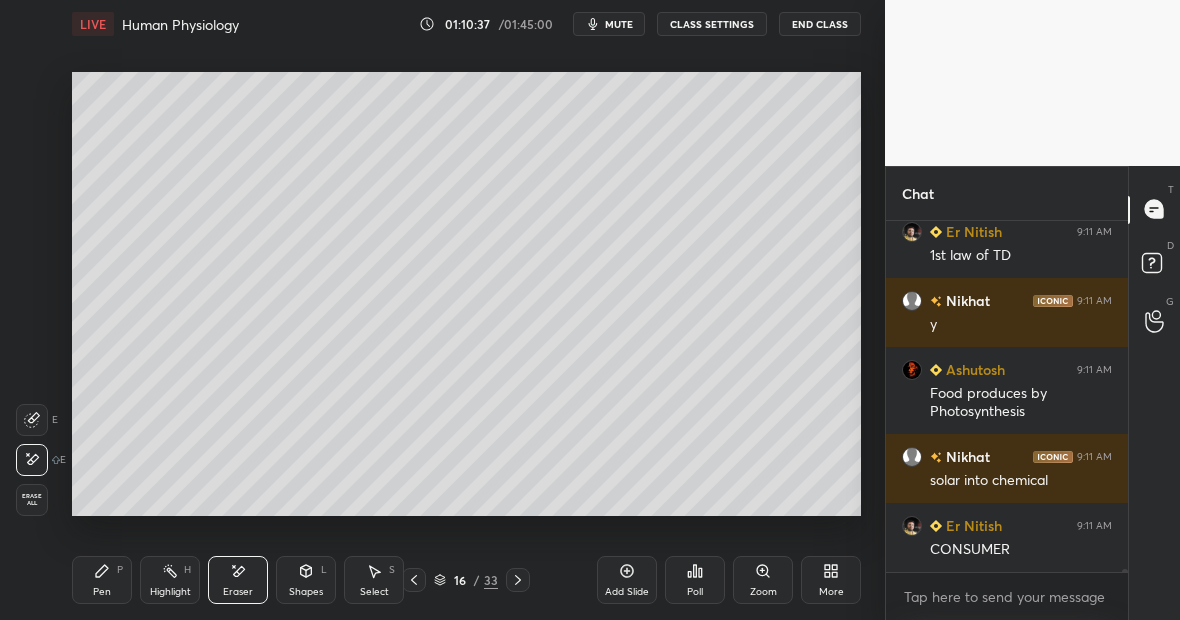 click on "Pen P" at bounding box center (102, 580) 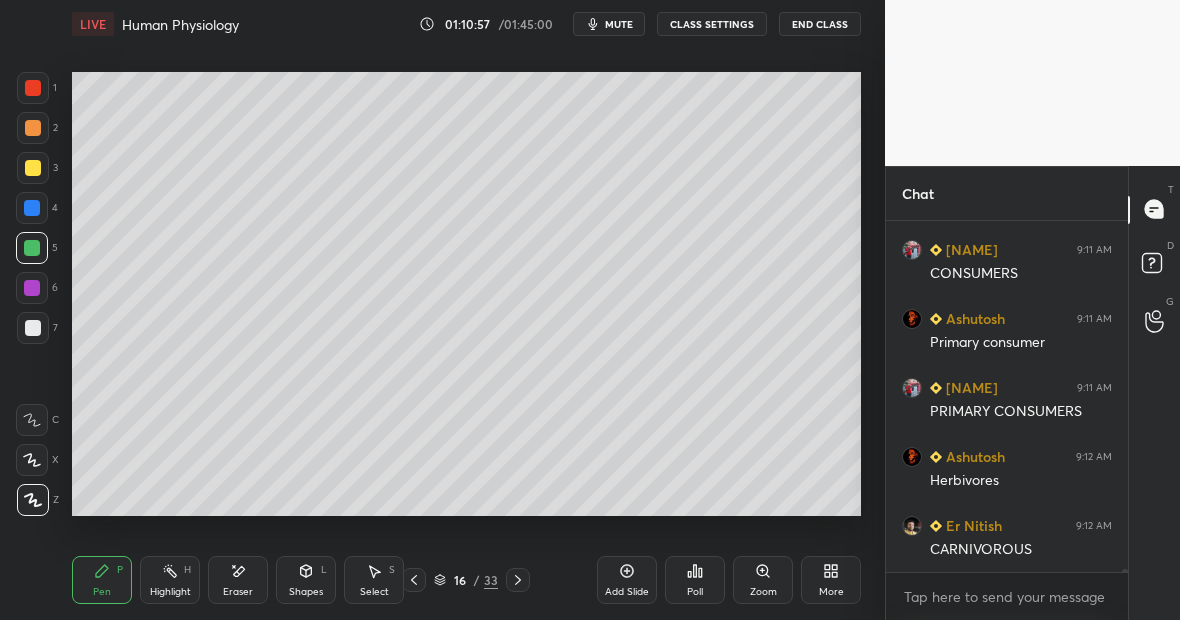 scroll, scrollTop: 42851, scrollLeft: 0, axis: vertical 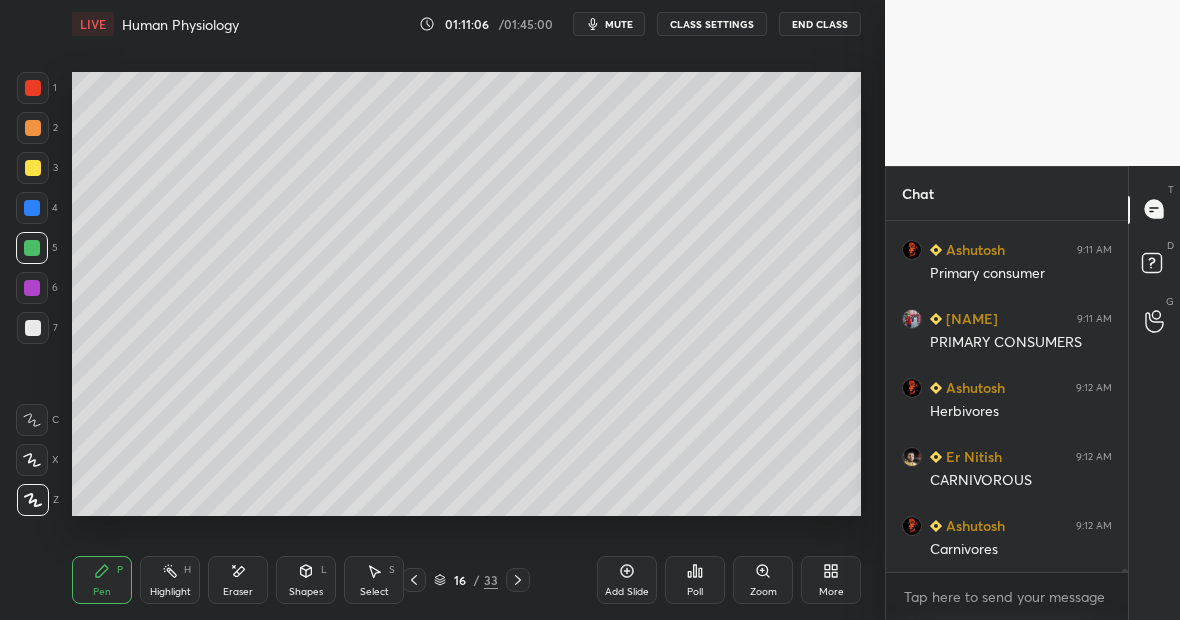 click at bounding box center (33, 88) 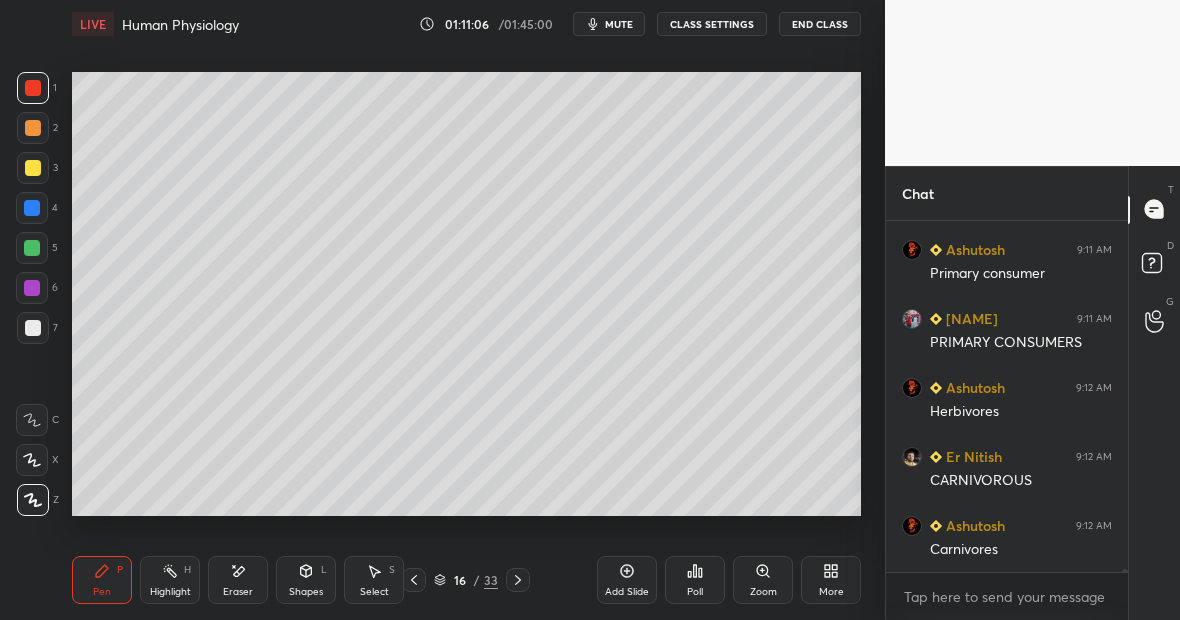 scroll, scrollTop: 42920, scrollLeft: 0, axis: vertical 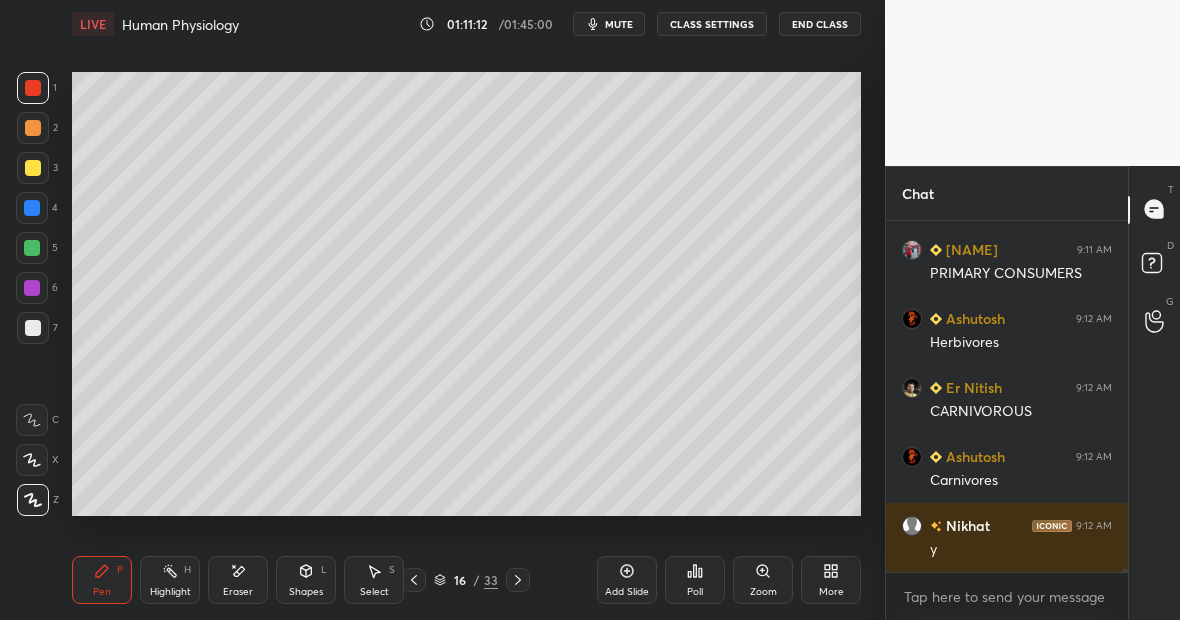 click at bounding box center (33, 168) 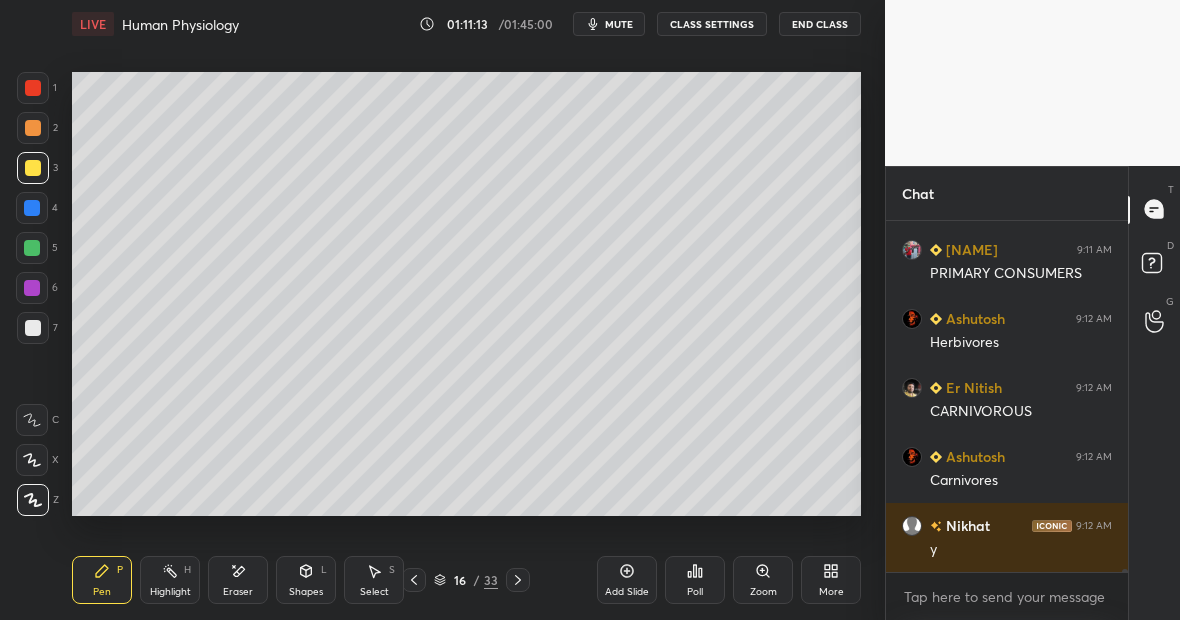 click at bounding box center (32, 248) 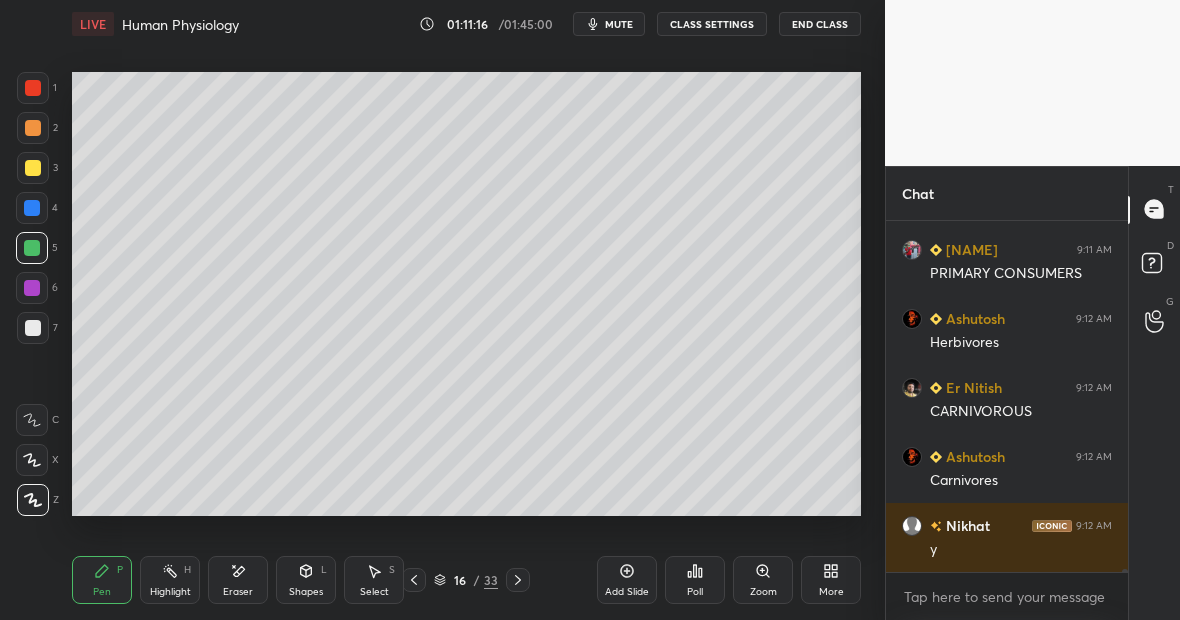 scroll, scrollTop: 42989, scrollLeft: 0, axis: vertical 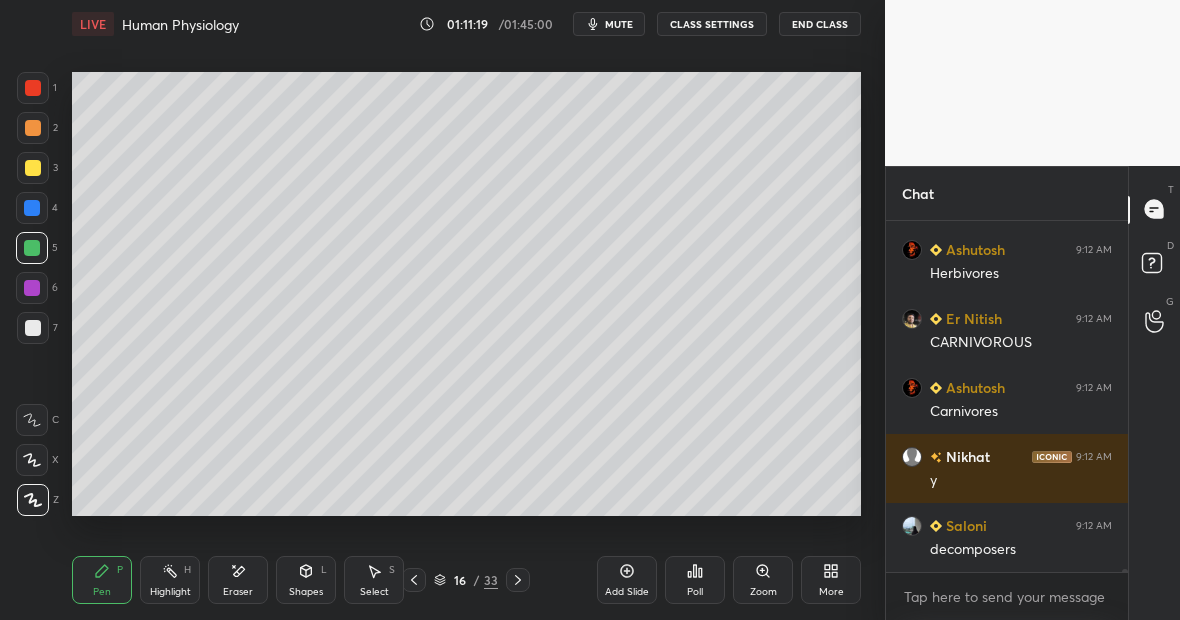 click at bounding box center (33, 88) 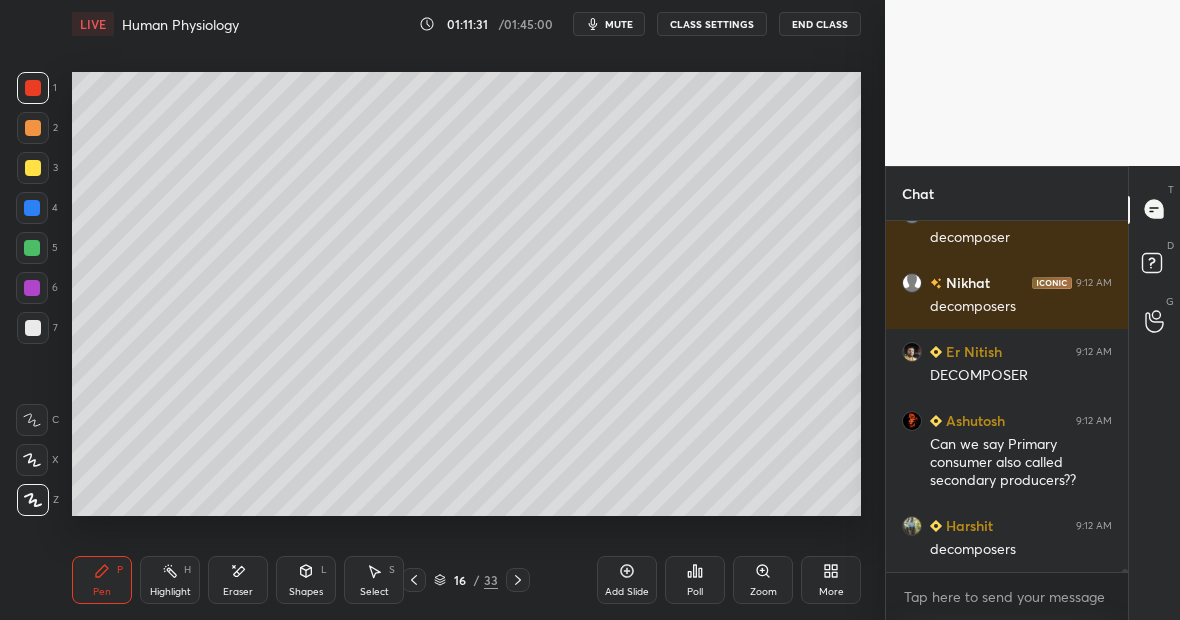 scroll, scrollTop: 43439, scrollLeft: 0, axis: vertical 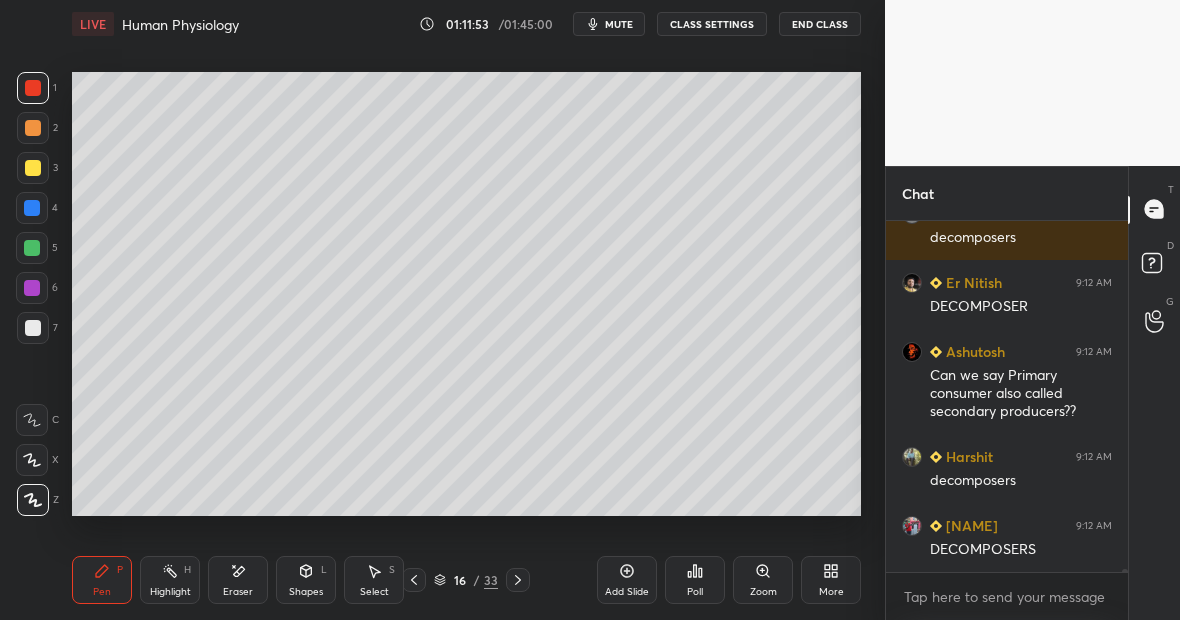 click on "Highlight" at bounding box center [170, 592] 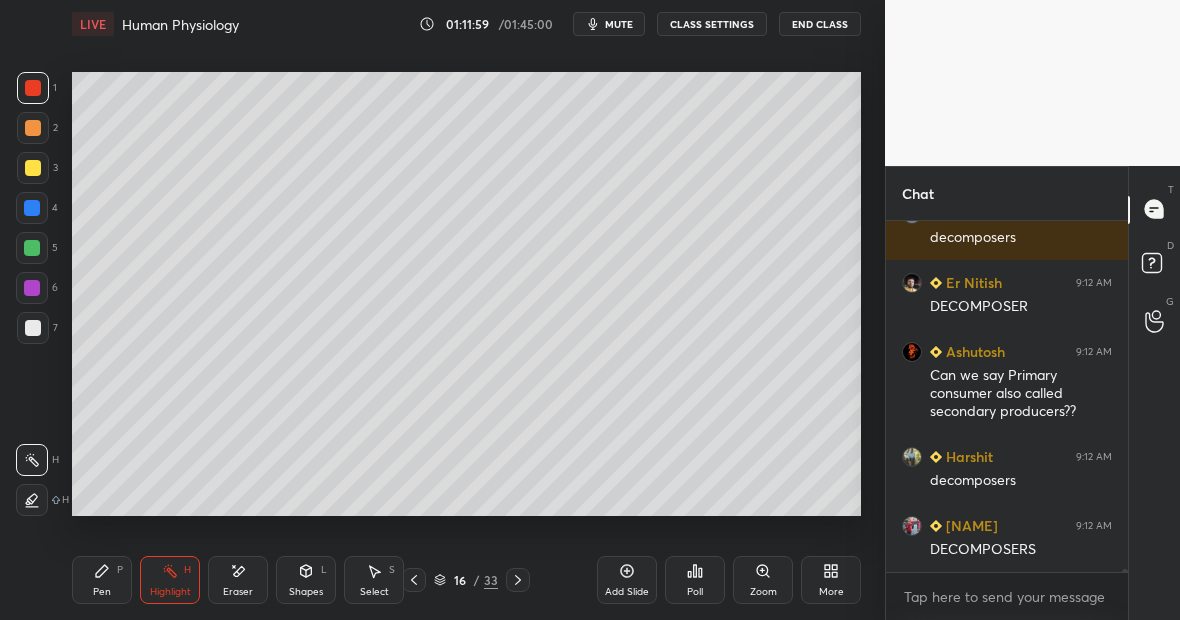 click on "Pen P" at bounding box center (102, 580) 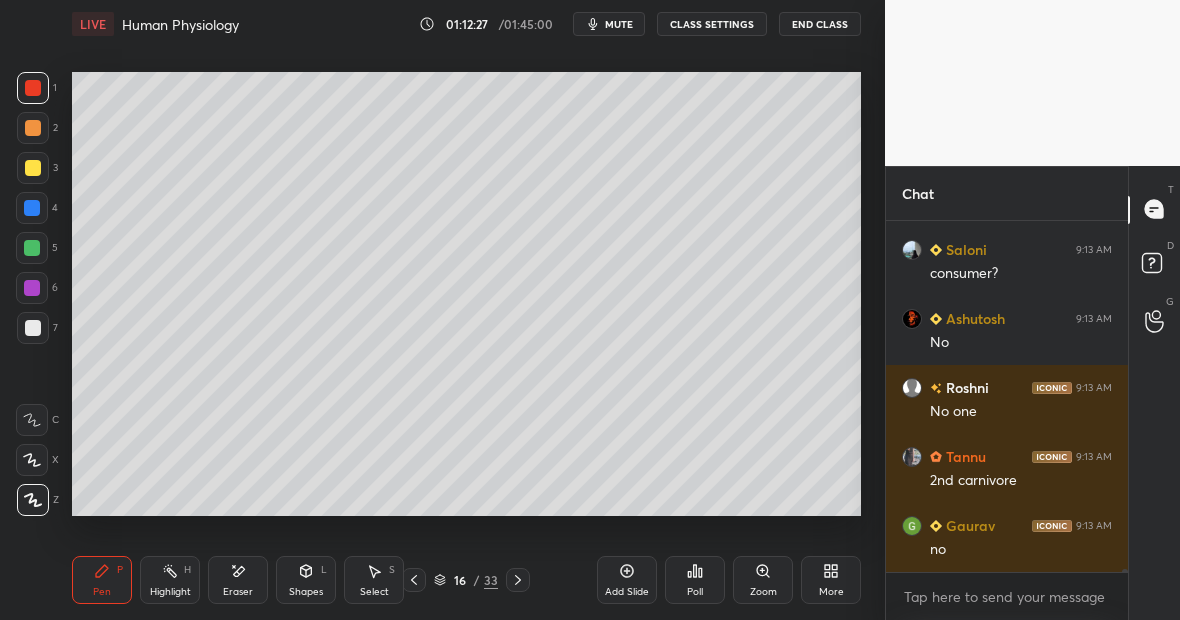 scroll, scrollTop: 44060, scrollLeft: 0, axis: vertical 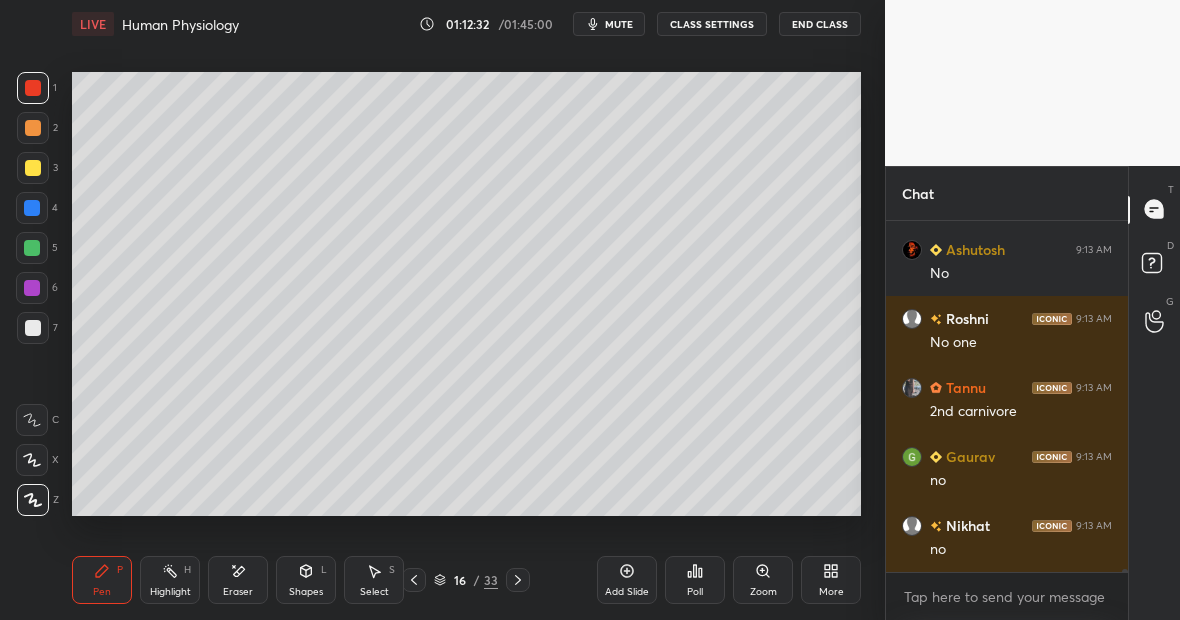 click at bounding box center (32, 208) 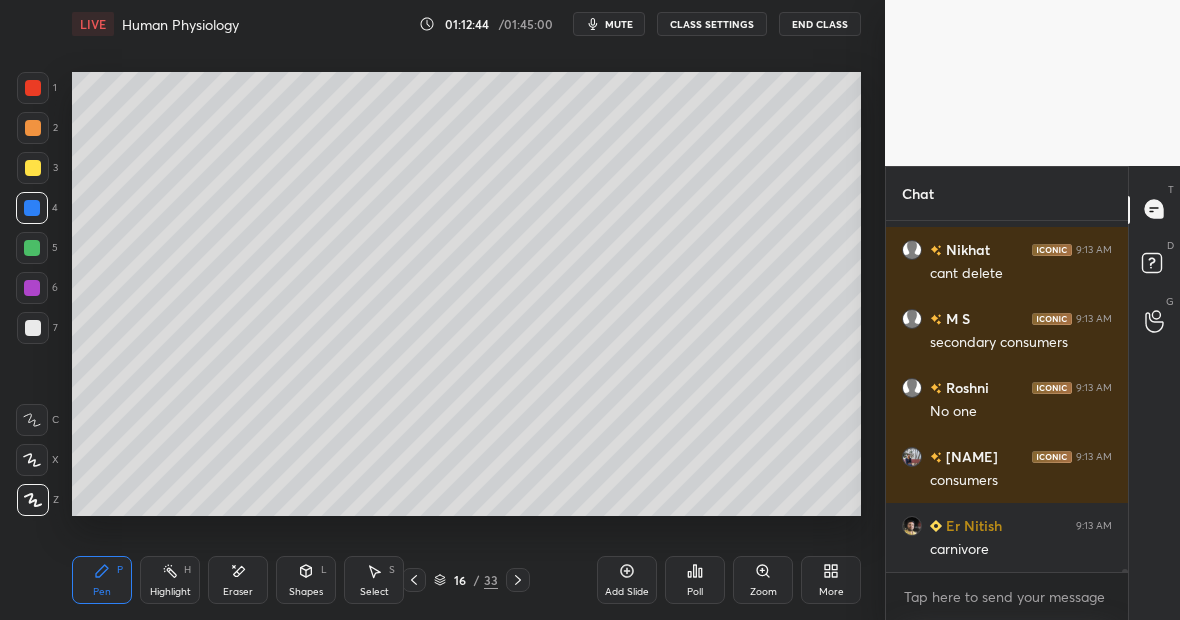 scroll, scrollTop: 44630, scrollLeft: 0, axis: vertical 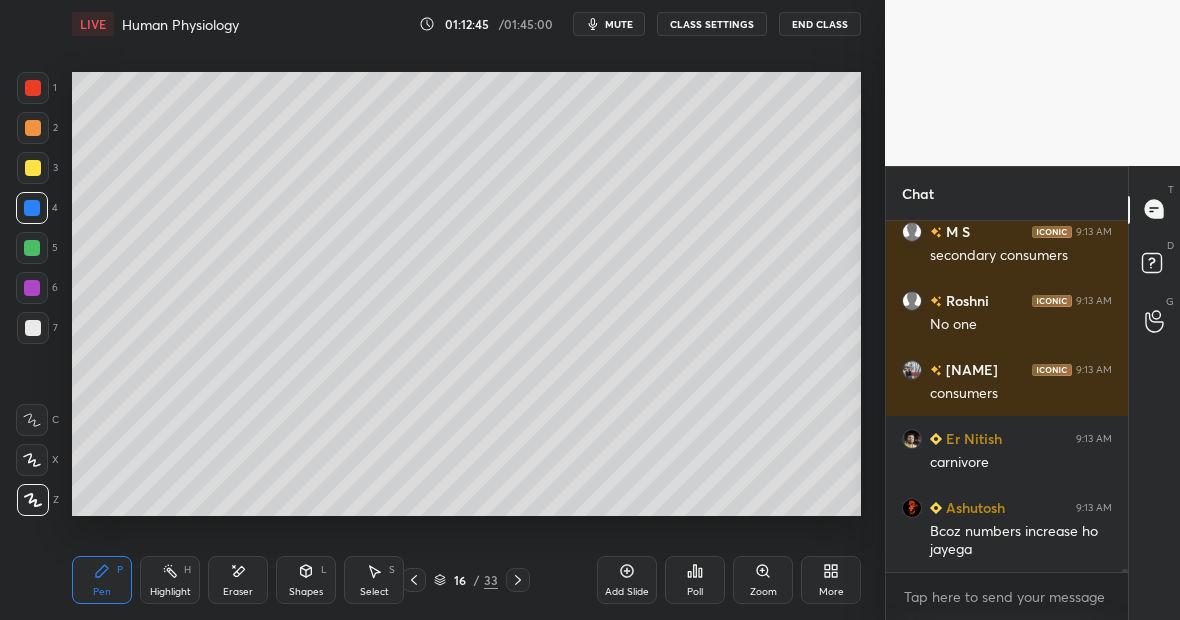 click on "Highlight H" at bounding box center [170, 580] 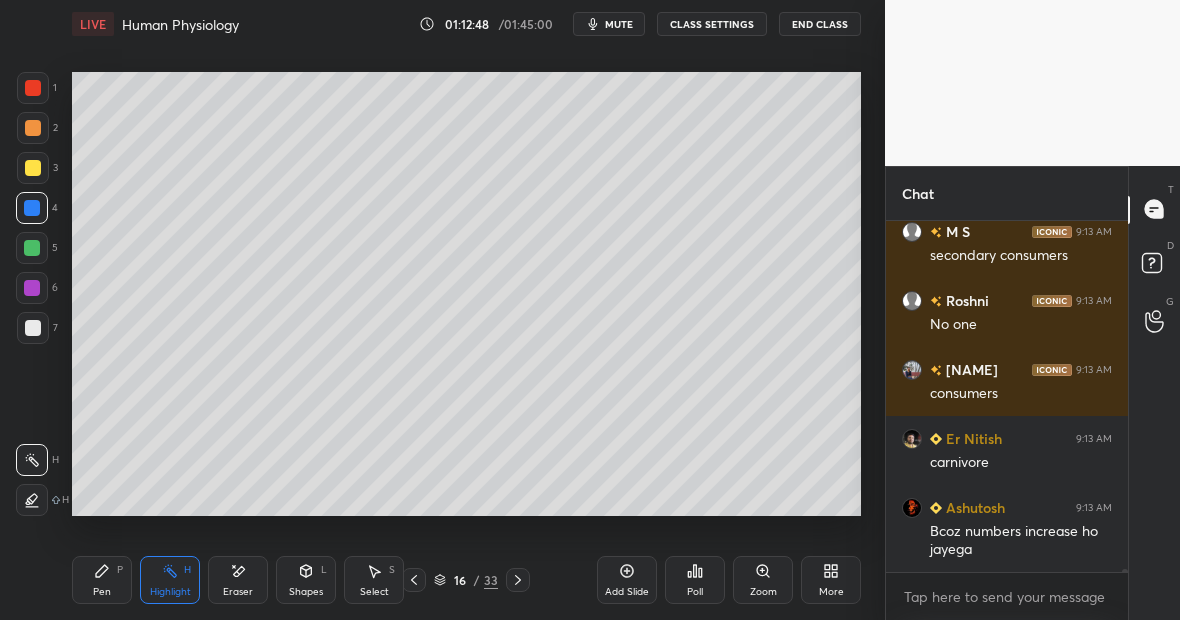 click on "Pen P" at bounding box center (102, 580) 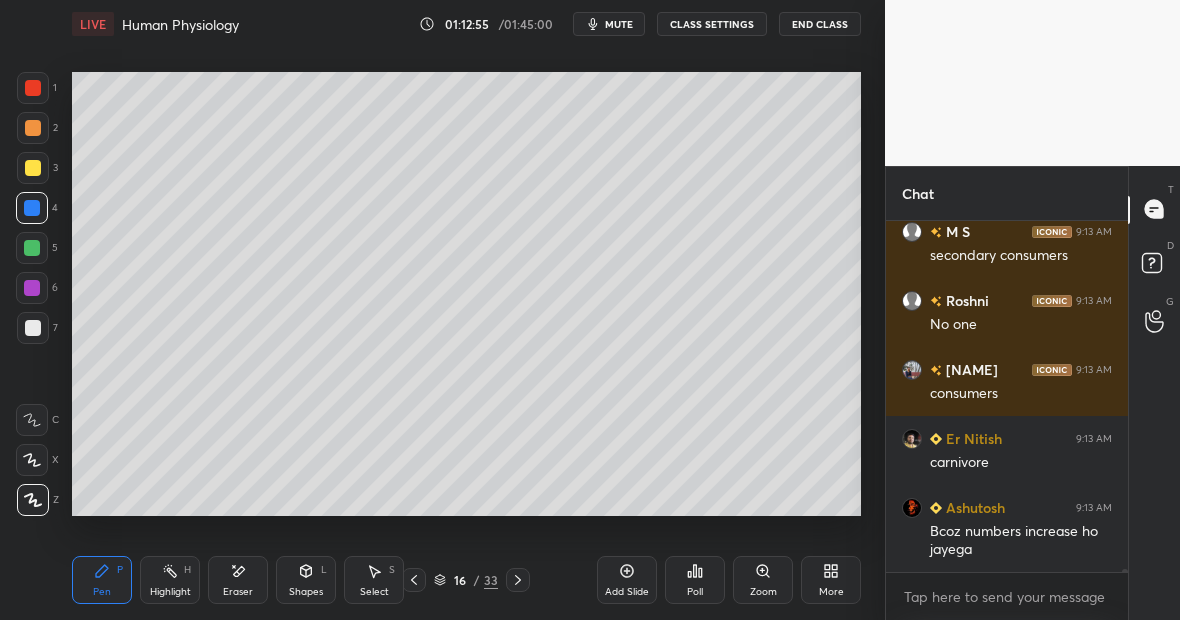 click on "Pen P" at bounding box center (102, 580) 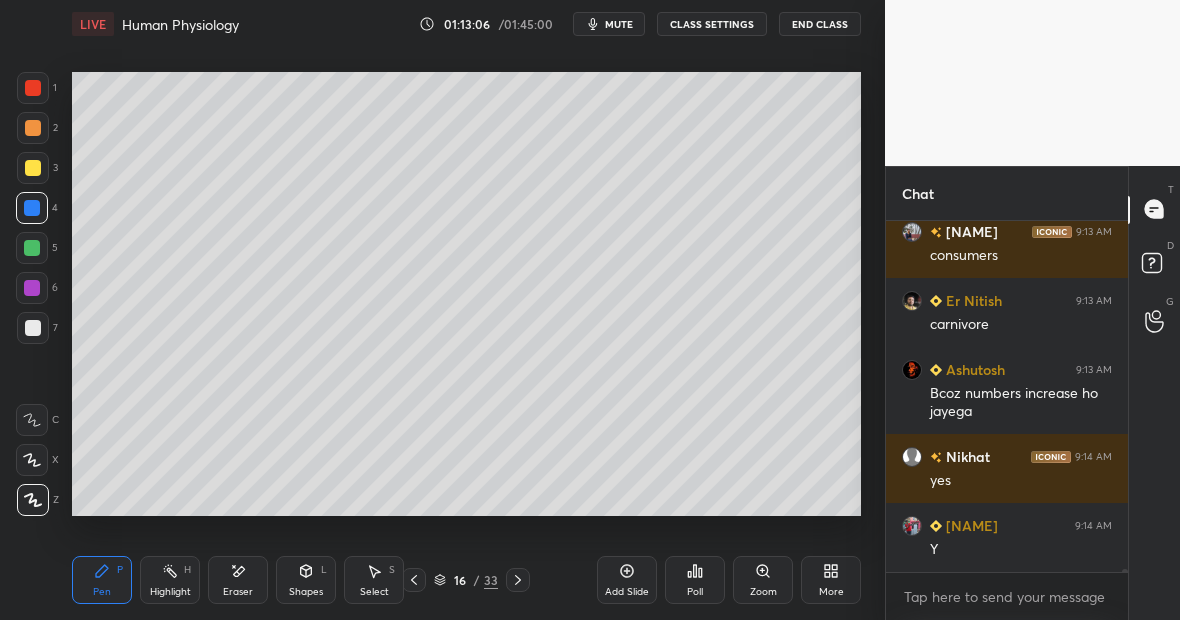 scroll, scrollTop: 44837, scrollLeft: 0, axis: vertical 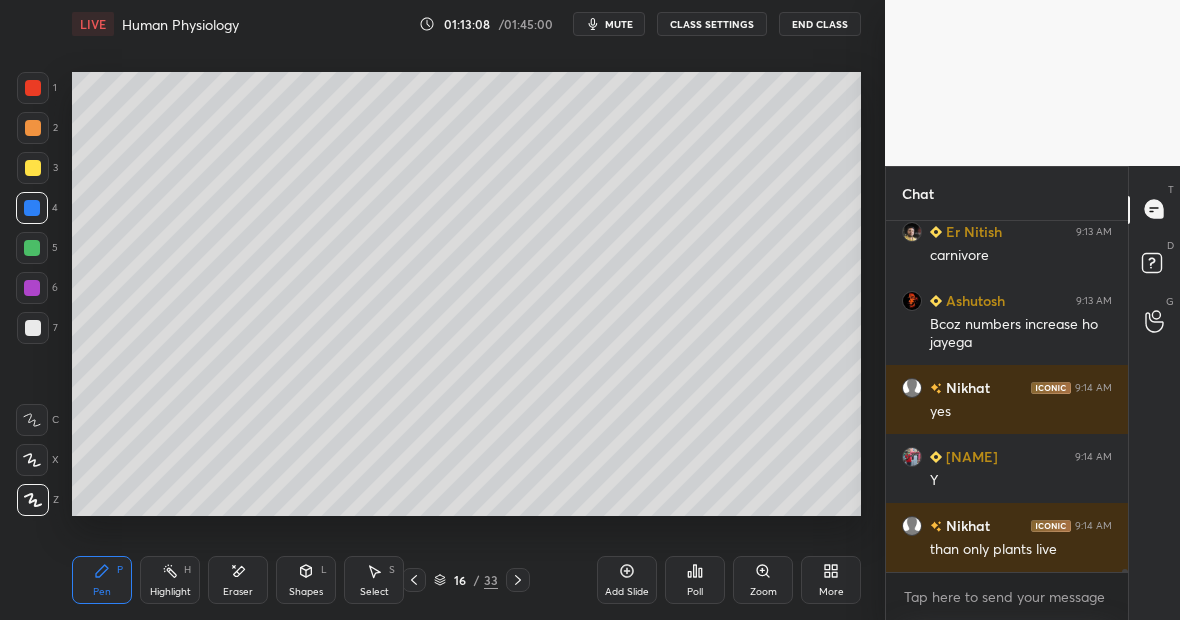 click on "Highlight" at bounding box center (170, 592) 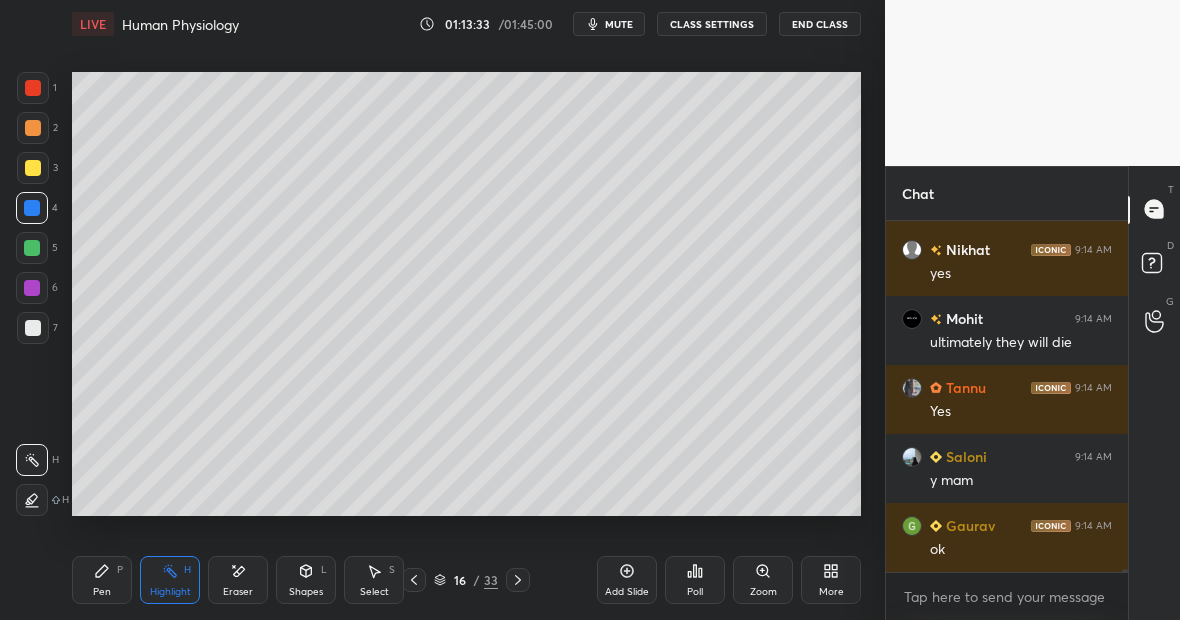 scroll, scrollTop: 45389, scrollLeft: 0, axis: vertical 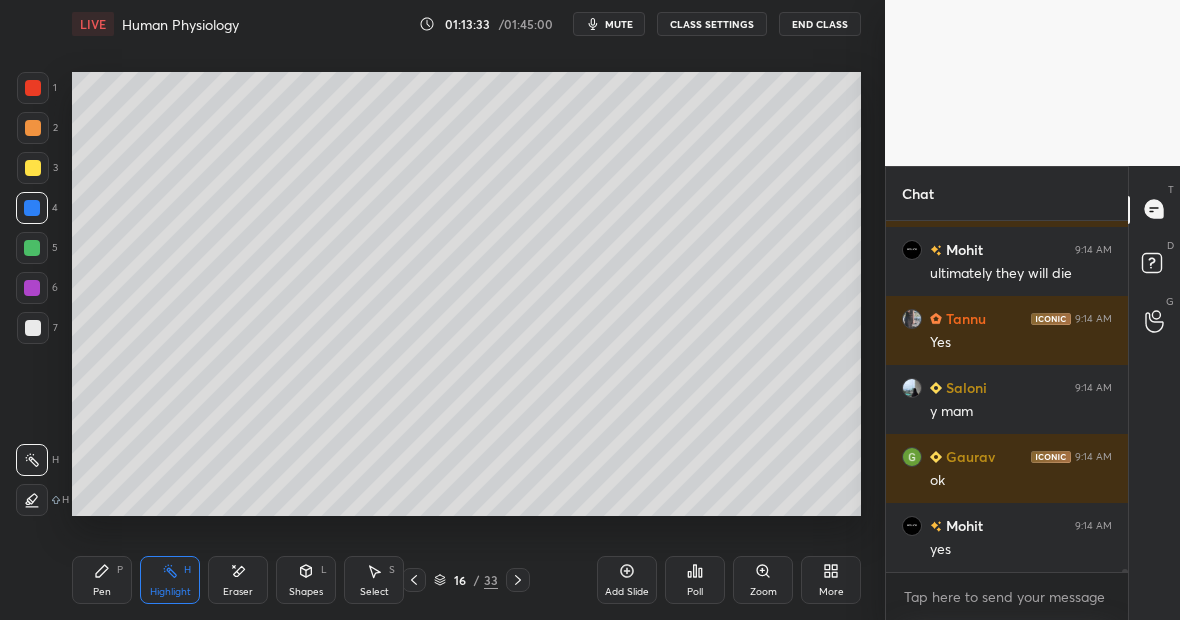click on "Highlight H" at bounding box center (170, 580) 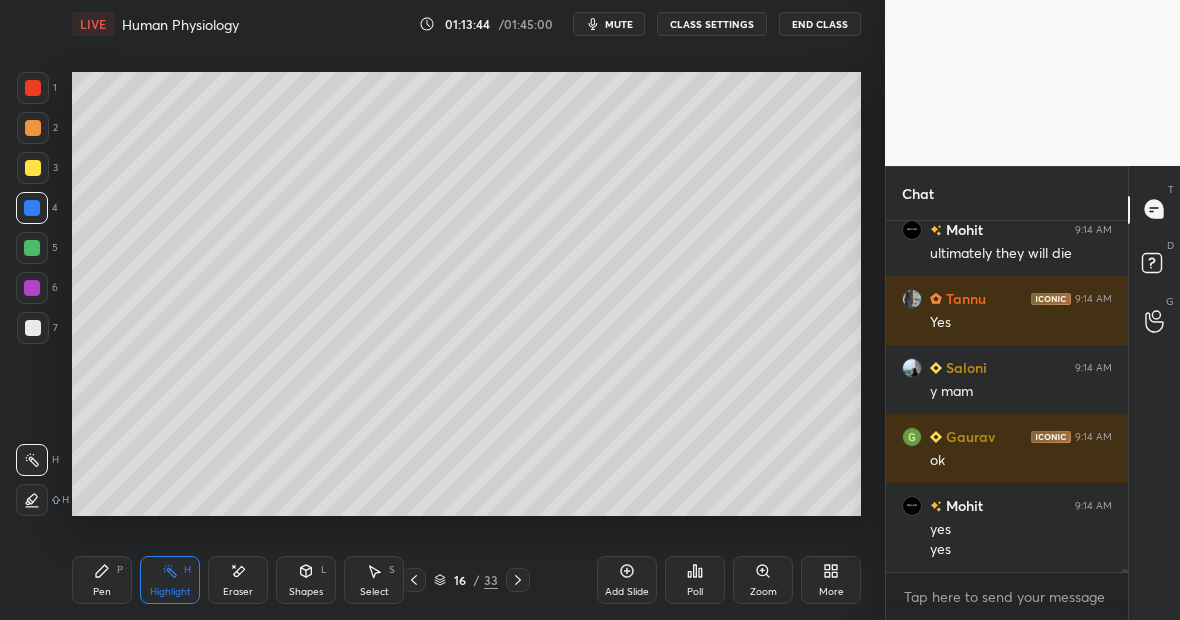 scroll, scrollTop: 45478, scrollLeft: 0, axis: vertical 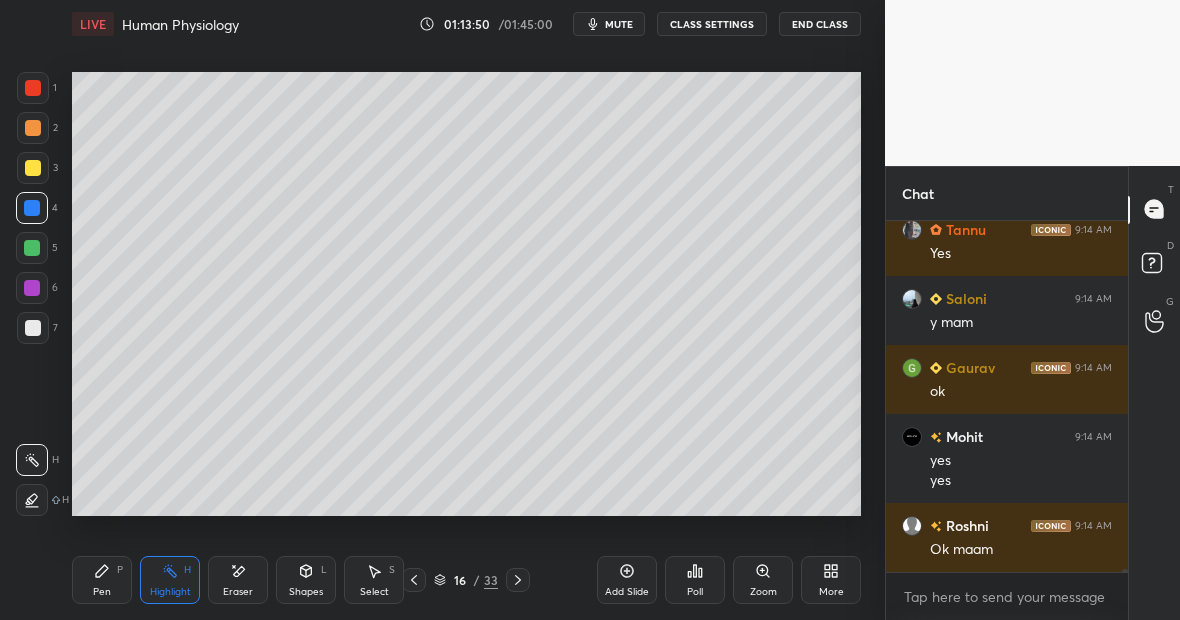 click on "Pen P" at bounding box center (102, 580) 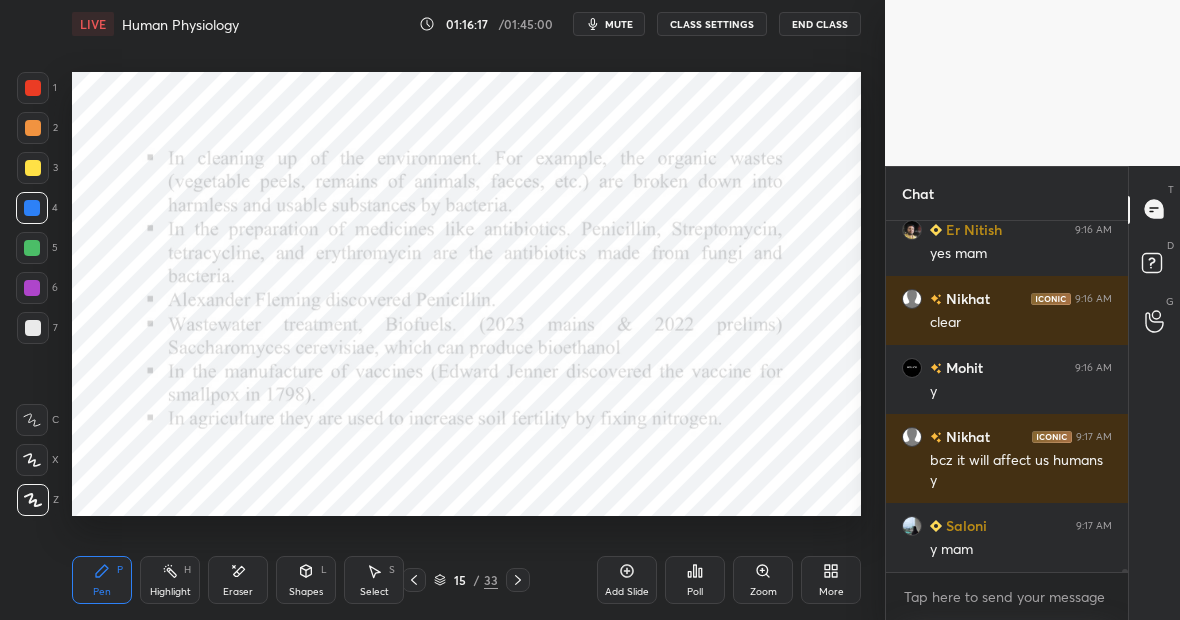 scroll, scrollTop: 45444, scrollLeft: 0, axis: vertical 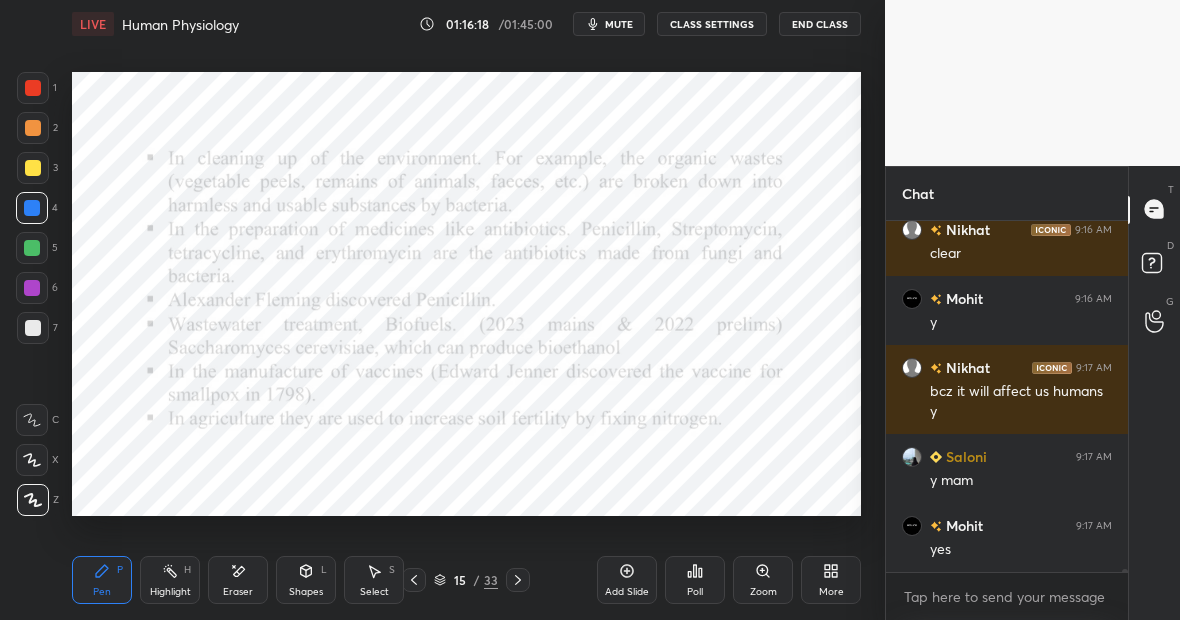 click on "Pen P" at bounding box center (102, 580) 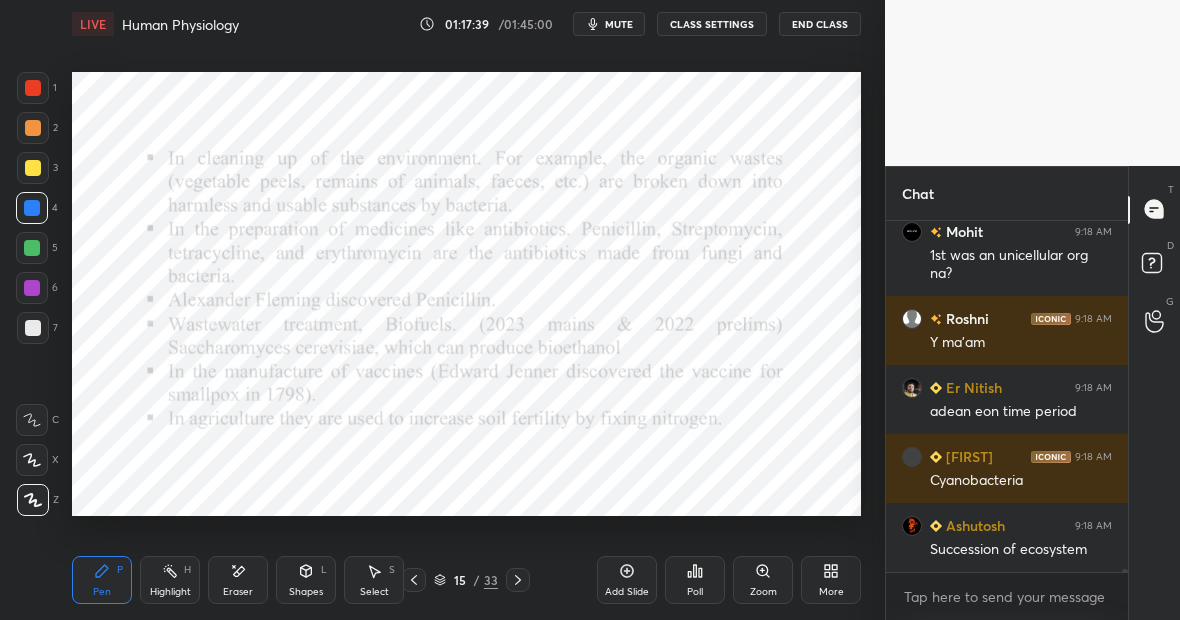 scroll, scrollTop: 46675, scrollLeft: 0, axis: vertical 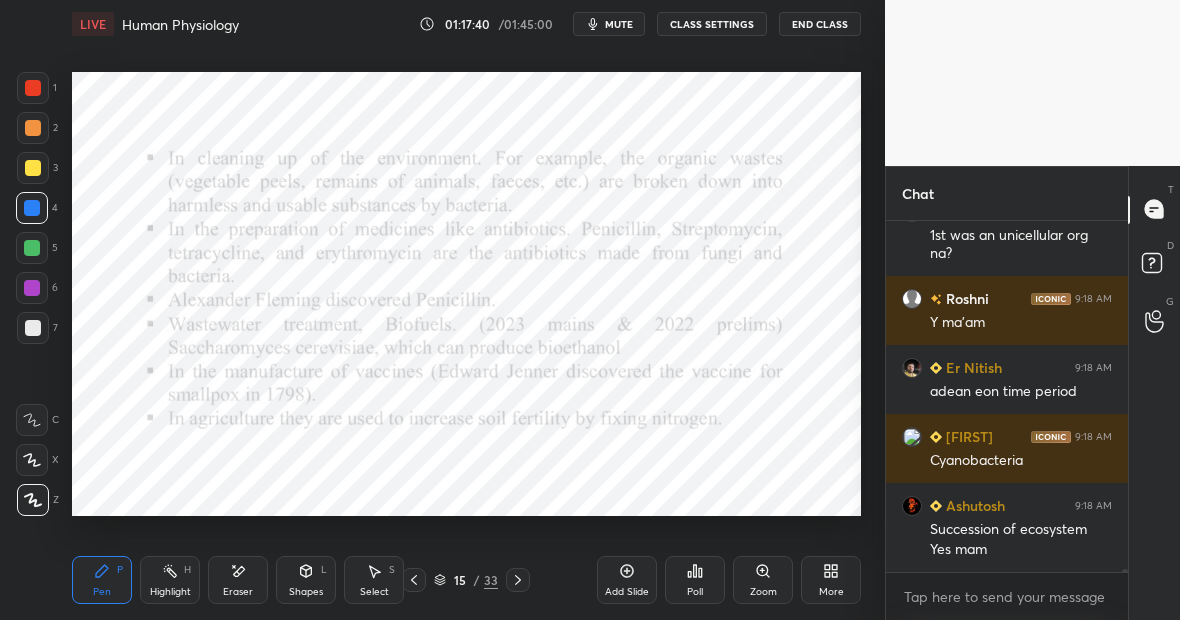click 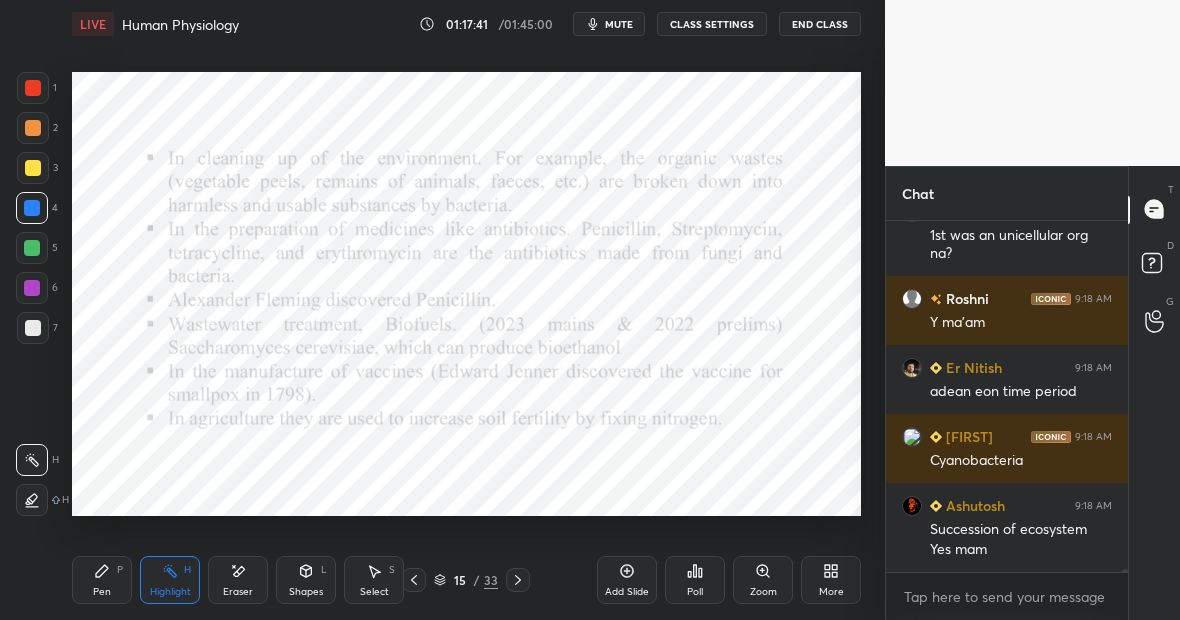 click 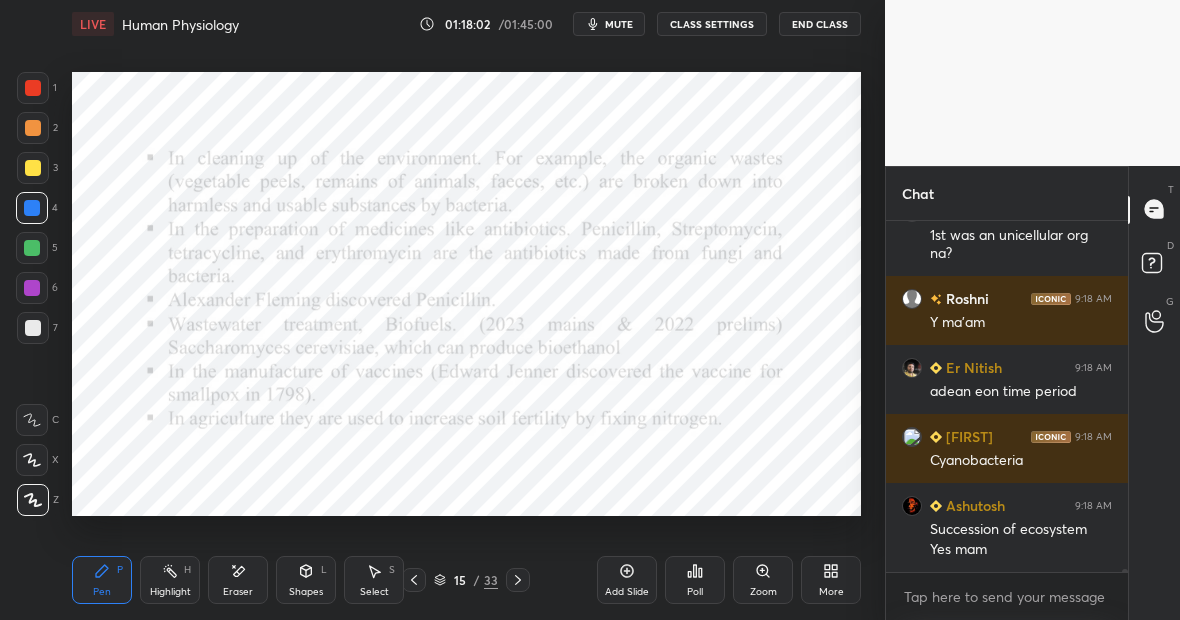 click on "Add Slide" at bounding box center (627, 580) 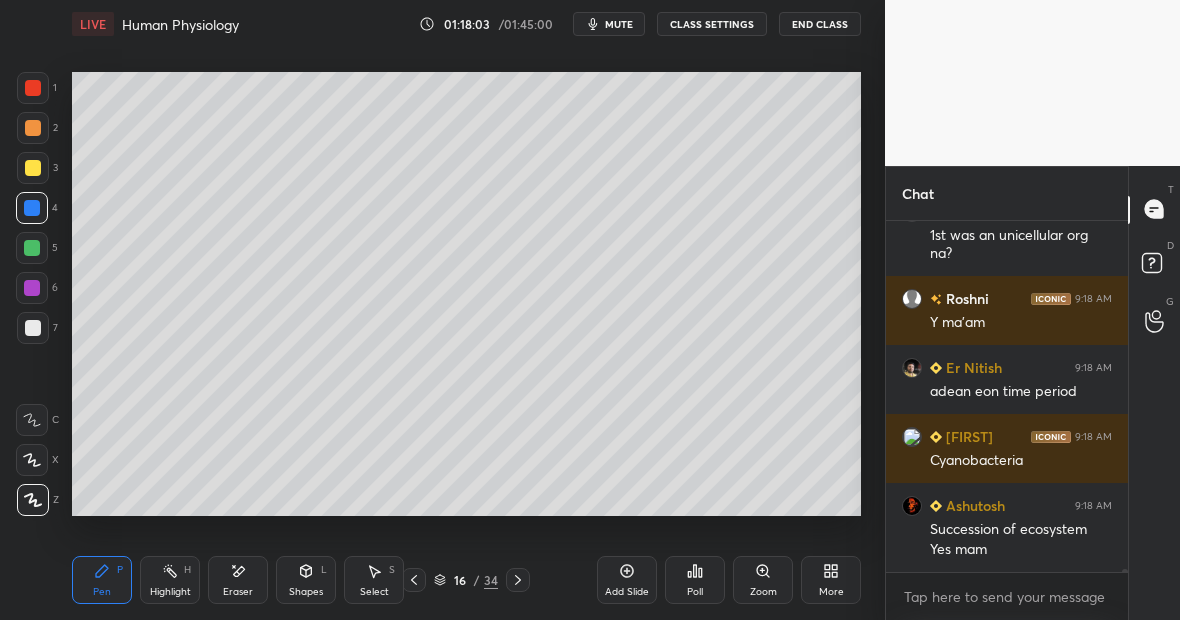 click at bounding box center (33, 168) 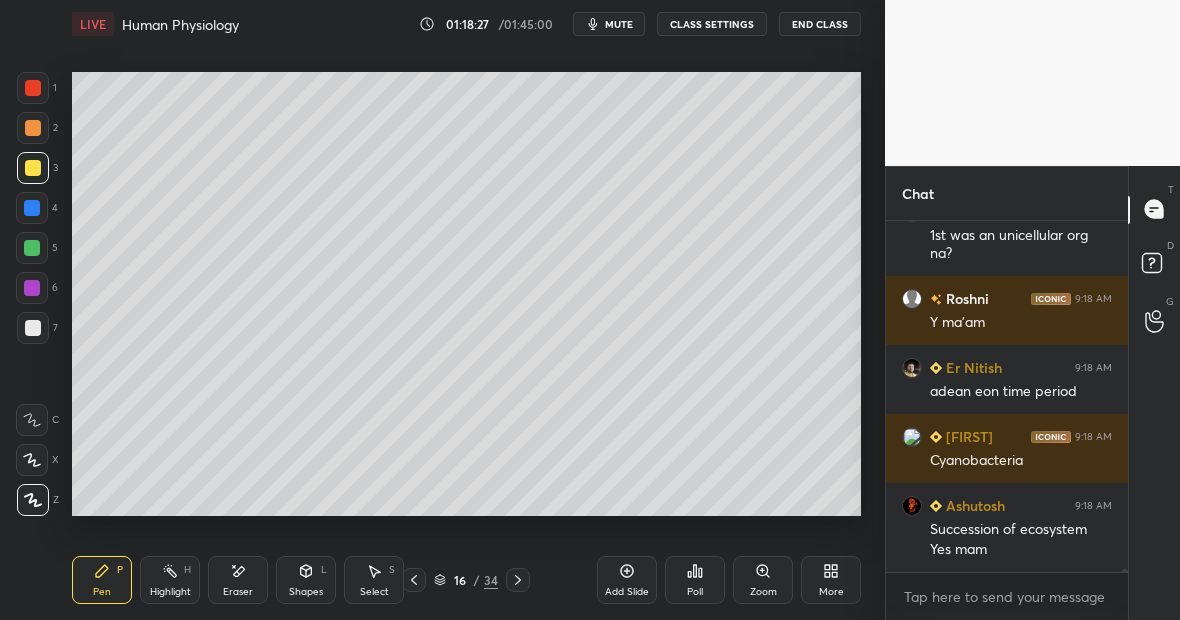 click on "Setting up your live class Poll for   secs No correct answer Start poll" at bounding box center [466, 294] 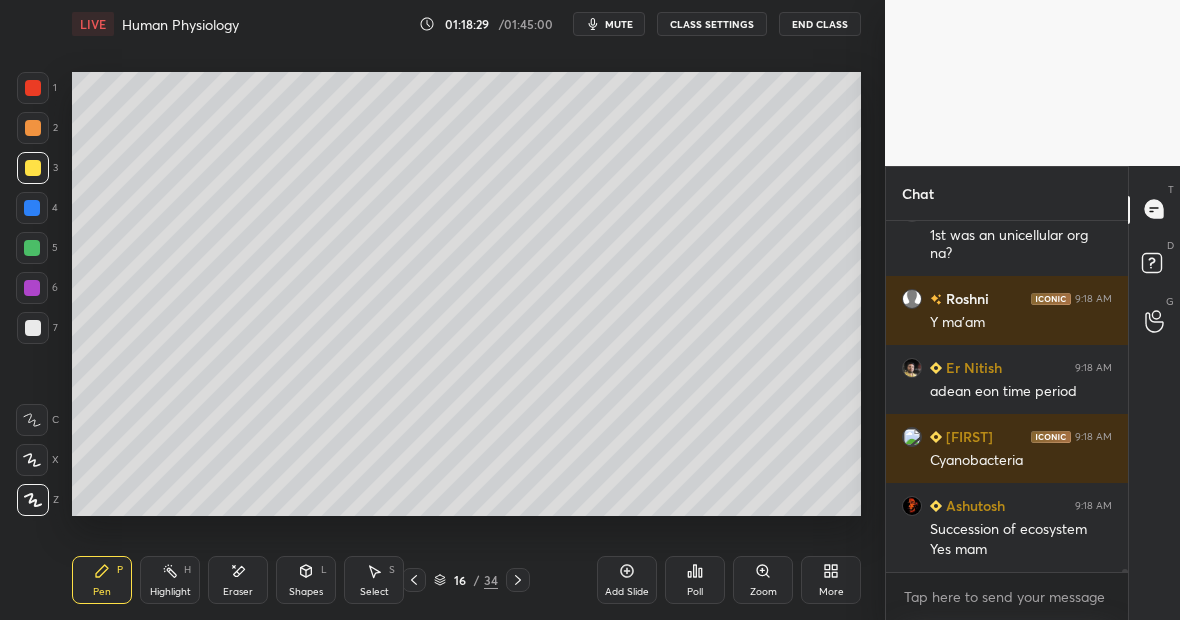 click at bounding box center [33, 88] 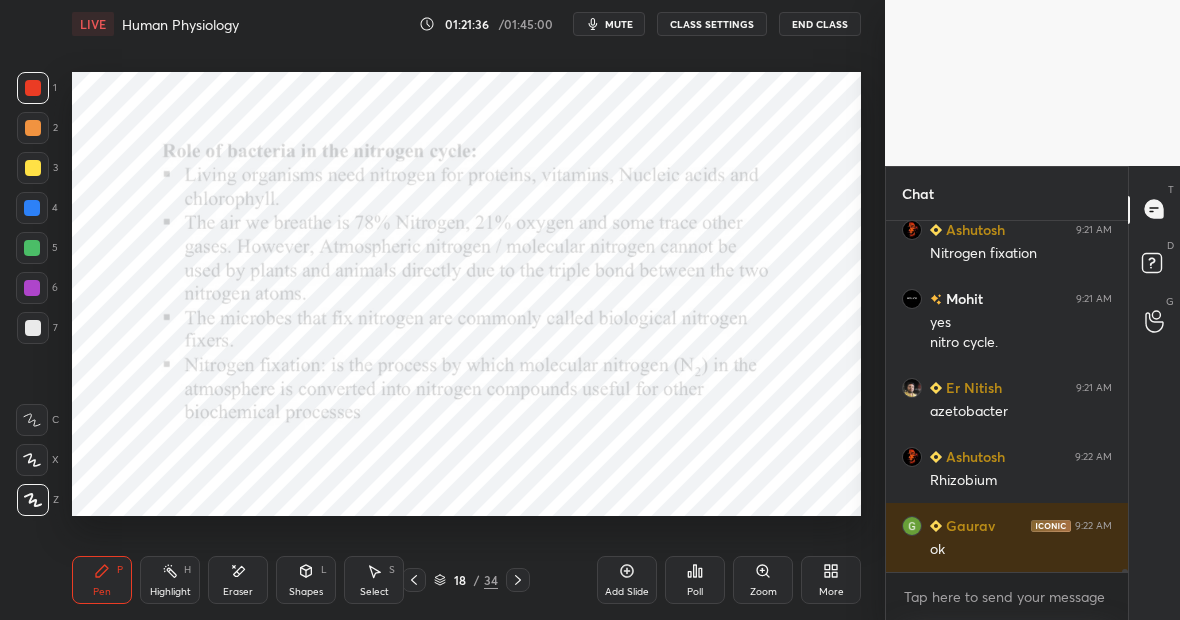 scroll, scrollTop: 48282, scrollLeft: 0, axis: vertical 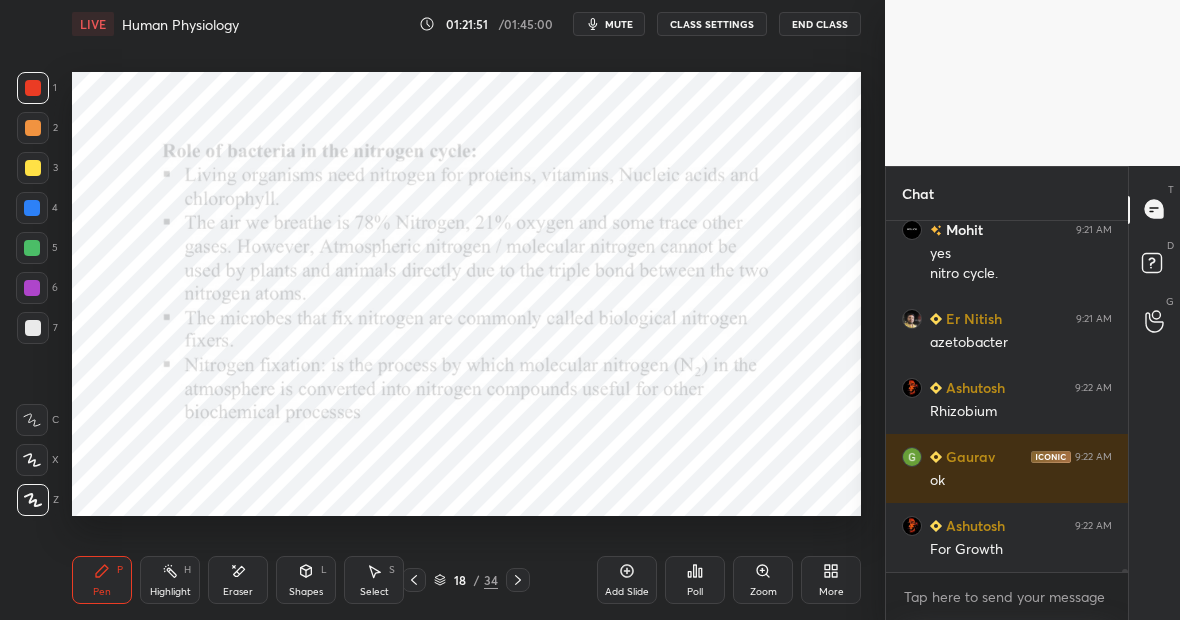 click on "Highlight H" at bounding box center (170, 580) 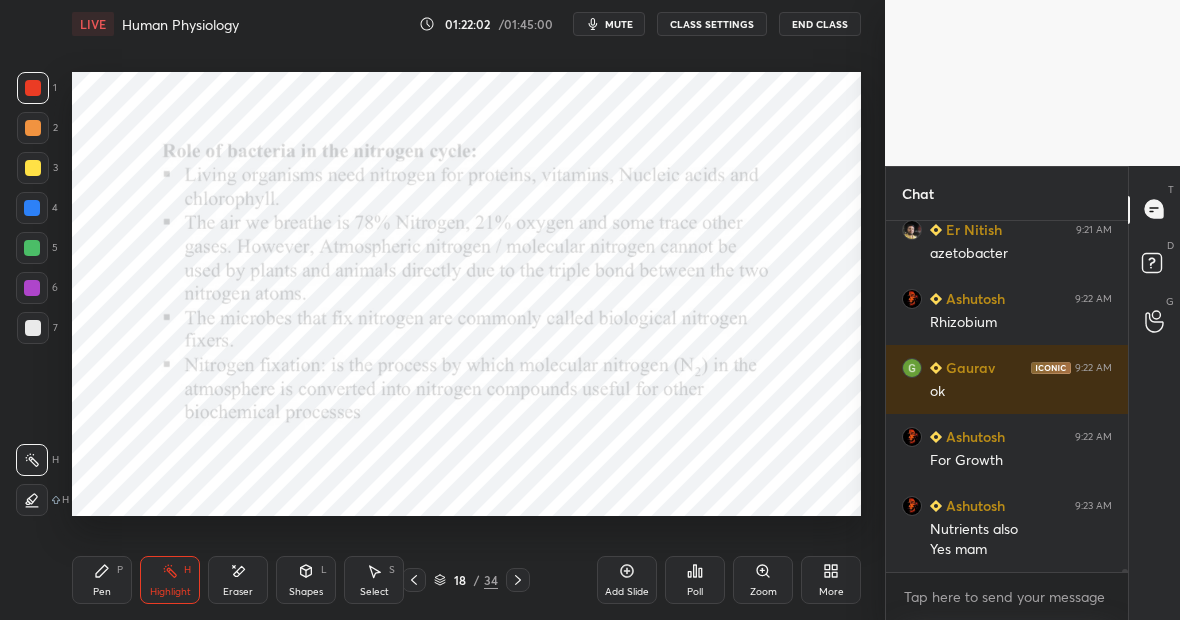 scroll, scrollTop: 48440, scrollLeft: 0, axis: vertical 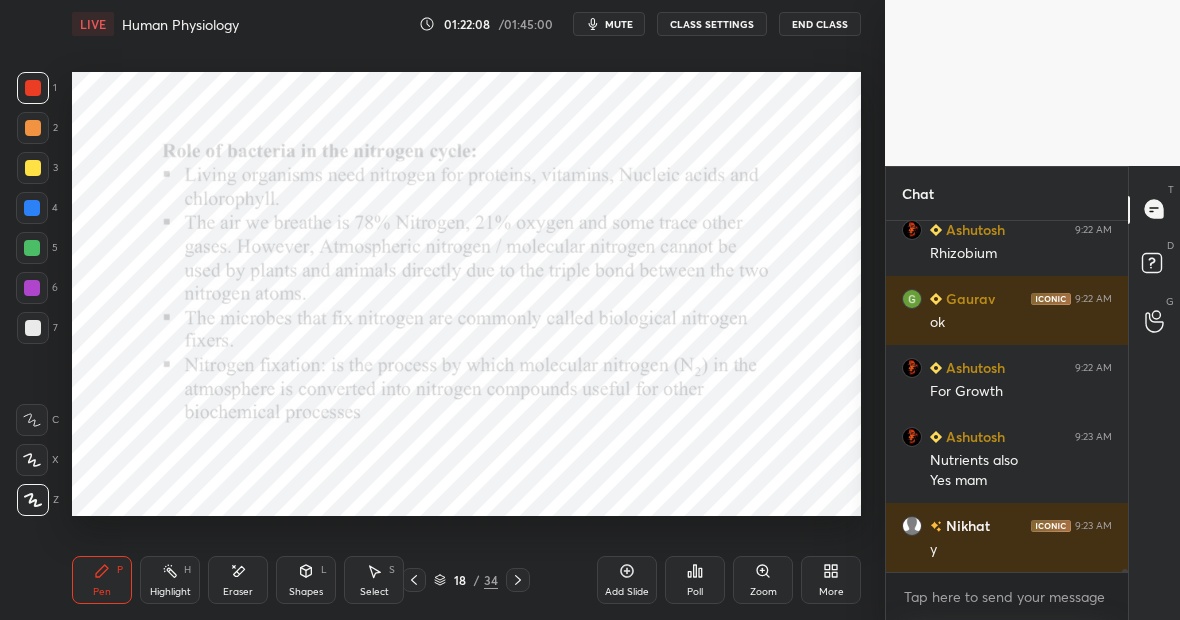 click on "Highlight H" at bounding box center (170, 580) 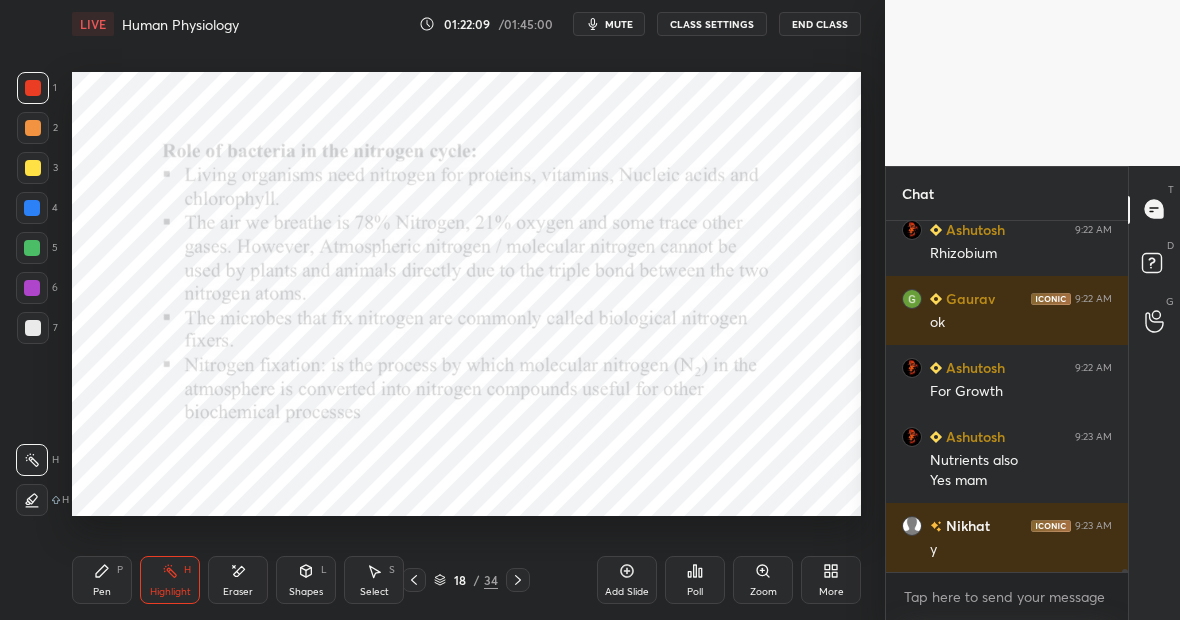 click on "Pen P" at bounding box center [102, 580] 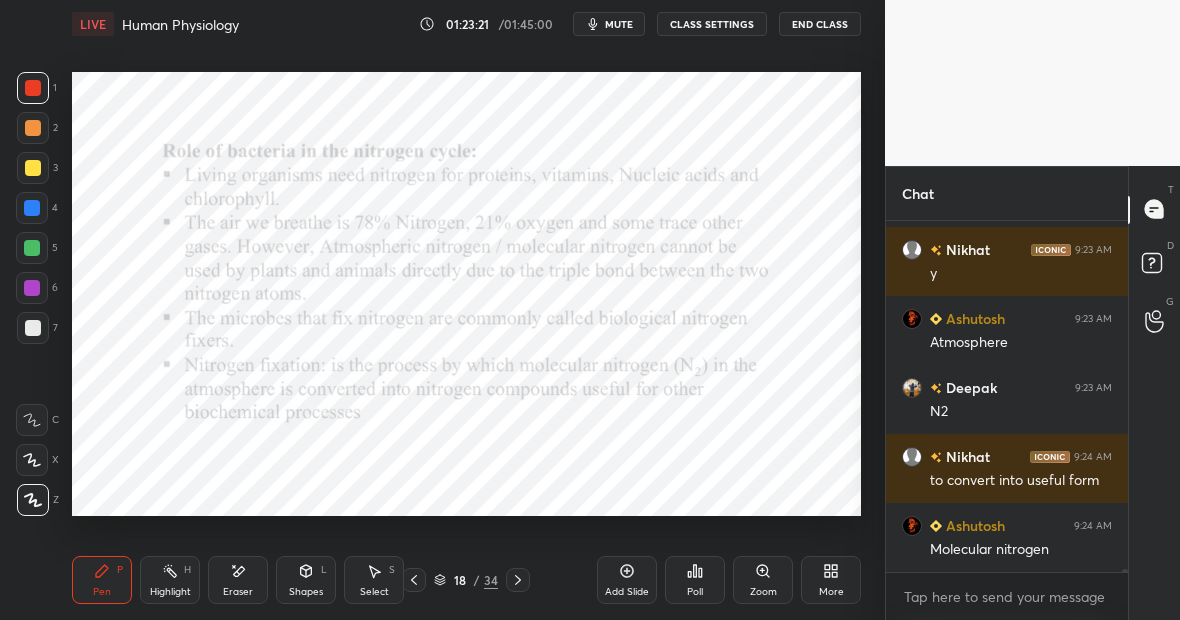 scroll, scrollTop: 48785, scrollLeft: 0, axis: vertical 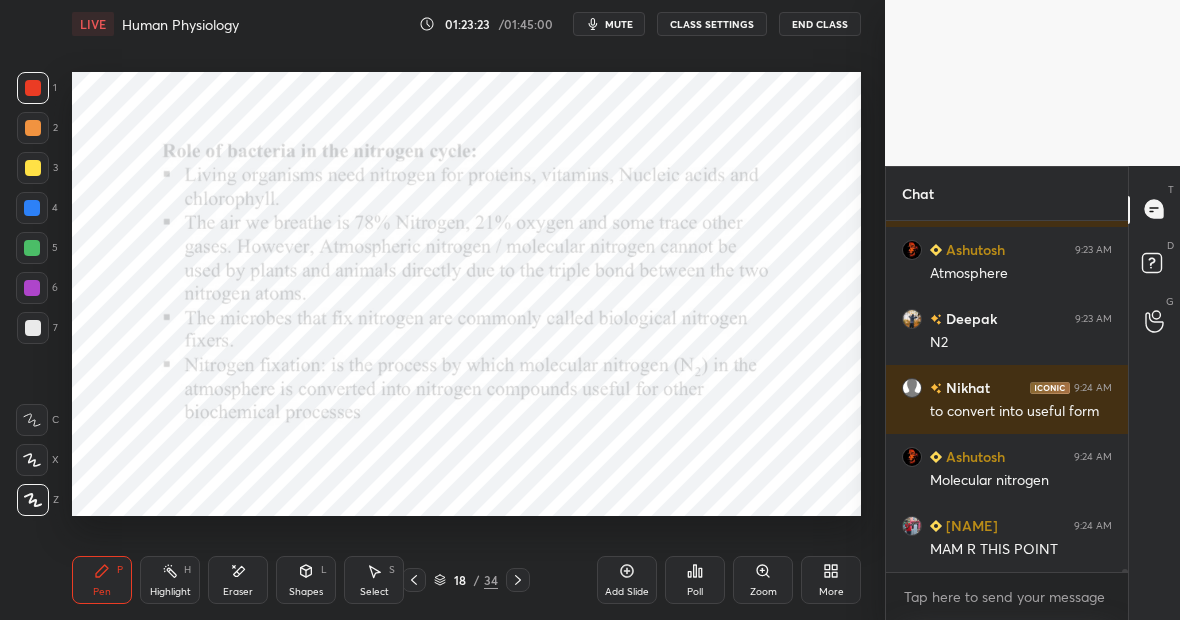 click on "Highlight" at bounding box center [170, 592] 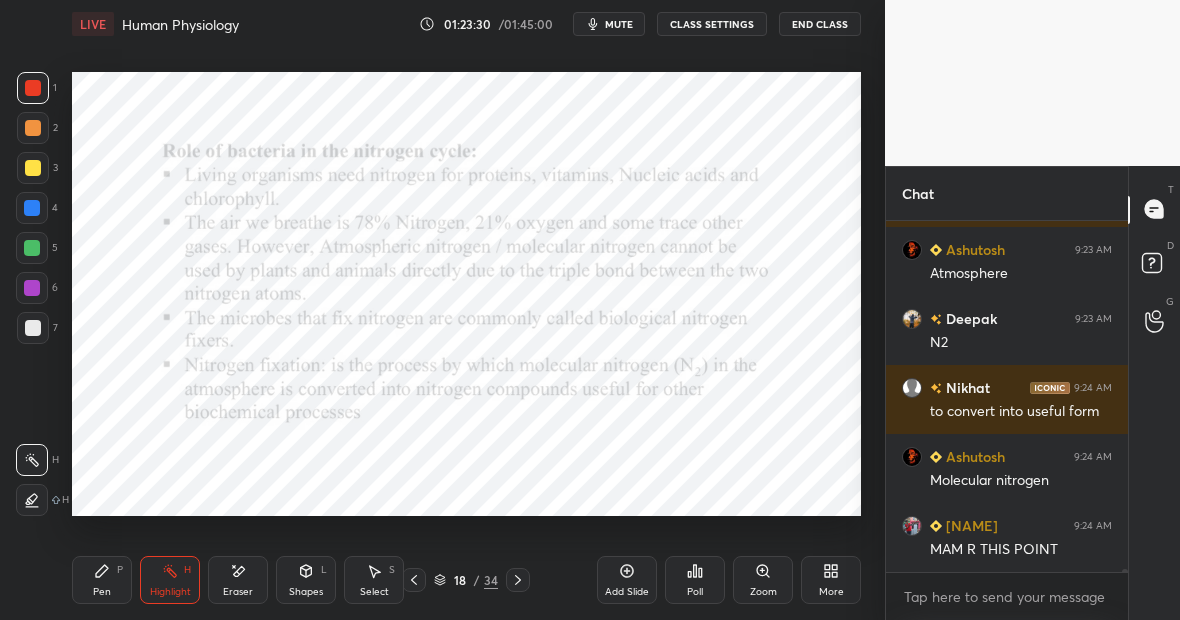 click on "Highlight" at bounding box center (170, 592) 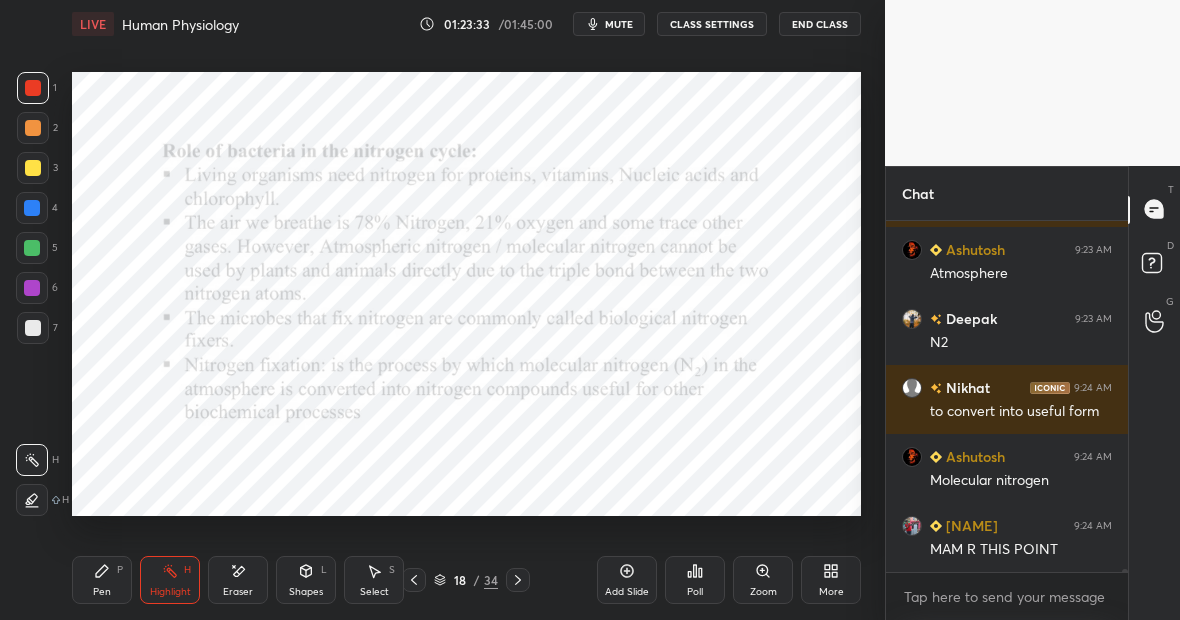 click on "Highlight H" at bounding box center [170, 580] 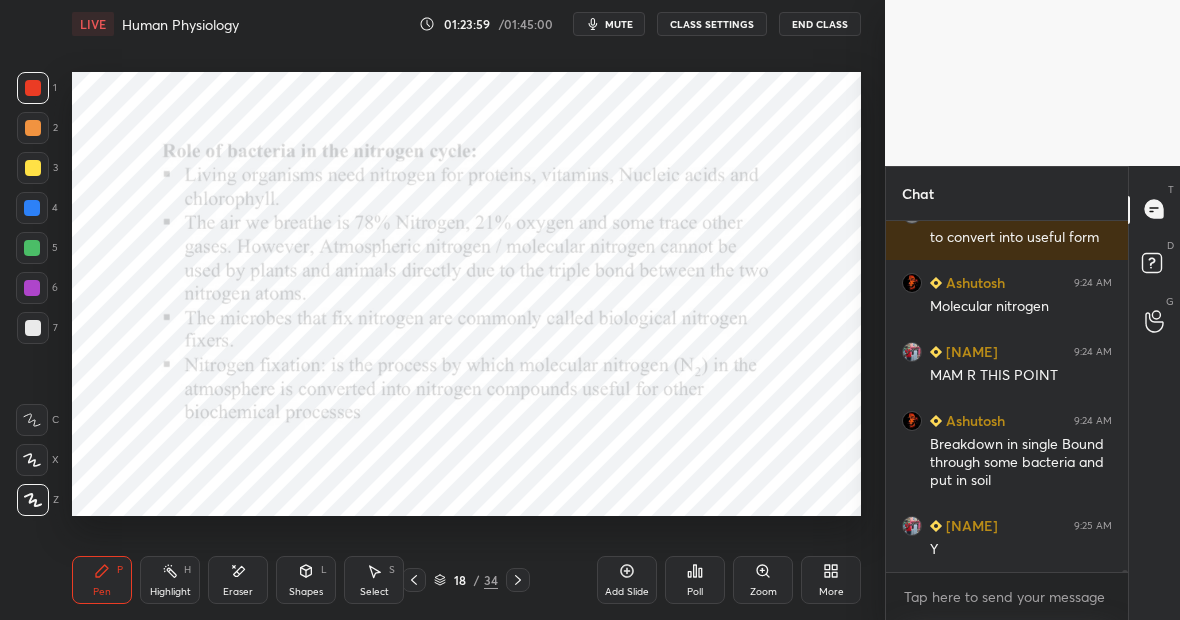 scroll, scrollTop: 49028, scrollLeft: 0, axis: vertical 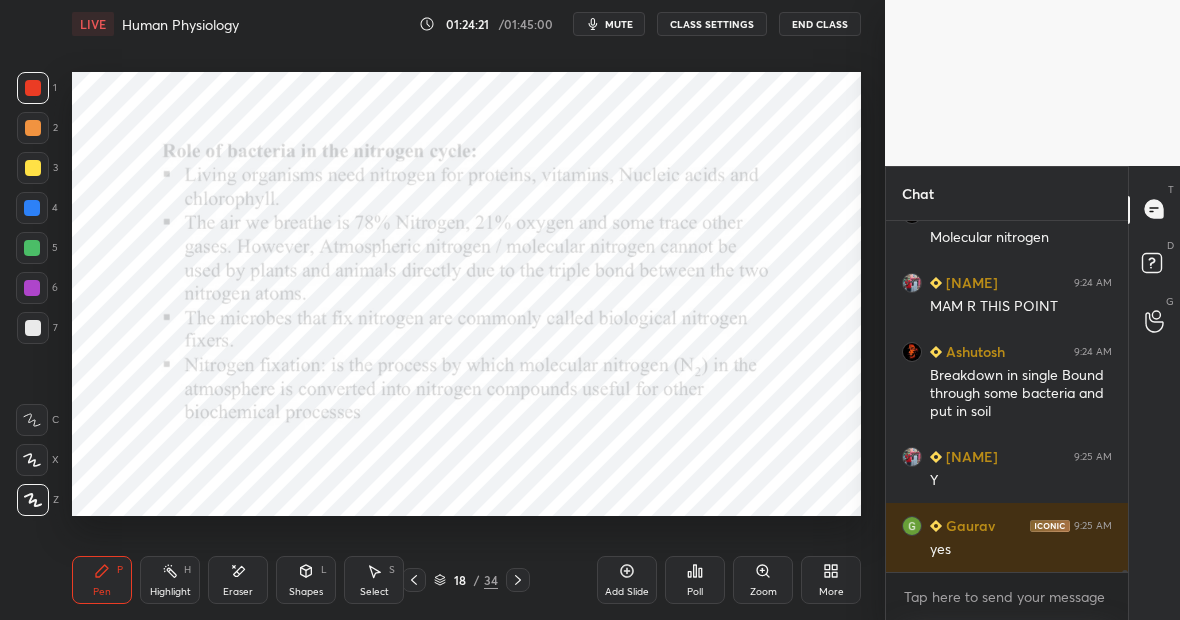 click on "Highlight H" at bounding box center (170, 580) 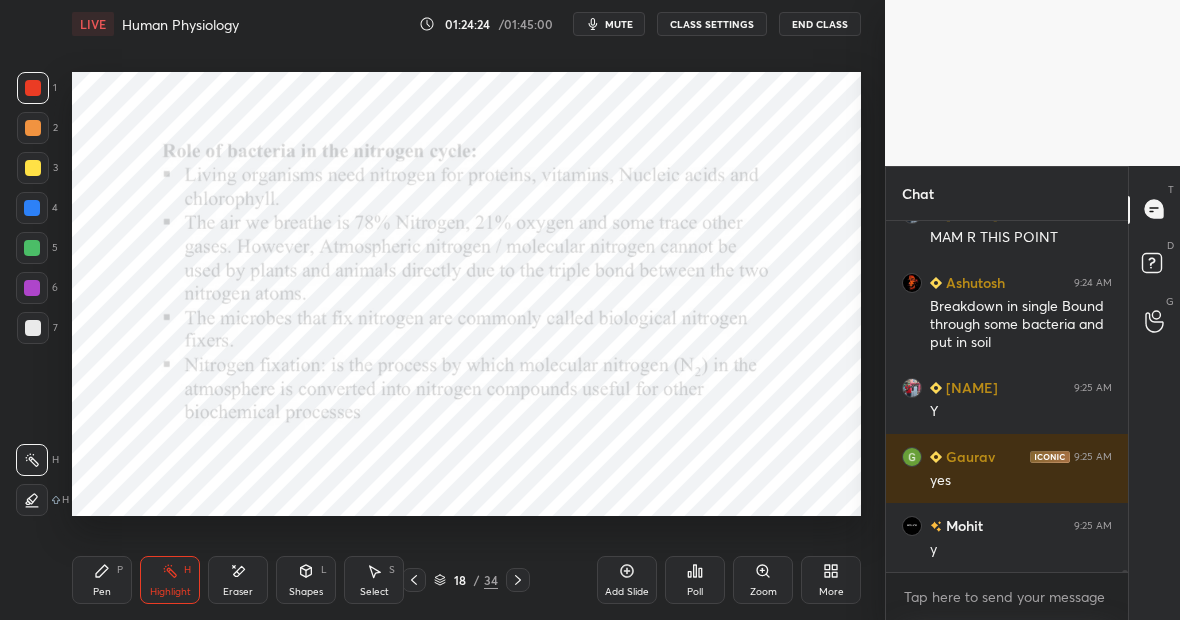 scroll, scrollTop: 49166, scrollLeft: 0, axis: vertical 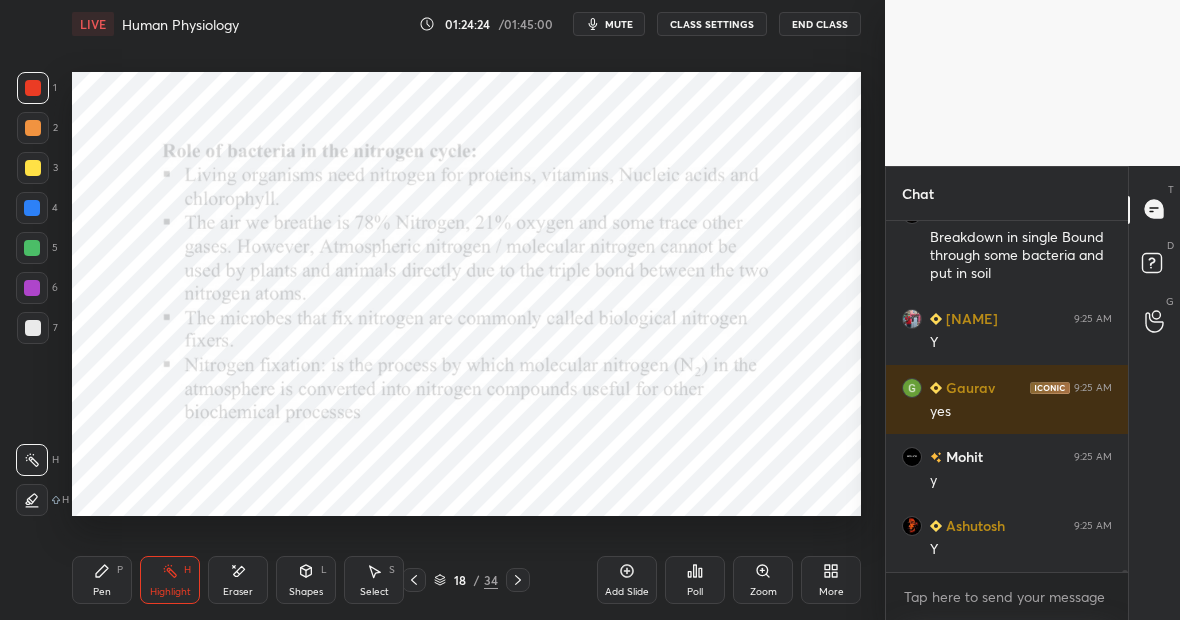 click on "Pen P Highlight H Eraser Shapes L Select S 18 / 34 Add Slide Poll Zoom More" at bounding box center [466, 580] 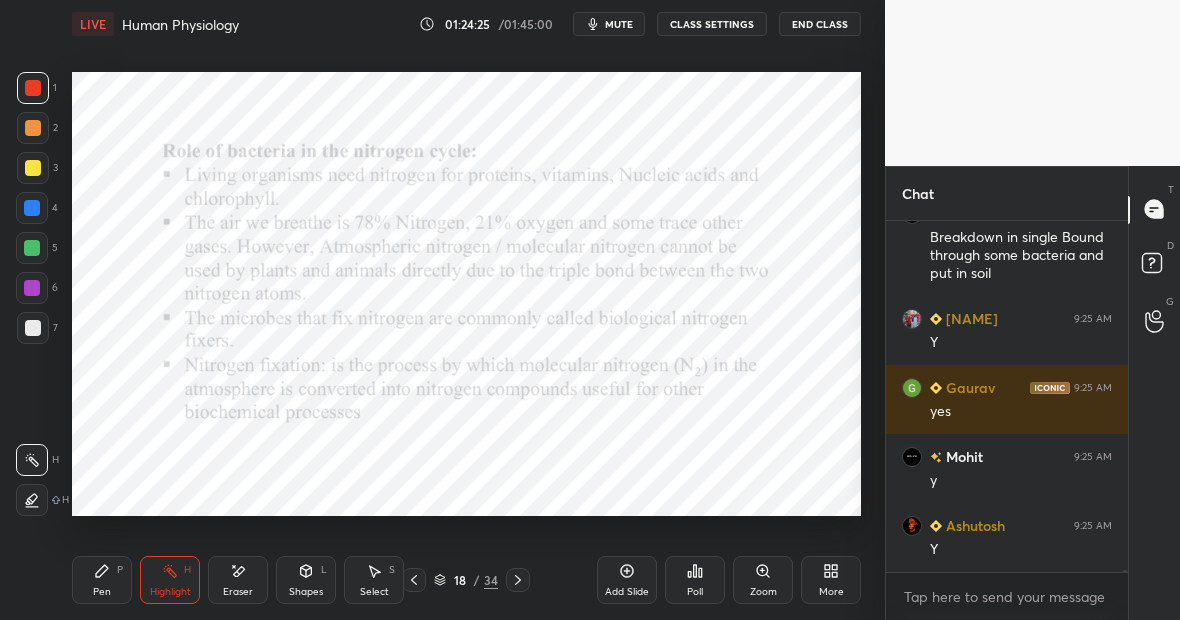 click on "Pen P" at bounding box center (102, 580) 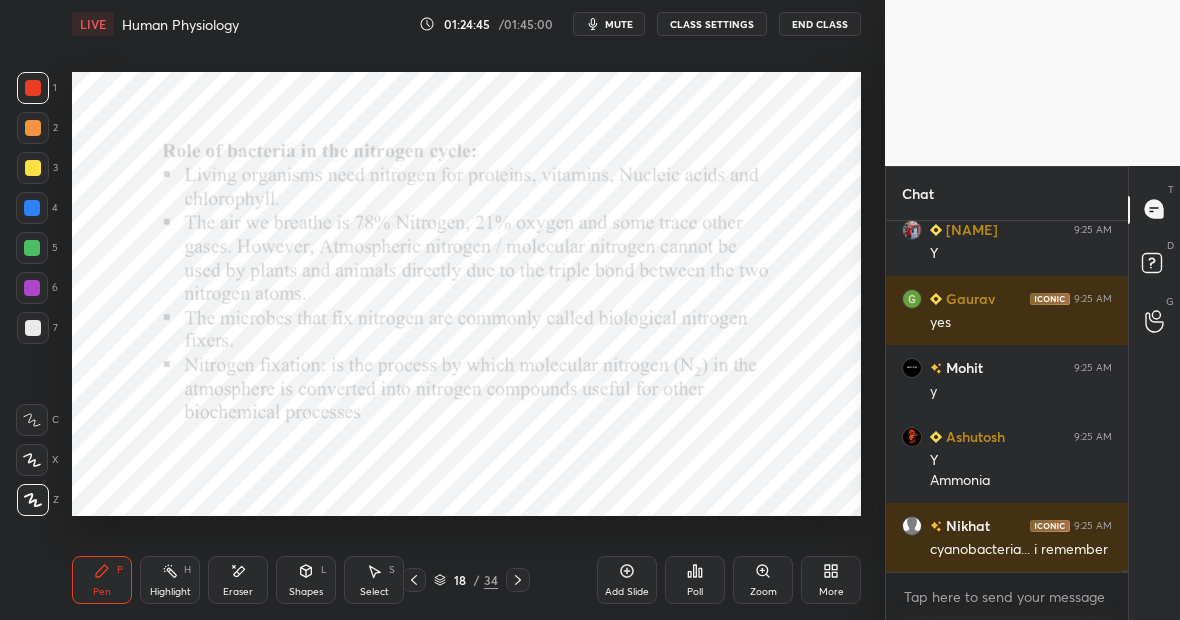 scroll, scrollTop: 49324, scrollLeft: 0, axis: vertical 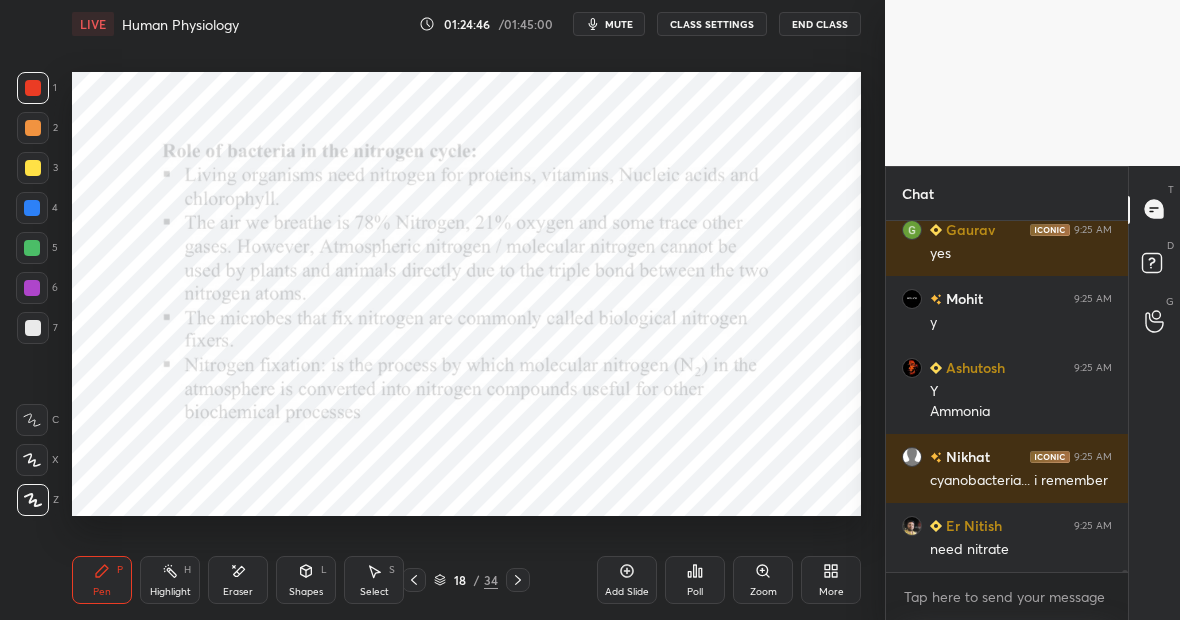 click on "Setting up your live class Poll for   secs No correct answer Start poll" at bounding box center (466, 294) 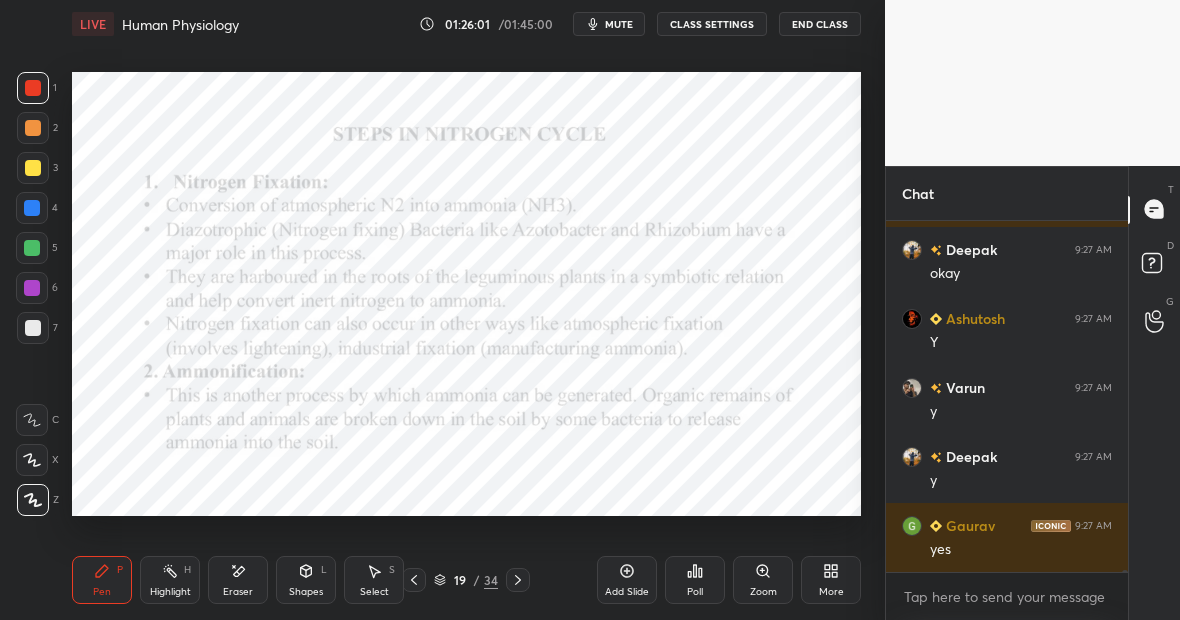 scroll, scrollTop: 49827, scrollLeft: 0, axis: vertical 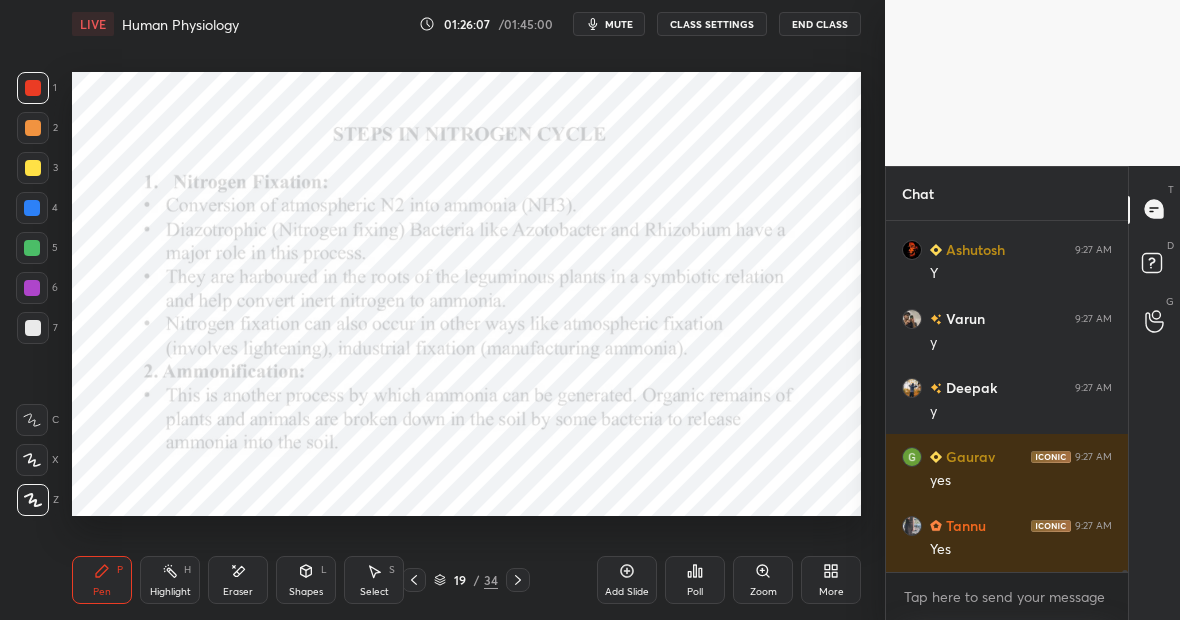 click on "Highlight H" at bounding box center (170, 580) 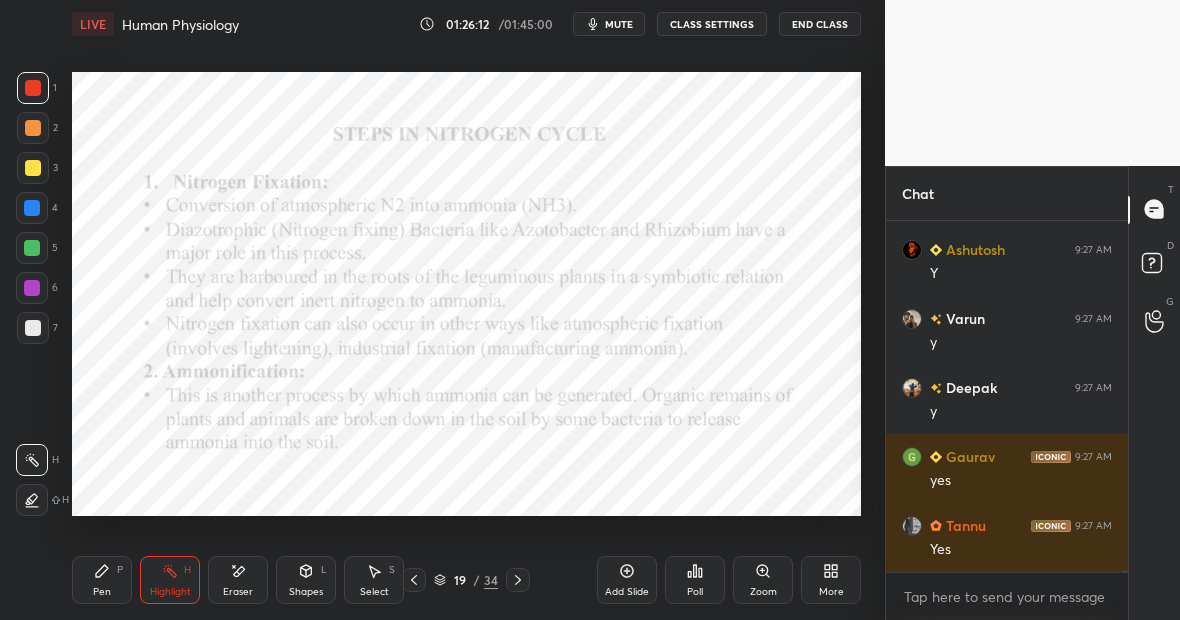 click 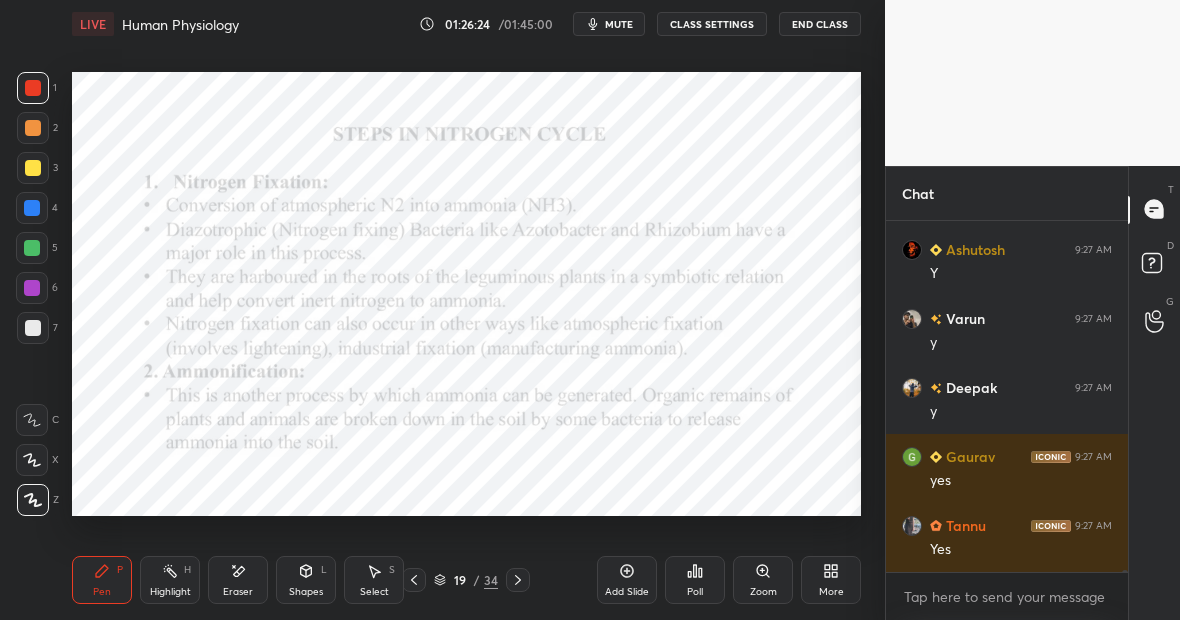 click 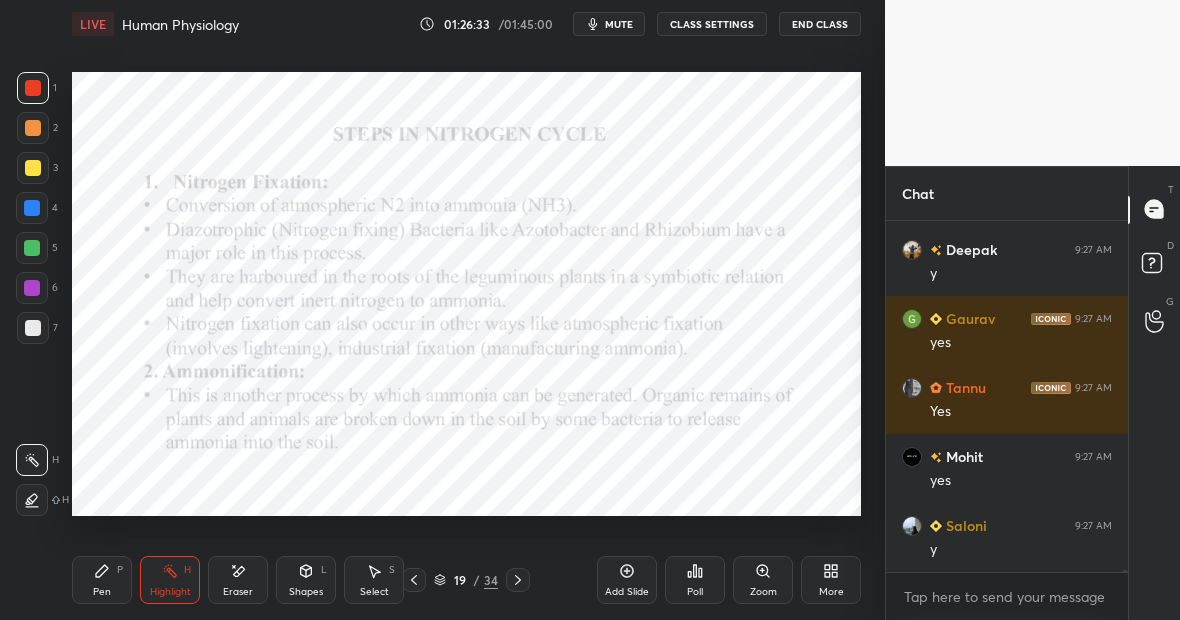 scroll, scrollTop: 50034, scrollLeft: 0, axis: vertical 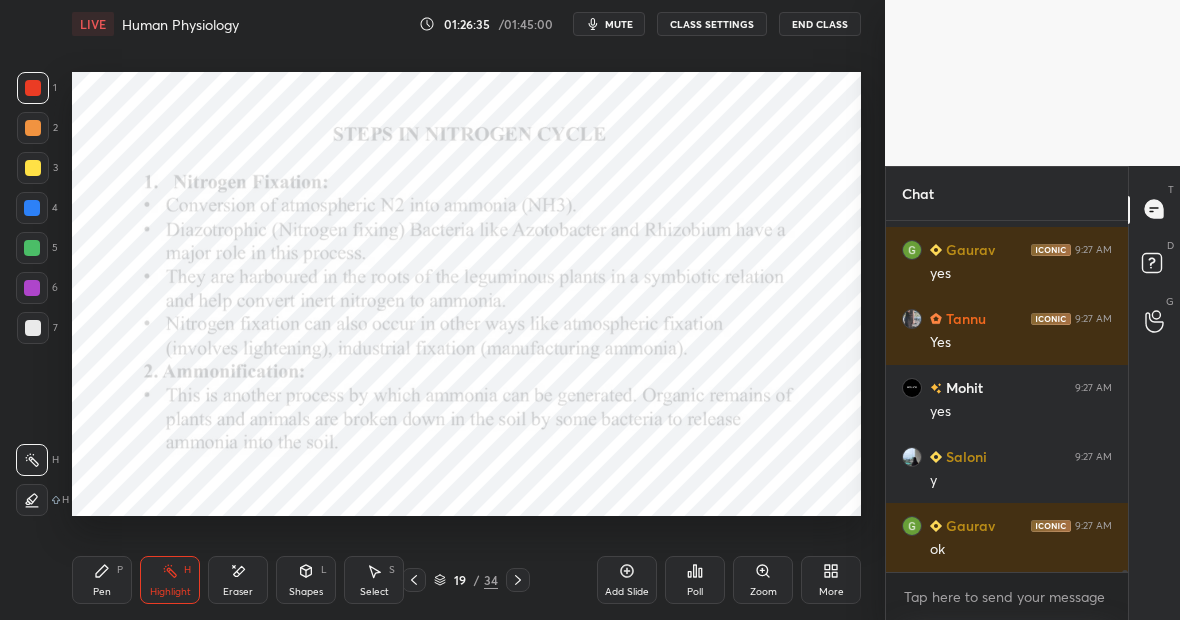 click on "Pen P" at bounding box center (102, 580) 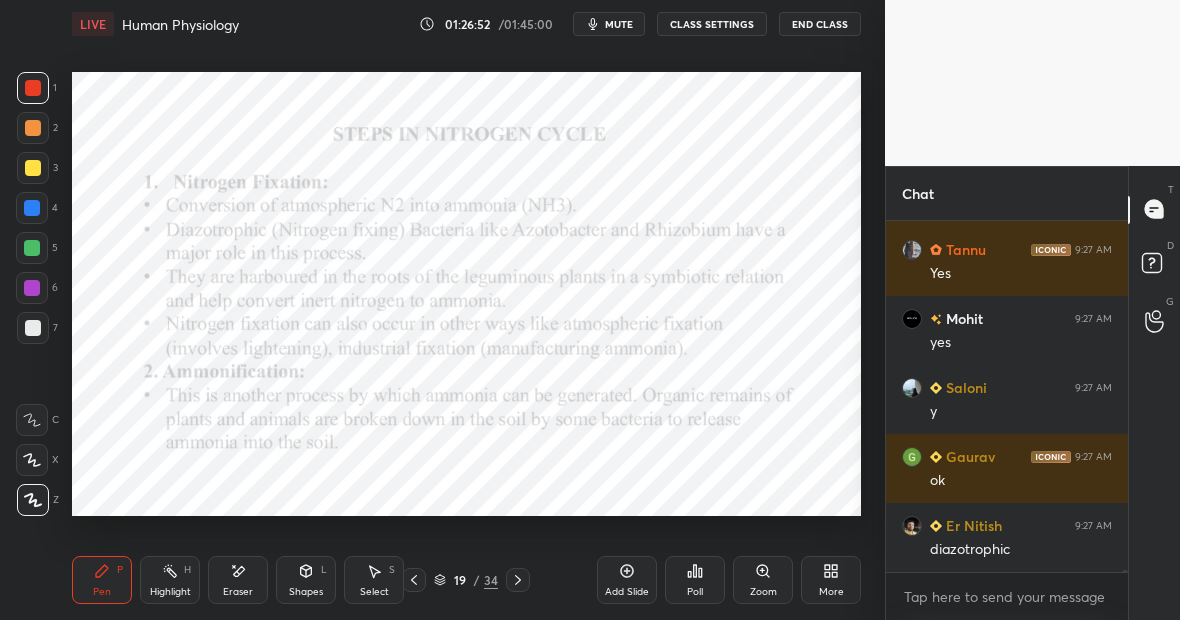 scroll, scrollTop: 50172, scrollLeft: 0, axis: vertical 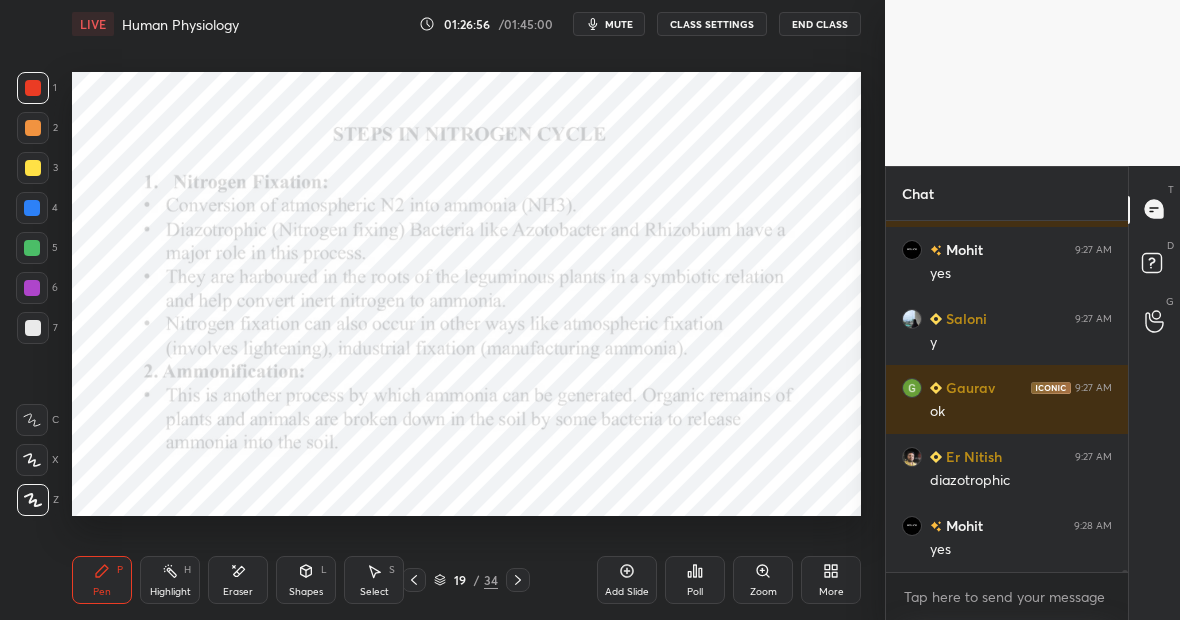 click 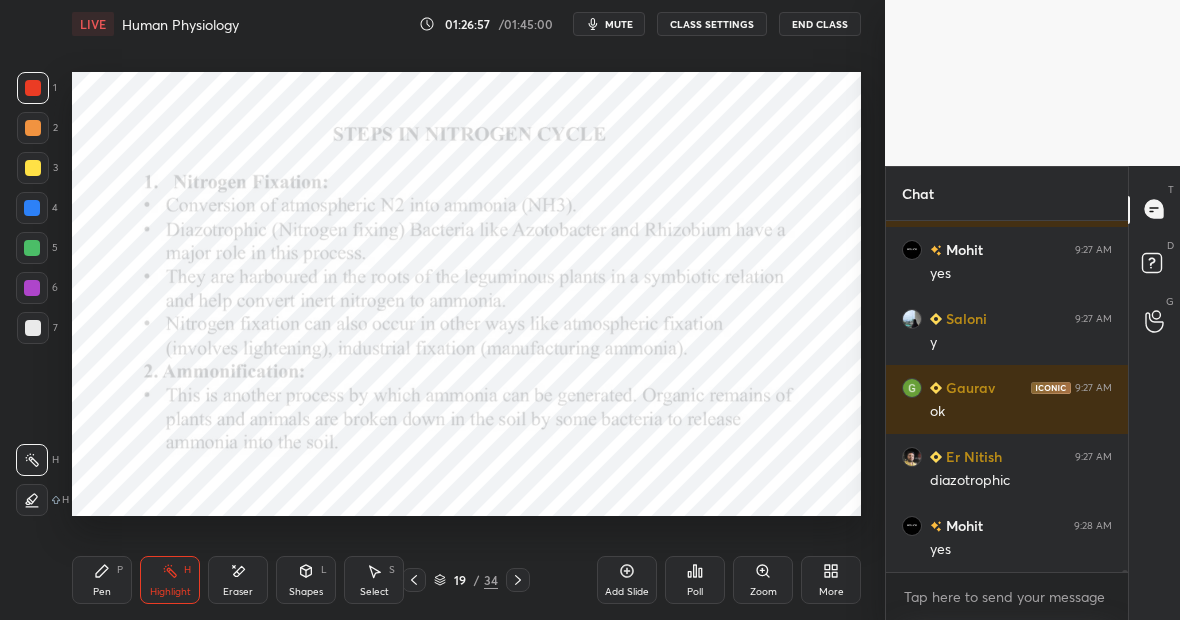 click on "Pen P" at bounding box center [102, 580] 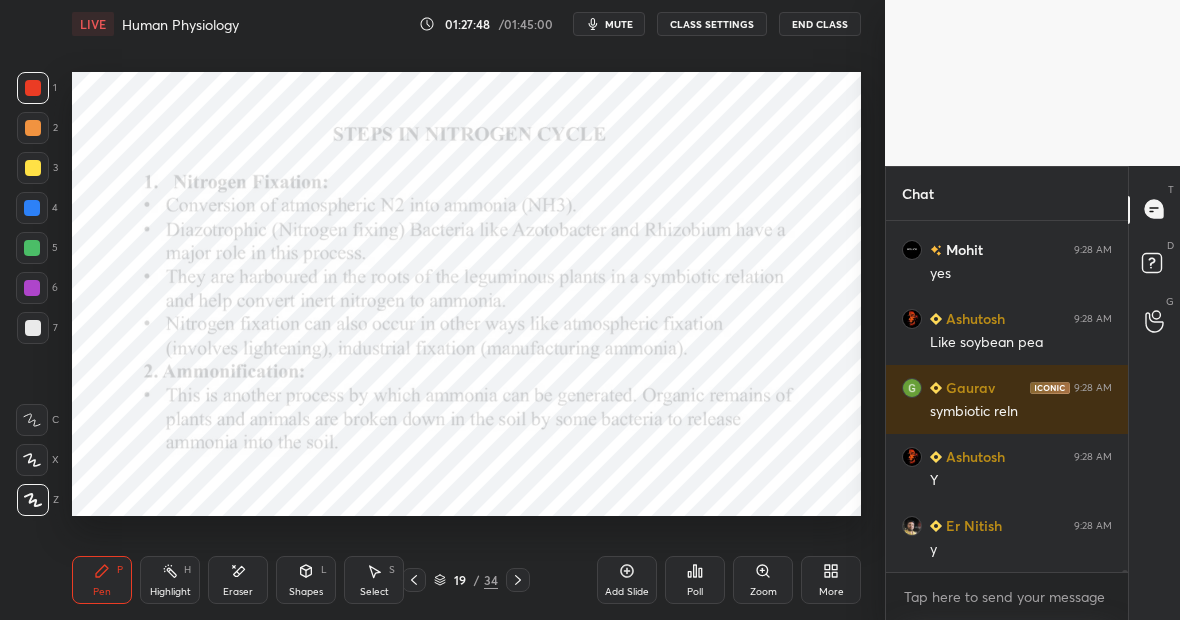 scroll, scrollTop: 50517, scrollLeft: 0, axis: vertical 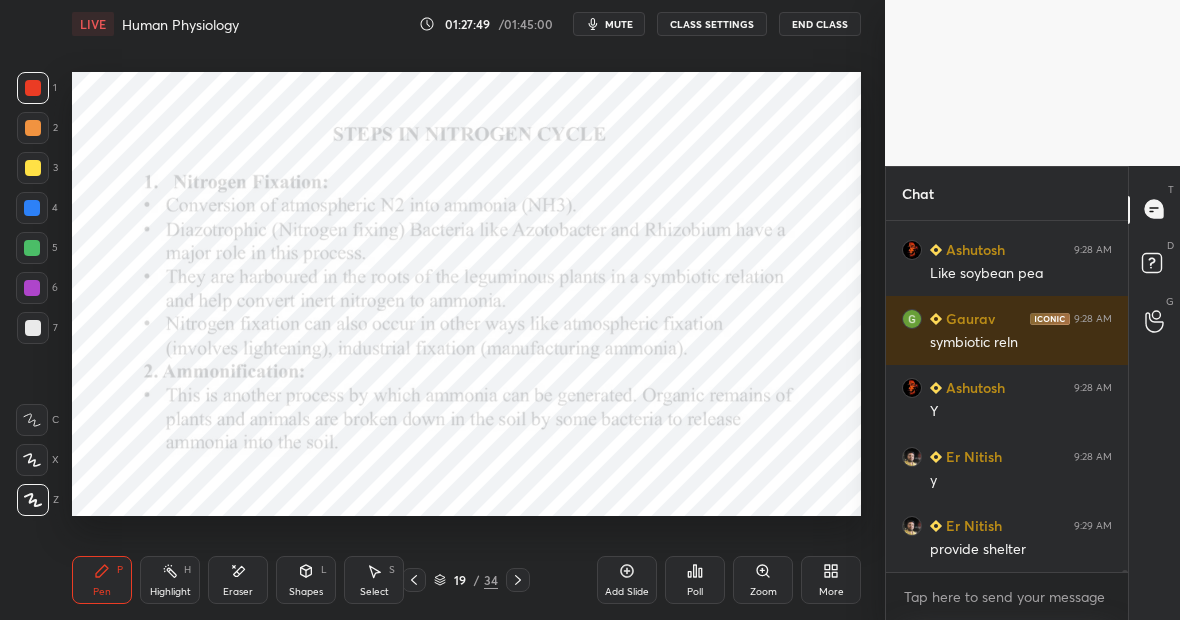 click on "Highlight H" at bounding box center (170, 580) 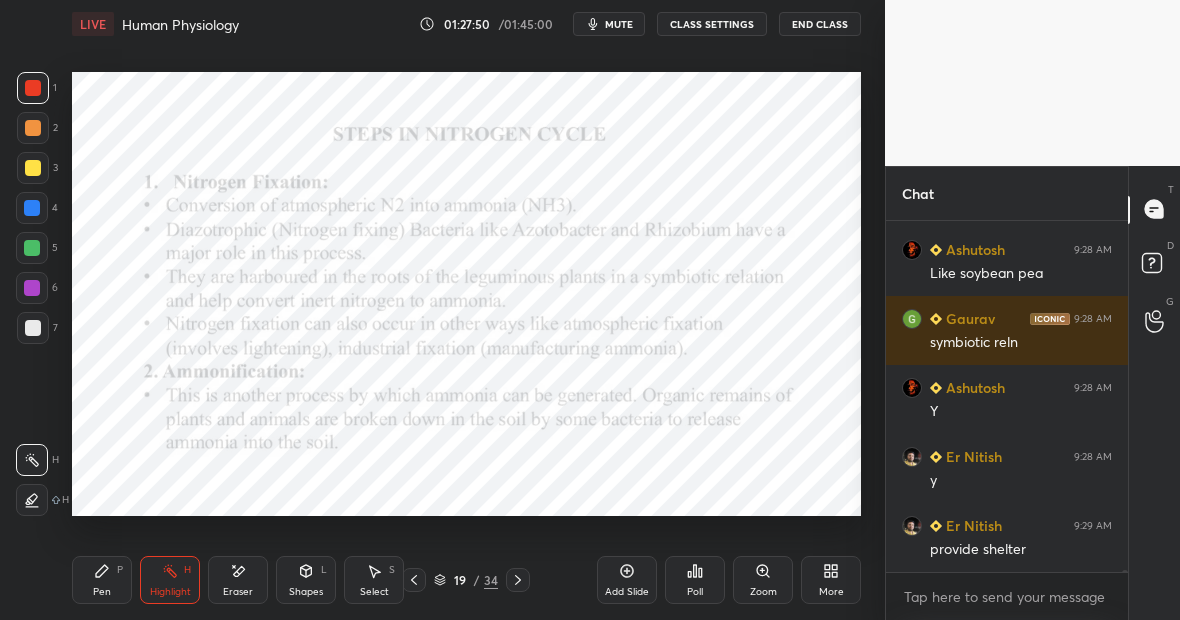 click on "Pen" at bounding box center (102, 592) 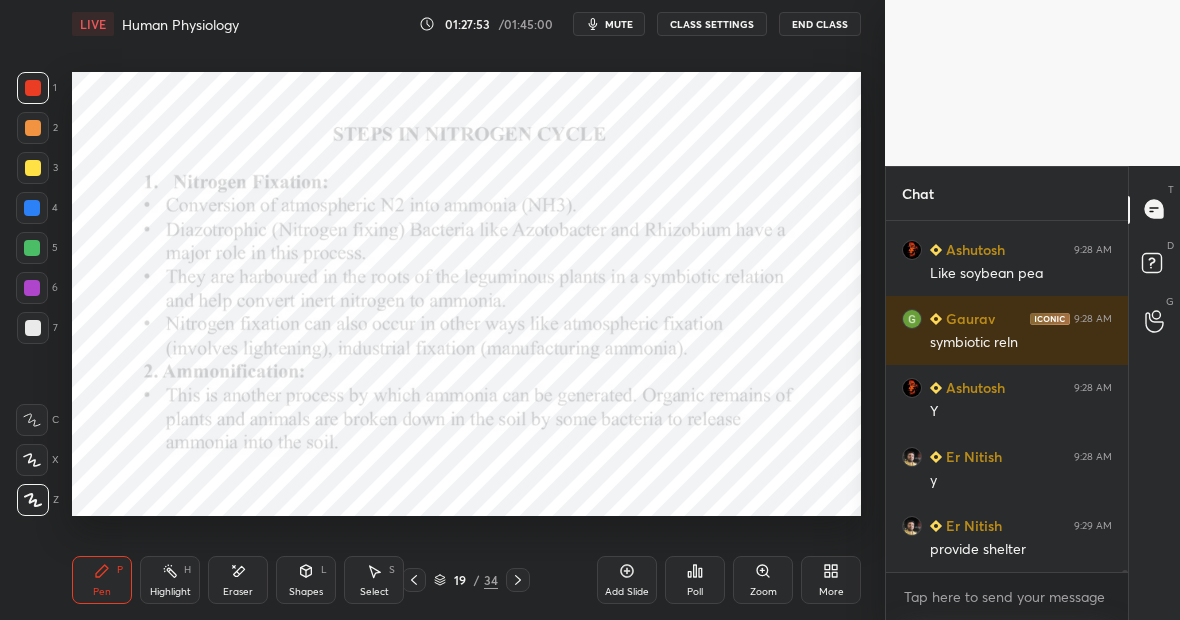 scroll, scrollTop: 50586, scrollLeft: 0, axis: vertical 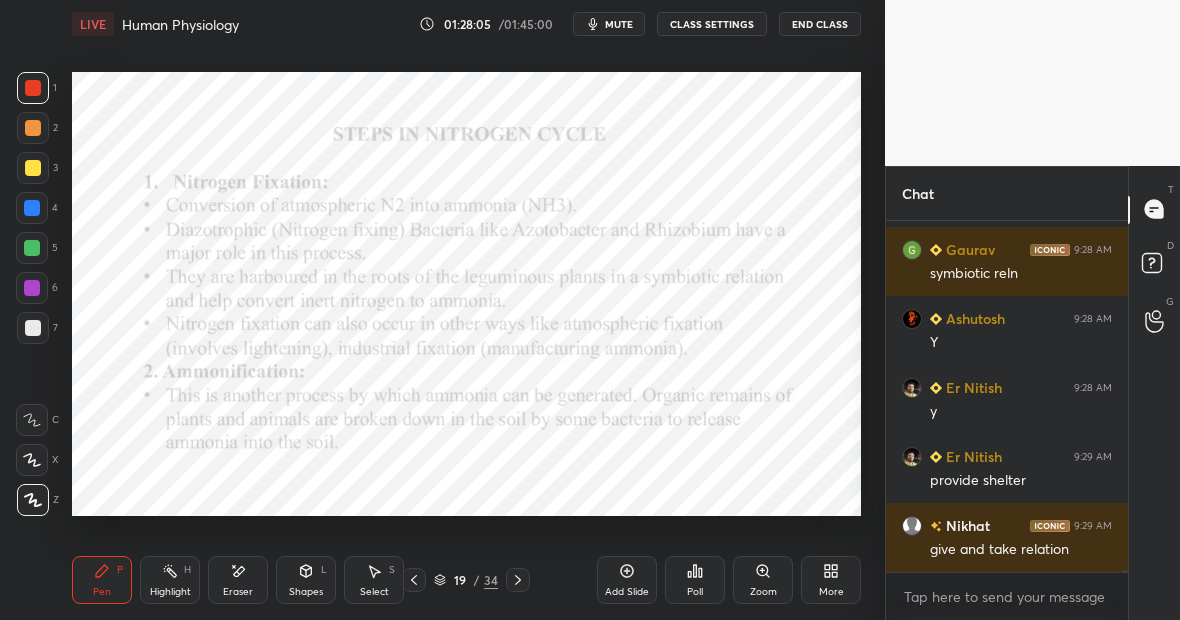 click on "Highlight H" at bounding box center (170, 580) 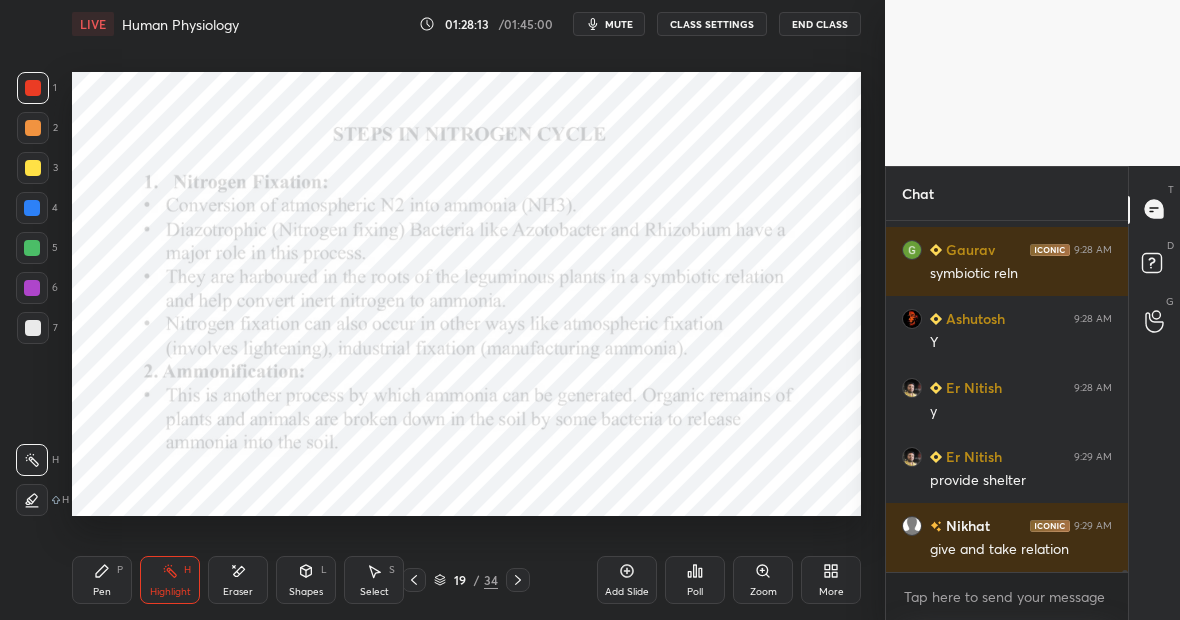 scroll, scrollTop: 50655, scrollLeft: 0, axis: vertical 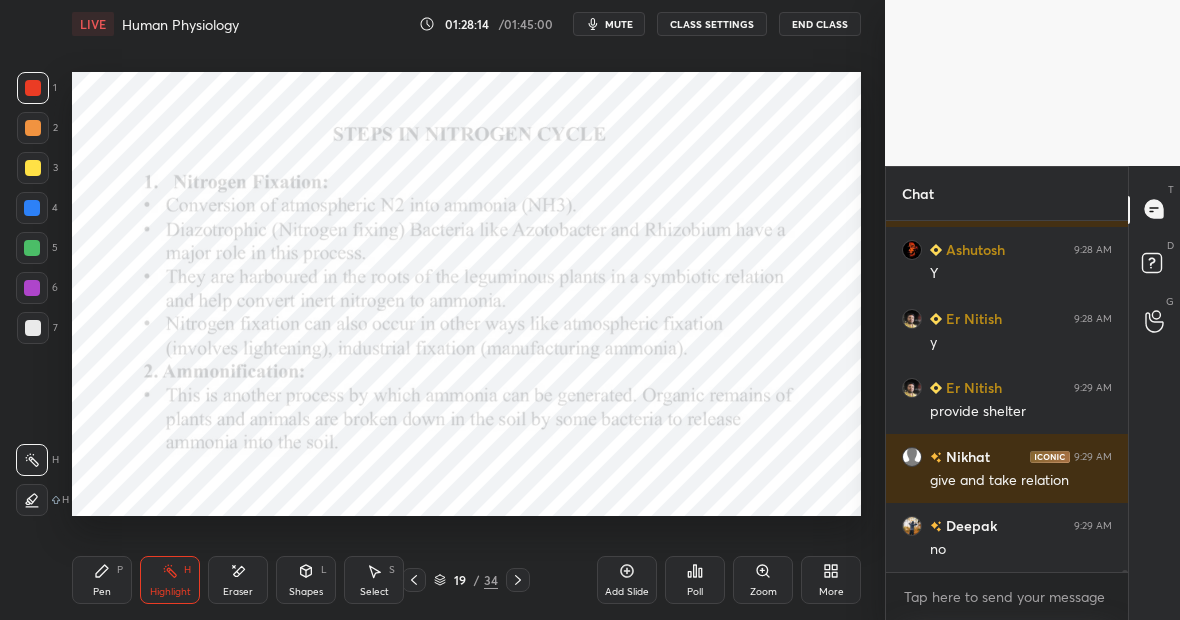 click on "Highlight H" at bounding box center (170, 580) 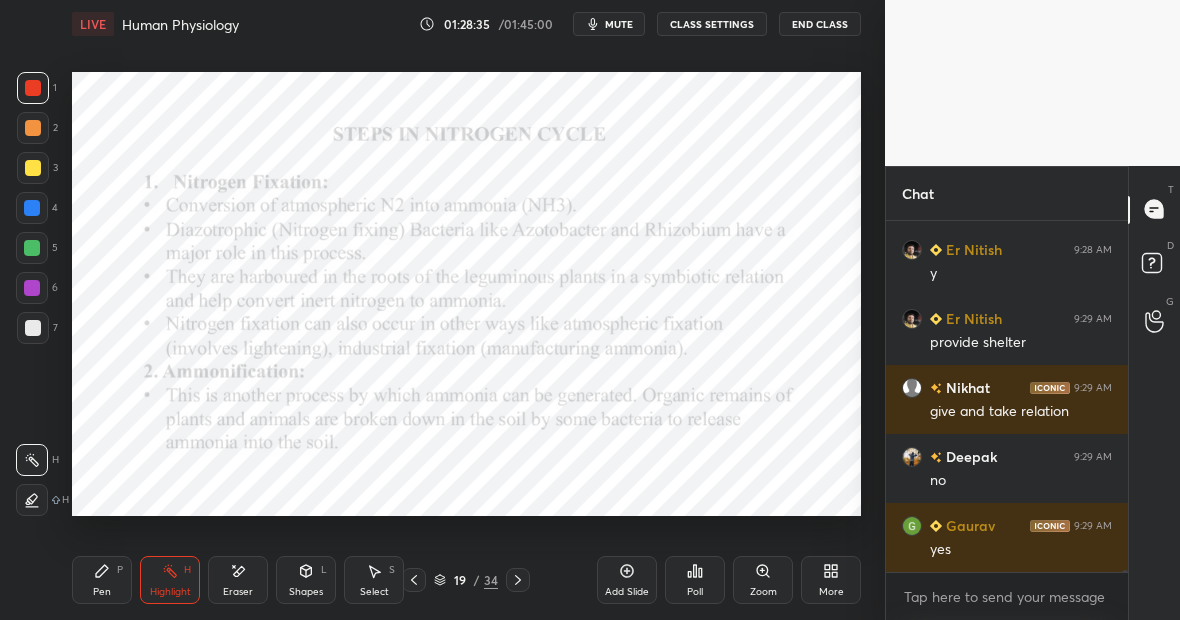 scroll, scrollTop: 50829, scrollLeft: 0, axis: vertical 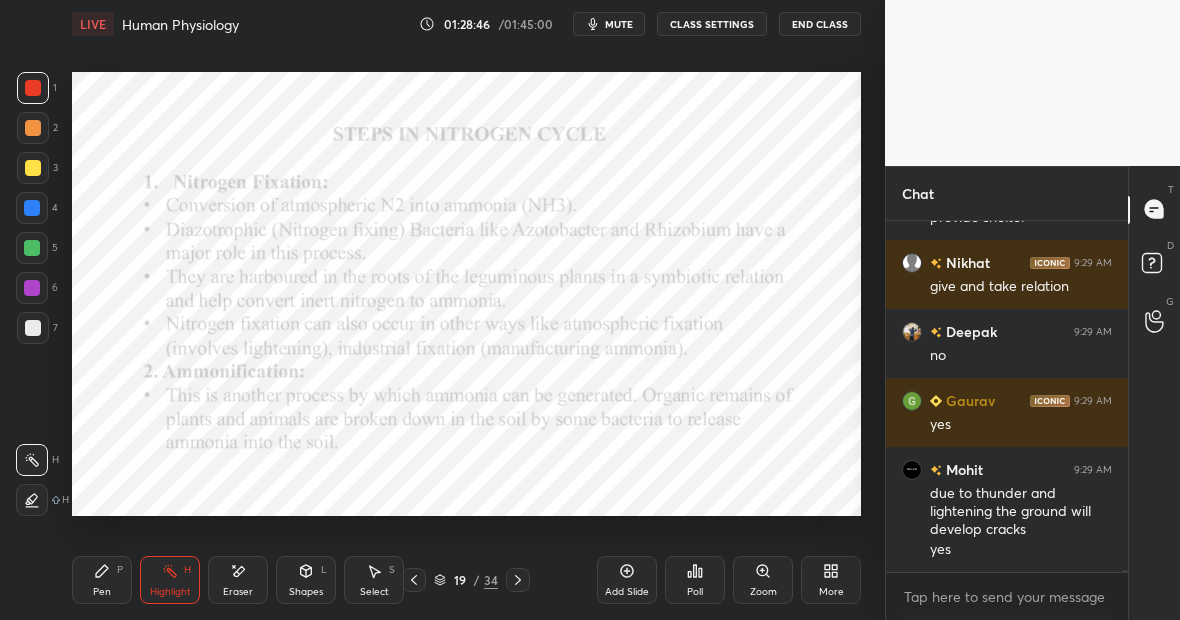 click on "Pen P" at bounding box center (102, 580) 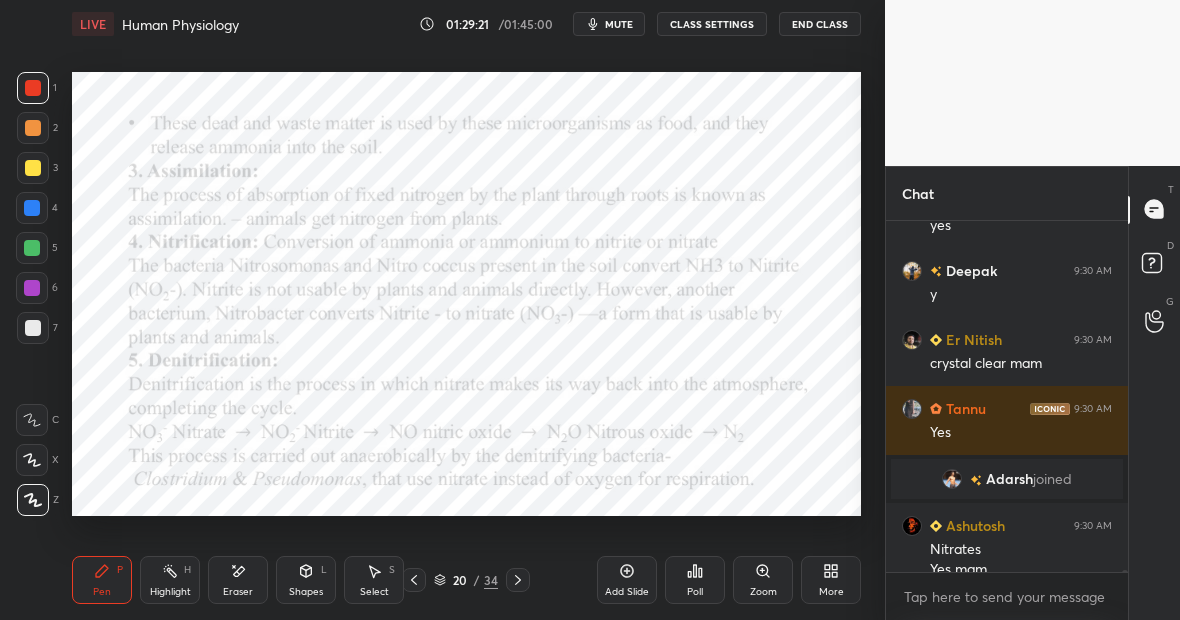 scroll, scrollTop: 49196, scrollLeft: 0, axis: vertical 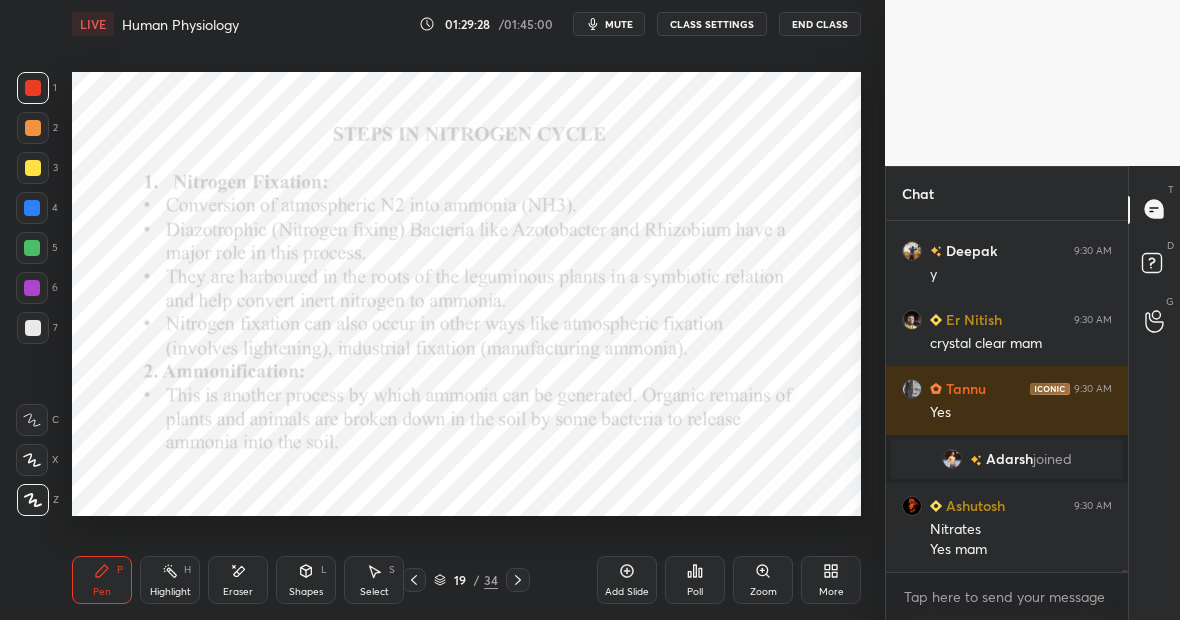 click 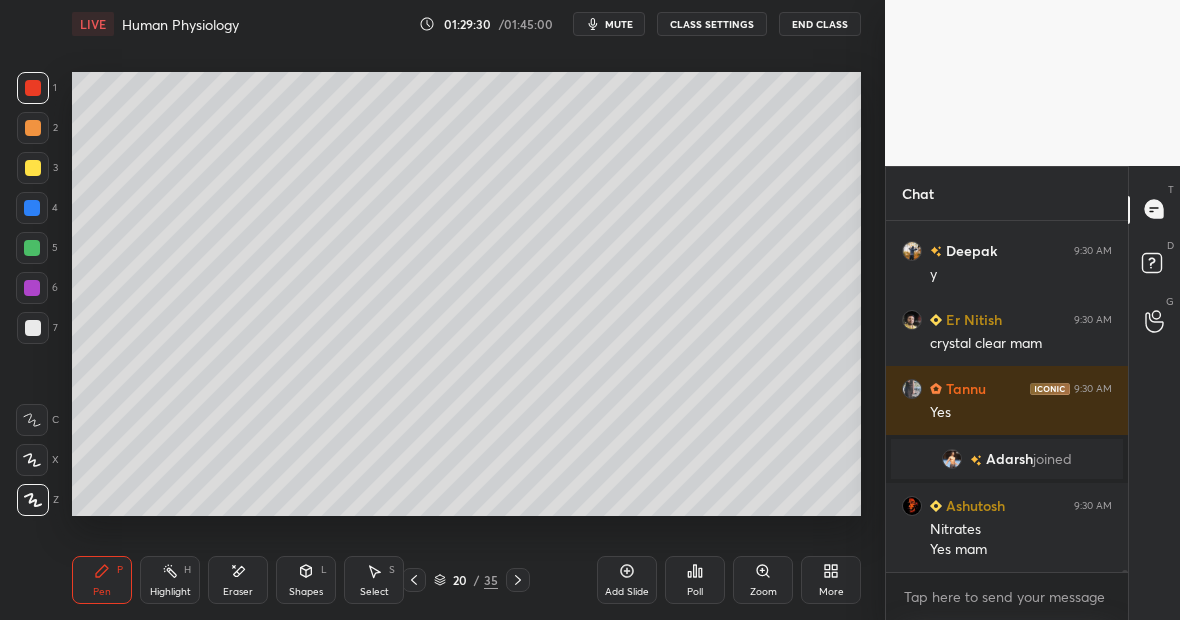 click at bounding box center (33, 168) 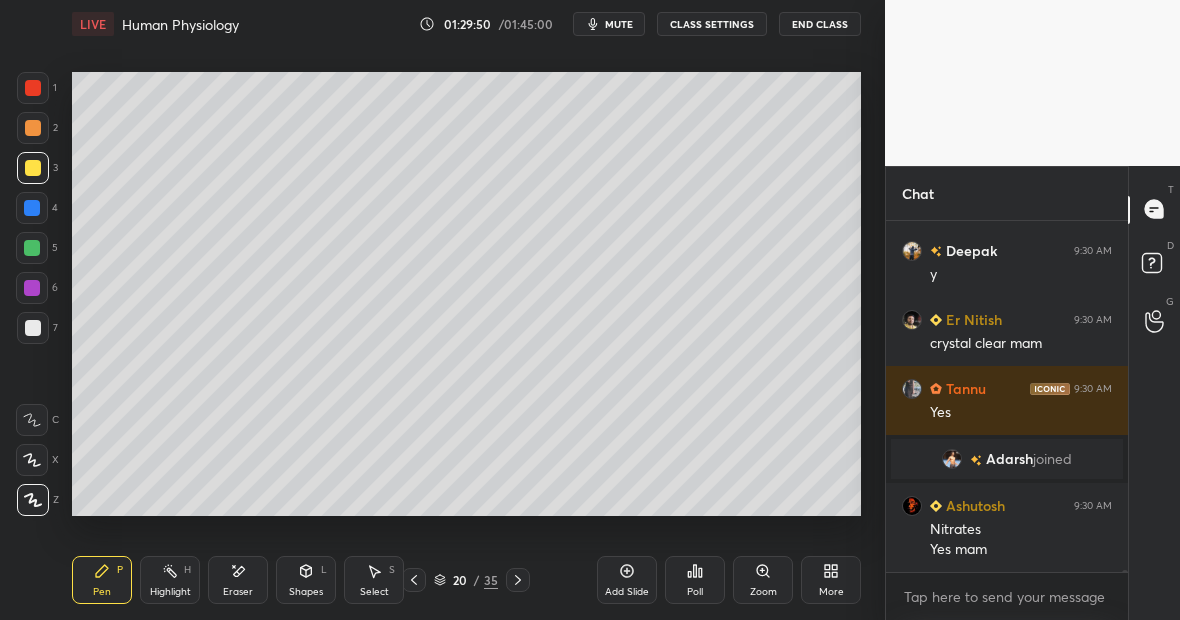 click at bounding box center [32, 208] 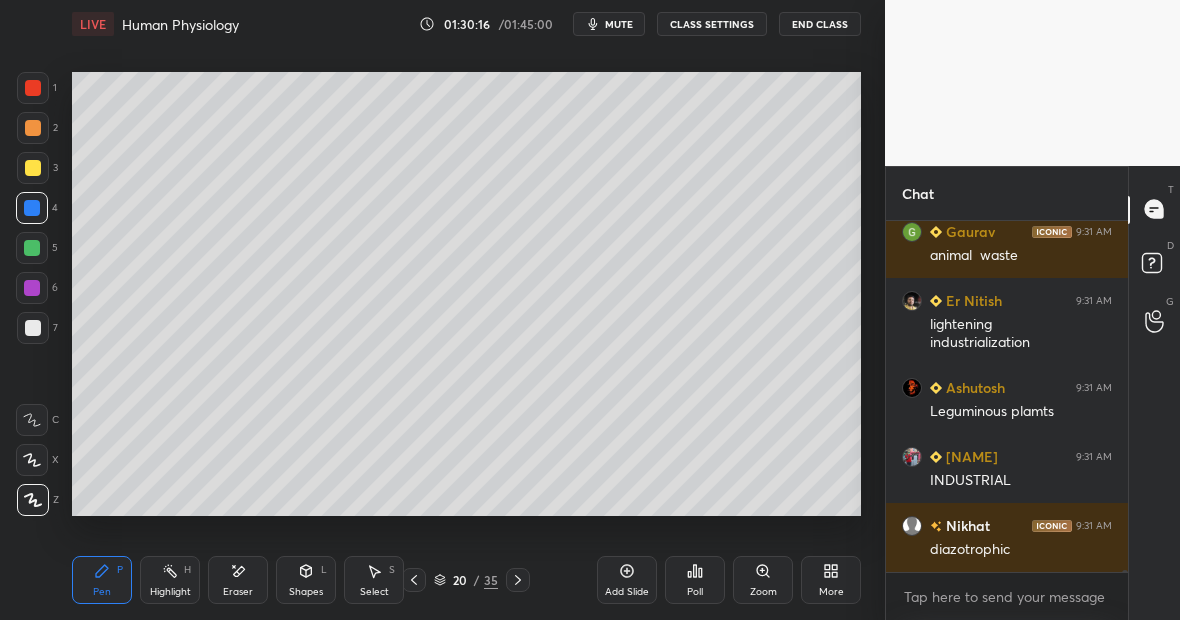 scroll, scrollTop: 49628, scrollLeft: 0, axis: vertical 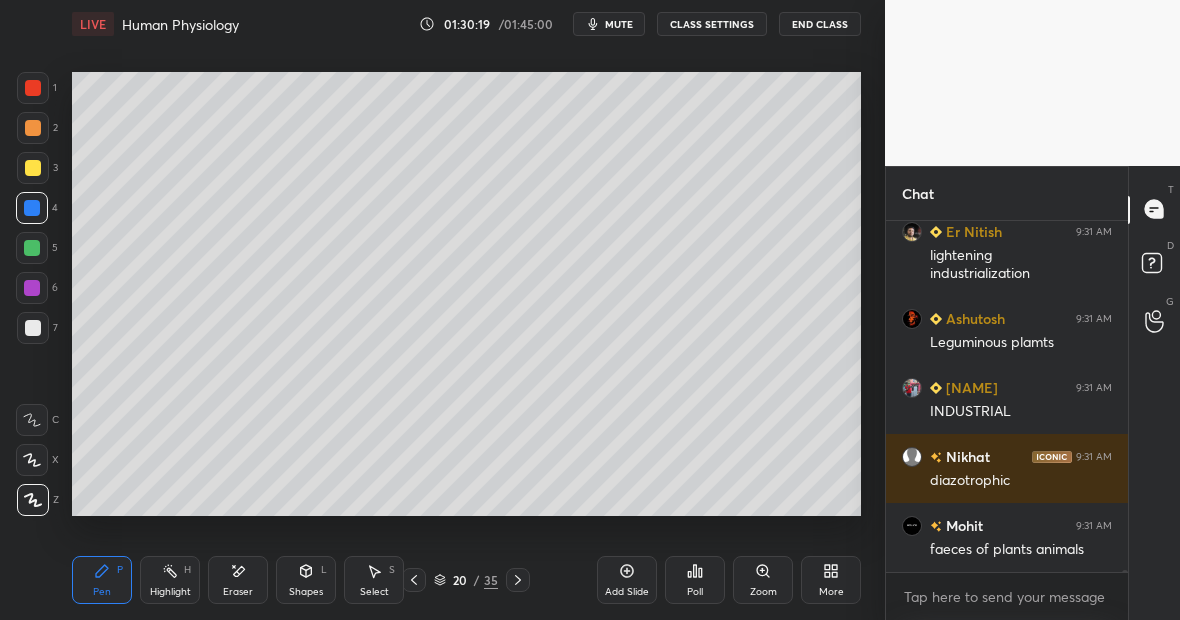 click at bounding box center (33, 168) 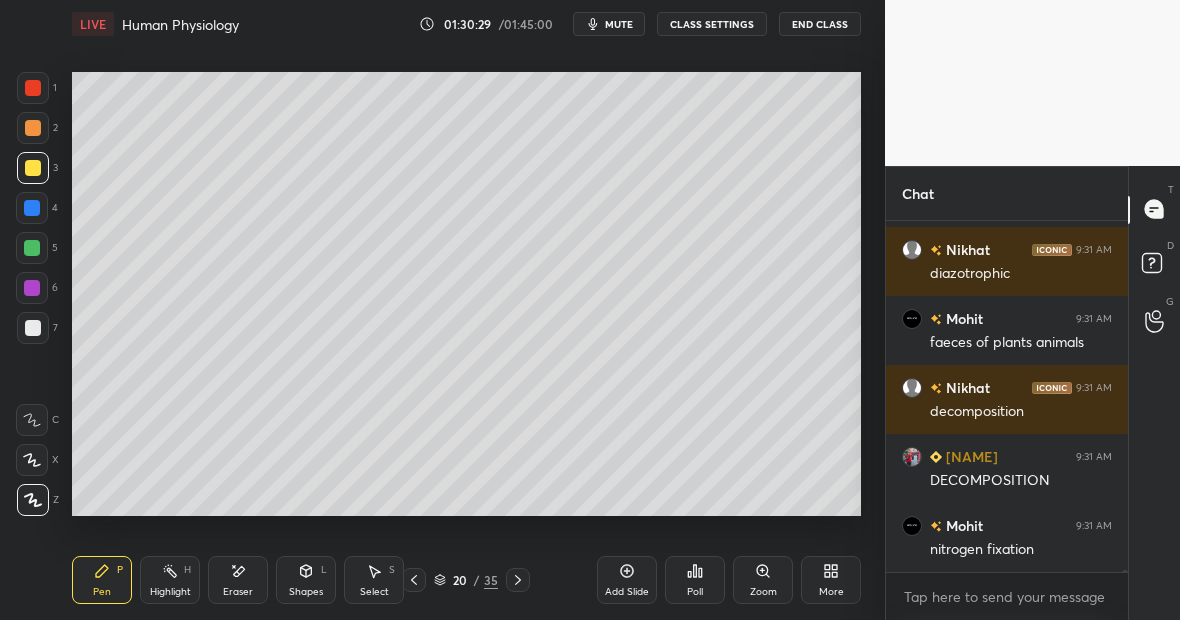 scroll, scrollTop: 49904, scrollLeft: 0, axis: vertical 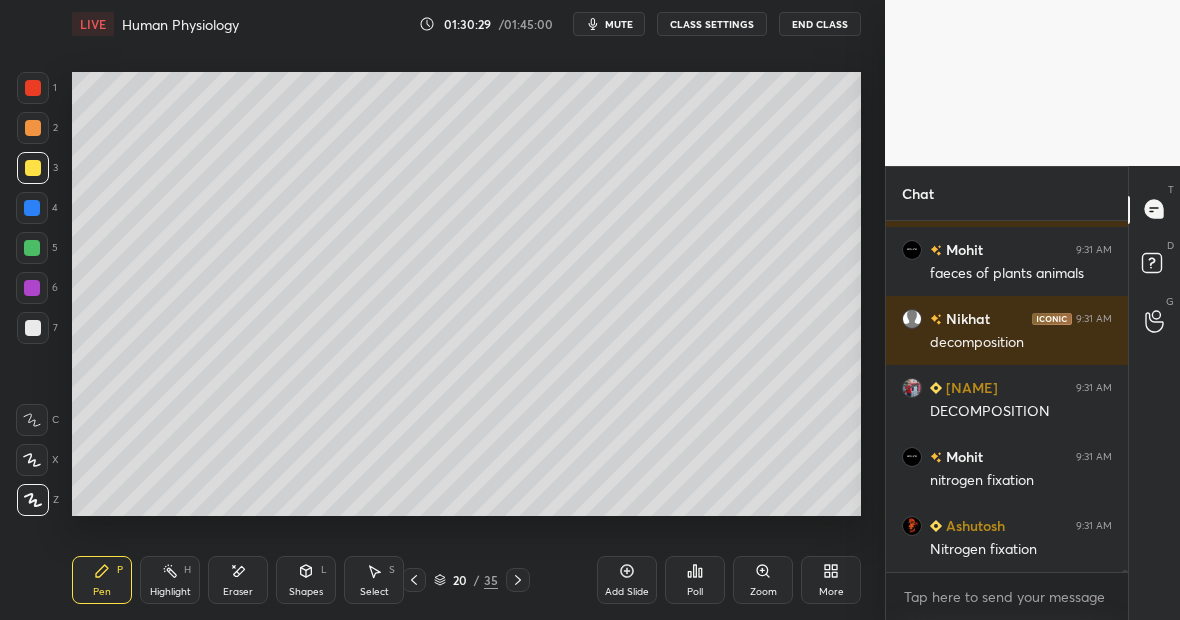 click at bounding box center (32, 208) 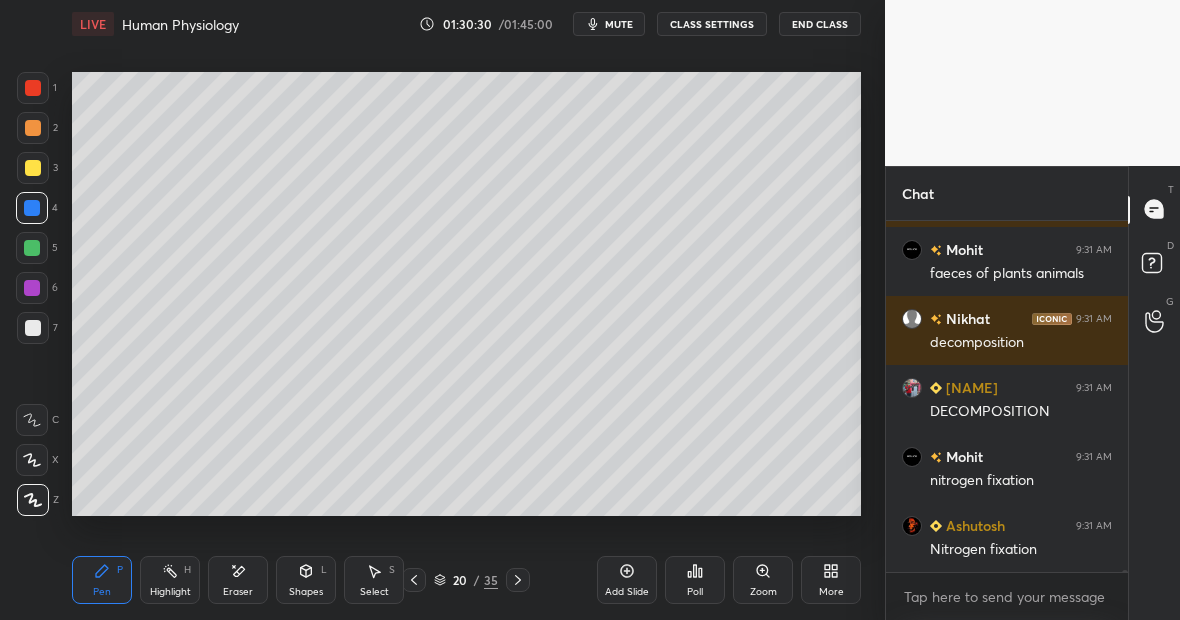 click at bounding box center [33, 328] 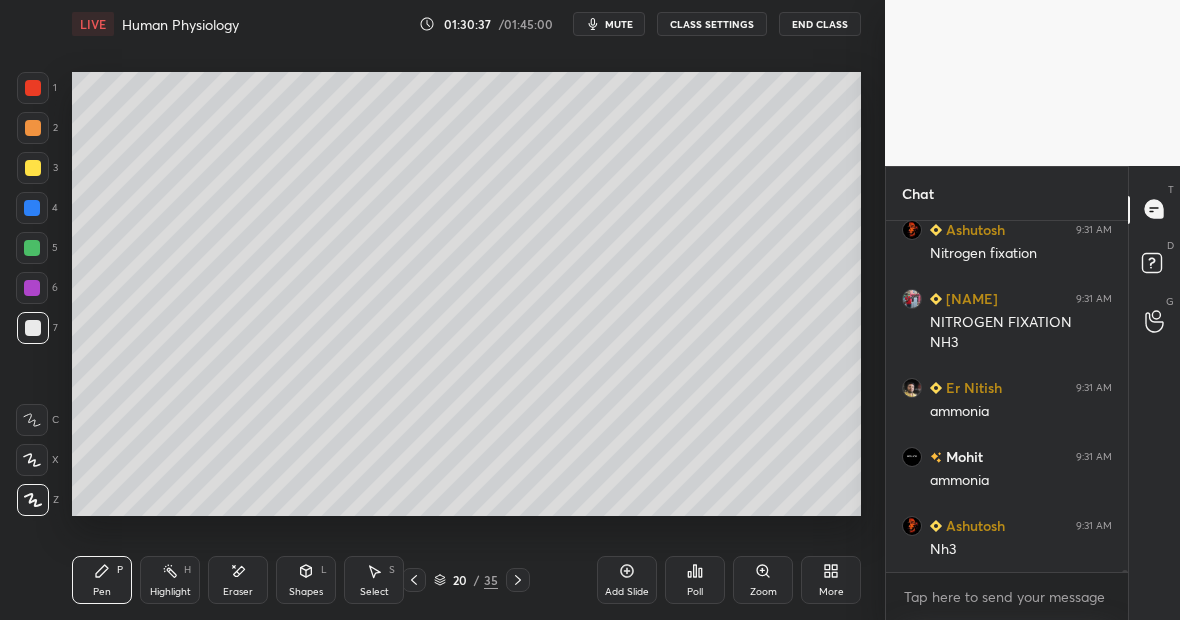 scroll, scrollTop: 50269, scrollLeft: 0, axis: vertical 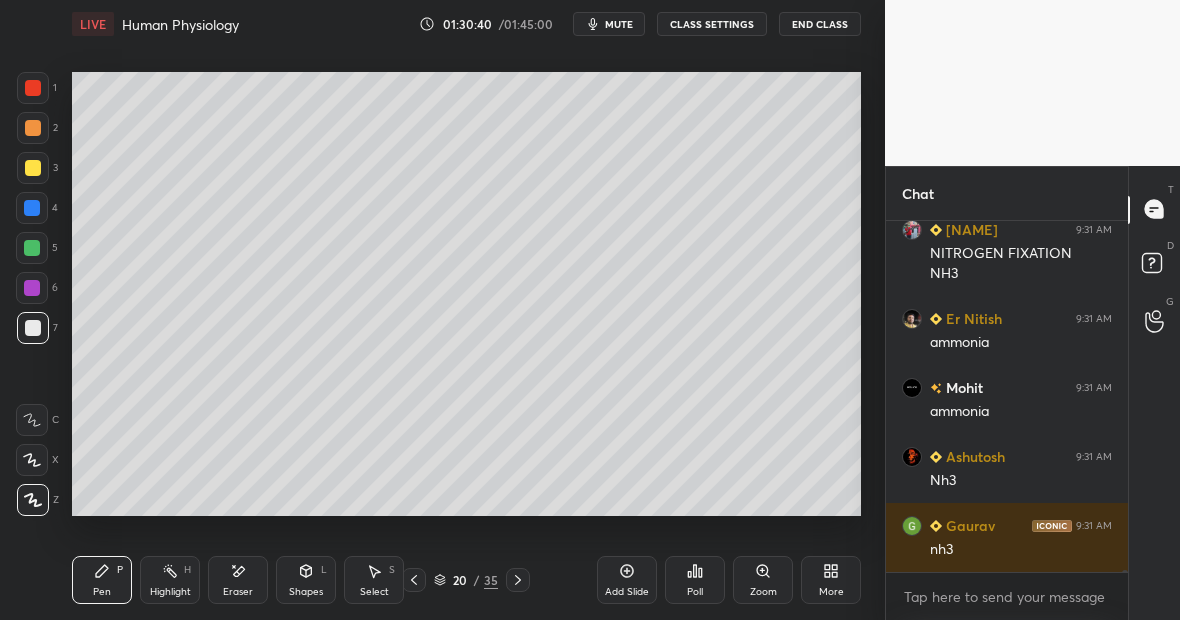 click on "Eraser" at bounding box center [238, 580] 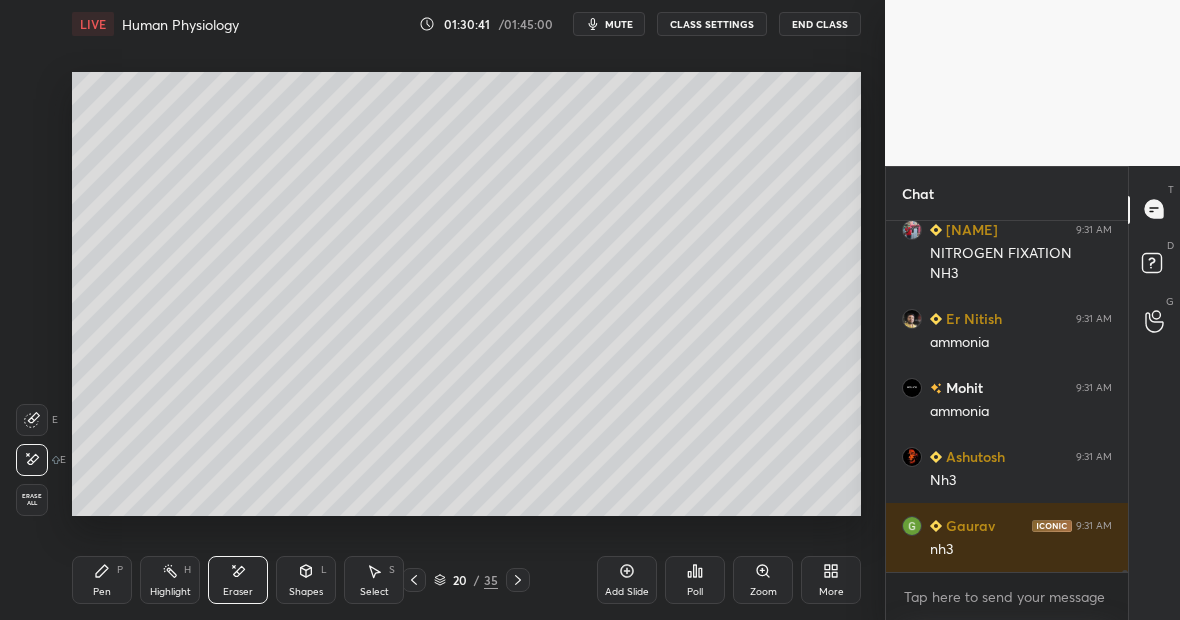 click on "P" at bounding box center (120, 570) 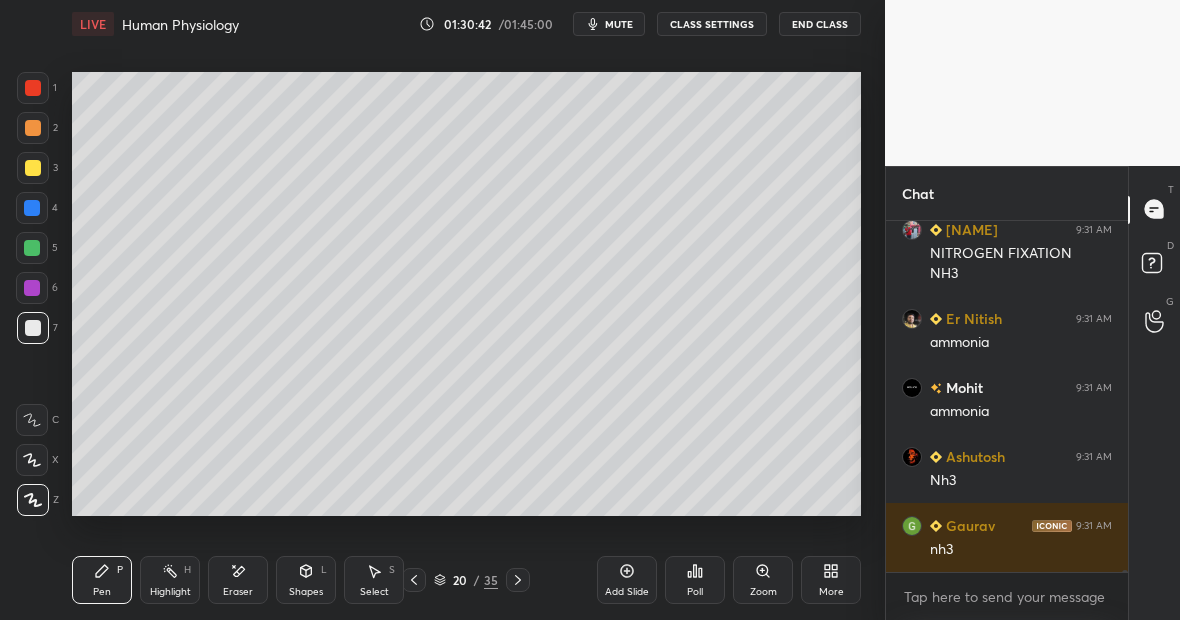 click at bounding box center (33, 168) 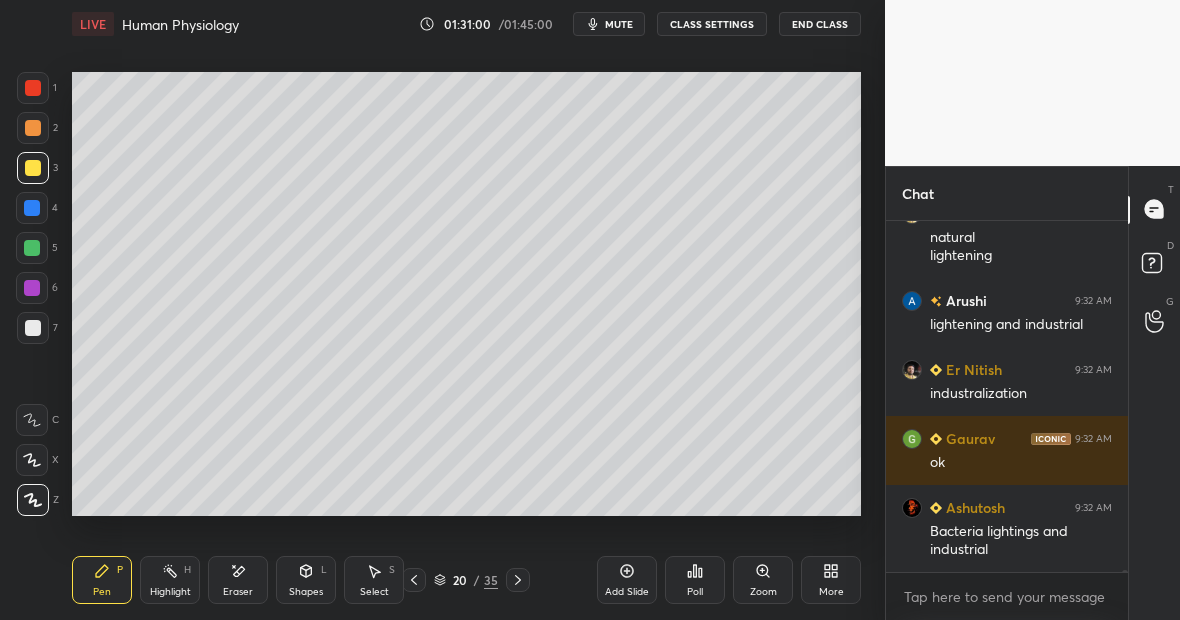 scroll, scrollTop: 50737, scrollLeft: 0, axis: vertical 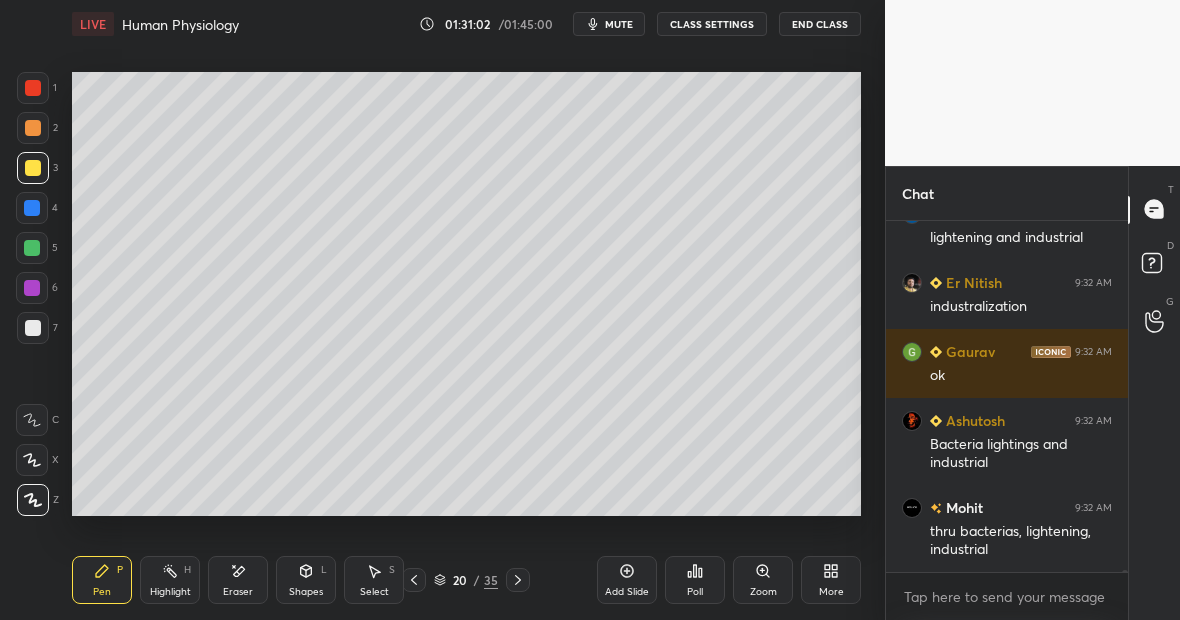 click on "Highlight H" at bounding box center (170, 580) 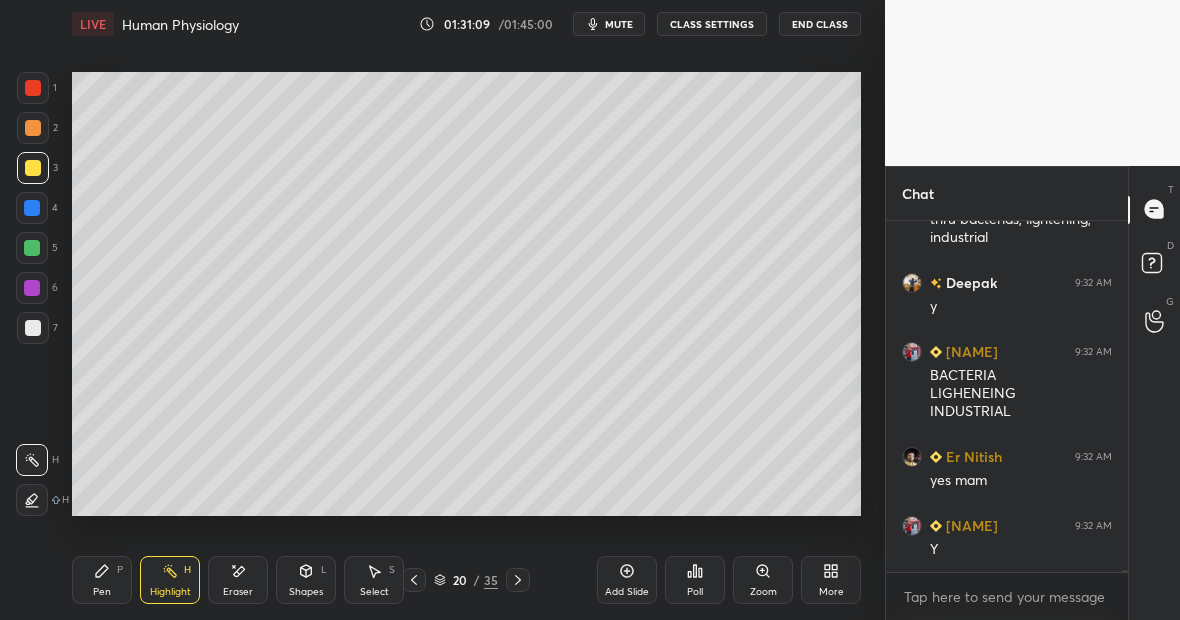 scroll, scrollTop: 51136, scrollLeft: 0, axis: vertical 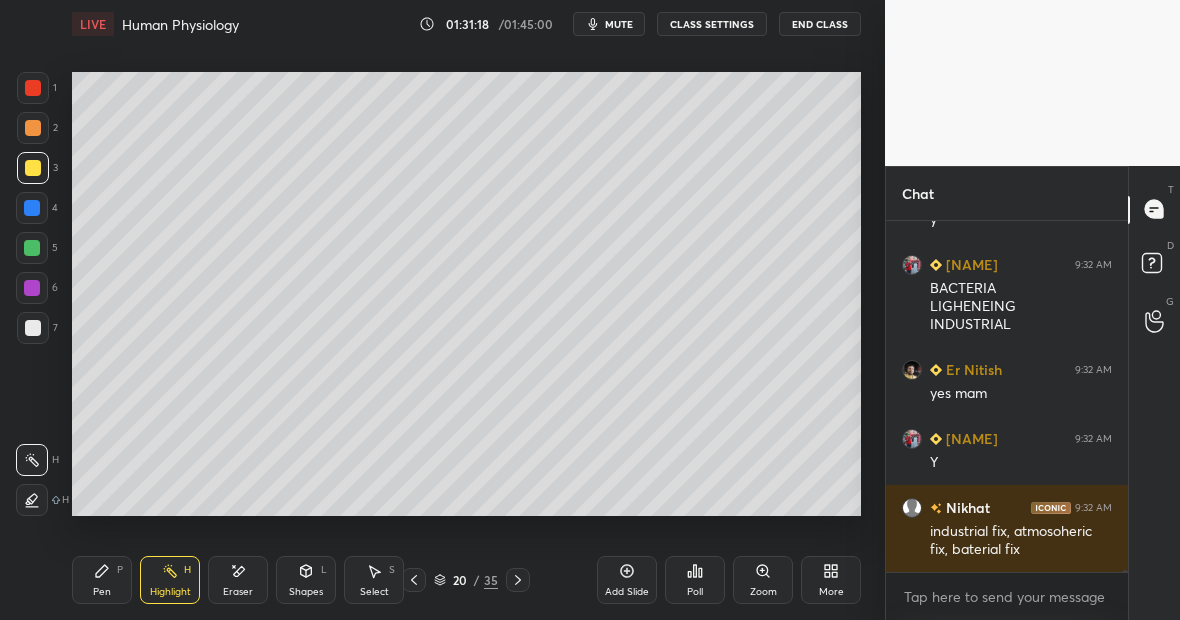 click on "Pen P" at bounding box center (102, 580) 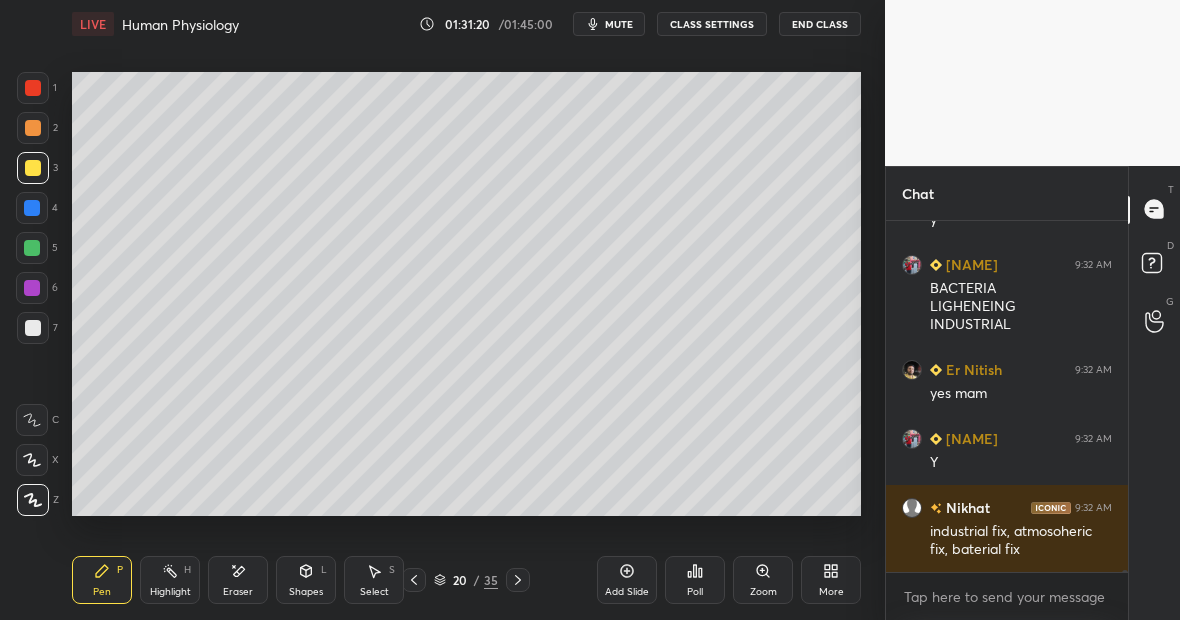 click at bounding box center (32, 208) 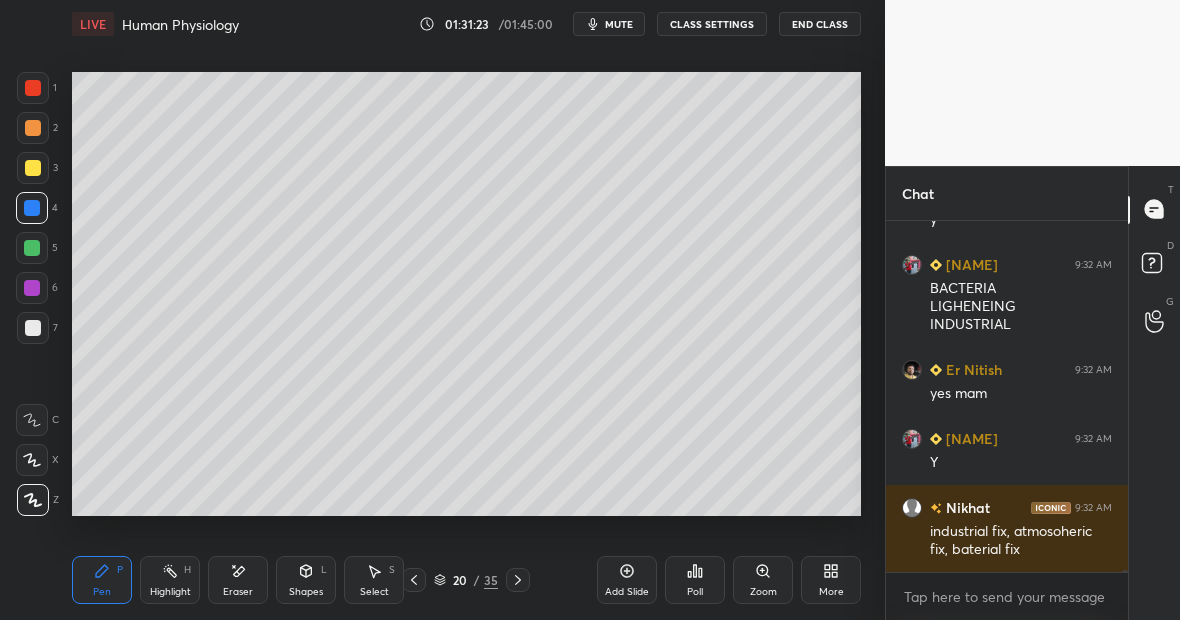 click on "Highlight H" at bounding box center [170, 580] 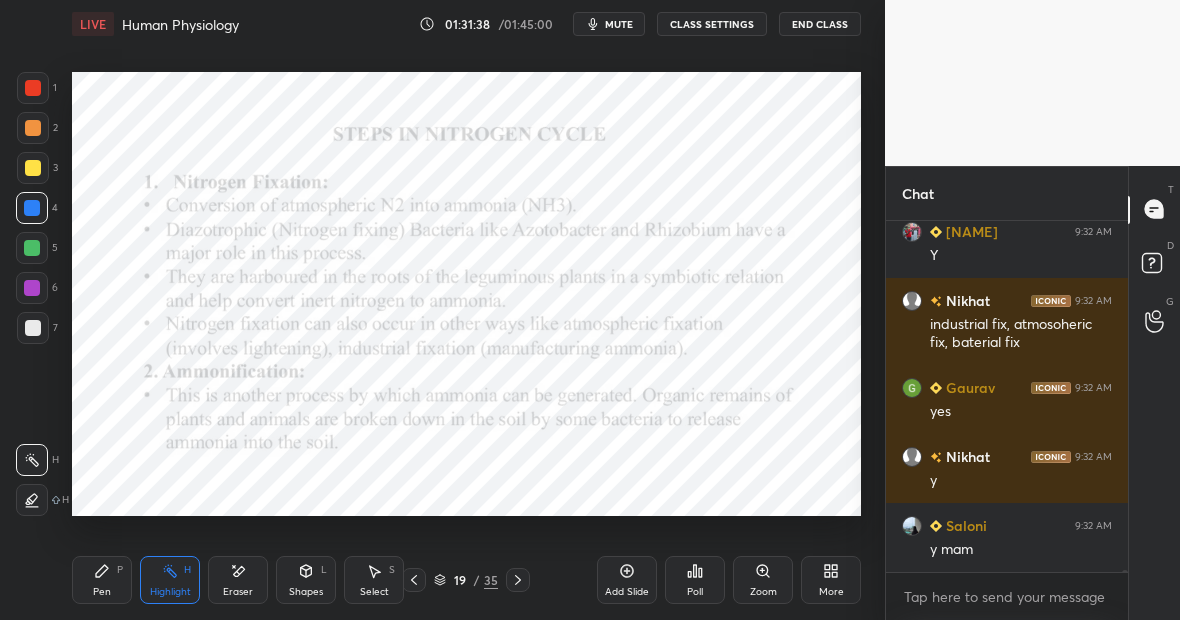 scroll, scrollTop: 51412, scrollLeft: 0, axis: vertical 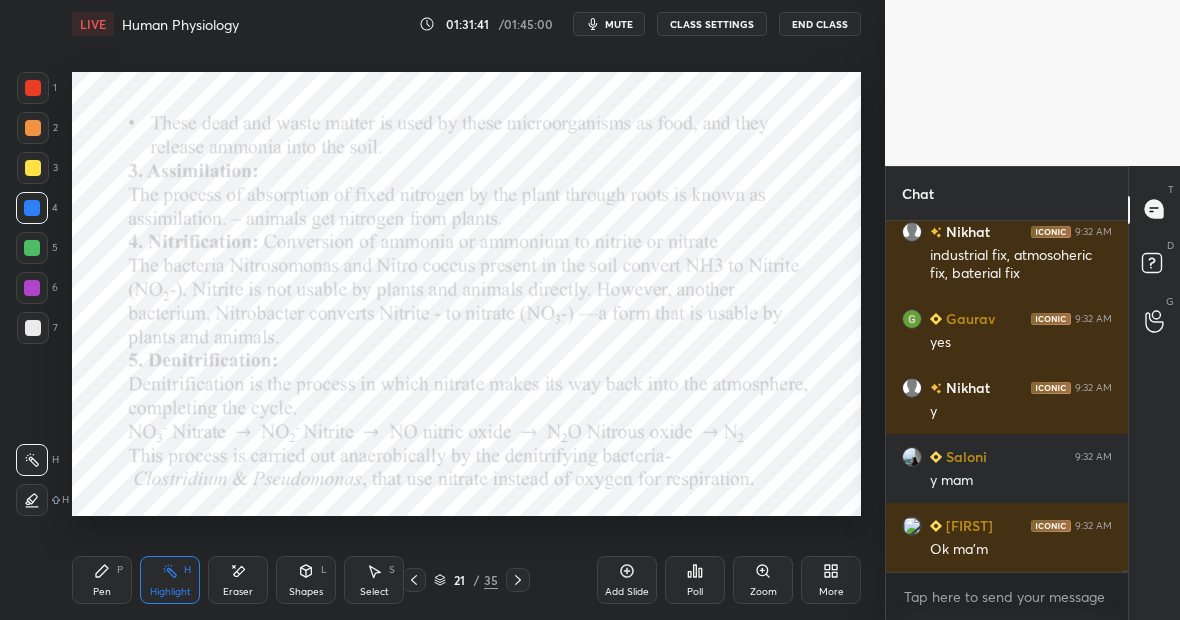 click 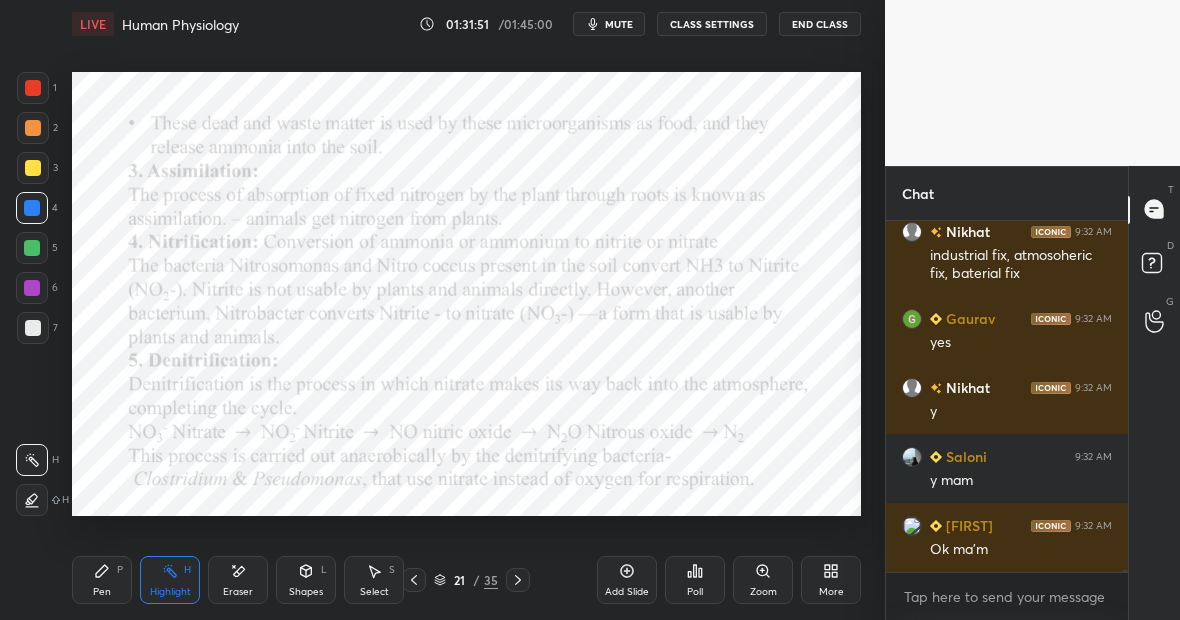 click 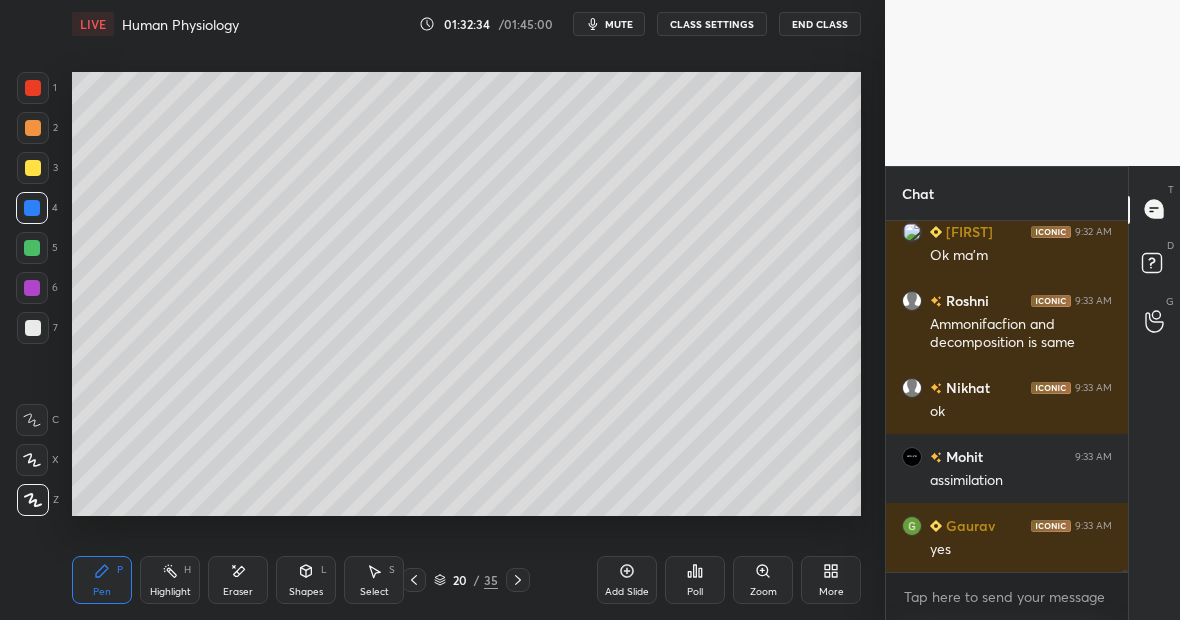 scroll, scrollTop: 51775, scrollLeft: 0, axis: vertical 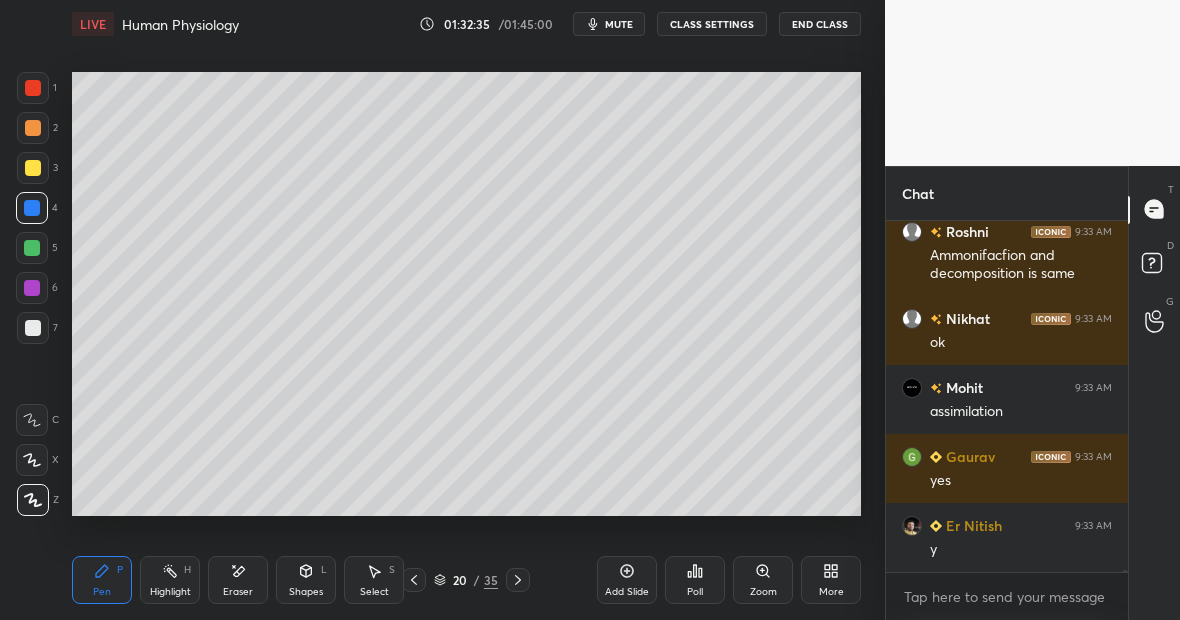 click at bounding box center [33, 168] 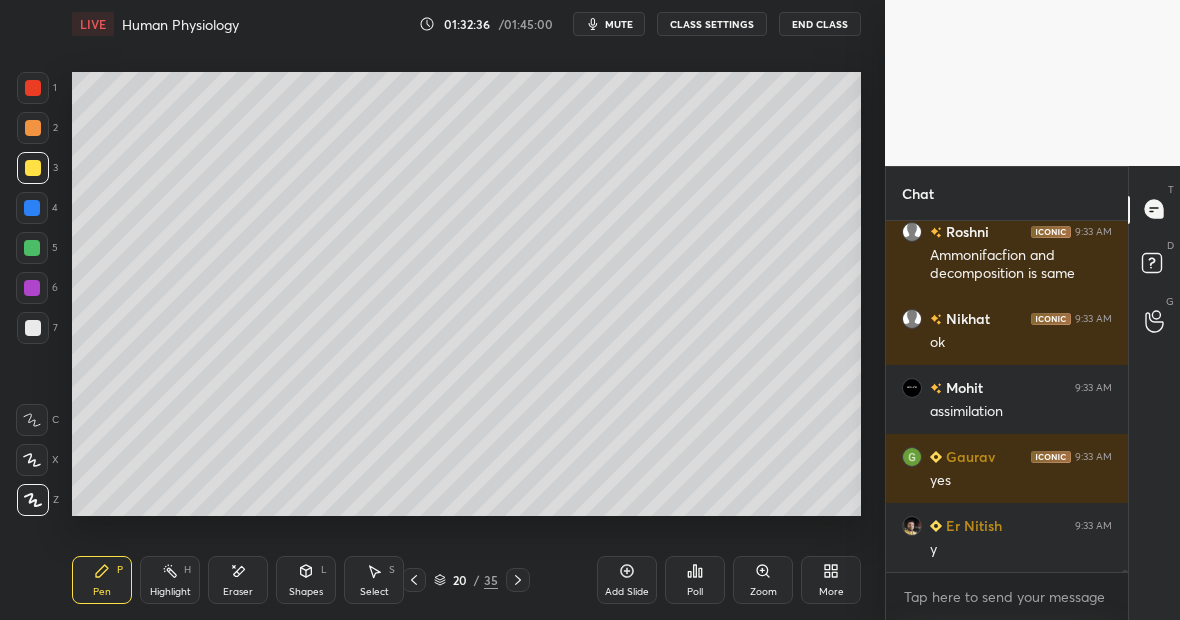 click at bounding box center [33, 168] 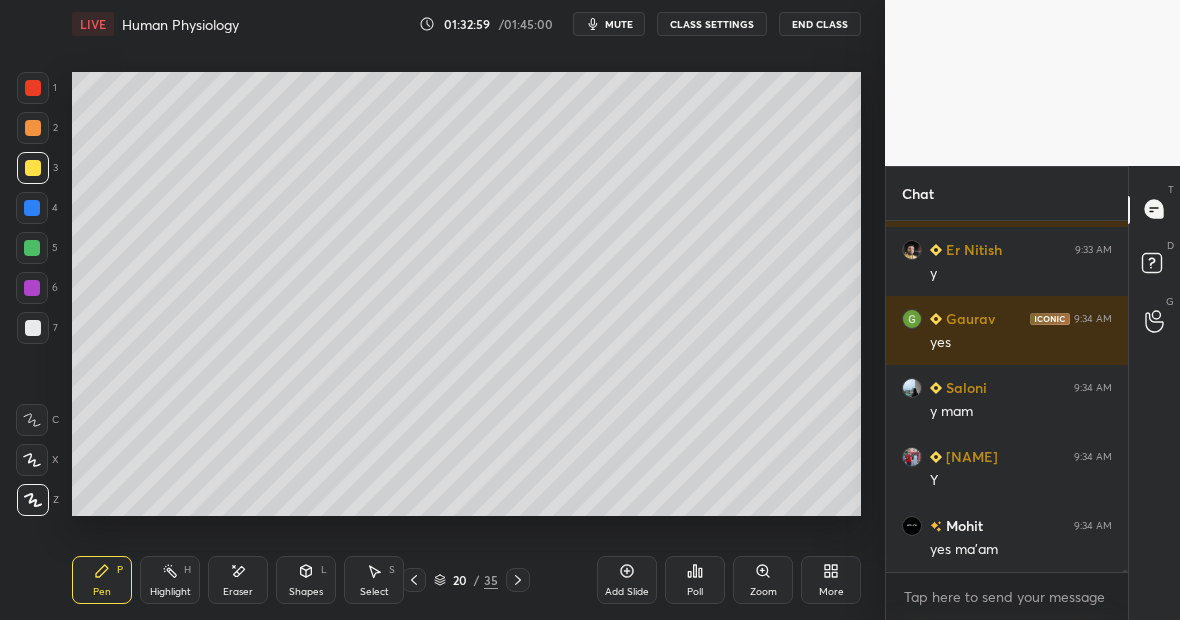 scroll, scrollTop: 52120, scrollLeft: 0, axis: vertical 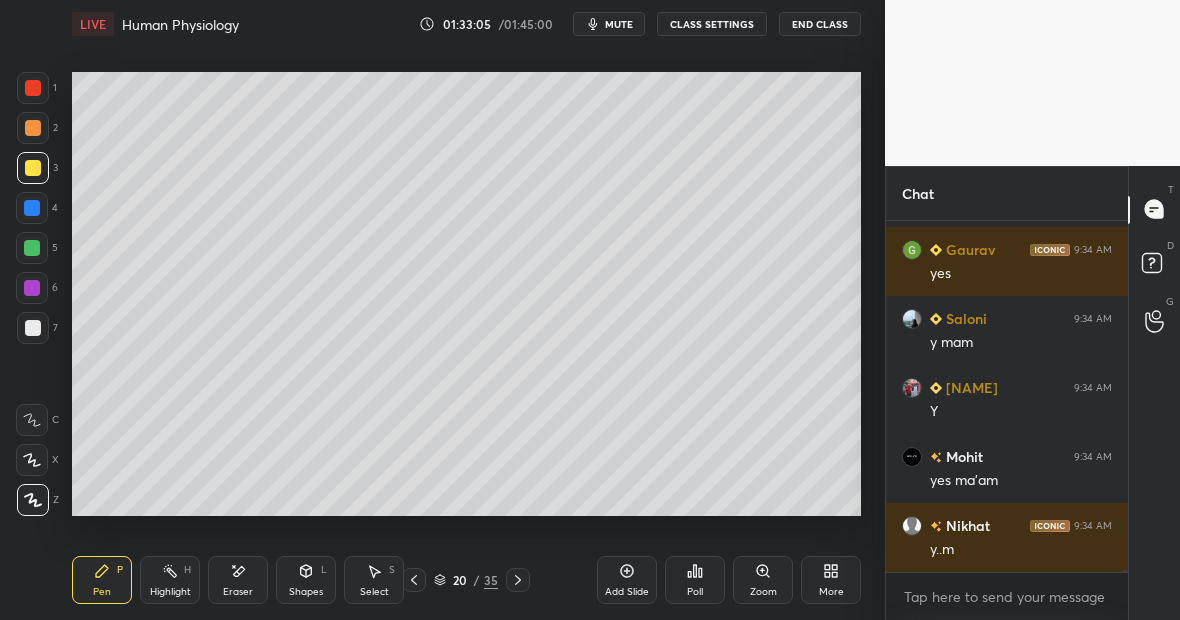click 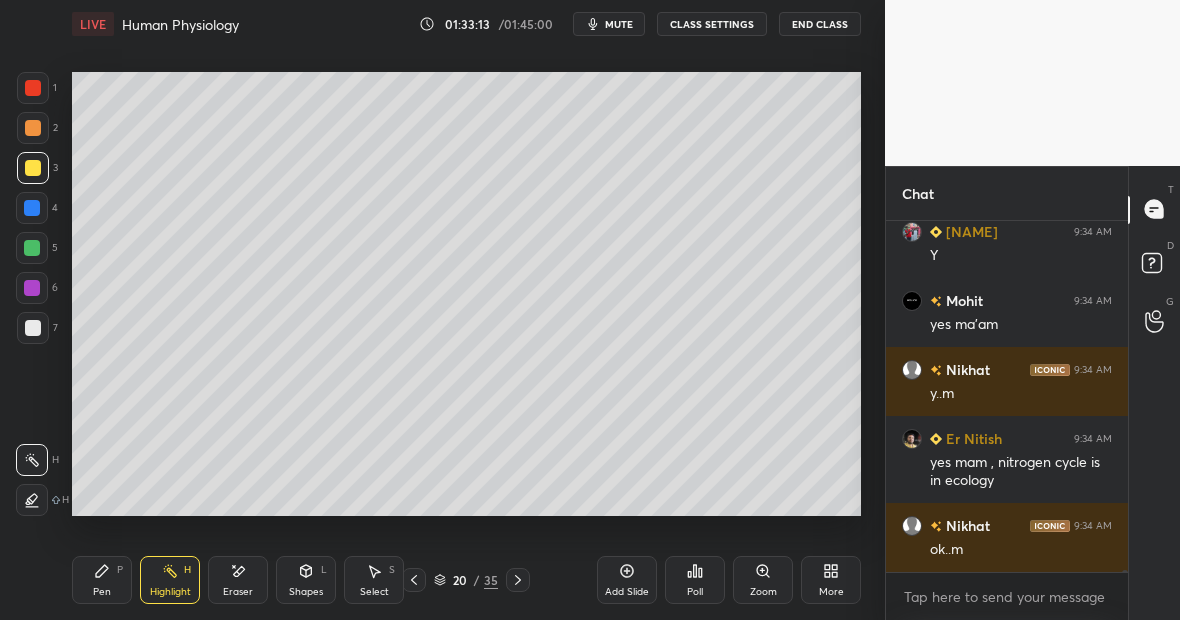 scroll, scrollTop: 52345, scrollLeft: 0, axis: vertical 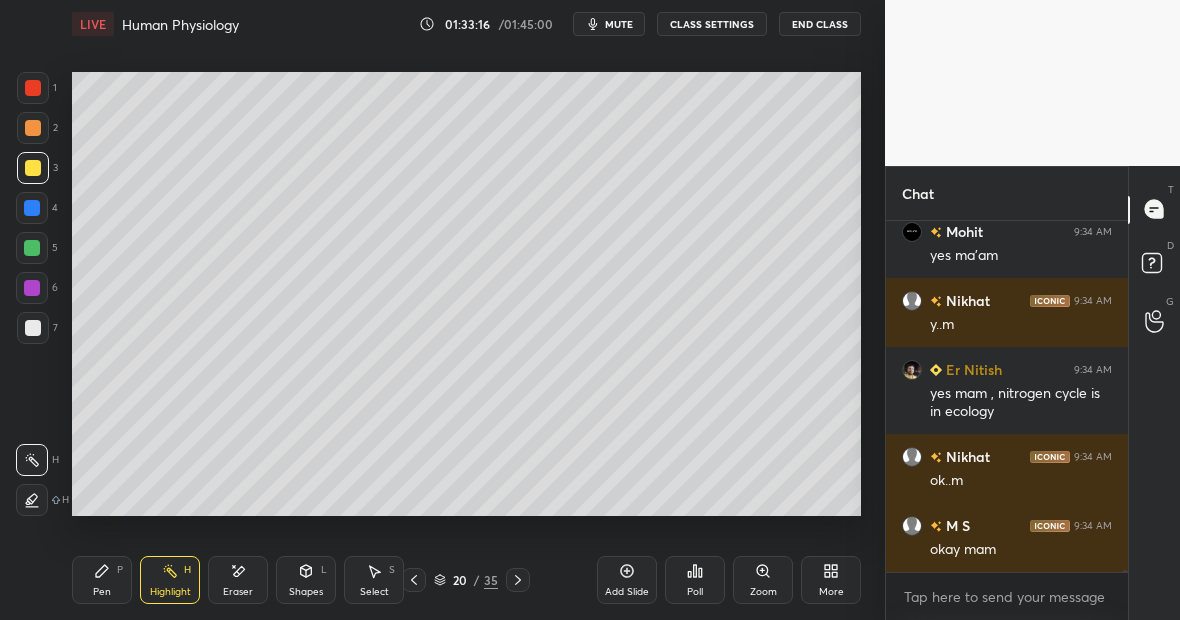 click on "Pen P" at bounding box center [102, 580] 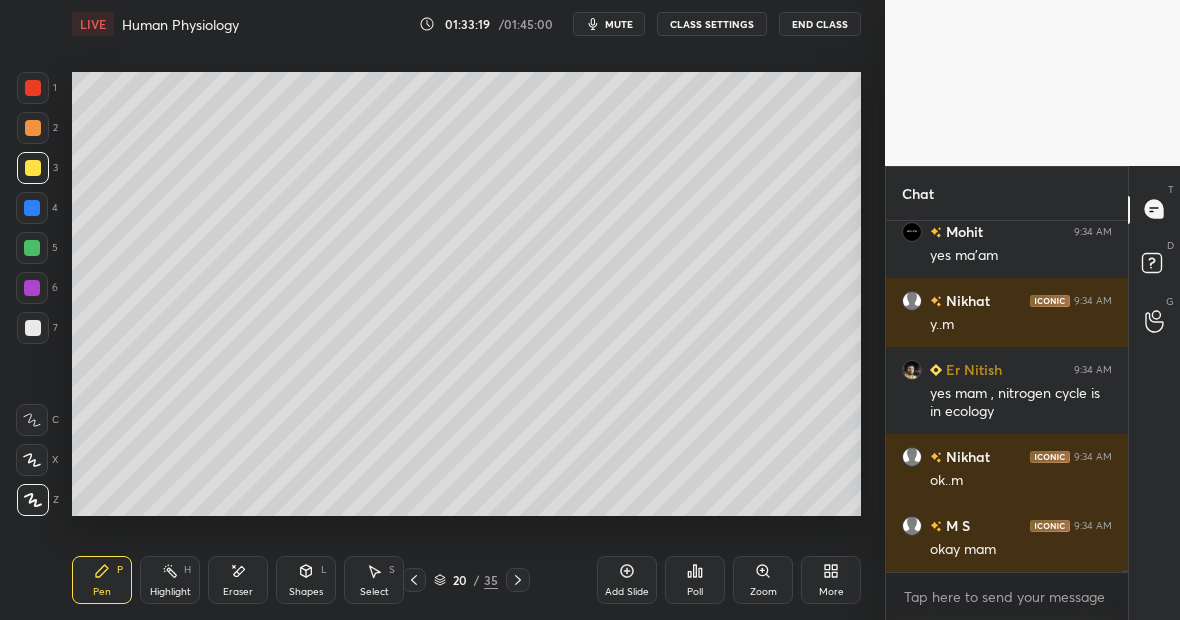 click at bounding box center [32, 208] 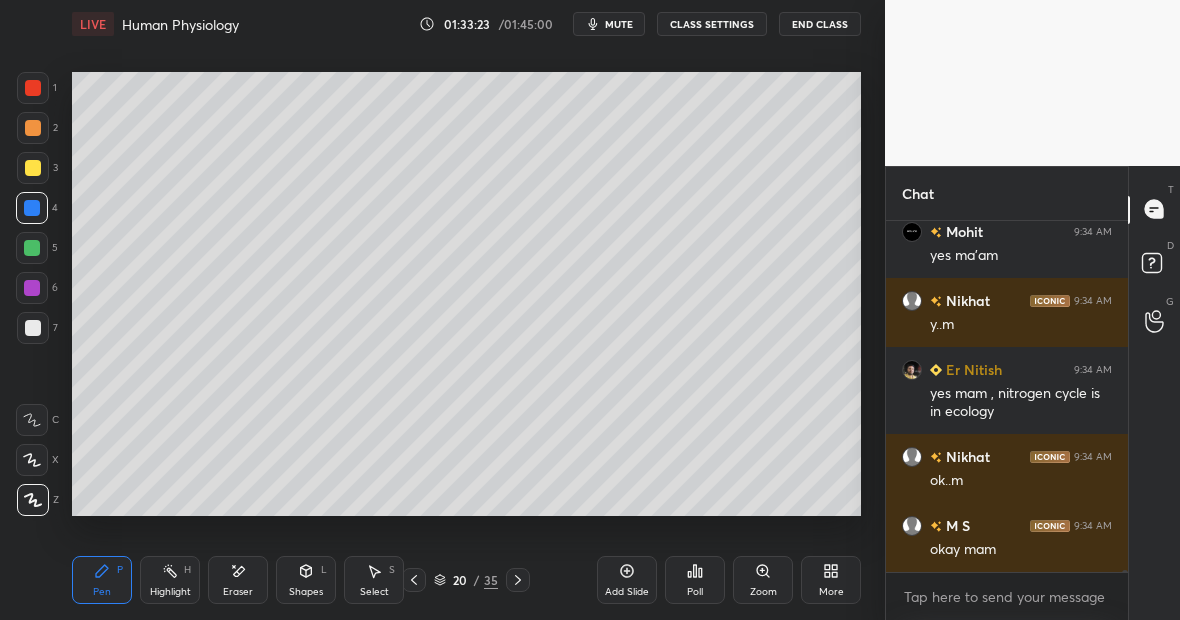 click at bounding box center [33, 328] 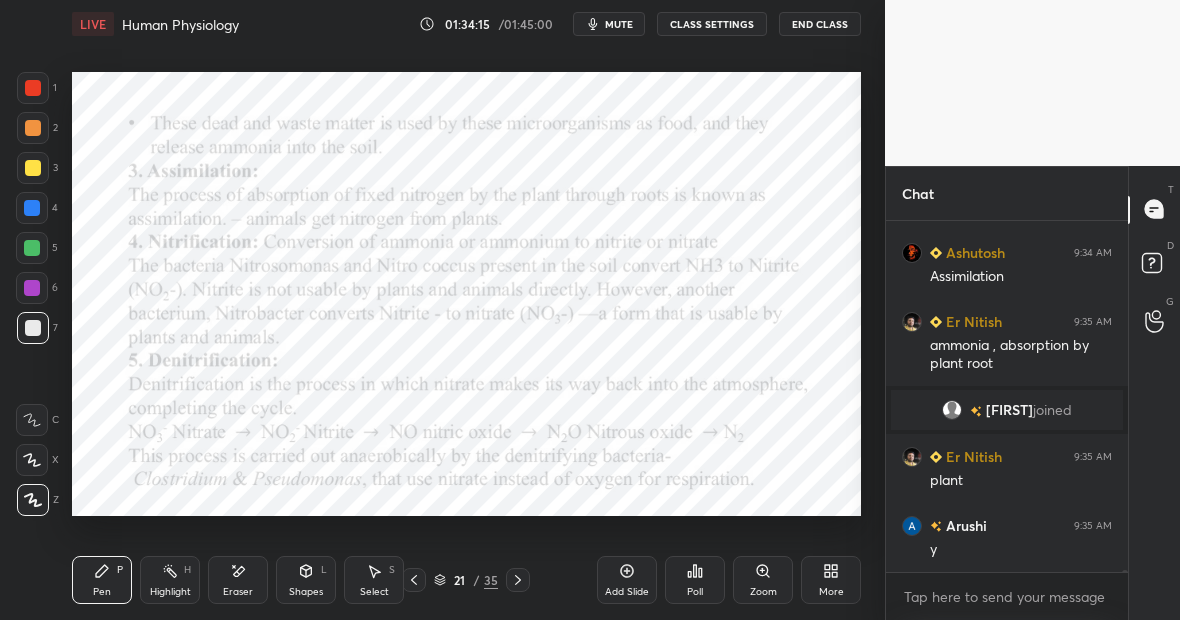 scroll, scrollTop: 51850, scrollLeft: 0, axis: vertical 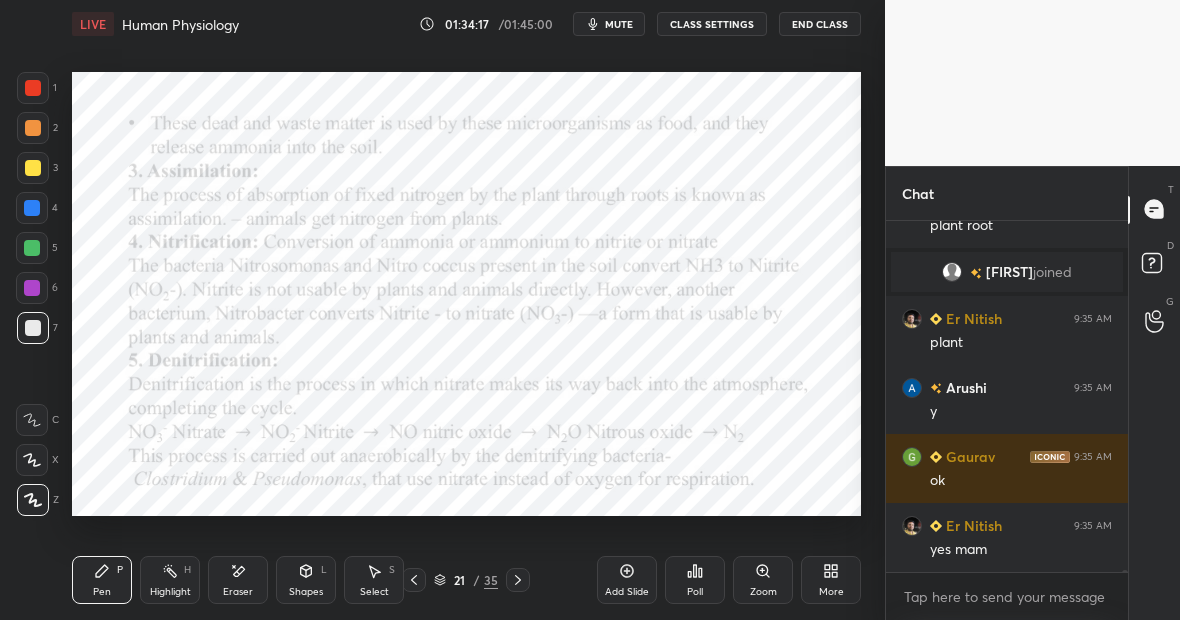 click on "Pen P" at bounding box center (102, 580) 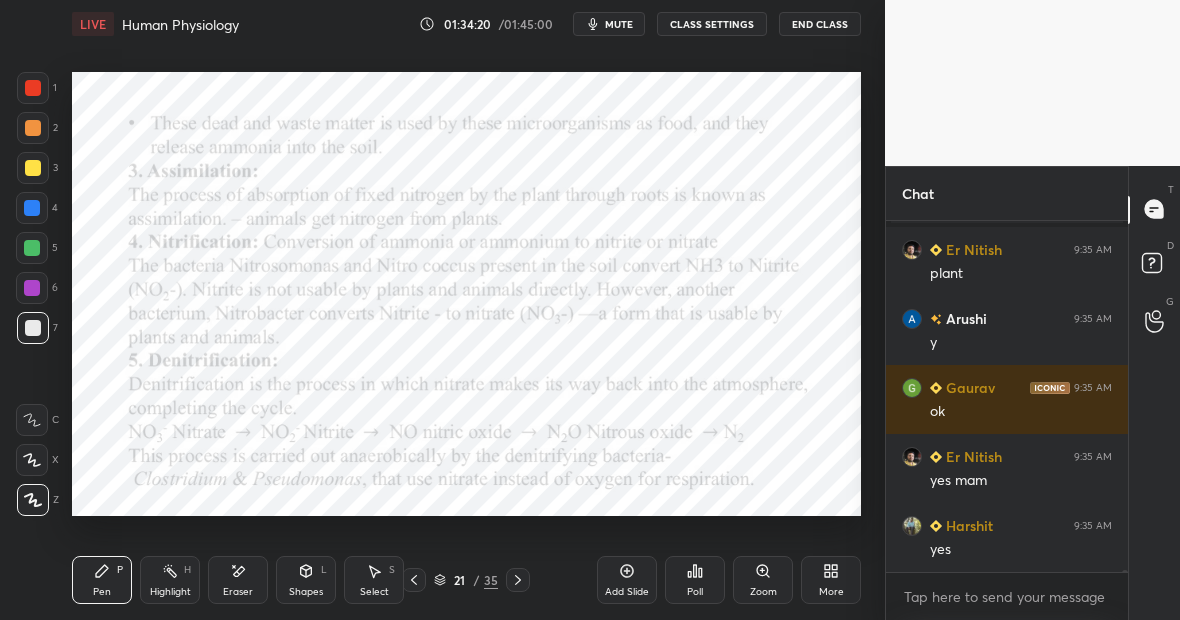 scroll, scrollTop: 51988, scrollLeft: 0, axis: vertical 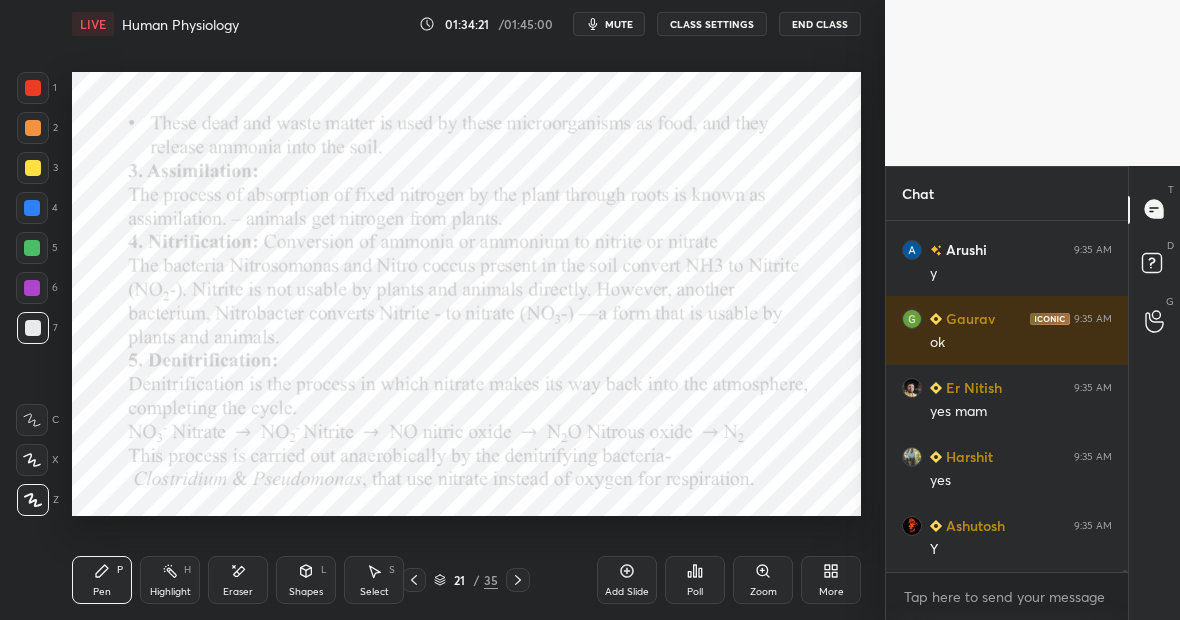 click at bounding box center [32, 248] 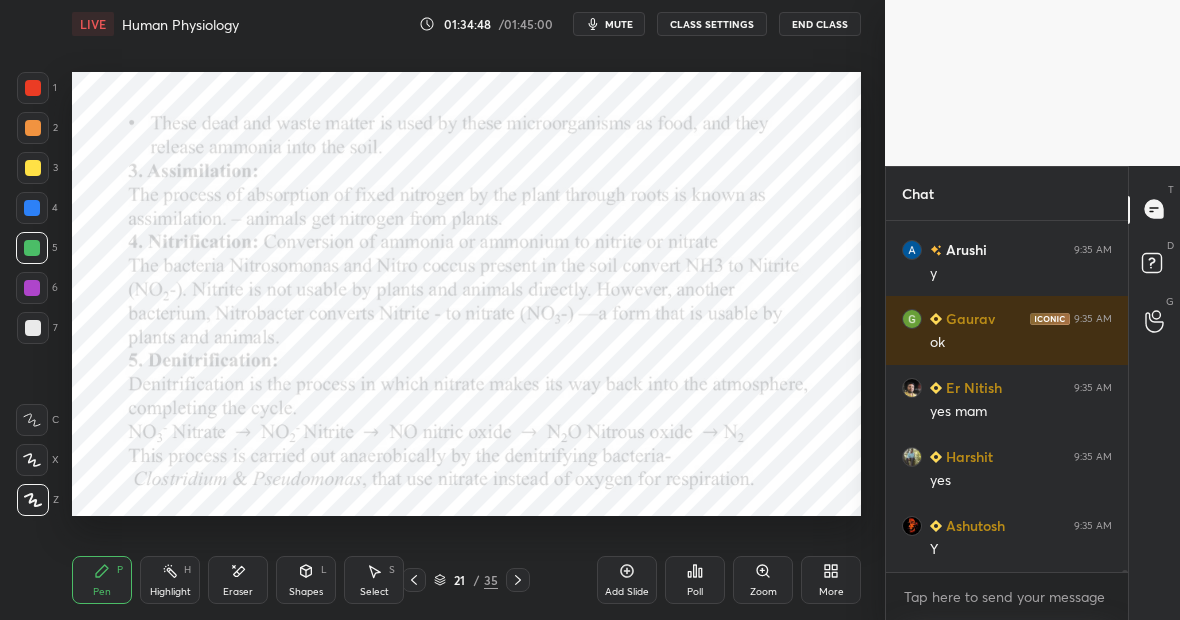 scroll, scrollTop: 52057, scrollLeft: 0, axis: vertical 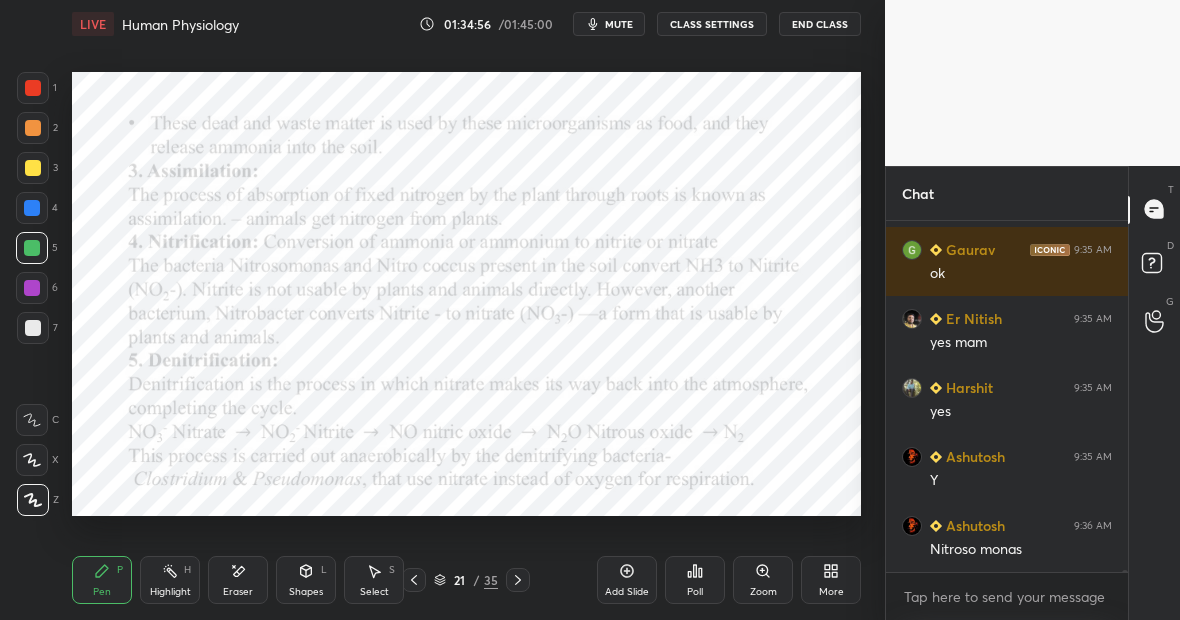 click 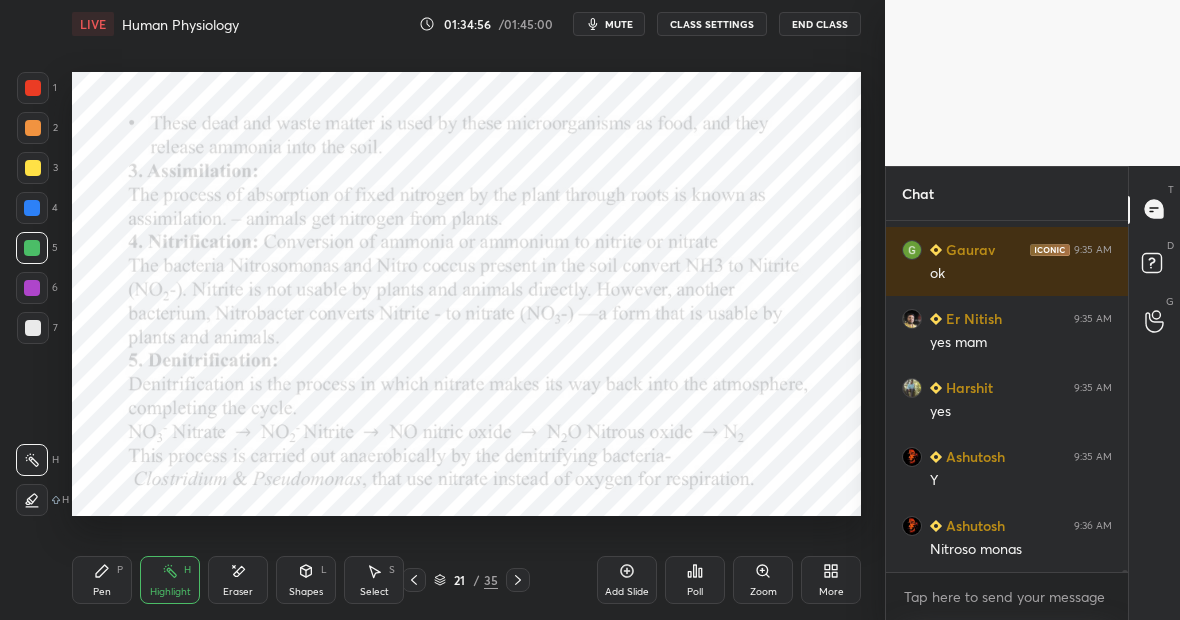 scroll, scrollTop: 52077, scrollLeft: 0, axis: vertical 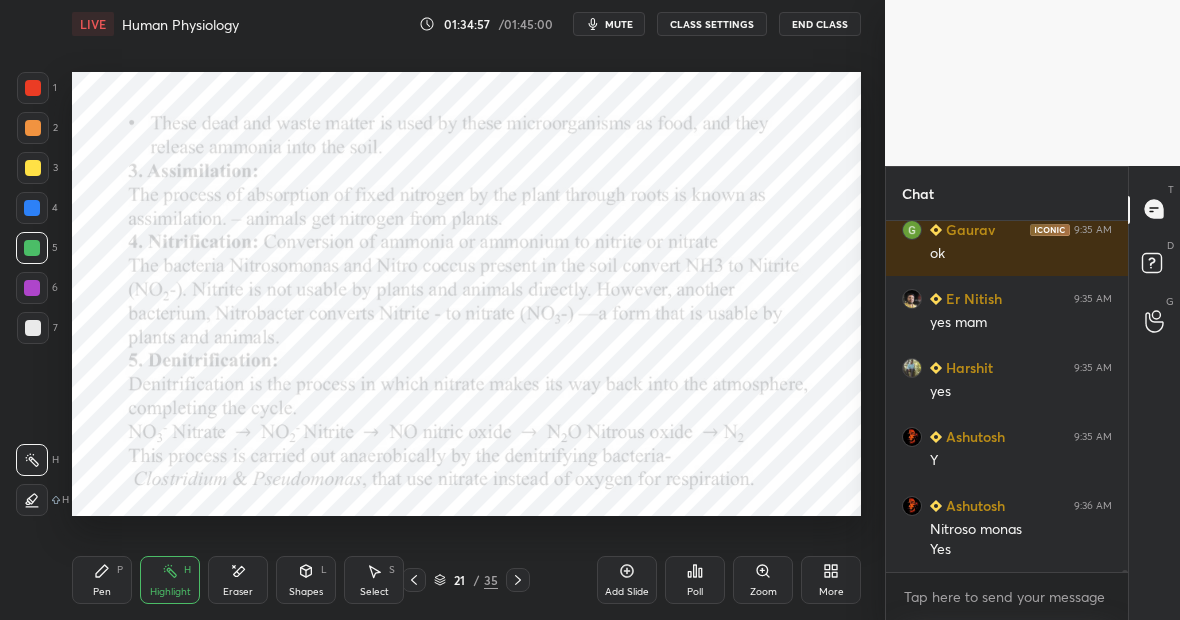 click 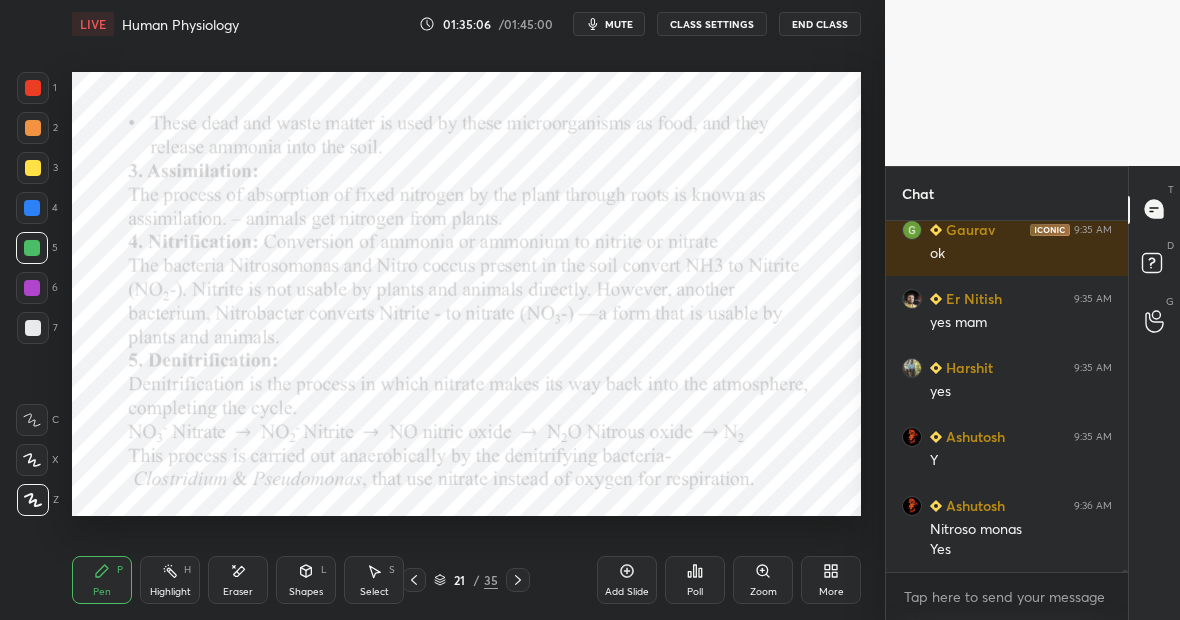click on "Highlight H" at bounding box center (170, 580) 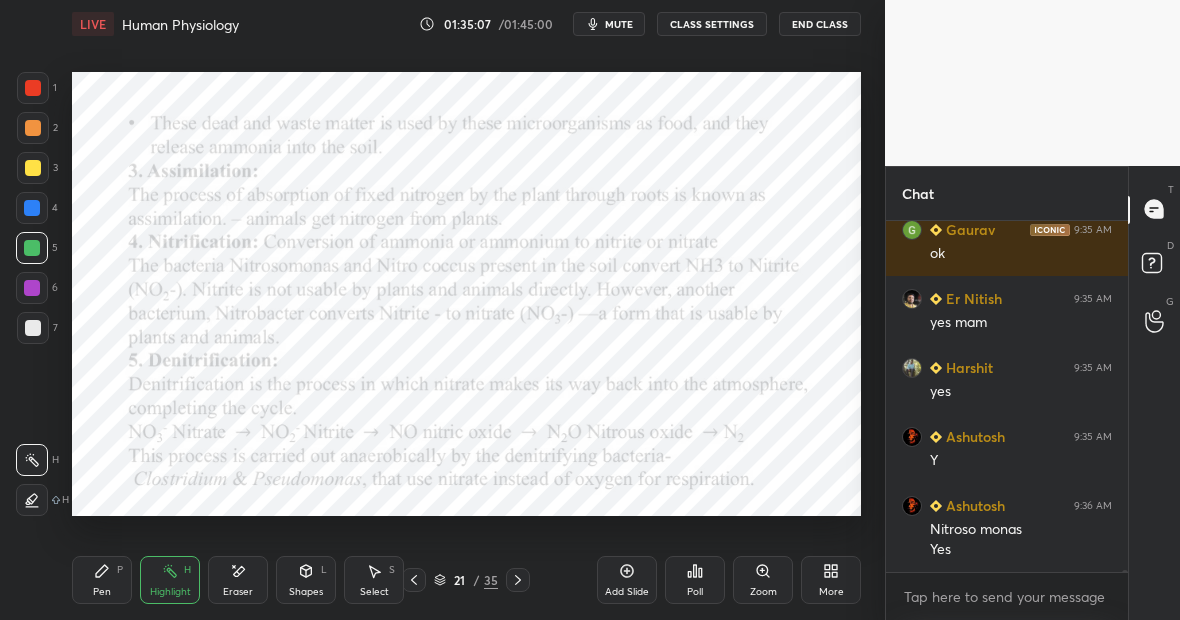 click on "Pen P" at bounding box center (102, 580) 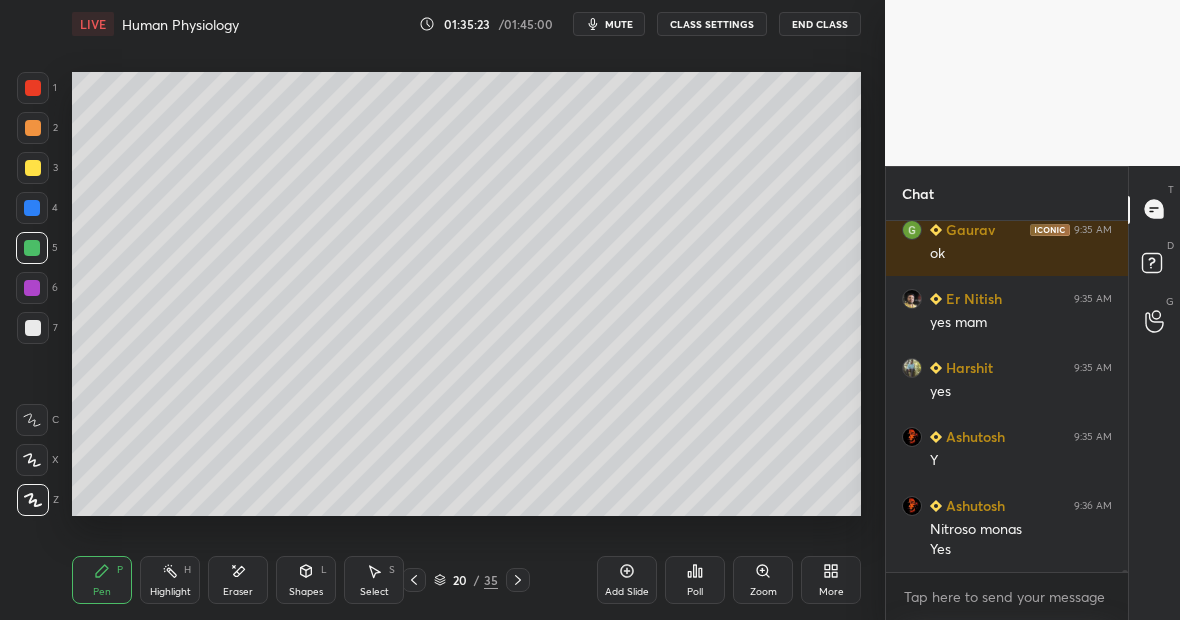 click at bounding box center [33, 88] 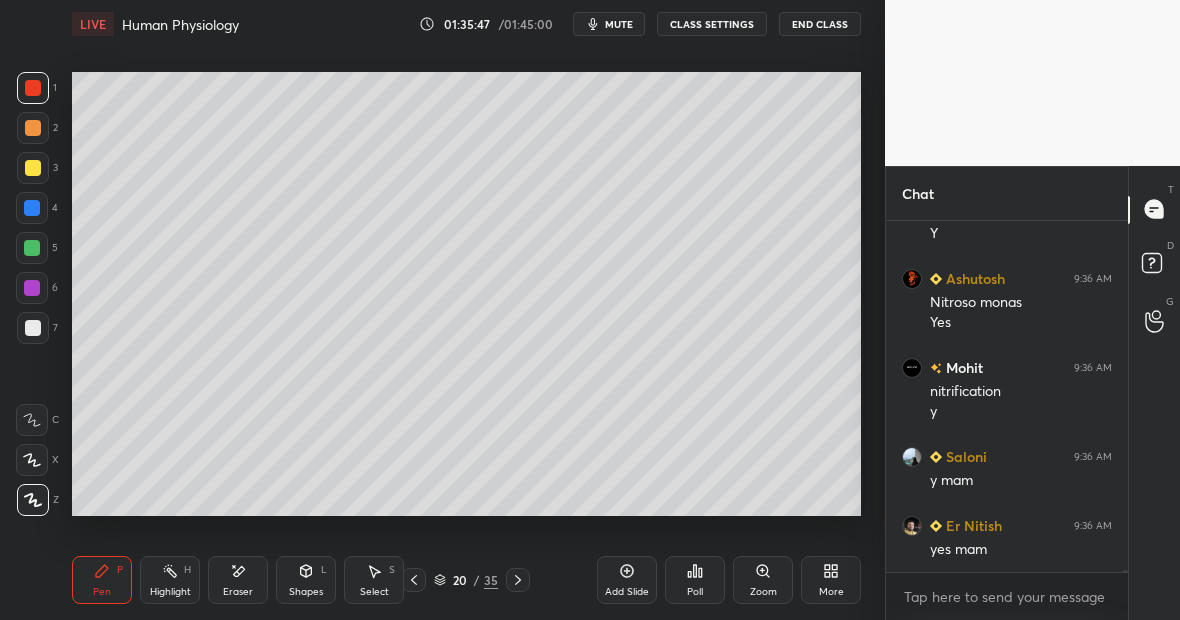 scroll, scrollTop: 52373, scrollLeft: 0, axis: vertical 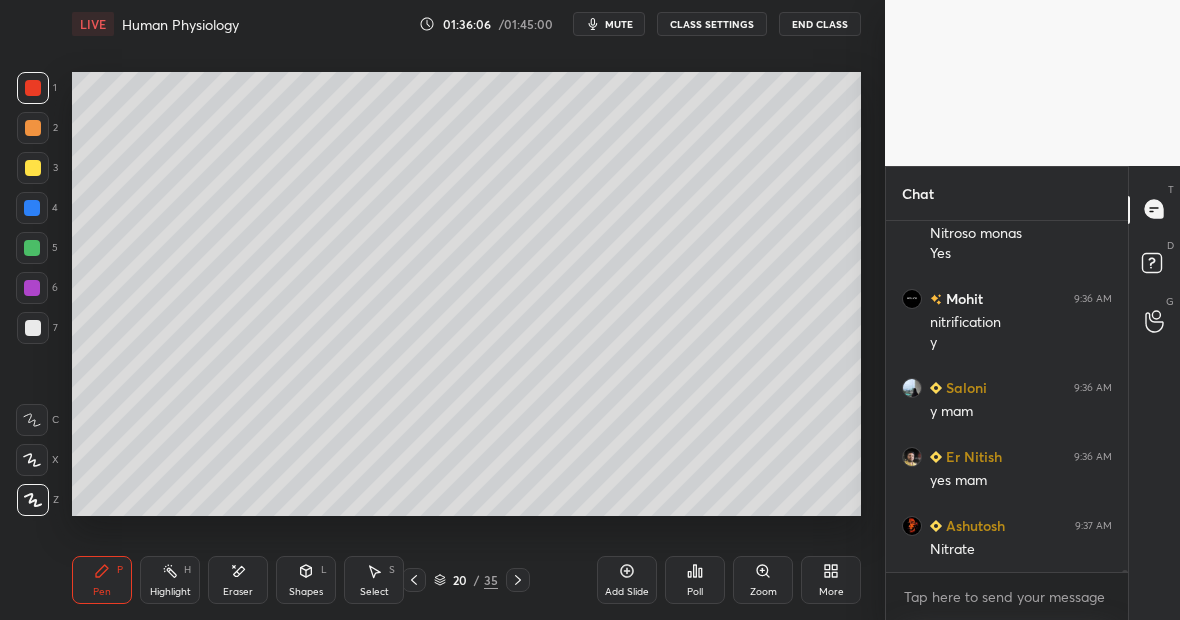 click on "Eraser" at bounding box center (238, 580) 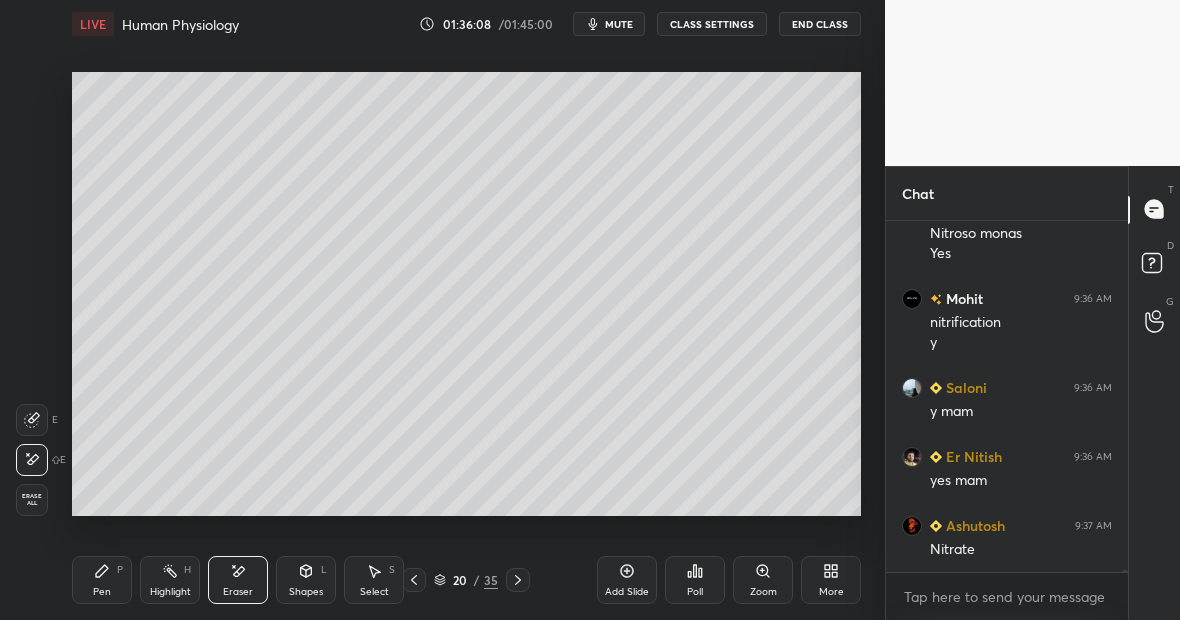click on "Pen" at bounding box center (102, 592) 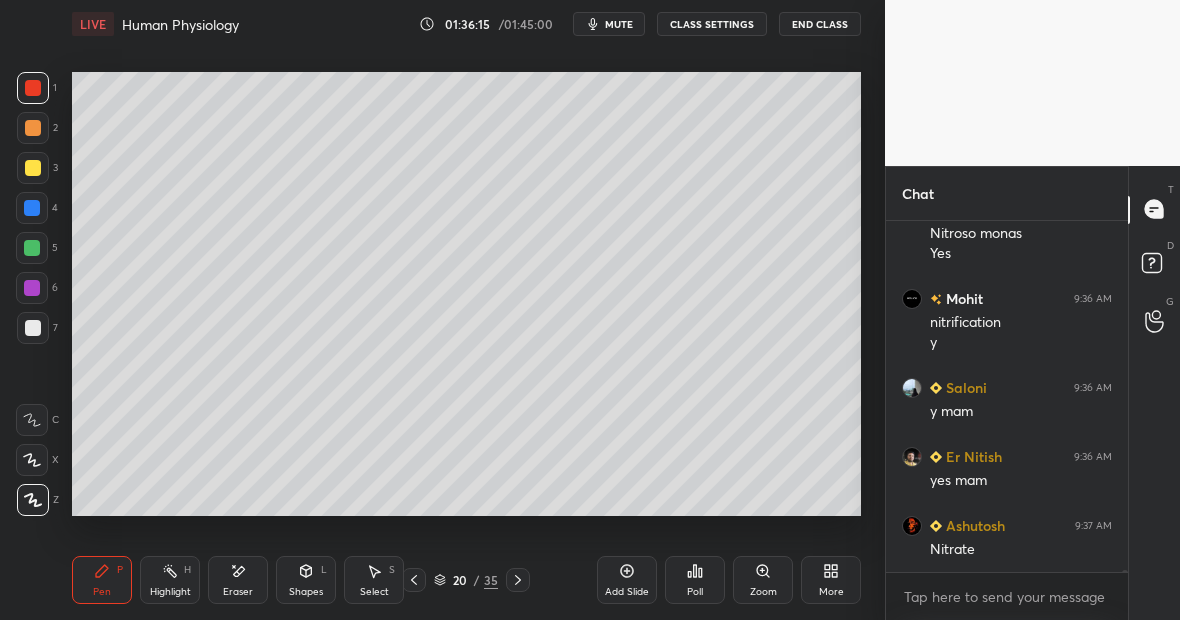 click at bounding box center (32, 248) 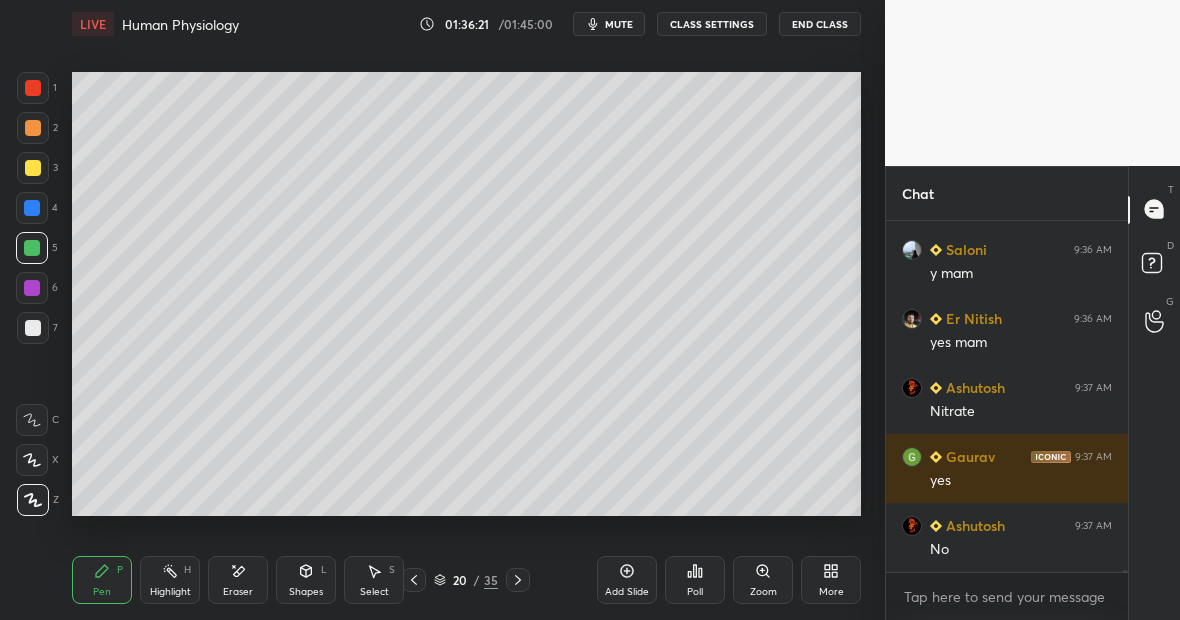 scroll, scrollTop: 52580, scrollLeft: 0, axis: vertical 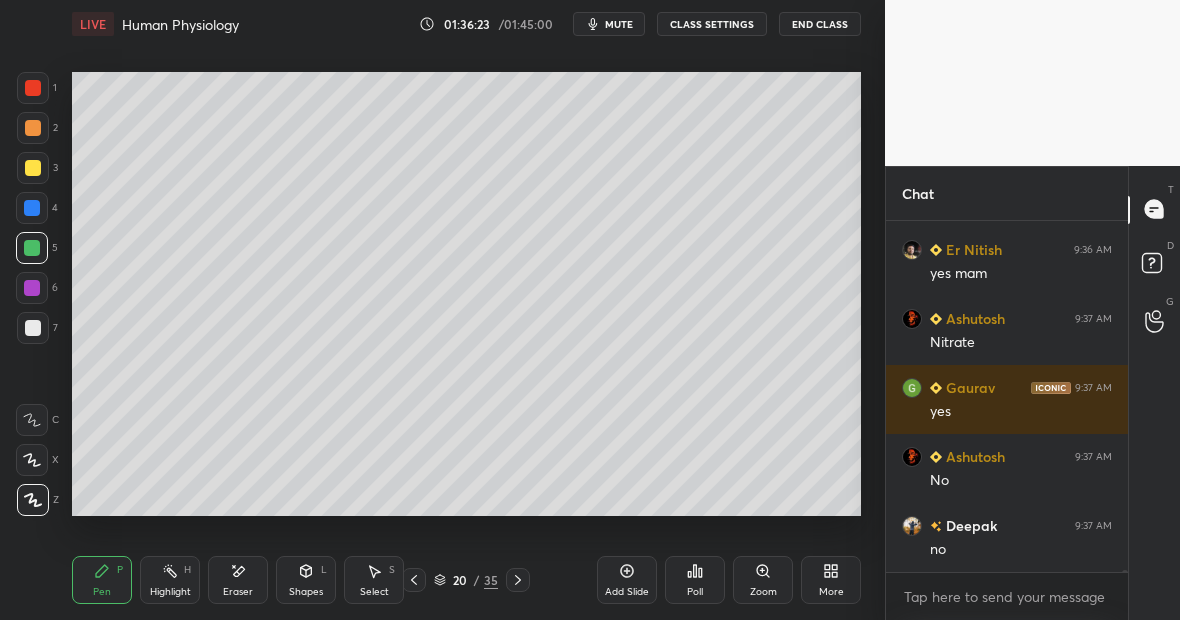 click at bounding box center (33, 168) 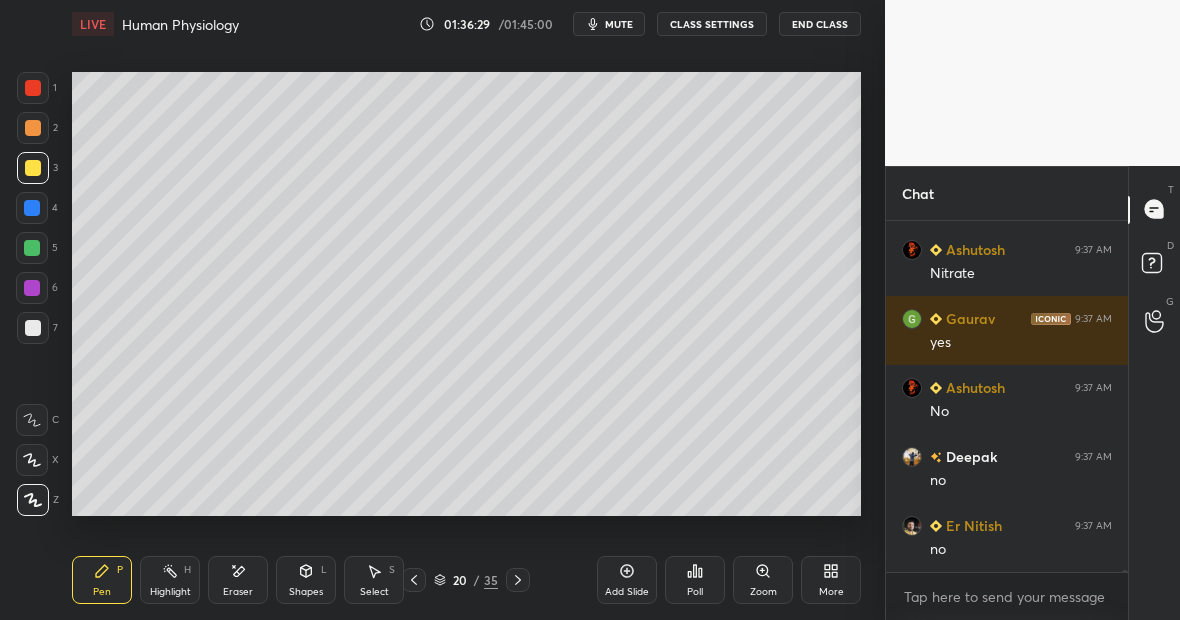 scroll, scrollTop: 52718, scrollLeft: 0, axis: vertical 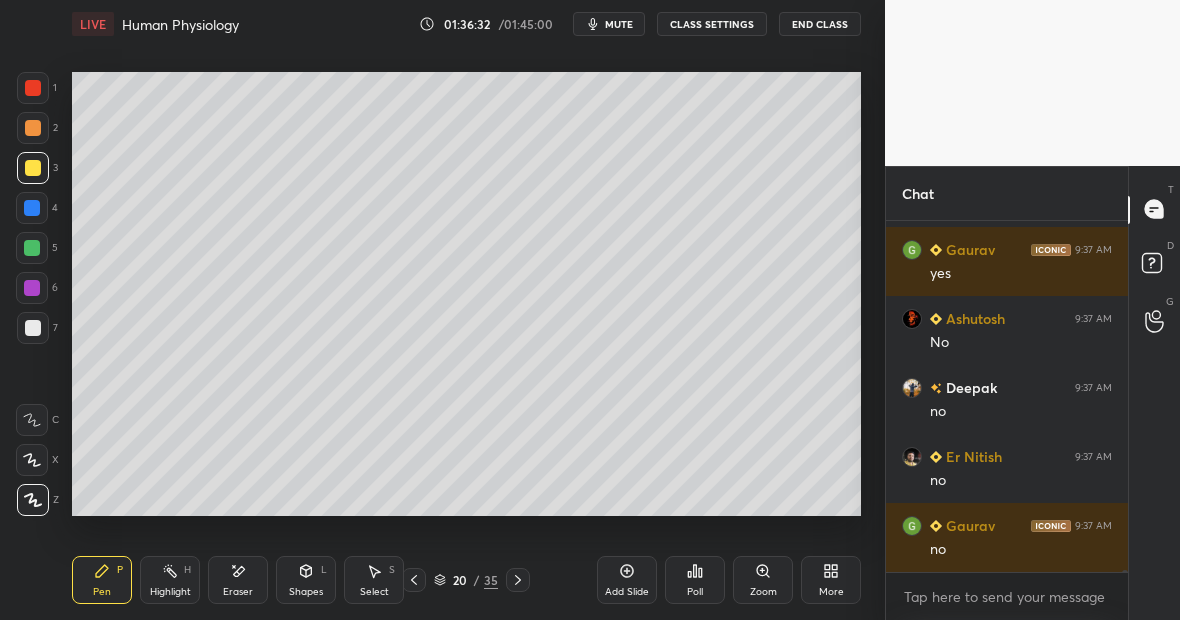 click at bounding box center [33, 88] 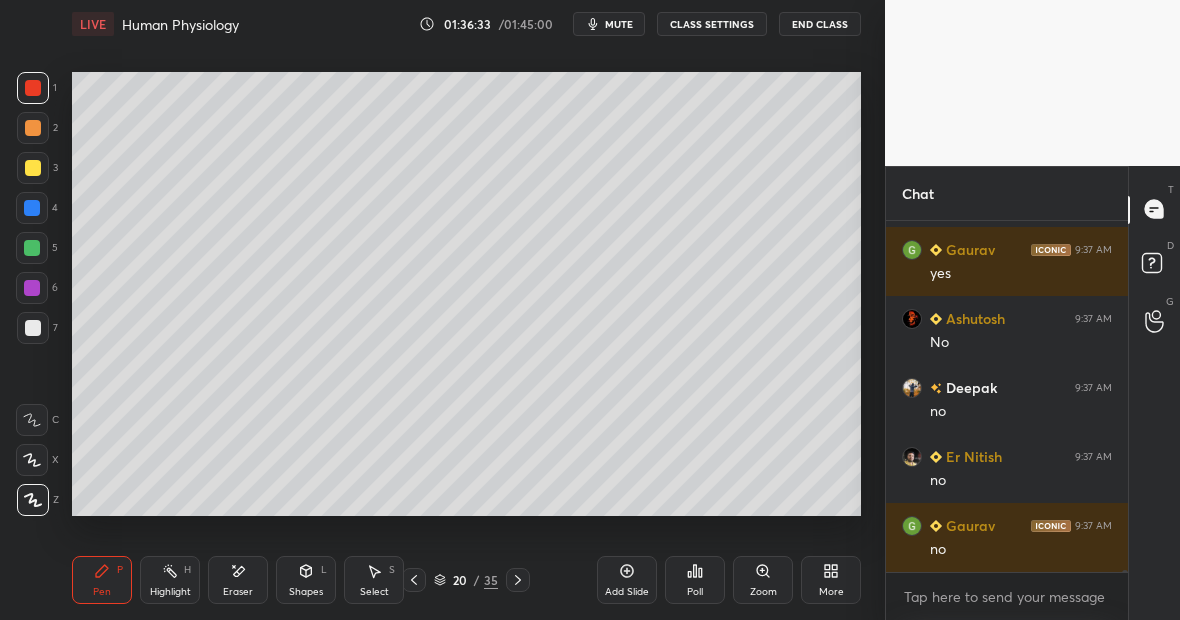 scroll, scrollTop: 52787, scrollLeft: 0, axis: vertical 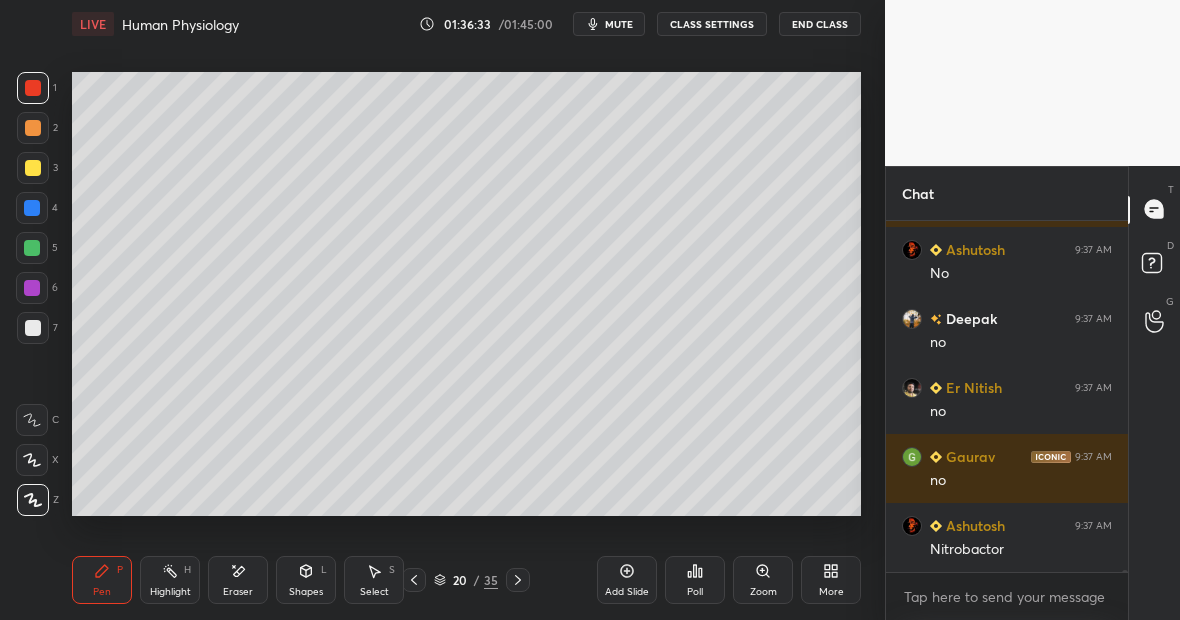 click at bounding box center (33, 168) 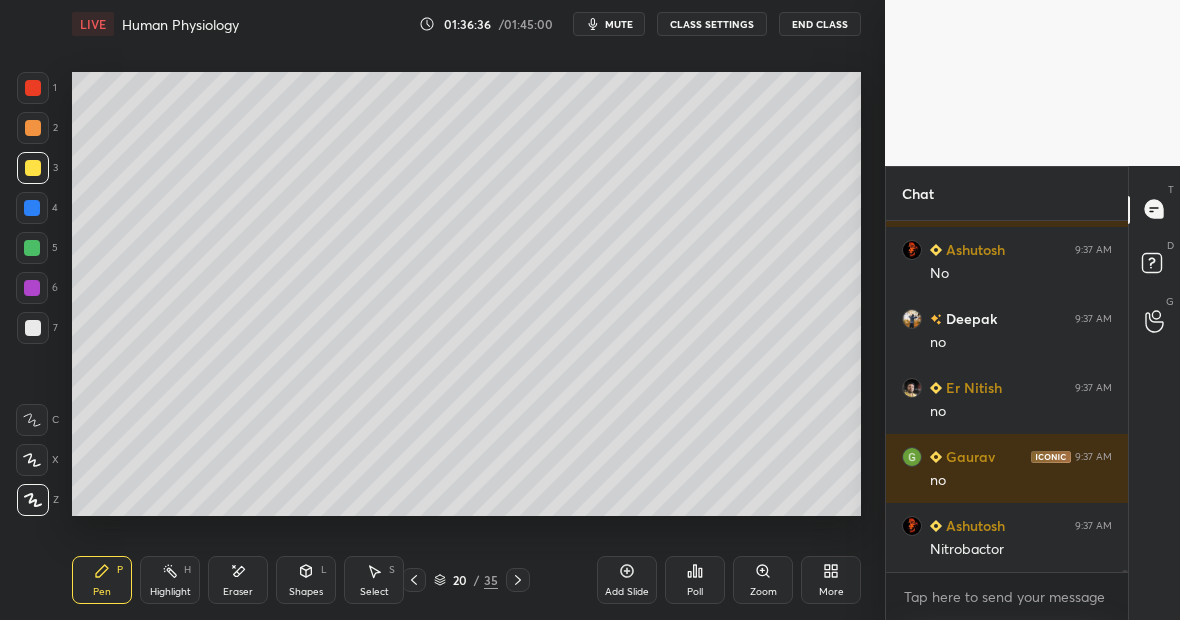 click at bounding box center [33, 88] 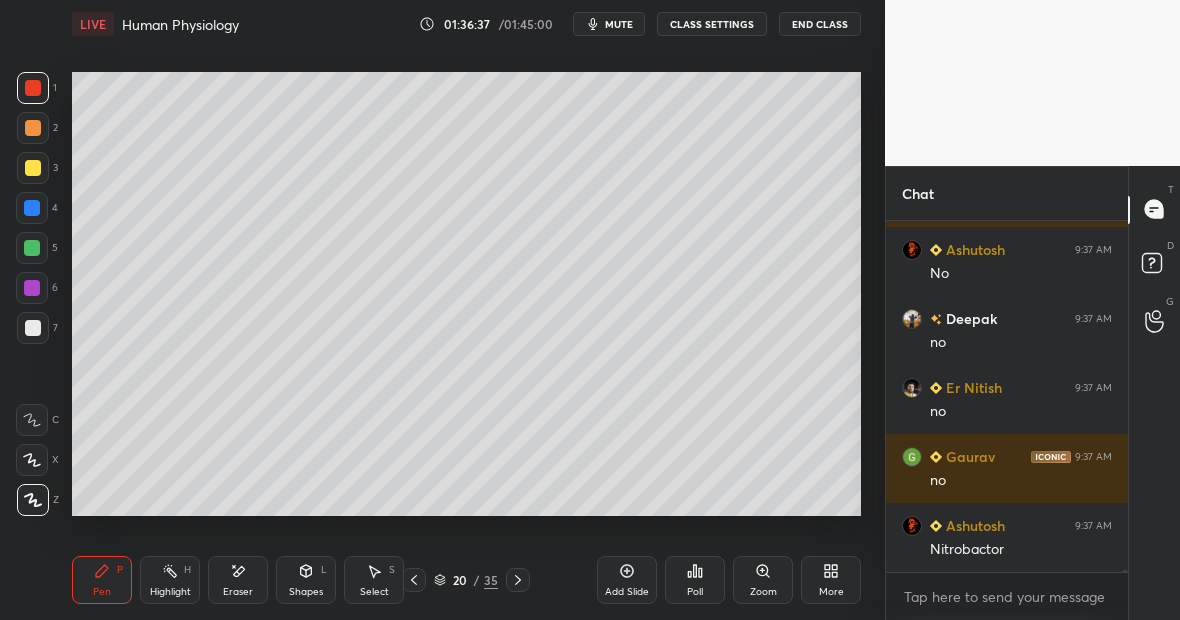 scroll, scrollTop: 52856, scrollLeft: 0, axis: vertical 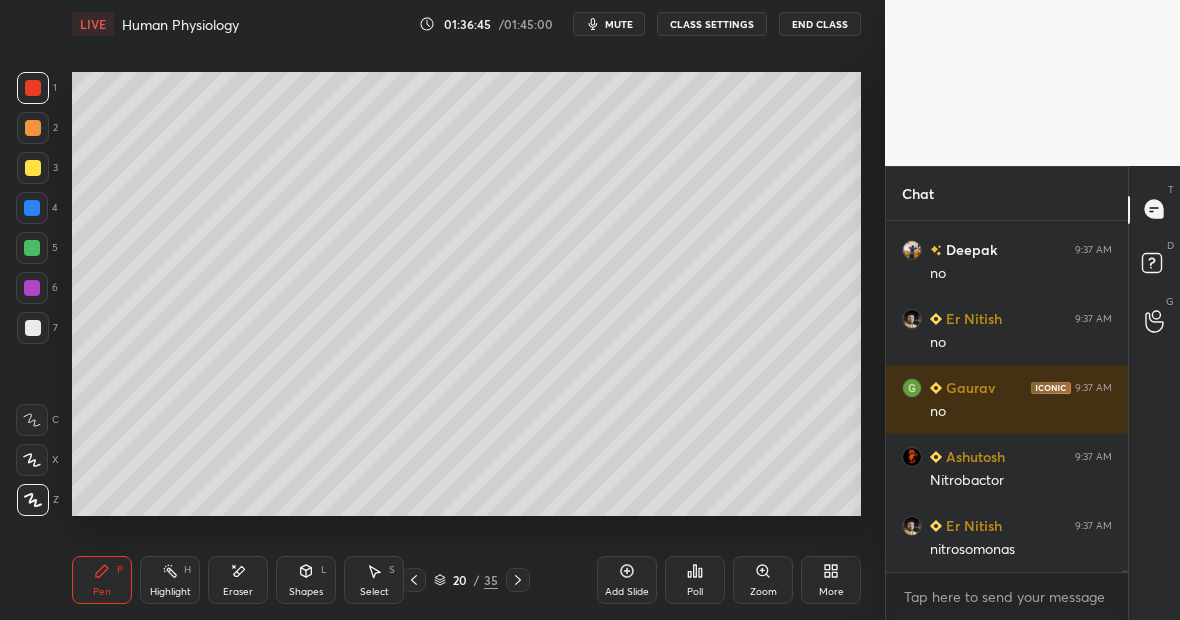 click on "Highlight H" at bounding box center [170, 580] 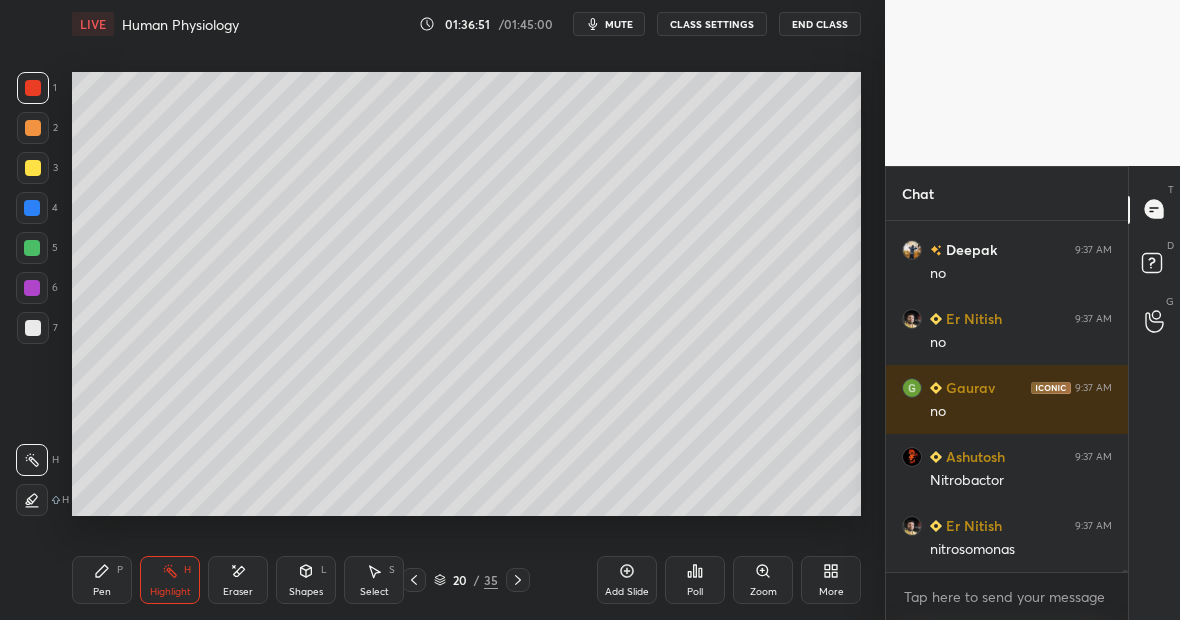scroll, scrollTop: 52925, scrollLeft: 0, axis: vertical 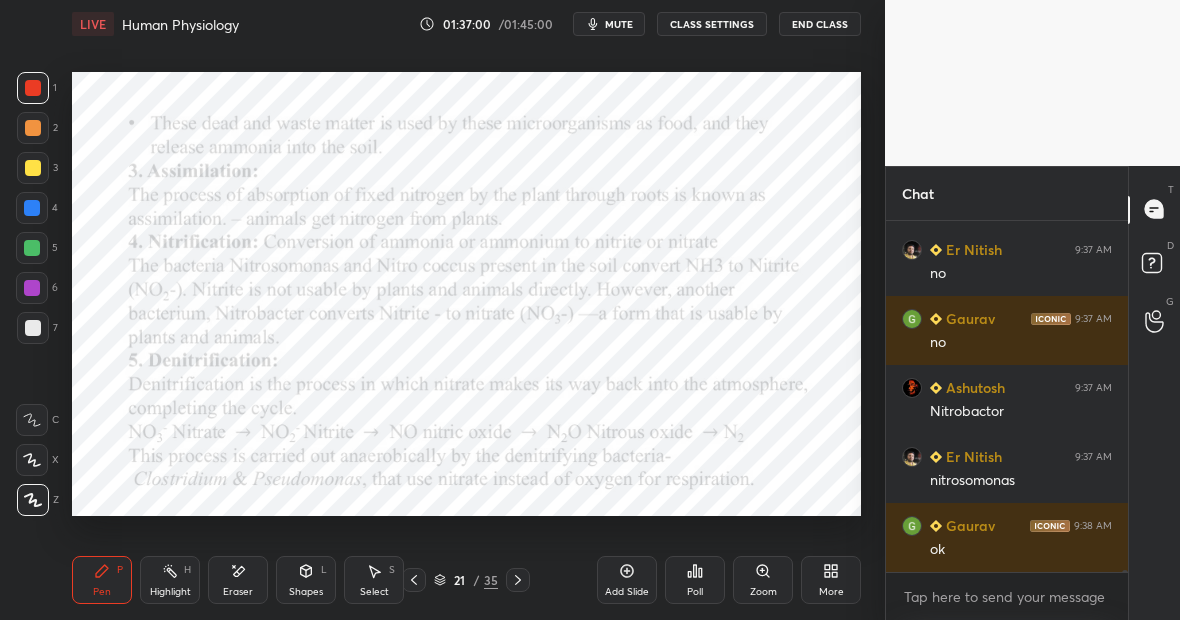 click at bounding box center (32, 208) 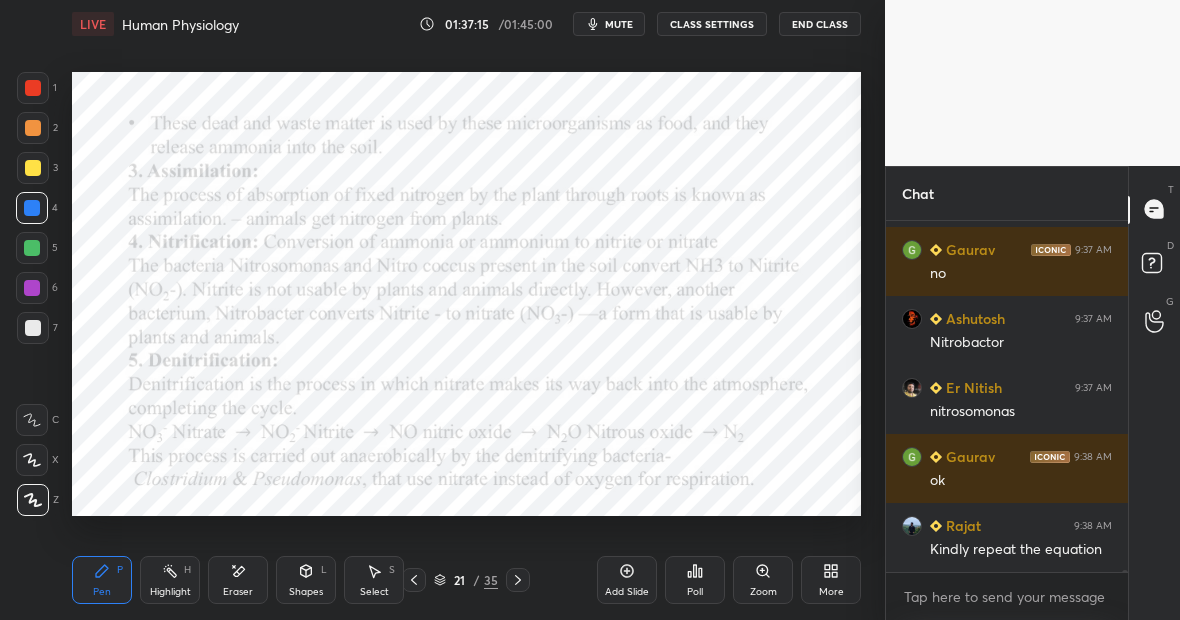 scroll, scrollTop: 53063, scrollLeft: 0, axis: vertical 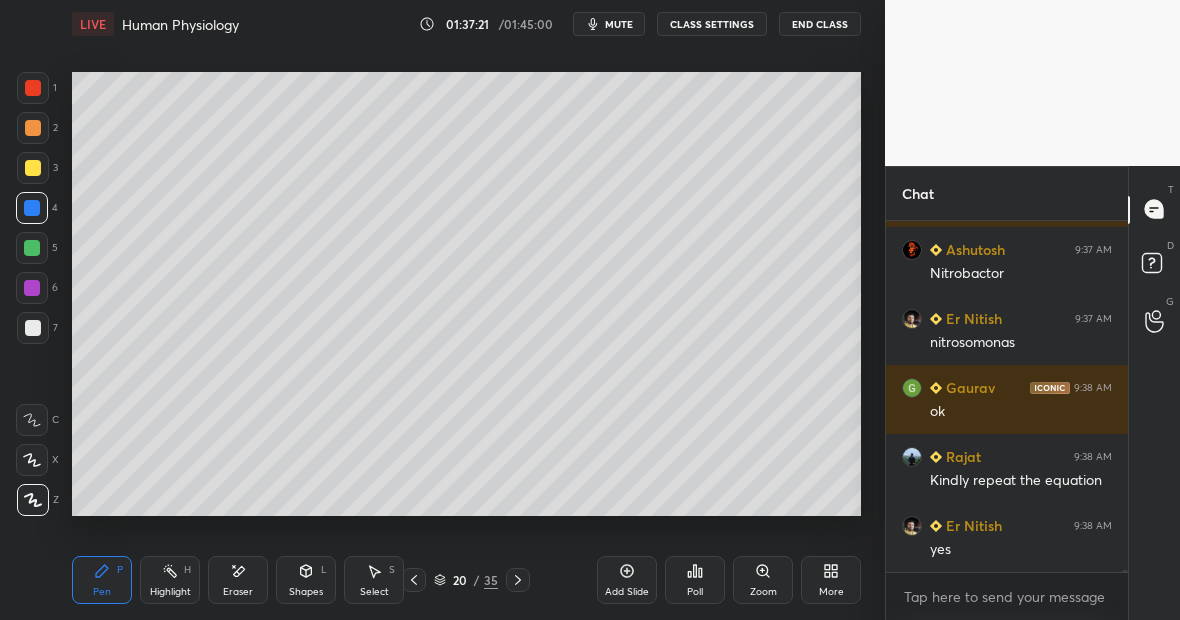 click 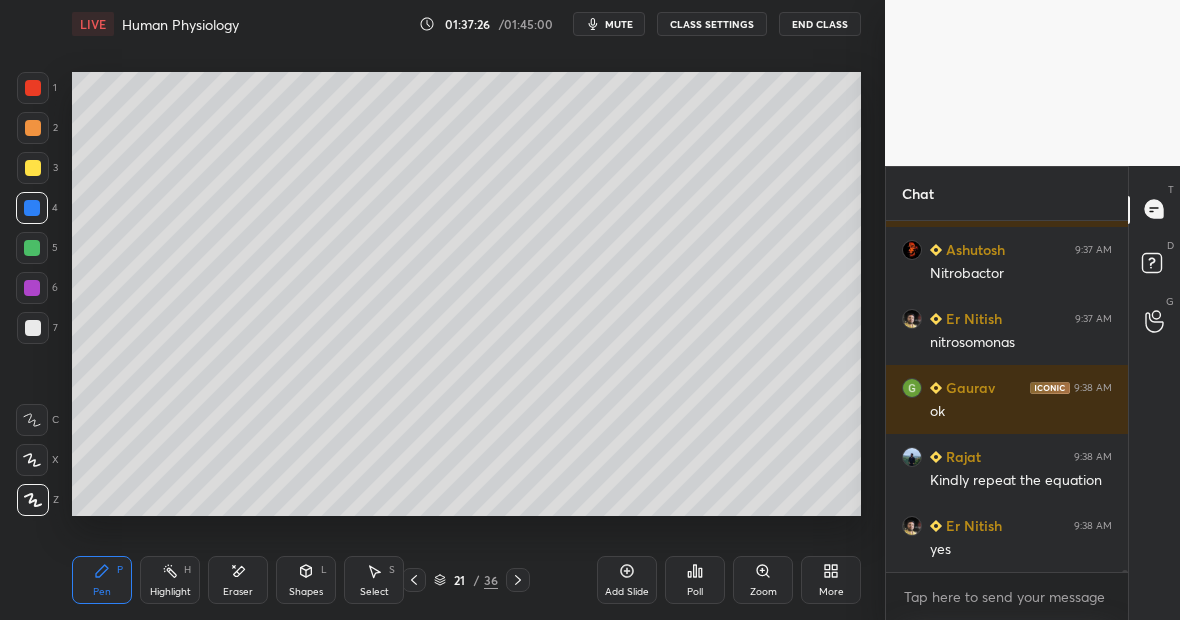 click at bounding box center [33, 168] 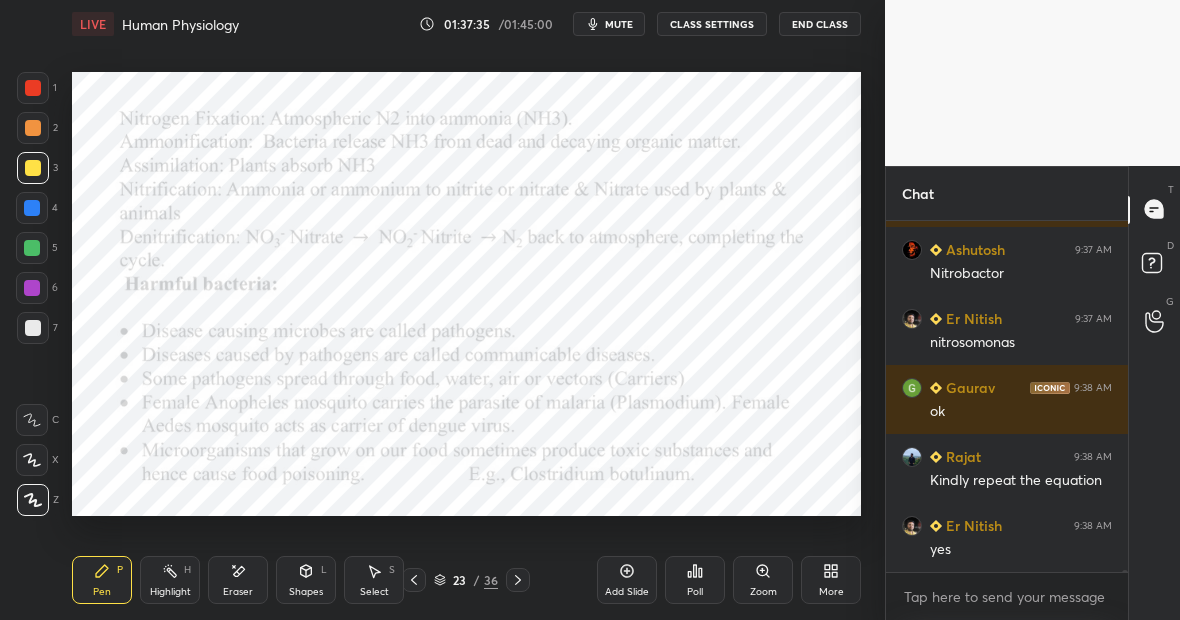 click at bounding box center (33, 88) 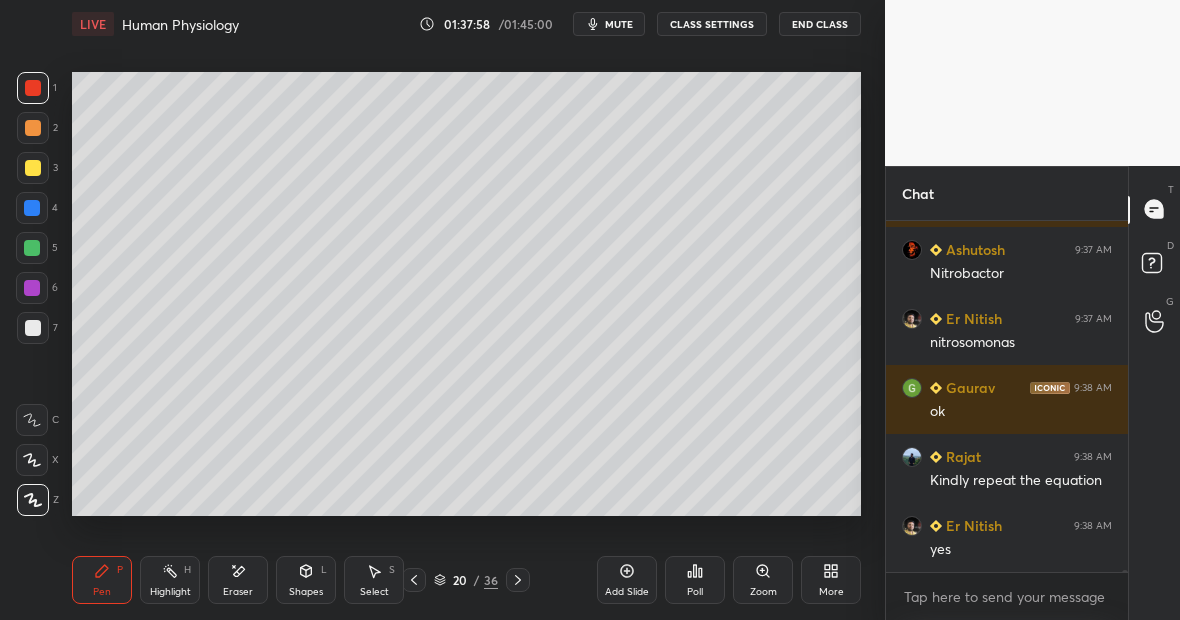 scroll, scrollTop: 53204, scrollLeft: 0, axis: vertical 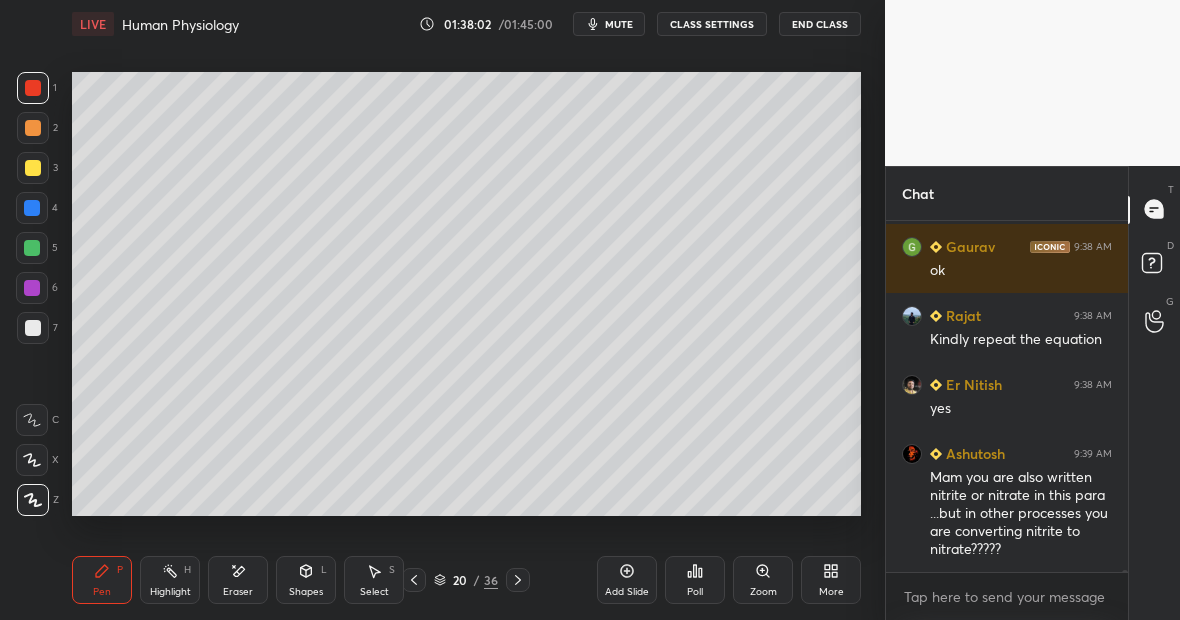 click 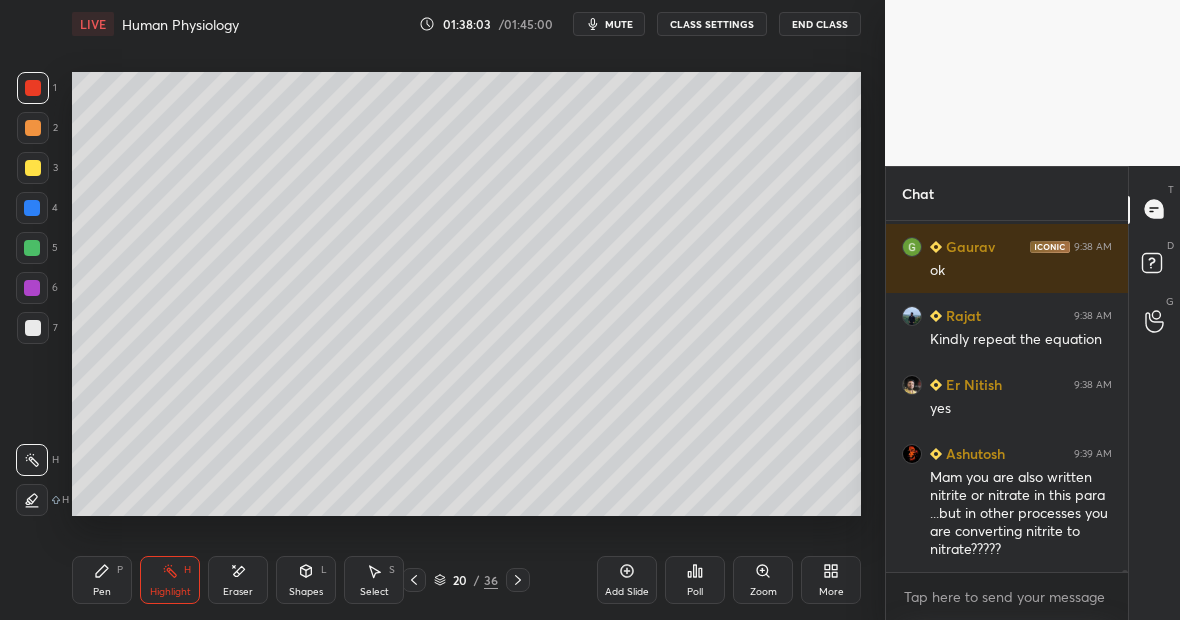 click 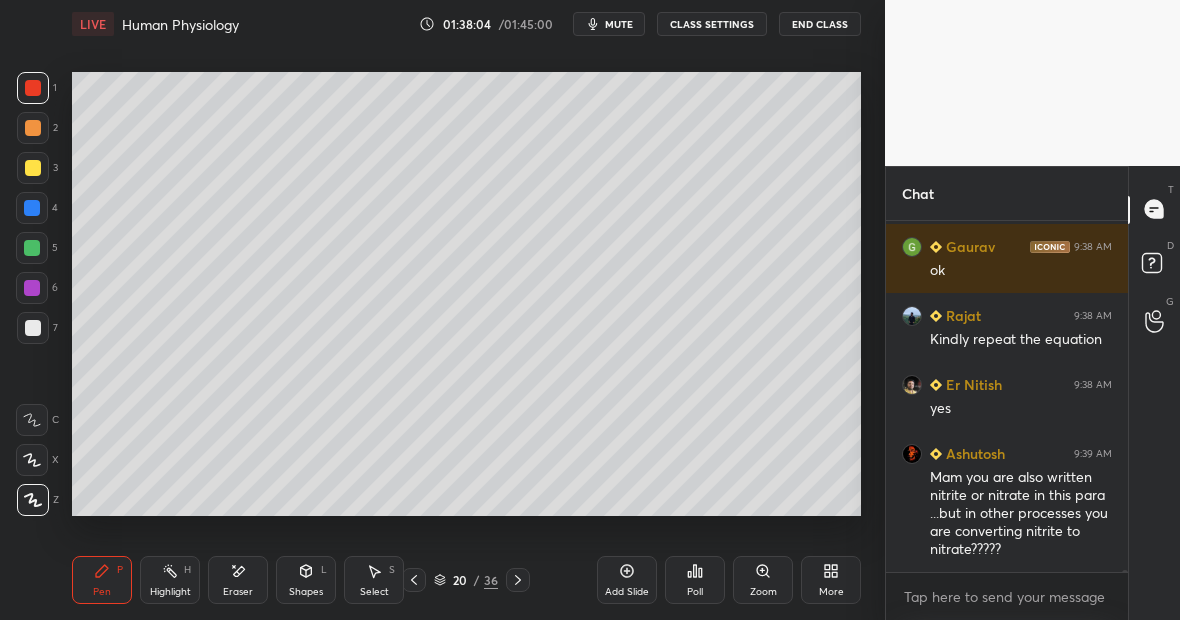 click on "Eraser" at bounding box center (238, 580) 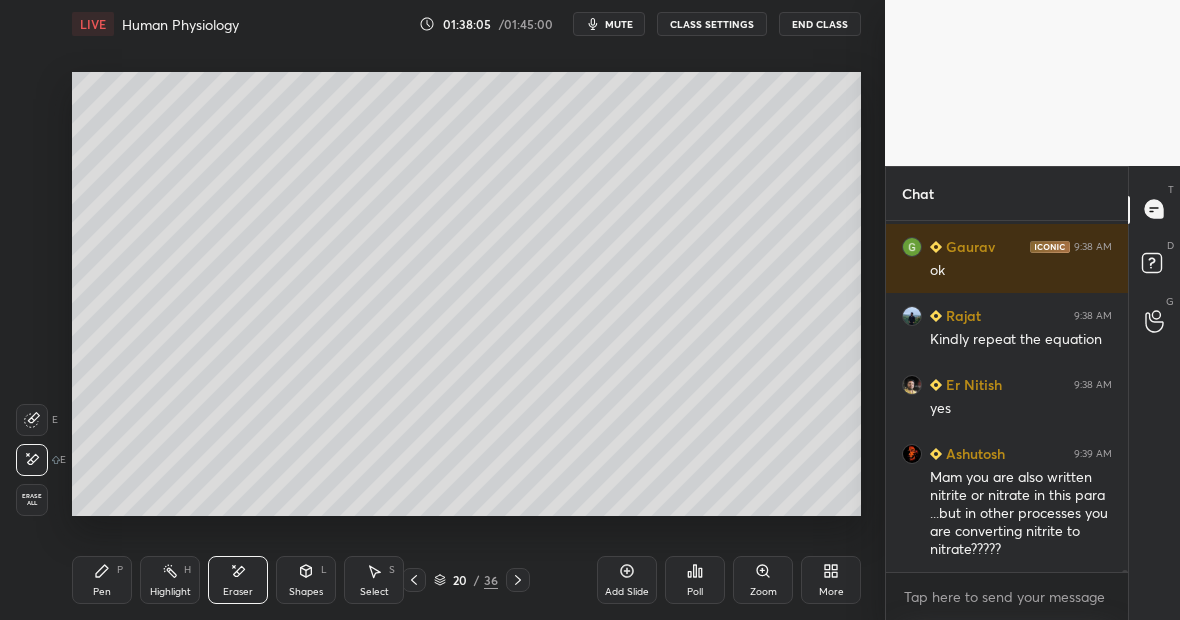 click 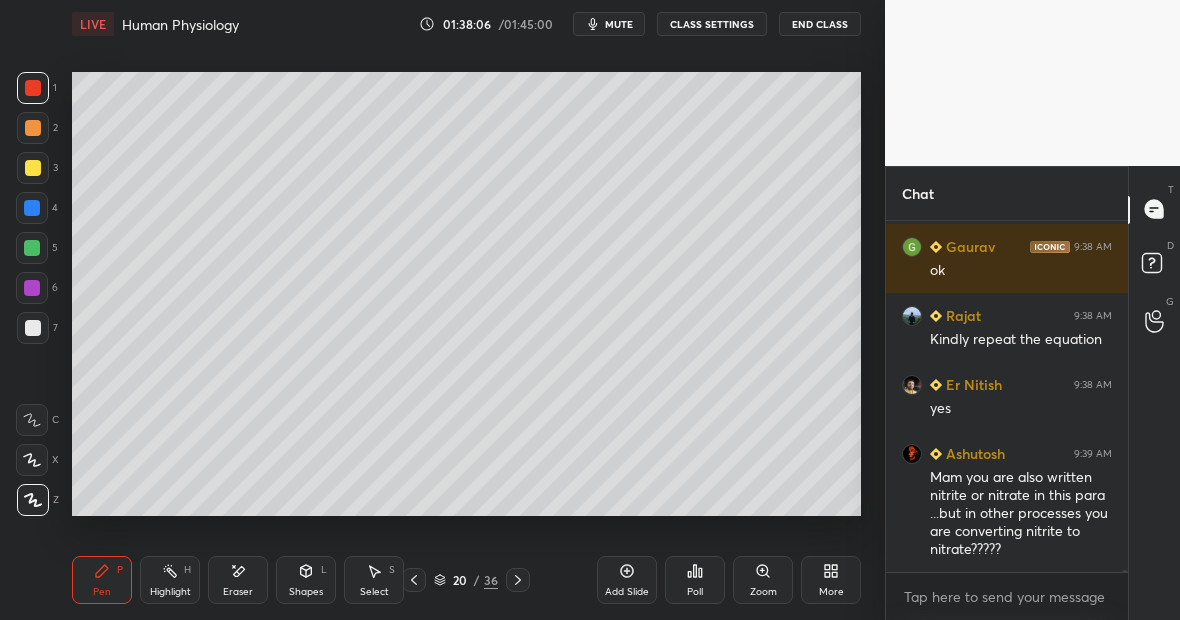 click at bounding box center [32, 208] 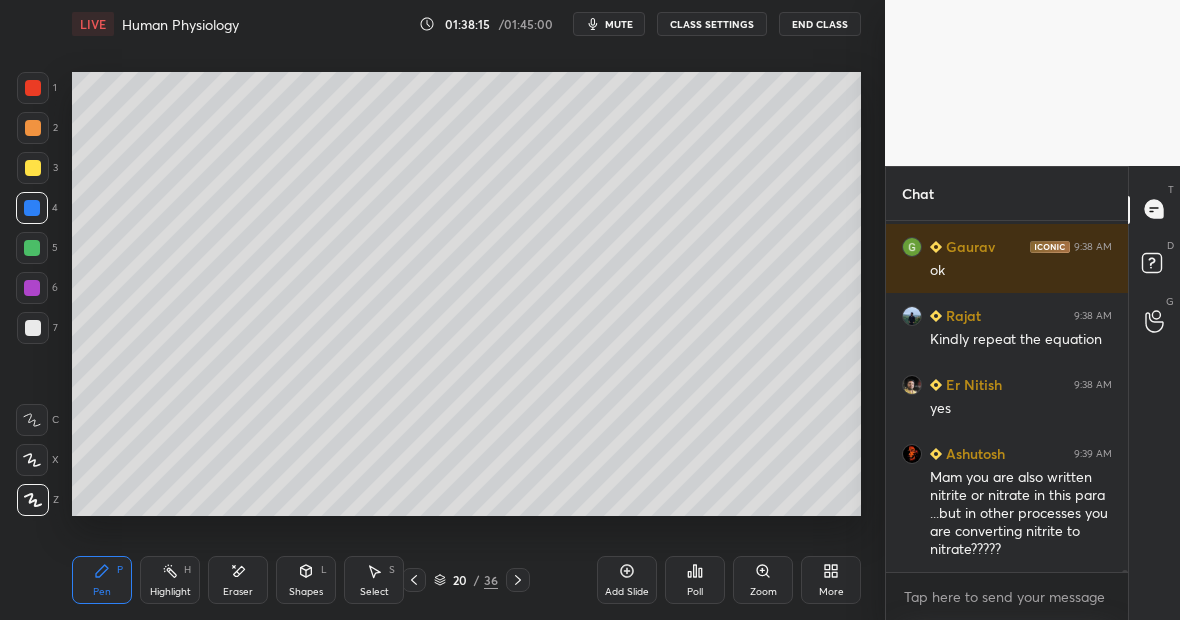 click on "Highlight H" at bounding box center [170, 580] 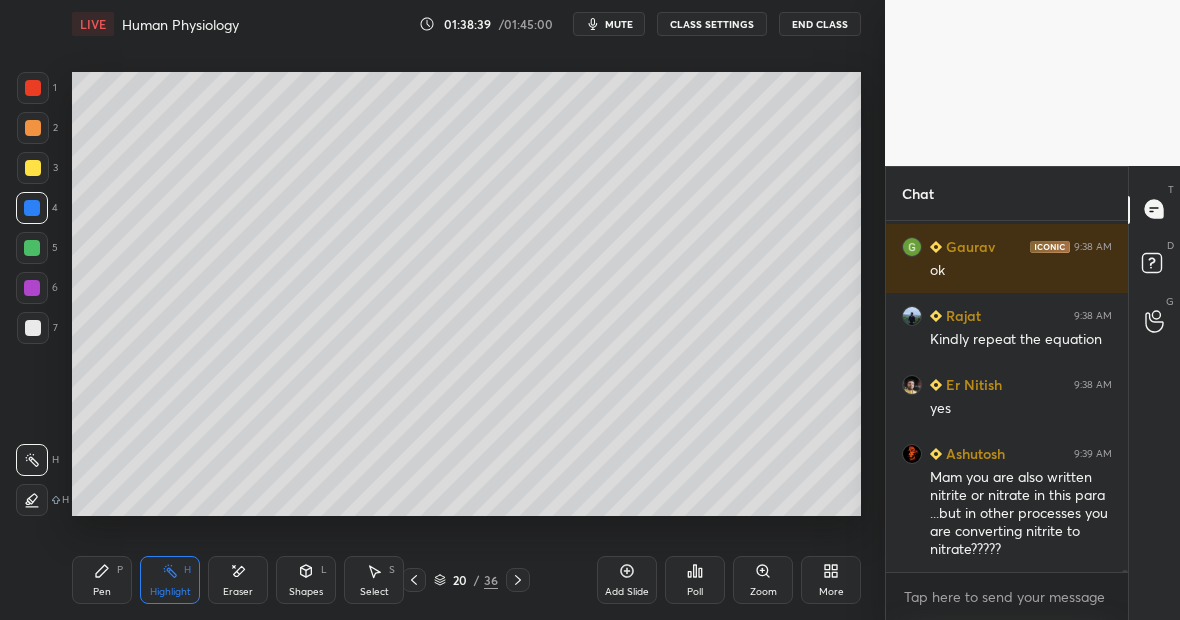 click on "Highlight H" at bounding box center [170, 580] 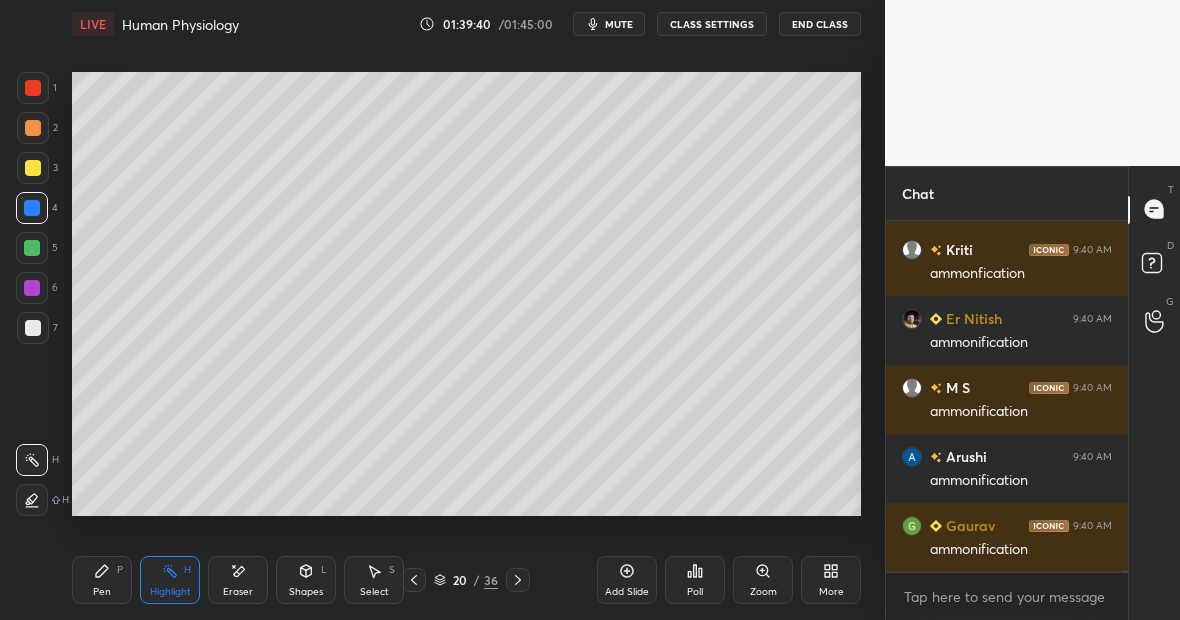 scroll, scrollTop: 55087, scrollLeft: 0, axis: vertical 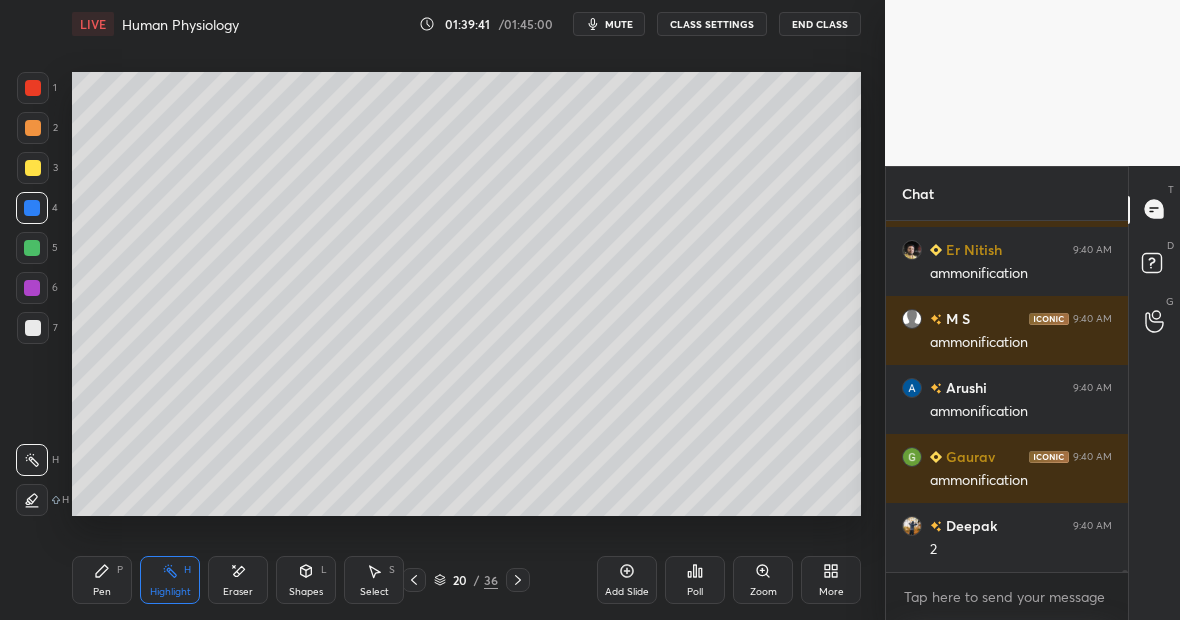 click 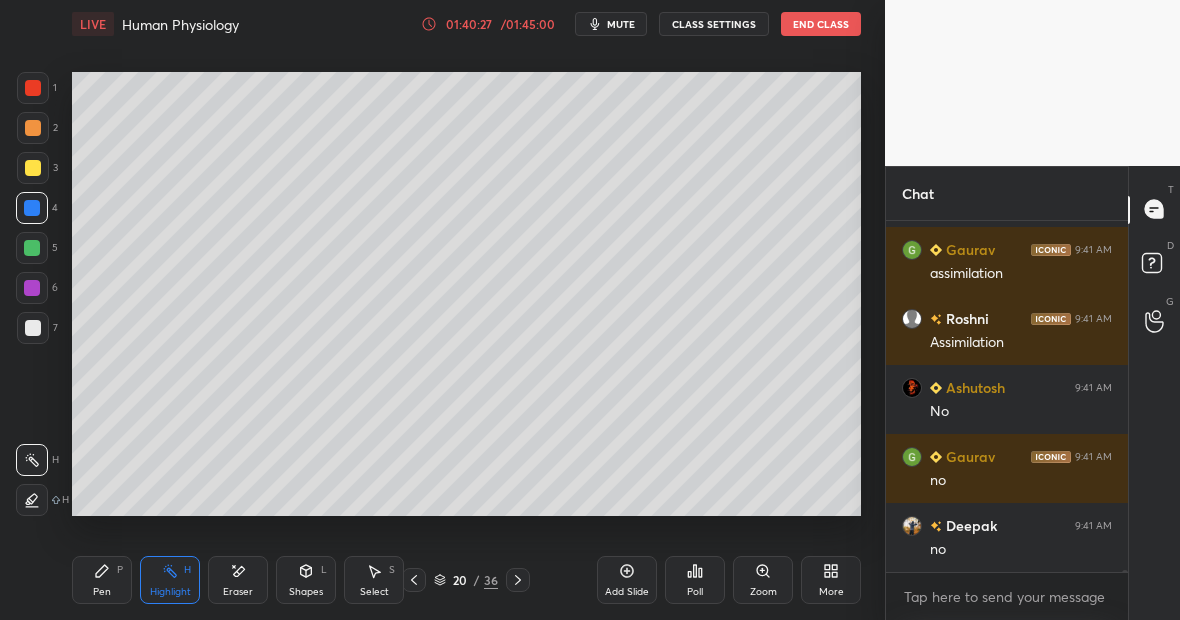 scroll, scrollTop: 56674, scrollLeft: 0, axis: vertical 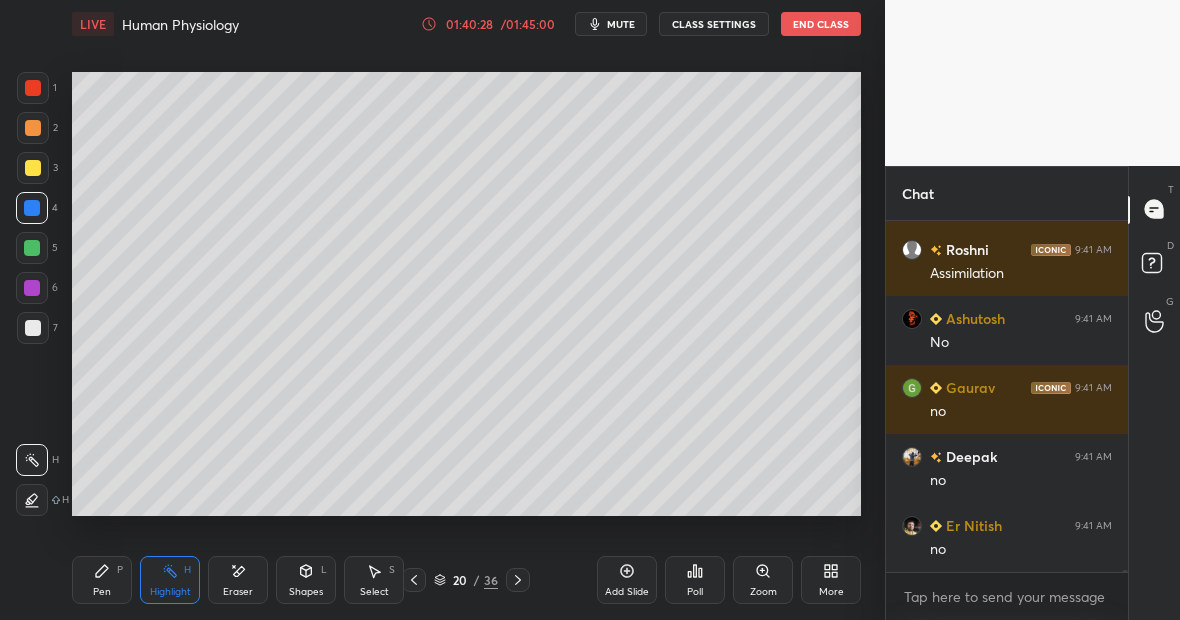 click on "Highlight H" at bounding box center [170, 580] 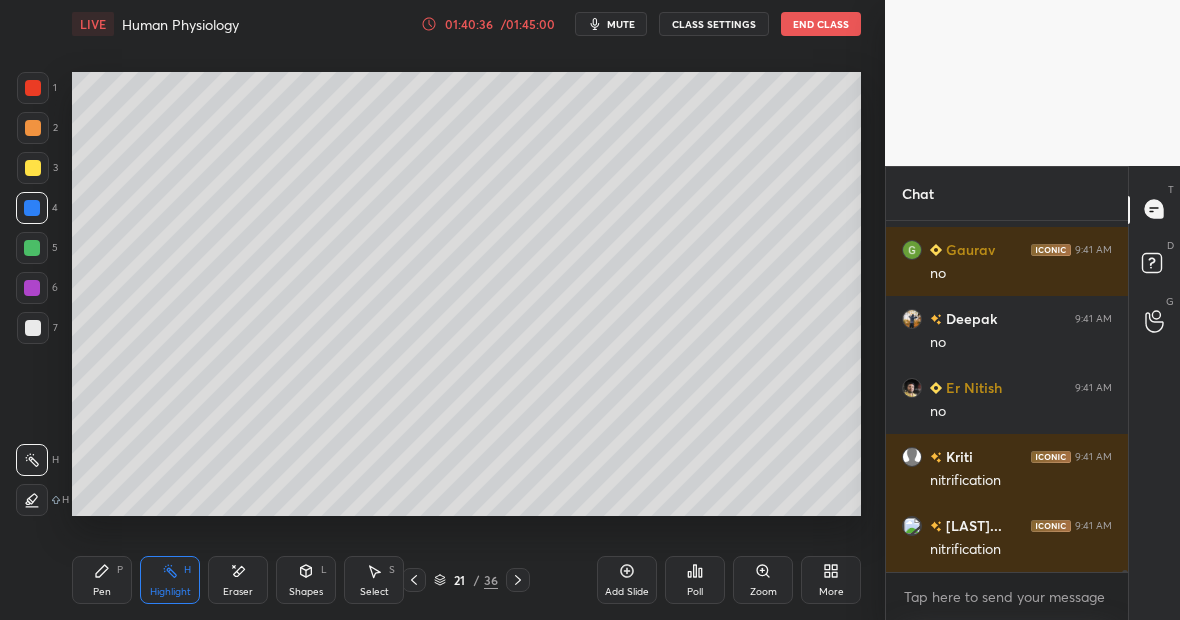 scroll, scrollTop: 56881, scrollLeft: 0, axis: vertical 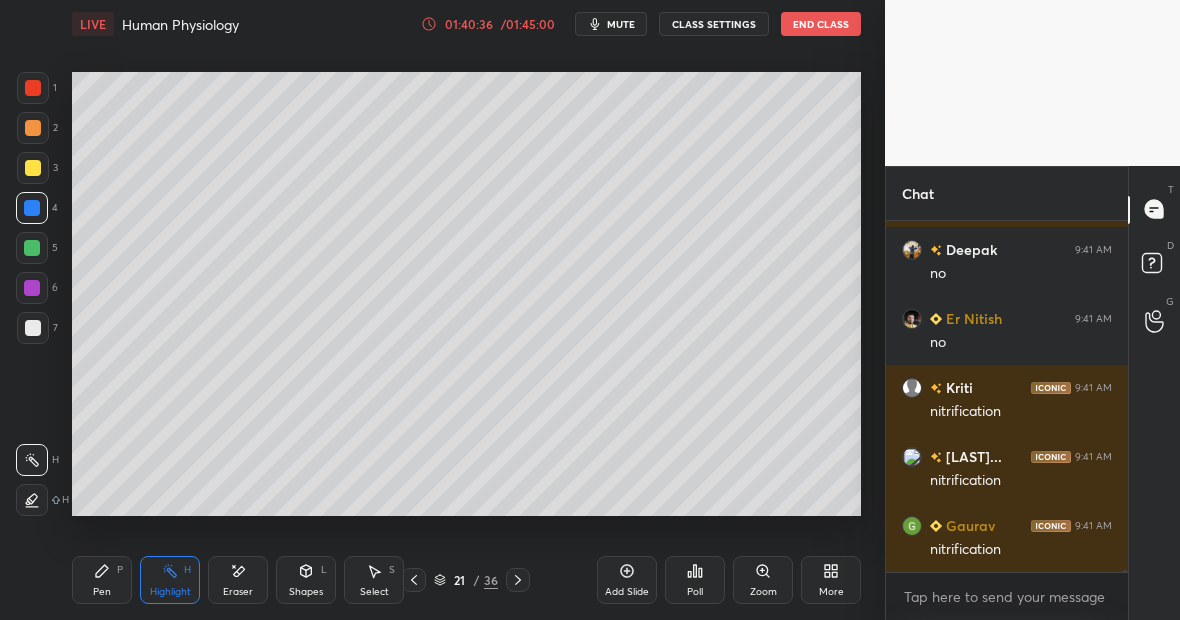 click at bounding box center [33, 168] 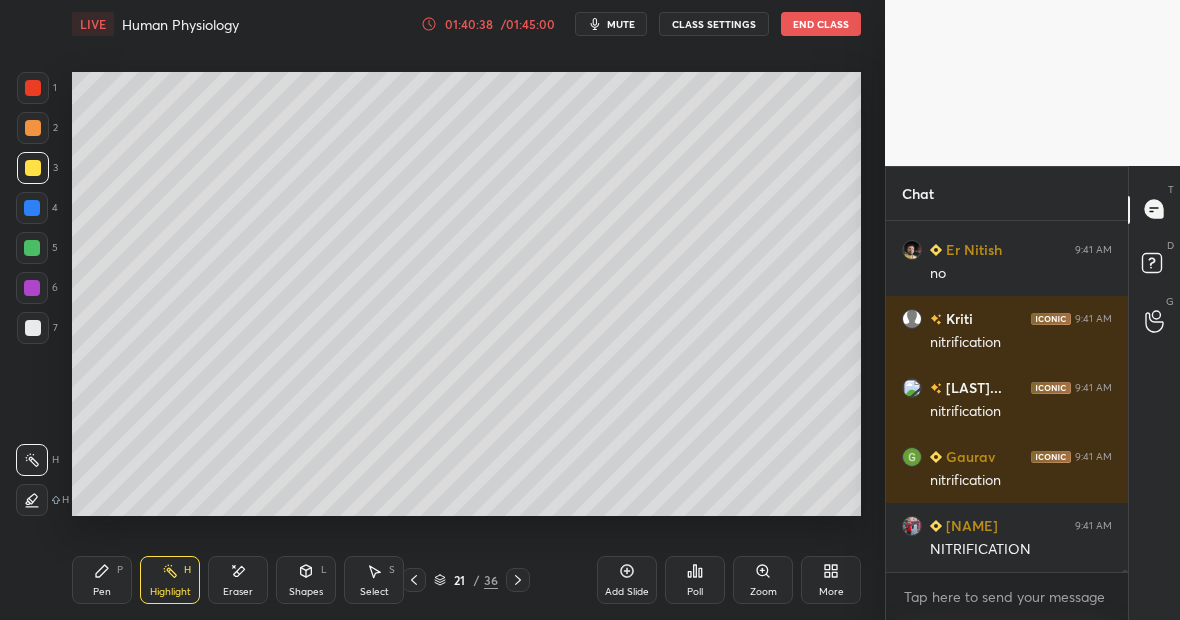 scroll, scrollTop: 57019, scrollLeft: 0, axis: vertical 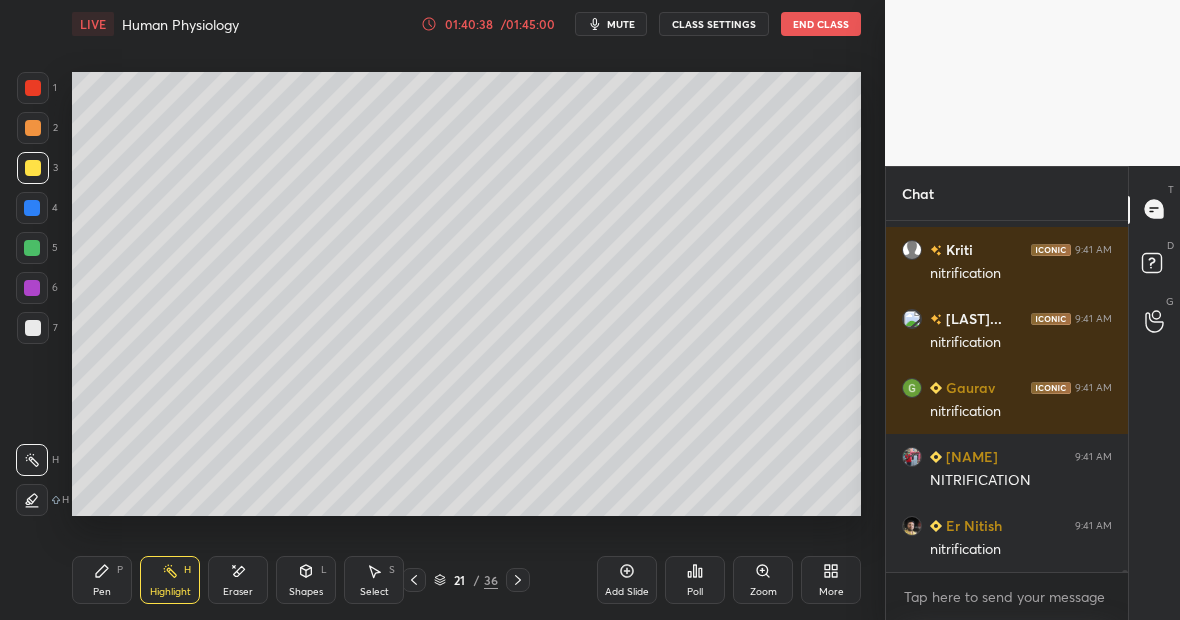 click on "Pen P" at bounding box center (102, 580) 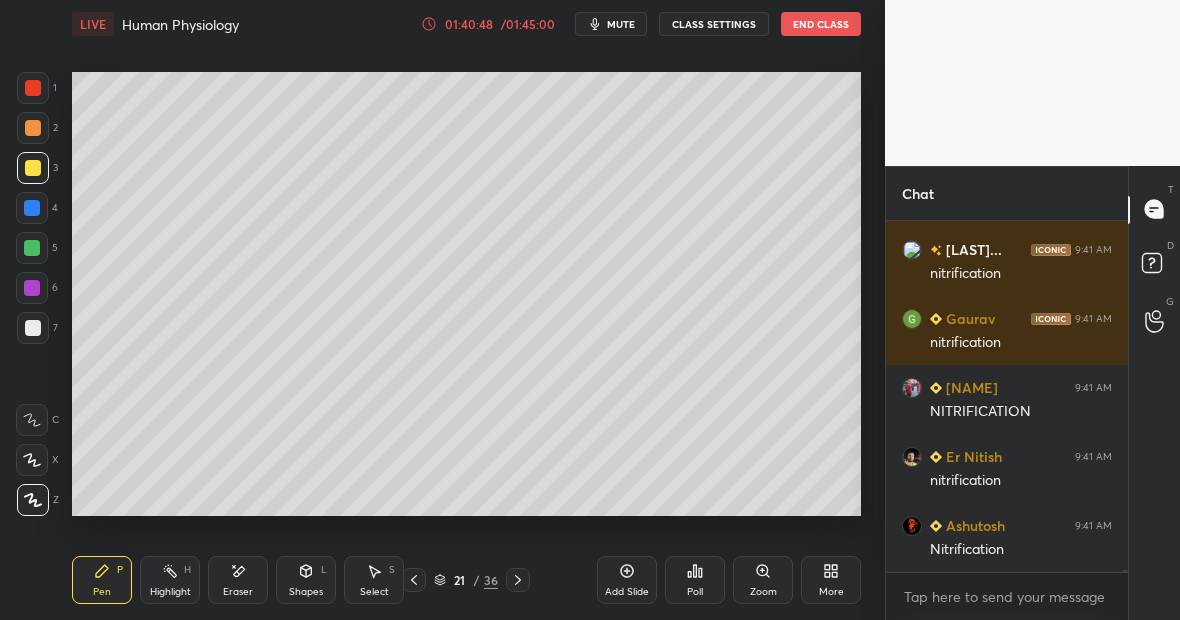 scroll, scrollTop: 57157, scrollLeft: 0, axis: vertical 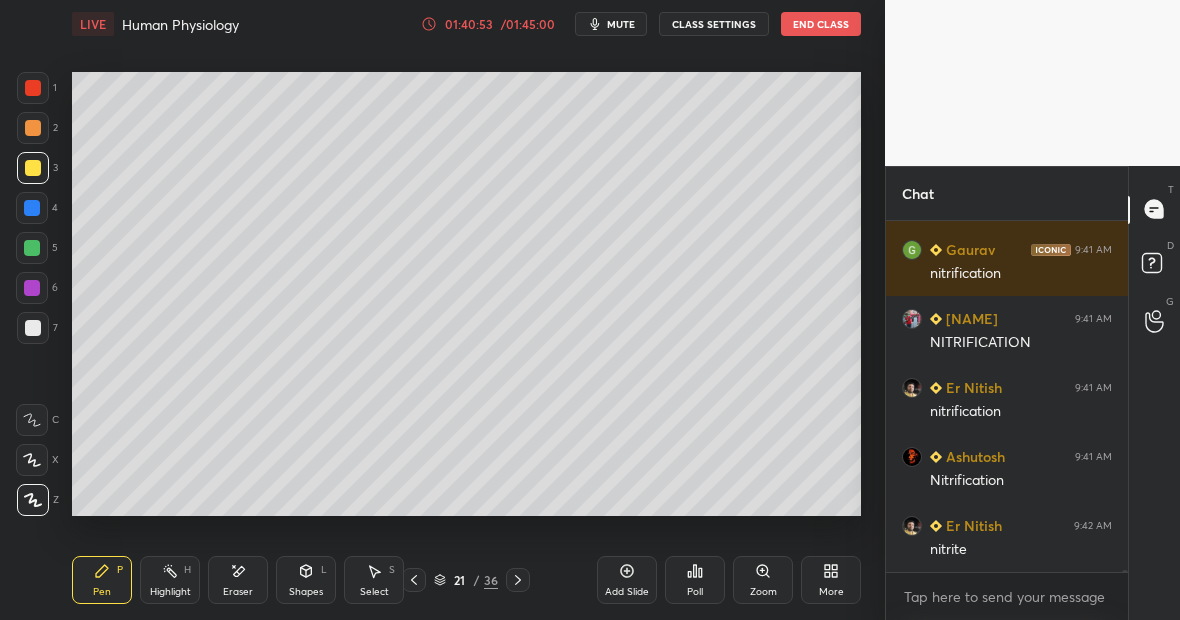 click at bounding box center [33, 88] 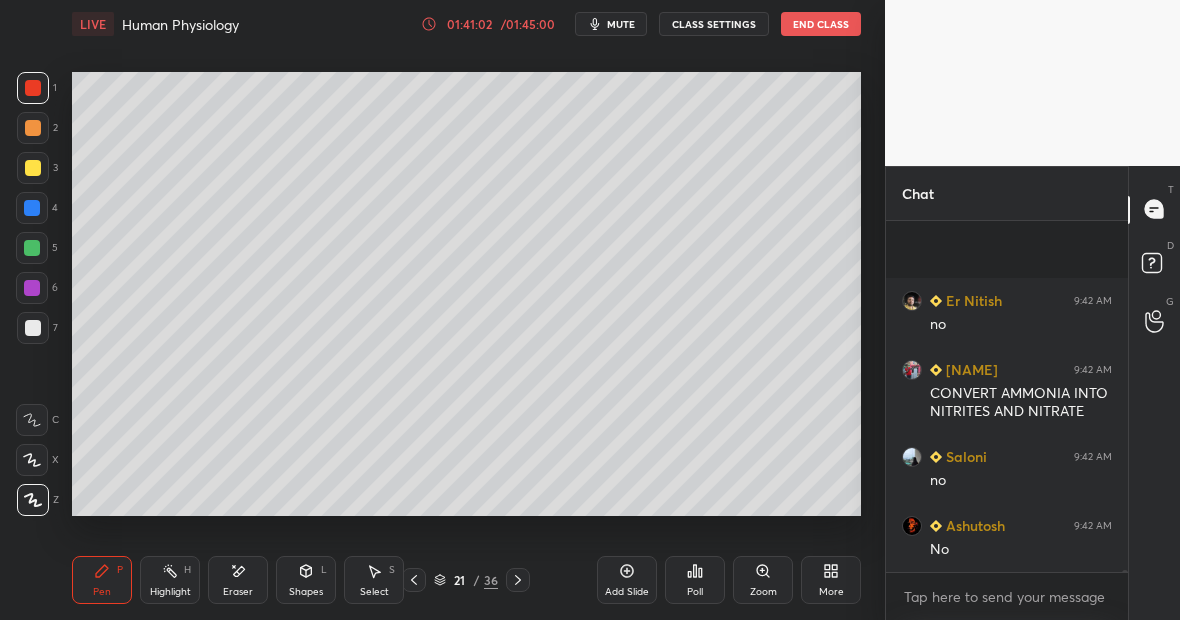 scroll, scrollTop: 57658, scrollLeft: 0, axis: vertical 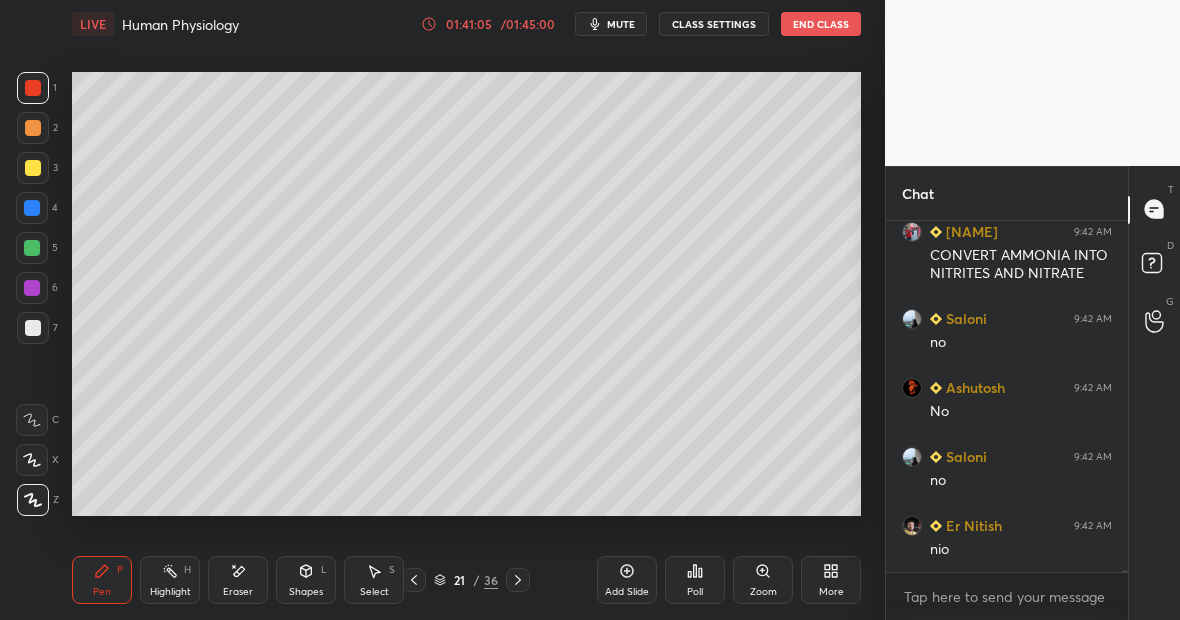 click at bounding box center (33, 168) 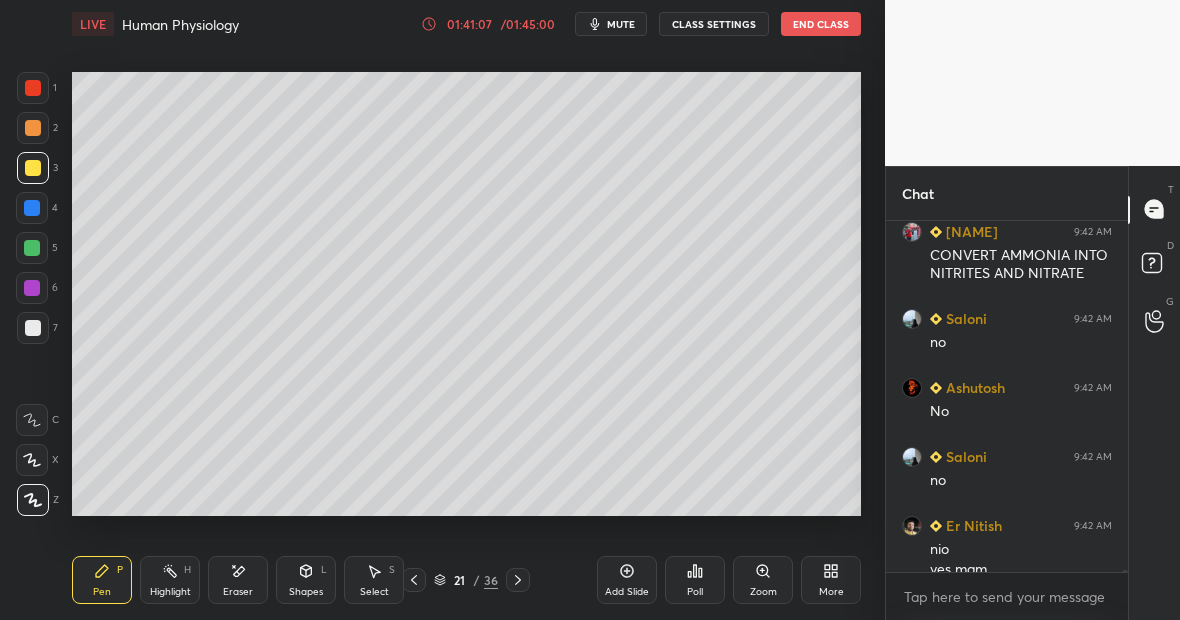 scroll, scrollTop: 57678, scrollLeft: 0, axis: vertical 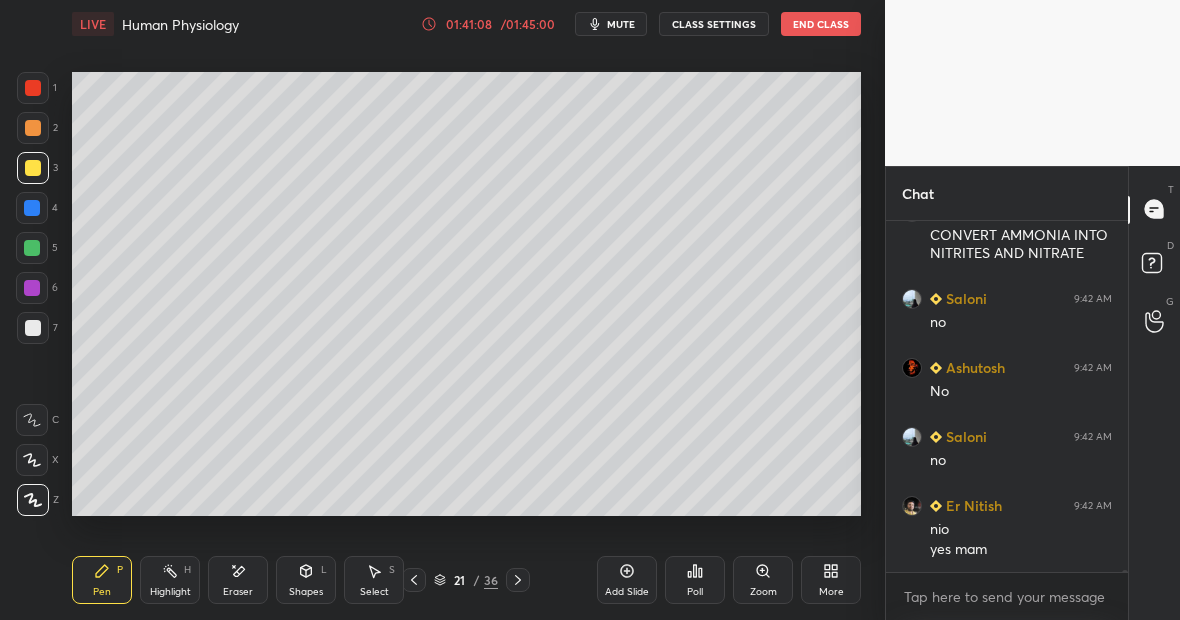 click on "Eraser" at bounding box center [238, 580] 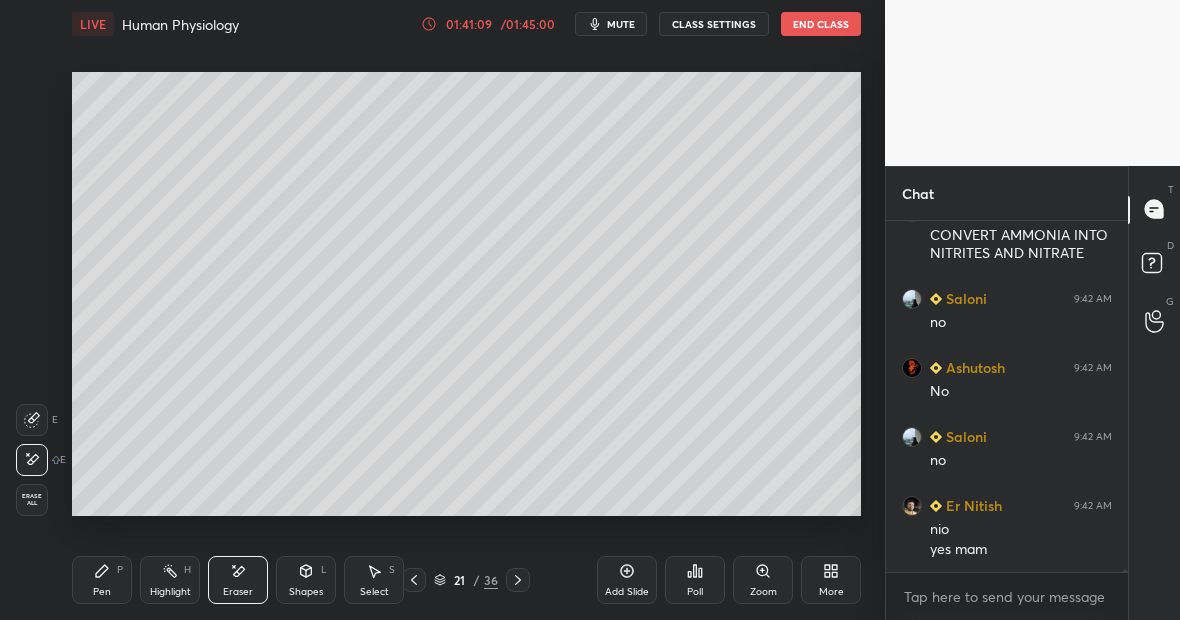 click on "Pen P" at bounding box center (102, 580) 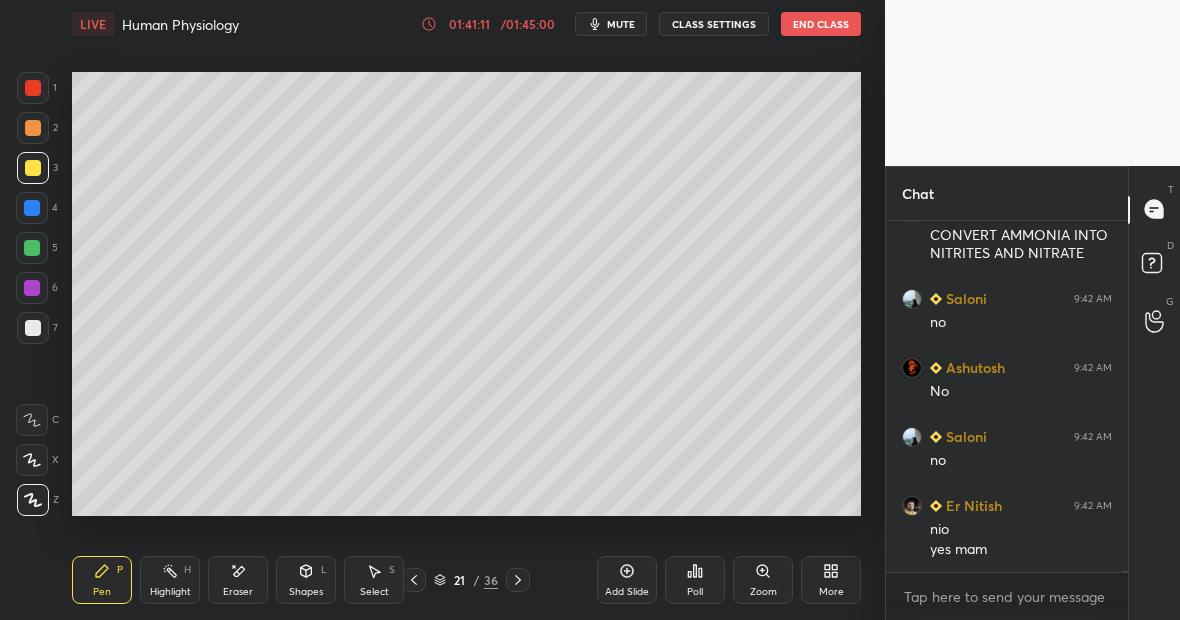scroll, scrollTop: 57698, scrollLeft: 0, axis: vertical 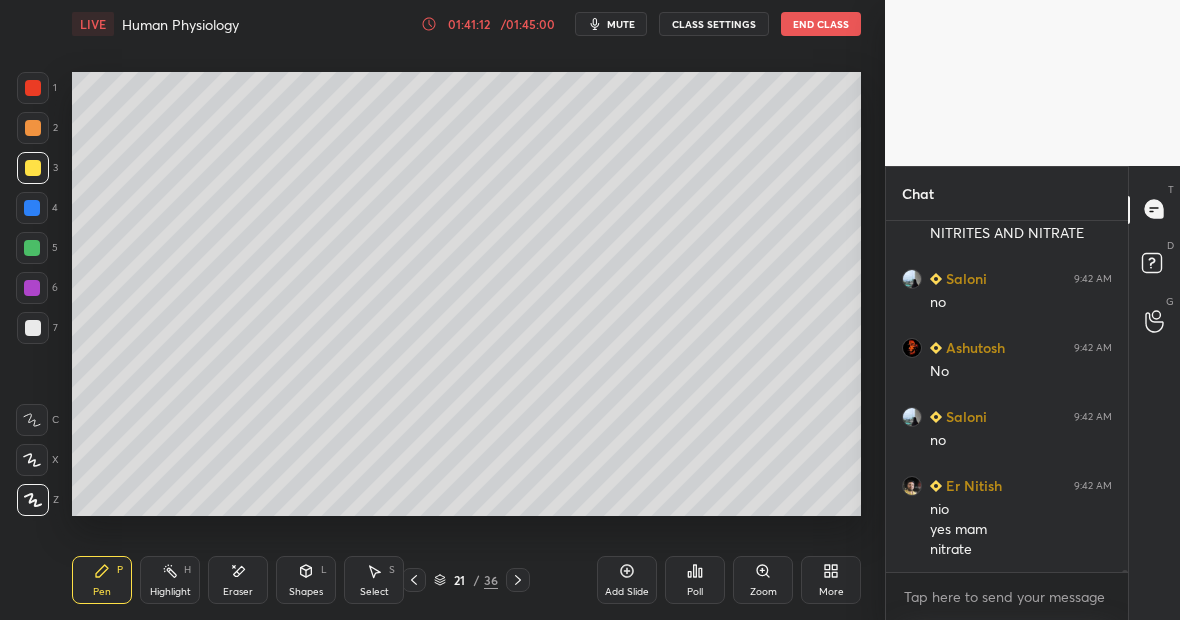 click on "Eraser" at bounding box center [238, 580] 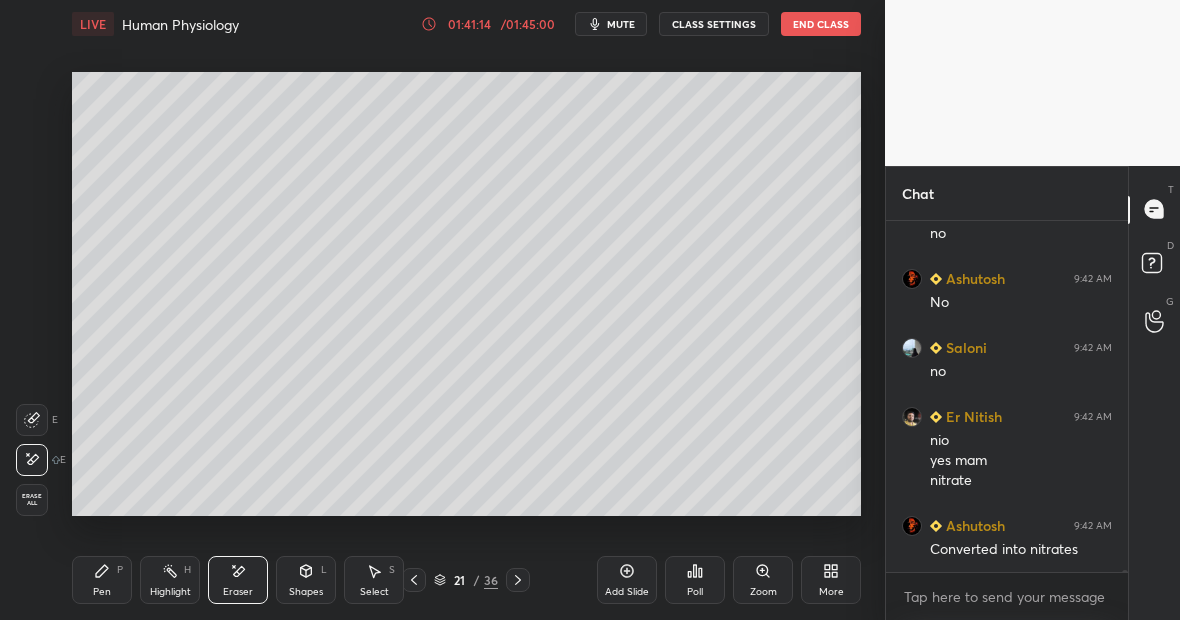 click on "Pen P" at bounding box center (102, 580) 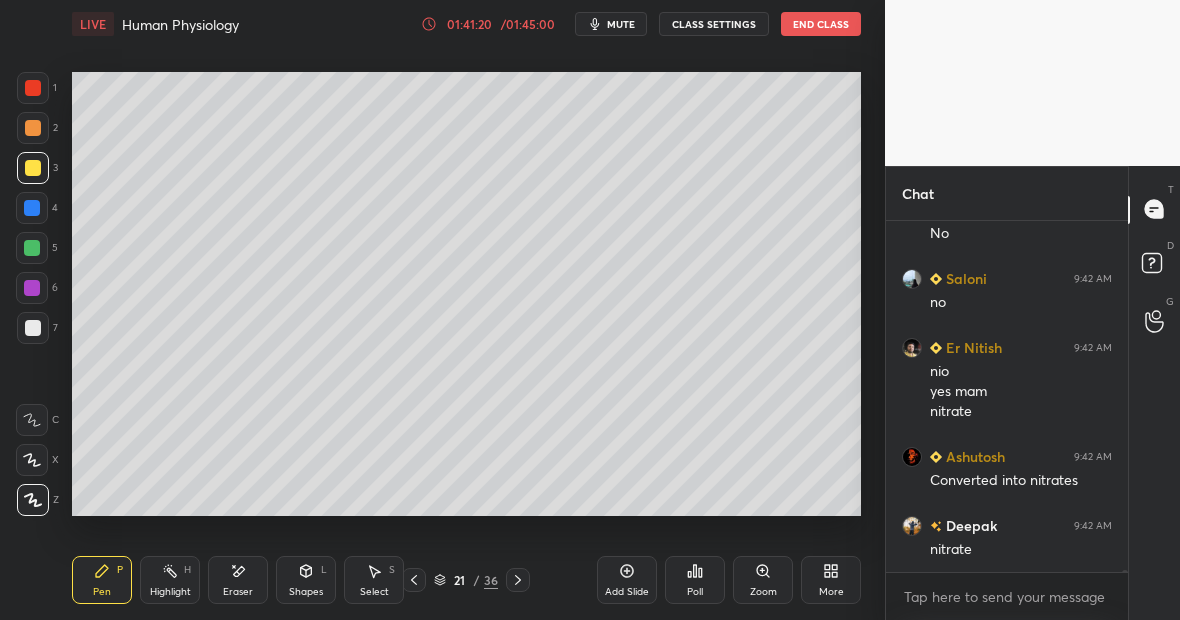 scroll, scrollTop: 57905, scrollLeft: 0, axis: vertical 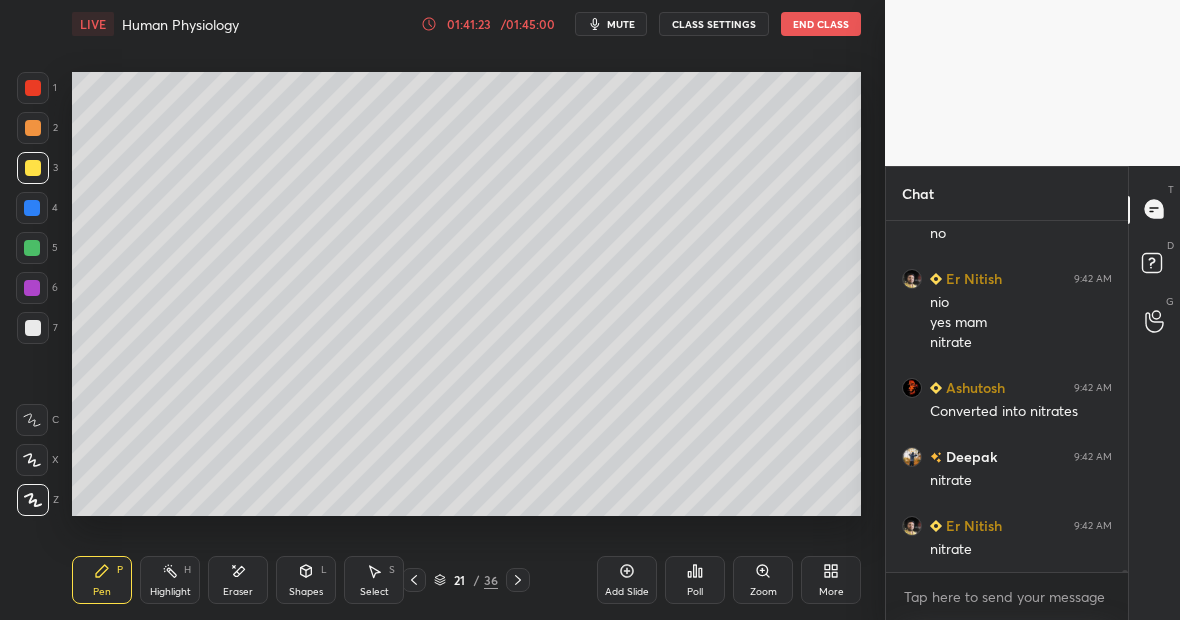 click at bounding box center [33, 88] 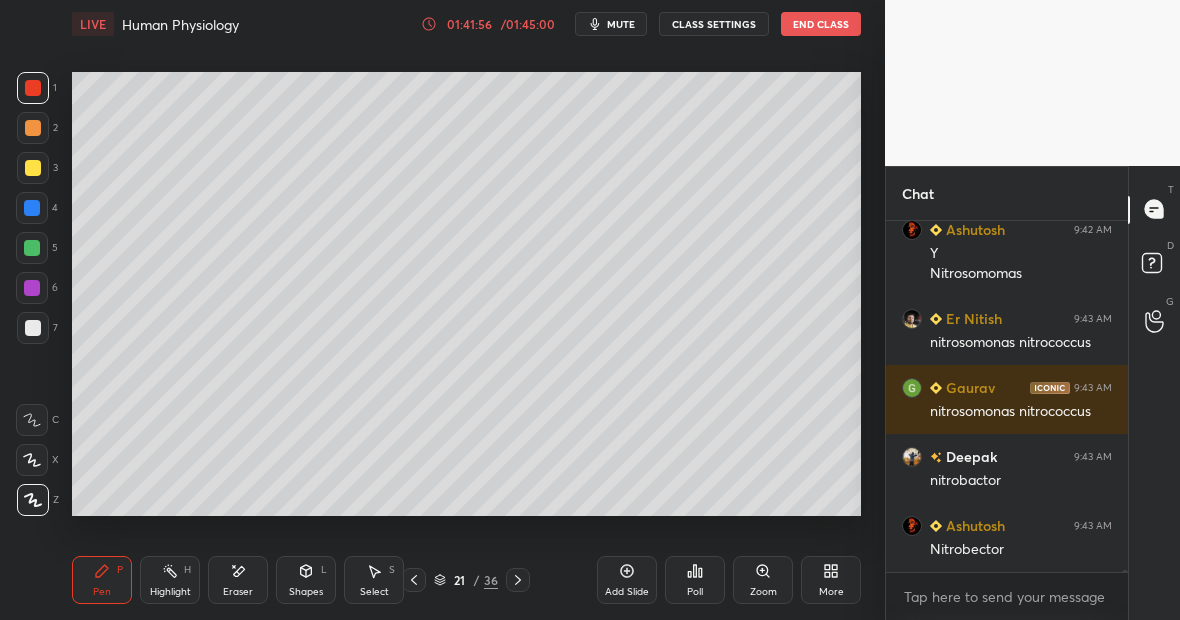 scroll, scrollTop: 58615, scrollLeft: 0, axis: vertical 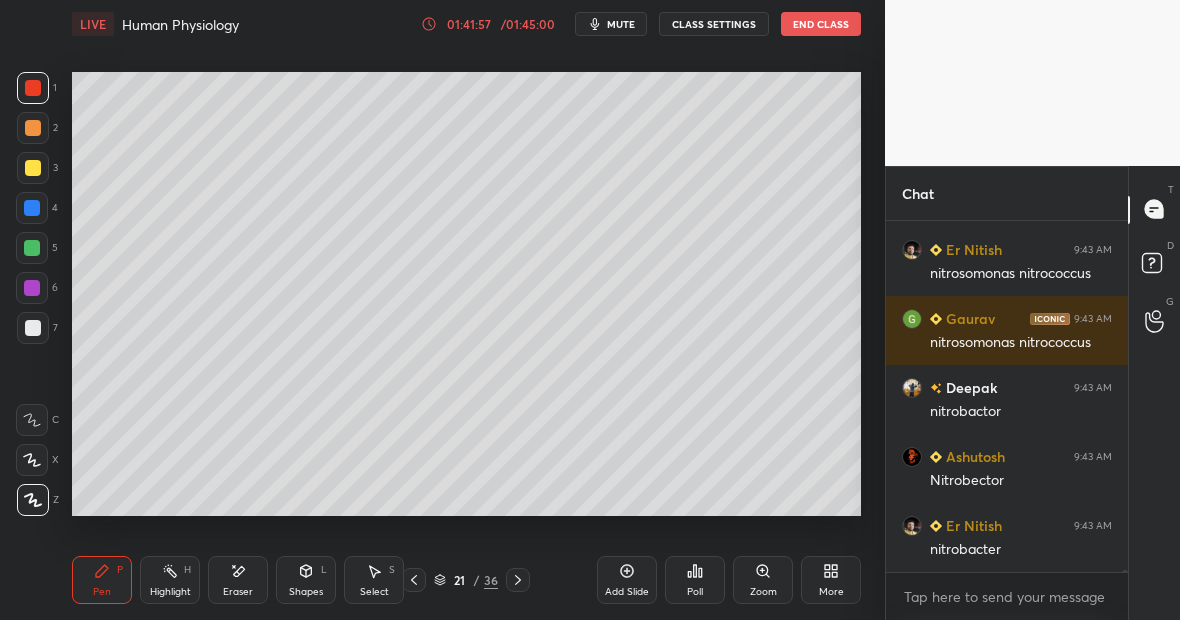 click at bounding box center (32, 248) 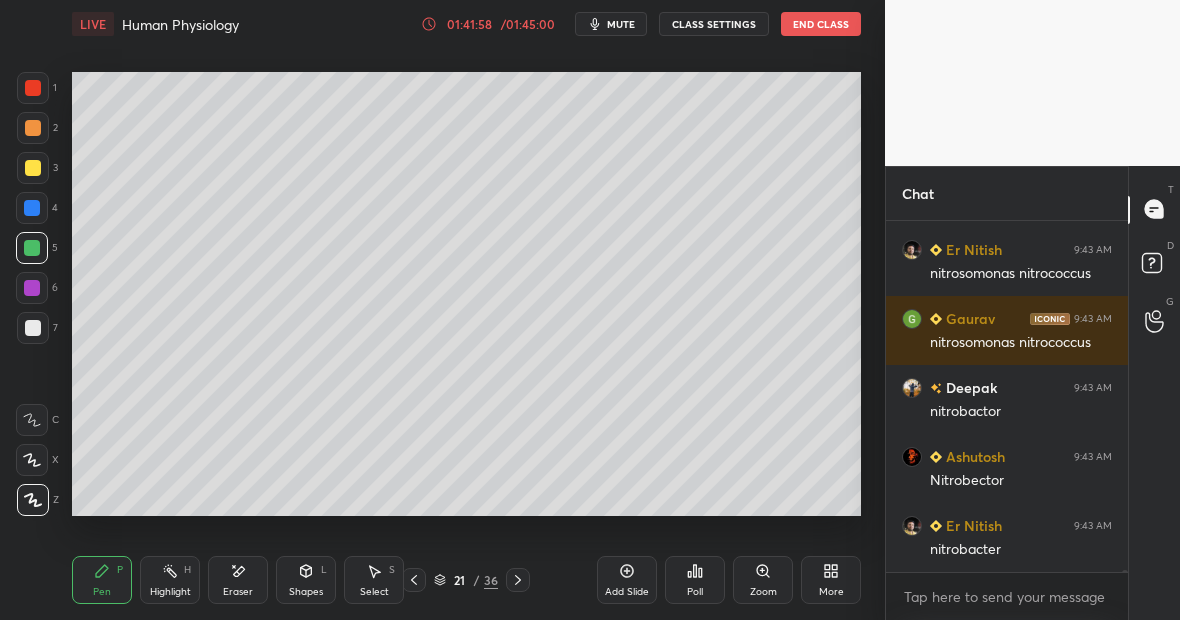 scroll, scrollTop: 58684, scrollLeft: 0, axis: vertical 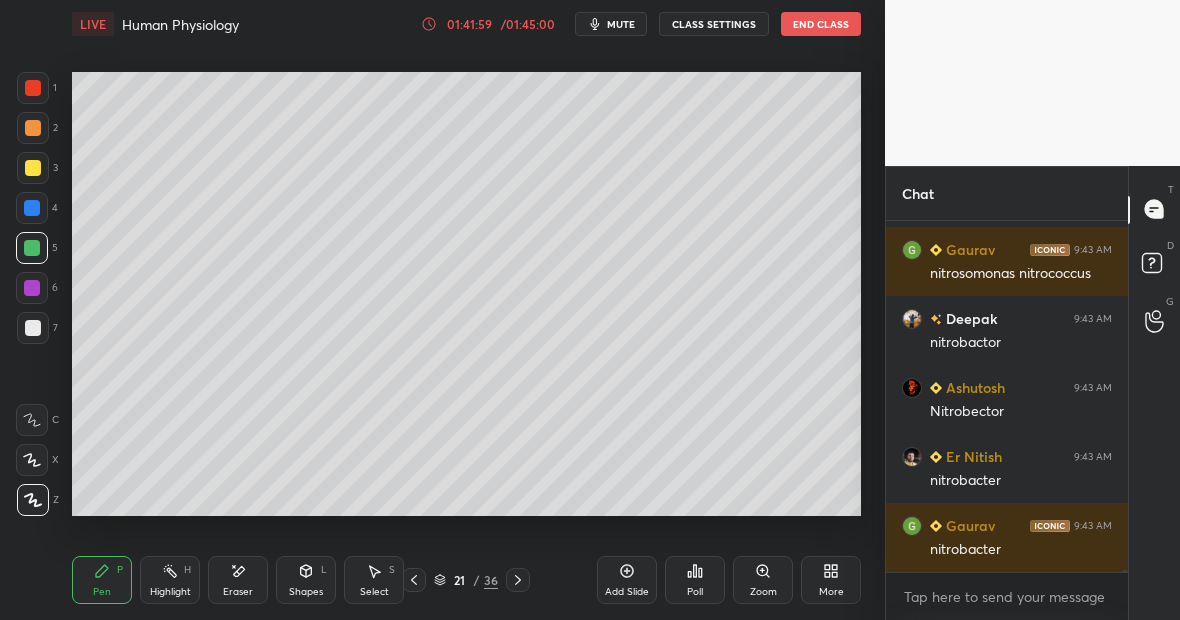 click at bounding box center (33, 328) 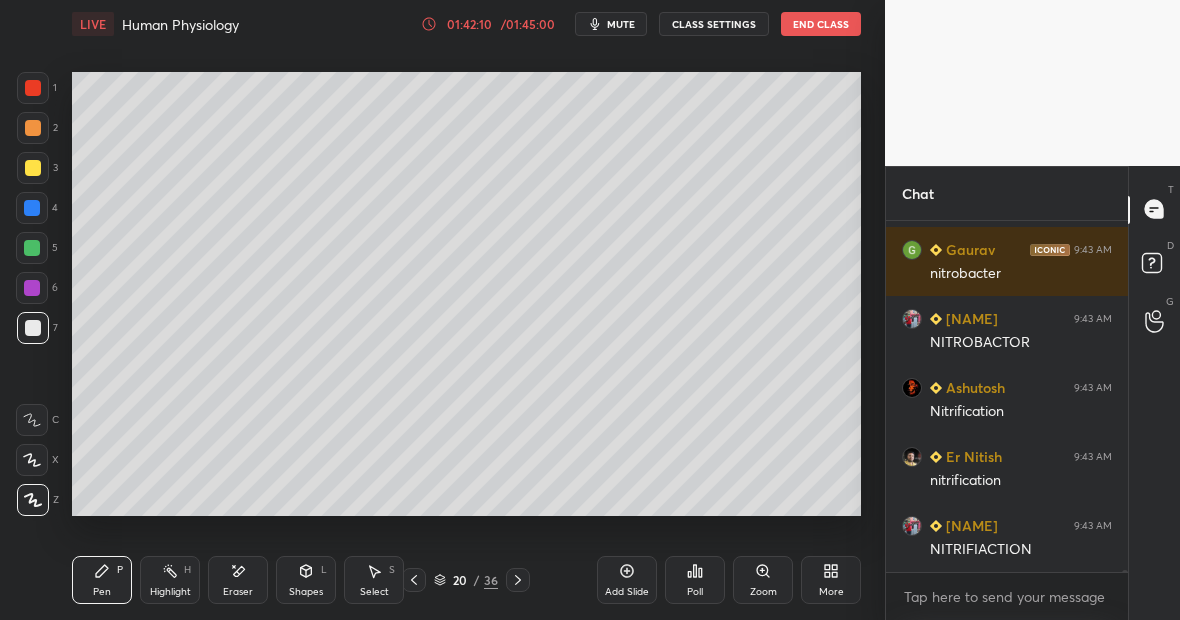scroll, scrollTop: 59029, scrollLeft: 0, axis: vertical 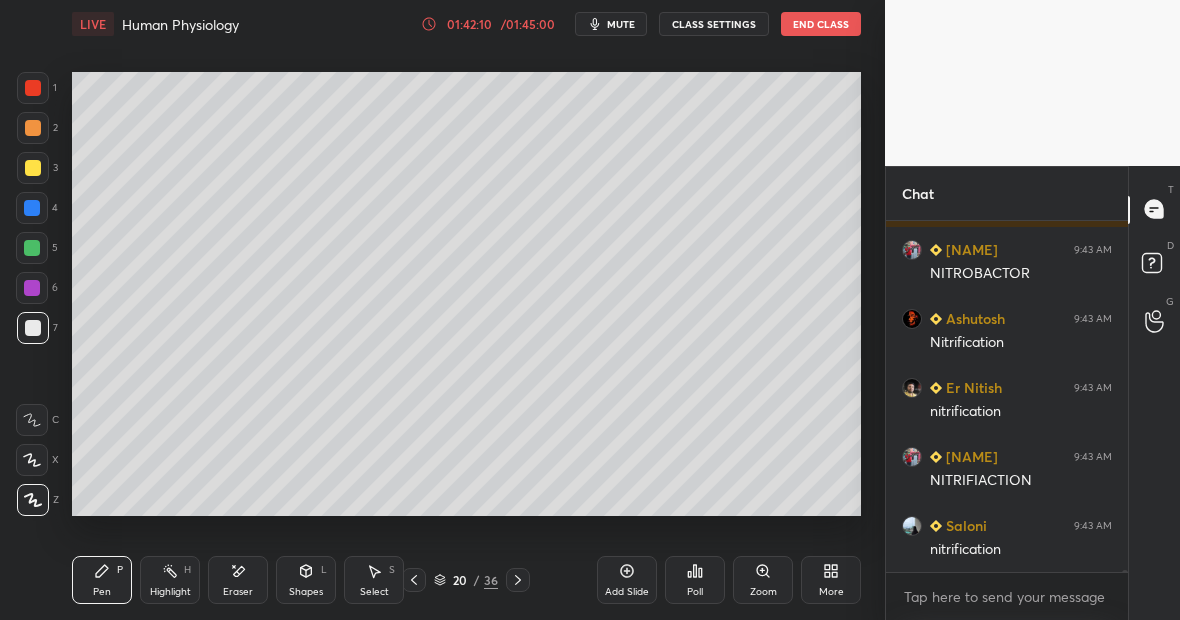 click on "Highlight H" at bounding box center [170, 580] 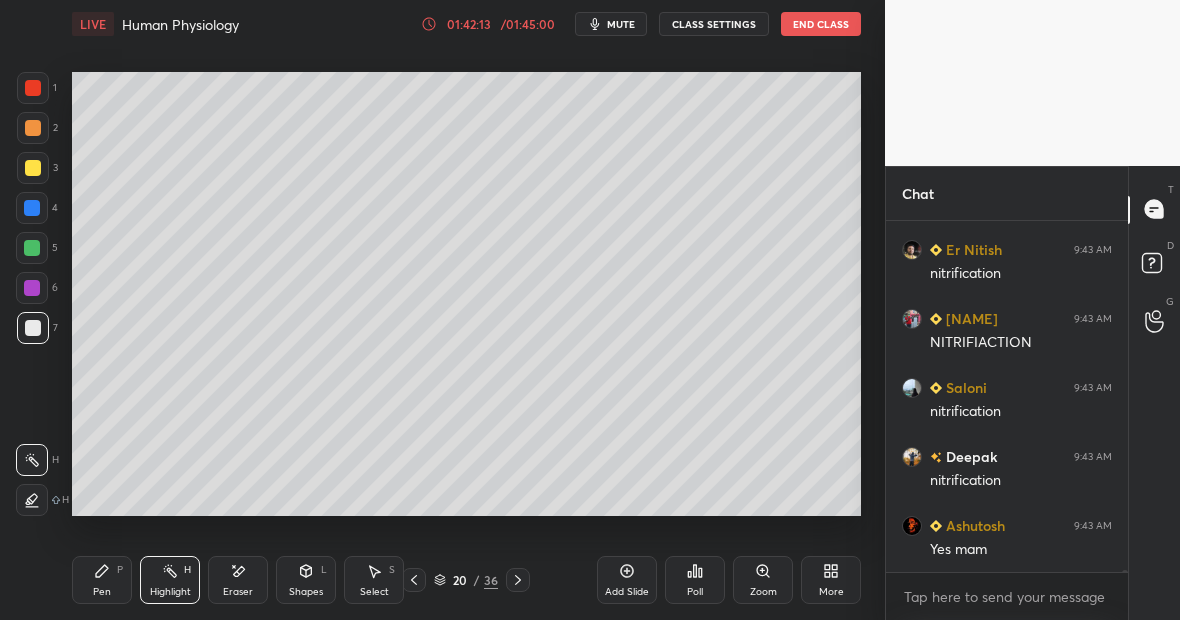 scroll, scrollTop: 59236, scrollLeft: 0, axis: vertical 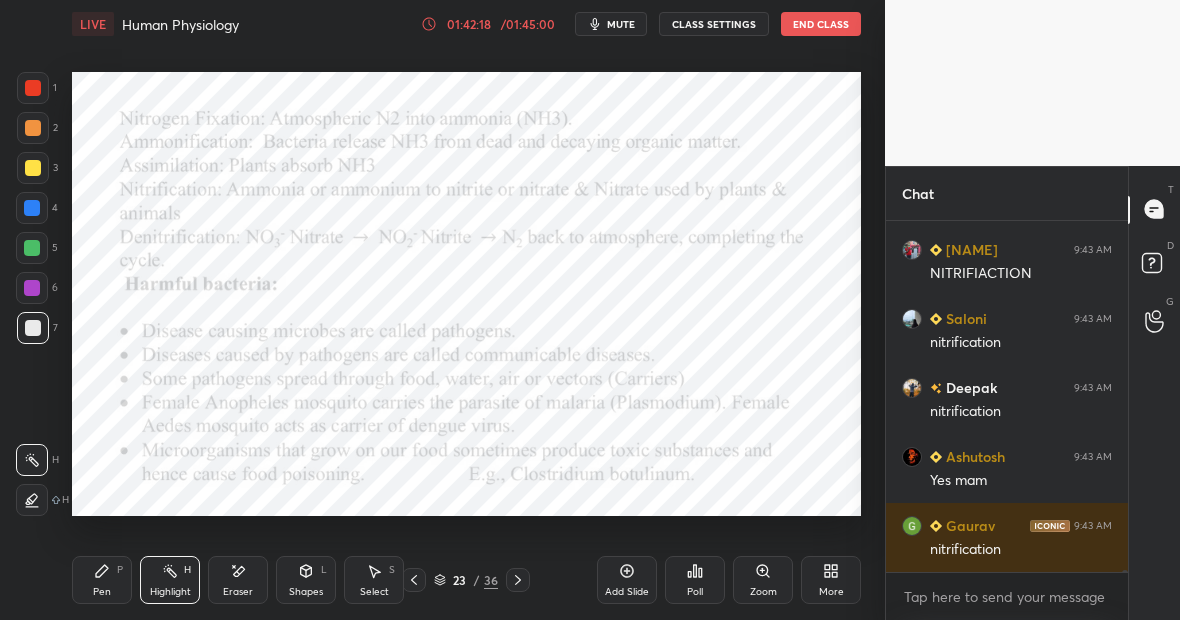 click at bounding box center [32, 208] 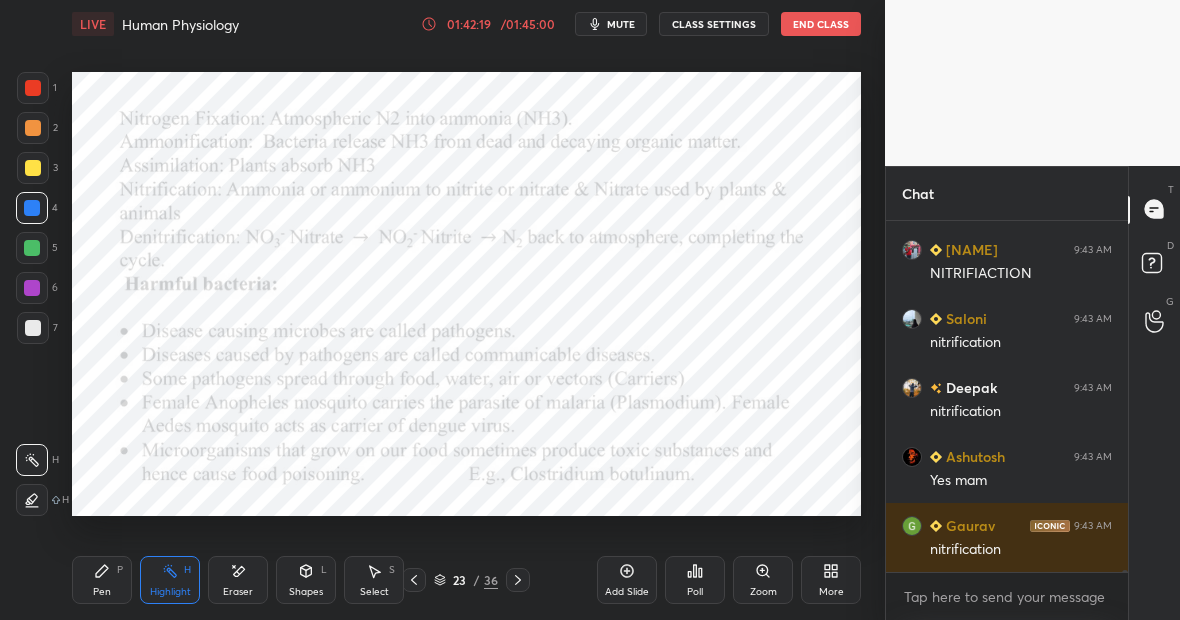 scroll, scrollTop: 59305, scrollLeft: 0, axis: vertical 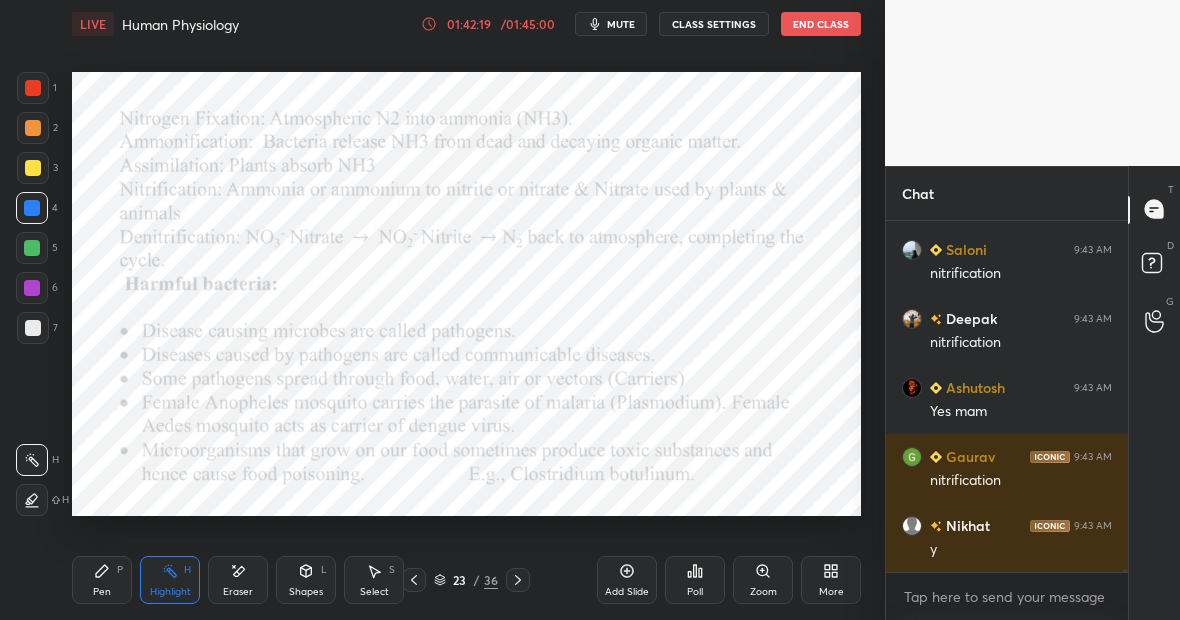 click on "Pen P" at bounding box center (102, 580) 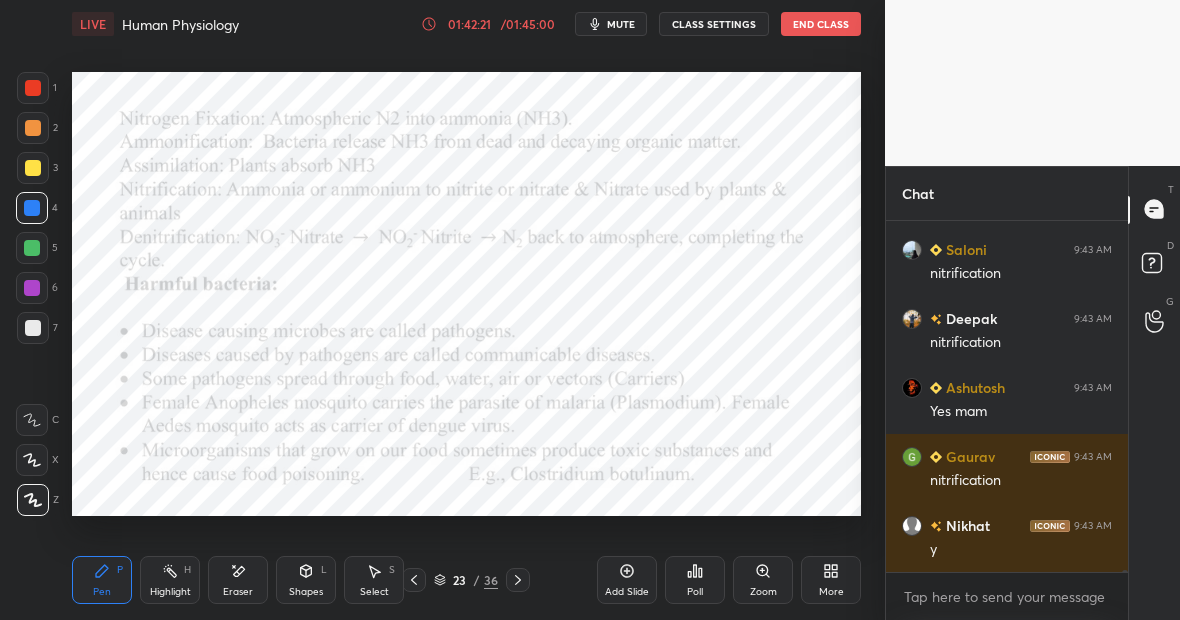 click on "Highlight H" at bounding box center (170, 580) 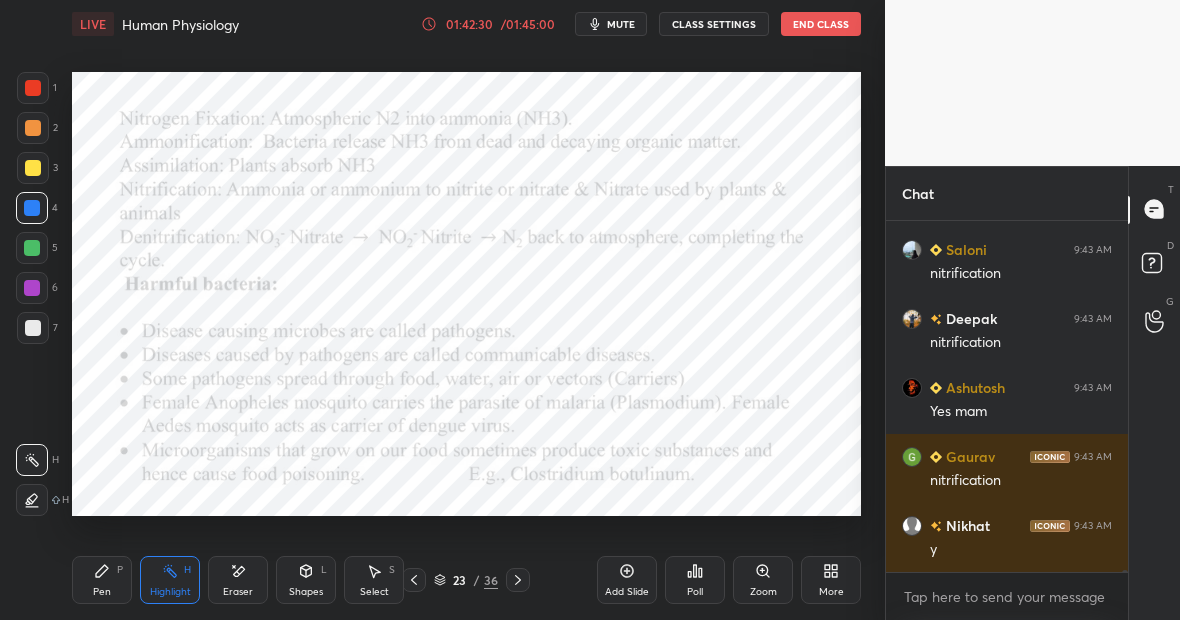 click 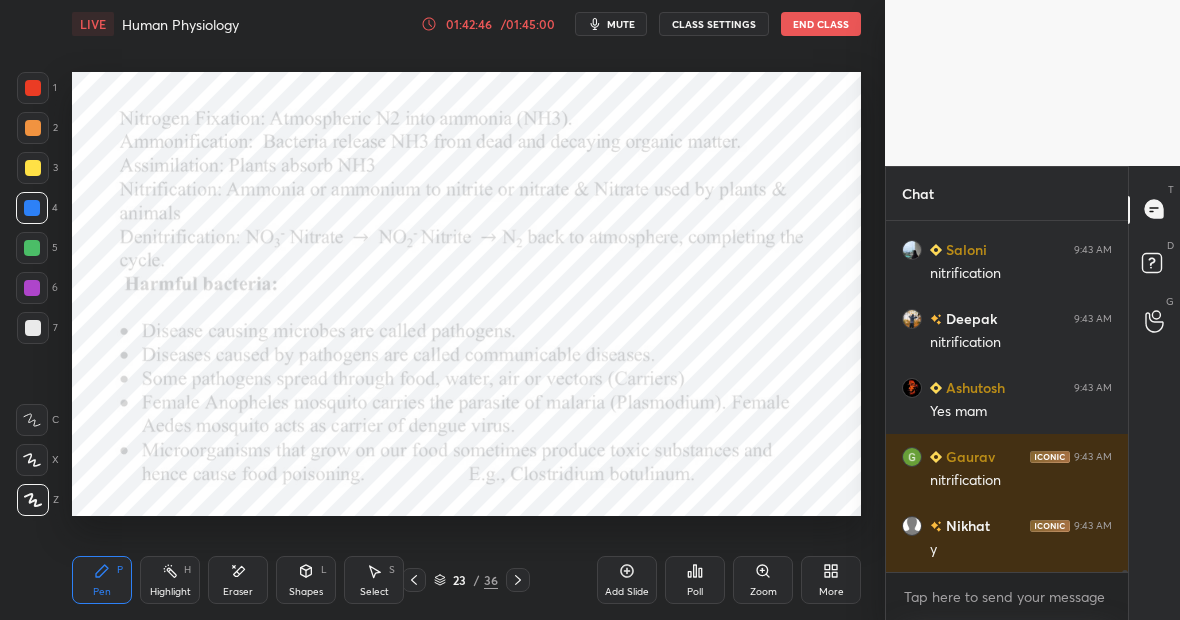 scroll, scrollTop: 59374, scrollLeft: 0, axis: vertical 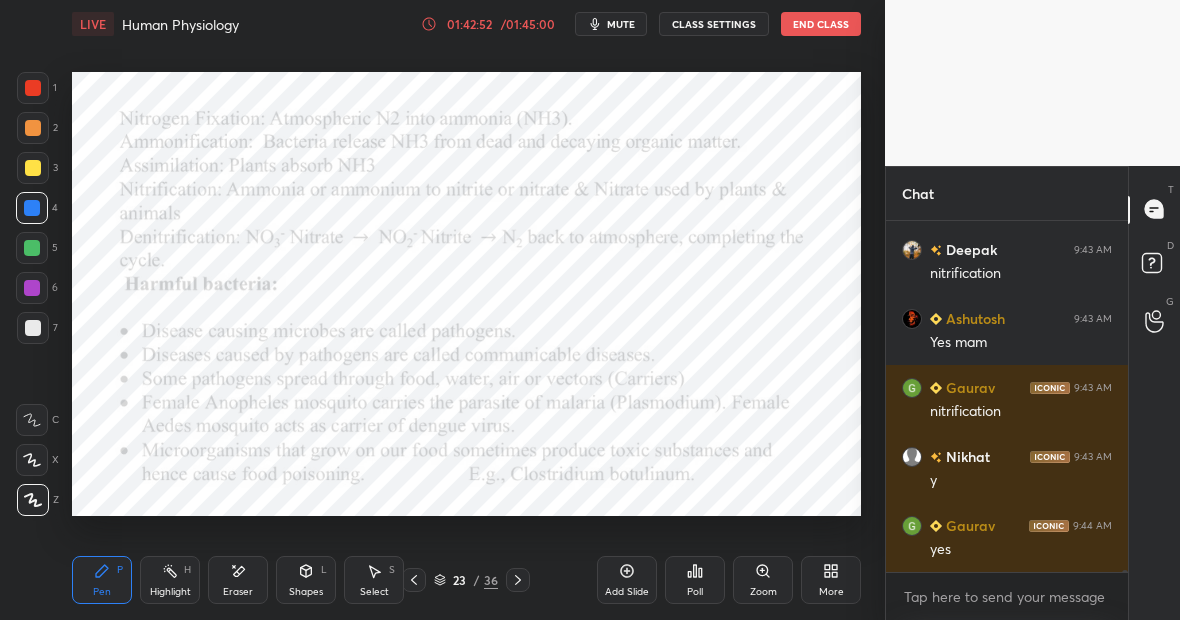 click on "Highlight H" at bounding box center [170, 580] 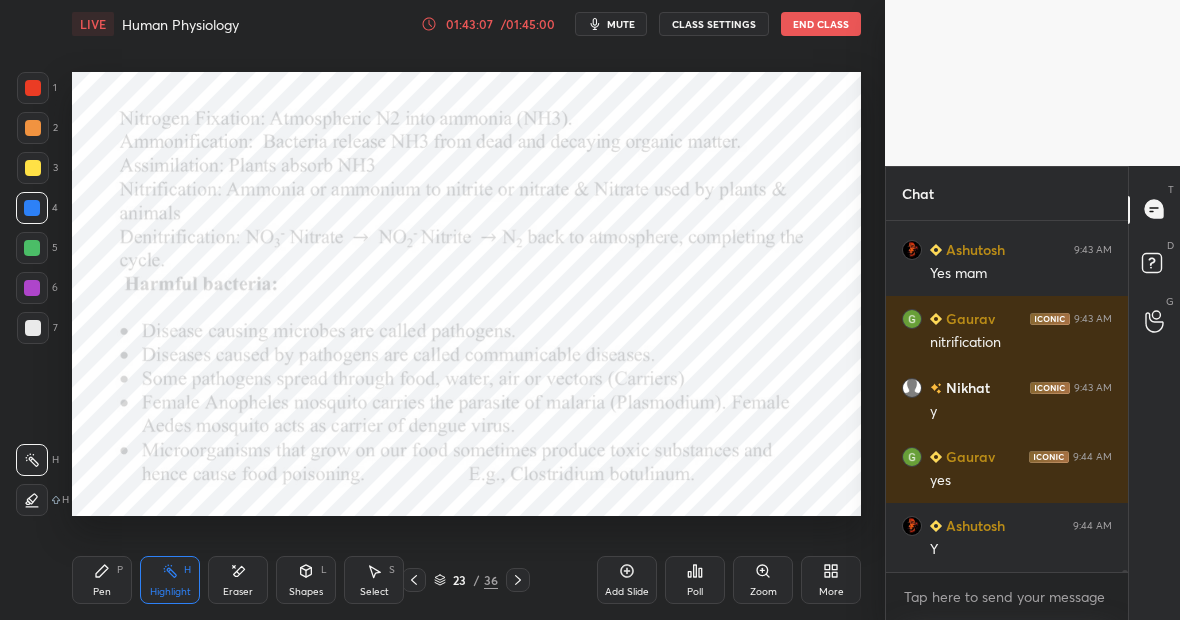 scroll, scrollTop: 59512, scrollLeft: 0, axis: vertical 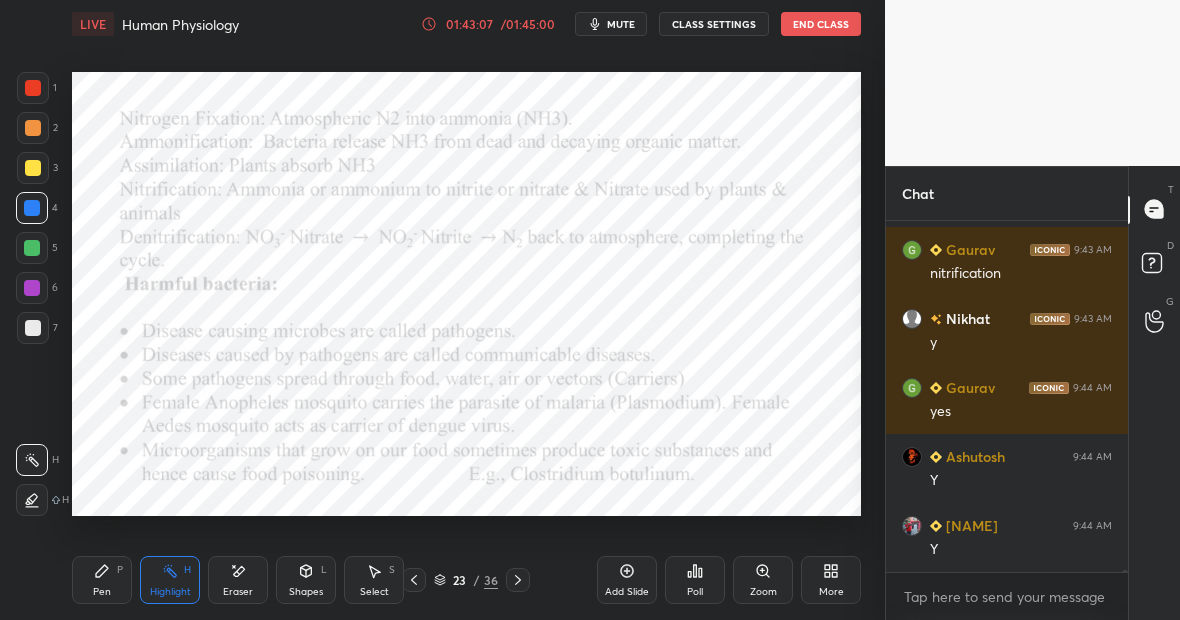 click on "Pen P" at bounding box center (102, 580) 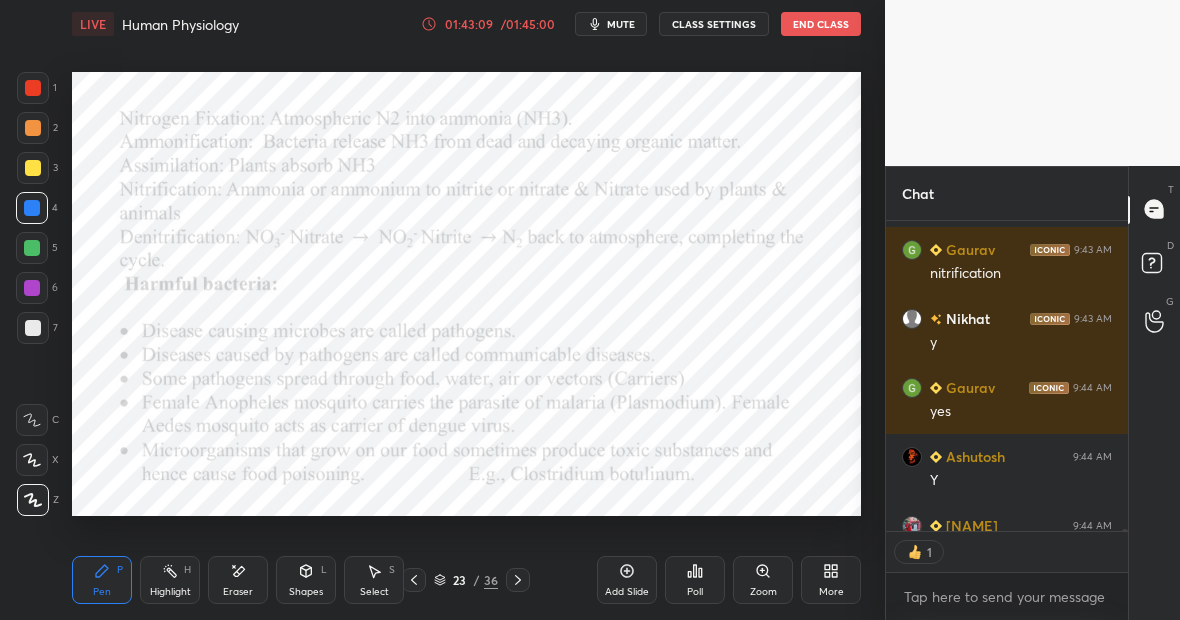 scroll, scrollTop: 304, scrollLeft: 236, axis: both 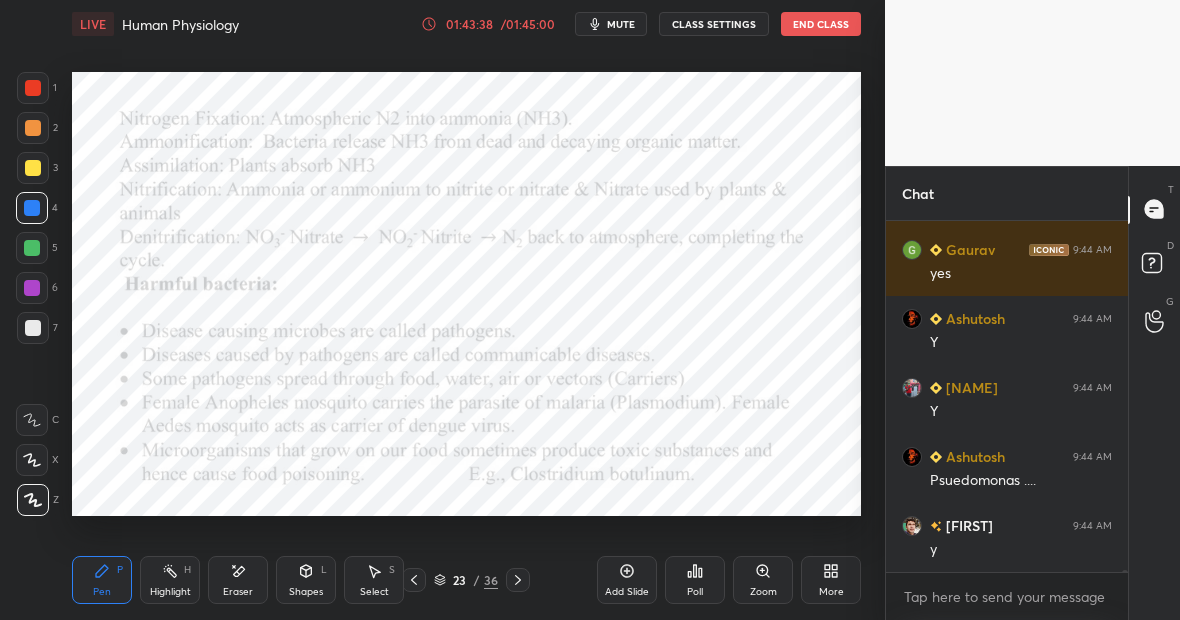 click 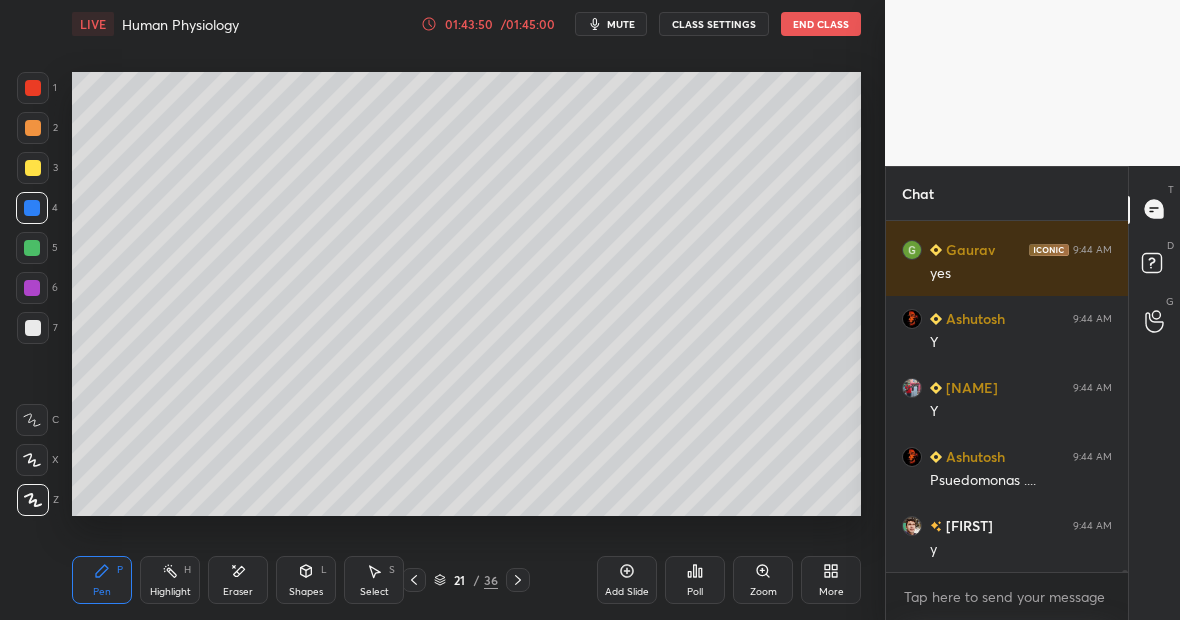 click 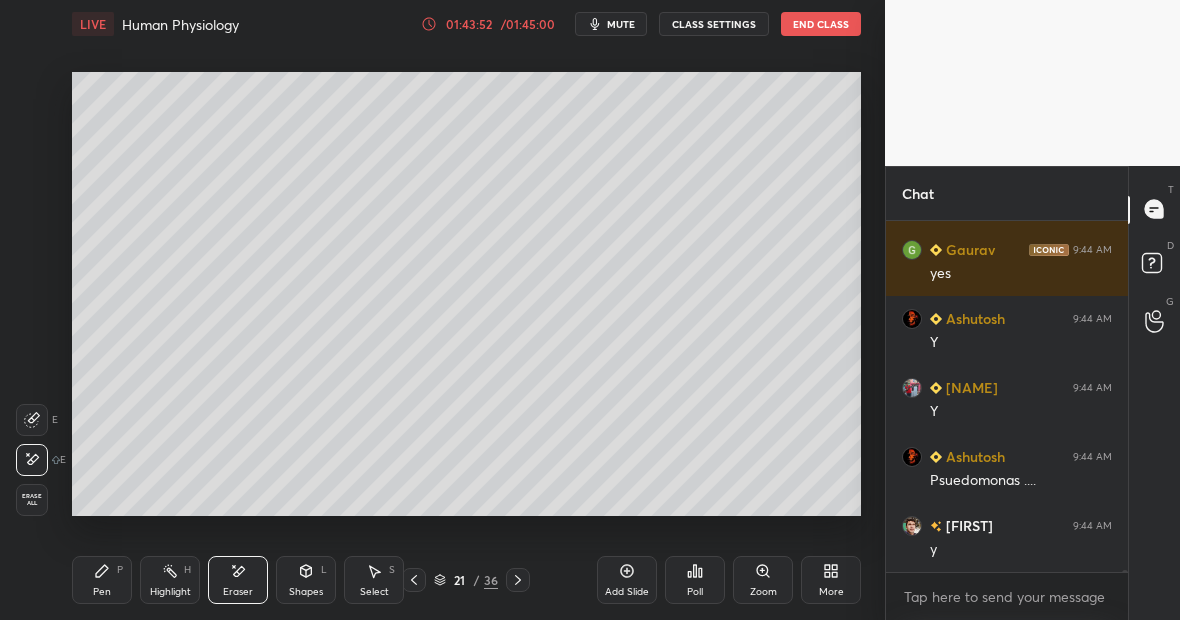 click on "Pen P" at bounding box center [102, 580] 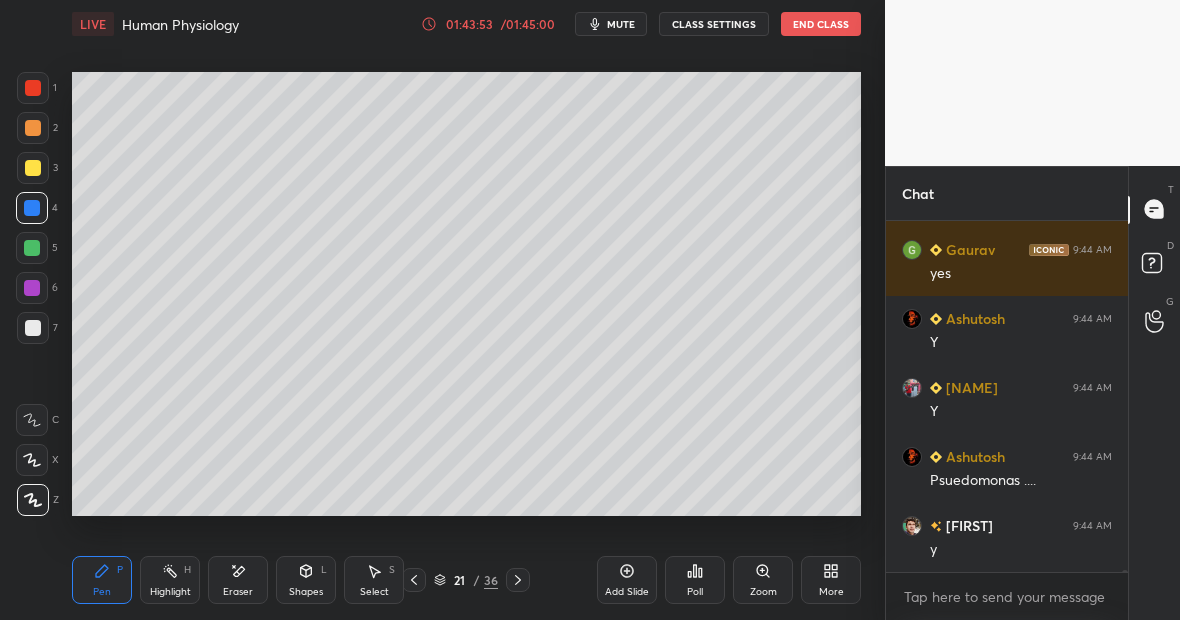 click at bounding box center (33, 88) 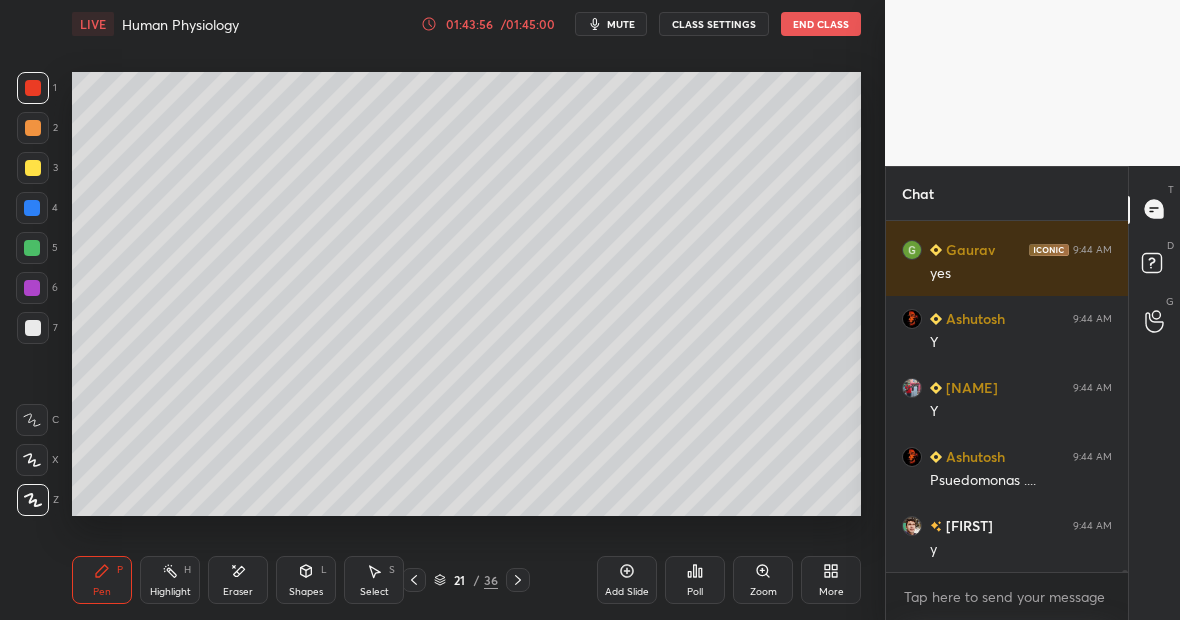 scroll, scrollTop: 59719, scrollLeft: 0, axis: vertical 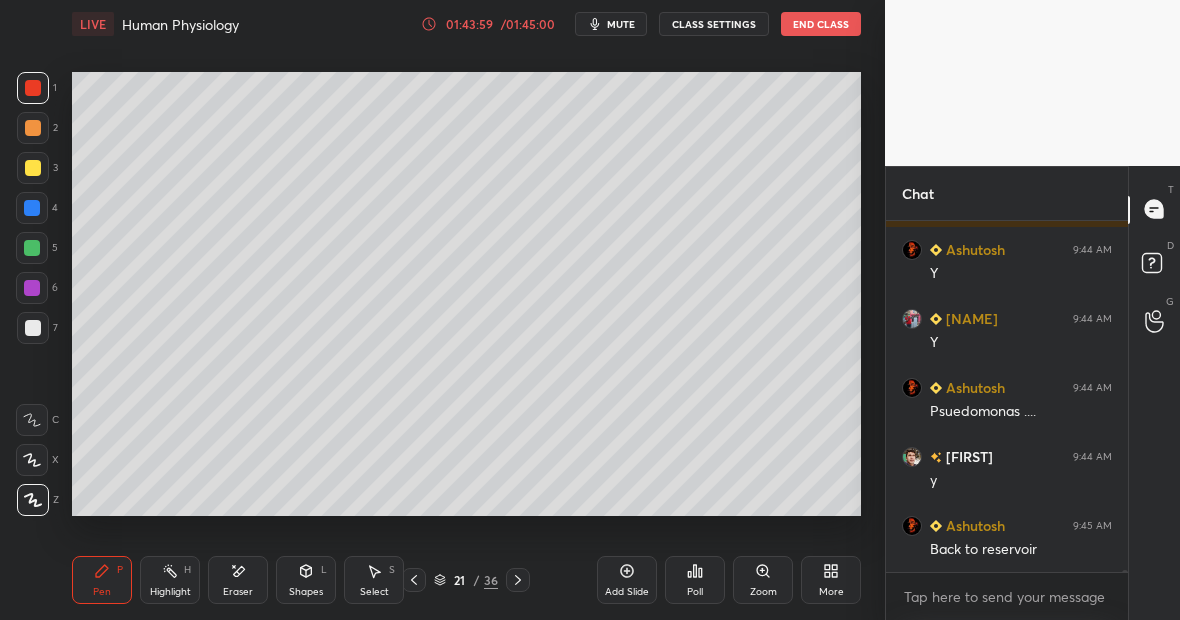 click on "Highlight H" at bounding box center (170, 580) 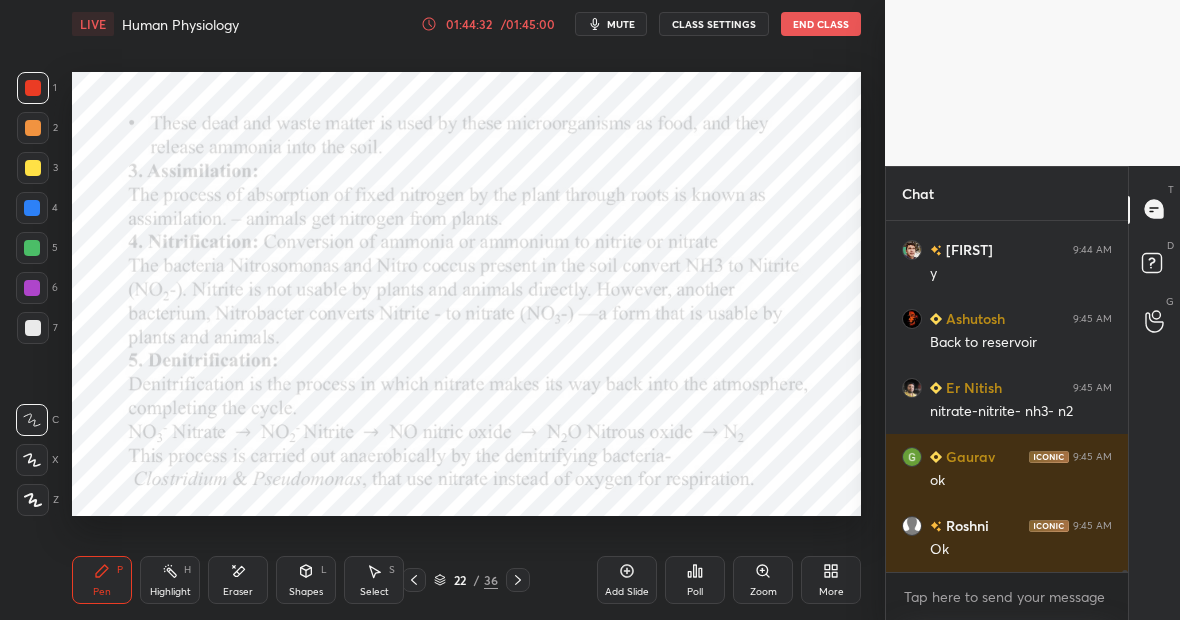 scroll, scrollTop: 59995, scrollLeft: 0, axis: vertical 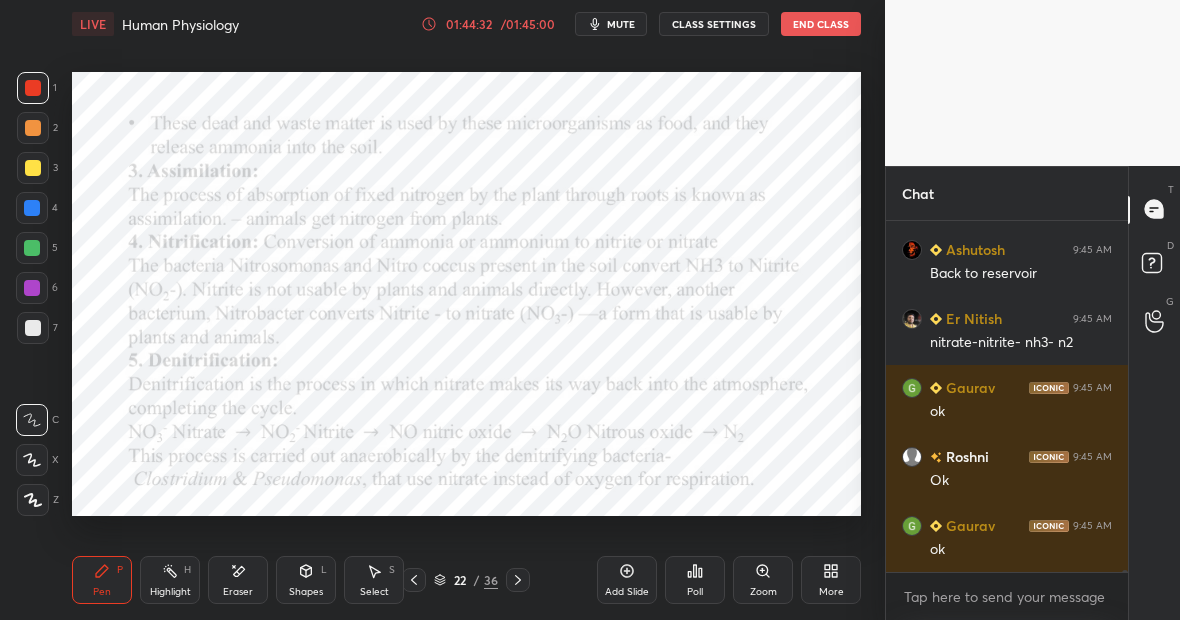 click 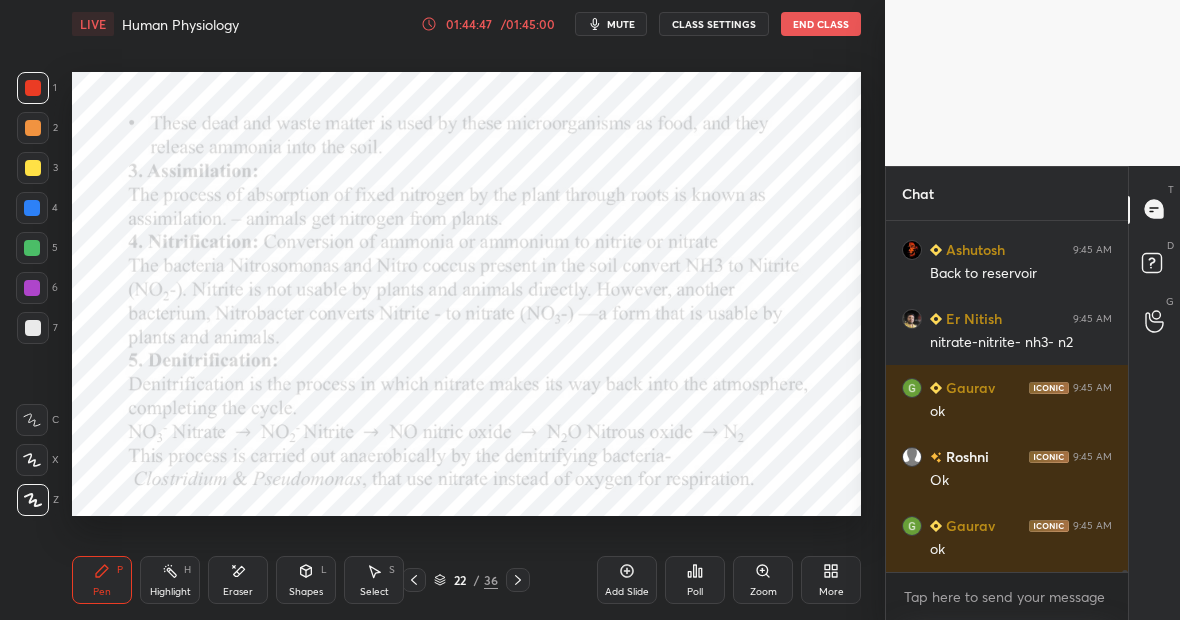 click on "Highlight H" at bounding box center [170, 580] 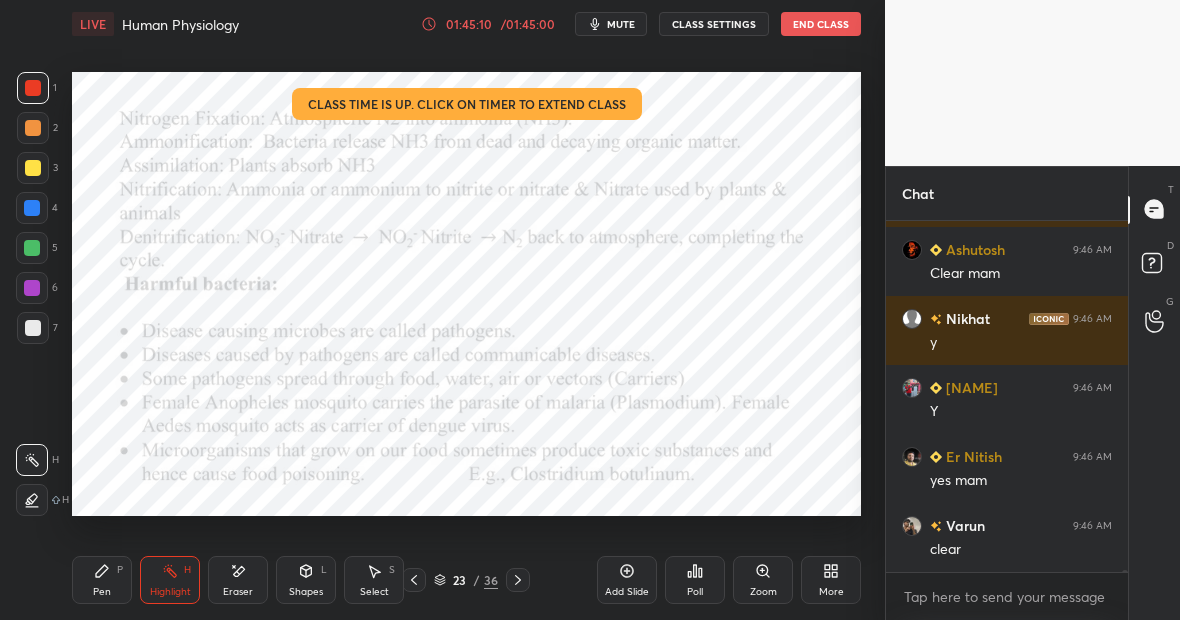 scroll, scrollTop: 60409, scrollLeft: 0, axis: vertical 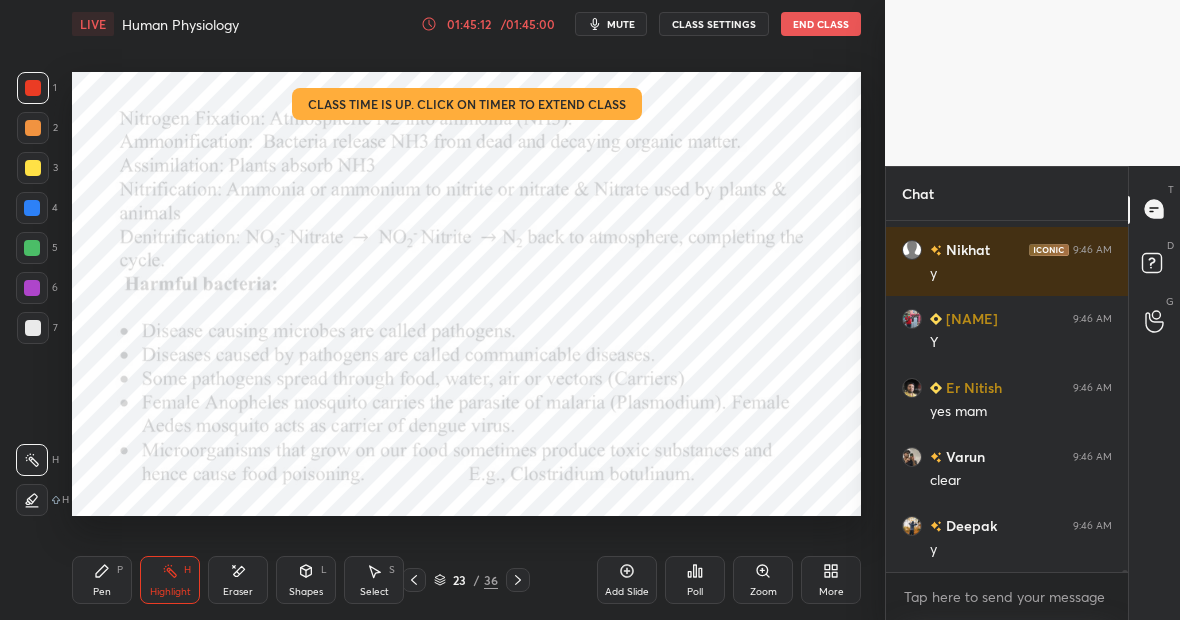click at bounding box center (32, 208) 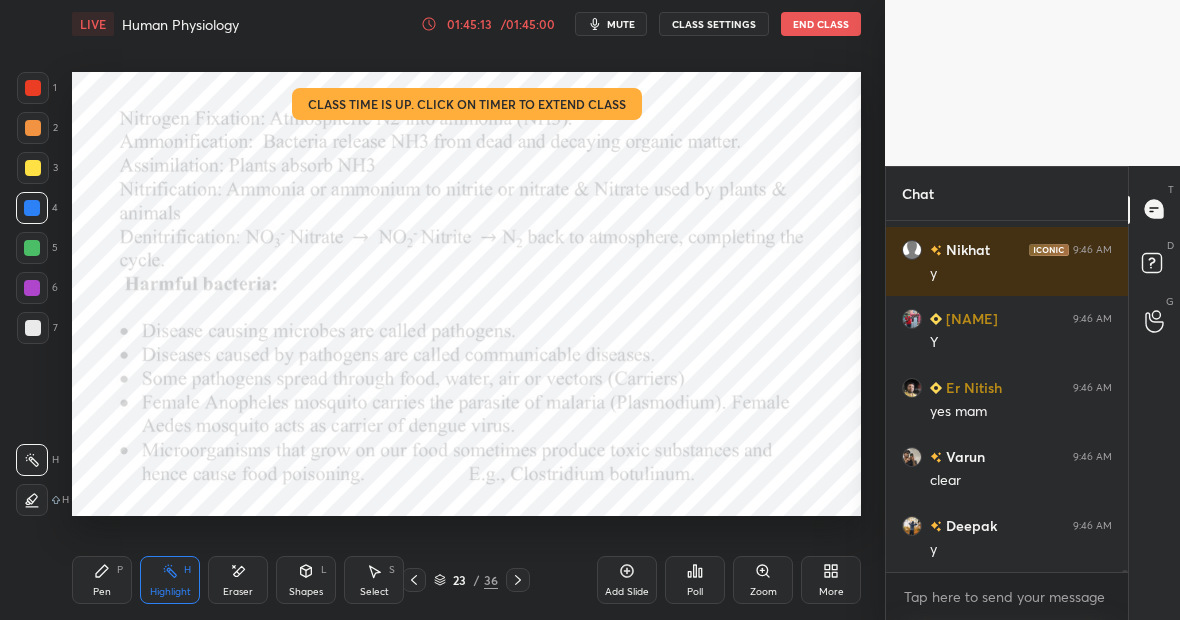 scroll, scrollTop: 60478, scrollLeft: 0, axis: vertical 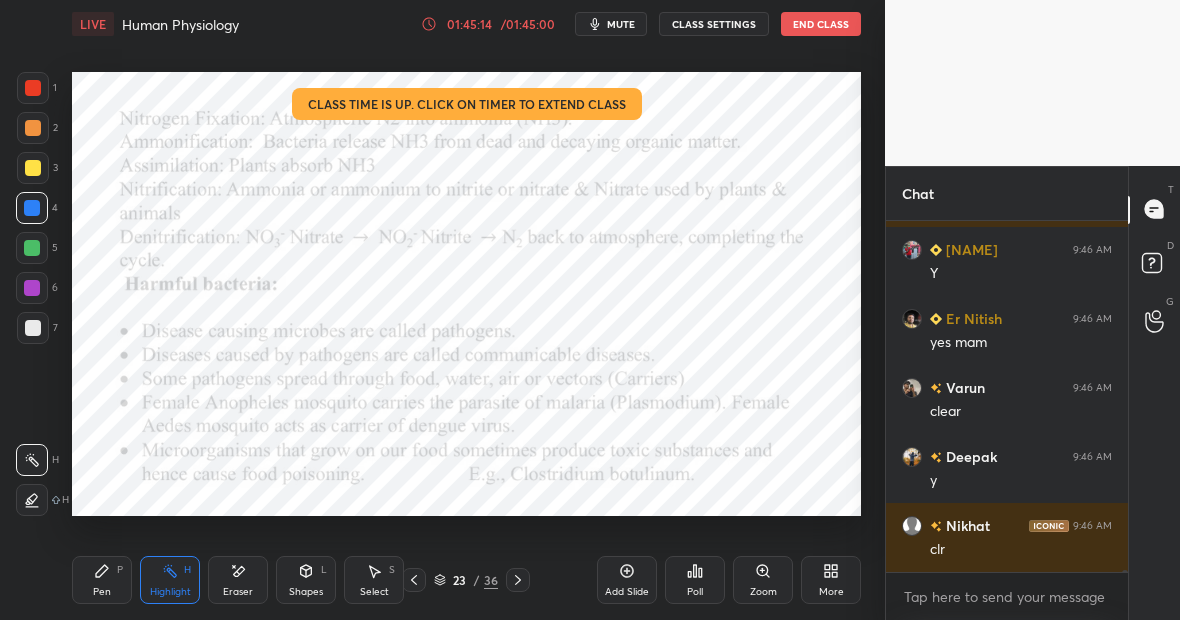 click on "Pen P" at bounding box center (102, 580) 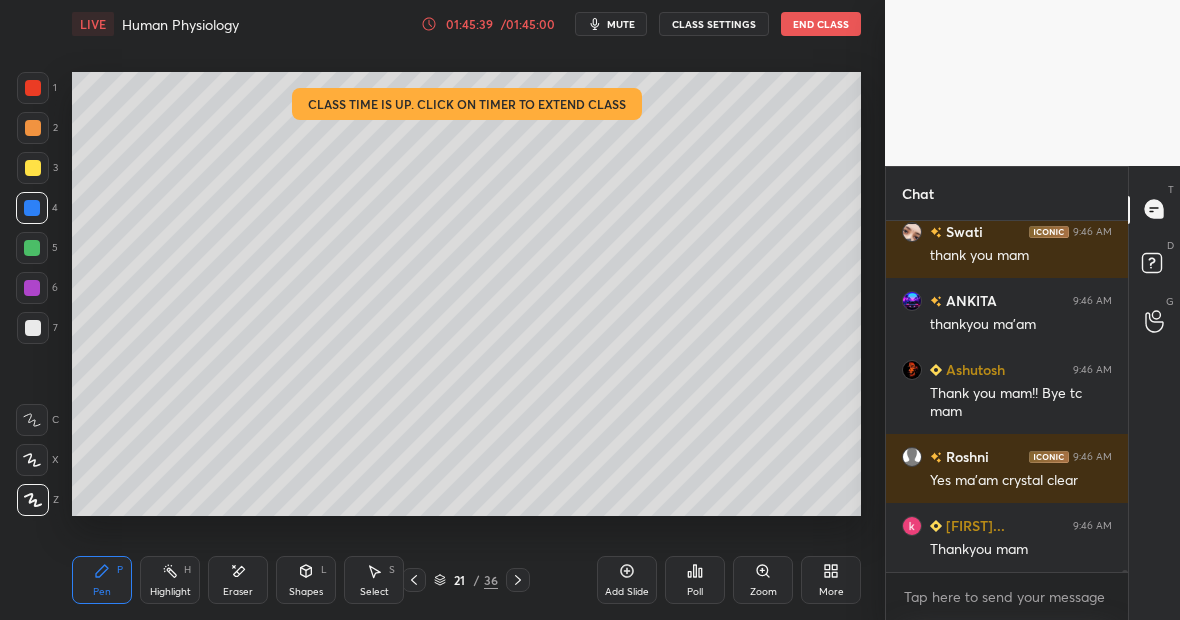 scroll, scrollTop: 61186, scrollLeft: 0, axis: vertical 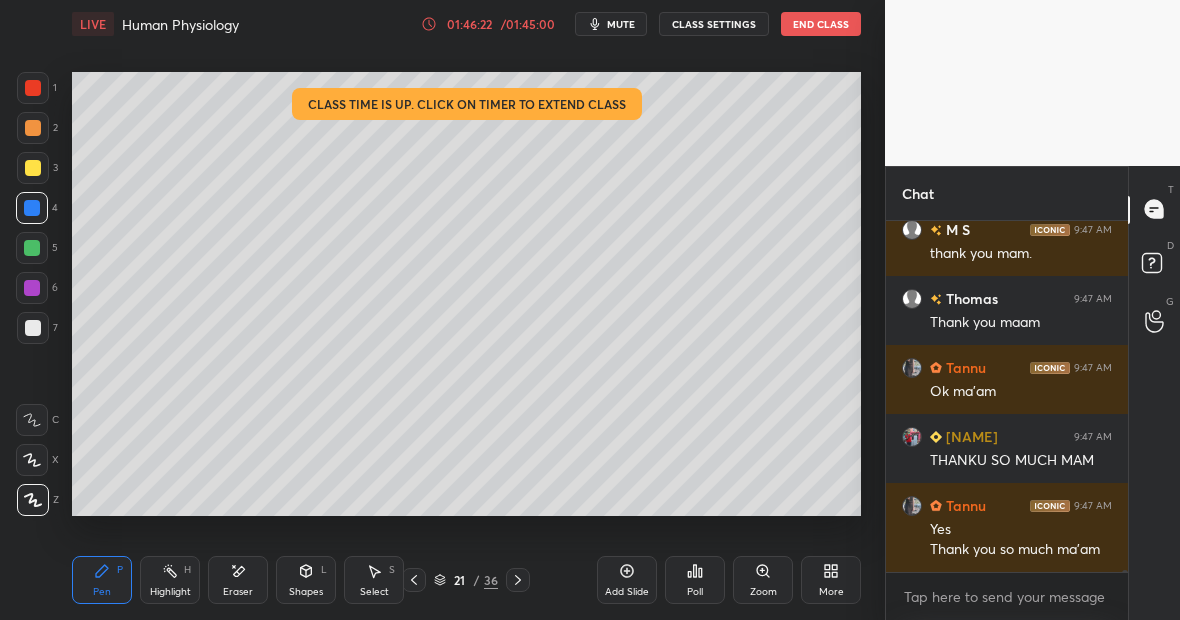 click on "End Class" at bounding box center (821, 24) 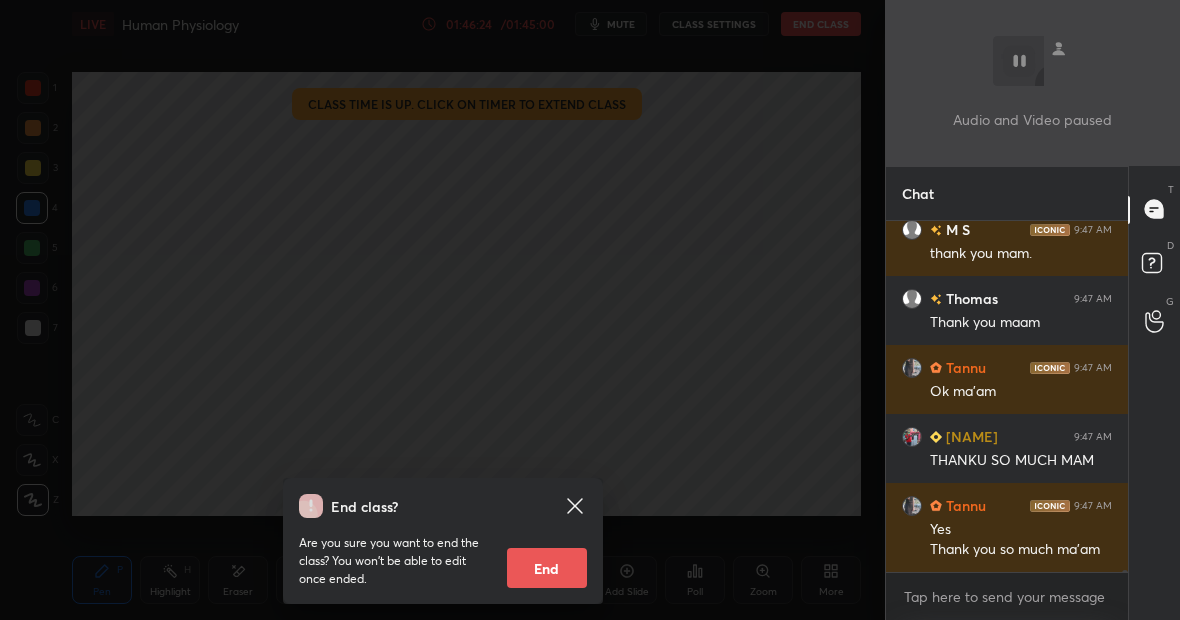 click on "End" at bounding box center [547, 568] 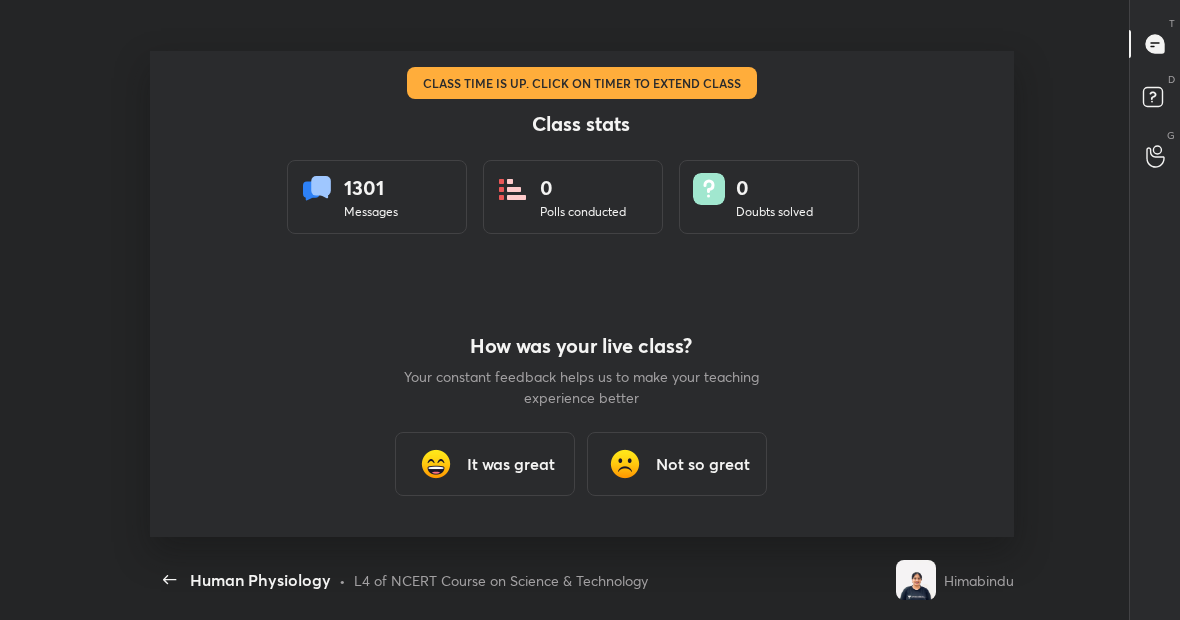 scroll, scrollTop: 99508, scrollLeft: 99032, axis: both 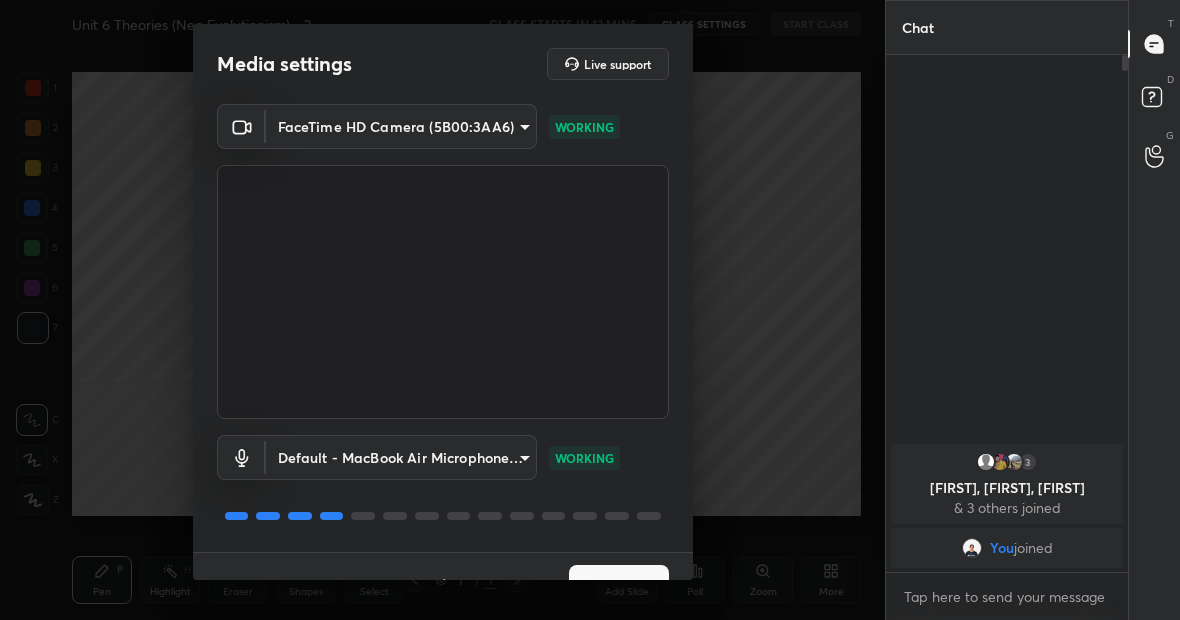 click on "Next" at bounding box center [619, 585] 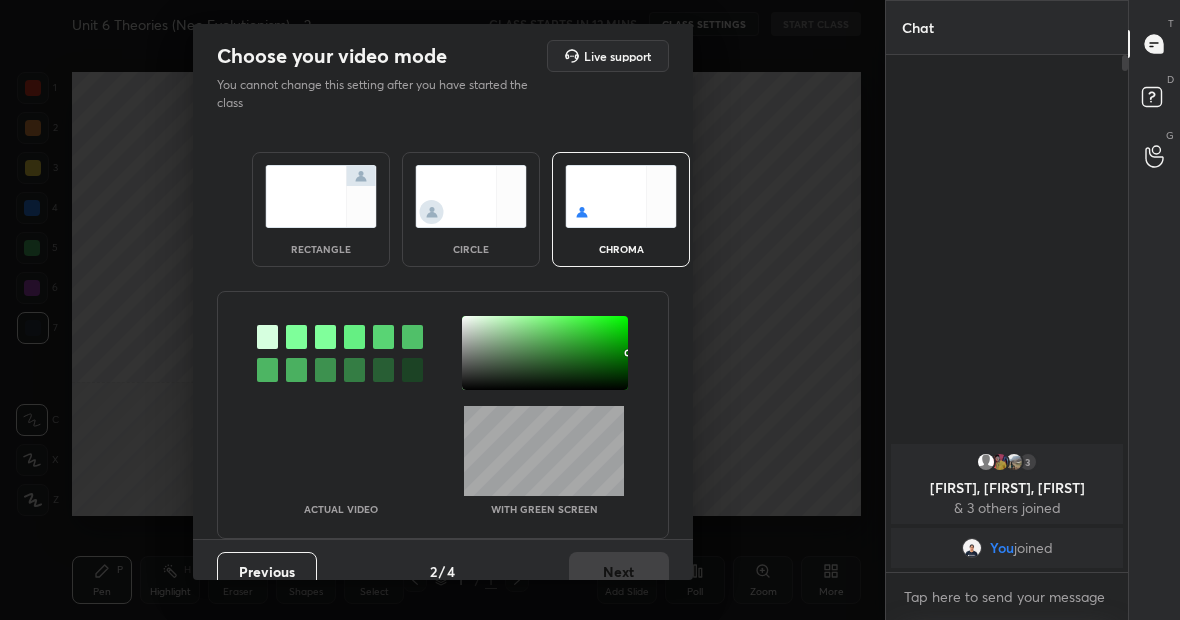 click at bounding box center [321, 196] 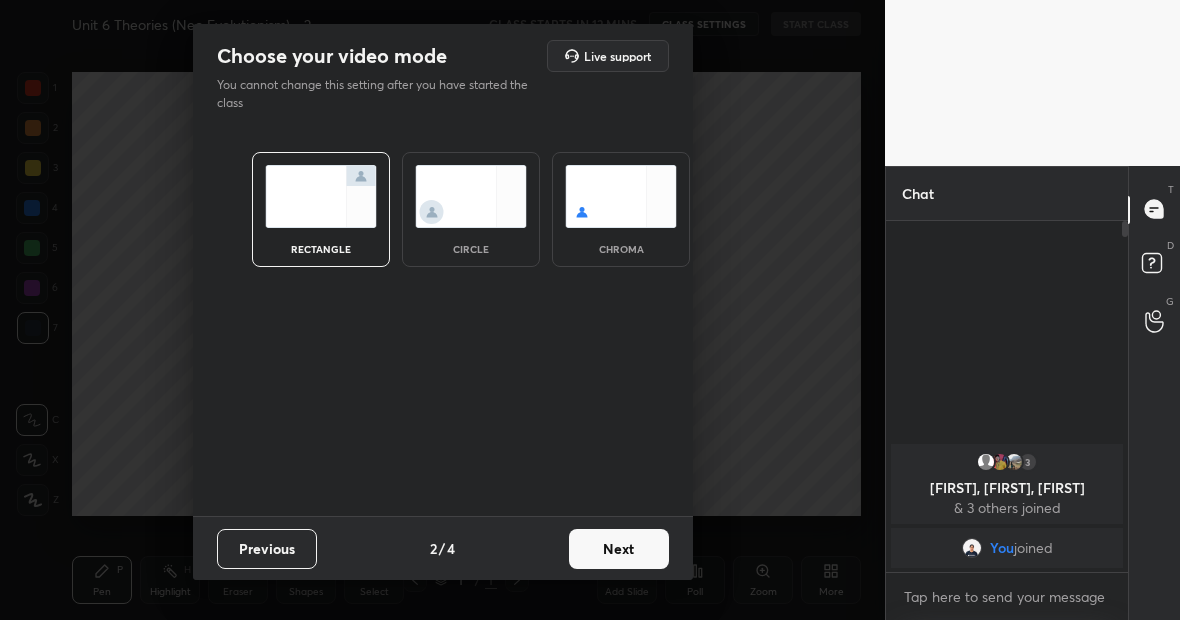 click on "Next" at bounding box center [619, 549] 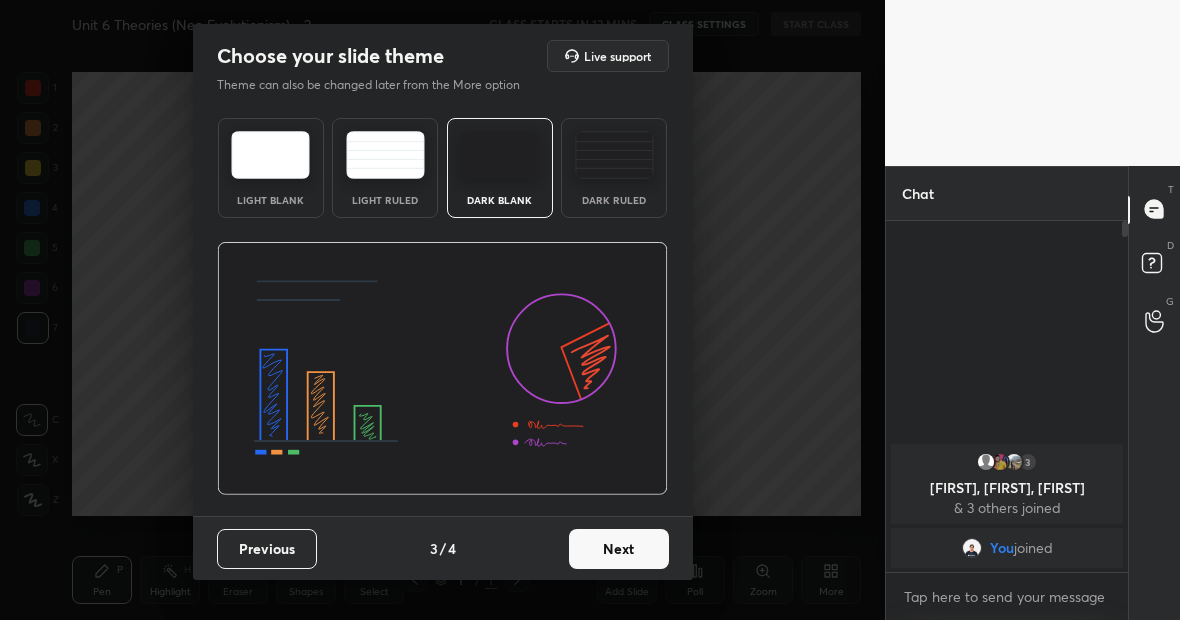 click on "Next" at bounding box center [619, 549] 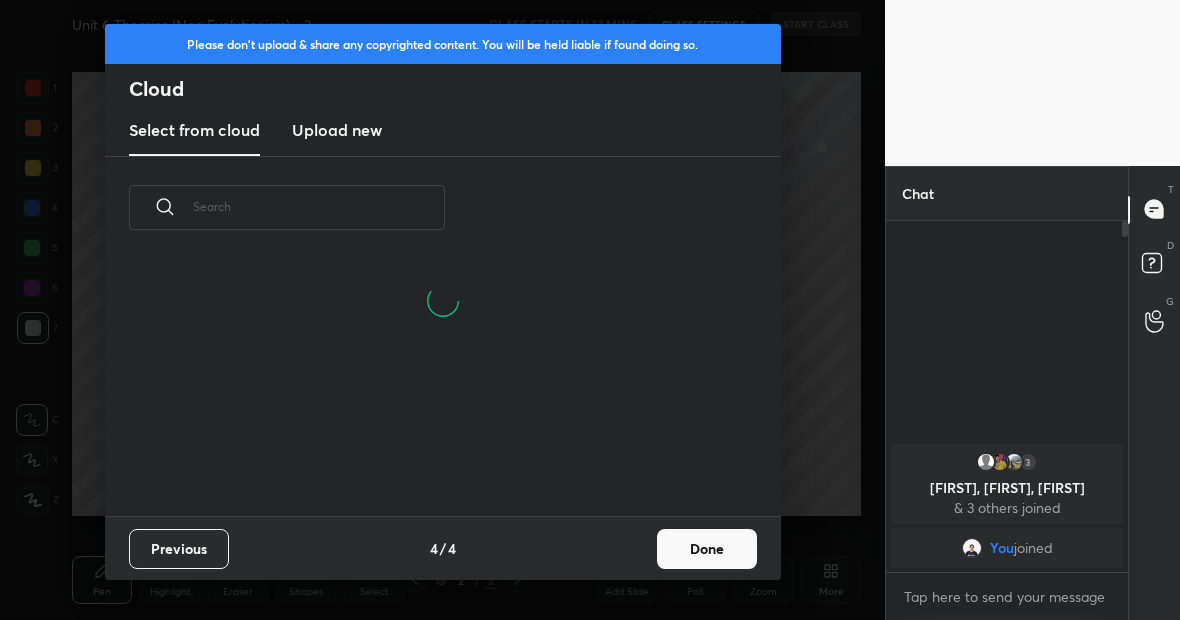 scroll, scrollTop: 7, scrollLeft: 11, axis: both 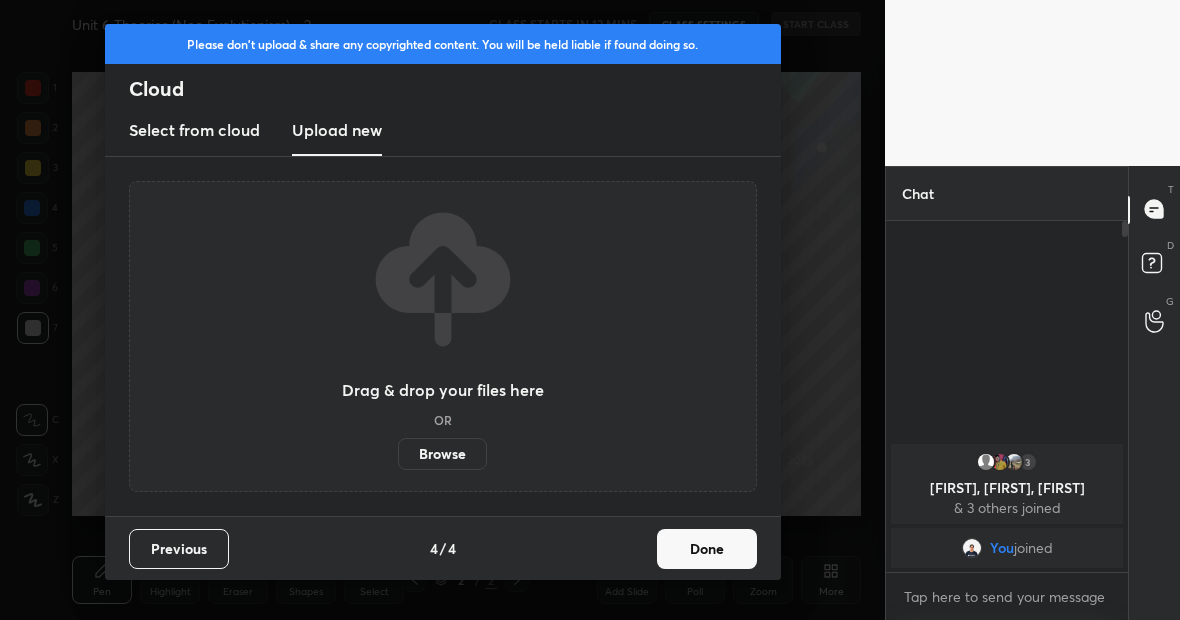 click on "Browse" at bounding box center [442, 454] 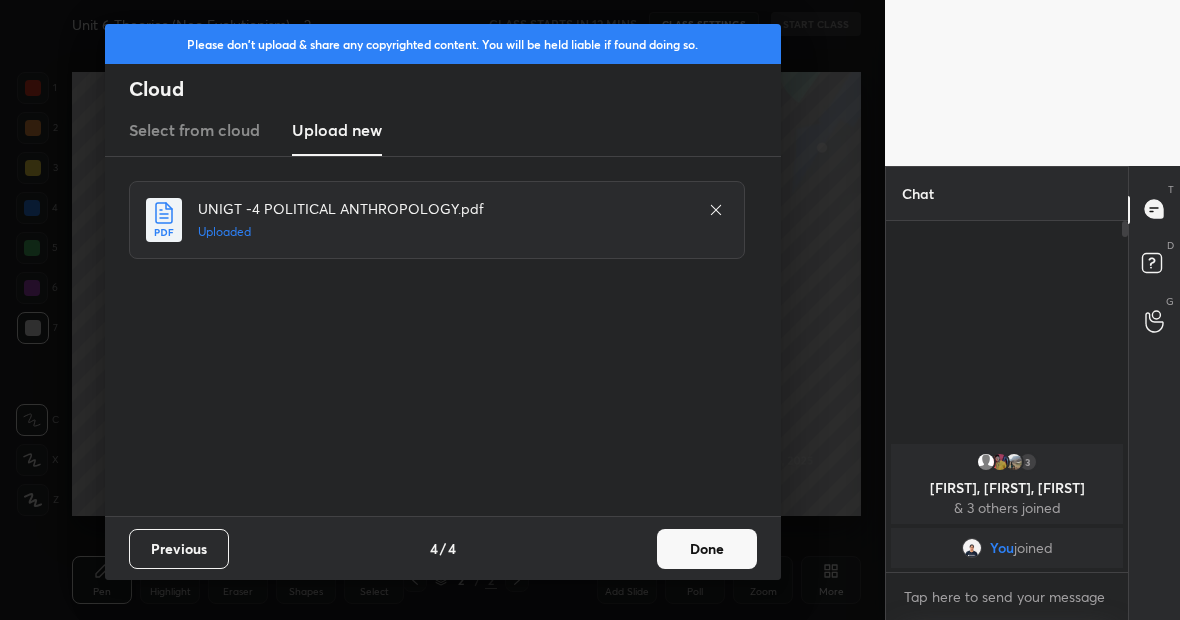 click on "Done" at bounding box center [707, 549] 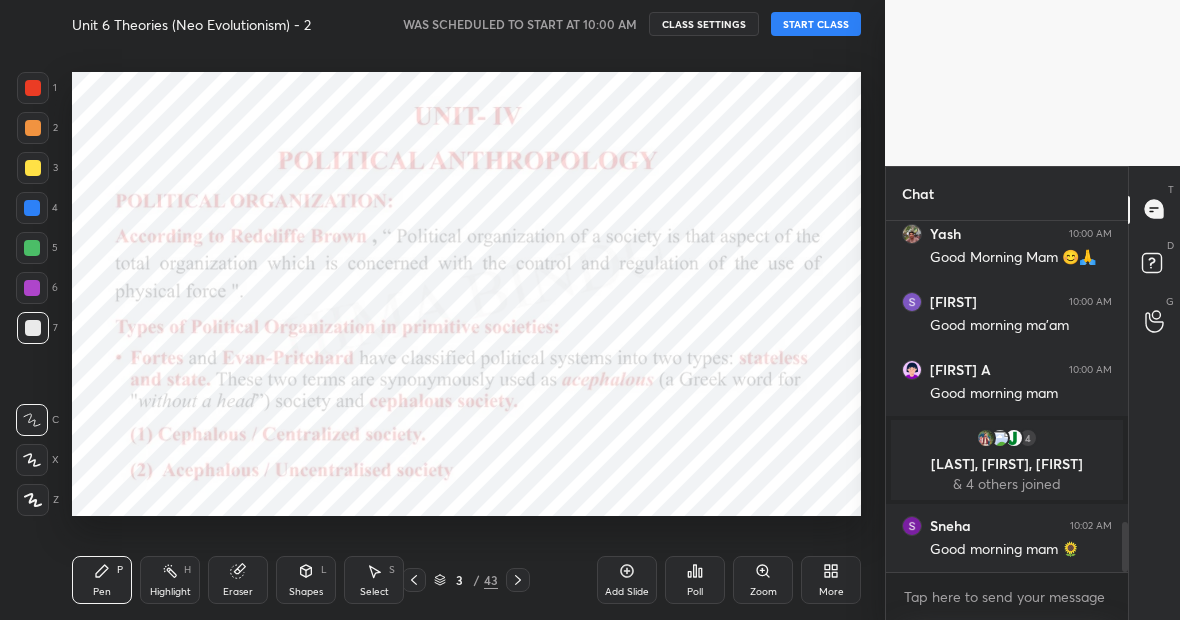 scroll, scrollTop: 2126, scrollLeft: 0, axis: vertical 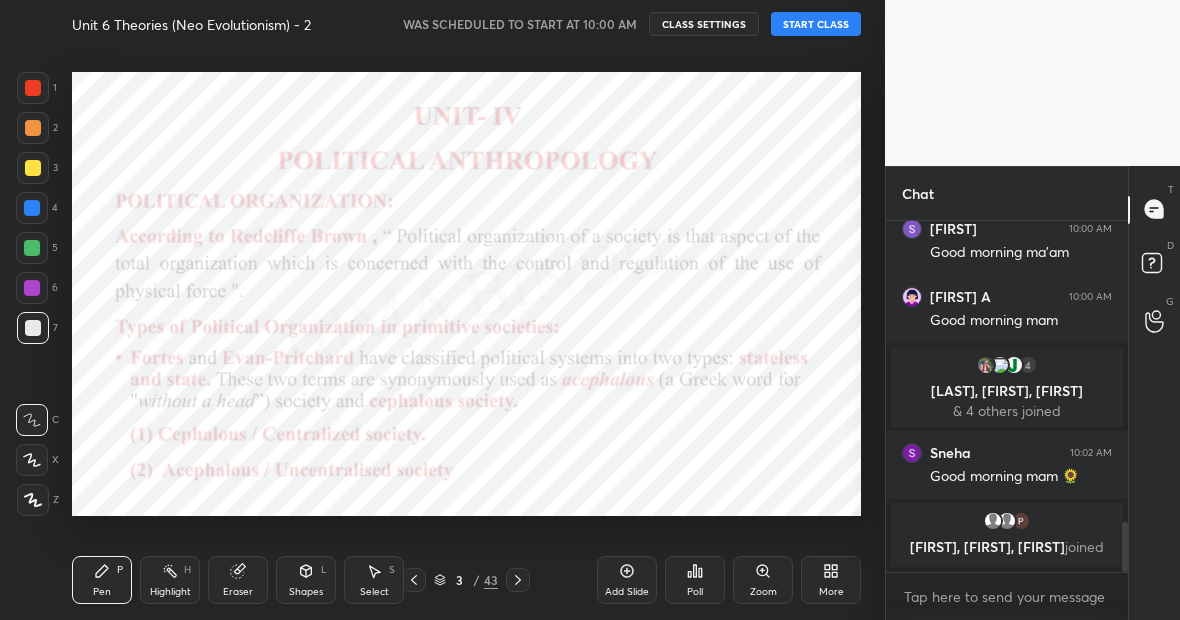 click on "START CLASS" at bounding box center [816, 24] 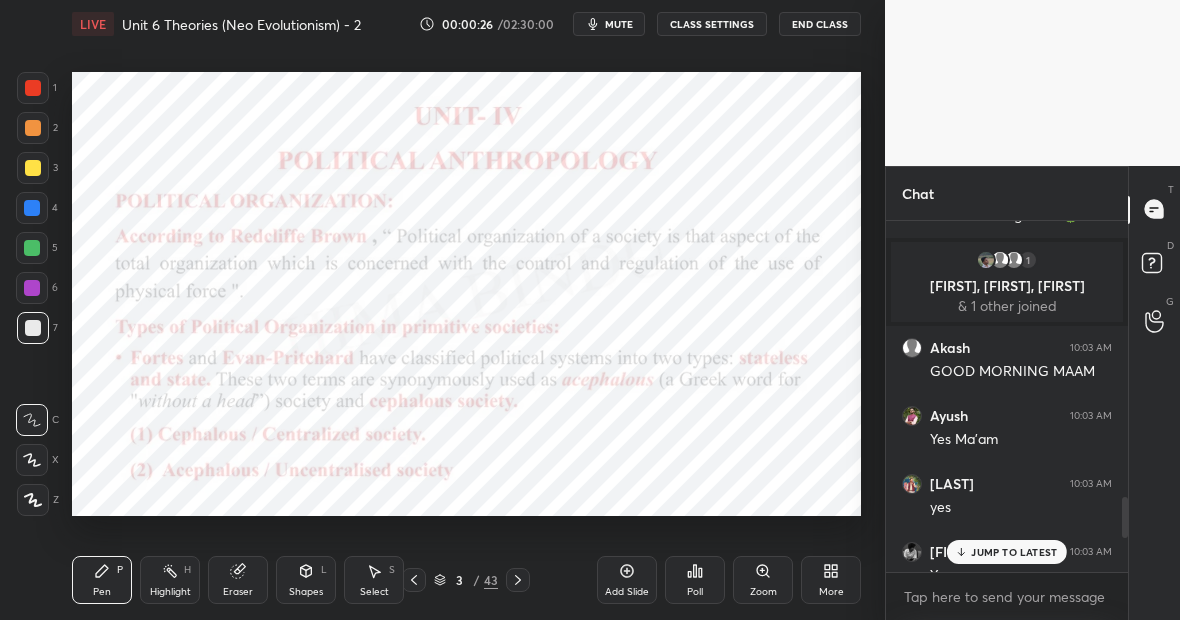 scroll, scrollTop: 2701, scrollLeft: 0, axis: vertical 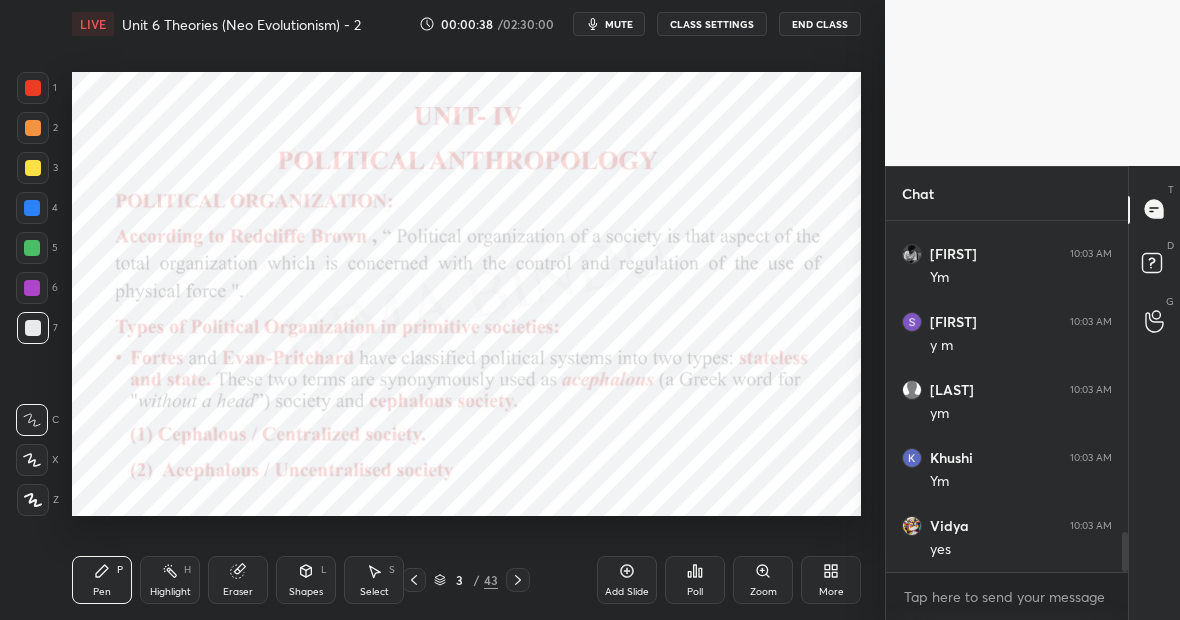 click 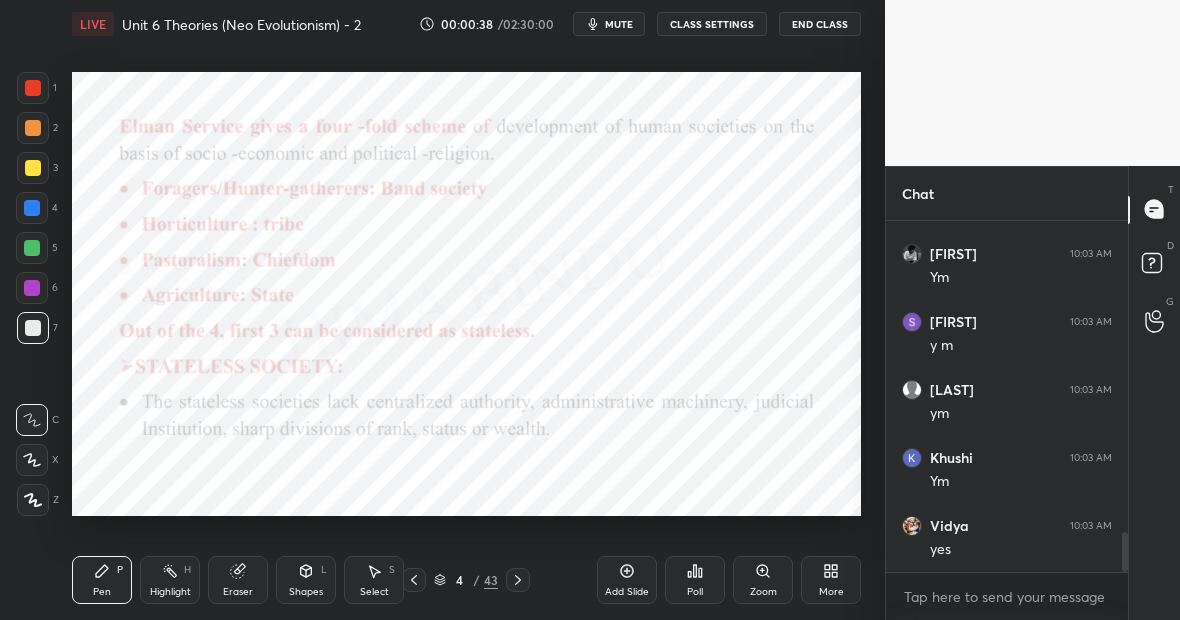 click 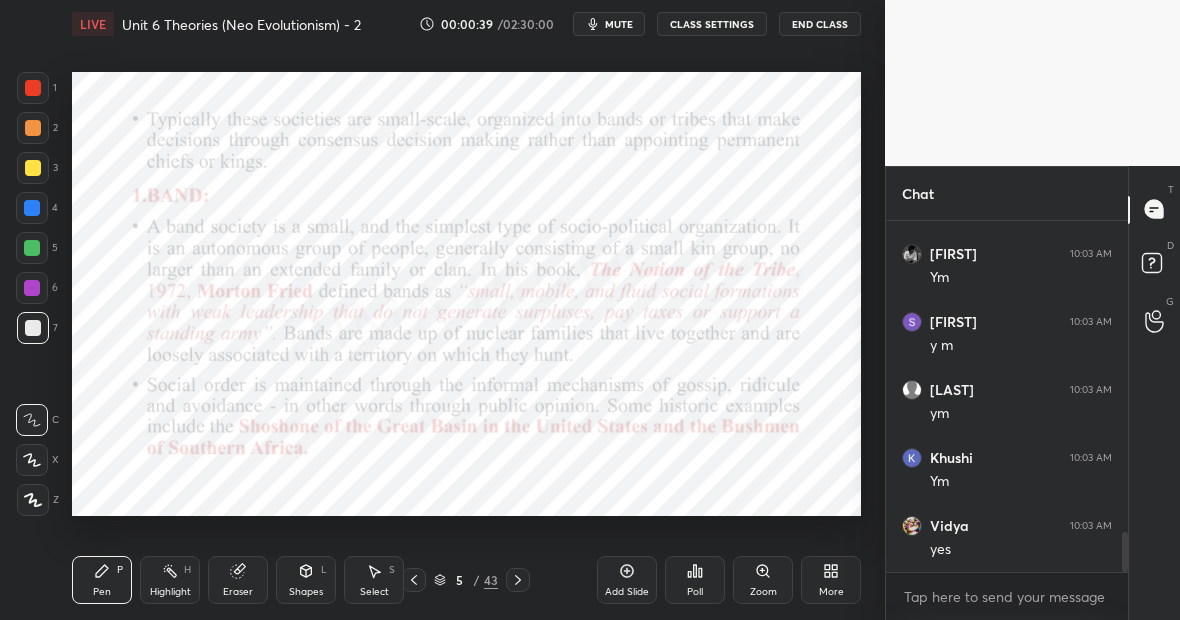click 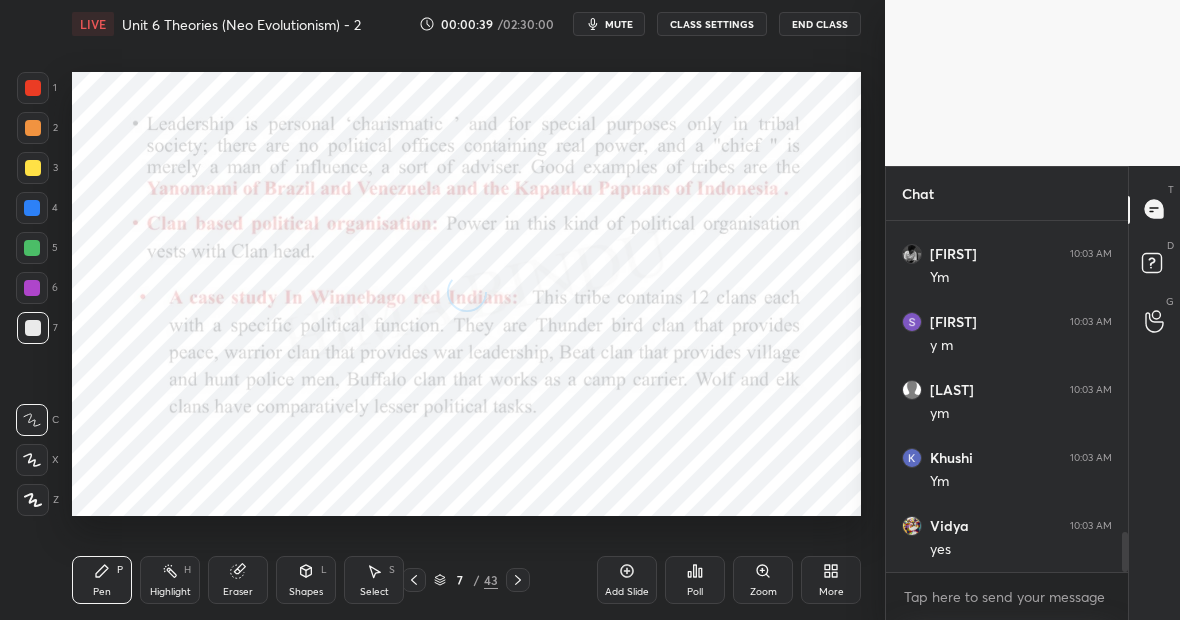 click 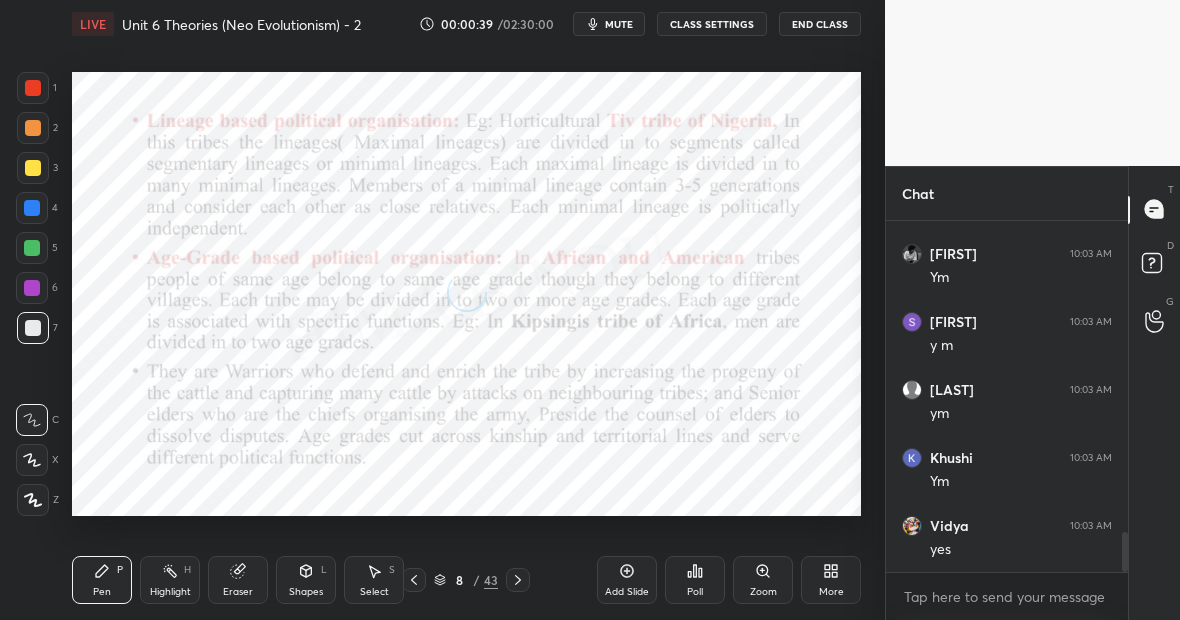 click 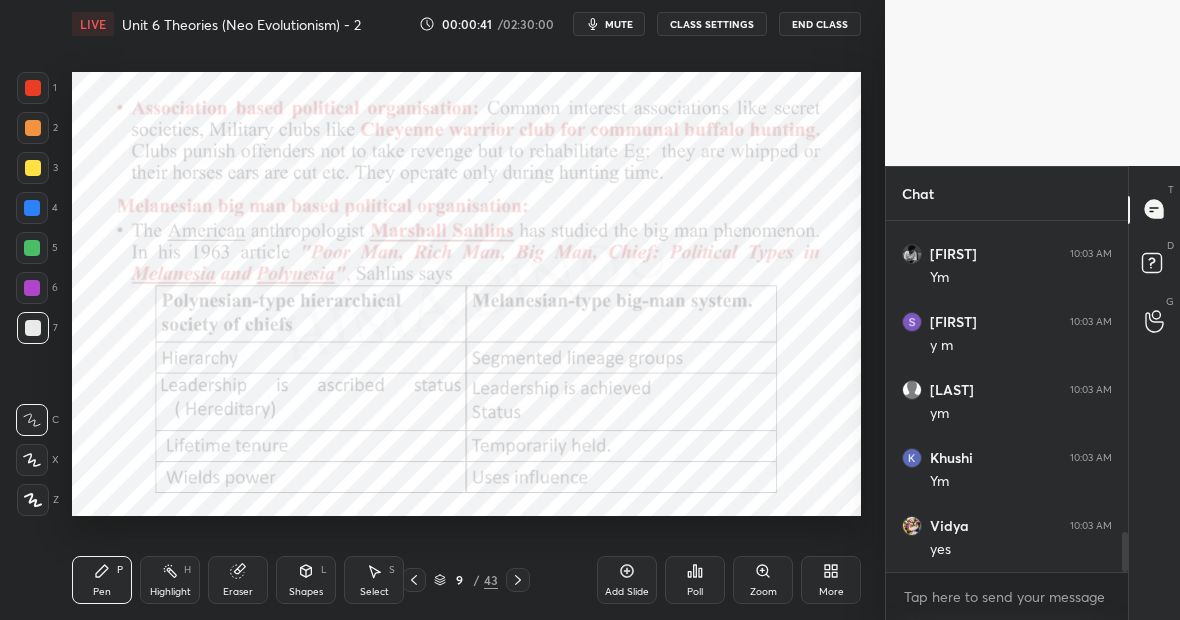click on "43" at bounding box center (491, 580) 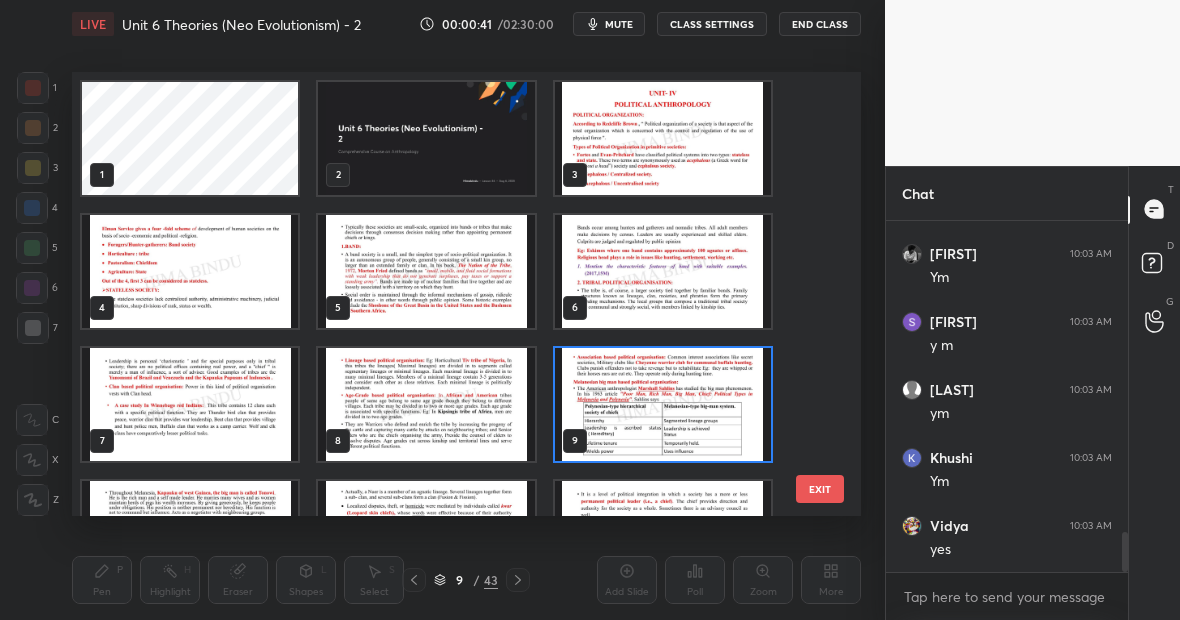 scroll, scrollTop: 437, scrollLeft: 779, axis: both 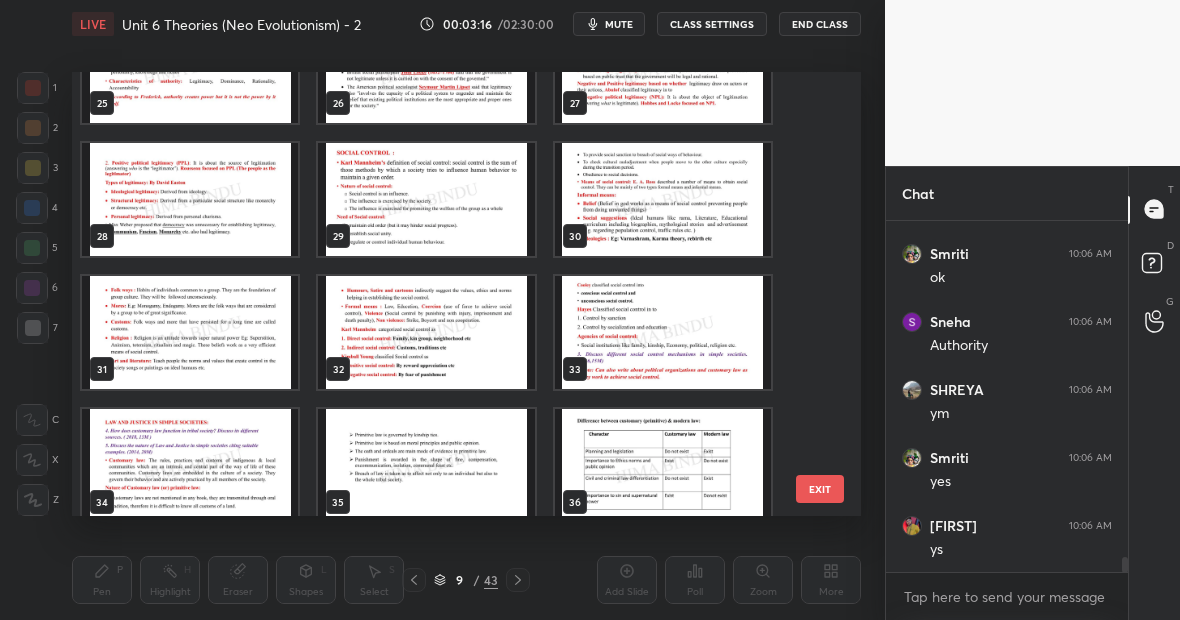 click at bounding box center [426, 200] 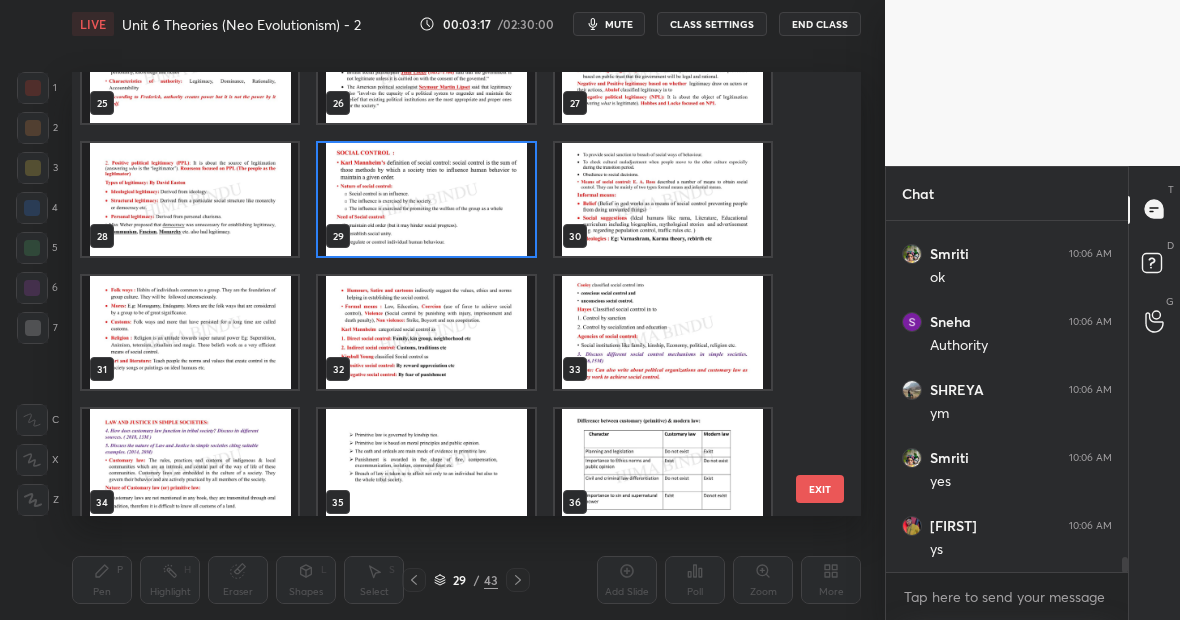 click at bounding box center (426, 200) 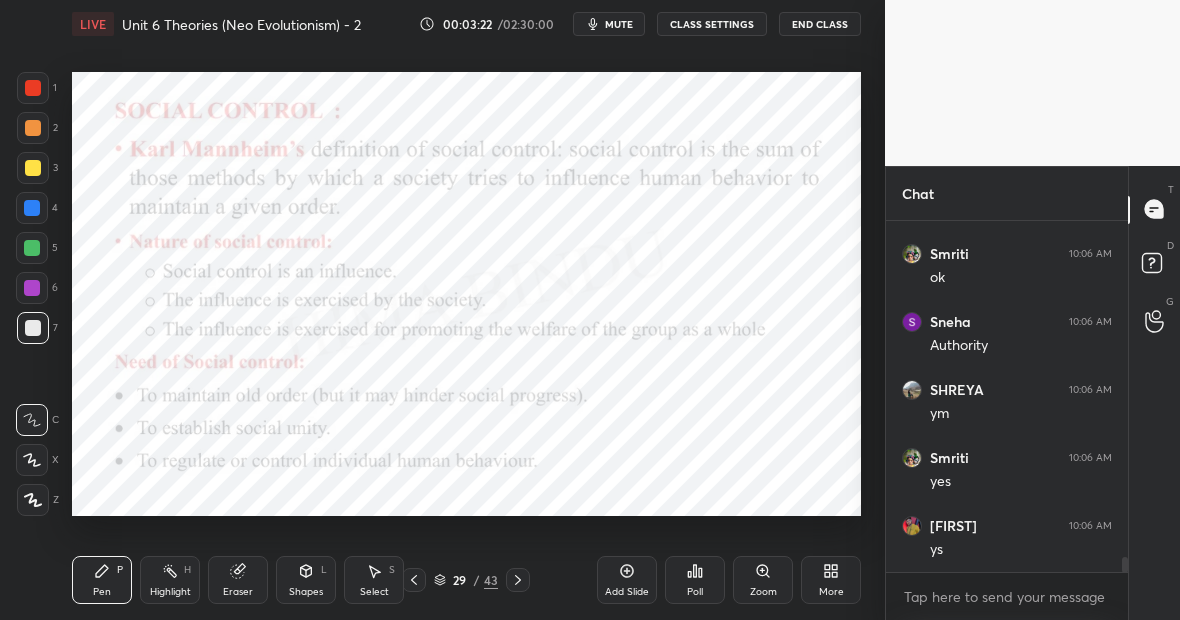 click at bounding box center [32, 248] 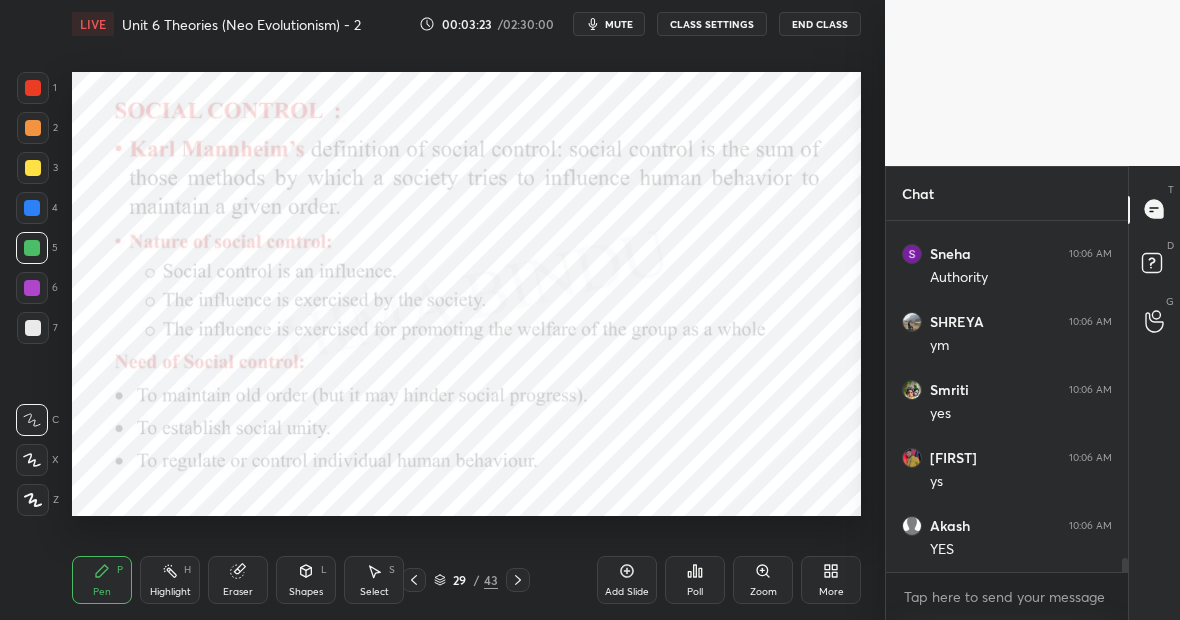 click on "Z" at bounding box center (38, 500) 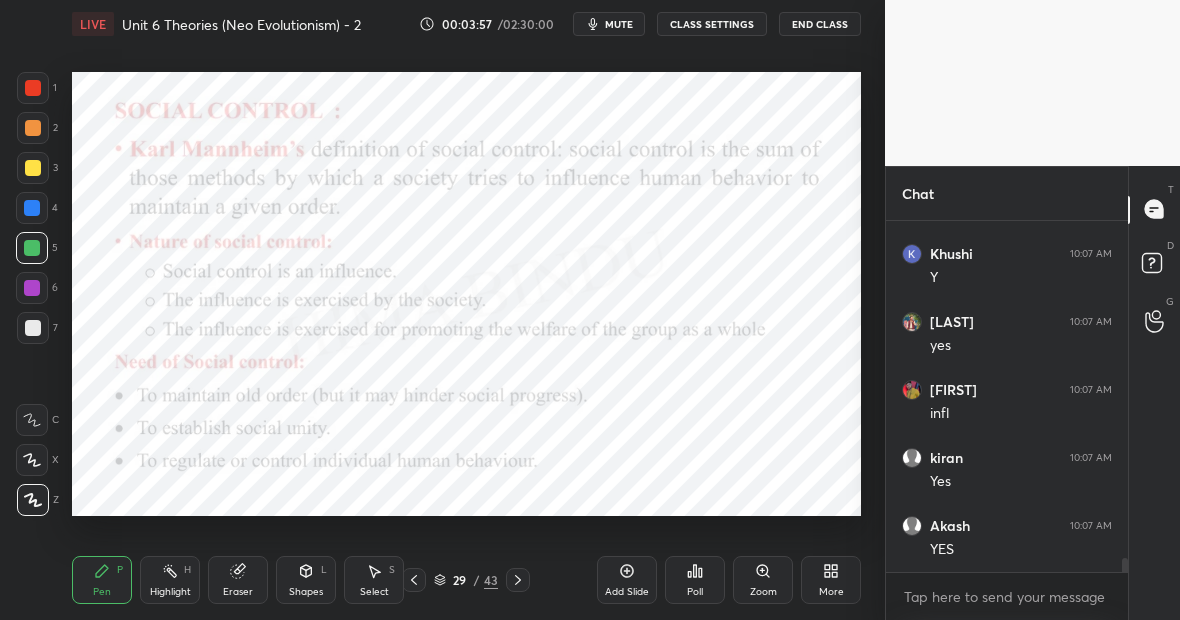 scroll, scrollTop: 8599, scrollLeft: 0, axis: vertical 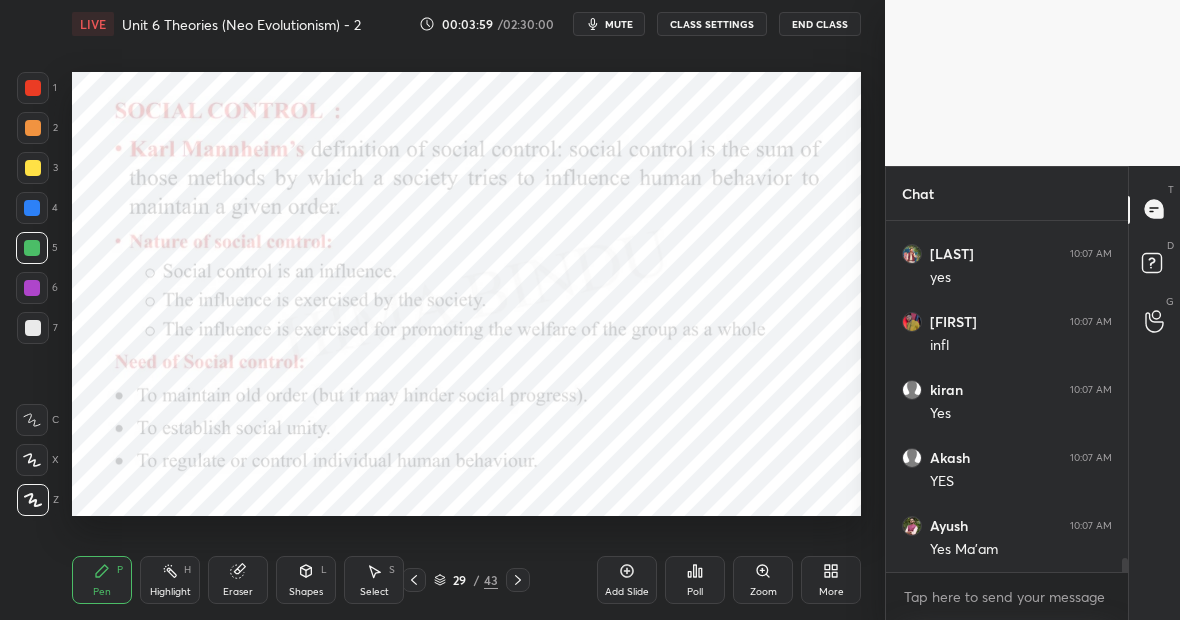 click on "Highlight H" at bounding box center [170, 580] 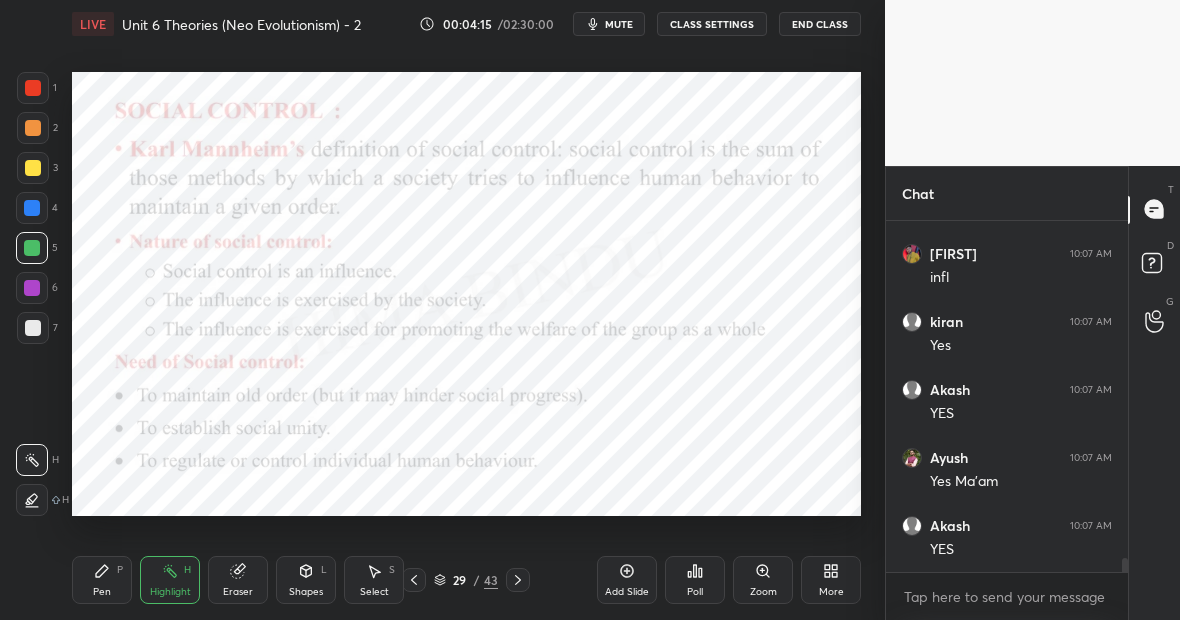 scroll, scrollTop: 8735, scrollLeft: 0, axis: vertical 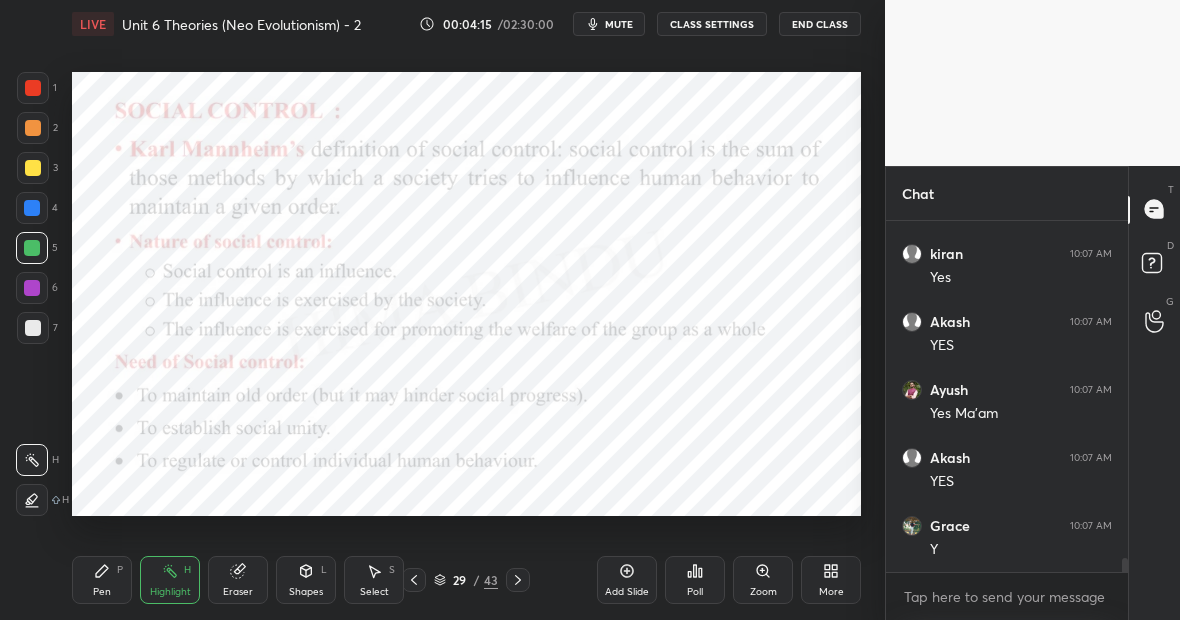 click on "Pen P" at bounding box center (102, 580) 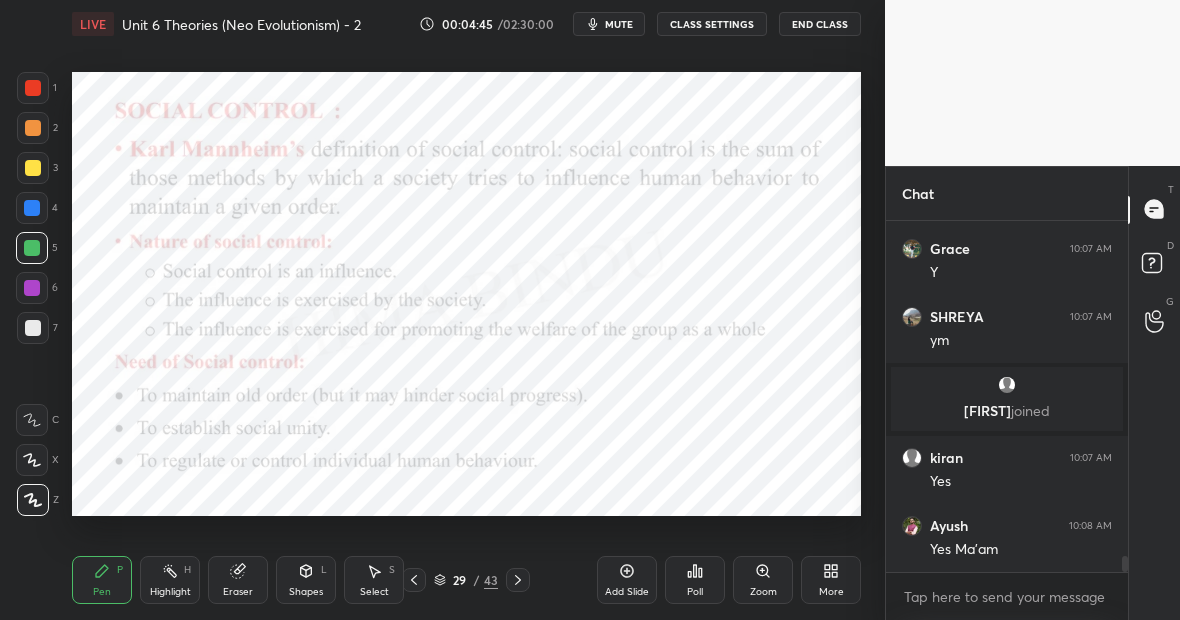 scroll, scrollTop: 7414, scrollLeft: 0, axis: vertical 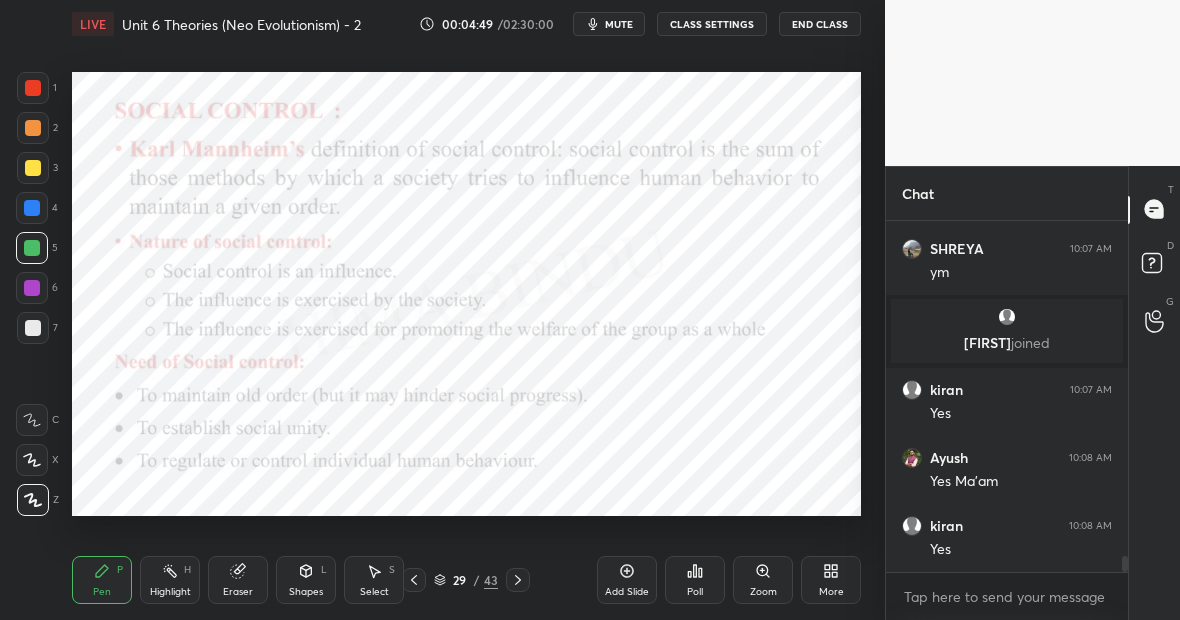 click on "H" at bounding box center (187, 570) 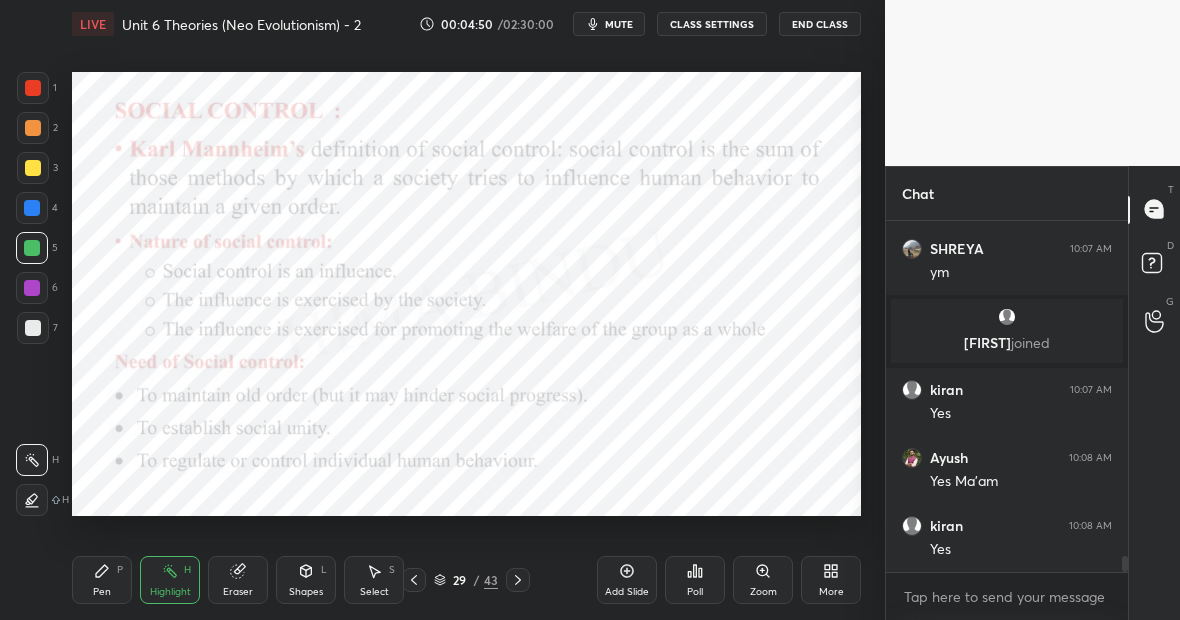 click on "Highlight" at bounding box center (170, 592) 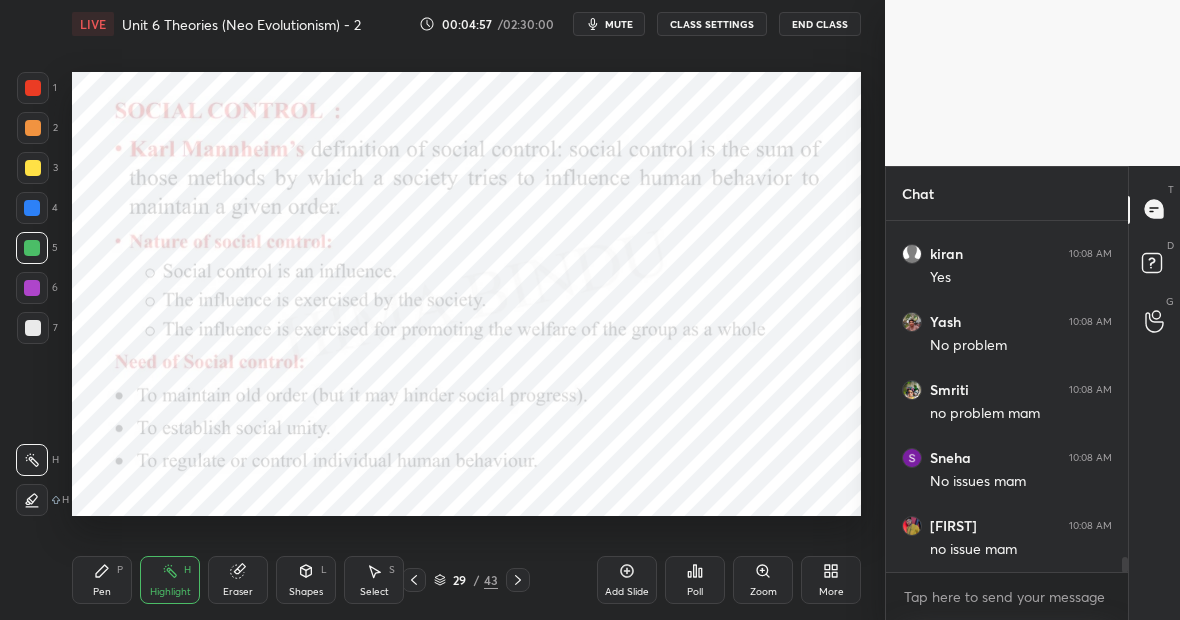 scroll, scrollTop: 7754, scrollLeft: 0, axis: vertical 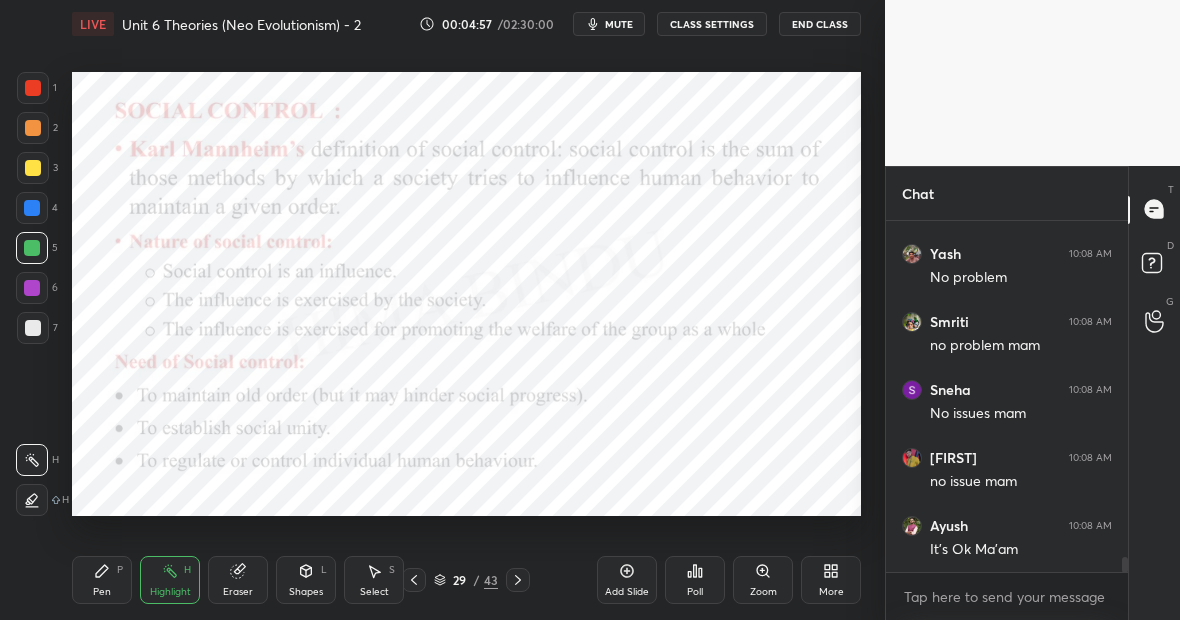 click on "Pen P" at bounding box center [102, 580] 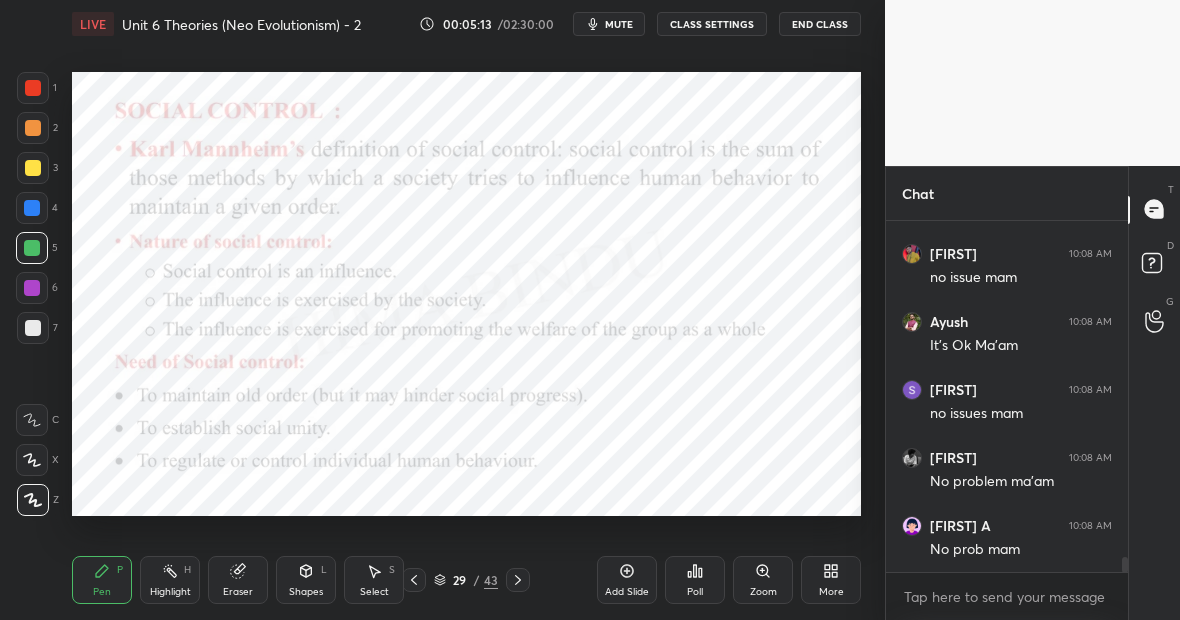 scroll, scrollTop: 8026, scrollLeft: 0, axis: vertical 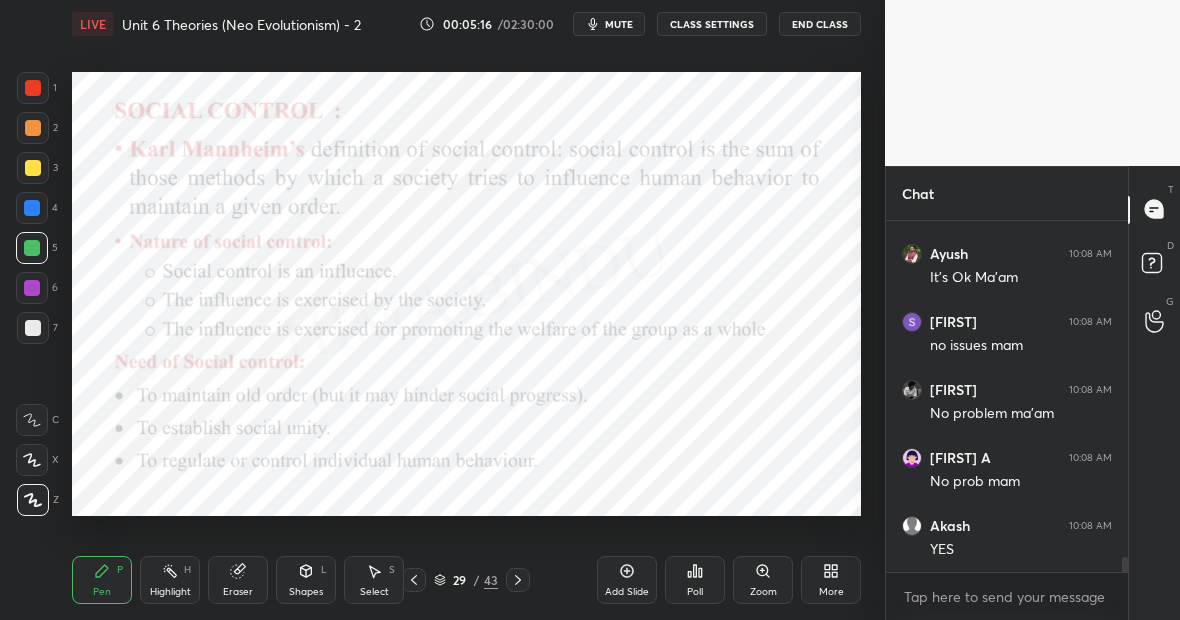 click on "Highlight H" at bounding box center (170, 580) 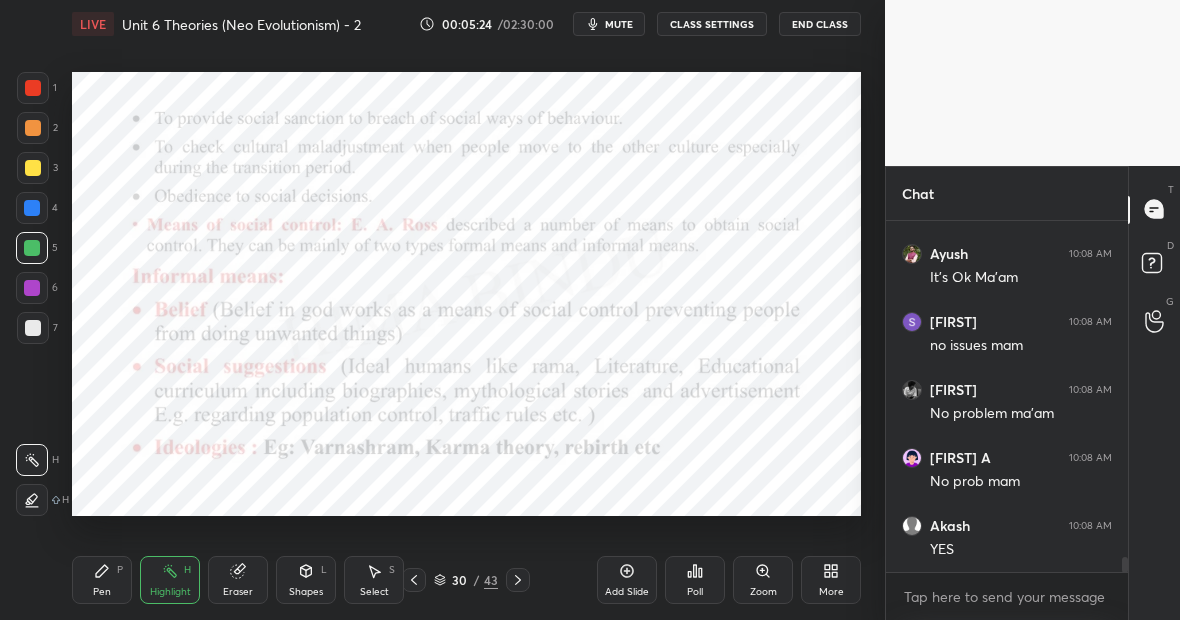 scroll, scrollTop: 8094, scrollLeft: 0, axis: vertical 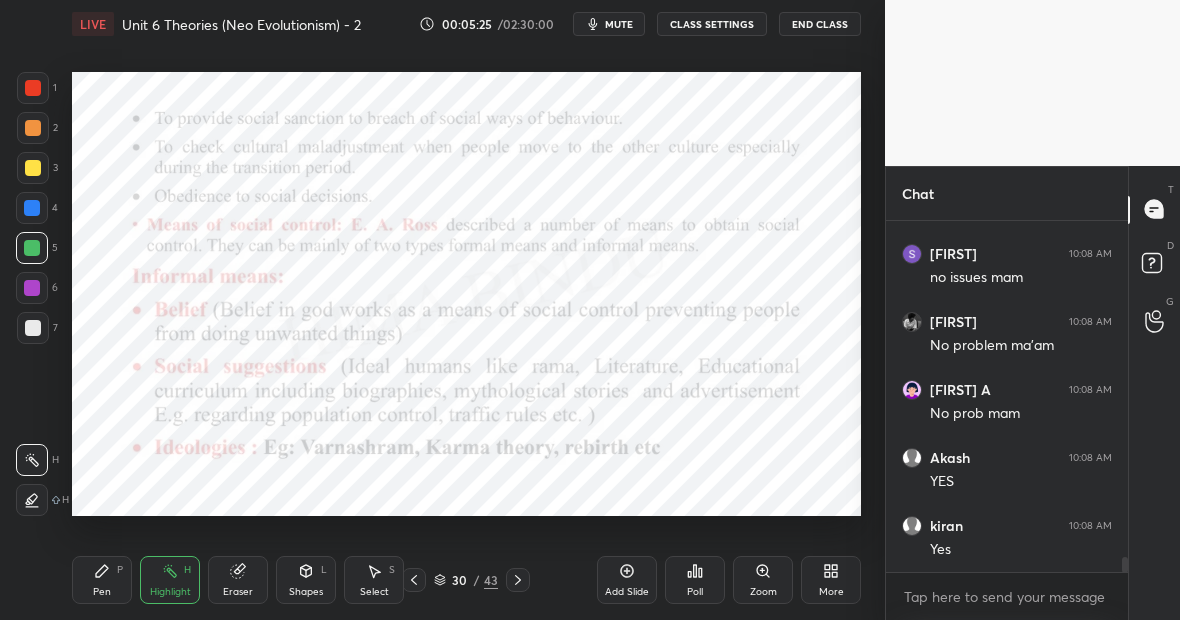 click on "Pen P" at bounding box center (102, 580) 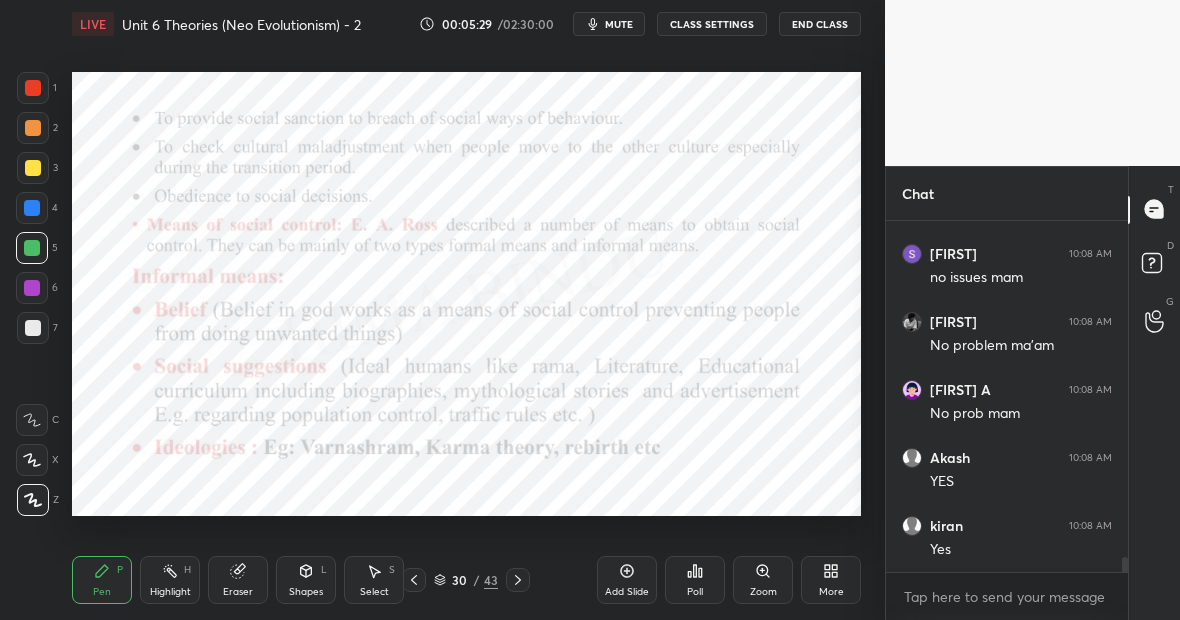 click on "Setting up your live class Poll for   secs No correct answer Start poll" at bounding box center (466, 294) 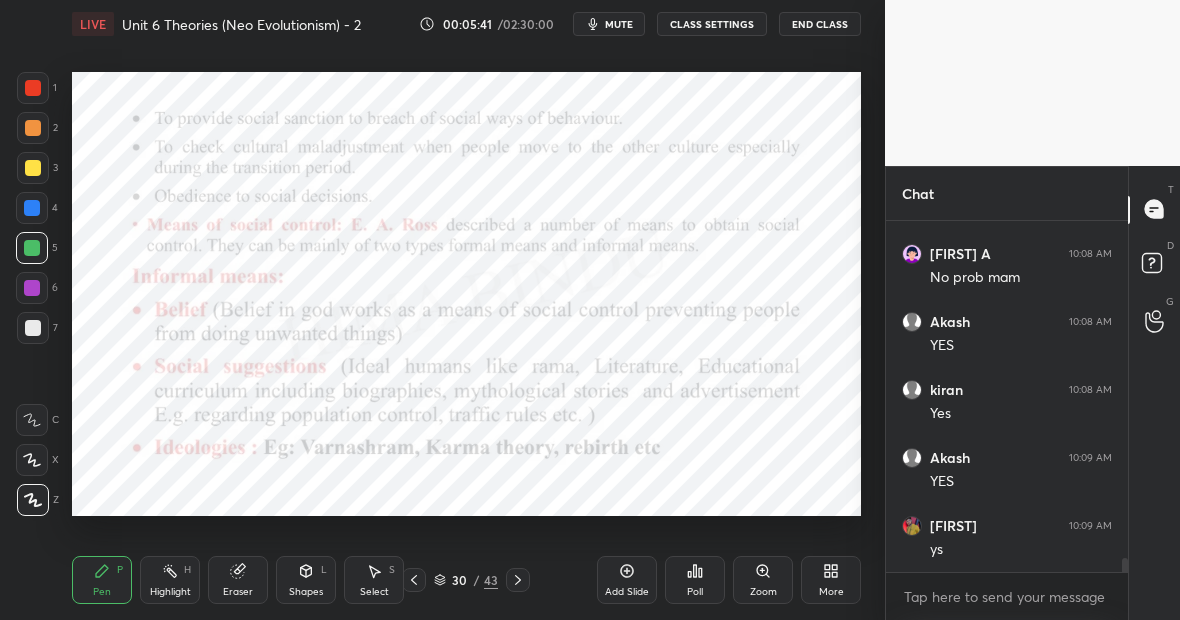 scroll, scrollTop: 8298, scrollLeft: 0, axis: vertical 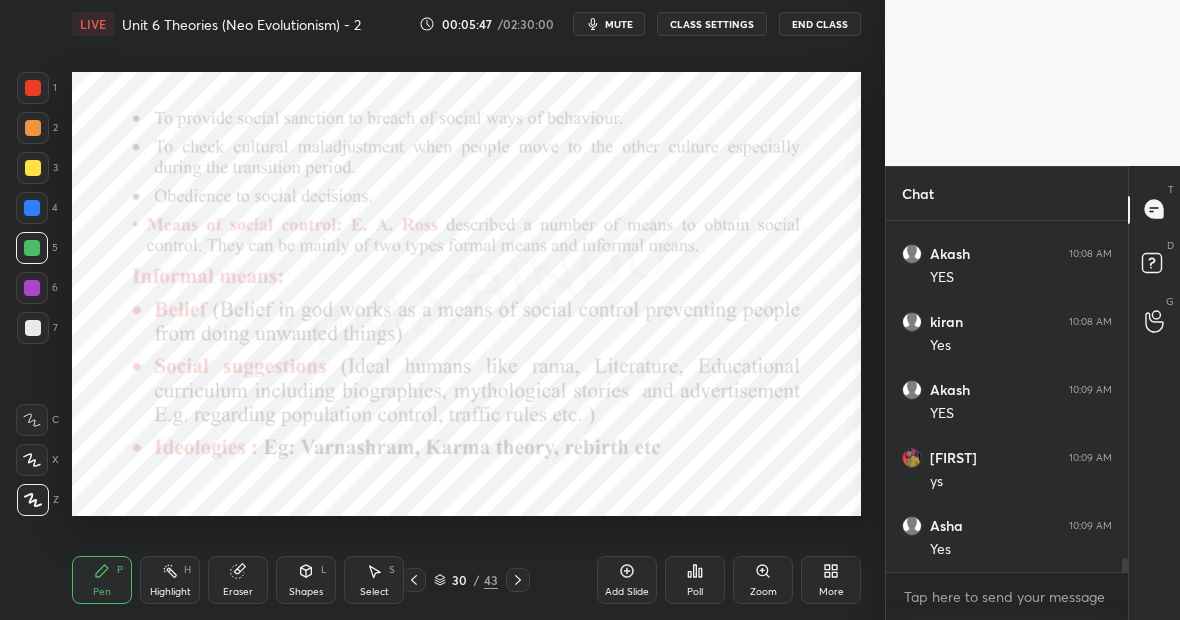 click on "Pen P" at bounding box center (102, 580) 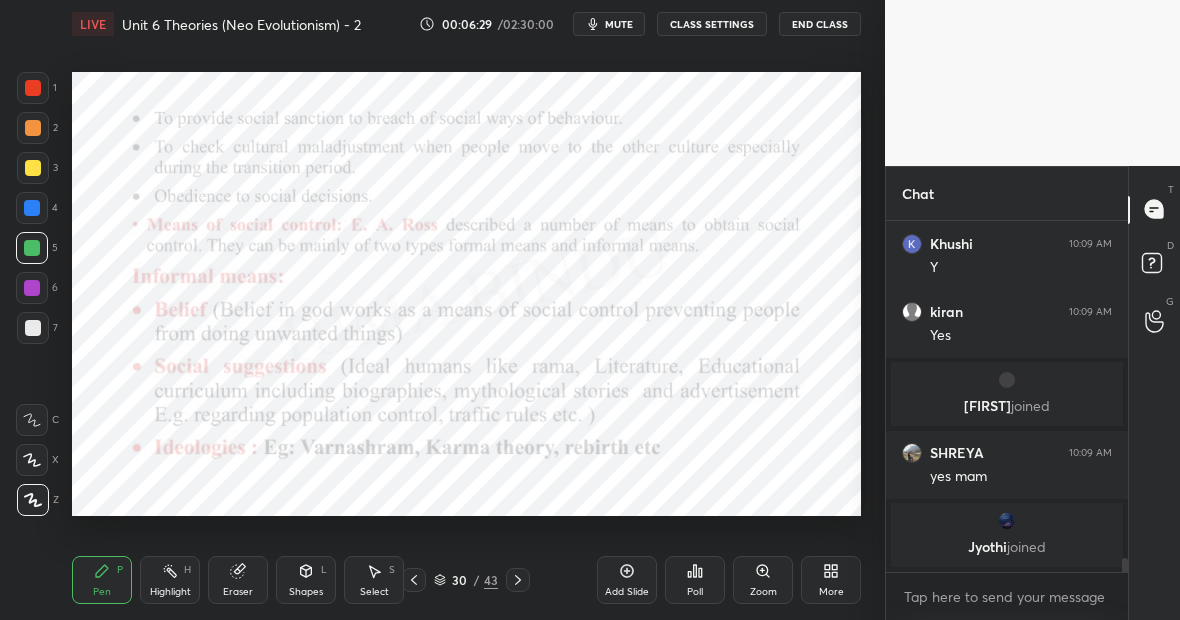 scroll, scrollTop: 8433, scrollLeft: 0, axis: vertical 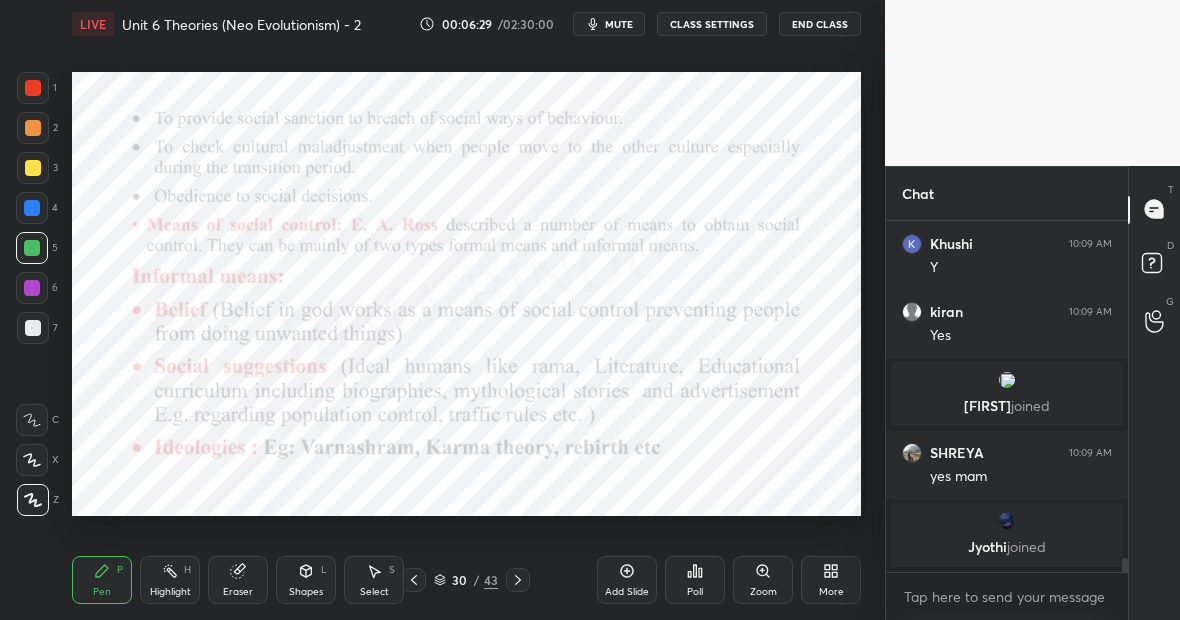 click on "Highlight" at bounding box center [170, 592] 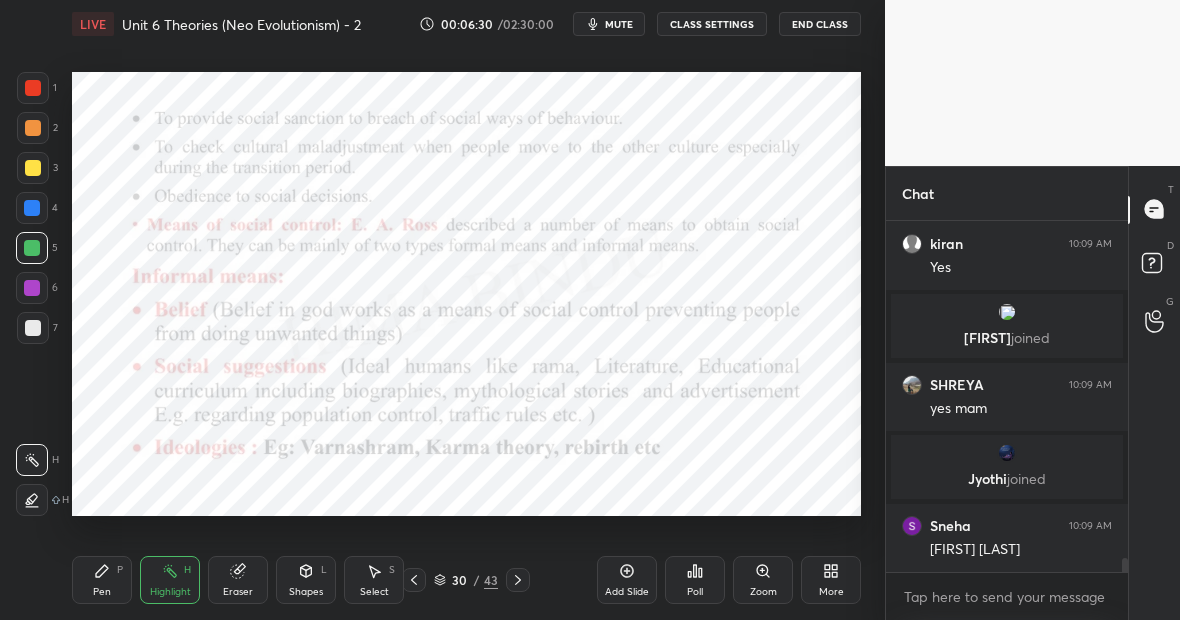 scroll, scrollTop: 8501, scrollLeft: 0, axis: vertical 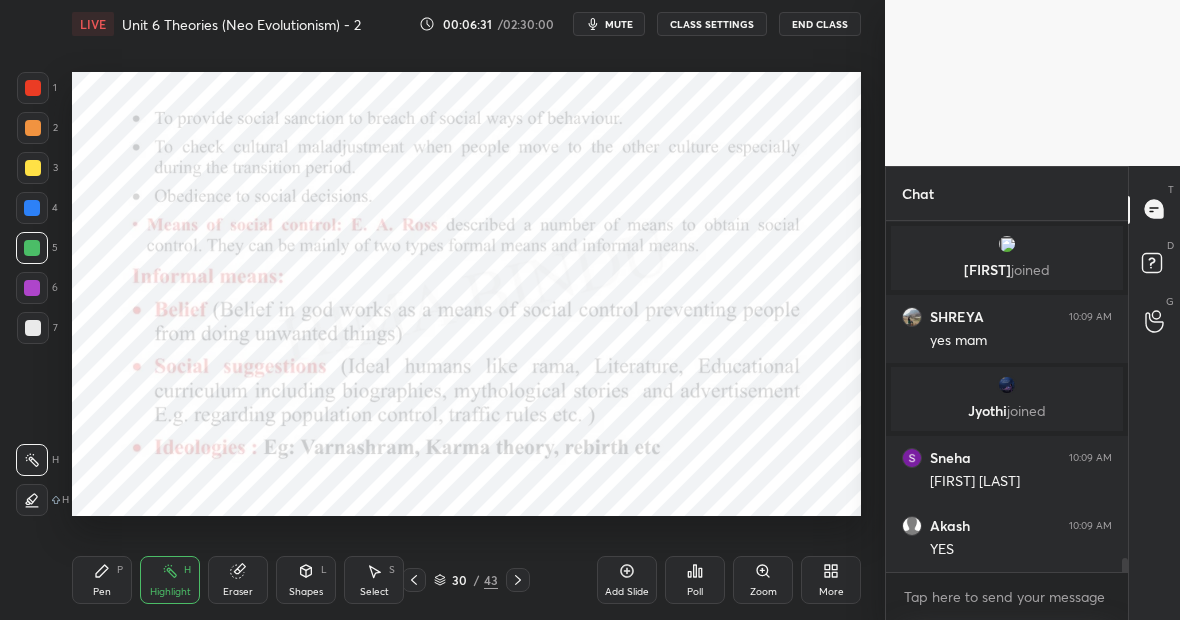 click 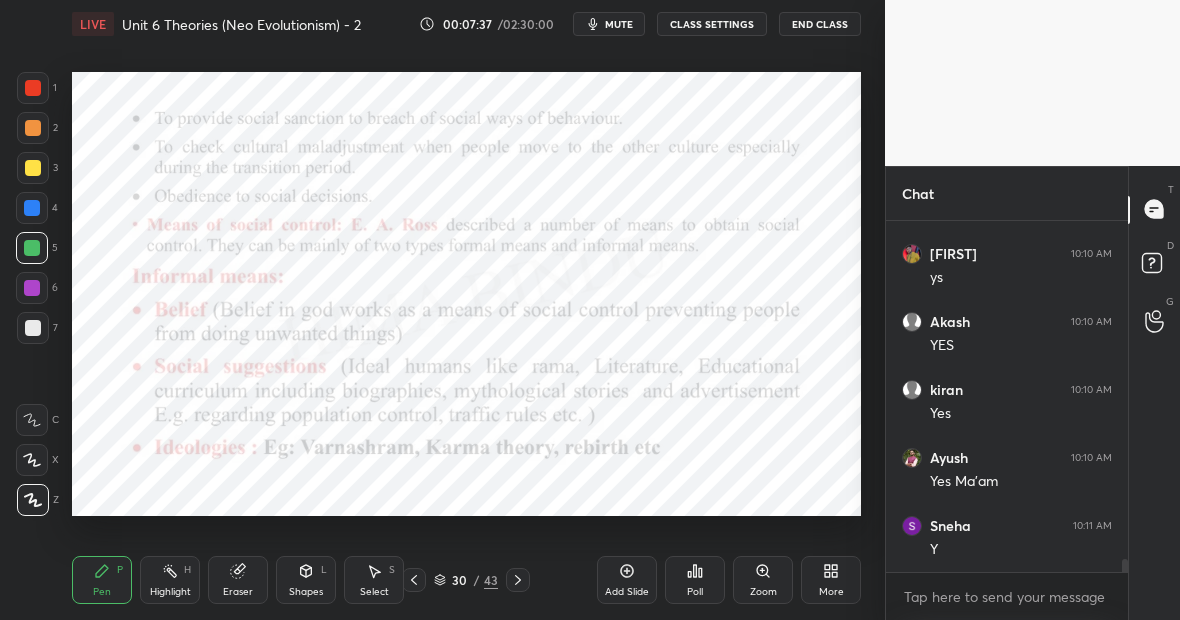 scroll, scrollTop: 9045, scrollLeft: 0, axis: vertical 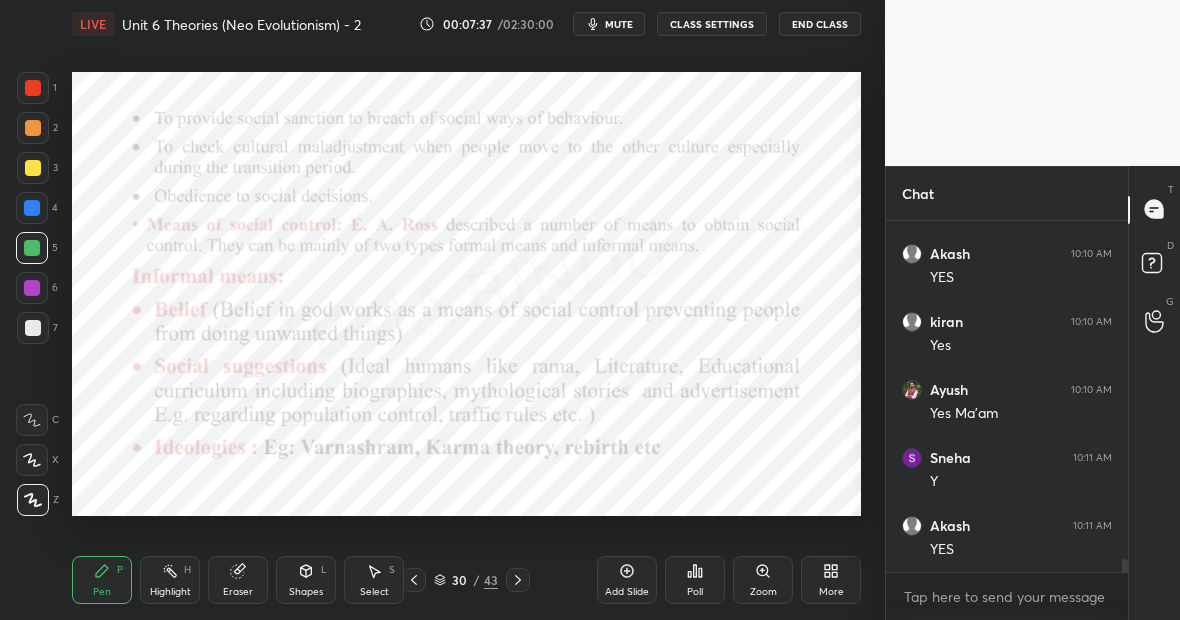 click 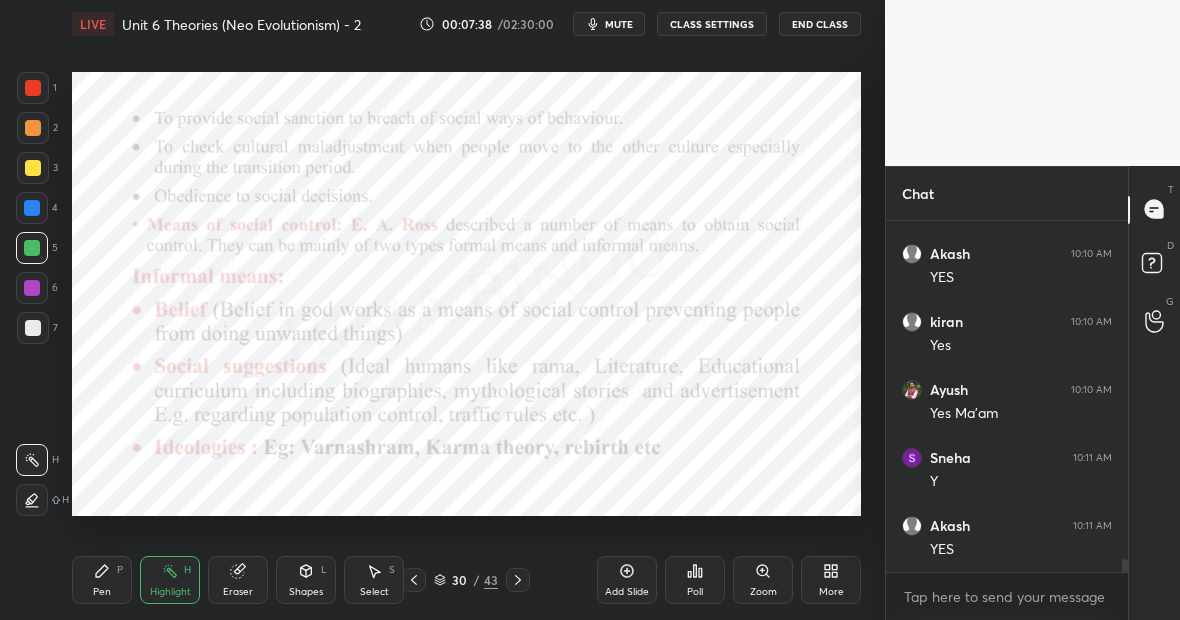 click on "Highlight H" at bounding box center (170, 580) 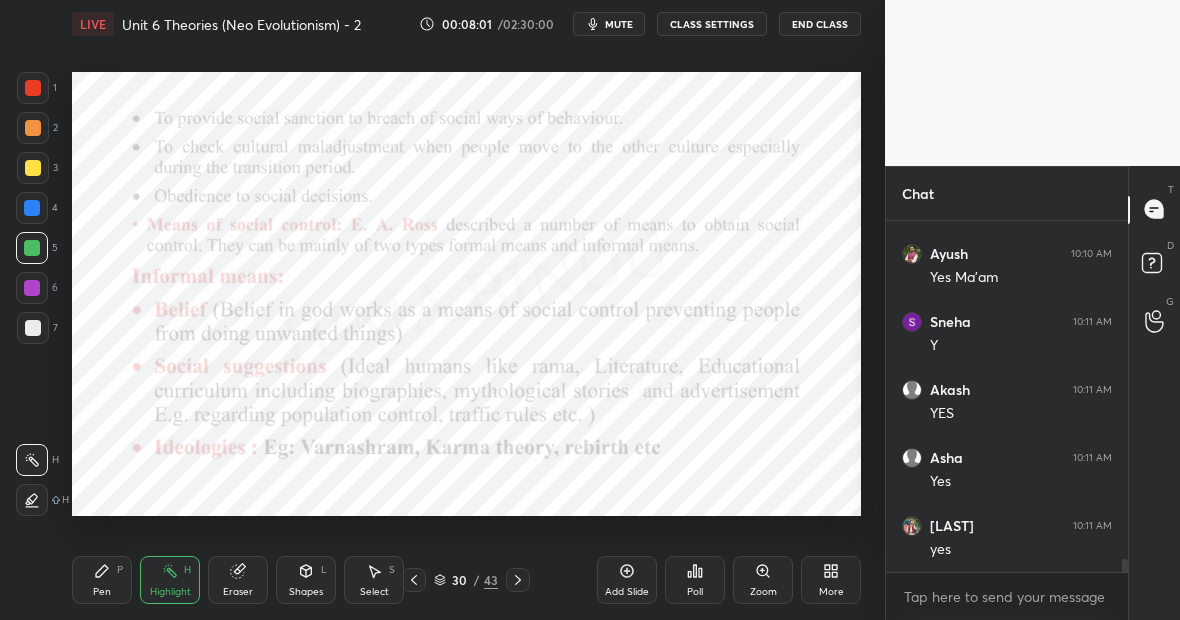 scroll, scrollTop: 9249, scrollLeft: 0, axis: vertical 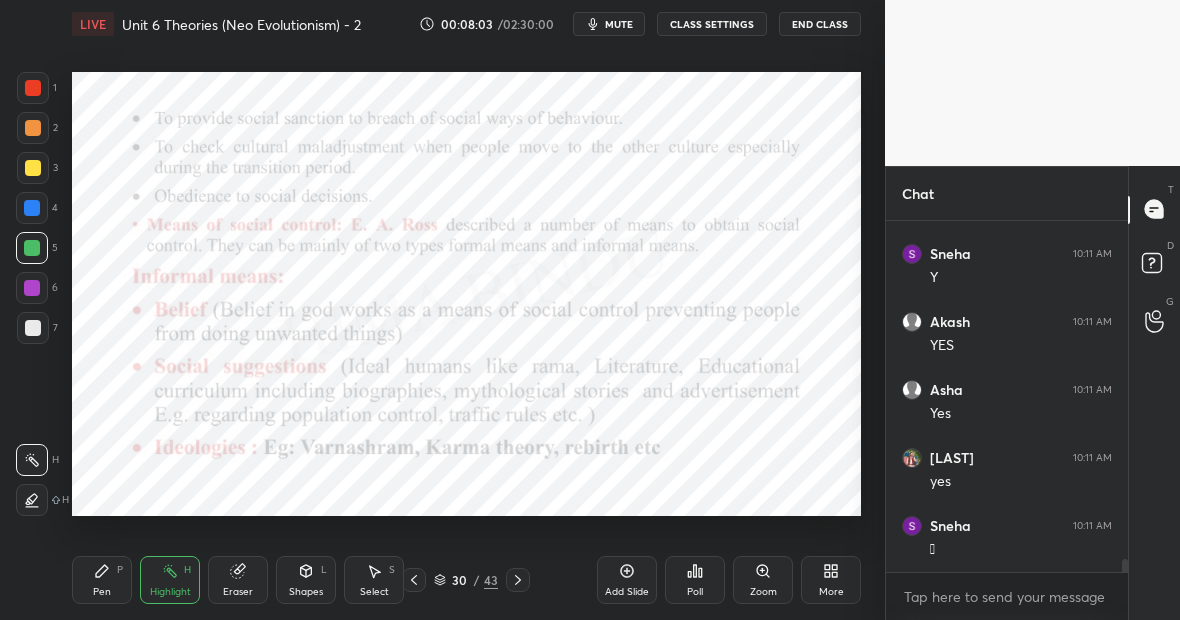click on "Pen P" at bounding box center [102, 580] 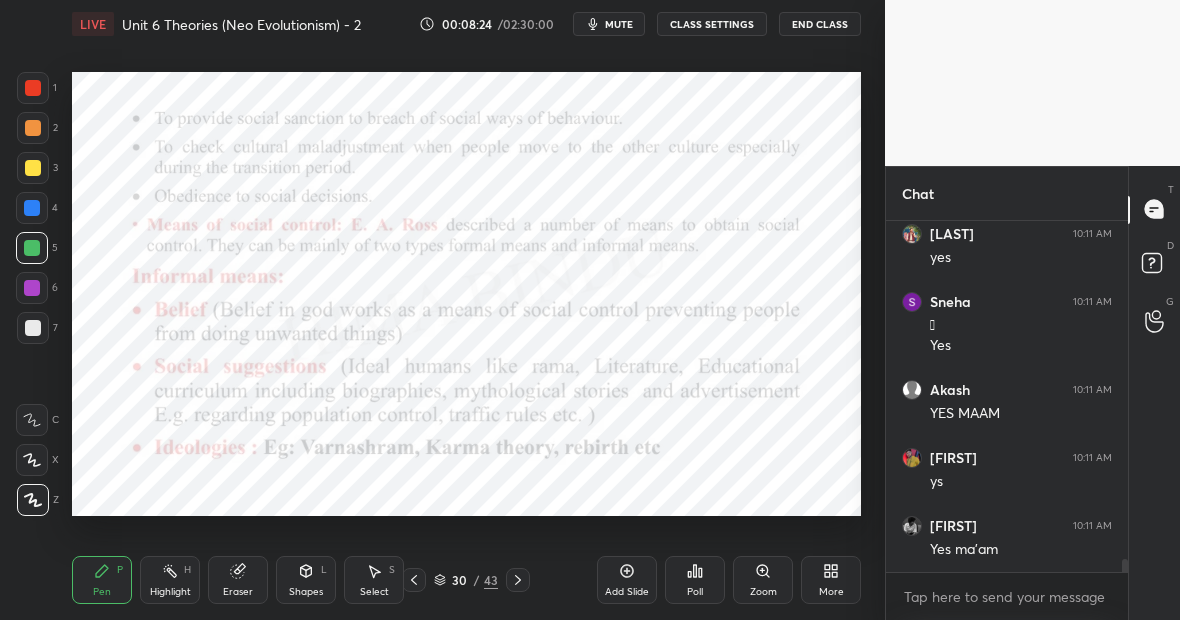 scroll, scrollTop: 9541, scrollLeft: 0, axis: vertical 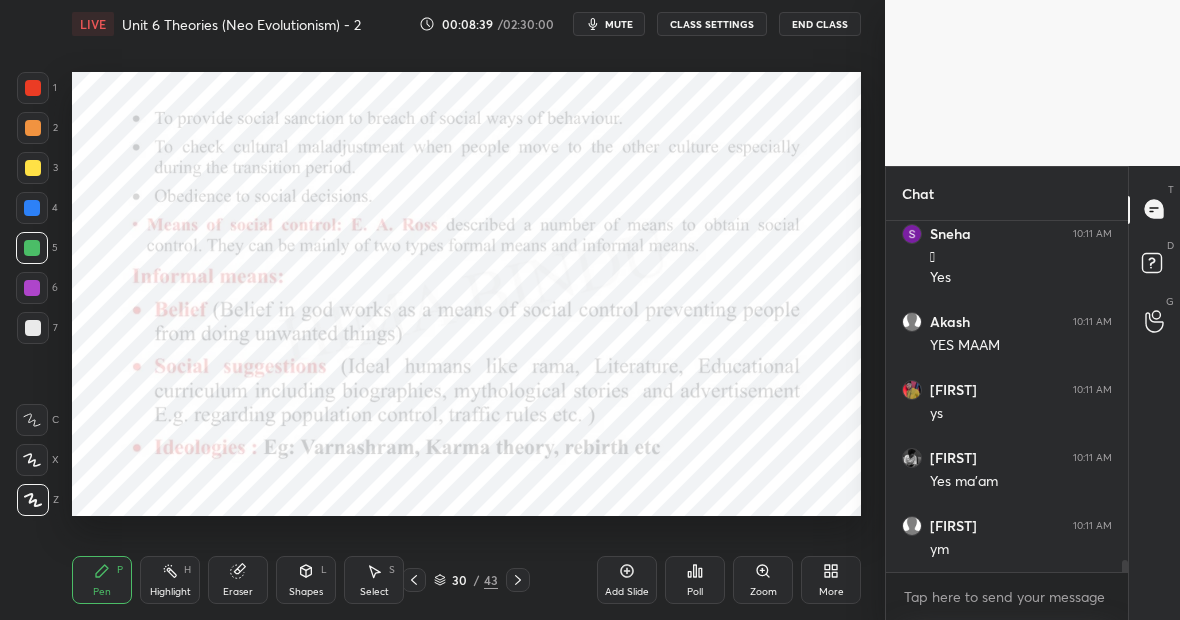 click on "Pen" at bounding box center [102, 592] 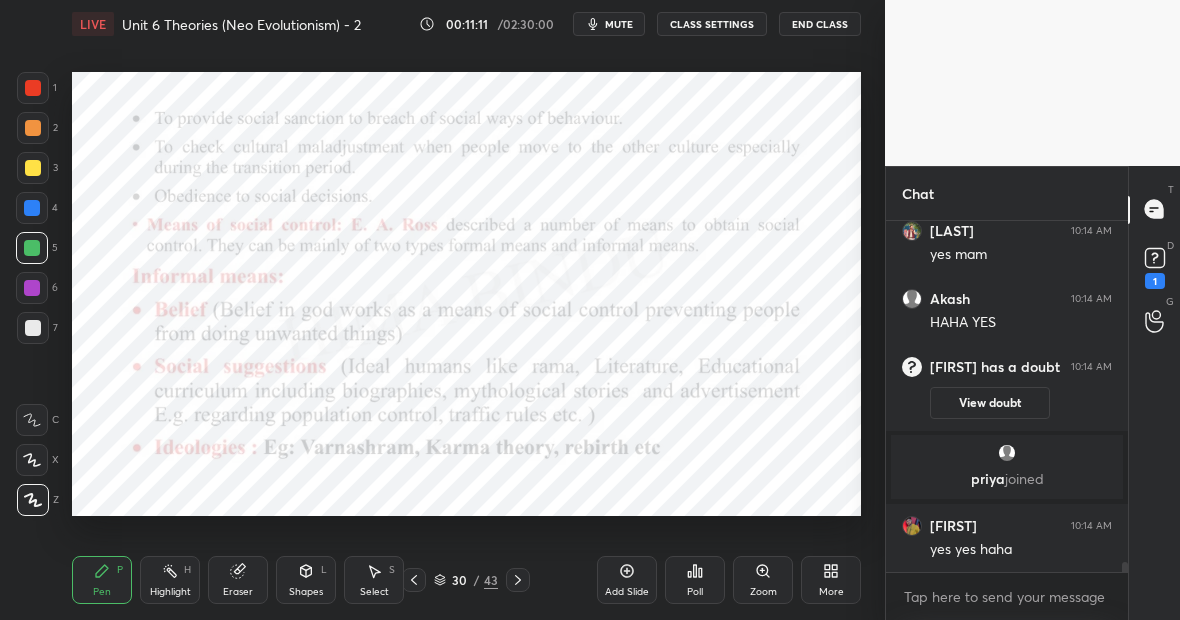scroll, scrollTop: 11464, scrollLeft: 0, axis: vertical 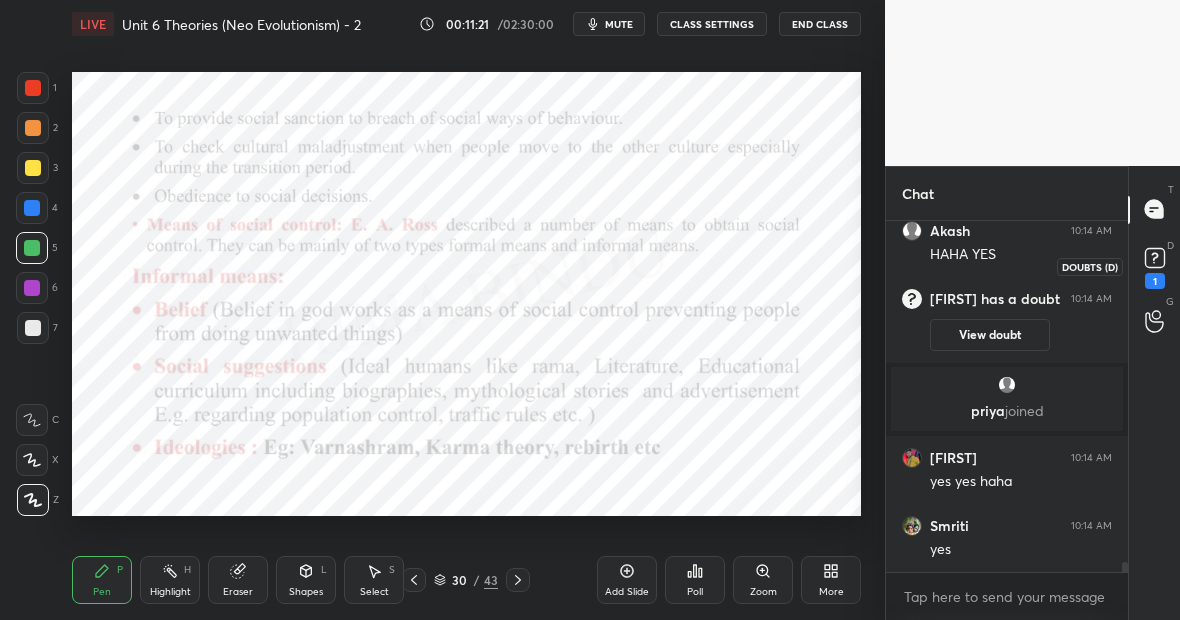 click 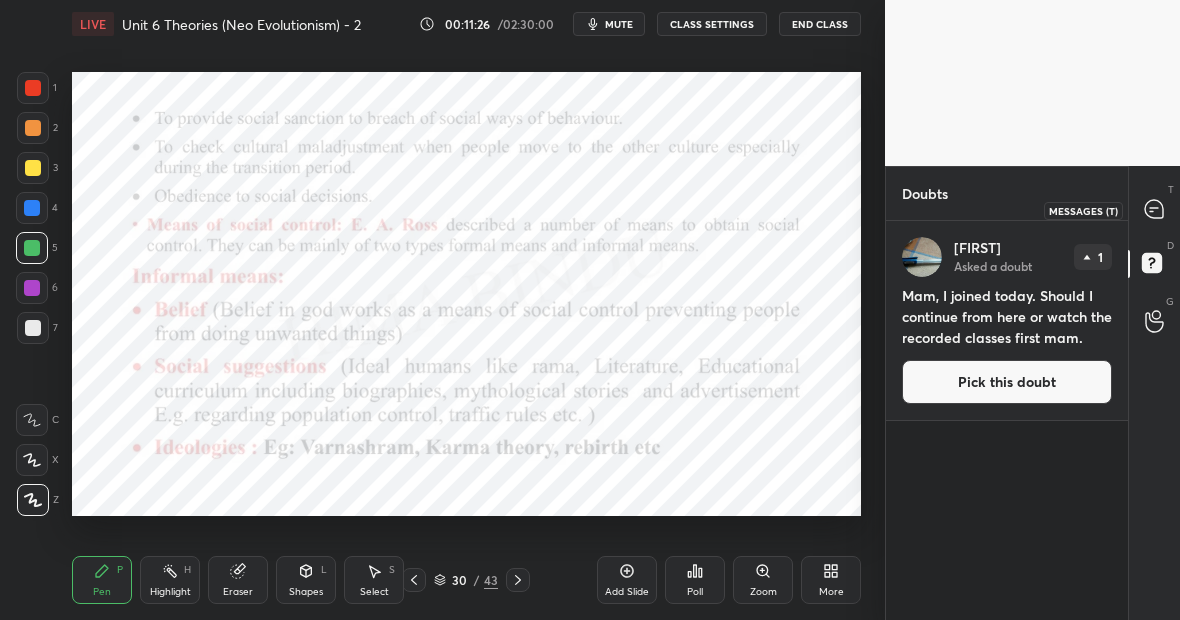 click 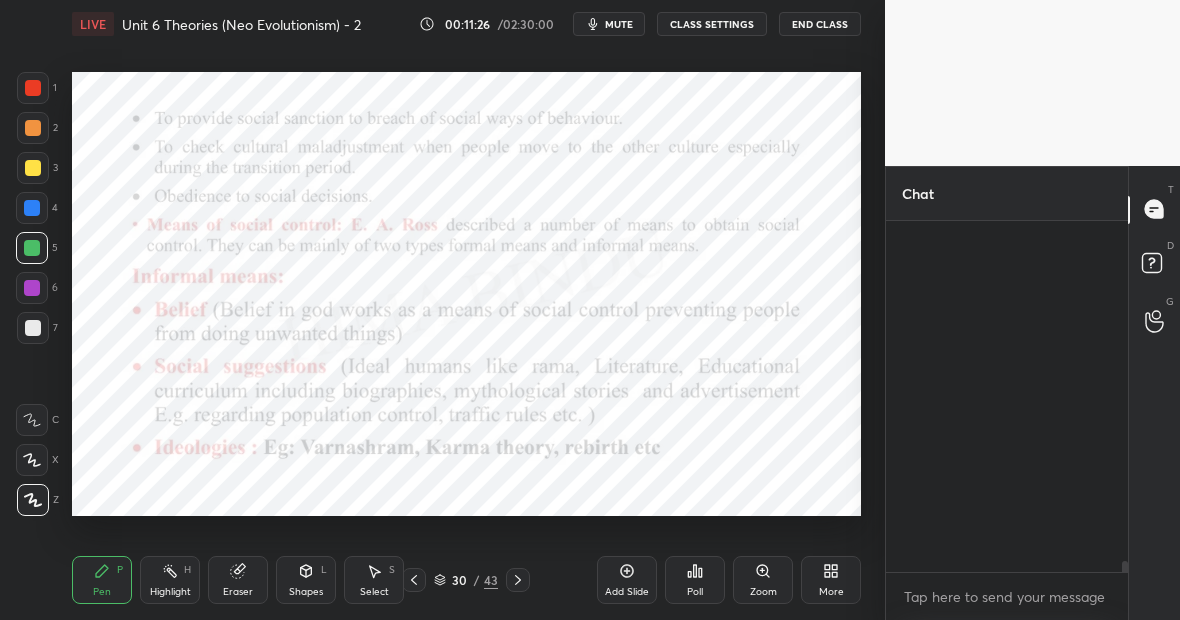 scroll, scrollTop: 12057, scrollLeft: 0, axis: vertical 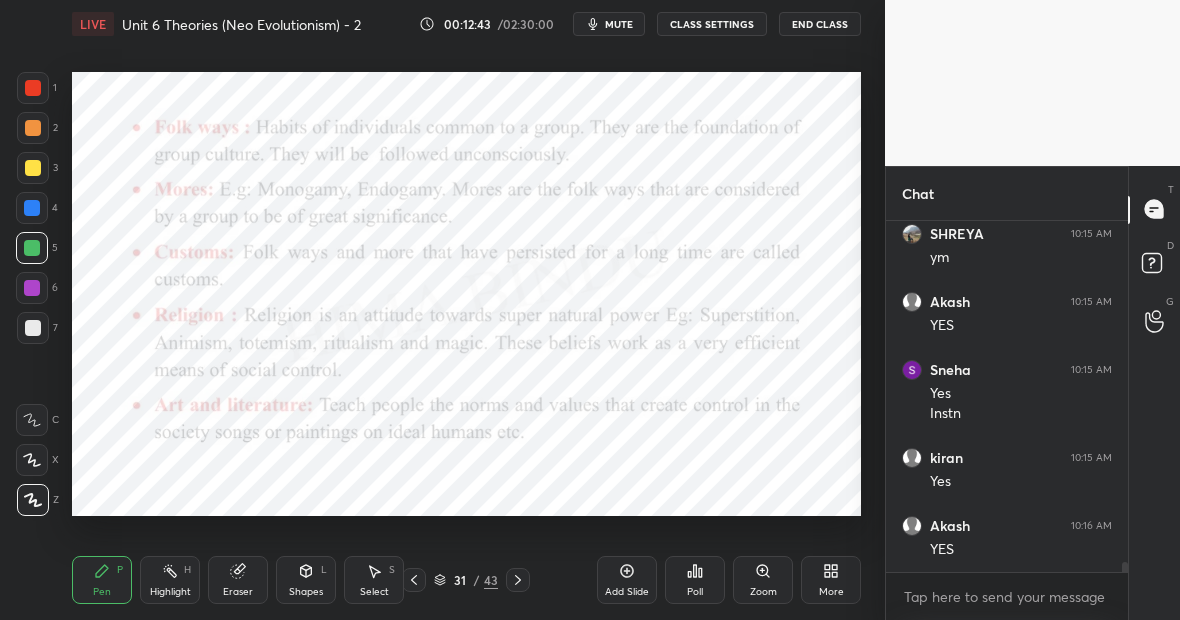 click on "Add Slide" at bounding box center [627, 580] 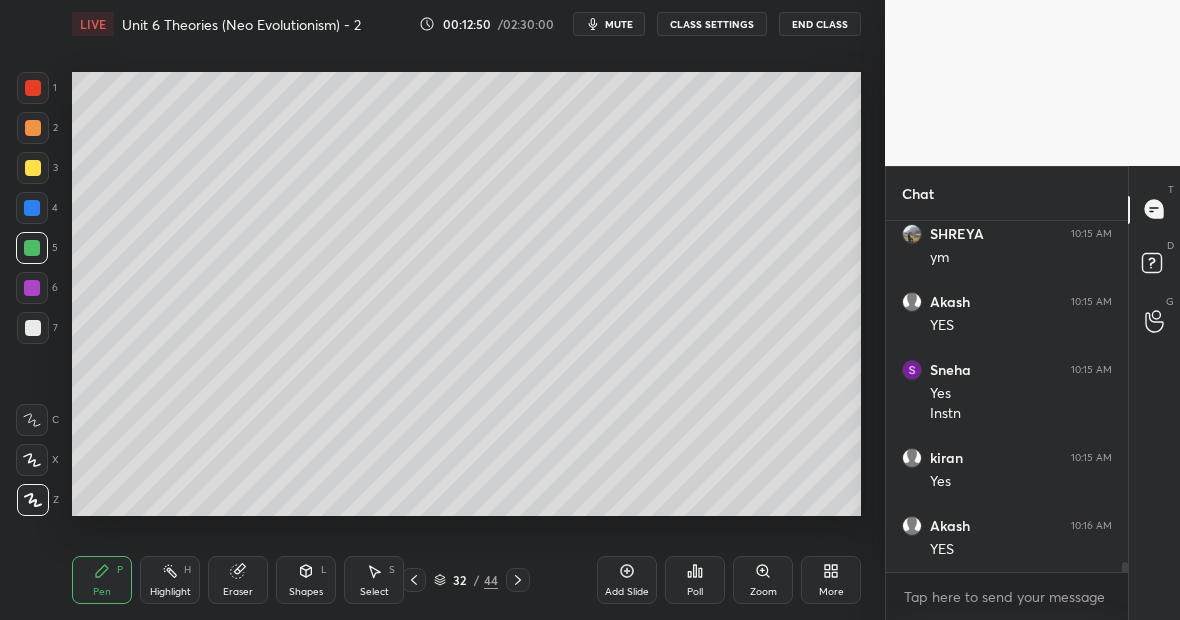 click at bounding box center (33, 168) 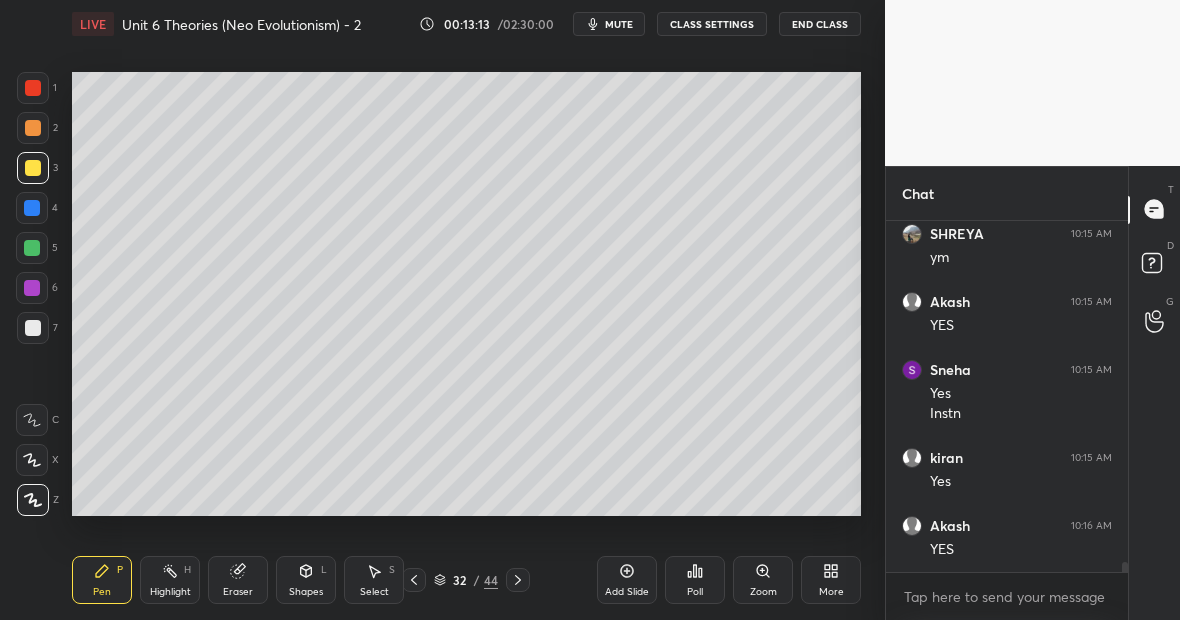 click 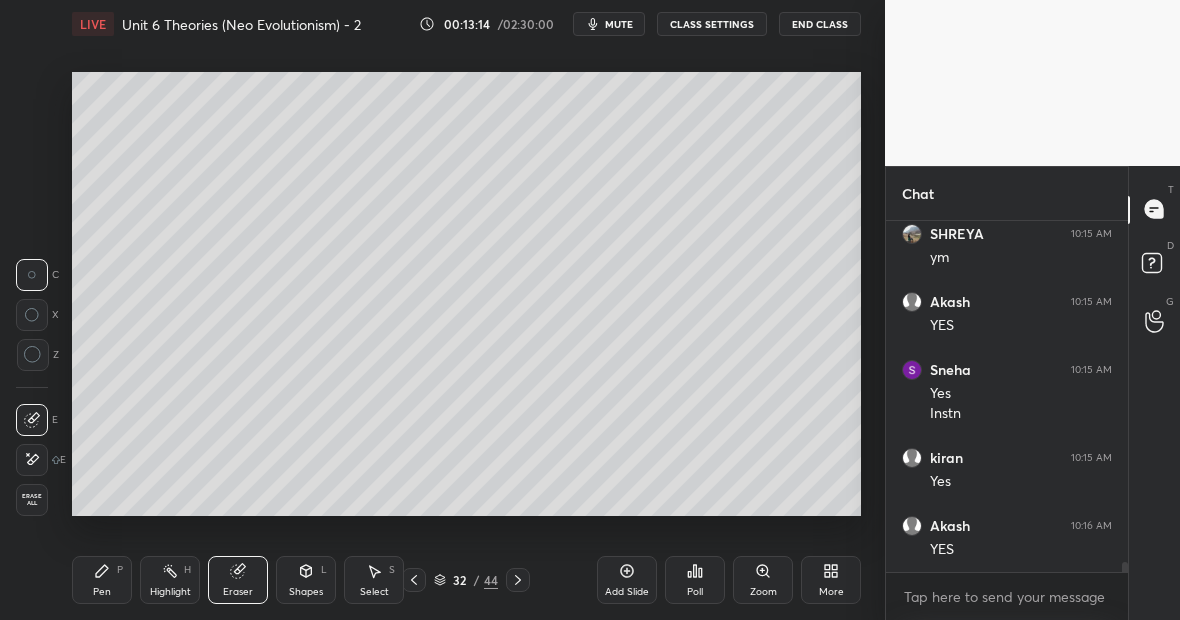 click on "Eraser" at bounding box center (238, 580) 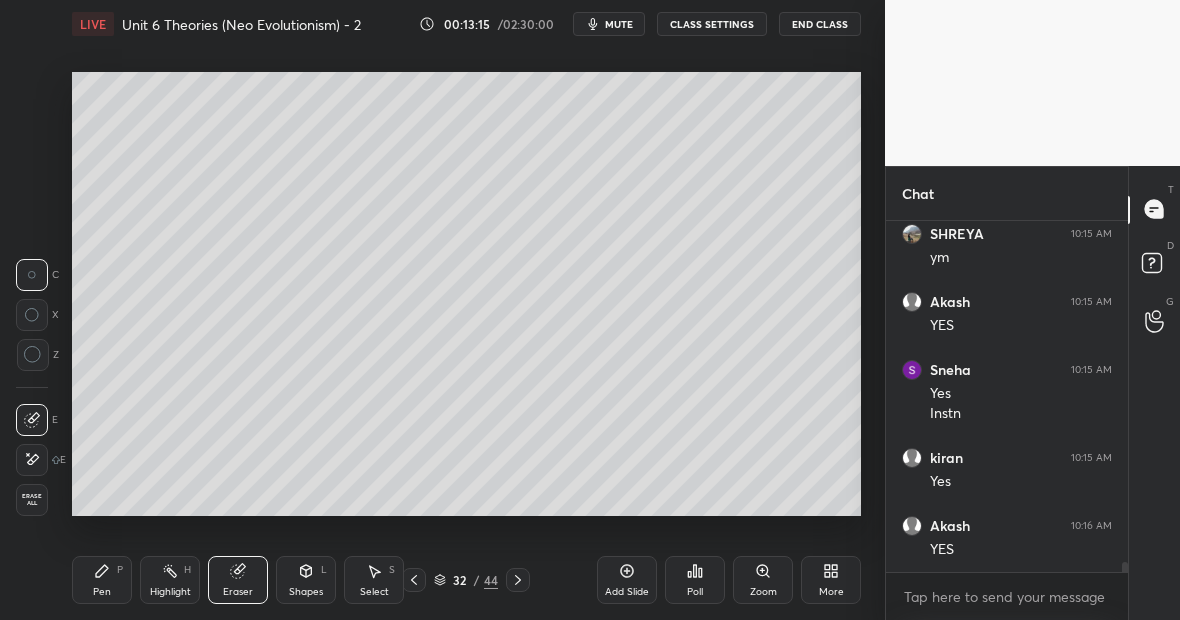click at bounding box center (32, 460) 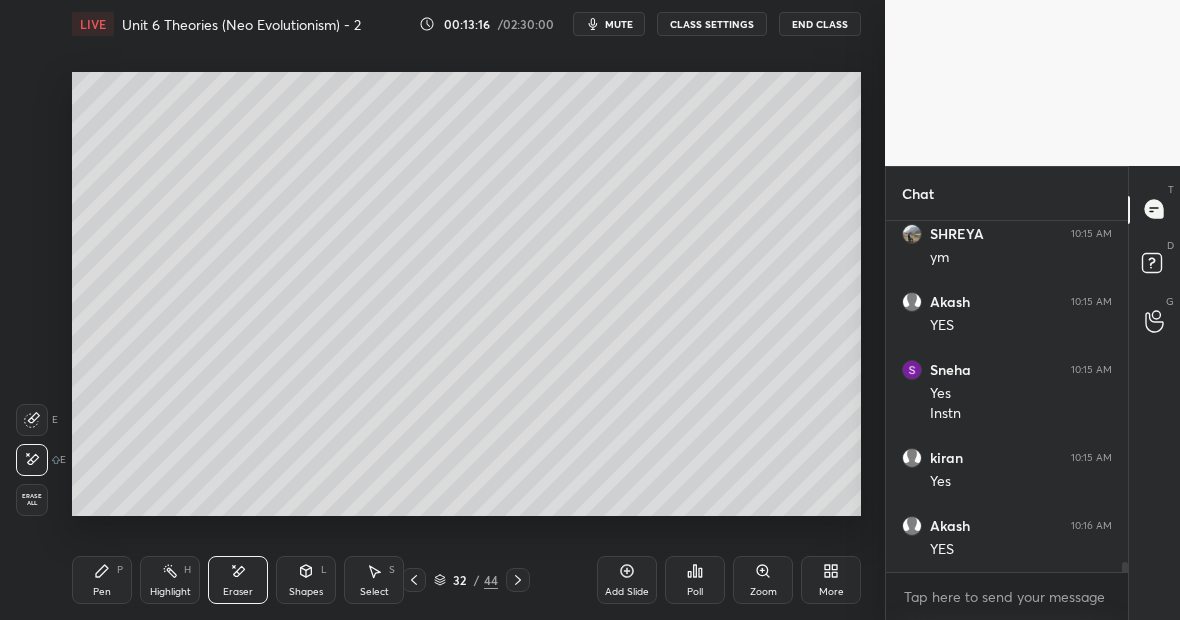 click on "Pen P" at bounding box center [102, 580] 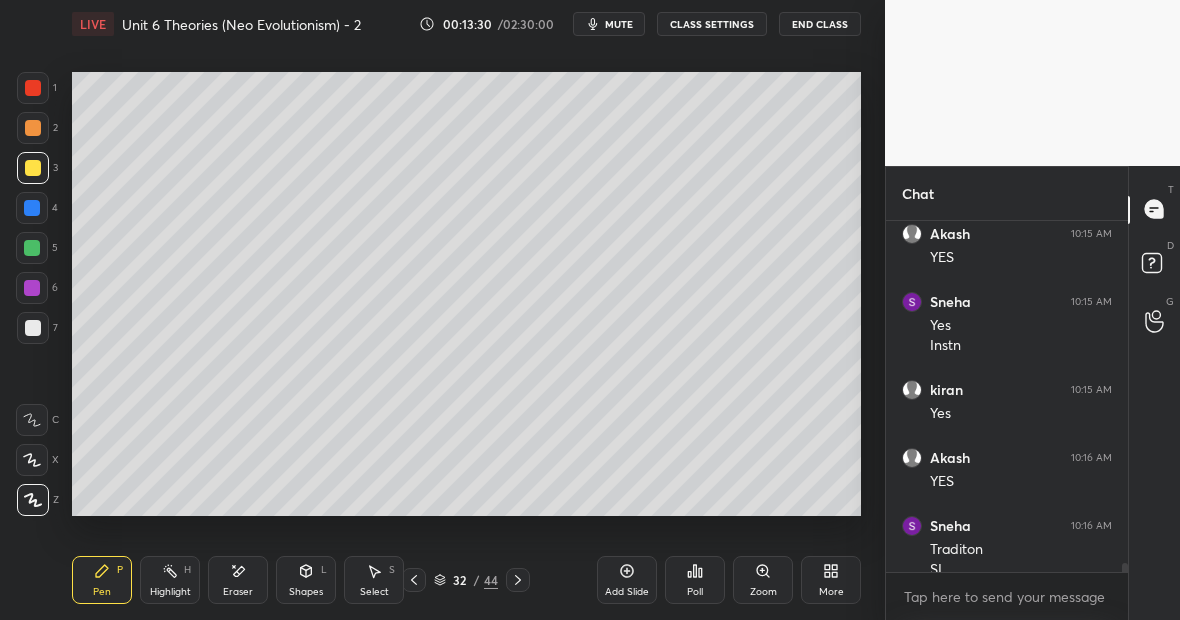 scroll, scrollTop: 12677, scrollLeft: 0, axis: vertical 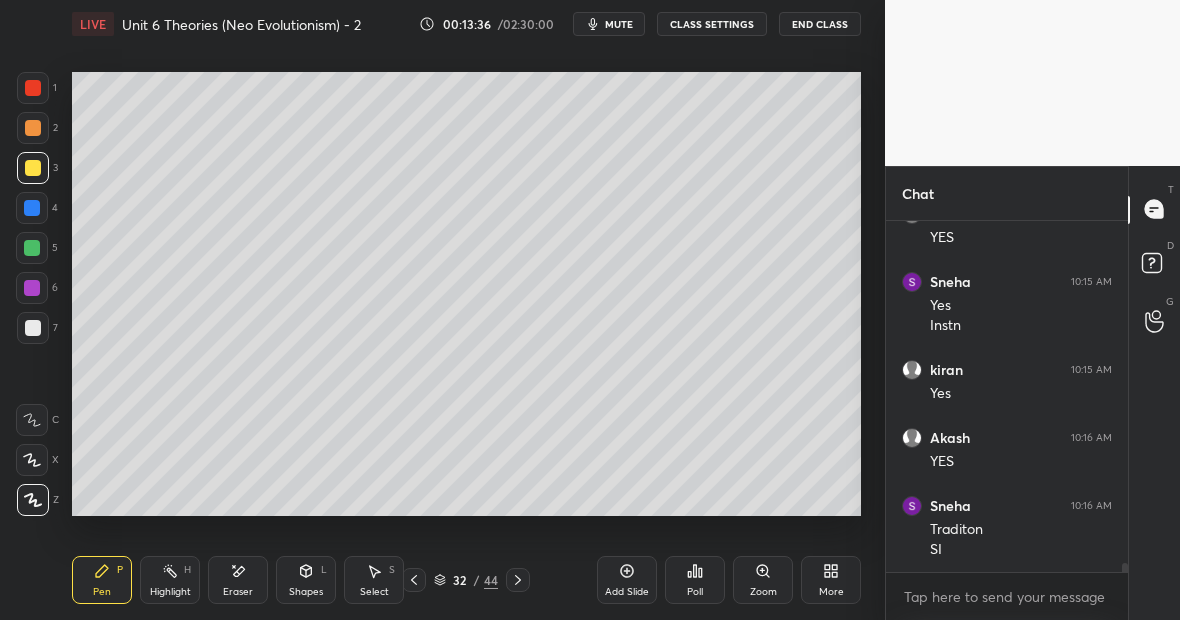 click at bounding box center [33, 88] 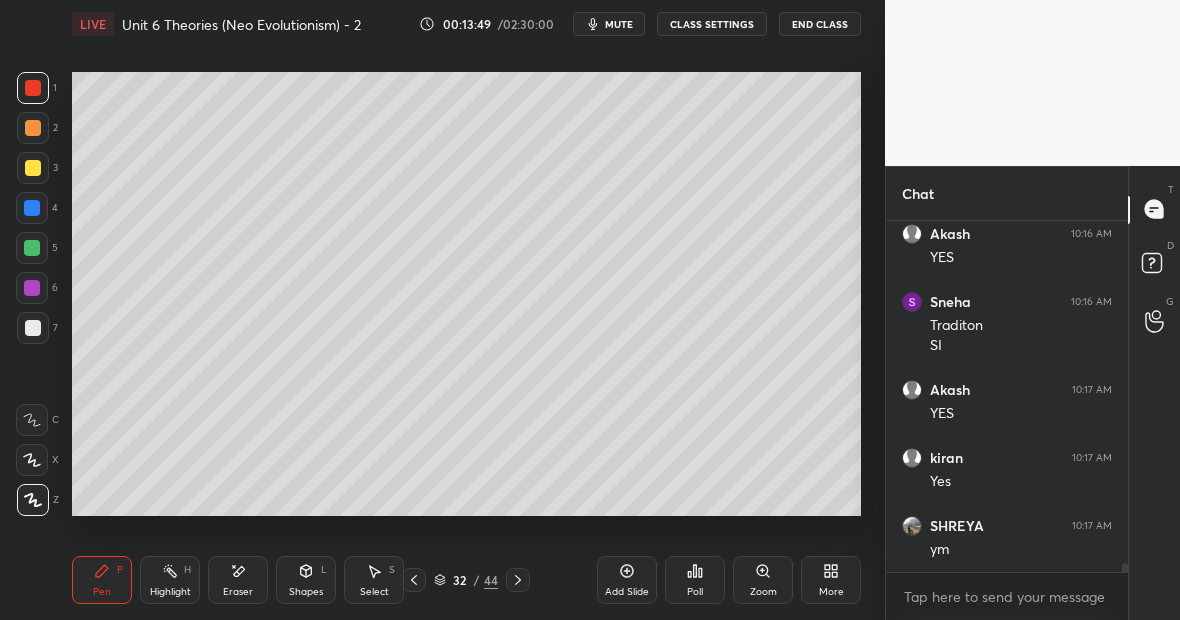 scroll, scrollTop: 12949, scrollLeft: 0, axis: vertical 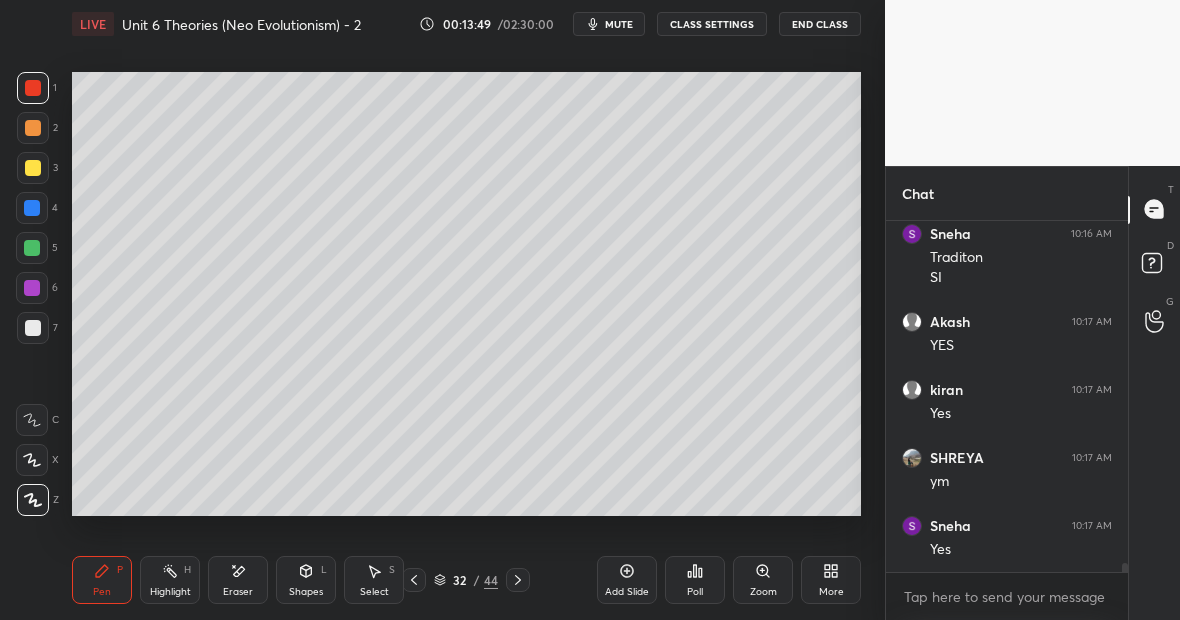 click on "Eraser" at bounding box center [238, 580] 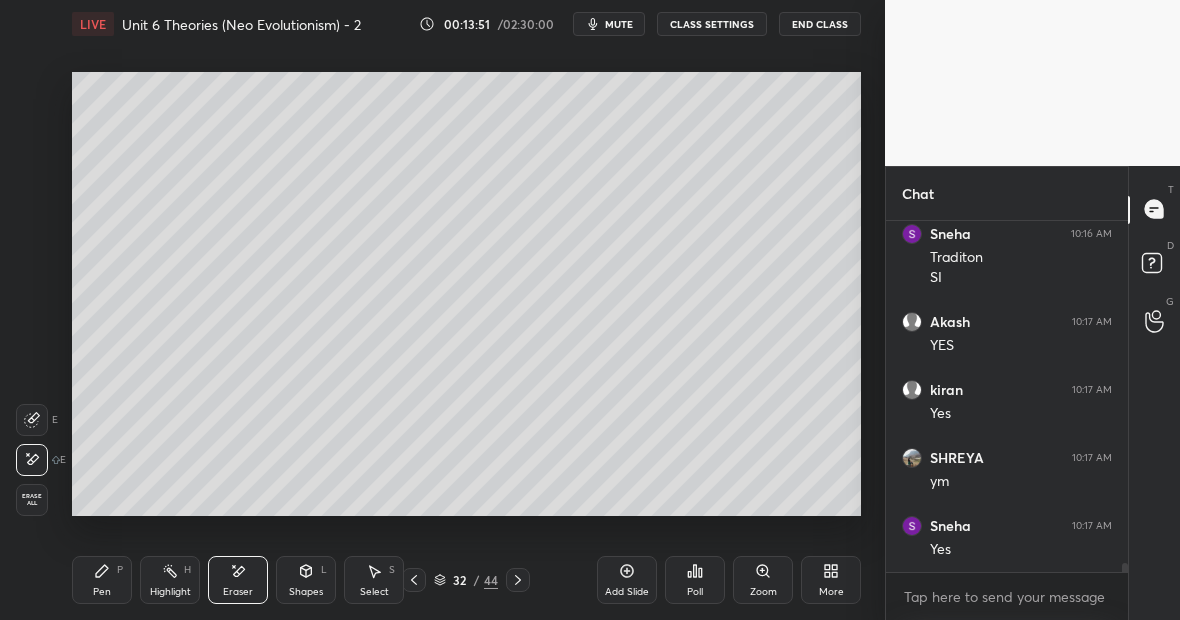 click on "Pen P" at bounding box center [102, 580] 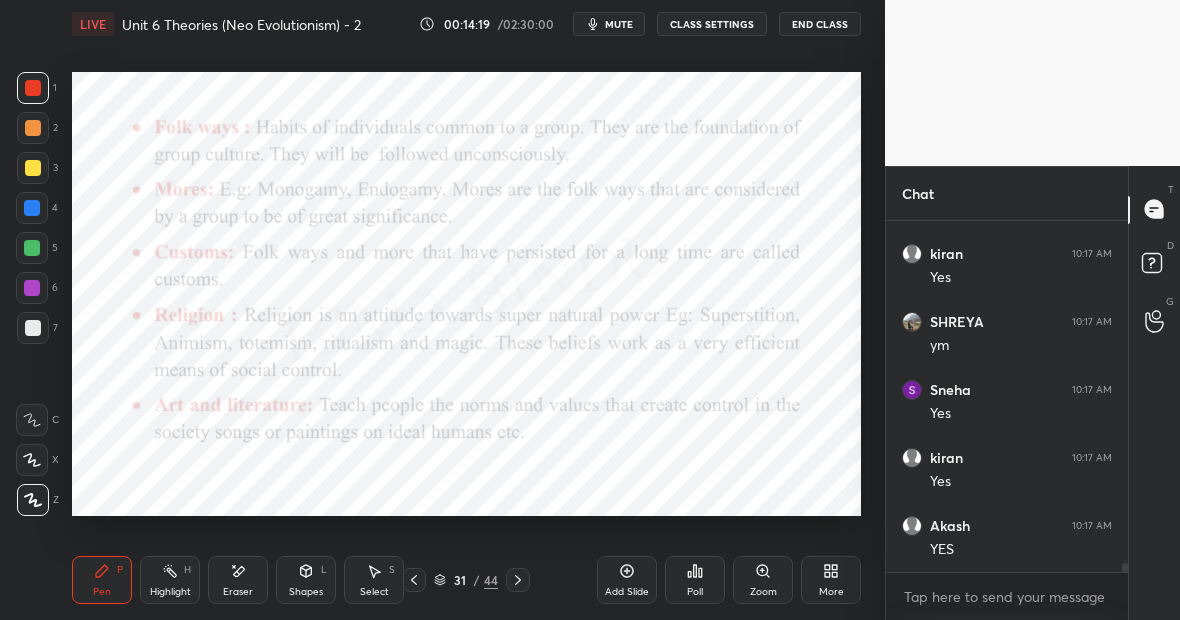scroll, scrollTop: 13153, scrollLeft: 0, axis: vertical 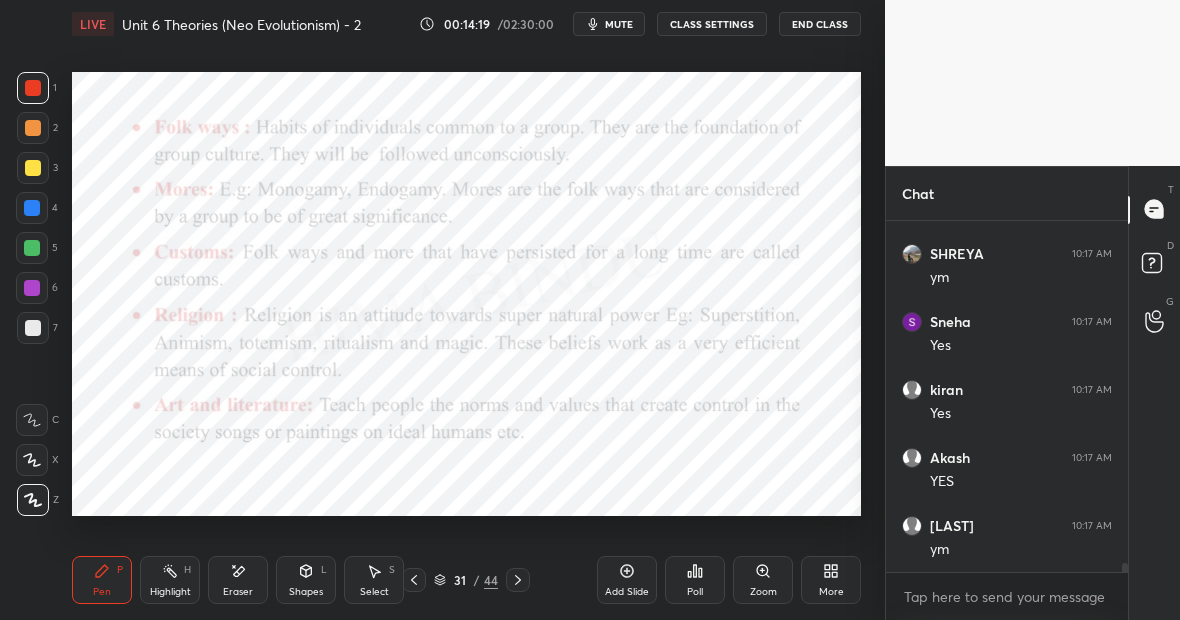 click on "Highlight H" at bounding box center (170, 580) 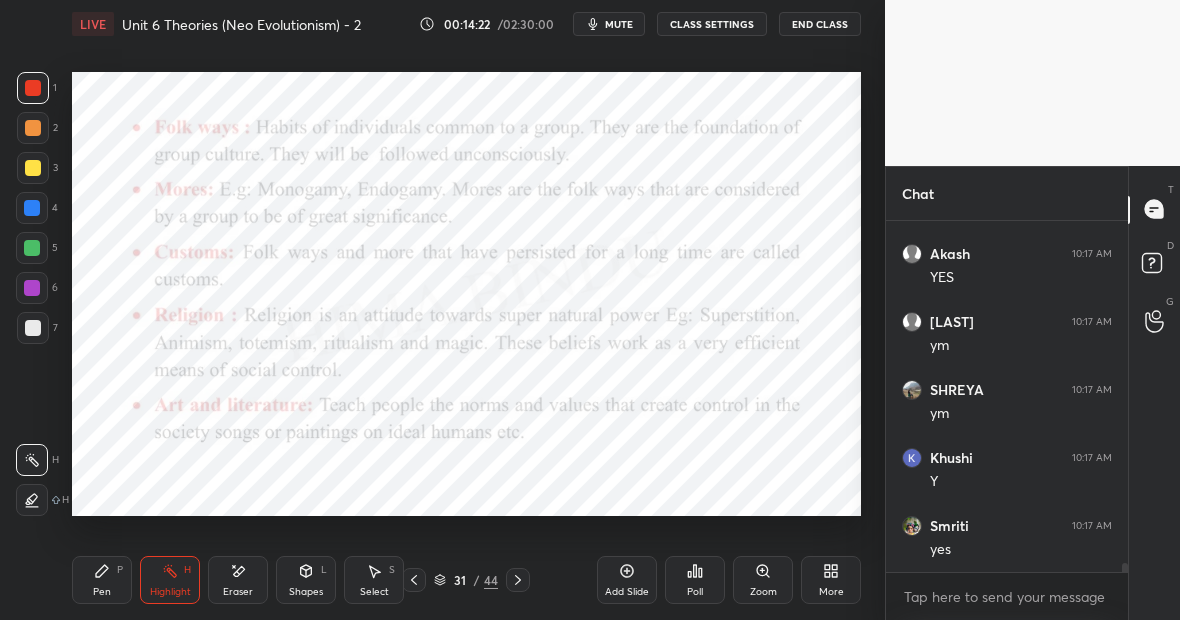 scroll, scrollTop: 13425, scrollLeft: 0, axis: vertical 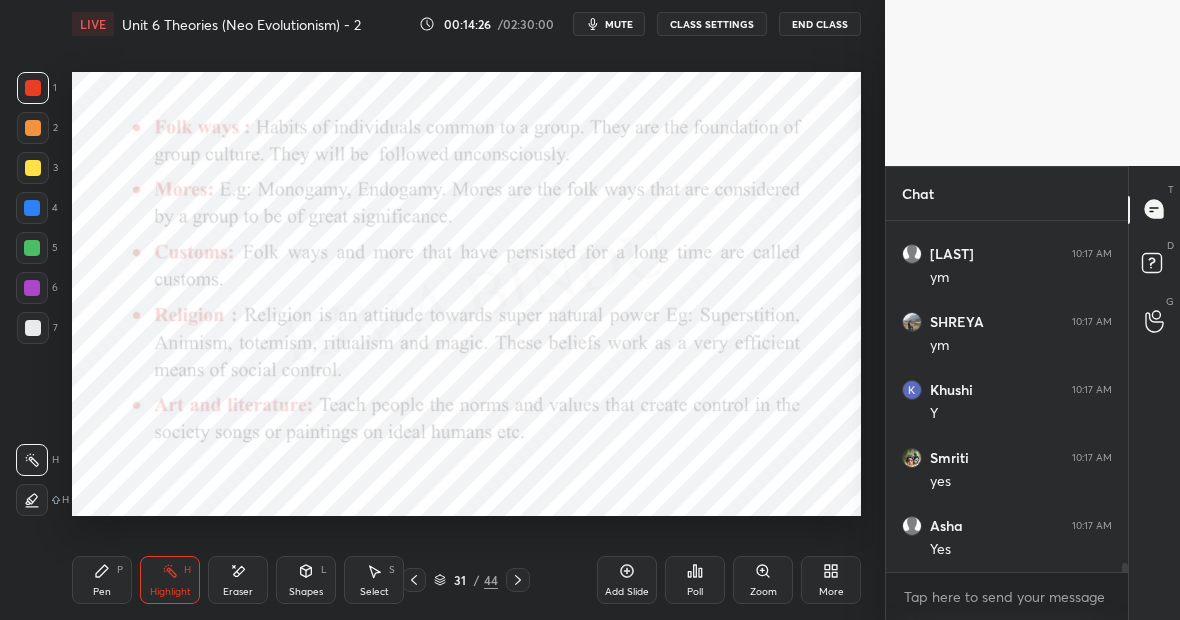 click on "Pen P" at bounding box center [102, 580] 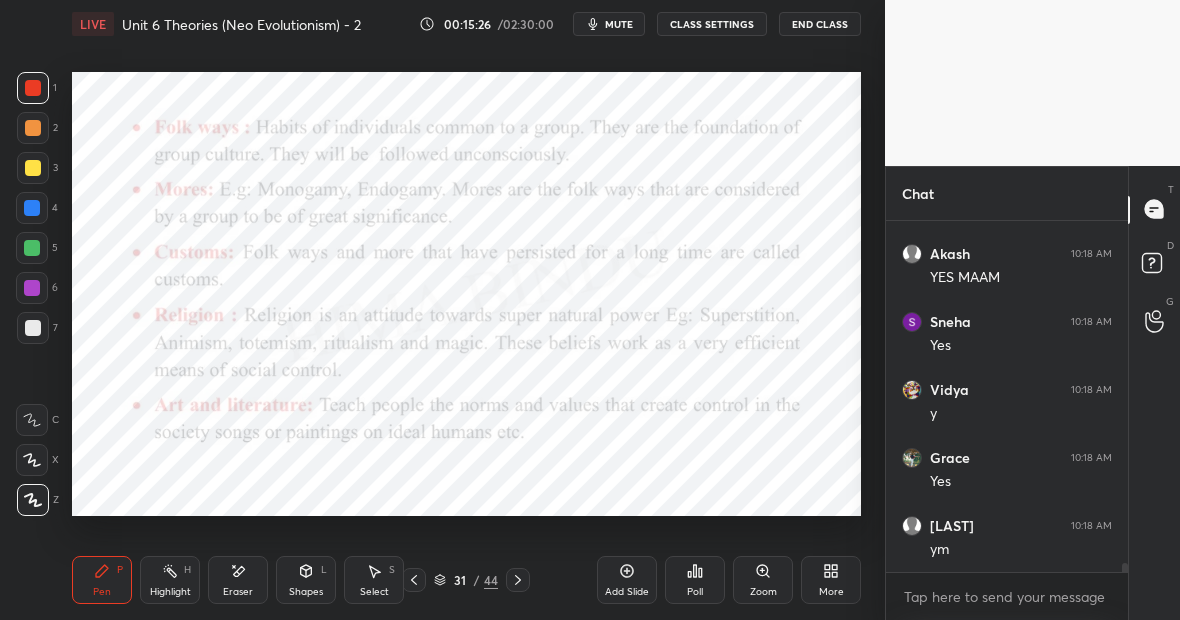 scroll, scrollTop: 14173, scrollLeft: 0, axis: vertical 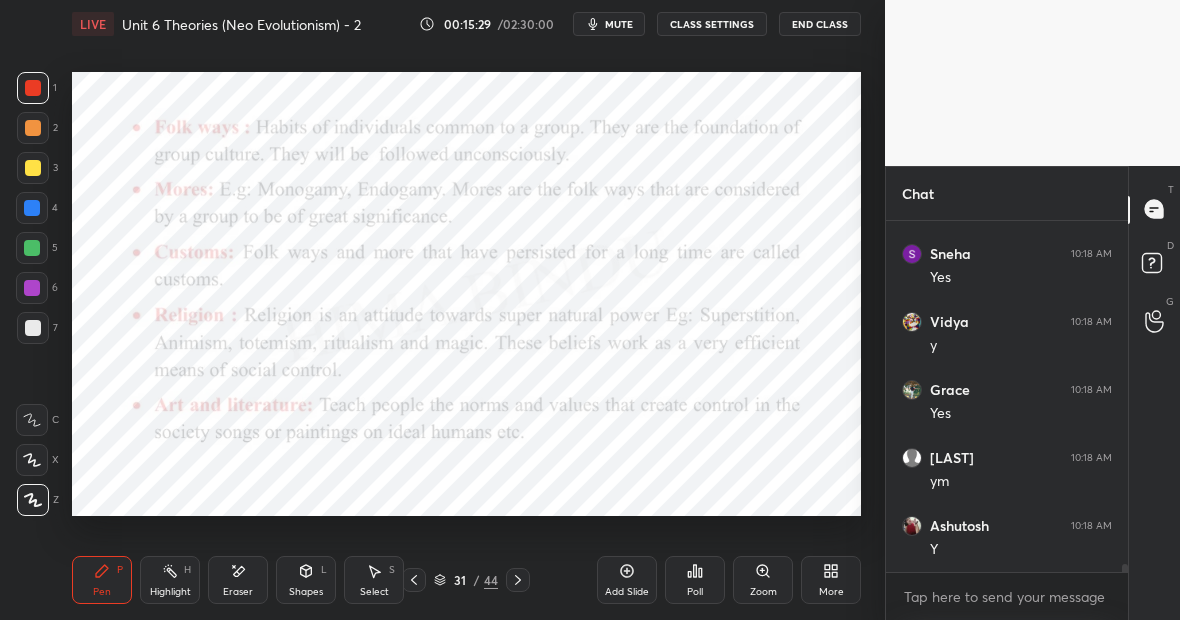 click on "Pen P" at bounding box center (102, 580) 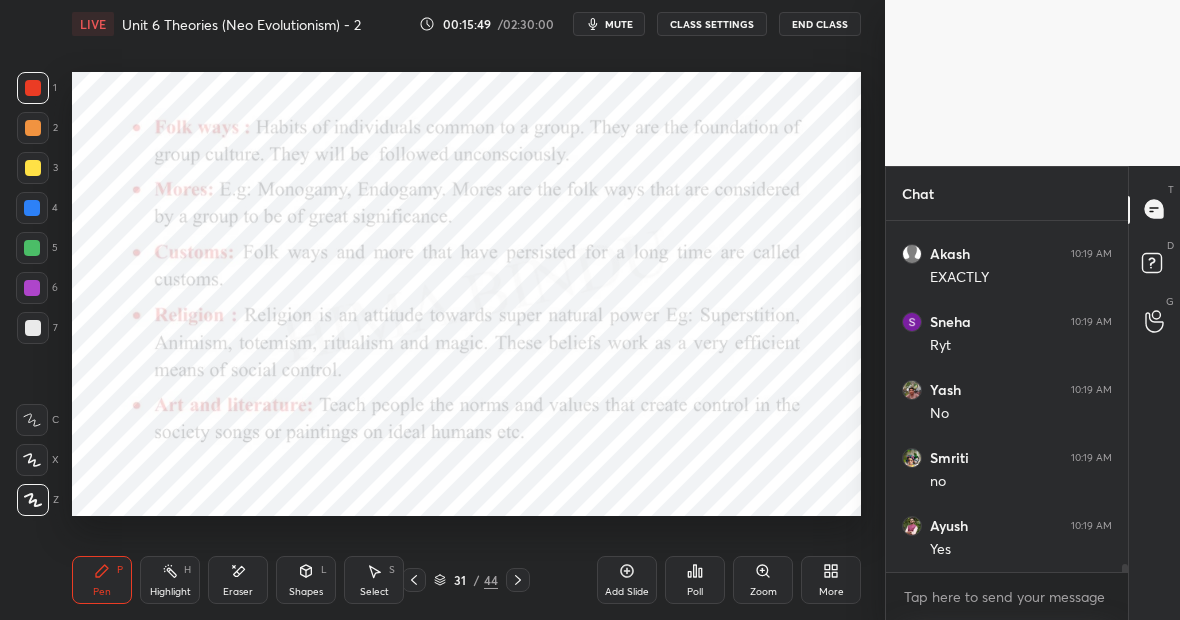 scroll, scrollTop: 14581, scrollLeft: 0, axis: vertical 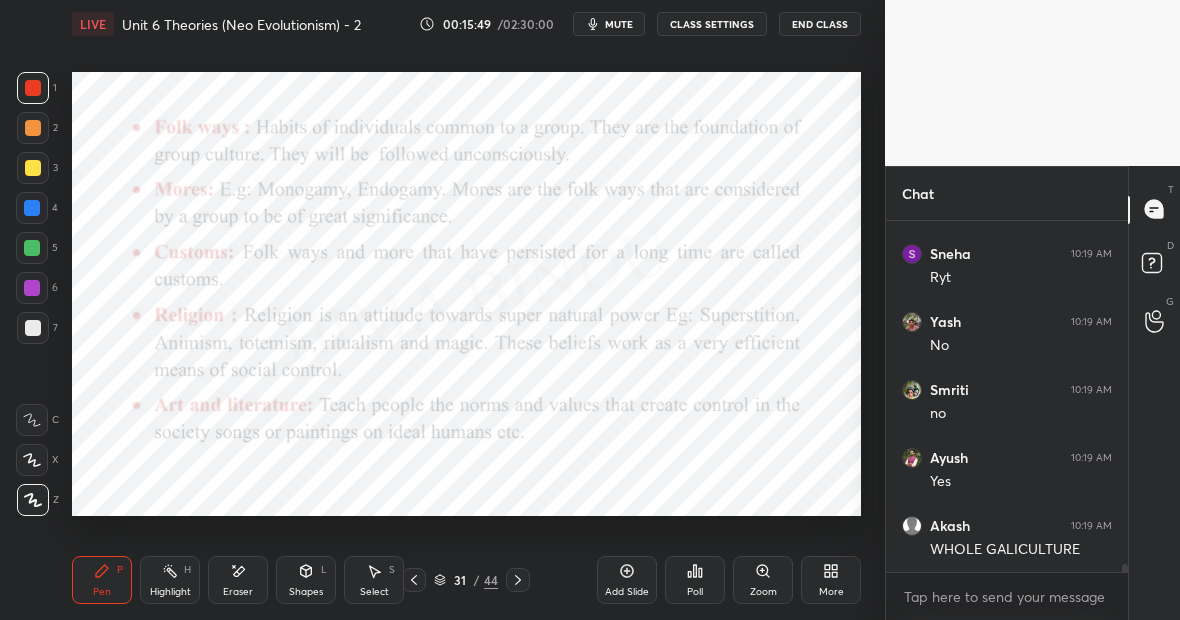 click on "P" at bounding box center [120, 570] 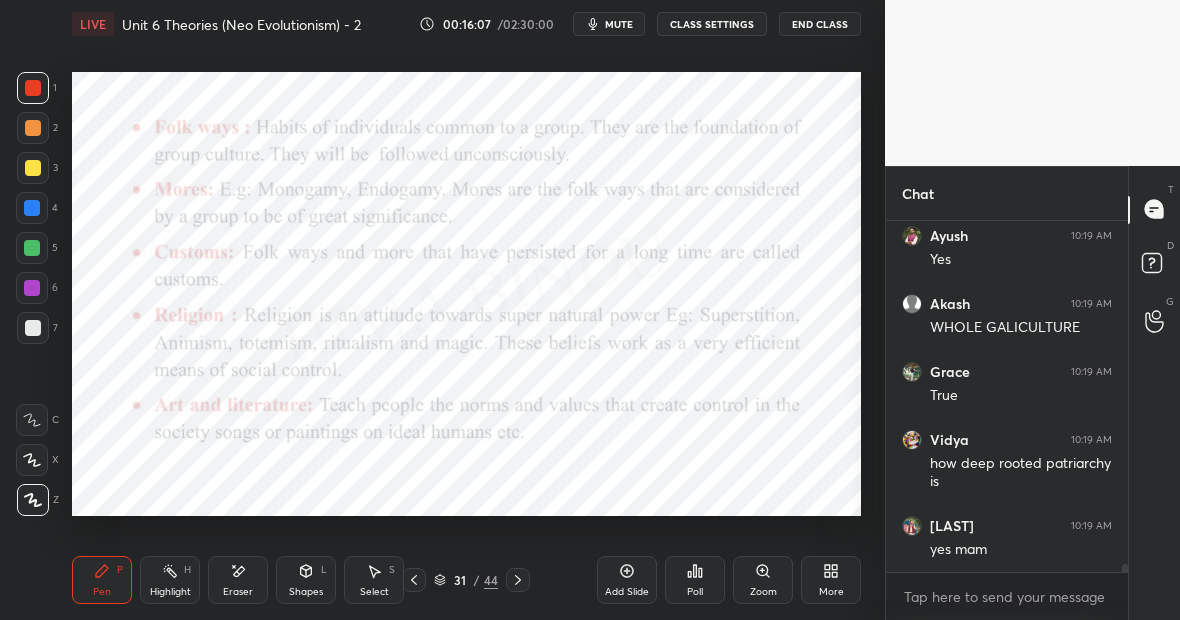 scroll, scrollTop: 14871, scrollLeft: 0, axis: vertical 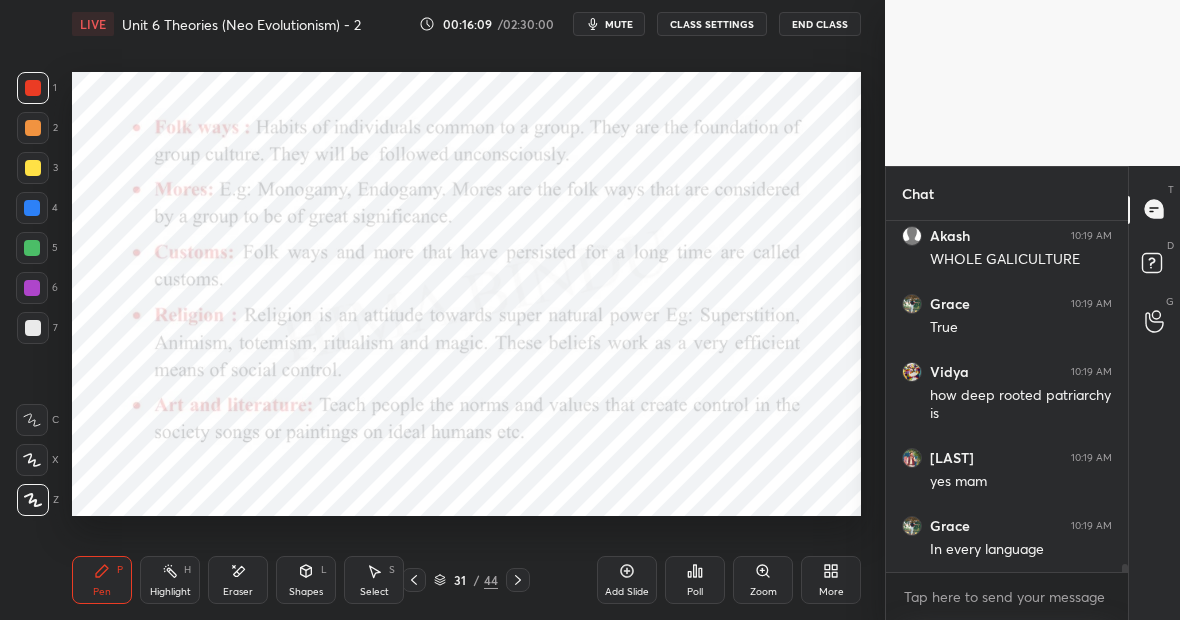 click on "Highlight H" at bounding box center (170, 580) 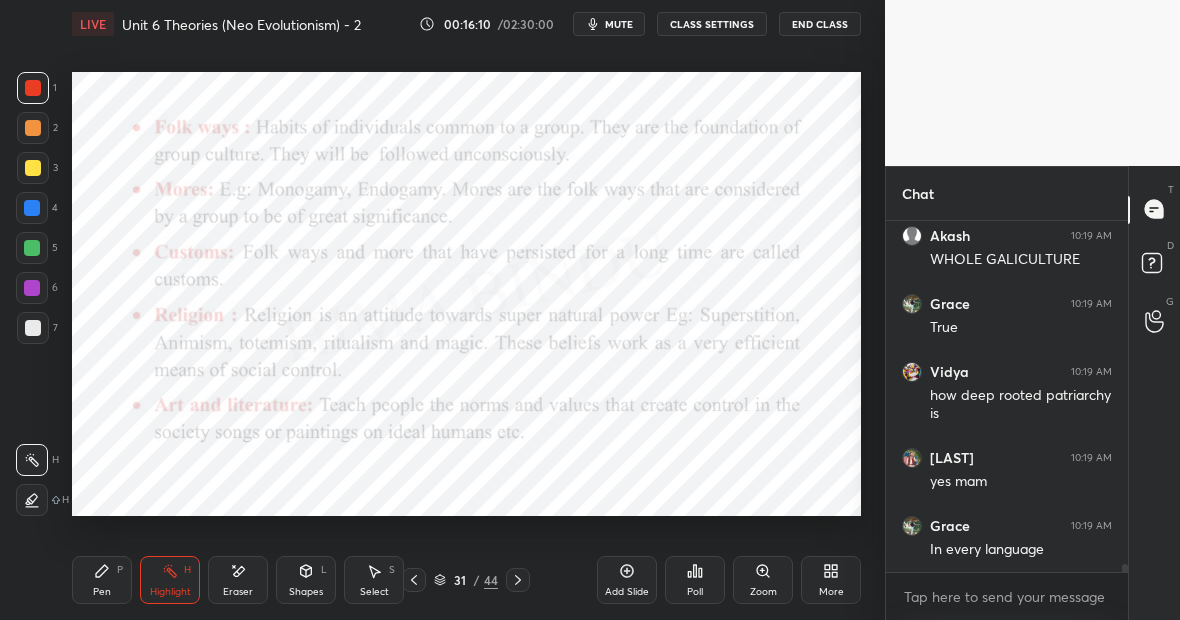 click on "Pen P" at bounding box center (102, 580) 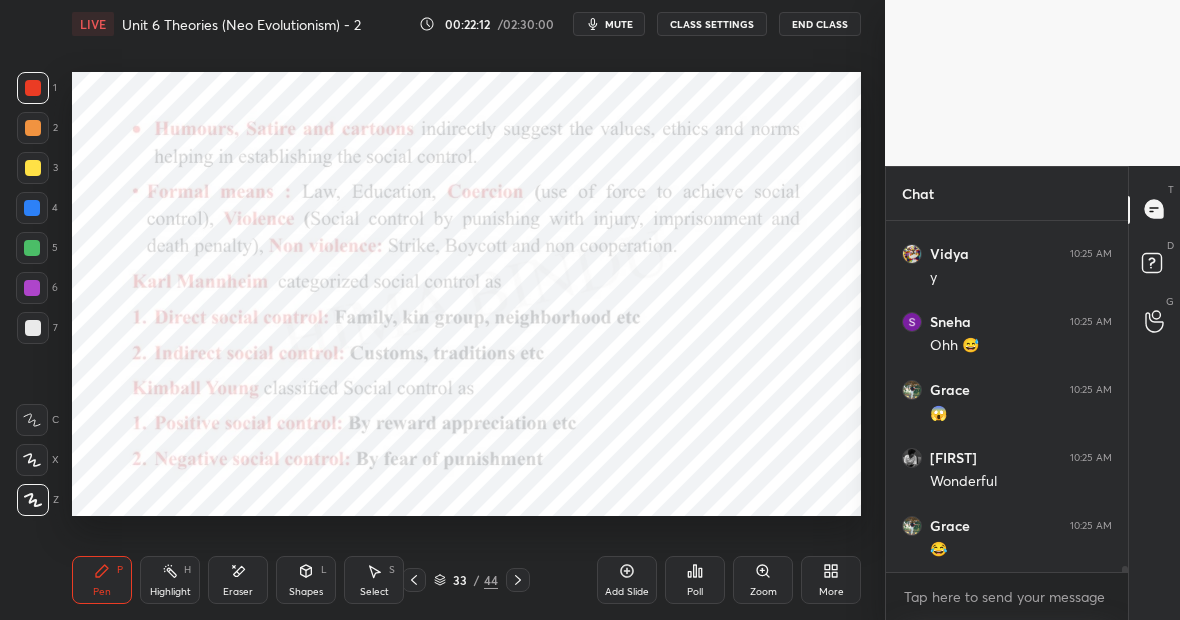 scroll, scrollTop: 21467, scrollLeft: 0, axis: vertical 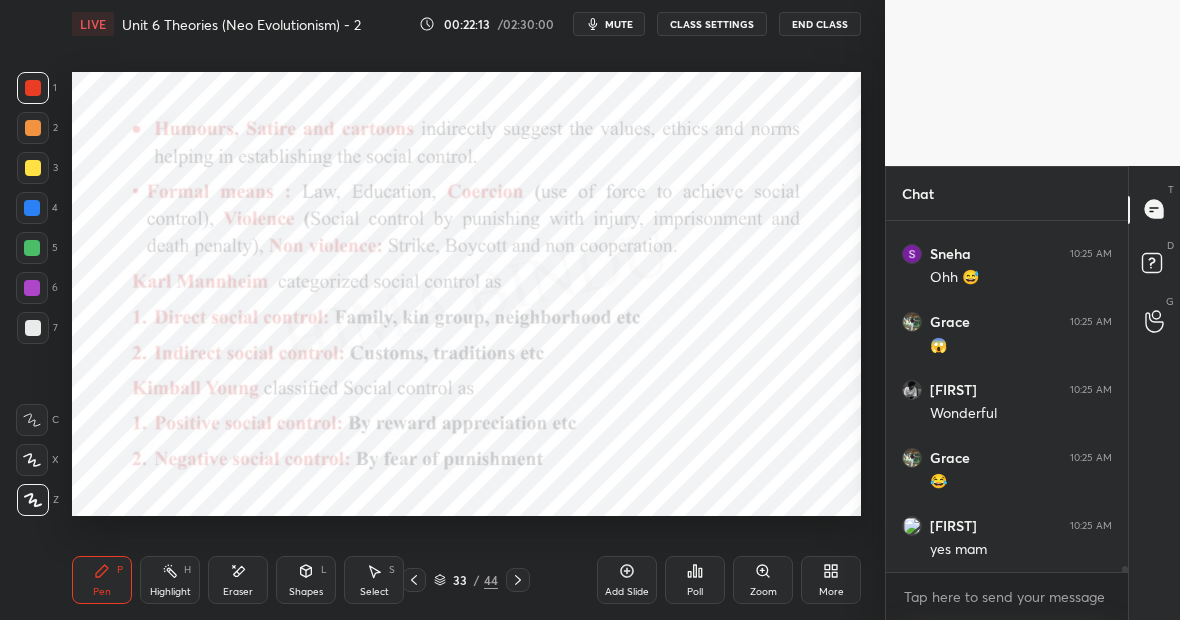 click at bounding box center (32, 248) 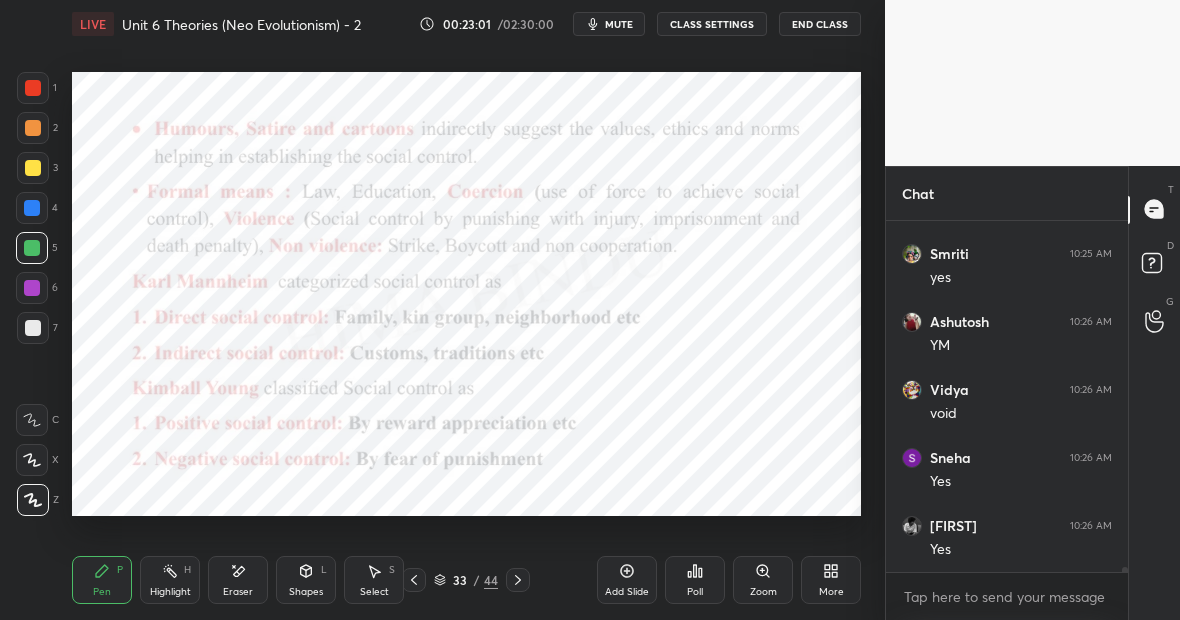 scroll, scrollTop: 22147, scrollLeft: 0, axis: vertical 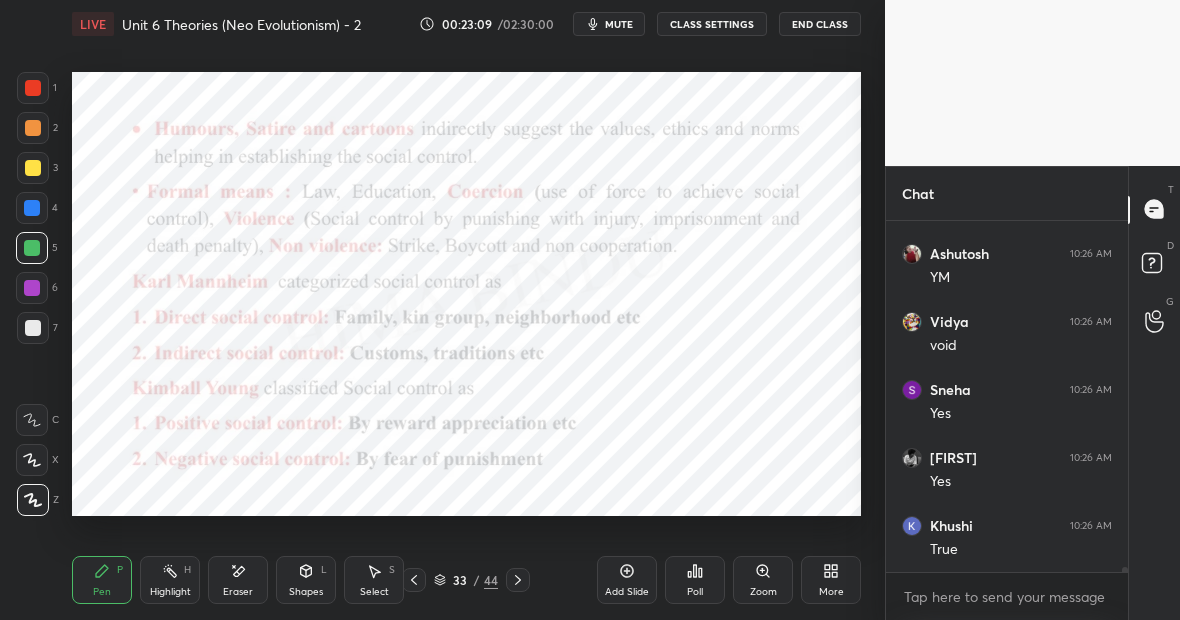 click on "Pen P" at bounding box center (102, 580) 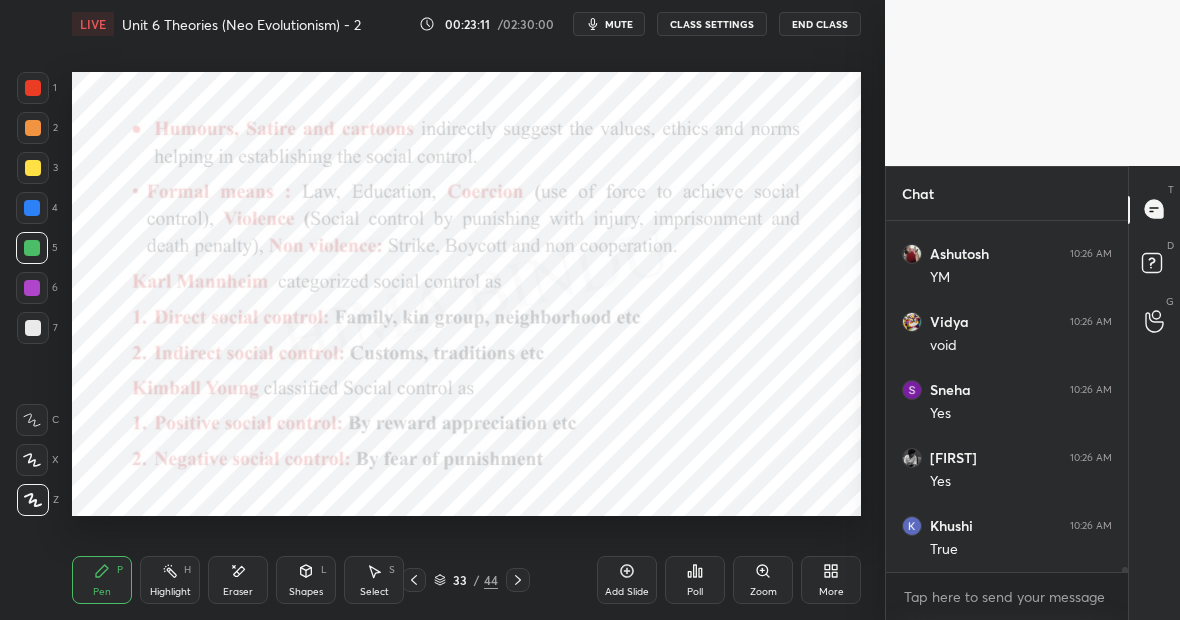 click 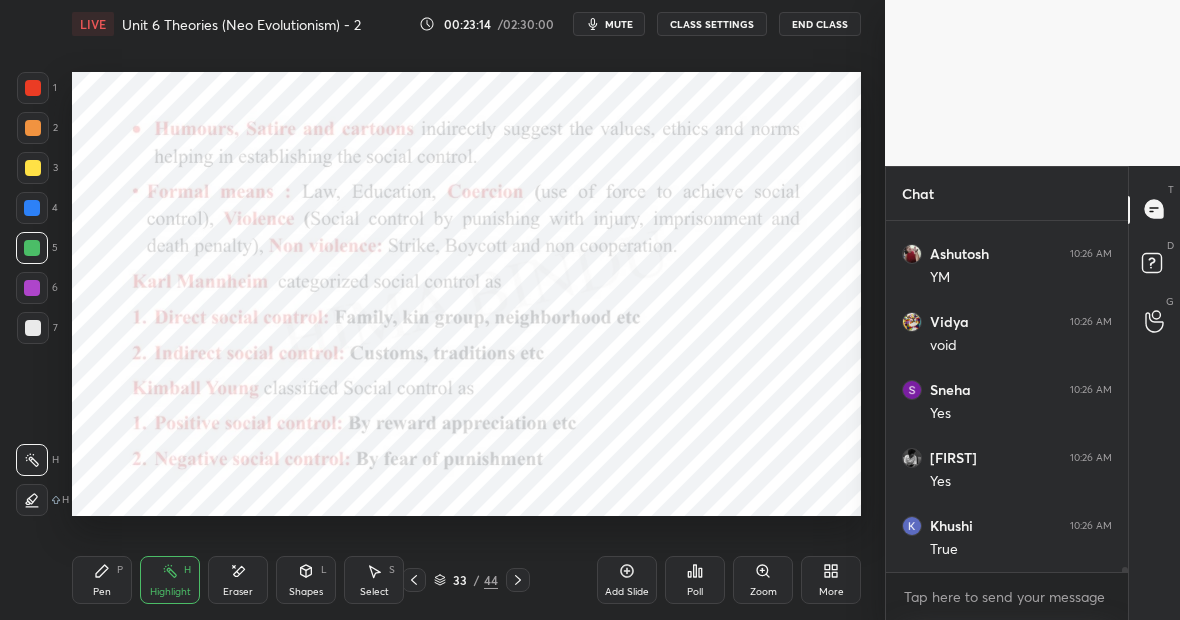 click on "Pen P" at bounding box center (102, 580) 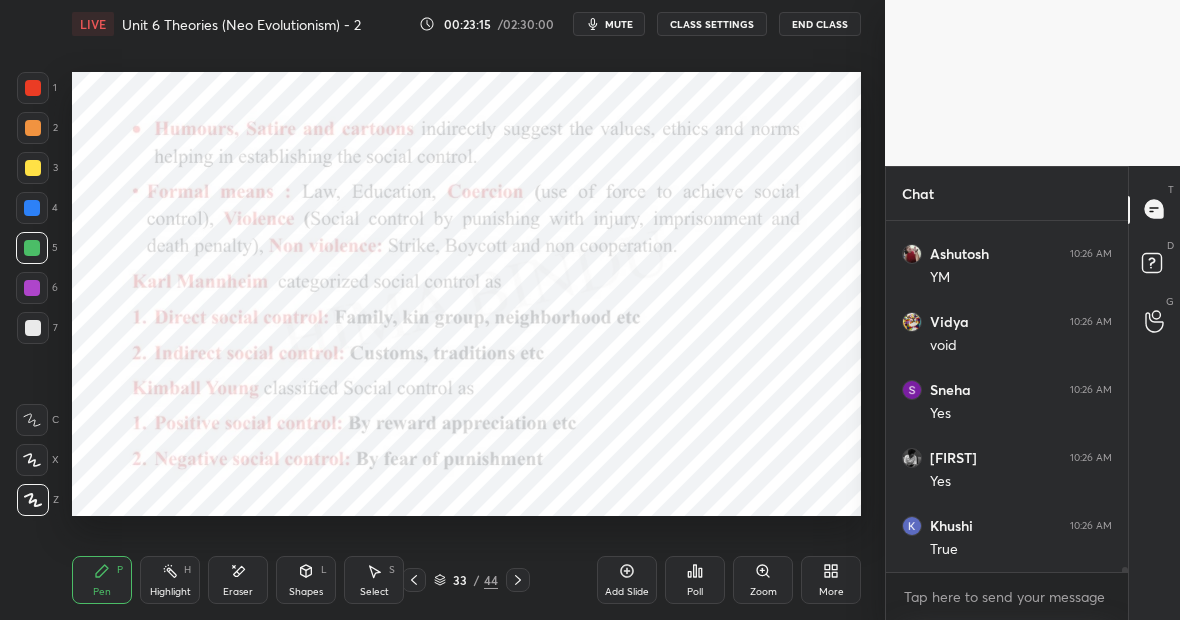 scroll, scrollTop: 22215, scrollLeft: 0, axis: vertical 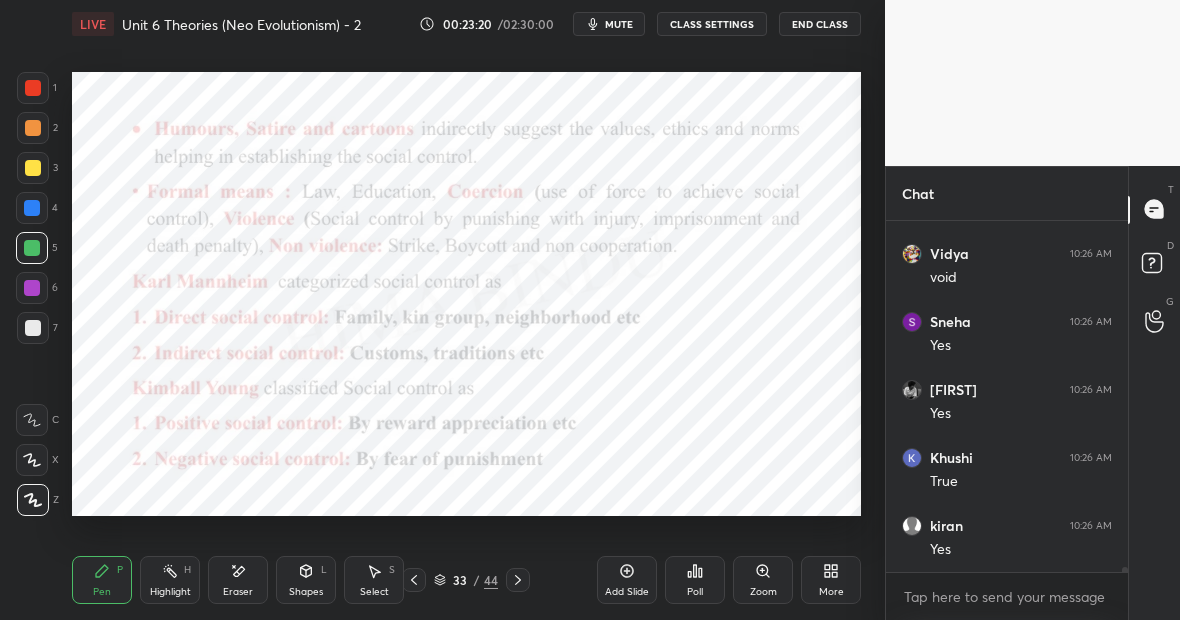 click 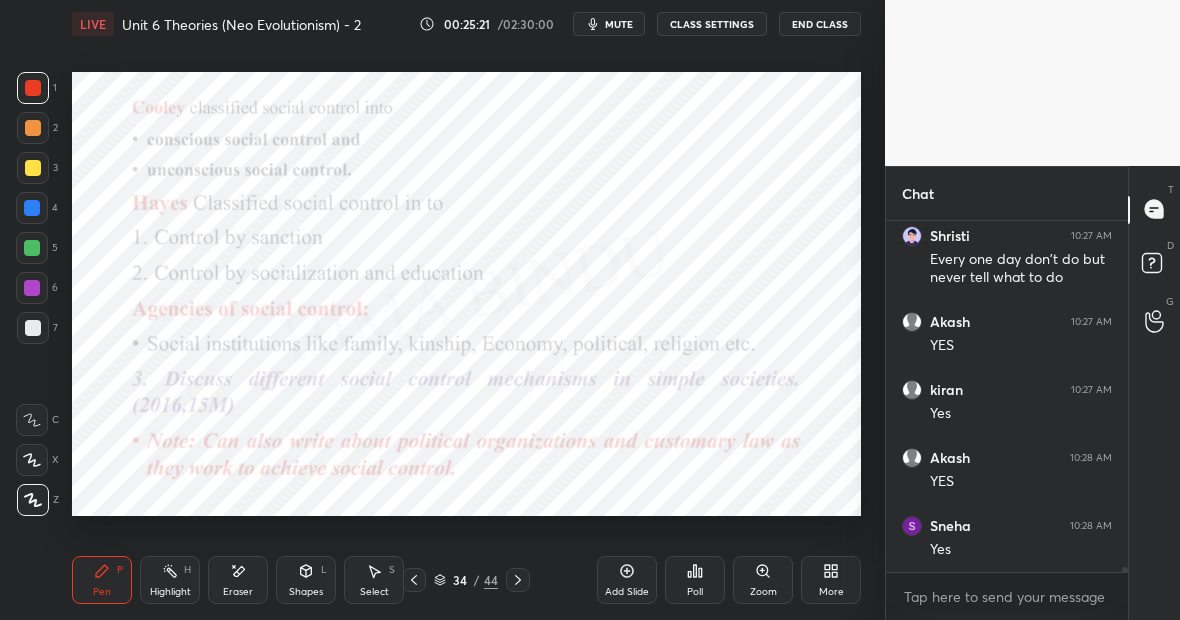 scroll, scrollTop: 23185, scrollLeft: 0, axis: vertical 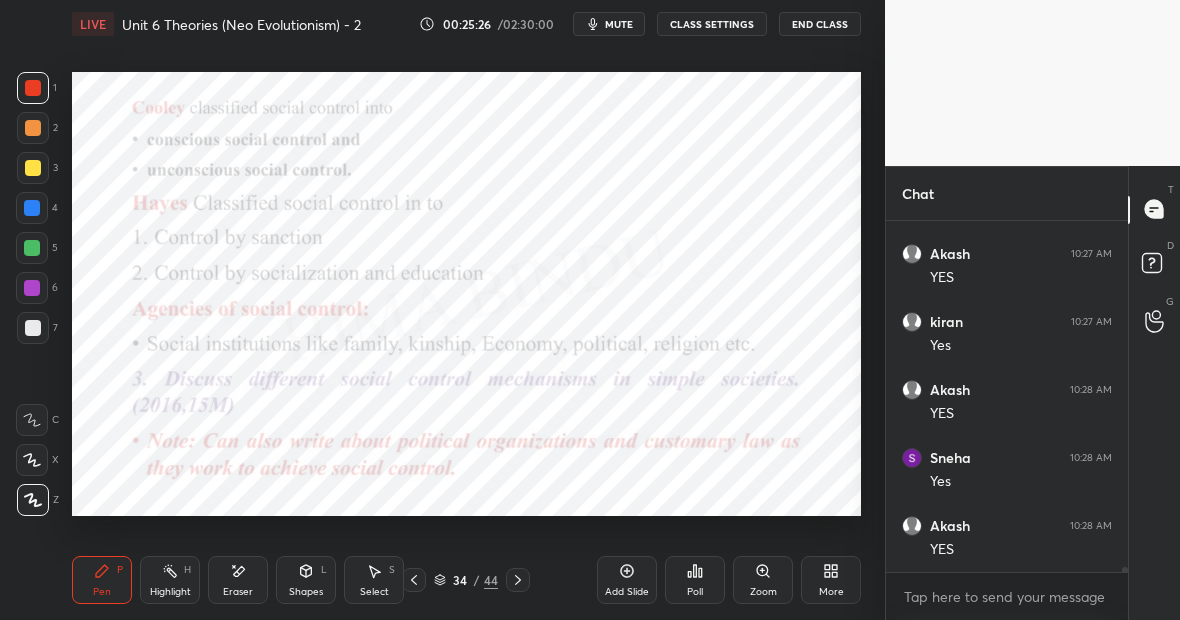 click at bounding box center [32, 208] 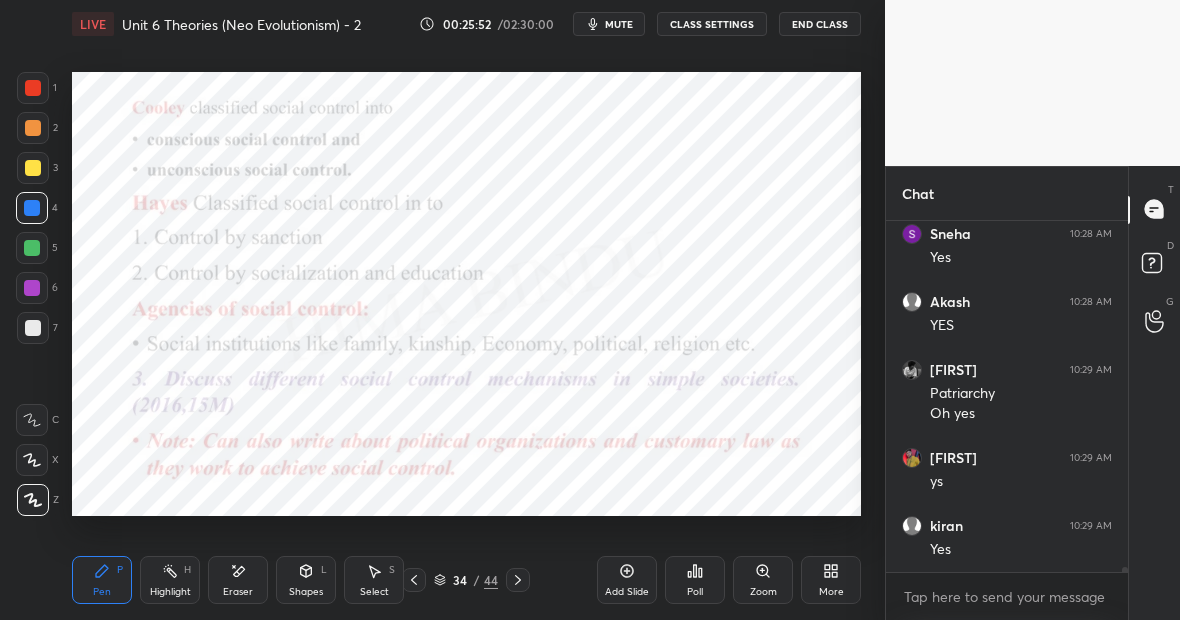 scroll, scrollTop: 23477, scrollLeft: 0, axis: vertical 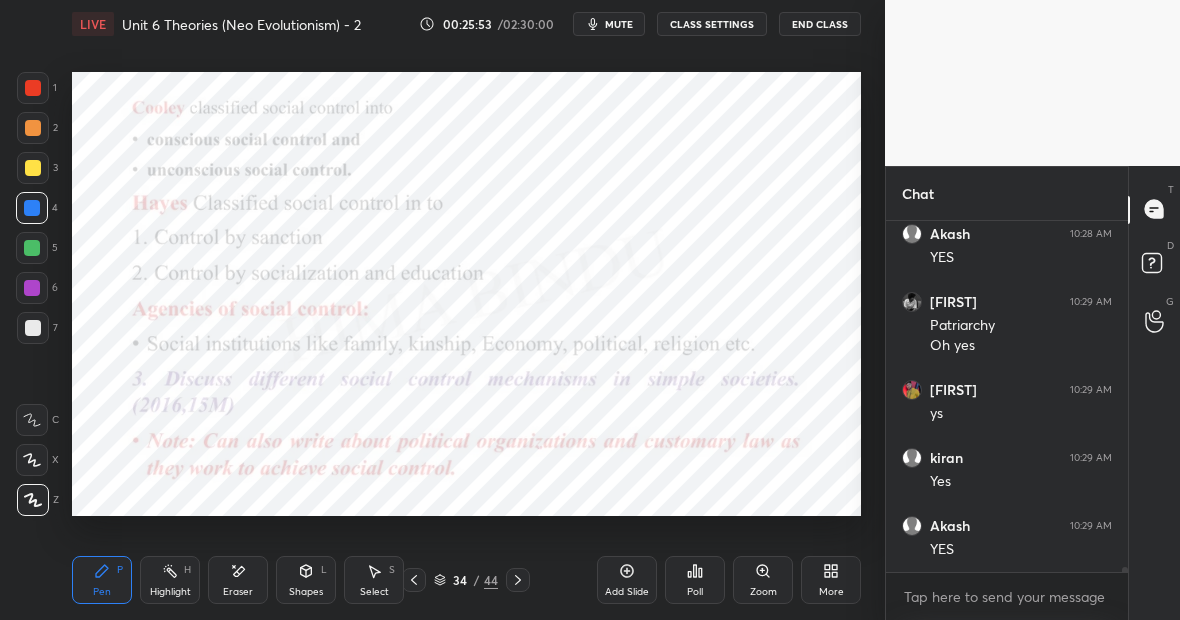 click on "Highlight H" at bounding box center [170, 580] 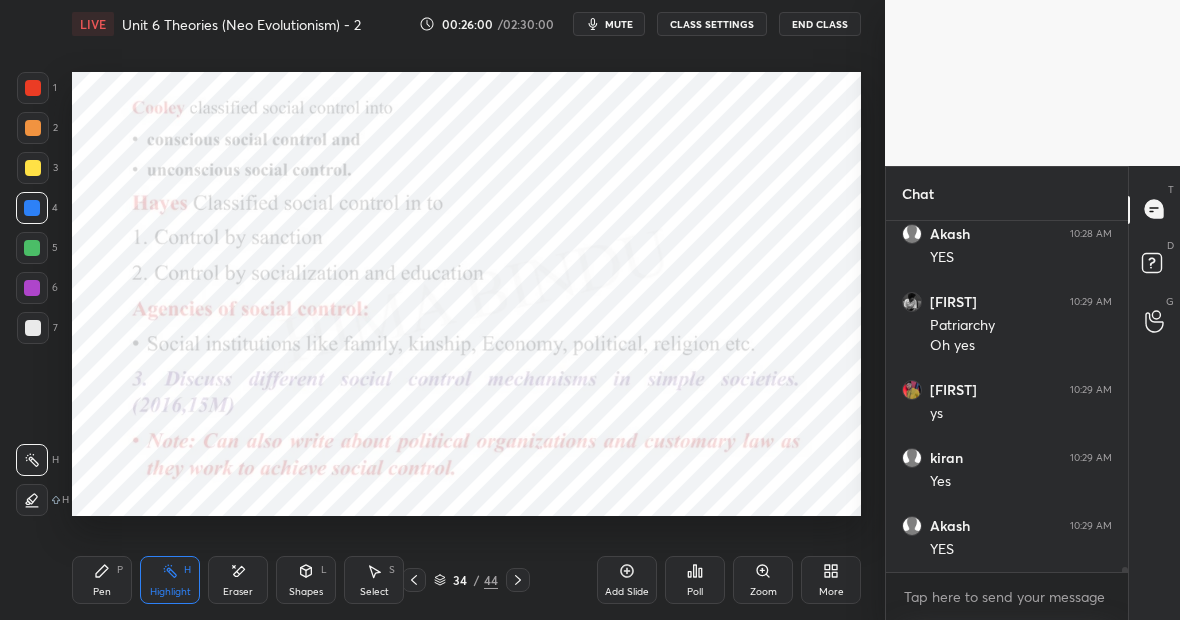 click on "Highlight H" at bounding box center (170, 580) 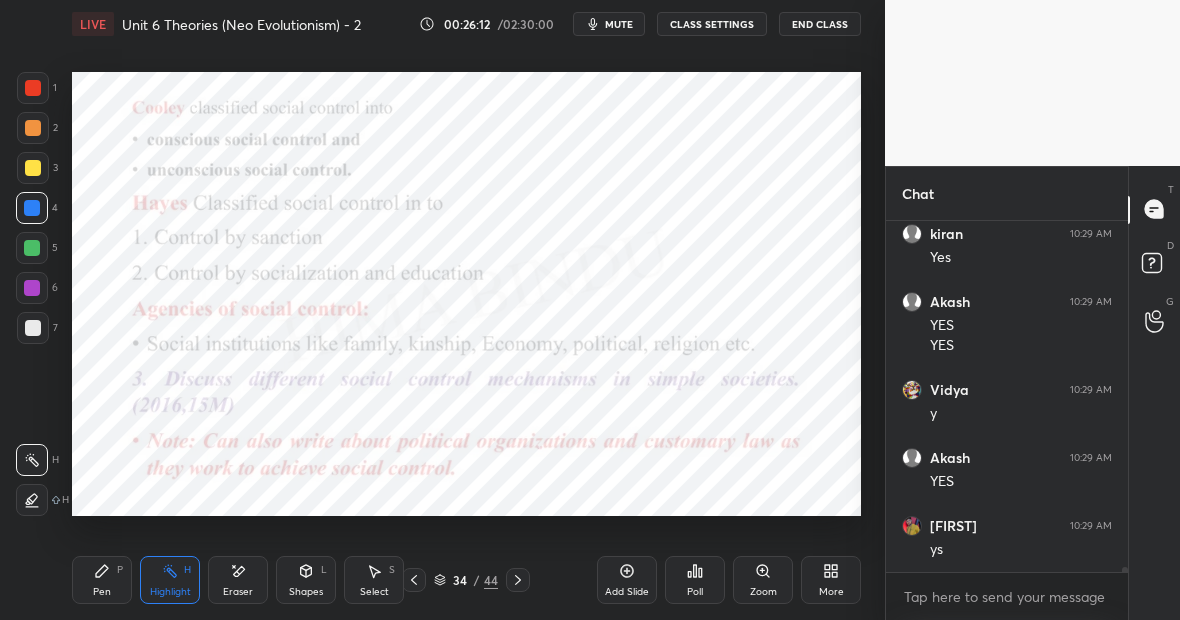 scroll, scrollTop: 23769, scrollLeft: 0, axis: vertical 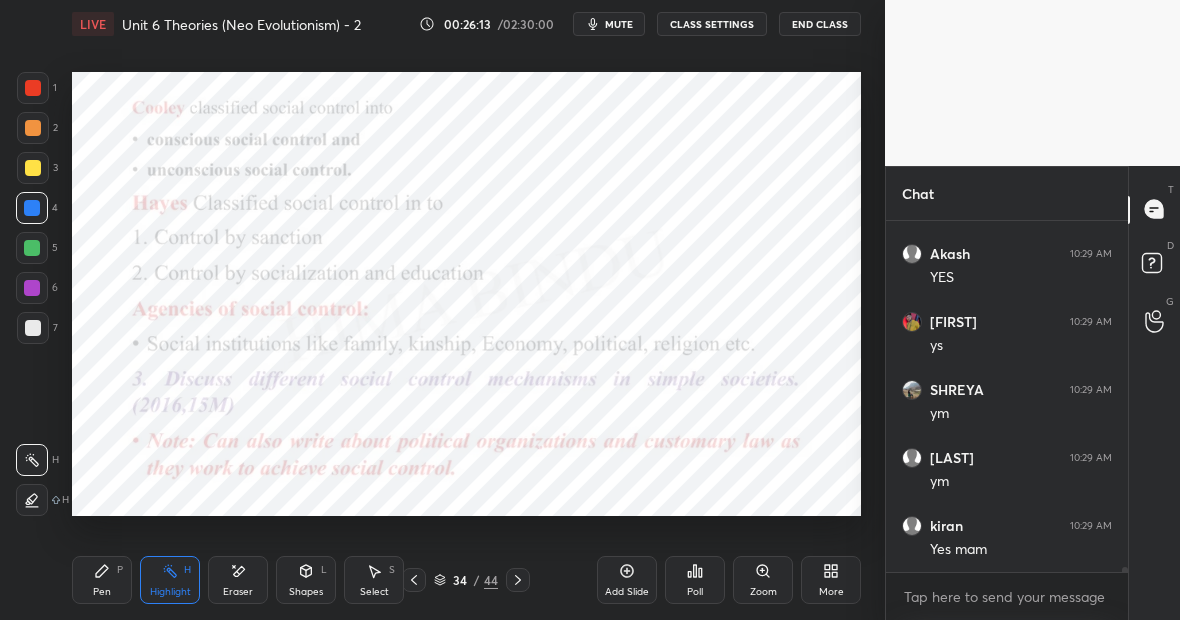 click on "Pen P" at bounding box center (102, 580) 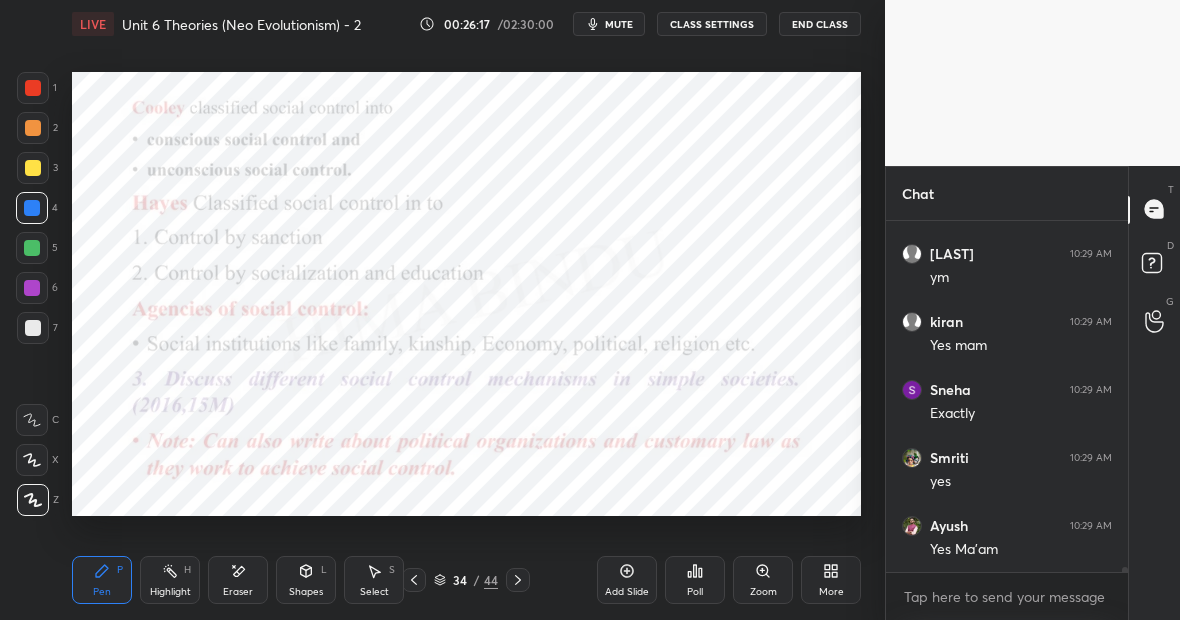 scroll, scrollTop: 24177, scrollLeft: 0, axis: vertical 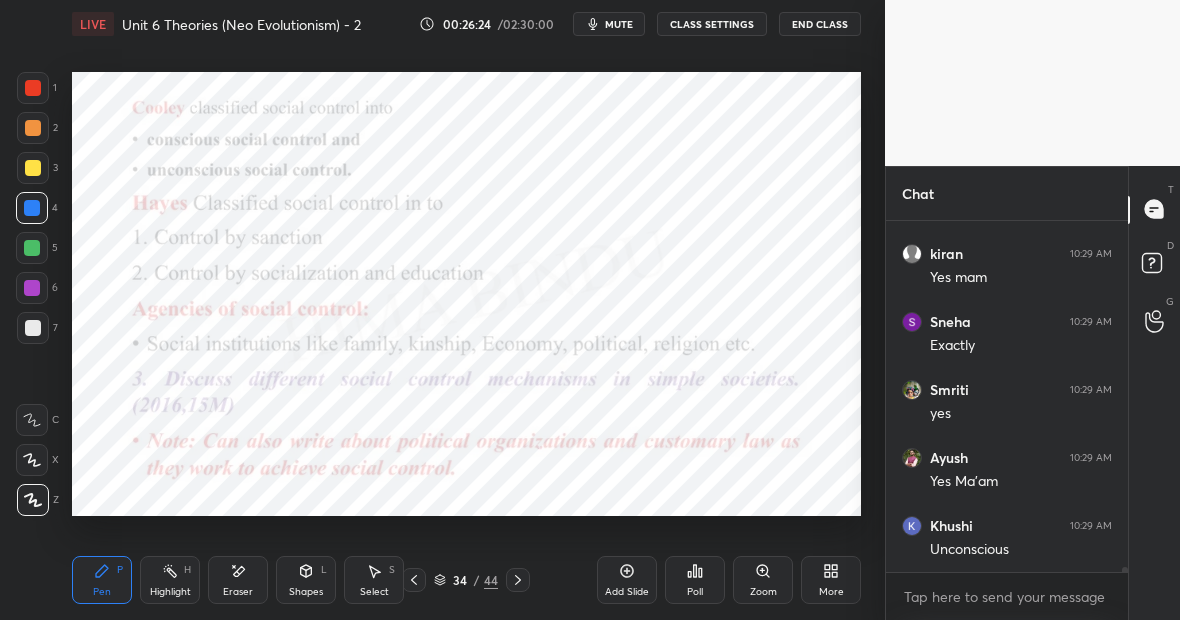 click at bounding box center (33, 88) 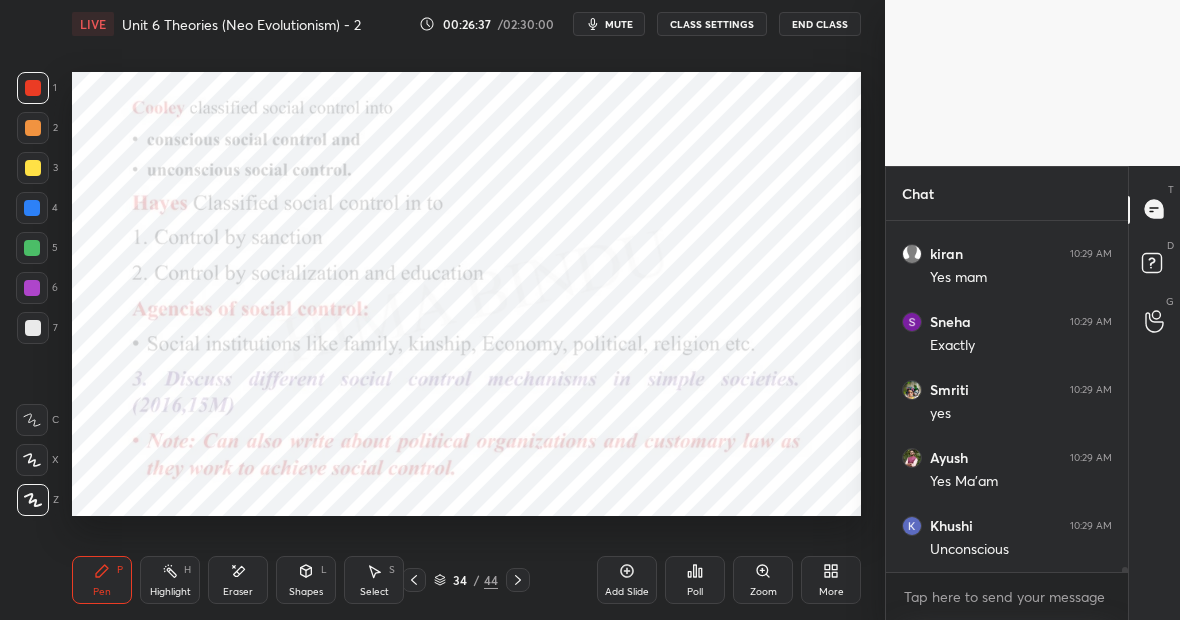 click 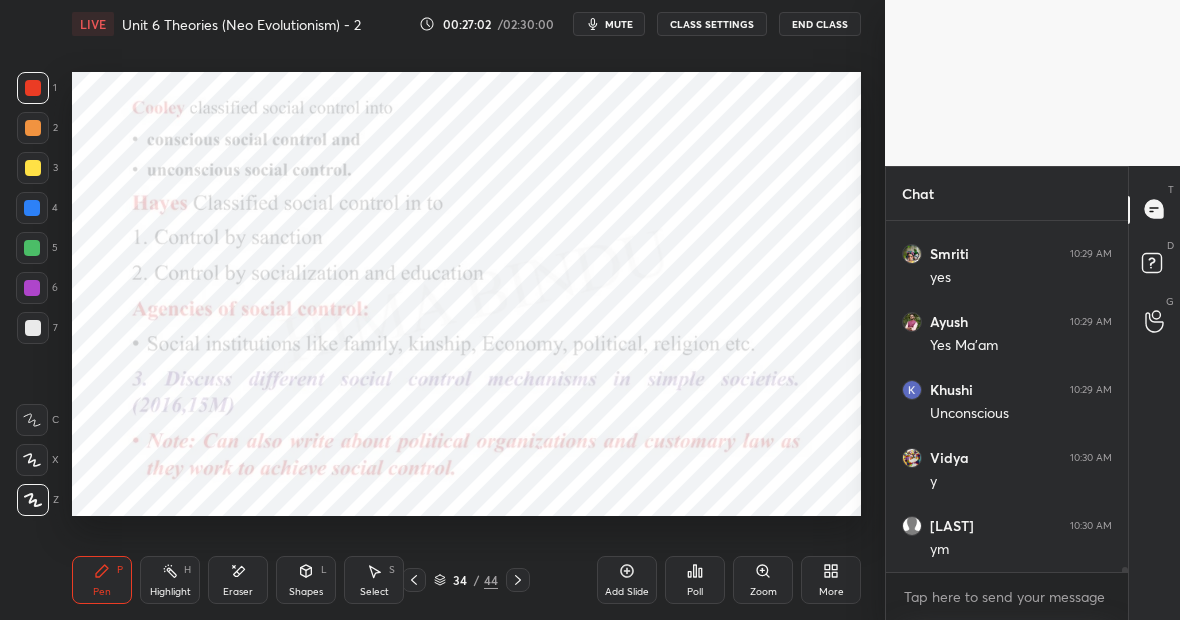 scroll, scrollTop: 24381, scrollLeft: 0, axis: vertical 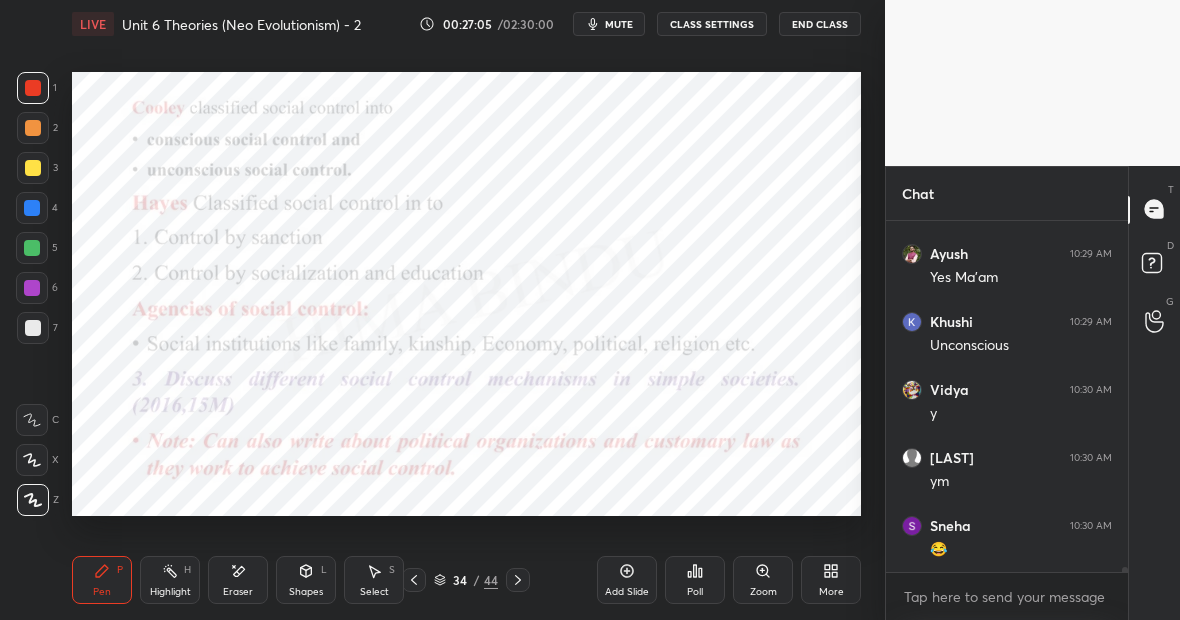 click on "Highlight H" at bounding box center (170, 580) 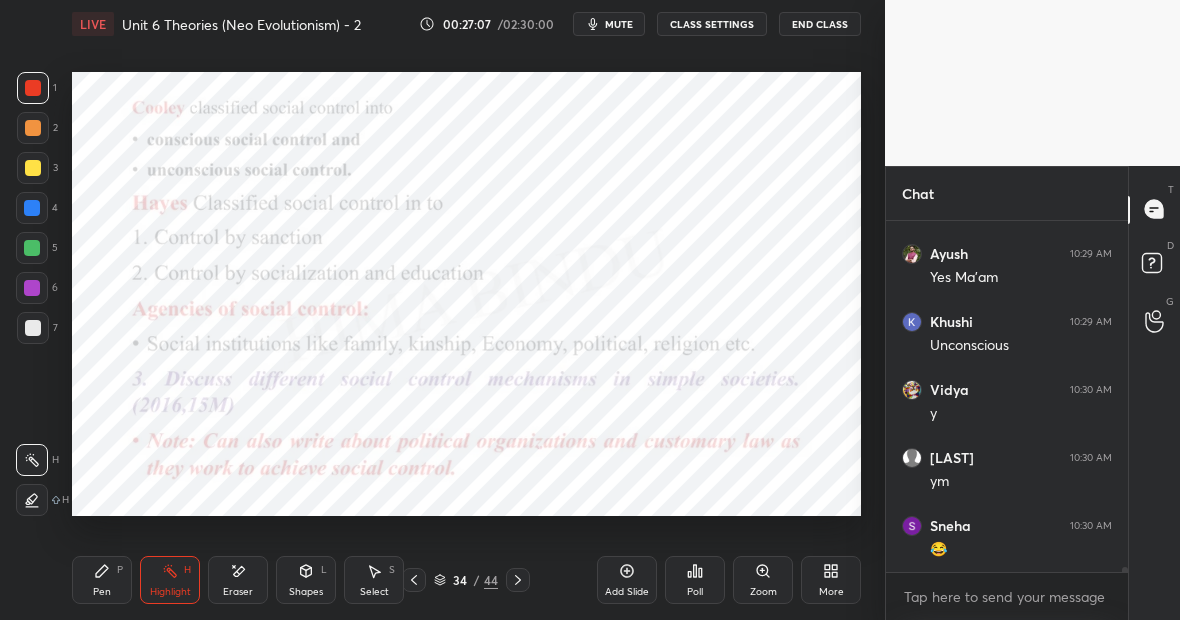 scroll, scrollTop: 24449, scrollLeft: 0, axis: vertical 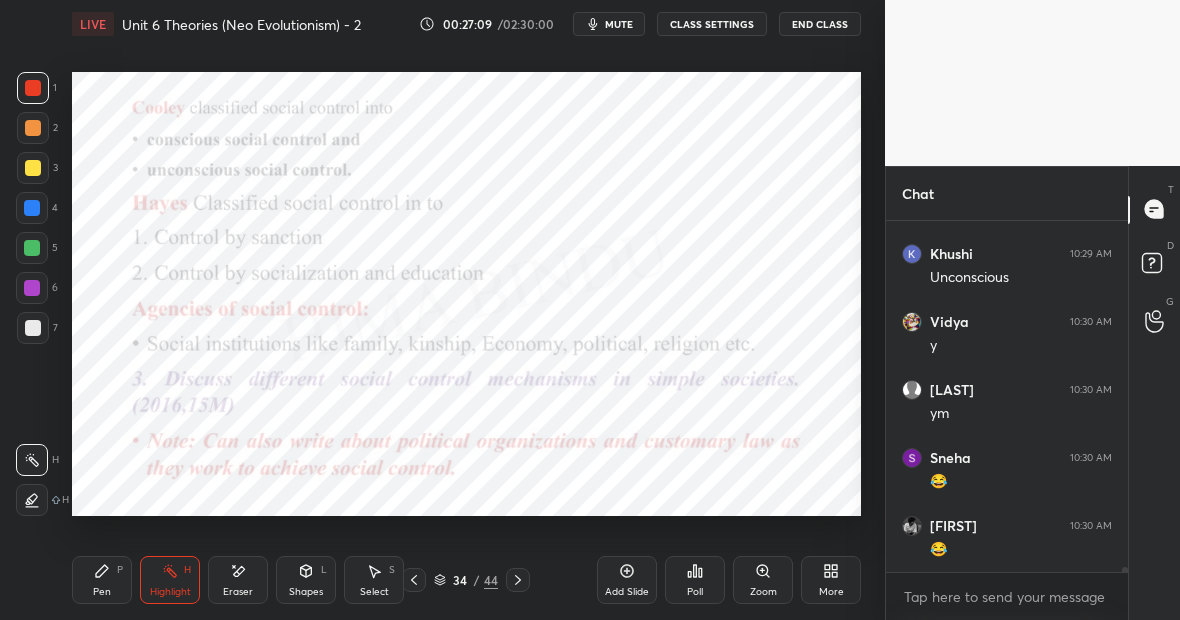 click on "Highlight H" at bounding box center (170, 580) 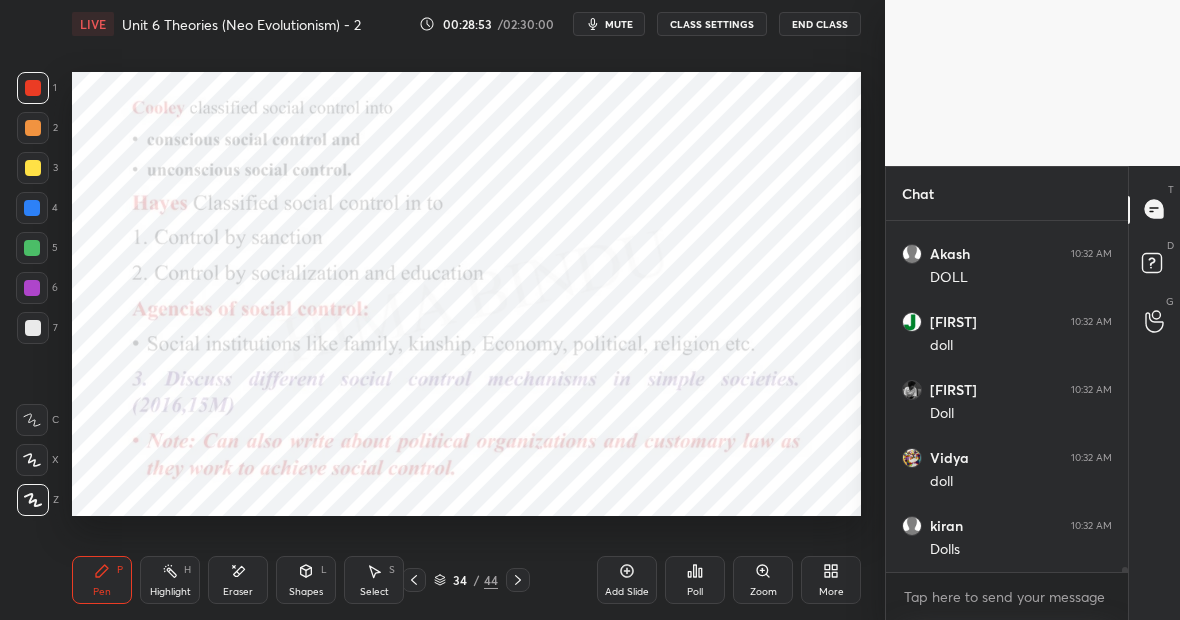 scroll, scrollTop: 26625, scrollLeft: 0, axis: vertical 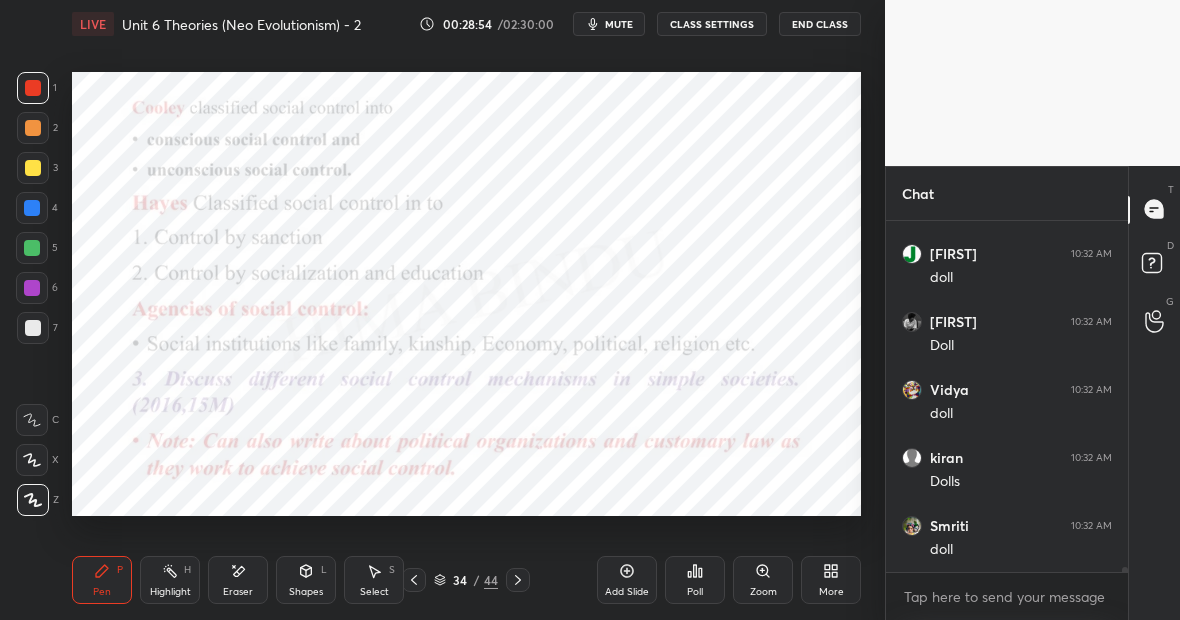 click on "Eraser" at bounding box center [238, 592] 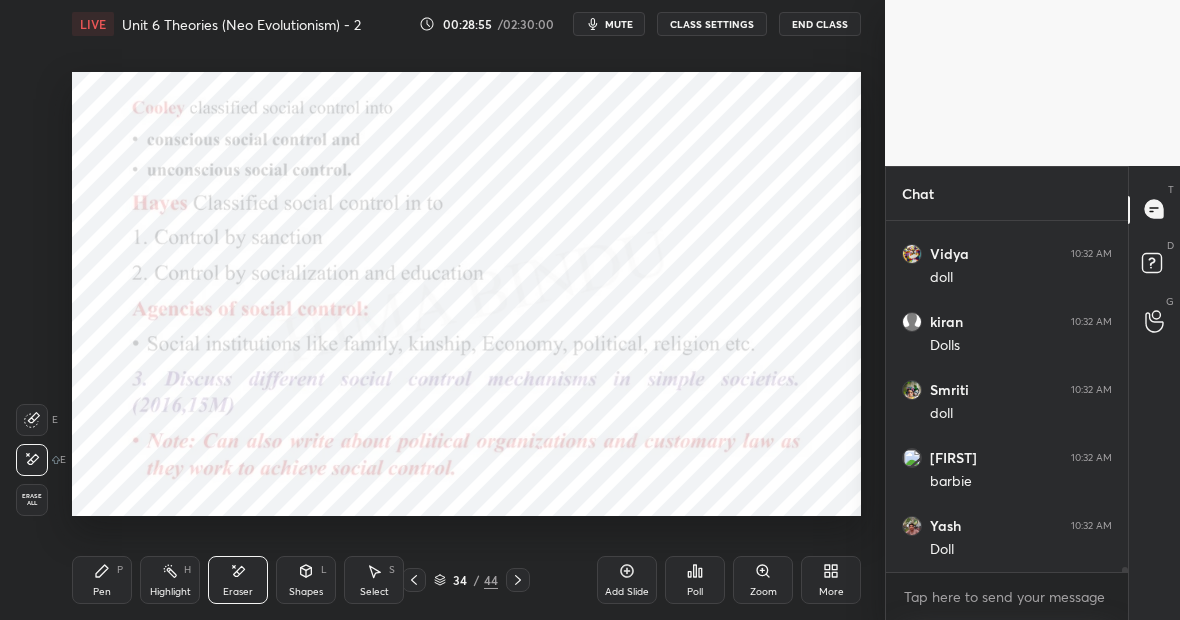 click on "P" at bounding box center [120, 570] 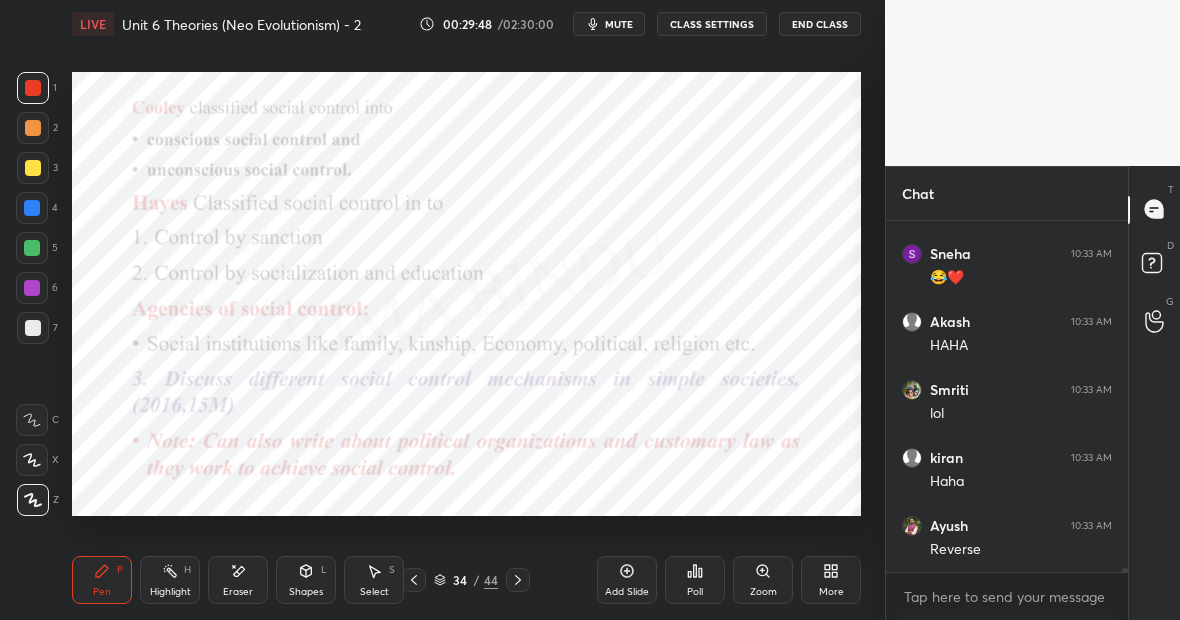 scroll, scrollTop: 27917, scrollLeft: 0, axis: vertical 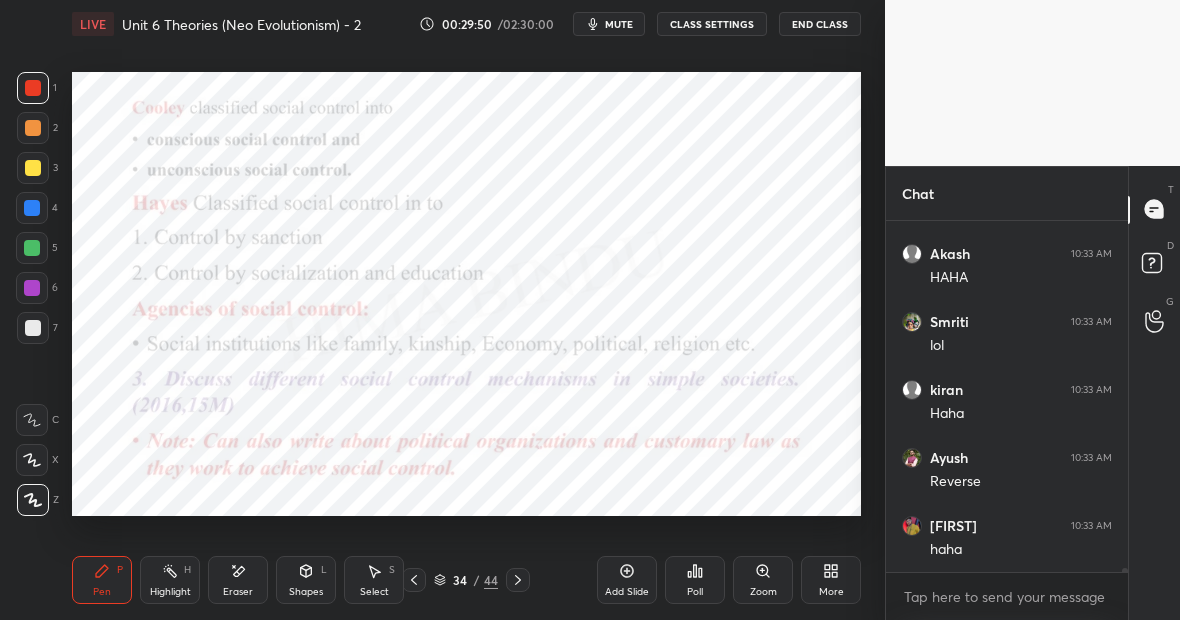 click on "Highlight H" at bounding box center [170, 580] 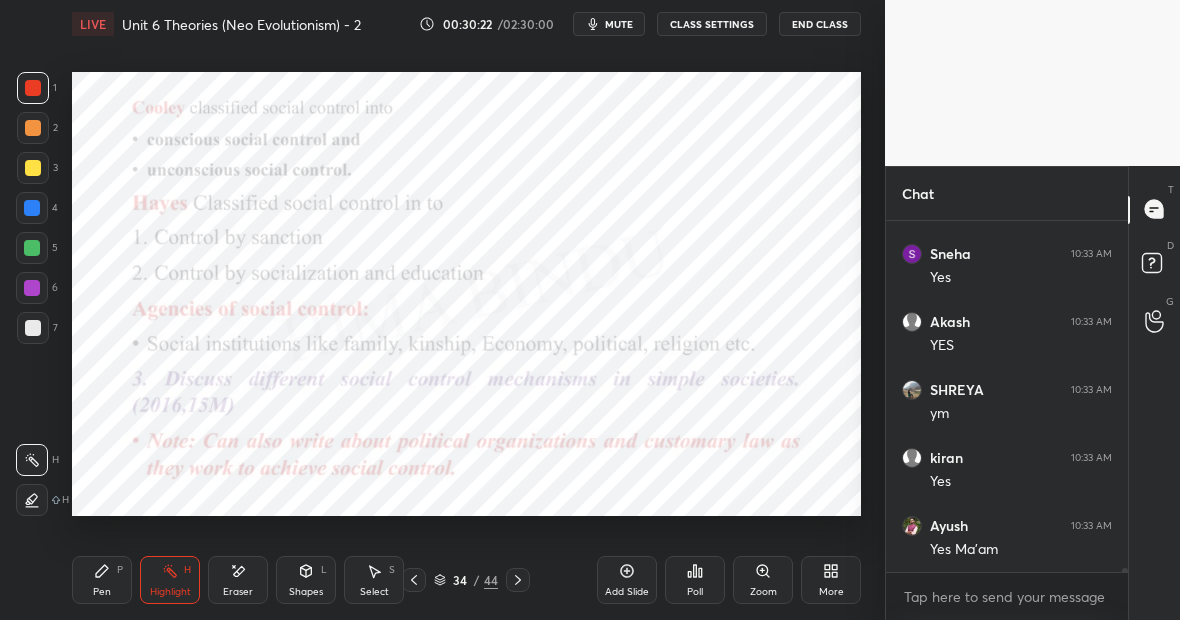 scroll, scrollTop: 28325, scrollLeft: 0, axis: vertical 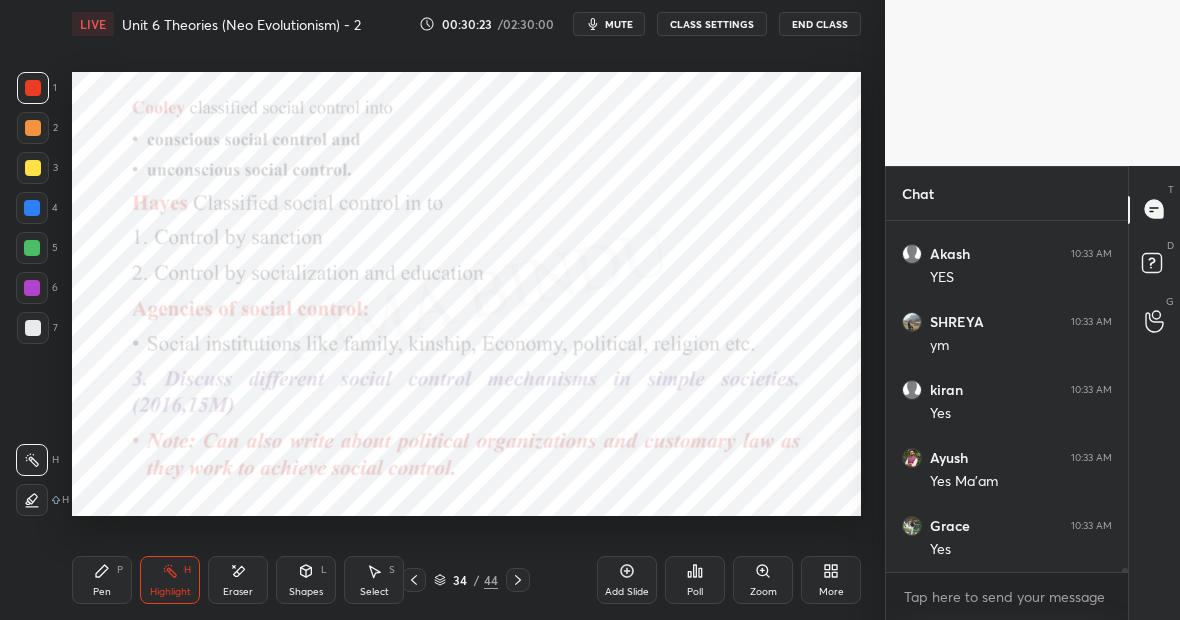 click on "Pen P" at bounding box center [102, 580] 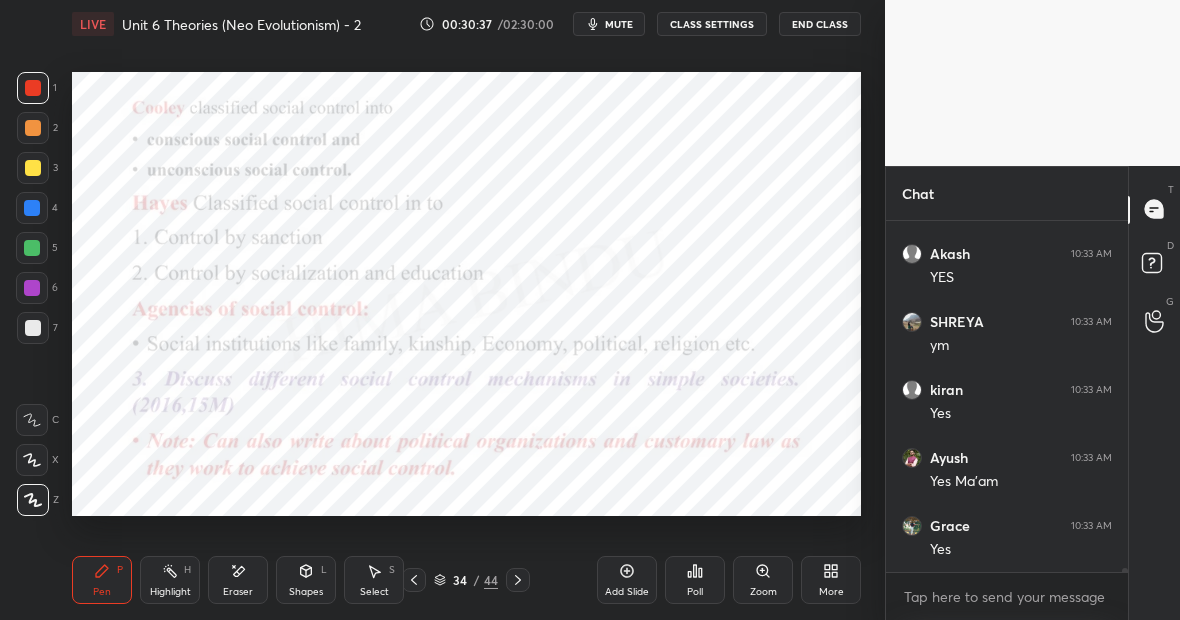 scroll, scrollTop: 28393, scrollLeft: 0, axis: vertical 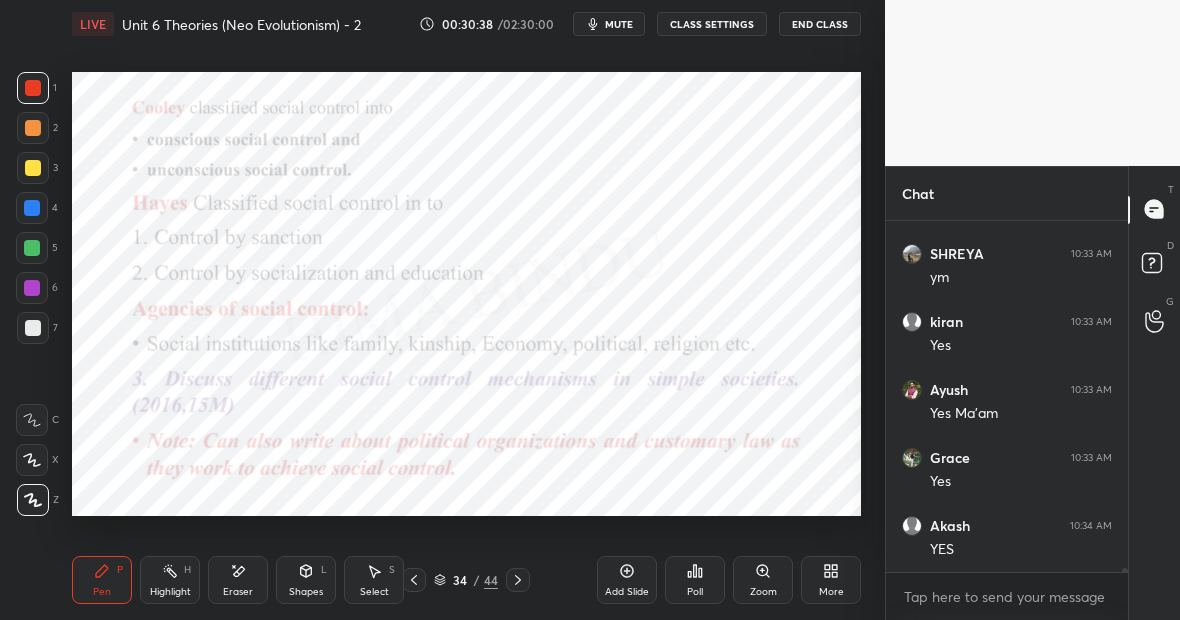 click on "Highlight H" at bounding box center [170, 580] 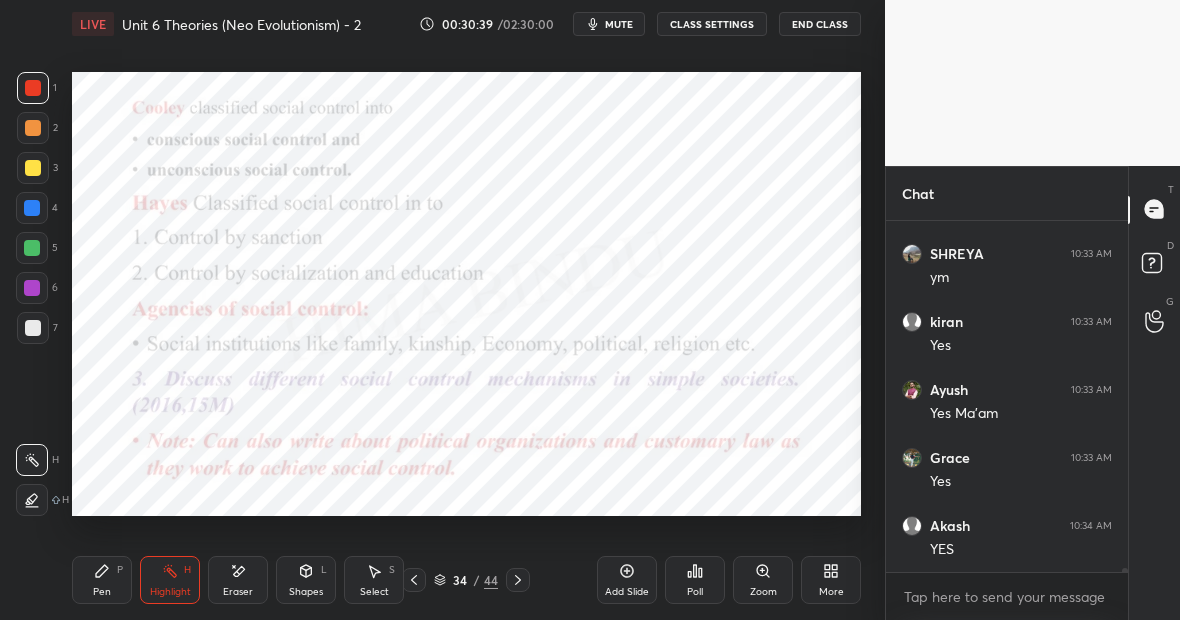 scroll, scrollTop: 28461, scrollLeft: 0, axis: vertical 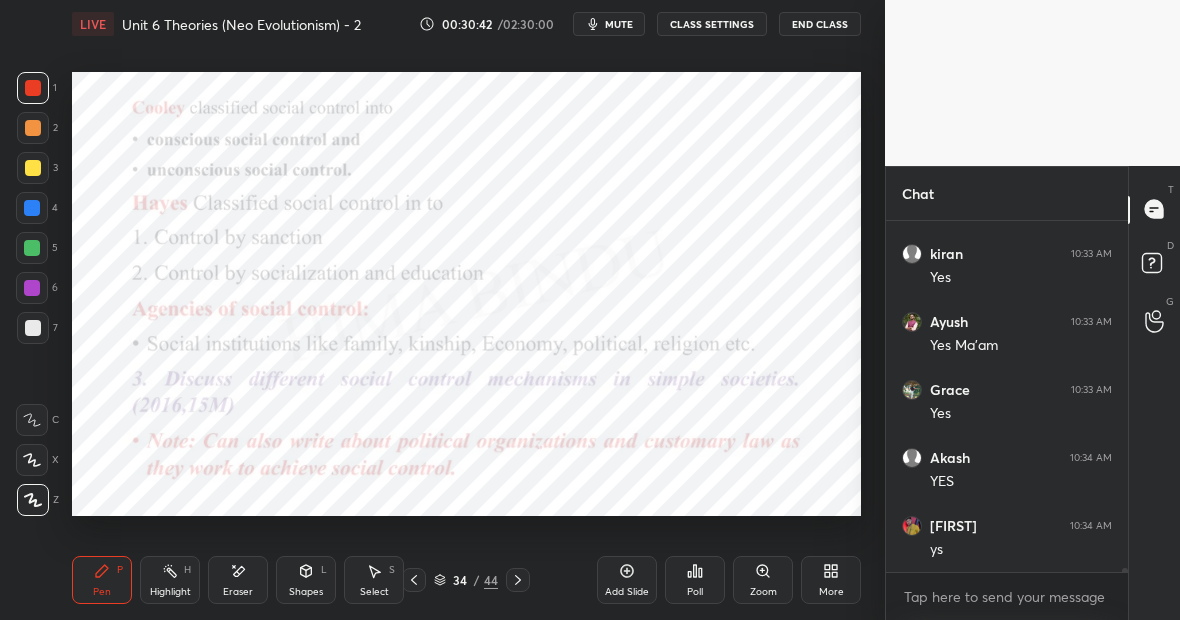 click on "Pen P" at bounding box center (102, 580) 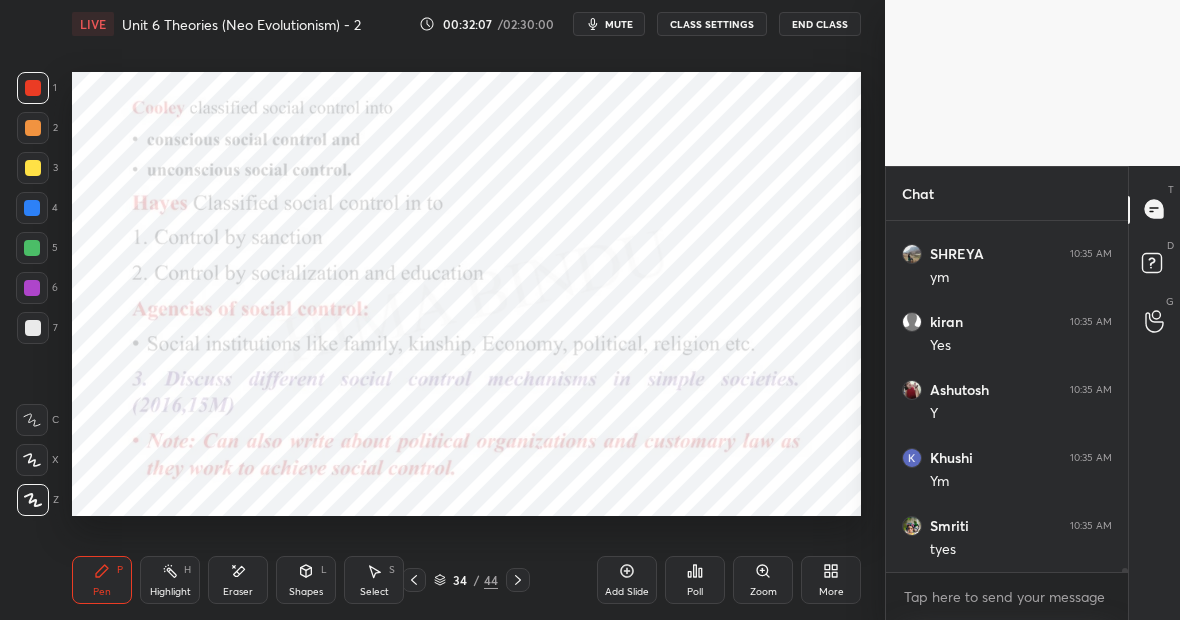 scroll, scrollTop: 29433, scrollLeft: 0, axis: vertical 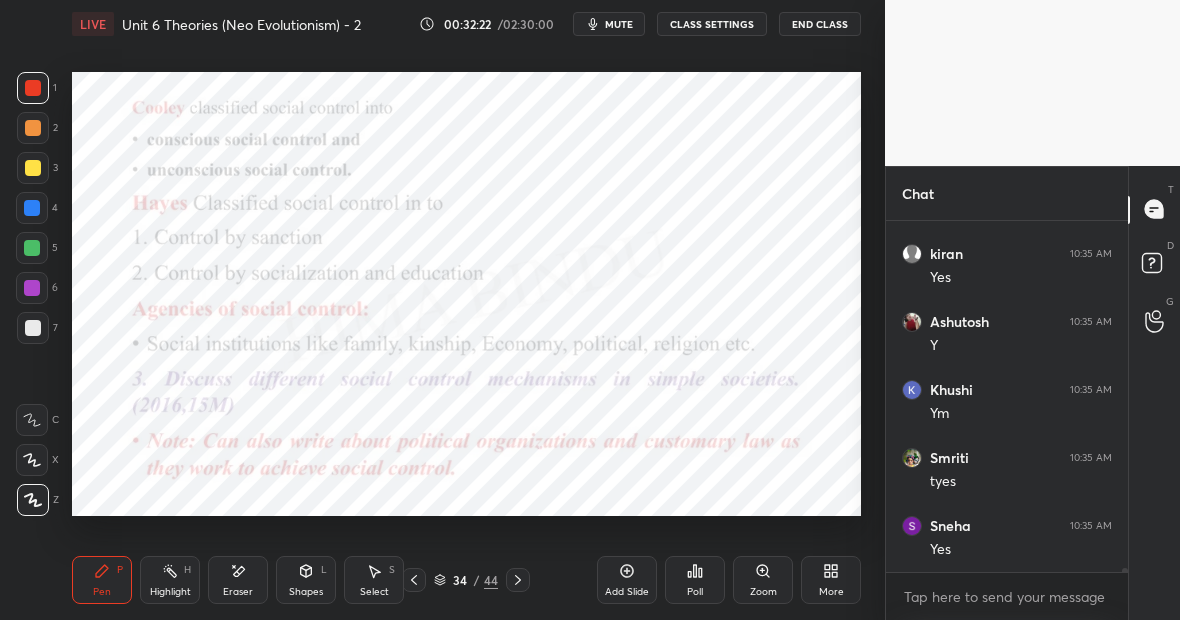 click at bounding box center (32, 208) 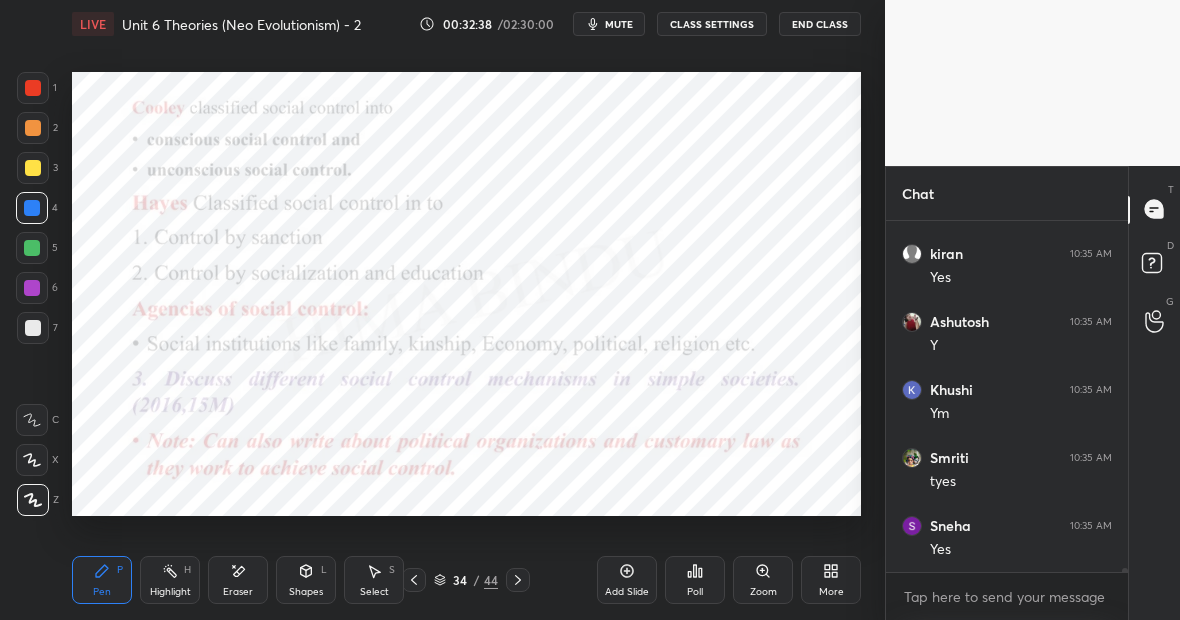 click on "Setting up your live class Poll for   secs No correct answer Start poll" at bounding box center [466, 294] 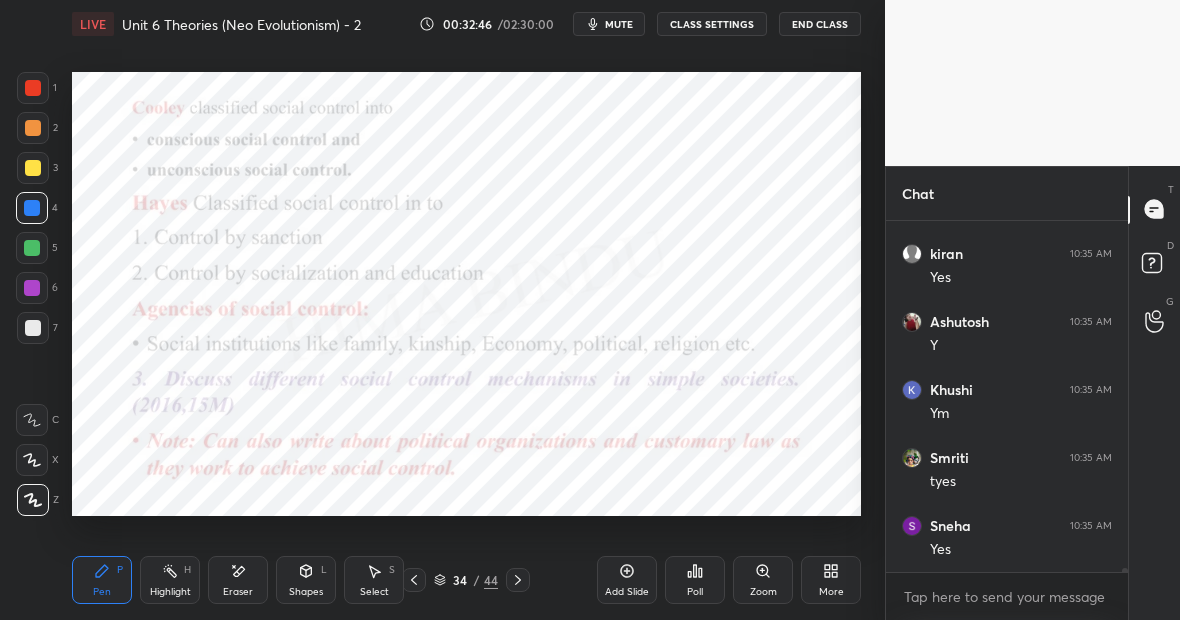 click on "Highlight H" at bounding box center [170, 580] 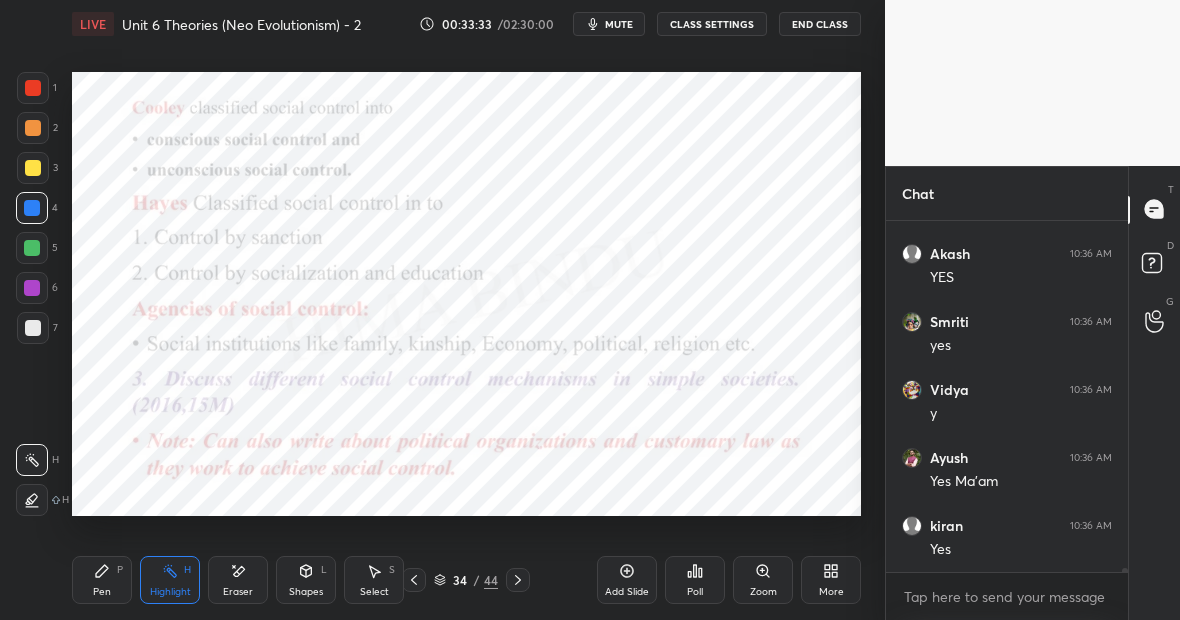 scroll, scrollTop: 29997, scrollLeft: 0, axis: vertical 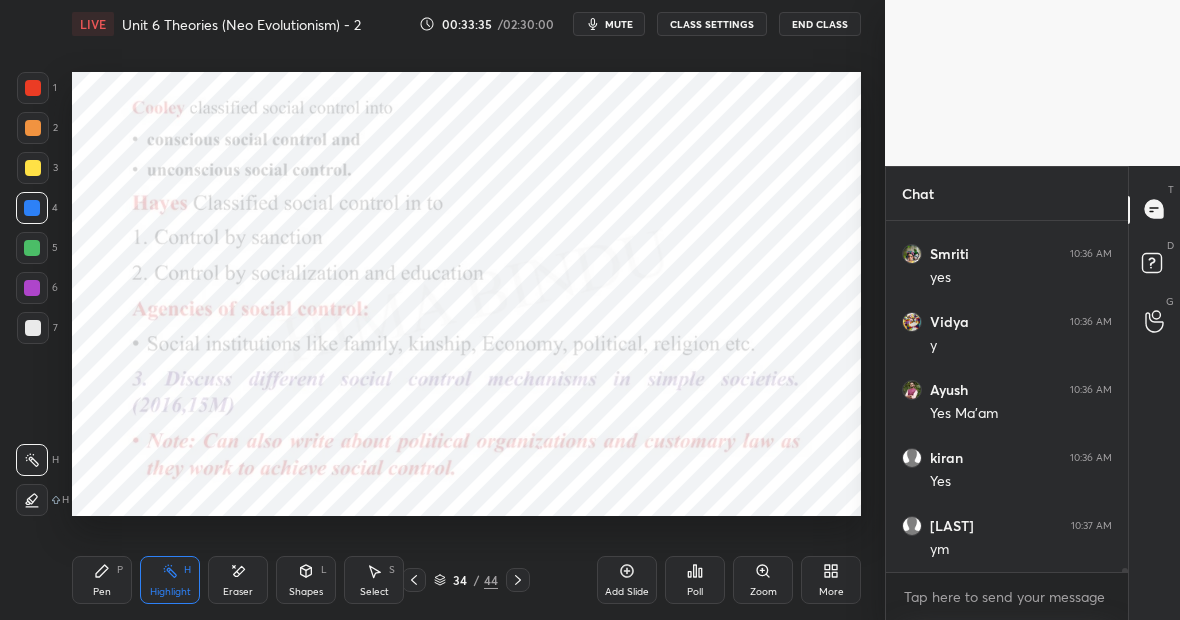 click on "Highlight H" at bounding box center (170, 580) 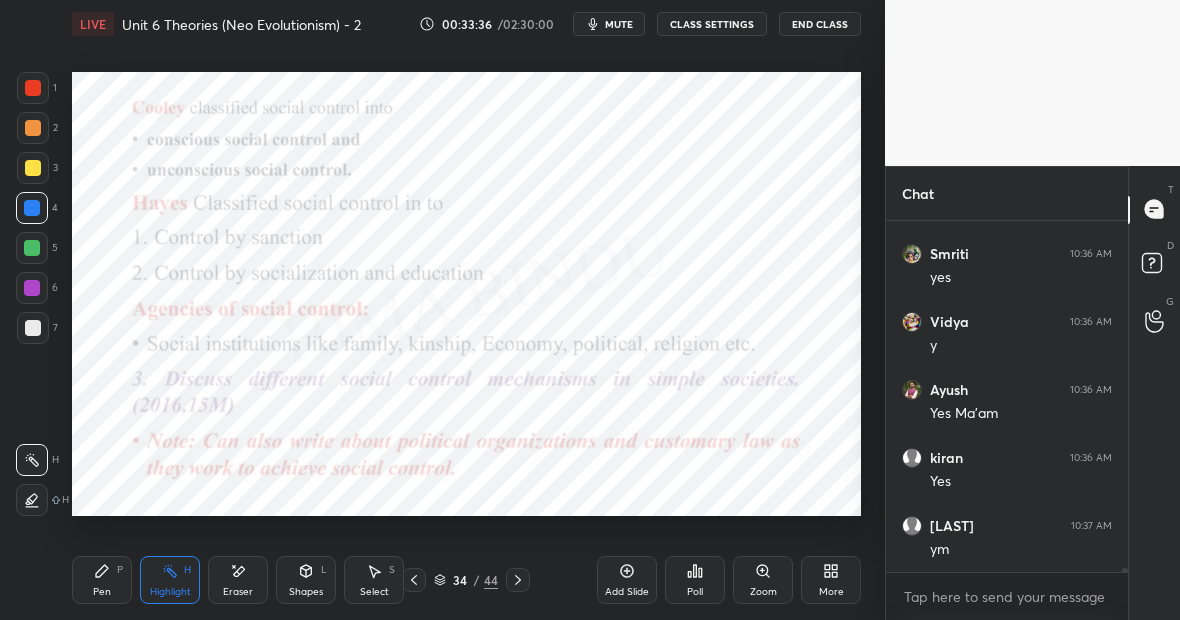 click on "P" at bounding box center (120, 570) 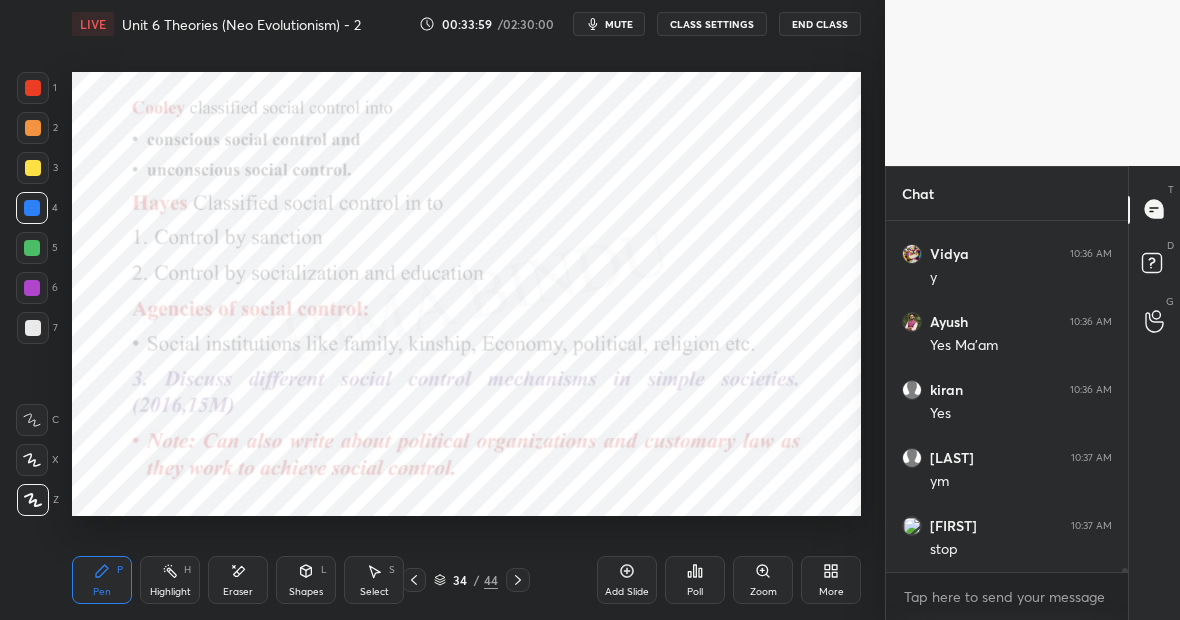 scroll, scrollTop: 30133, scrollLeft: 0, axis: vertical 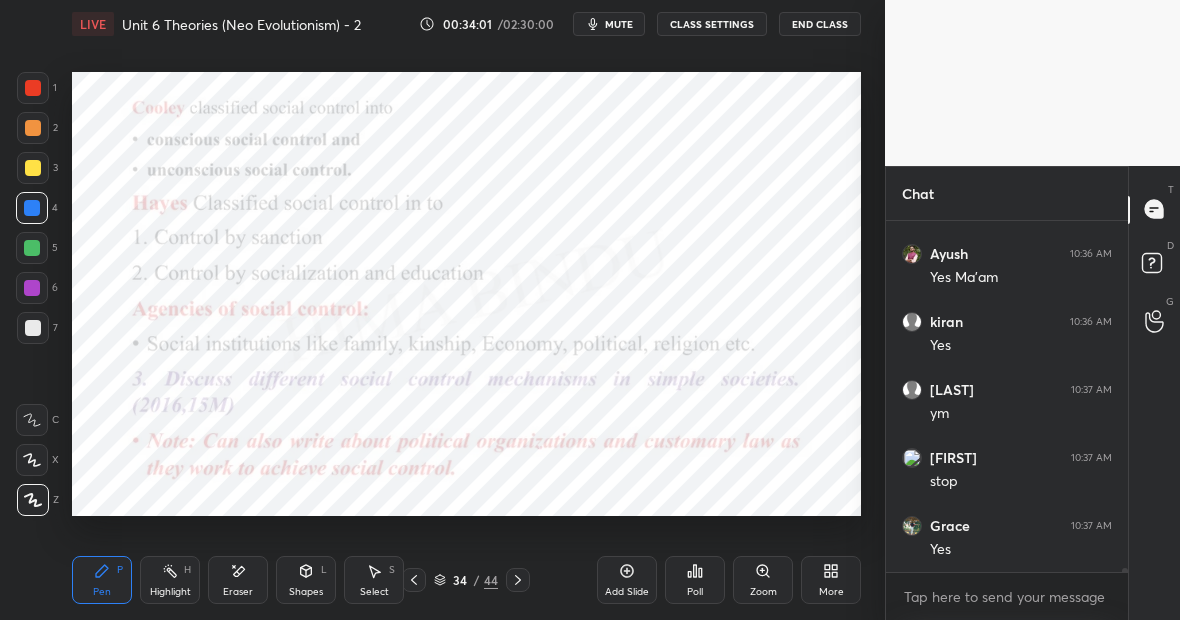 click on "Eraser" at bounding box center (238, 580) 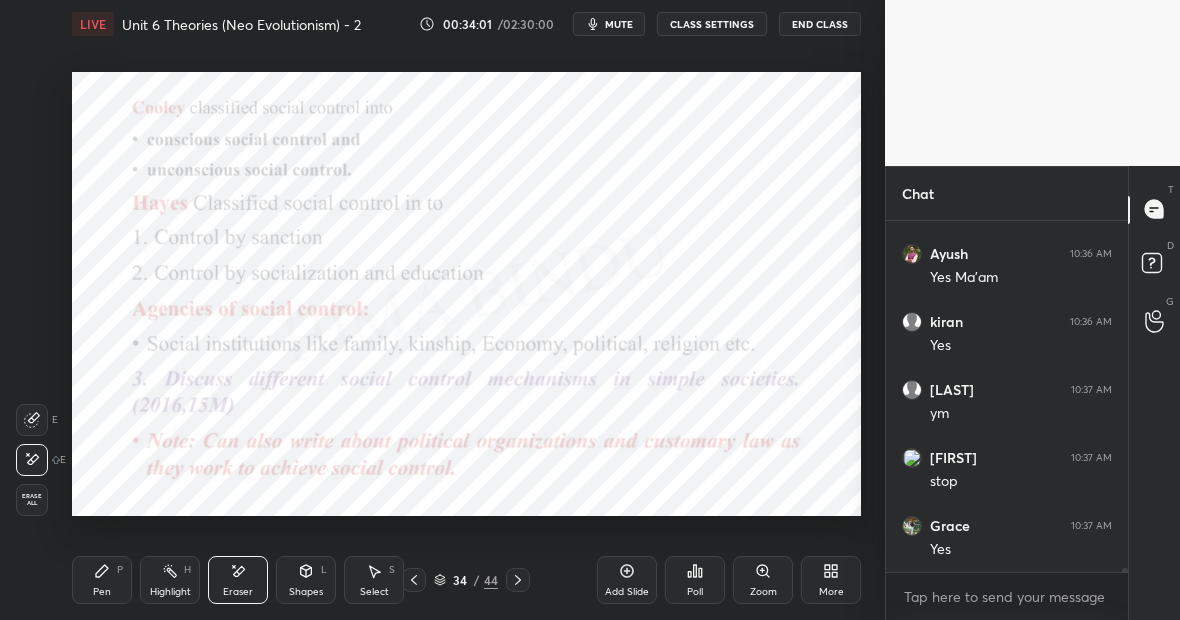 scroll, scrollTop: 30201, scrollLeft: 0, axis: vertical 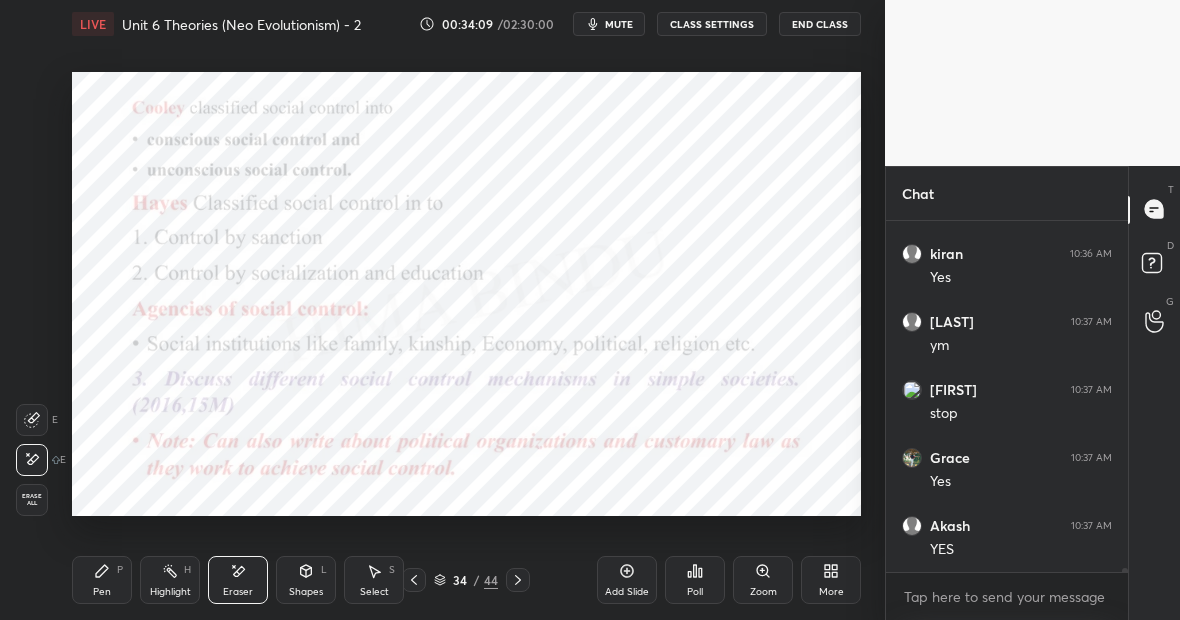 click on "Highlight H" at bounding box center [170, 580] 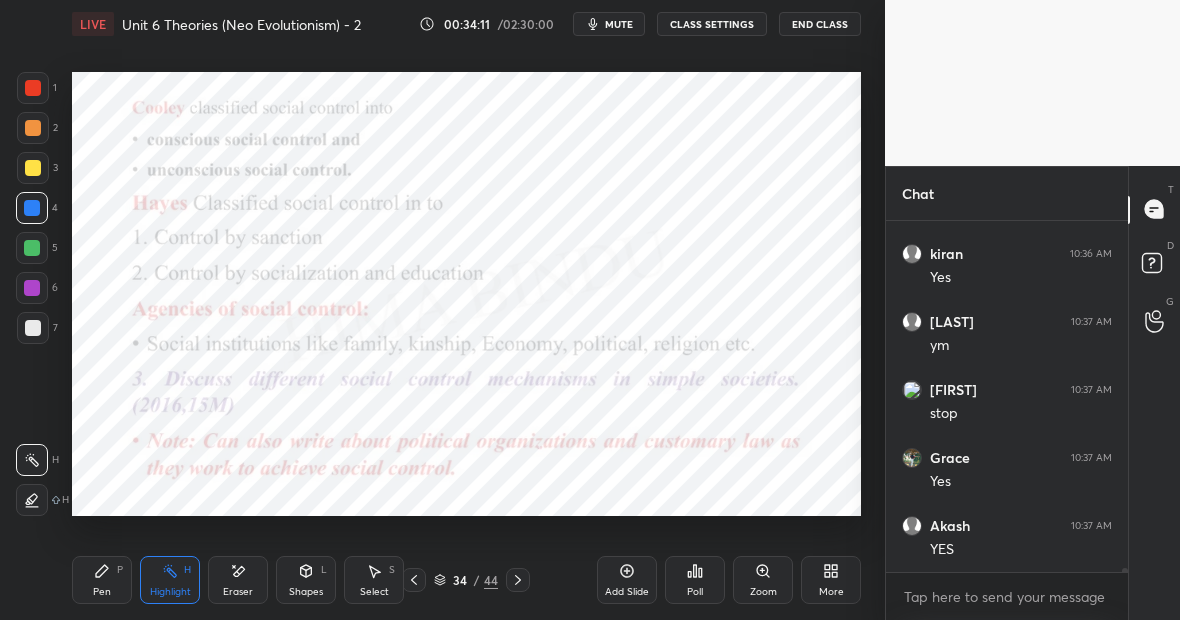 click on "Eraser" at bounding box center [238, 580] 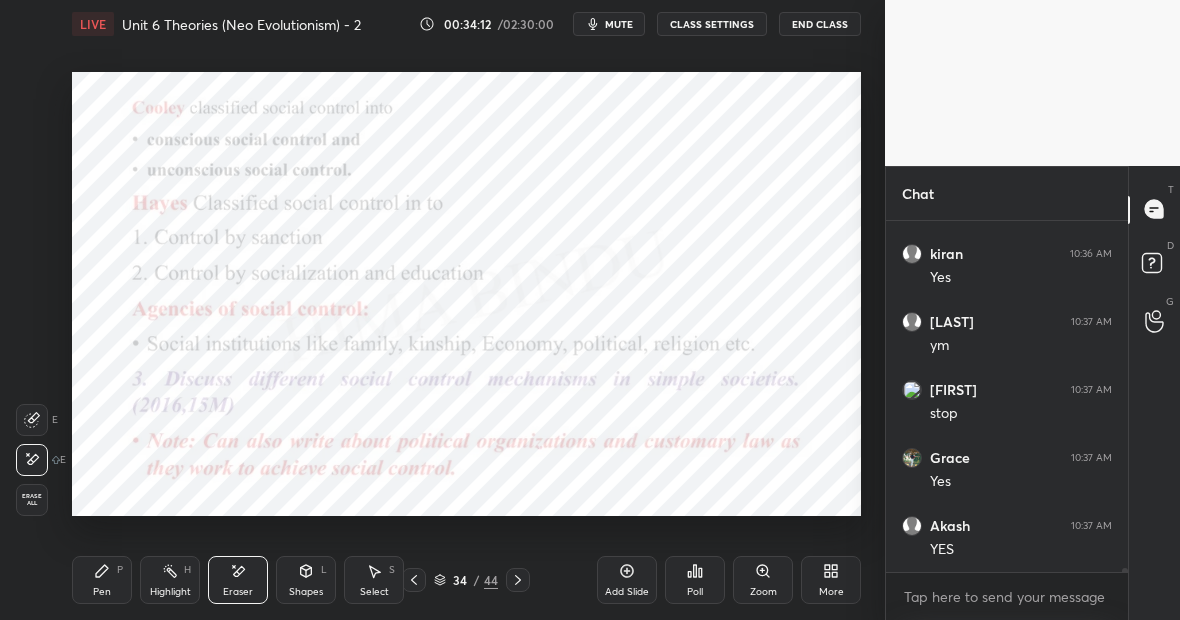 scroll, scrollTop: 30269, scrollLeft: 0, axis: vertical 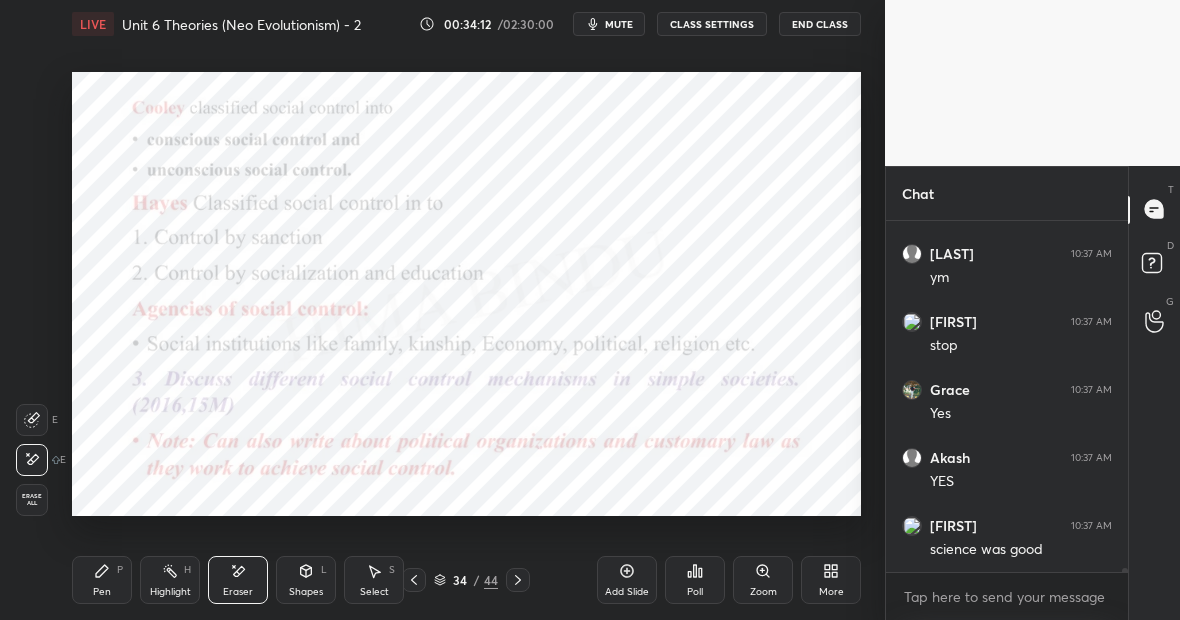 click on "Pen P" at bounding box center (102, 580) 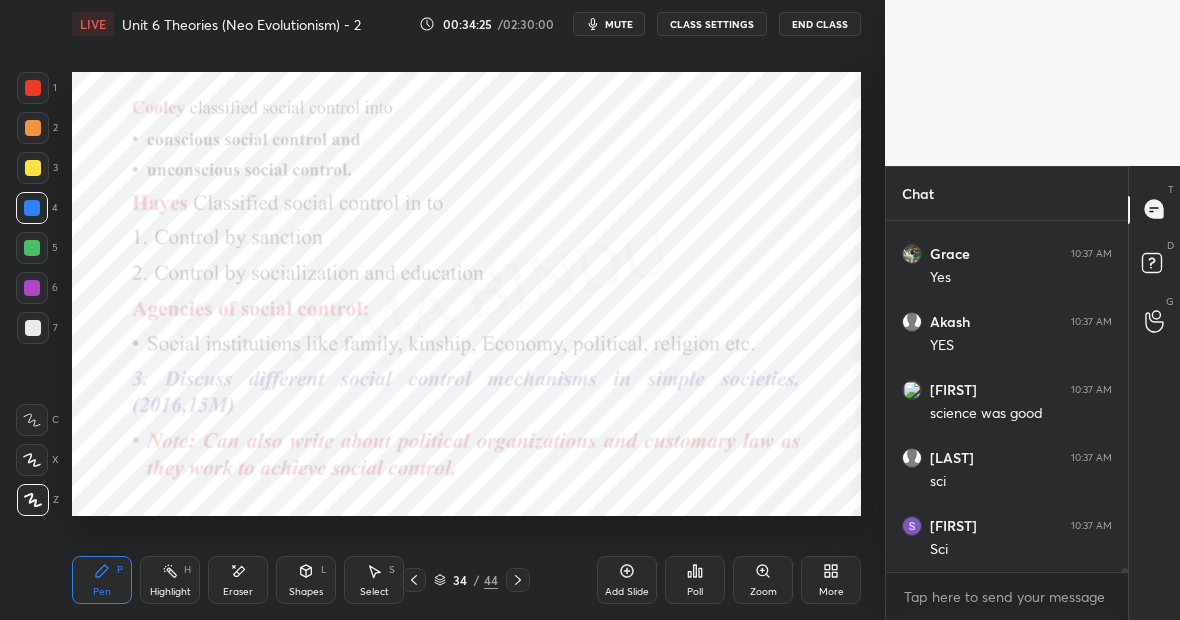 scroll, scrollTop: 30425, scrollLeft: 0, axis: vertical 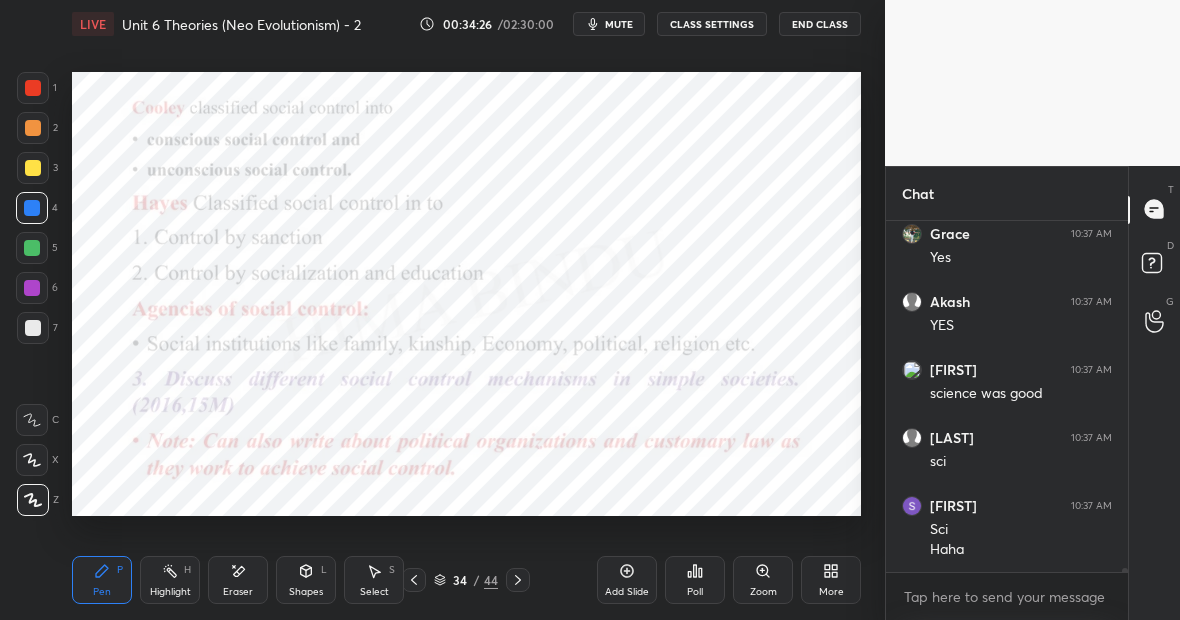 click on "Highlight H" at bounding box center [170, 580] 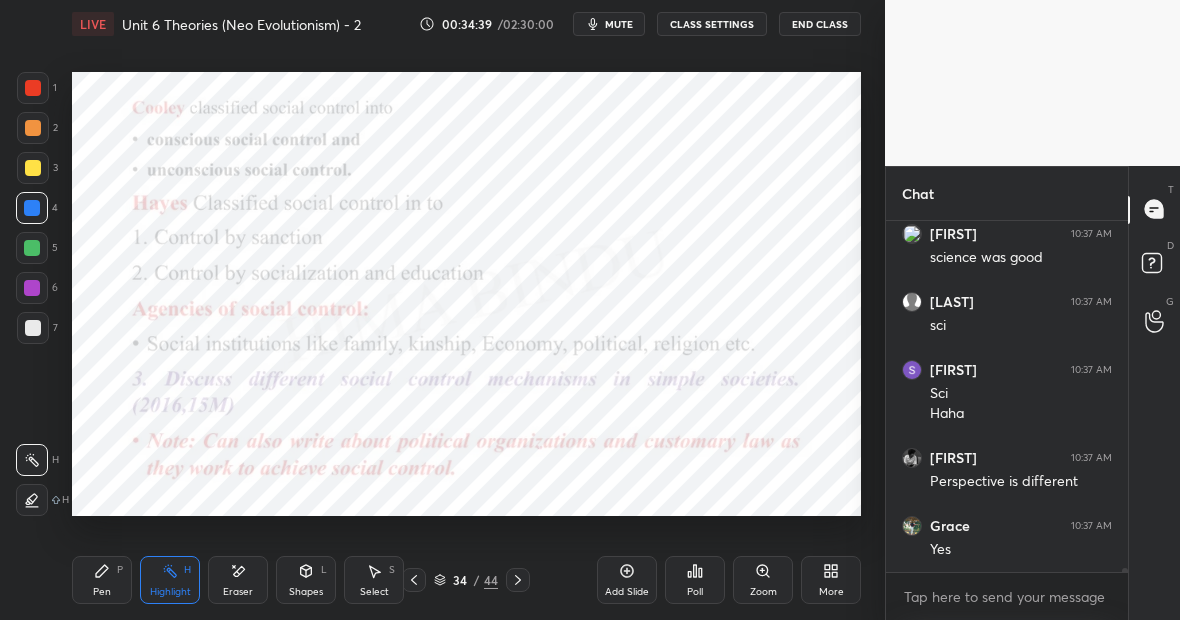 scroll, scrollTop: 30629, scrollLeft: 0, axis: vertical 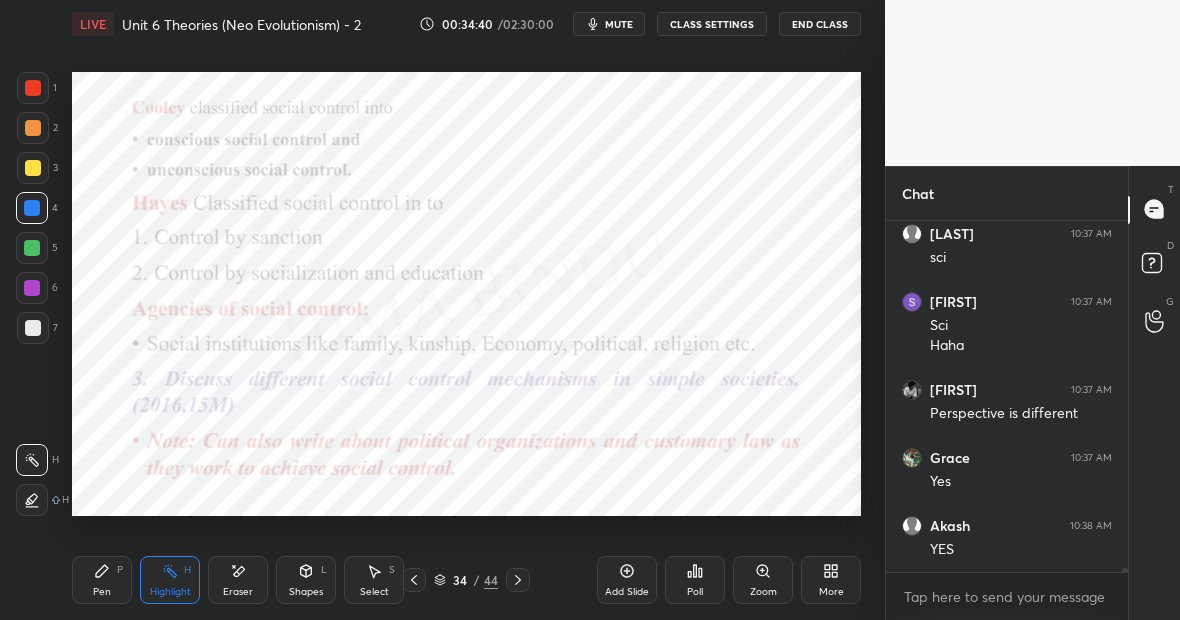 click on "Pen P" at bounding box center (102, 580) 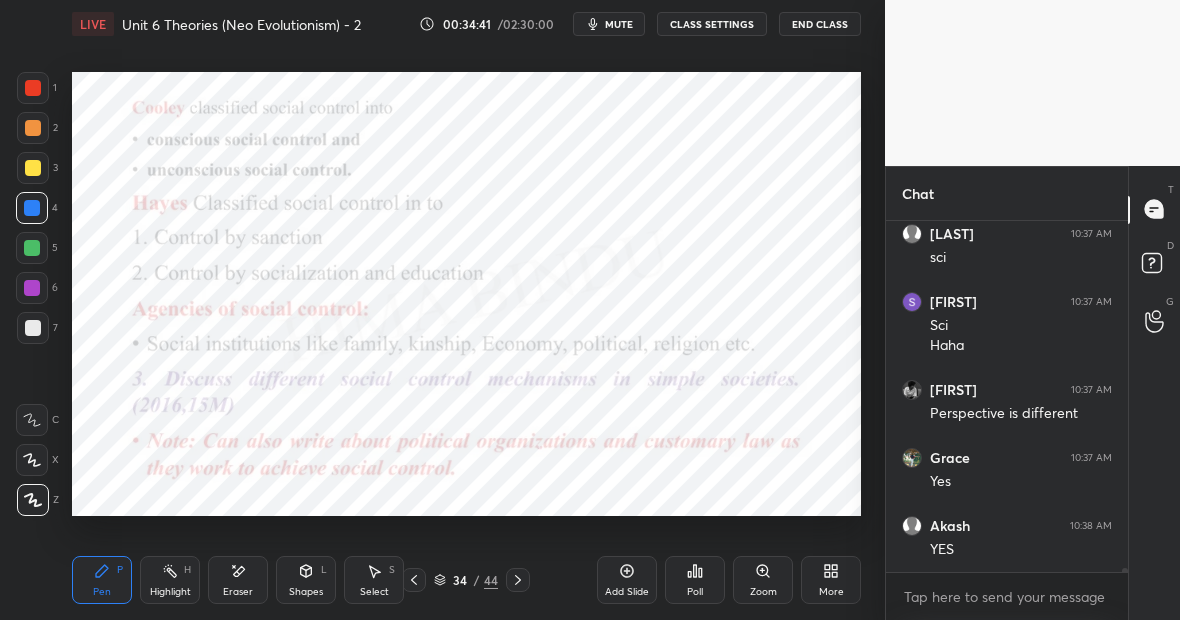 scroll, scrollTop: 30697, scrollLeft: 0, axis: vertical 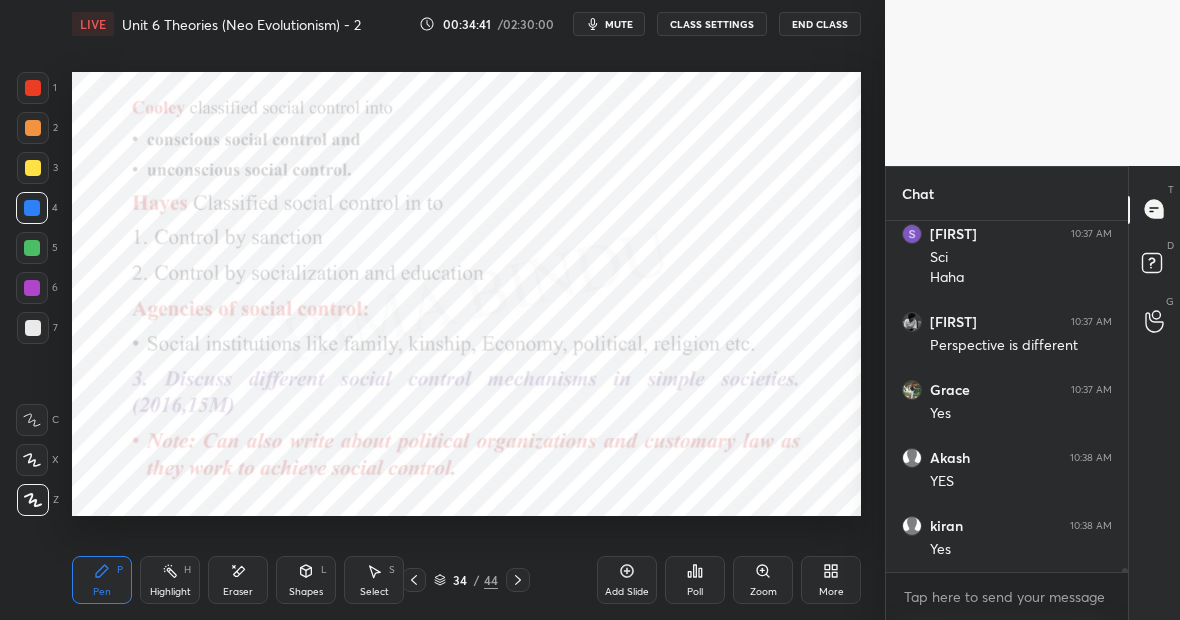 click at bounding box center [33, 88] 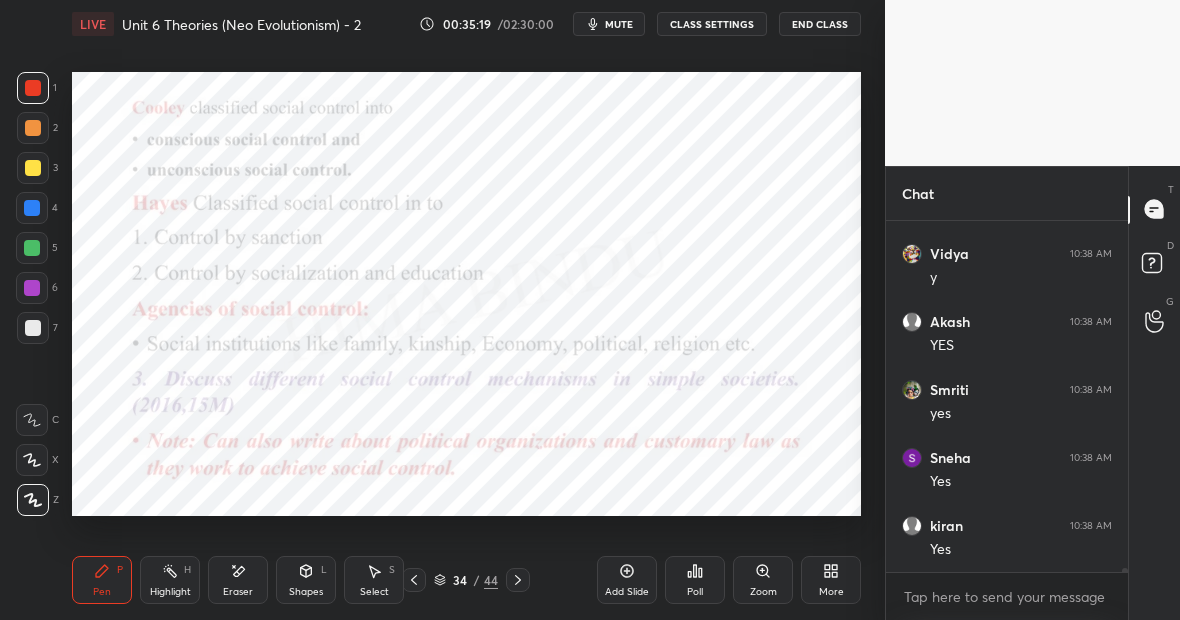 scroll, scrollTop: 31599, scrollLeft: 0, axis: vertical 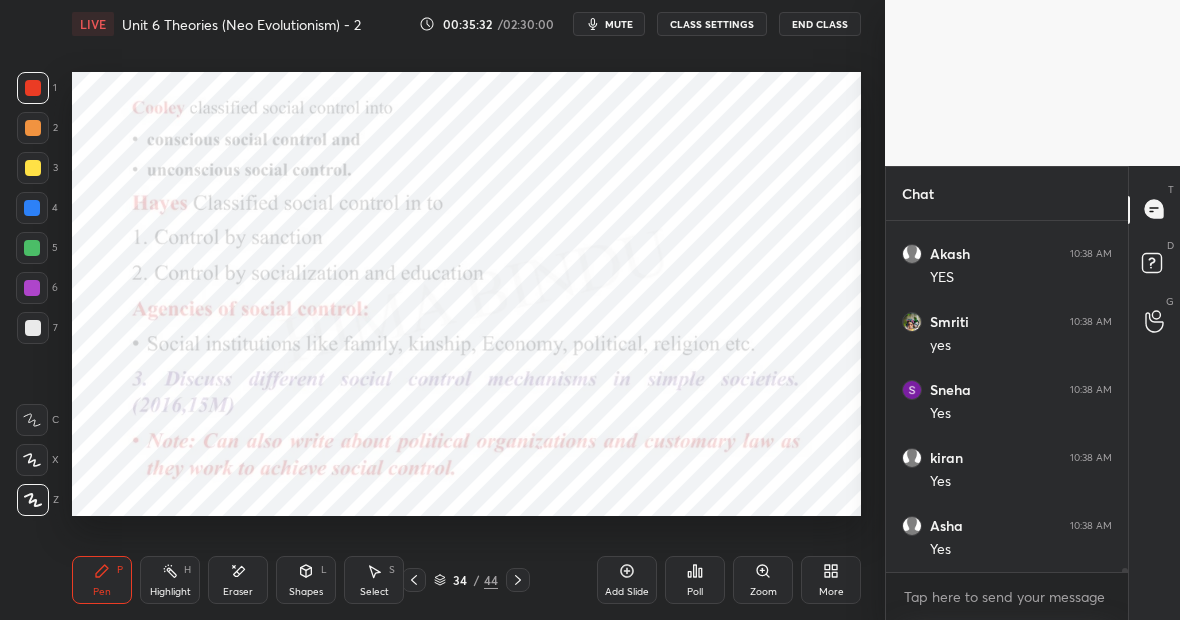 click at bounding box center [32, 208] 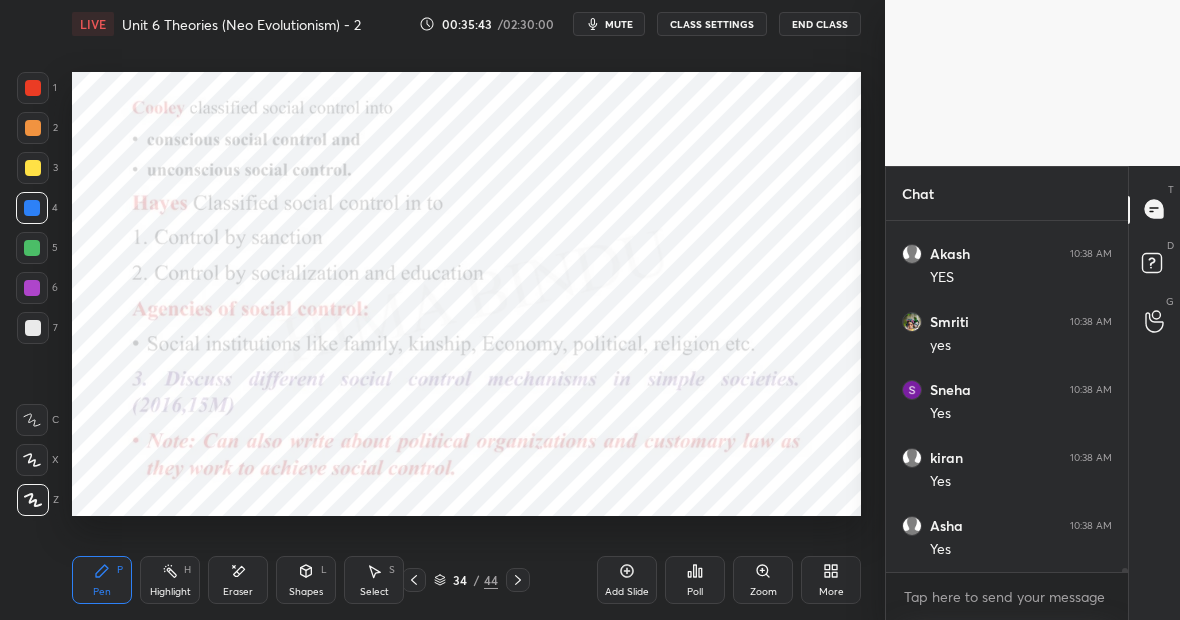 click on "Highlight H" at bounding box center (170, 580) 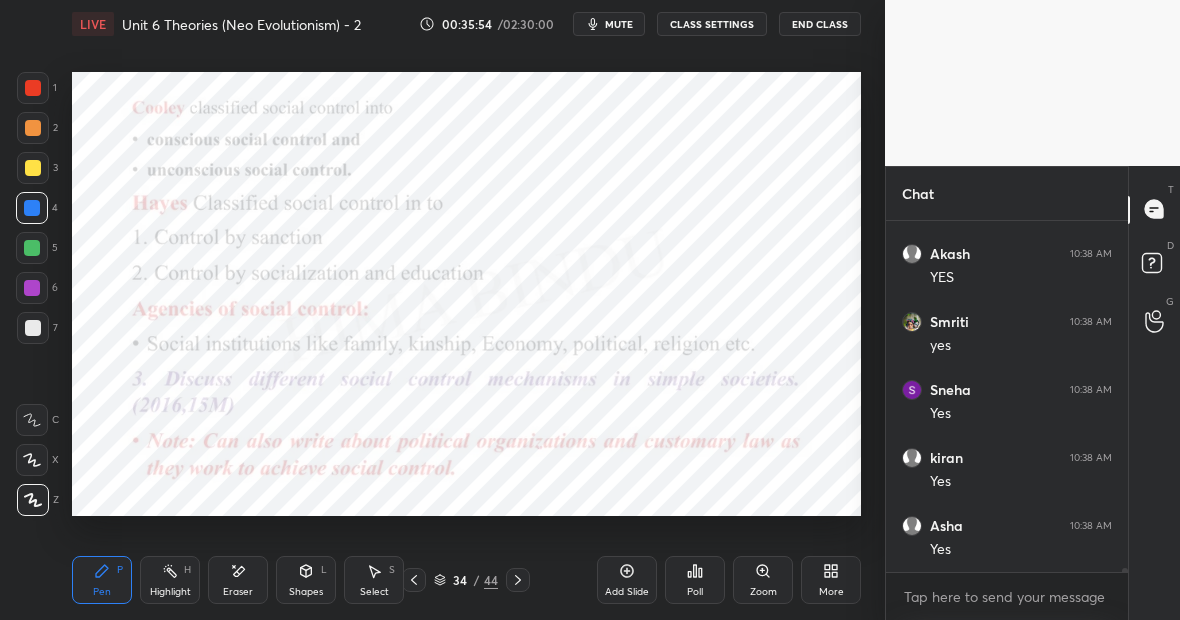 click at bounding box center (32, 248) 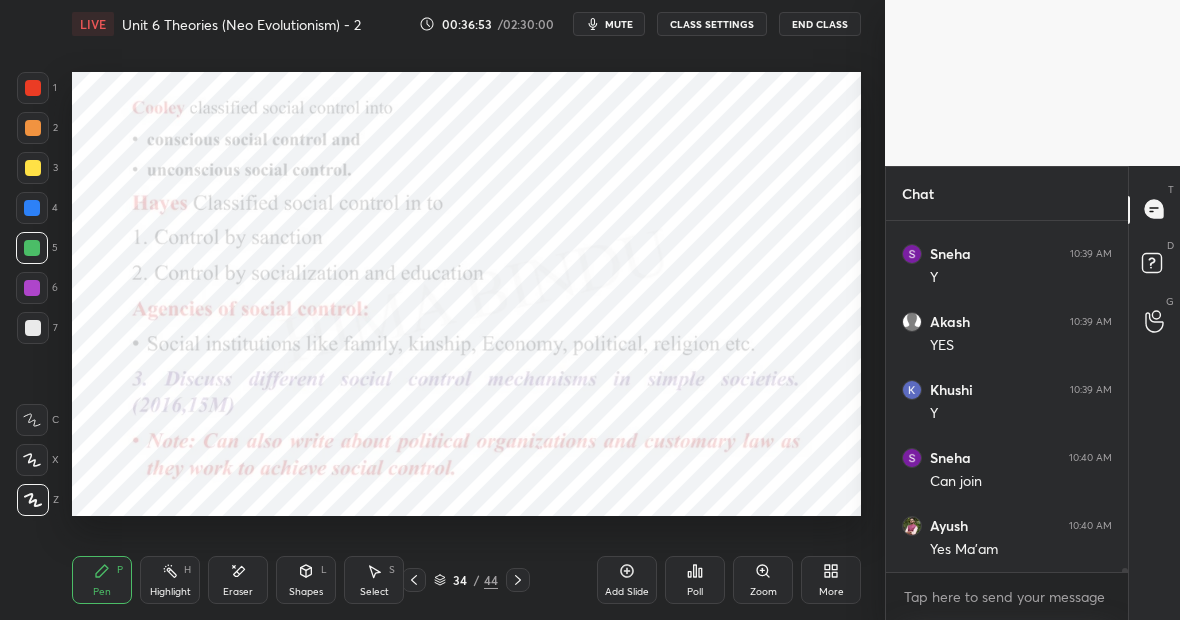 scroll, scrollTop: 32143, scrollLeft: 0, axis: vertical 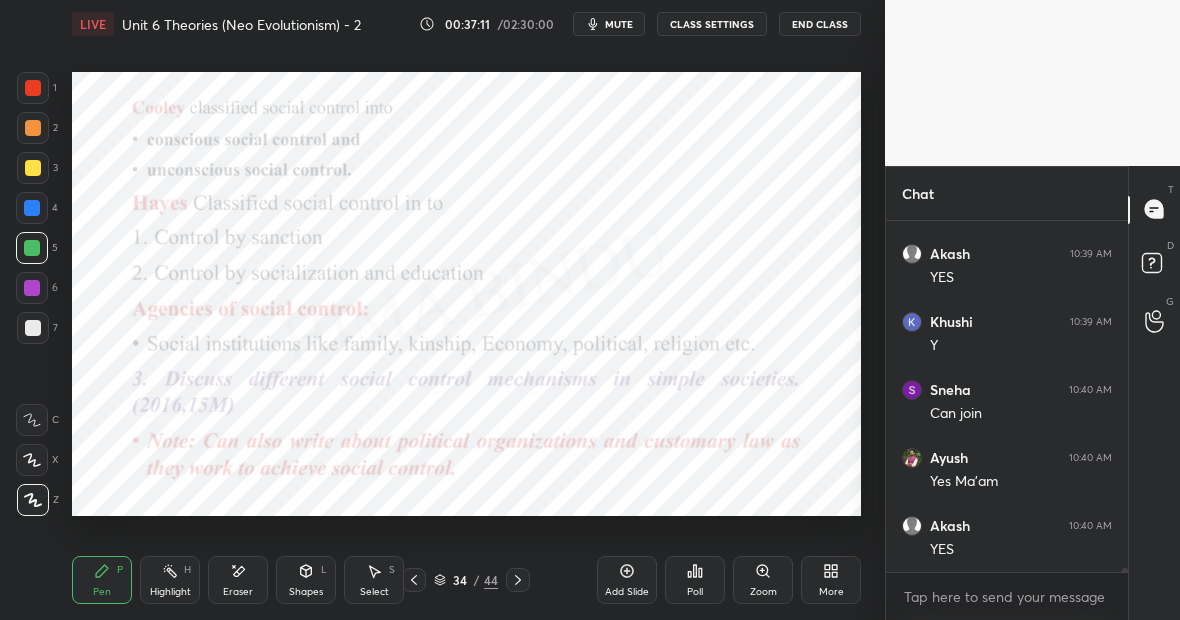 click at bounding box center (32, 208) 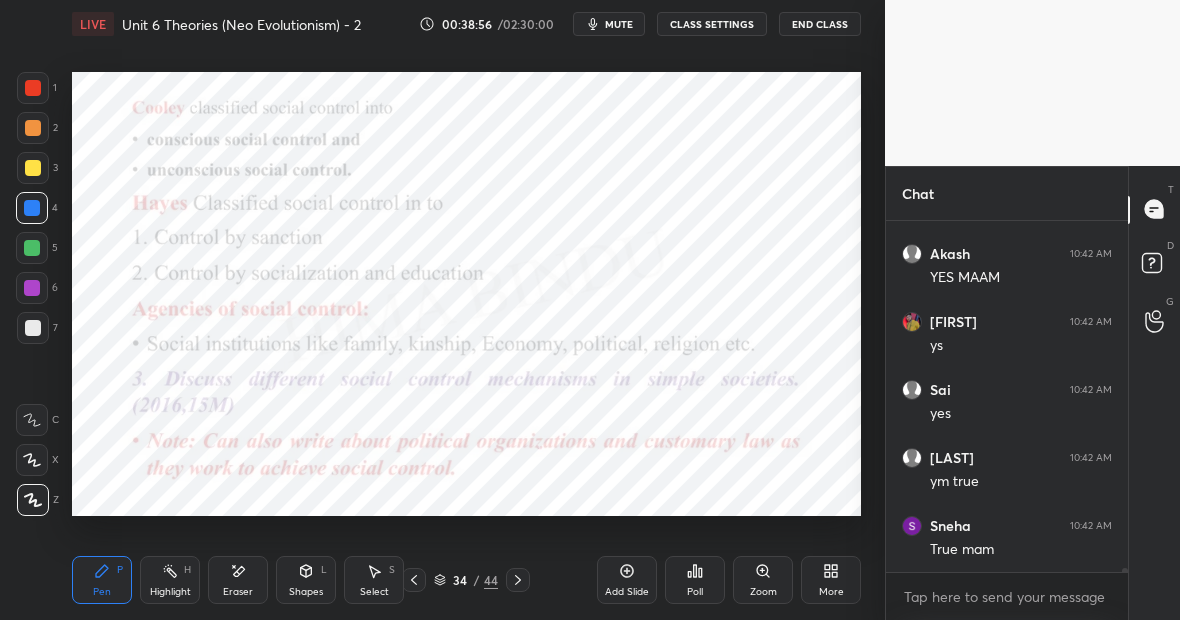 scroll, scrollTop: 33639, scrollLeft: 0, axis: vertical 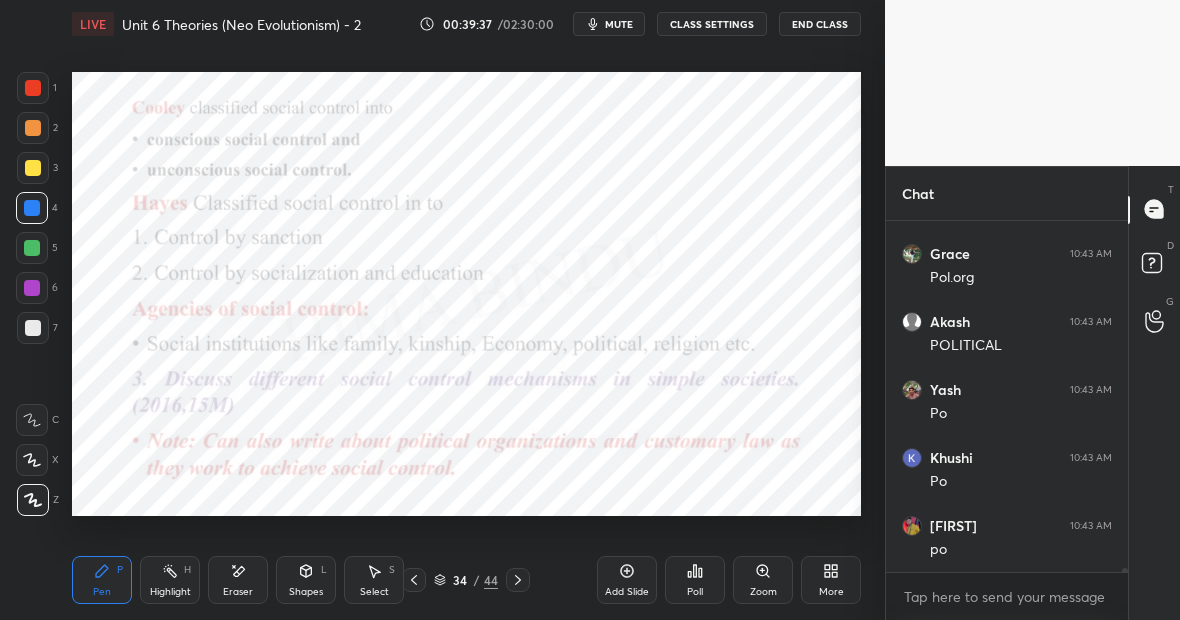 click 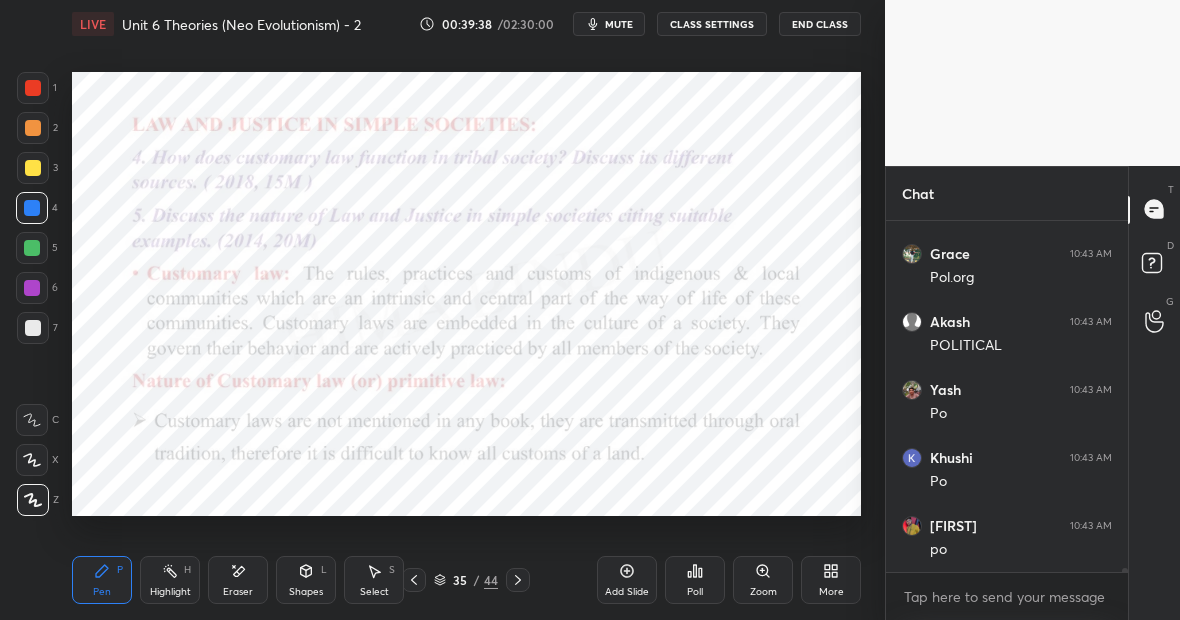 scroll, scrollTop: 34183, scrollLeft: 0, axis: vertical 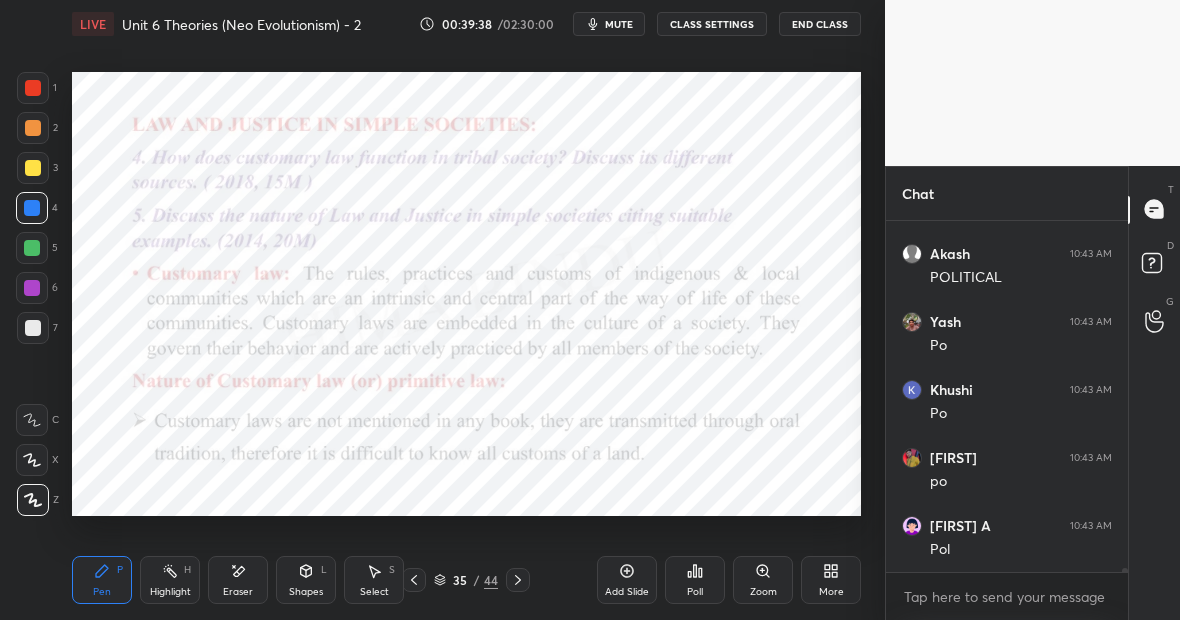 click 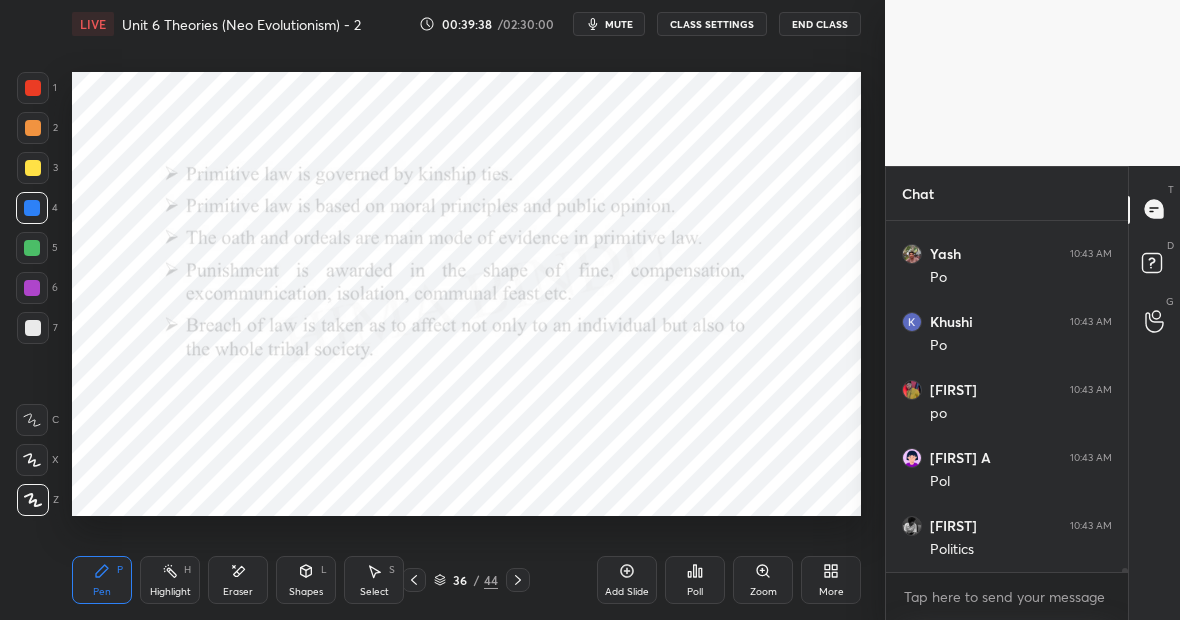 click 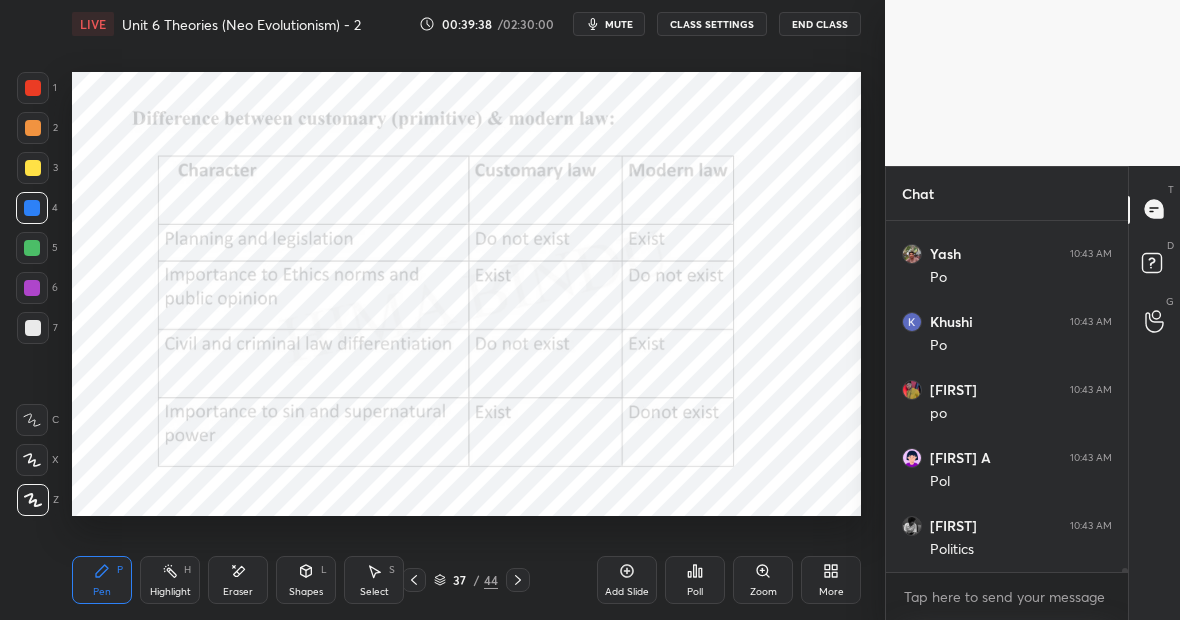 click 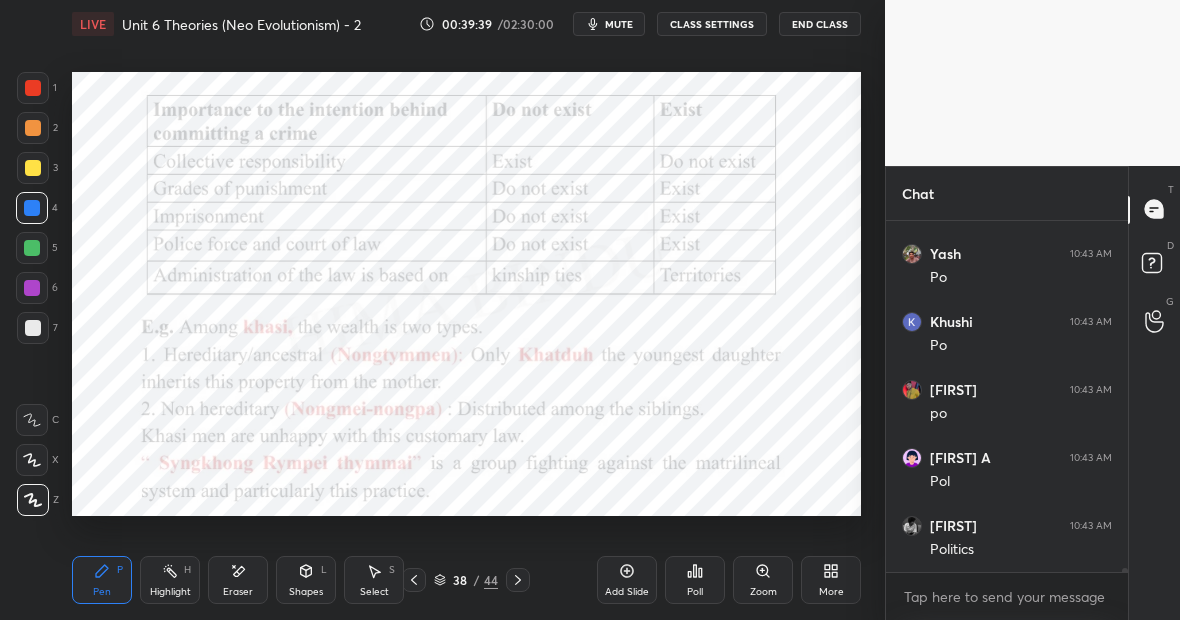 click 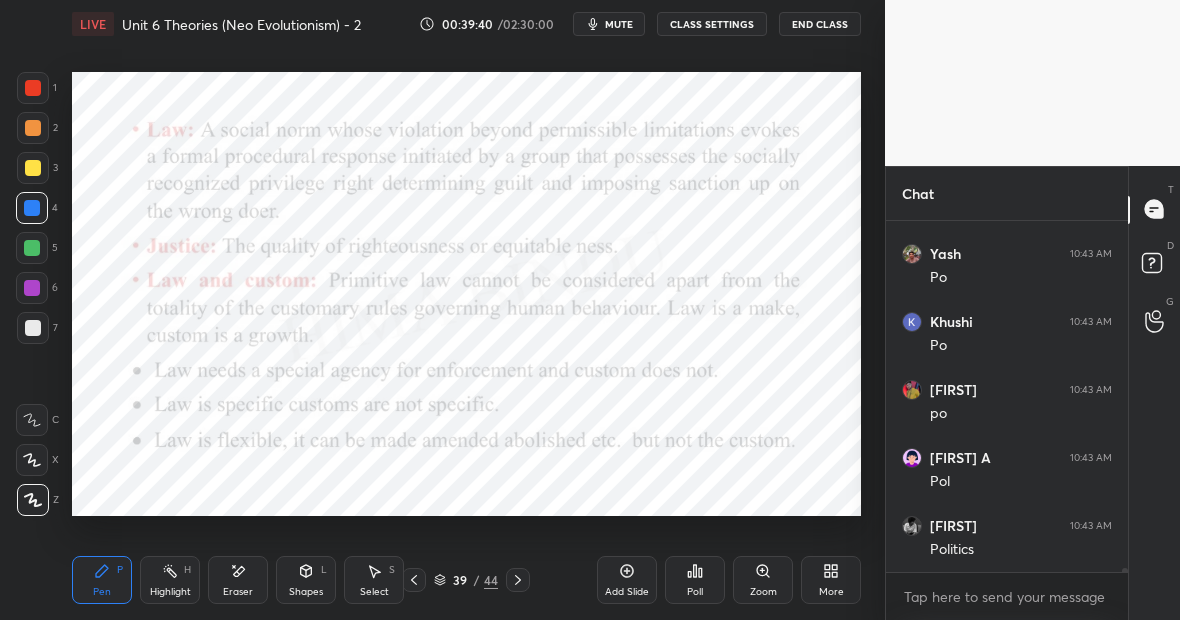 click 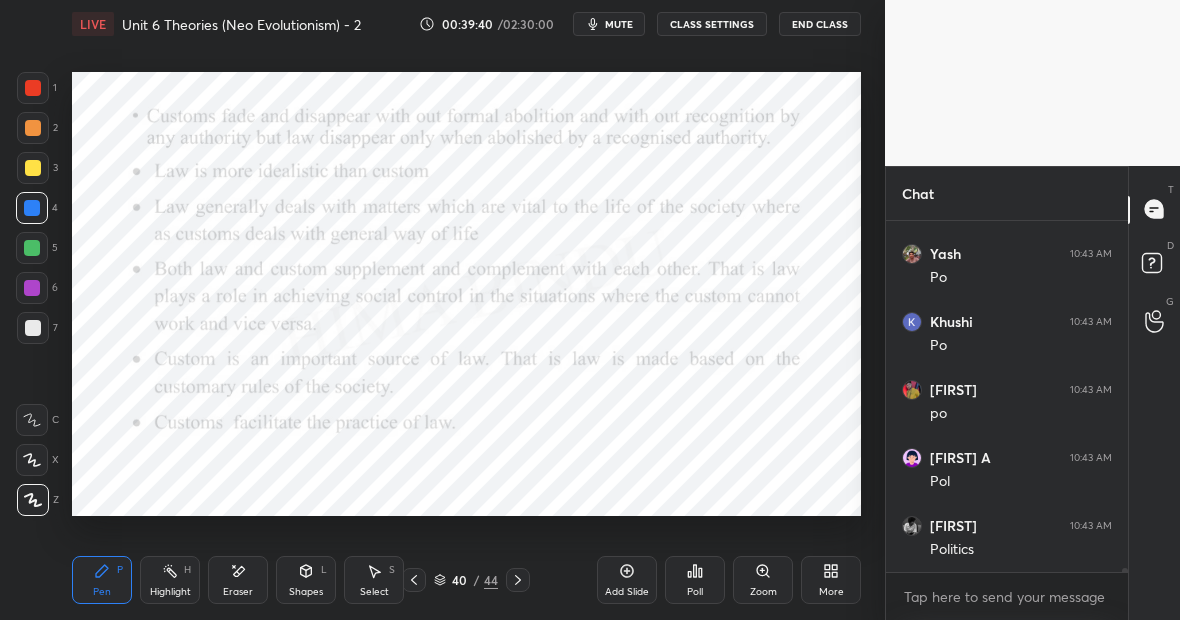 click 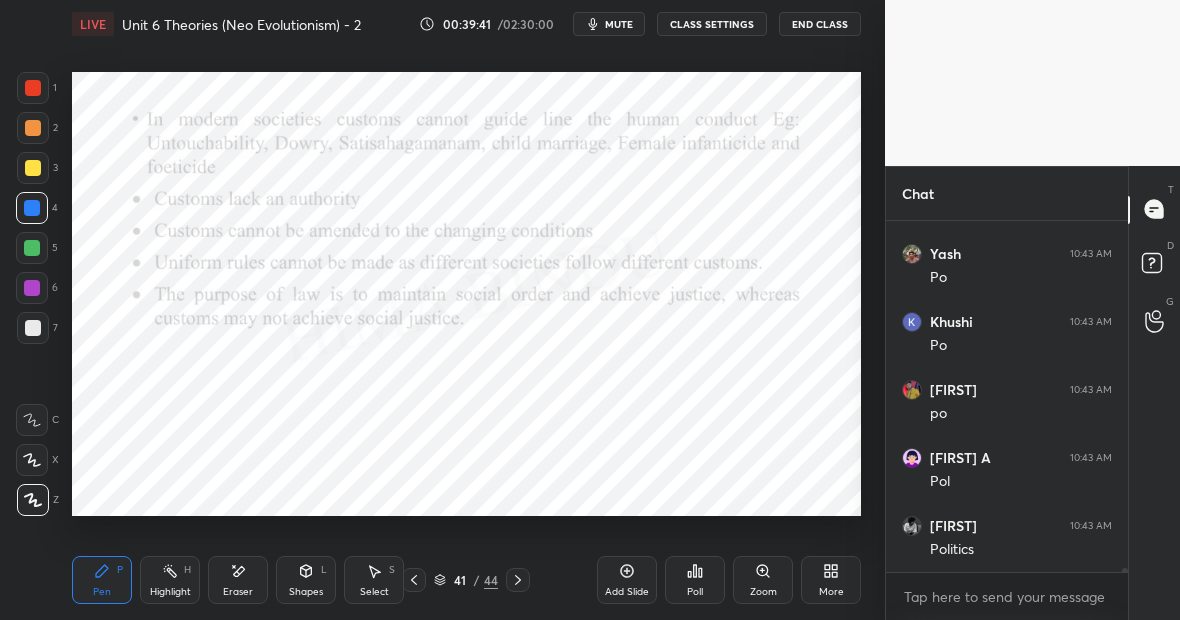 click 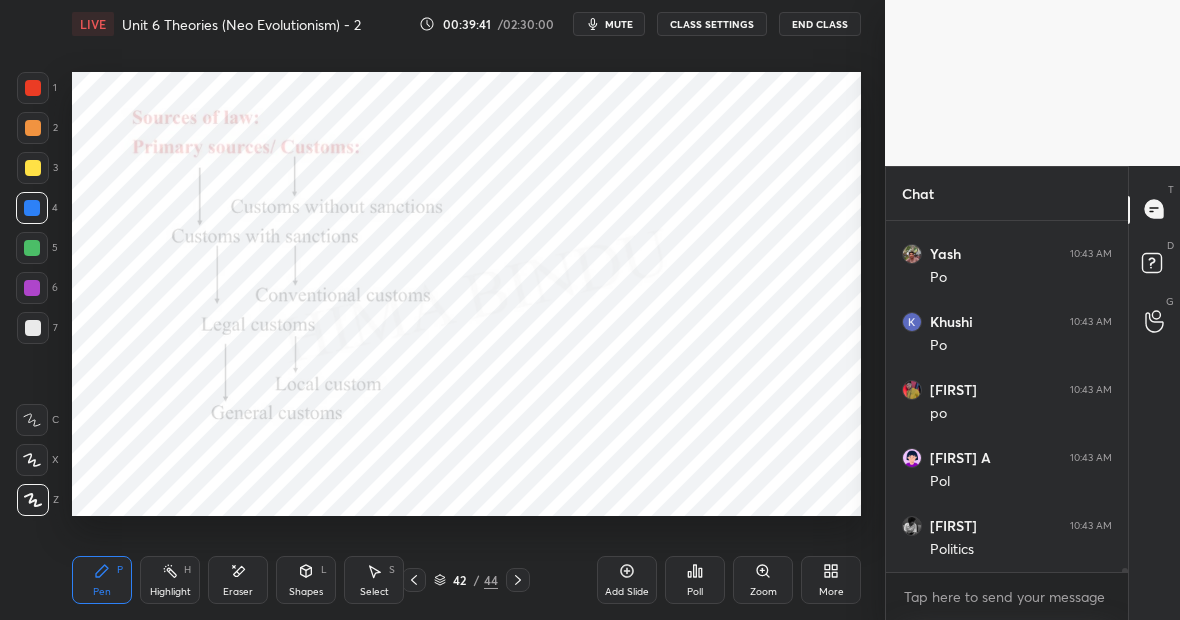 click 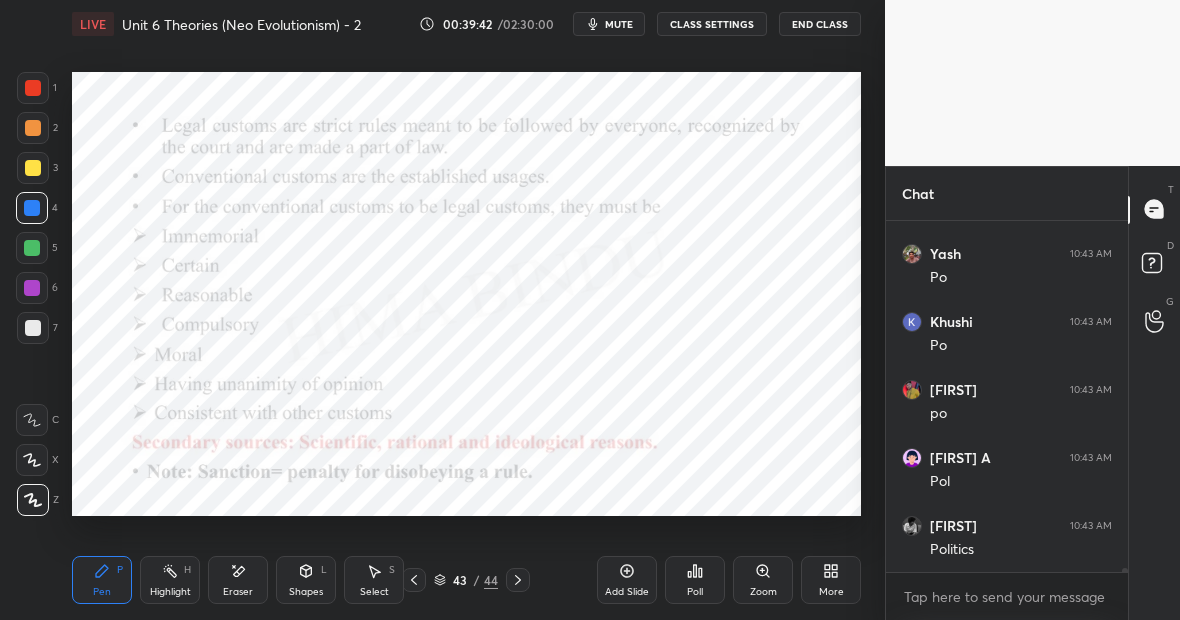 click 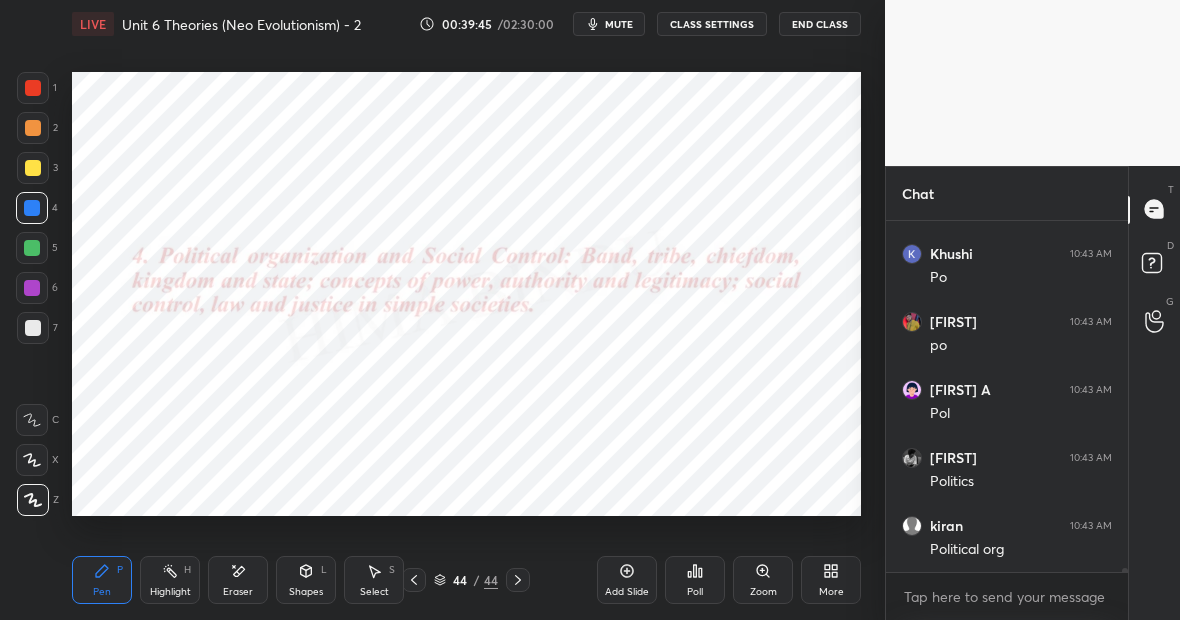 scroll, scrollTop: 34319, scrollLeft: 0, axis: vertical 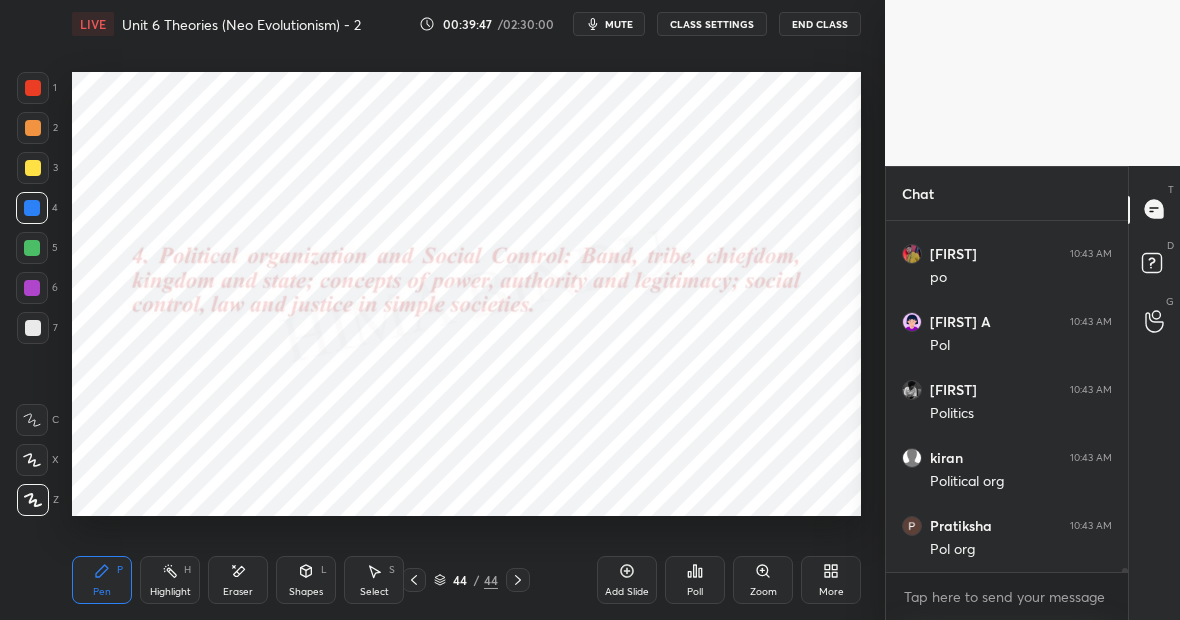 click at bounding box center (32, 248) 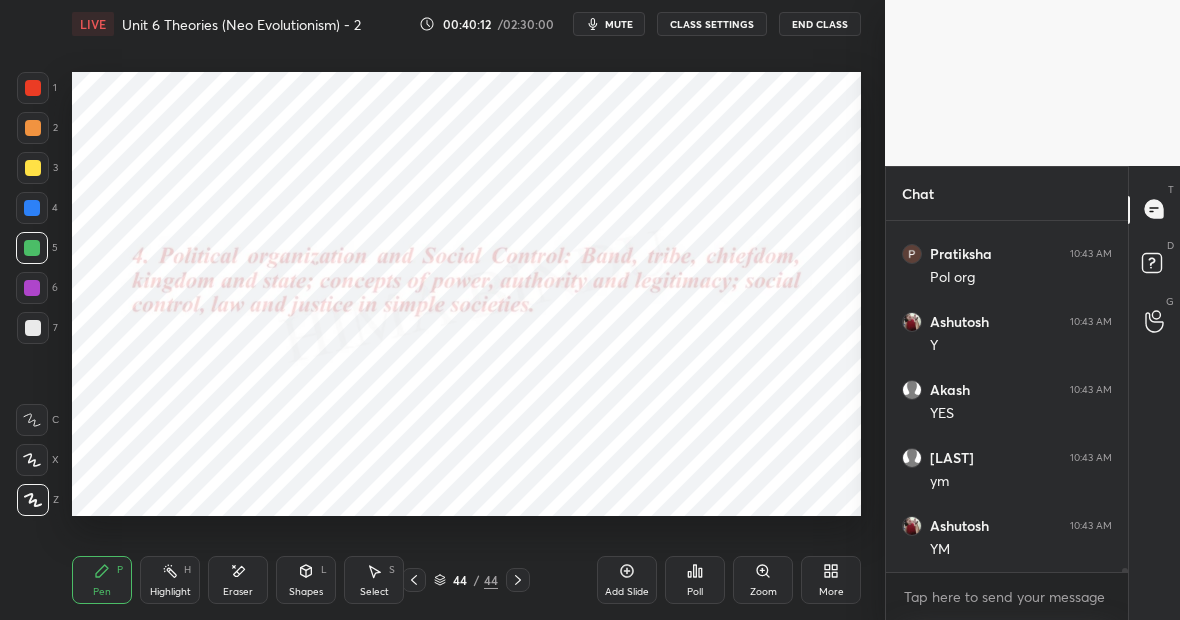 scroll, scrollTop: 34659, scrollLeft: 0, axis: vertical 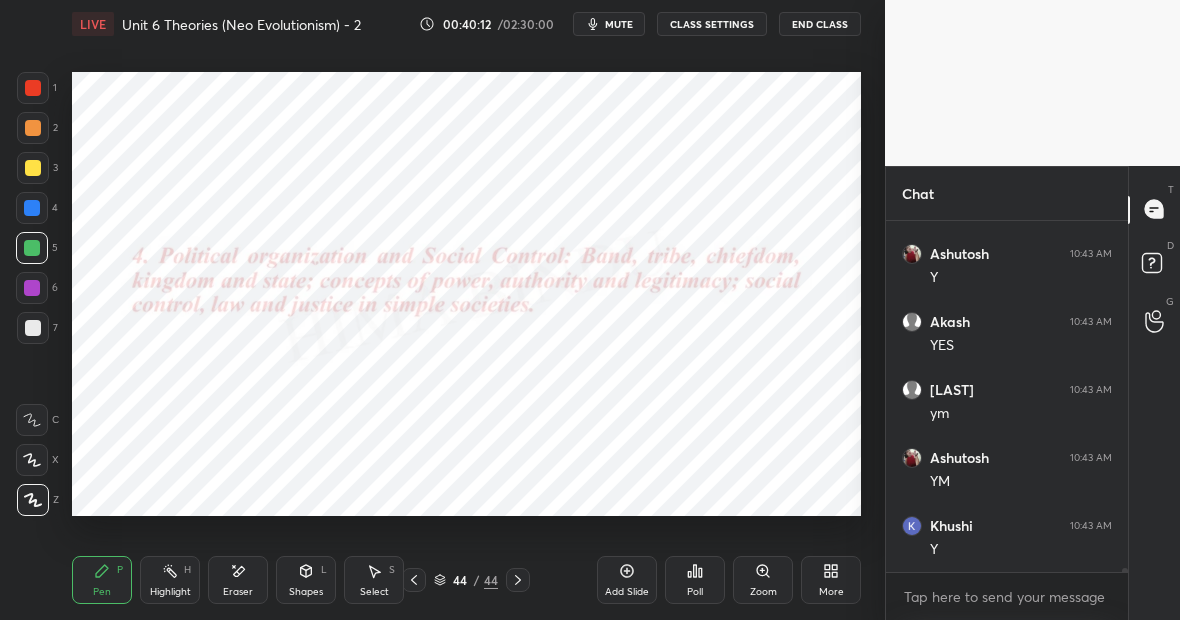click on "P" at bounding box center [120, 570] 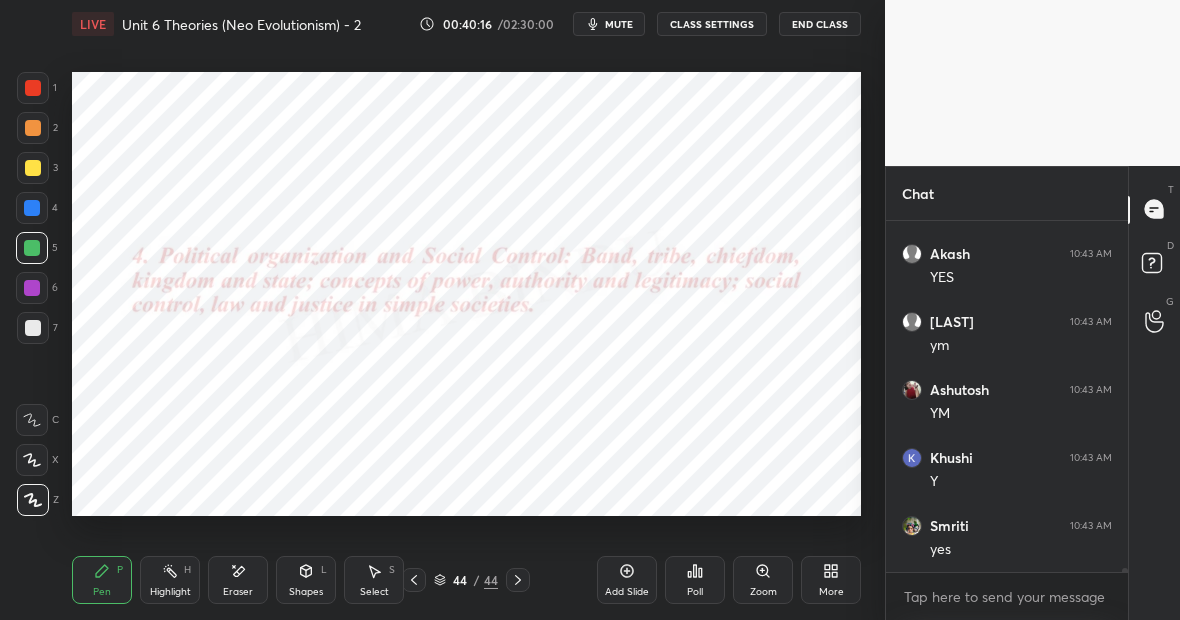 scroll, scrollTop: 34795, scrollLeft: 0, axis: vertical 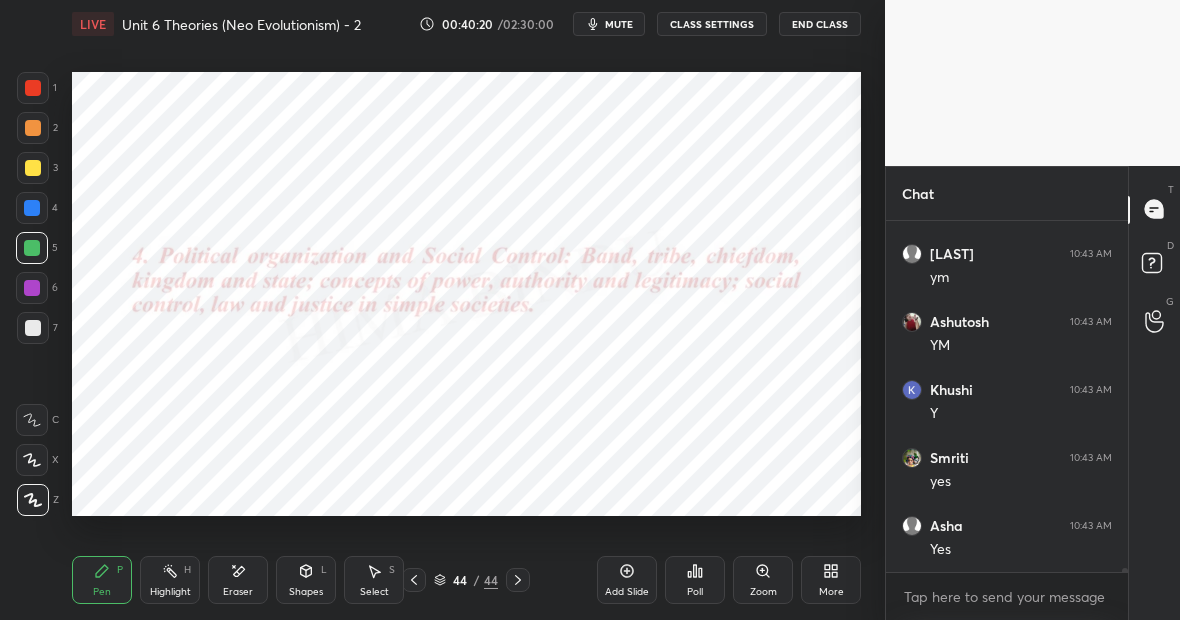 click on "Eraser" at bounding box center (238, 580) 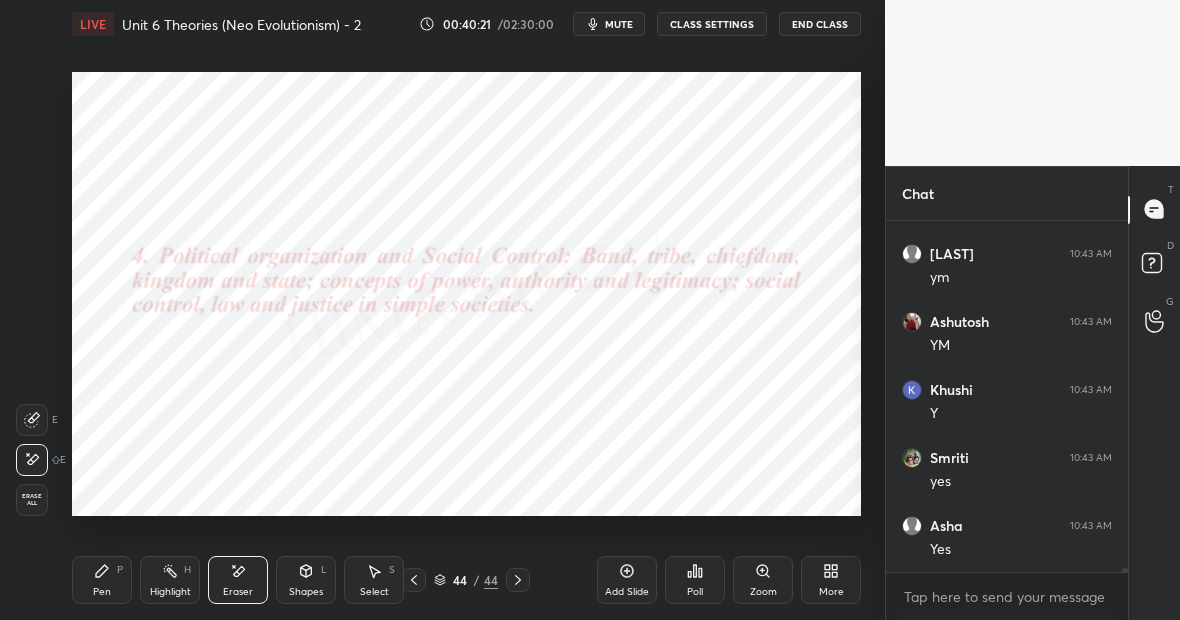 click 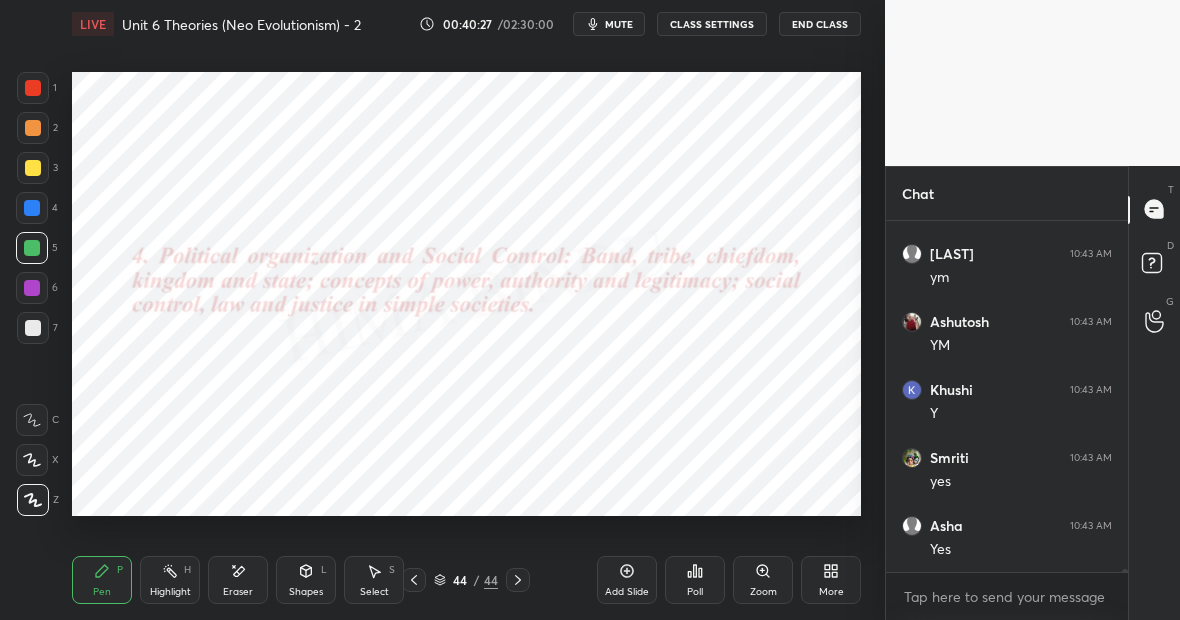 scroll, scrollTop: 34863, scrollLeft: 0, axis: vertical 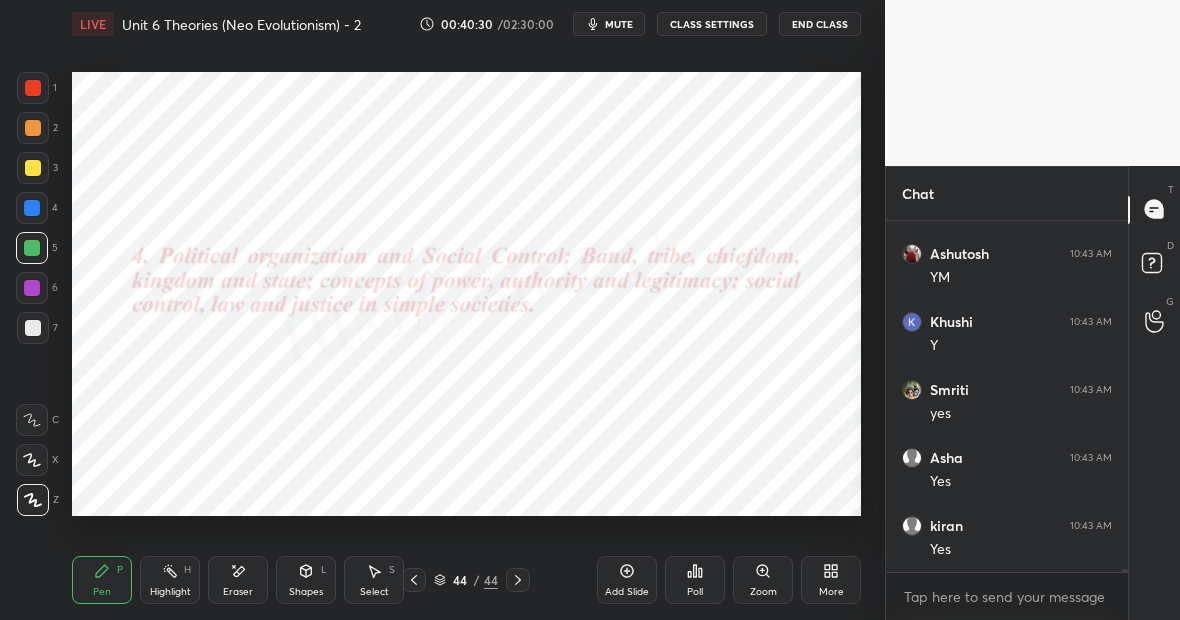 click at bounding box center (32, 208) 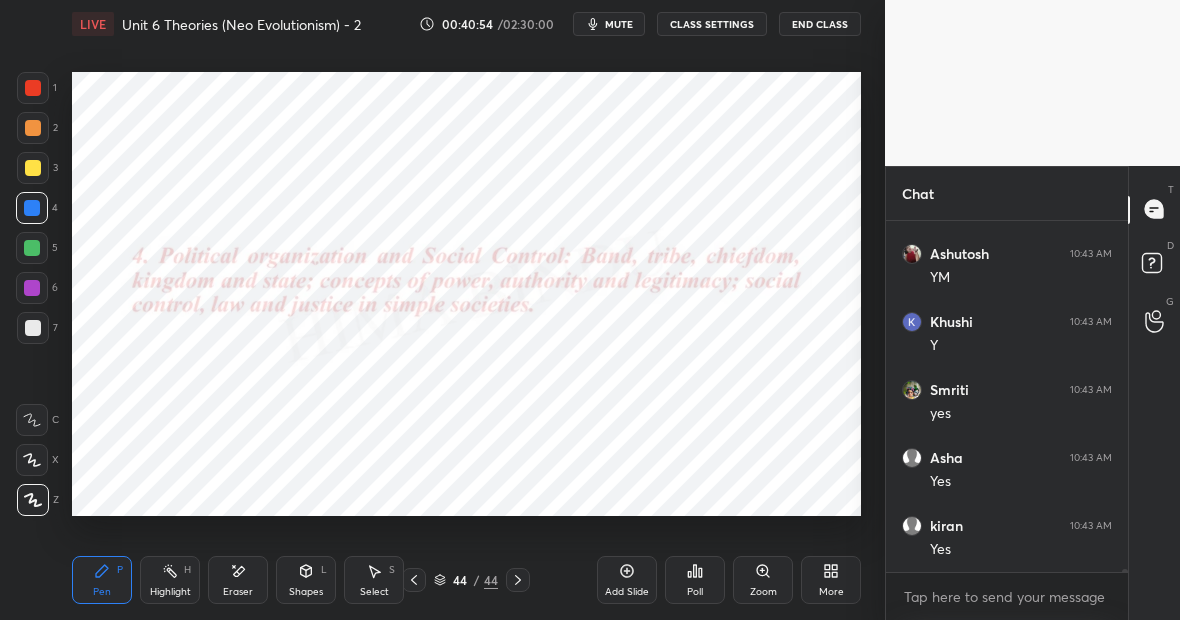 click on "Highlight H" at bounding box center [170, 580] 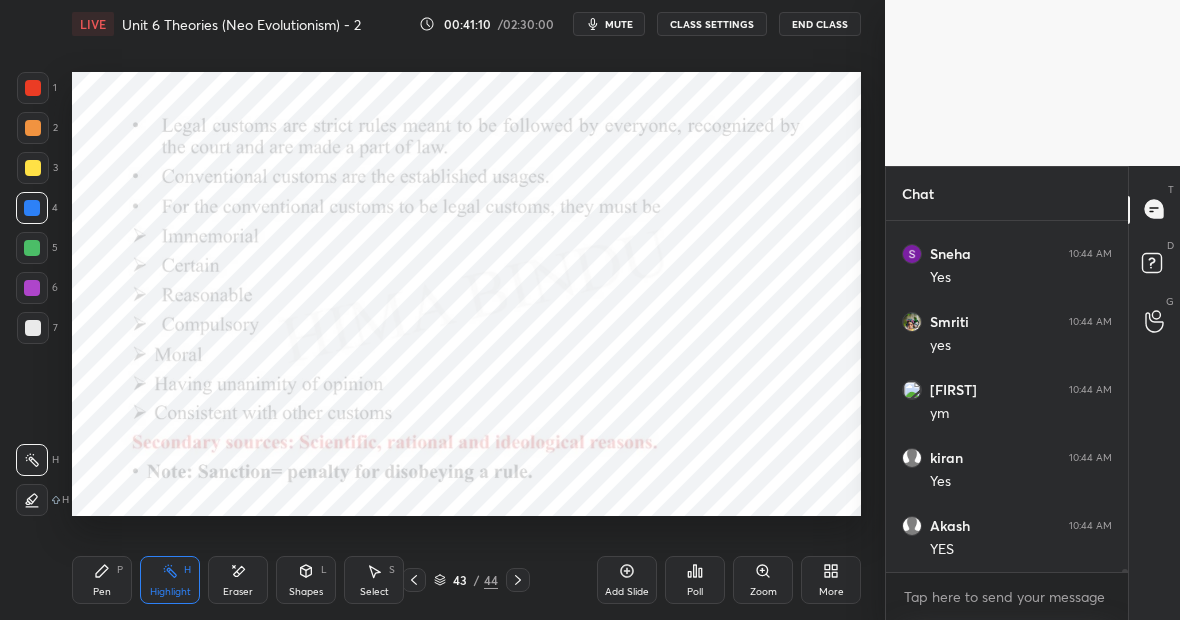 scroll, scrollTop: 35271, scrollLeft: 0, axis: vertical 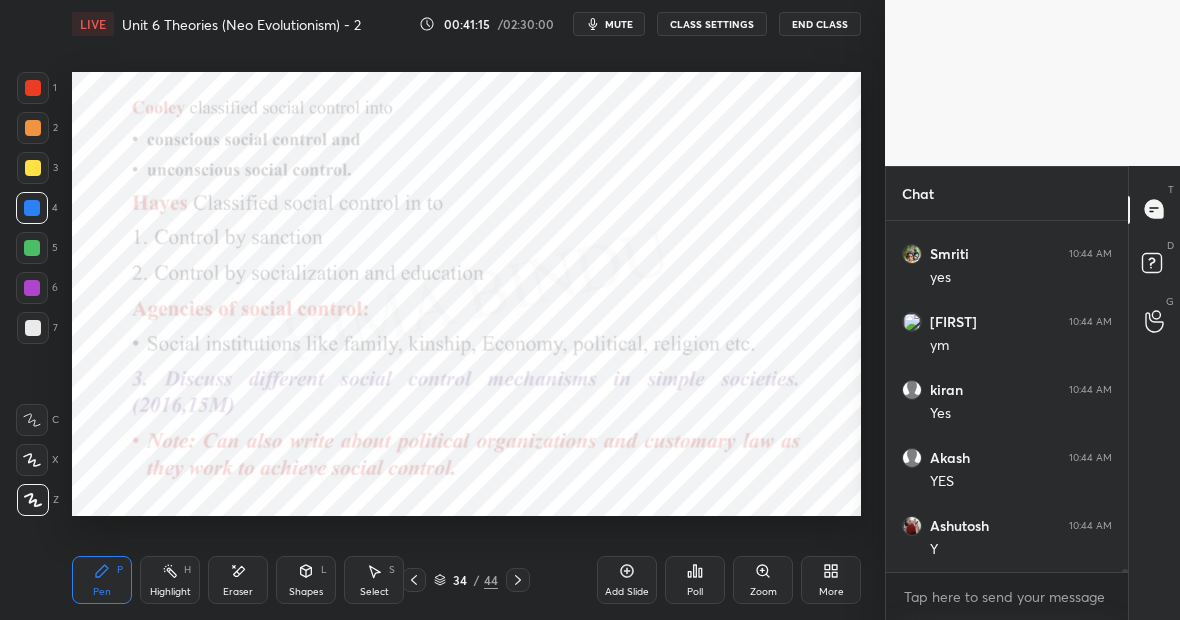 click at bounding box center (32, 248) 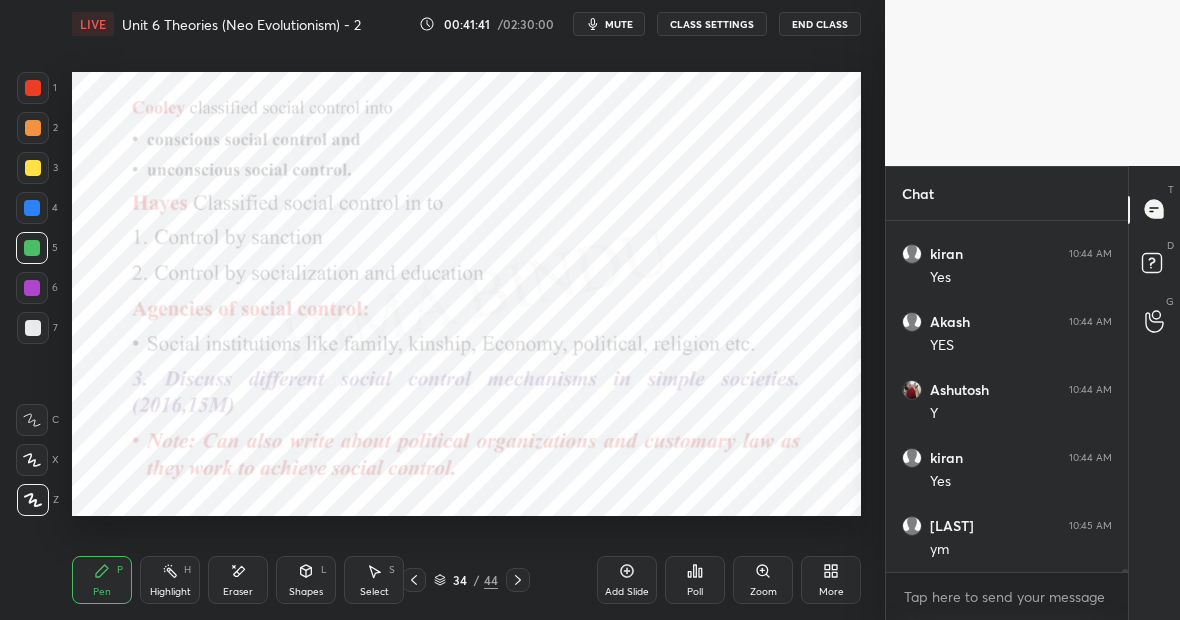 scroll, scrollTop: 35475, scrollLeft: 0, axis: vertical 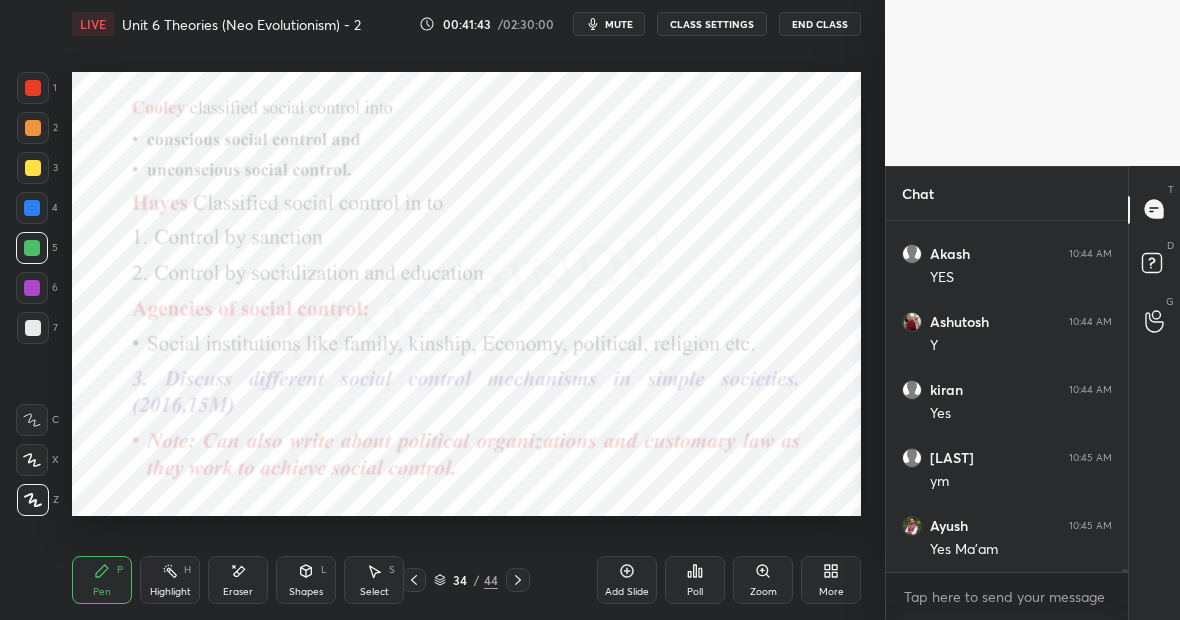 click 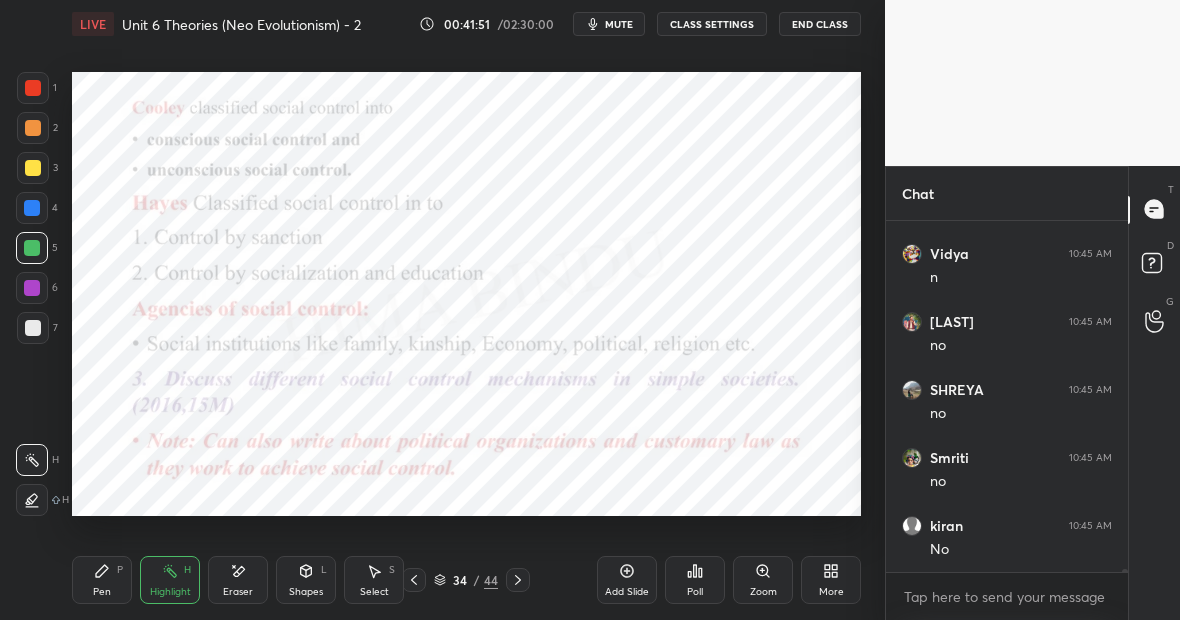 scroll, scrollTop: 36107, scrollLeft: 0, axis: vertical 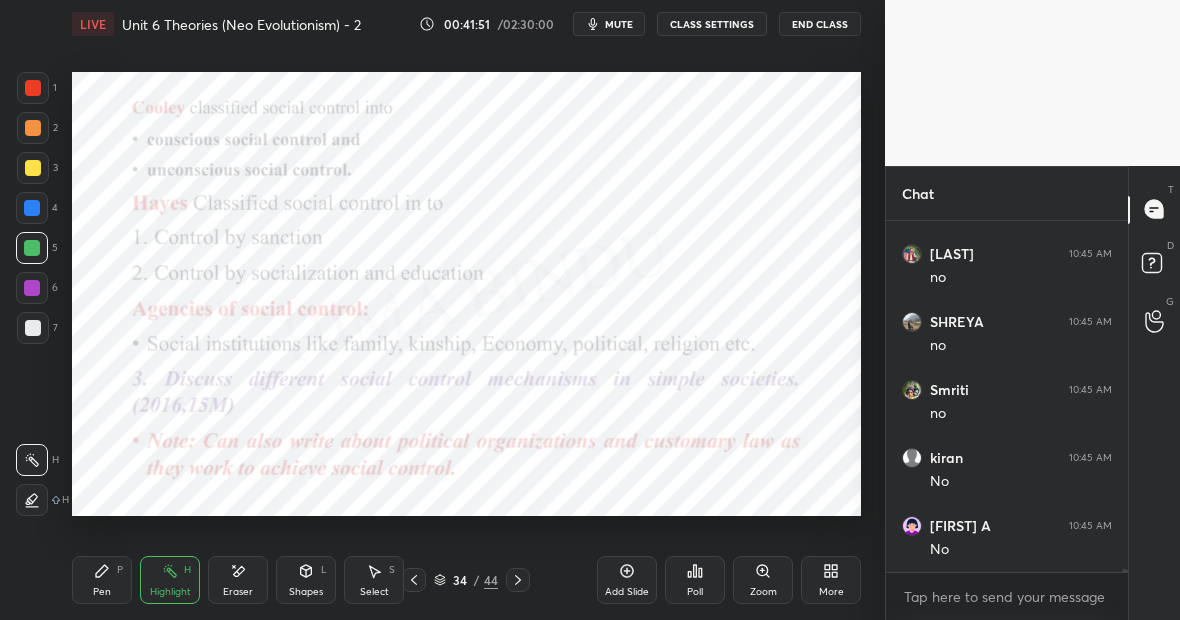 click 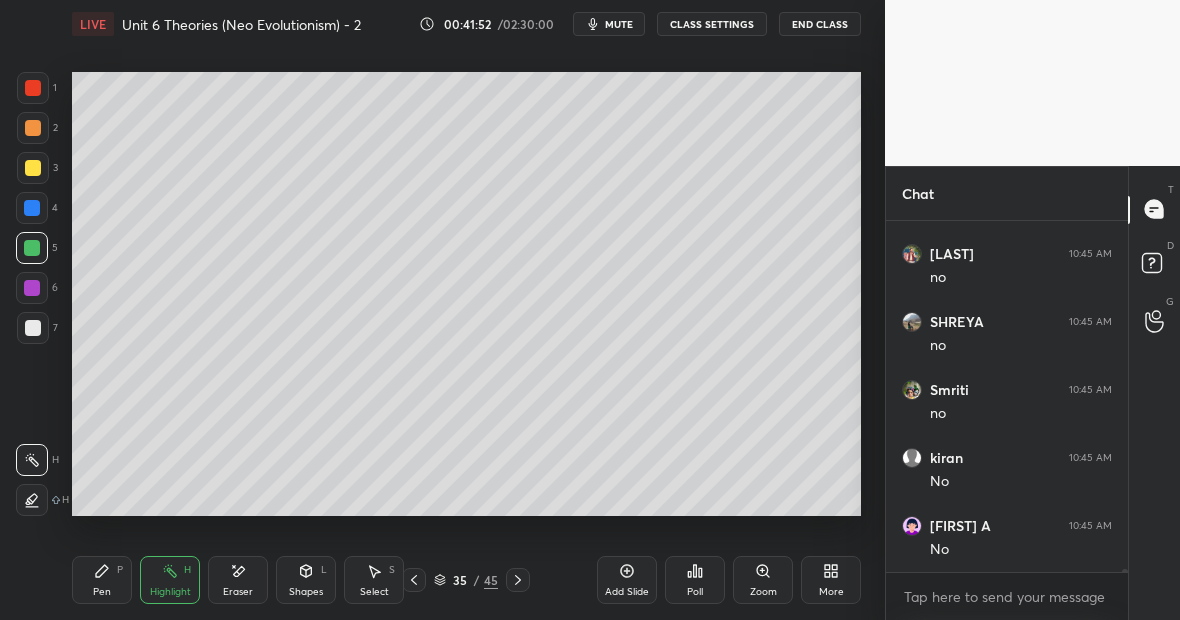 scroll, scrollTop: 36175, scrollLeft: 0, axis: vertical 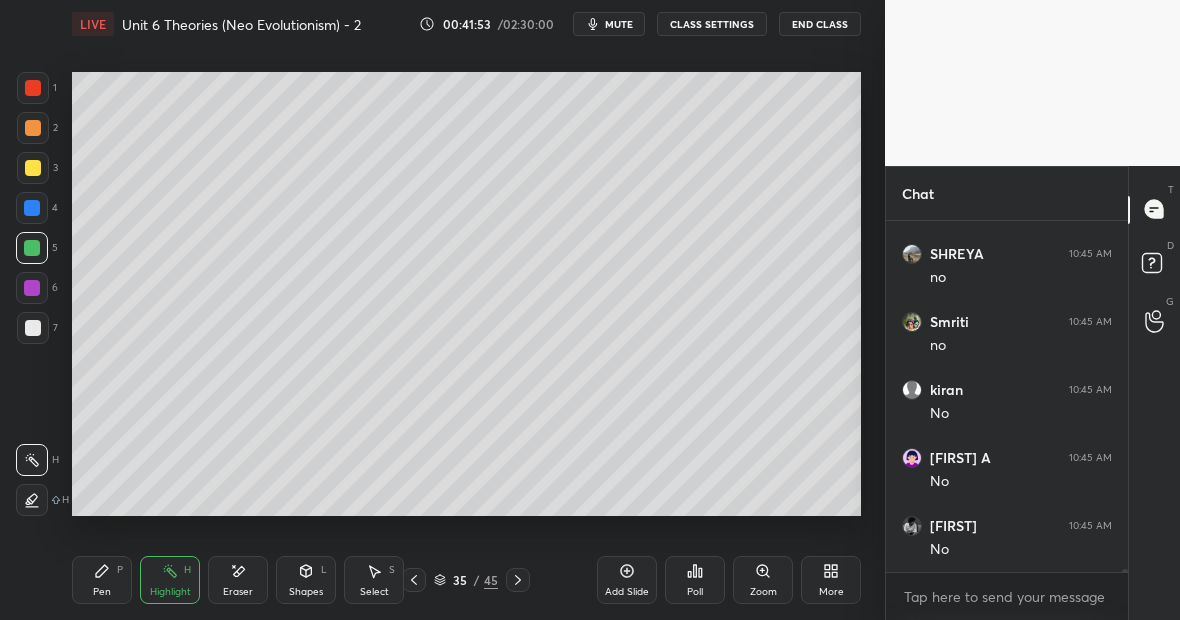 click at bounding box center [33, 168] 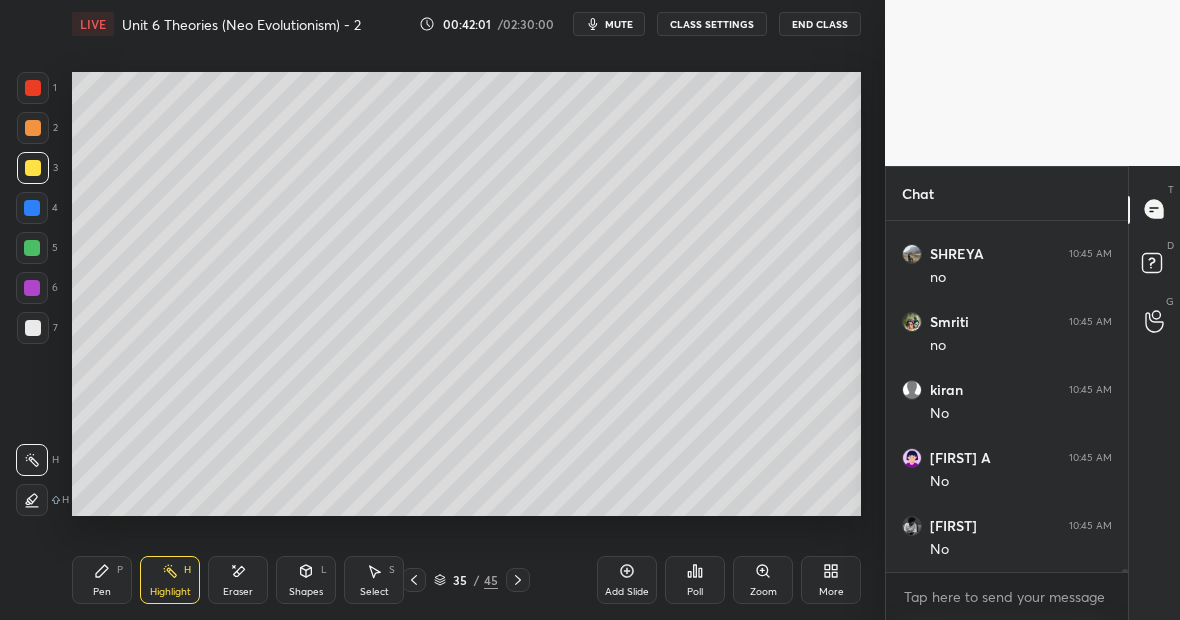 click at bounding box center [33, 168] 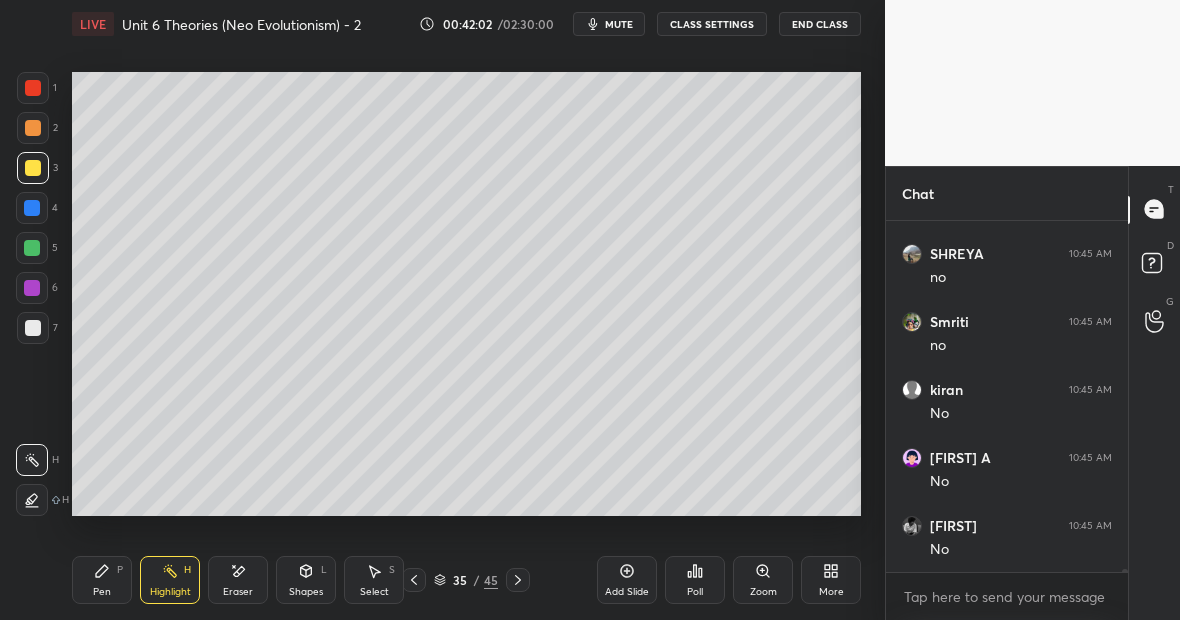 click 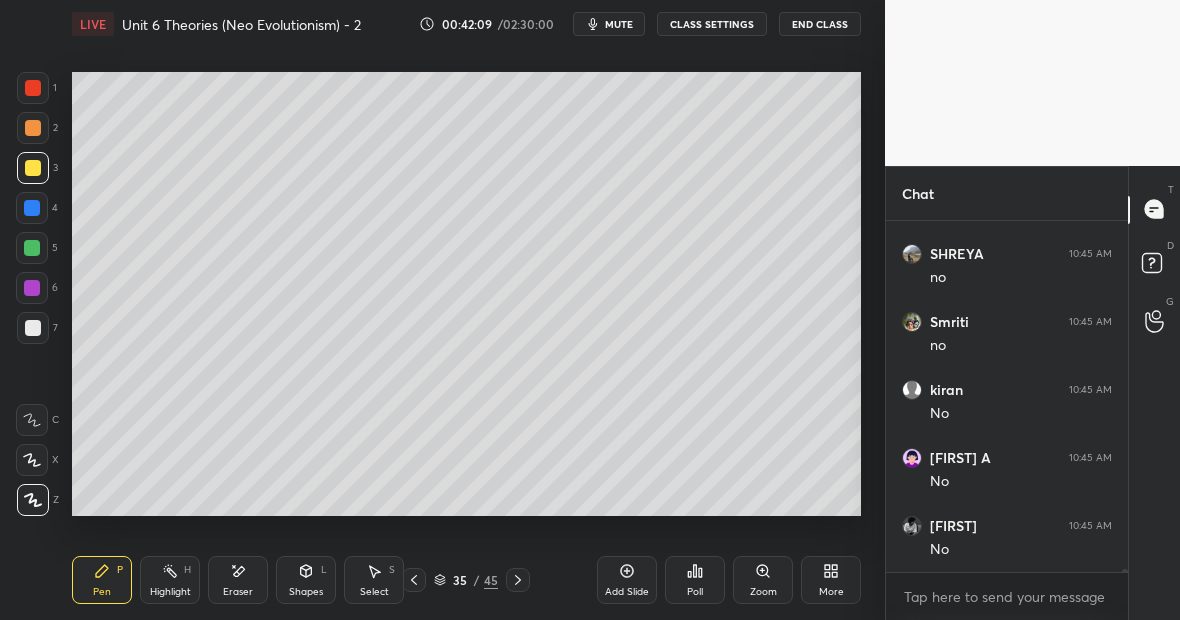 click on "Eraser" at bounding box center [238, 580] 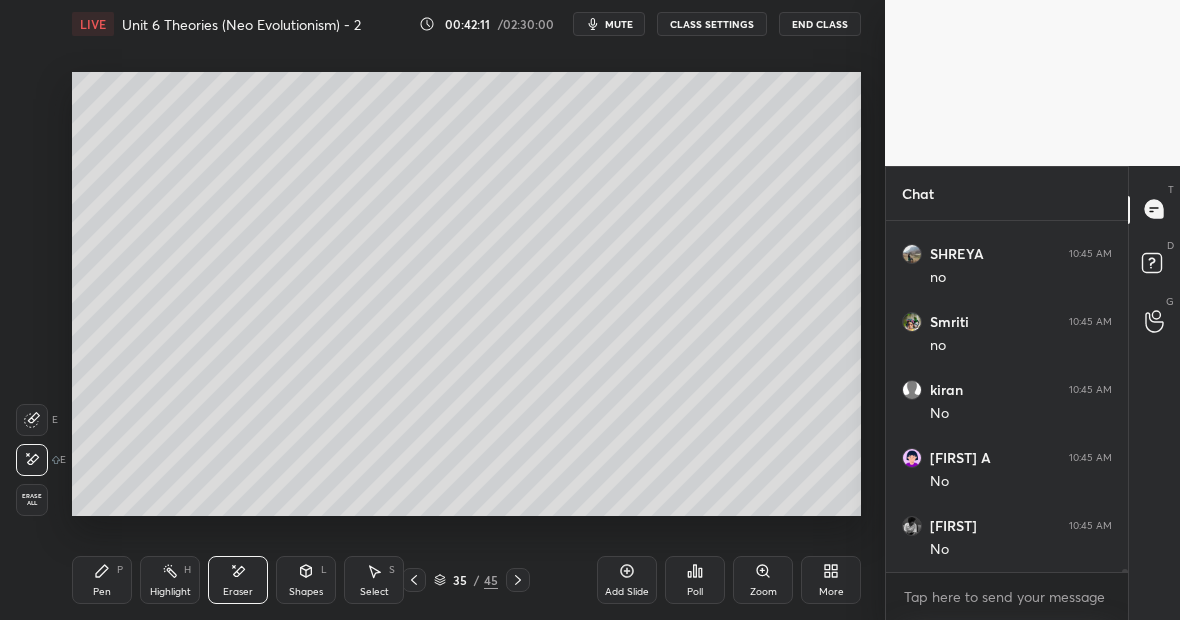 click on "Pen P" at bounding box center [102, 580] 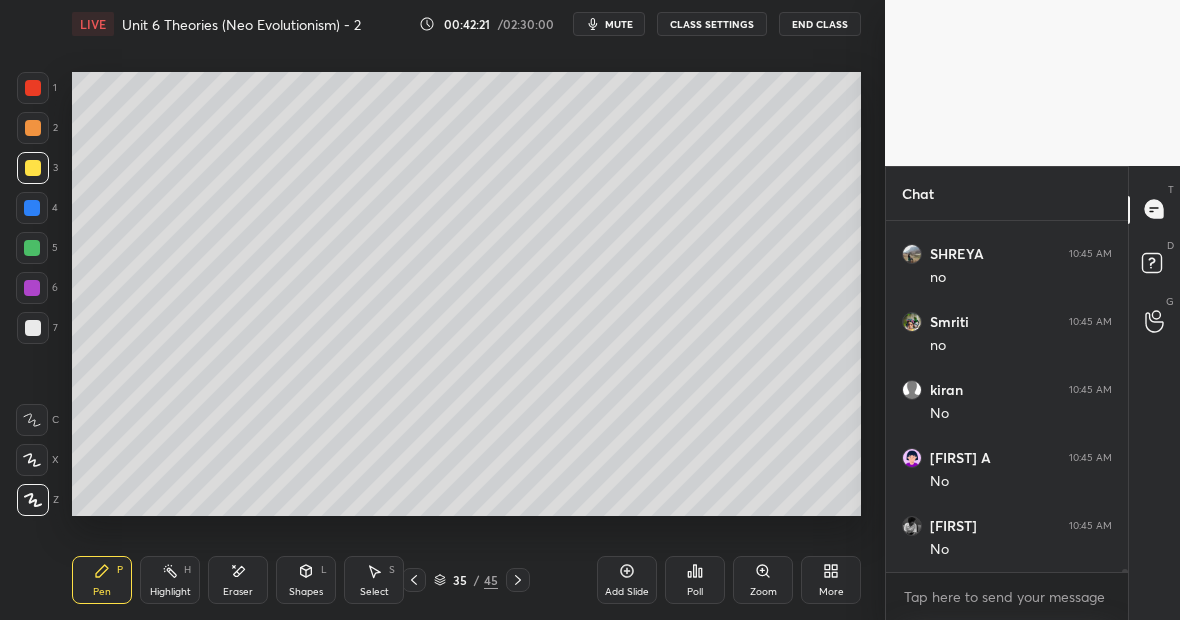 click at bounding box center (33, 88) 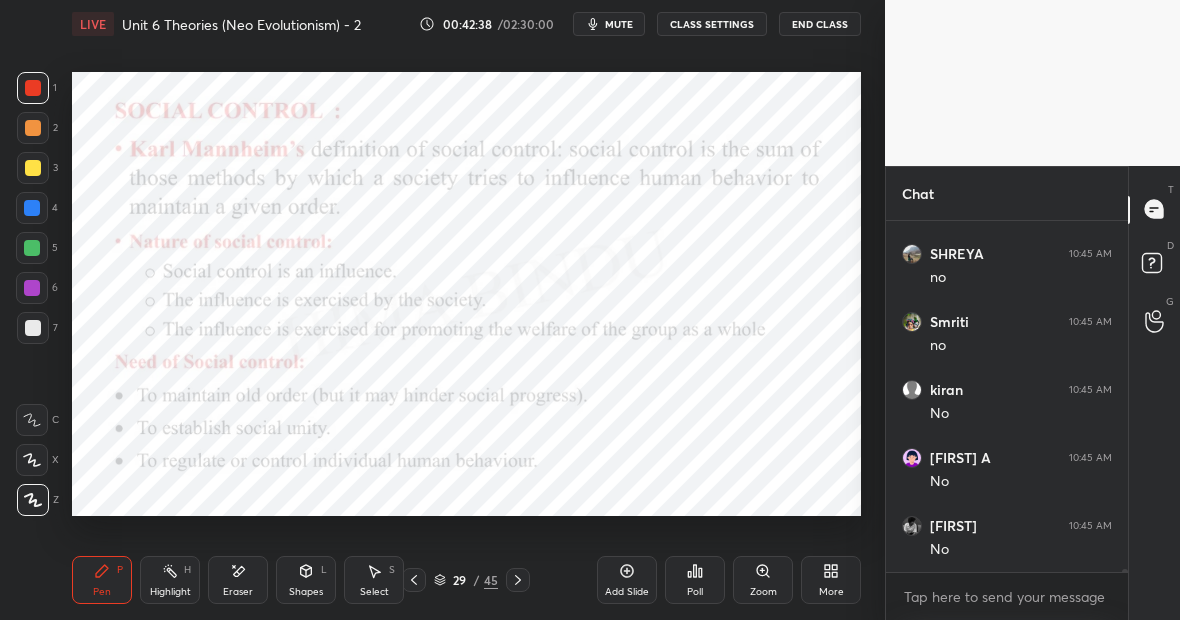 click at bounding box center (32, 208) 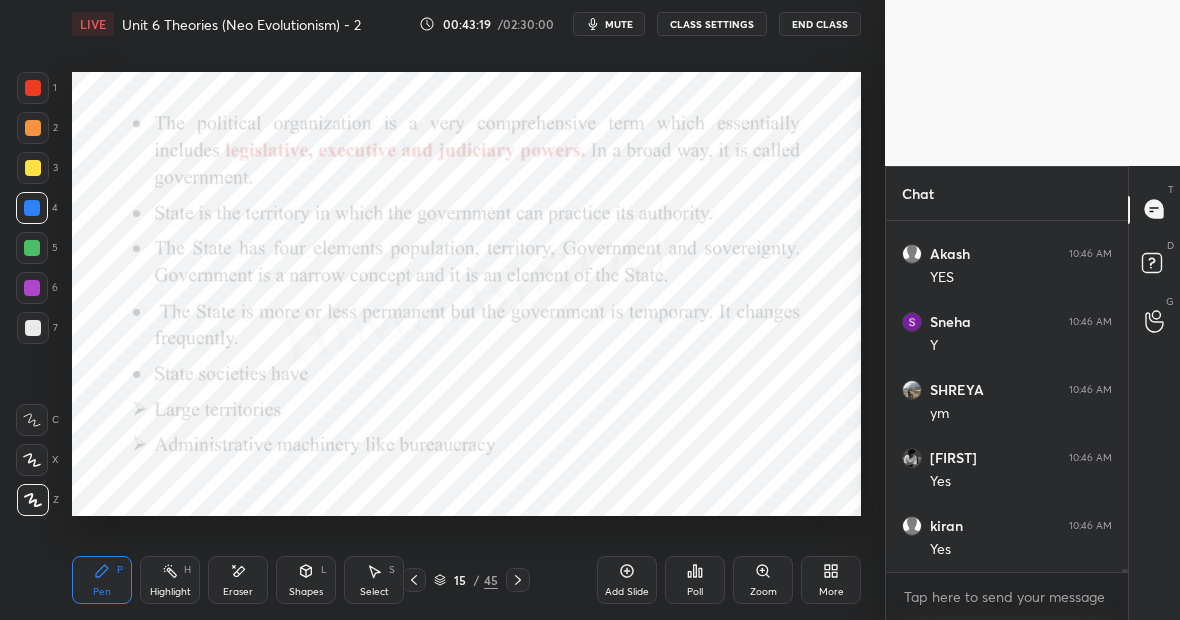 scroll, scrollTop: 36787, scrollLeft: 0, axis: vertical 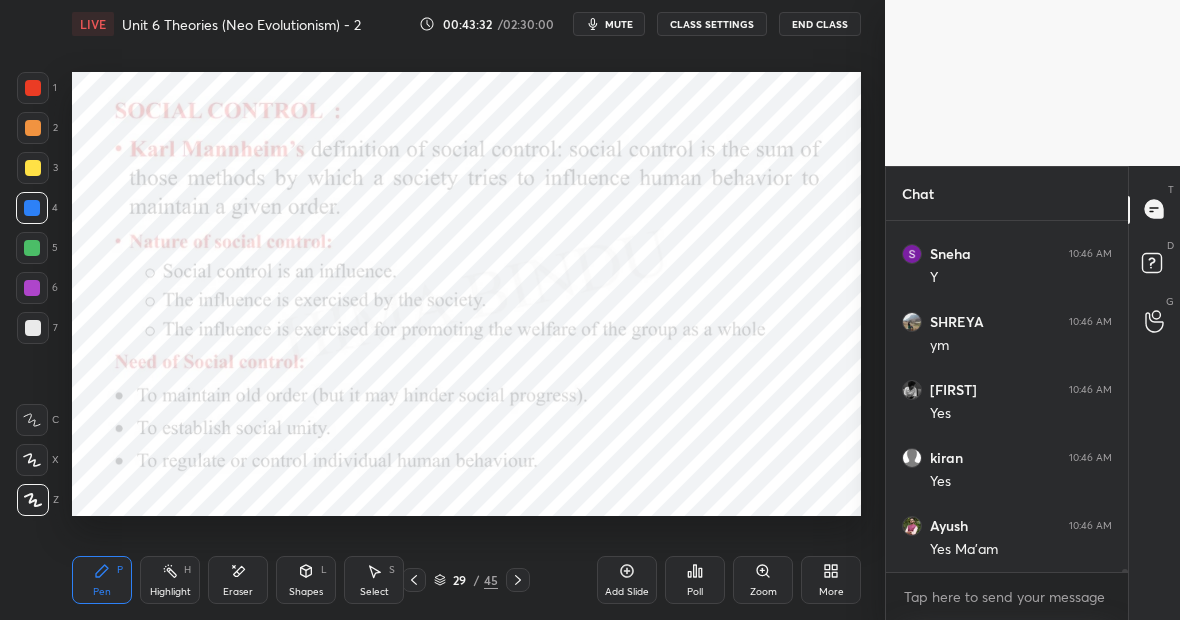 click at bounding box center (32, 248) 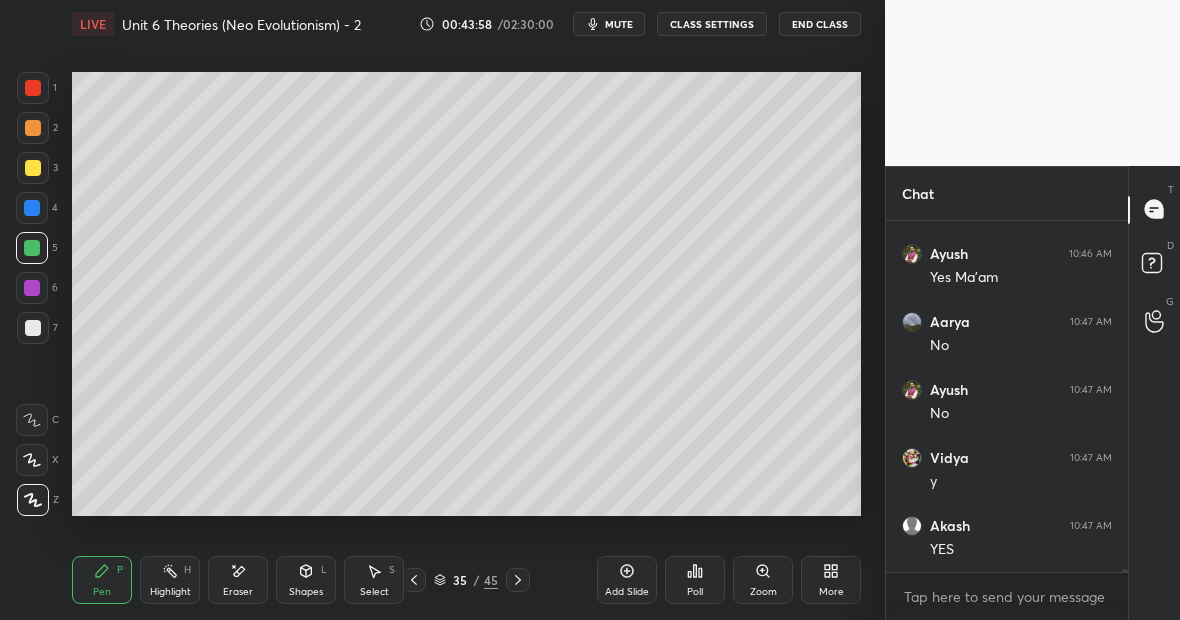 scroll, scrollTop: 37127, scrollLeft: 0, axis: vertical 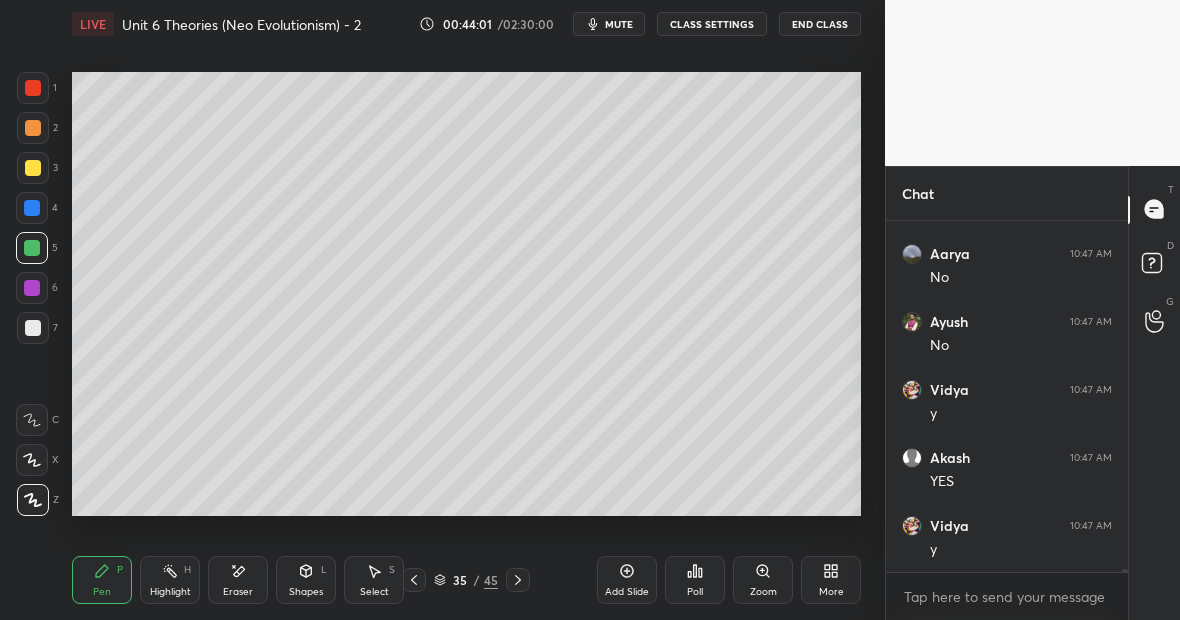 click at bounding box center [33, 168] 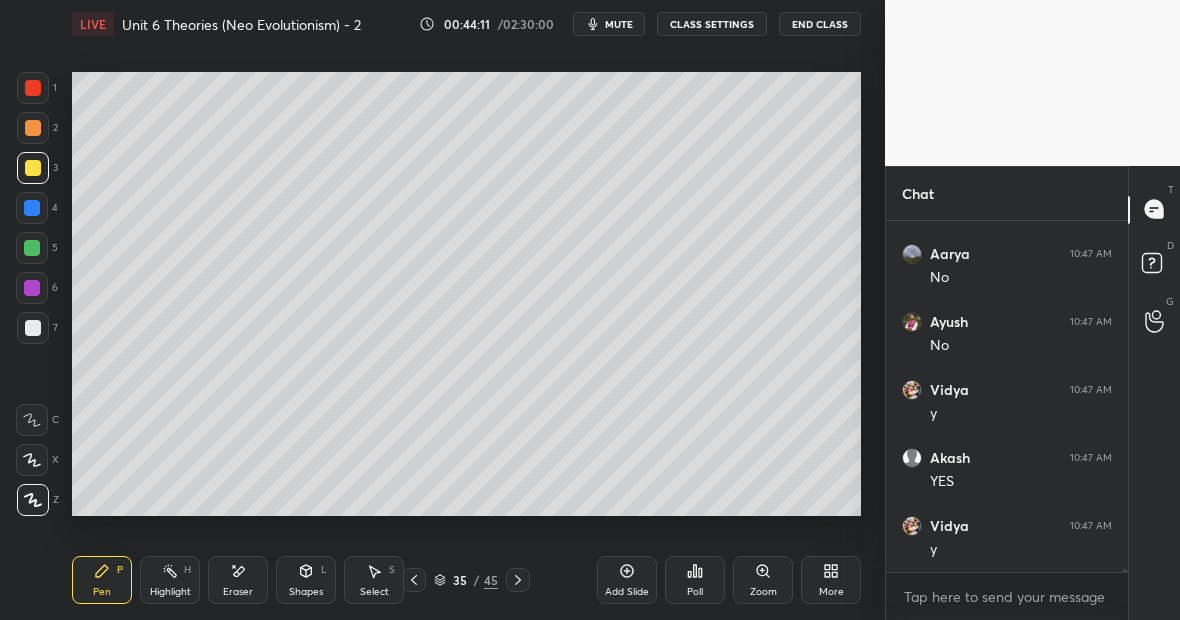 click at bounding box center (32, 248) 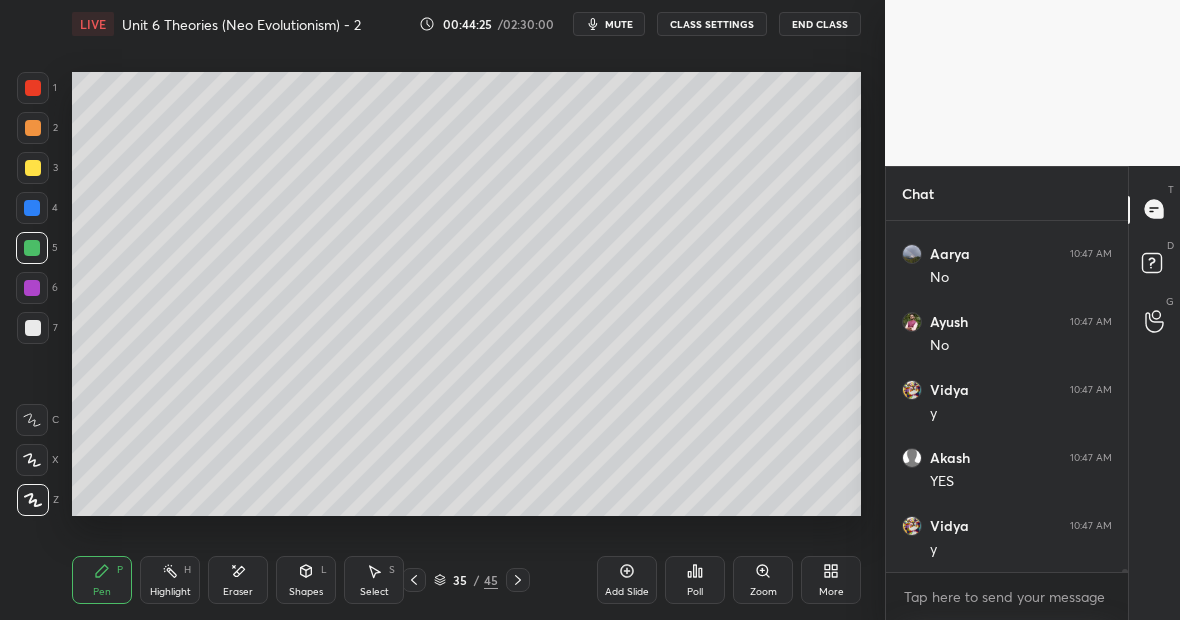 click on "Highlight H" at bounding box center [170, 580] 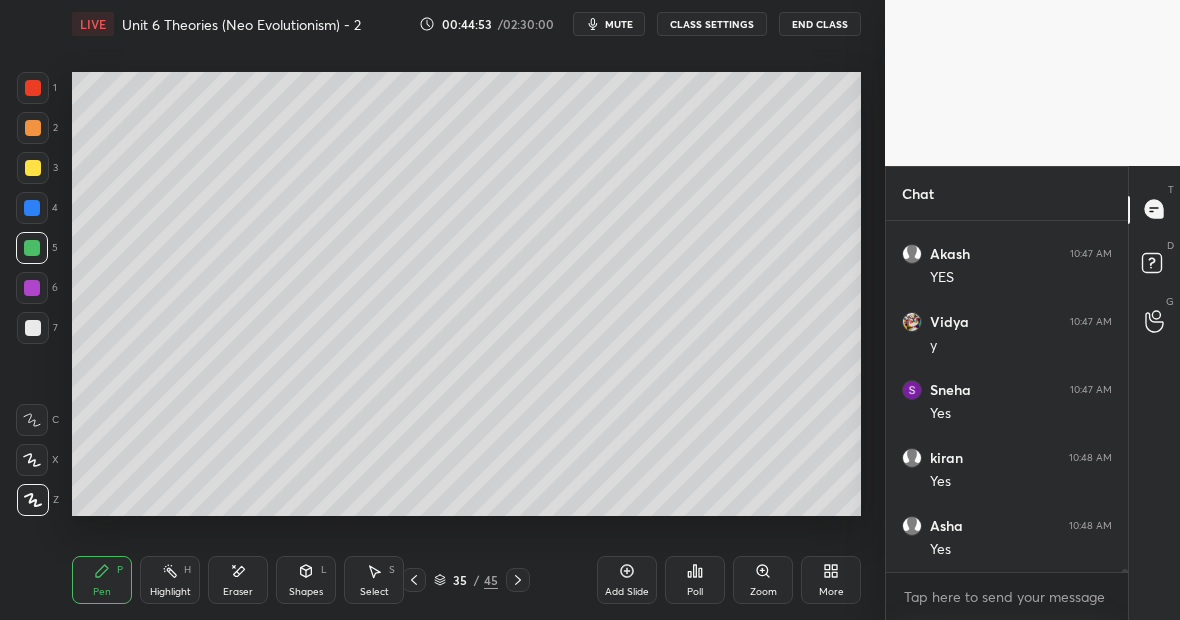 scroll, scrollTop: 37399, scrollLeft: 0, axis: vertical 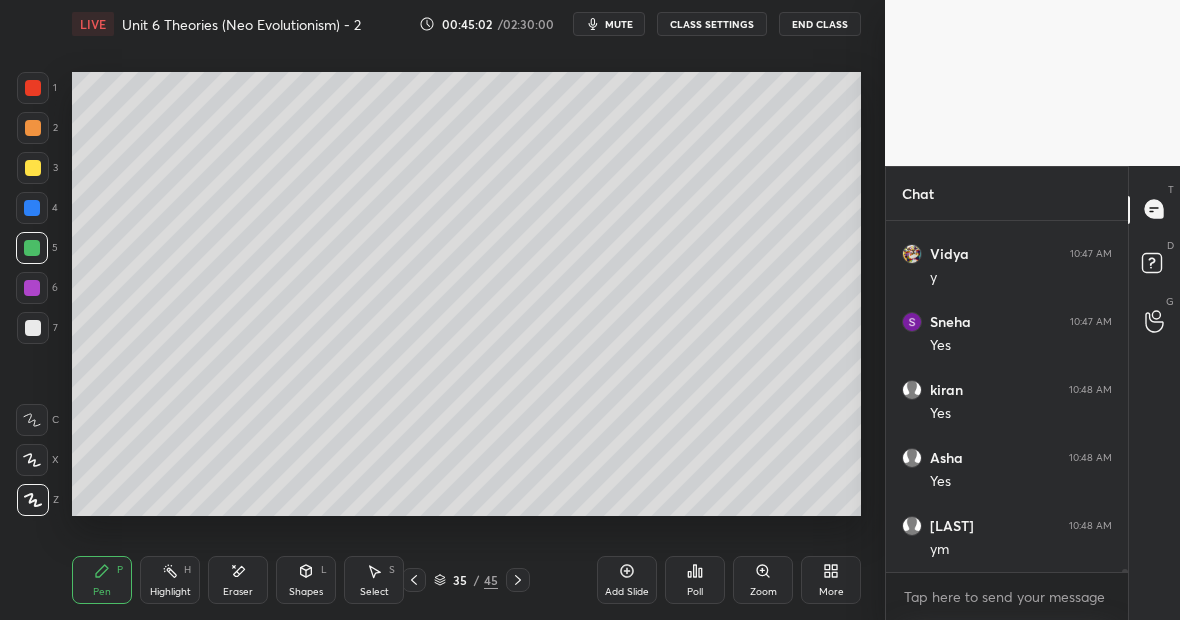 click on "Eraser" at bounding box center (238, 580) 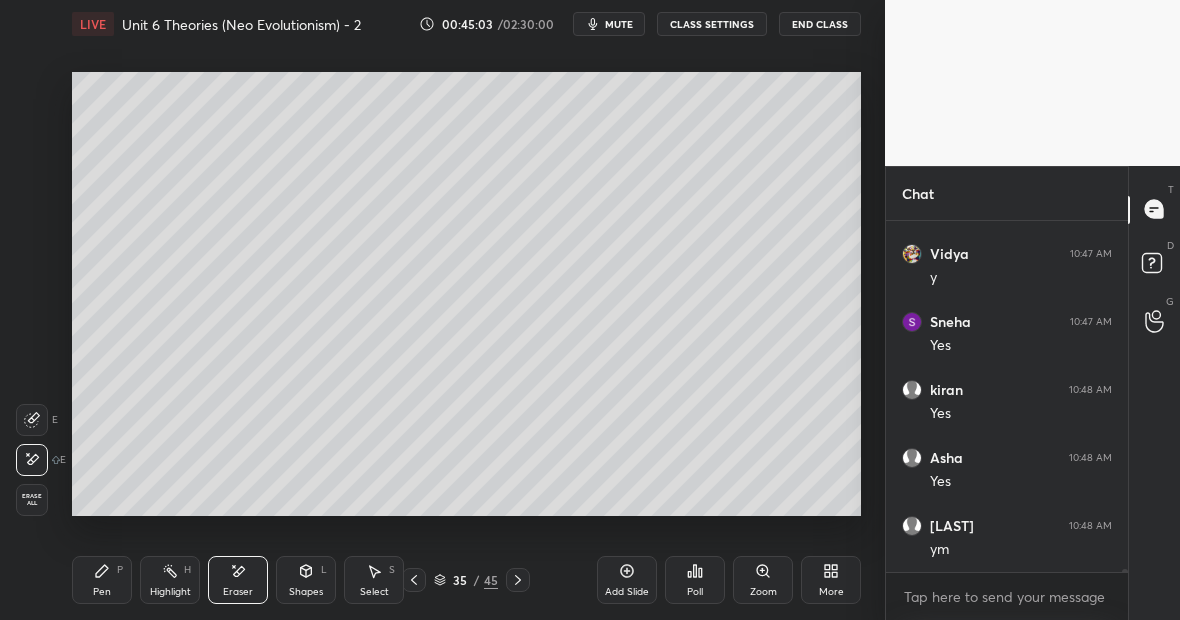 click 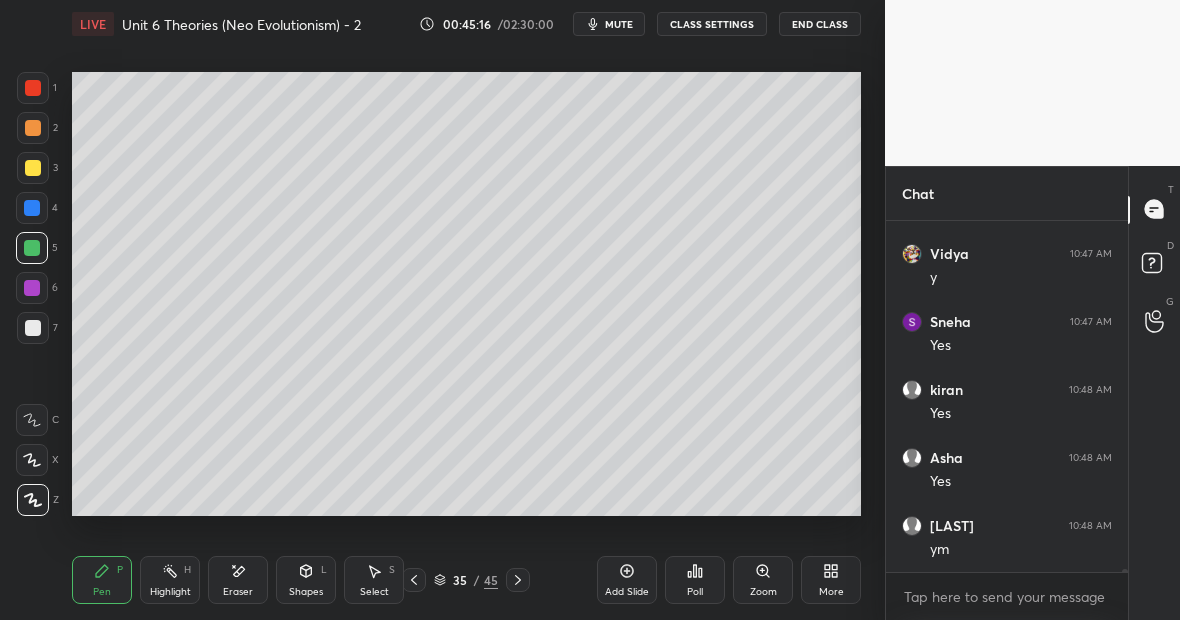 click at bounding box center (33, 328) 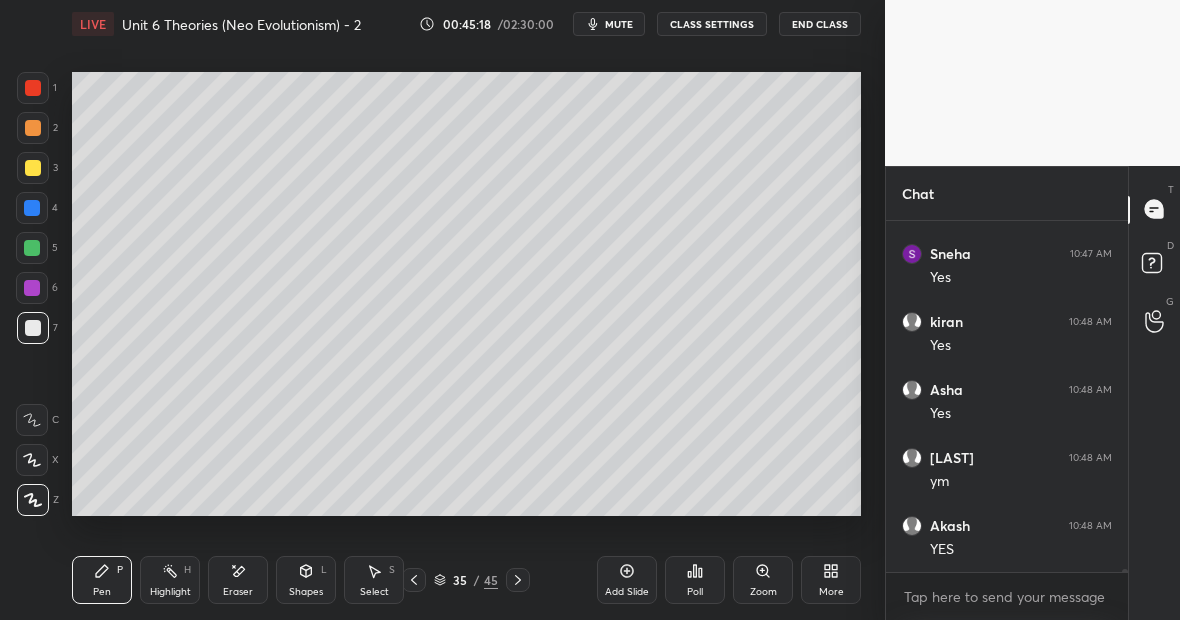 scroll, scrollTop: 37535, scrollLeft: 0, axis: vertical 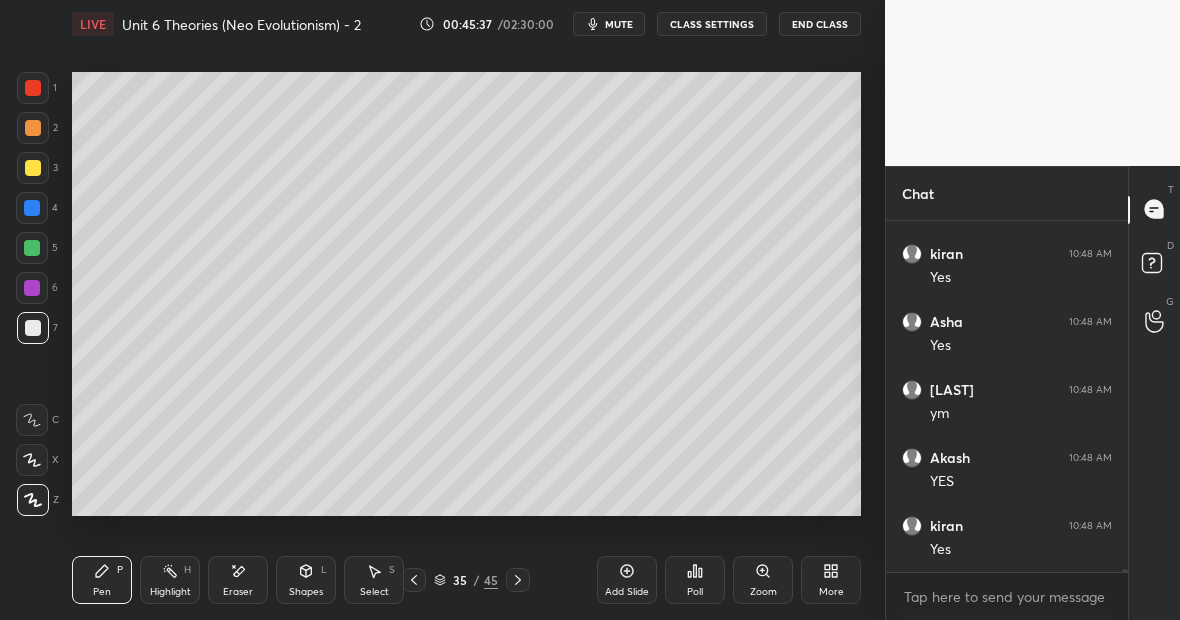 click 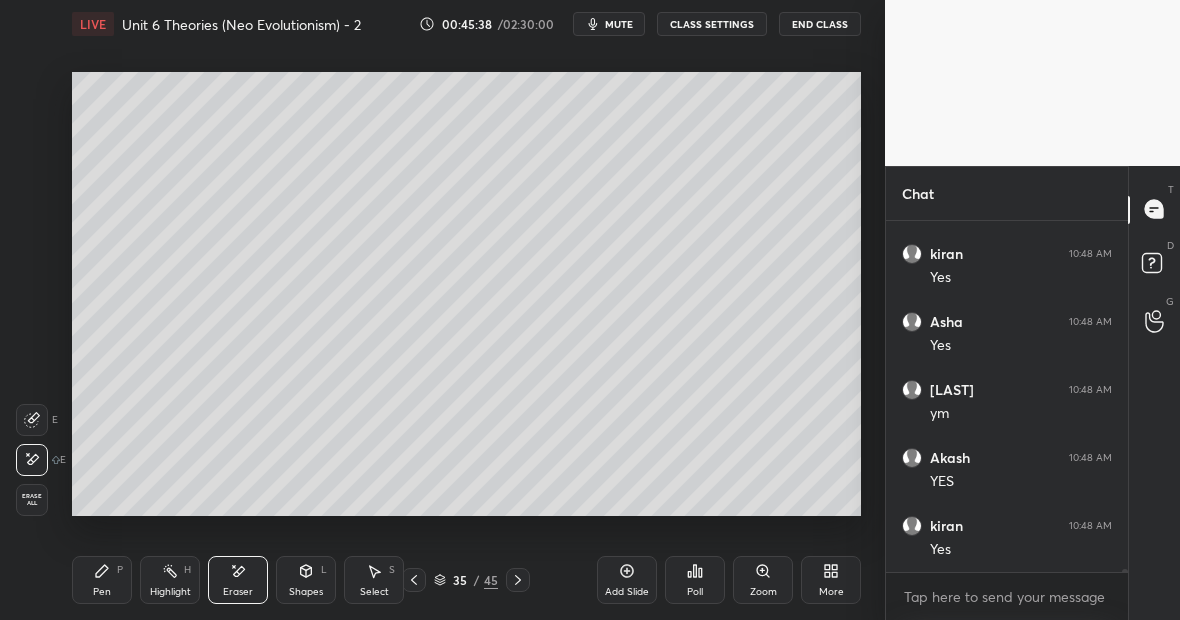click on "Pen P" at bounding box center [102, 580] 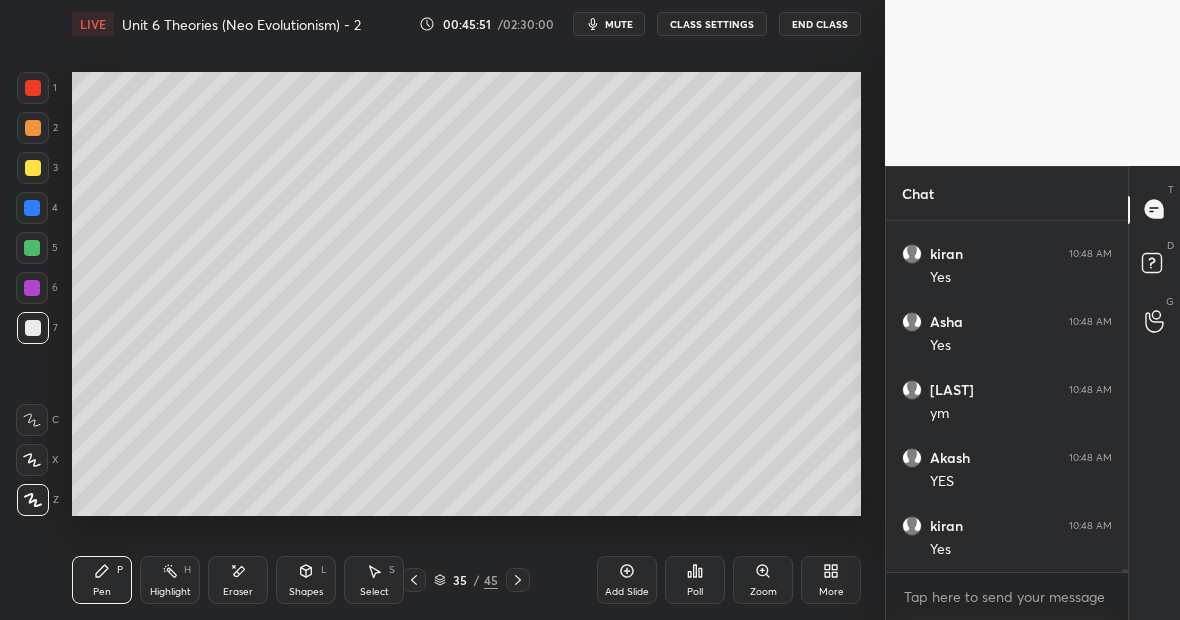 click at bounding box center (32, 288) 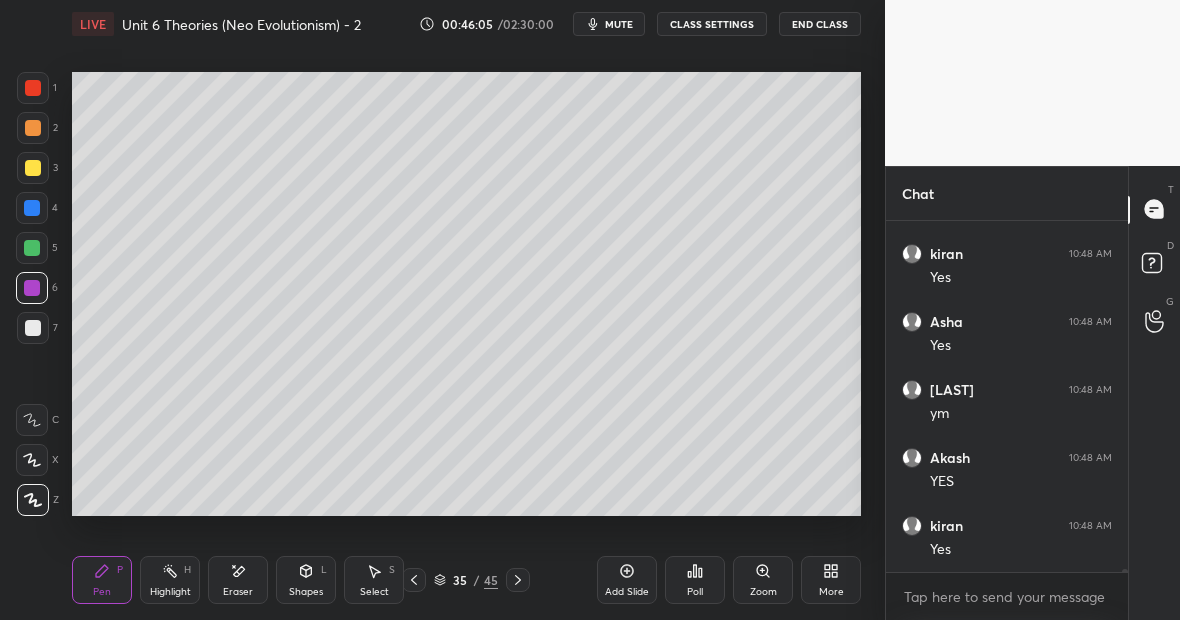 click at bounding box center [32, 248] 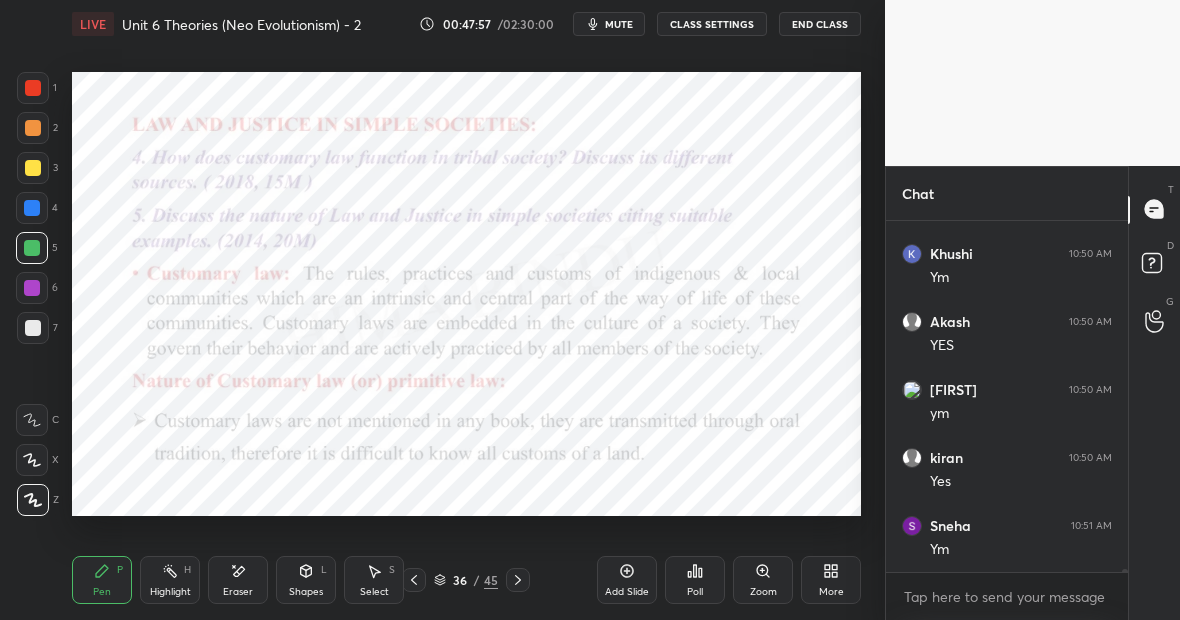 scroll, scrollTop: 38167, scrollLeft: 0, axis: vertical 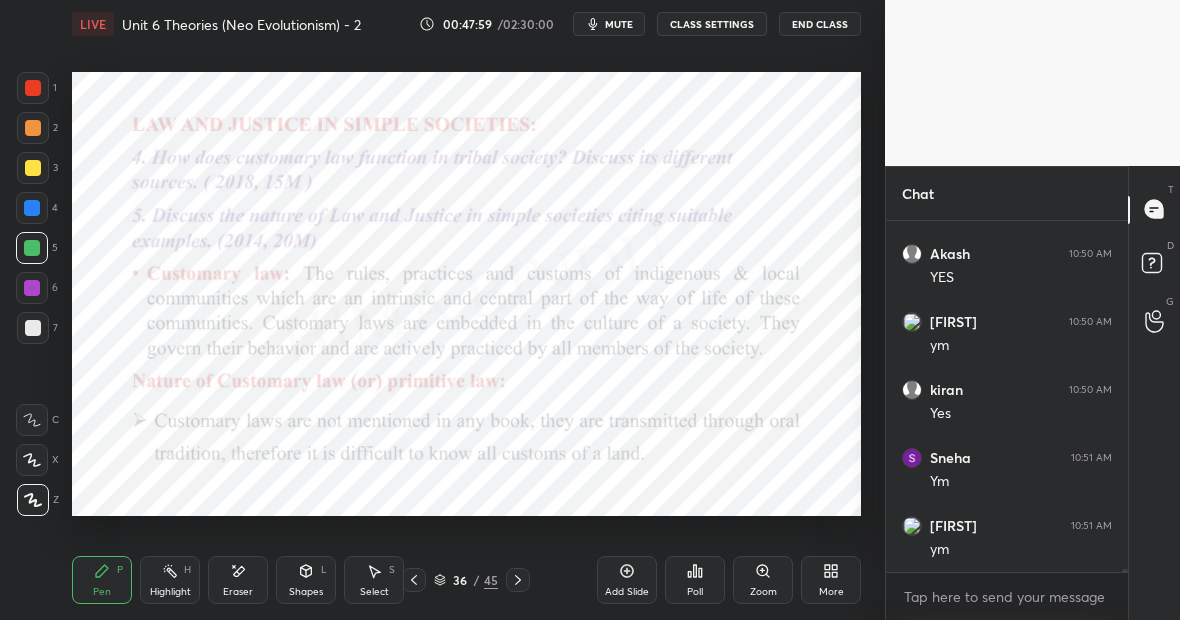 click 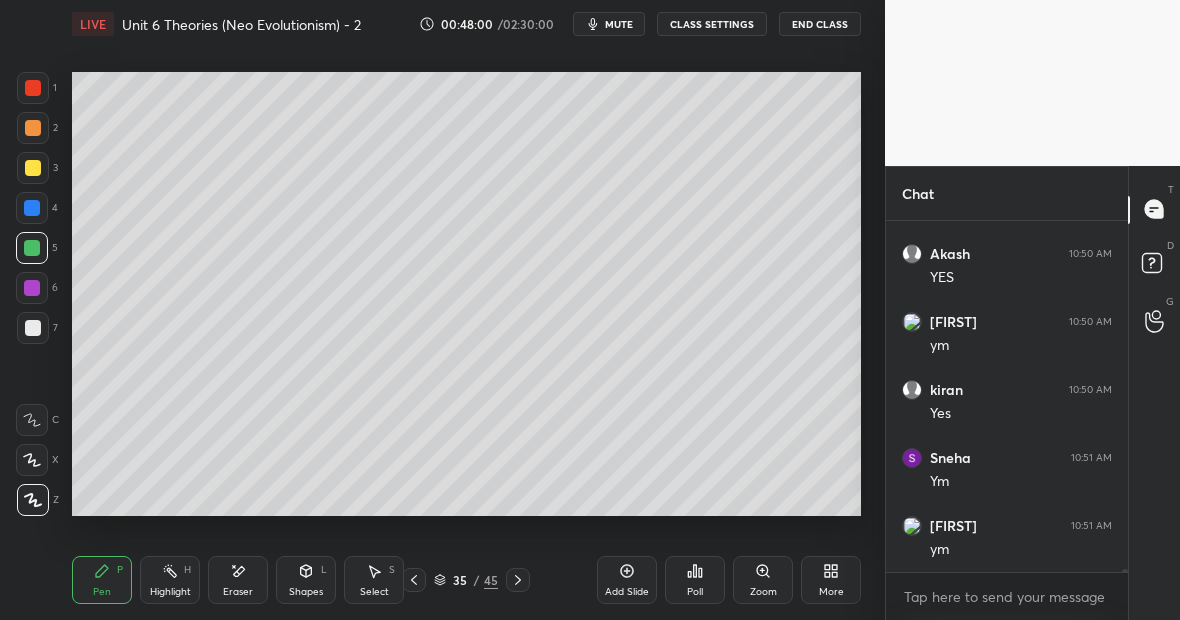 click on "Add Slide" at bounding box center [627, 580] 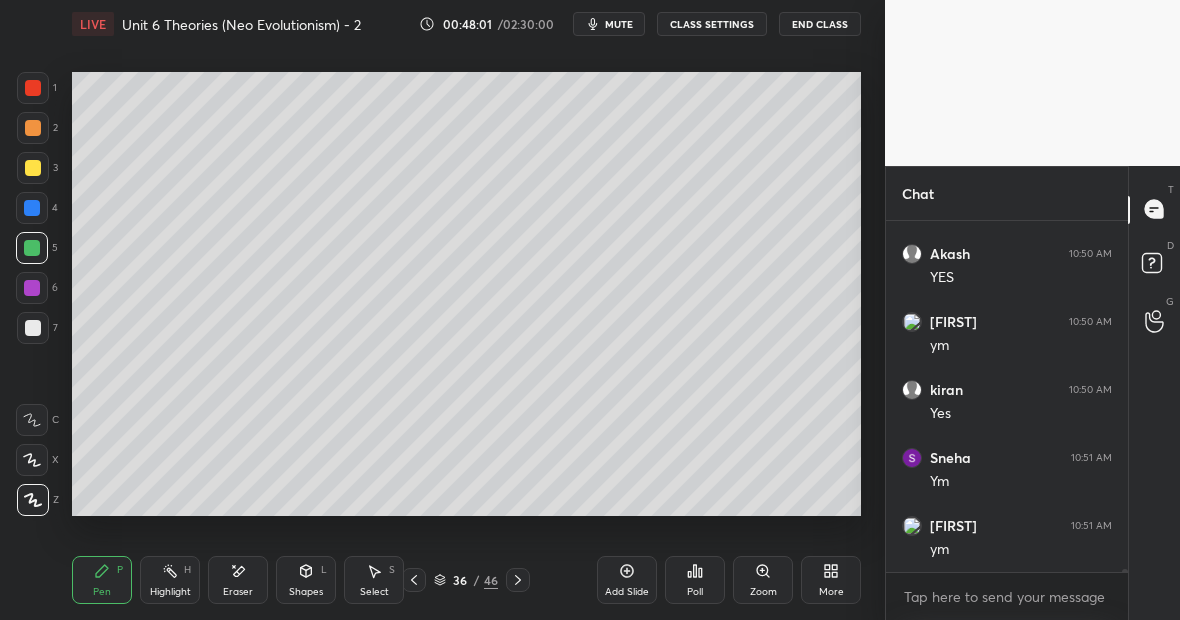 click on "1 2 3 4 5 6 7 C X Z E E Erase all   H H" at bounding box center [32, 294] 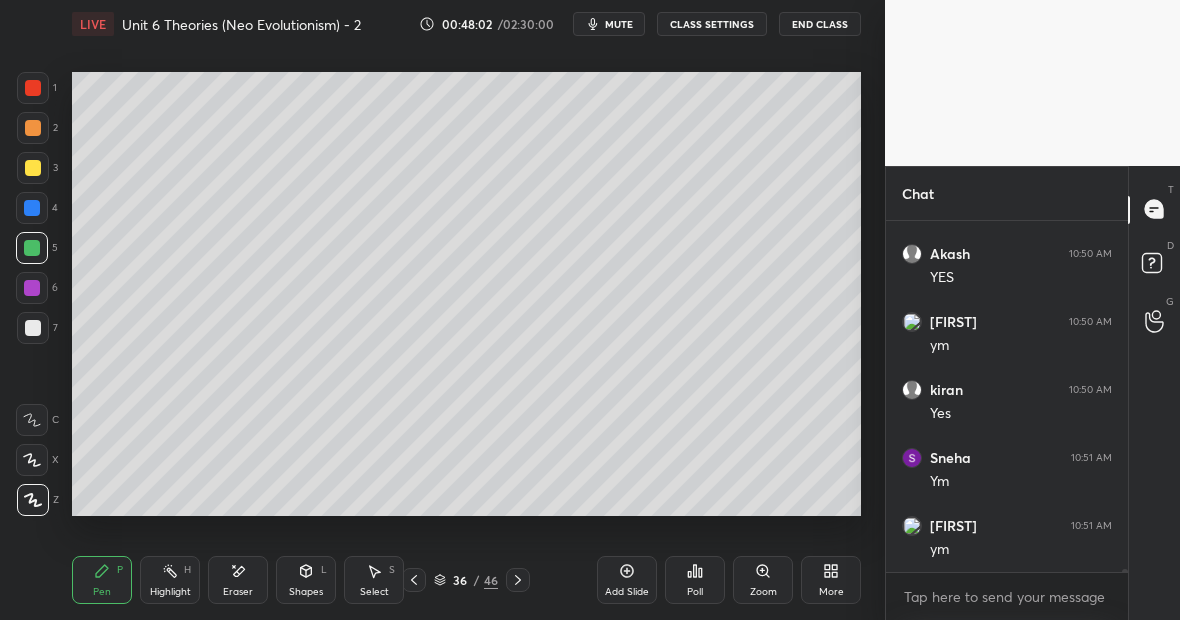 click at bounding box center [33, 168] 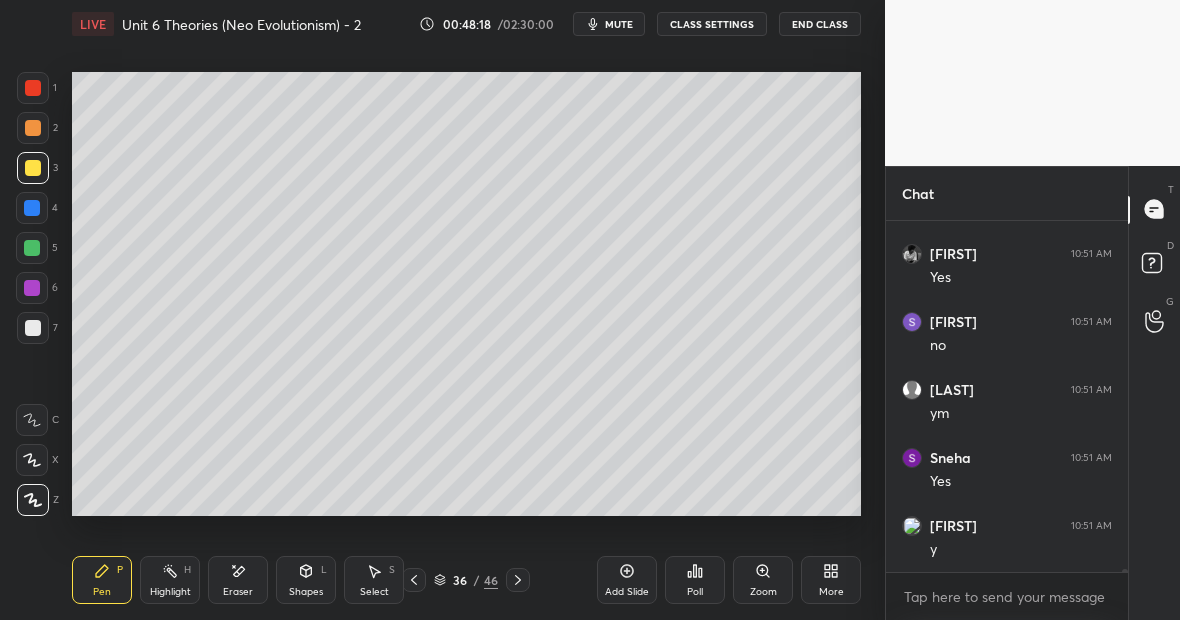 scroll, scrollTop: 38779, scrollLeft: 0, axis: vertical 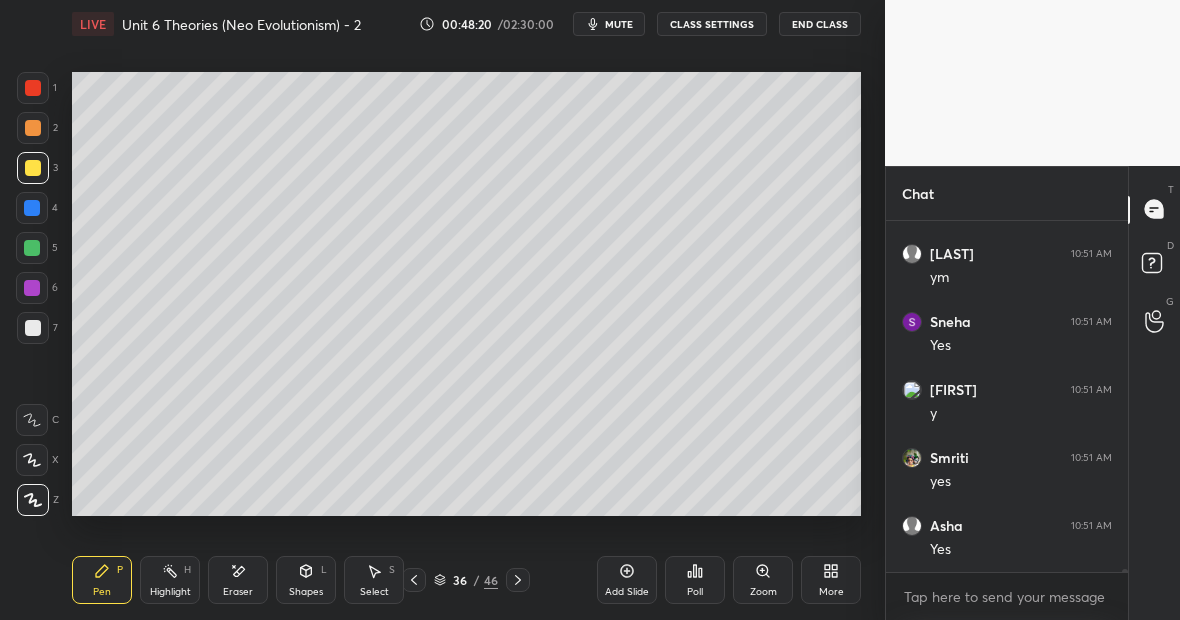 click at bounding box center [33, 88] 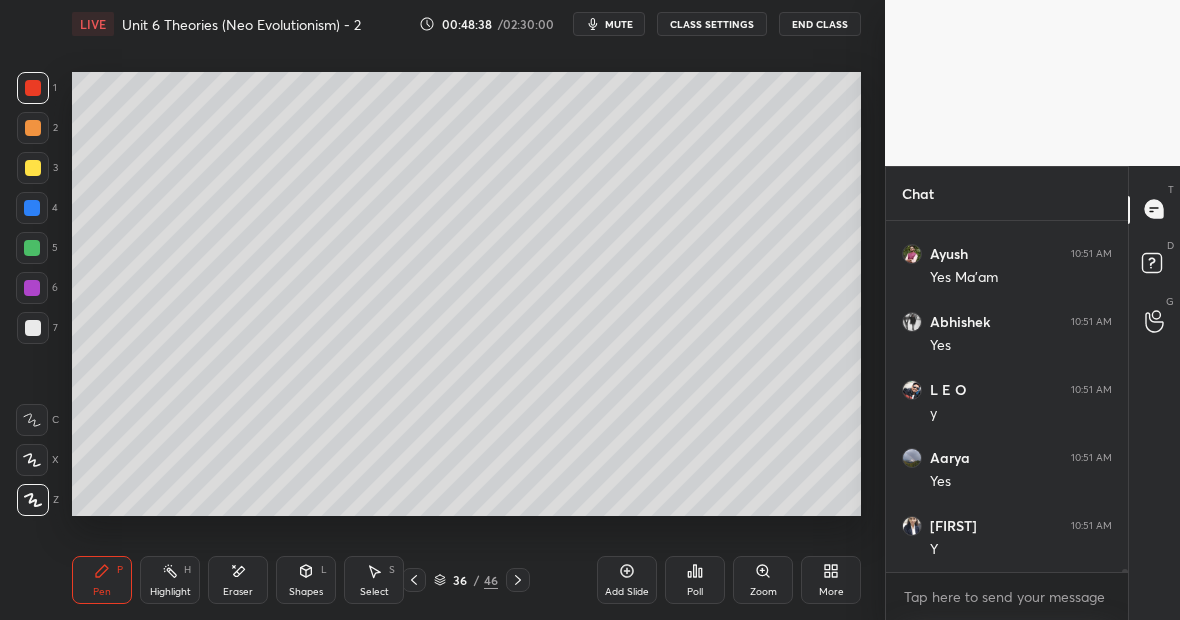 scroll, scrollTop: 39255, scrollLeft: 0, axis: vertical 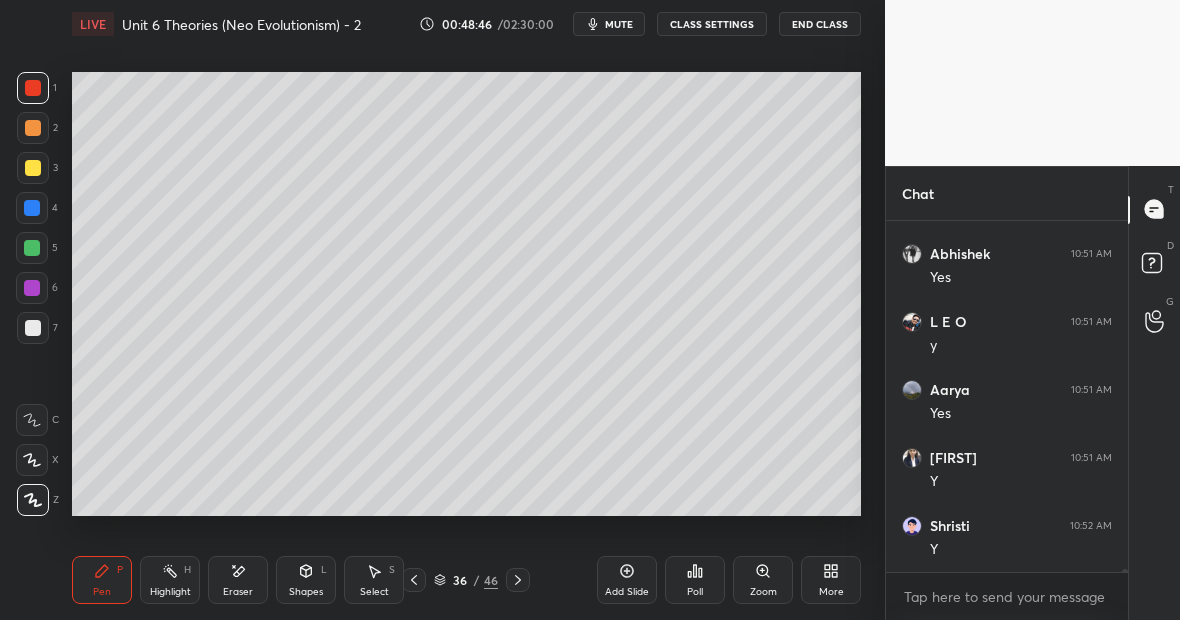 click on "Eraser" at bounding box center (238, 580) 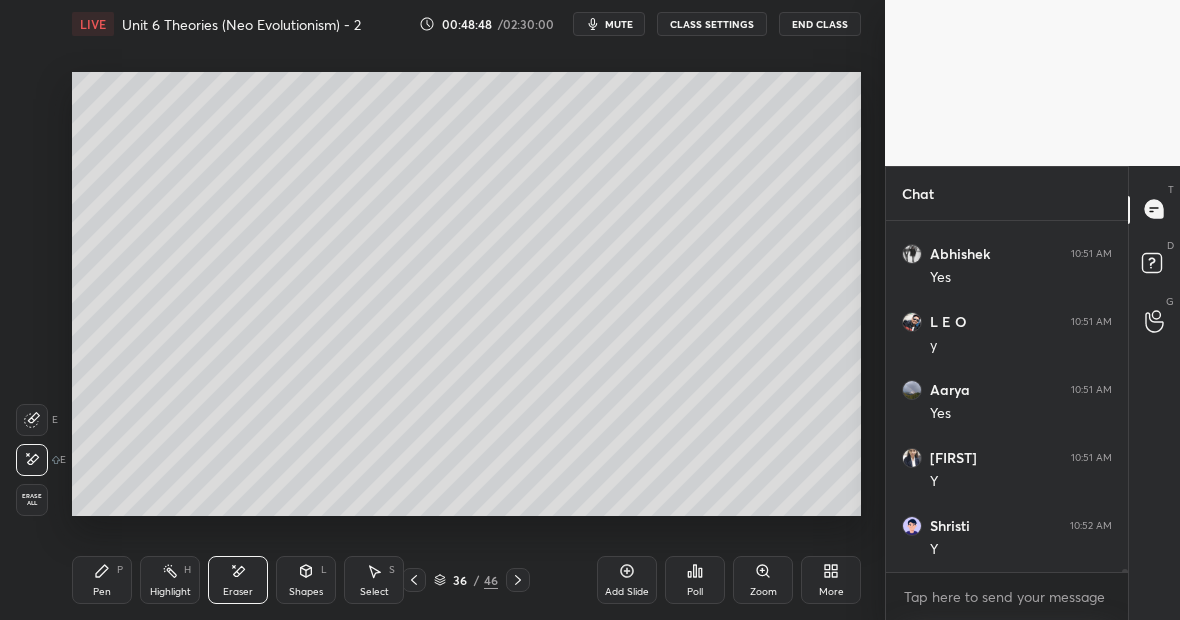 click 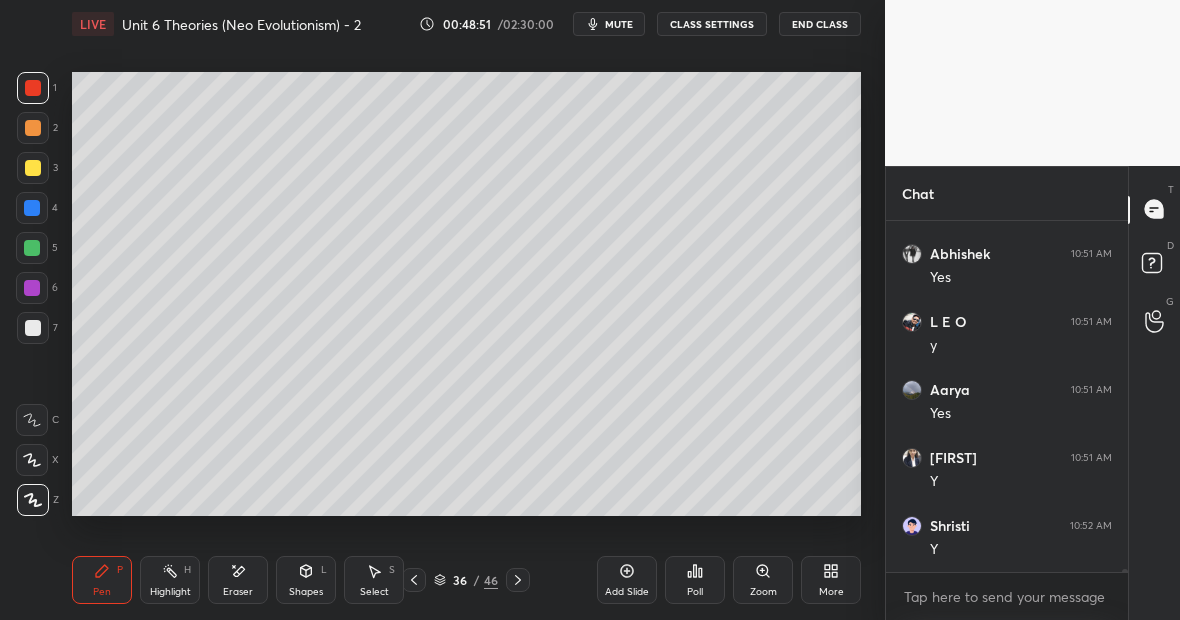 click 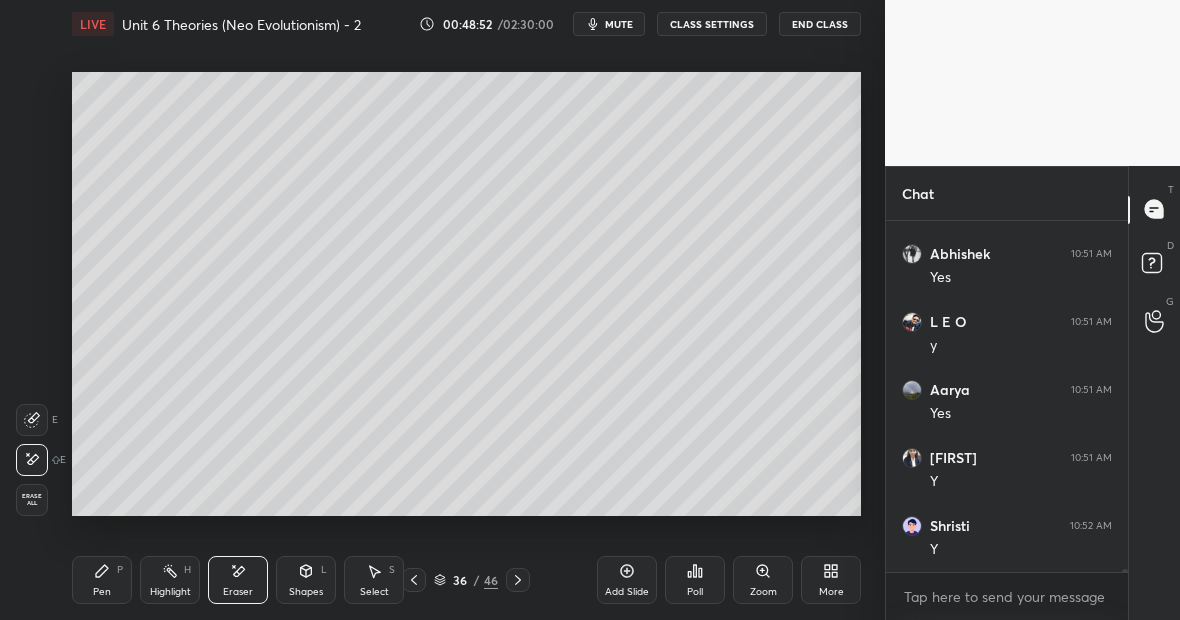 click 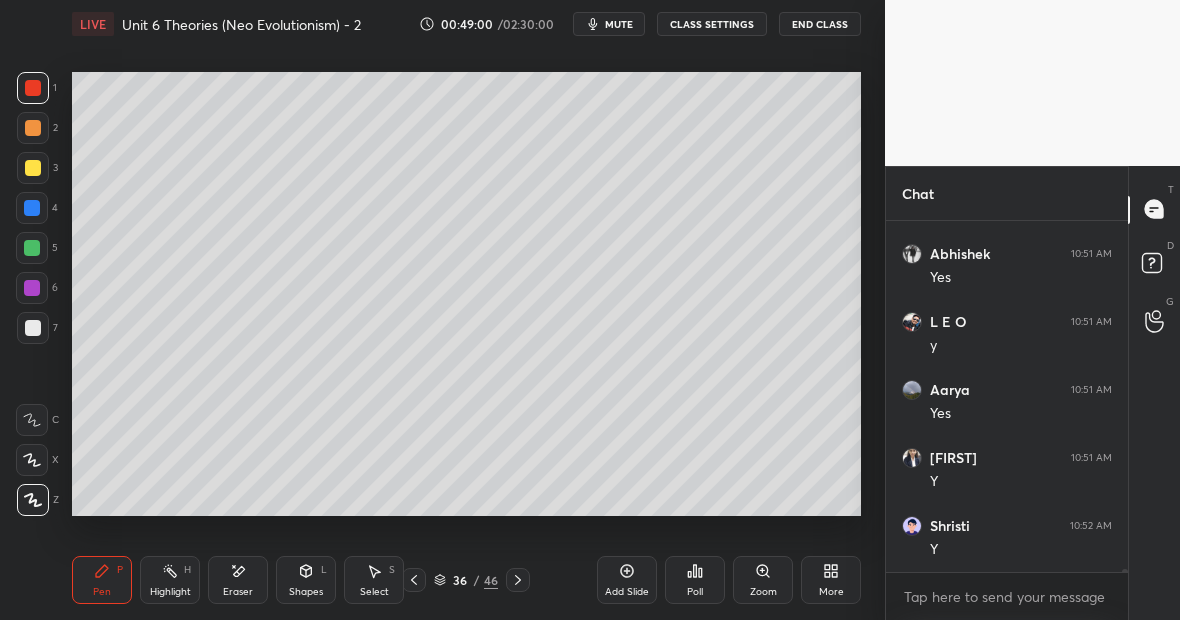 click on "Highlight H" at bounding box center (170, 580) 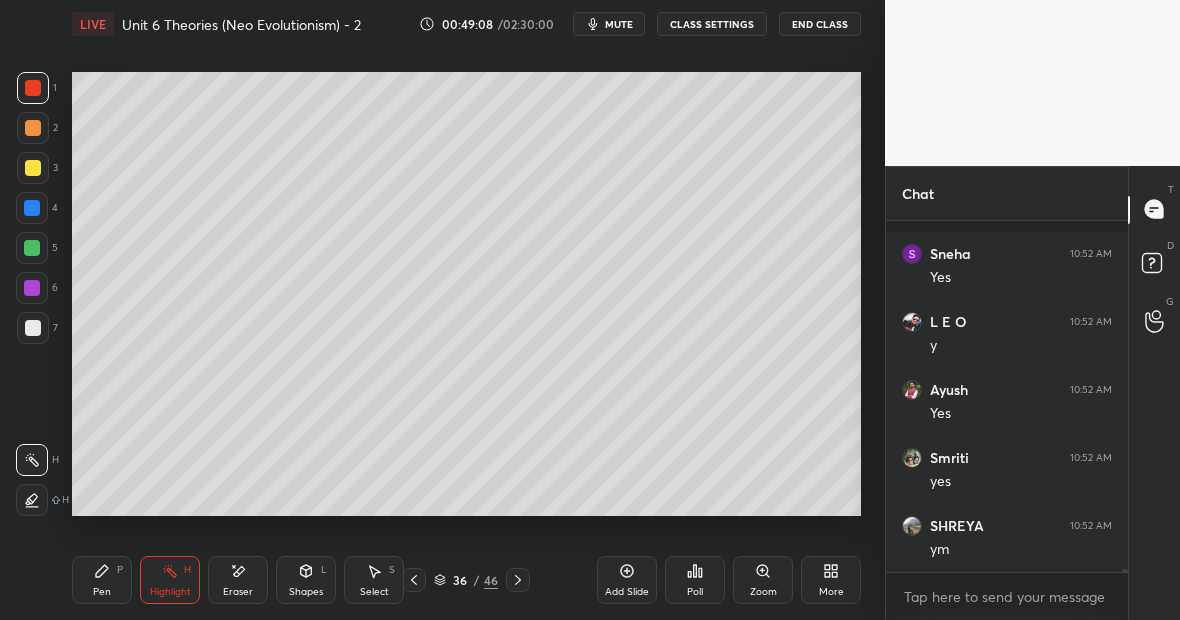 scroll, scrollTop: 40071, scrollLeft: 0, axis: vertical 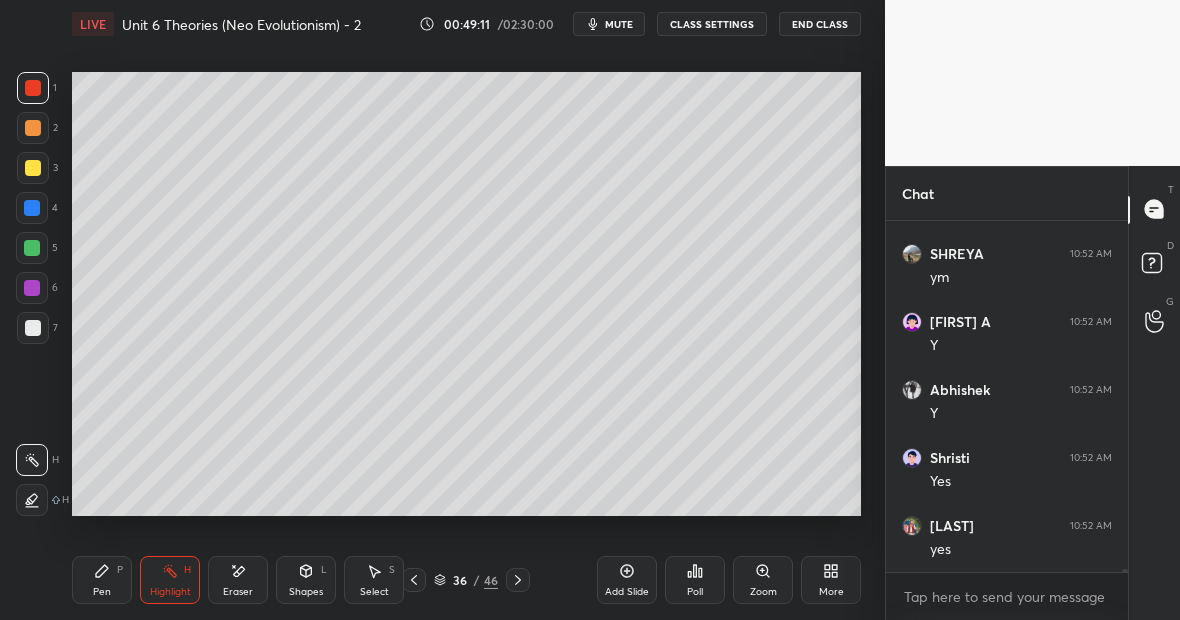 click on "Pen P" at bounding box center (102, 580) 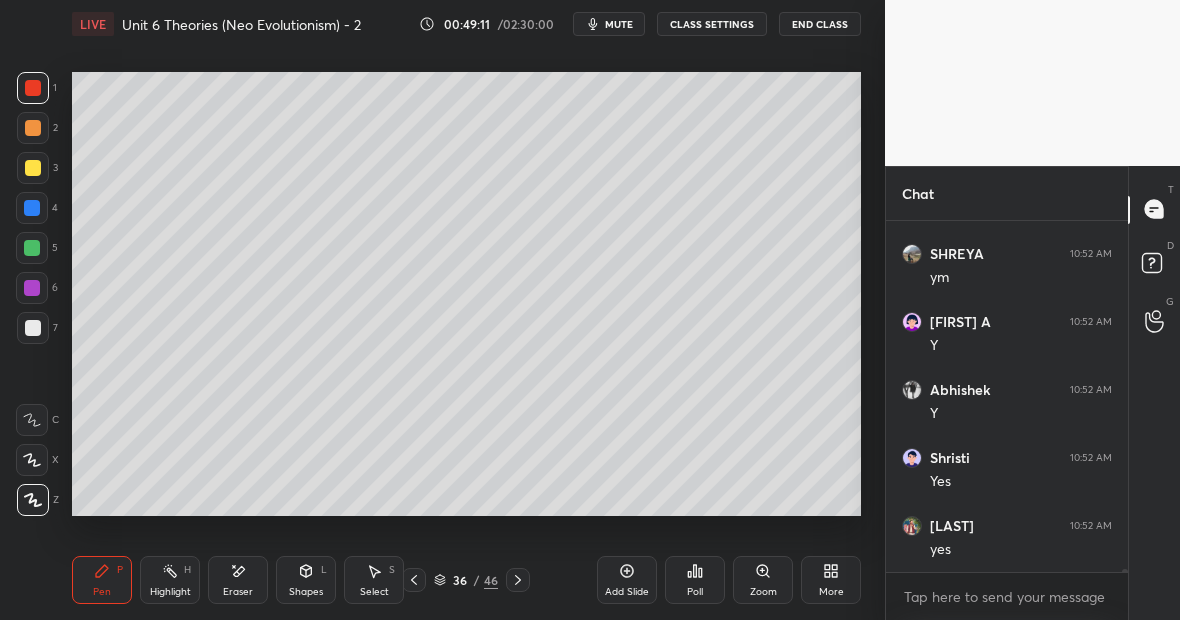 scroll, scrollTop: 40343, scrollLeft: 0, axis: vertical 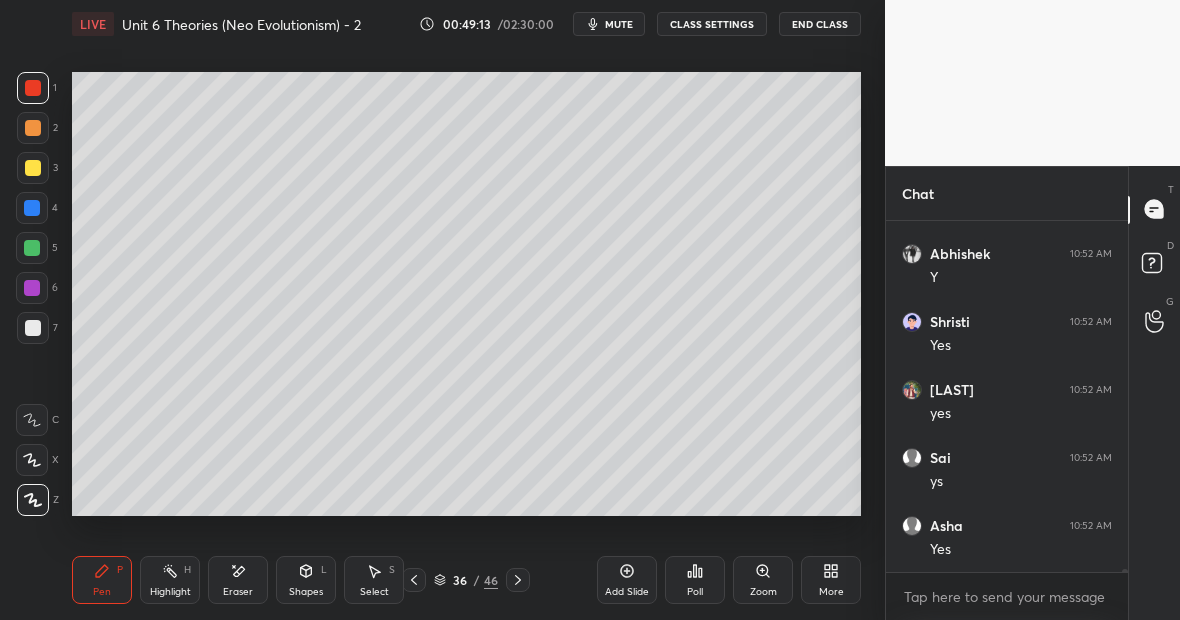 click at bounding box center [33, 328] 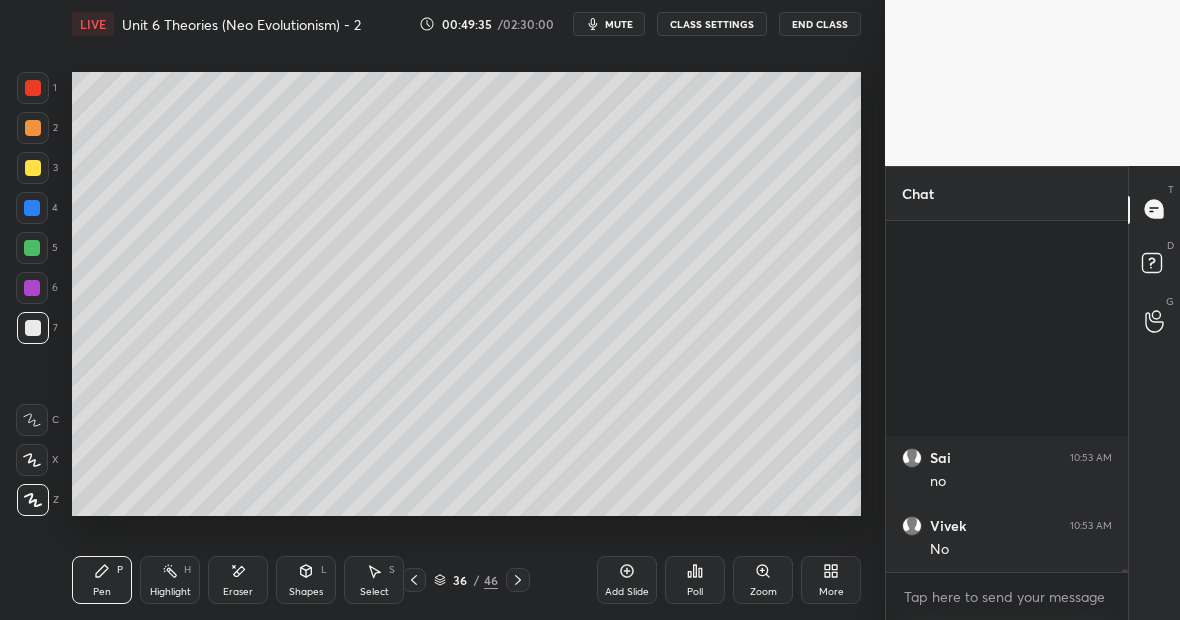 scroll, scrollTop: 41091, scrollLeft: 0, axis: vertical 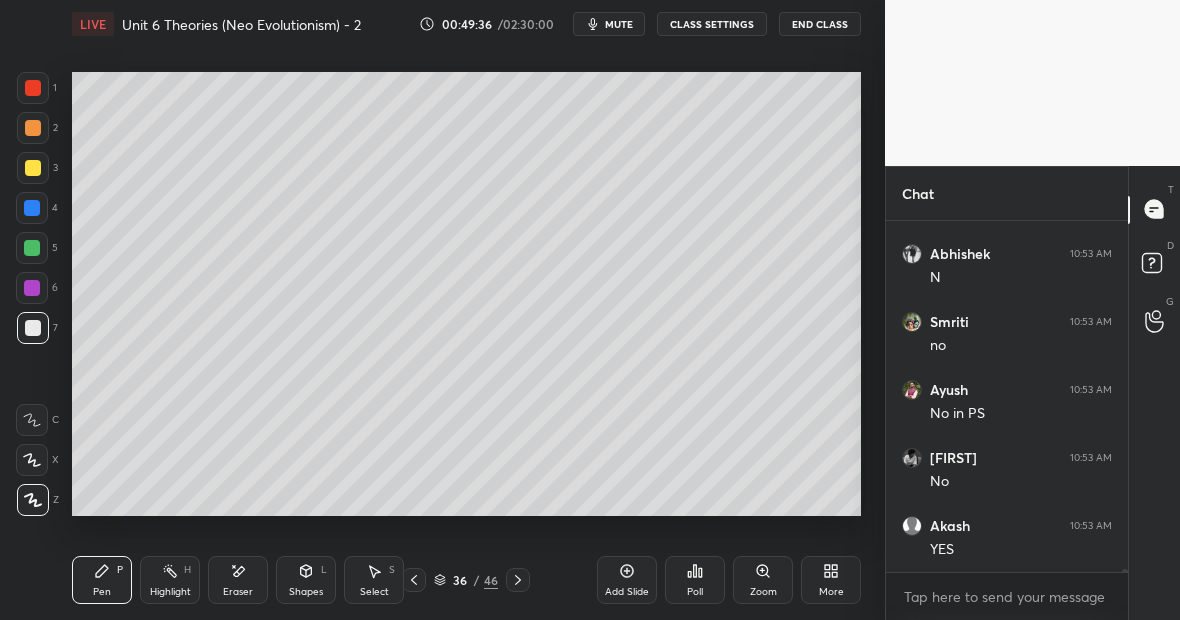 click on "Highlight H" at bounding box center [170, 580] 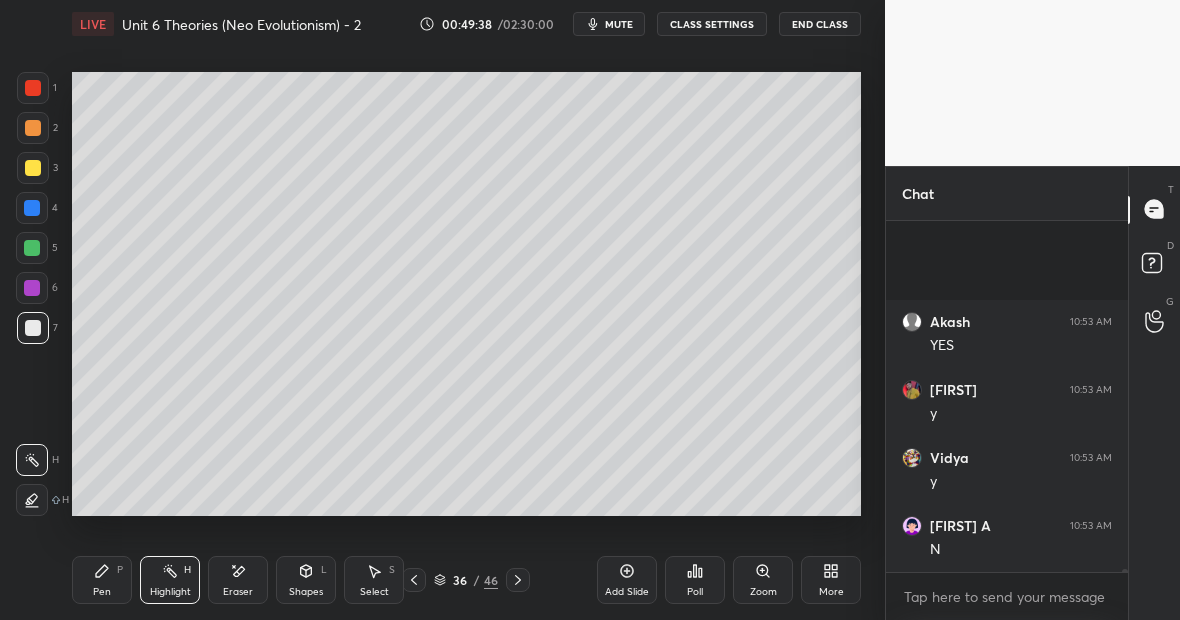 scroll, scrollTop: 41839, scrollLeft: 0, axis: vertical 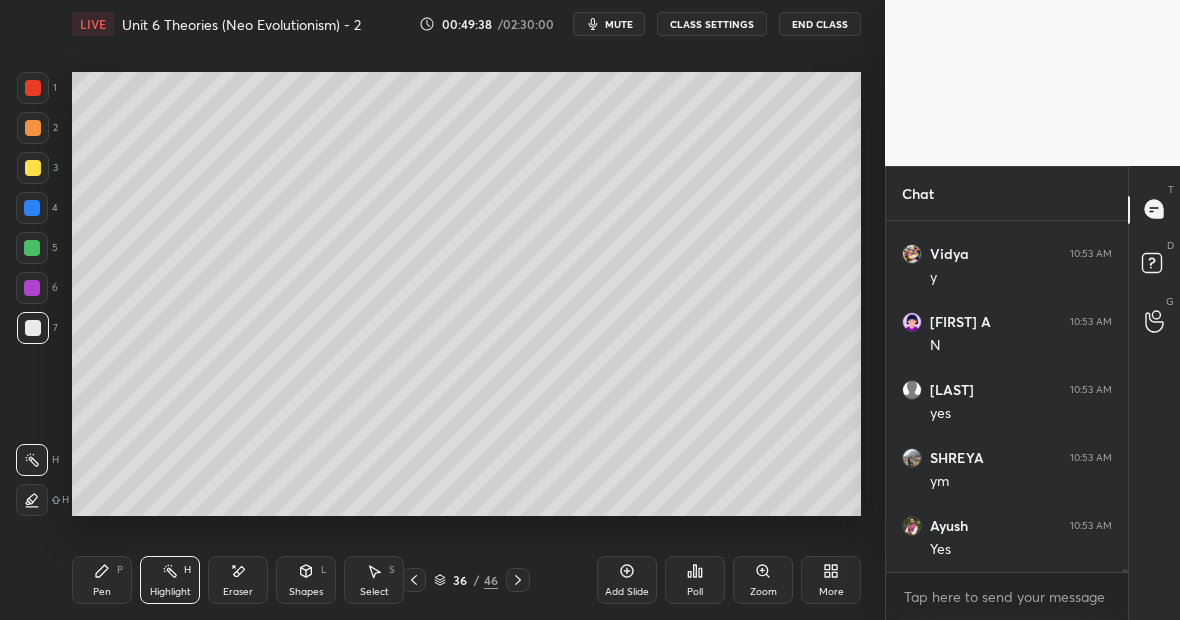 click on "Eraser" at bounding box center (238, 580) 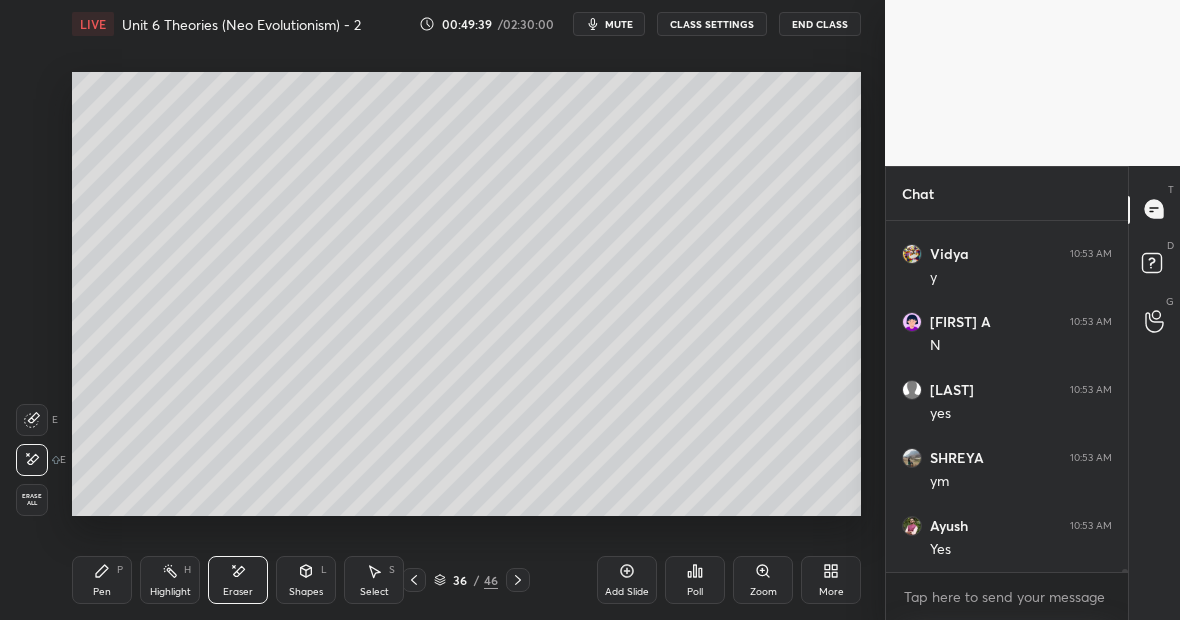 click 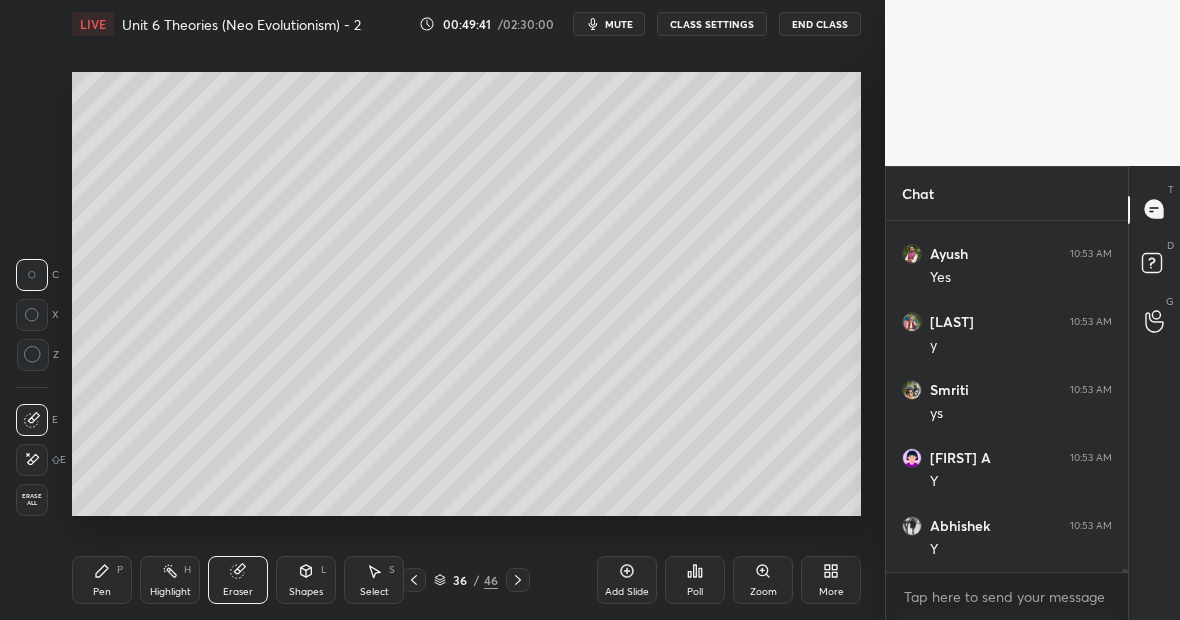 scroll, scrollTop: 42179, scrollLeft: 0, axis: vertical 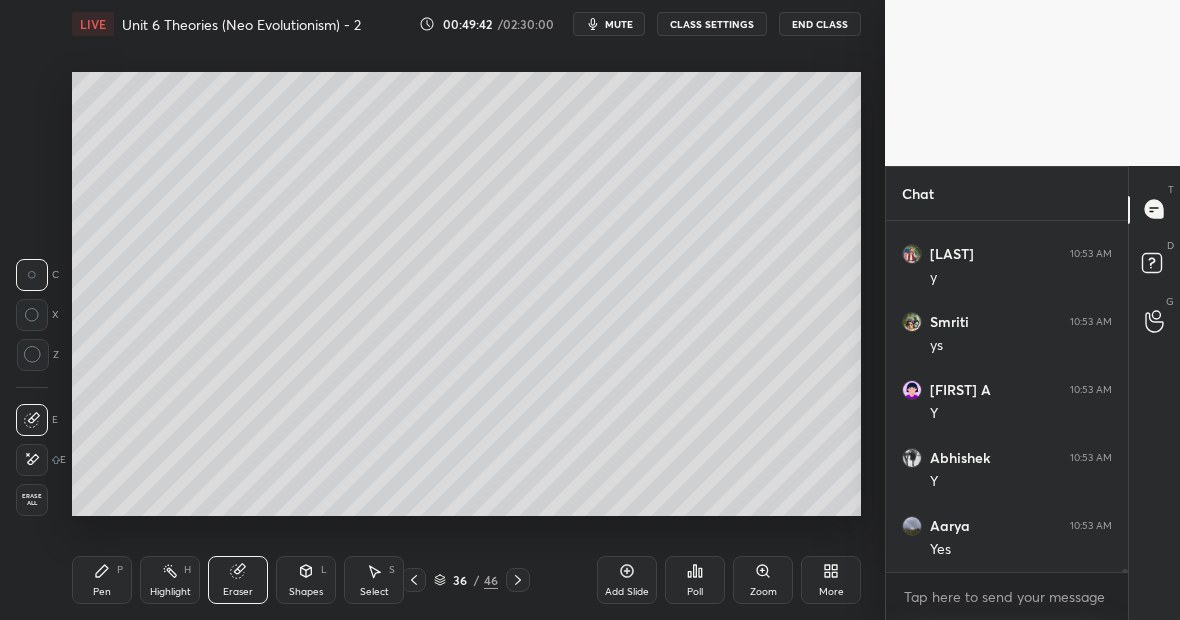 click 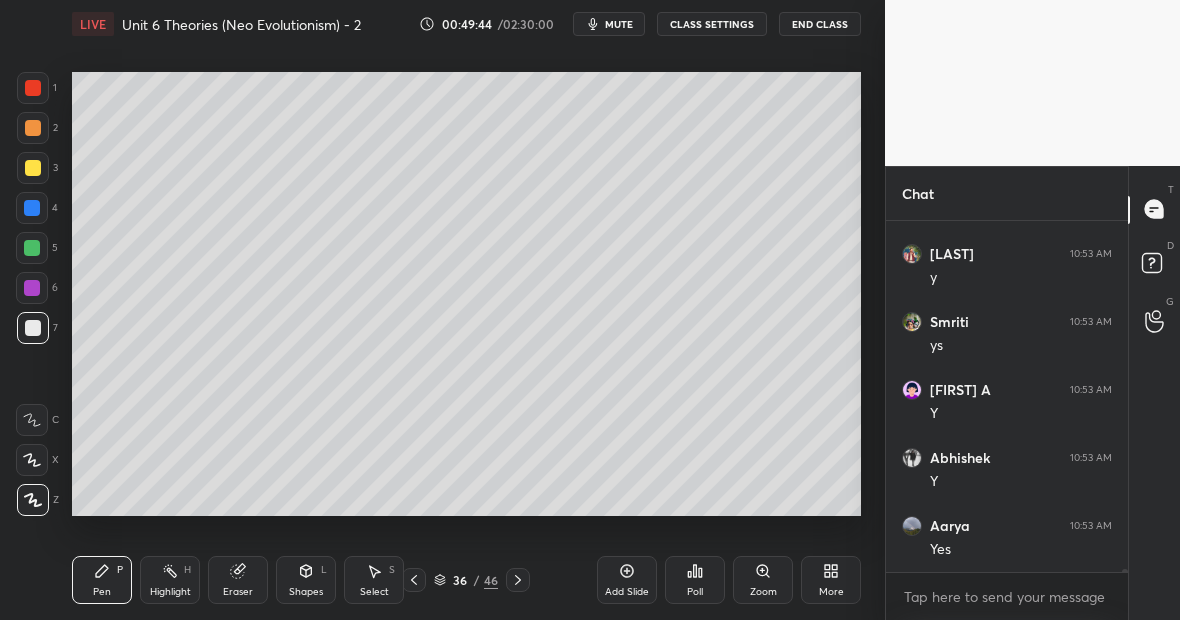 scroll, scrollTop: 42247, scrollLeft: 0, axis: vertical 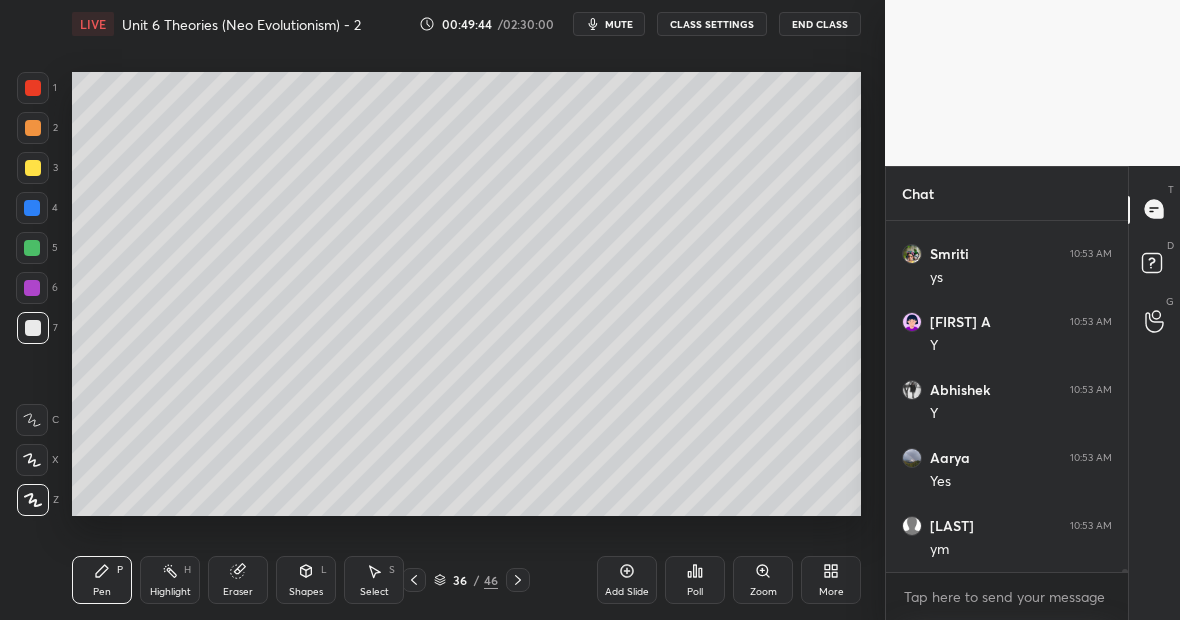 click on "Highlight" at bounding box center [170, 592] 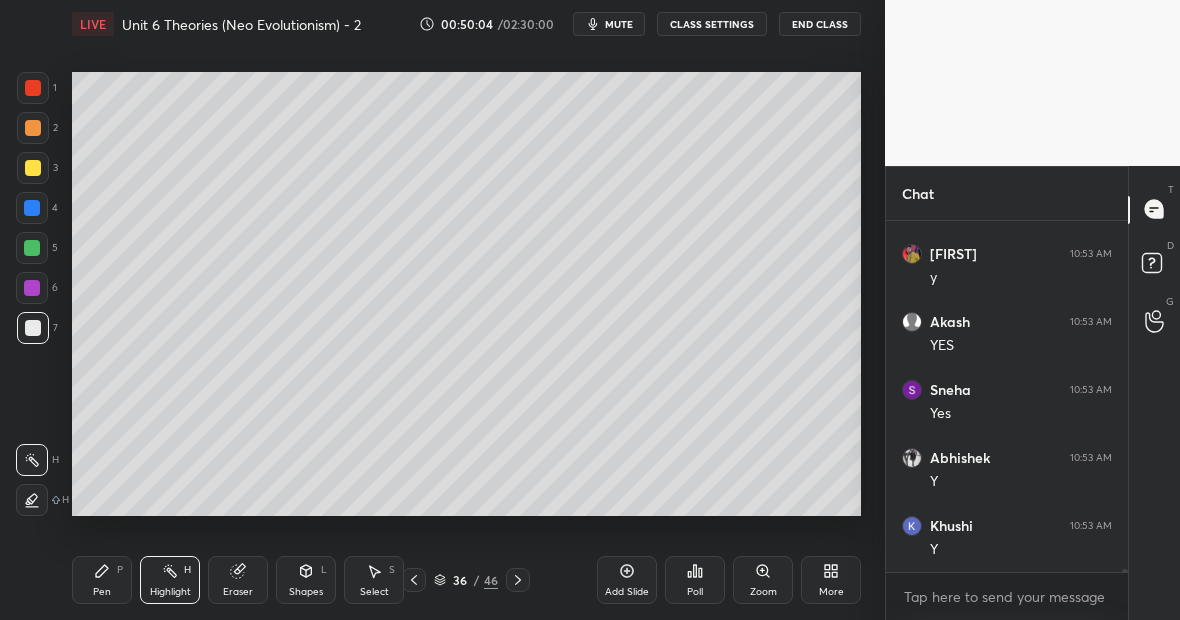 scroll, scrollTop: 42655, scrollLeft: 0, axis: vertical 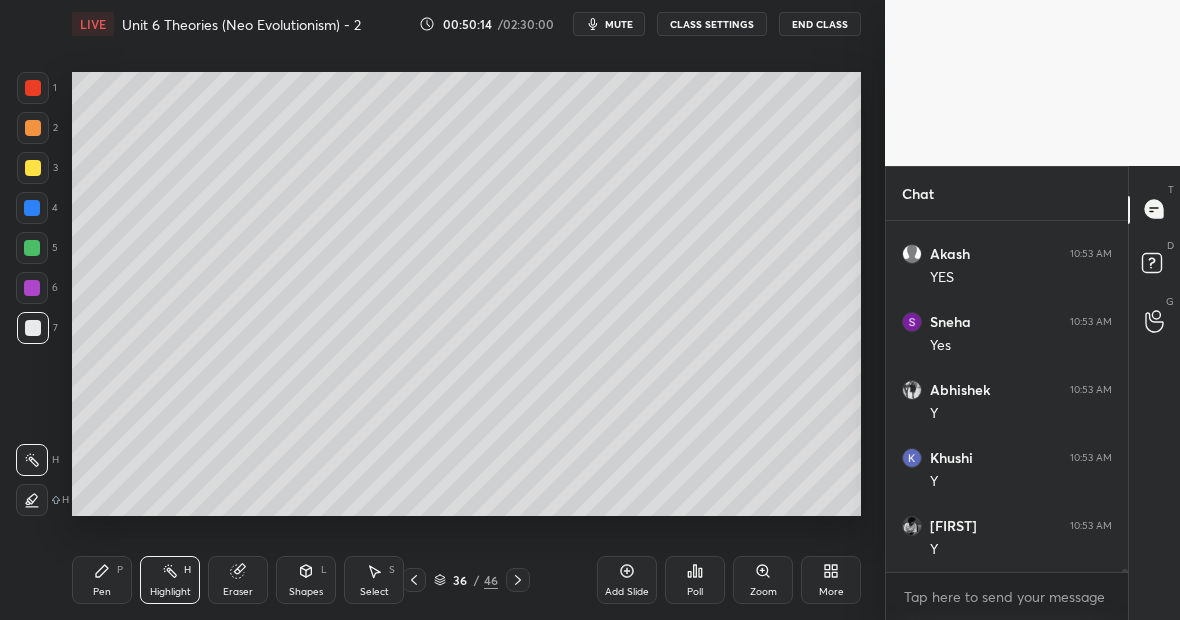click 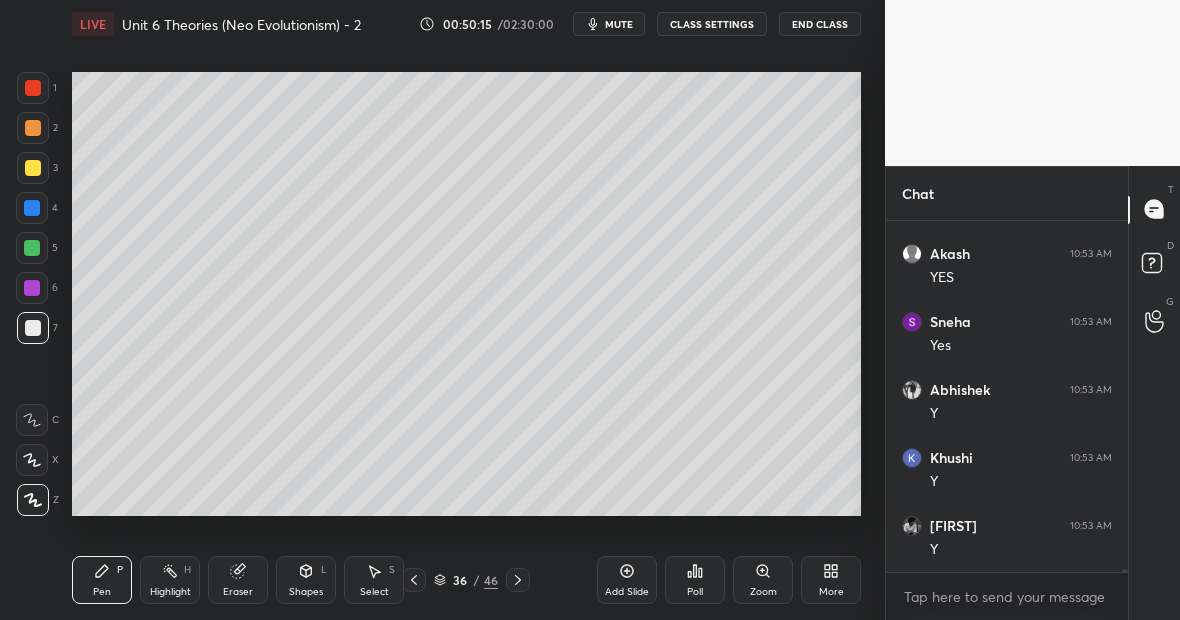 click at bounding box center (32, 288) 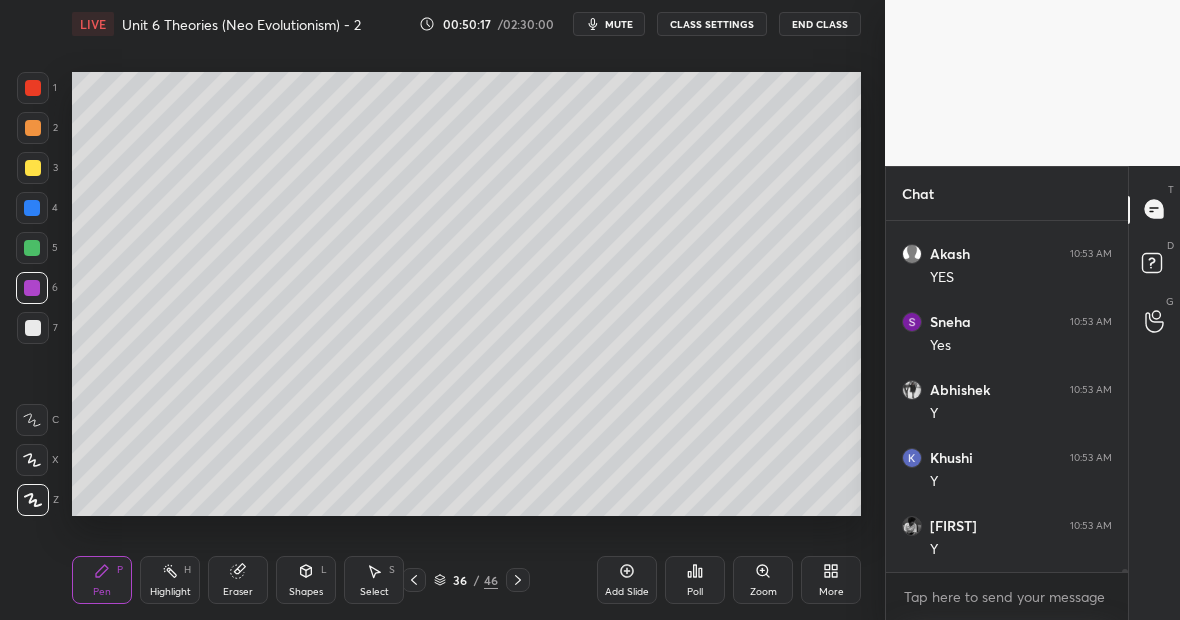 scroll, scrollTop: 42723, scrollLeft: 0, axis: vertical 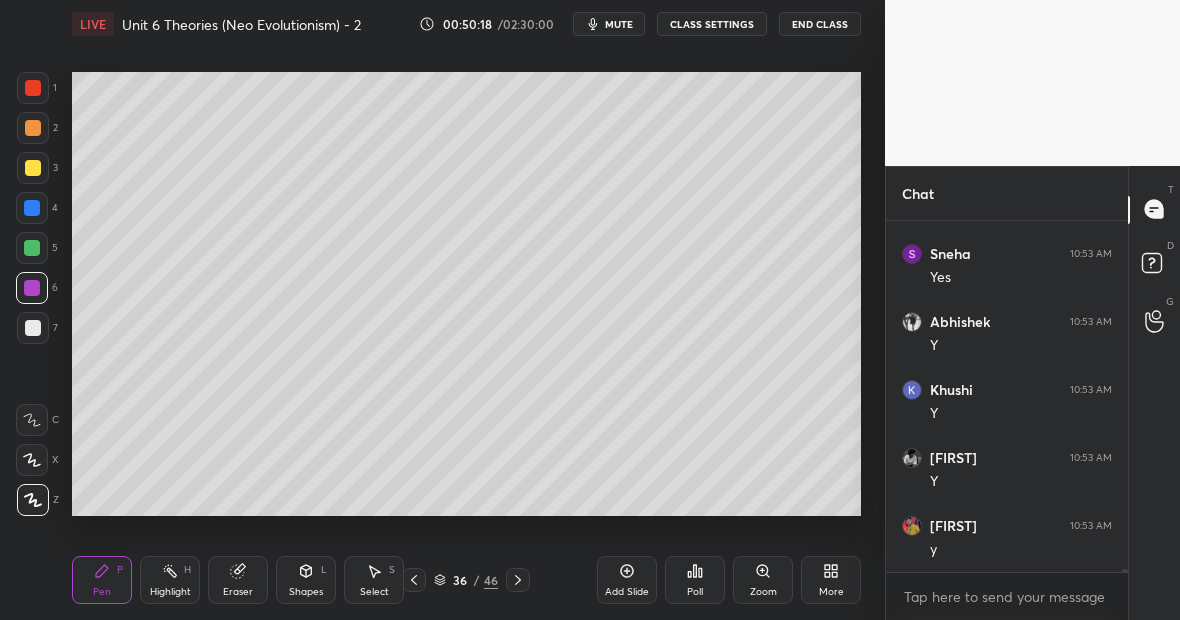 click 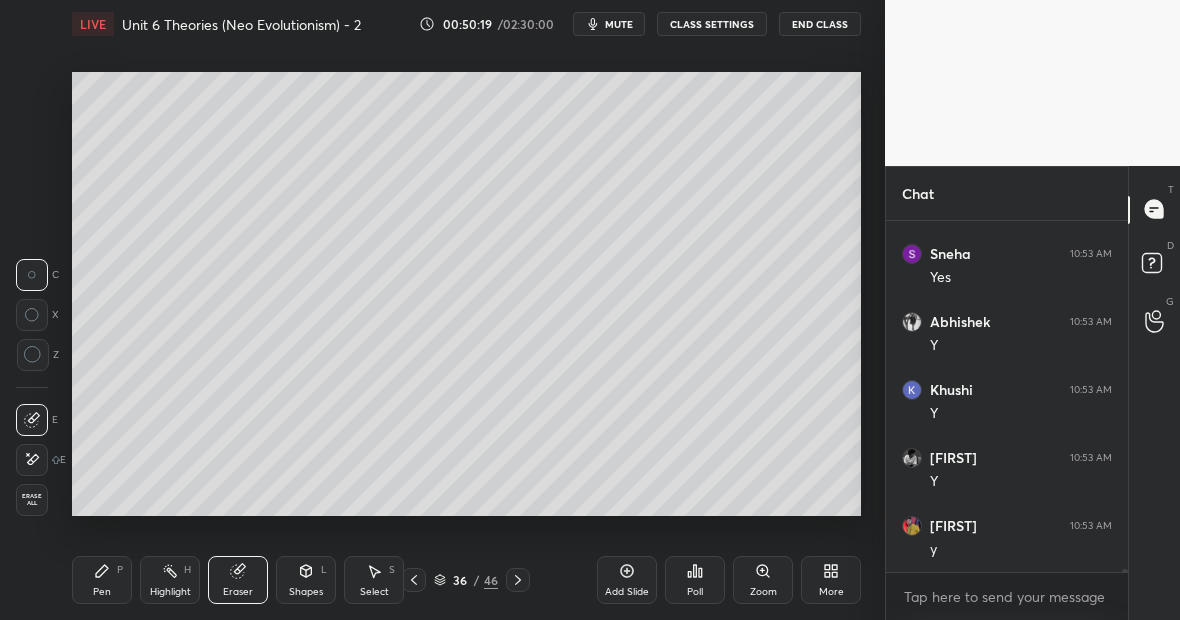 scroll, scrollTop: 42791, scrollLeft: 0, axis: vertical 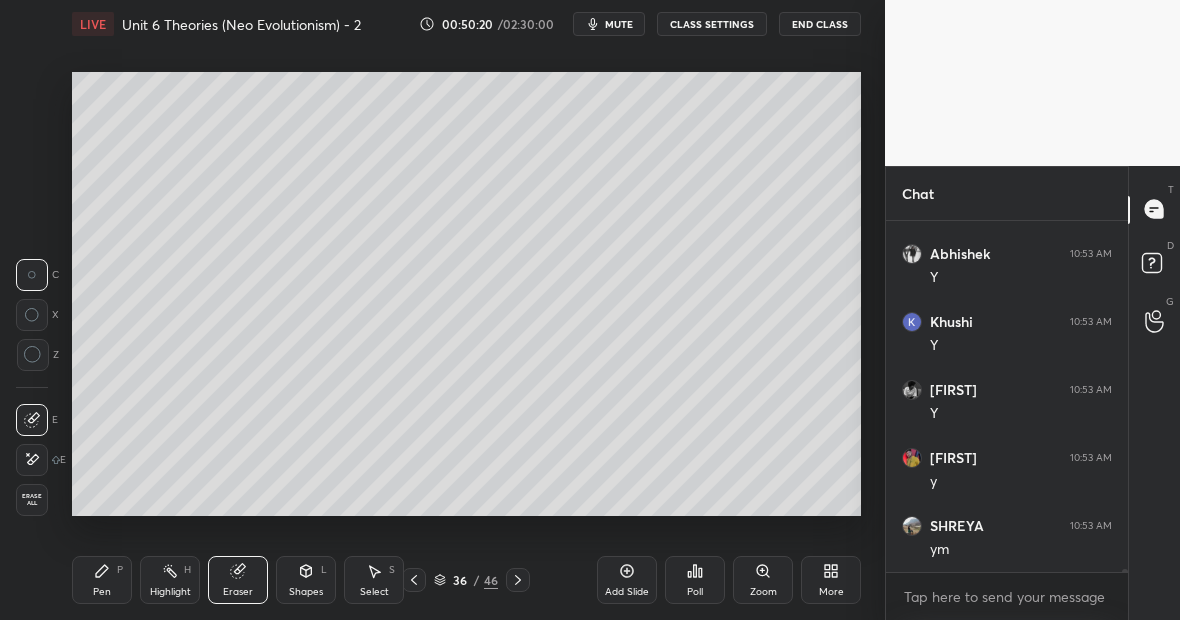 click on "Pen" at bounding box center (102, 592) 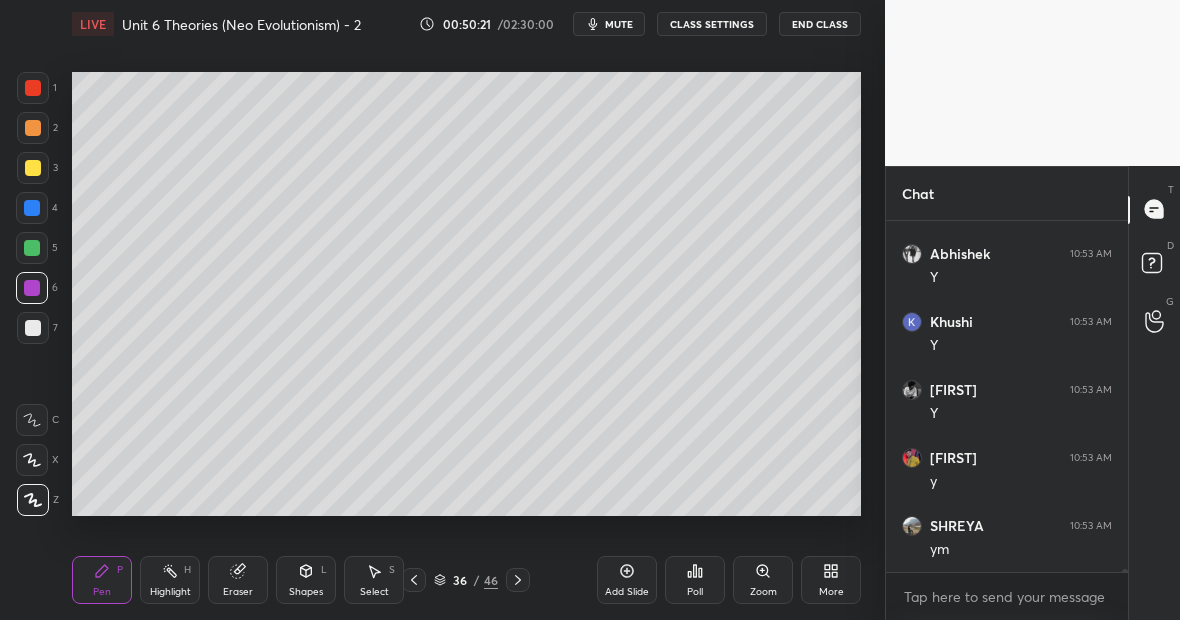 click at bounding box center [33, 168] 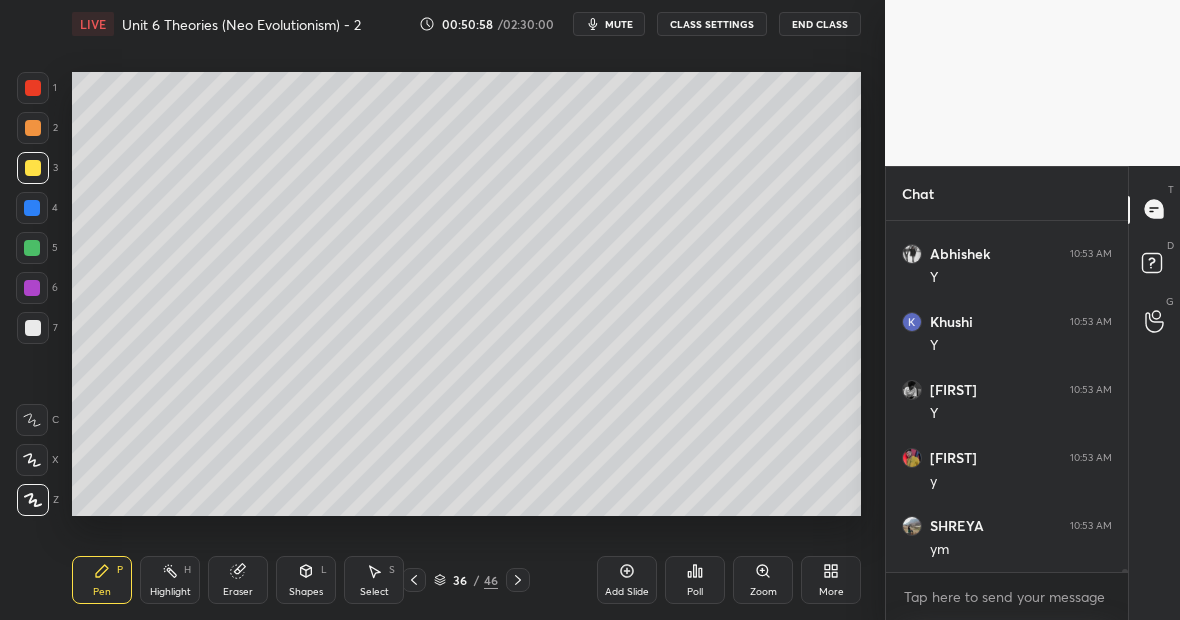 click on "Setting up your live class Poll for   secs No correct answer Start poll" at bounding box center [466, 294] 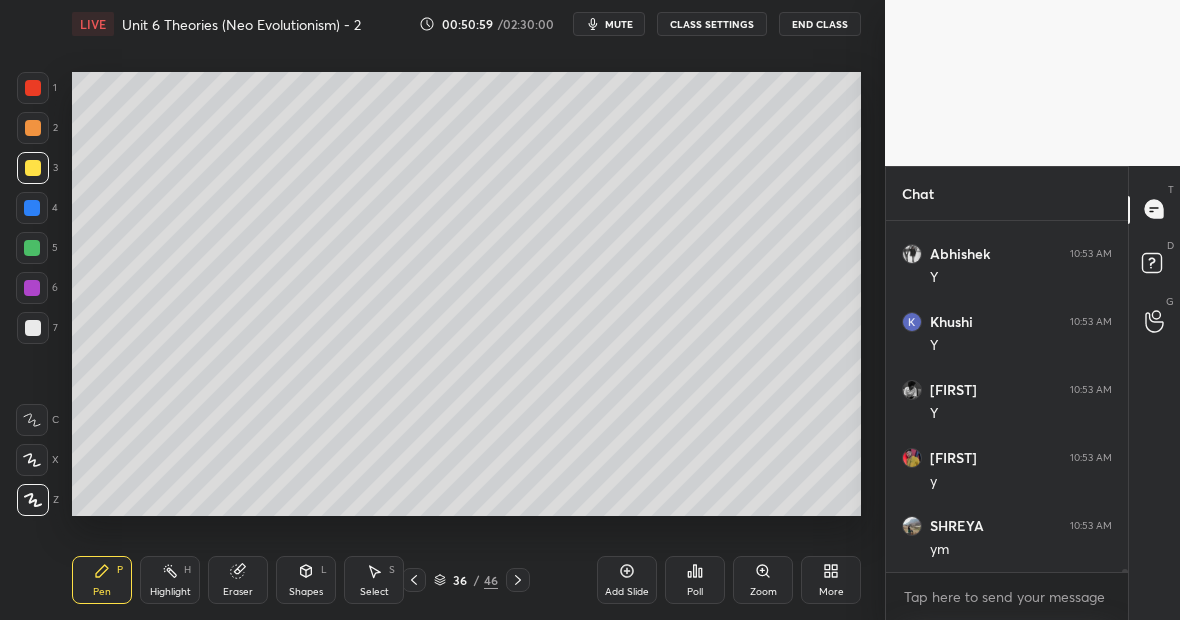 click on "Eraser" at bounding box center [238, 580] 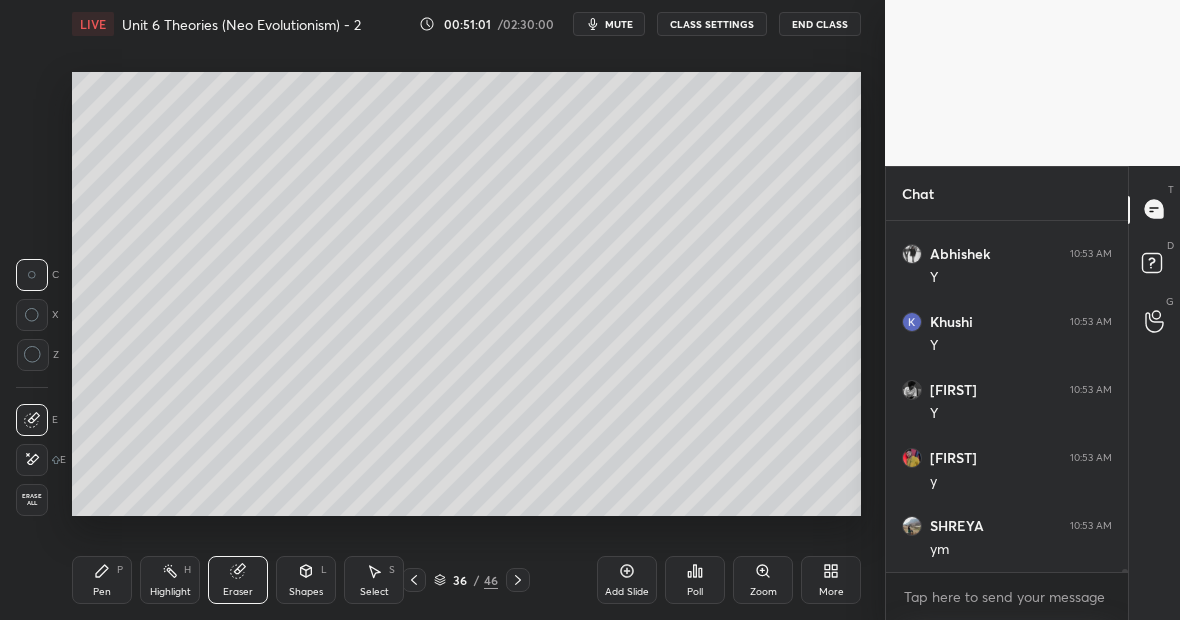 click at bounding box center [32, 460] 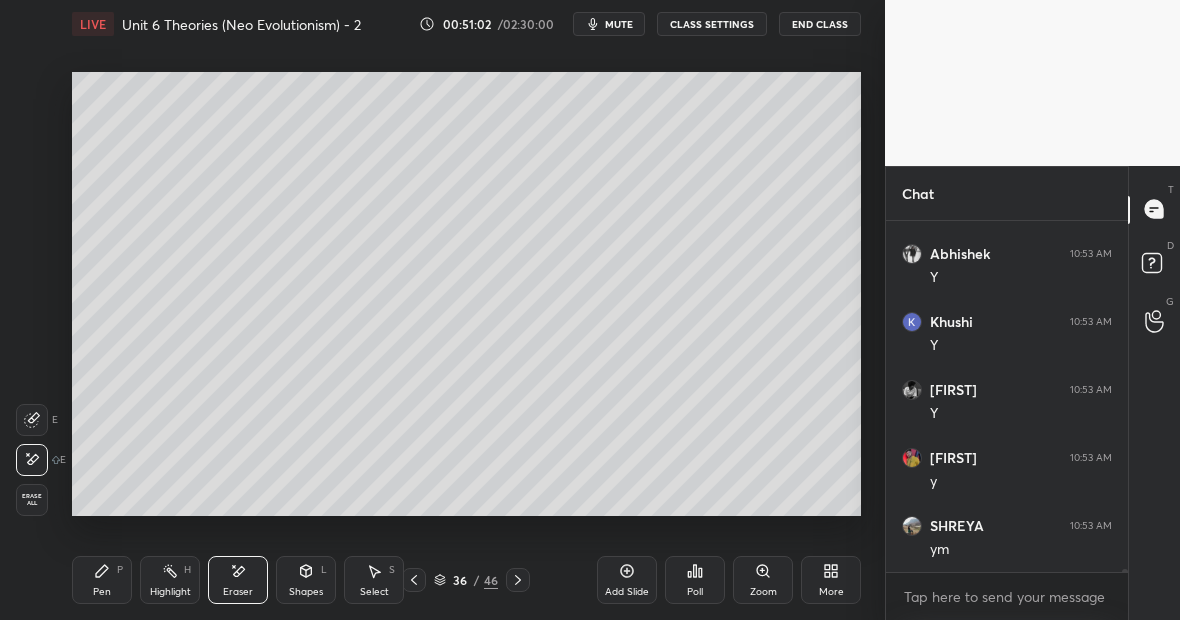click on "Pen P" at bounding box center [102, 580] 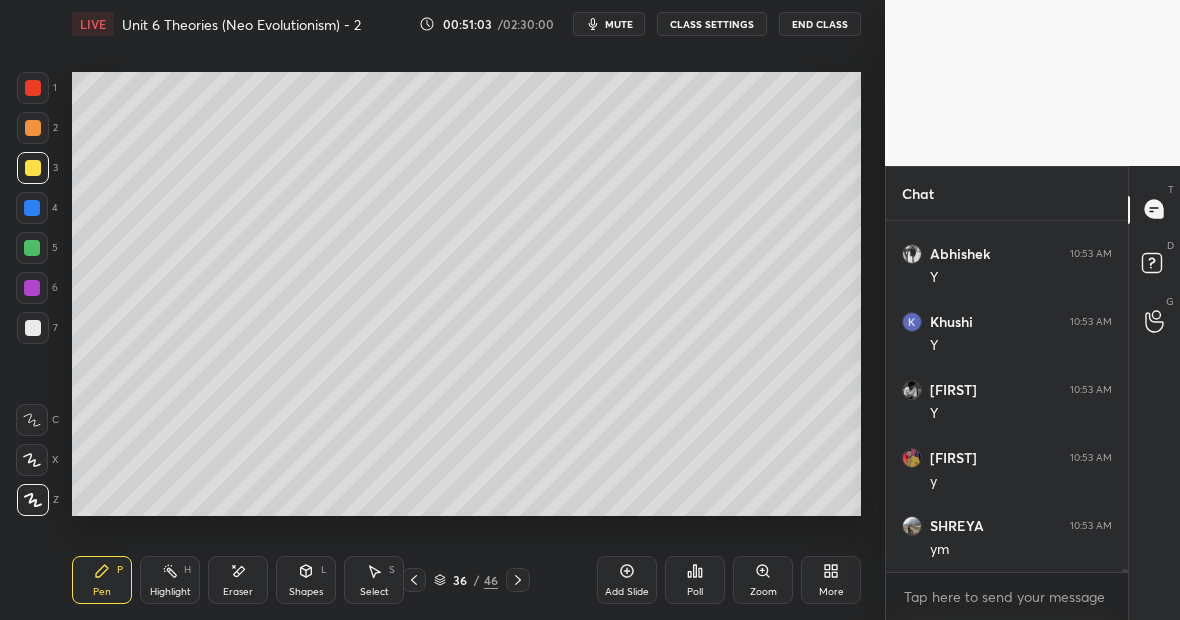 click 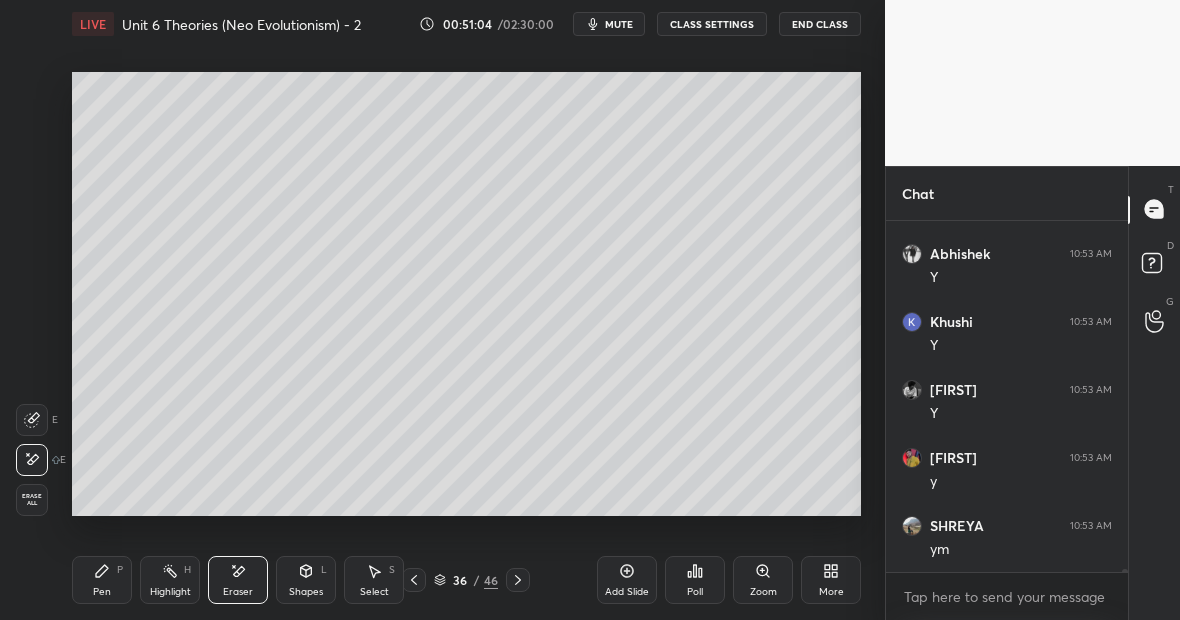 click on "Eraser" at bounding box center (238, 580) 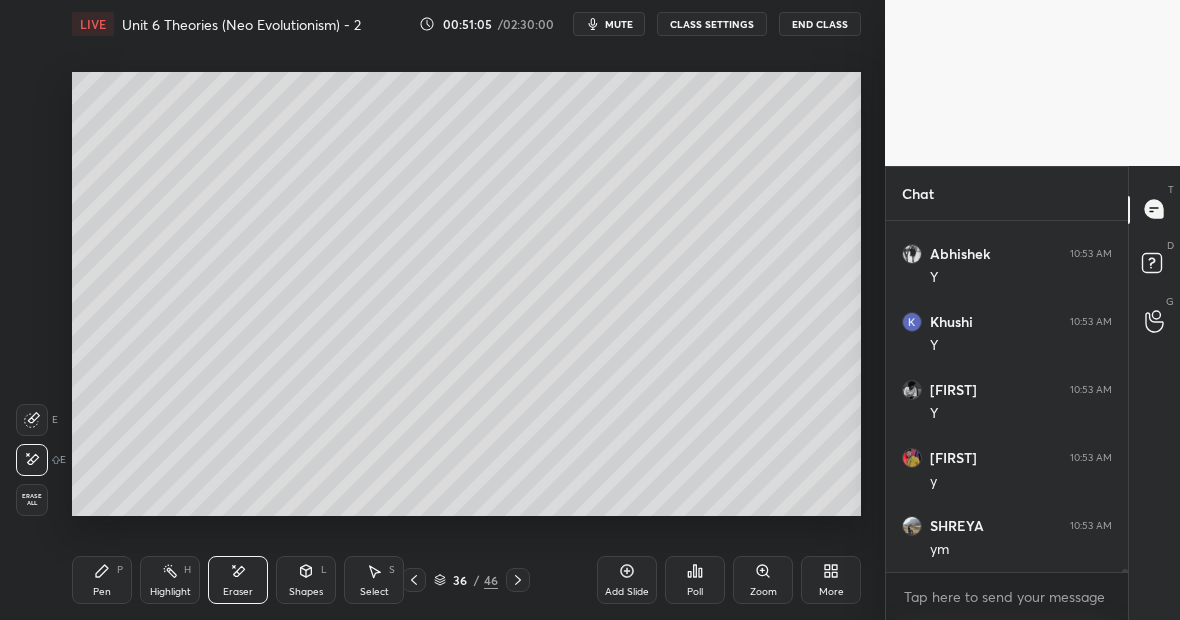 click on "Pen P" at bounding box center (102, 580) 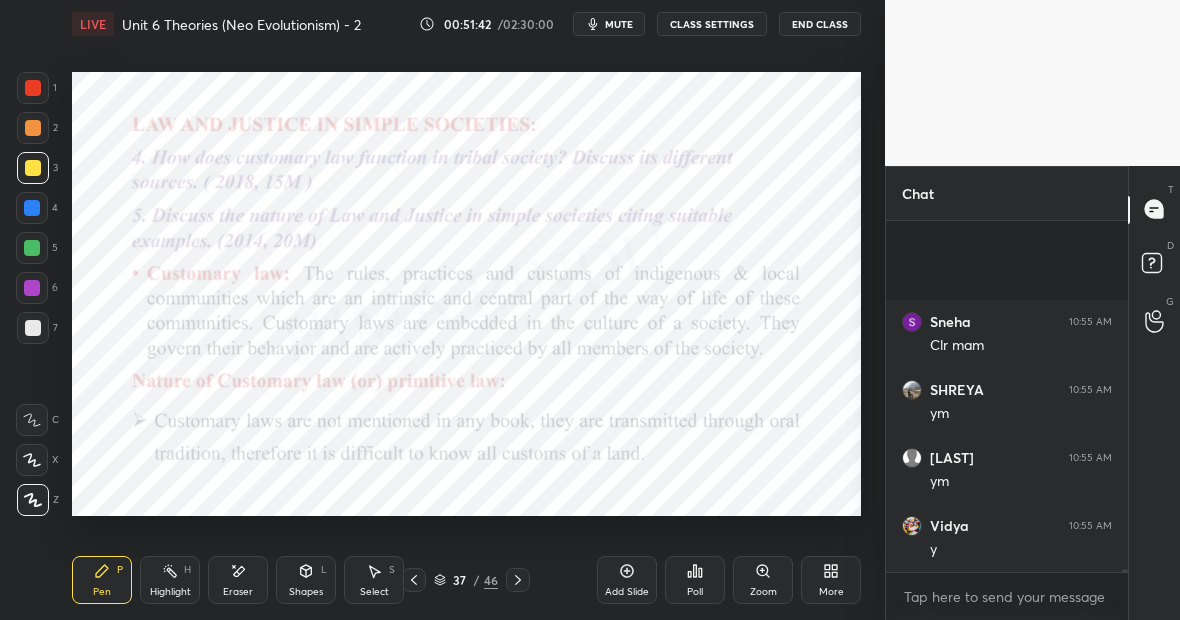 scroll, scrollTop: 43539, scrollLeft: 0, axis: vertical 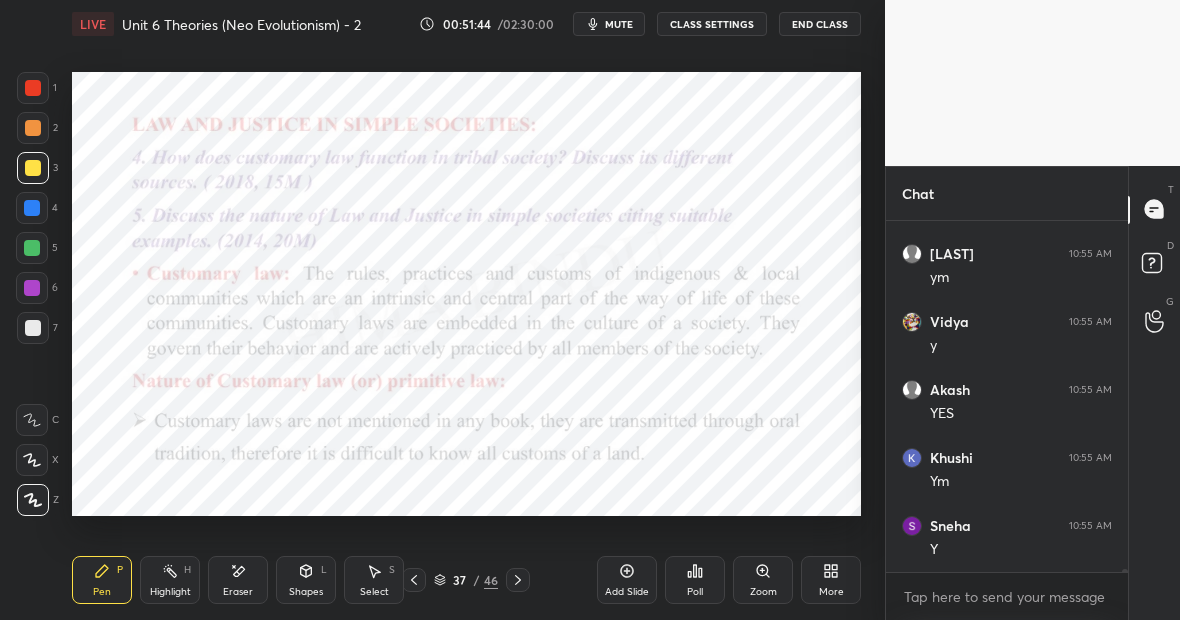 click at bounding box center (32, 248) 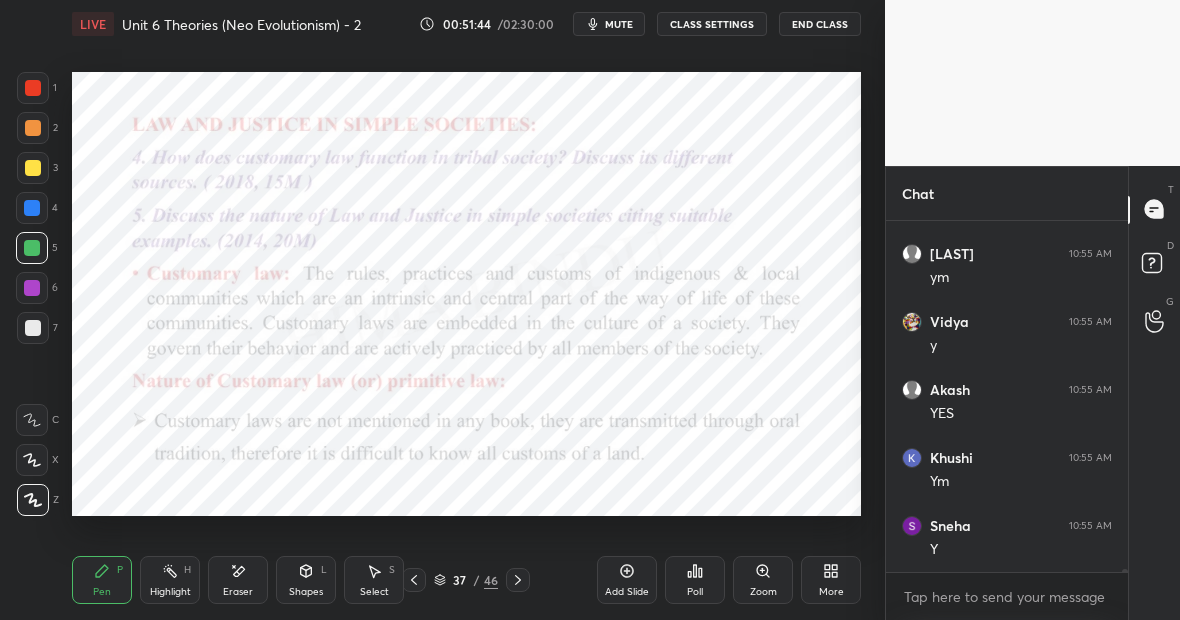 click at bounding box center (32, 248) 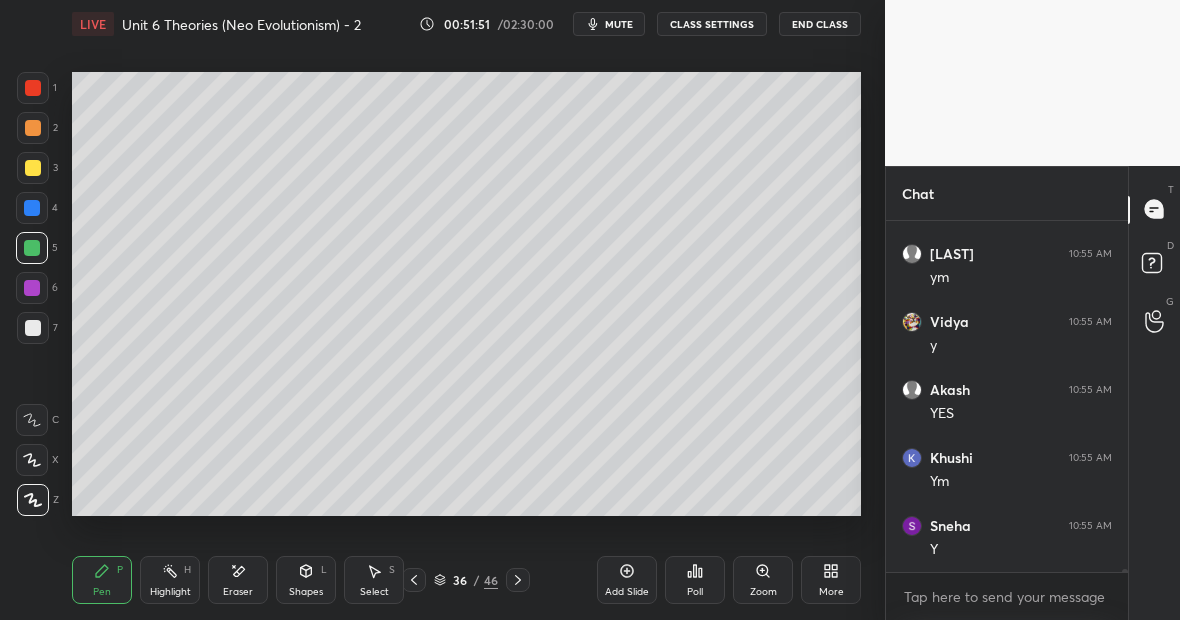 click on "Highlight H" at bounding box center [170, 580] 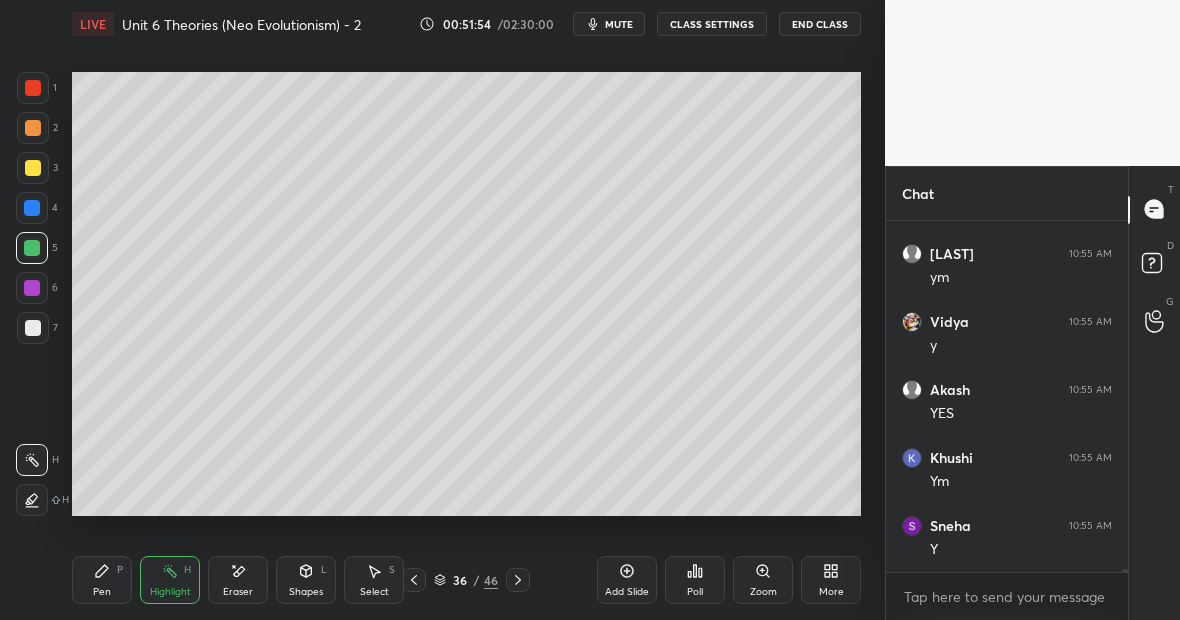 click on "Add Slide" at bounding box center (627, 580) 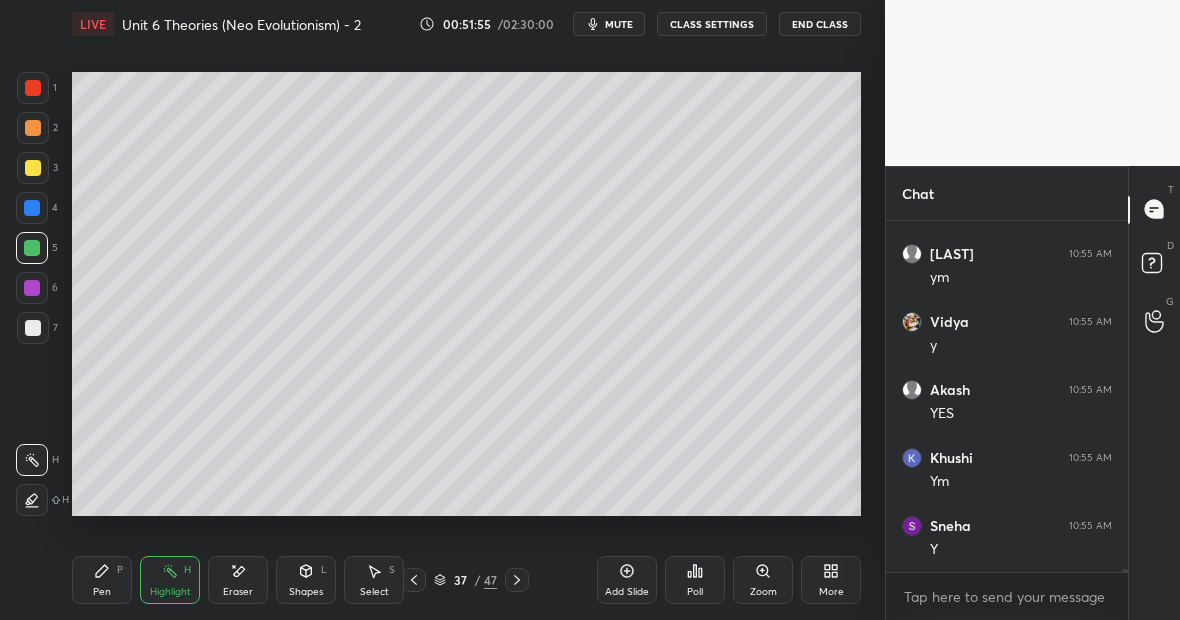 click at bounding box center [33, 168] 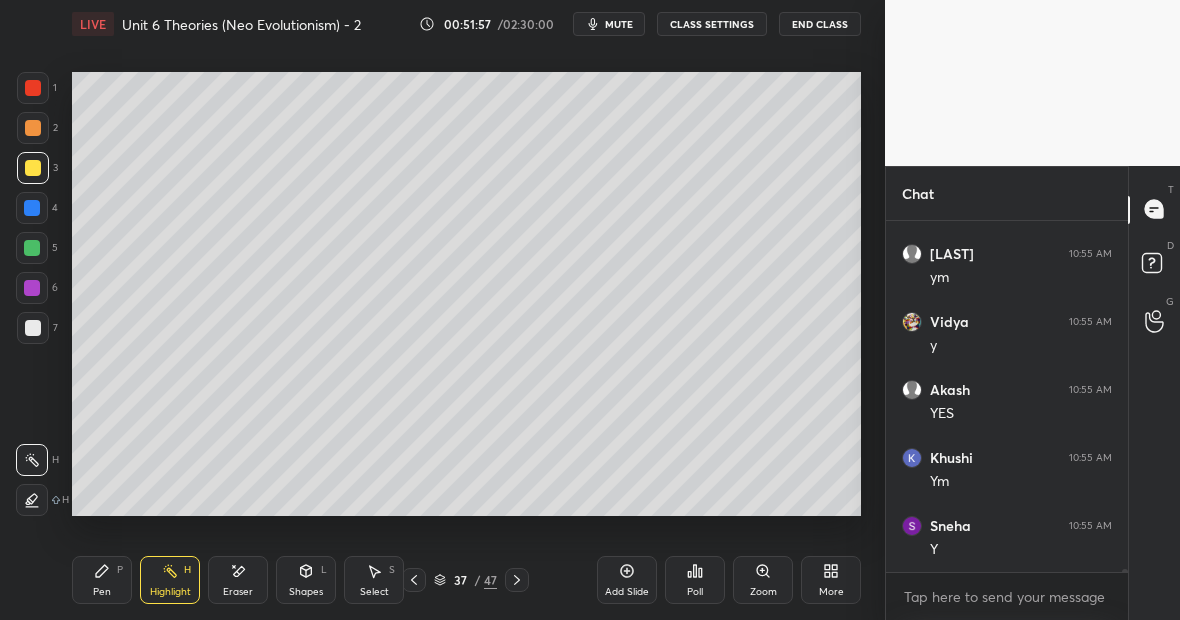 click on "P" at bounding box center [120, 570] 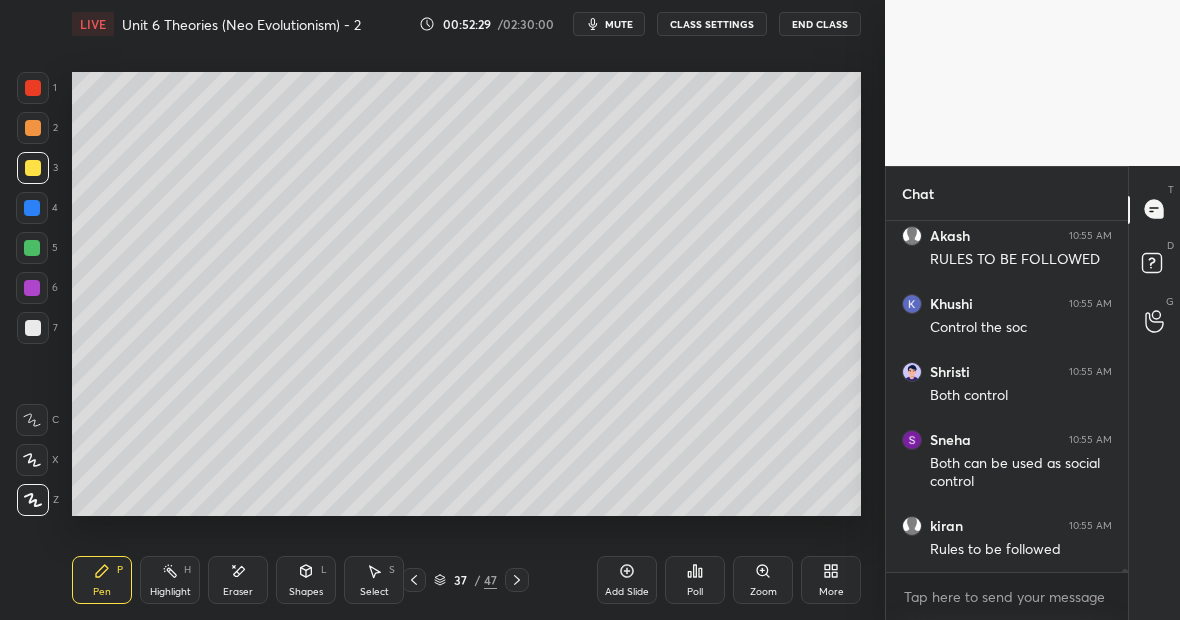 scroll, scrollTop: 44305, scrollLeft: 0, axis: vertical 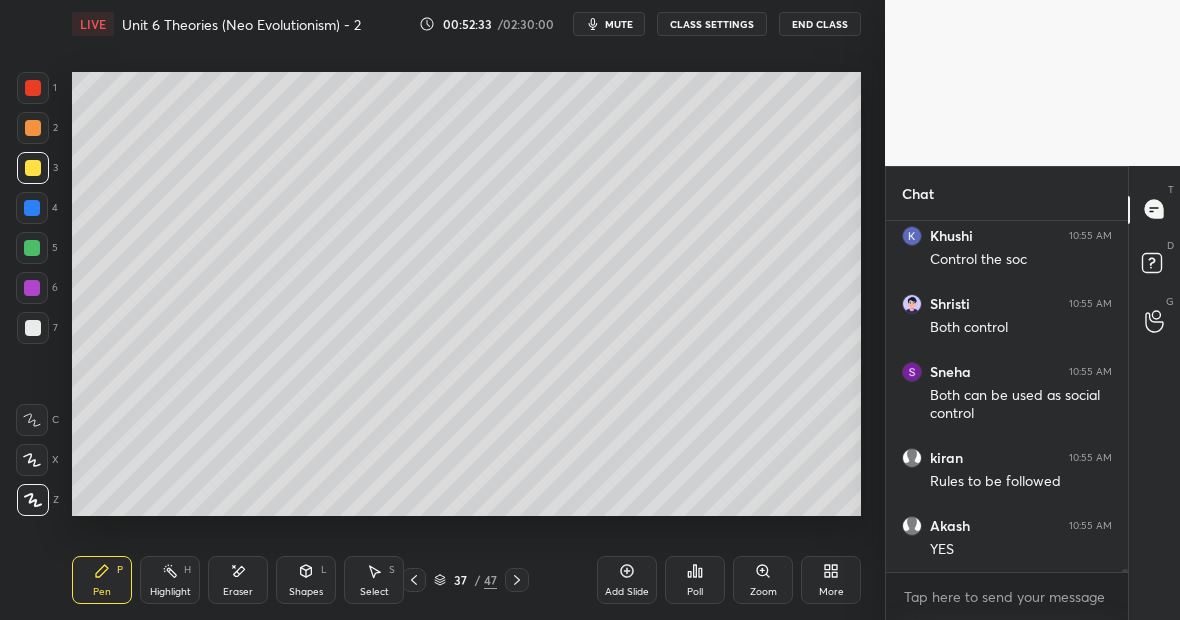 click at bounding box center [33, 88] 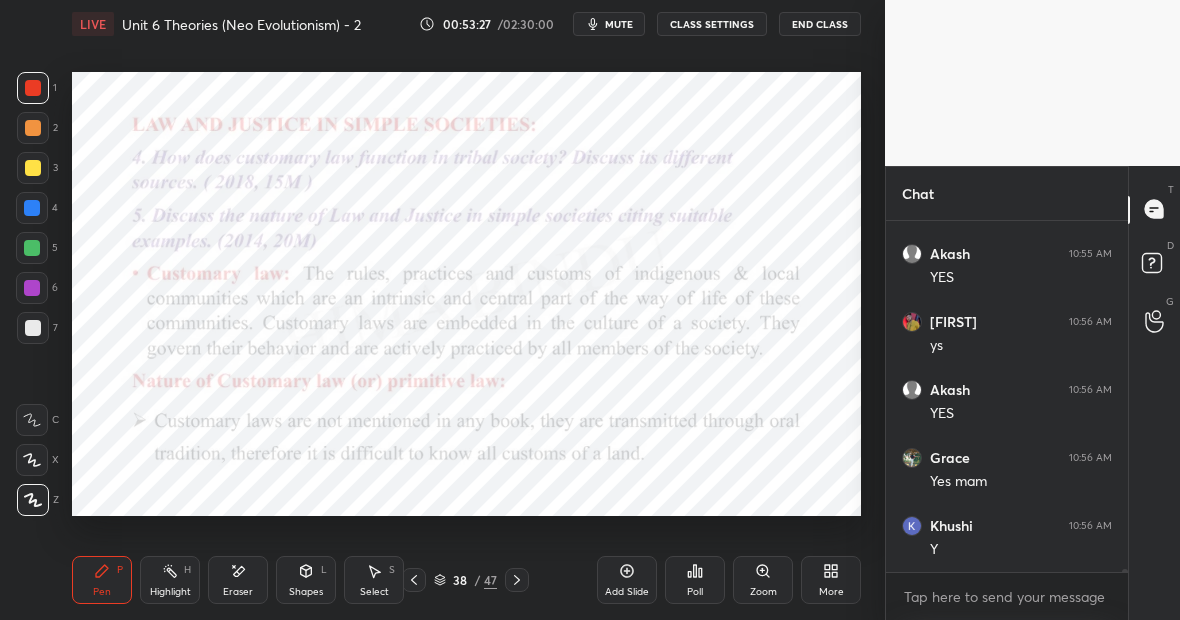 scroll, scrollTop: 44645, scrollLeft: 0, axis: vertical 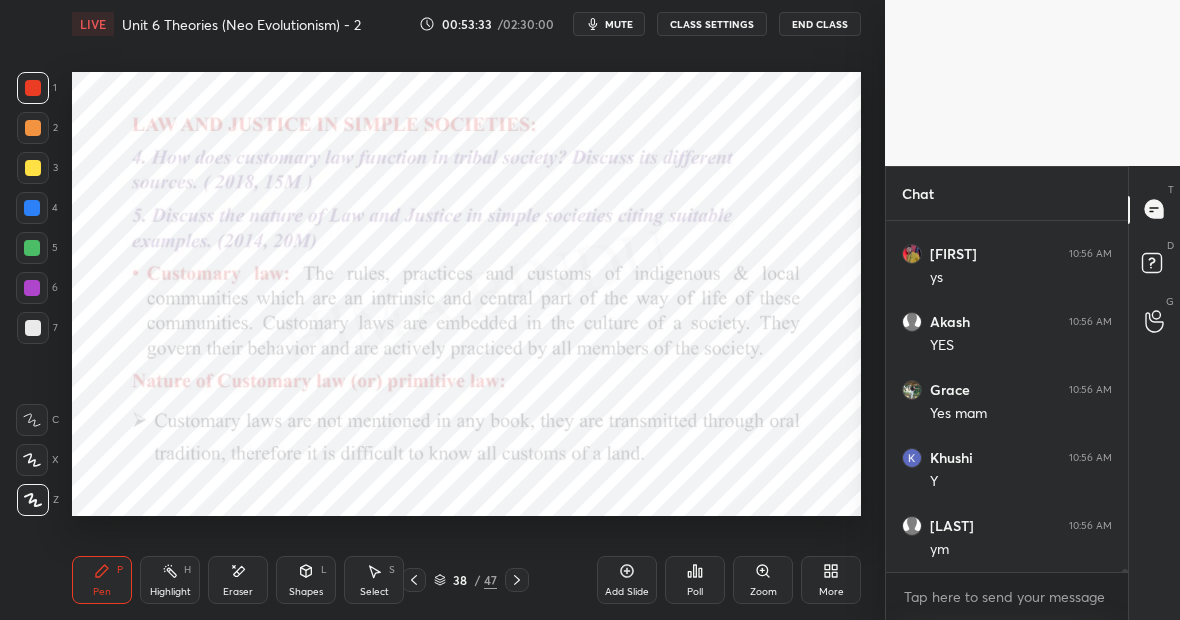 click at bounding box center [32, 248] 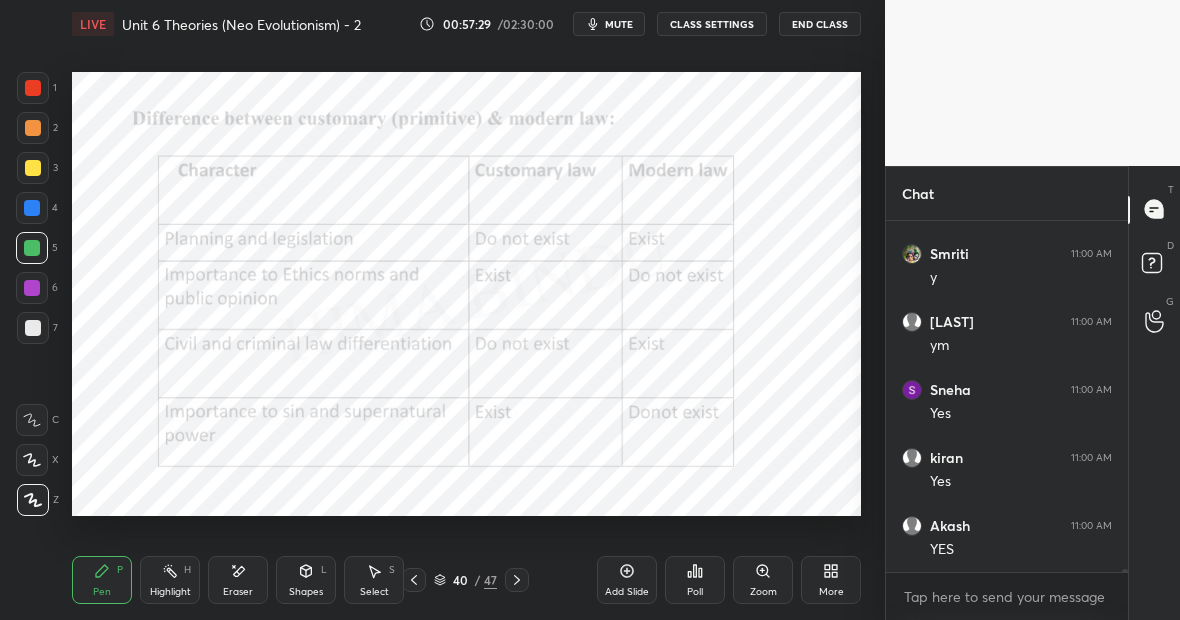 scroll, scrollTop: 46745, scrollLeft: 0, axis: vertical 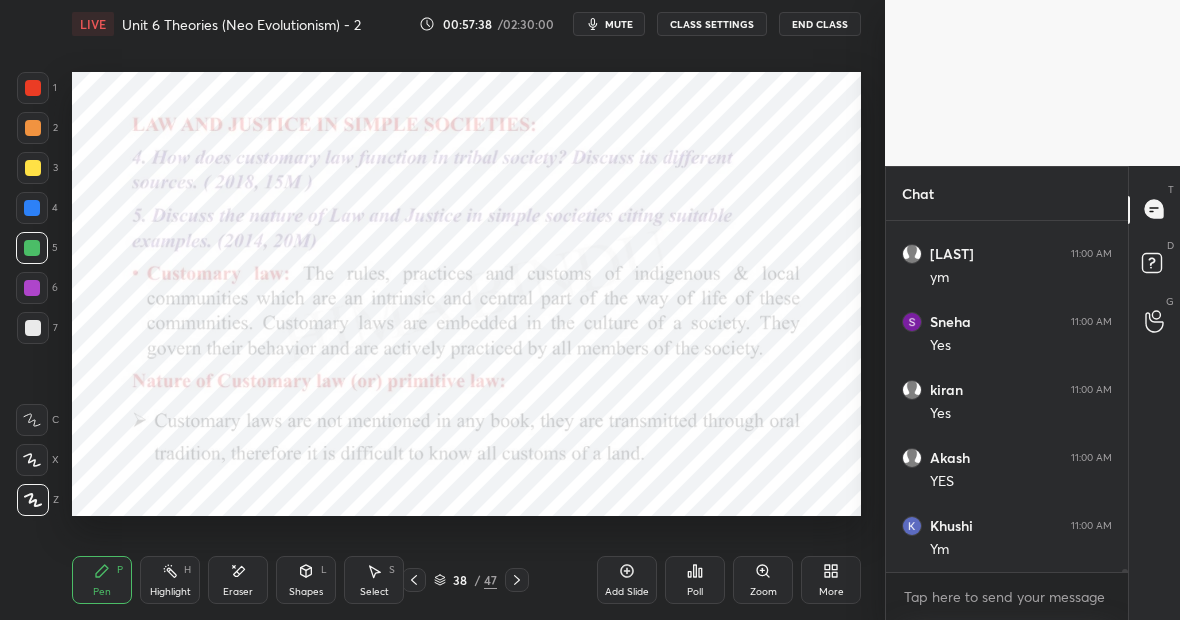 click on "Highlight H" at bounding box center (170, 580) 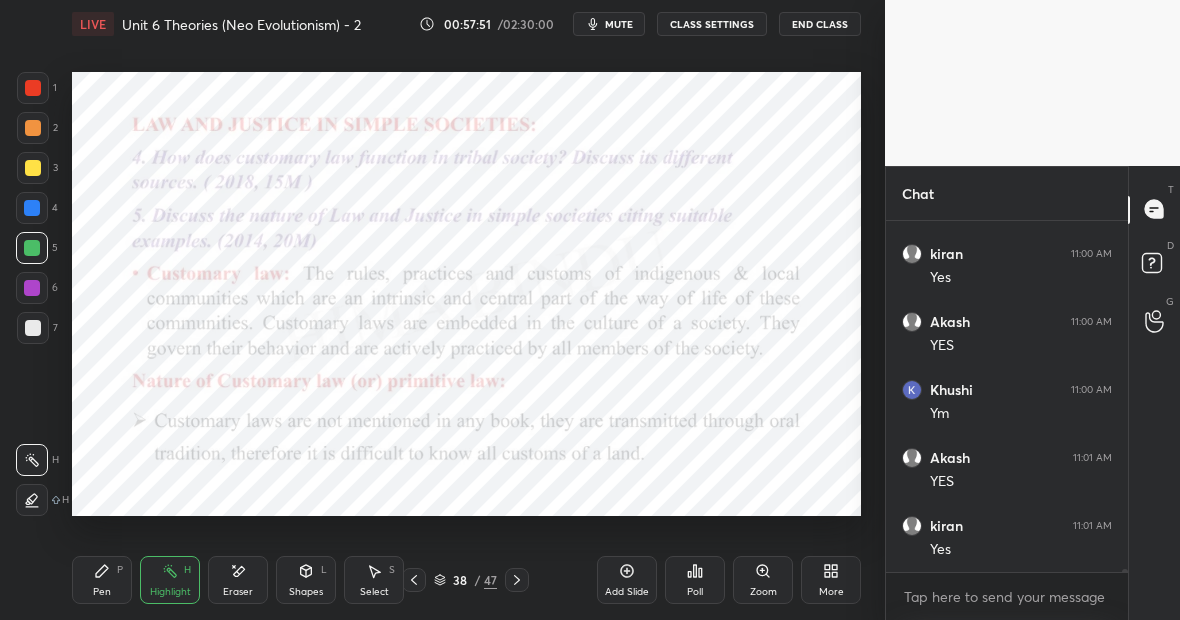 scroll, scrollTop: 46949, scrollLeft: 0, axis: vertical 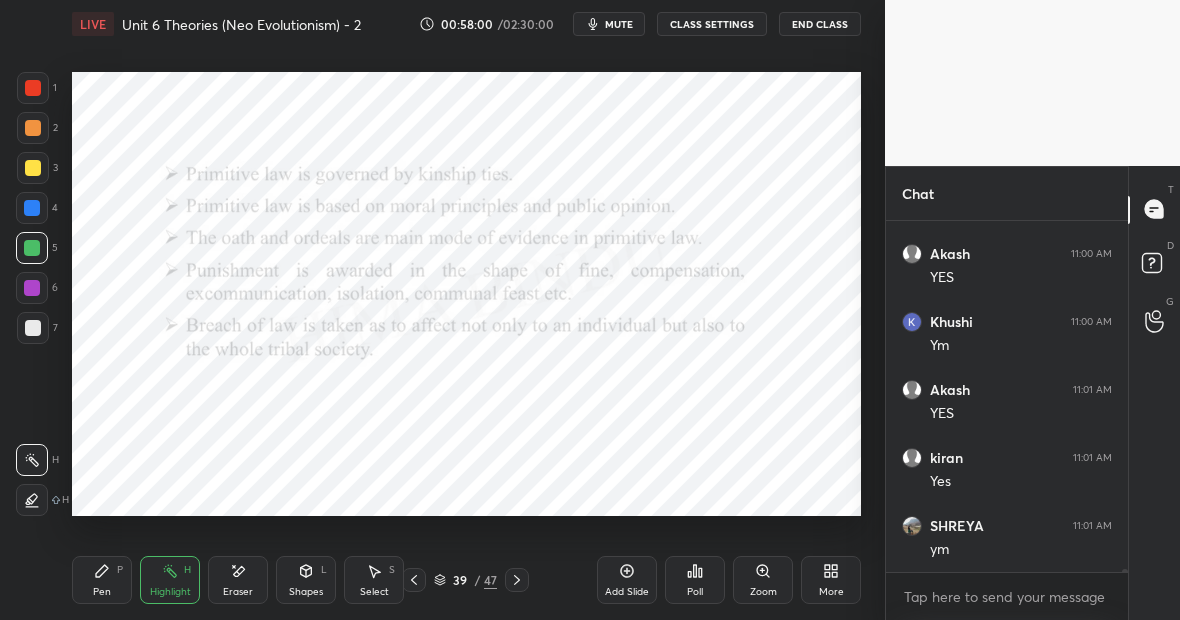 click on "Pen P" at bounding box center [102, 580] 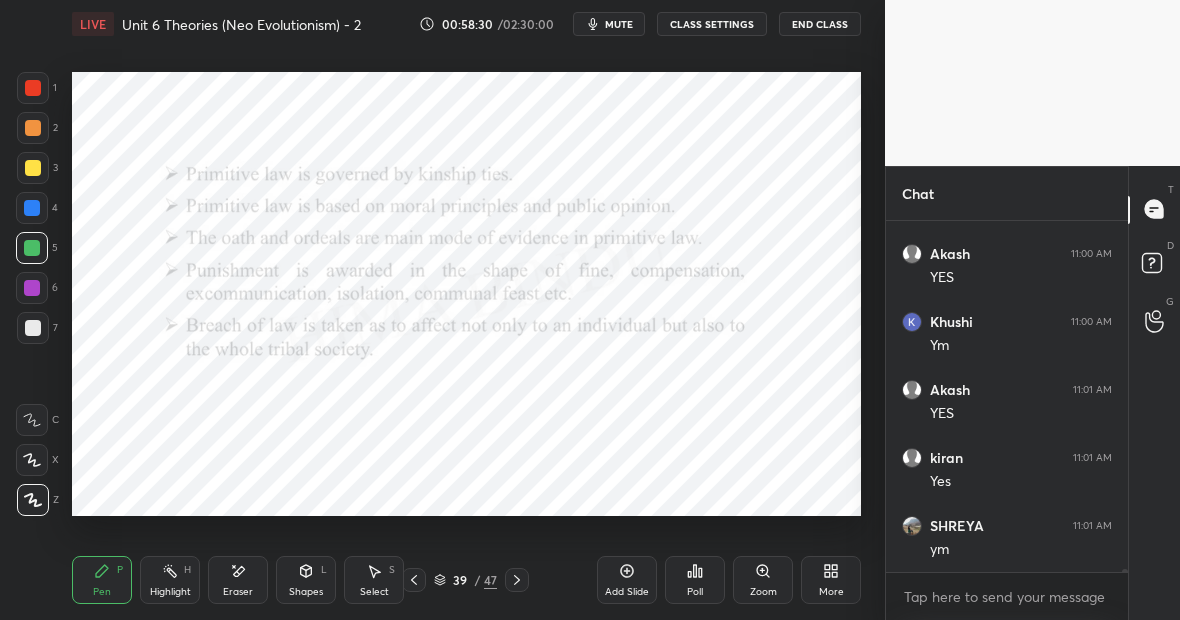scroll, scrollTop: 47017, scrollLeft: 0, axis: vertical 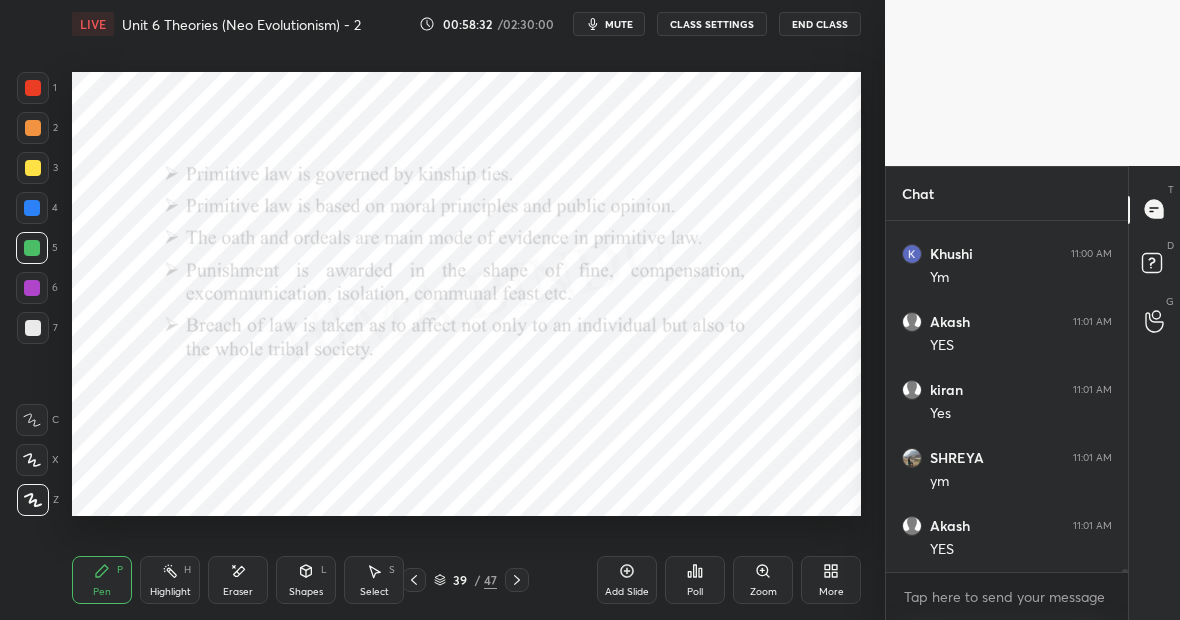 click 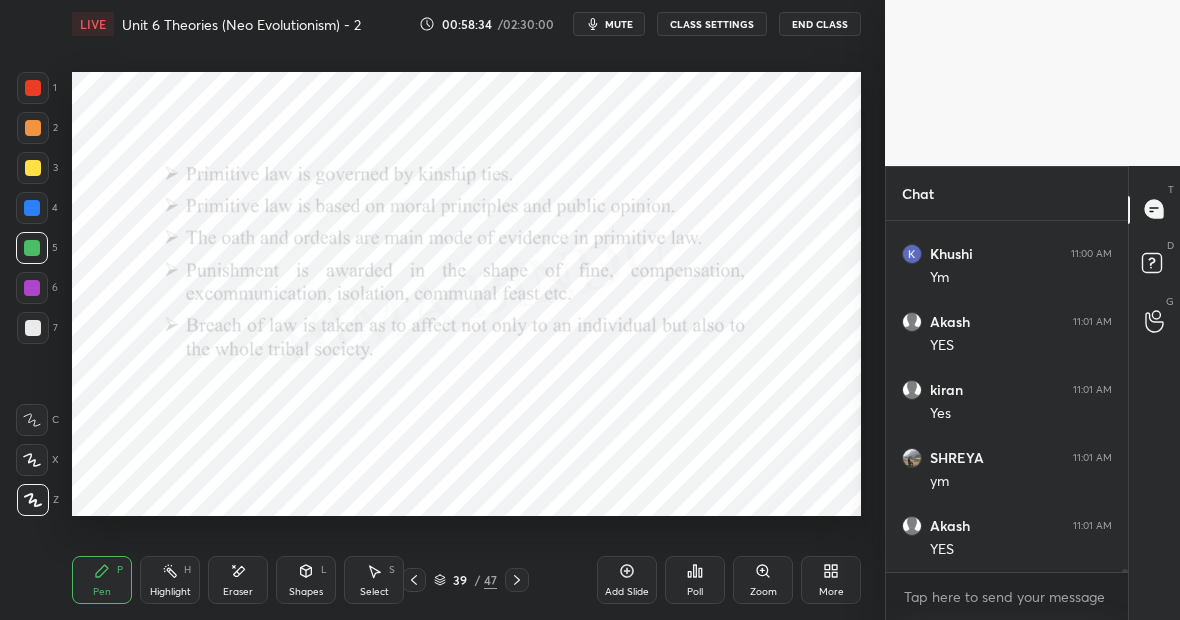 click on "Highlight H" at bounding box center (170, 580) 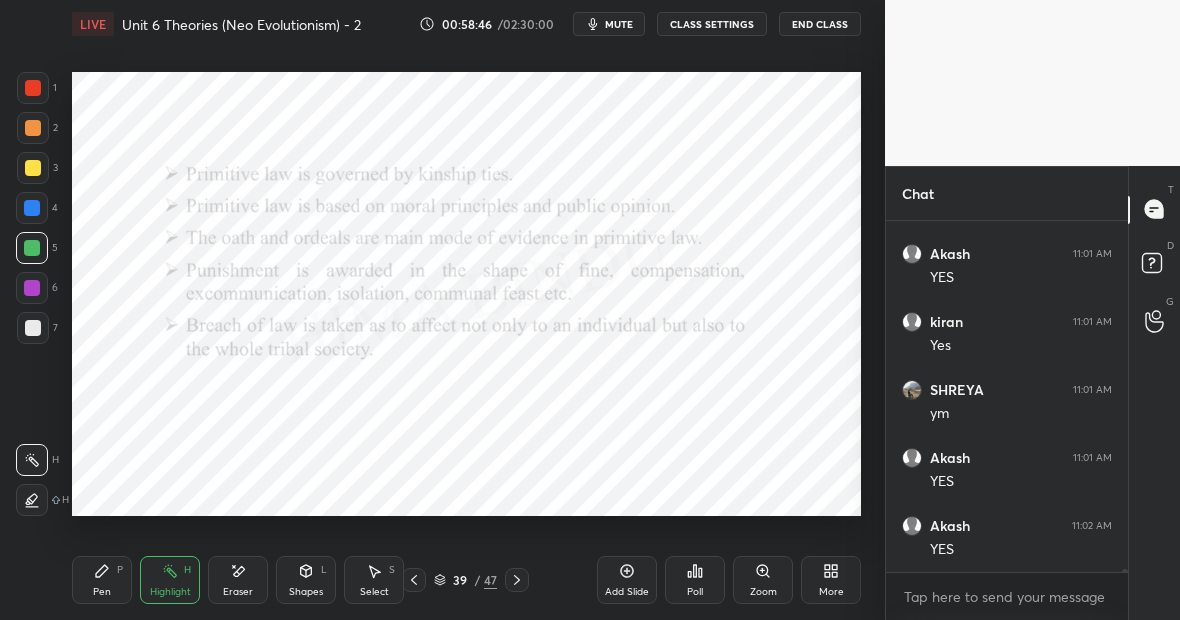 scroll, scrollTop: 47153, scrollLeft: 0, axis: vertical 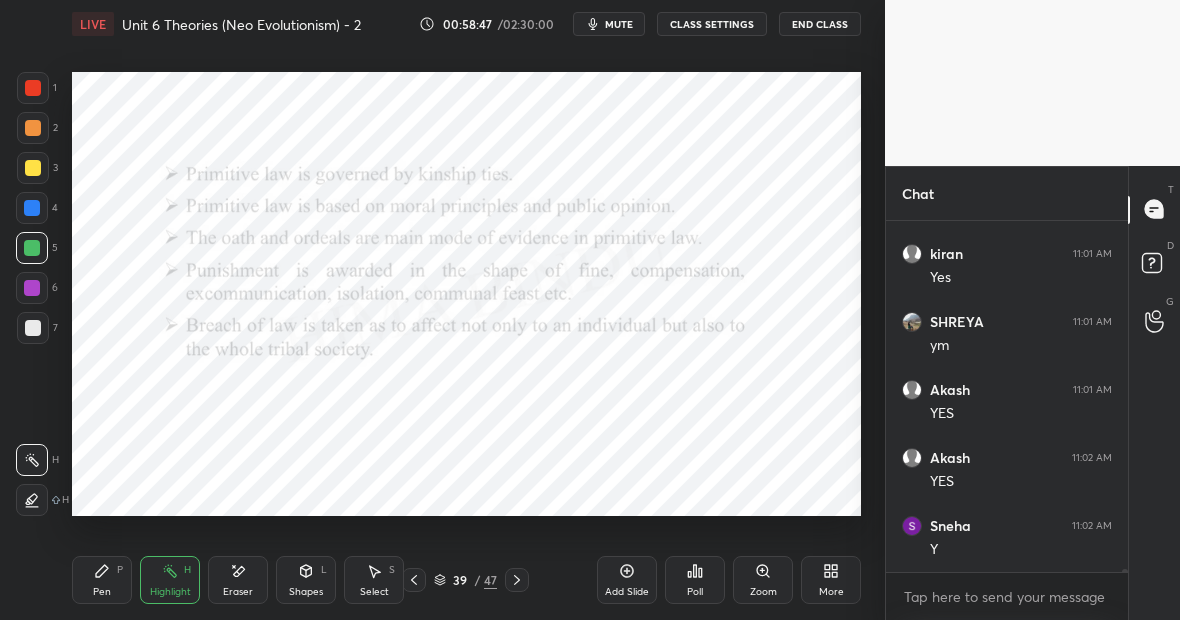 click 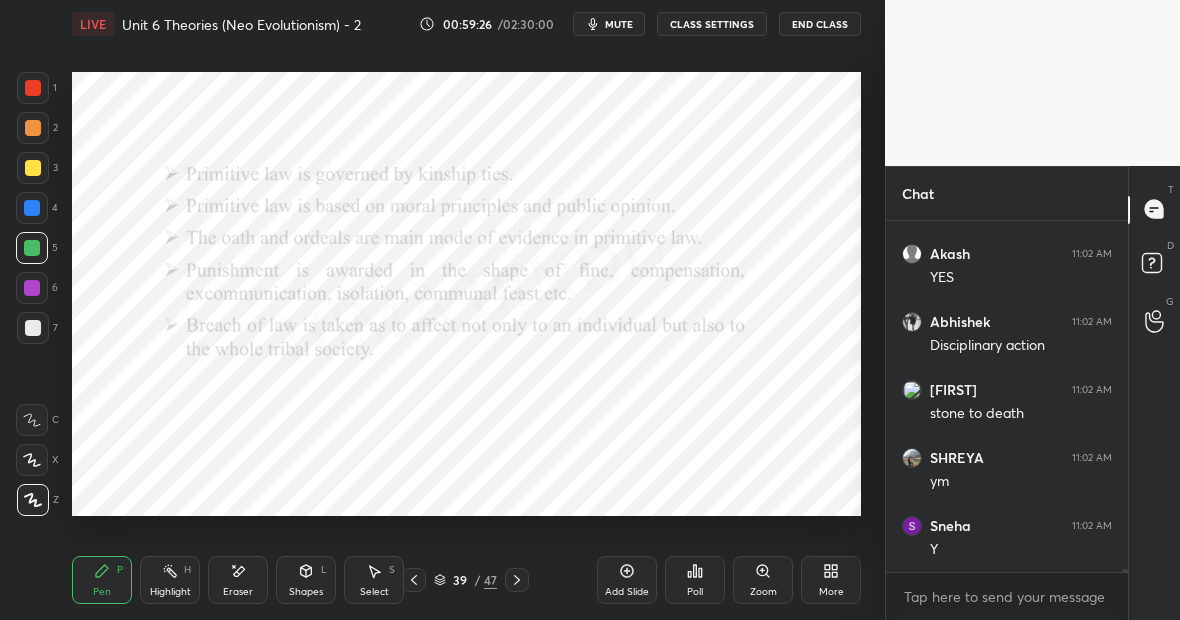 scroll, scrollTop: 47697, scrollLeft: 0, axis: vertical 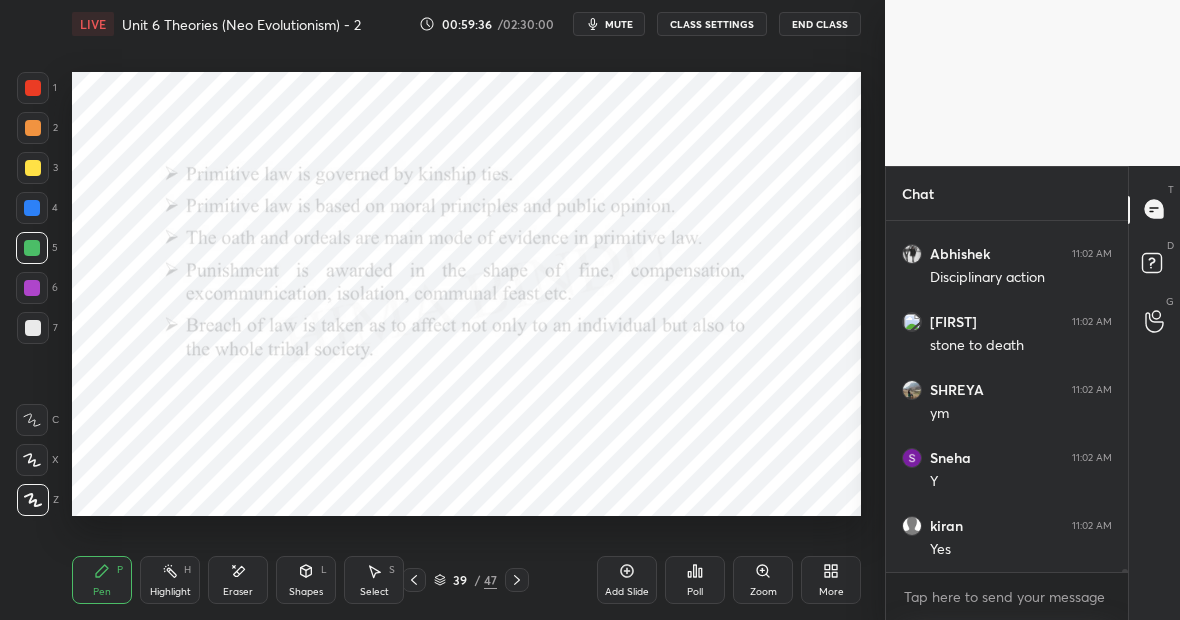 click on "Highlight H" at bounding box center [170, 580] 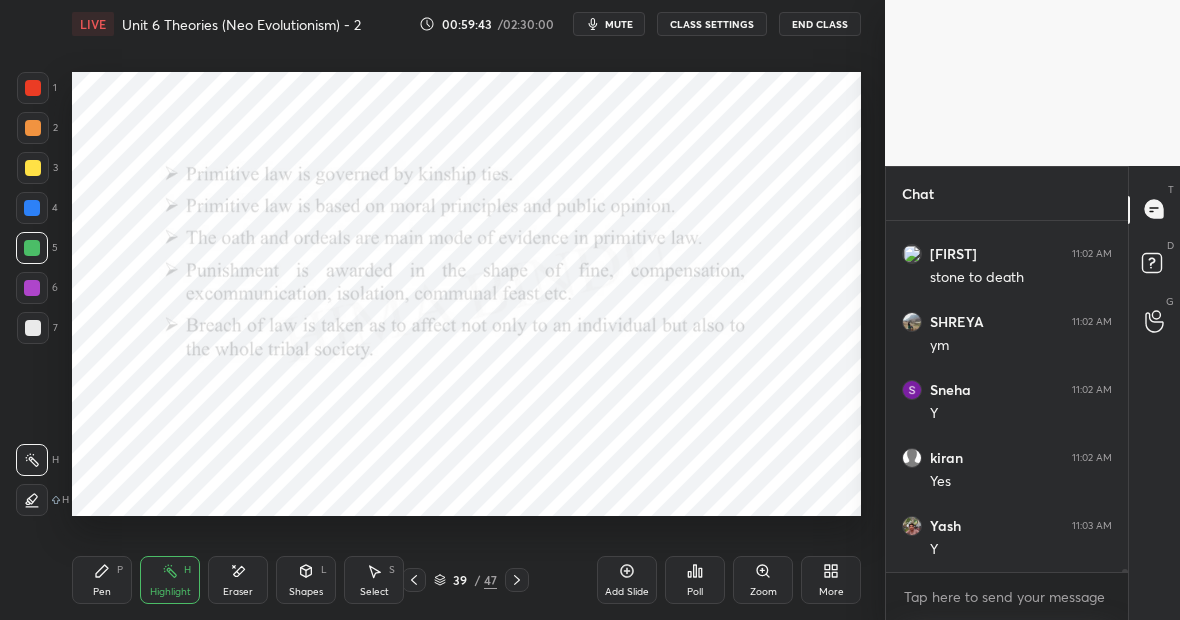 scroll, scrollTop: 47833, scrollLeft: 0, axis: vertical 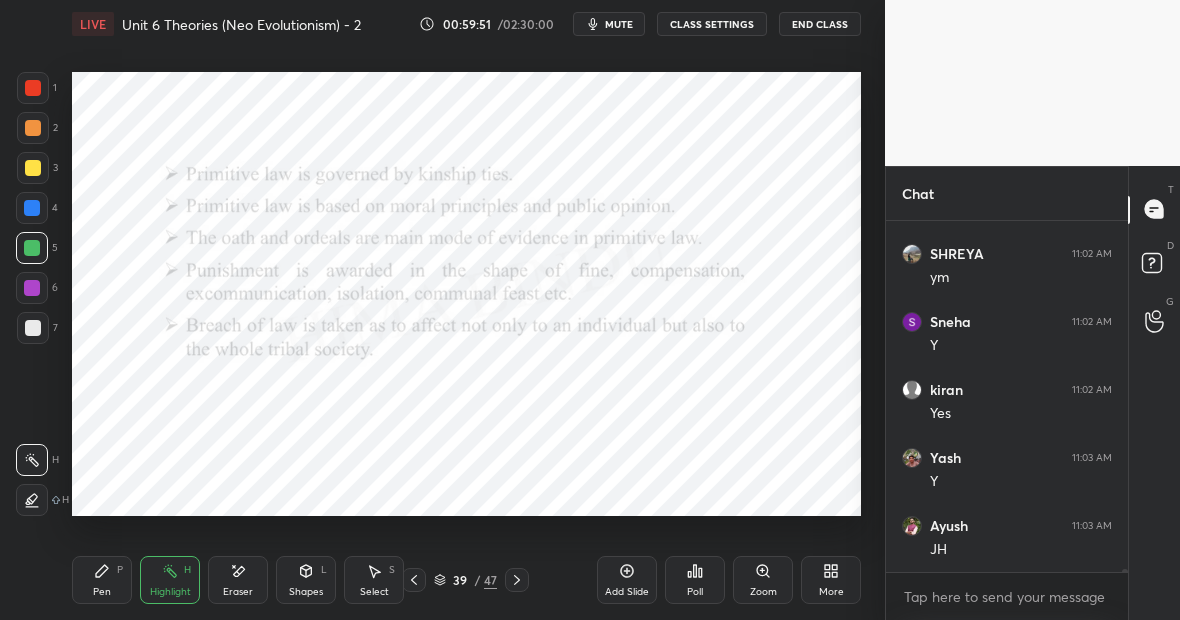 click on "Highlight H" at bounding box center (170, 580) 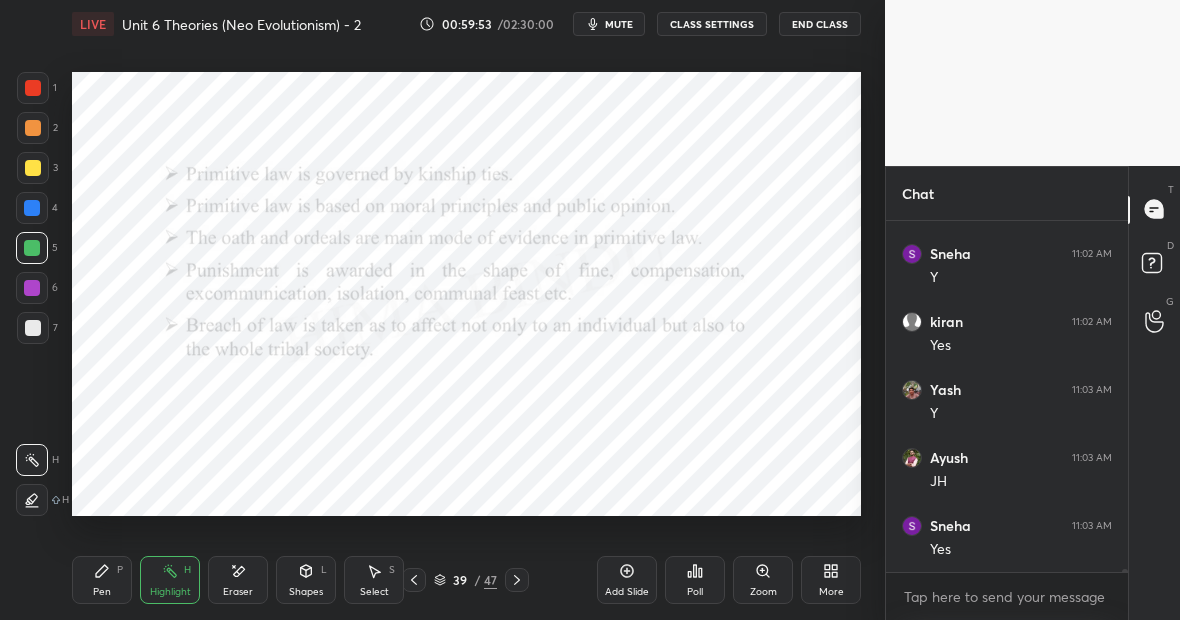 scroll, scrollTop: 47969, scrollLeft: 0, axis: vertical 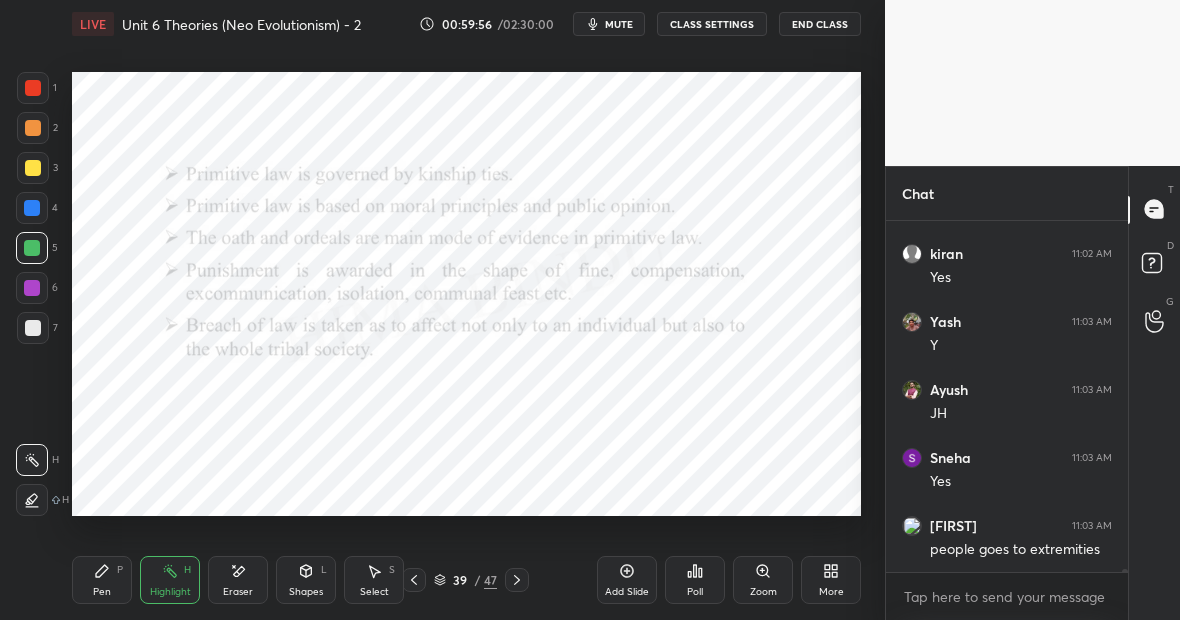 click on "Pen P" at bounding box center [102, 580] 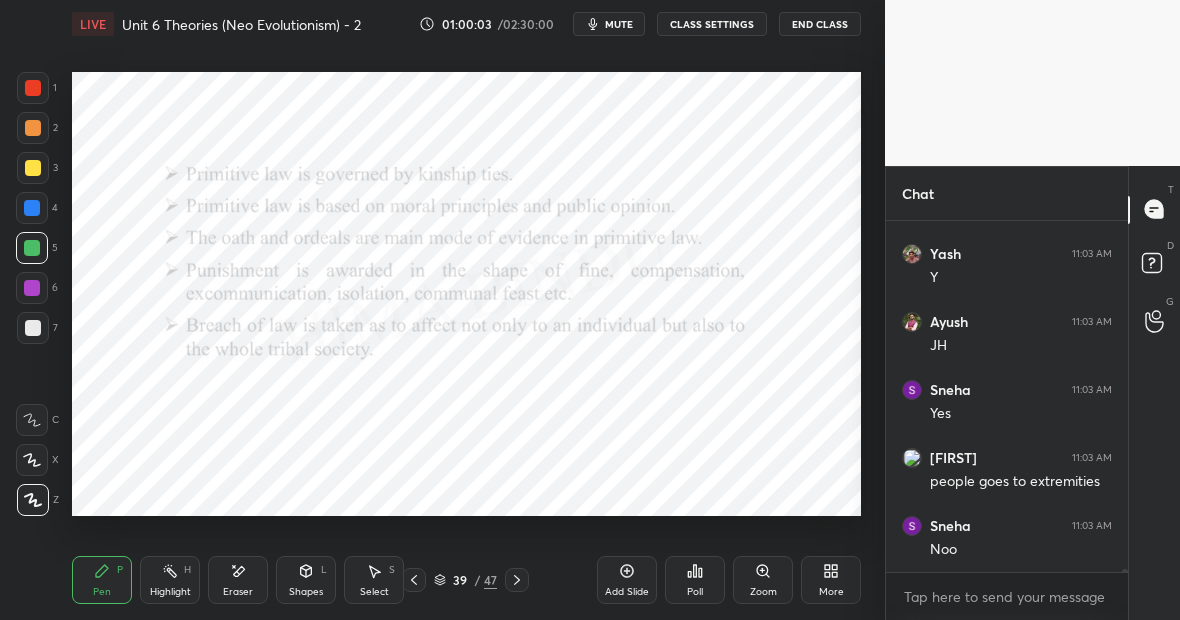 scroll, scrollTop: 48241, scrollLeft: 0, axis: vertical 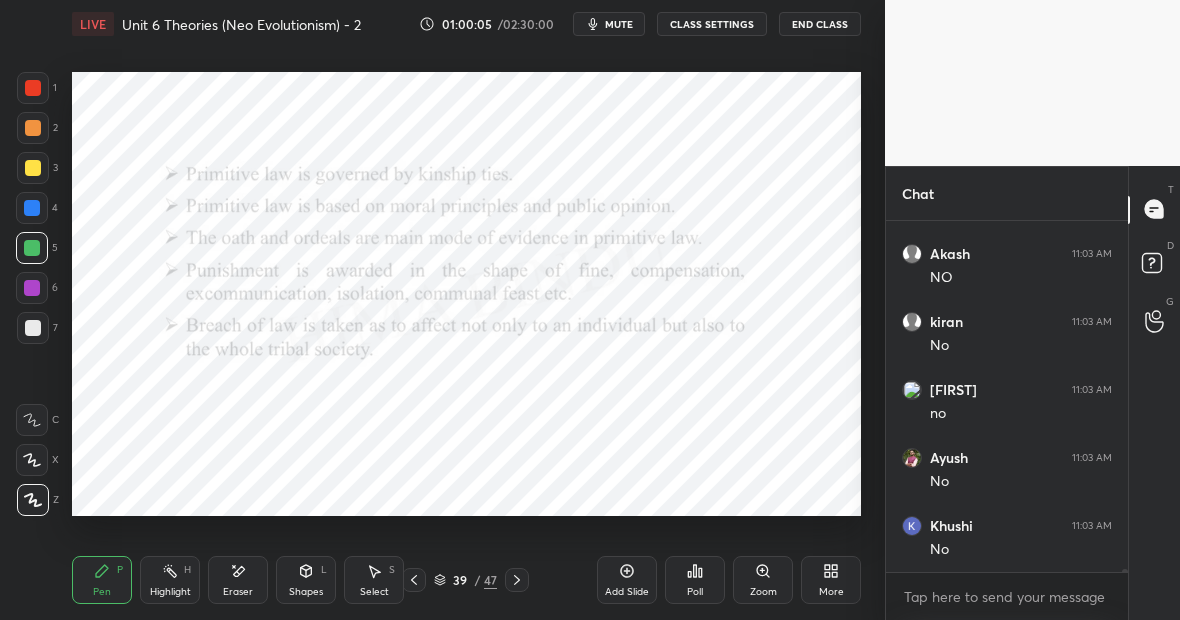click at bounding box center [32, 208] 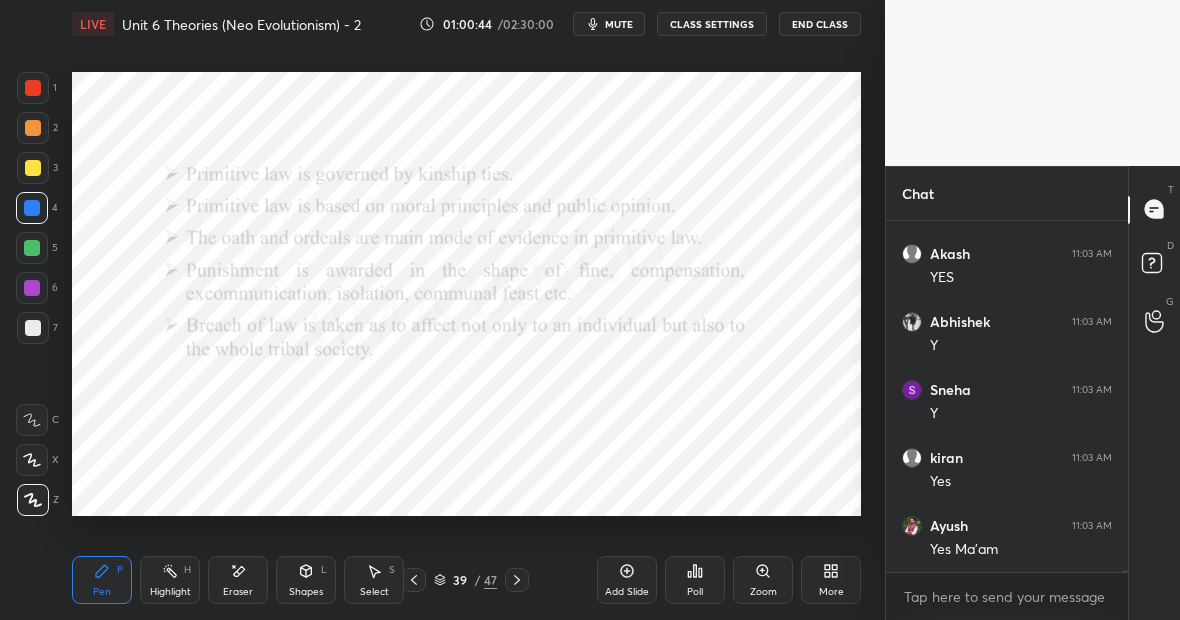 scroll, scrollTop: 49125, scrollLeft: 0, axis: vertical 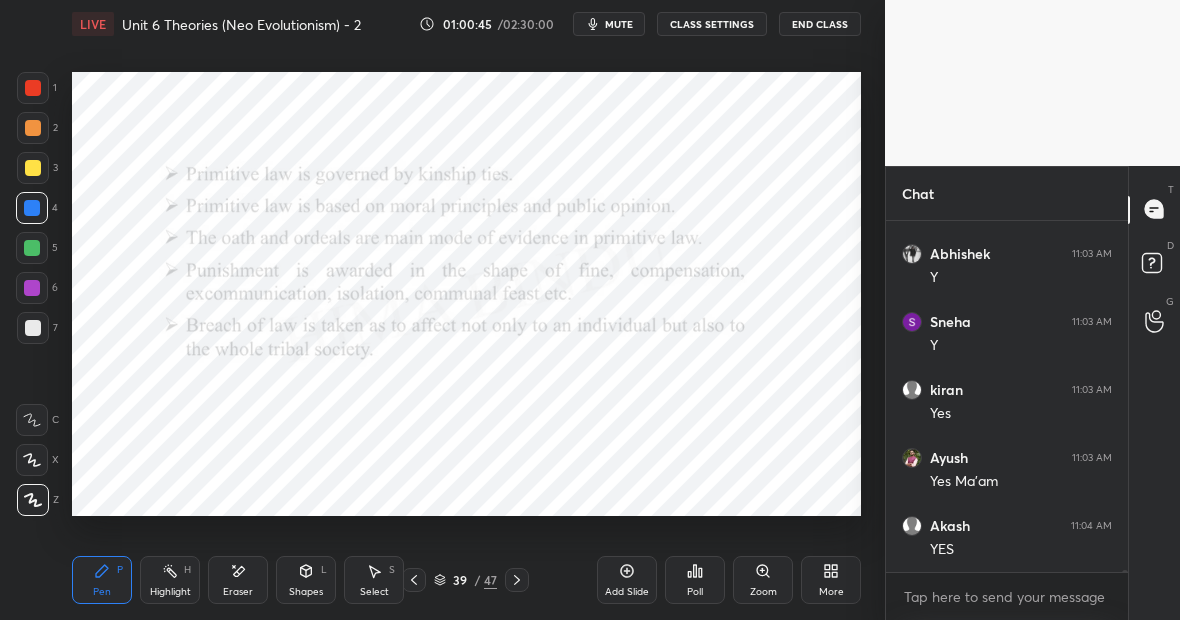 click 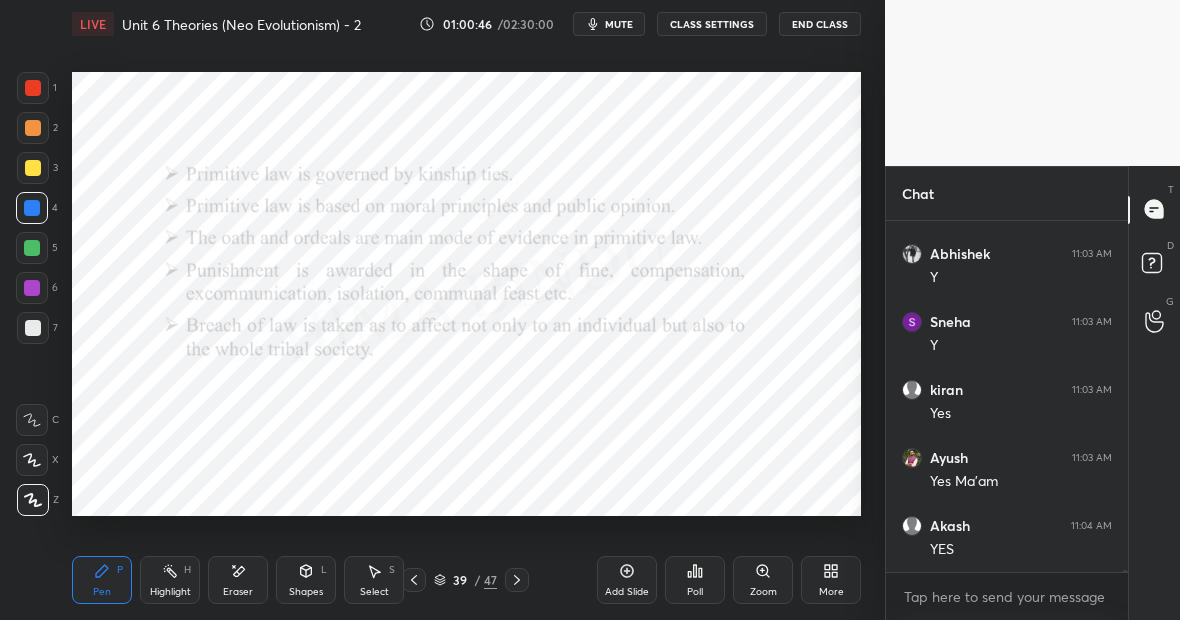 click on "Highlight H" at bounding box center (170, 580) 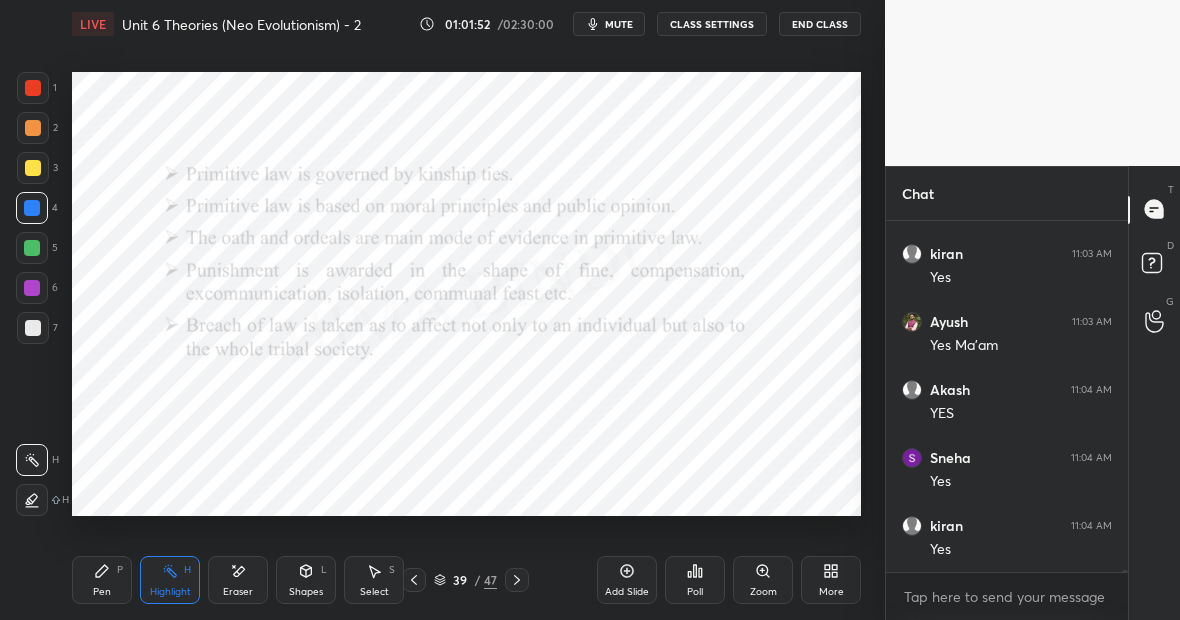 scroll, scrollTop: 49329, scrollLeft: 0, axis: vertical 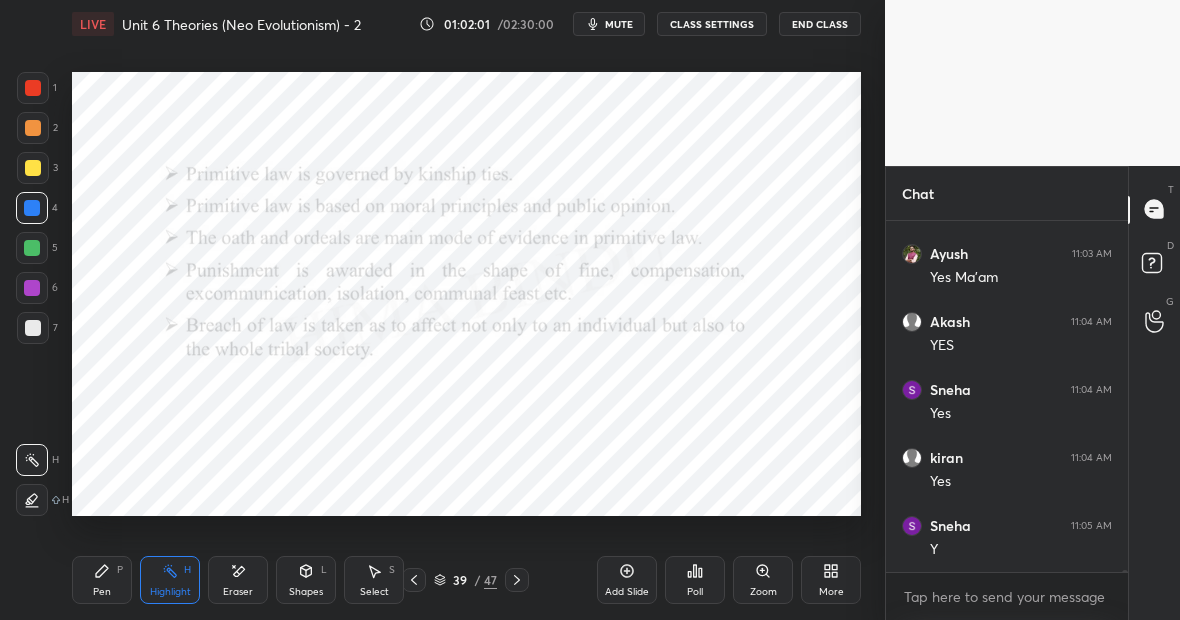 click on "Pen P" at bounding box center [102, 580] 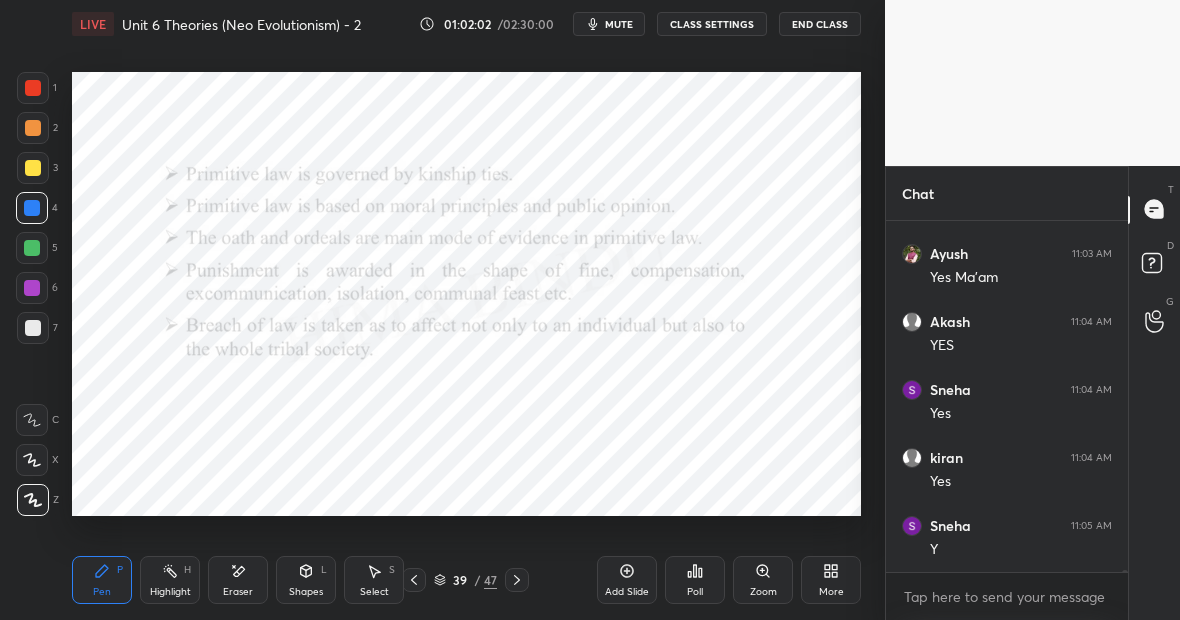 scroll, scrollTop: 49397, scrollLeft: 0, axis: vertical 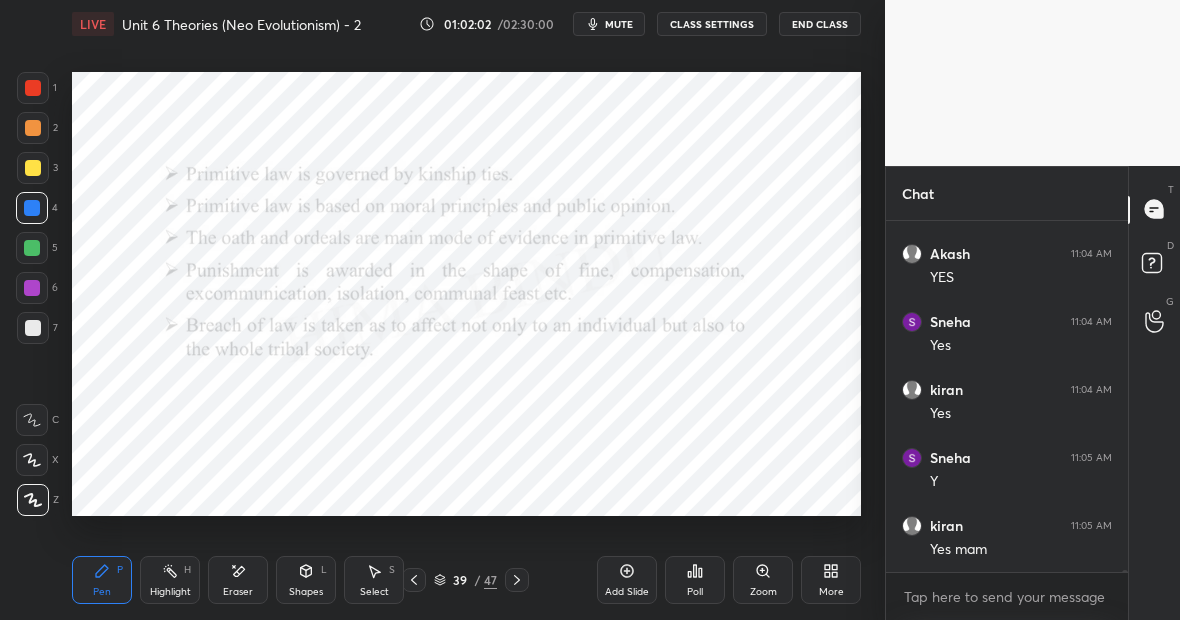 click on "Highlight H" at bounding box center [170, 580] 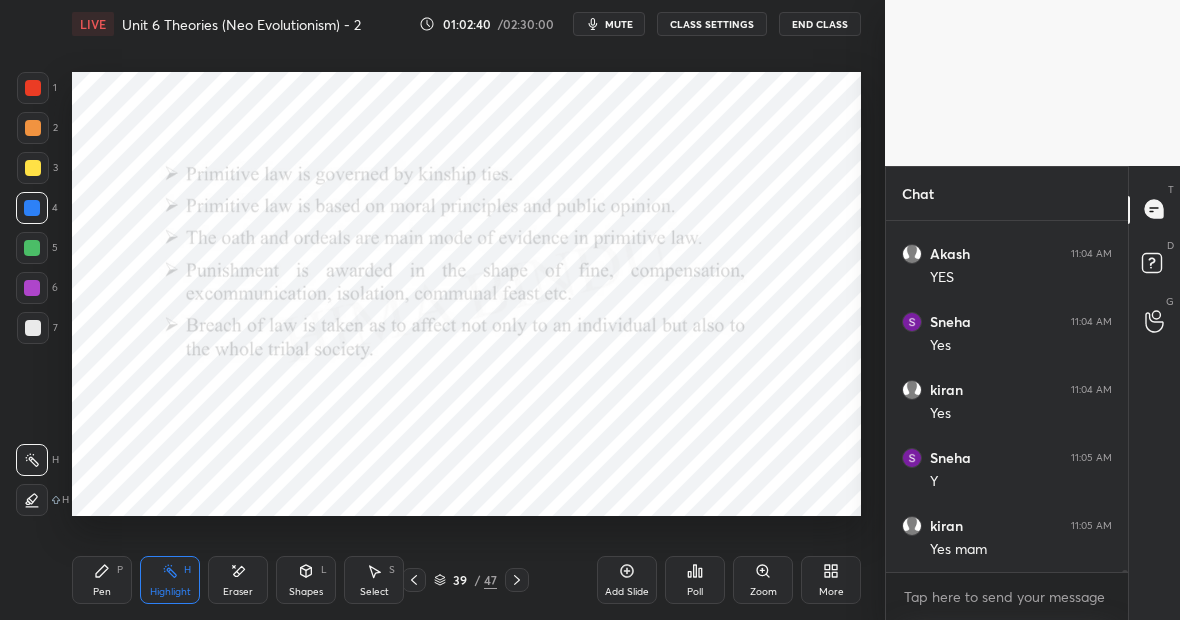 click on "Pen P" at bounding box center (102, 580) 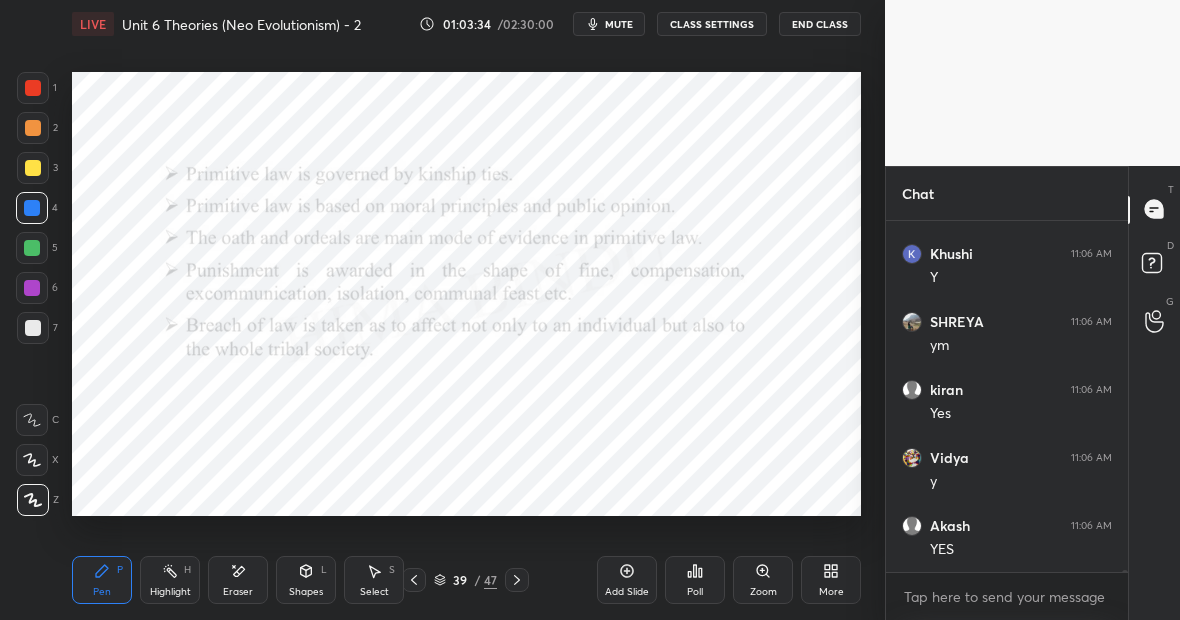 scroll, scrollTop: 49873, scrollLeft: 0, axis: vertical 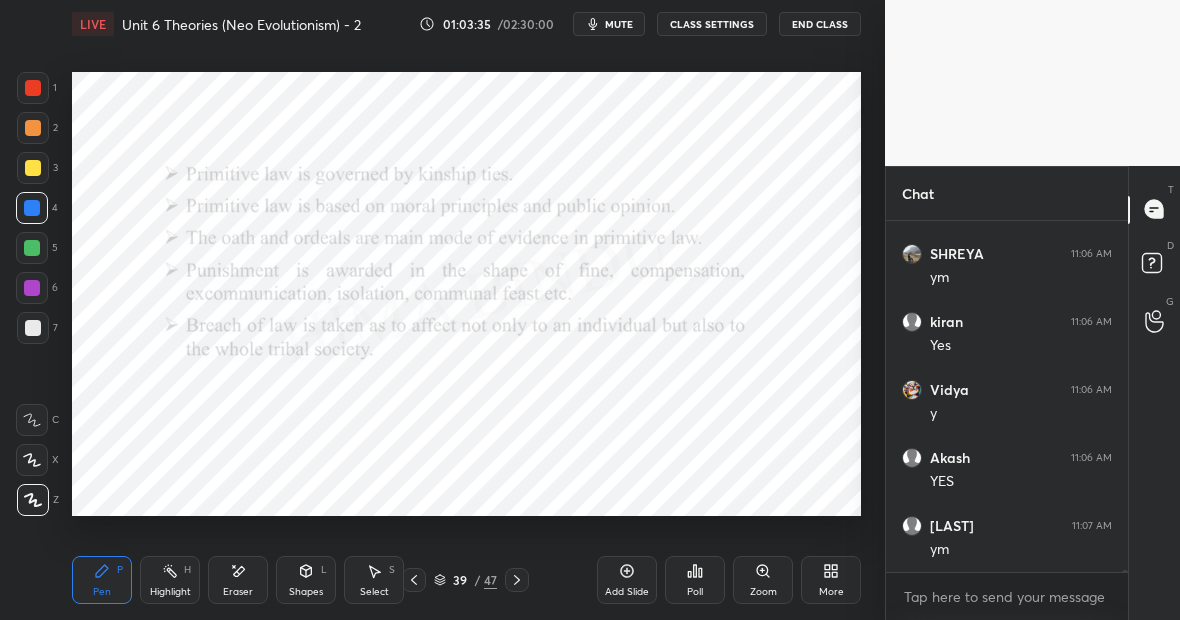 click 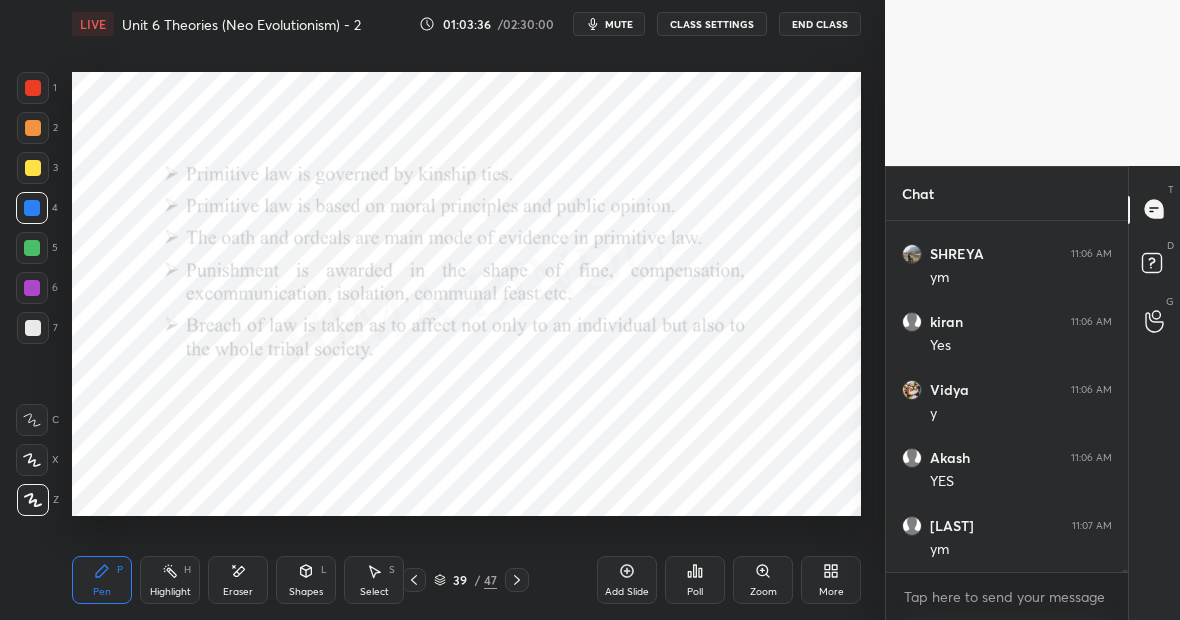 click on "Highlight H" at bounding box center [170, 580] 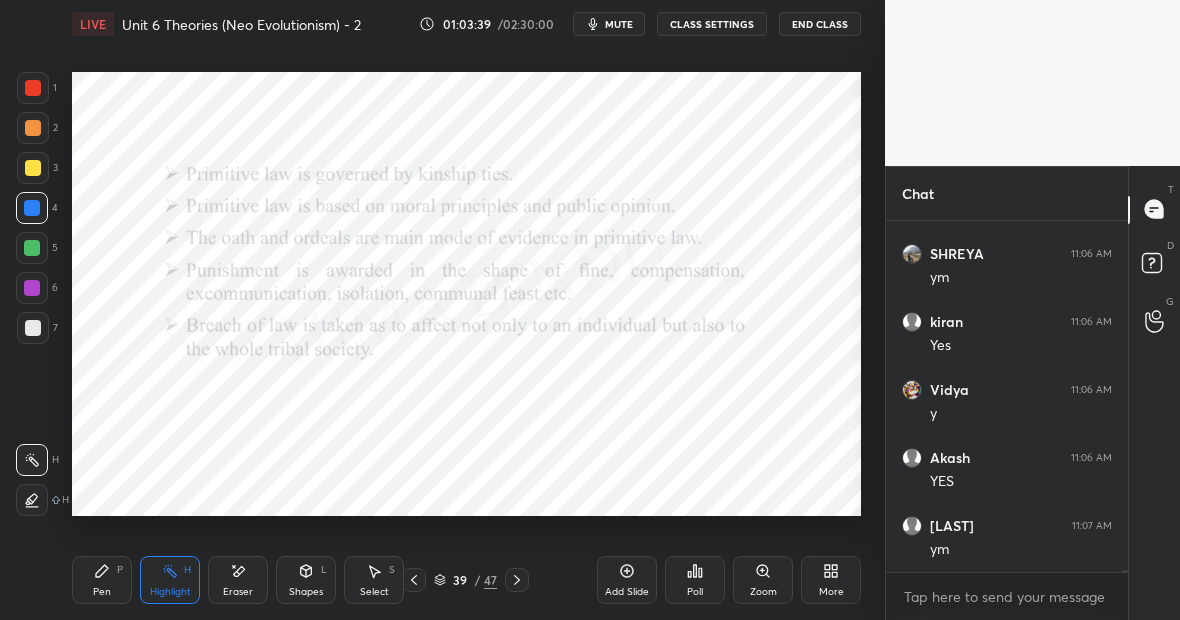 click on "Pen P" at bounding box center (102, 580) 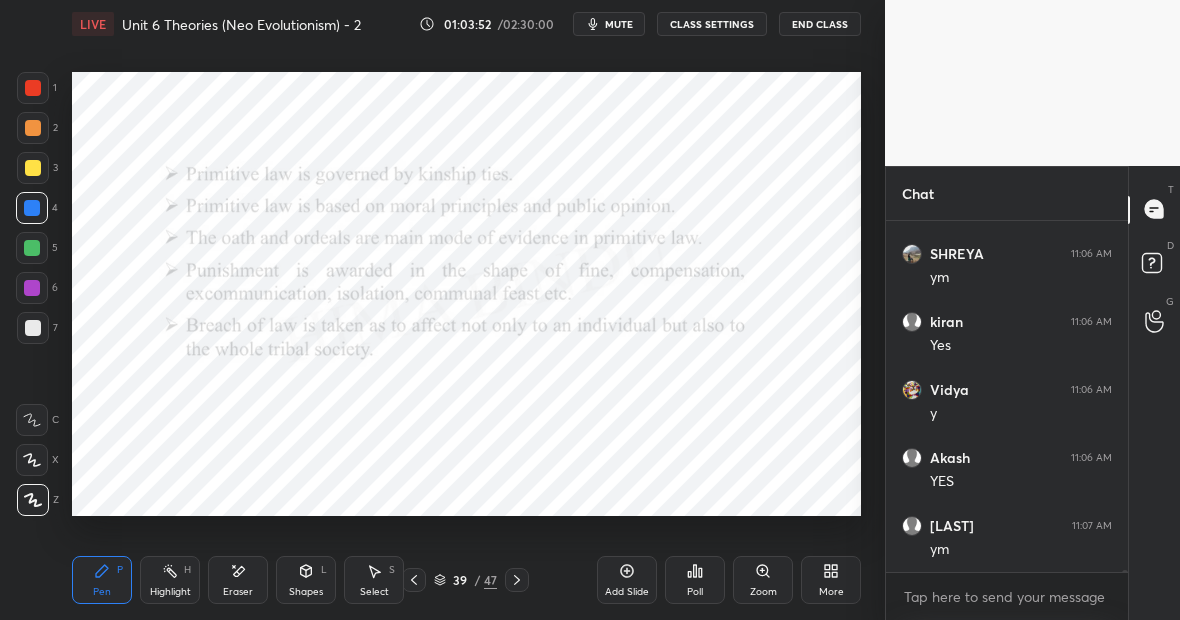 scroll, scrollTop: 49941, scrollLeft: 0, axis: vertical 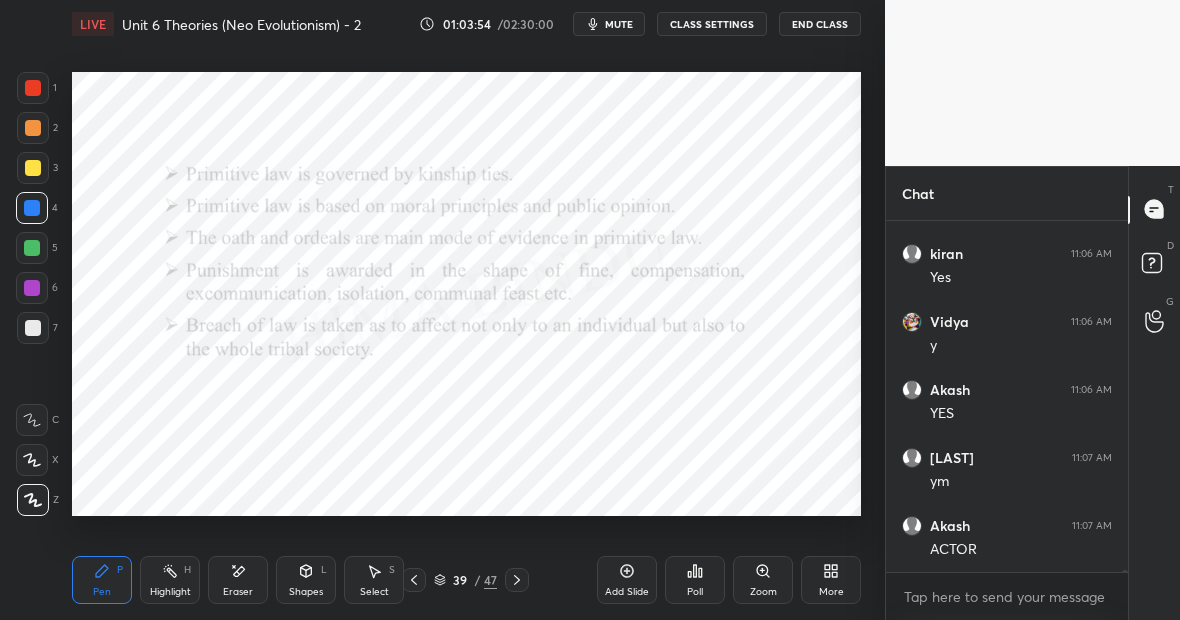 click on "Add Slide" at bounding box center [627, 580] 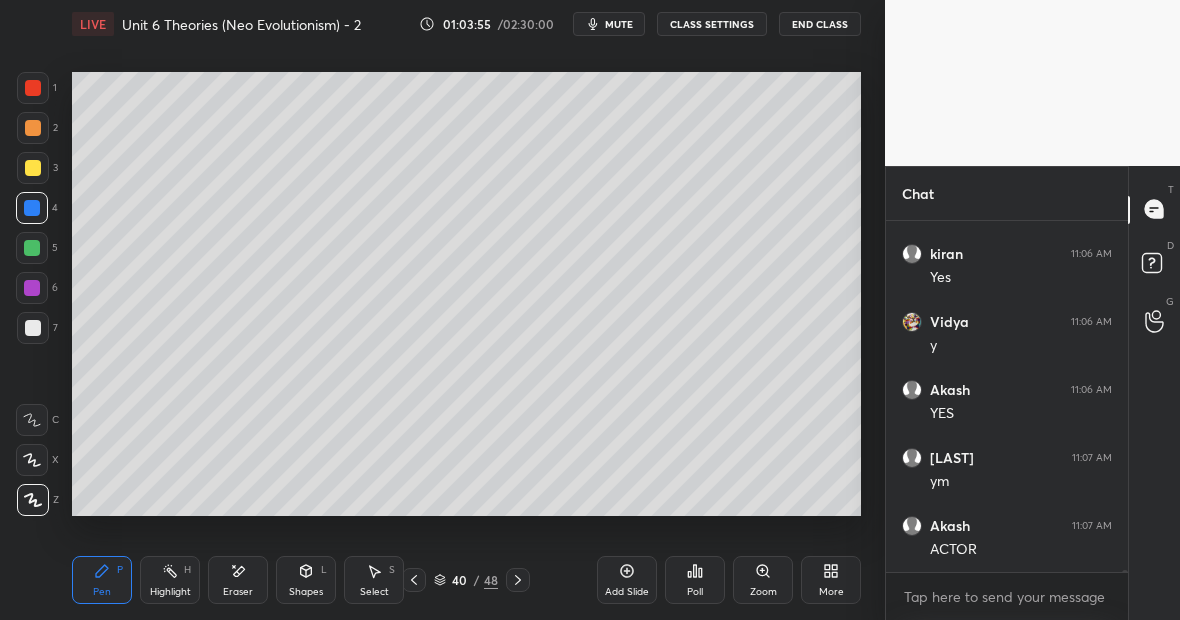 scroll, scrollTop: 50009, scrollLeft: 0, axis: vertical 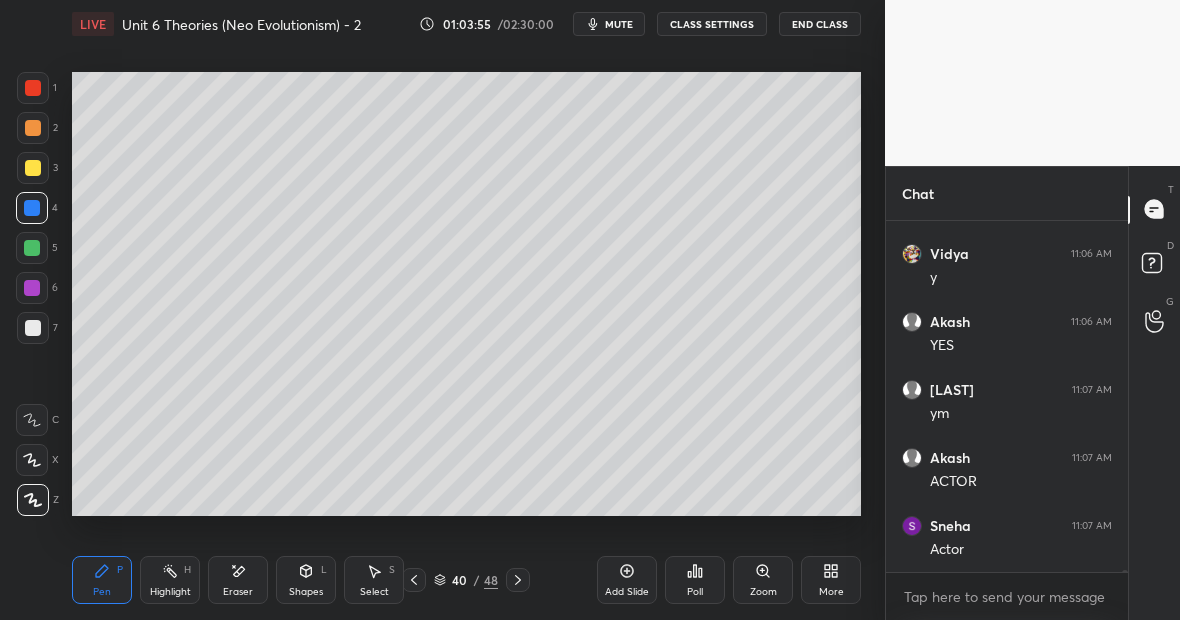 click at bounding box center (33, 168) 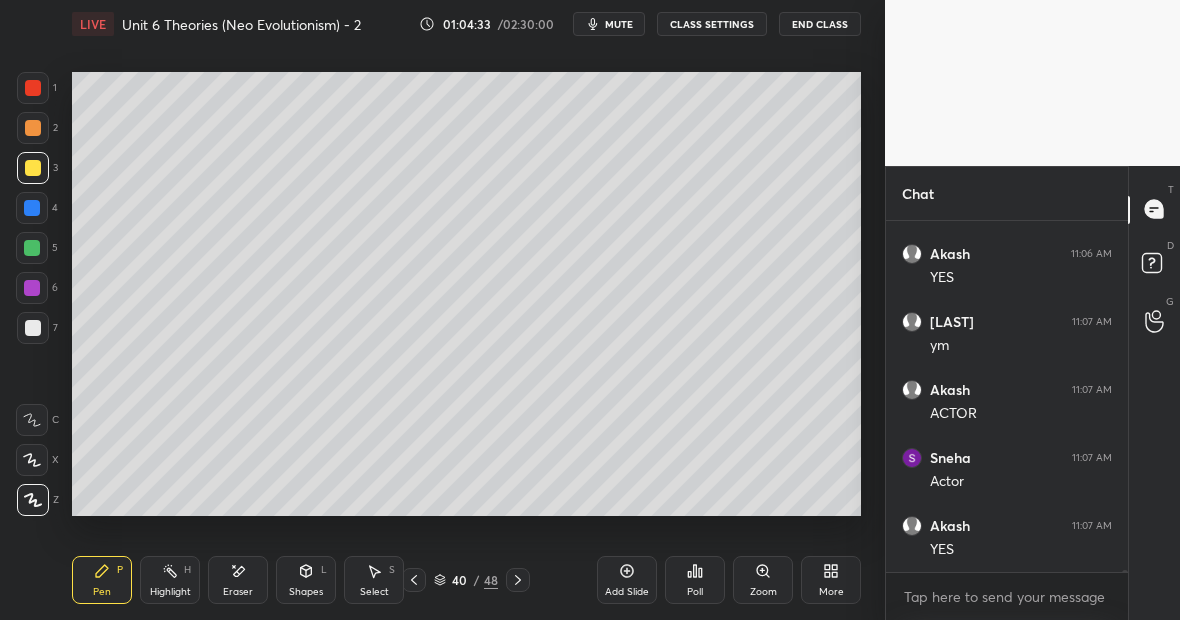 scroll, scrollTop: 50145, scrollLeft: 0, axis: vertical 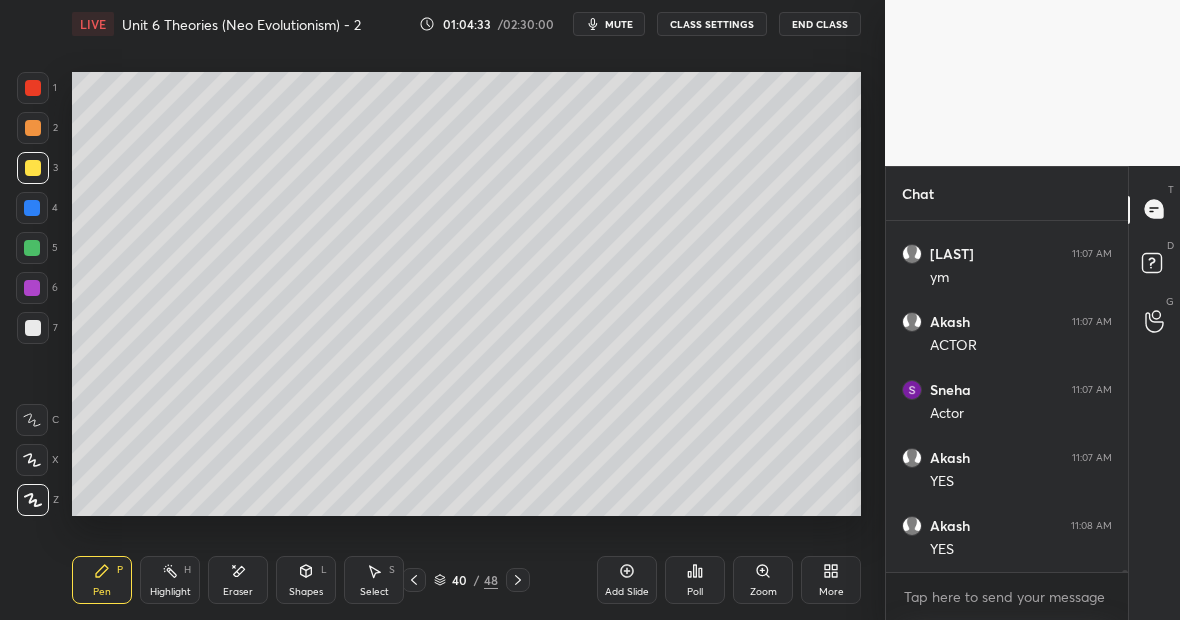 click on "Highlight H" at bounding box center (170, 580) 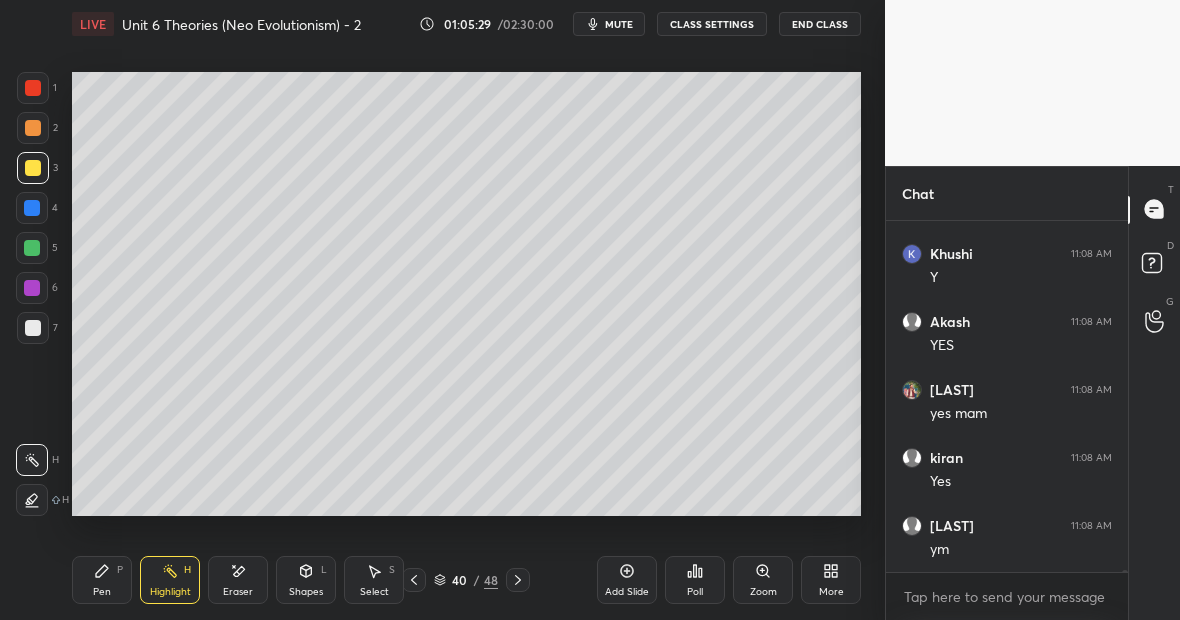 scroll, scrollTop: 50689, scrollLeft: 0, axis: vertical 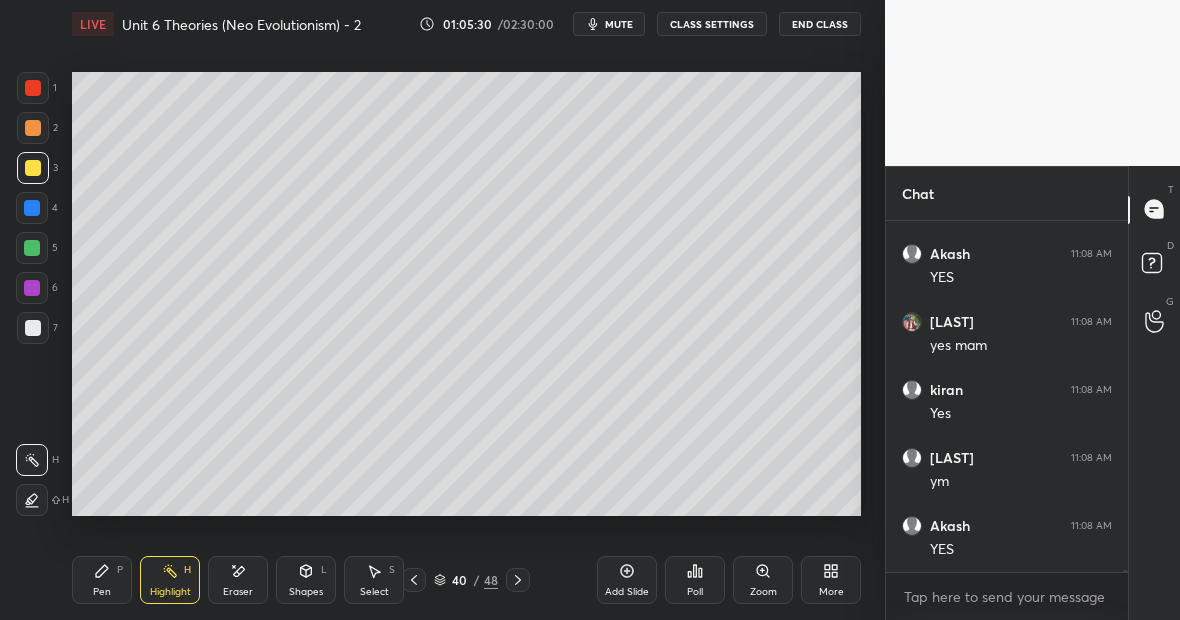 click on "Pen P" at bounding box center (102, 580) 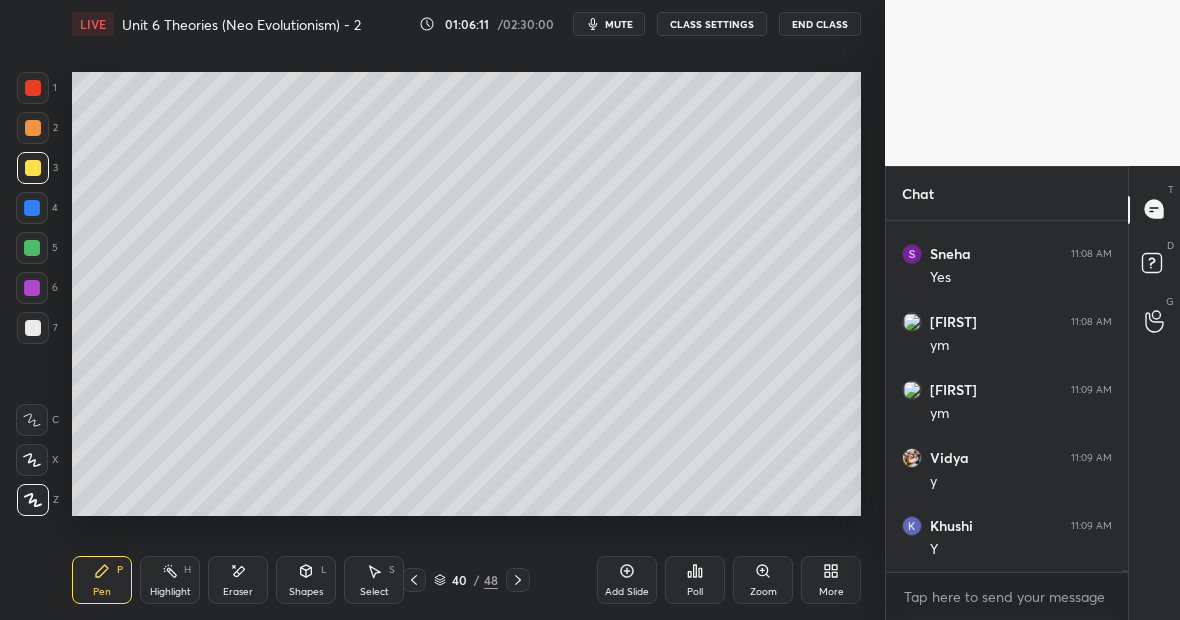 scroll, scrollTop: 51097, scrollLeft: 0, axis: vertical 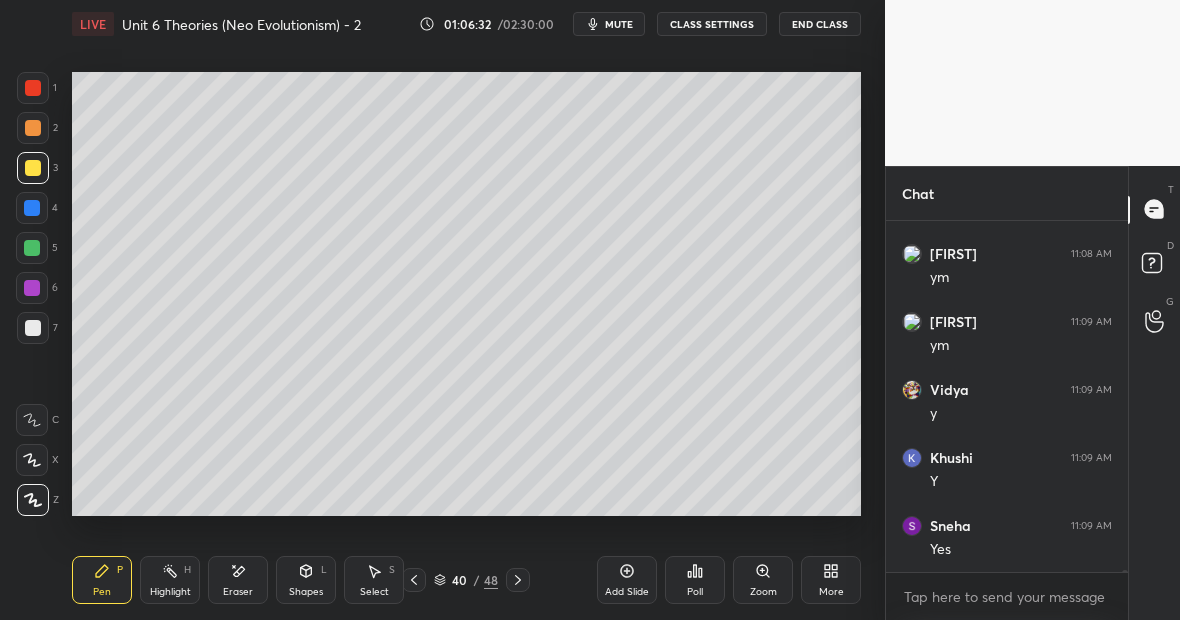 click on "Highlight H" at bounding box center (170, 580) 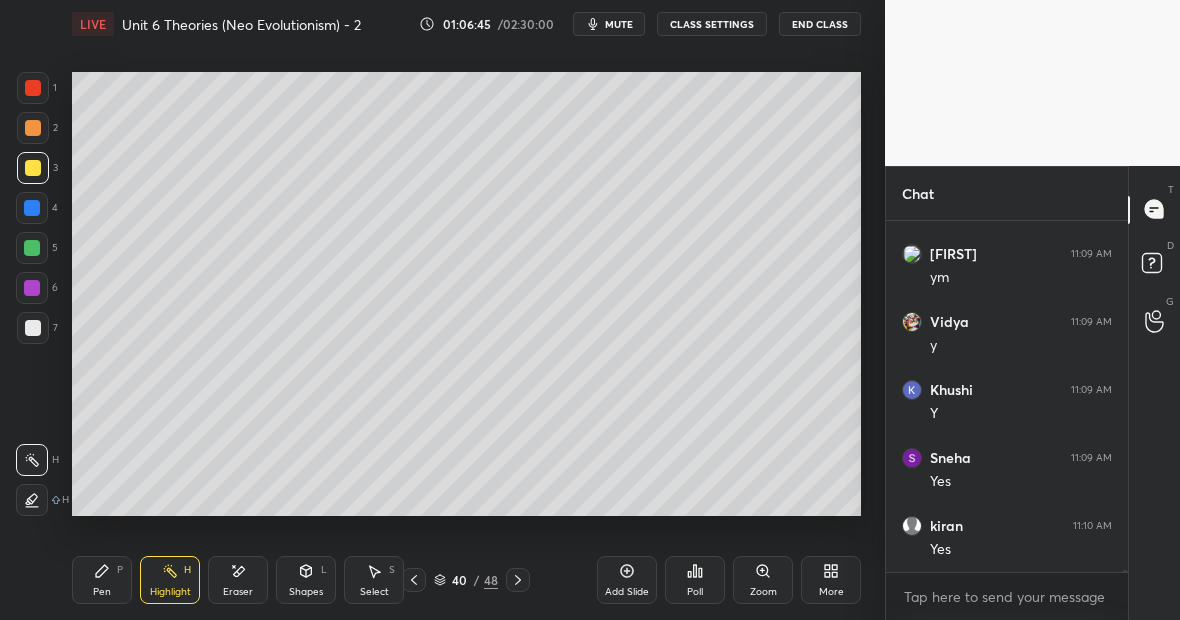 scroll, scrollTop: 51233, scrollLeft: 0, axis: vertical 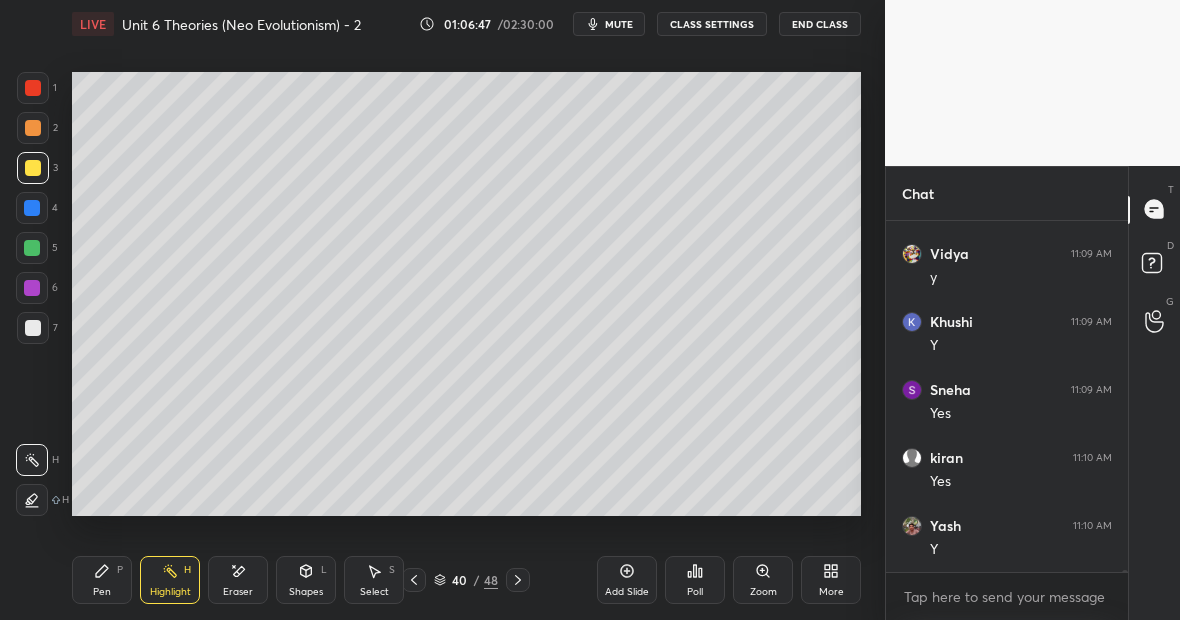 click 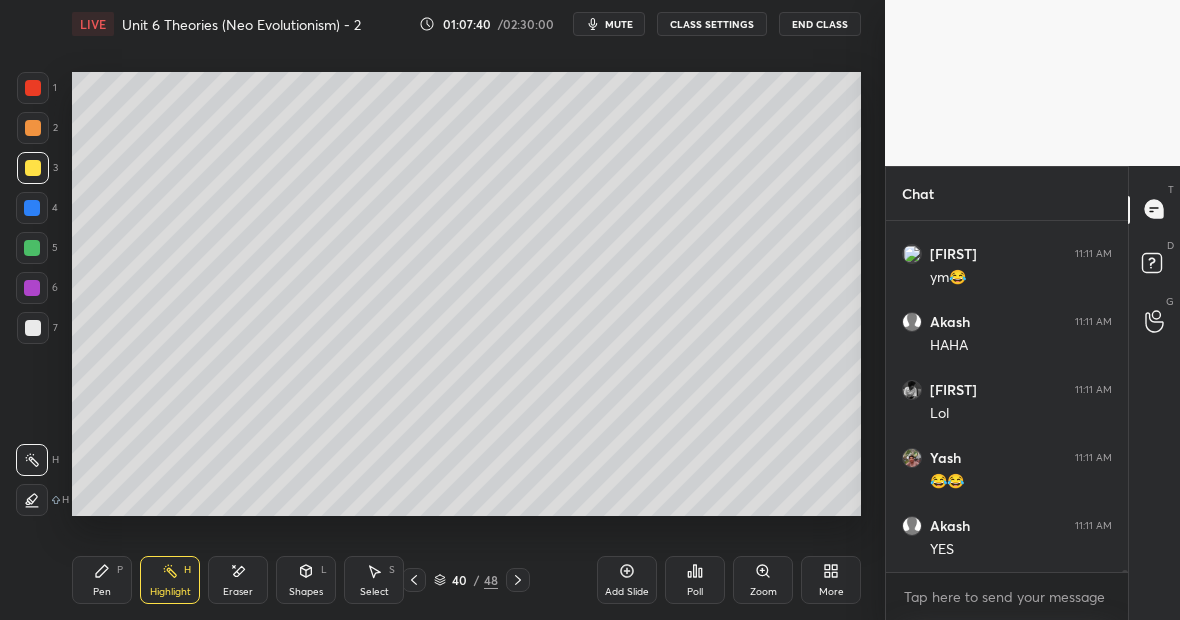 scroll, scrollTop: 52049, scrollLeft: 0, axis: vertical 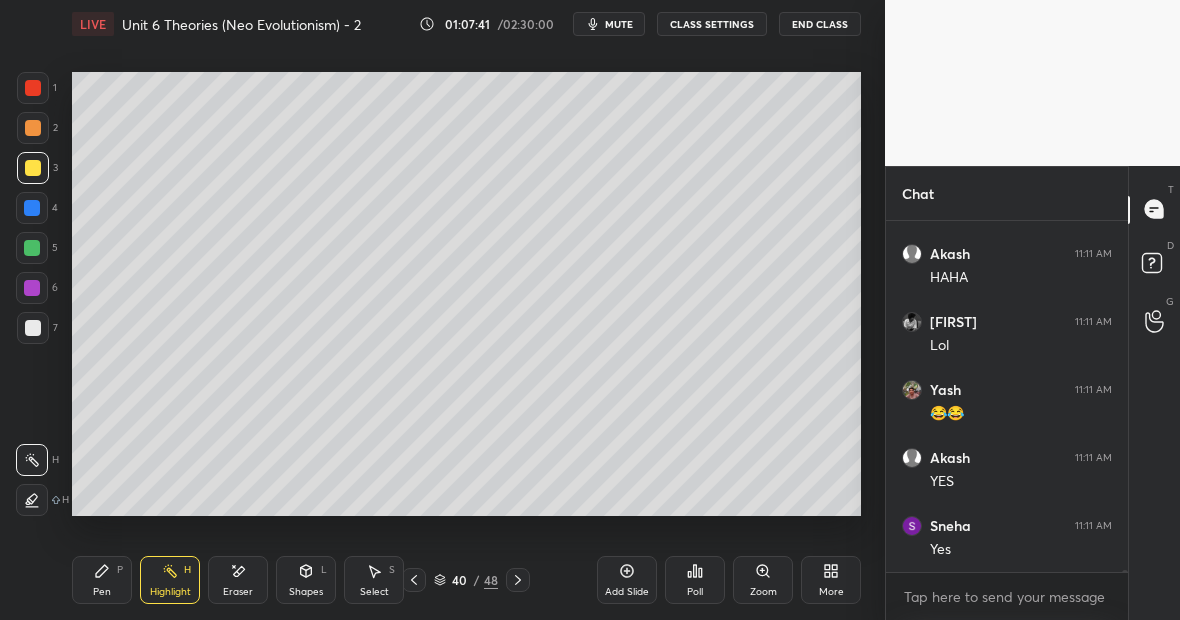 click on "Eraser" at bounding box center (238, 580) 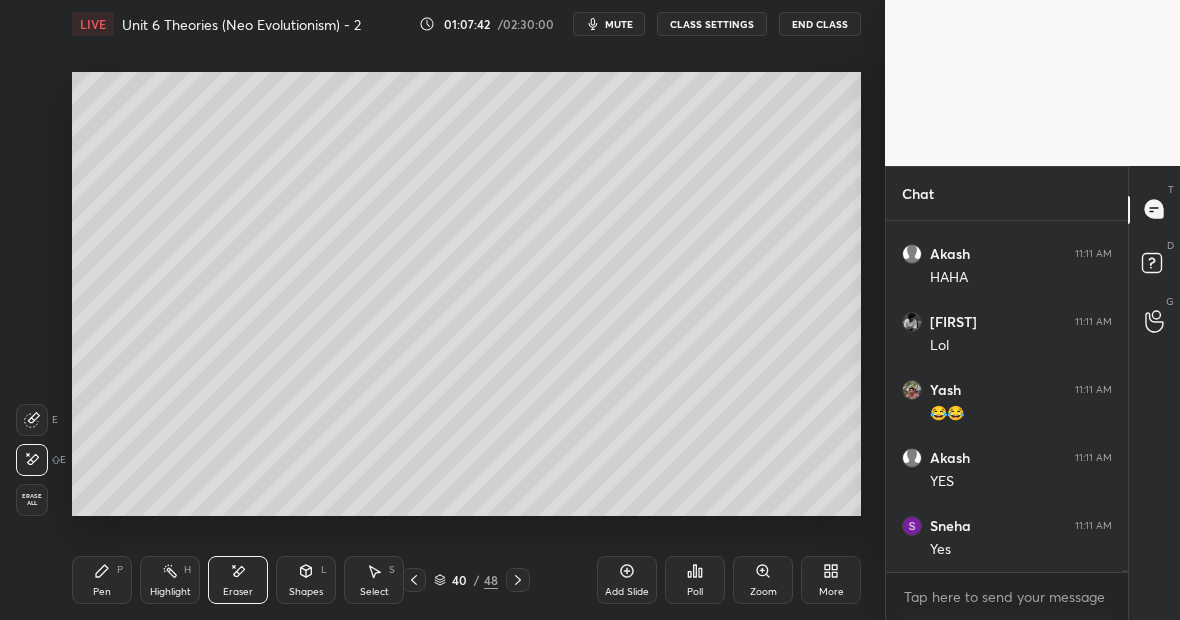 click on "Pen P" at bounding box center (102, 580) 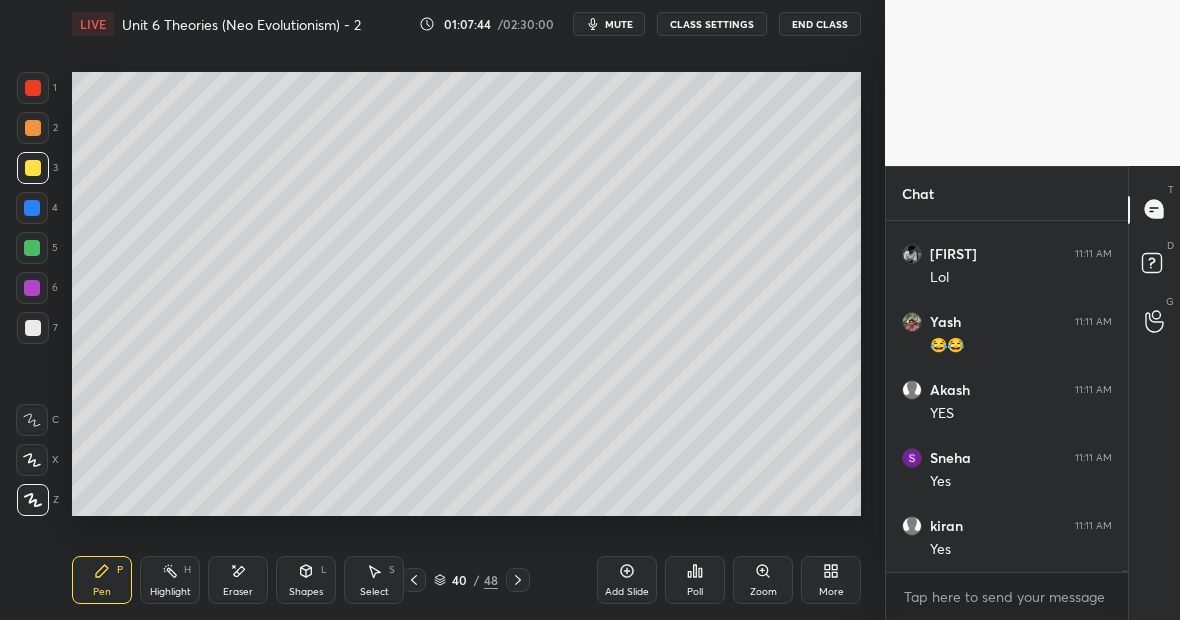 scroll, scrollTop: 52185, scrollLeft: 0, axis: vertical 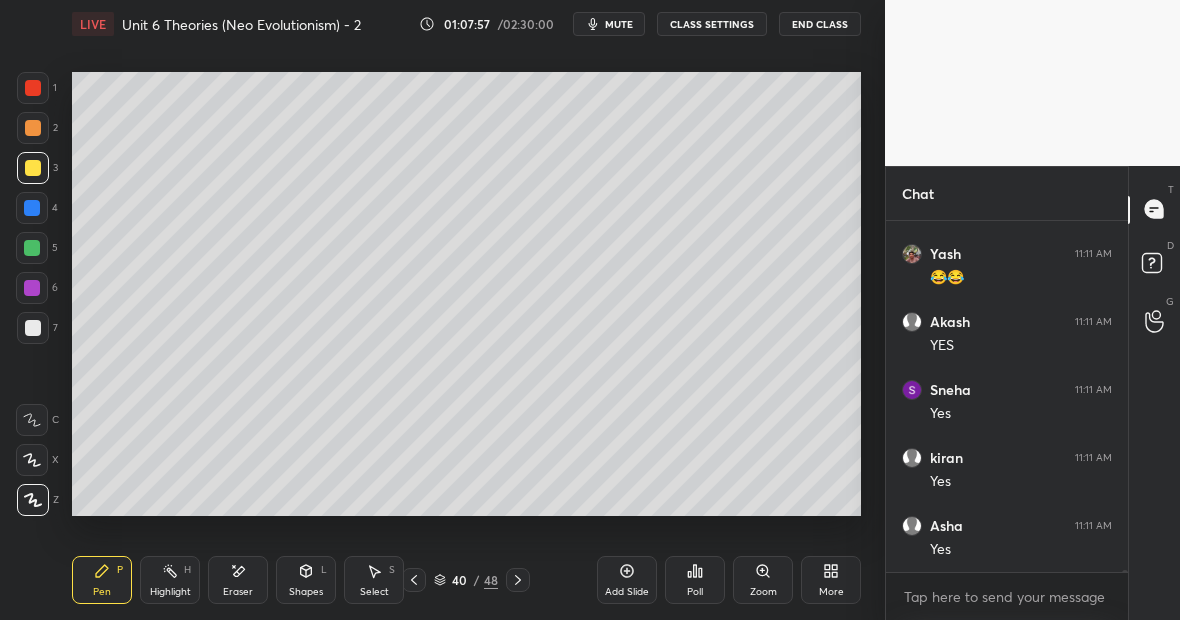 click on "H" at bounding box center [187, 570] 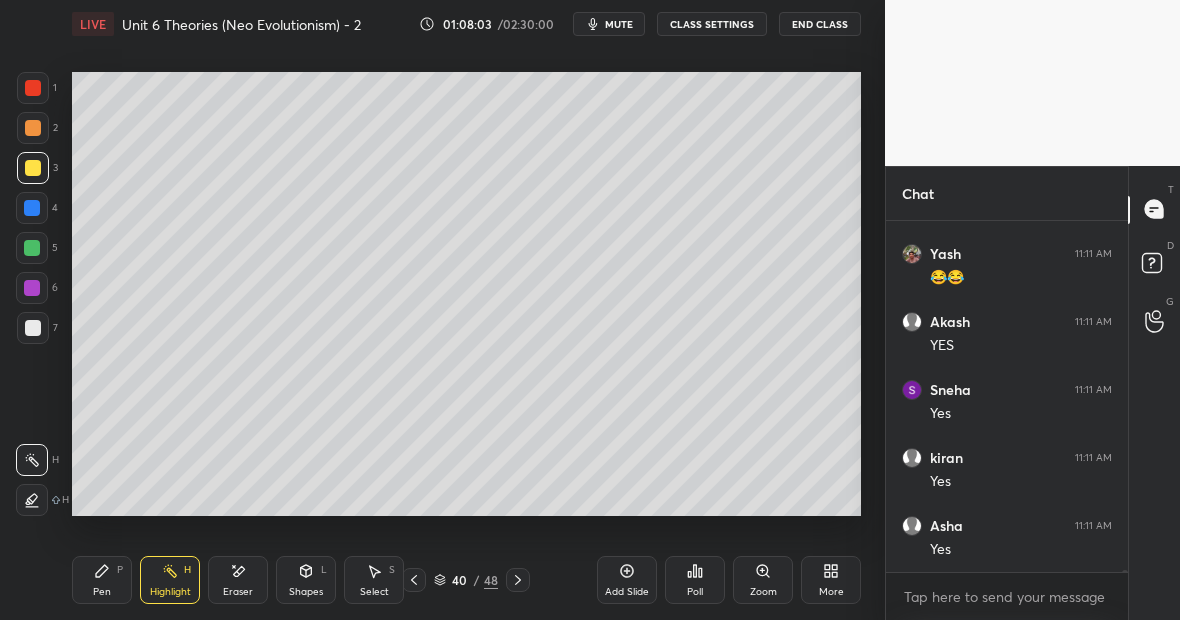click on "Pen P" at bounding box center (102, 580) 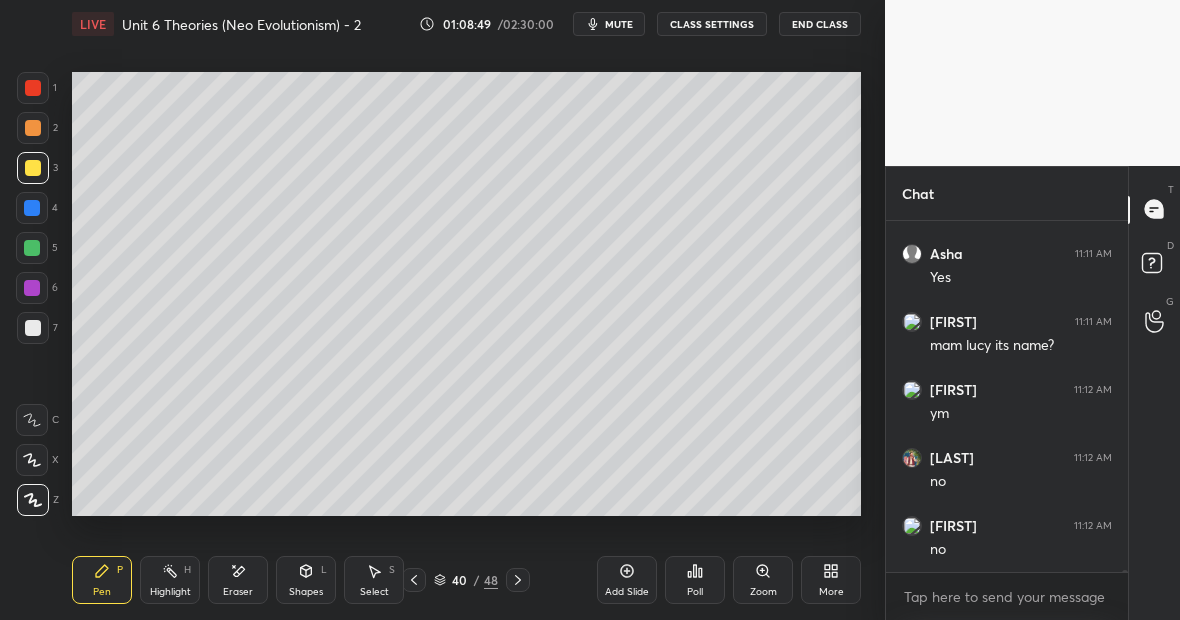 scroll, scrollTop: 52525, scrollLeft: 0, axis: vertical 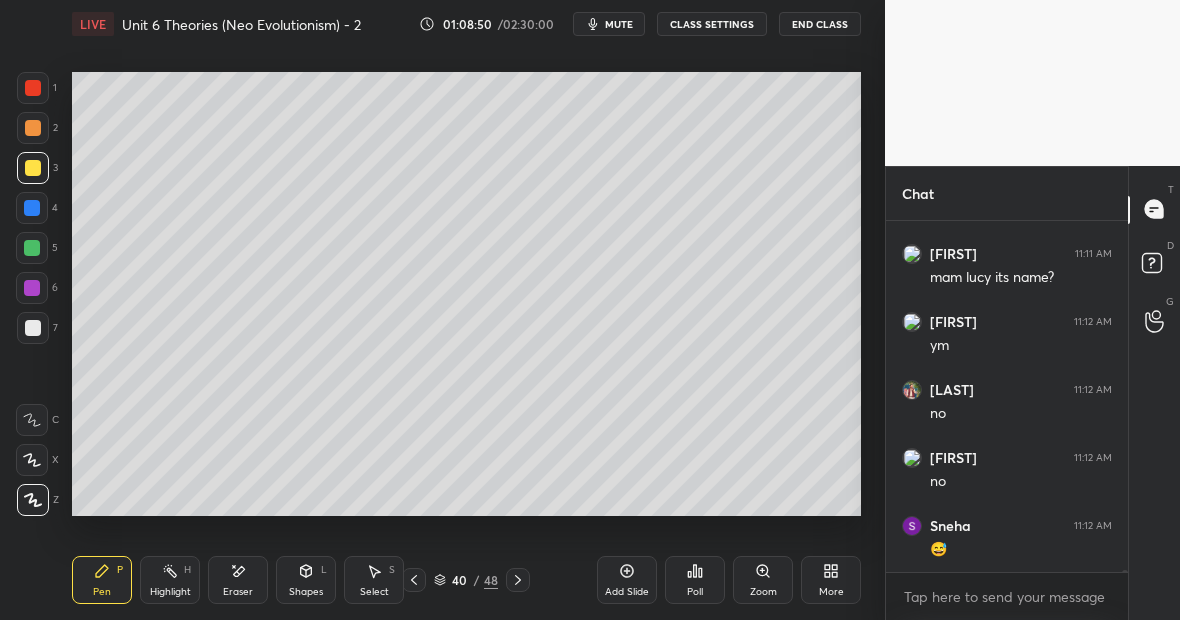 click on "Highlight H" at bounding box center [170, 580] 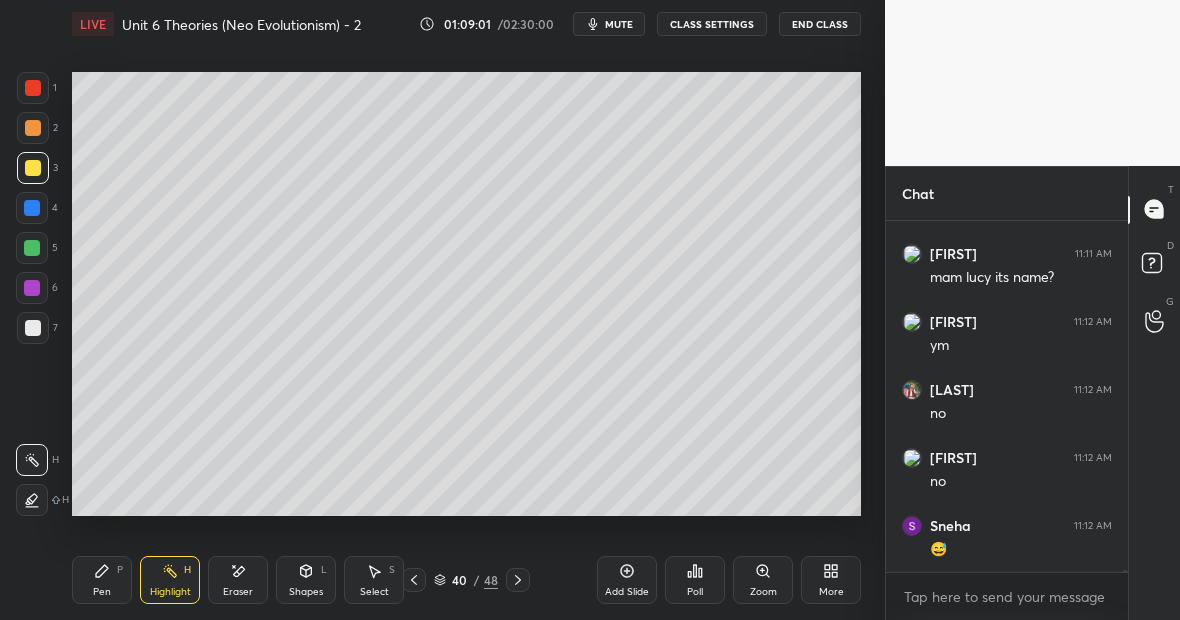 scroll, scrollTop: 52545, scrollLeft: 0, axis: vertical 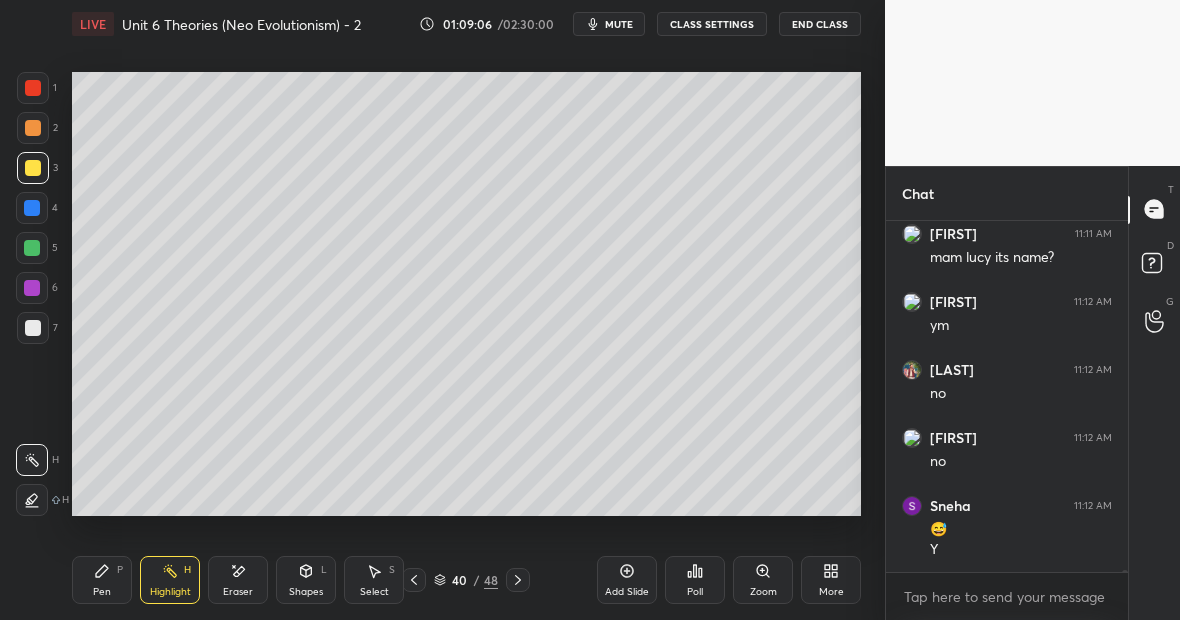 click 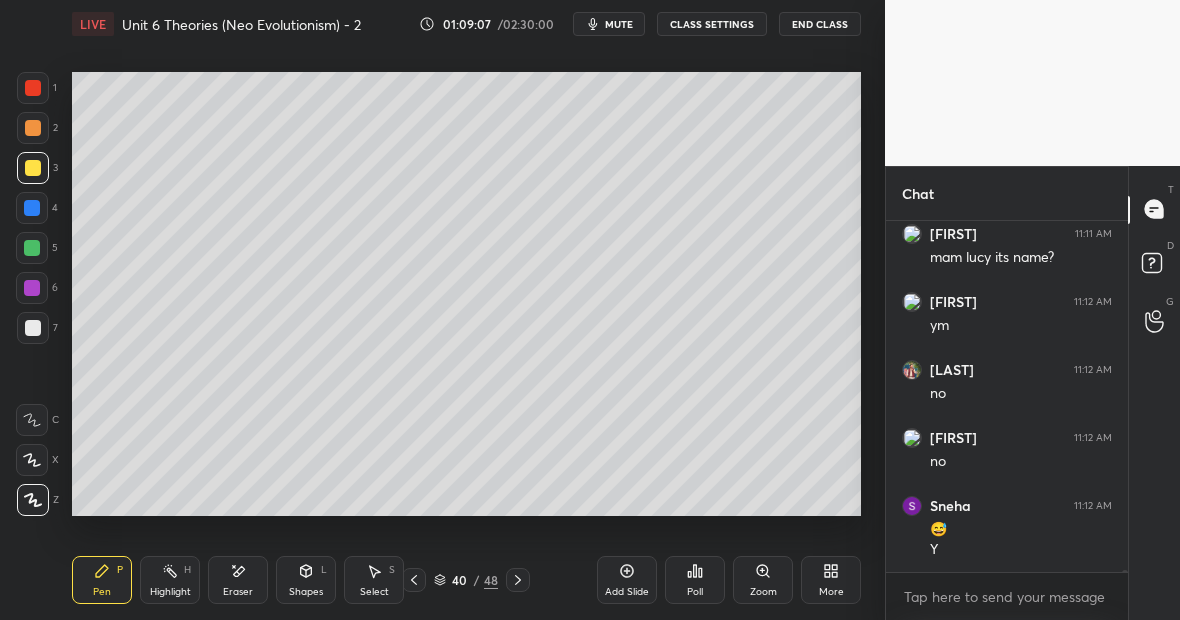 click at bounding box center (32, 248) 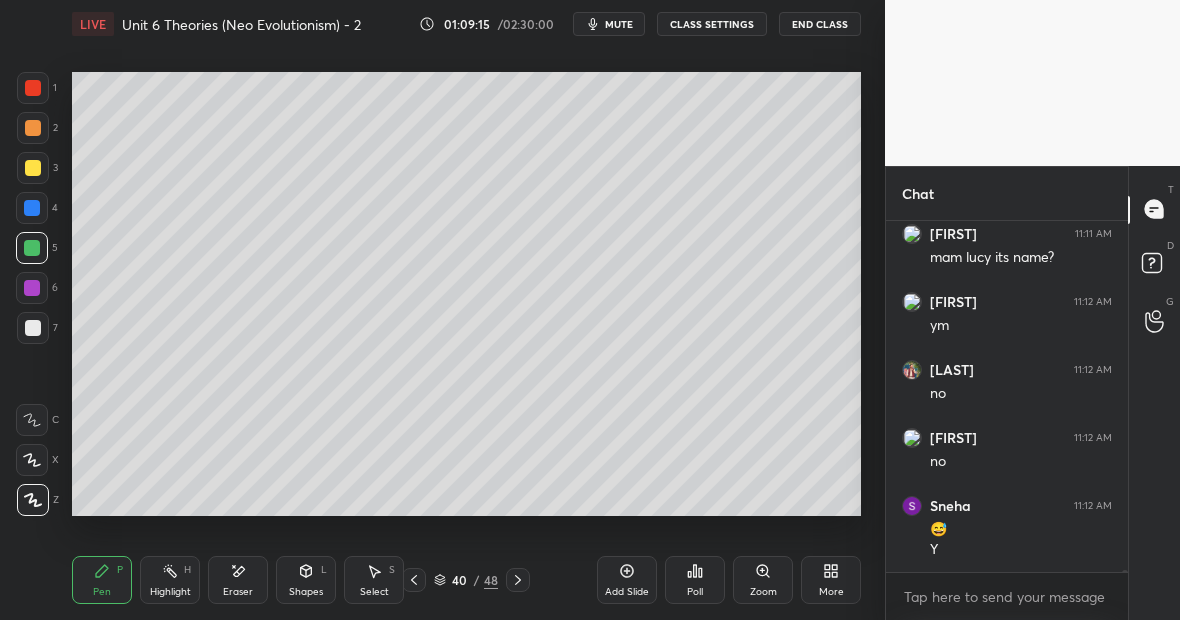 click 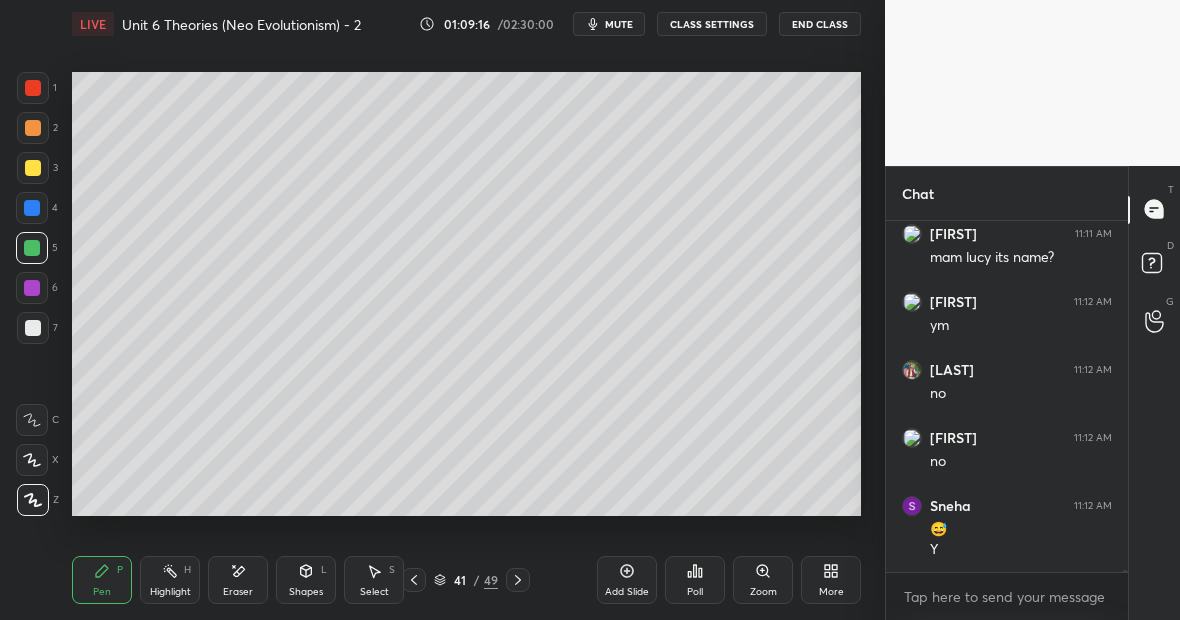 click at bounding box center (33, 168) 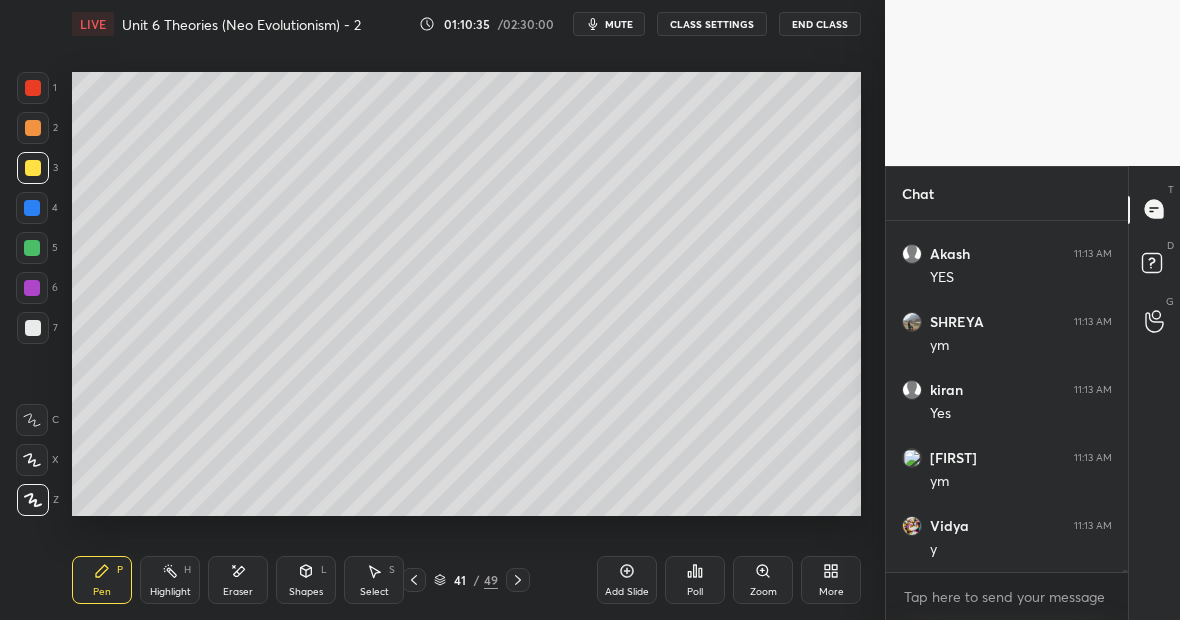 scroll, scrollTop: 53109, scrollLeft: 0, axis: vertical 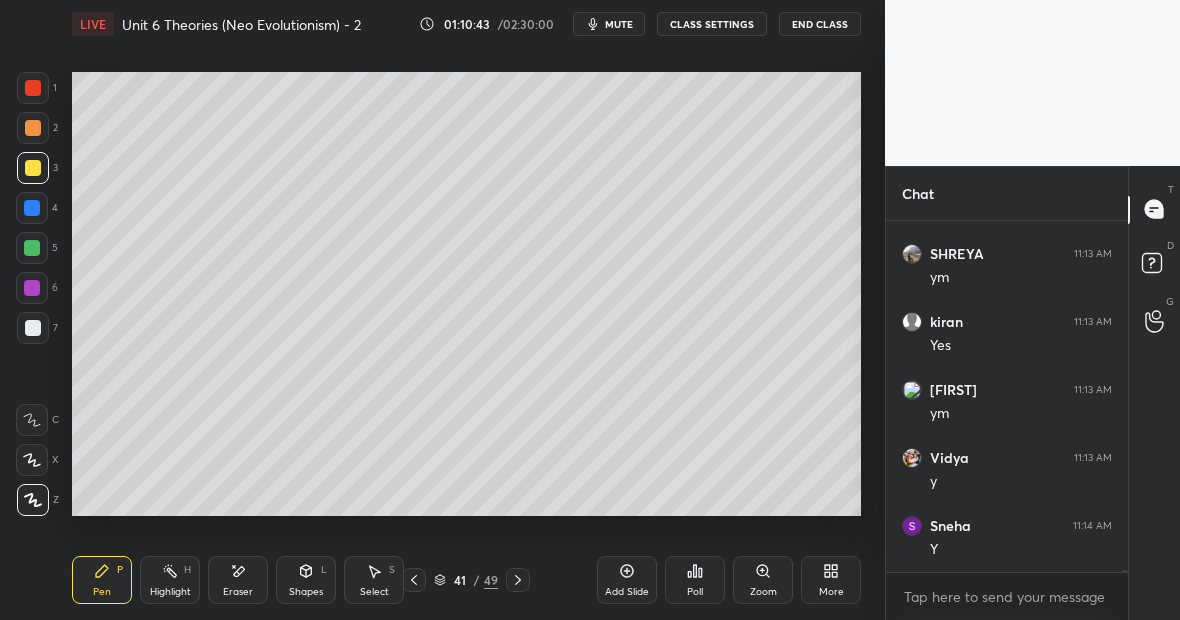 click on "Highlight H" at bounding box center (170, 580) 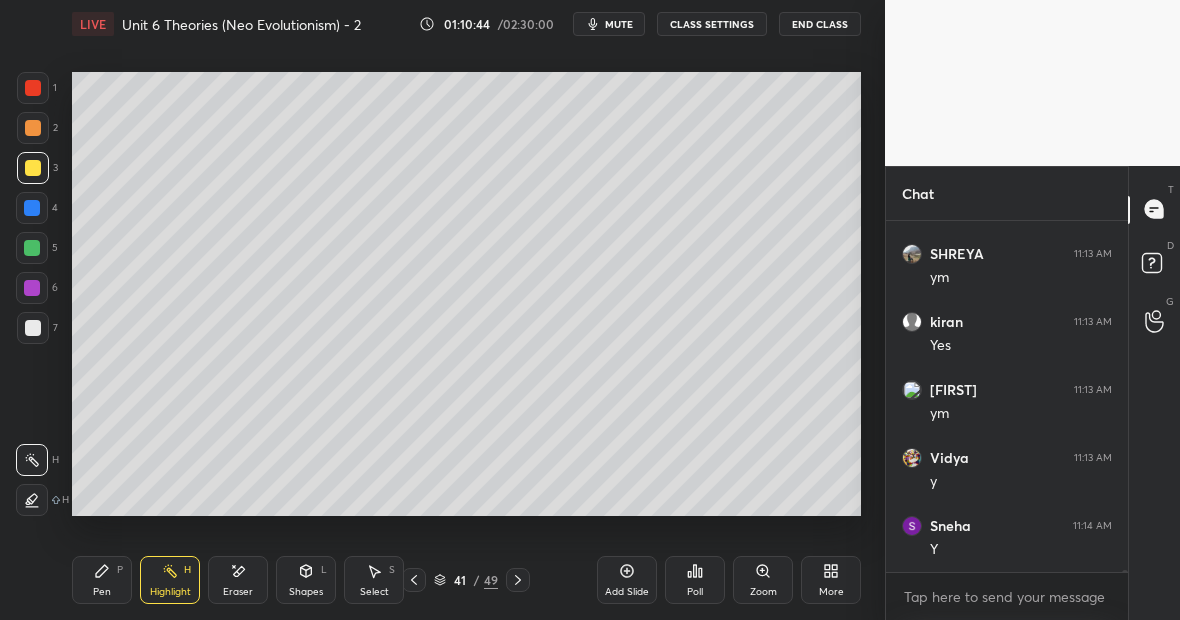 click on "Pen P" at bounding box center (102, 580) 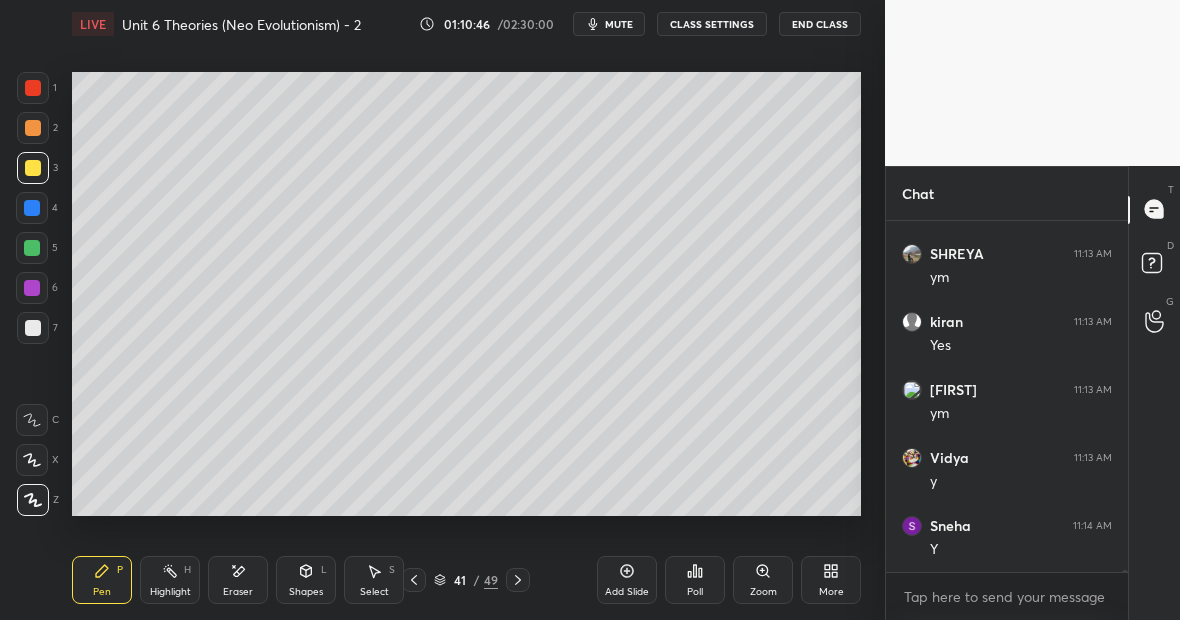 click on "Highlight H" at bounding box center [170, 580] 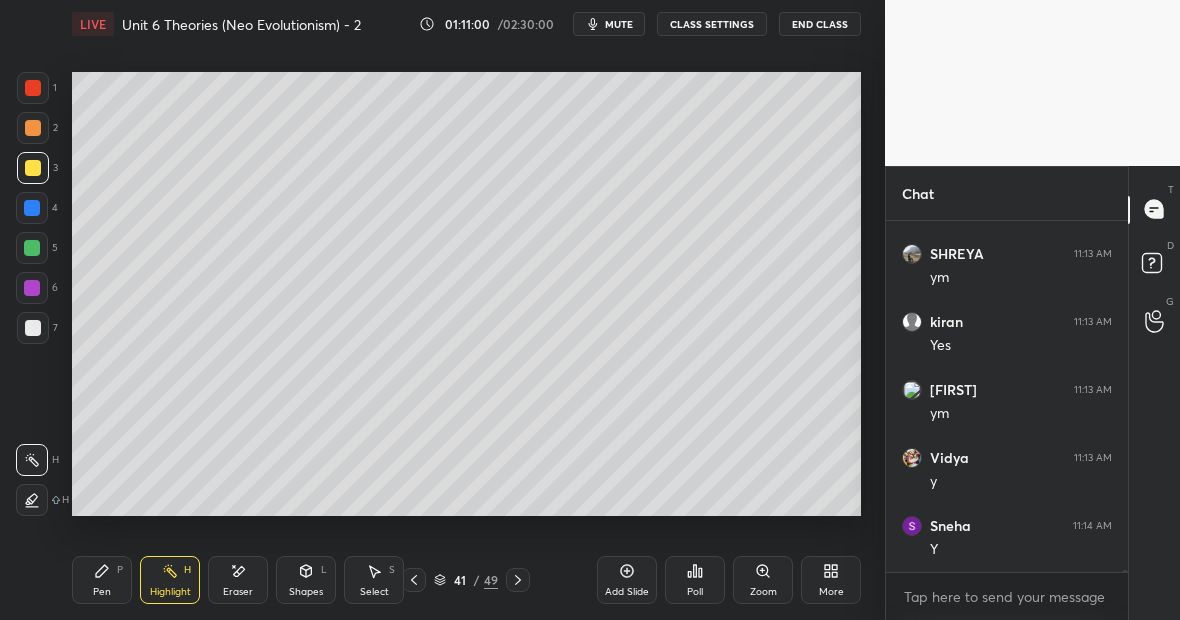 click on "Highlight H" at bounding box center [170, 580] 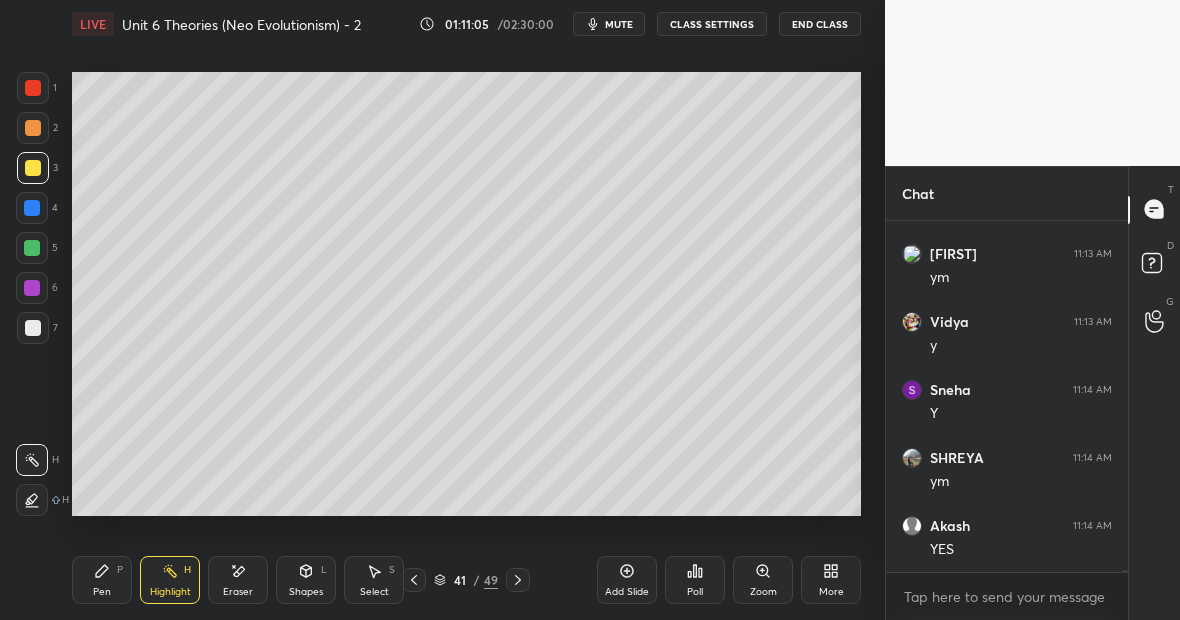 scroll, scrollTop: 53313, scrollLeft: 0, axis: vertical 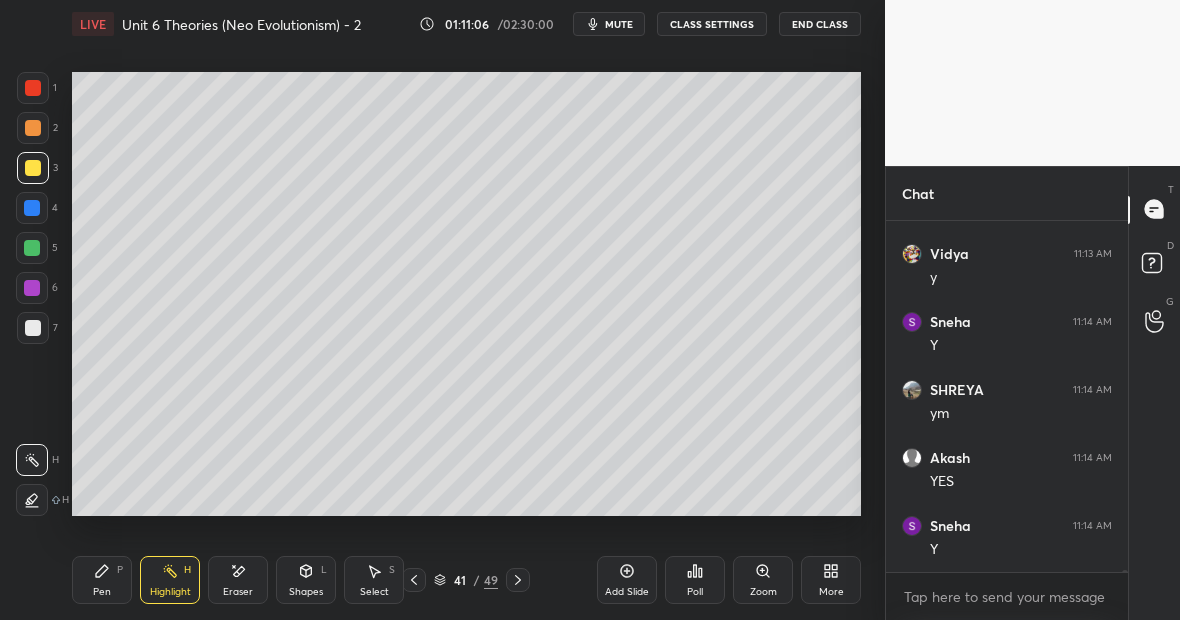 click on "Pen P" at bounding box center (102, 580) 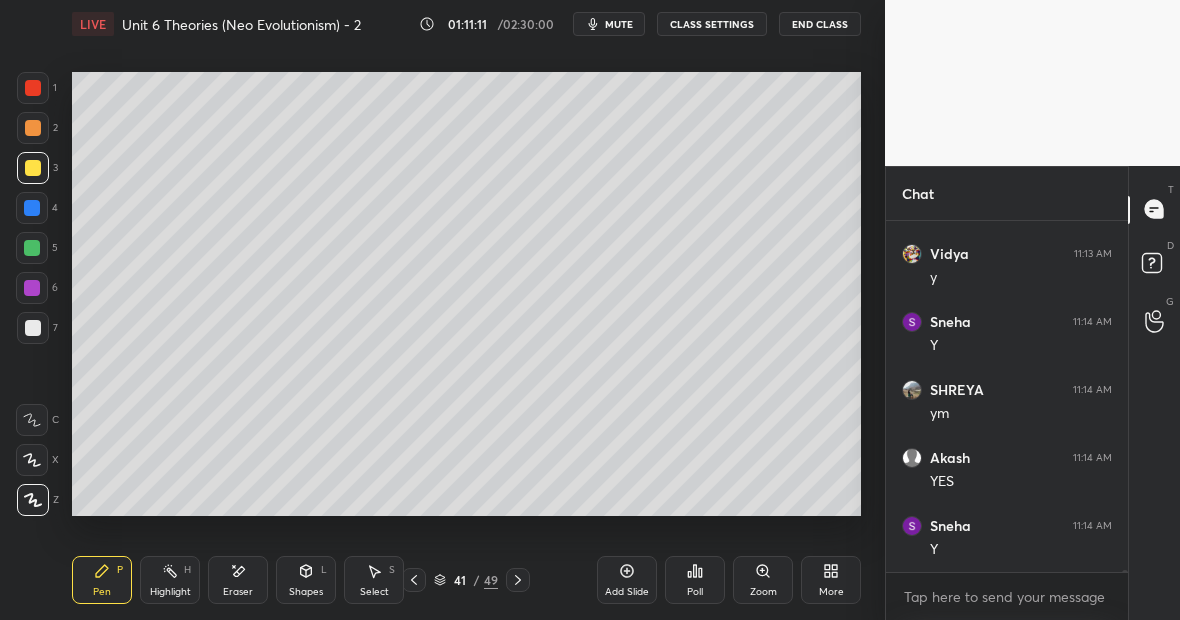 click on "Highlight" at bounding box center [170, 592] 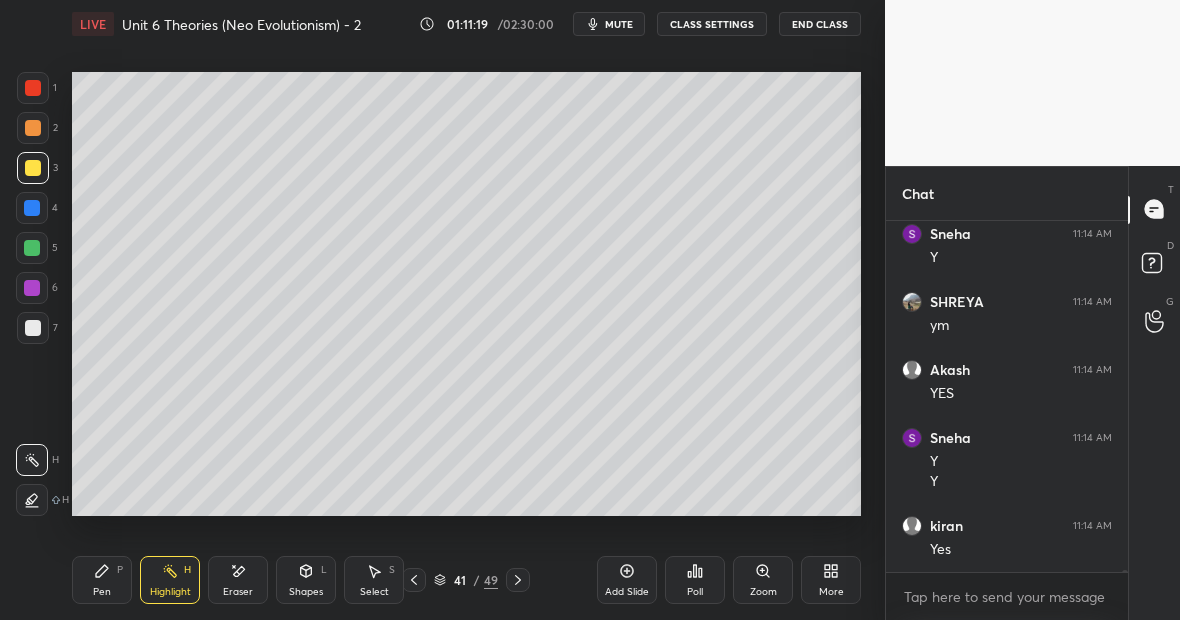 scroll, scrollTop: 53469, scrollLeft: 0, axis: vertical 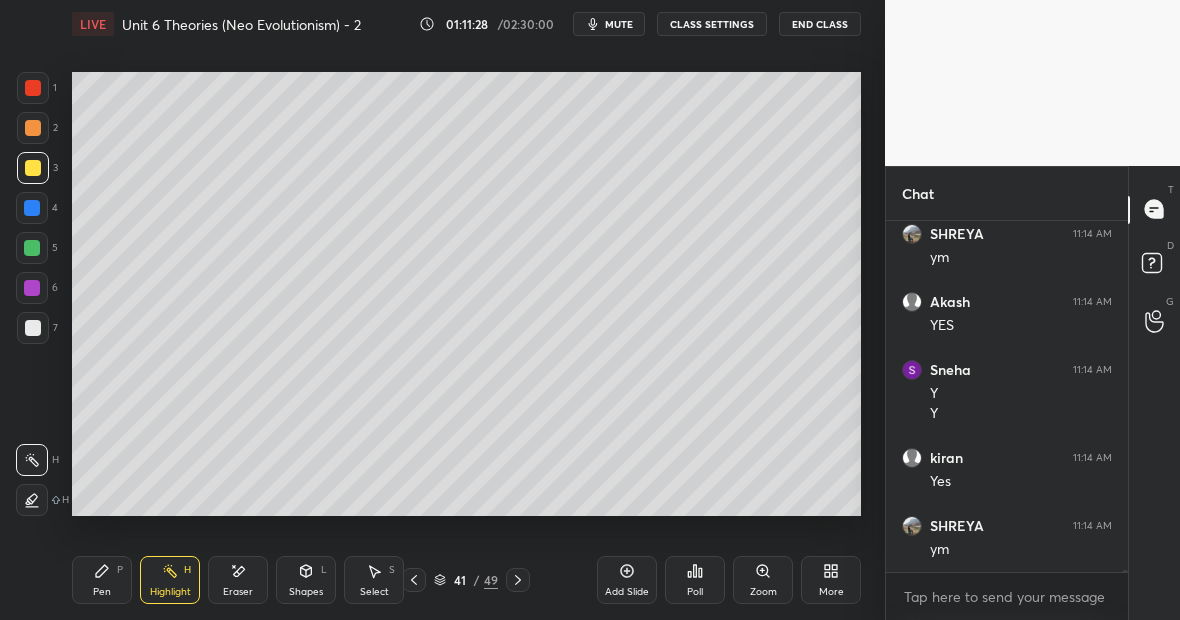 click on "Highlight H" at bounding box center (170, 580) 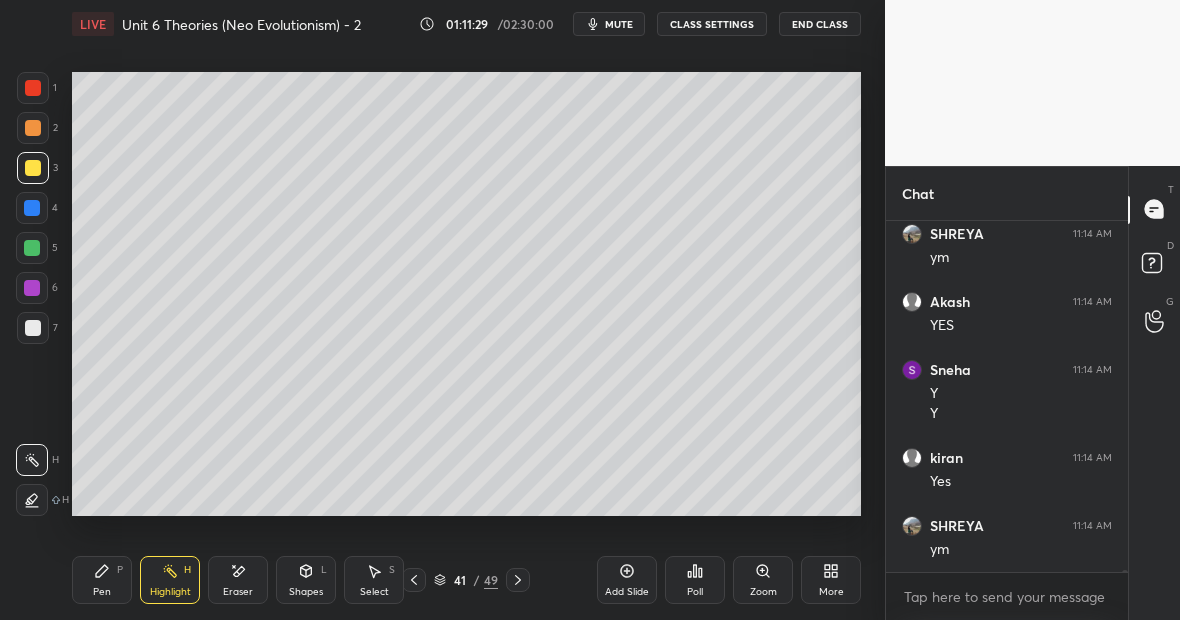 click 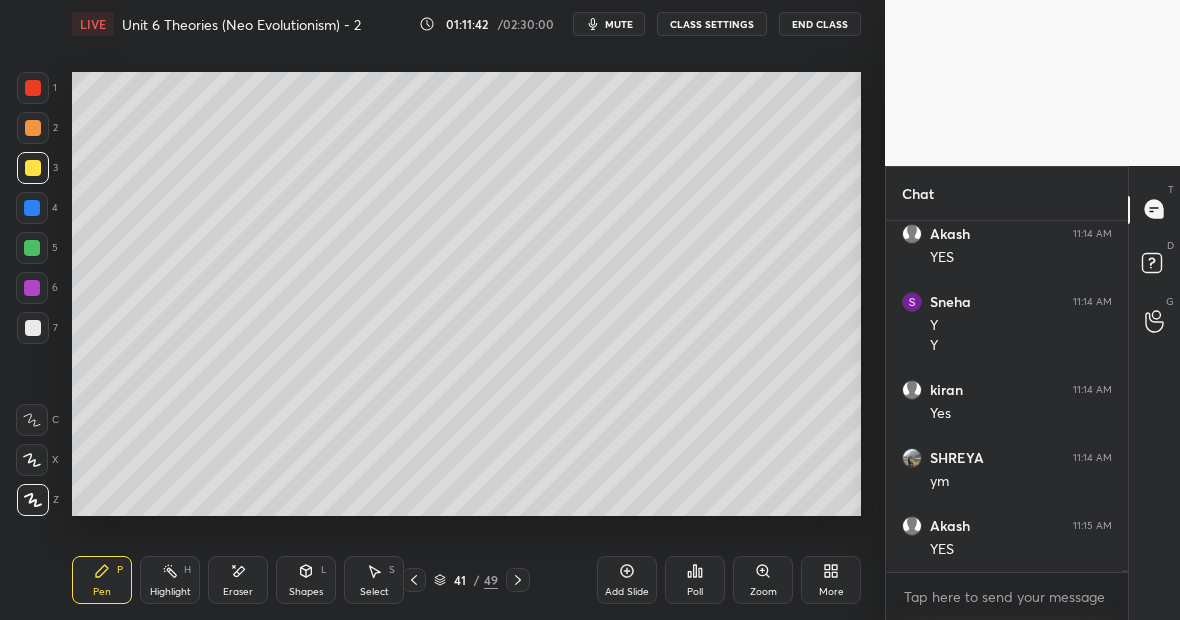 scroll, scrollTop: 53605, scrollLeft: 0, axis: vertical 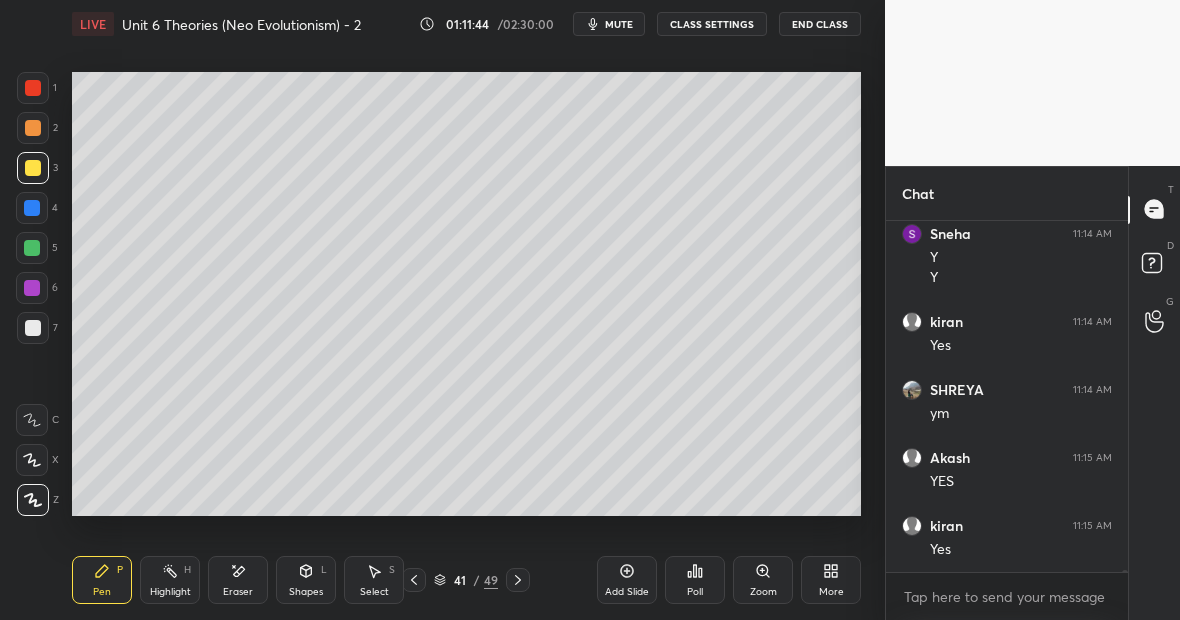 click on "Eraser" at bounding box center (238, 592) 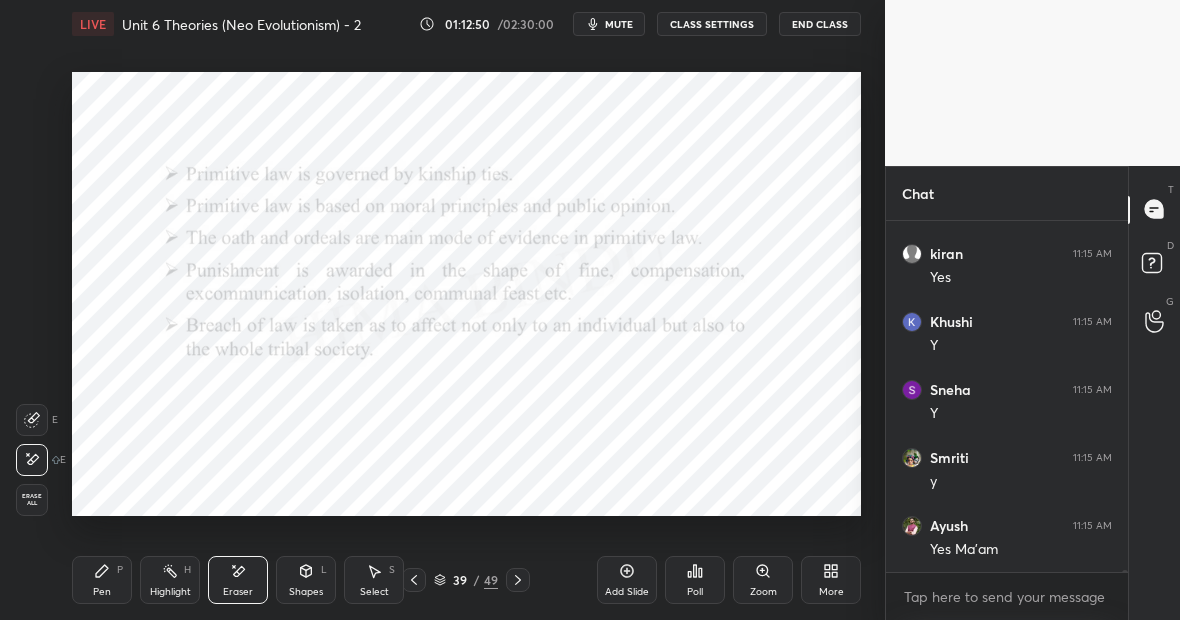 scroll, scrollTop: 53945, scrollLeft: 0, axis: vertical 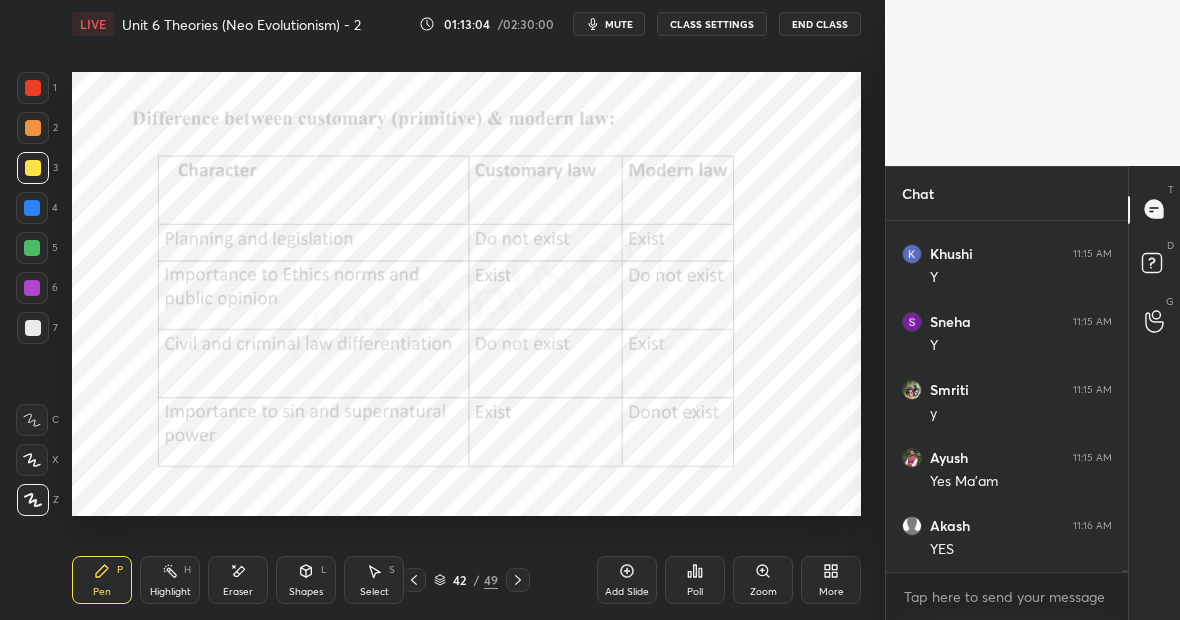 click at bounding box center [32, 208] 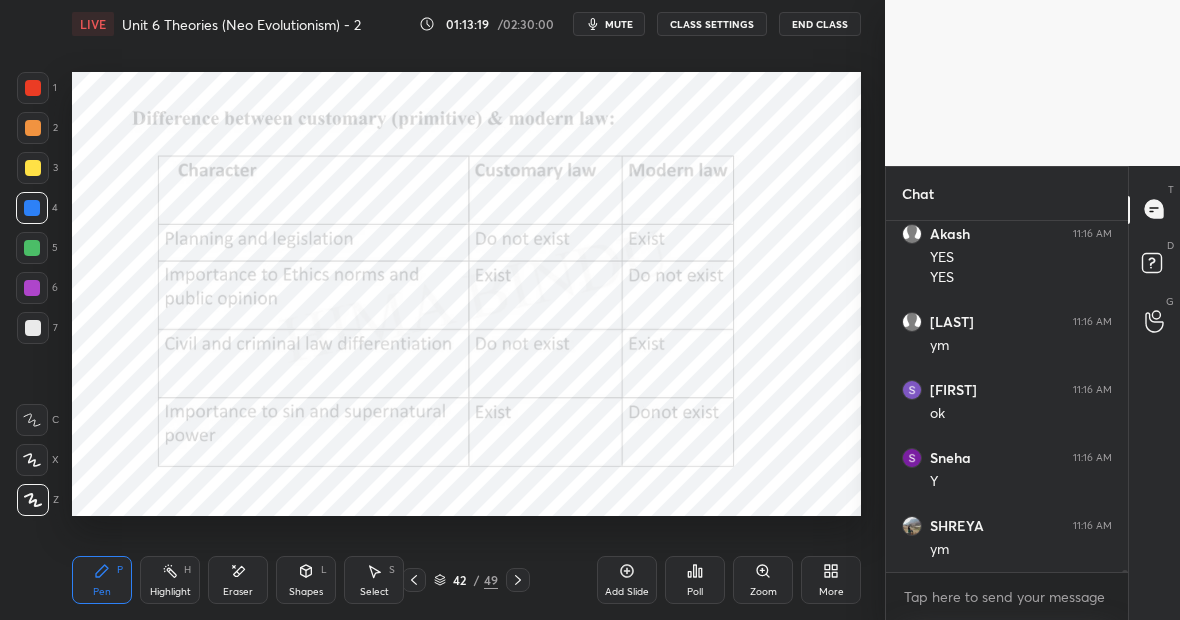 scroll, scrollTop: 54305, scrollLeft: 0, axis: vertical 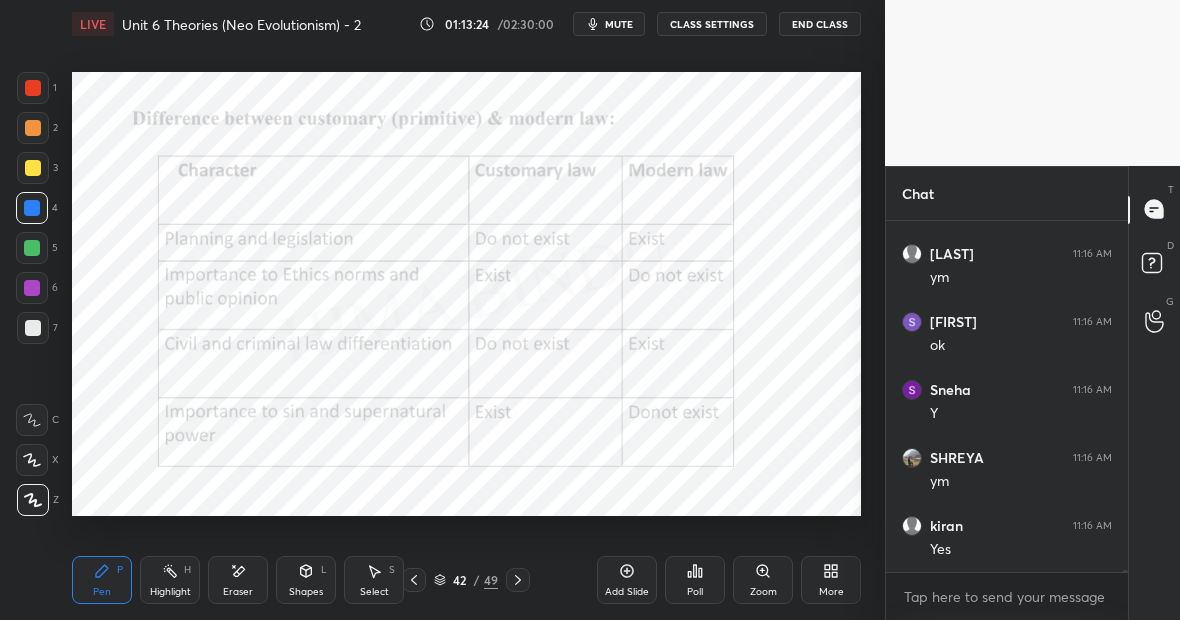 click on "Highlight H" at bounding box center [170, 580] 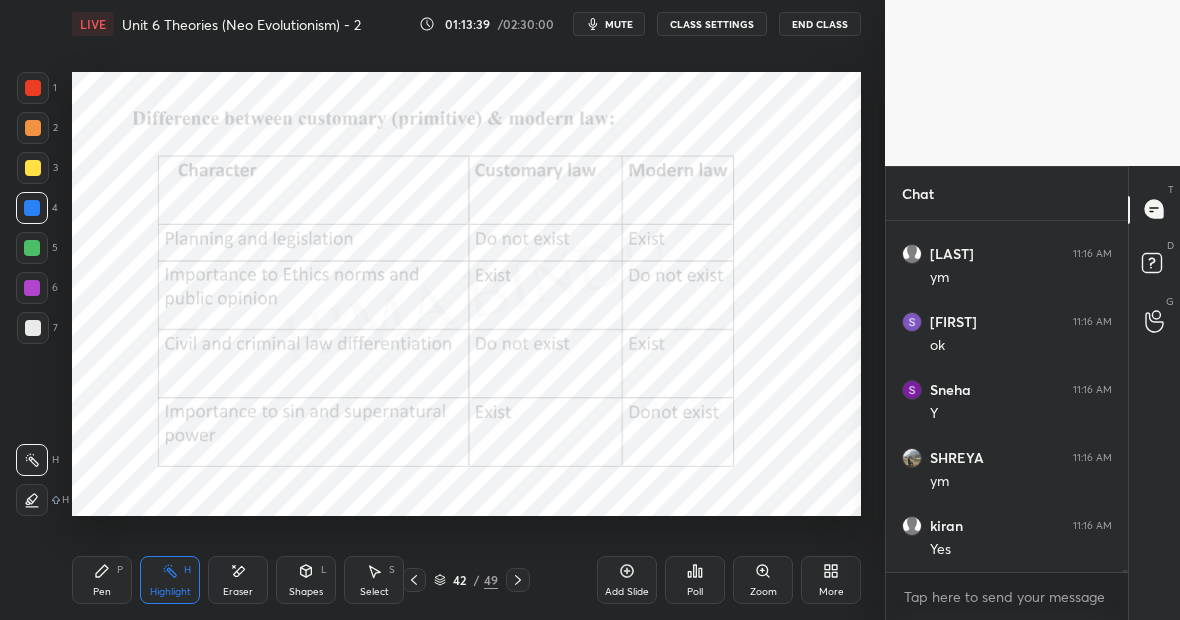 click on "Pen P" at bounding box center [102, 580] 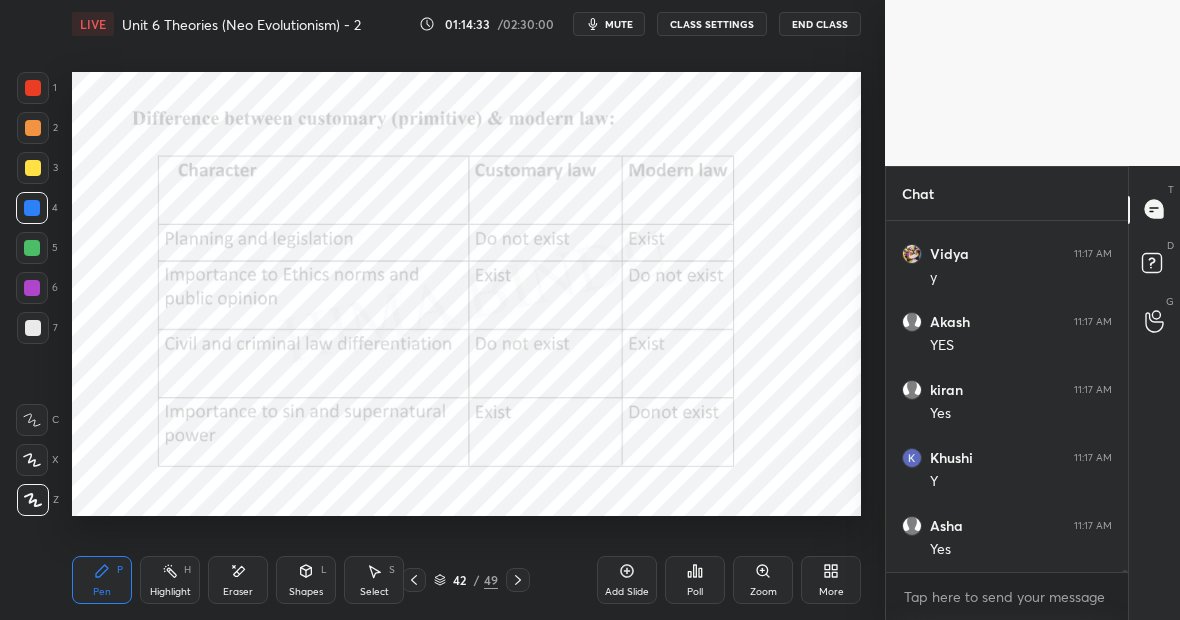 scroll, scrollTop: 54781, scrollLeft: 0, axis: vertical 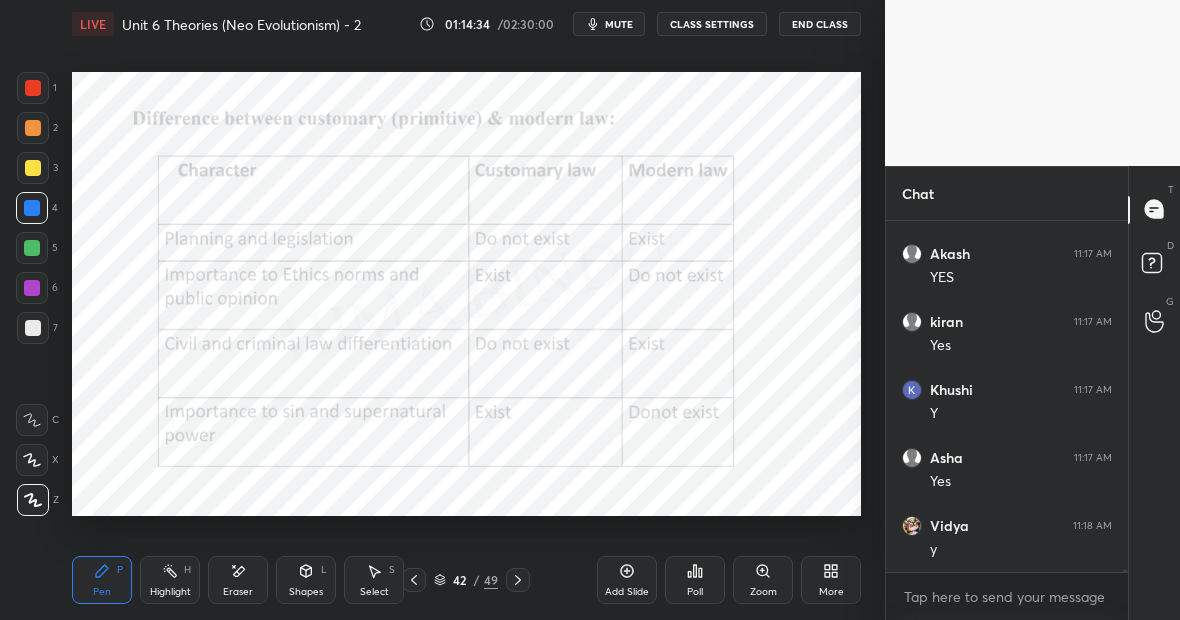 click on "Highlight H" at bounding box center (170, 580) 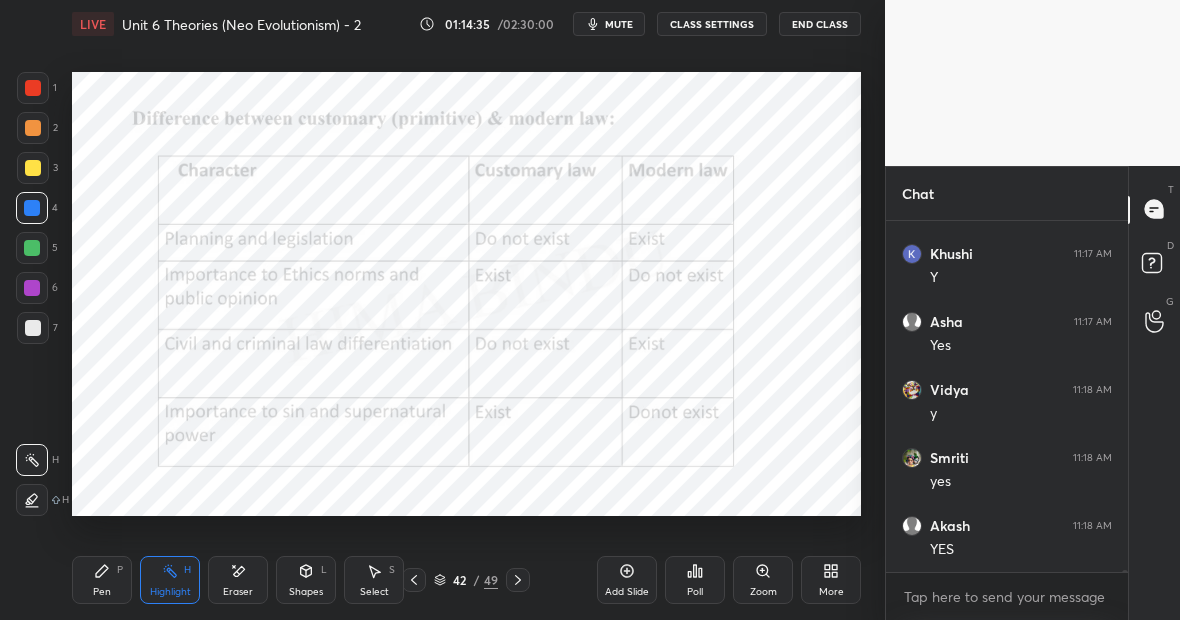 scroll, scrollTop: 55053, scrollLeft: 0, axis: vertical 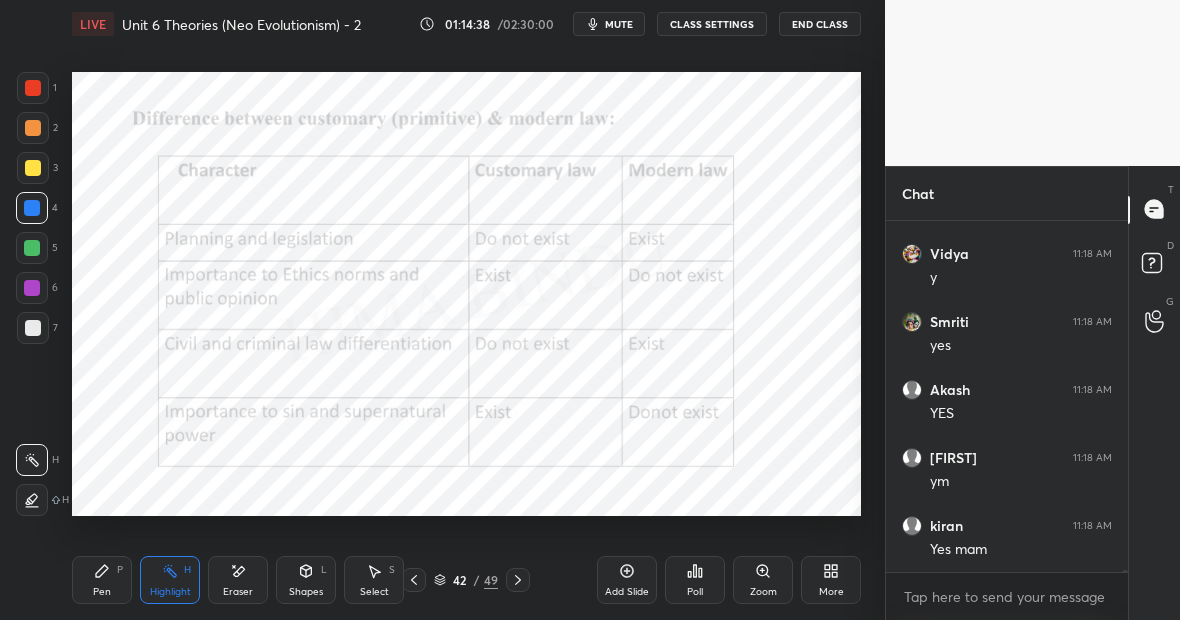 click on "Pen P" at bounding box center (102, 580) 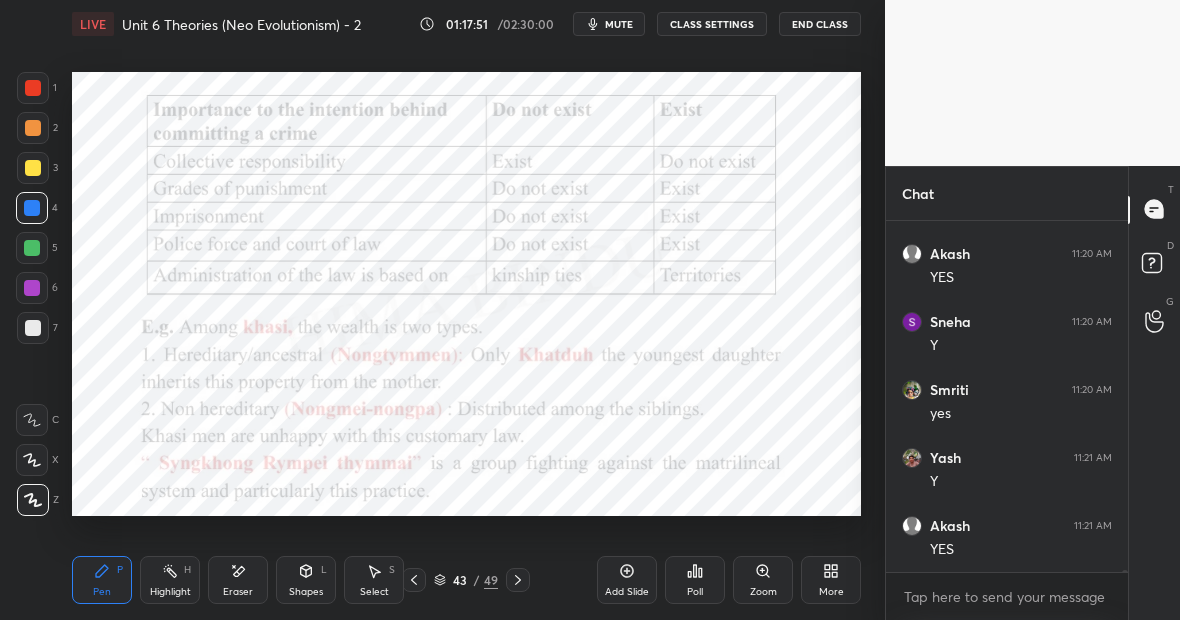 scroll, scrollTop: 57297, scrollLeft: 0, axis: vertical 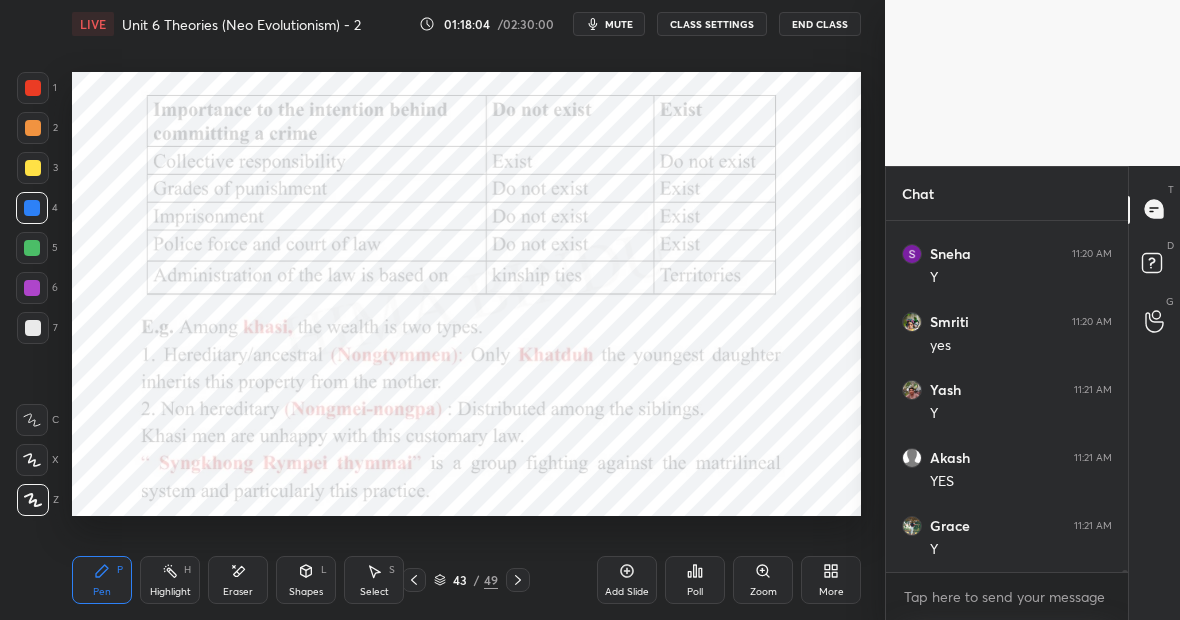 click on "Add Slide" at bounding box center [627, 580] 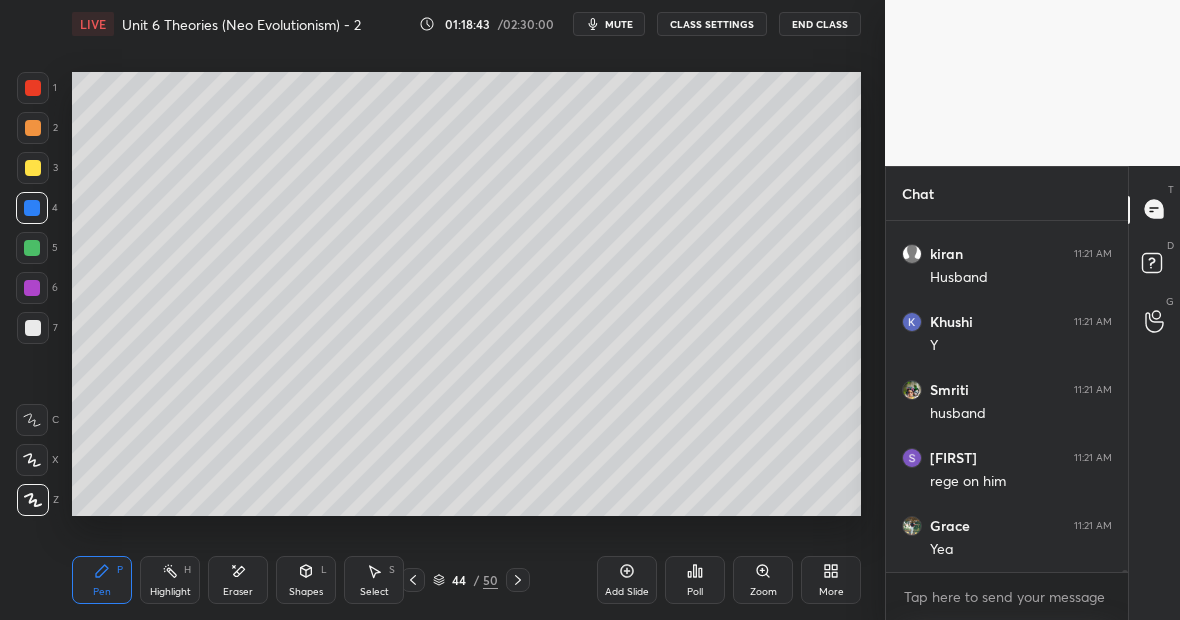 scroll, scrollTop: 58317, scrollLeft: 0, axis: vertical 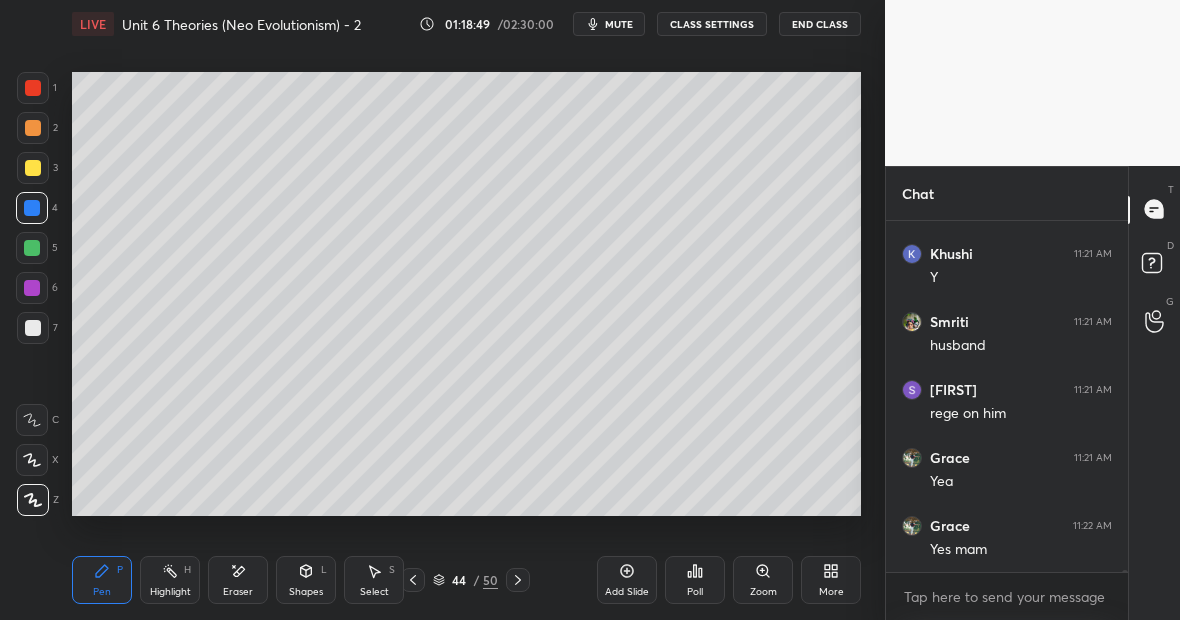 click 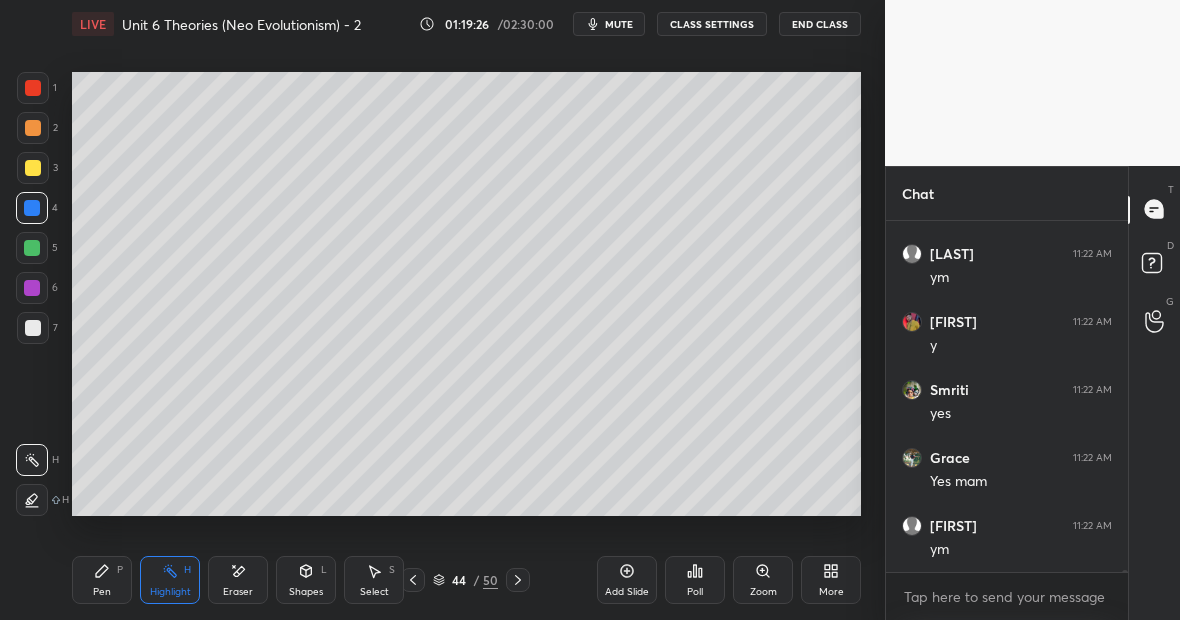 scroll, scrollTop: 58929, scrollLeft: 0, axis: vertical 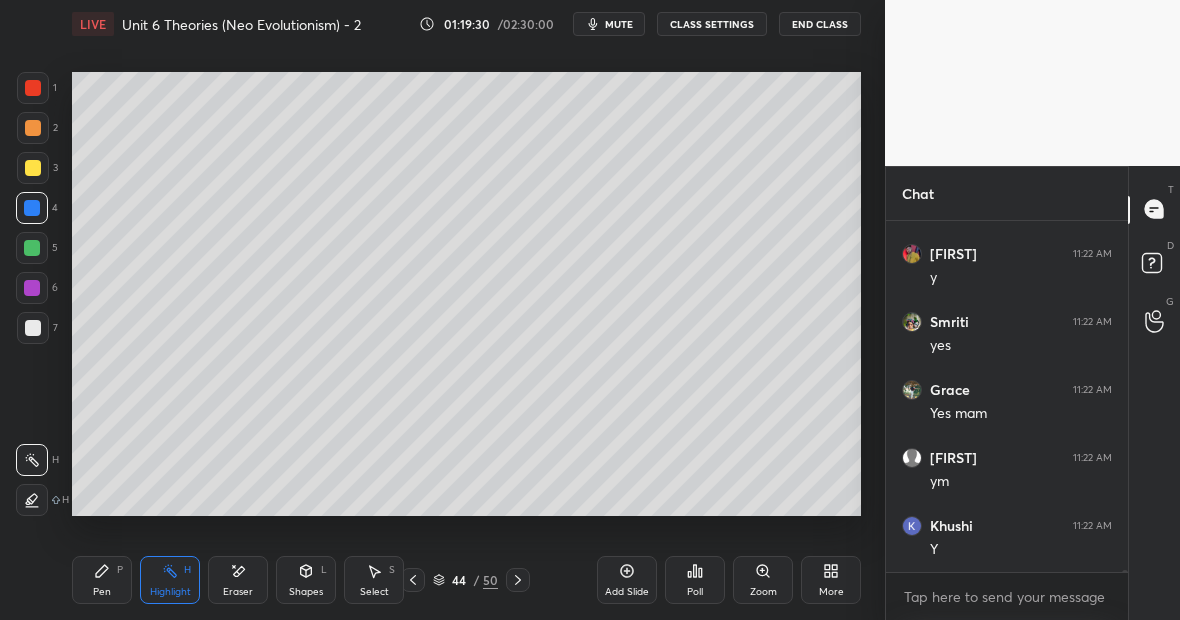 drag, startPoint x: 102, startPoint y: 567, endPoint x: 111, endPoint y: 557, distance: 13.453624 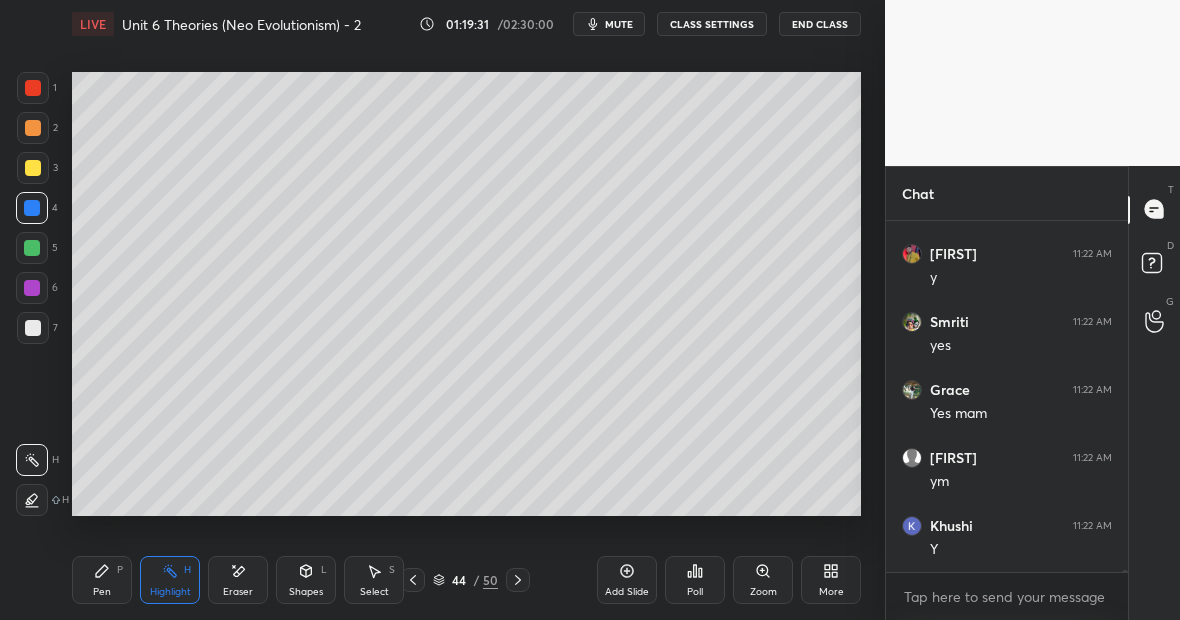 click on "Pen P" at bounding box center [102, 580] 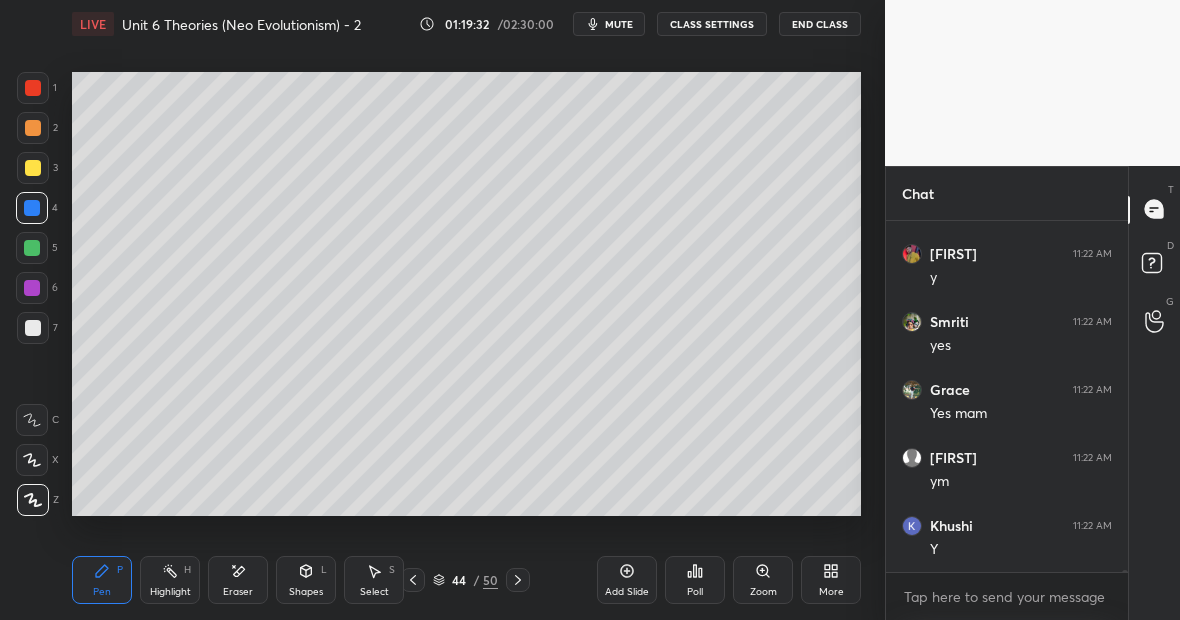 scroll, scrollTop: 58997, scrollLeft: 0, axis: vertical 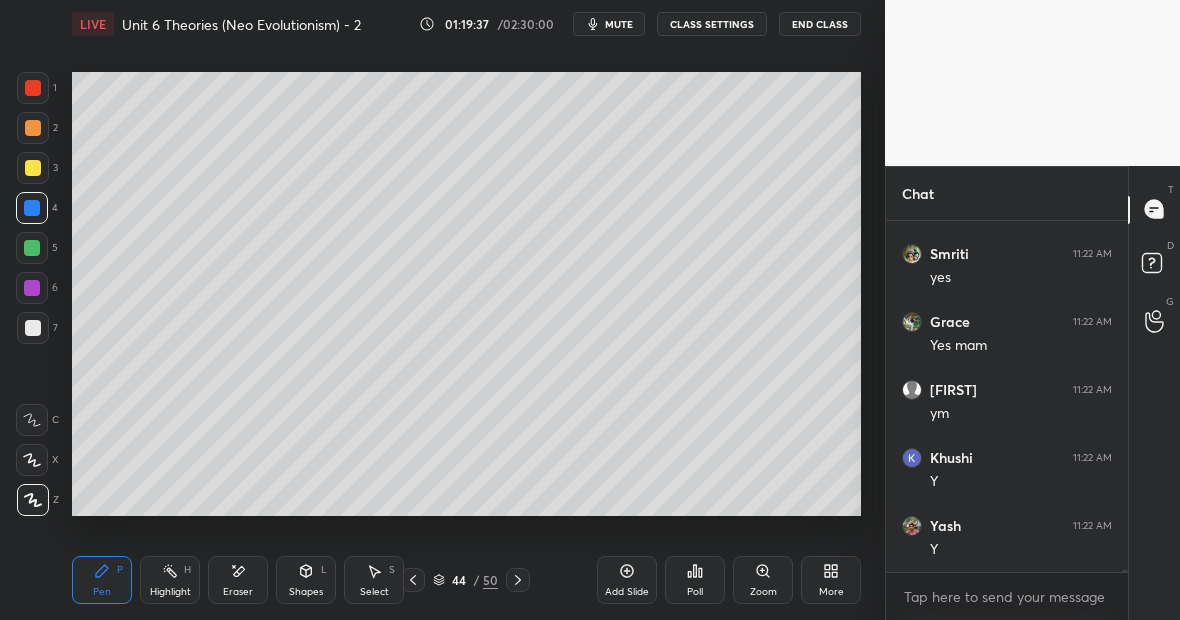 click on "Eraser" at bounding box center [238, 580] 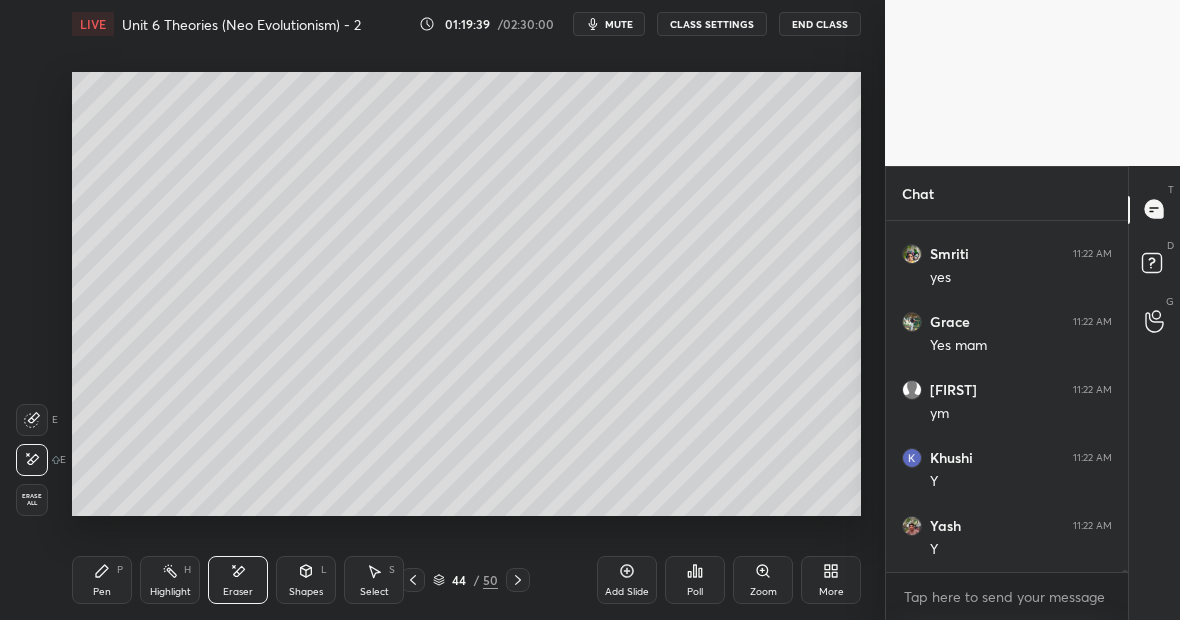 click on "Pen P" at bounding box center [102, 580] 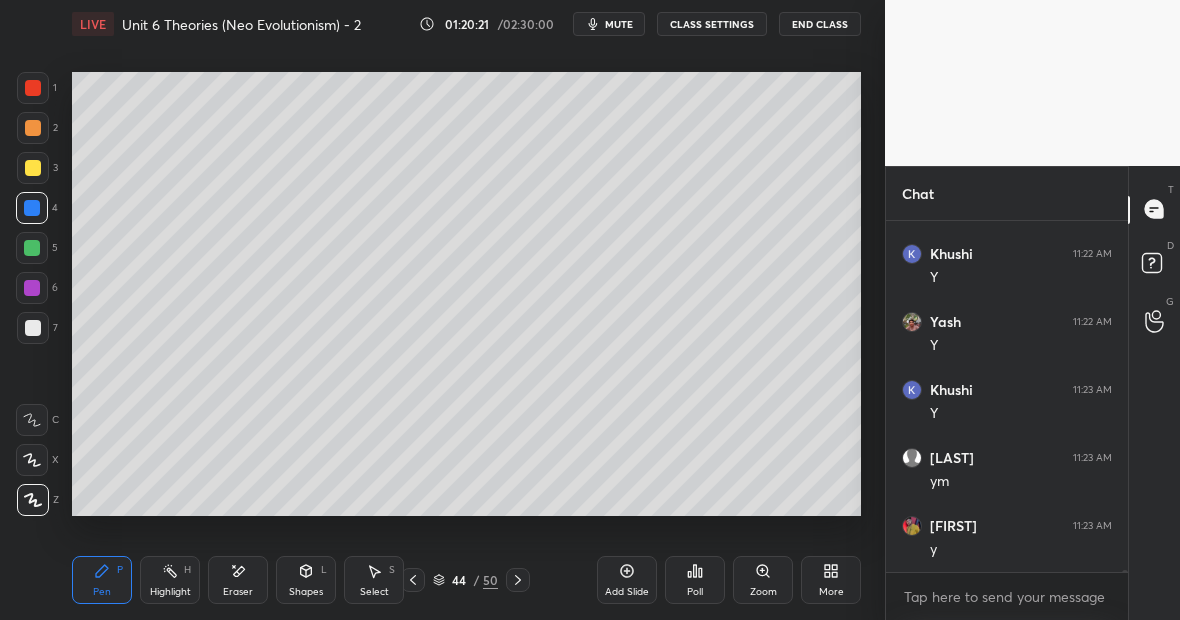 scroll, scrollTop: 59269, scrollLeft: 0, axis: vertical 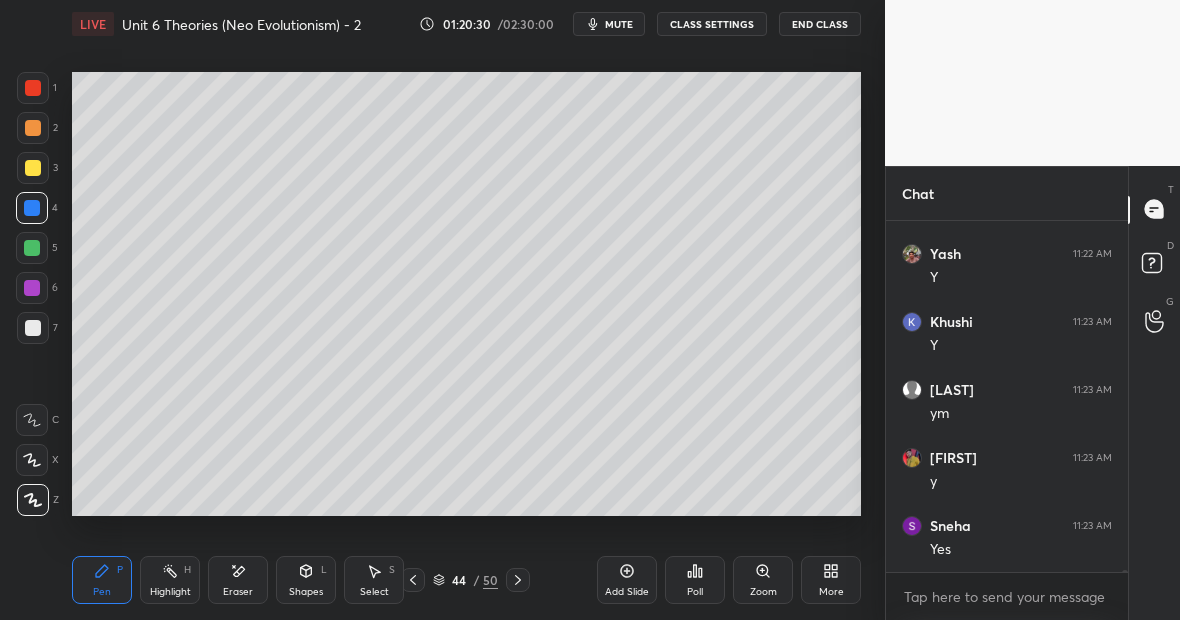 click at bounding box center [33, 328] 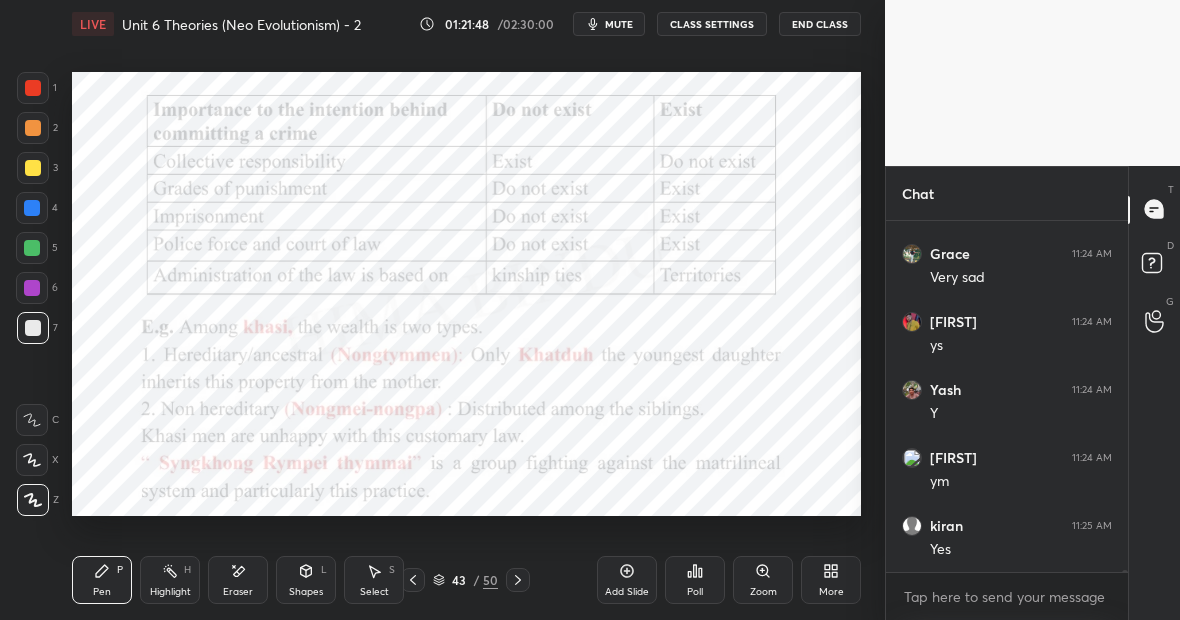 scroll, scrollTop: 59969, scrollLeft: 0, axis: vertical 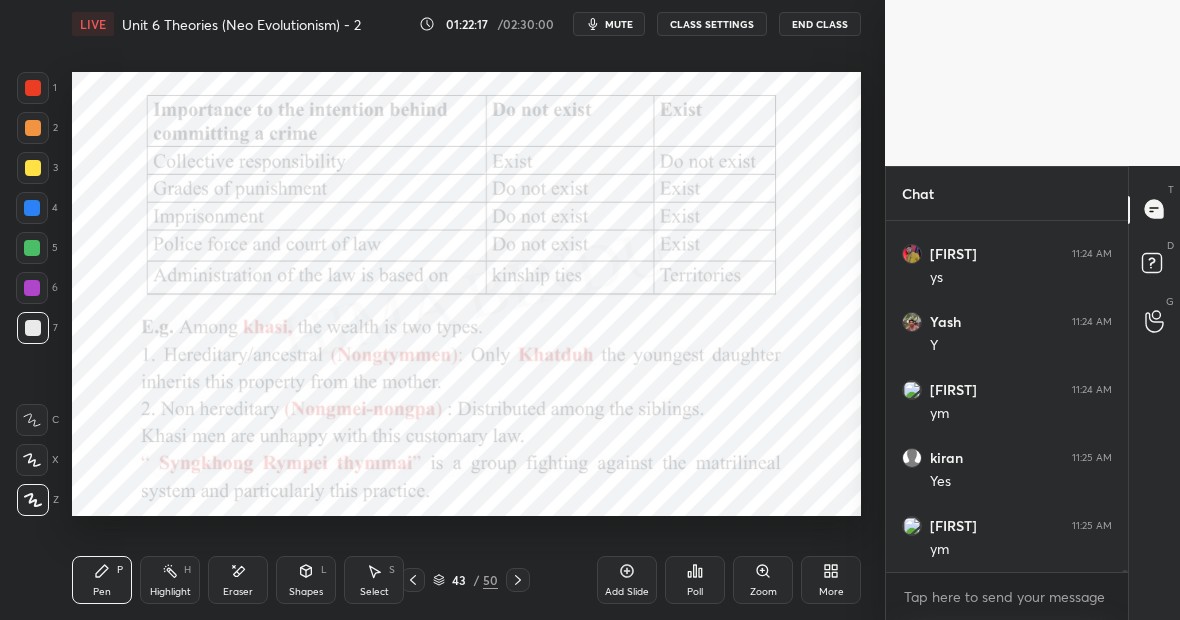 click at bounding box center (32, 288) 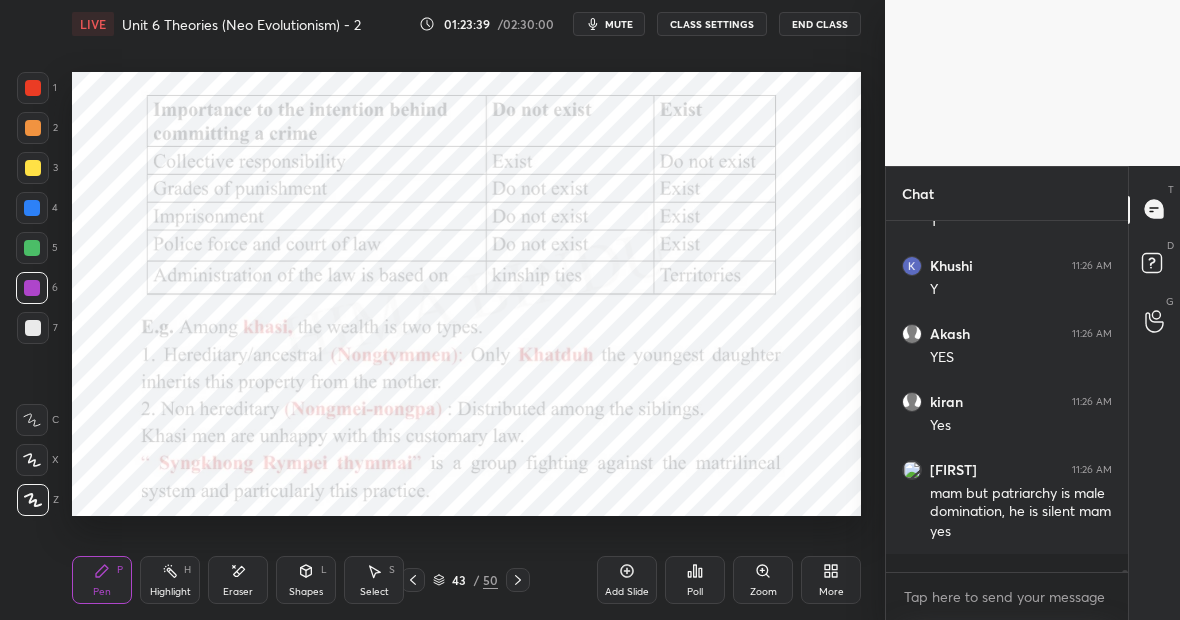 scroll, scrollTop: 60521, scrollLeft: 0, axis: vertical 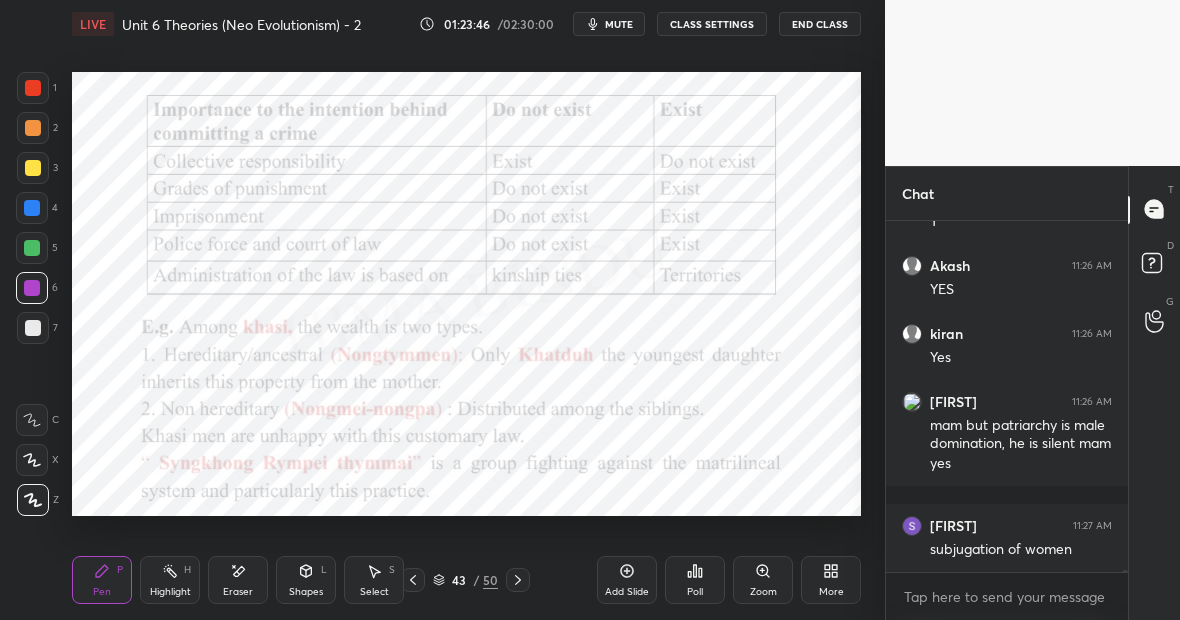 click 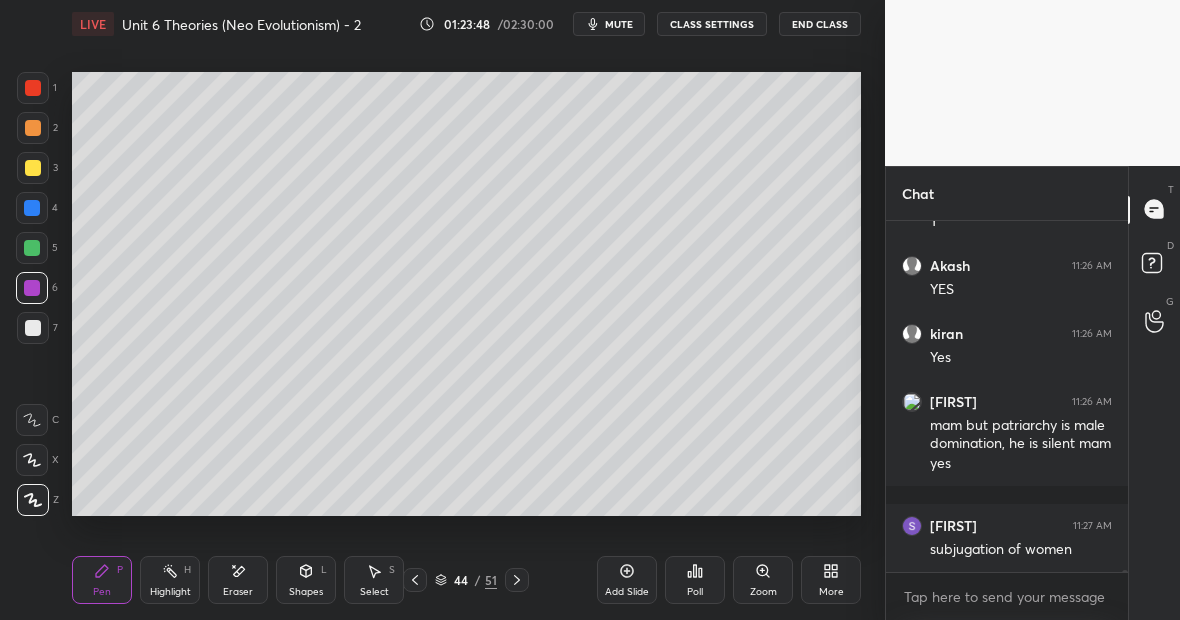 click at bounding box center (33, 168) 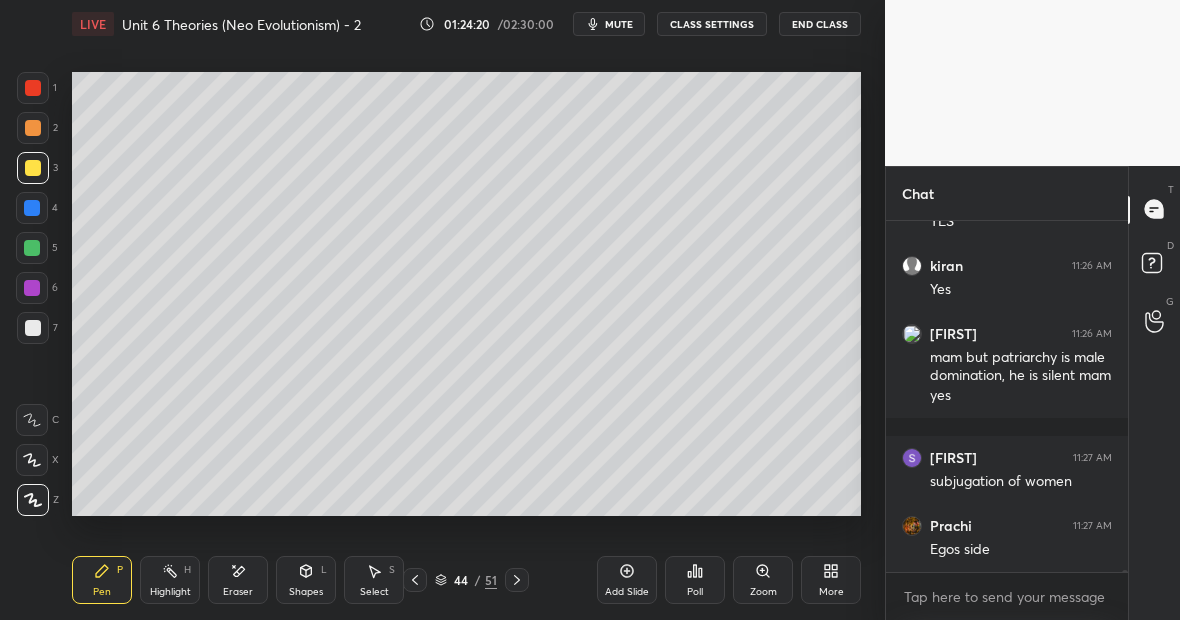 scroll, scrollTop: 60675, scrollLeft: 0, axis: vertical 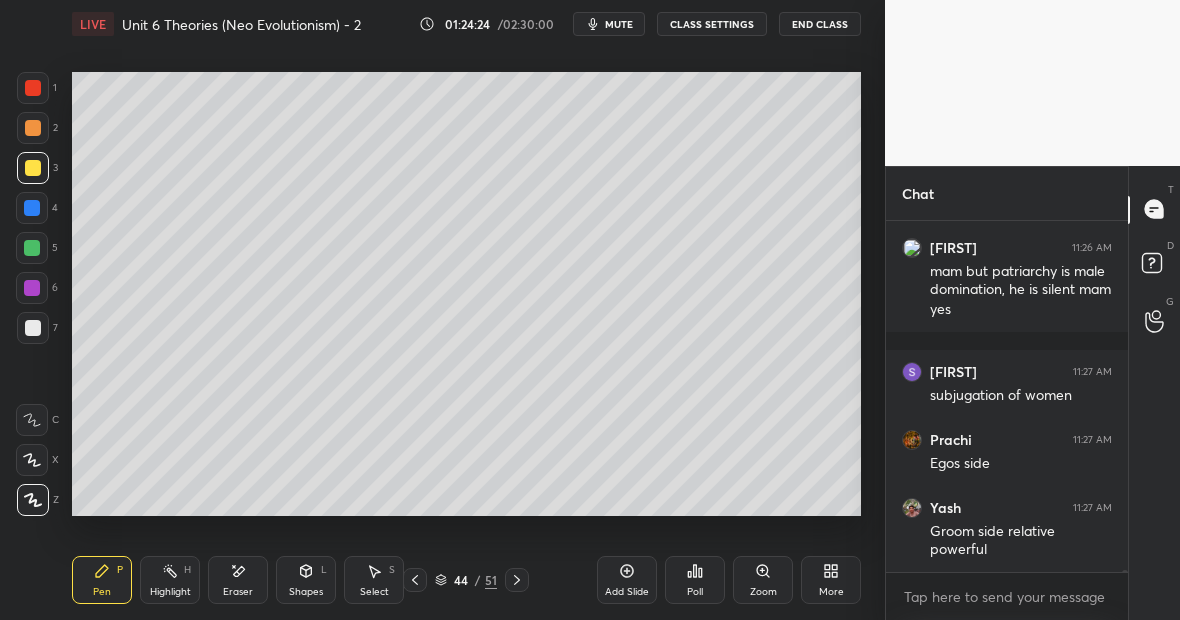 click on "Highlight H" at bounding box center [170, 580] 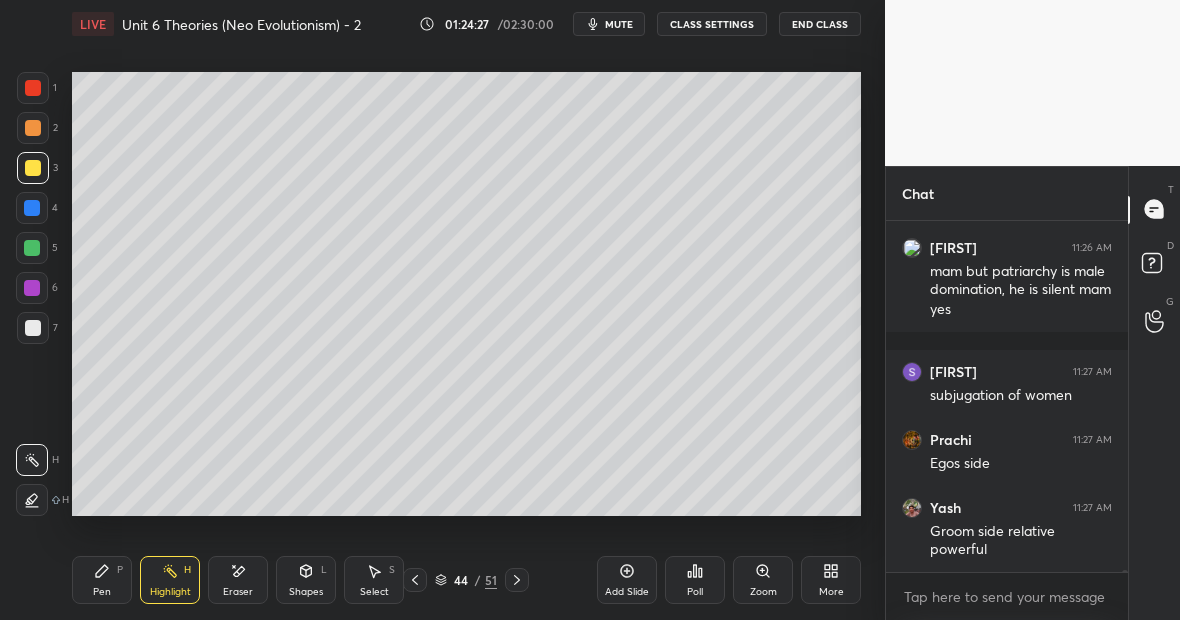 click at bounding box center (32, 208) 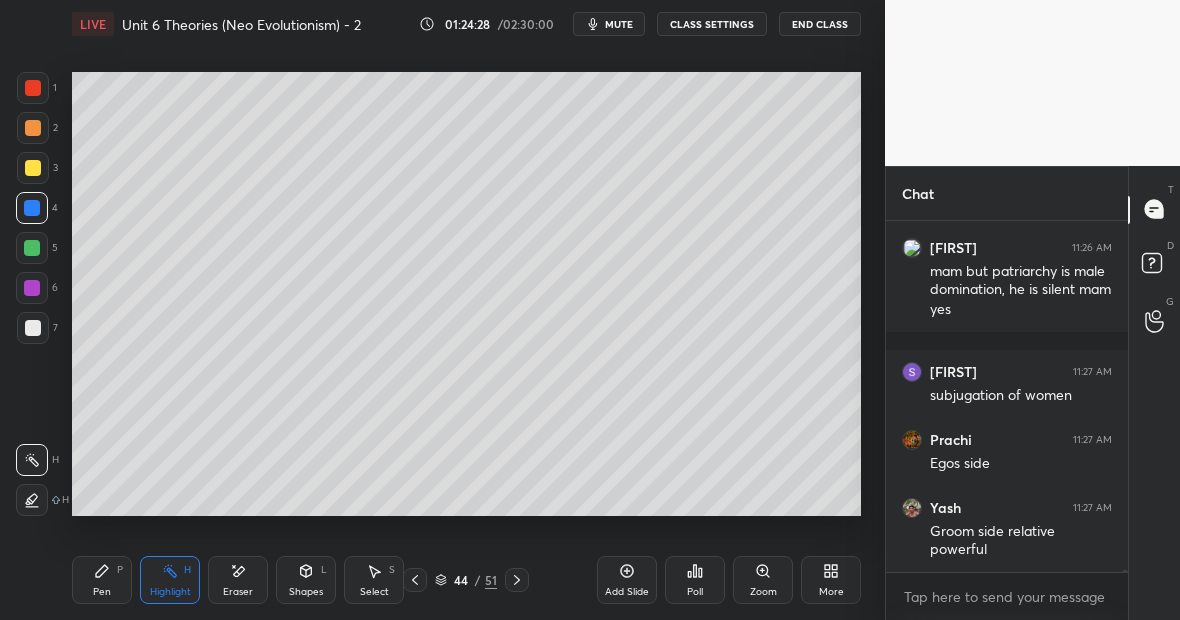 click on "Pen P" at bounding box center (102, 580) 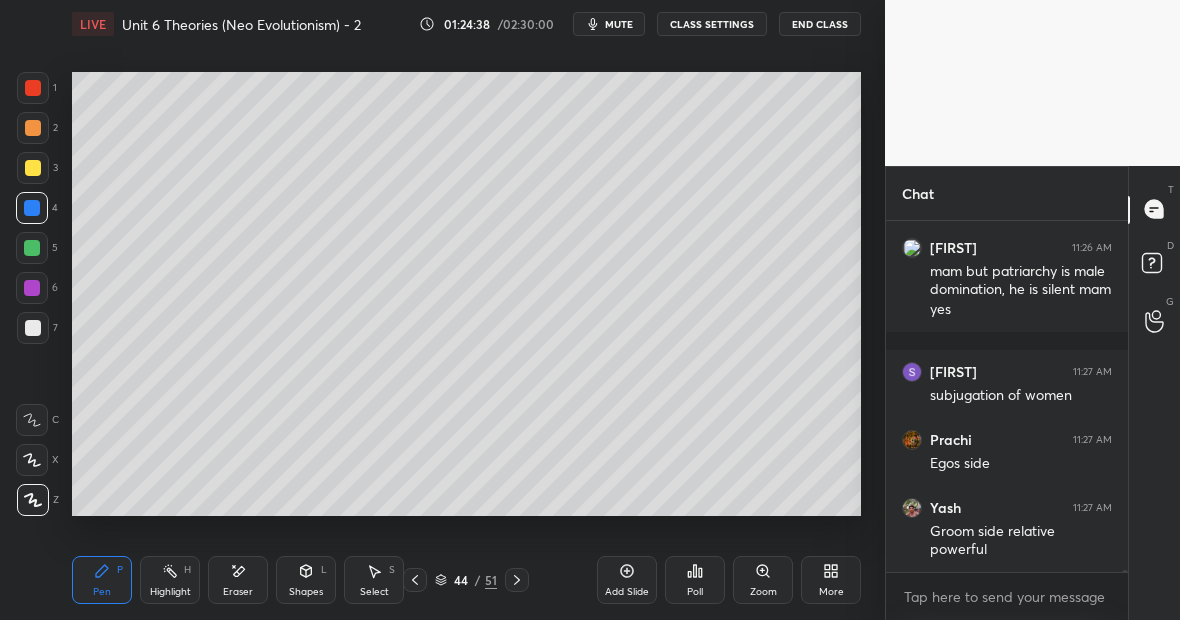 click on "Highlight H" at bounding box center (170, 580) 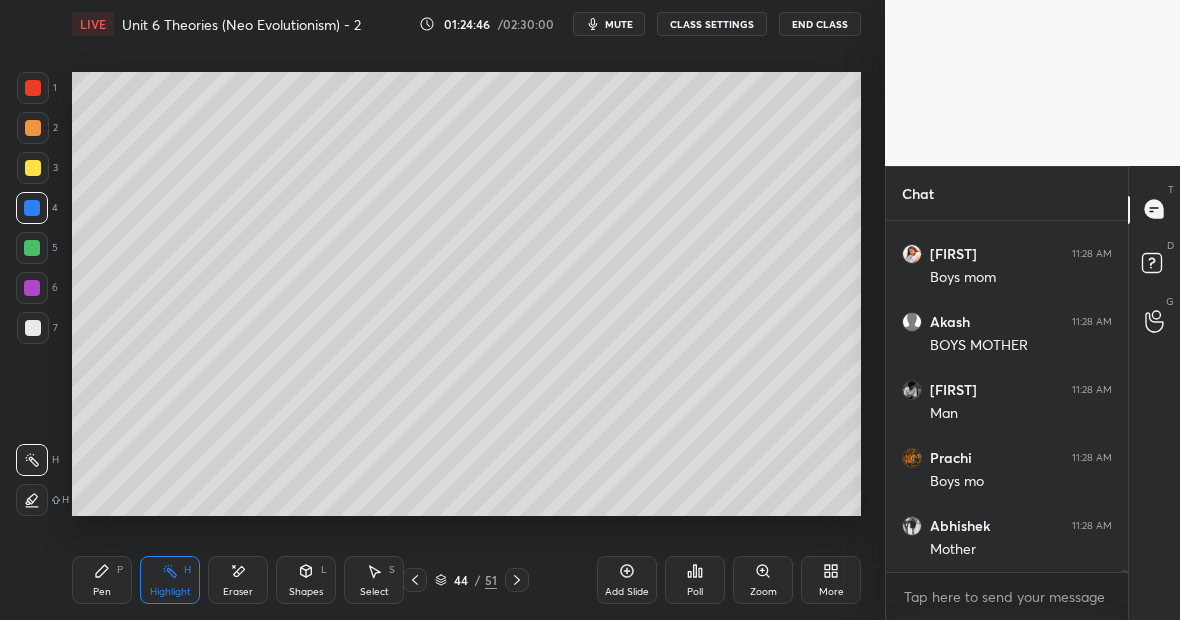 scroll, scrollTop: 61151, scrollLeft: 0, axis: vertical 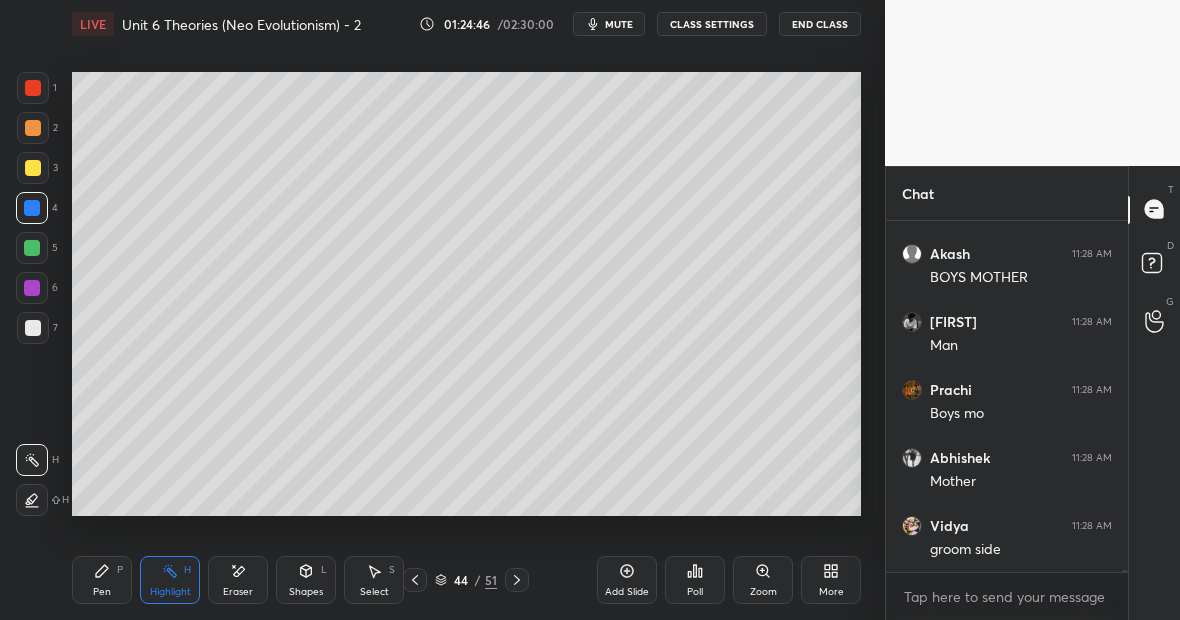 click on "Pen P" at bounding box center [102, 580] 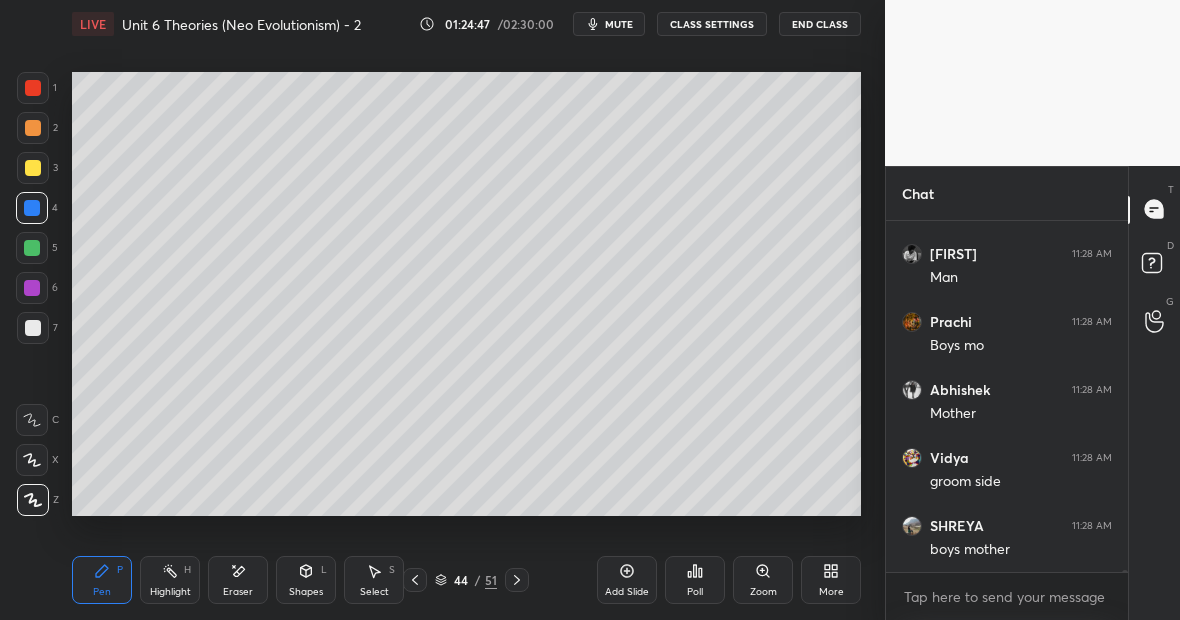 scroll, scrollTop: 61287, scrollLeft: 0, axis: vertical 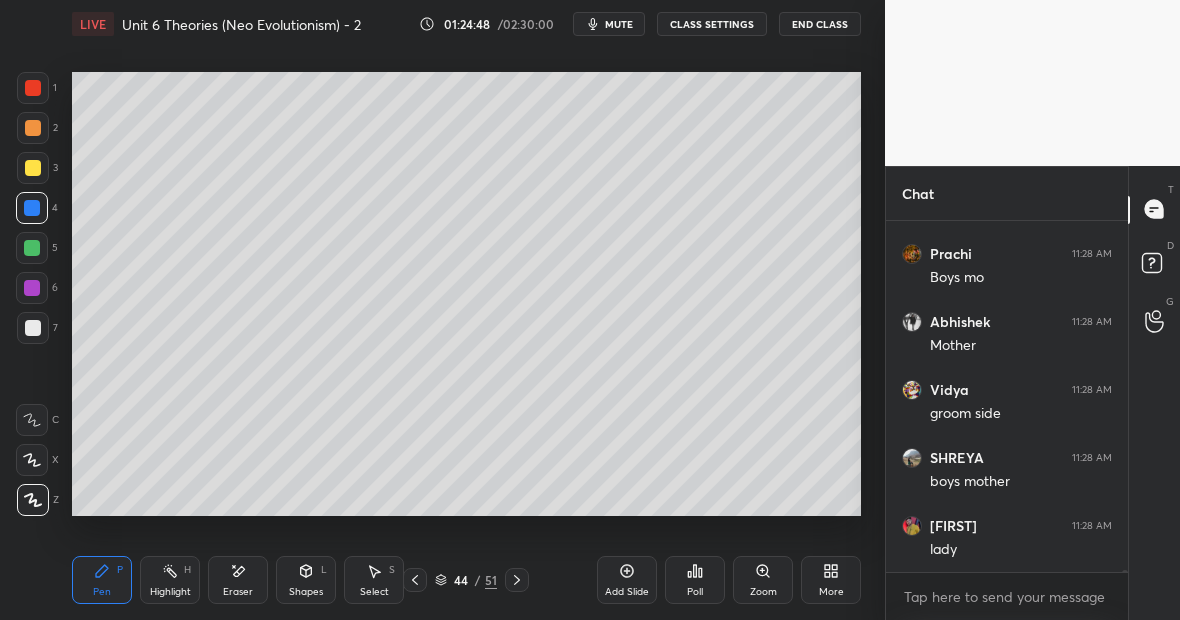 click at bounding box center [32, 248] 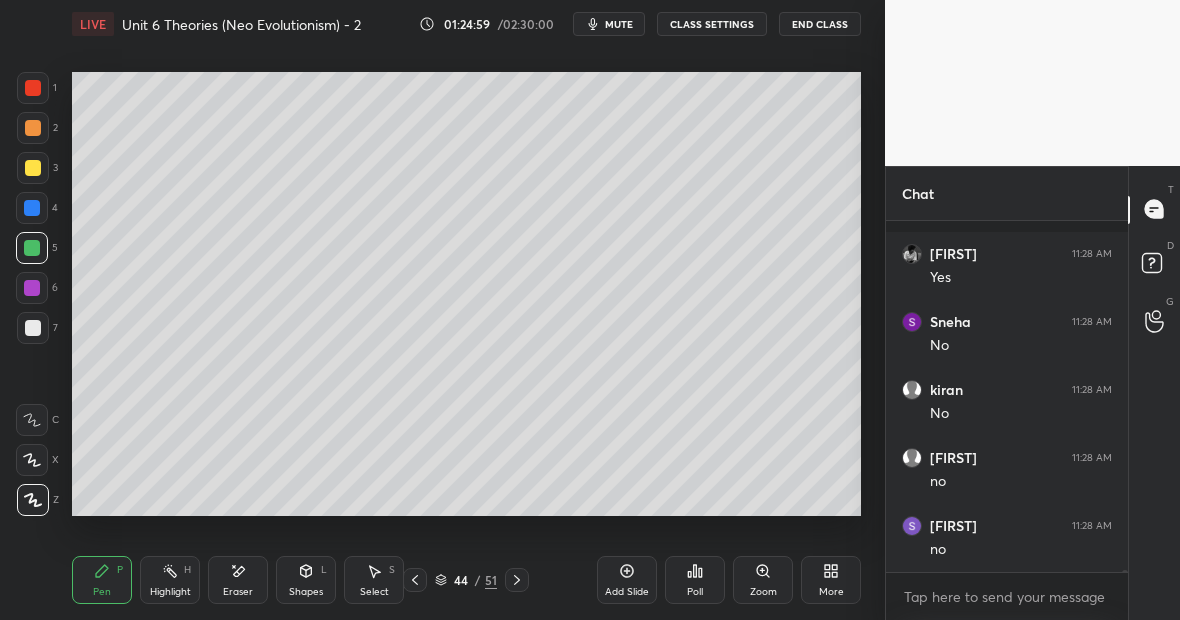 scroll, scrollTop: 62307, scrollLeft: 0, axis: vertical 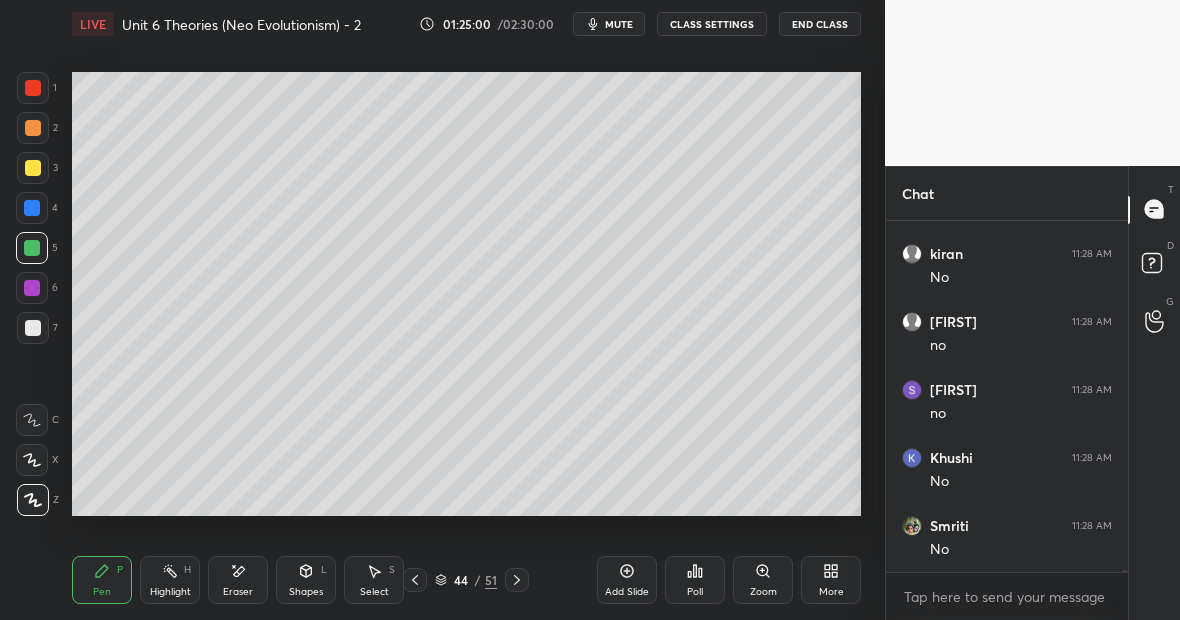click at bounding box center [32, 208] 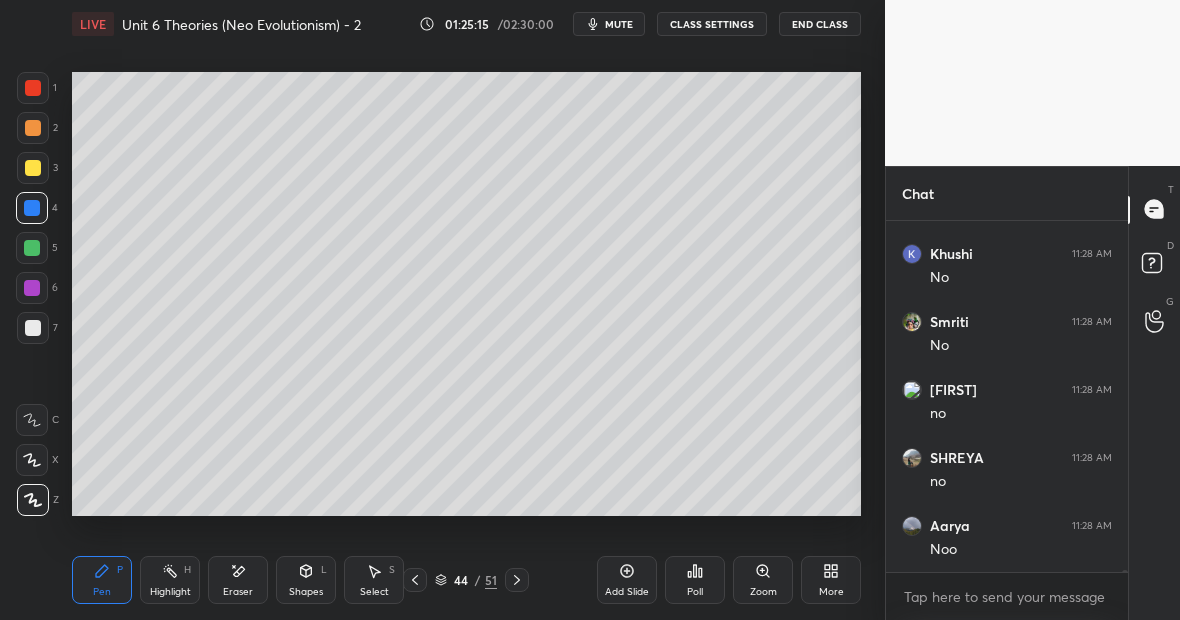 scroll, scrollTop: 62579, scrollLeft: 0, axis: vertical 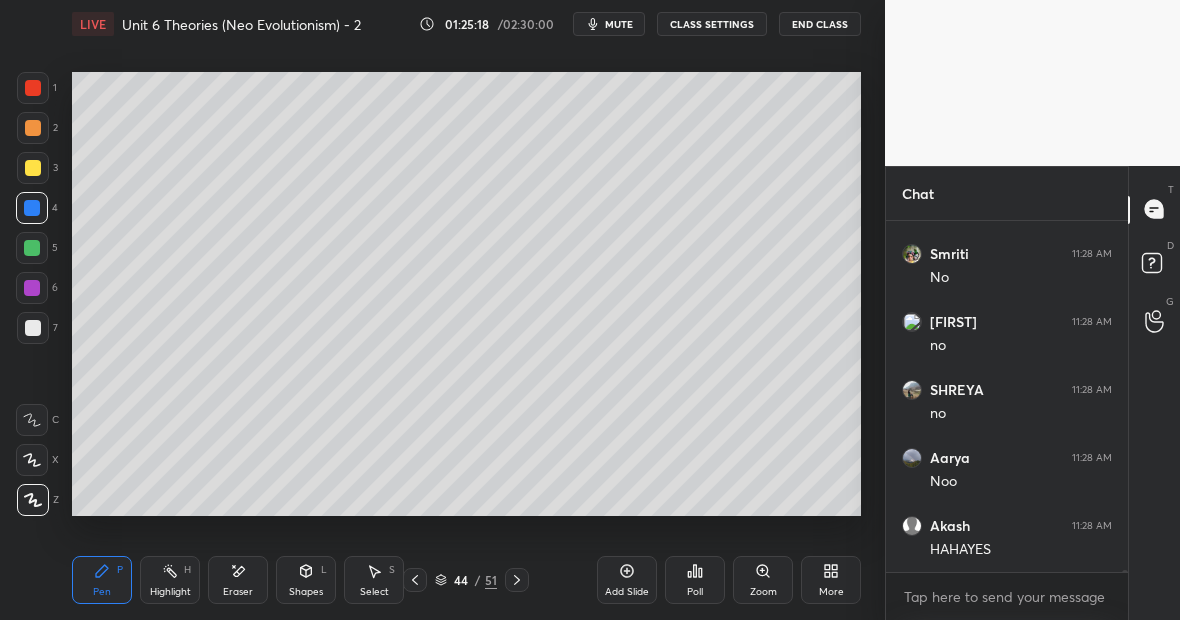 click on "Highlight H" at bounding box center [170, 580] 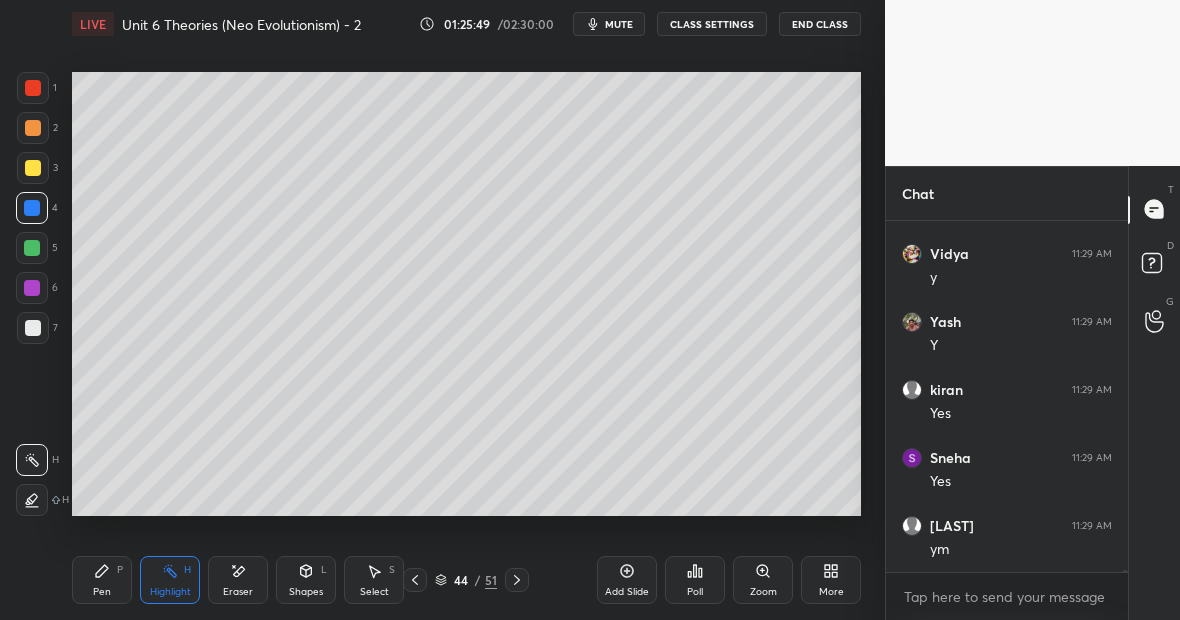 scroll, scrollTop: 63463, scrollLeft: 0, axis: vertical 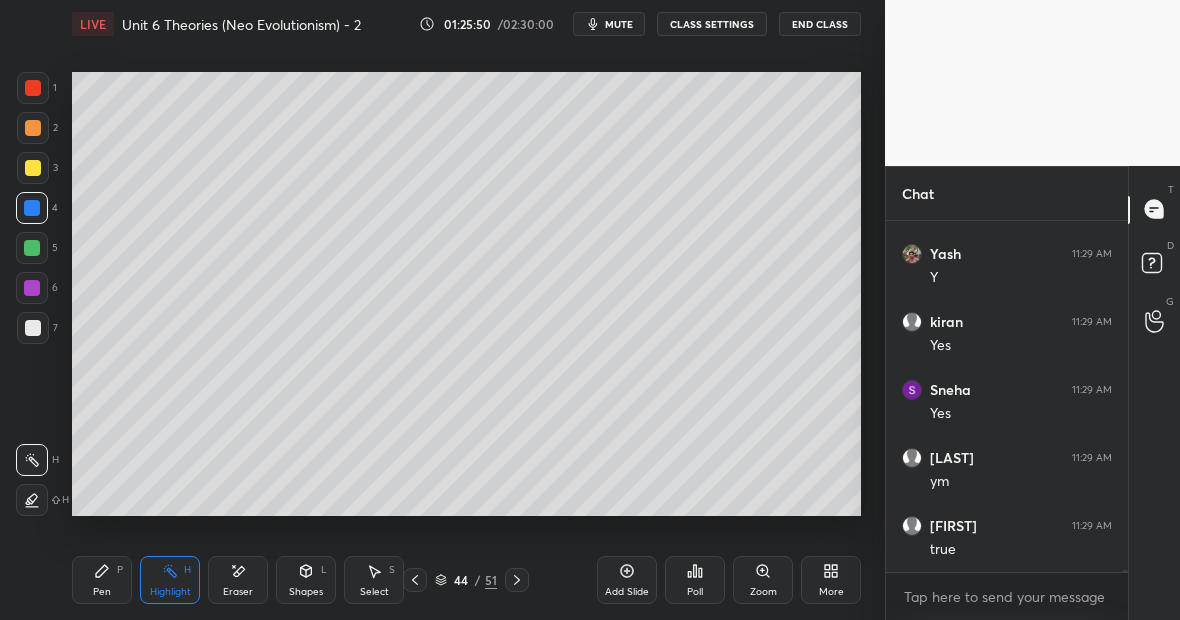 click 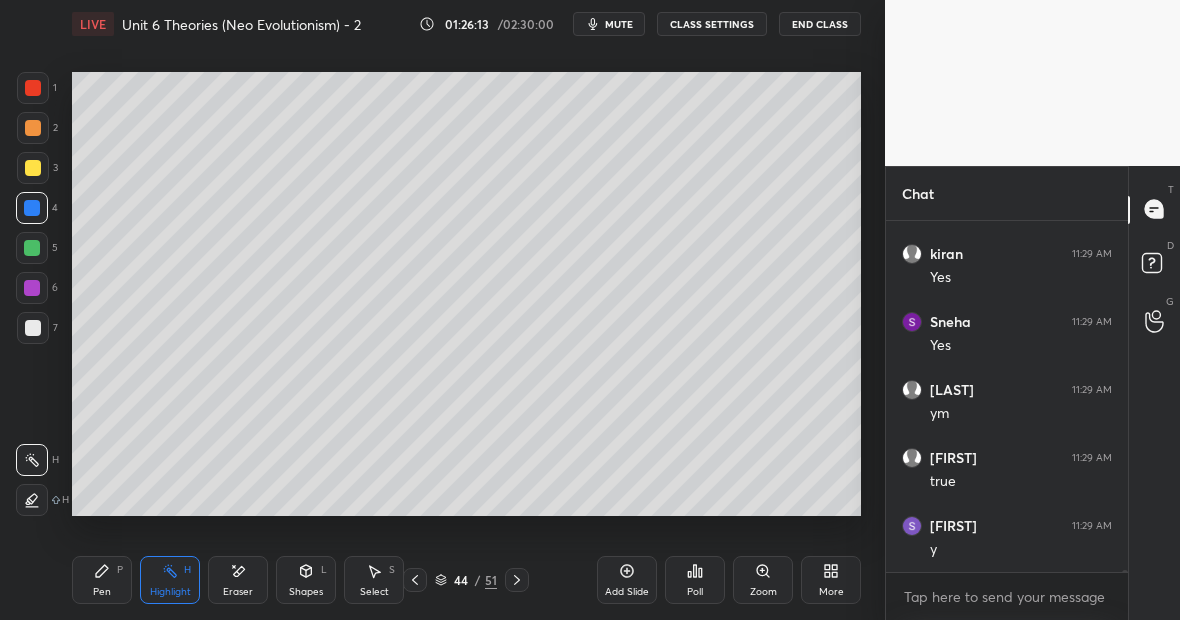 scroll, scrollTop: 63599, scrollLeft: 0, axis: vertical 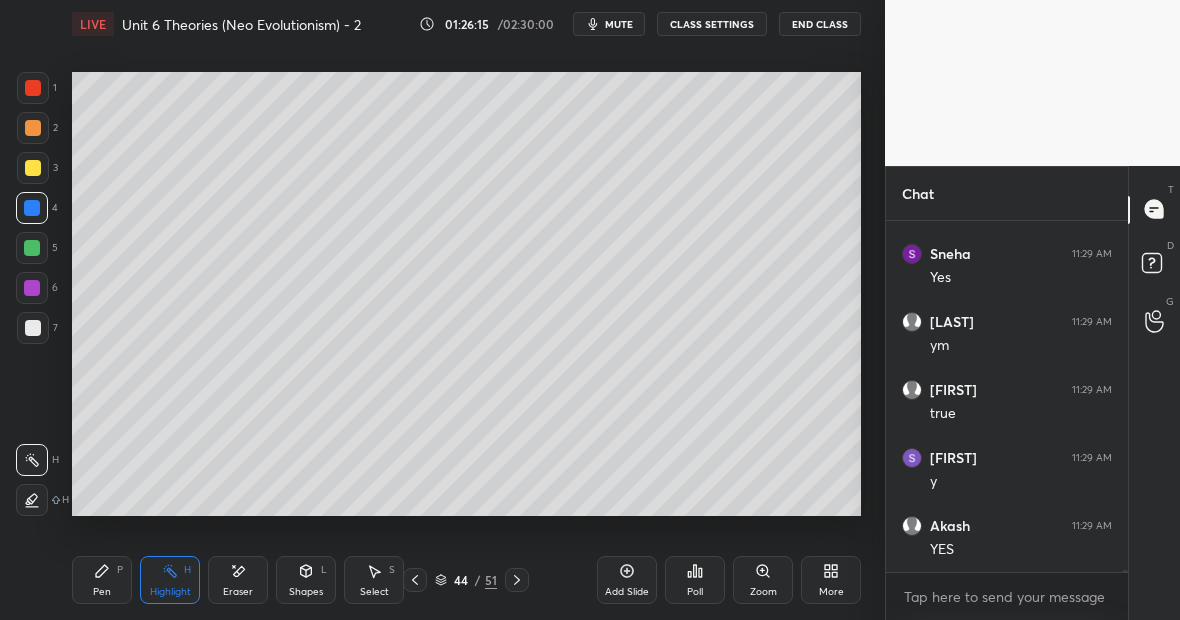click on "Pen P" at bounding box center (102, 580) 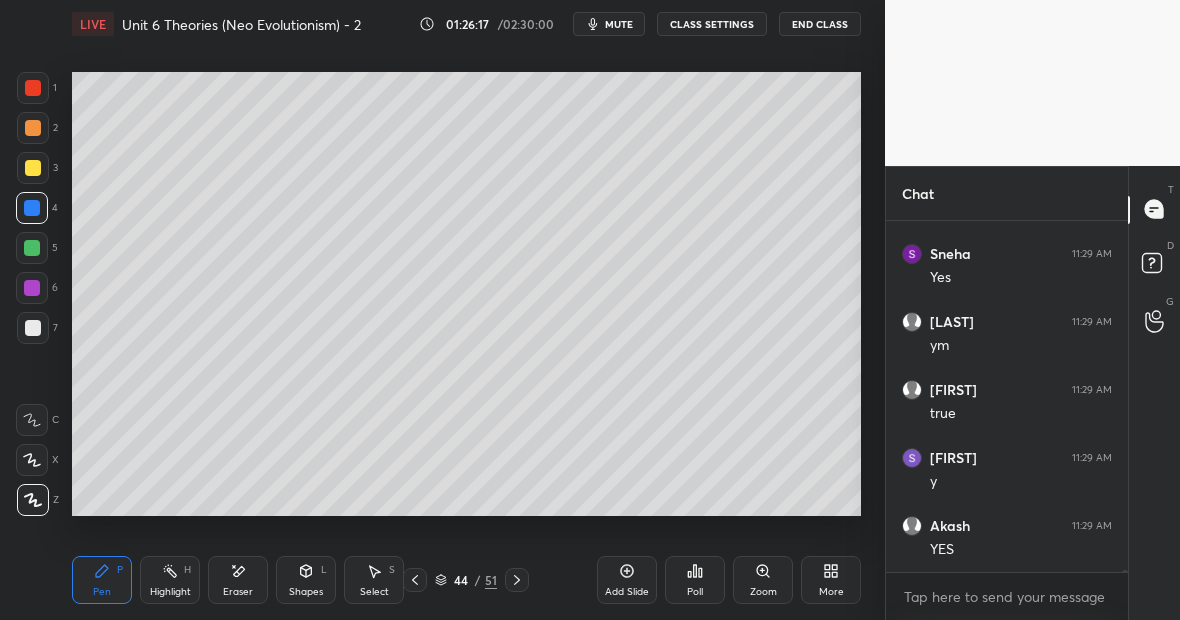 scroll, scrollTop: 63667, scrollLeft: 0, axis: vertical 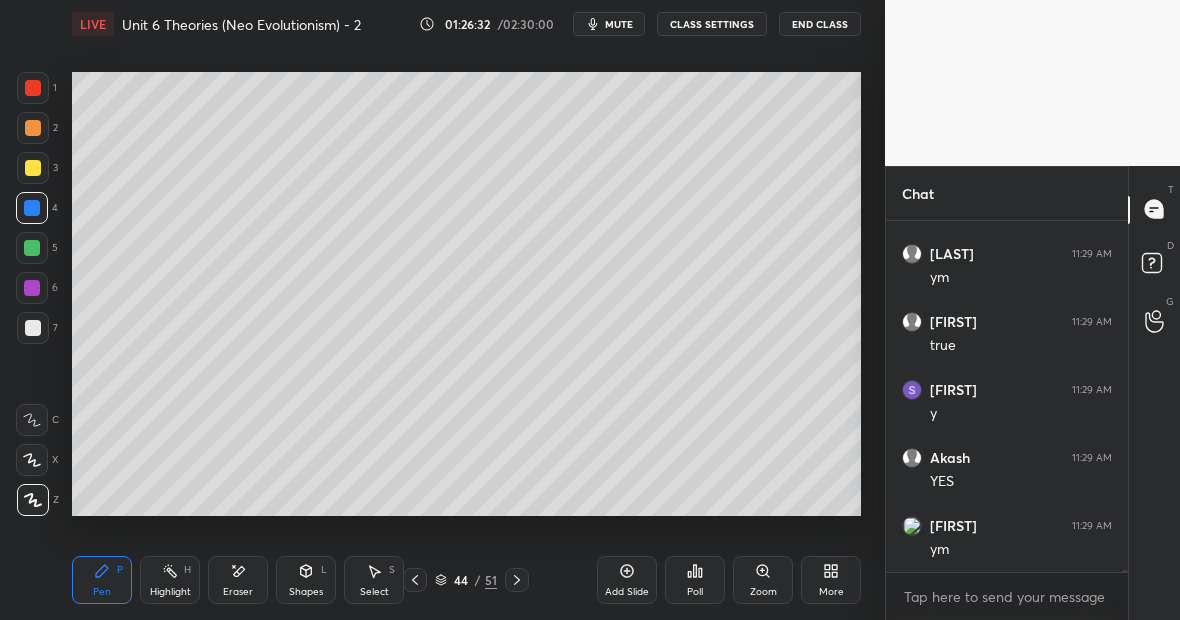 click at bounding box center (33, 328) 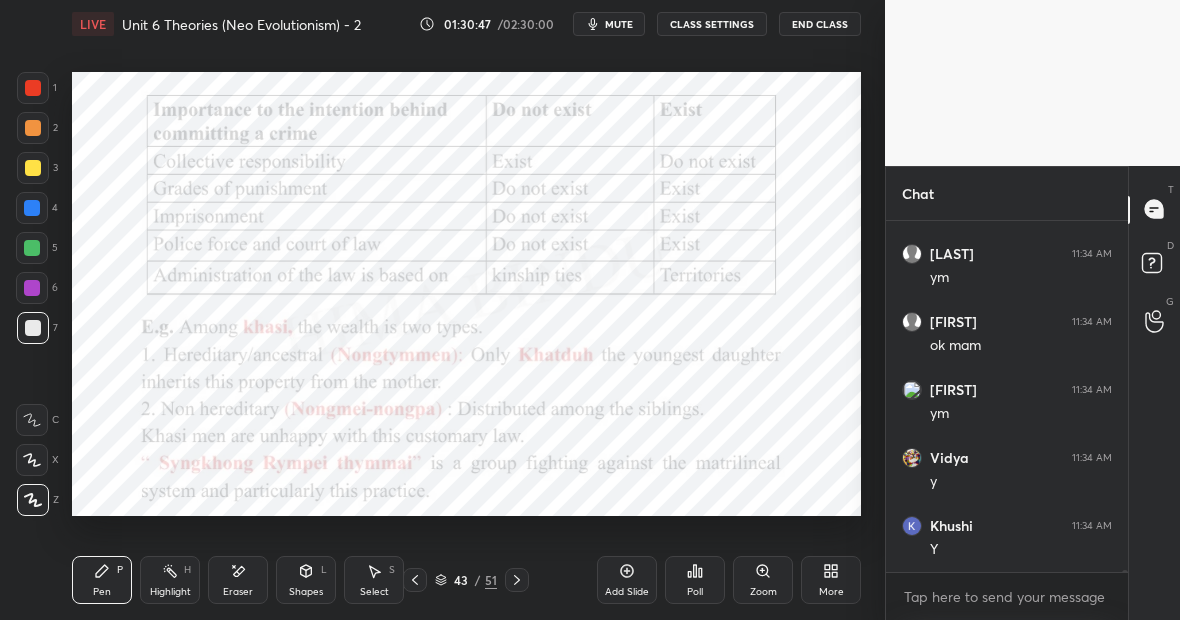 scroll, scrollTop: 67413, scrollLeft: 0, axis: vertical 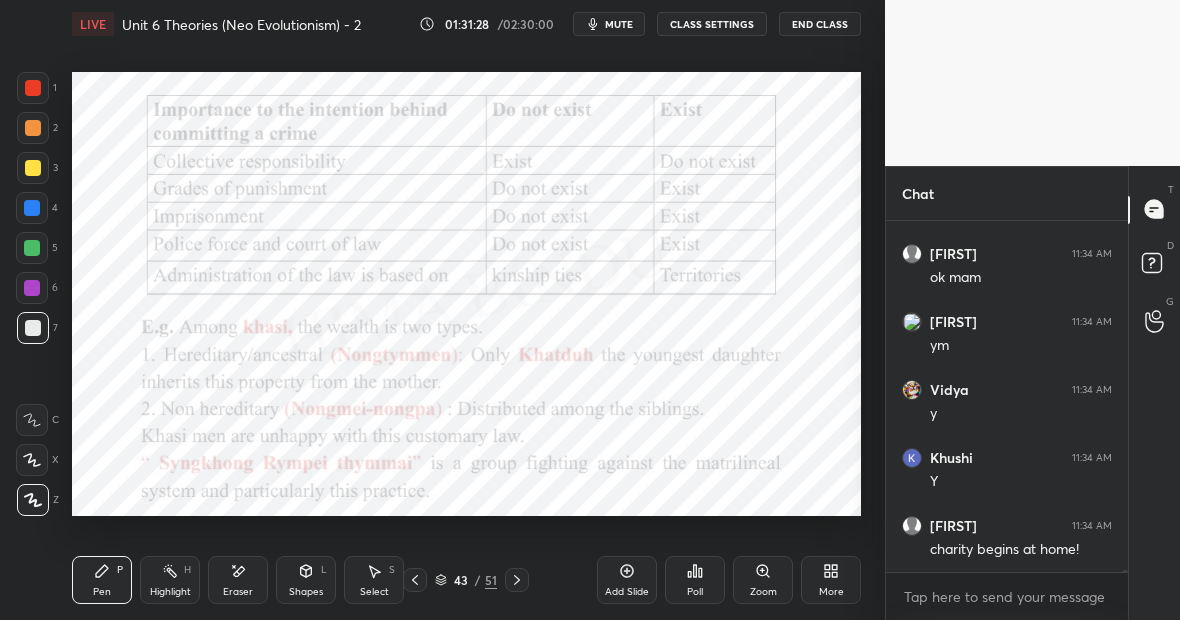 click 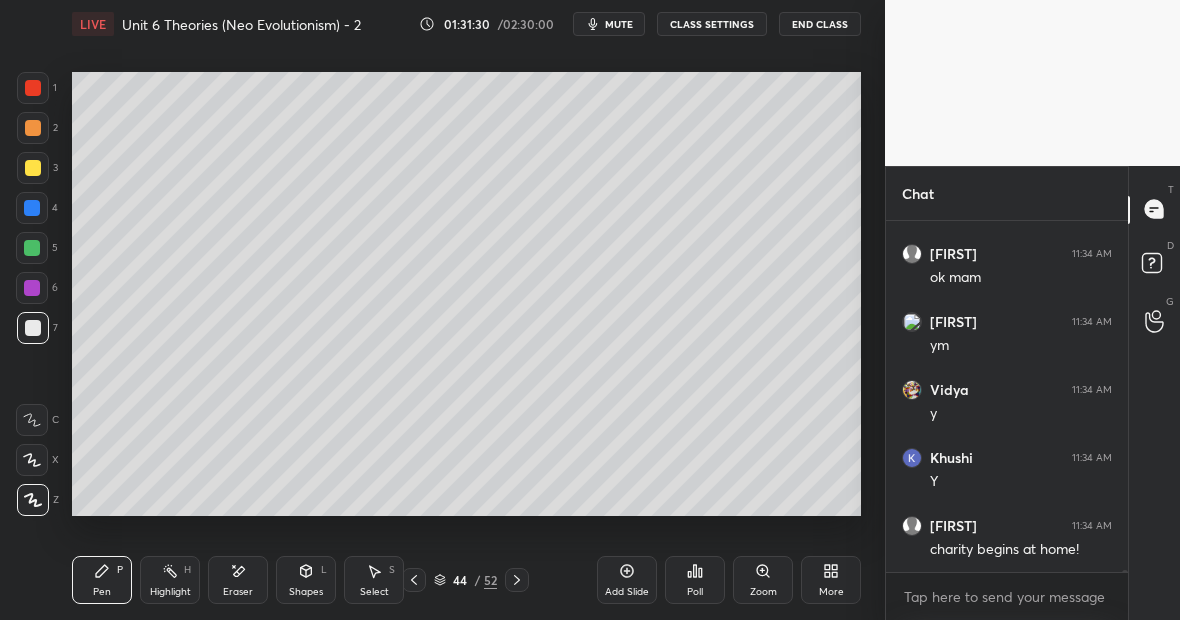 click at bounding box center [33, 168] 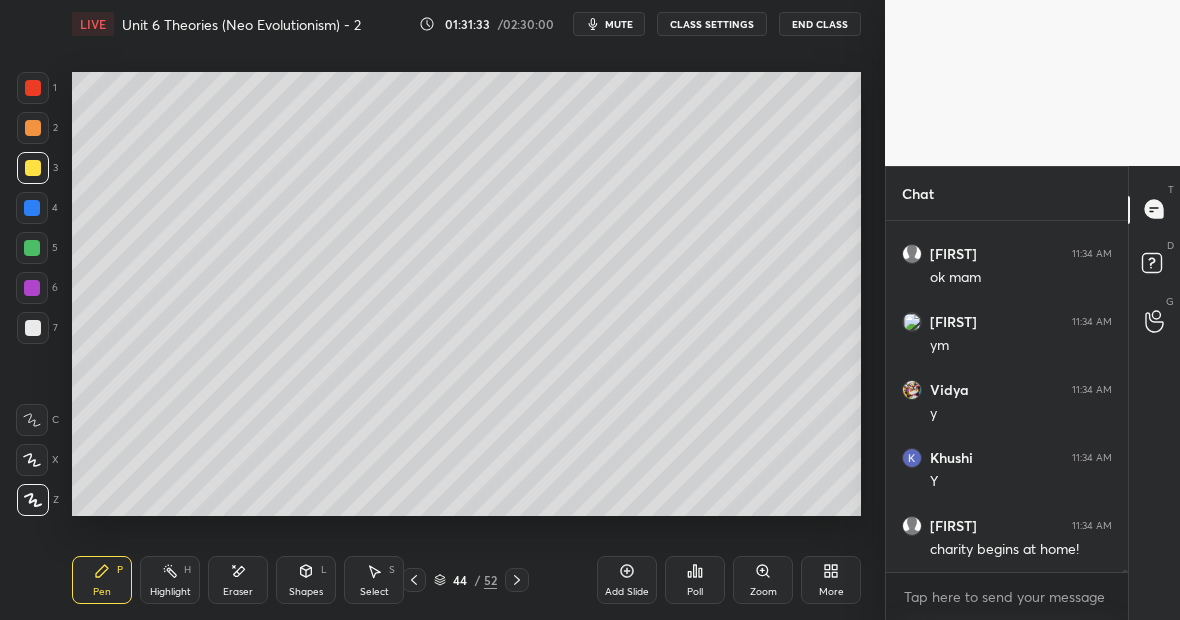 click at bounding box center [33, 168] 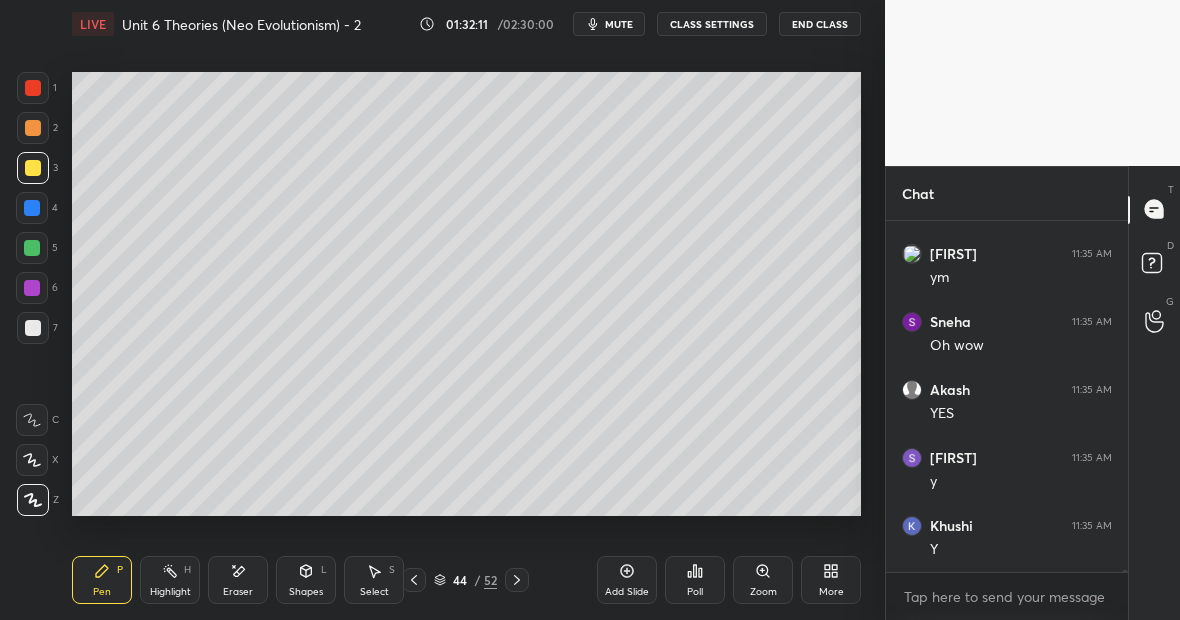 scroll, scrollTop: 67821, scrollLeft: 0, axis: vertical 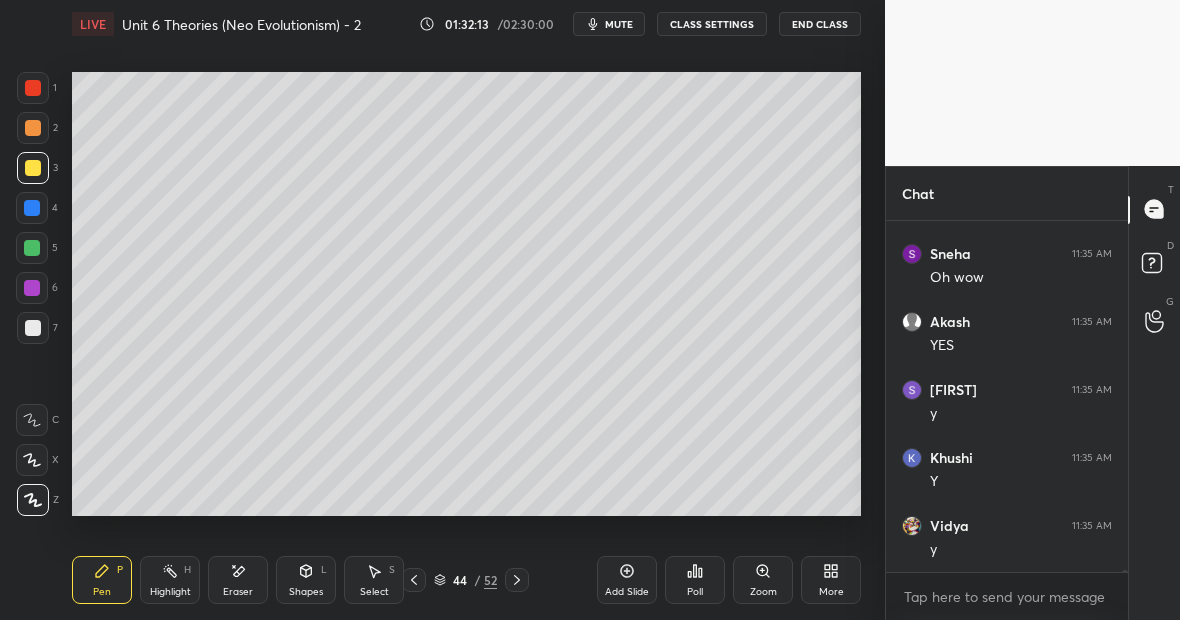 click at bounding box center (32, 208) 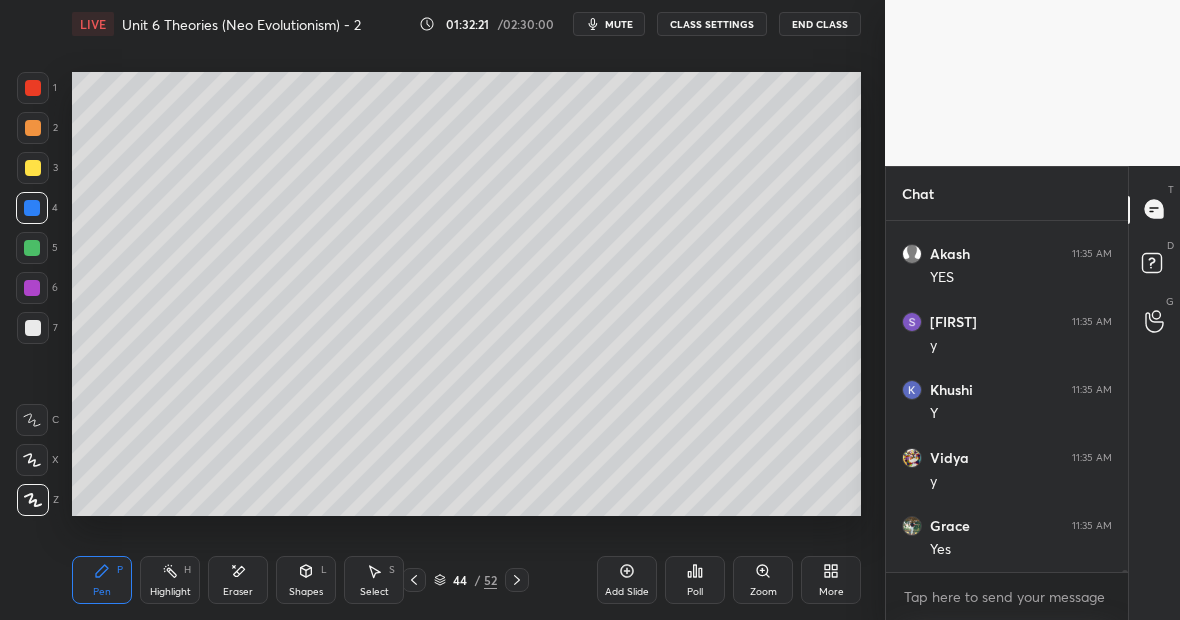 scroll, scrollTop: 67957, scrollLeft: 0, axis: vertical 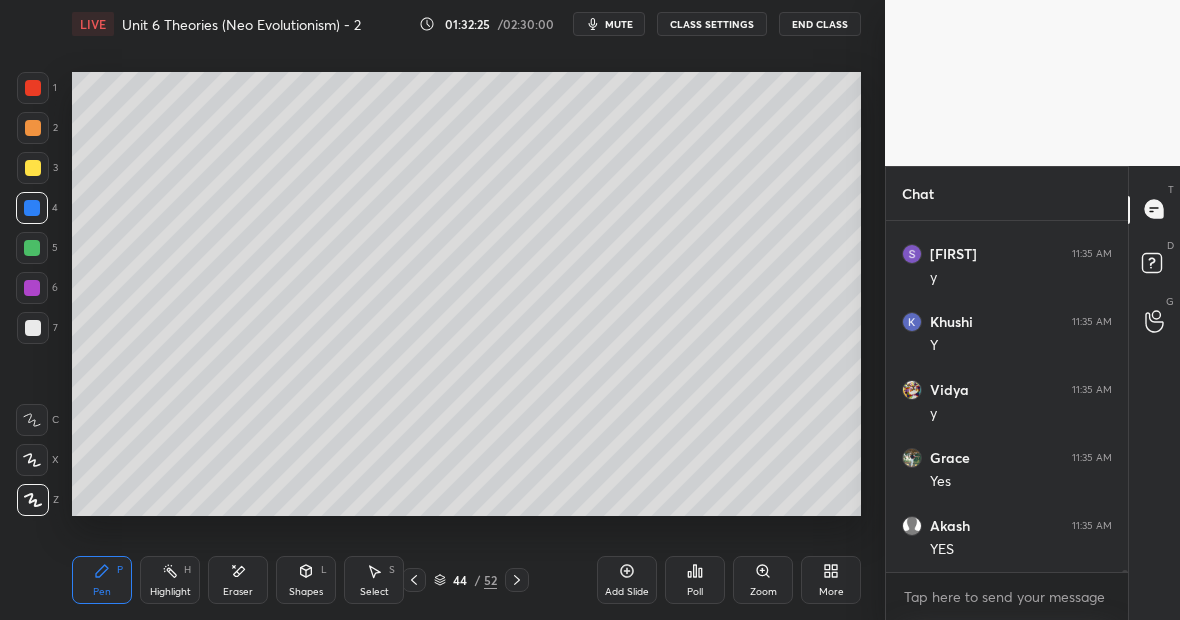 click at bounding box center [33, 168] 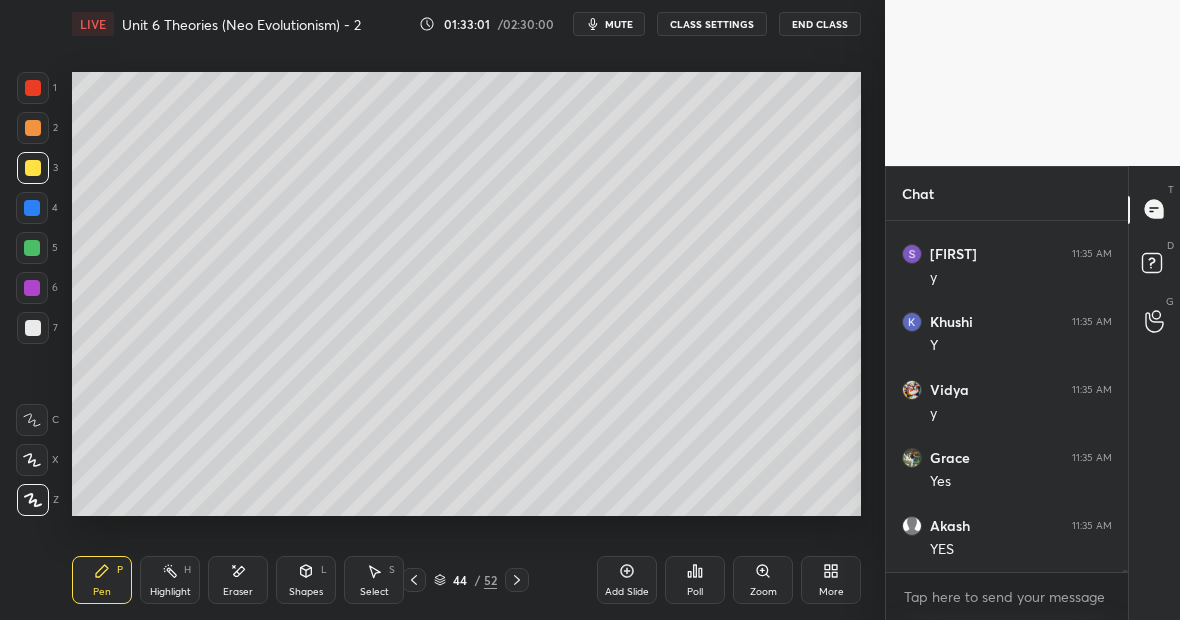 click at bounding box center (32, 208) 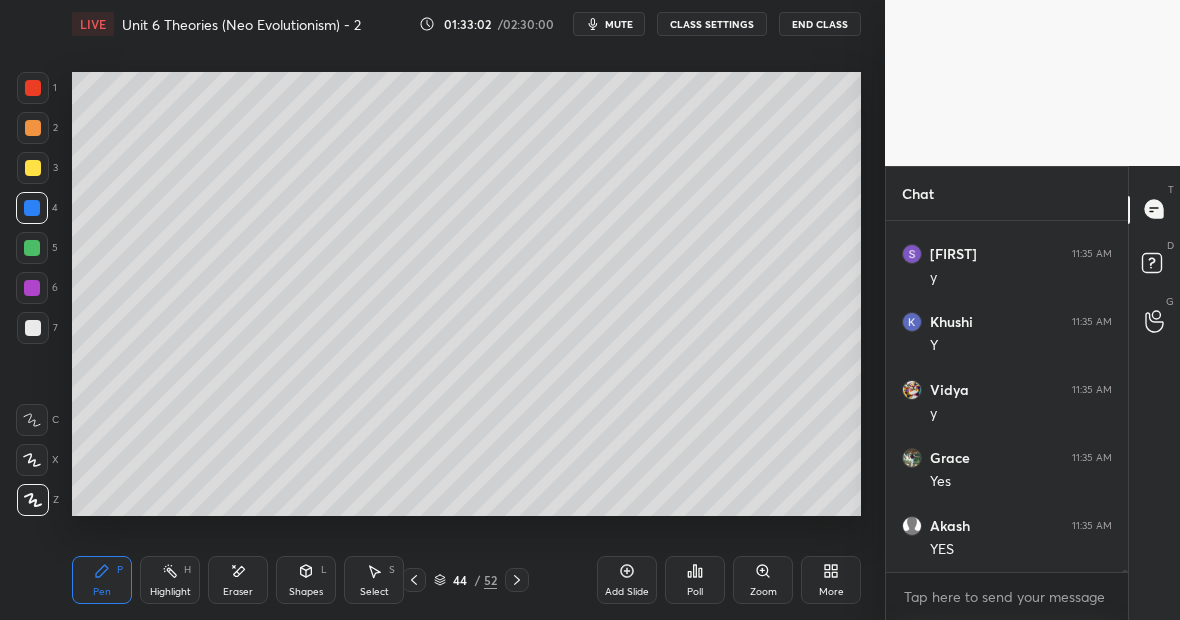 scroll, scrollTop: 68025, scrollLeft: 0, axis: vertical 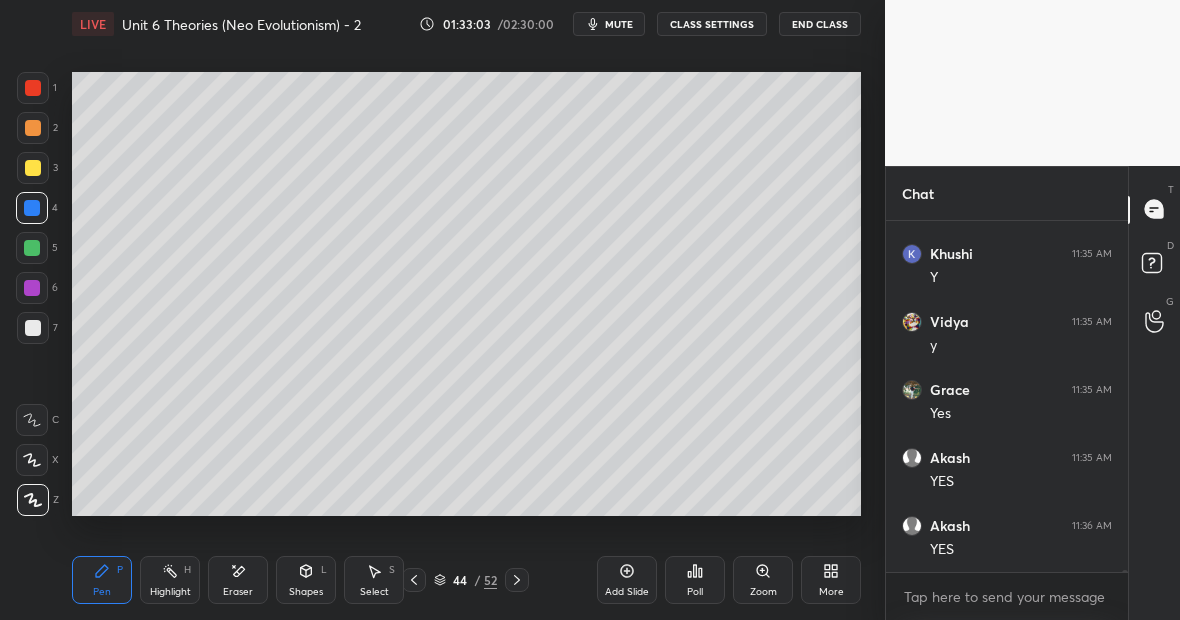 click on "Highlight H" at bounding box center [170, 580] 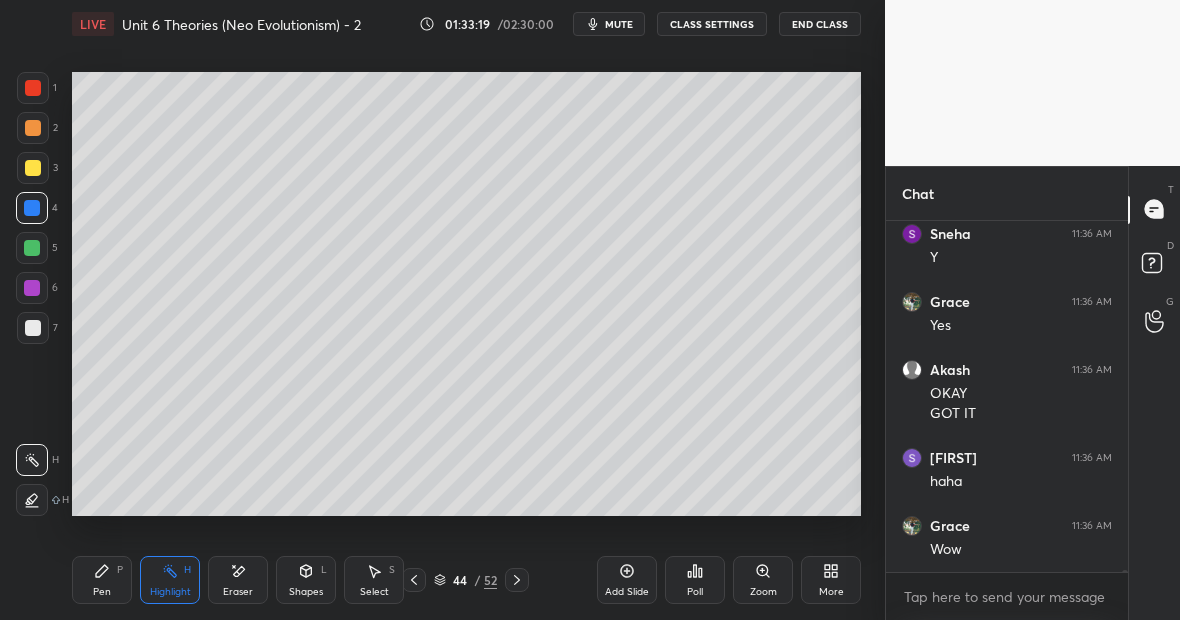 scroll, scrollTop: 68657, scrollLeft: 0, axis: vertical 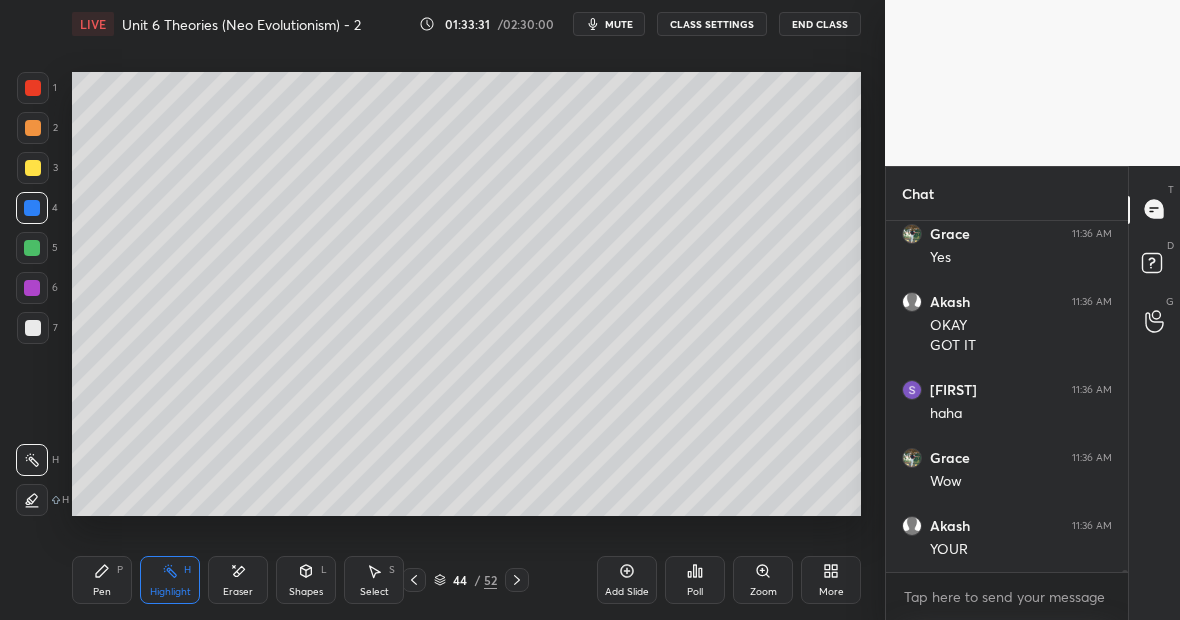 click 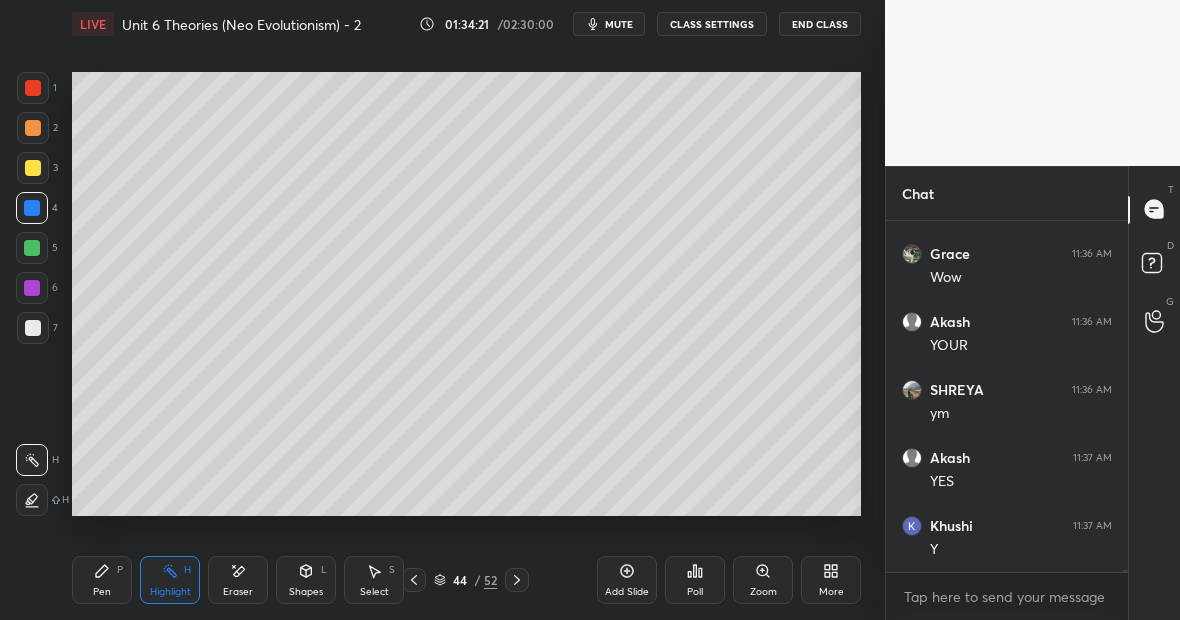 scroll, scrollTop: 68929, scrollLeft: 0, axis: vertical 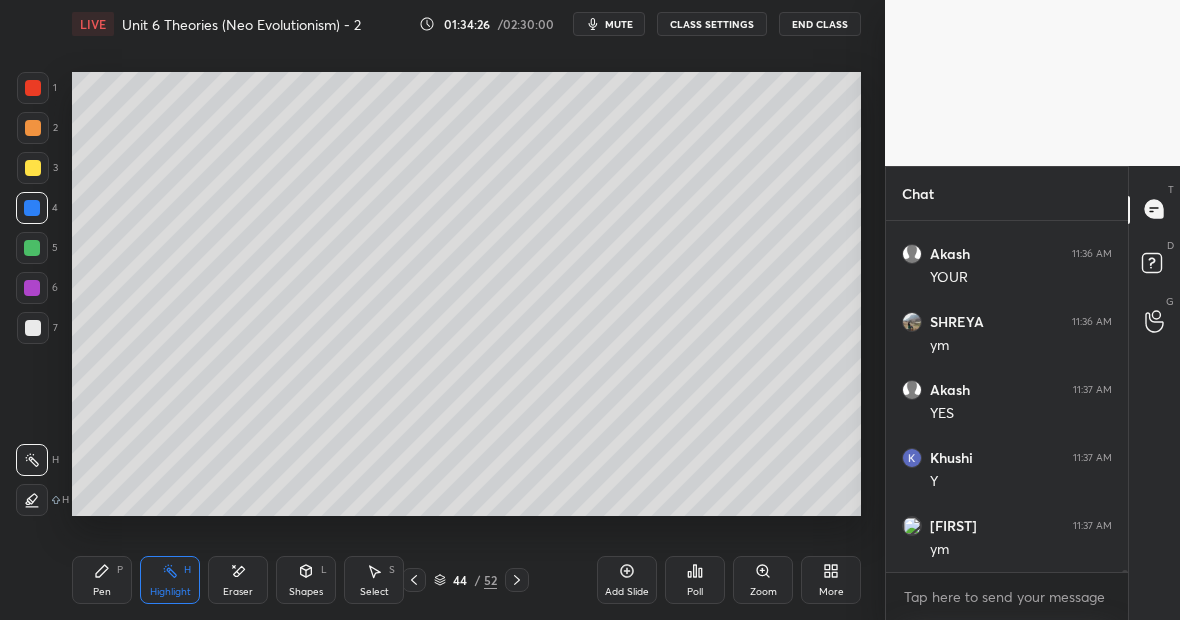 click at bounding box center (33, 88) 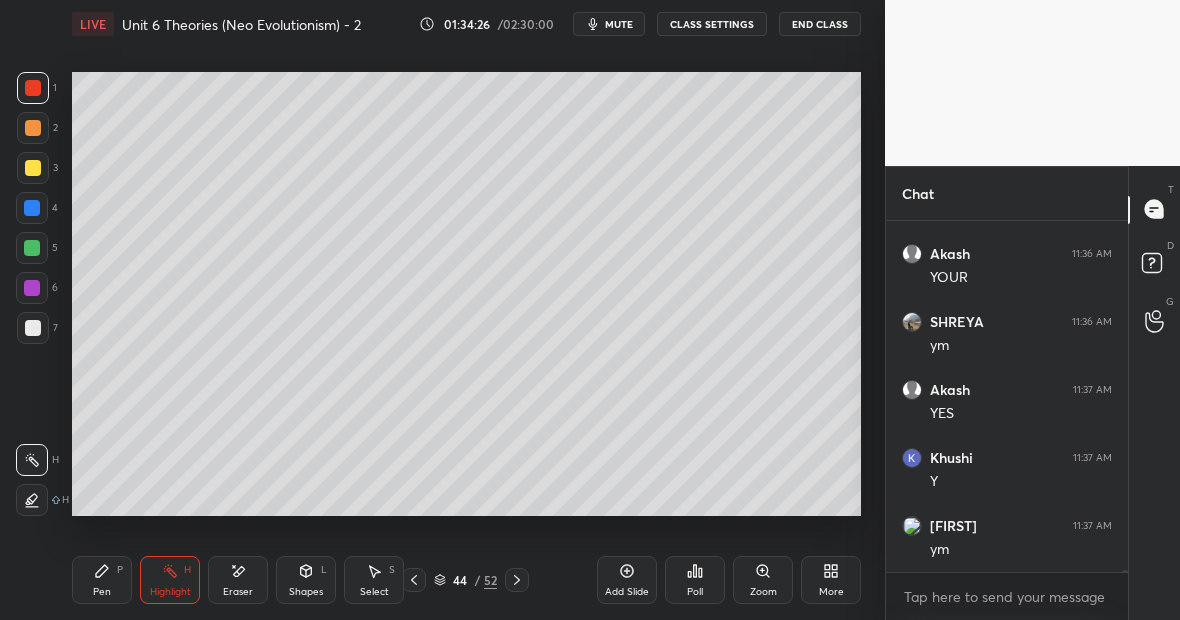 scroll, scrollTop: 68997, scrollLeft: 0, axis: vertical 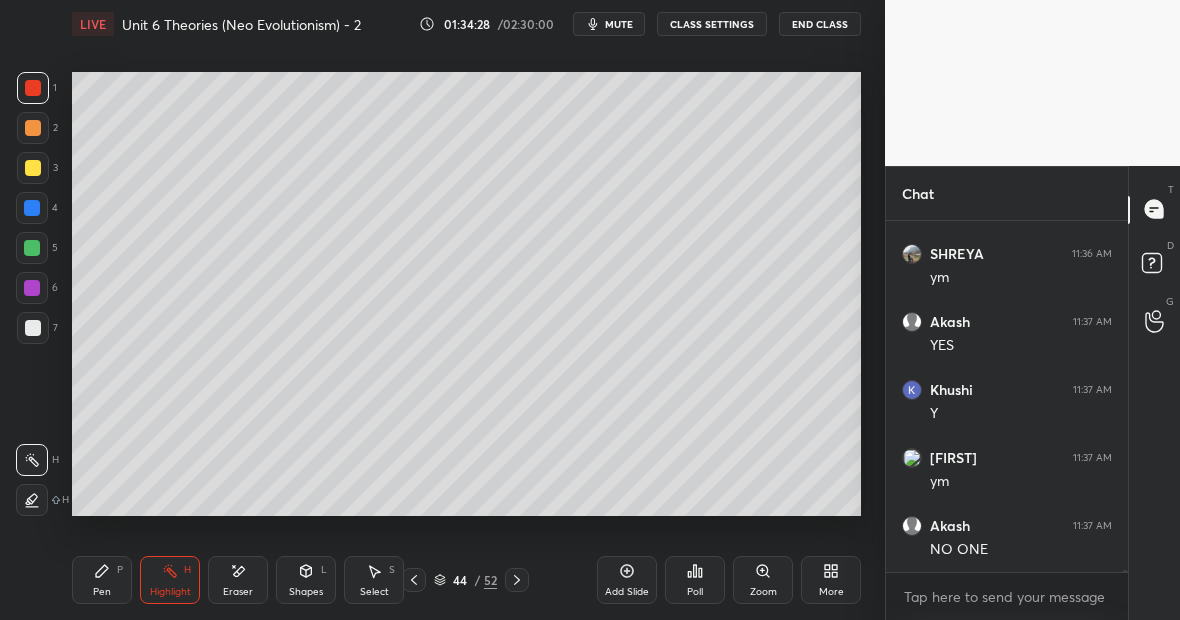 click on "Pen P" at bounding box center (102, 580) 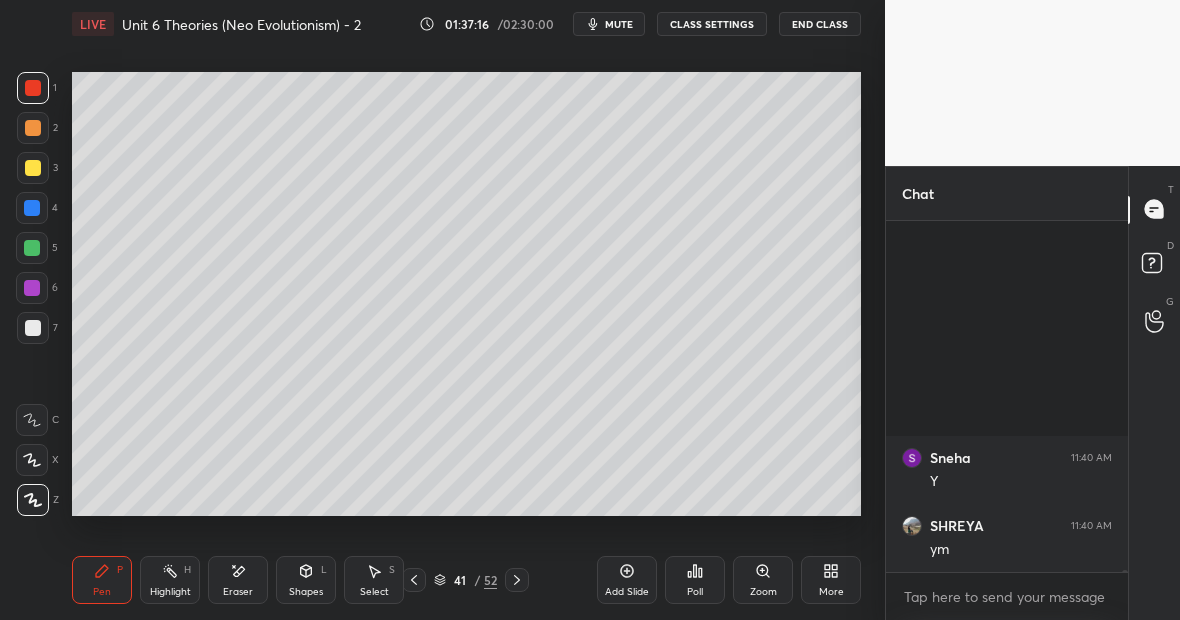 scroll, scrollTop: 0, scrollLeft: 0, axis: both 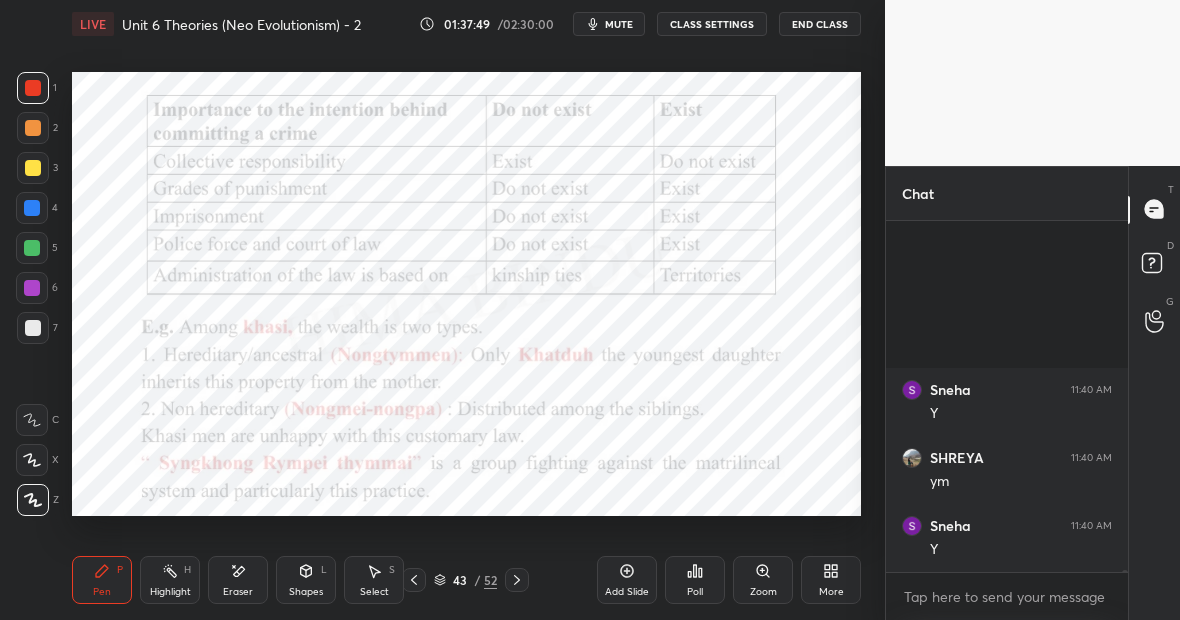 click on "Highlight H" at bounding box center [170, 580] 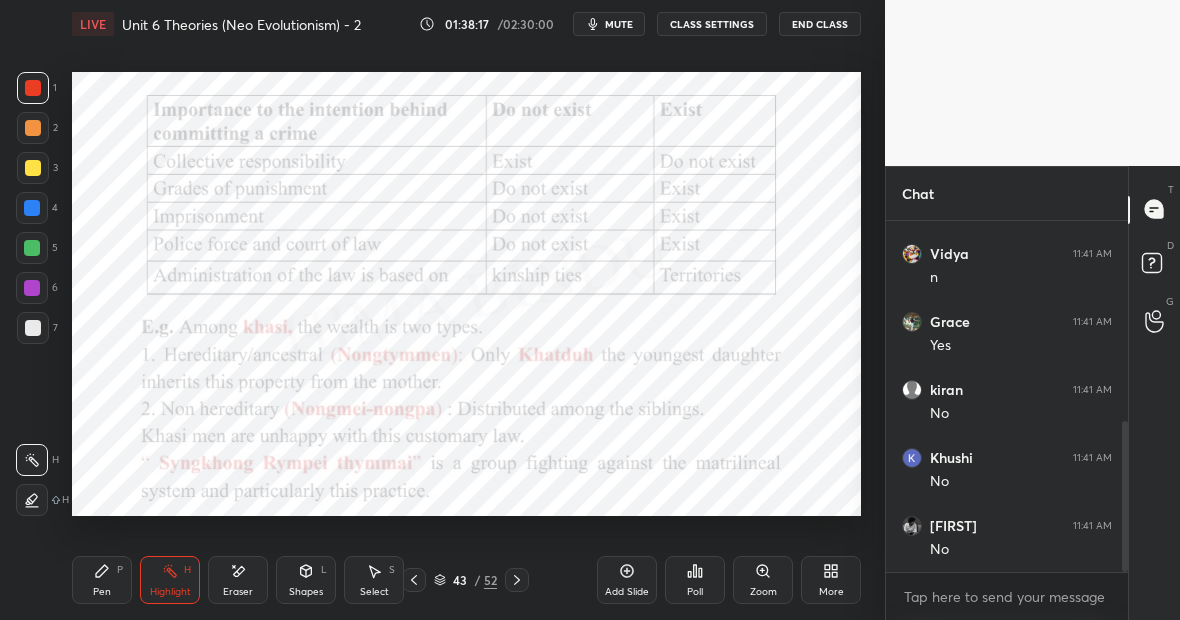scroll, scrollTop: 465, scrollLeft: 0, axis: vertical 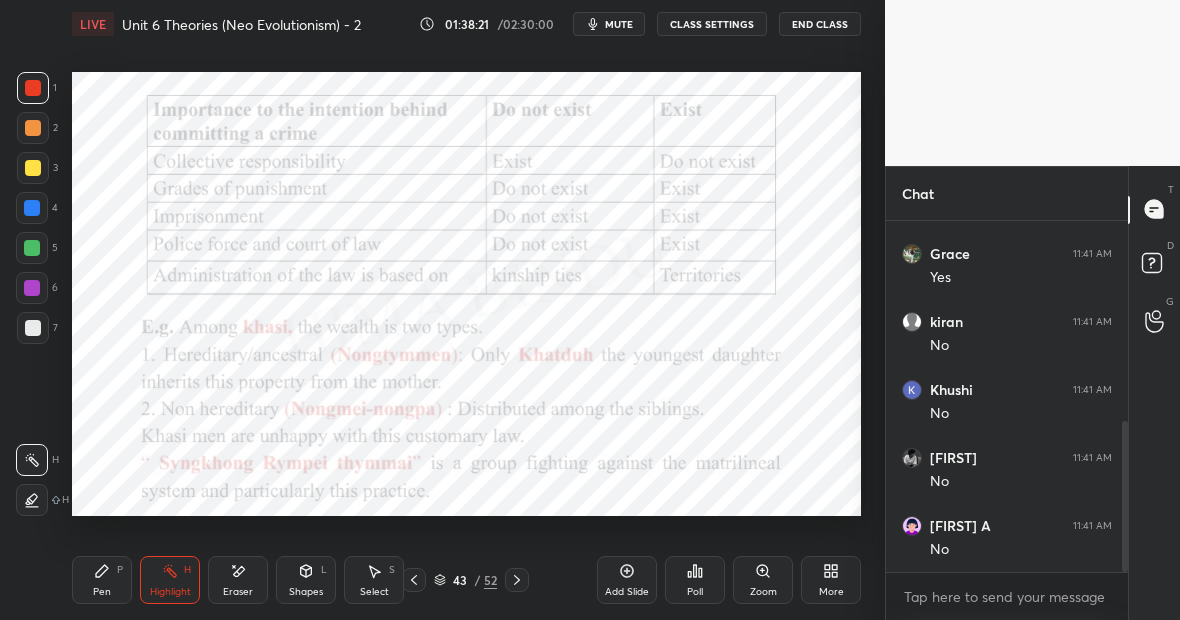 click on "Highlight H" at bounding box center [170, 580] 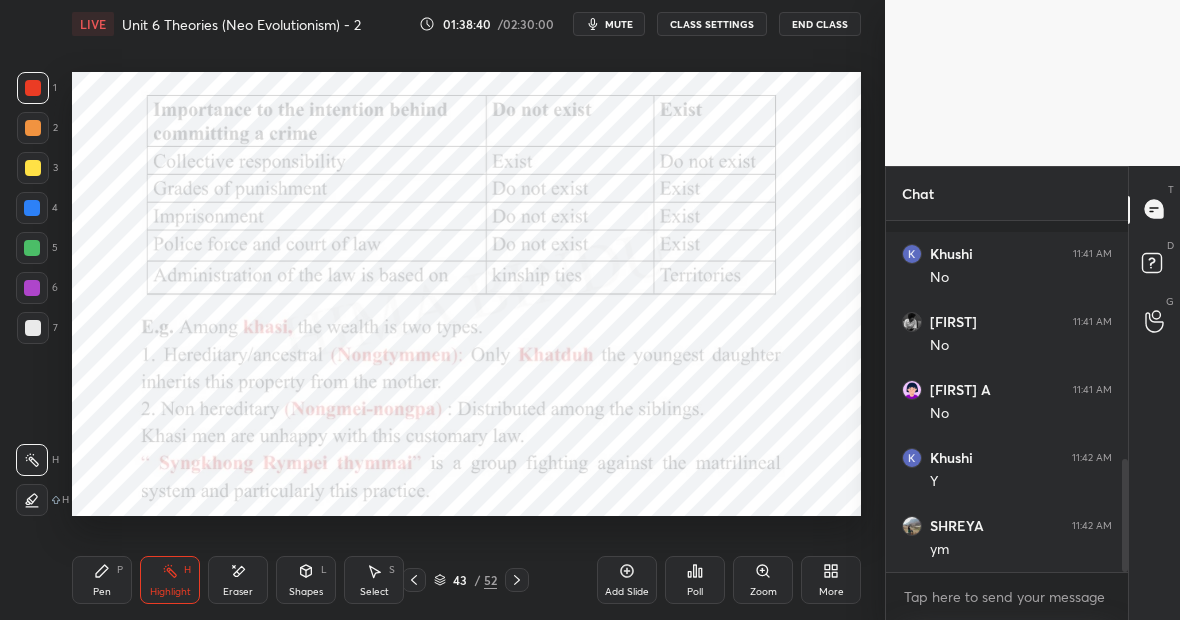 scroll, scrollTop: 737, scrollLeft: 0, axis: vertical 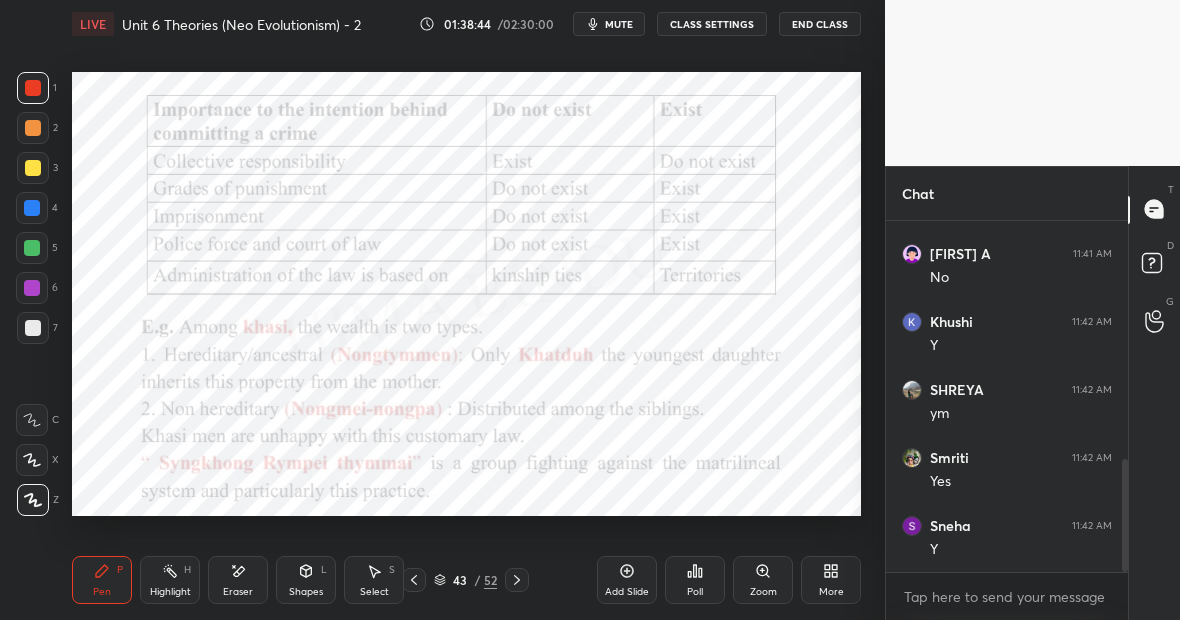 click at bounding box center [32, 248] 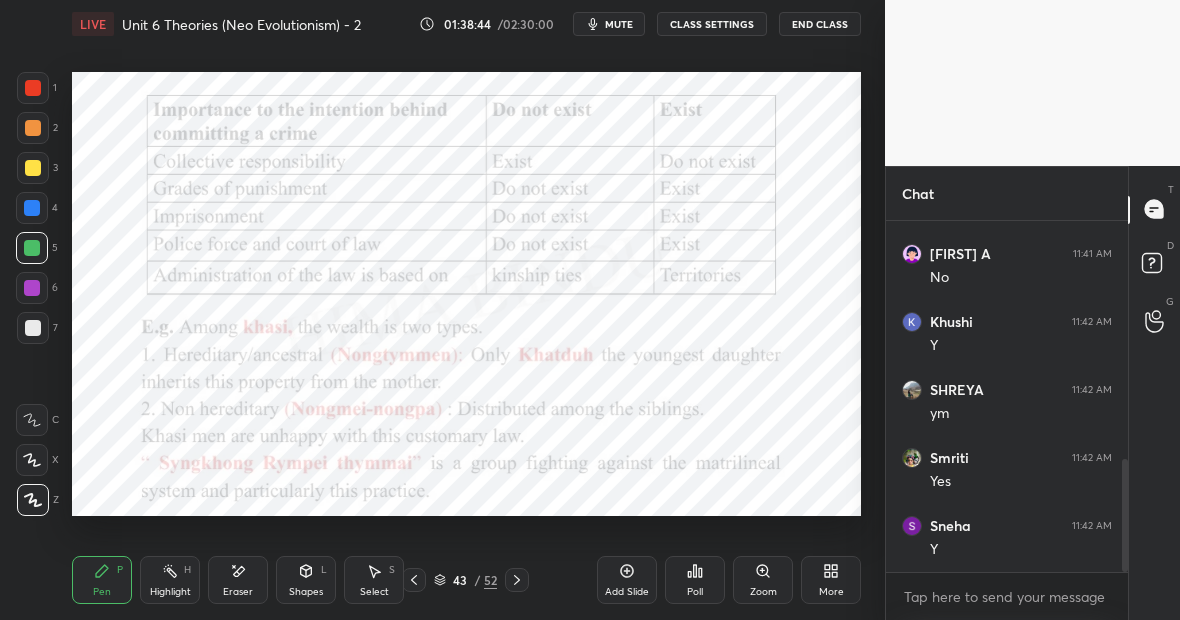 click at bounding box center (32, 208) 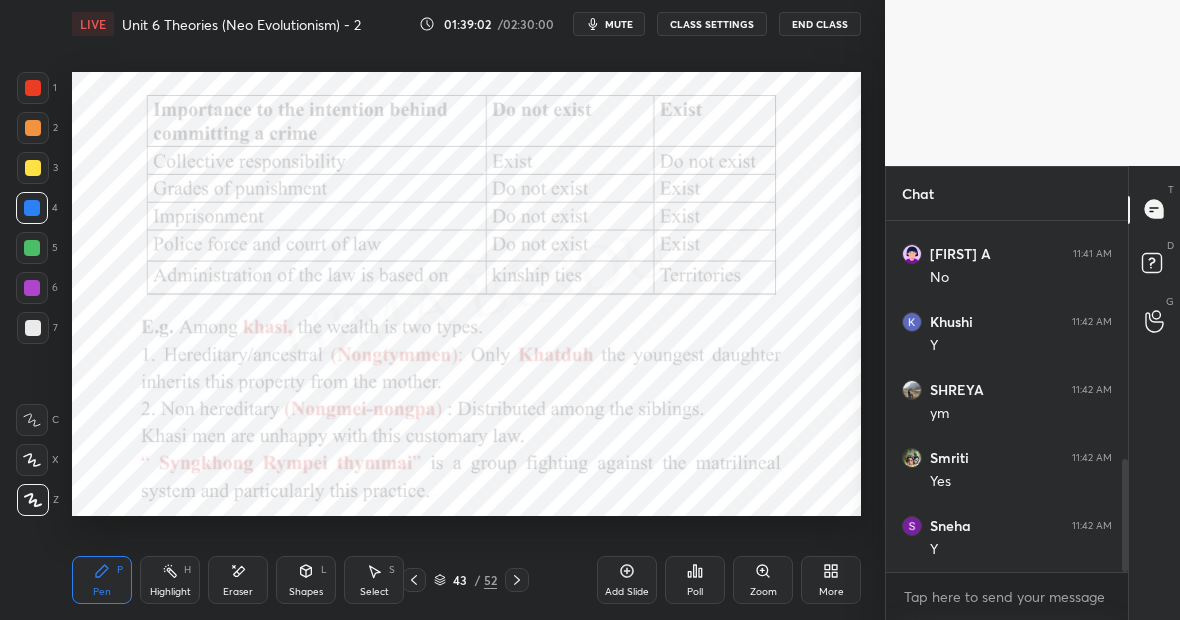 click on "Highlight H" at bounding box center [170, 580] 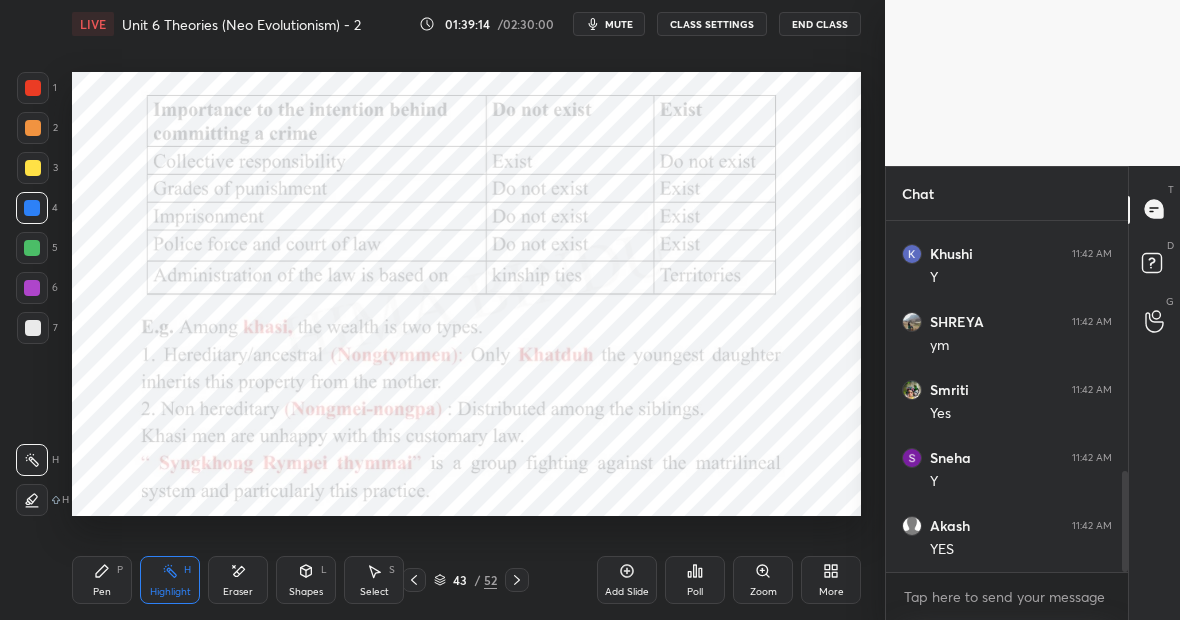 scroll, scrollTop: 873, scrollLeft: 0, axis: vertical 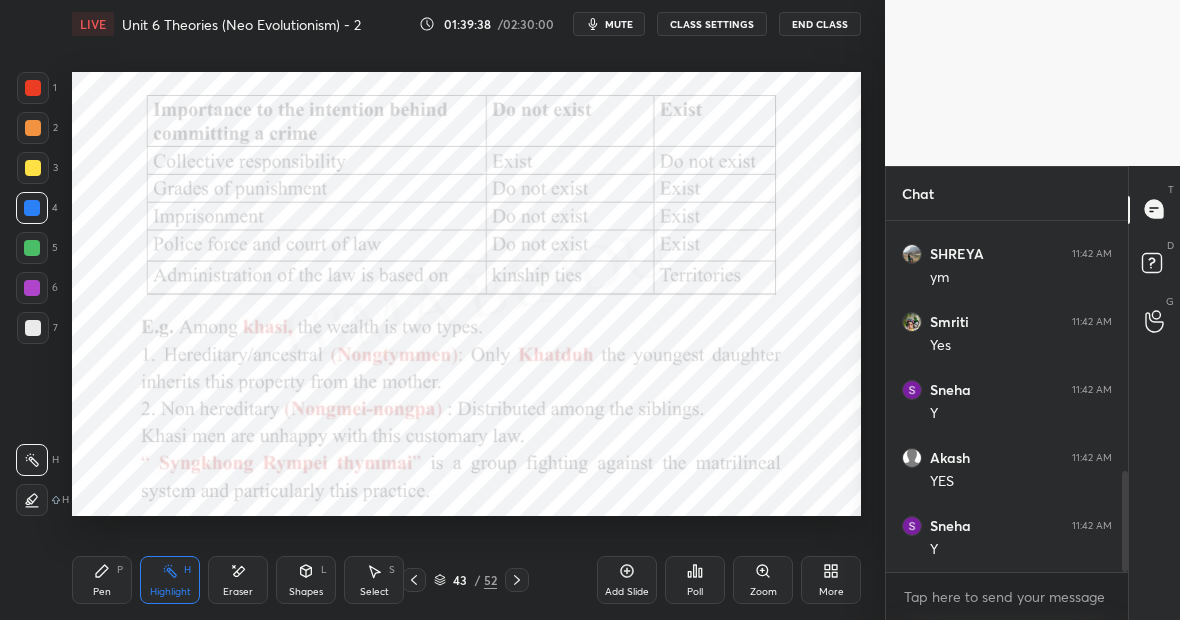click on "Pen P" at bounding box center [102, 580] 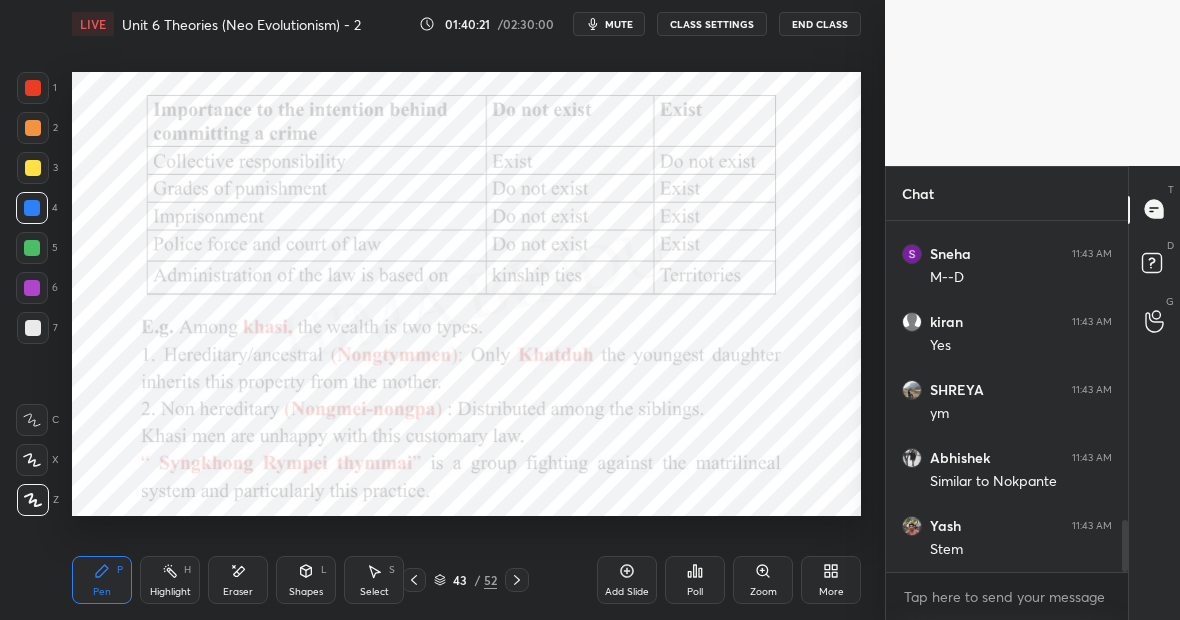 scroll, scrollTop: 2029, scrollLeft: 0, axis: vertical 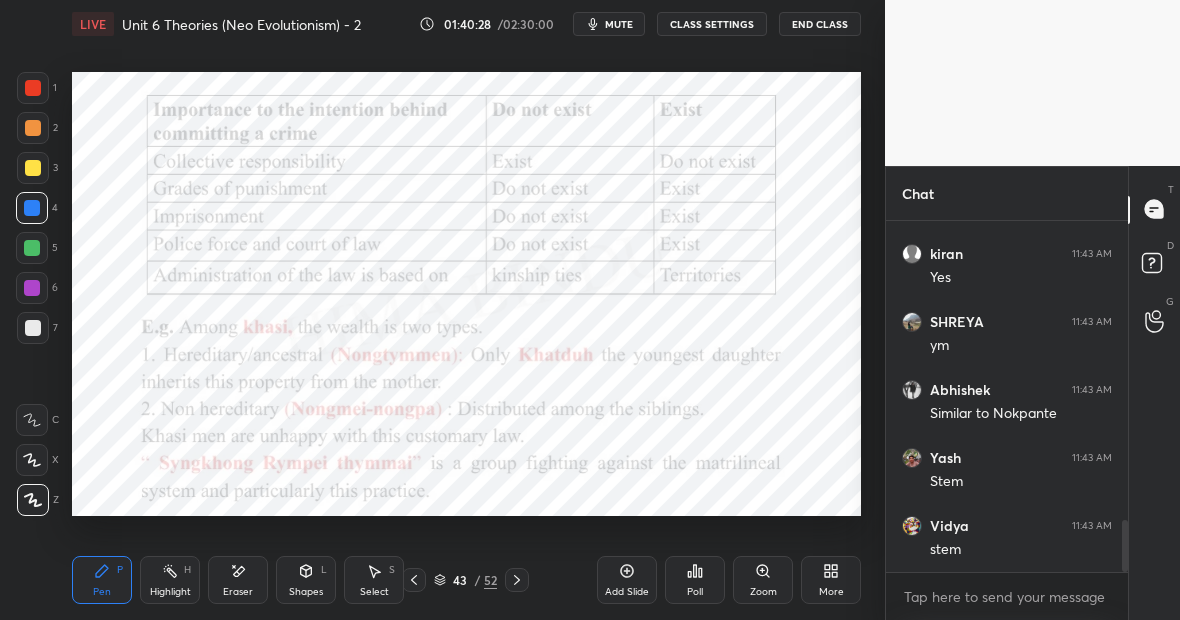 click on "Eraser" at bounding box center (238, 580) 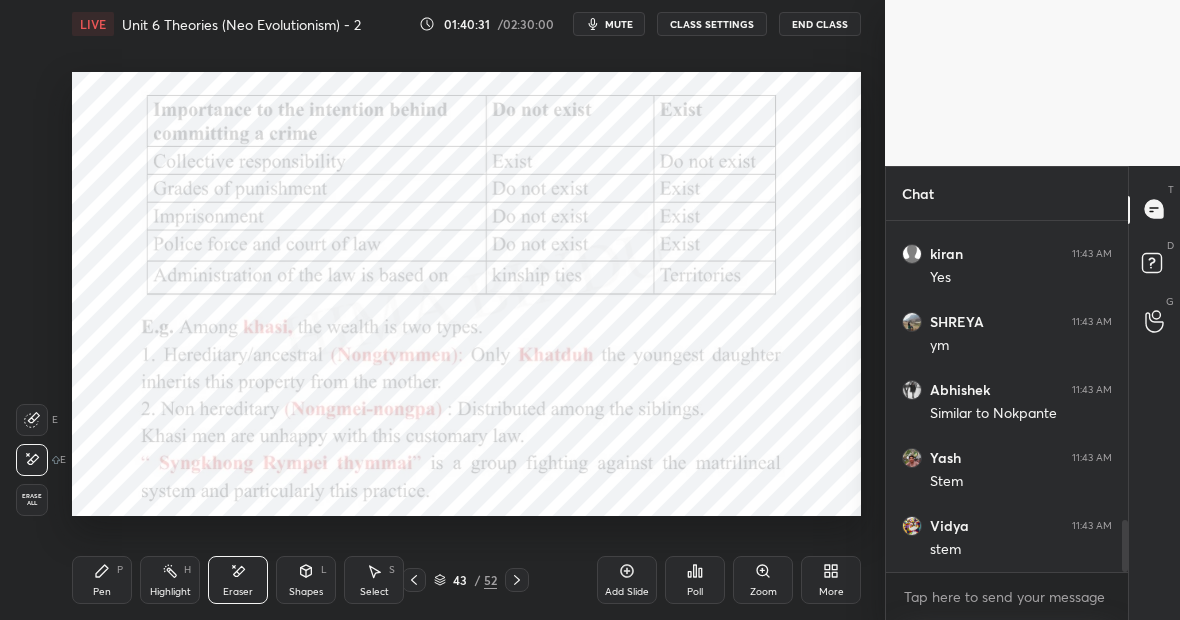 click on "Pen P" at bounding box center (102, 580) 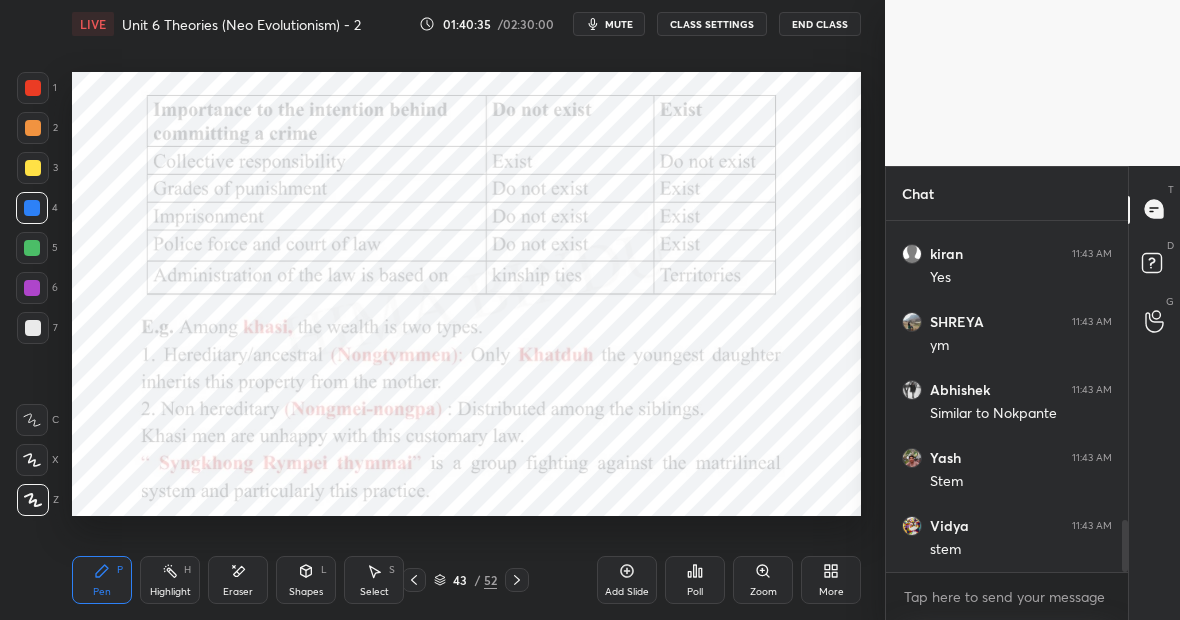 click on "Add Slide" at bounding box center [627, 580] 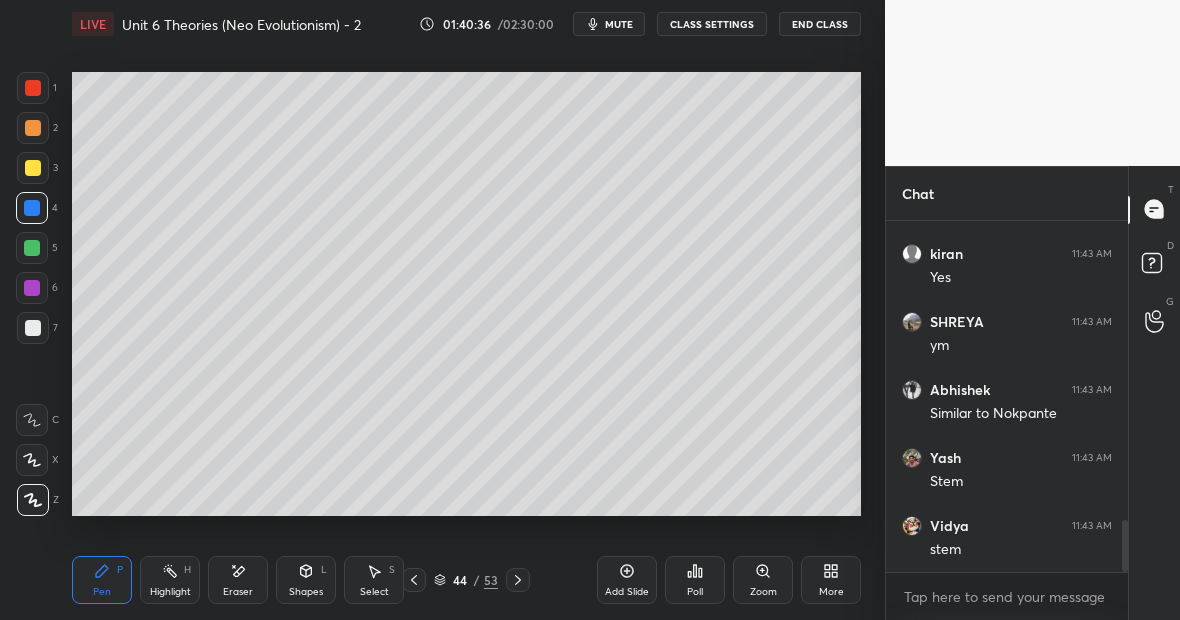 click at bounding box center (33, 168) 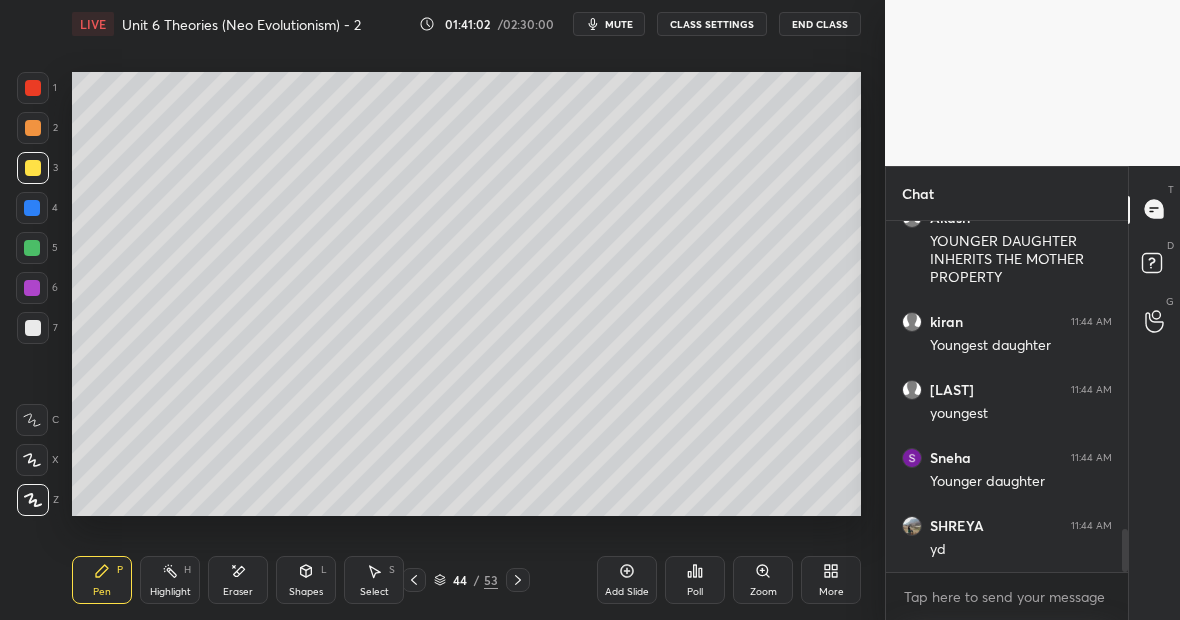 scroll, scrollTop: 2541, scrollLeft: 0, axis: vertical 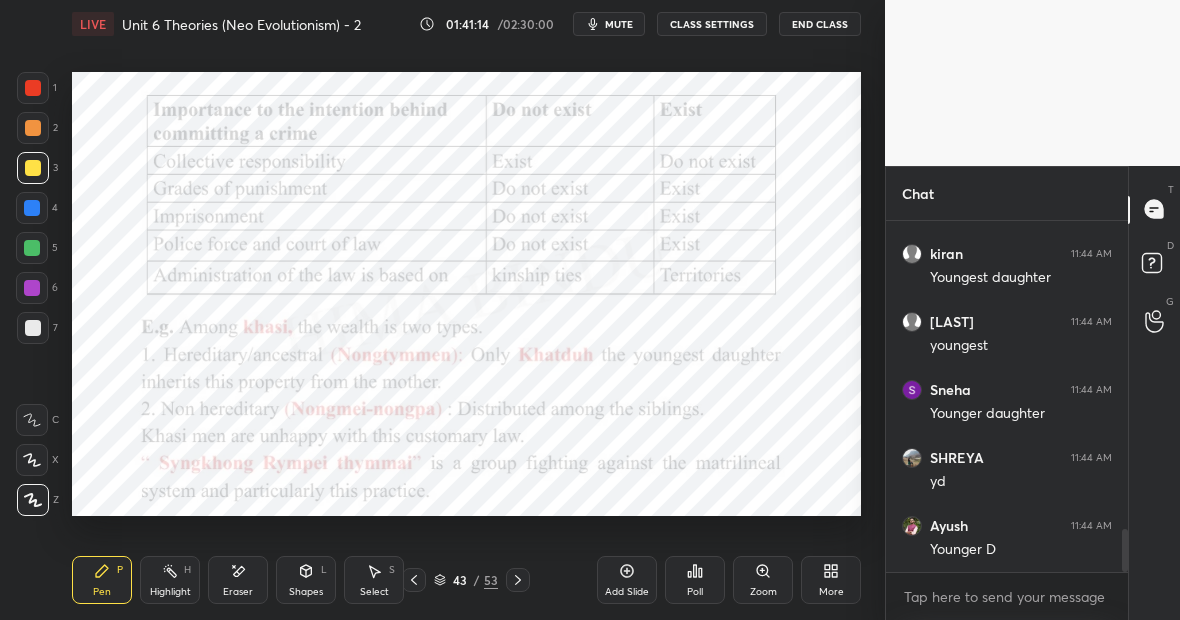 click at bounding box center [32, 288] 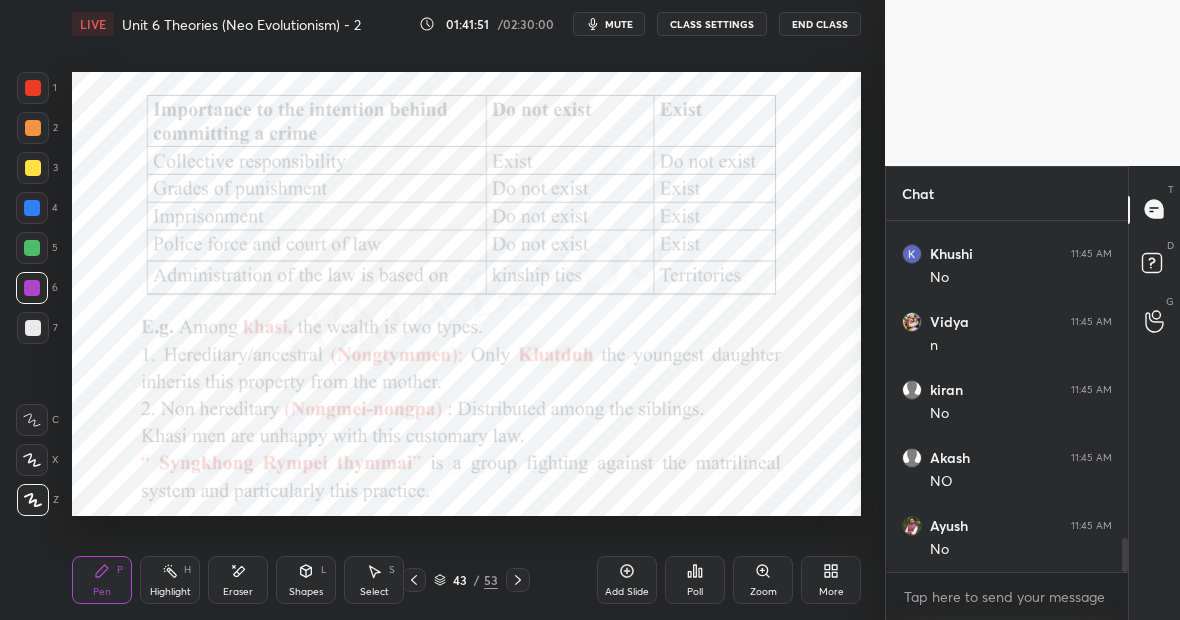scroll, scrollTop: 3289, scrollLeft: 0, axis: vertical 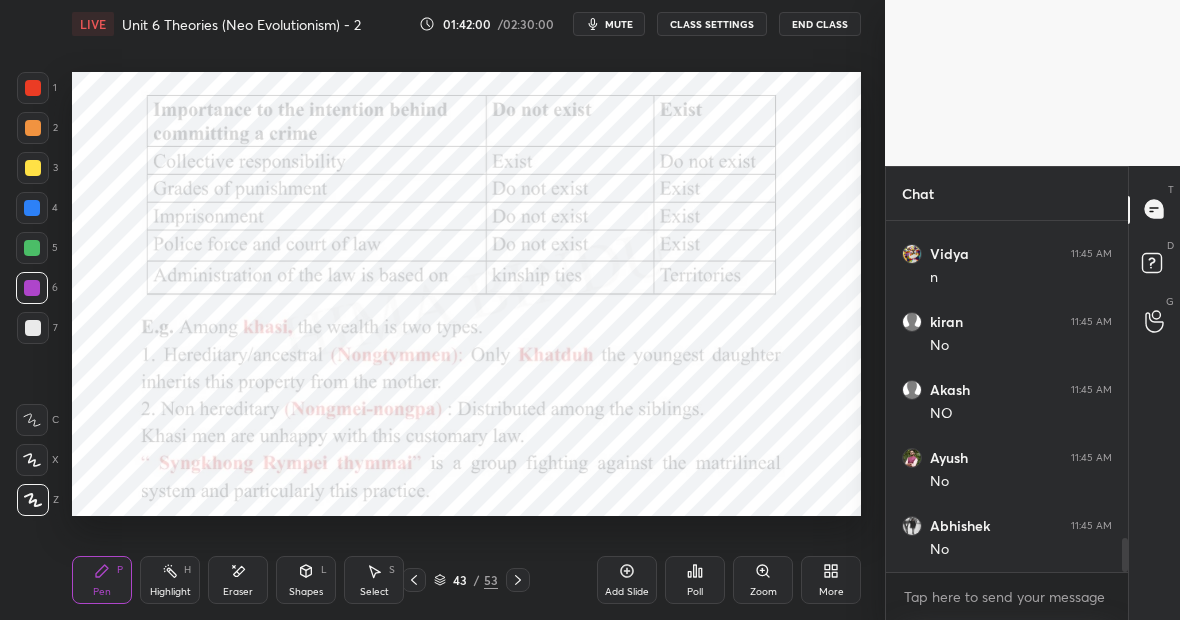 click 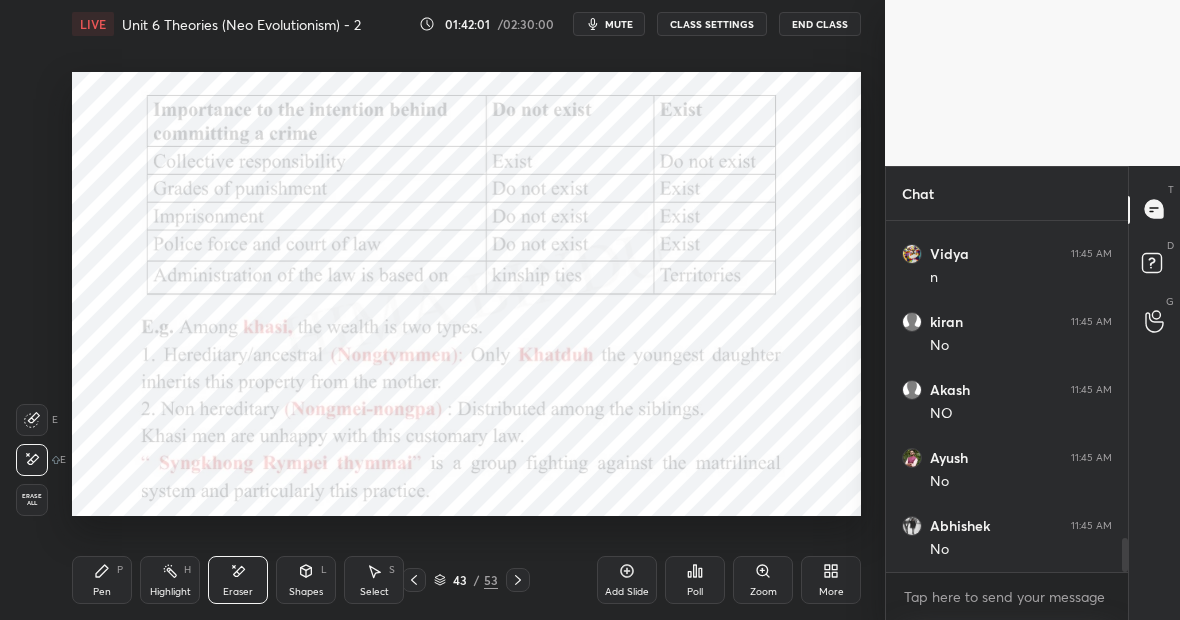 click on "Pen P" at bounding box center (102, 580) 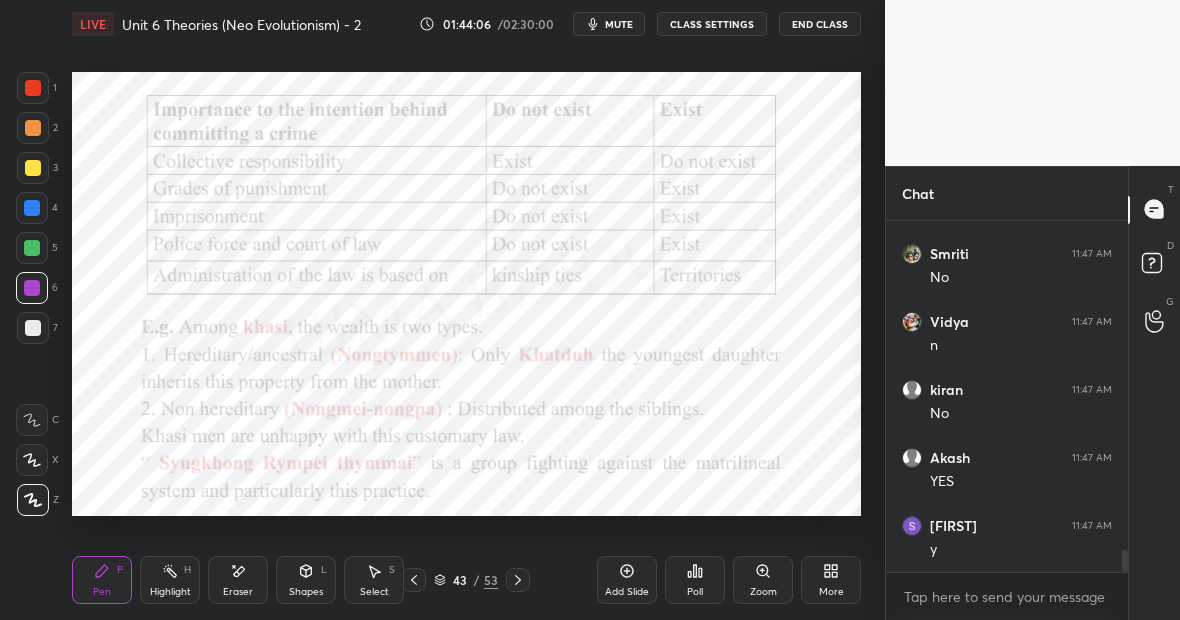 scroll, scrollTop: 5161, scrollLeft: 0, axis: vertical 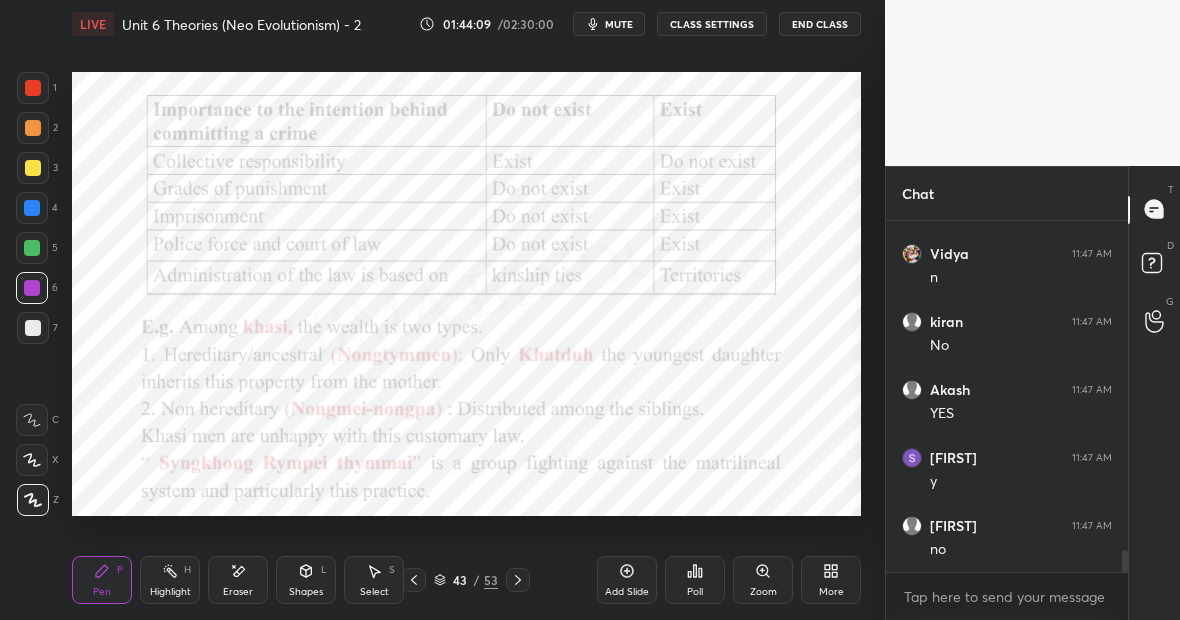 click 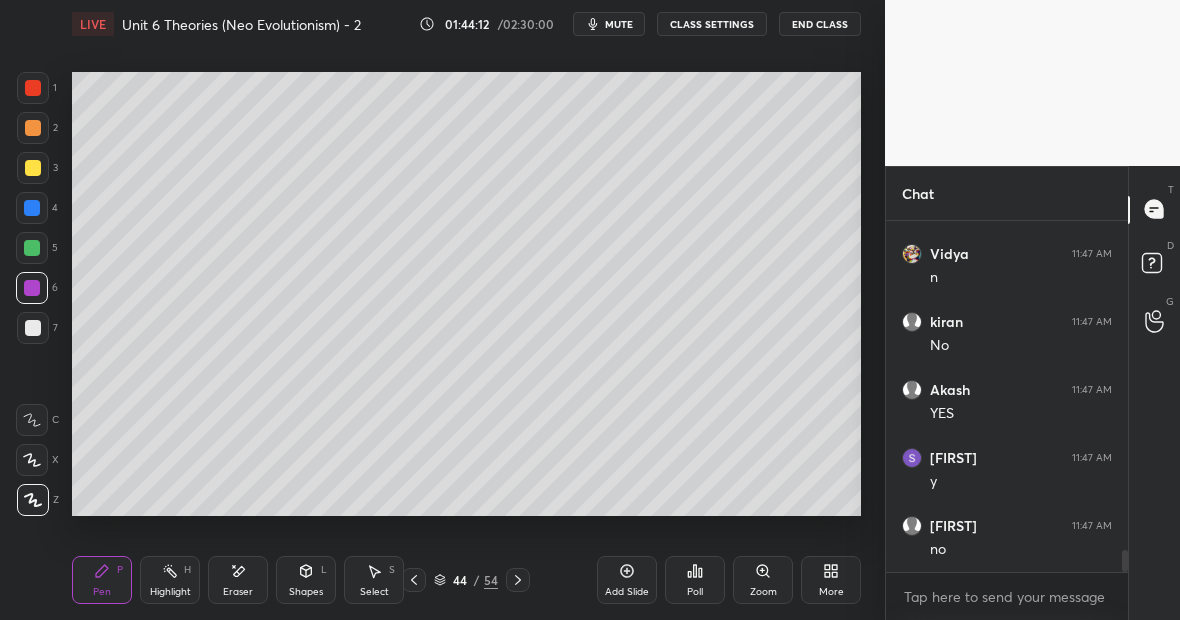 click at bounding box center (33, 168) 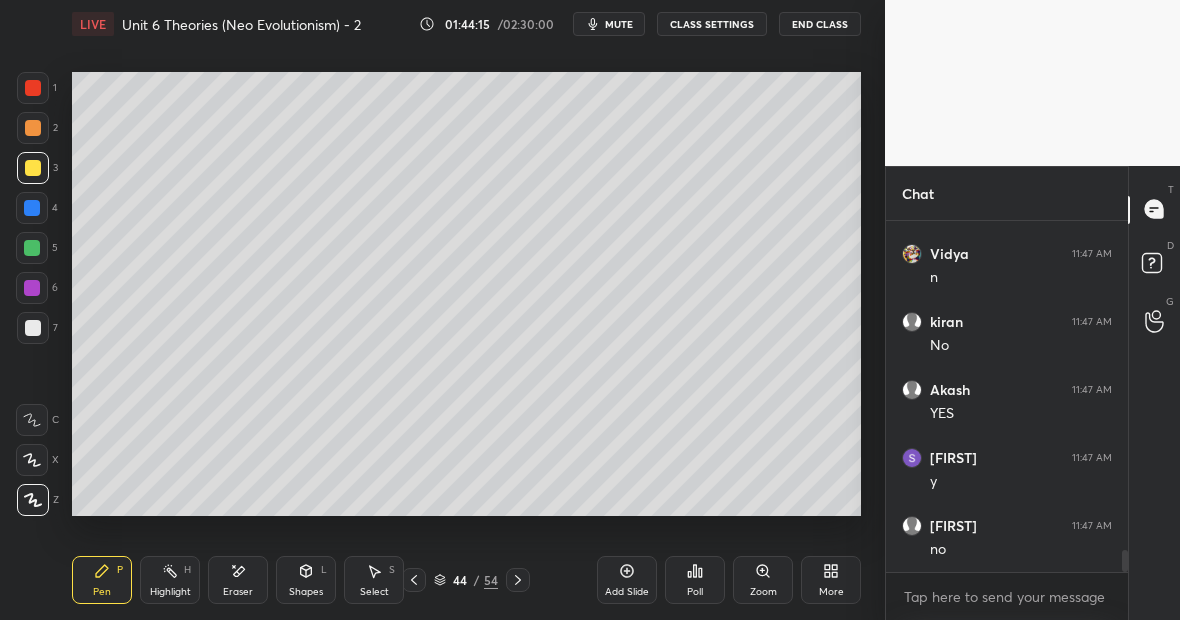 click at bounding box center [33, 88] 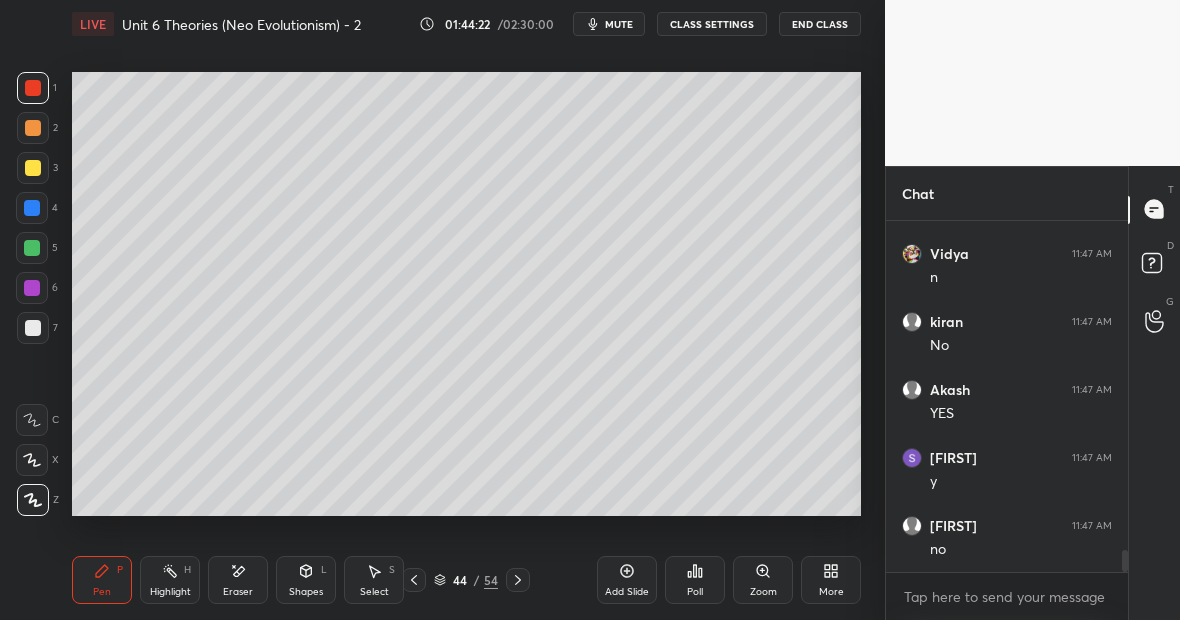 click at bounding box center (33, 168) 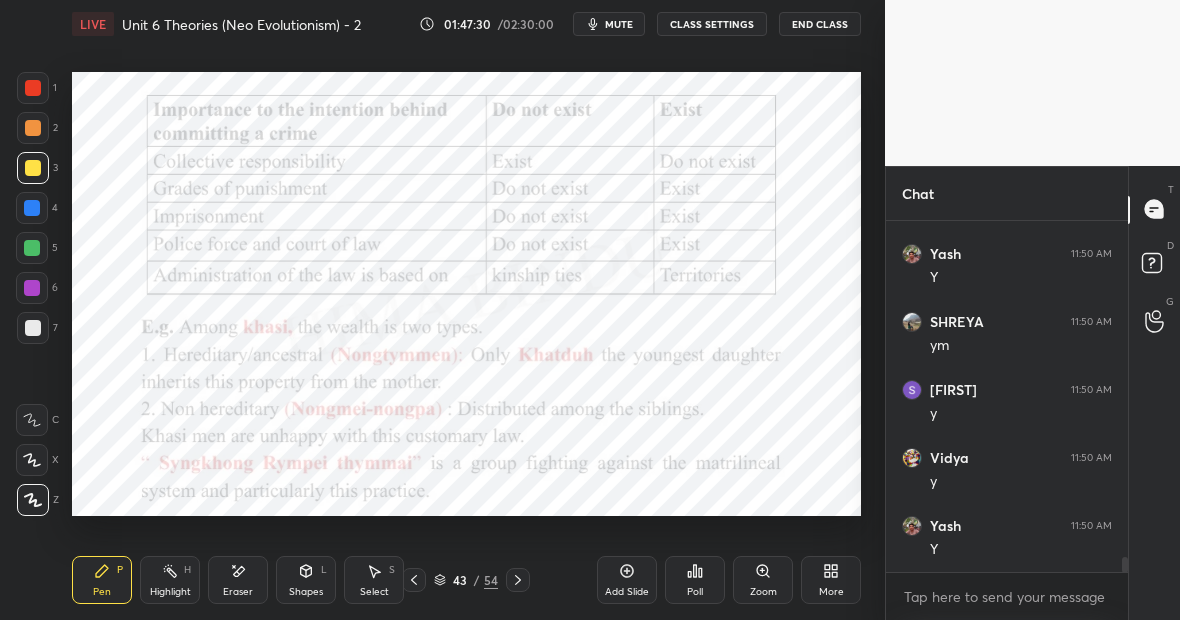 scroll, scrollTop: 7697, scrollLeft: 0, axis: vertical 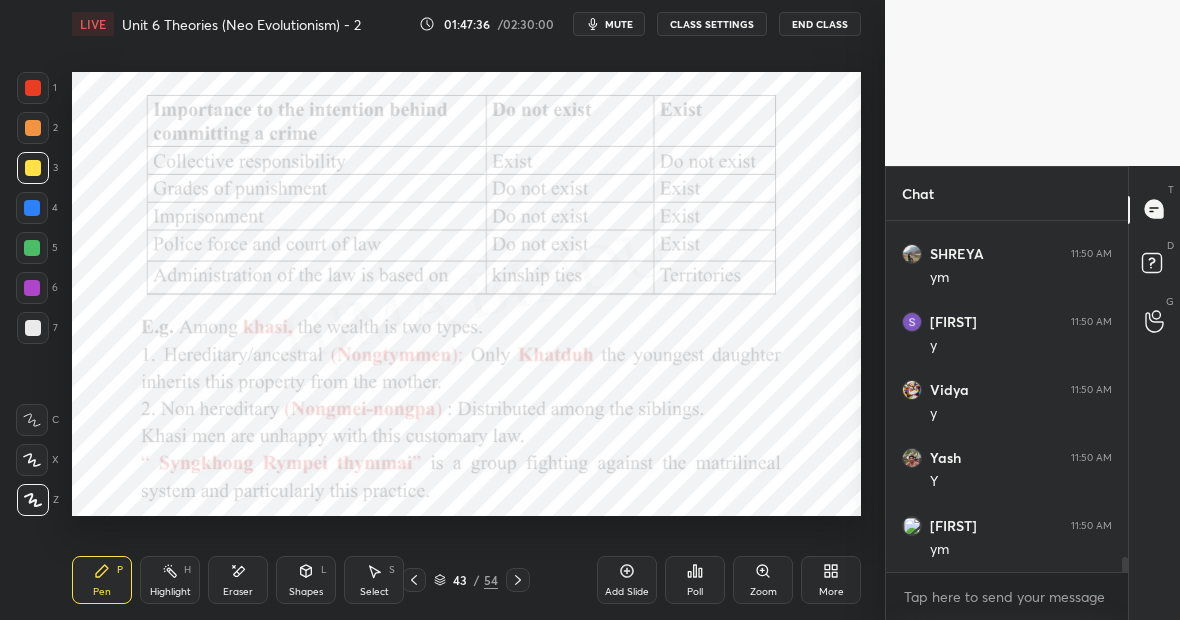 click at bounding box center [32, 288] 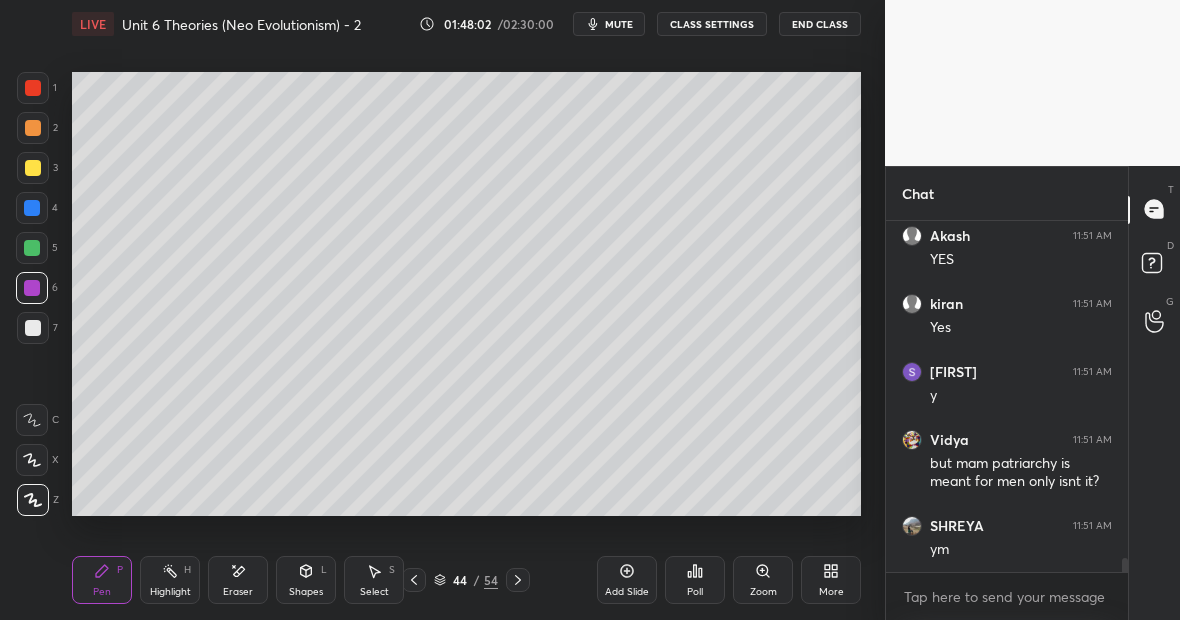 scroll, scrollTop: 8191, scrollLeft: 0, axis: vertical 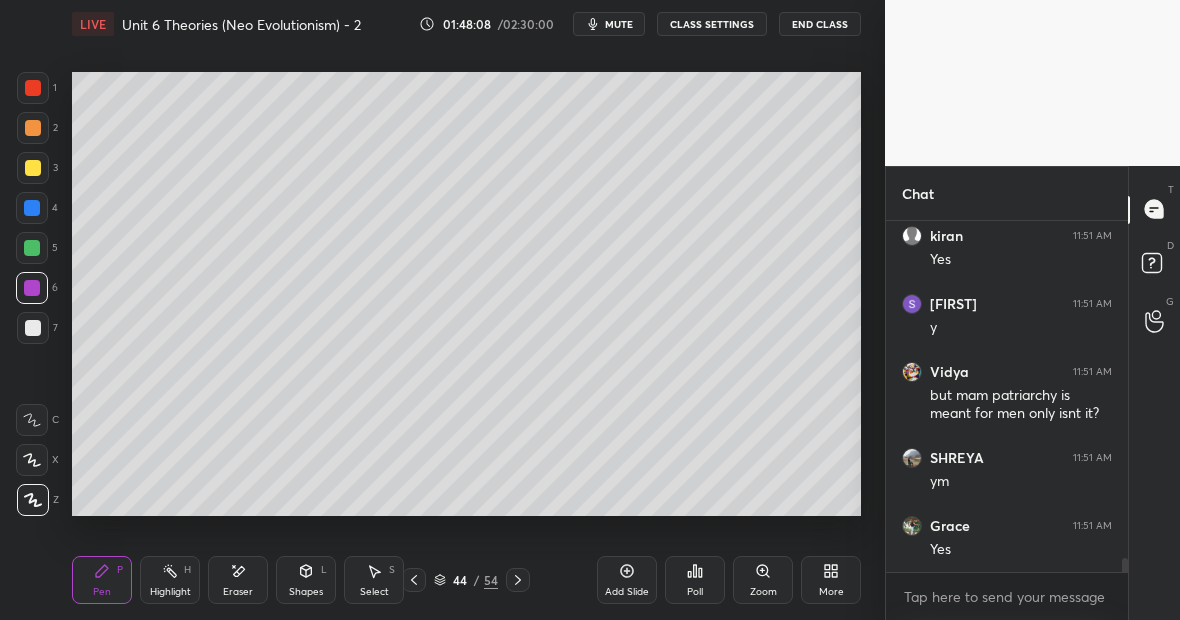 click at bounding box center (33, 168) 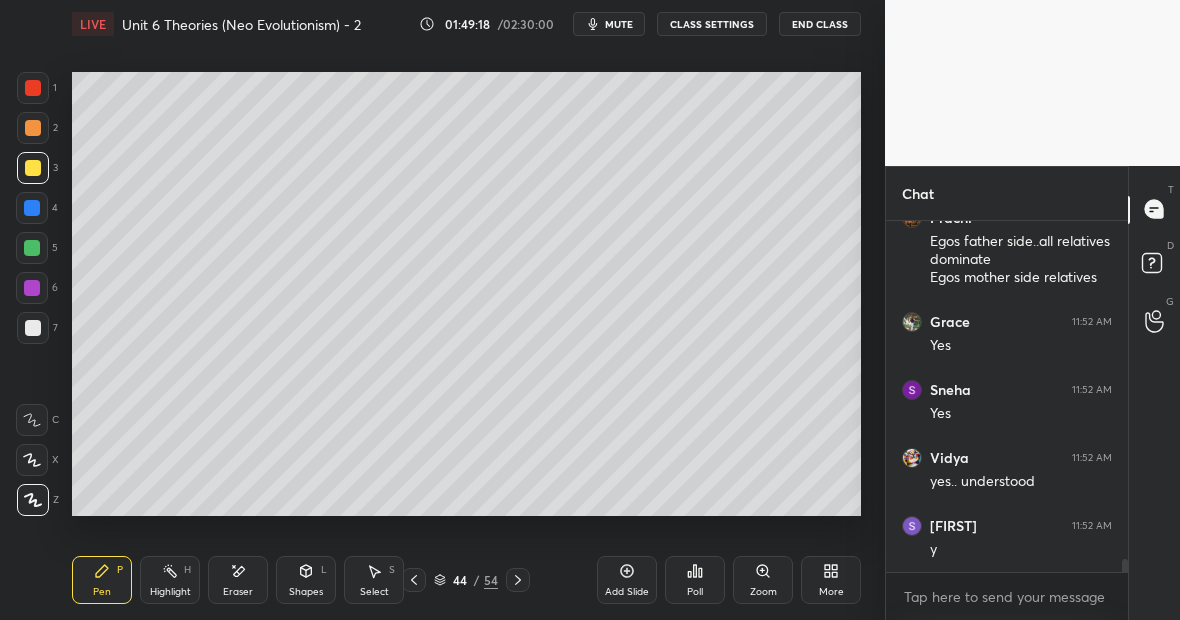 scroll, scrollTop: 9247, scrollLeft: 0, axis: vertical 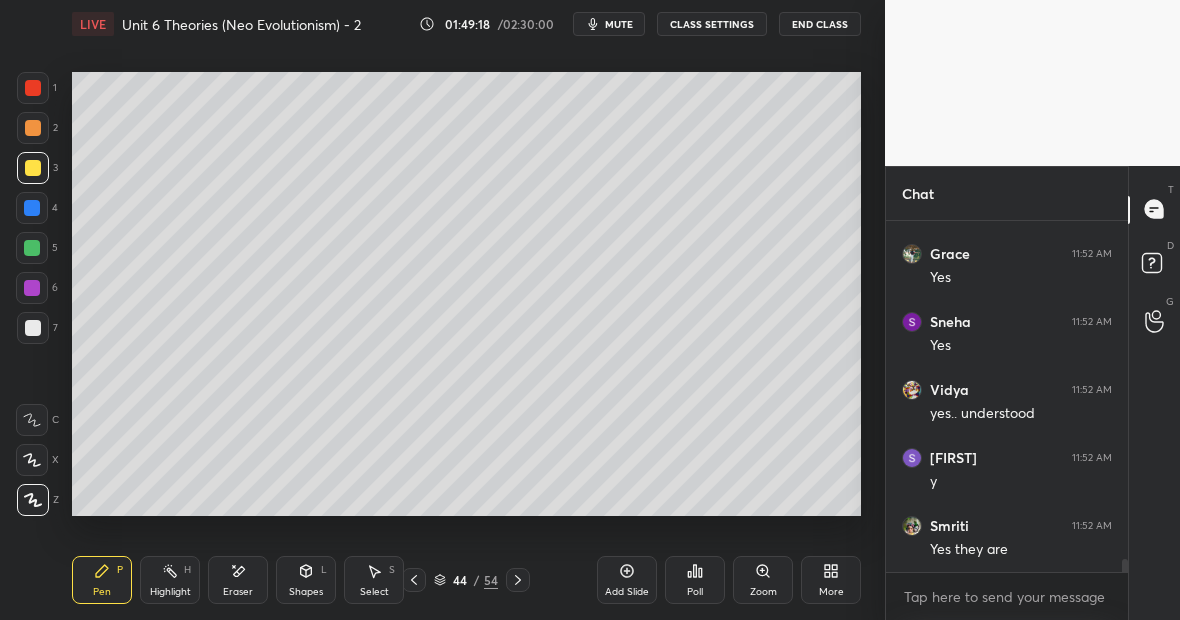 click 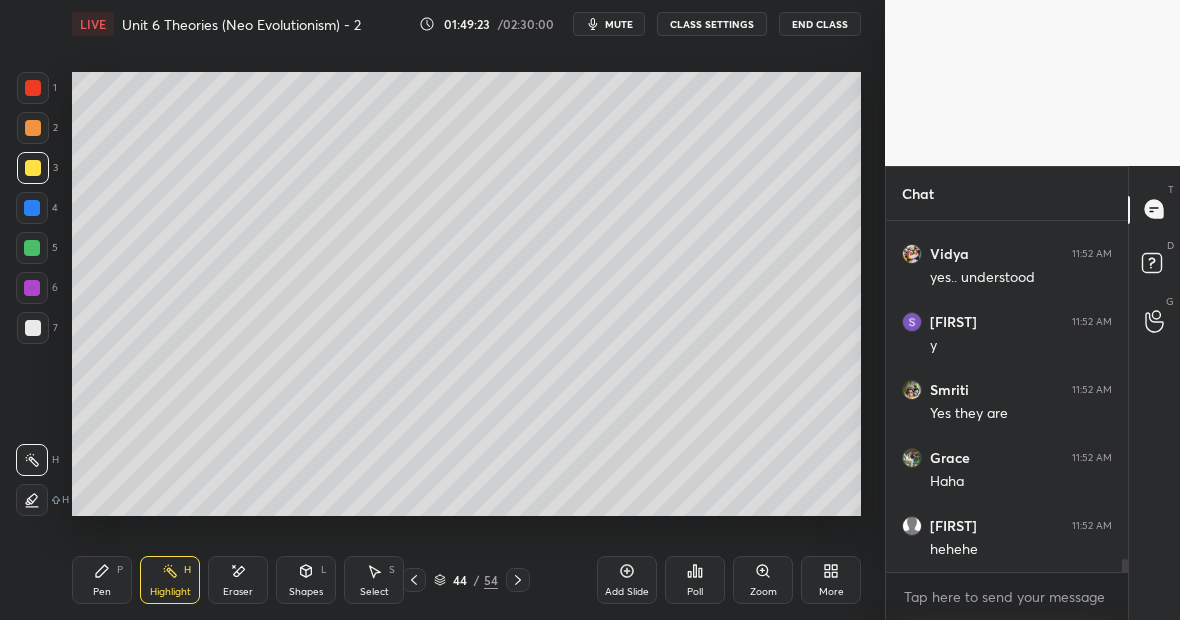 scroll, scrollTop: 9451, scrollLeft: 0, axis: vertical 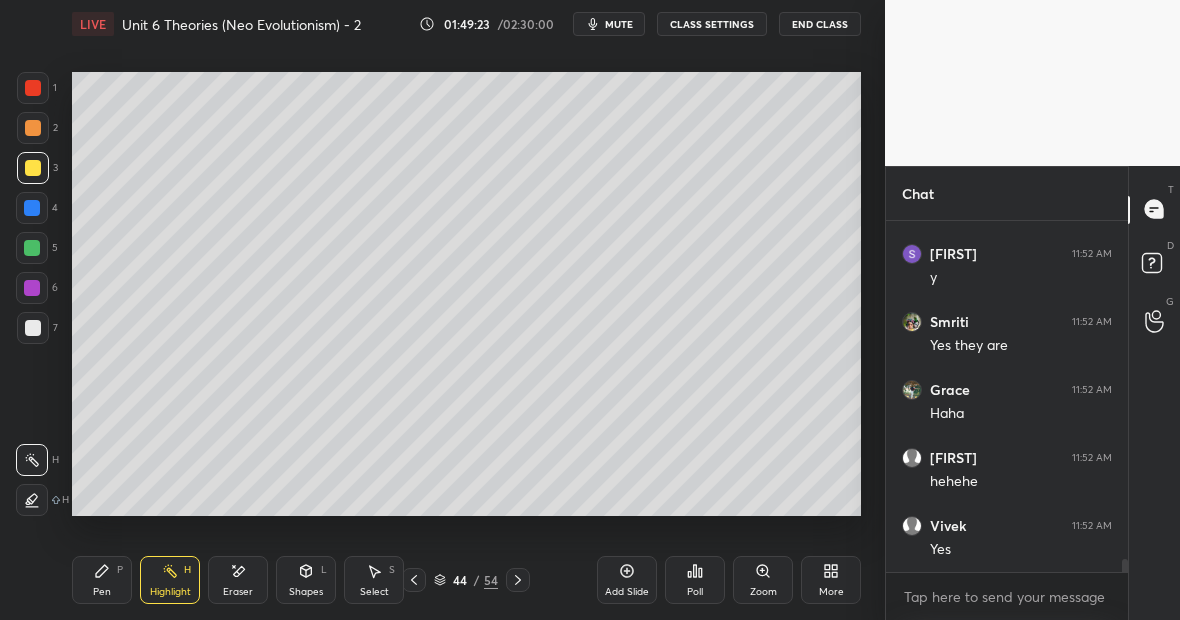 click 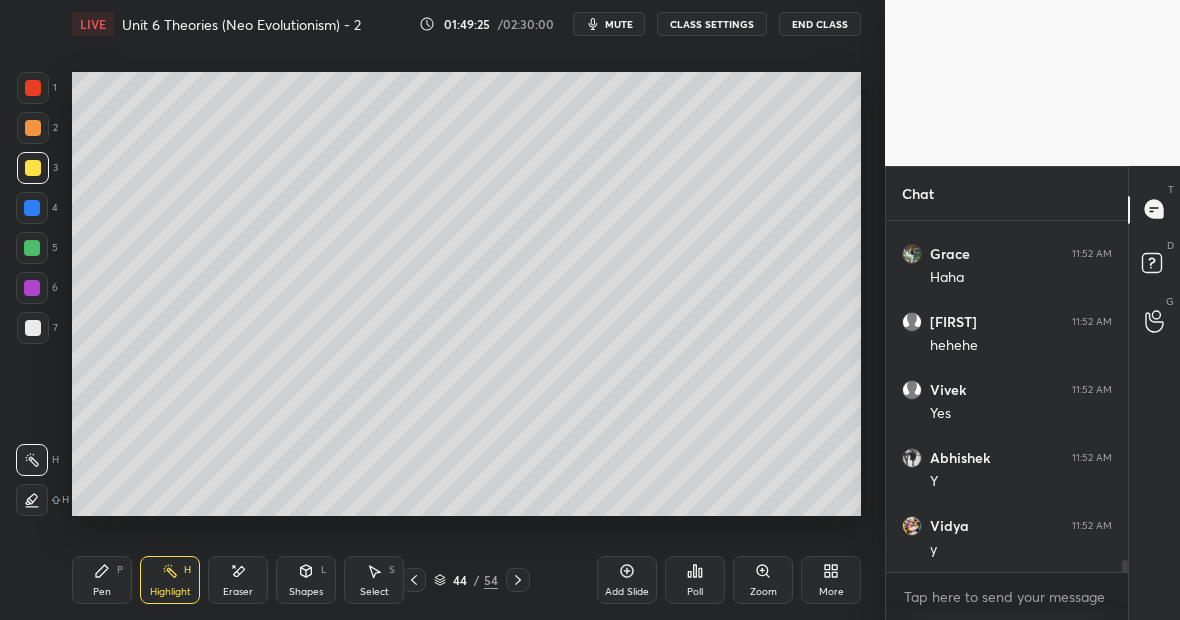 scroll, scrollTop: 9655, scrollLeft: 0, axis: vertical 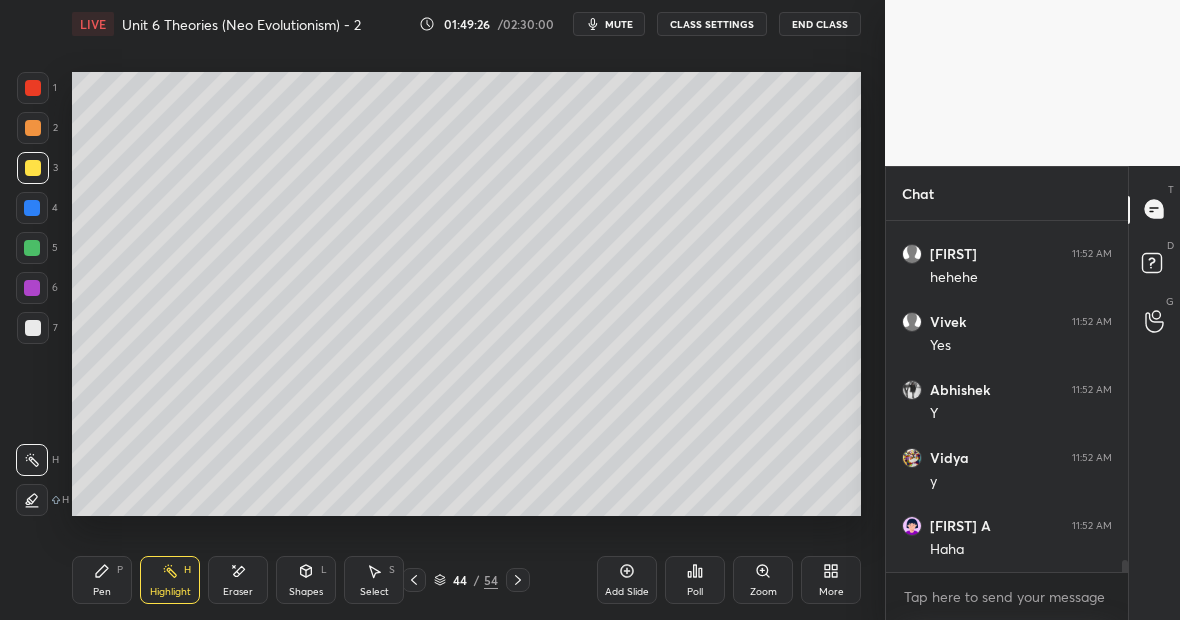 click 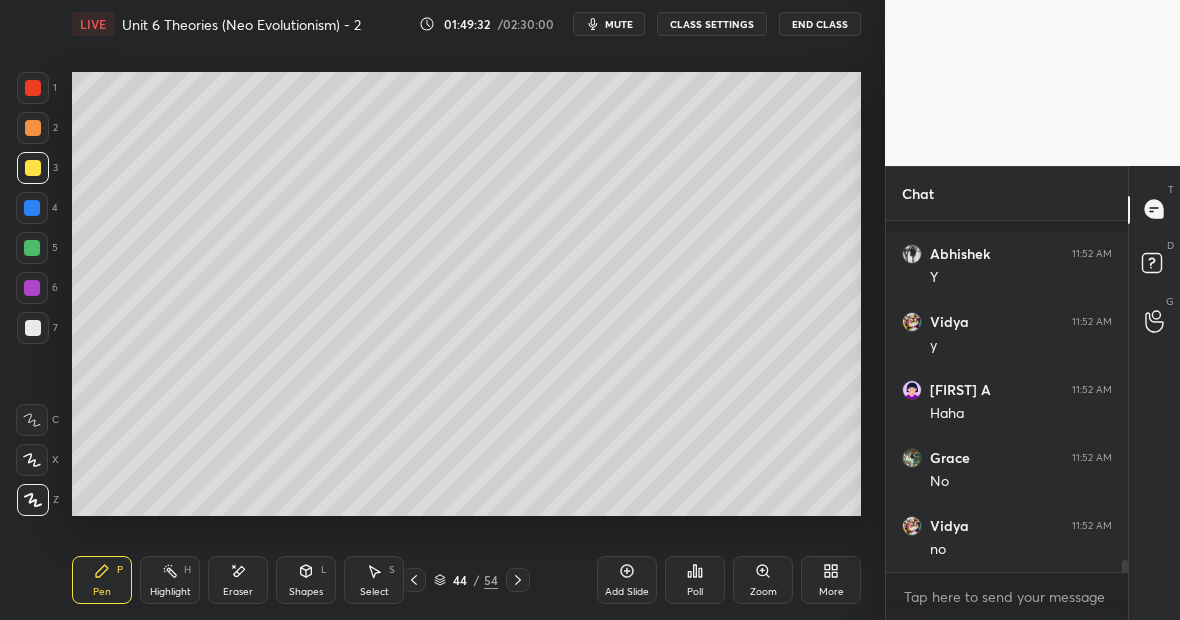 scroll, scrollTop: 9927, scrollLeft: 0, axis: vertical 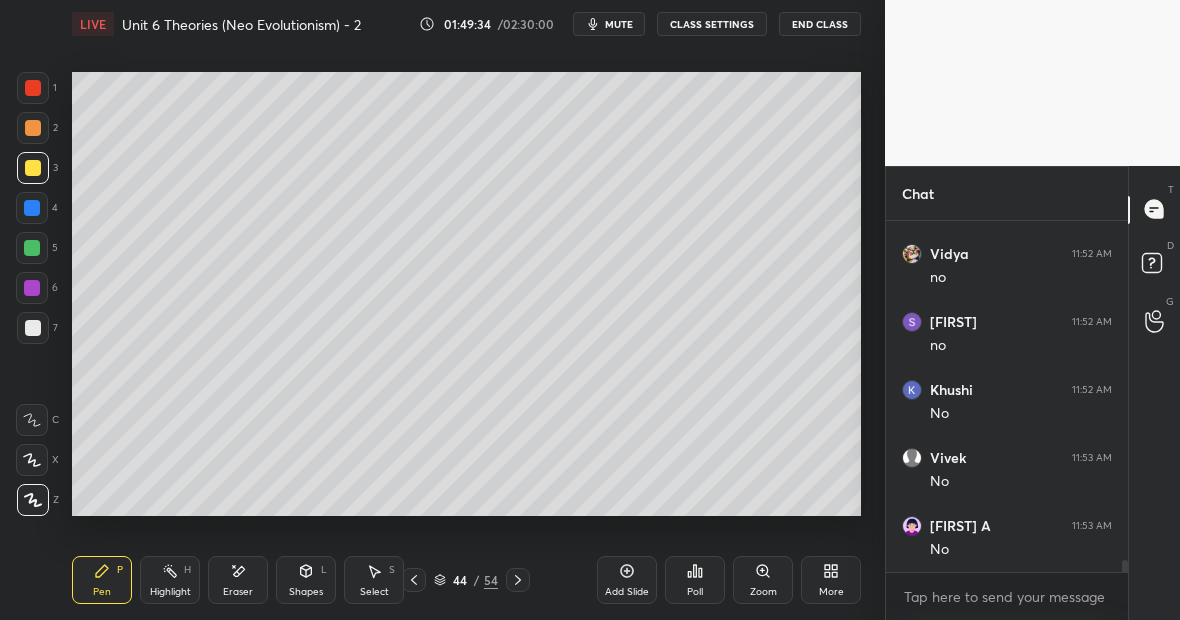 click 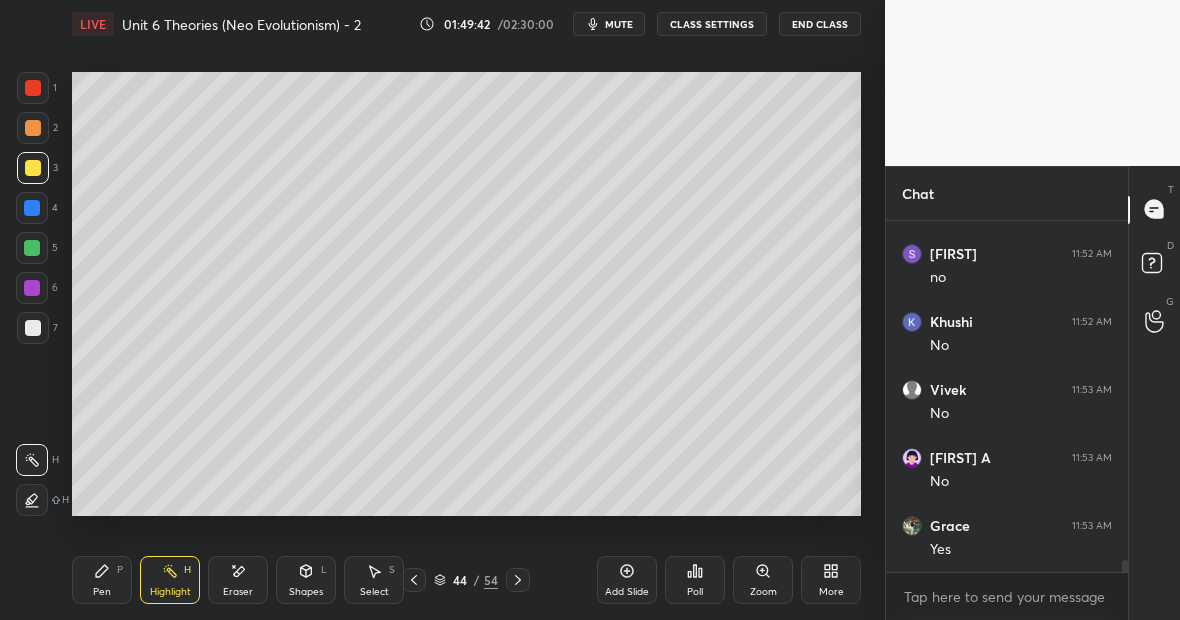 scroll, scrollTop: 10199, scrollLeft: 0, axis: vertical 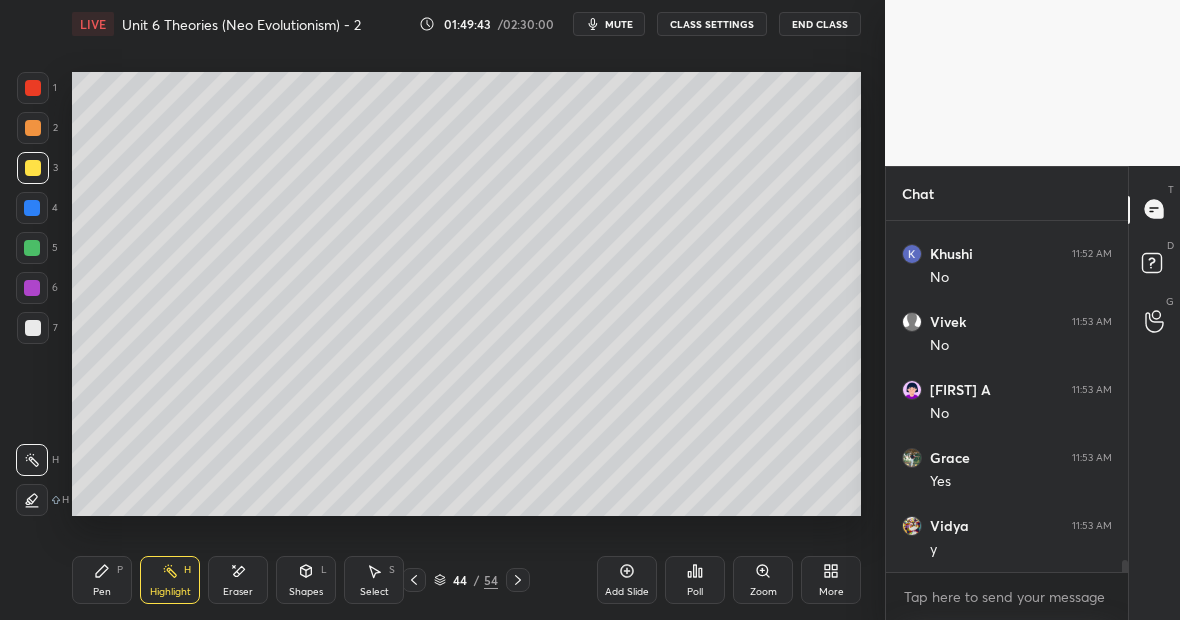 click on "Eraser" at bounding box center (238, 580) 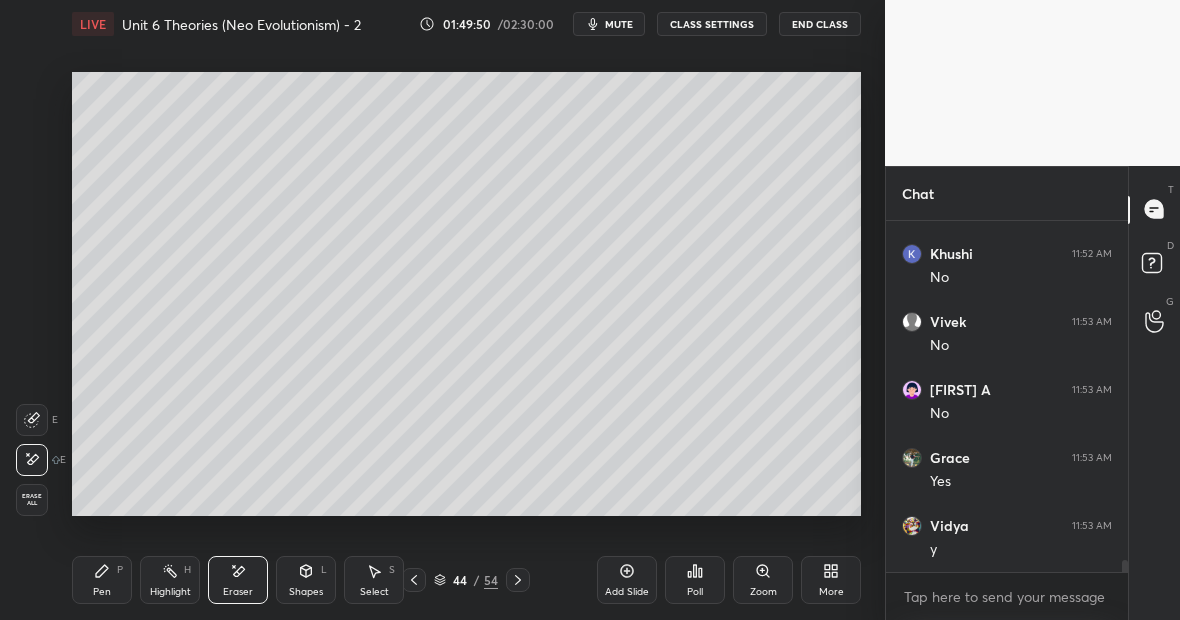 scroll, scrollTop: 10272, scrollLeft: 0, axis: vertical 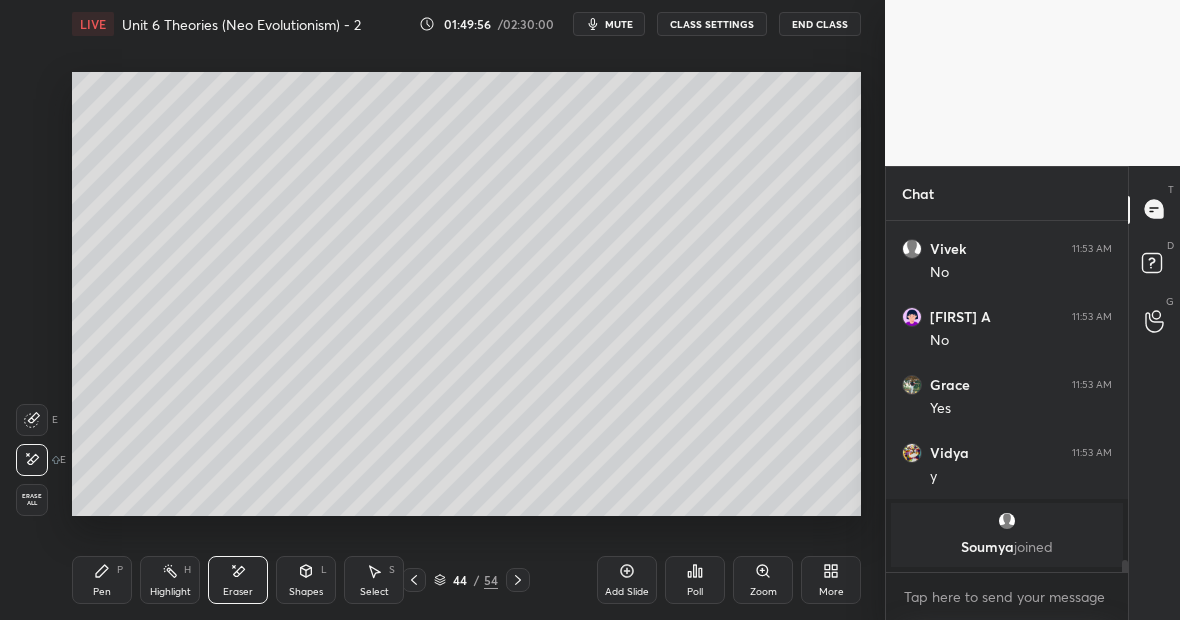 click 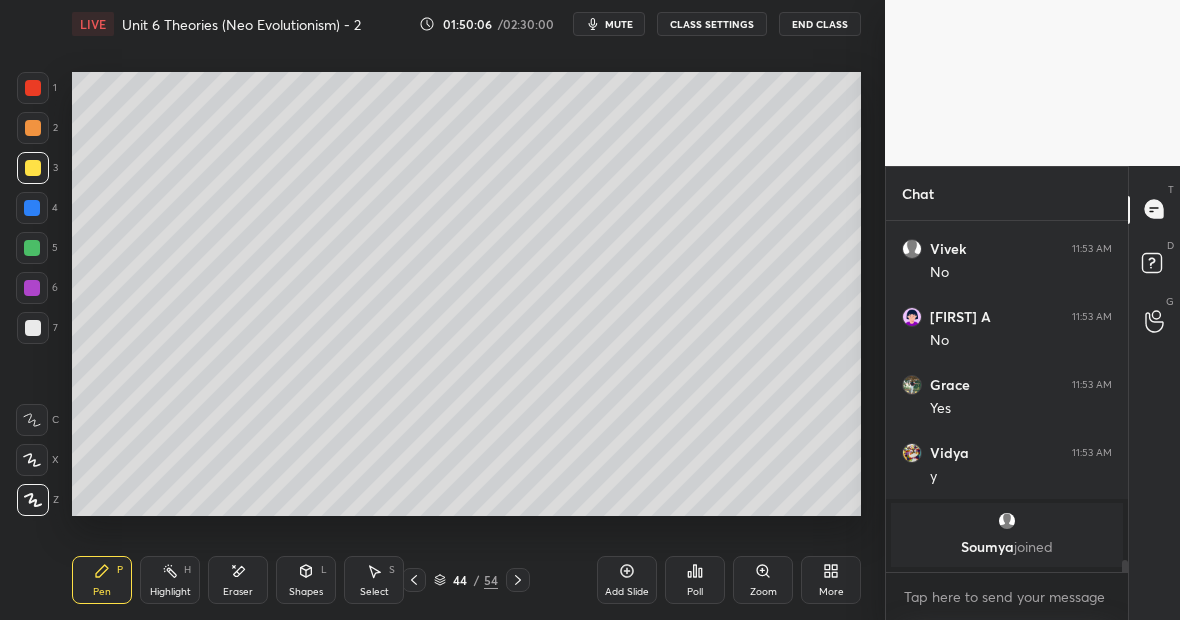 click on "Highlight H" at bounding box center (170, 580) 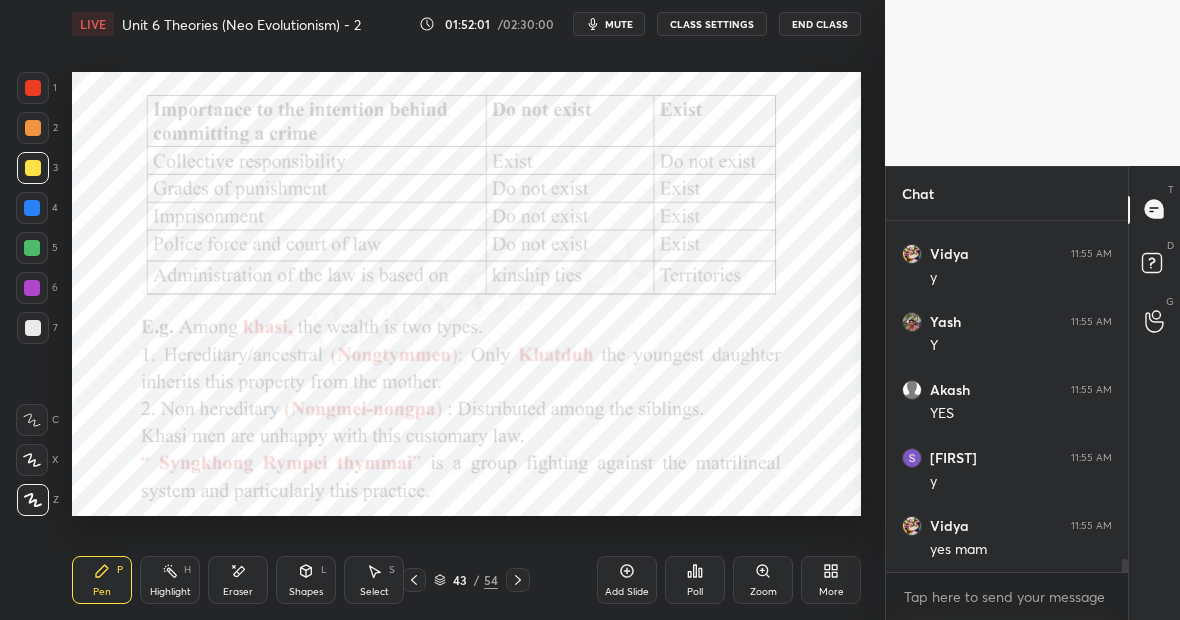 scroll, scrollTop: 9081, scrollLeft: 0, axis: vertical 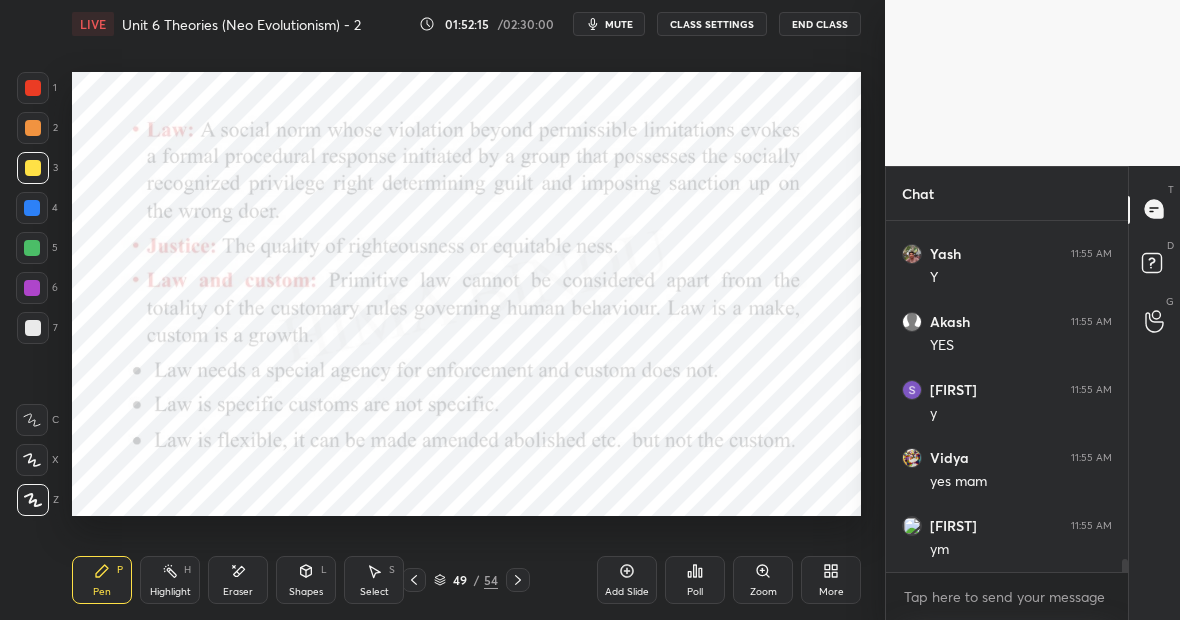 click at bounding box center [32, 208] 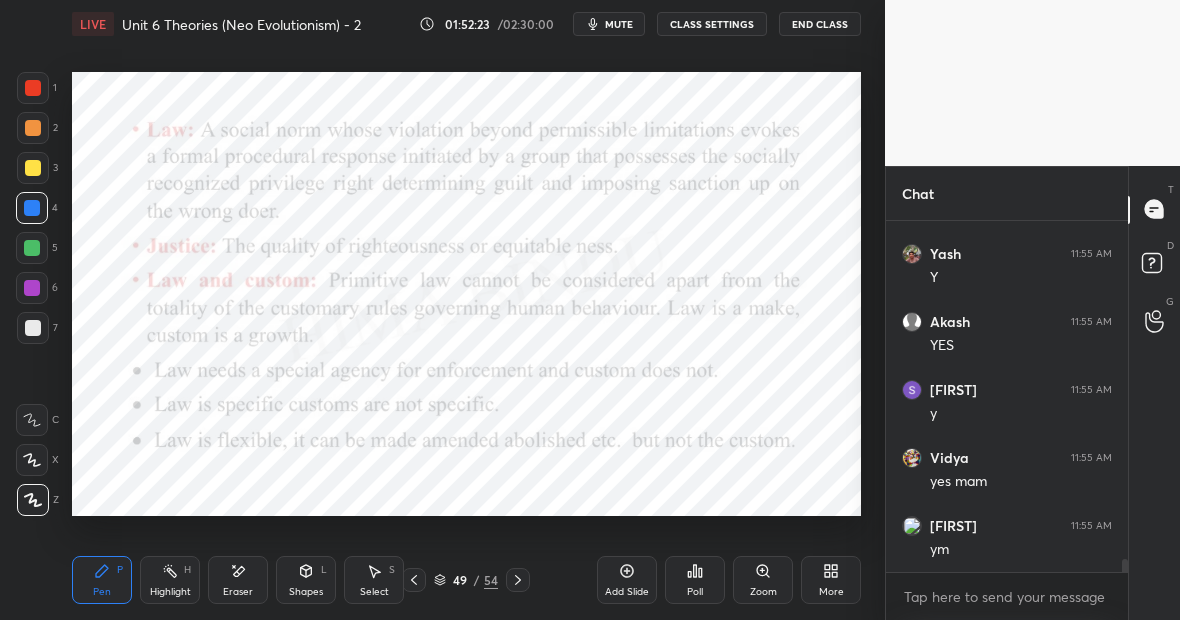 click on "Highlight H" at bounding box center (170, 580) 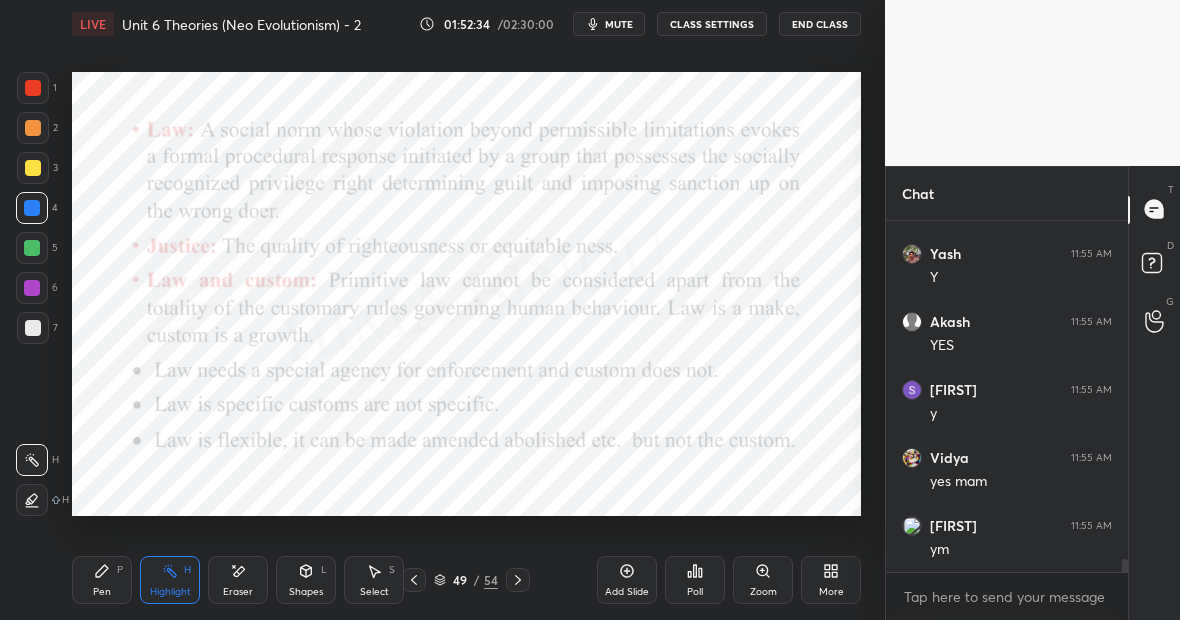 click on "Eraser" at bounding box center [238, 580] 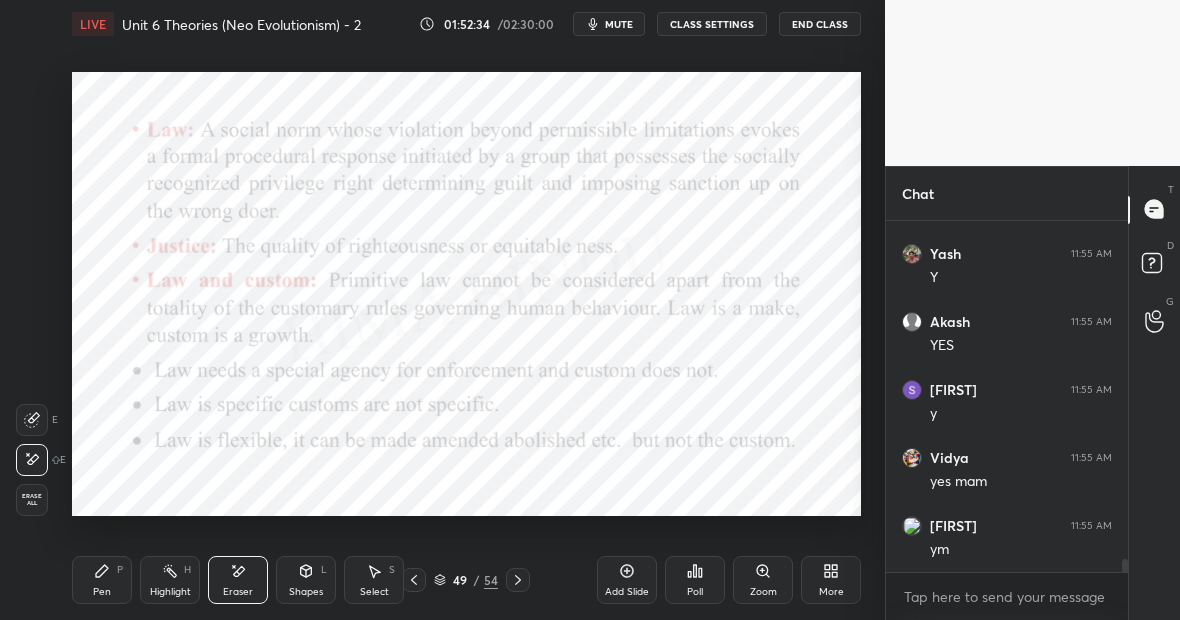 click on "Highlight H" at bounding box center [170, 580] 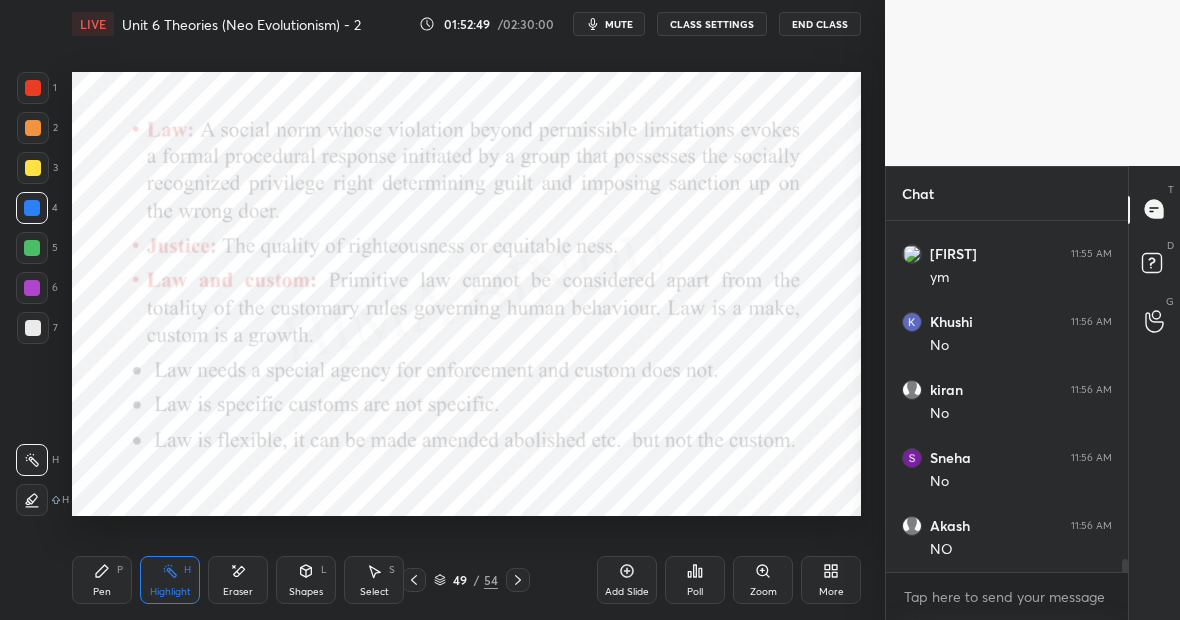 scroll, scrollTop: 9489, scrollLeft: 0, axis: vertical 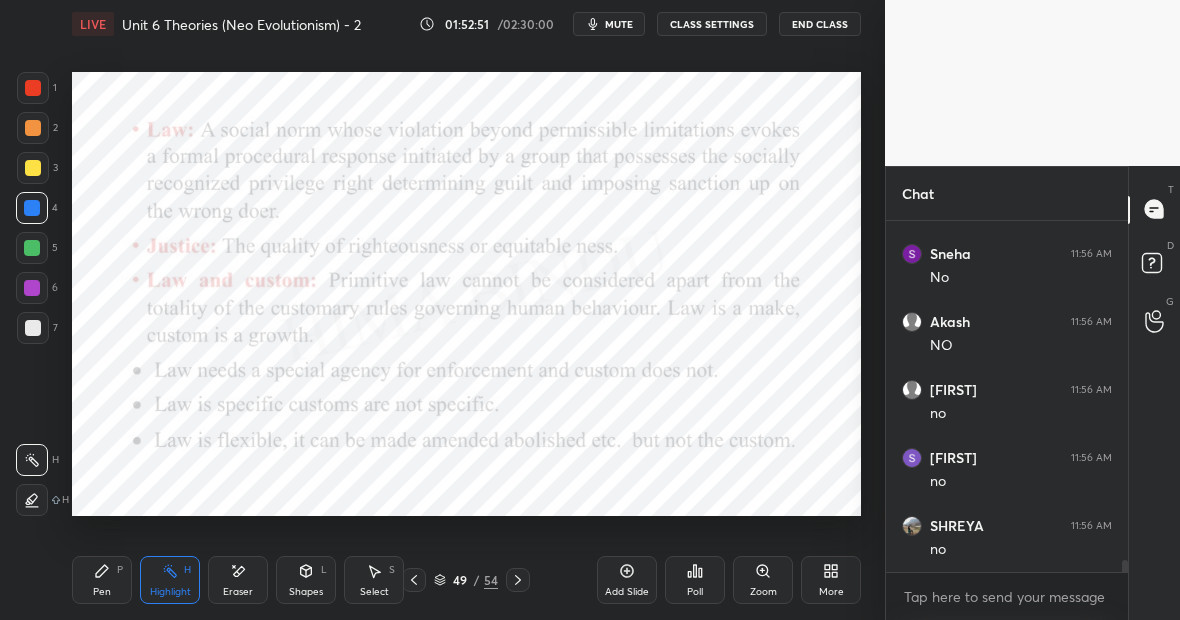 click on "Pen P" at bounding box center (102, 580) 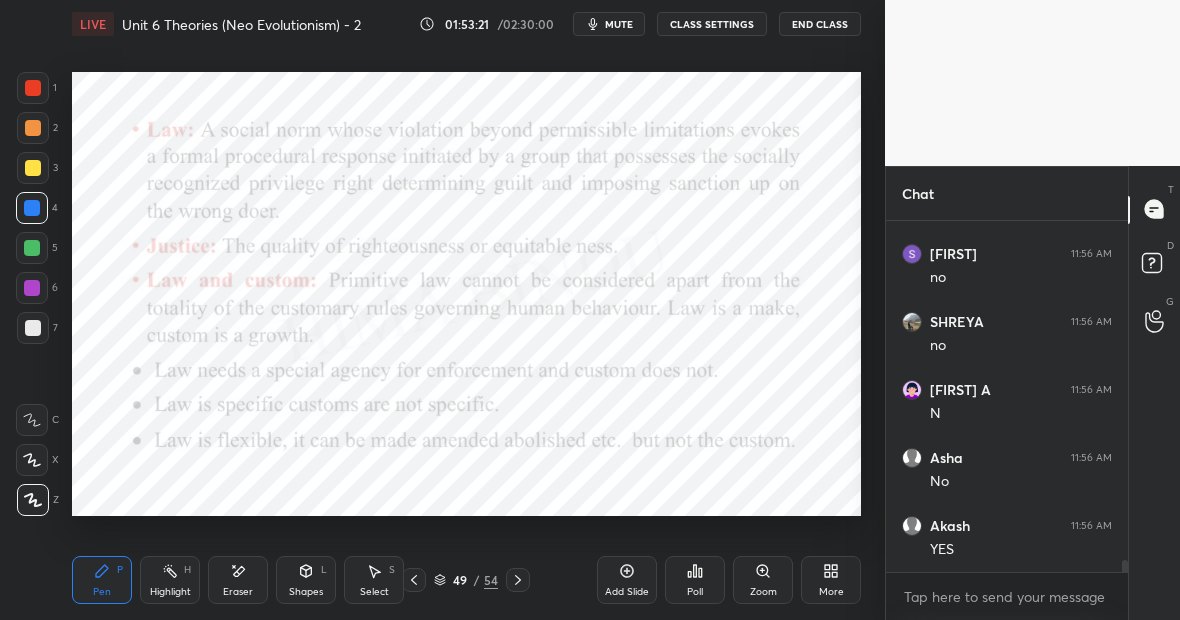 scroll, scrollTop: 9829, scrollLeft: 0, axis: vertical 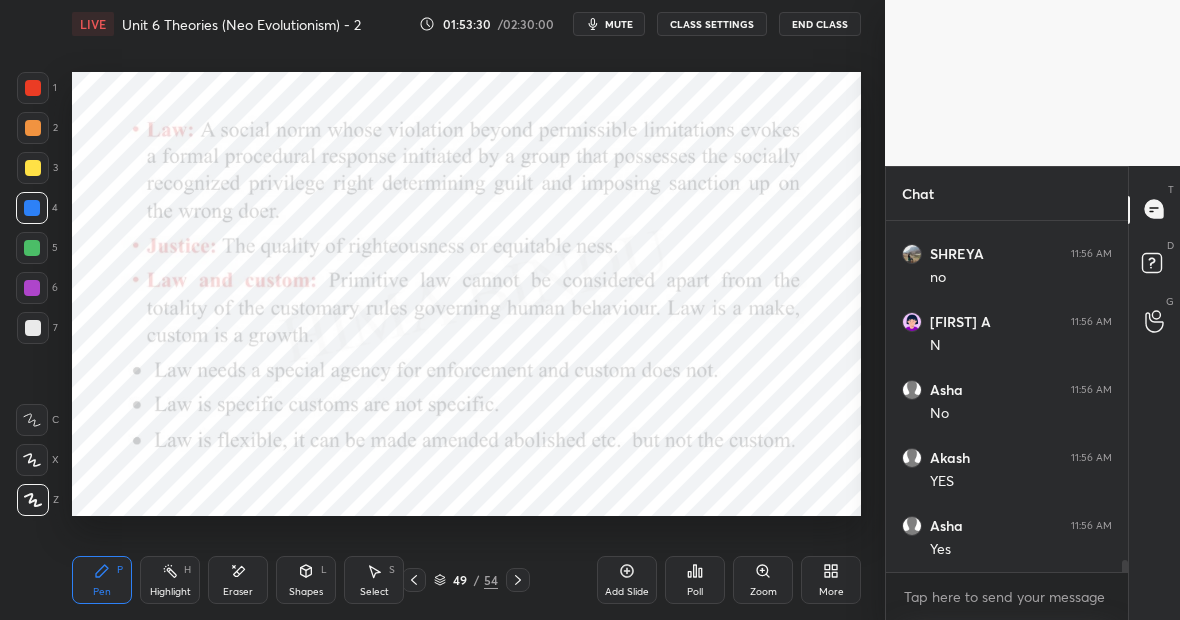 click on "Highlight H" at bounding box center (170, 580) 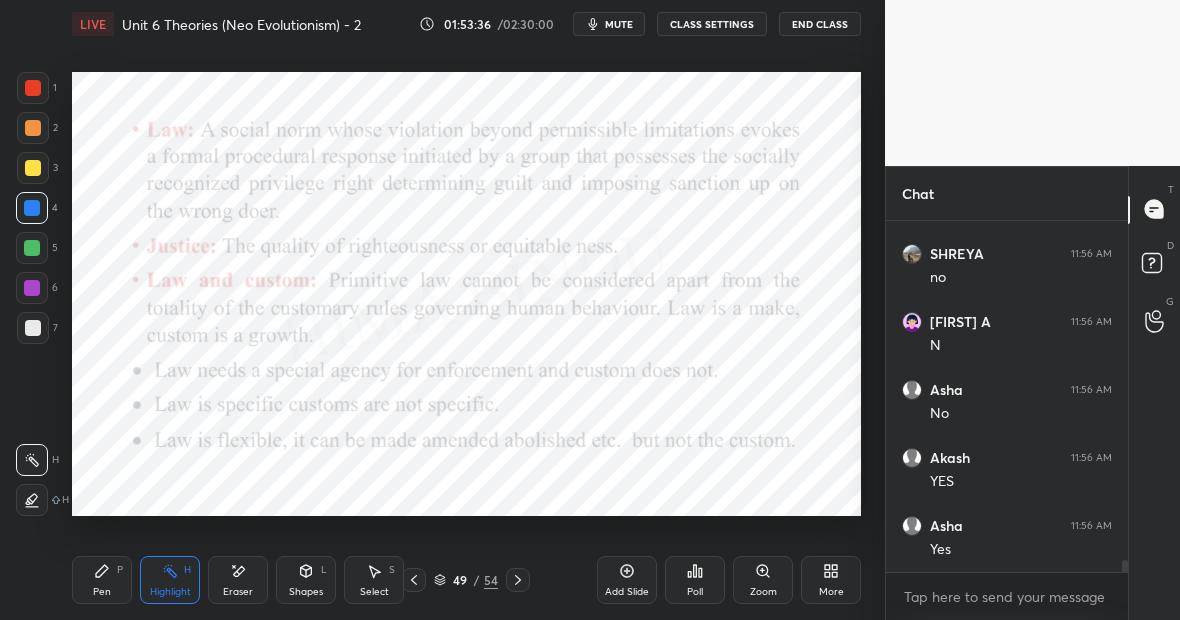 scroll, scrollTop: 9897, scrollLeft: 0, axis: vertical 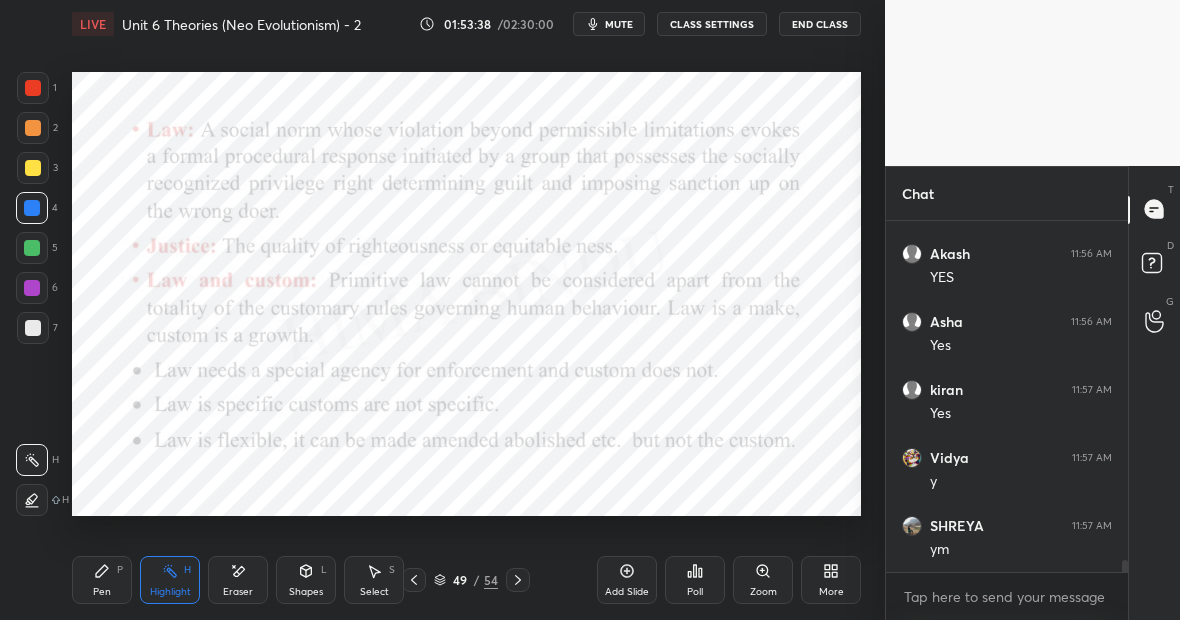 click on "Pen P" at bounding box center [102, 580] 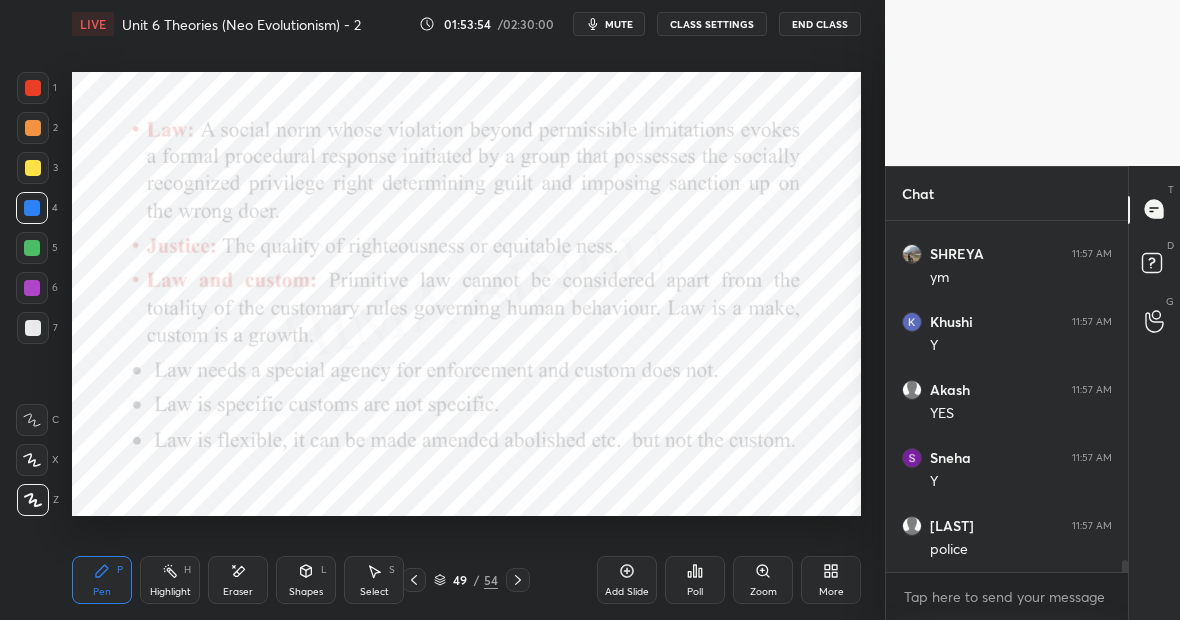 scroll, scrollTop: 10373, scrollLeft: 0, axis: vertical 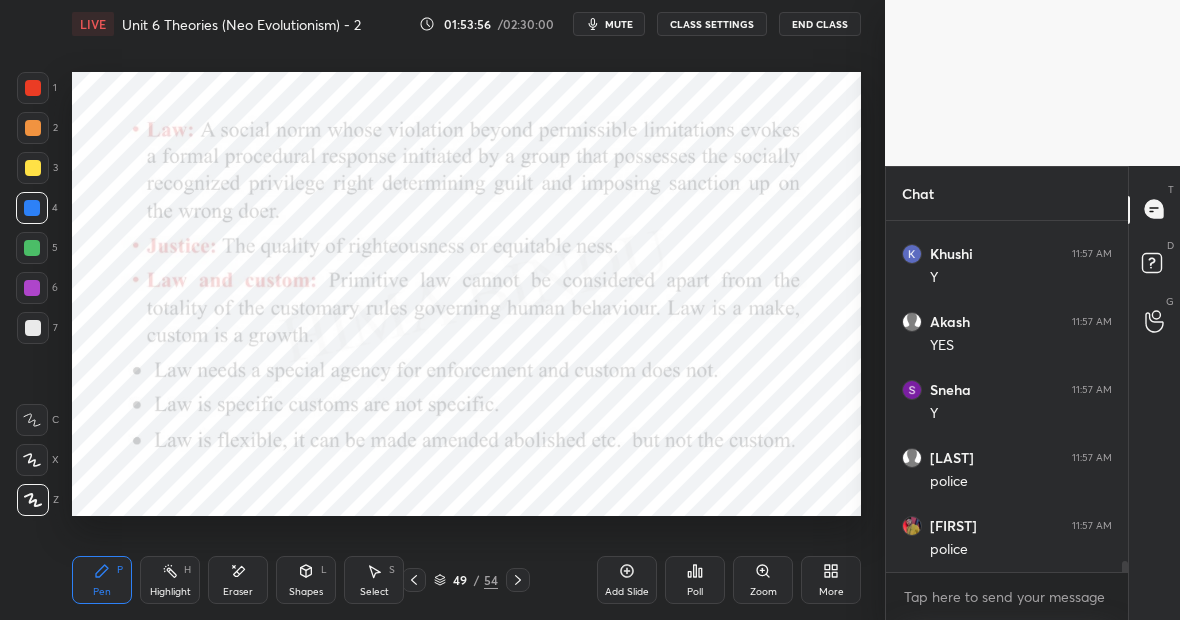 drag, startPoint x: 171, startPoint y: 571, endPoint x: 182, endPoint y: 561, distance: 14.866069 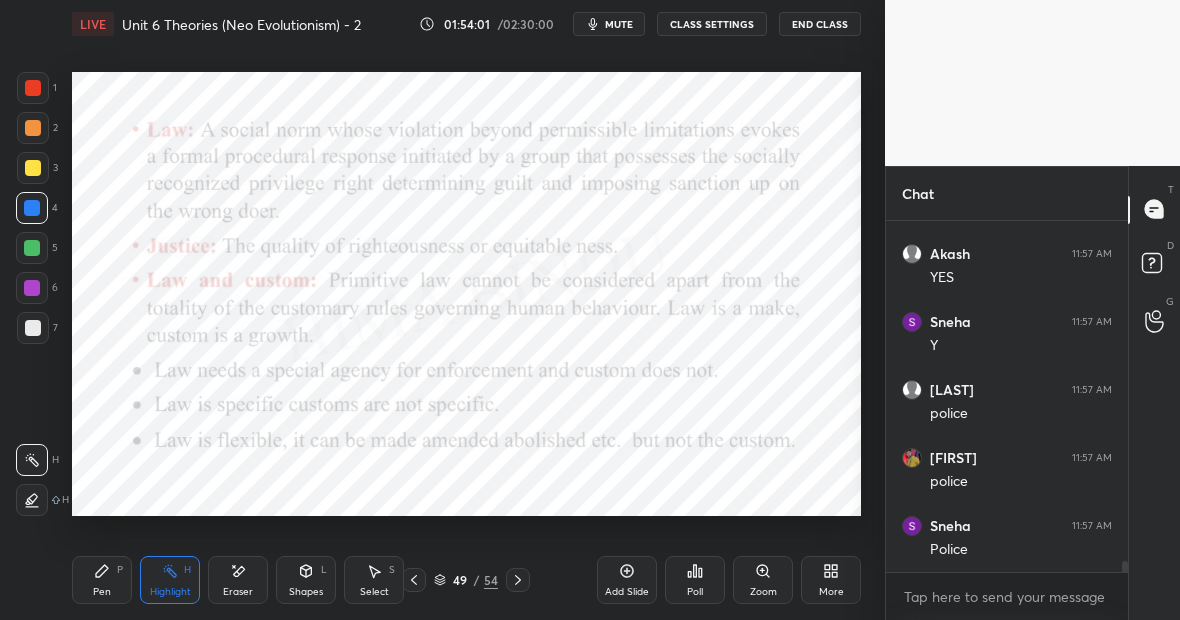 click on "Pen P" at bounding box center (102, 580) 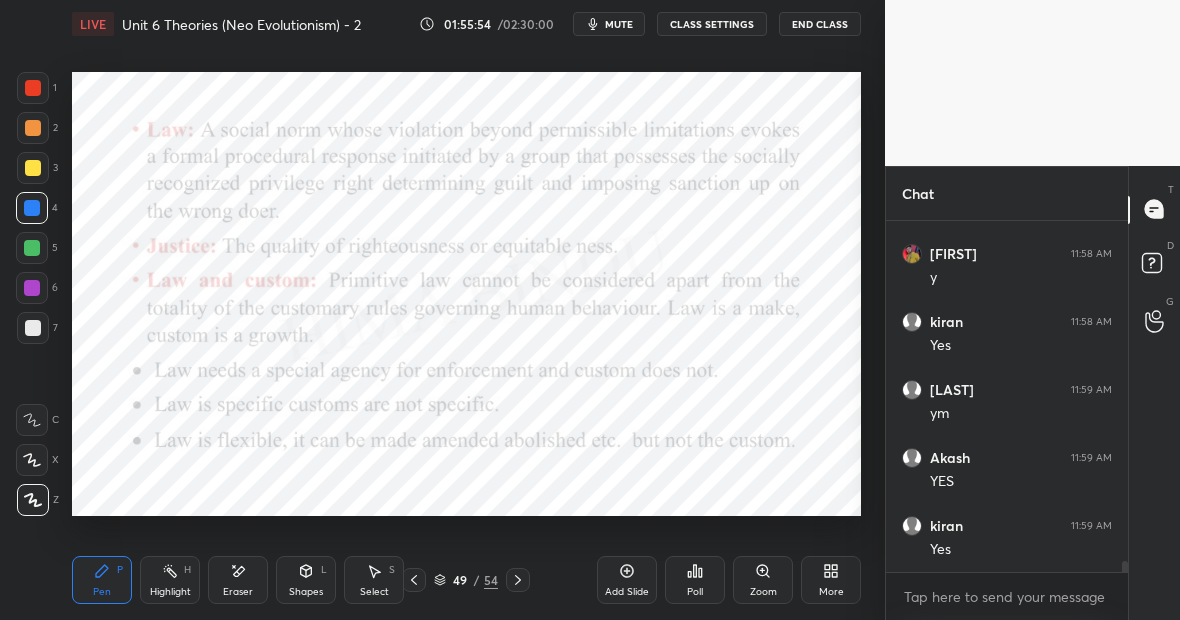 scroll, scrollTop: 11189, scrollLeft: 0, axis: vertical 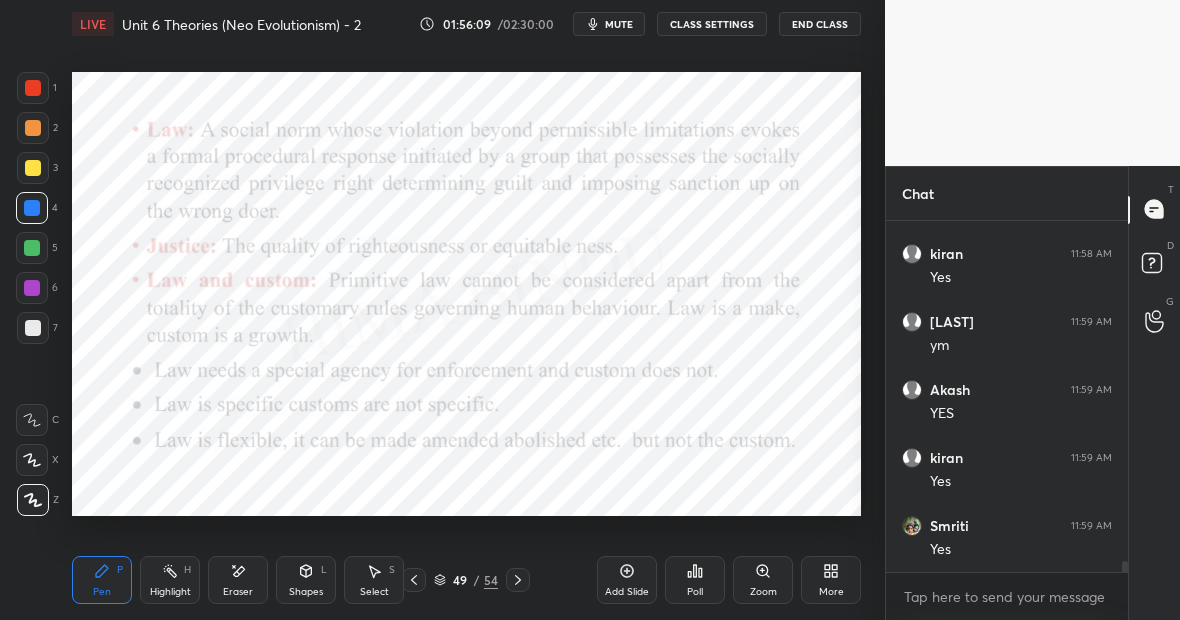 click 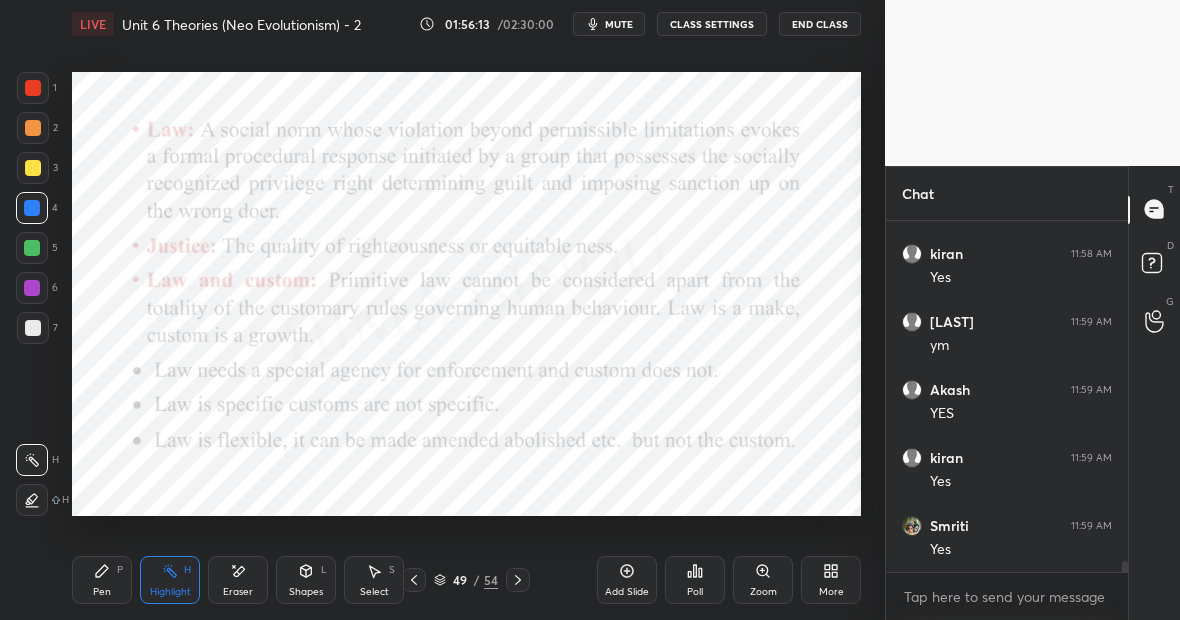 drag, startPoint x: 97, startPoint y: 572, endPoint x: 103, endPoint y: 561, distance: 12.529964 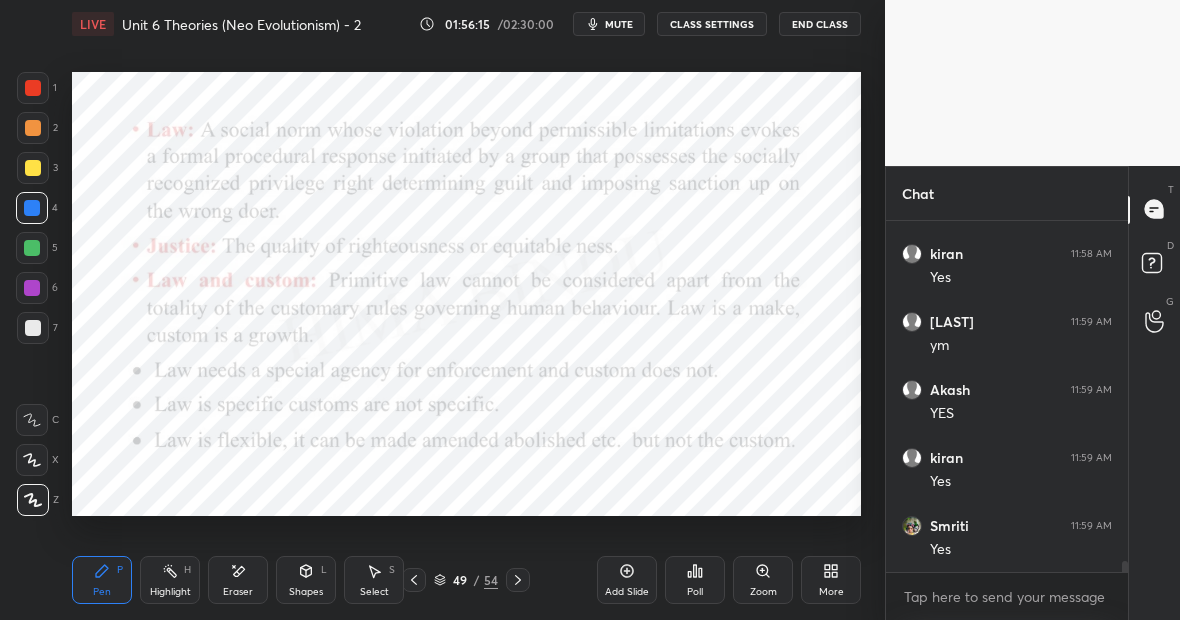 click on "Highlight H" at bounding box center [170, 580] 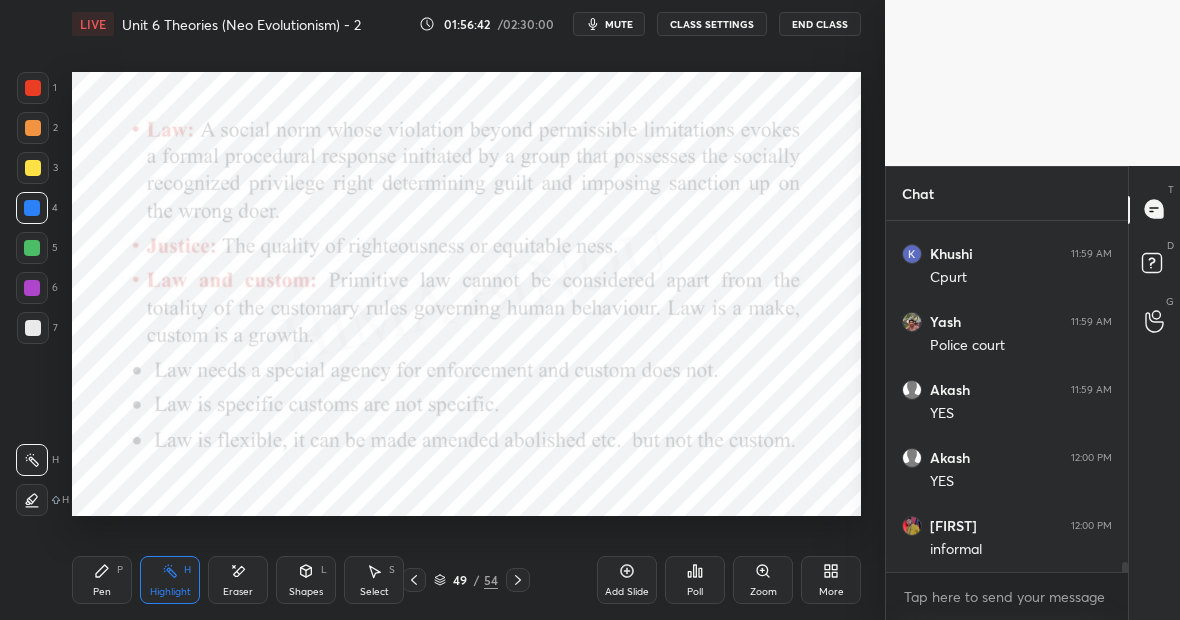 scroll, scrollTop: 11733, scrollLeft: 0, axis: vertical 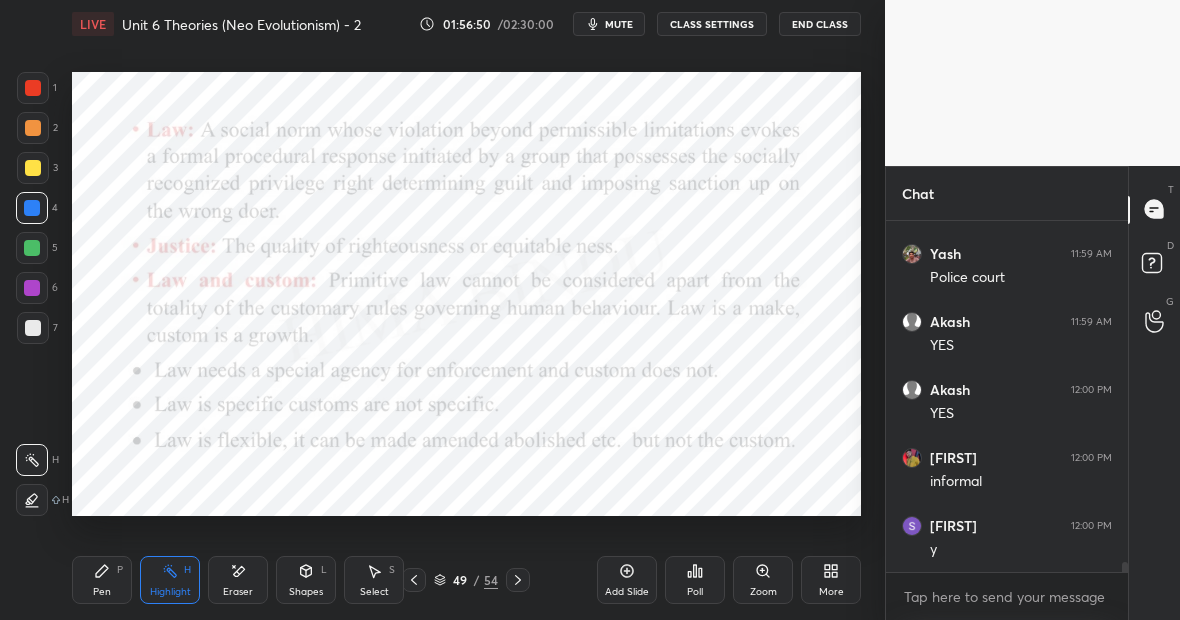 click on "Pen" at bounding box center (102, 592) 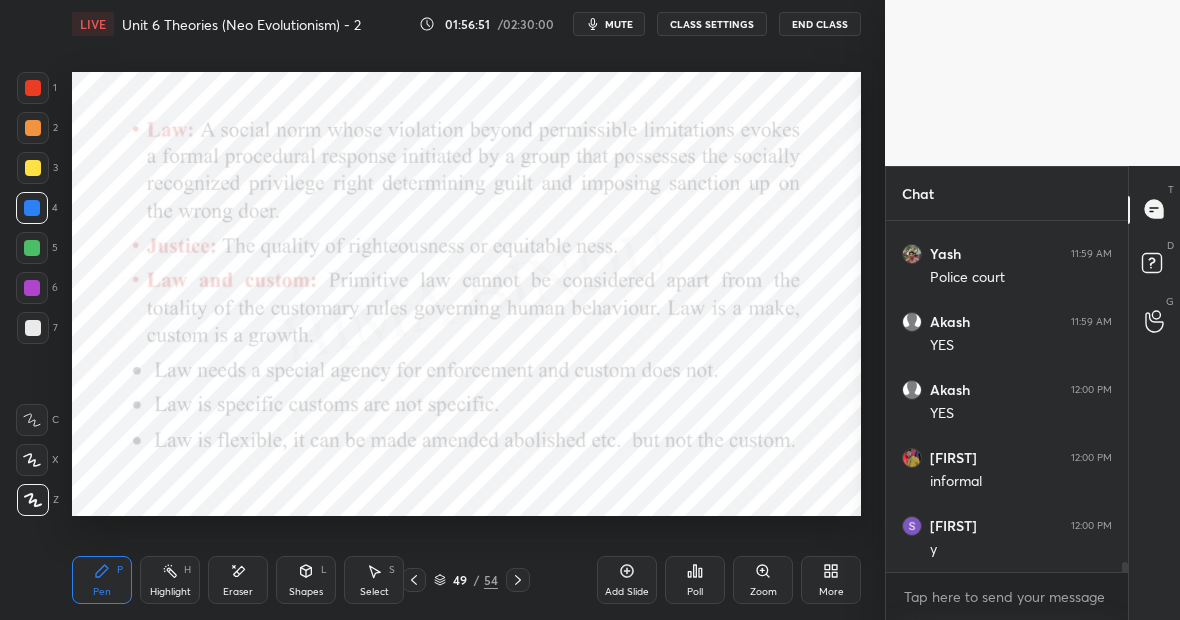 click on "Highlight" at bounding box center [170, 592] 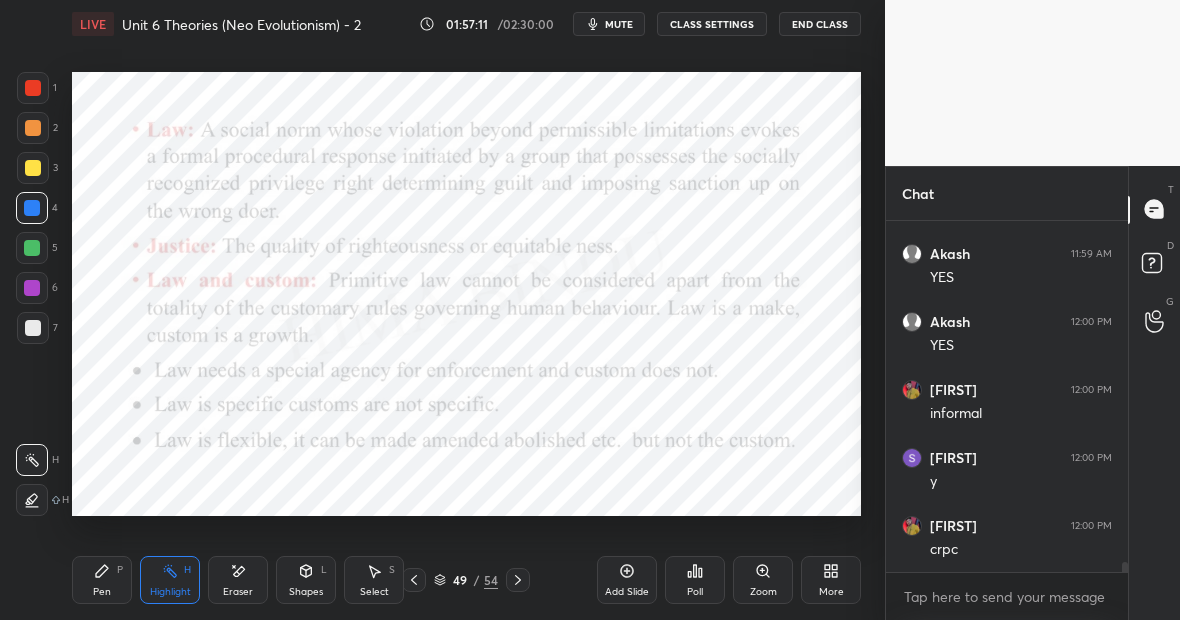 scroll, scrollTop: 11869, scrollLeft: 0, axis: vertical 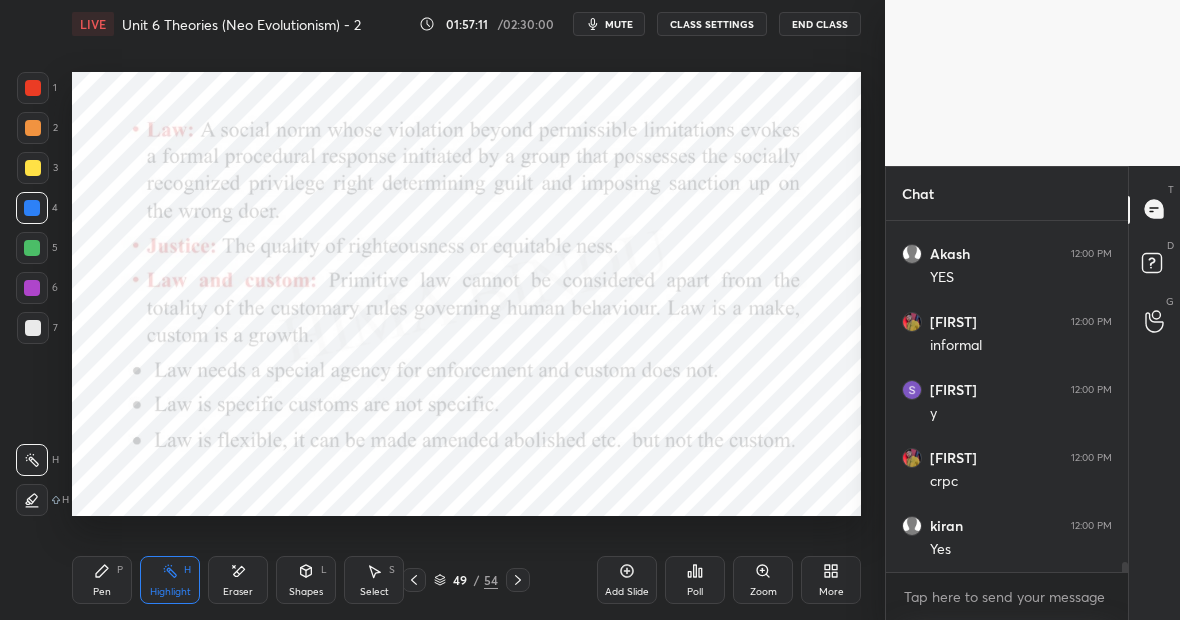 click on "Pen P" at bounding box center (102, 580) 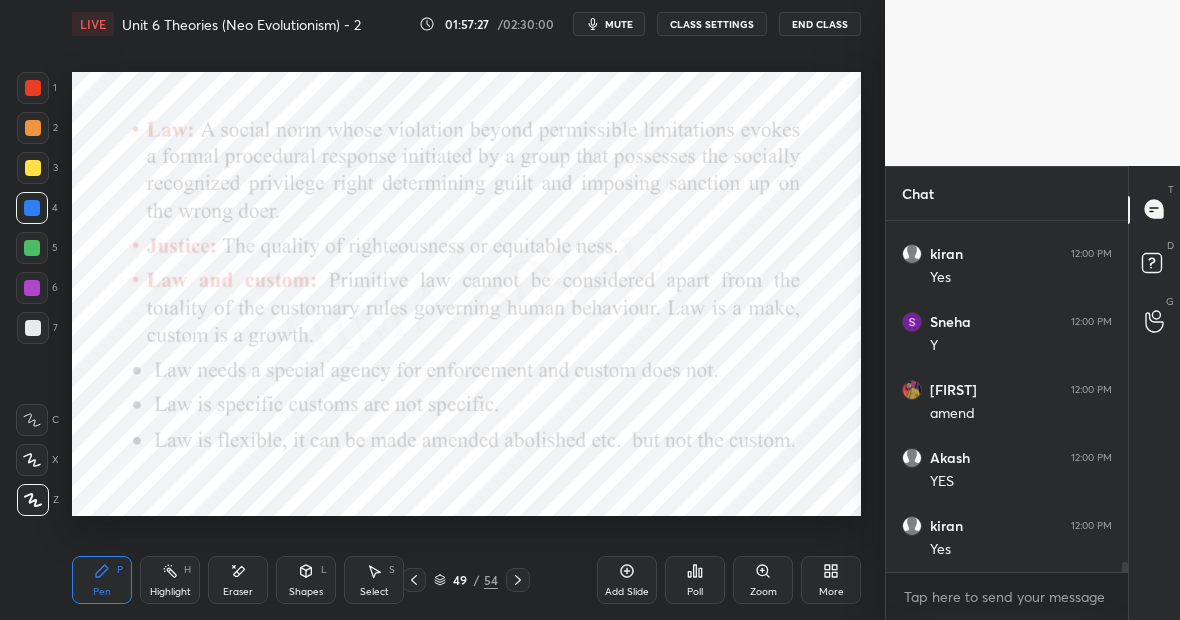scroll, scrollTop: 12209, scrollLeft: 0, axis: vertical 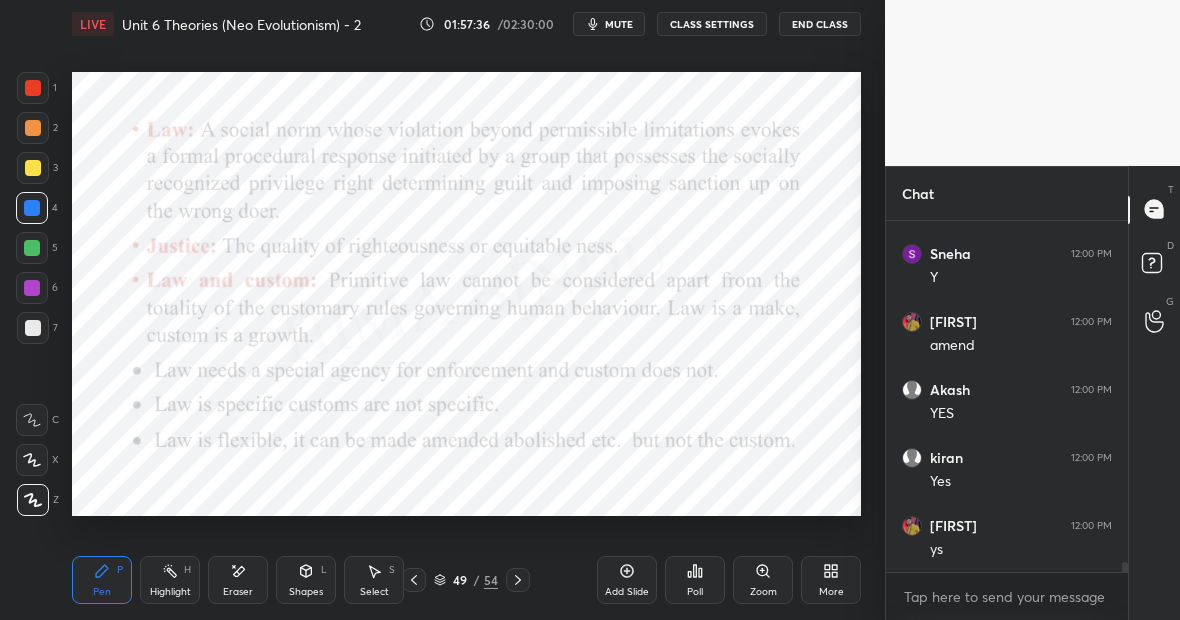 click on "Highlight H" at bounding box center (170, 580) 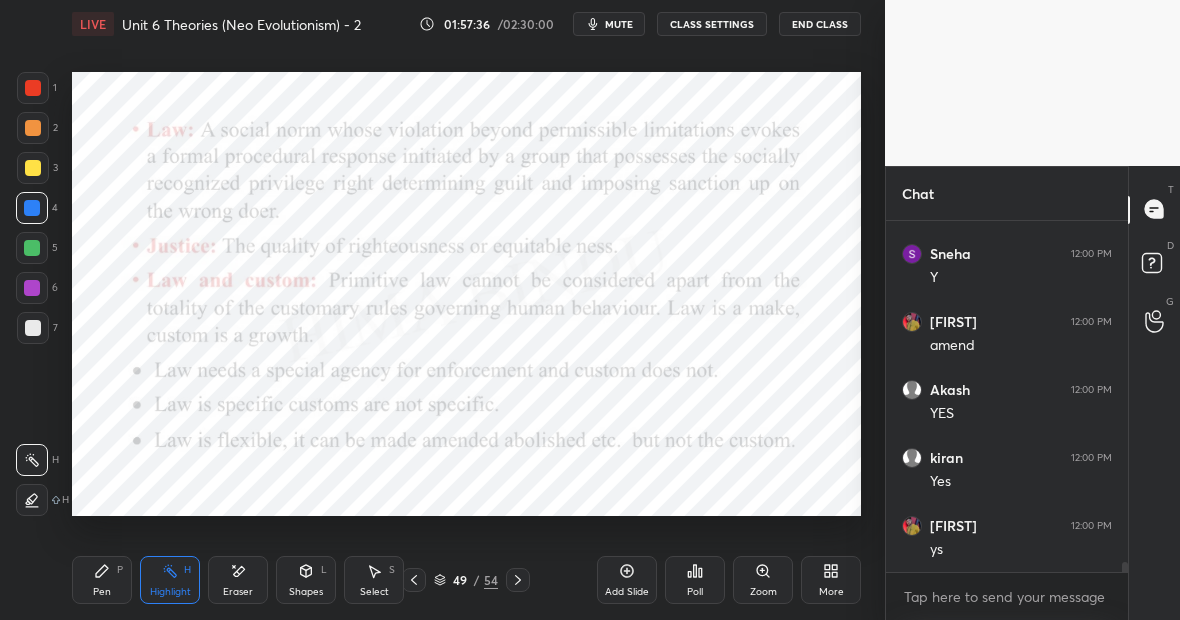 scroll, scrollTop: 12277, scrollLeft: 0, axis: vertical 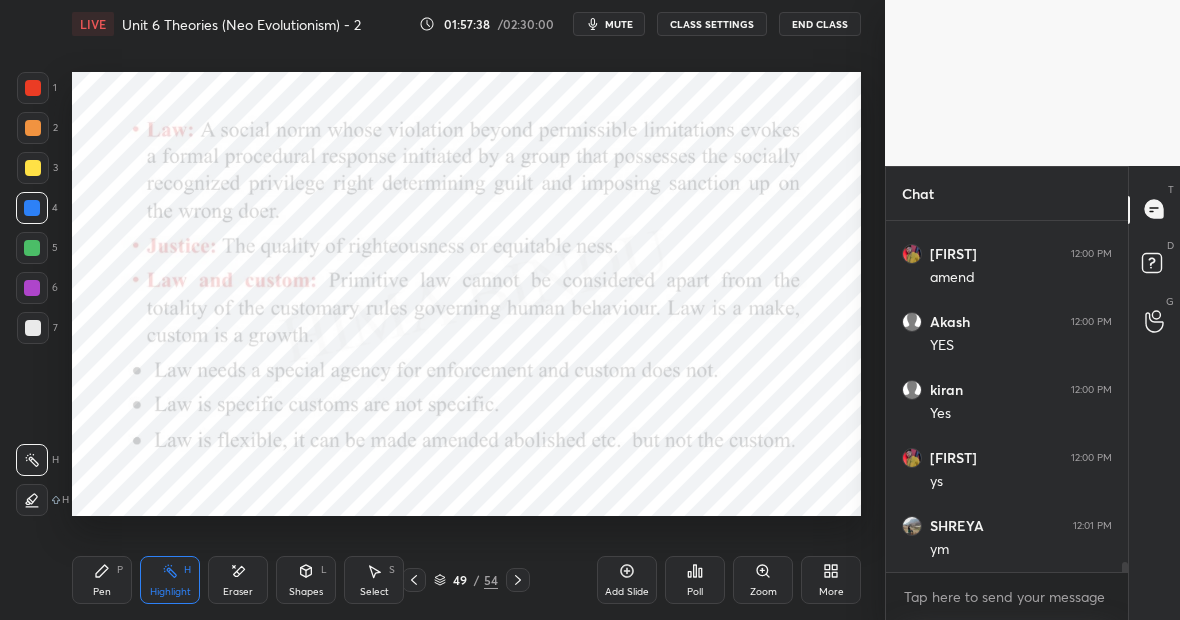 click on "Pen" at bounding box center (102, 592) 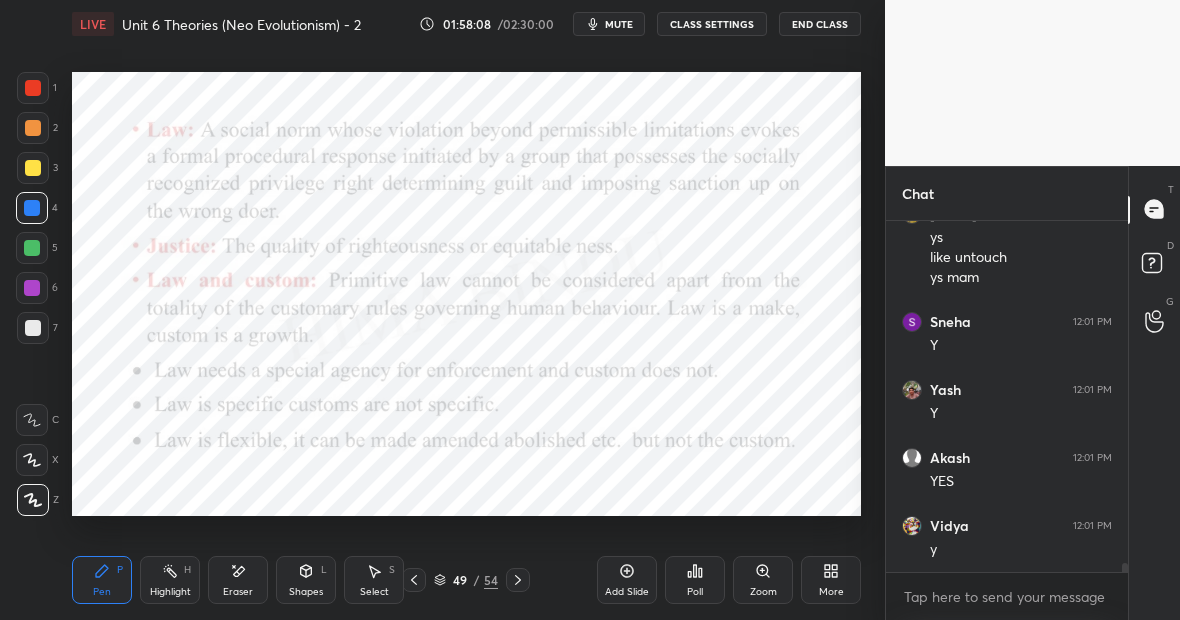 scroll, scrollTop: 12725, scrollLeft: 0, axis: vertical 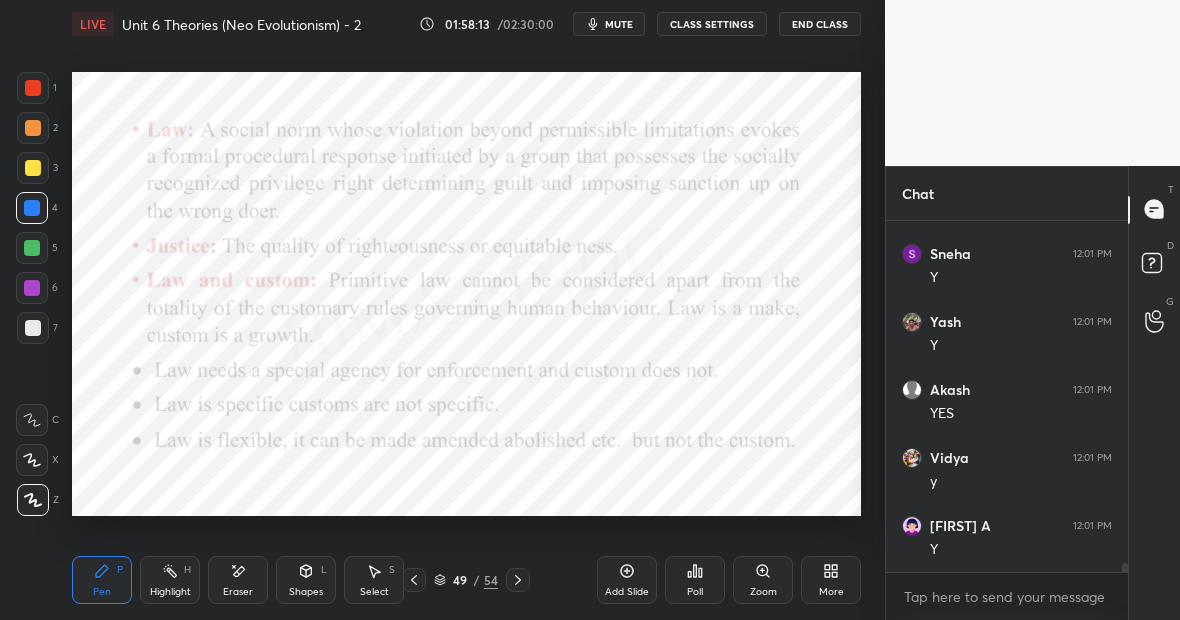 click on "Highlight H" at bounding box center [170, 580] 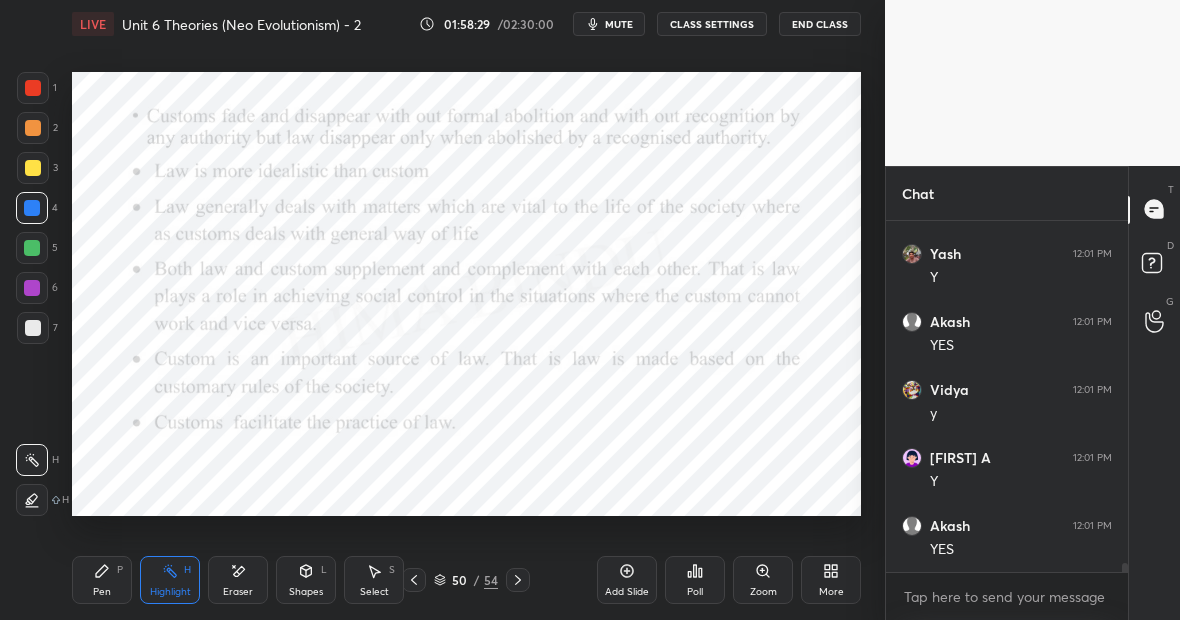 scroll, scrollTop: 12861, scrollLeft: 0, axis: vertical 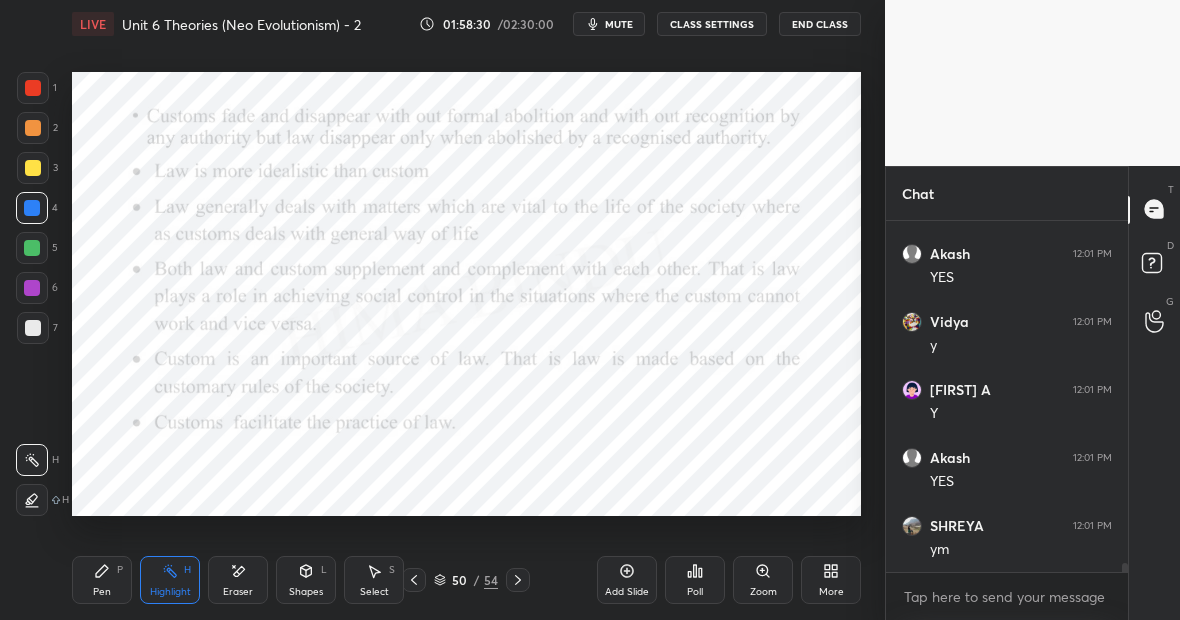 click on "Pen P" at bounding box center (102, 580) 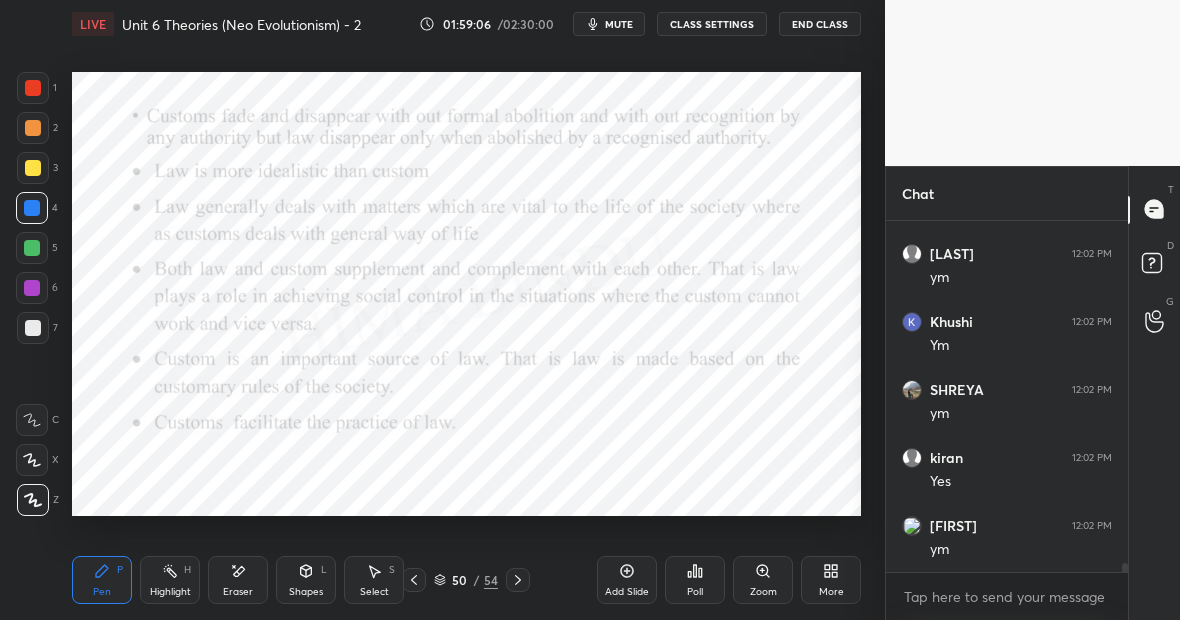 scroll, scrollTop: 13473, scrollLeft: 0, axis: vertical 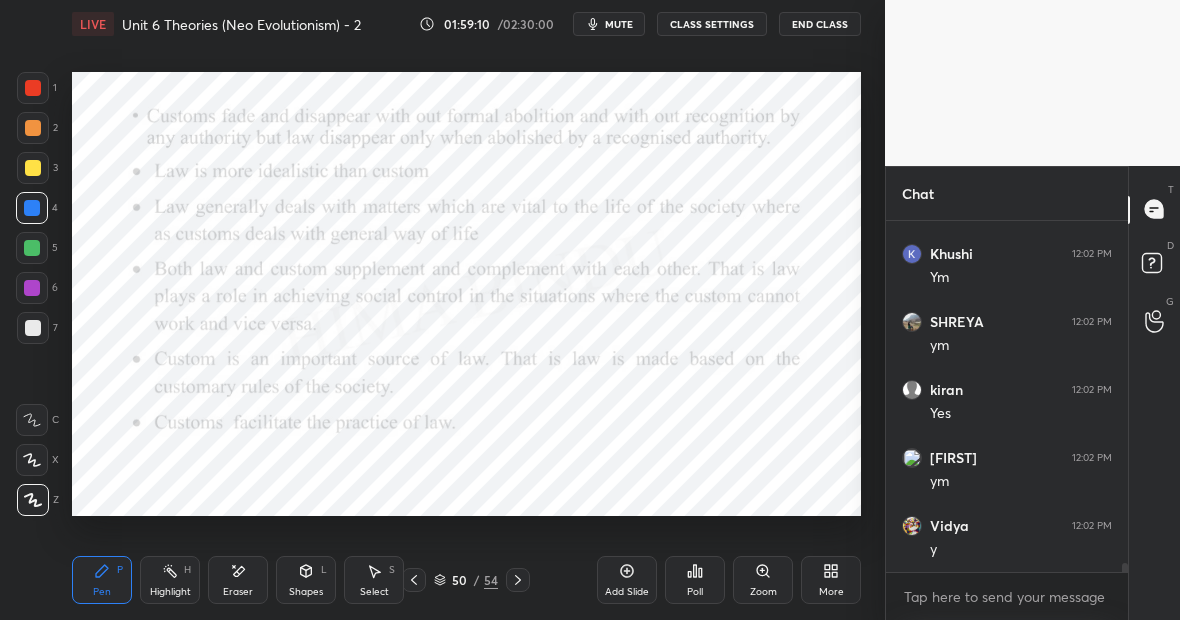 click 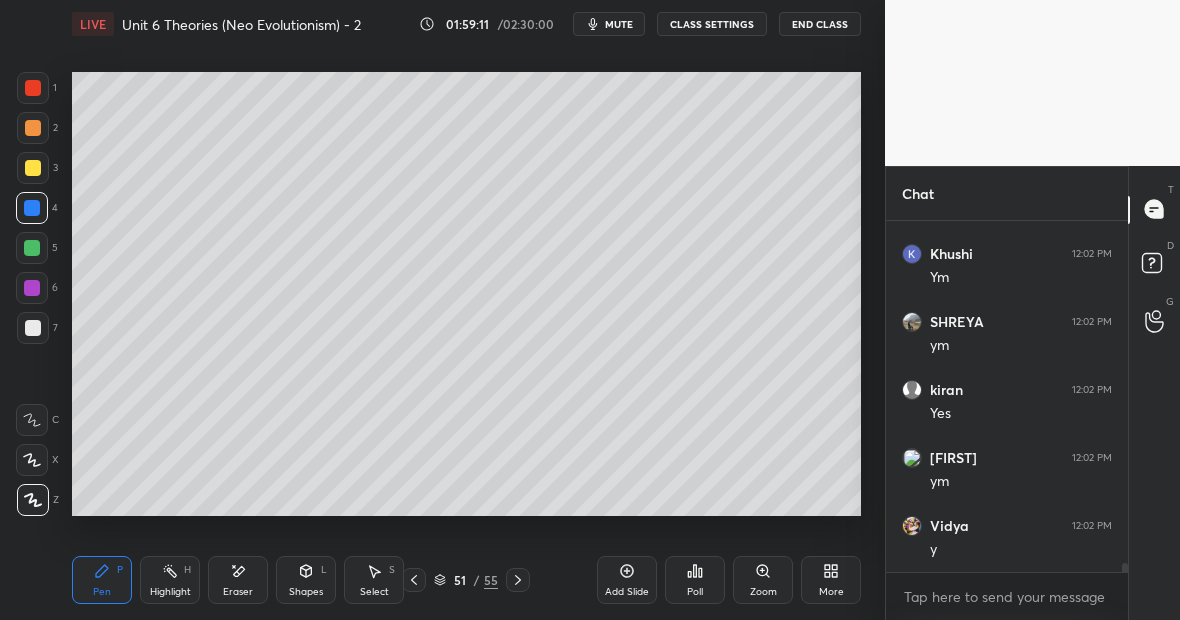 click at bounding box center [33, 168] 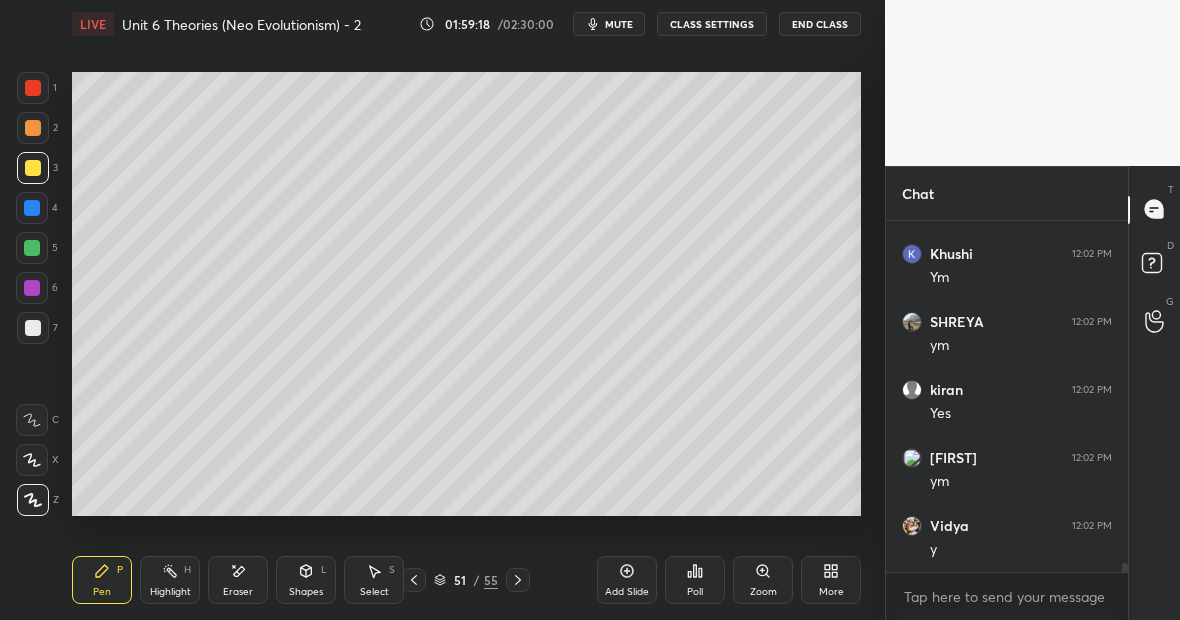 click on "Eraser" at bounding box center (238, 580) 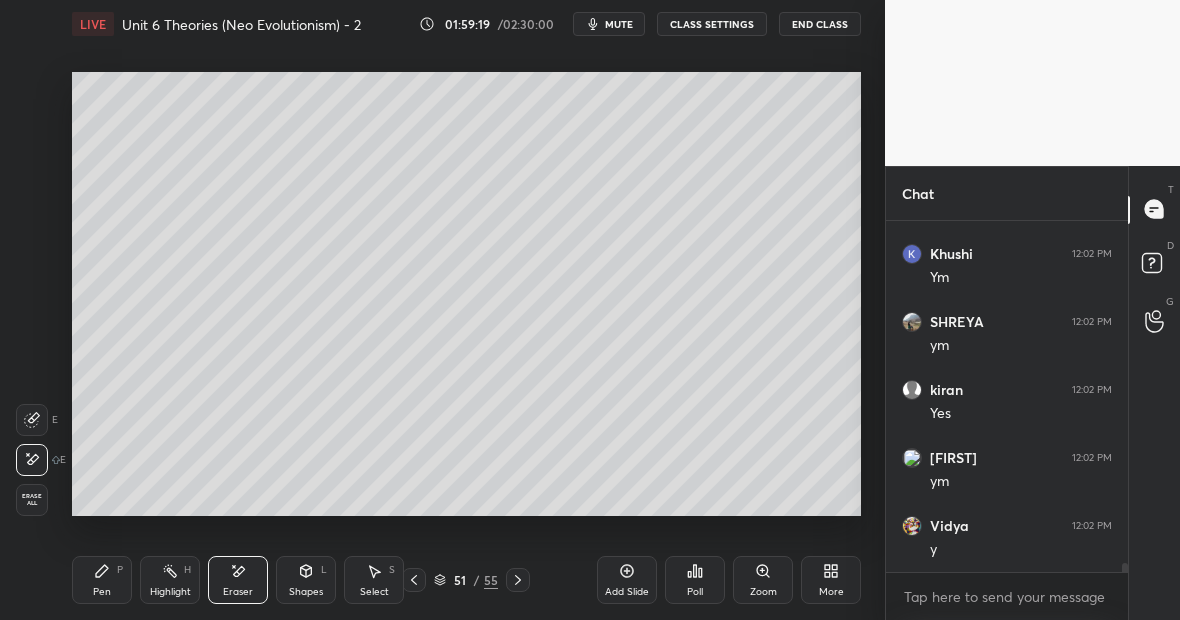 click on "Pen P" at bounding box center [102, 580] 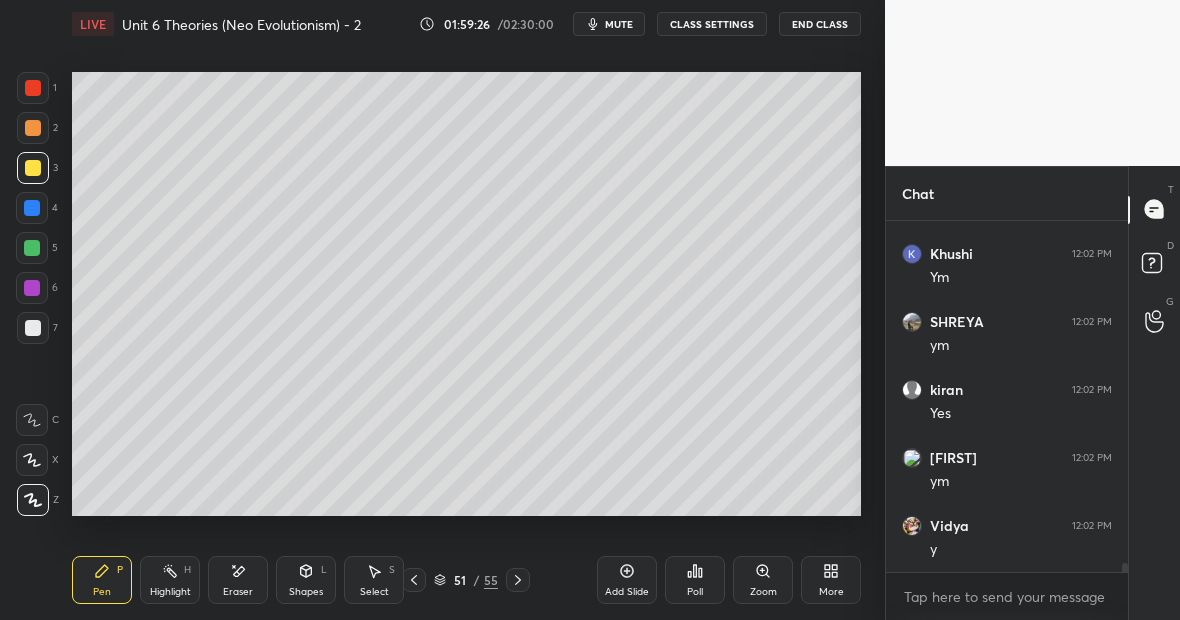 click at bounding box center [33, 88] 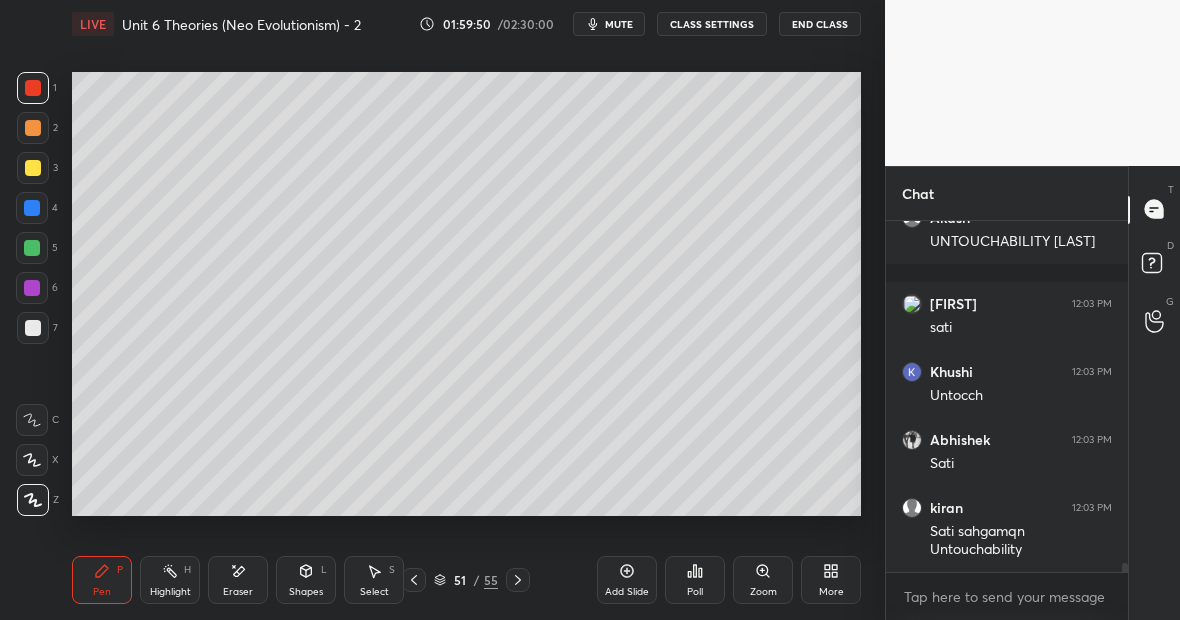 scroll, scrollTop: 14209, scrollLeft: 0, axis: vertical 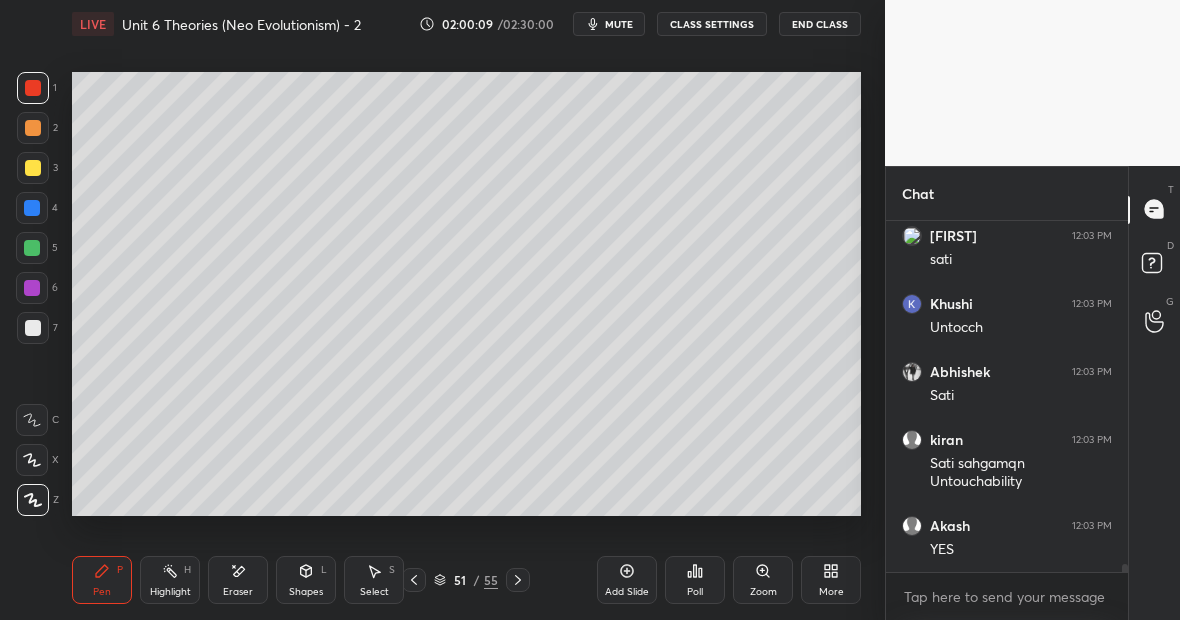click on "Pen P" at bounding box center (102, 580) 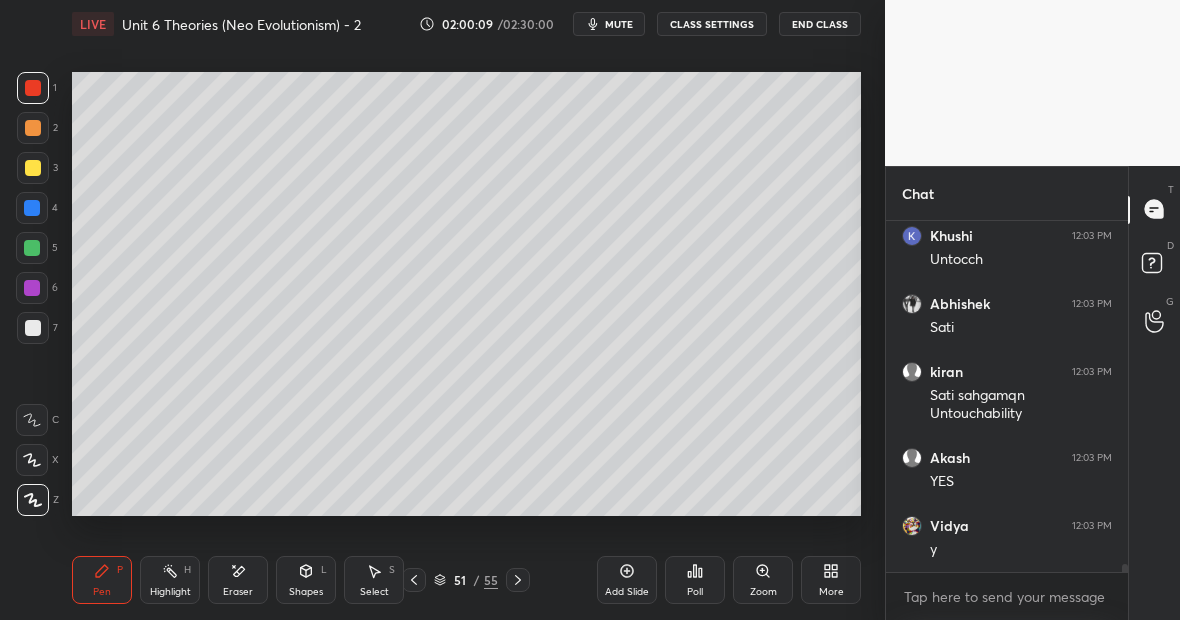 click 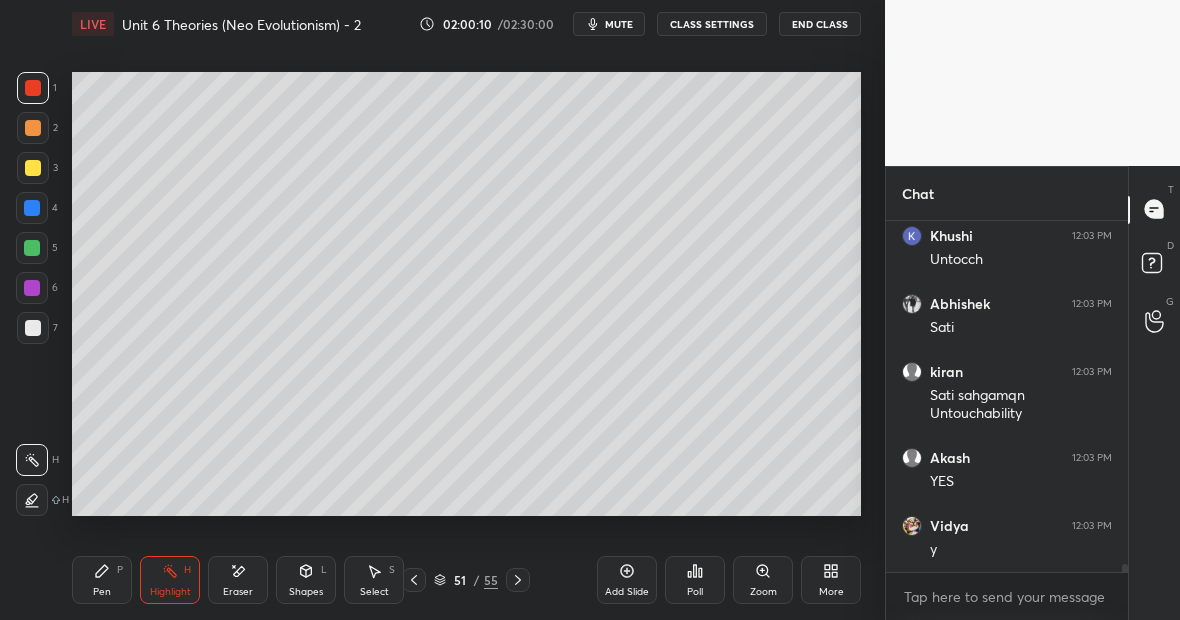 click on "Pen P" at bounding box center [102, 580] 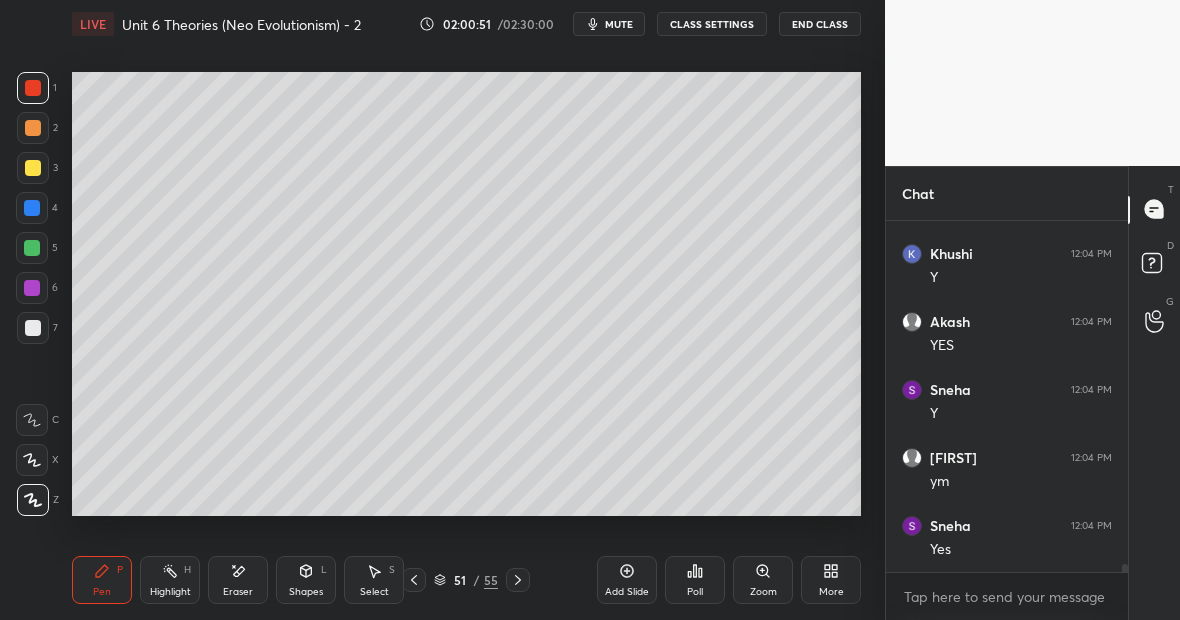 scroll, scrollTop: 14753, scrollLeft: 0, axis: vertical 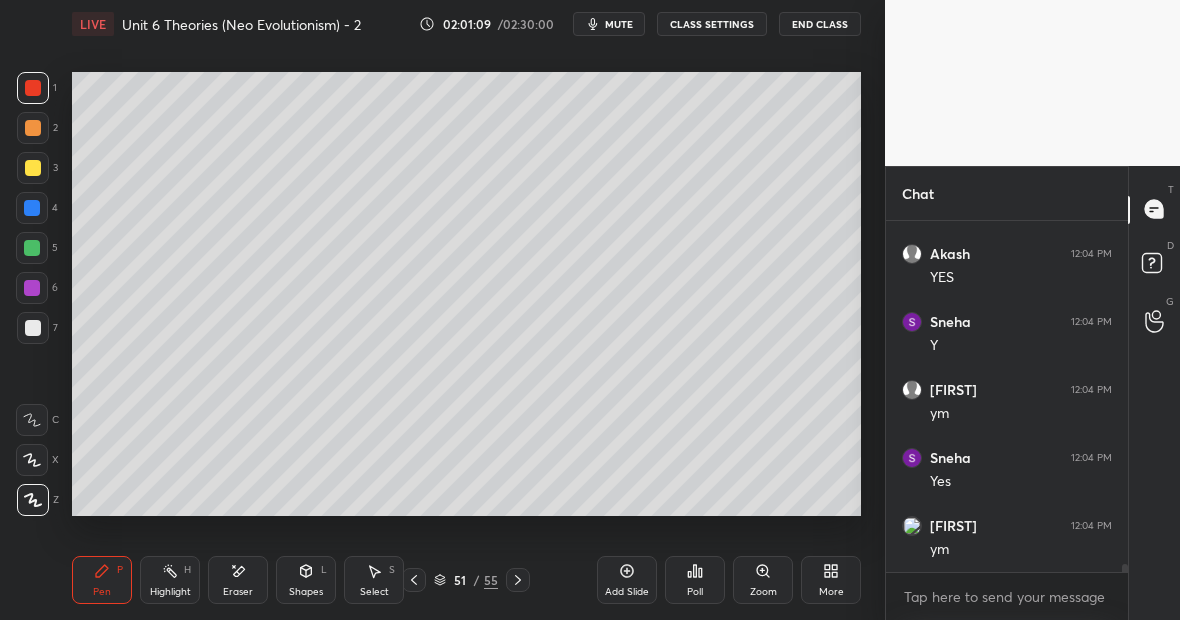 click at bounding box center [32, 208] 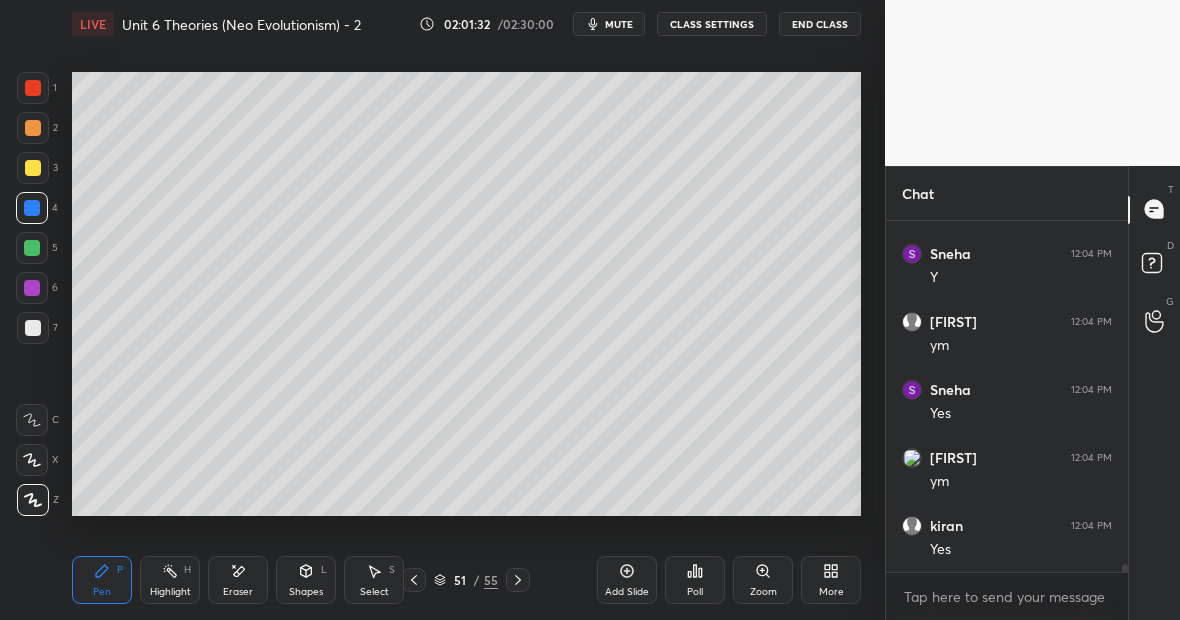 scroll, scrollTop: 14889, scrollLeft: 0, axis: vertical 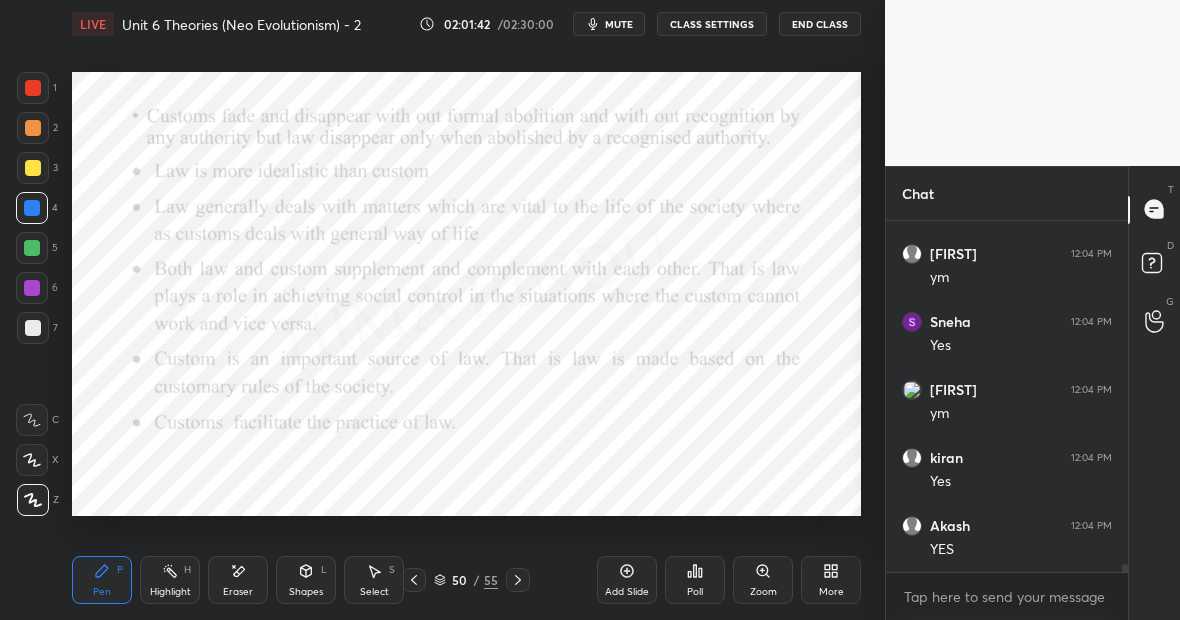 click on "Highlight H" at bounding box center (170, 580) 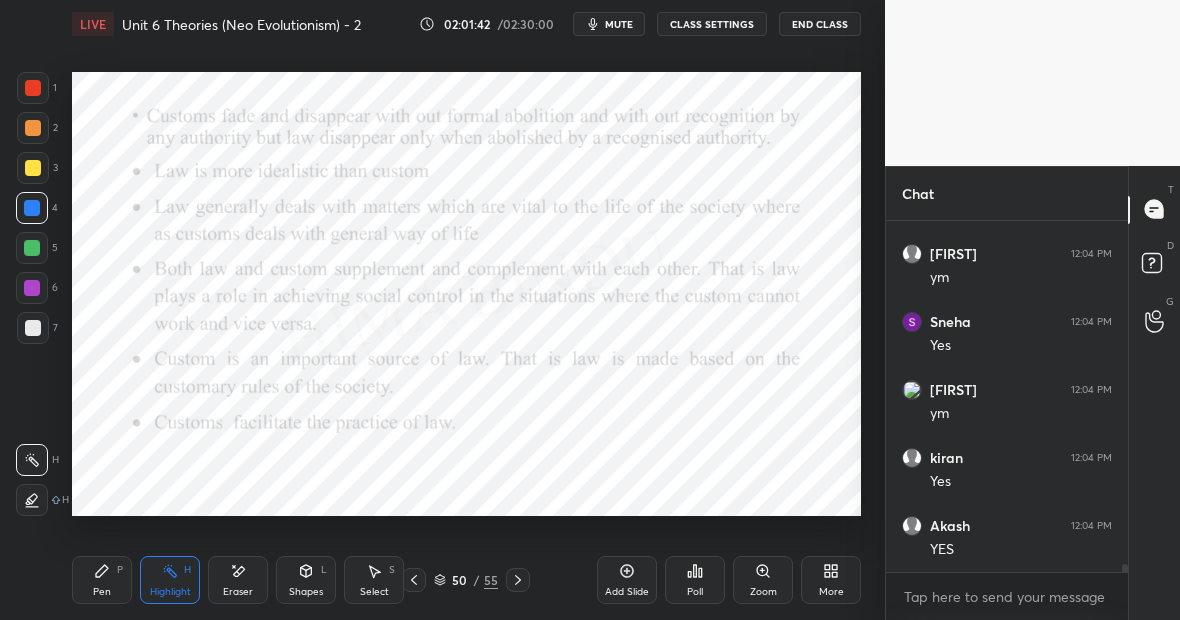 click on "Pen P" at bounding box center [102, 580] 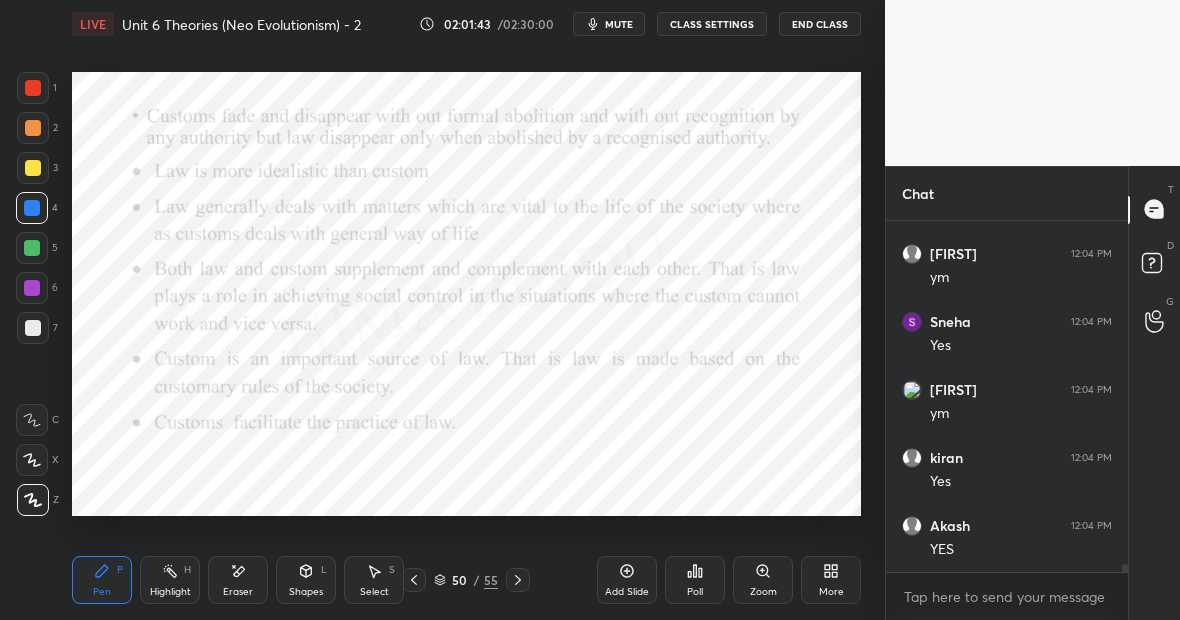 click on "Pen P" at bounding box center [102, 580] 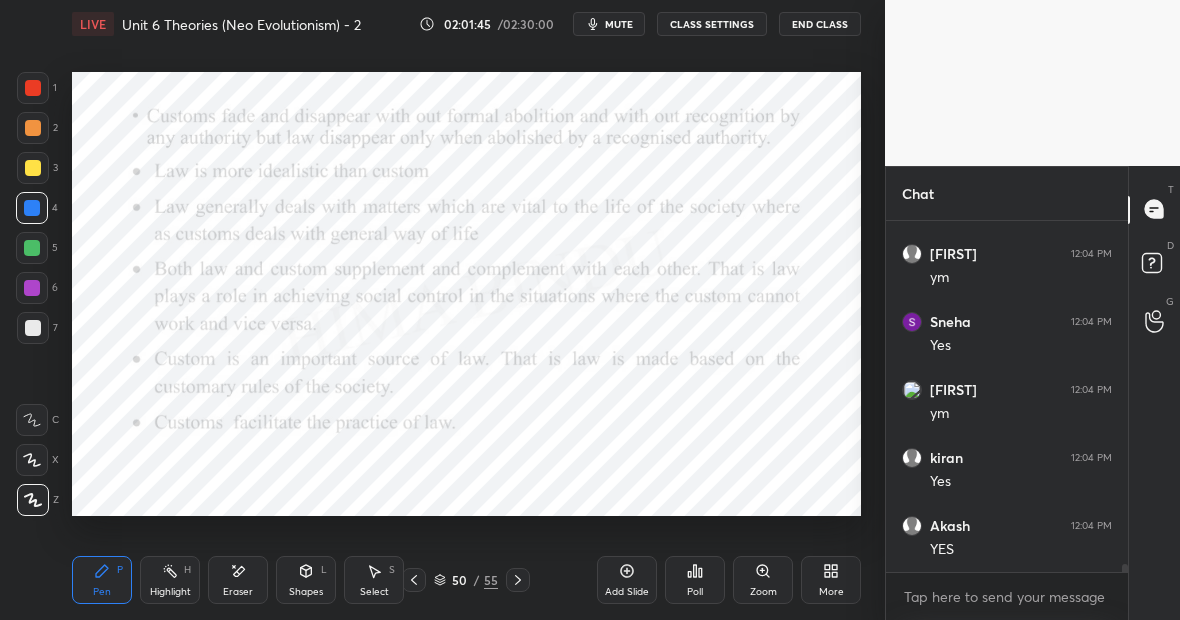 click on "Highlight H" at bounding box center [170, 580] 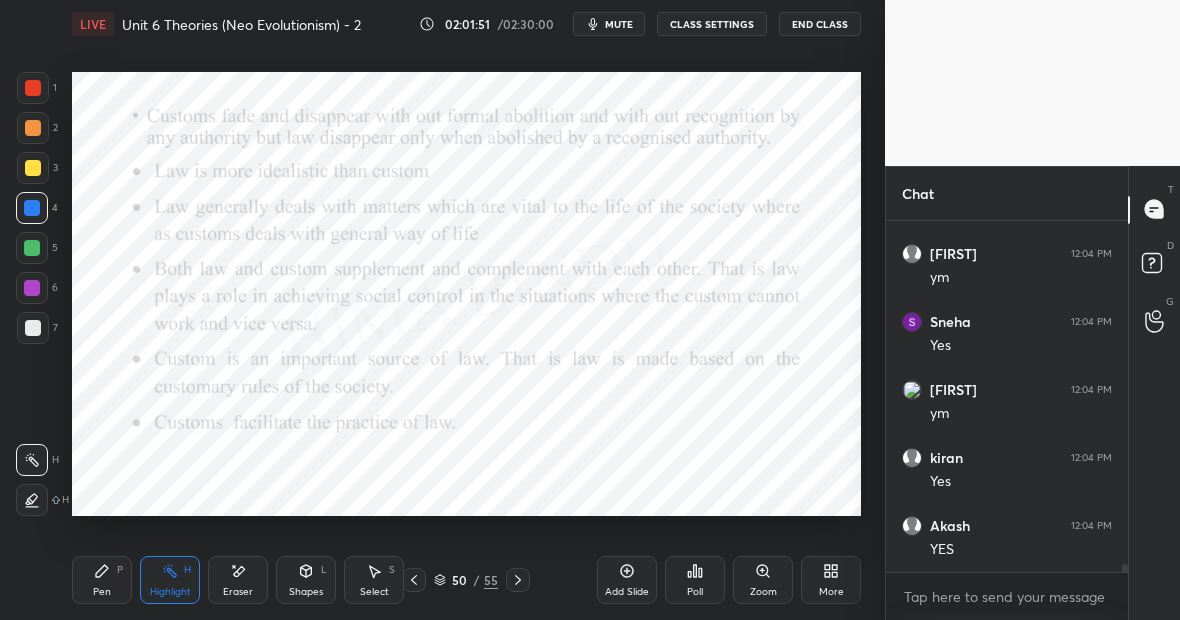 click on "Pen P" at bounding box center (102, 580) 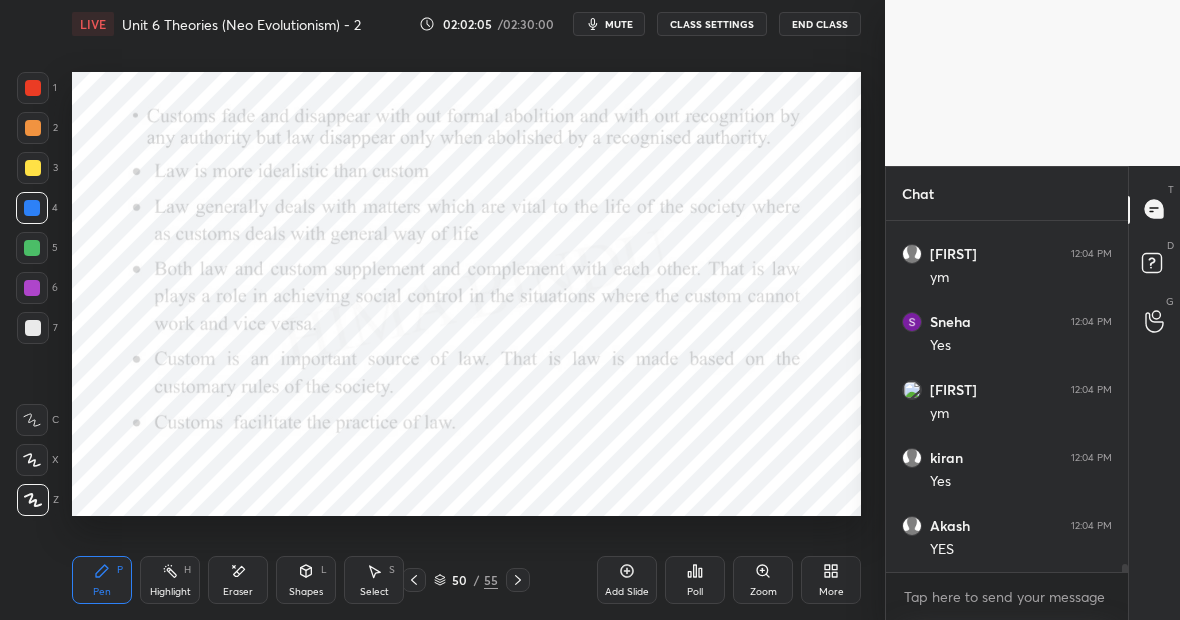 click on "Pen P" at bounding box center [102, 580] 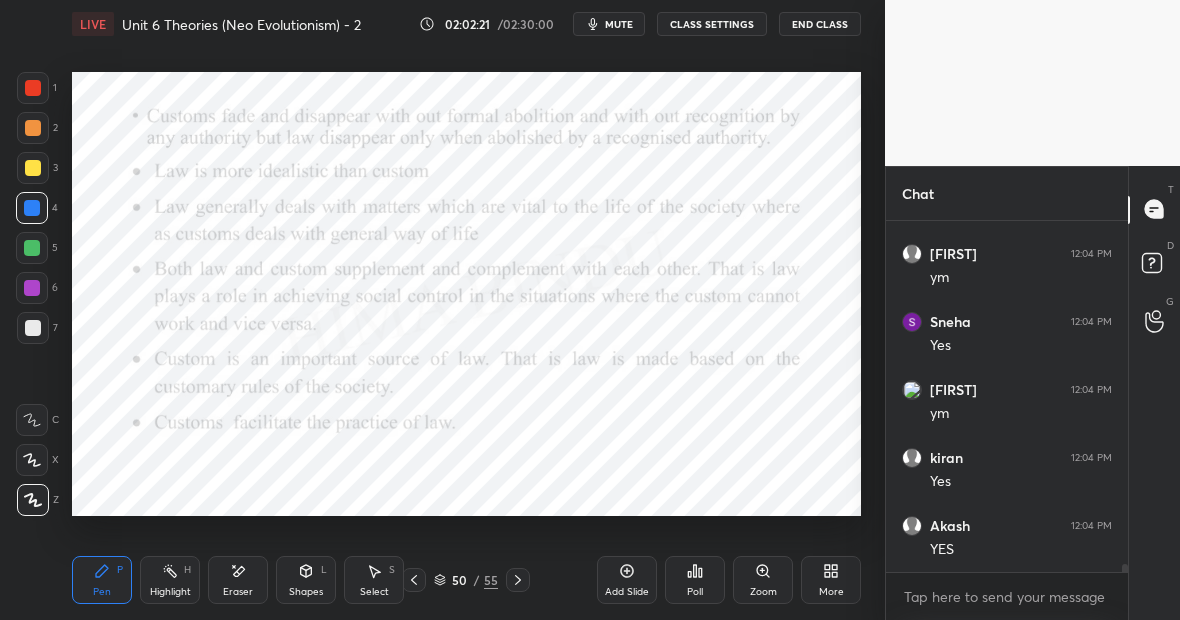 click on "Highlight H" at bounding box center [170, 580] 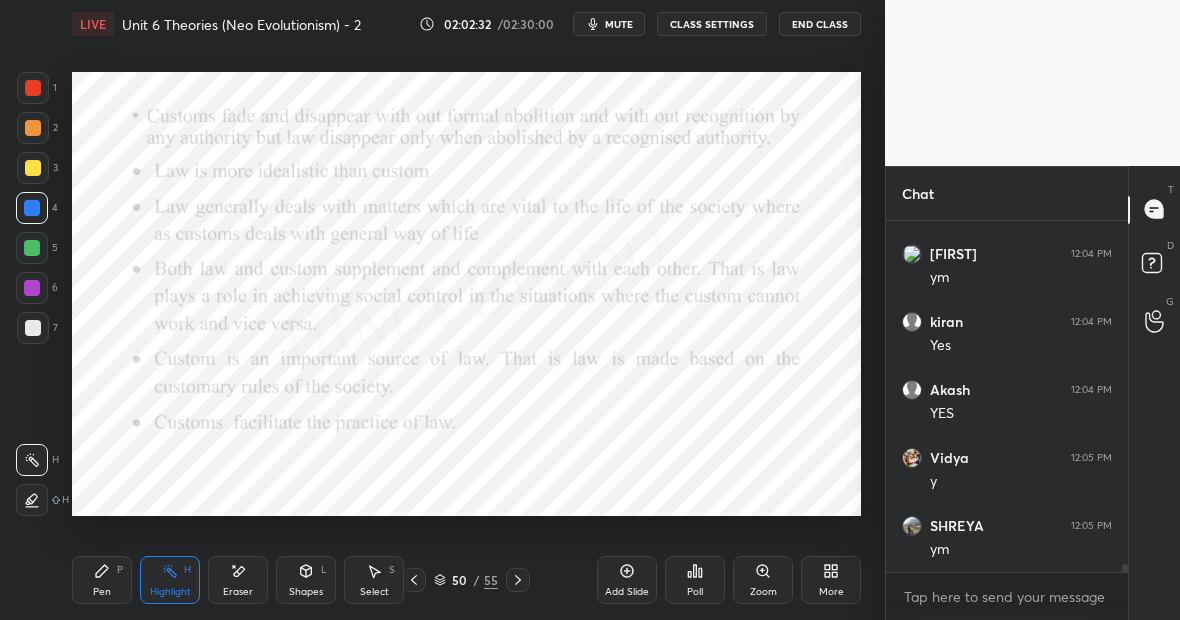 scroll, scrollTop: 15093, scrollLeft: 0, axis: vertical 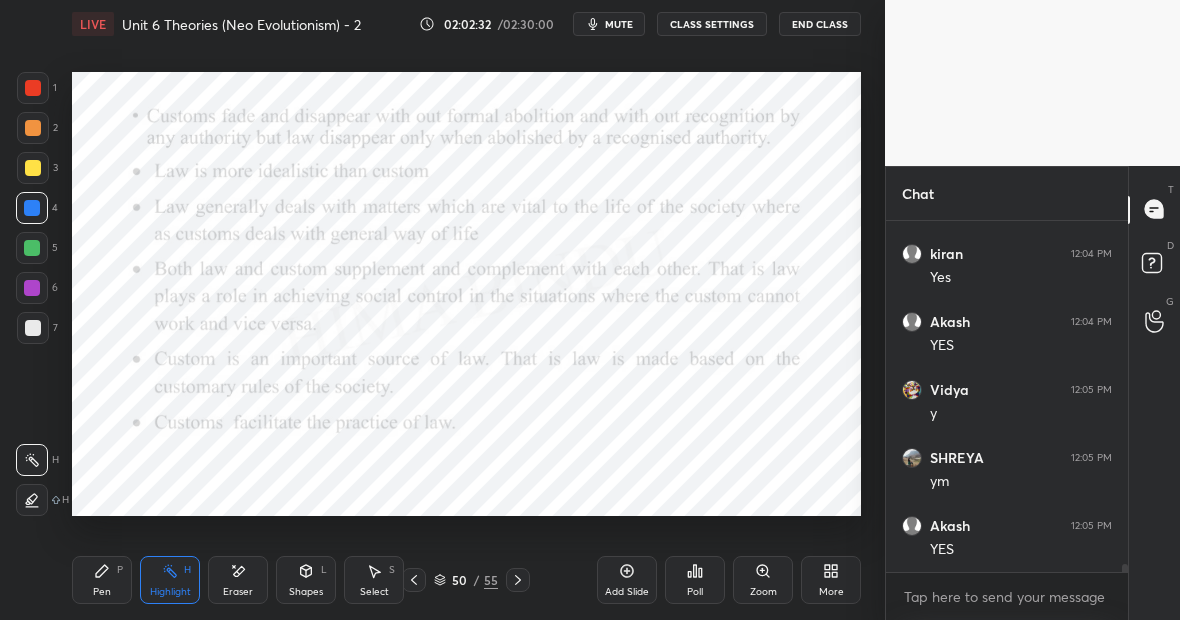 click on "Pen P" at bounding box center [102, 580] 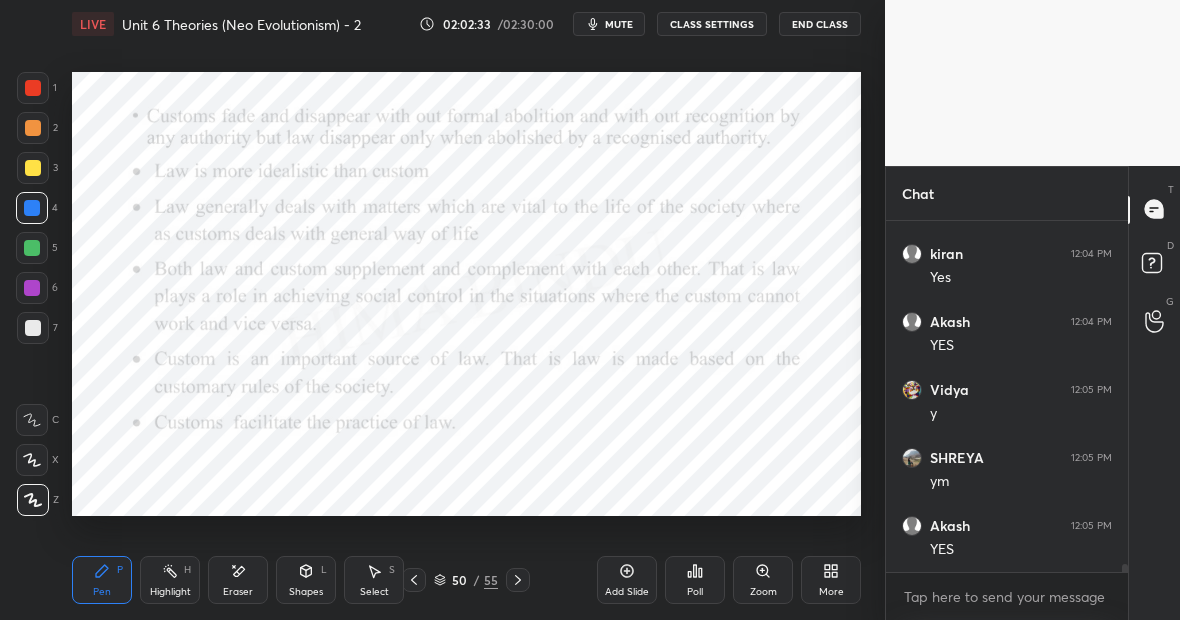 click on "Pen P" at bounding box center [102, 580] 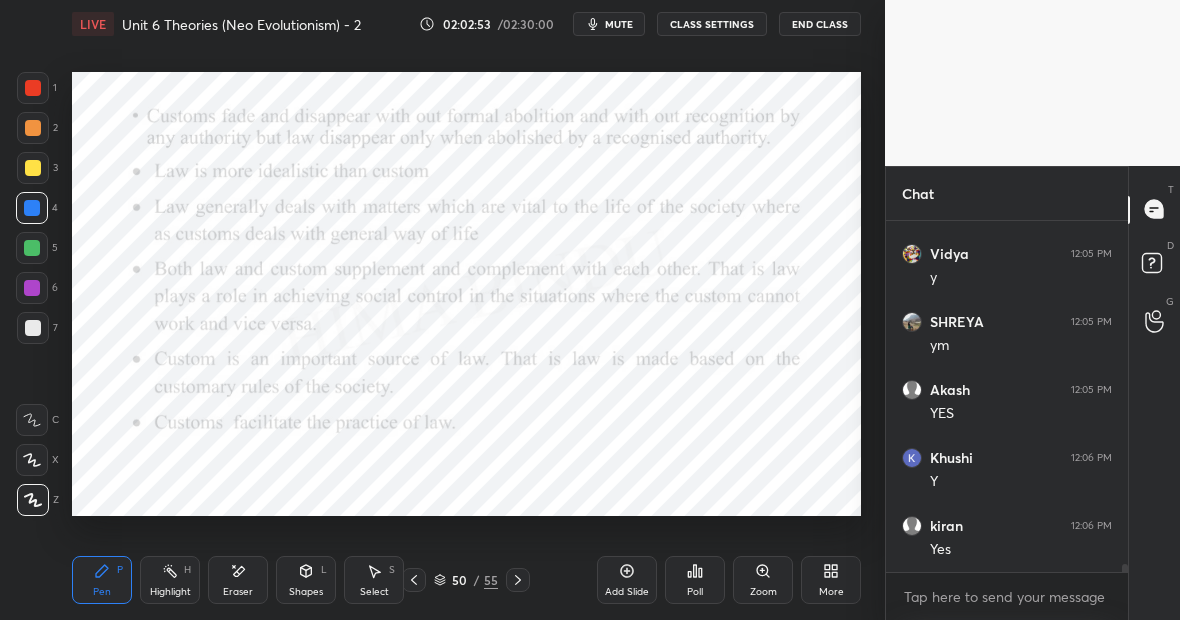 scroll, scrollTop: 15297, scrollLeft: 0, axis: vertical 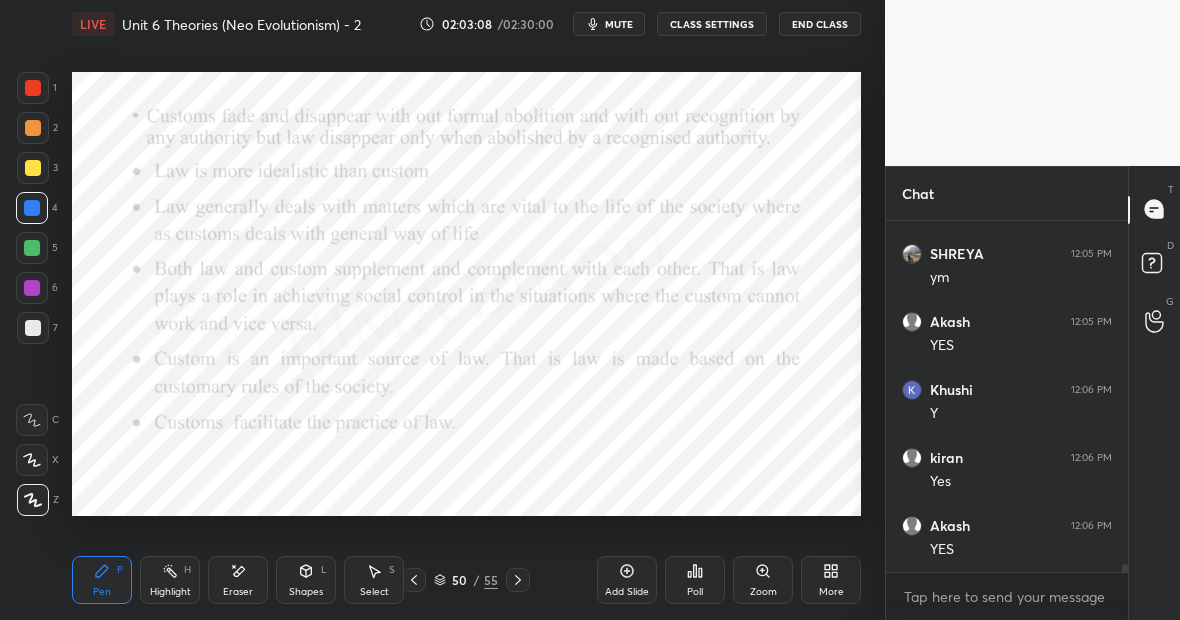 click 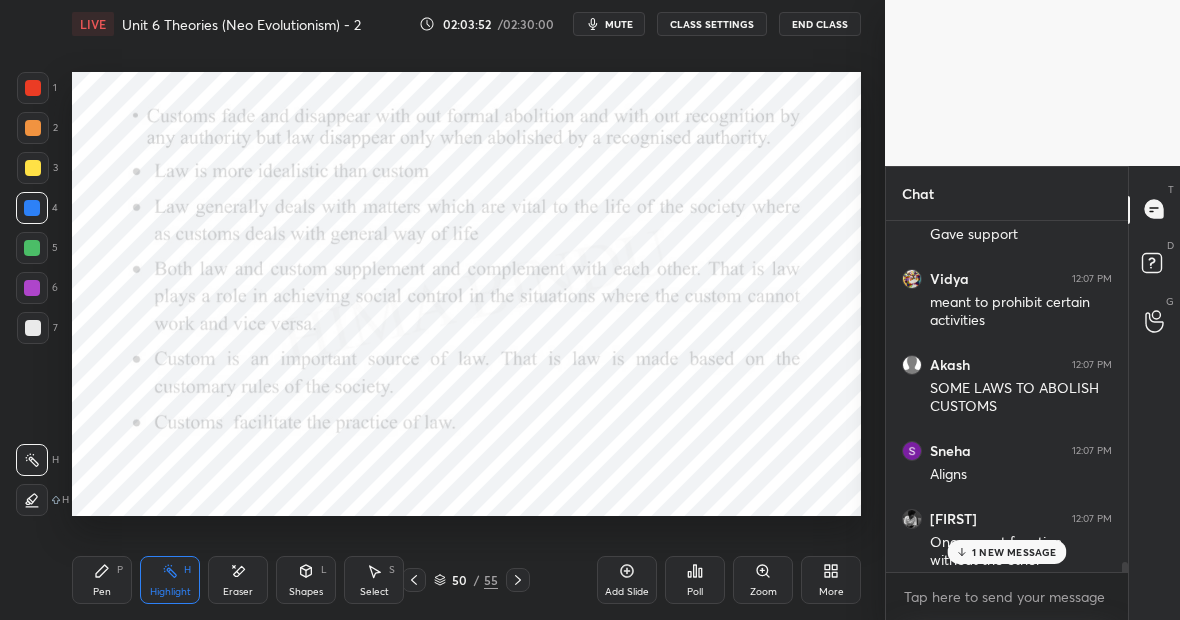 scroll, scrollTop: 16377, scrollLeft: 0, axis: vertical 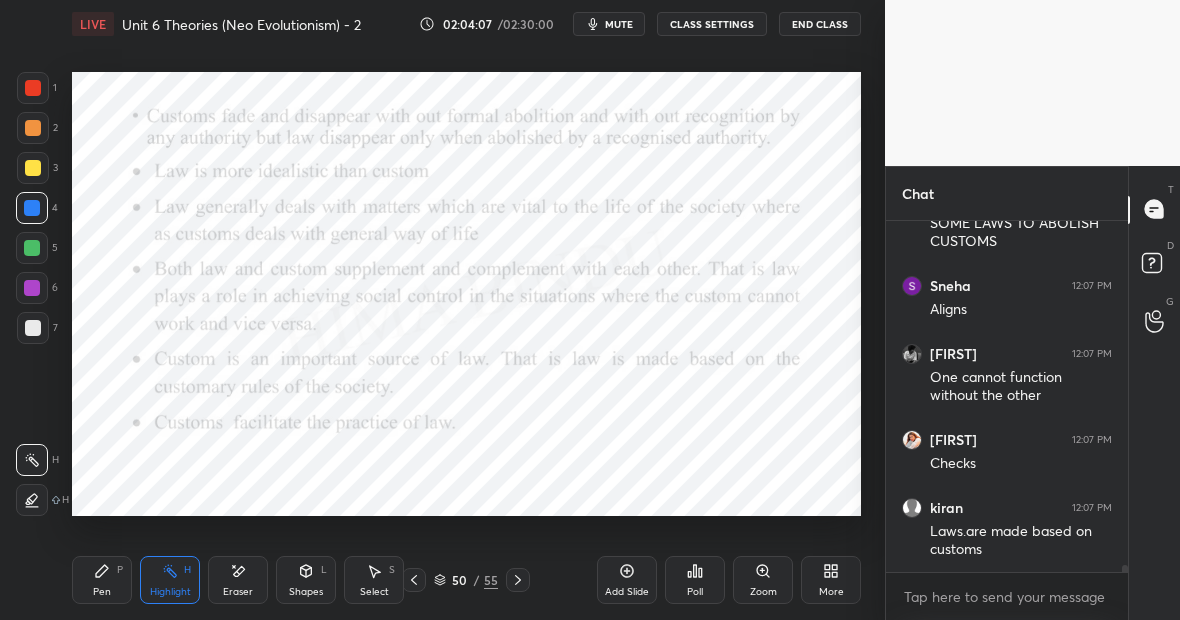 click at bounding box center [32, 248] 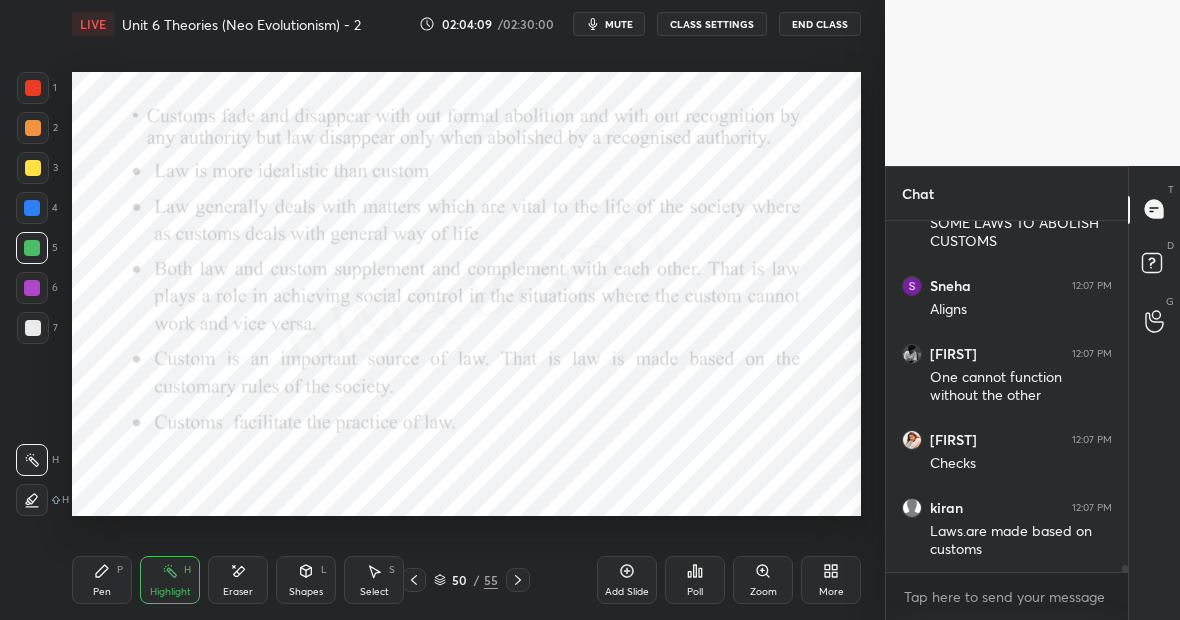 click 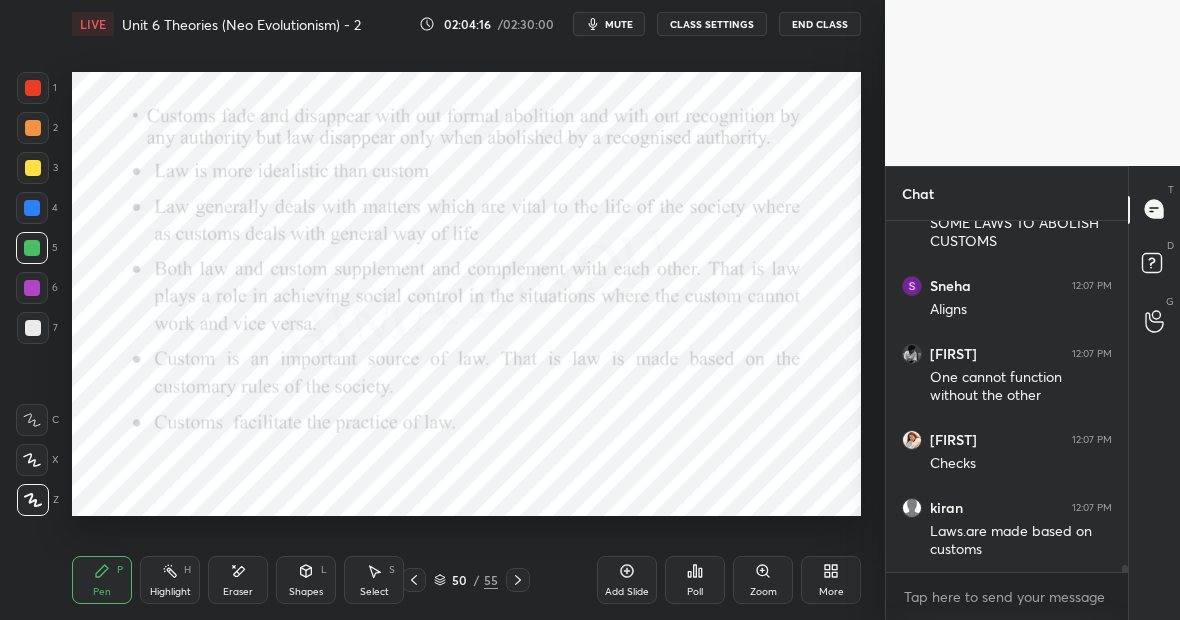 click 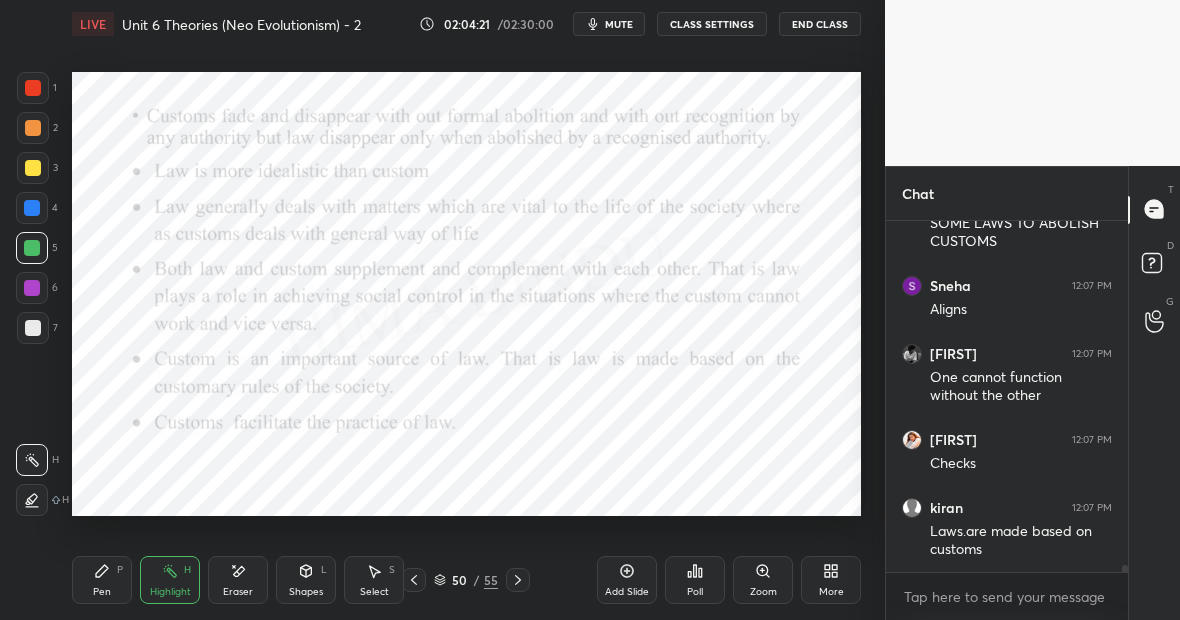 click on "Pen P" at bounding box center (102, 580) 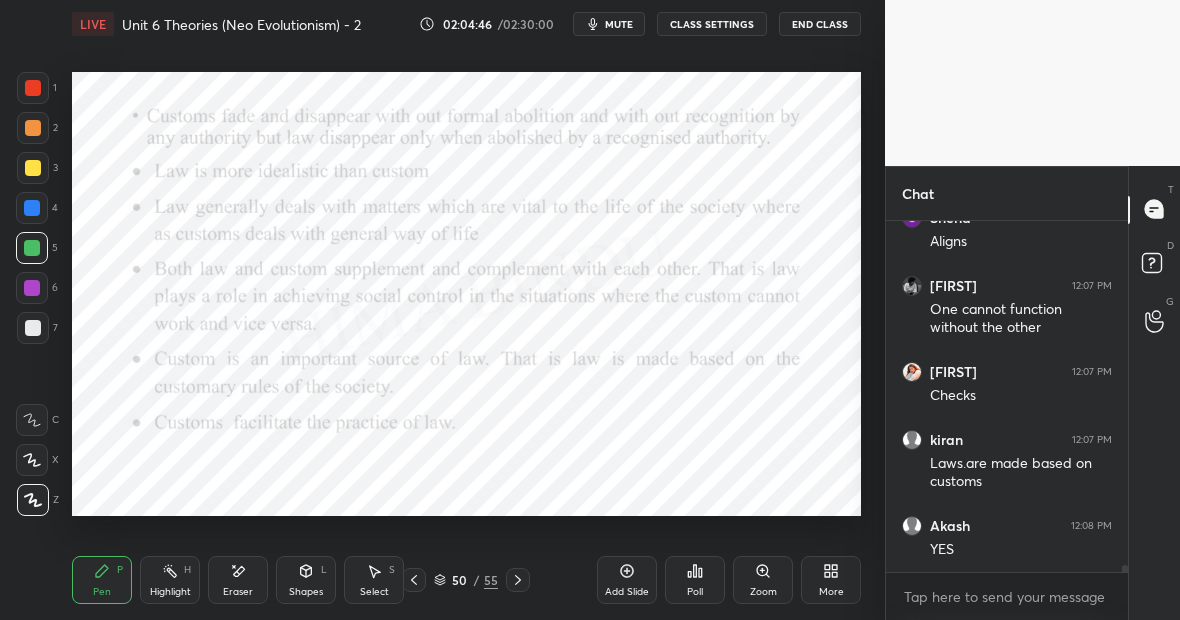 scroll, scrollTop: 16513, scrollLeft: 0, axis: vertical 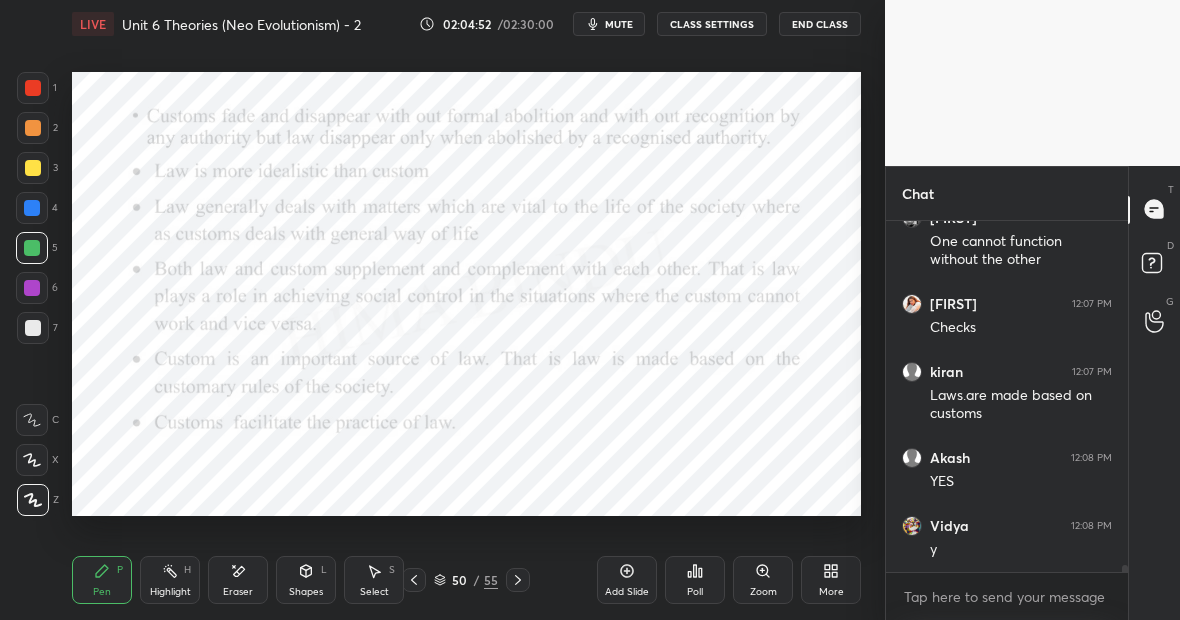 click on "Pen P" at bounding box center [102, 580] 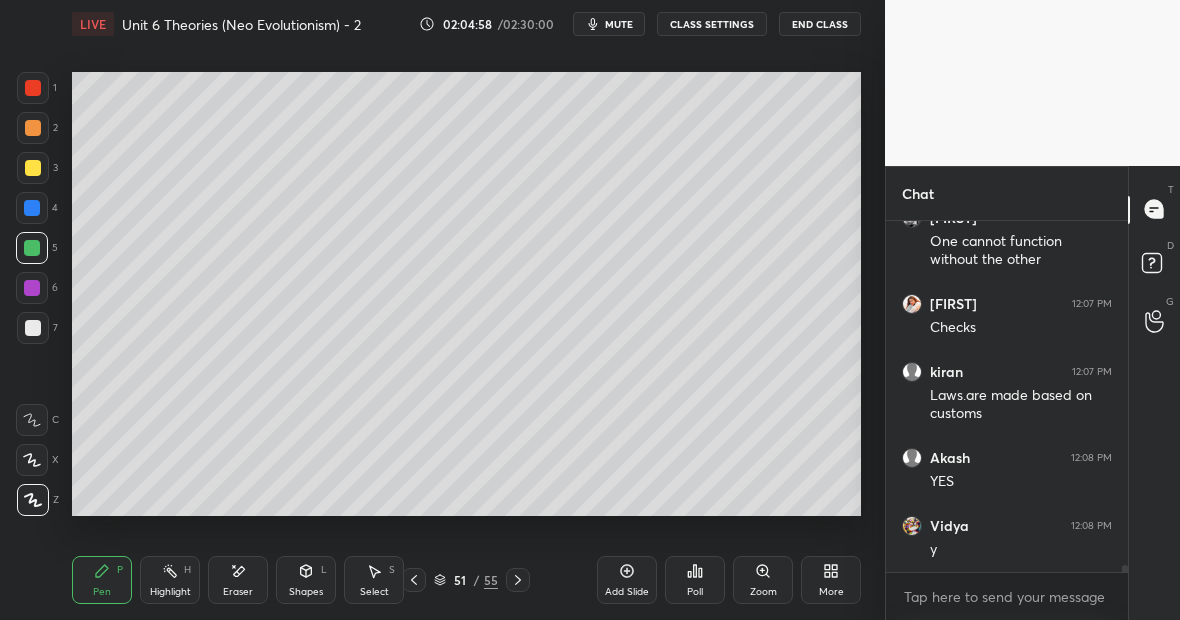 click on "Highlight" at bounding box center [170, 592] 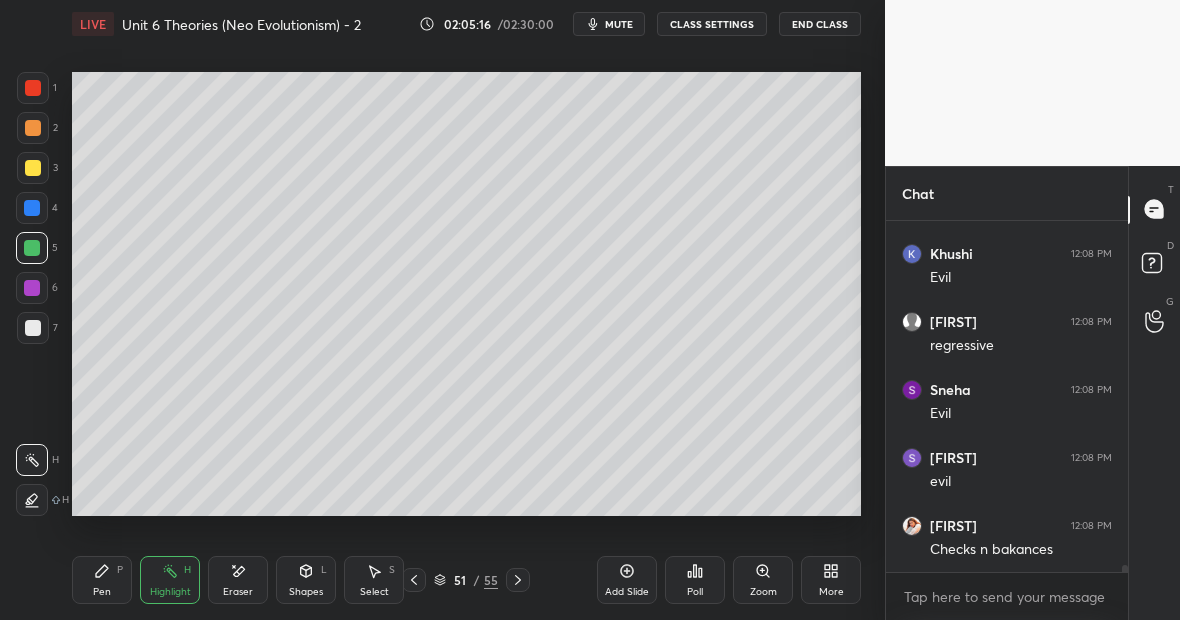 scroll, scrollTop: 17601, scrollLeft: 0, axis: vertical 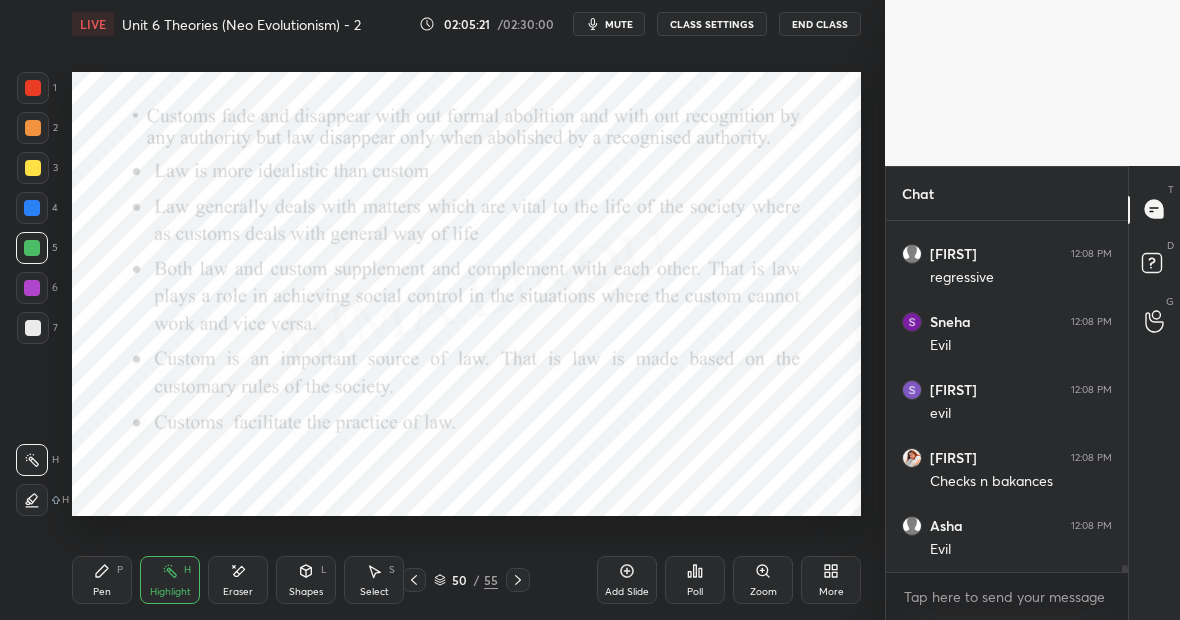 click on "Pen P" at bounding box center (102, 580) 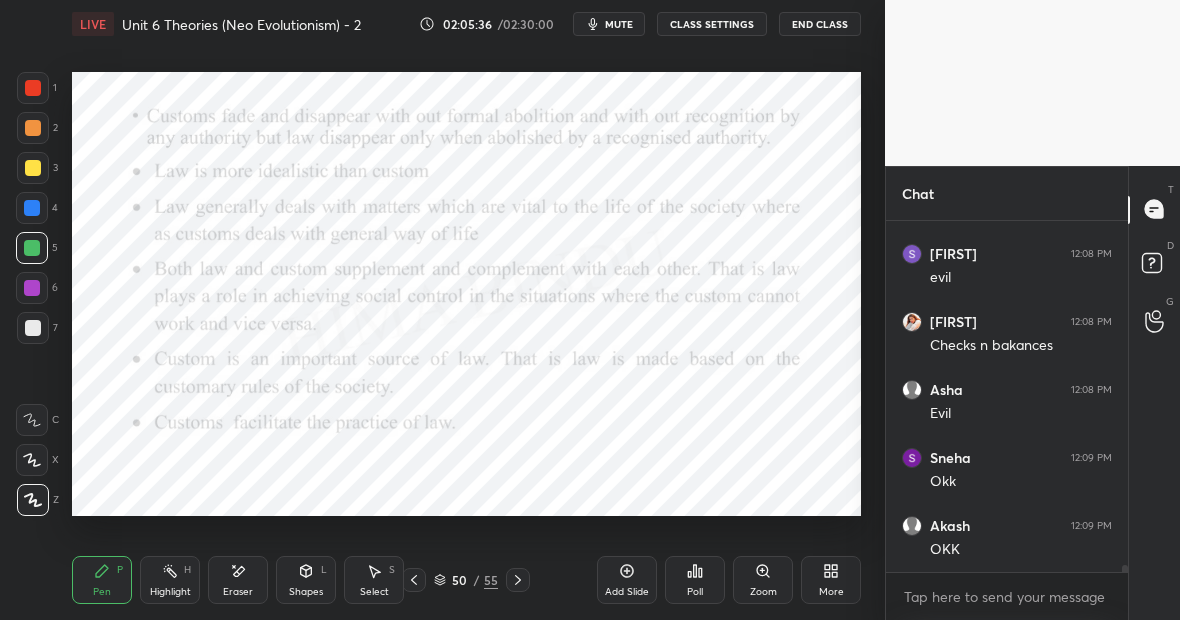 scroll, scrollTop: 17805, scrollLeft: 0, axis: vertical 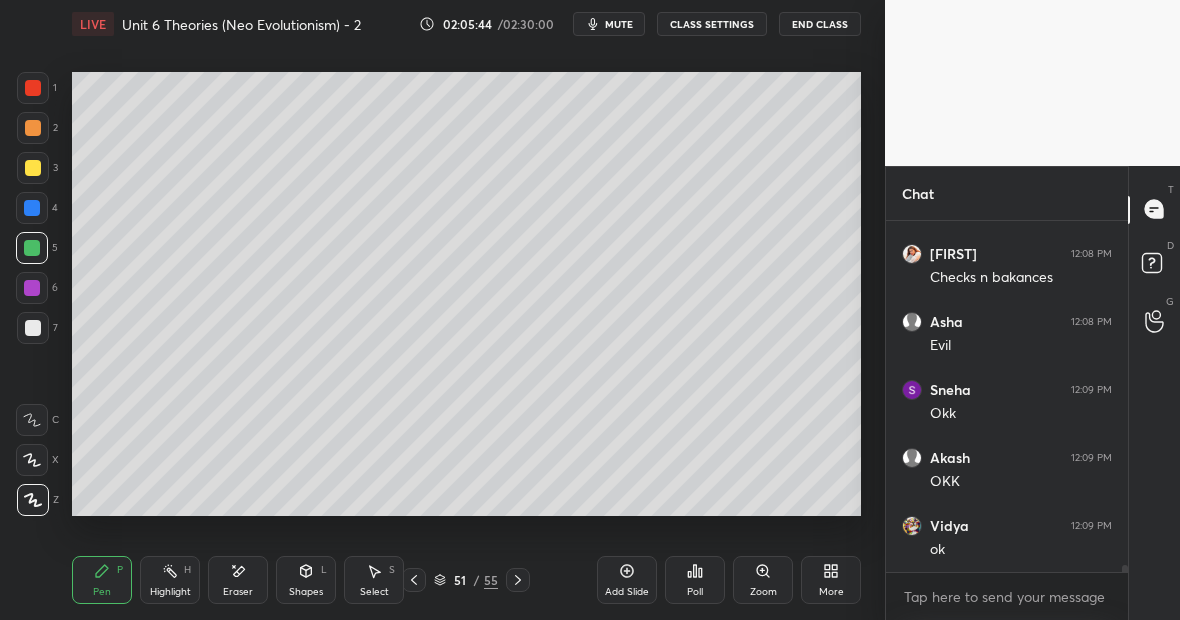 click 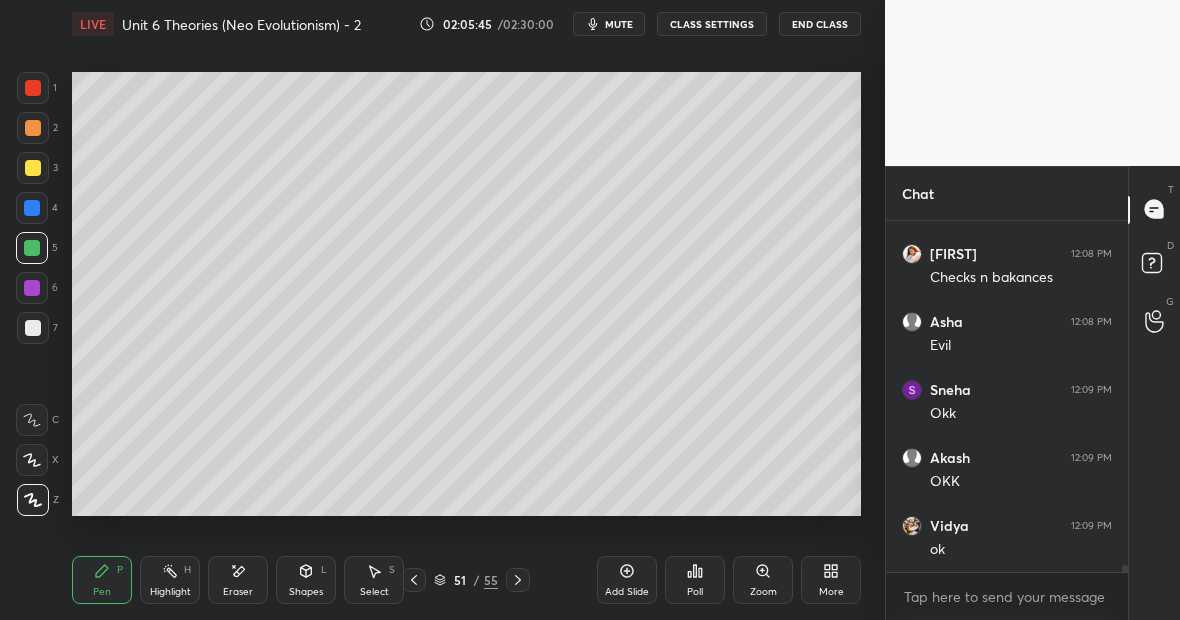 click 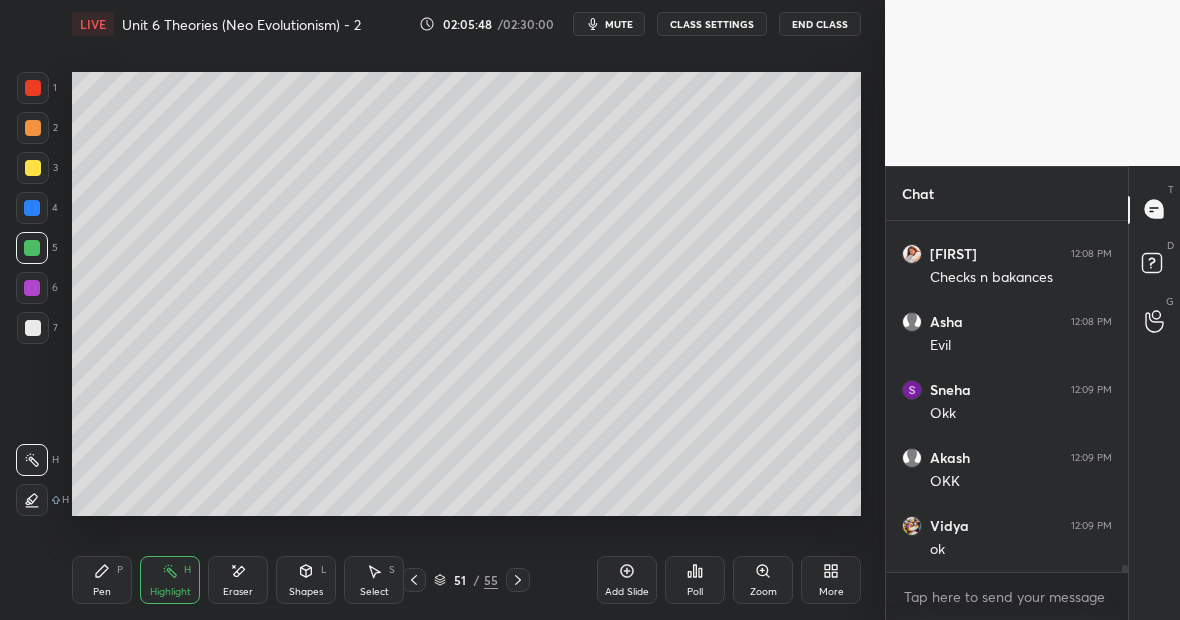 click on "Pen P" at bounding box center [102, 580] 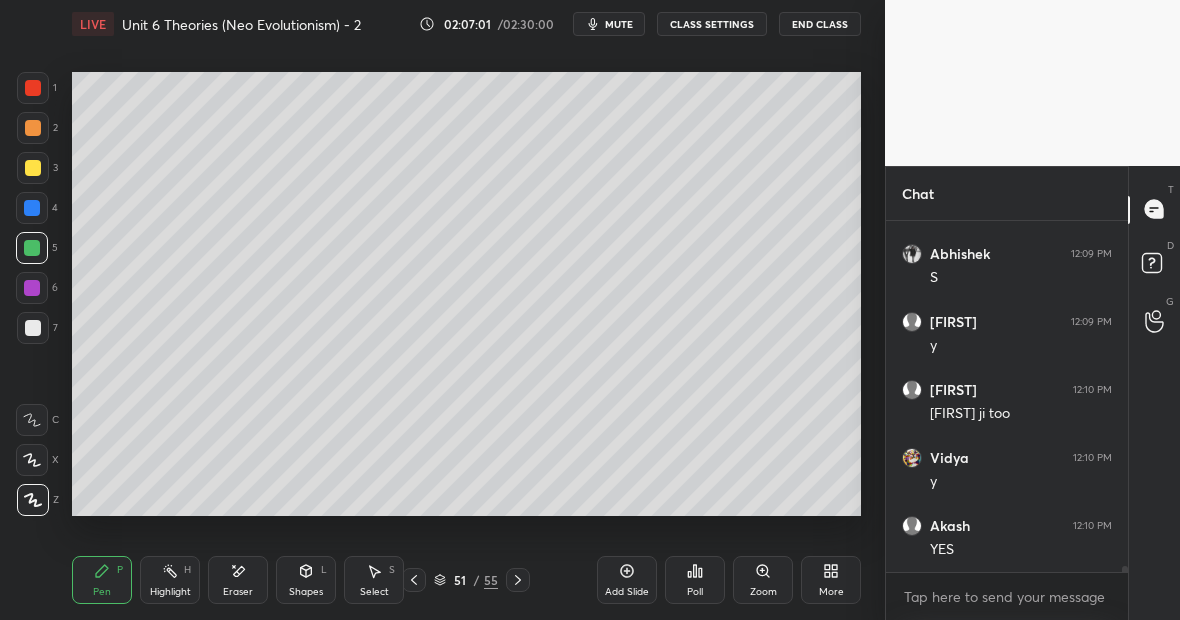 scroll, scrollTop: 18757, scrollLeft: 0, axis: vertical 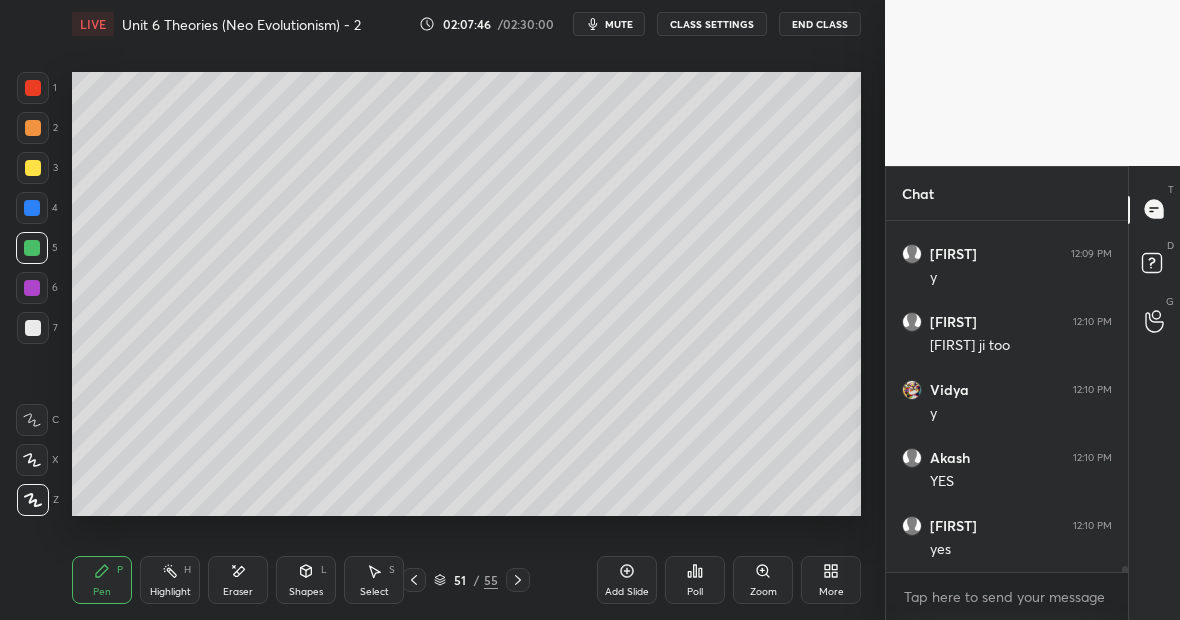 click 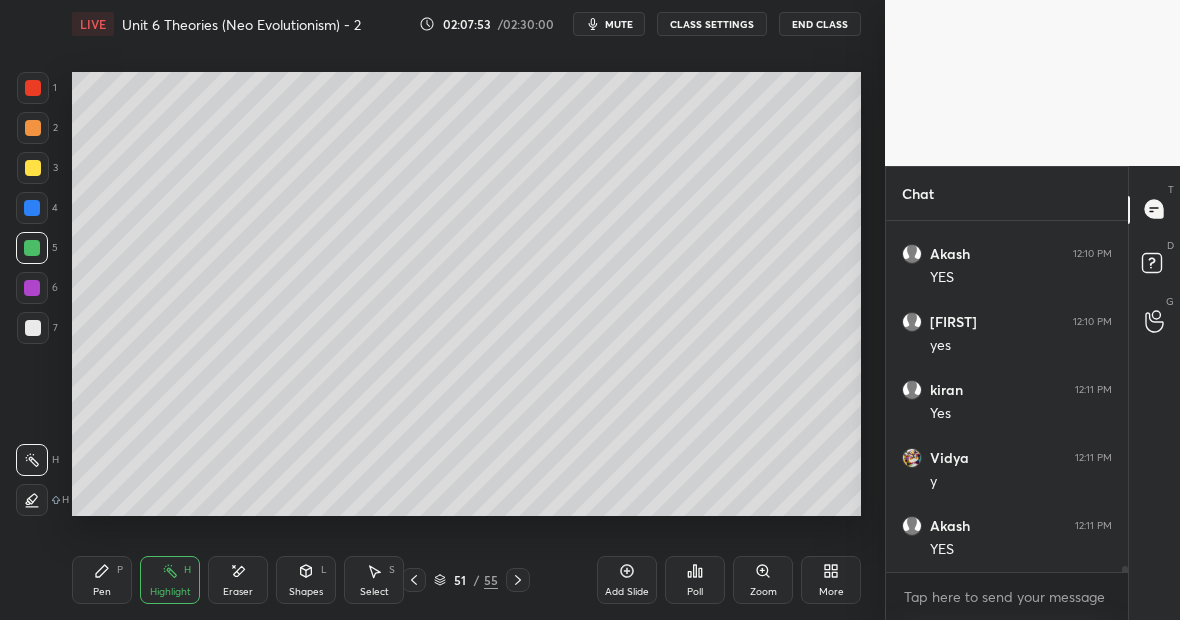 scroll, scrollTop: 19097, scrollLeft: 0, axis: vertical 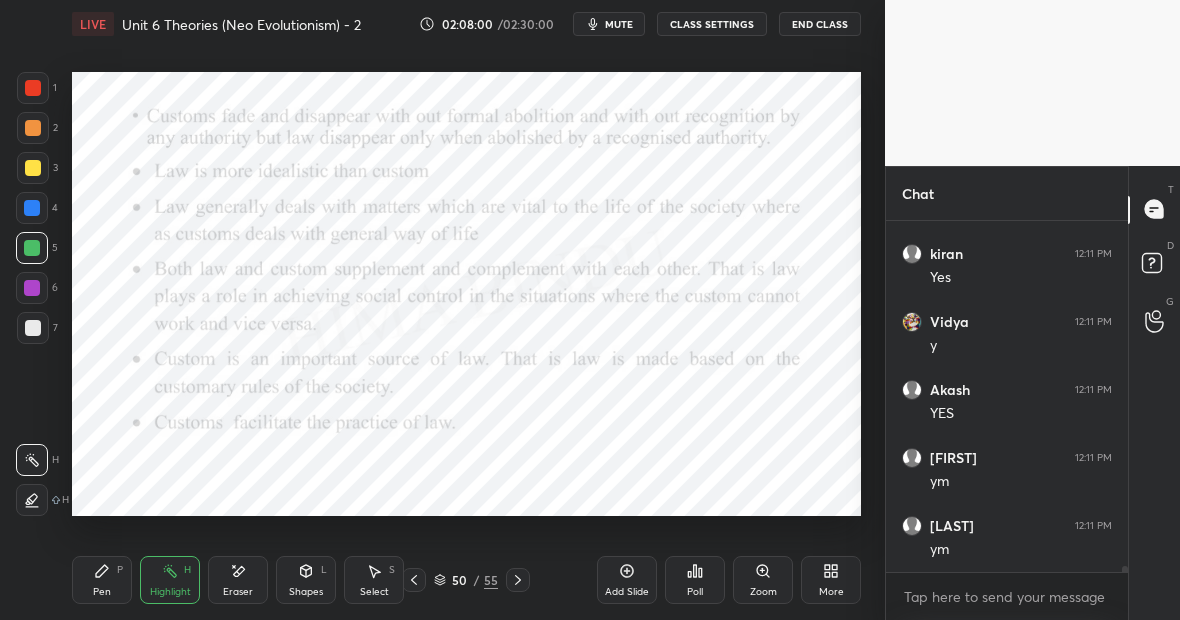 click on "Pen P" at bounding box center (102, 580) 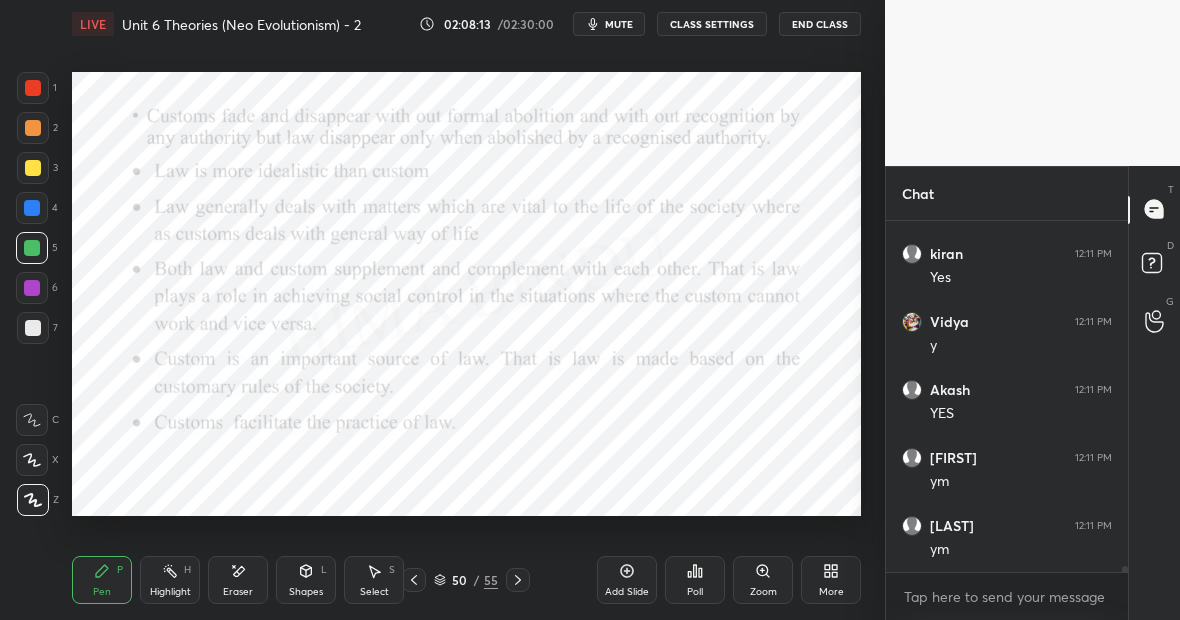 scroll, scrollTop: 19165, scrollLeft: 0, axis: vertical 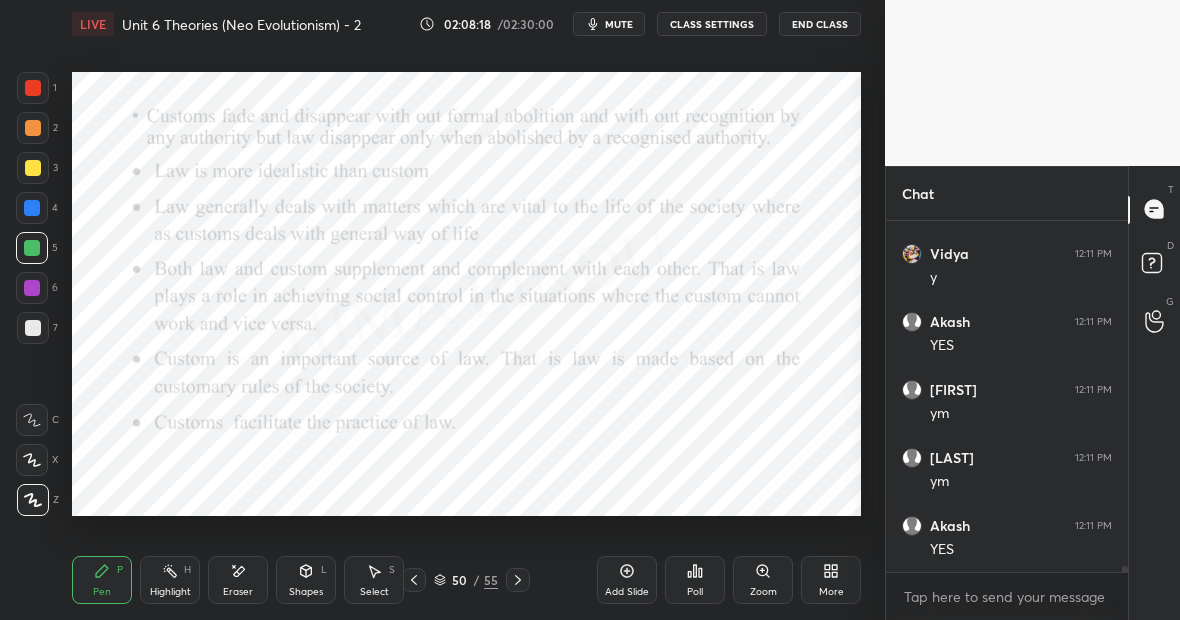 click on "Eraser" at bounding box center (238, 580) 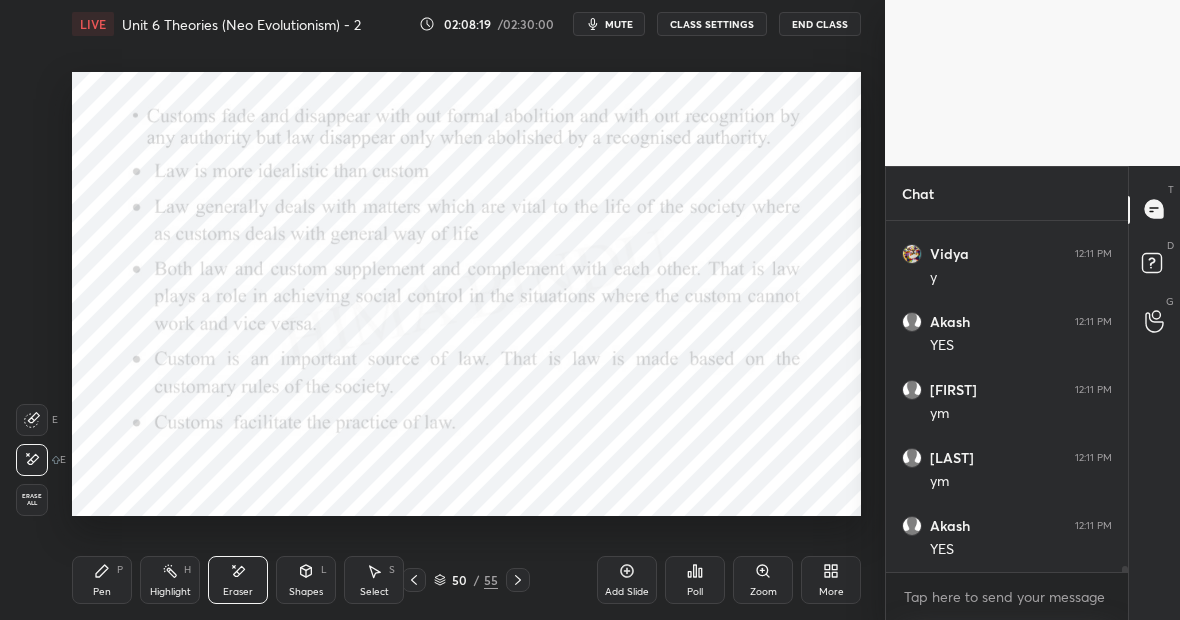 click on "Pen P" at bounding box center [102, 580] 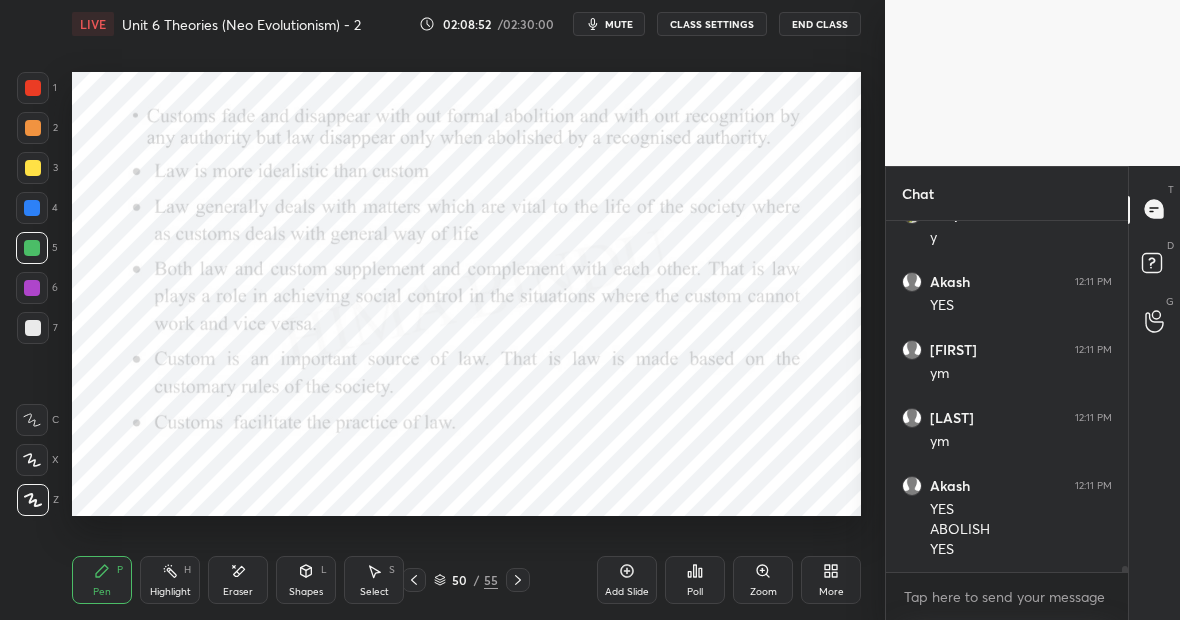 scroll, scrollTop: 19273, scrollLeft: 0, axis: vertical 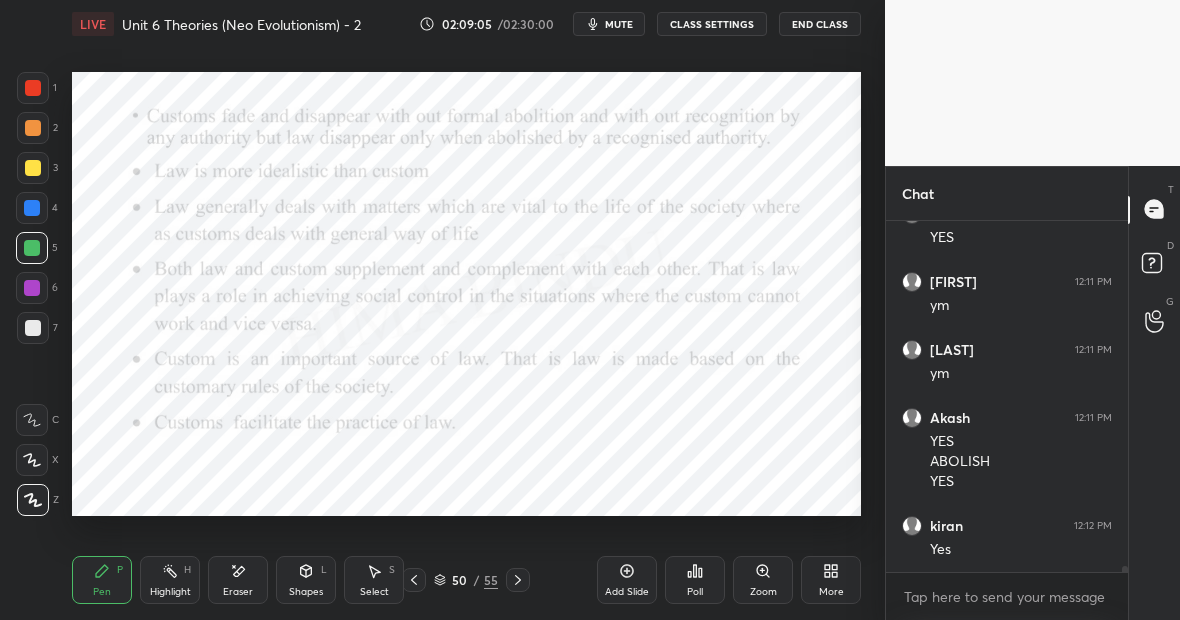 click at bounding box center [33, 88] 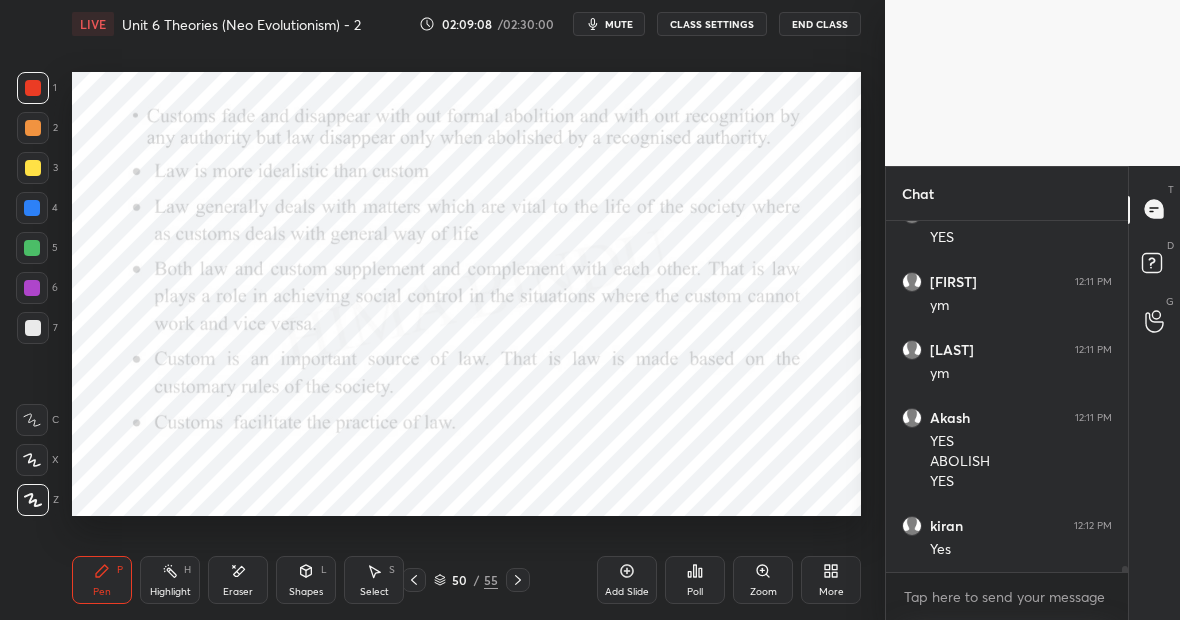 click at bounding box center [32, 248] 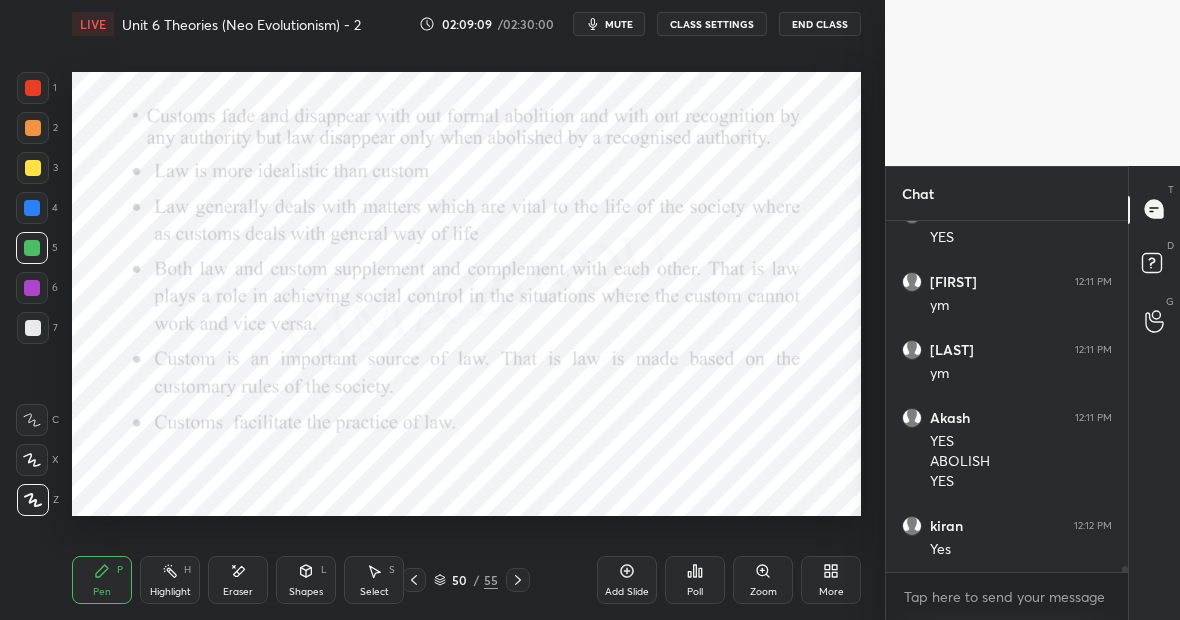 click at bounding box center (32, 208) 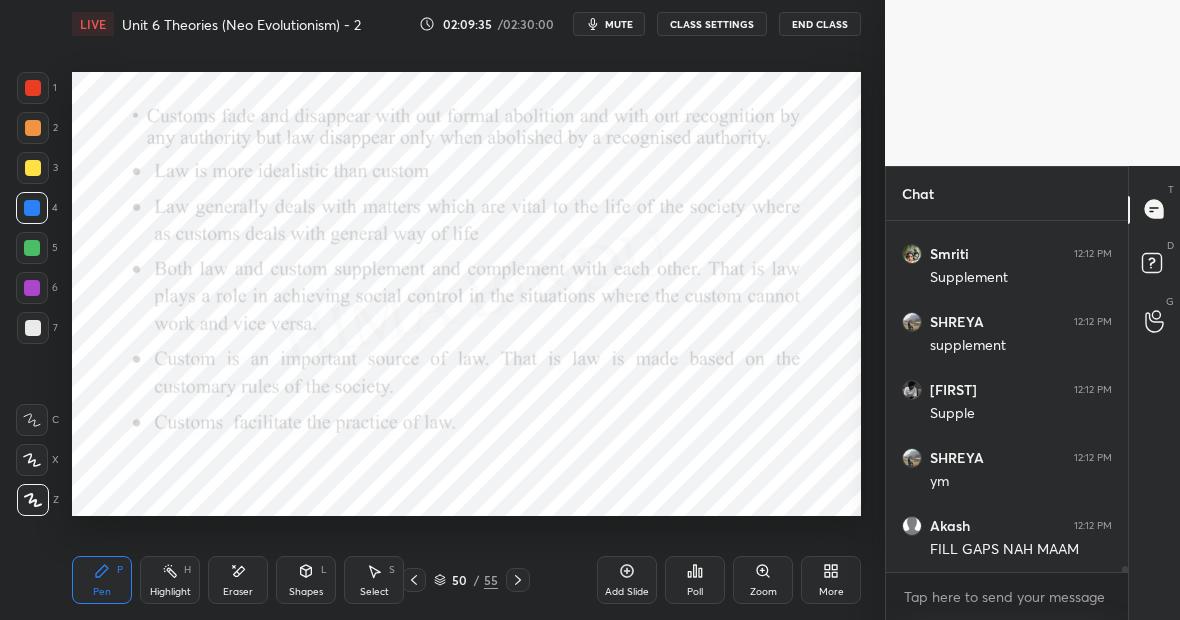 scroll, scrollTop: 20565, scrollLeft: 0, axis: vertical 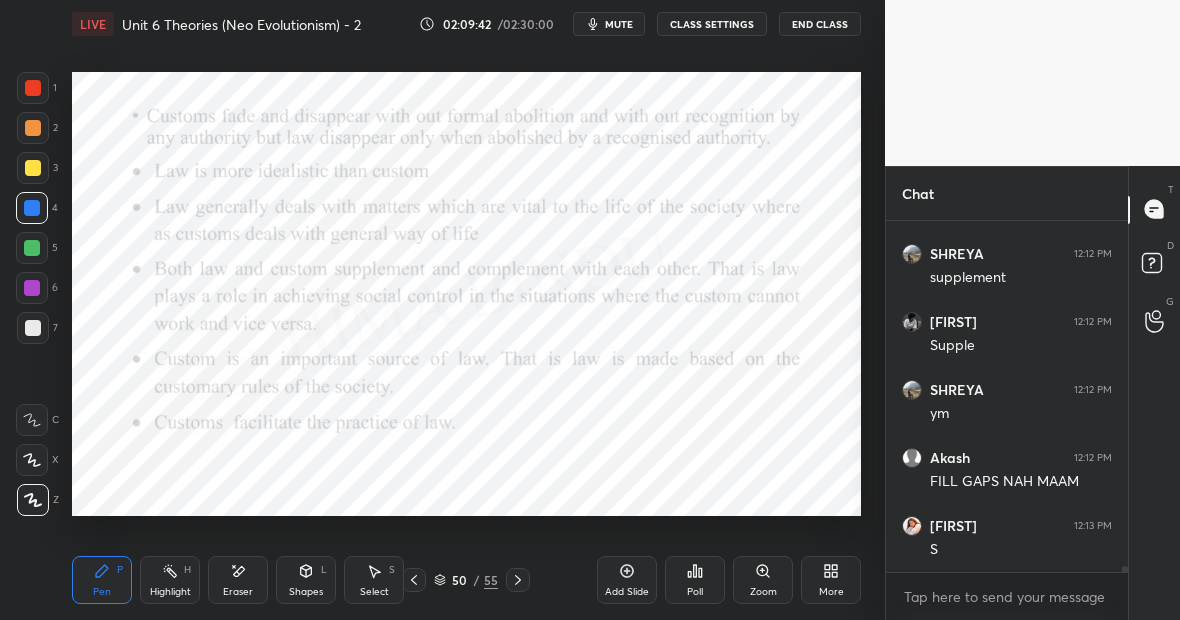 click at bounding box center [32, 248] 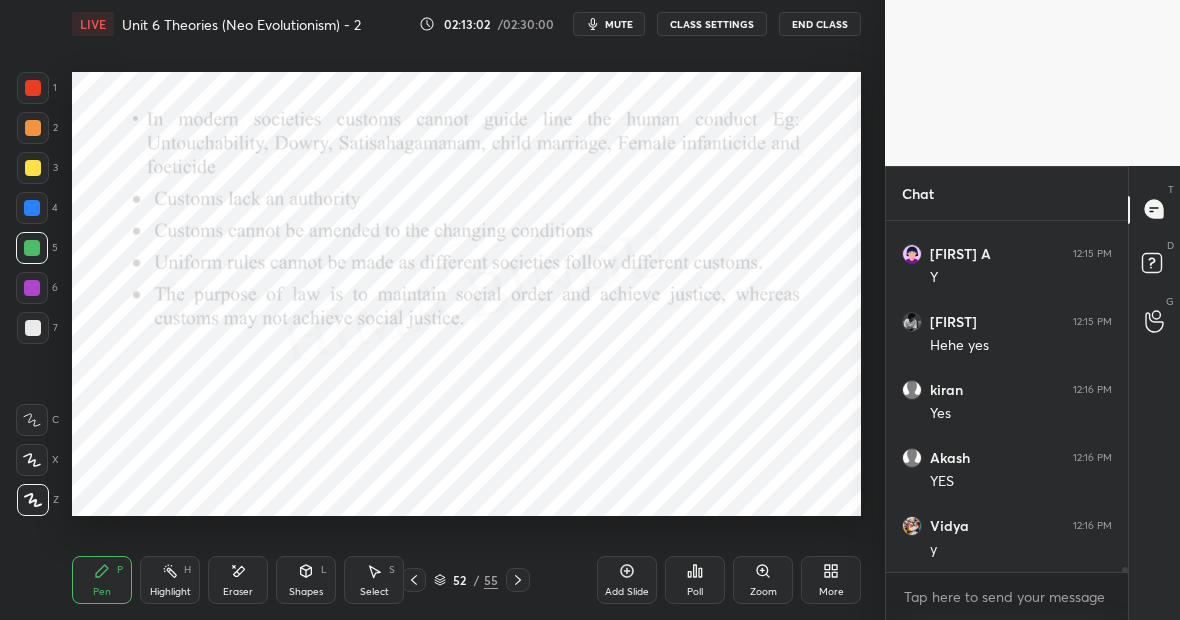 scroll, scrollTop: 22985, scrollLeft: 0, axis: vertical 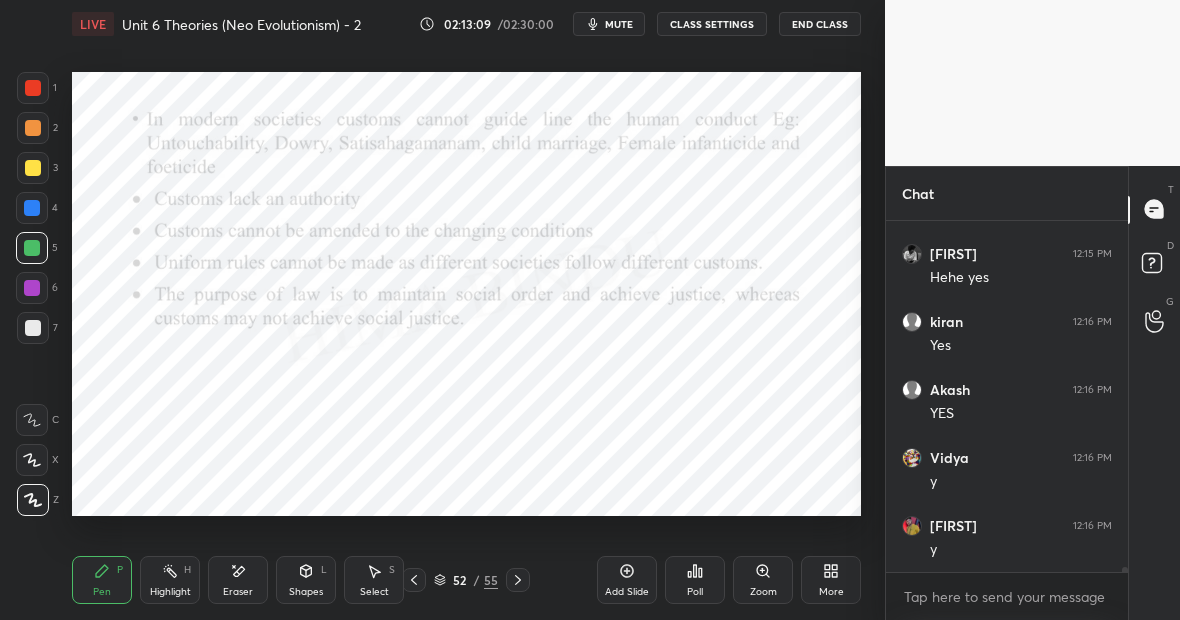 click 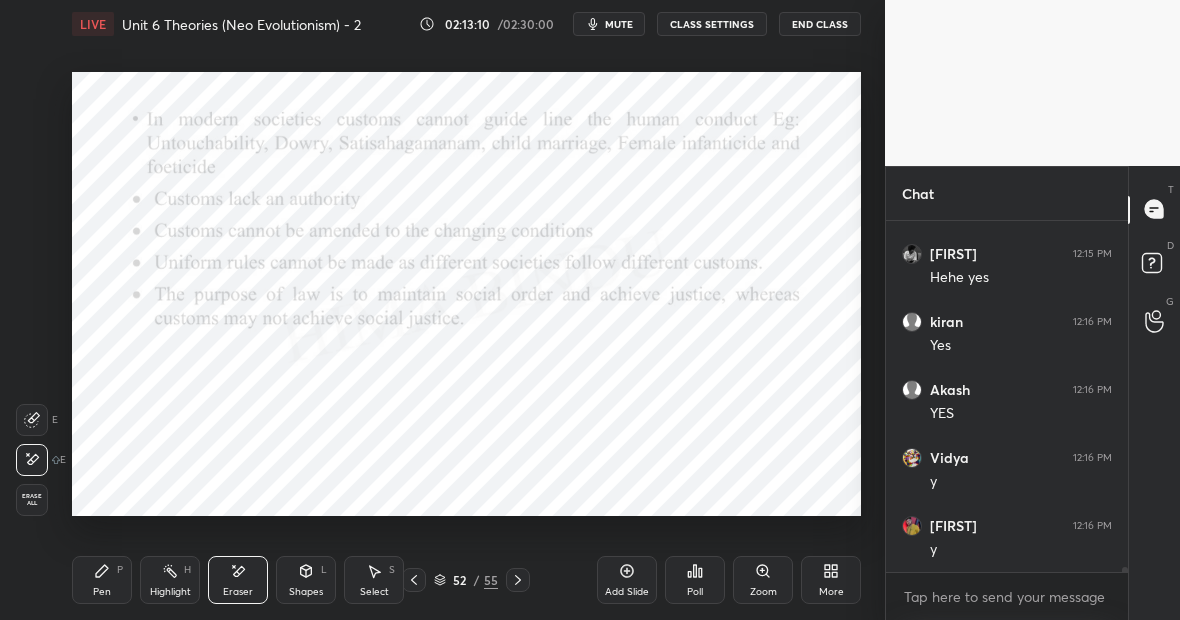 click on "Pen P" at bounding box center (102, 580) 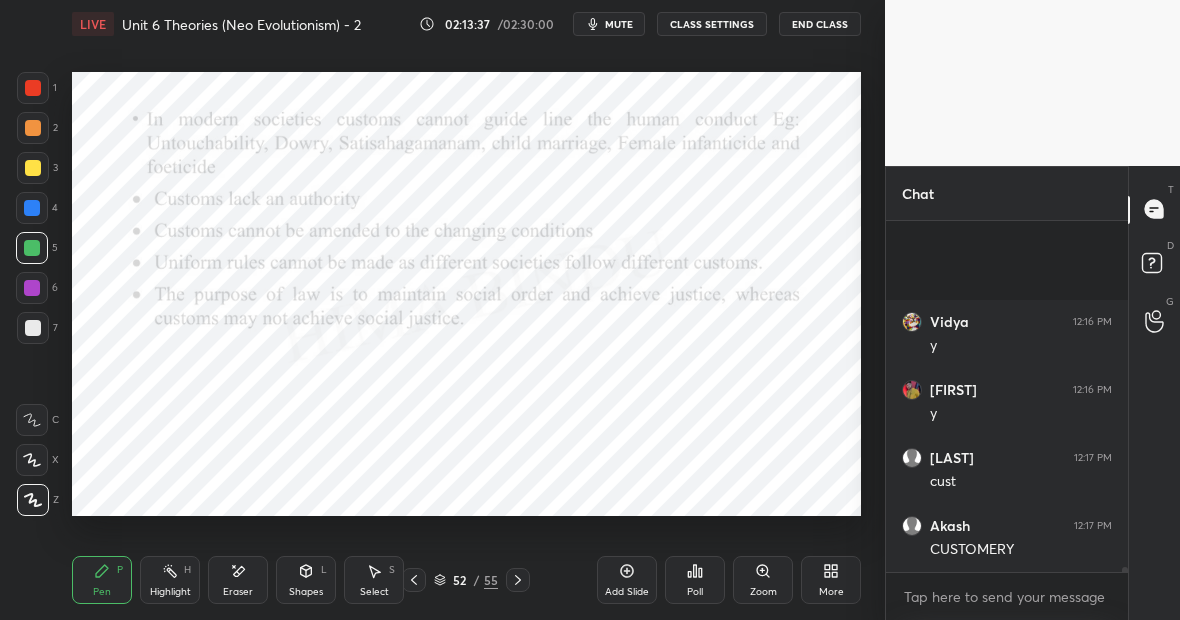 scroll, scrollTop: 23325, scrollLeft: 0, axis: vertical 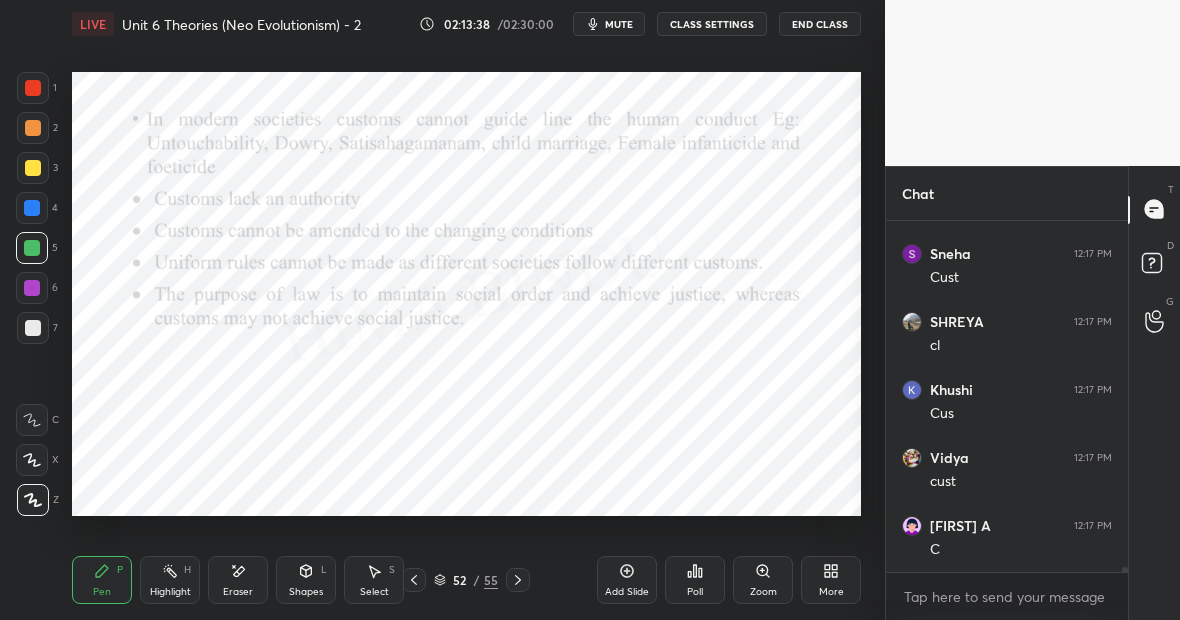 click on "Highlight H" at bounding box center [170, 580] 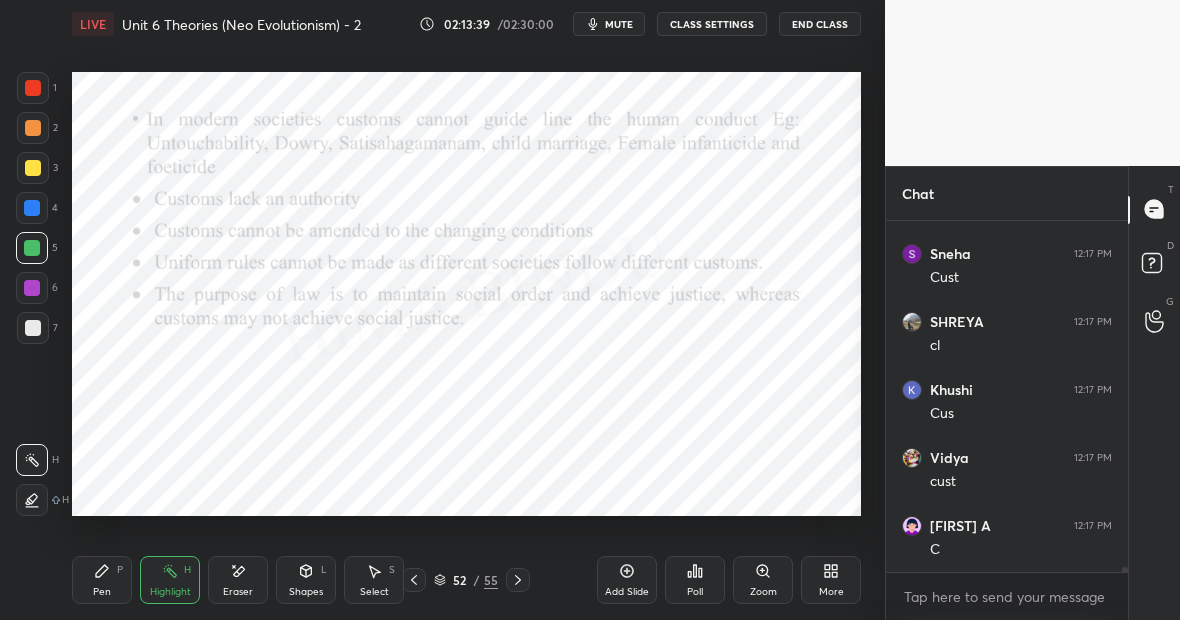 scroll, scrollTop: 23597, scrollLeft: 0, axis: vertical 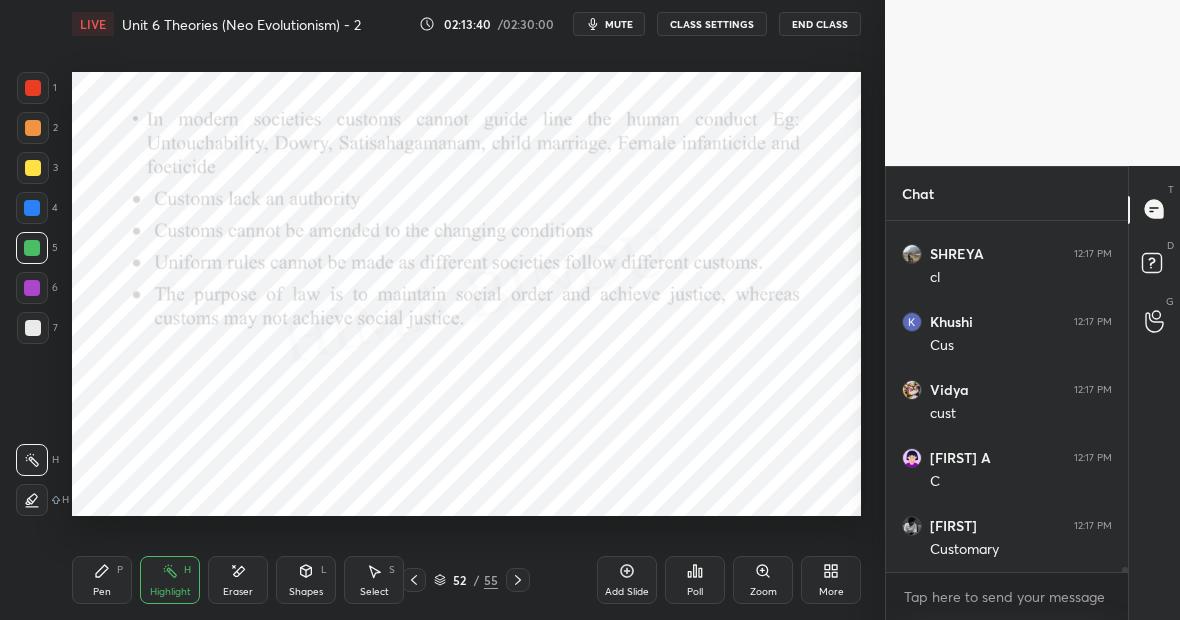 click on "Pen P" at bounding box center (102, 580) 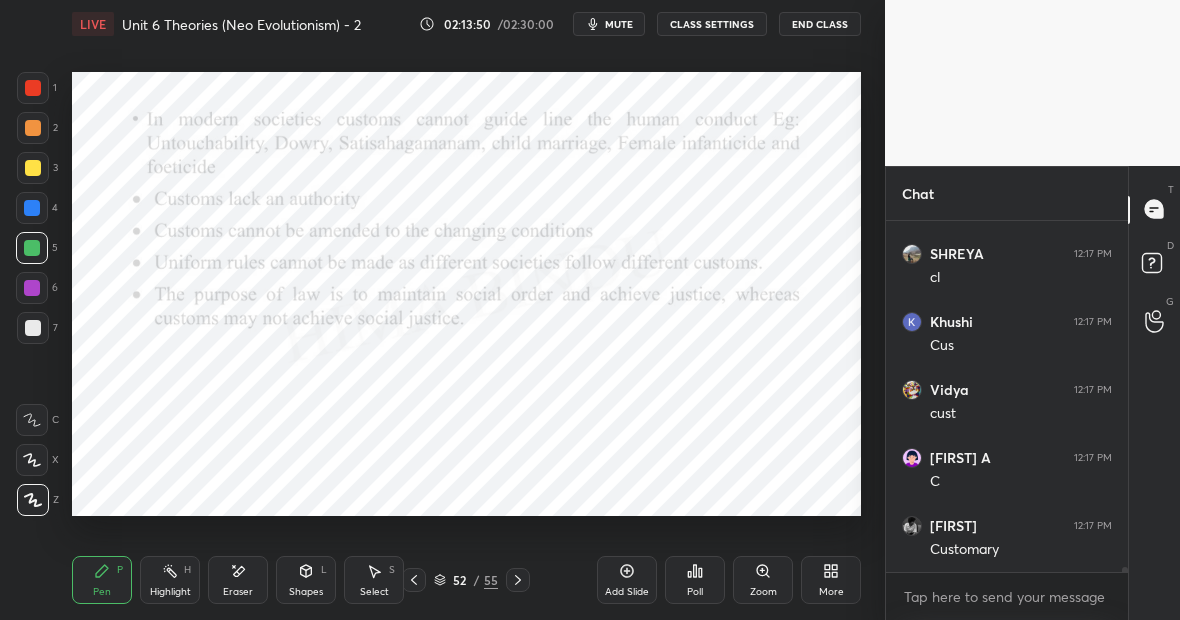 click on "Pen P" at bounding box center (102, 580) 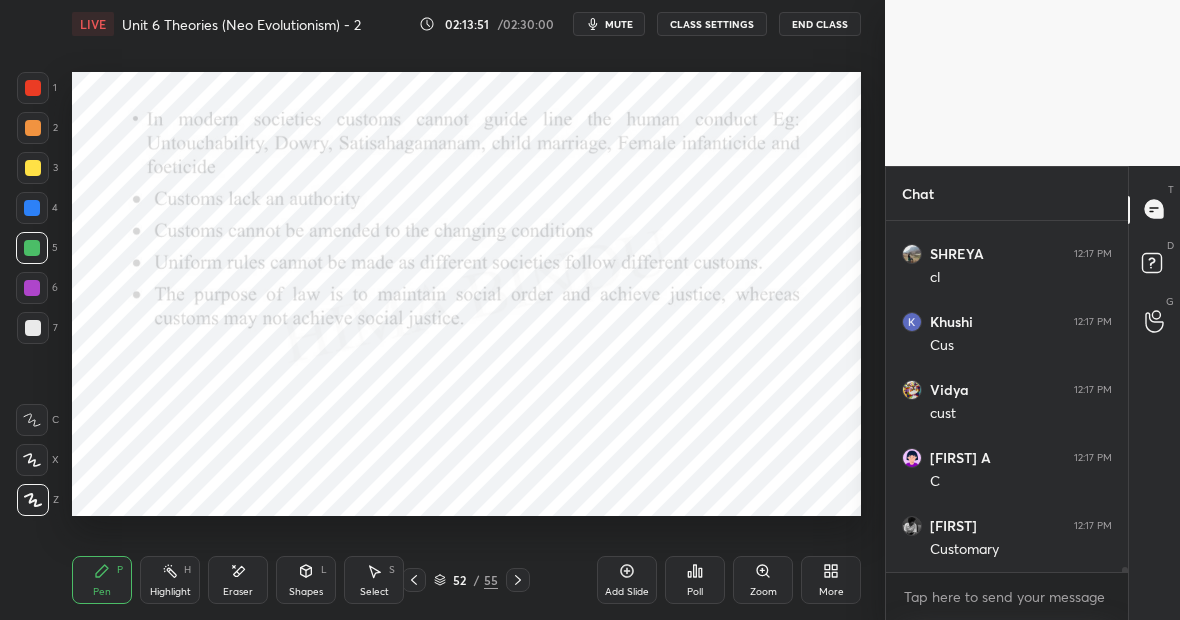 click on "Highlight" at bounding box center (170, 592) 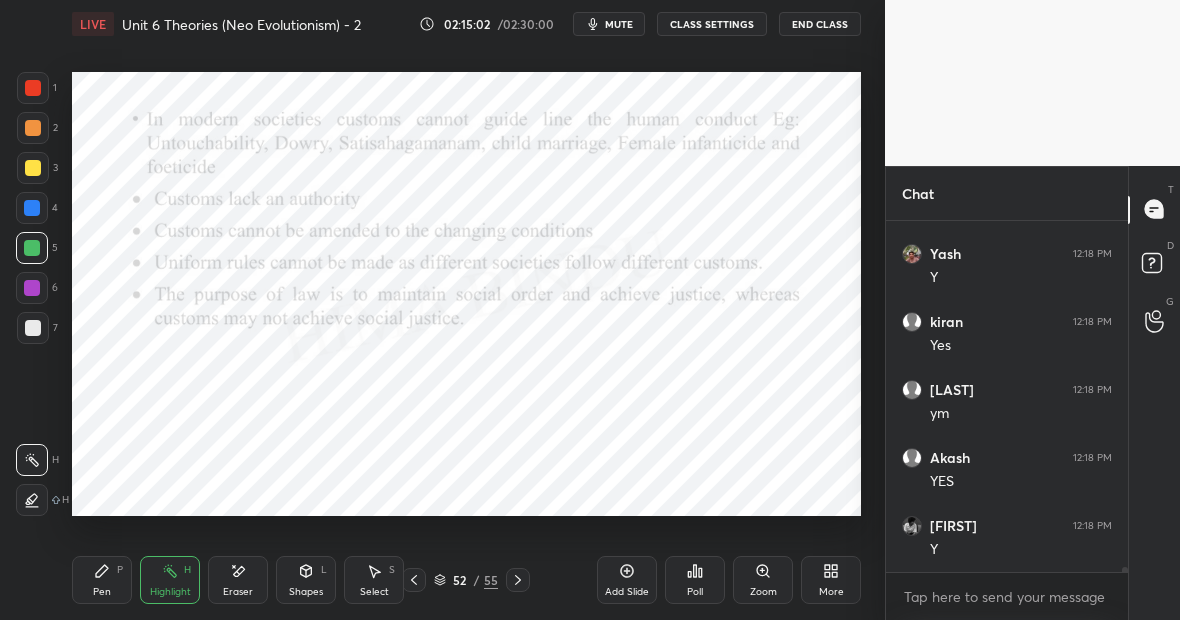 scroll, scrollTop: 24073, scrollLeft: 0, axis: vertical 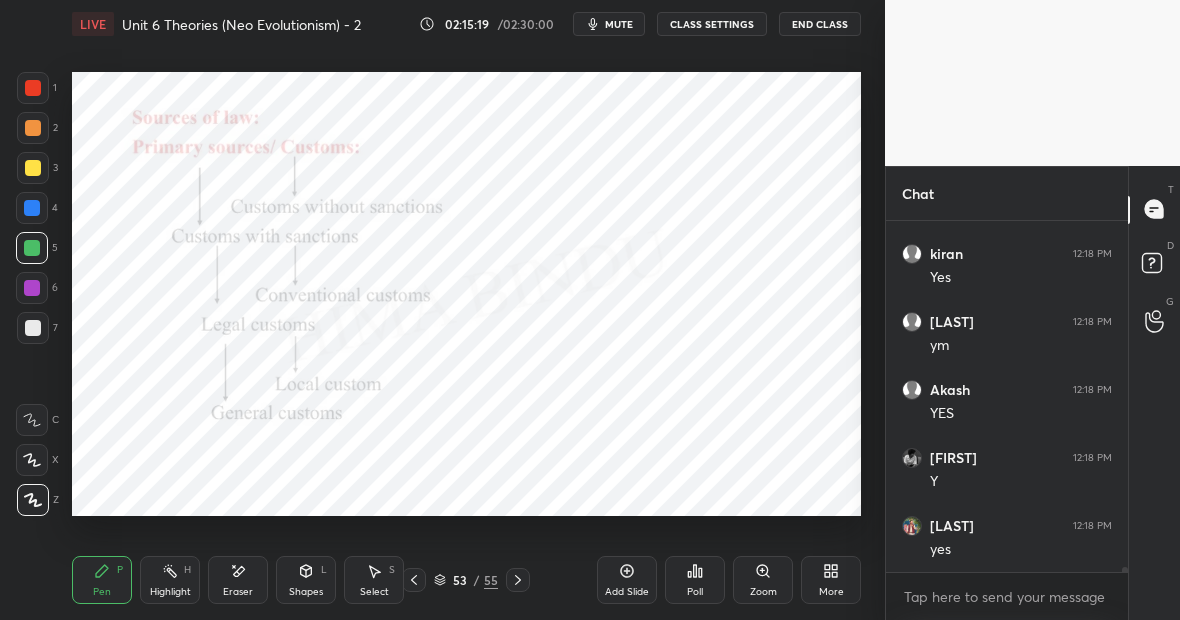 click on "Eraser" at bounding box center [238, 580] 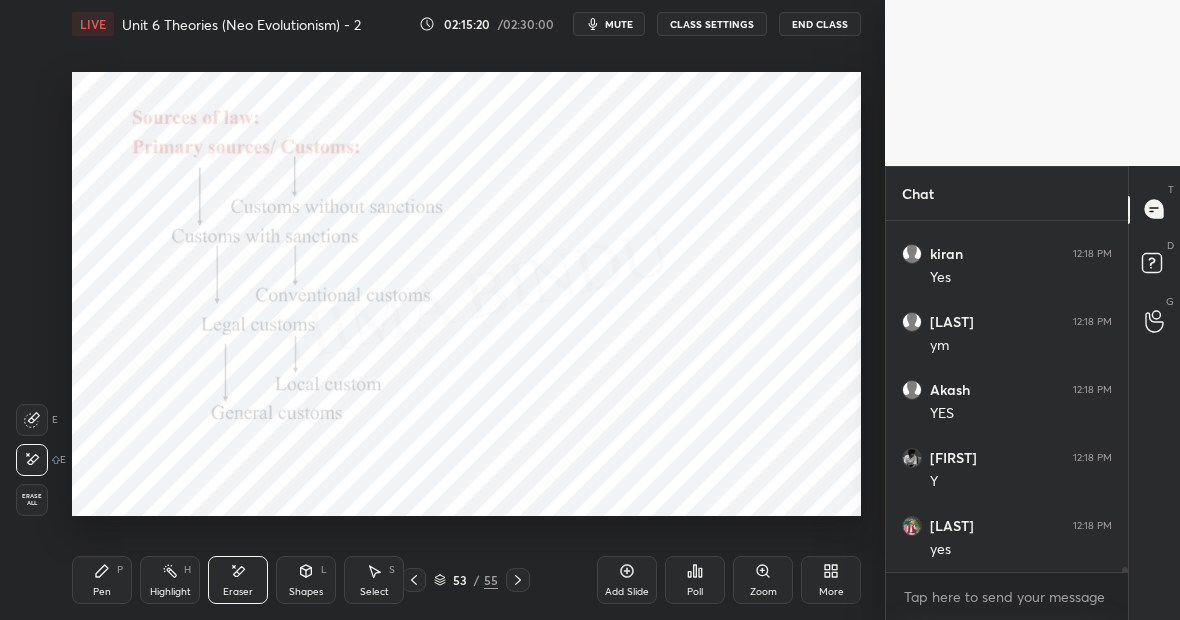 click on "Pen P" at bounding box center (102, 580) 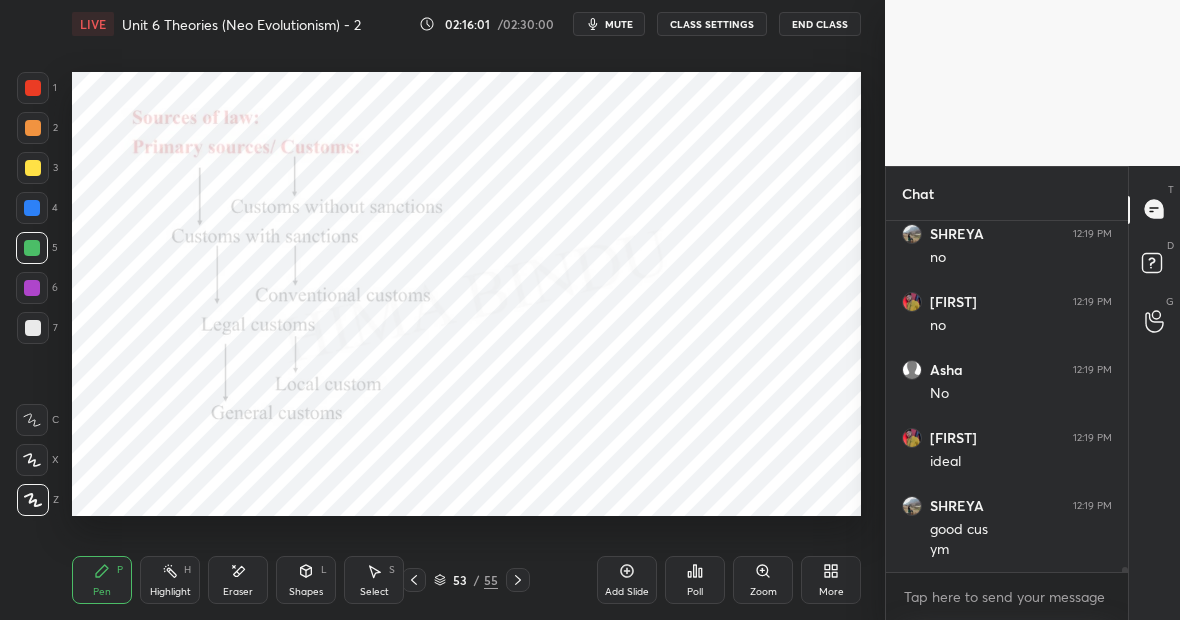scroll, scrollTop: 25725, scrollLeft: 0, axis: vertical 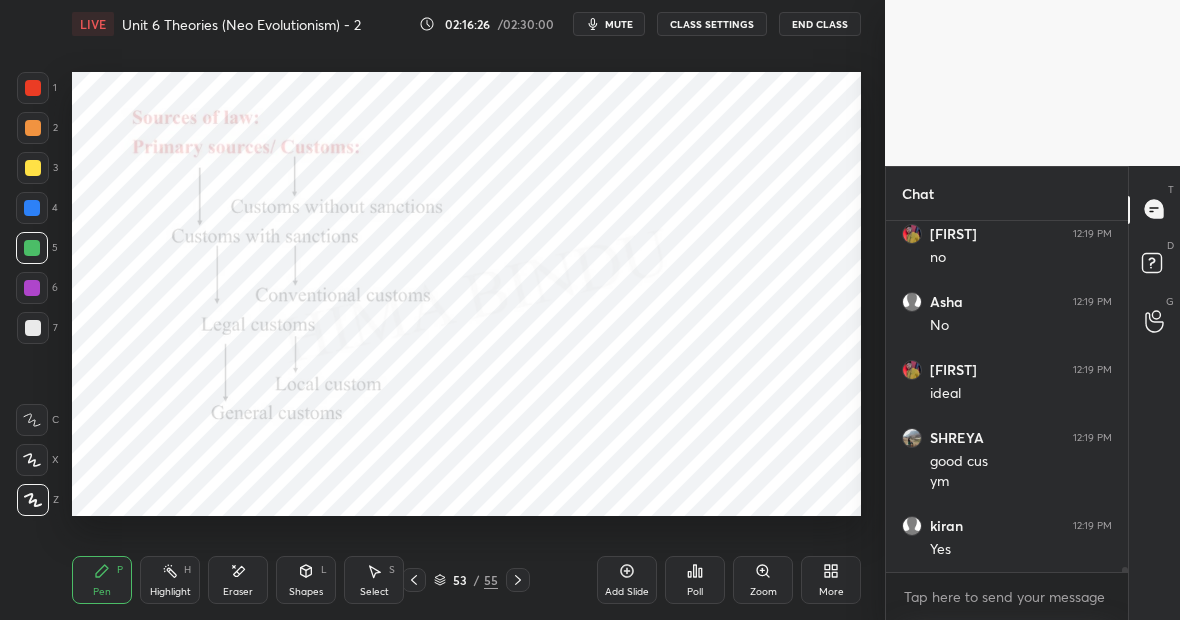 click on "Highlight H" at bounding box center [170, 580] 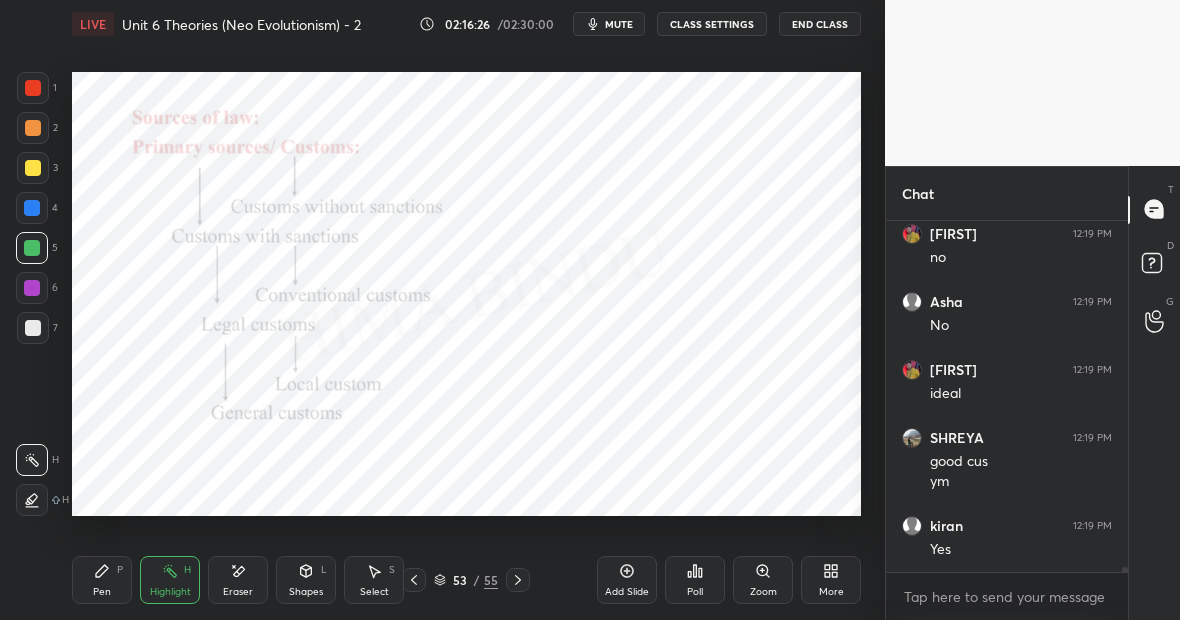 click on "Pen P" at bounding box center (102, 580) 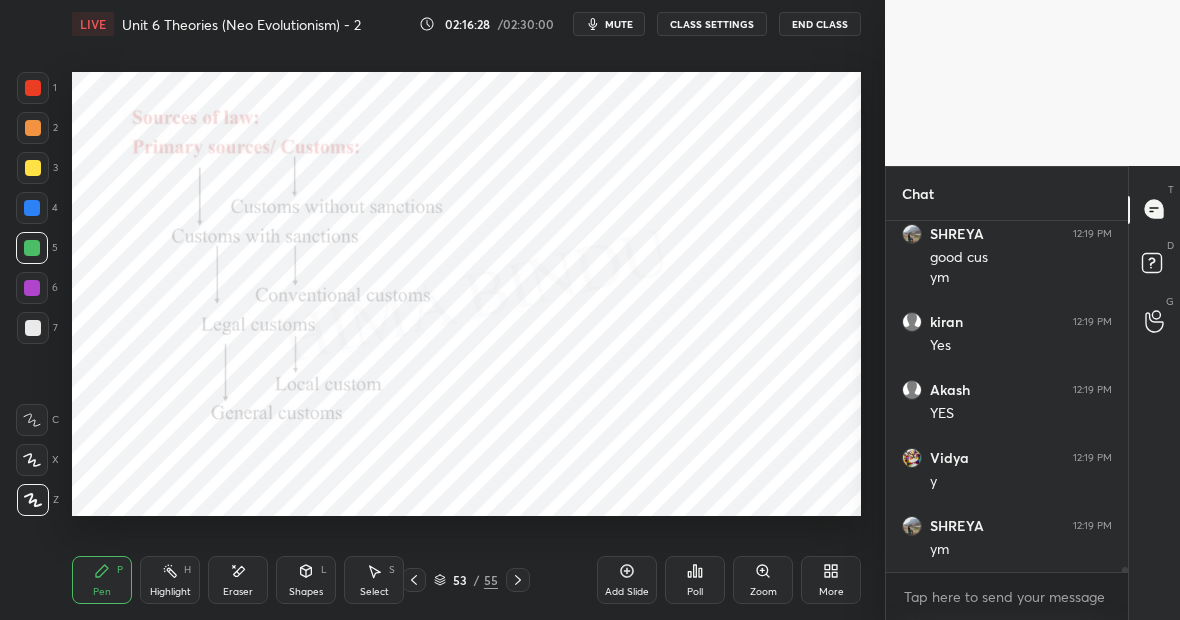 scroll, scrollTop: 25997, scrollLeft: 0, axis: vertical 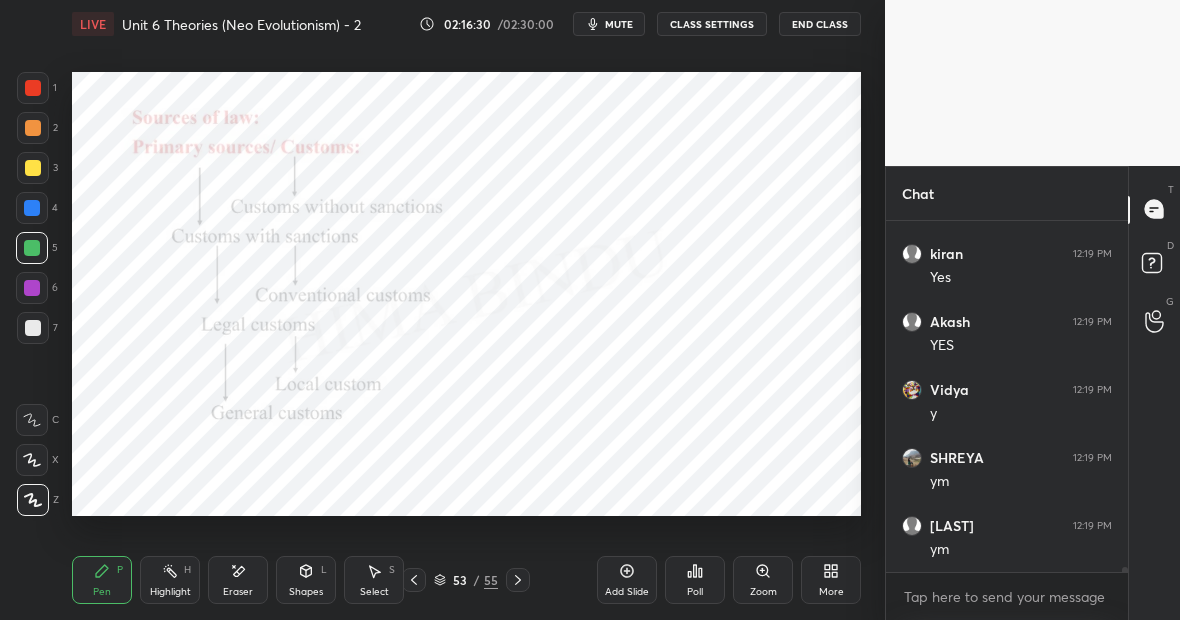 click on "Highlight H" at bounding box center (170, 580) 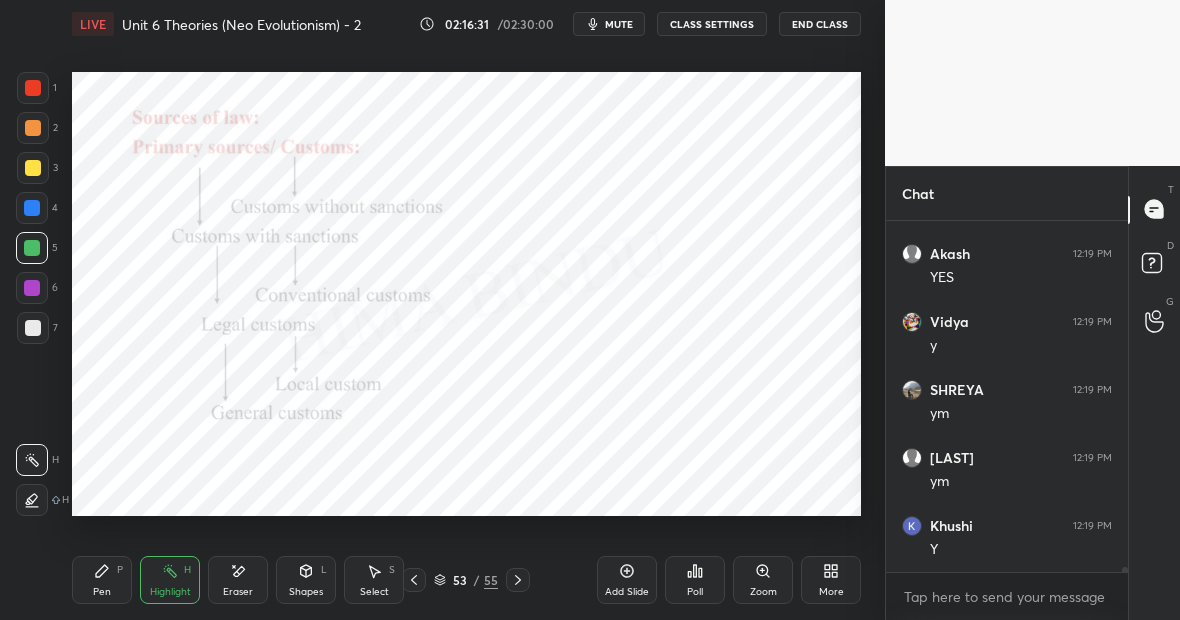 scroll, scrollTop: 26133, scrollLeft: 0, axis: vertical 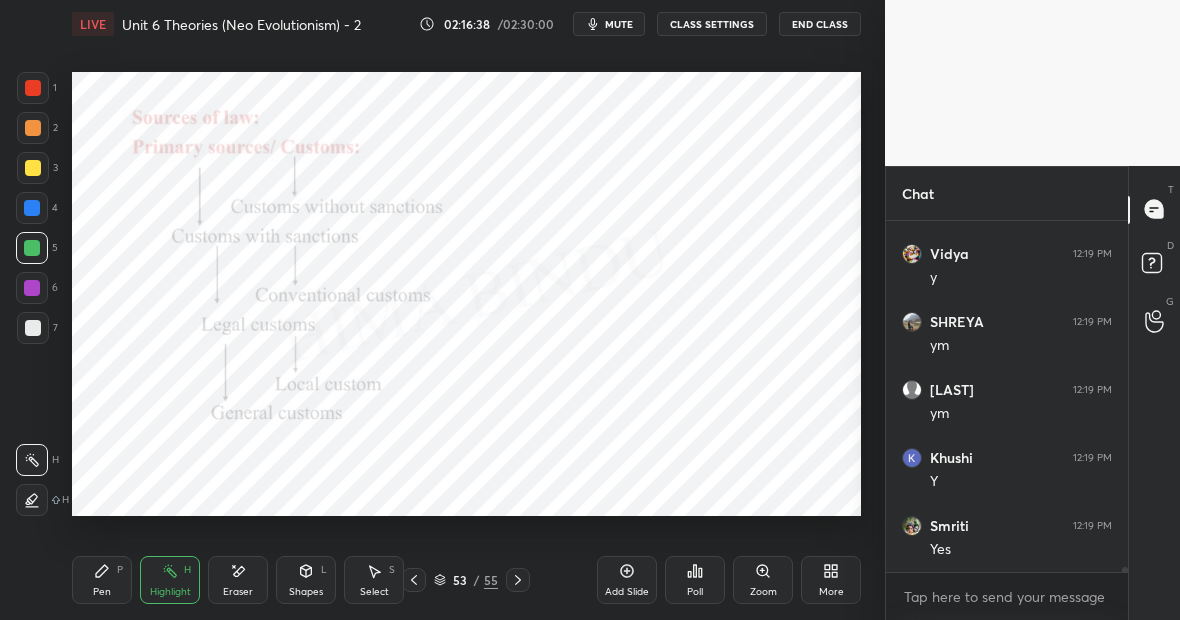 click on "Pen P" at bounding box center [102, 580] 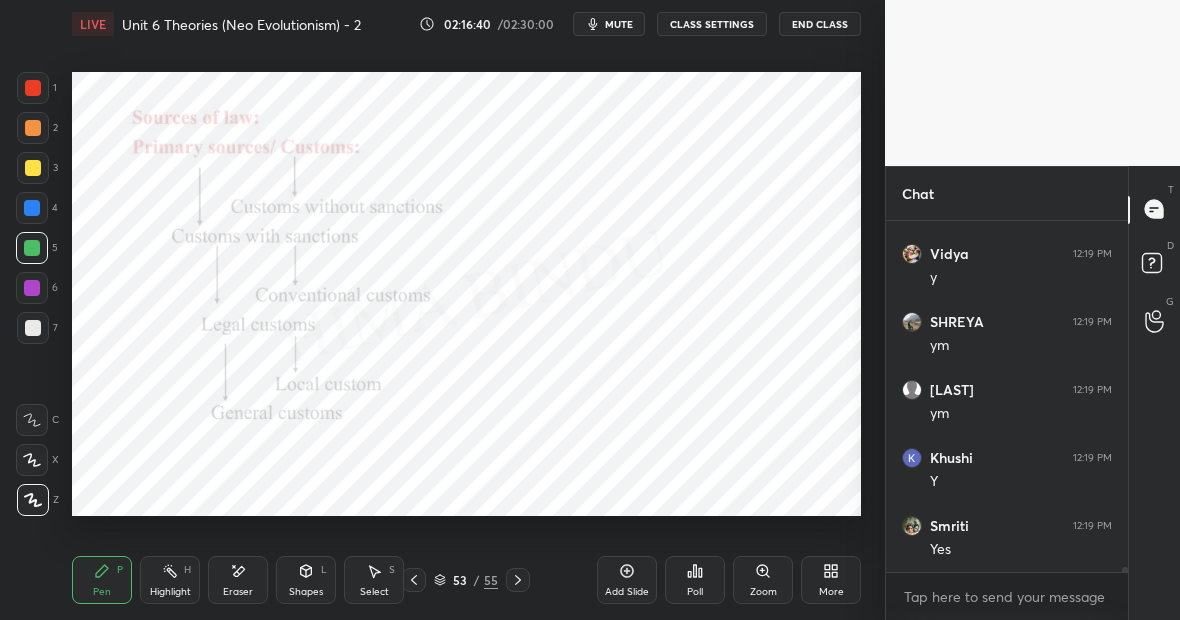 click at bounding box center [33, 88] 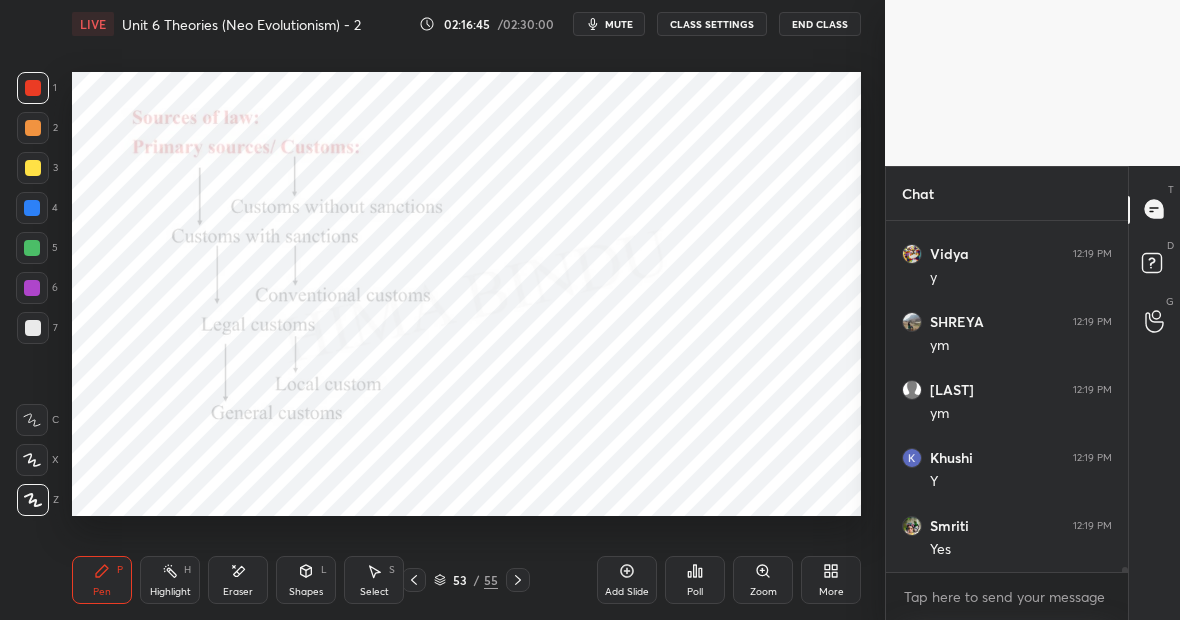 scroll, scrollTop: 26201, scrollLeft: 0, axis: vertical 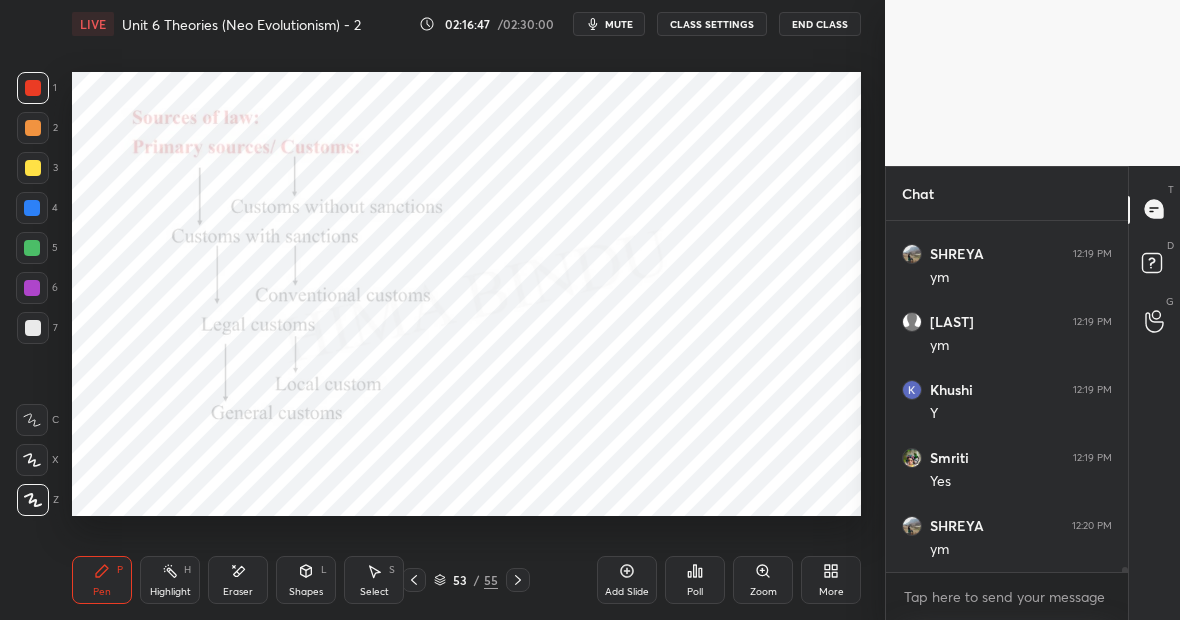 click on "Highlight H" at bounding box center [170, 580] 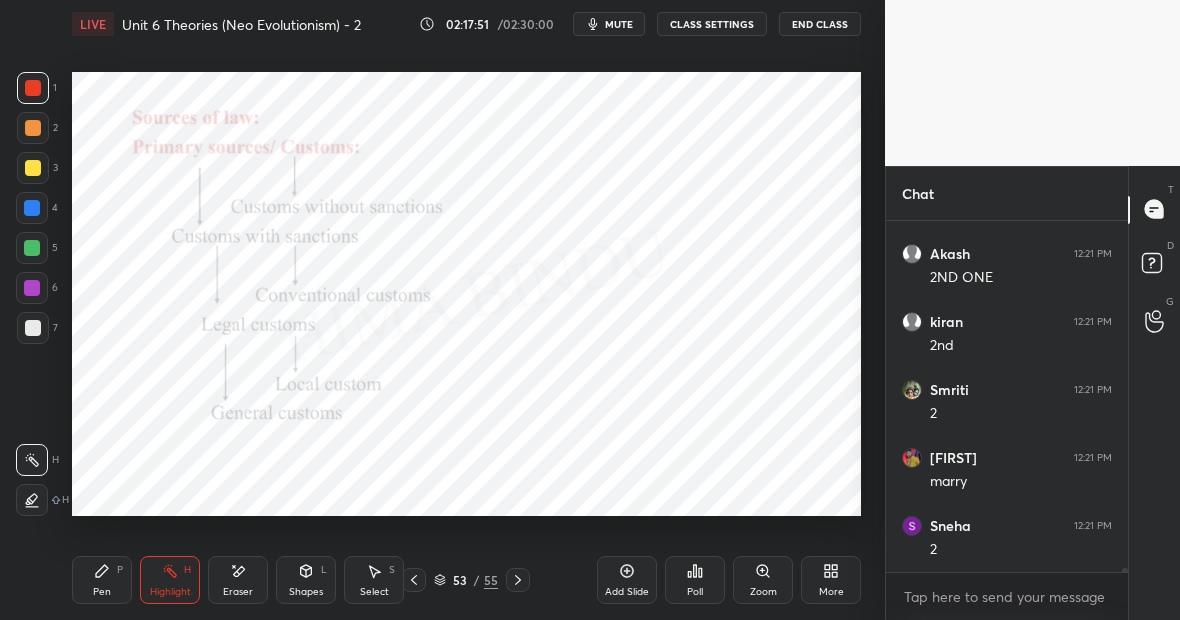 scroll, scrollTop: 28173, scrollLeft: 0, axis: vertical 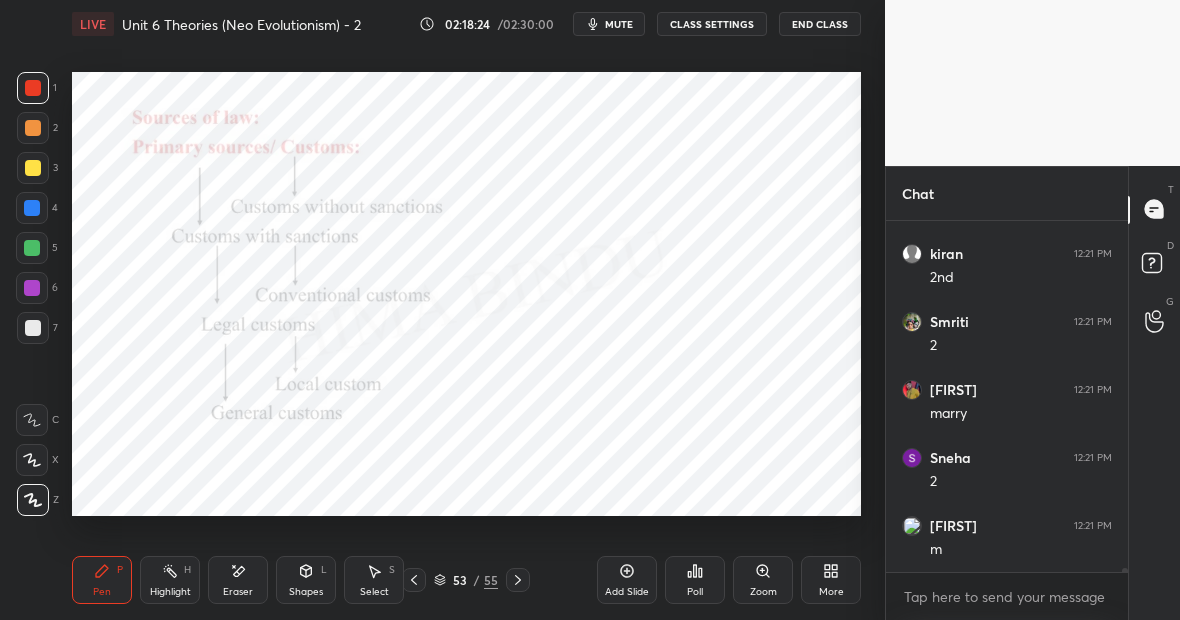 click on "Highlight H" at bounding box center [170, 580] 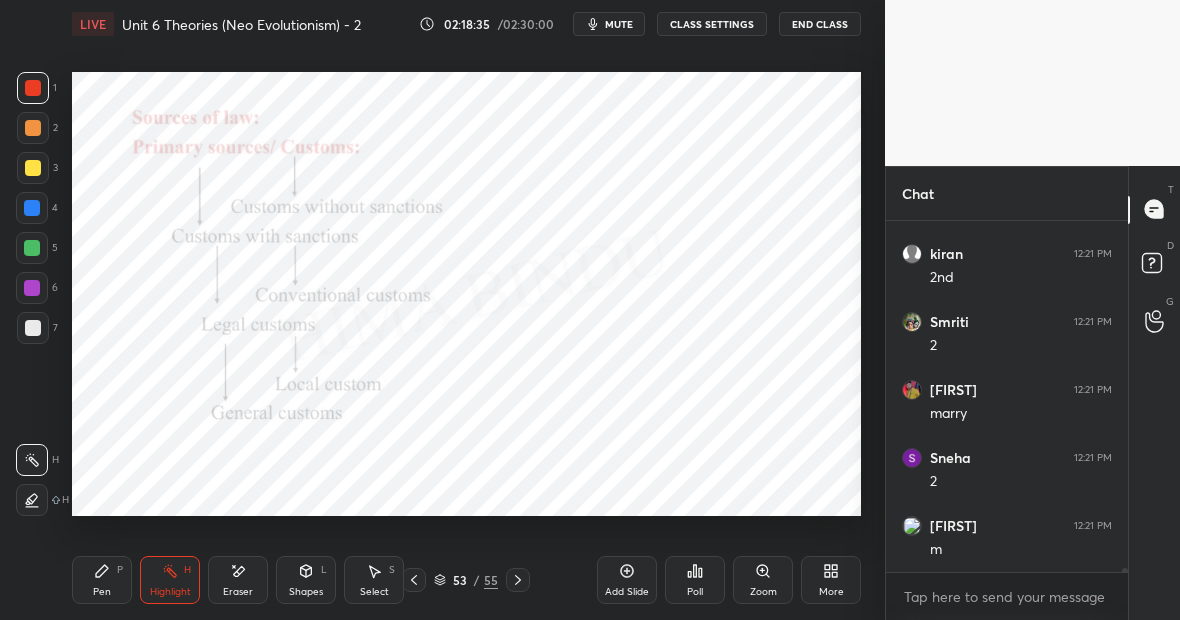 click on "P" at bounding box center (120, 570) 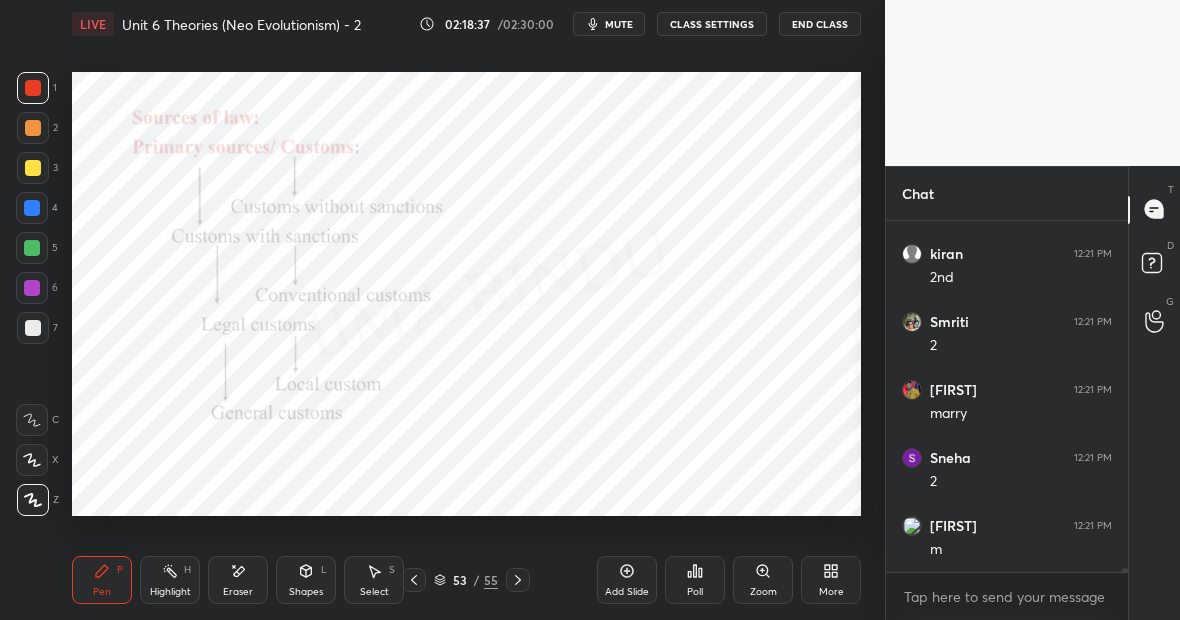 click on "Highlight H" at bounding box center [170, 580] 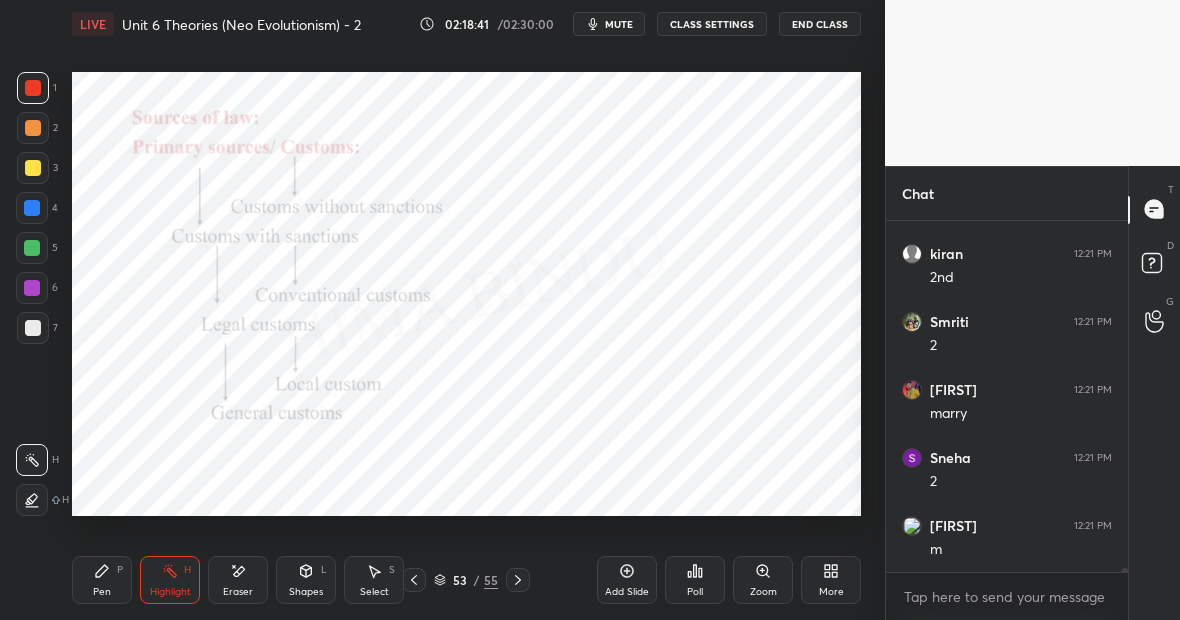 click on "P" at bounding box center [120, 570] 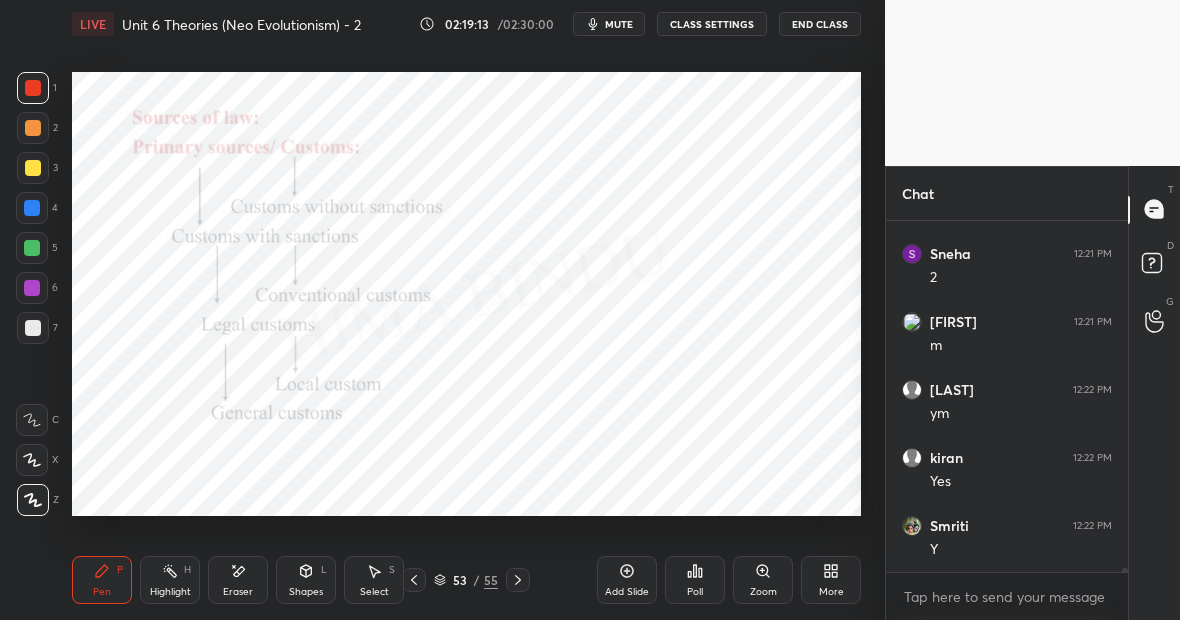 scroll, scrollTop: 28445, scrollLeft: 0, axis: vertical 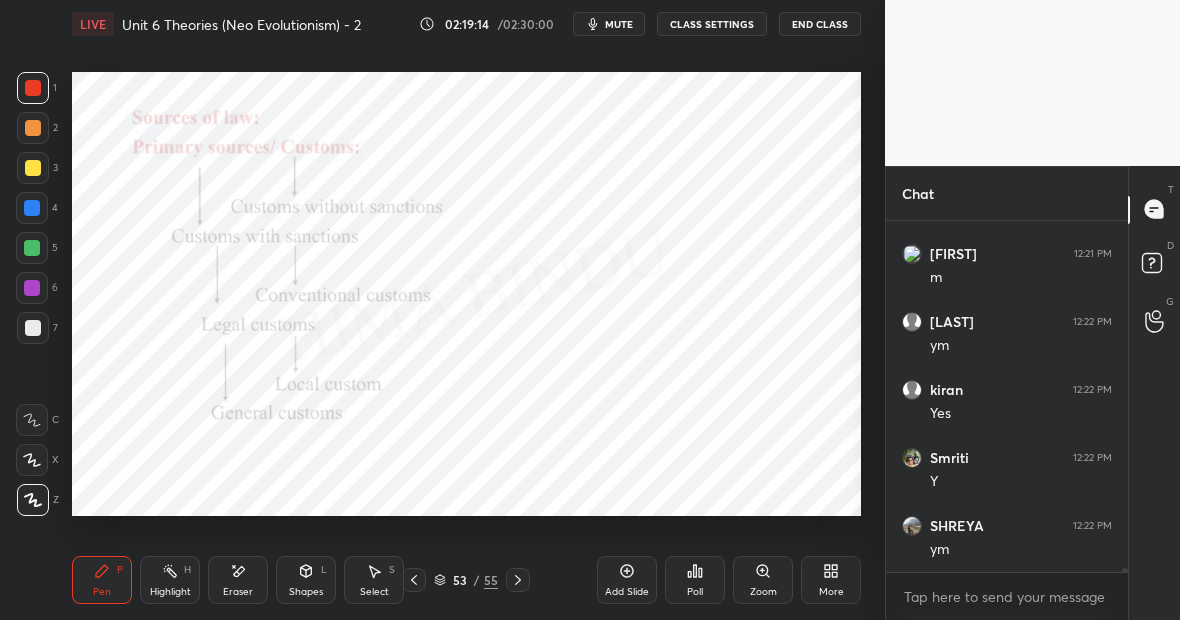 click on "Highlight H" at bounding box center [170, 580] 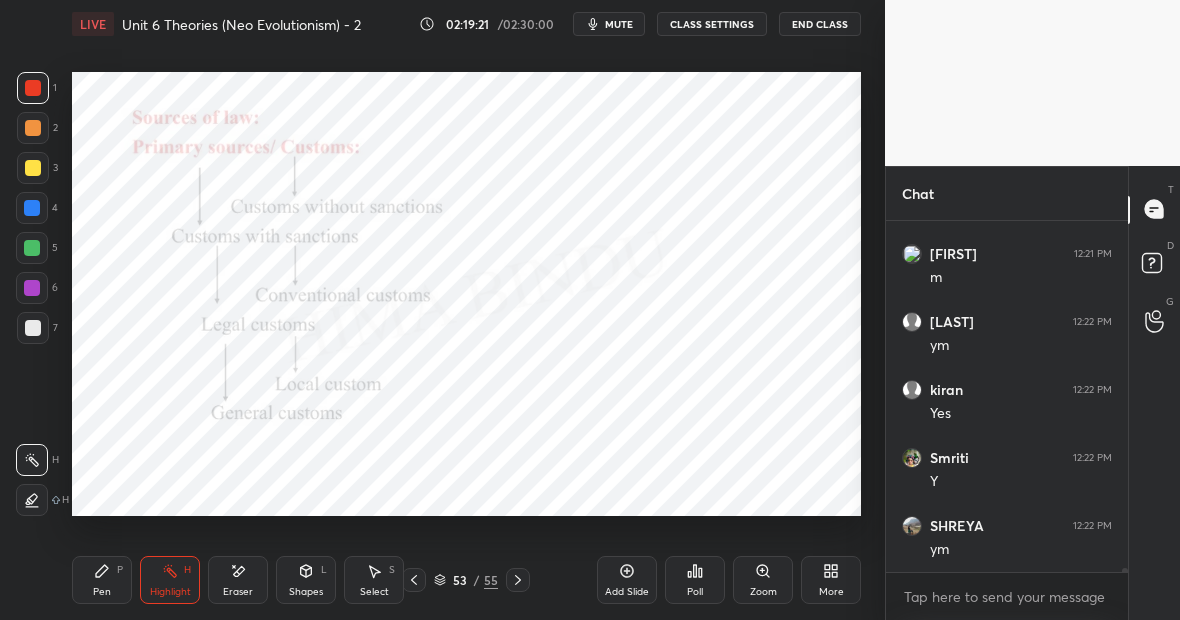 click on "P" at bounding box center [120, 570] 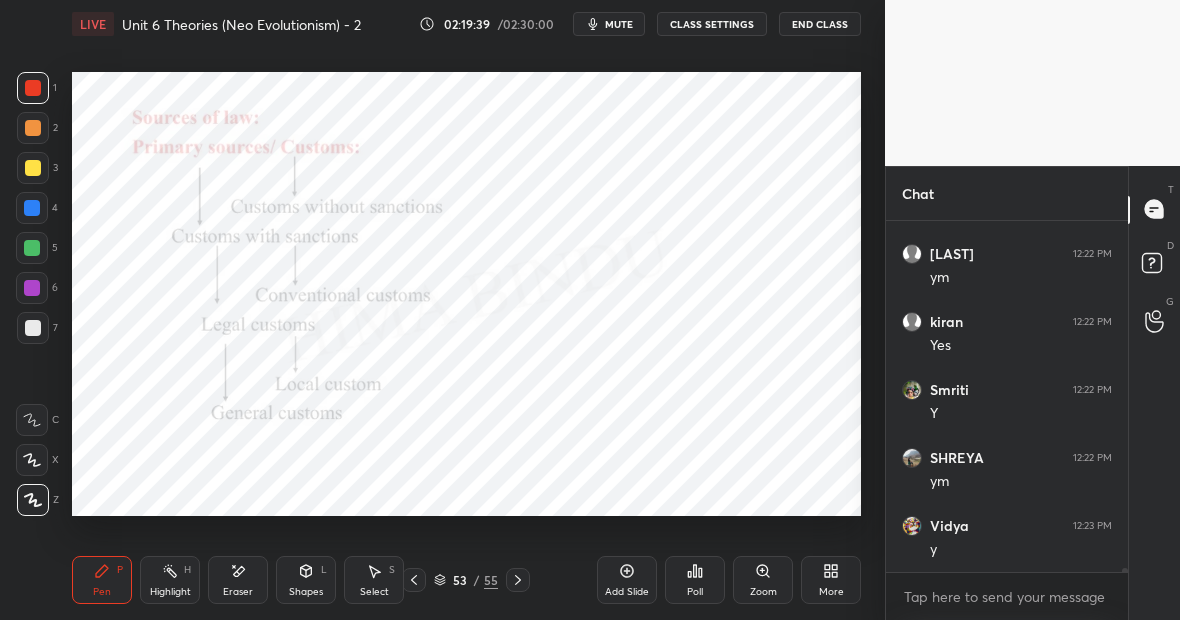 scroll, scrollTop: 28581, scrollLeft: 0, axis: vertical 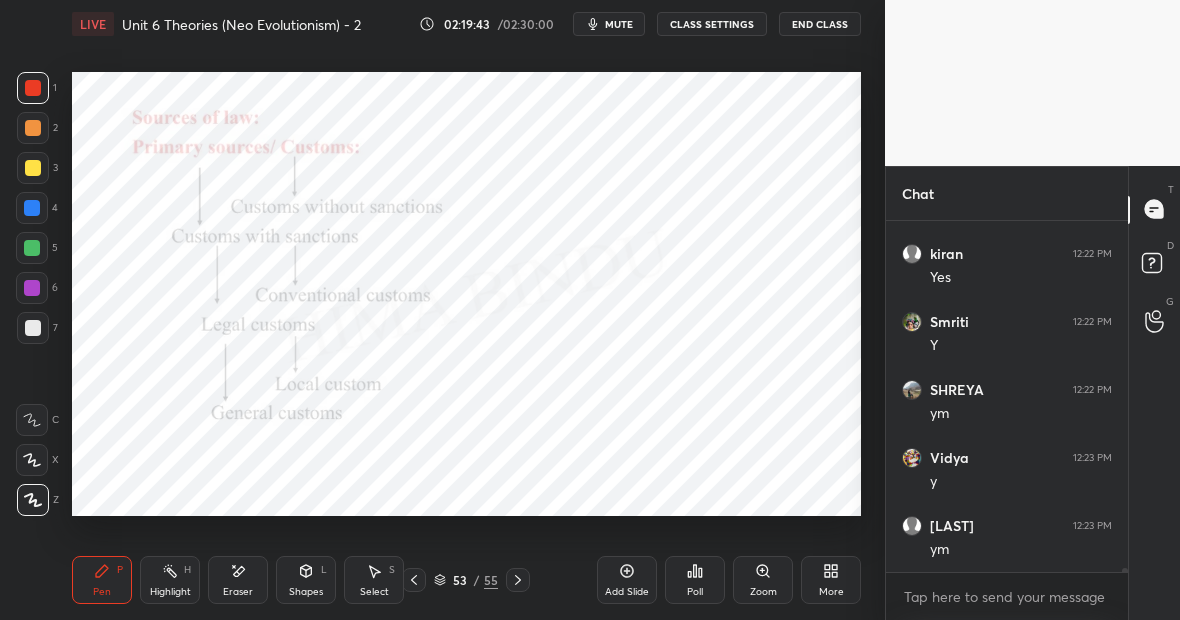 click at bounding box center (32, 248) 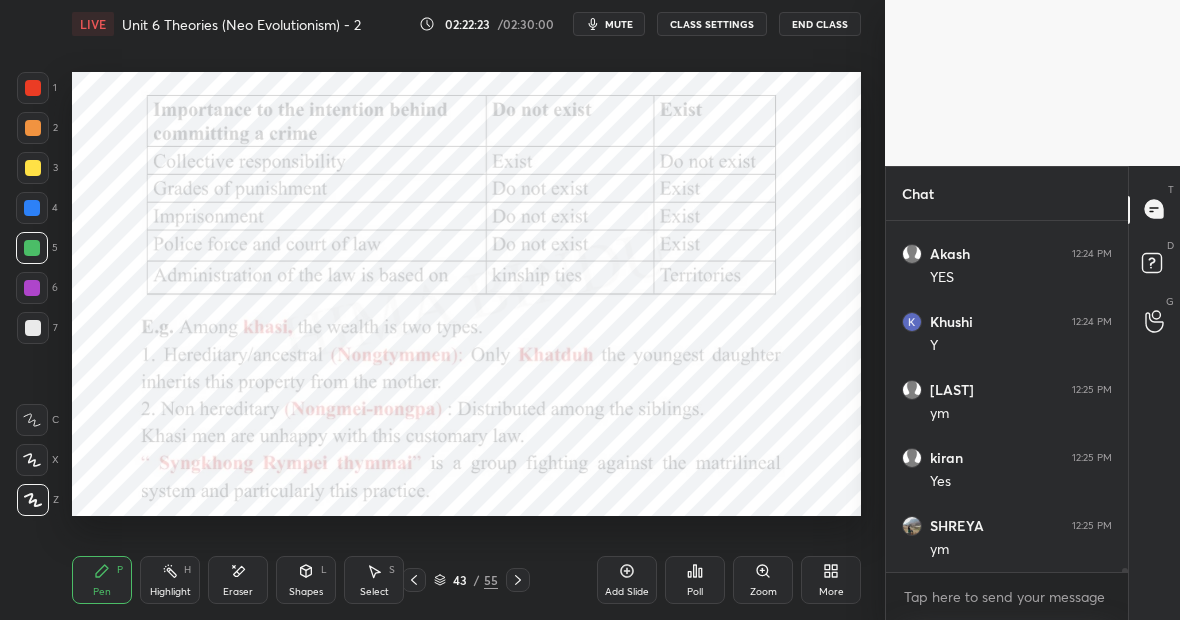 scroll, scrollTop: 29193, scrollLeft: 0, axis: vertical 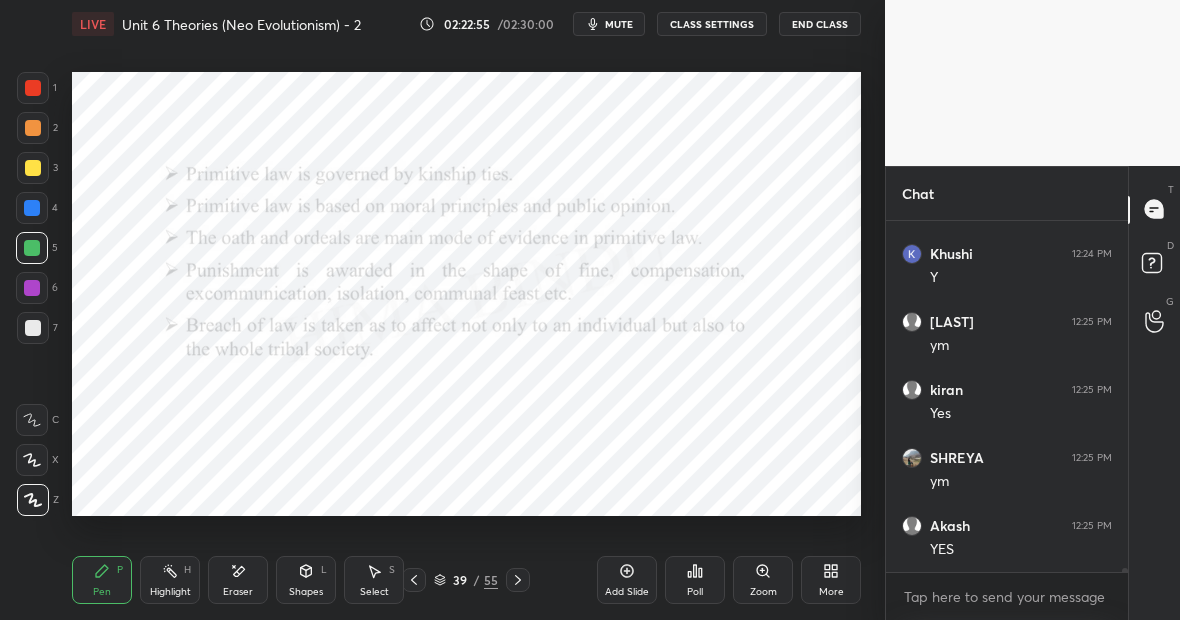 click on "Highlight H" at bounding box center [170, 580] 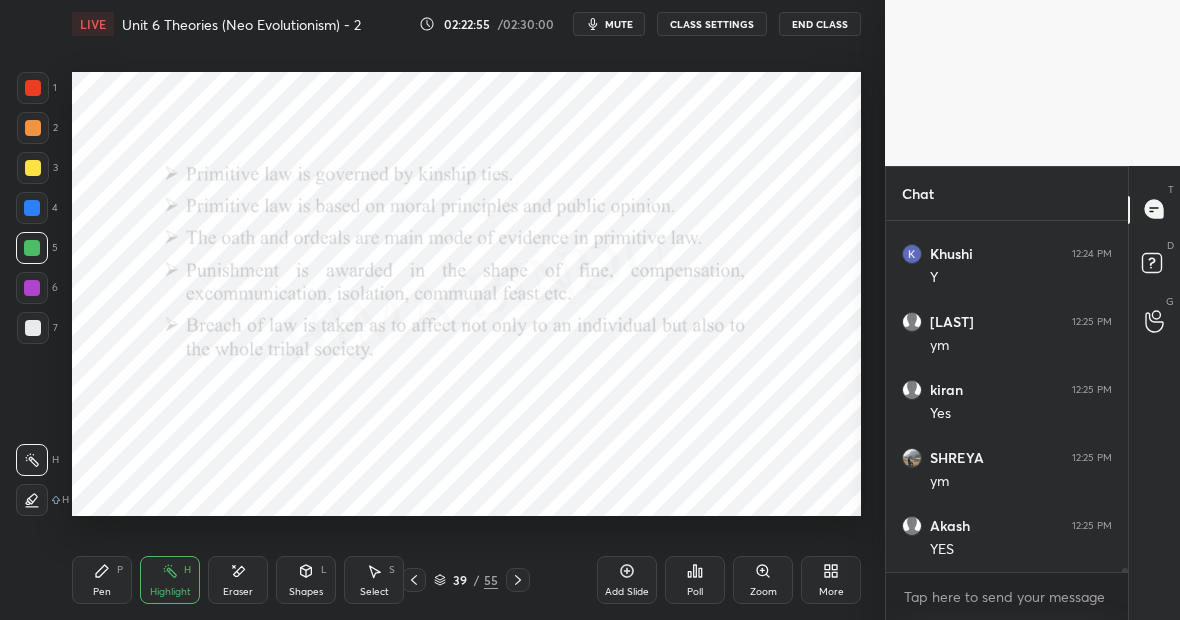 scroll, scrollTop: 29266, scrollLeft: 0, axis: vertical 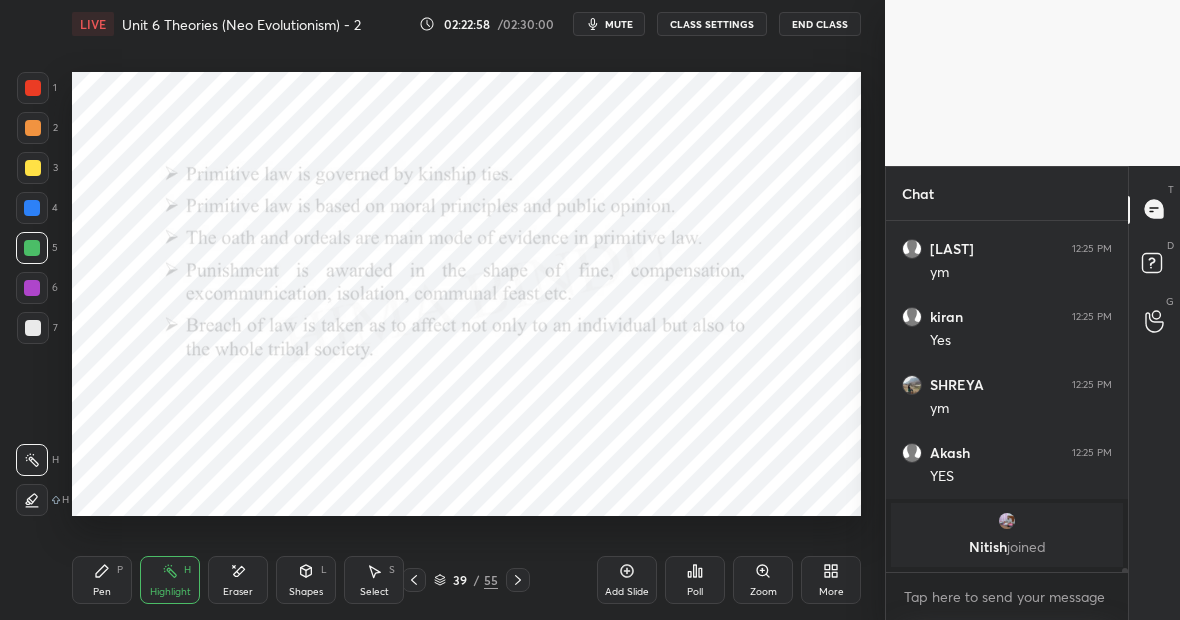 click on "Pen P" at bounding box center [102, 580] 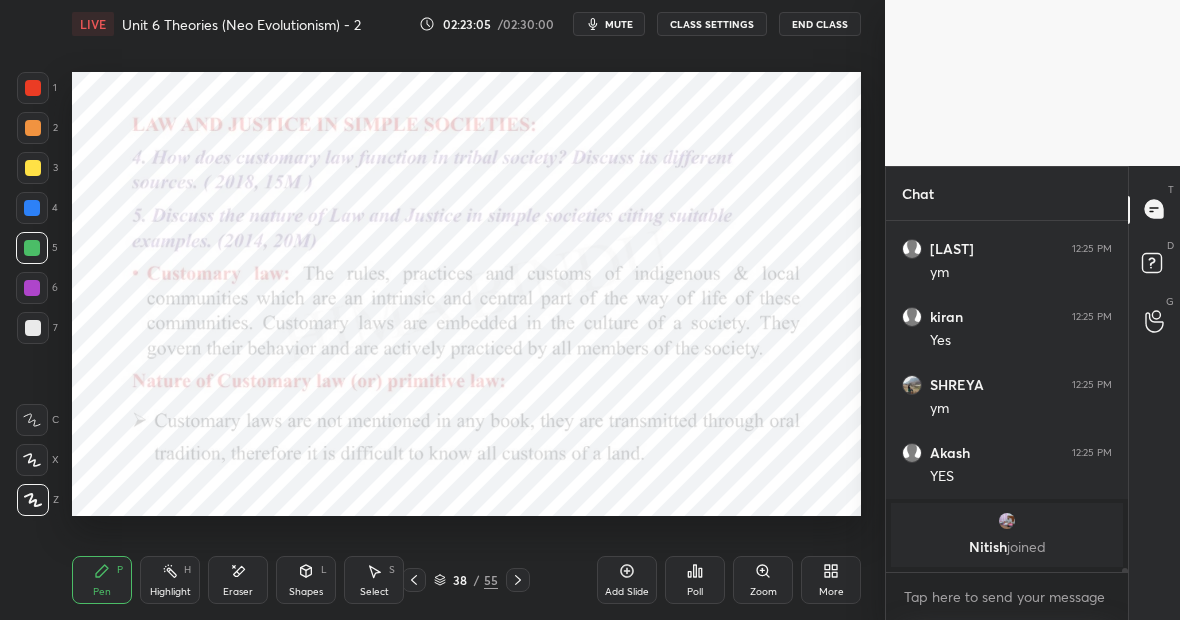click on "Highlight H" at bounding box center [170, 580] 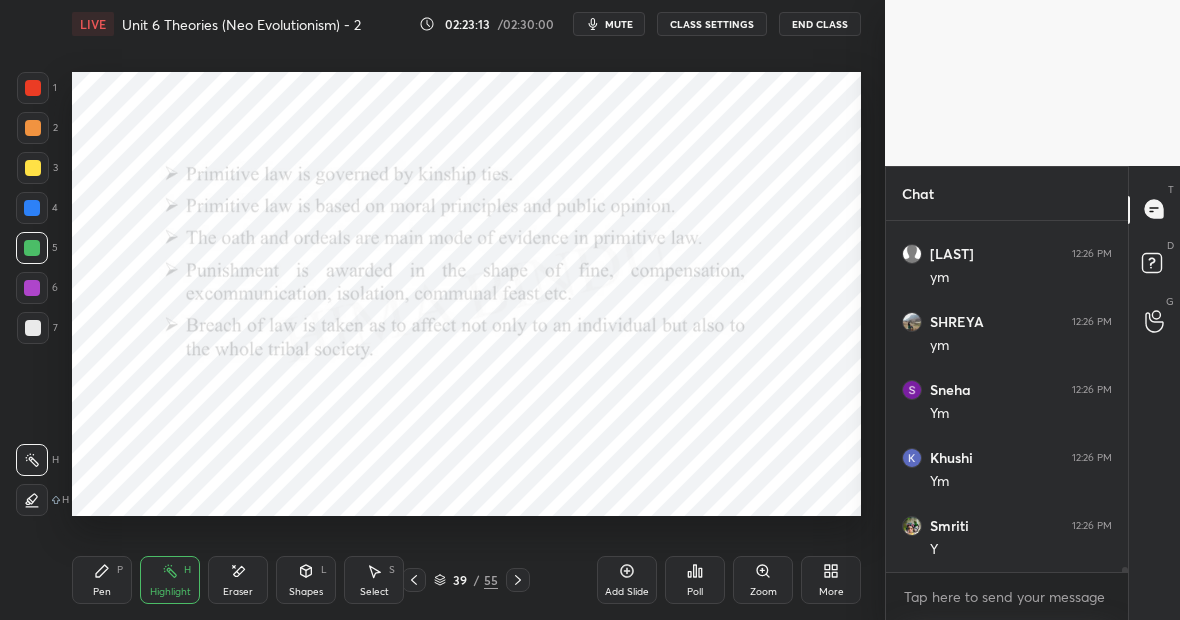 scroll, scrollTop: 23936, scrollLeft: 0, axis: vertical 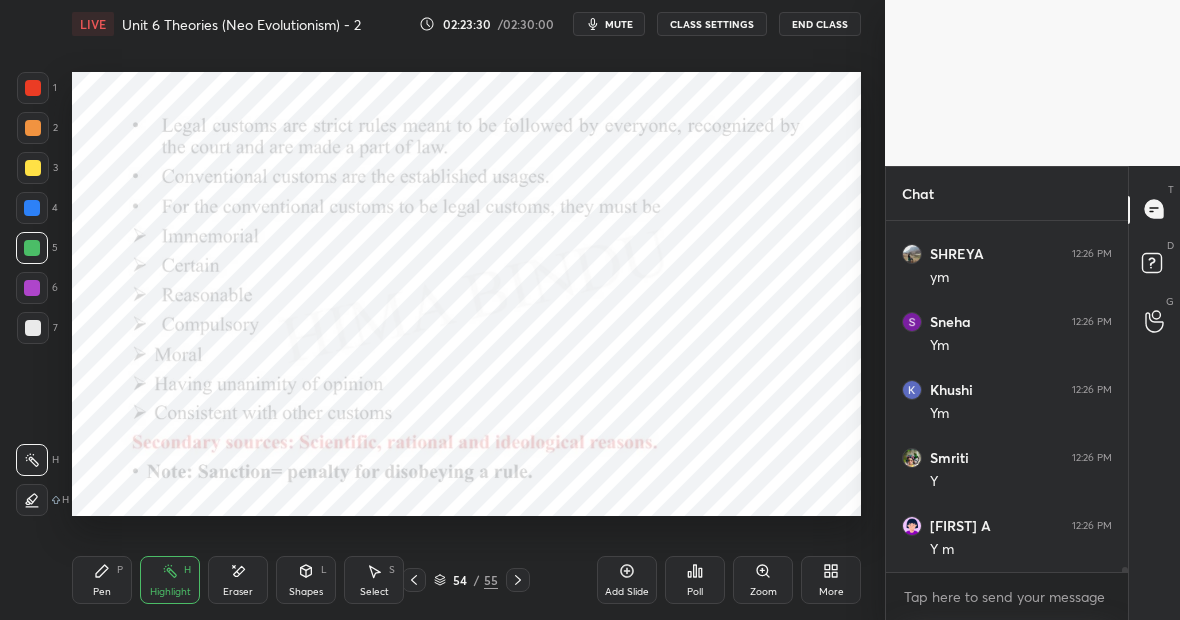 click on "Pen P" at bounding box center (102, 580) 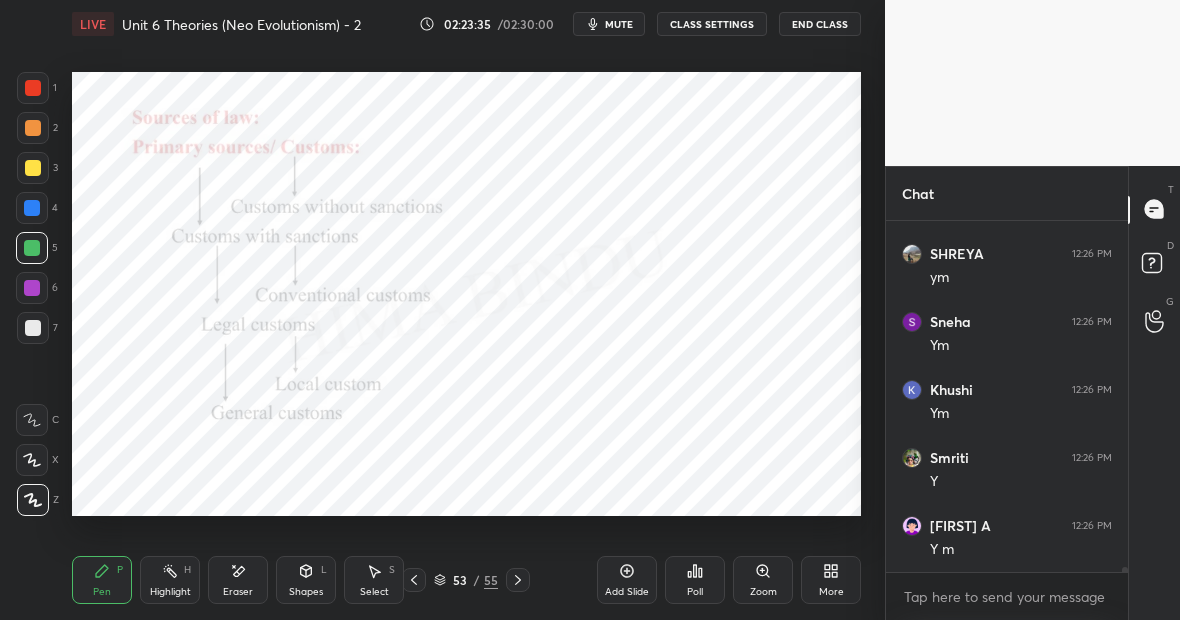 click on "Highlight H" at bounding box center [170, 580] 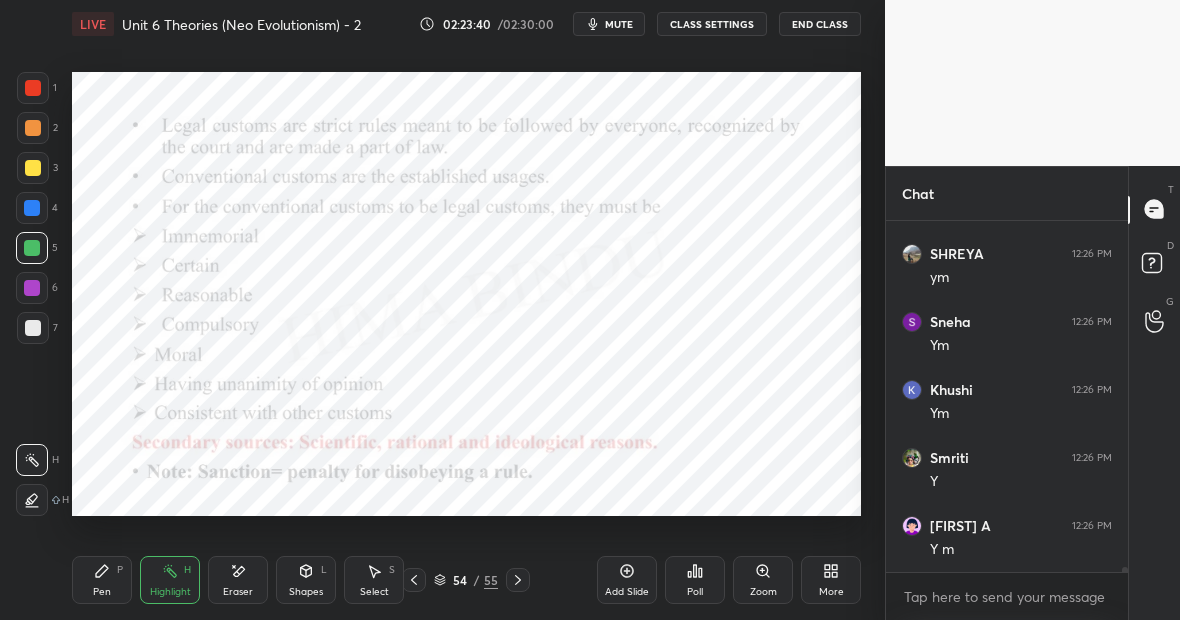 click on "Pen P" at bounding box center (102, 580) 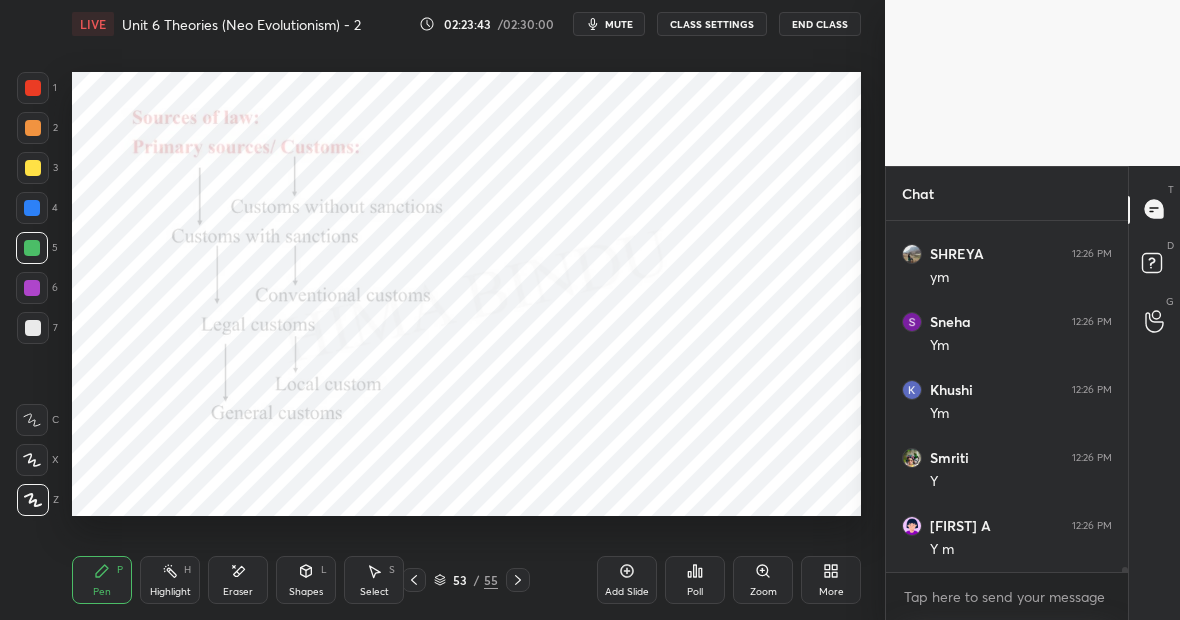 click on "Highlight H" at bounding box center (170, 580) 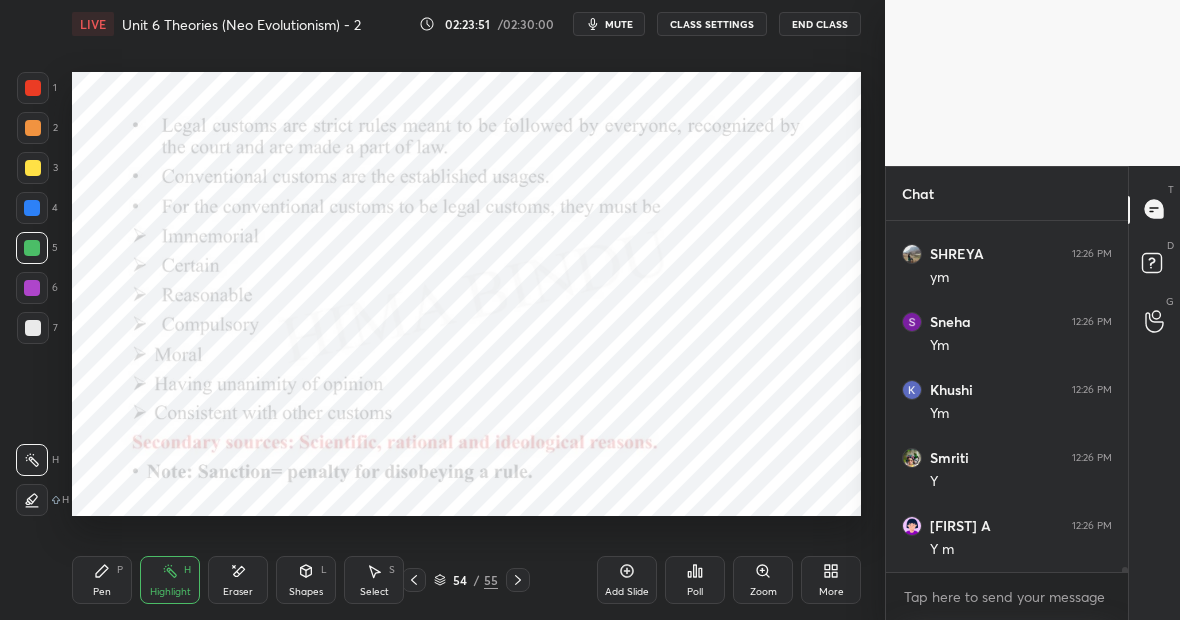 drag, startPoint x: 88, startPoint y: 579, endPoint x: 98, endPoint y: 571, distance: 12.806249 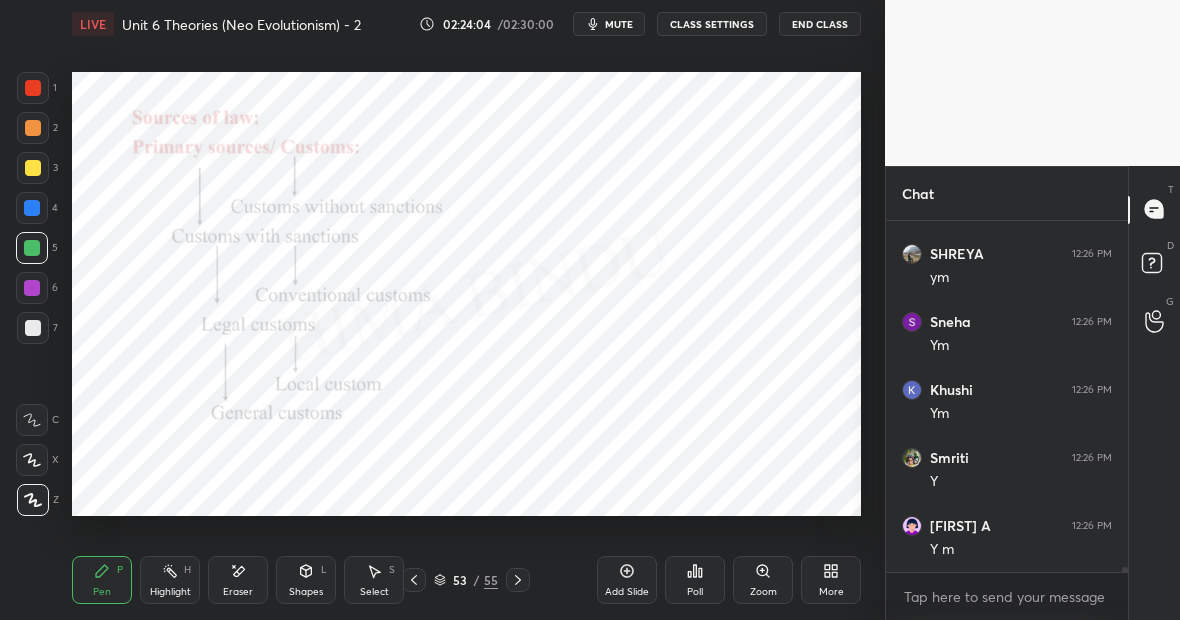 click on "Highlight H" at bounding box center (170, 580) 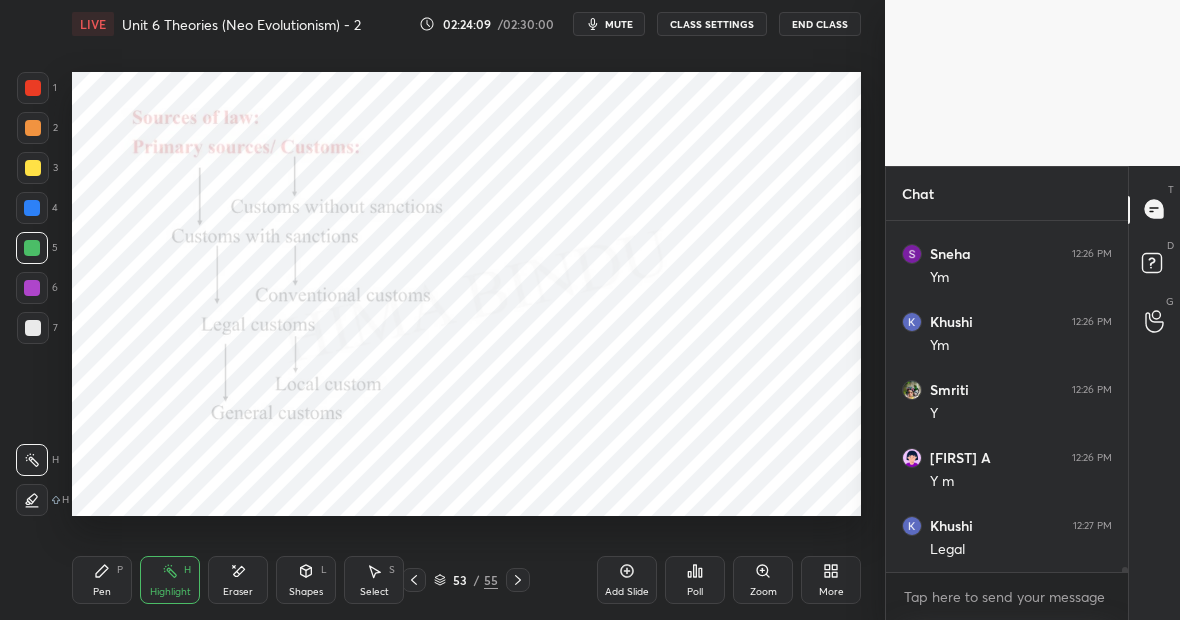 scroll, scrollTop: 24072, scrollLeft: 0, axis: vertical 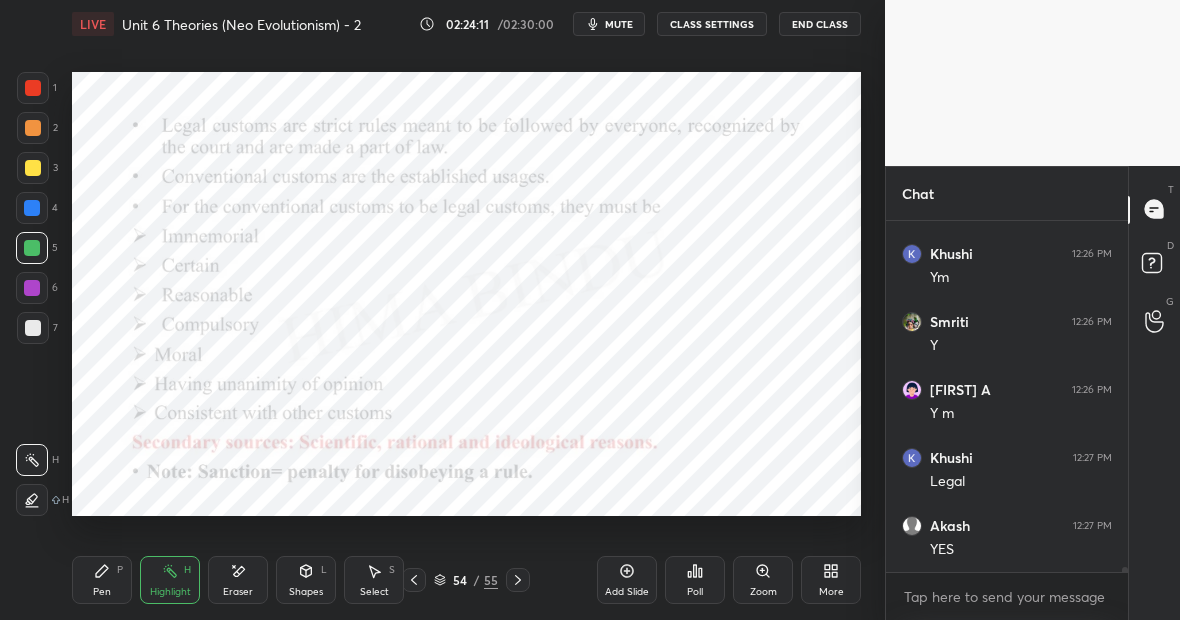 click on "Pen P" at bounding box center (102, 580) 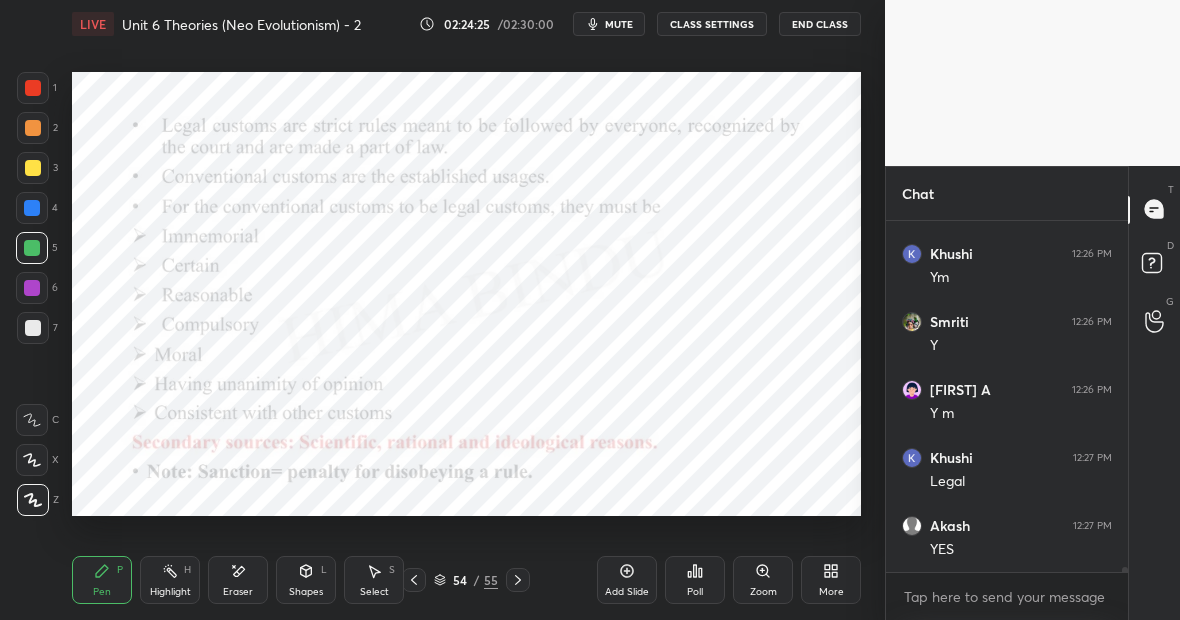 scroll, scrollTop: 24140, scrollLeft: 0, axis: vertical 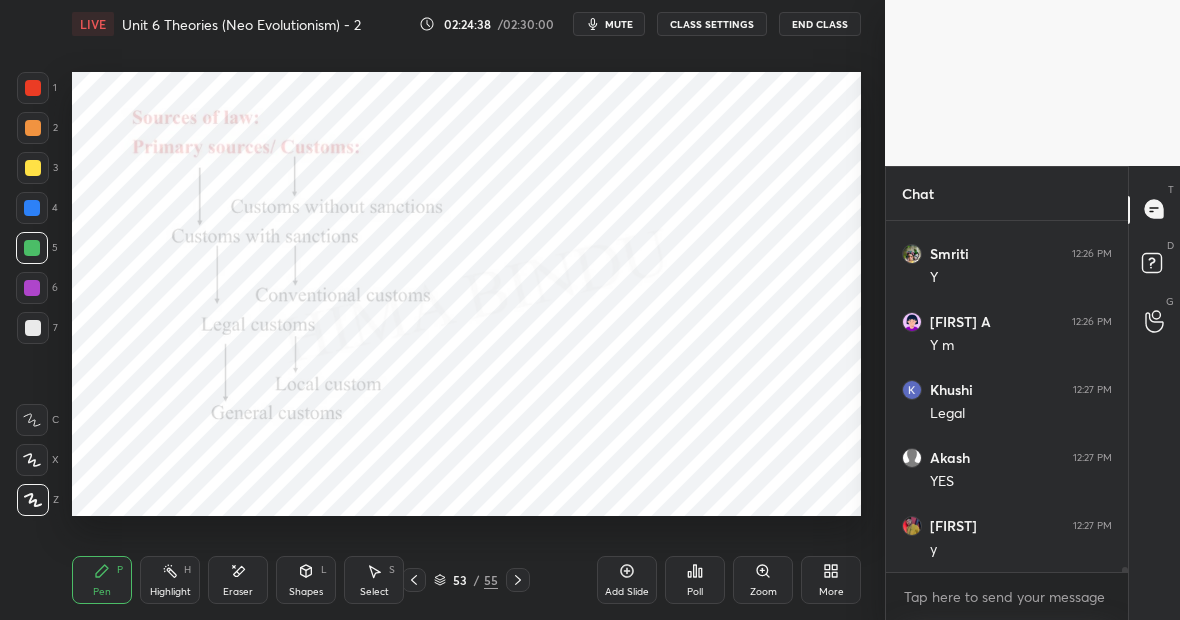 click on "Highlight H" at bounding box center (170, 580) 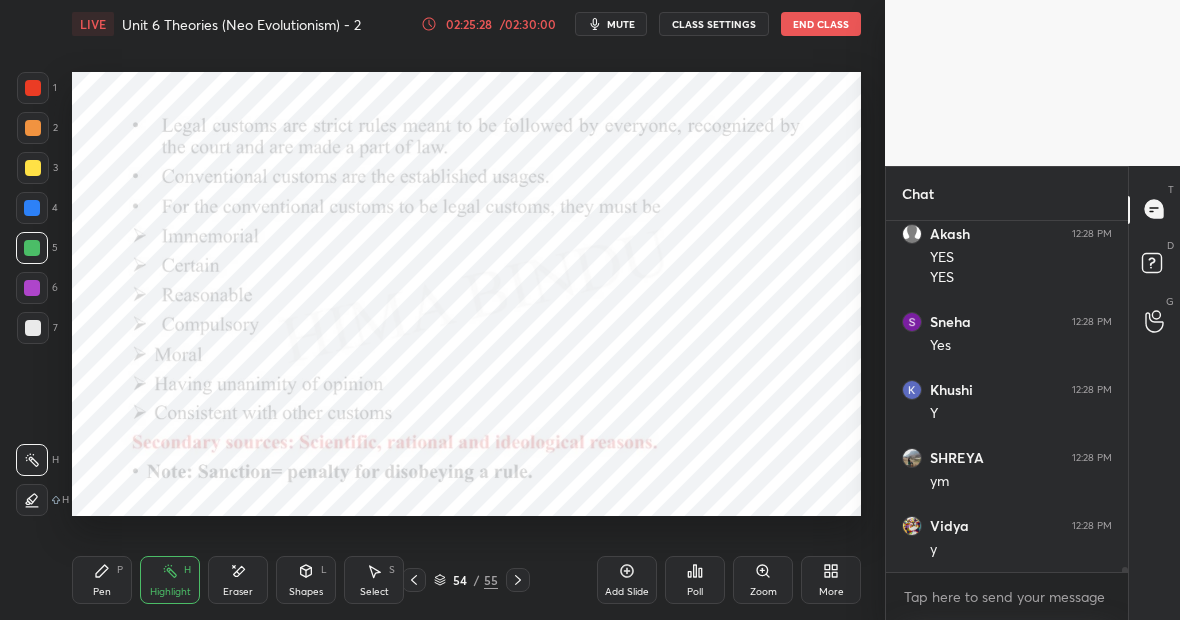 scroll, scrollTop: 24568, scrollLeft: 0, axis: vertical 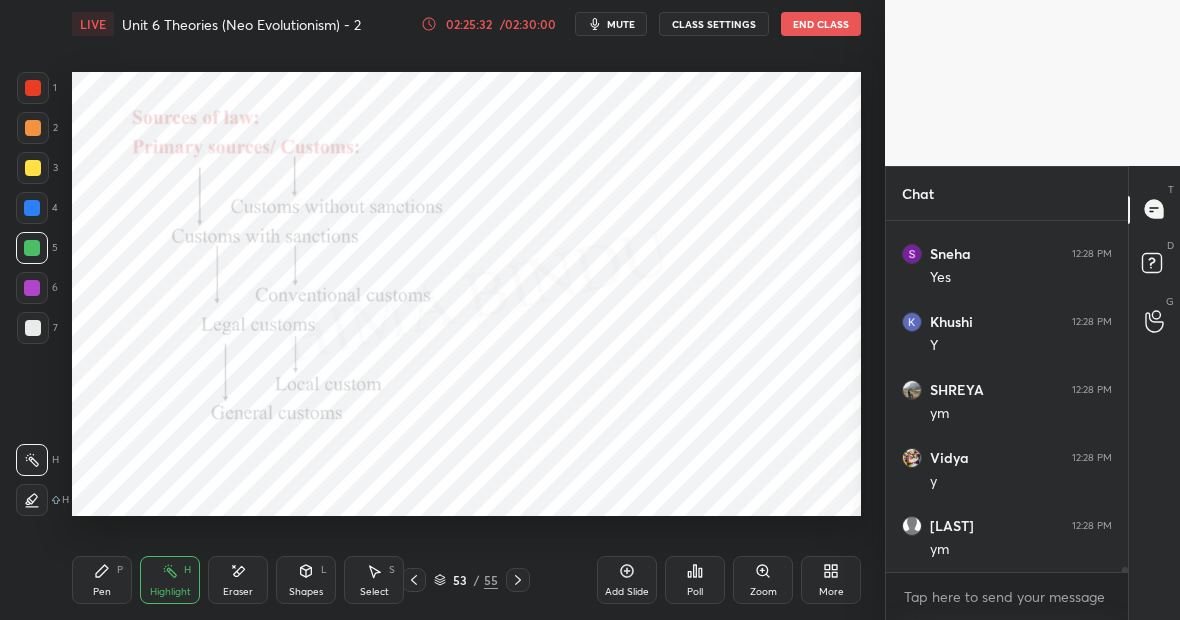 click on "Pen P" at bounding box center (102, 580) 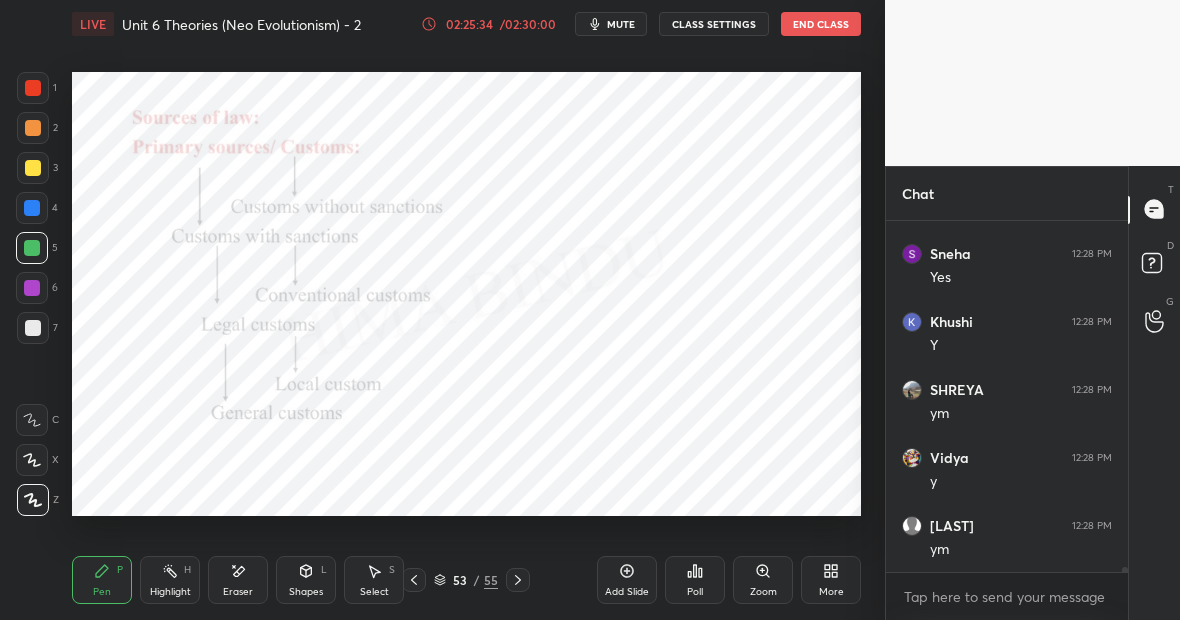 click on "Highlight H" at bounding box center [170, 580] 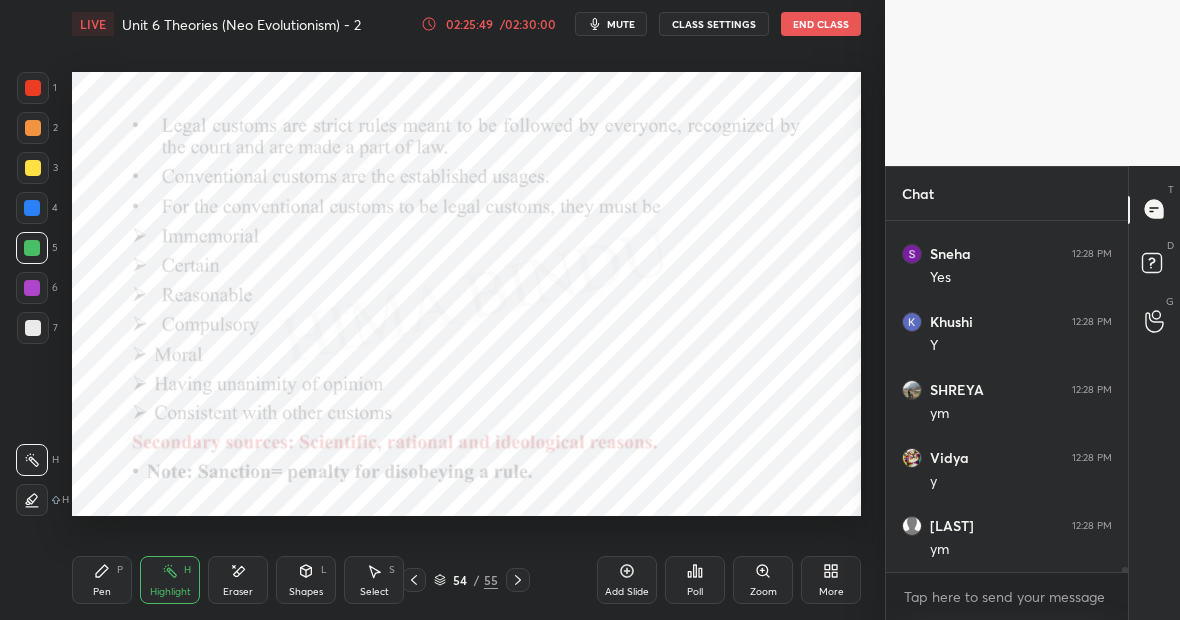 click 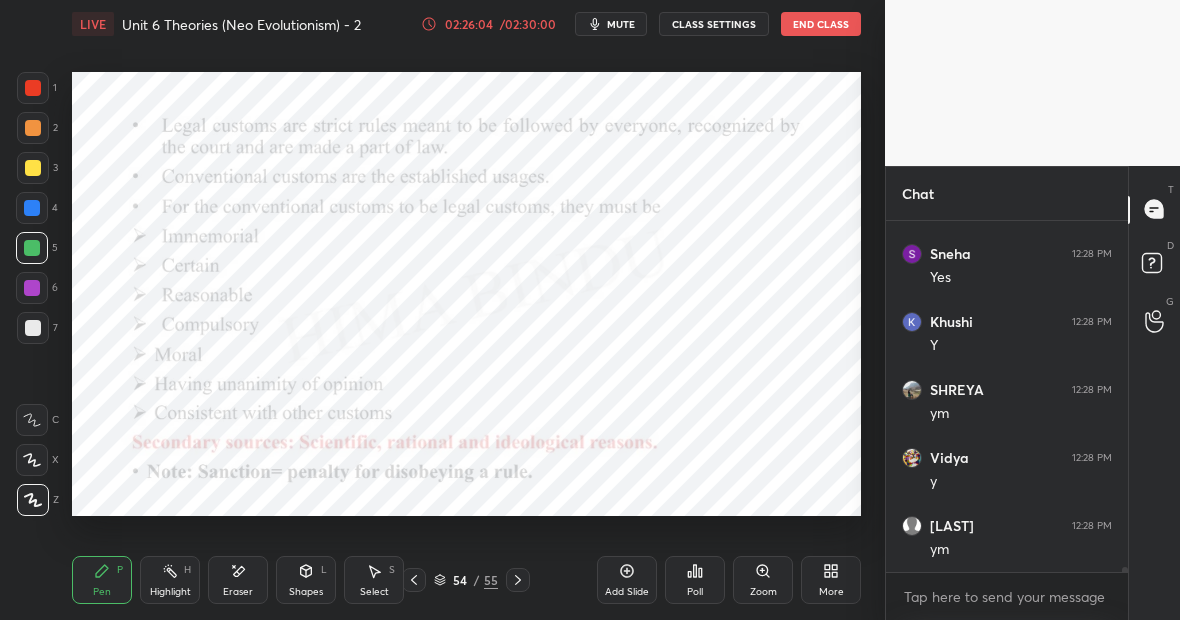 click 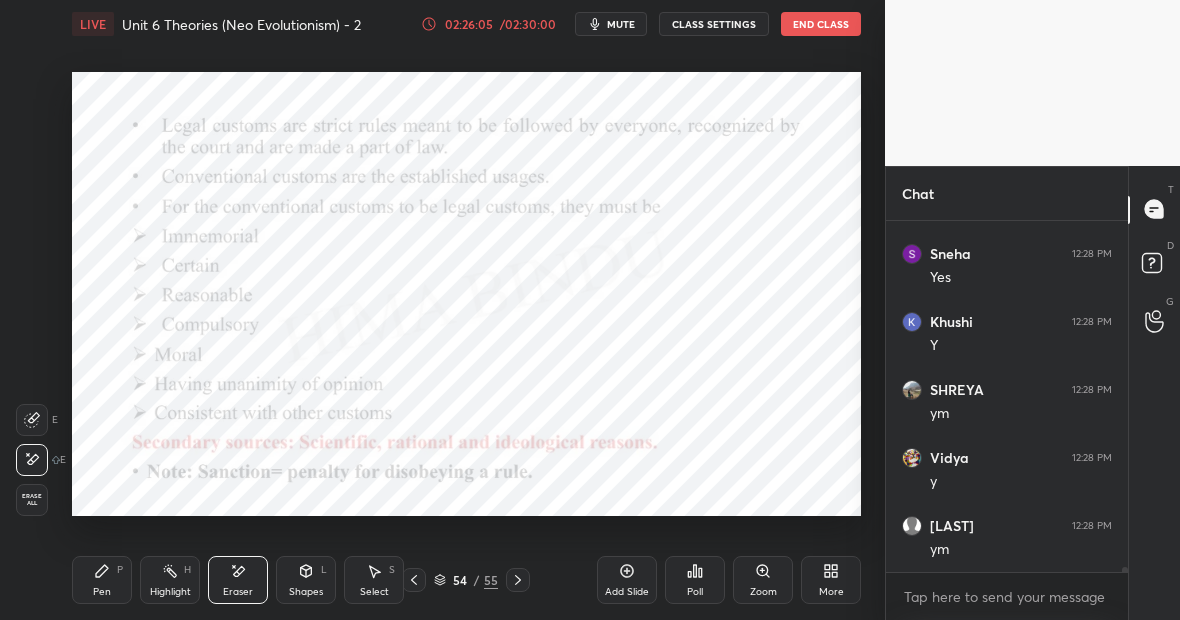 click on "Pen P" at bounding box center (102, 580) 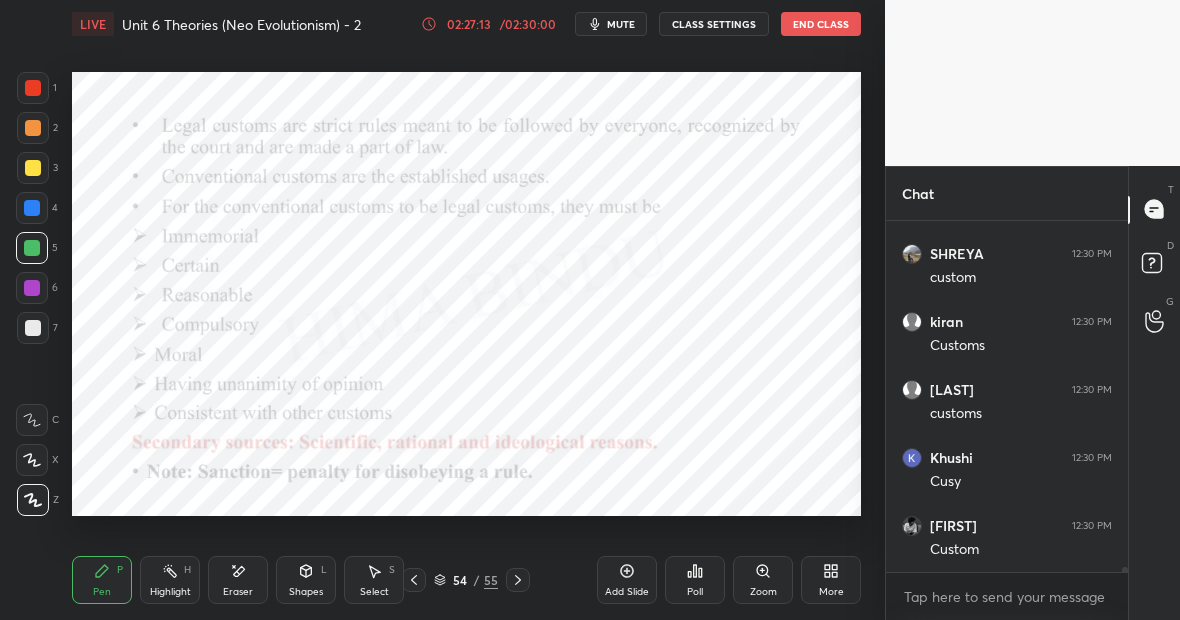 scroll, scrollTop: 25384, scrollLeft: 0, axis: vertical 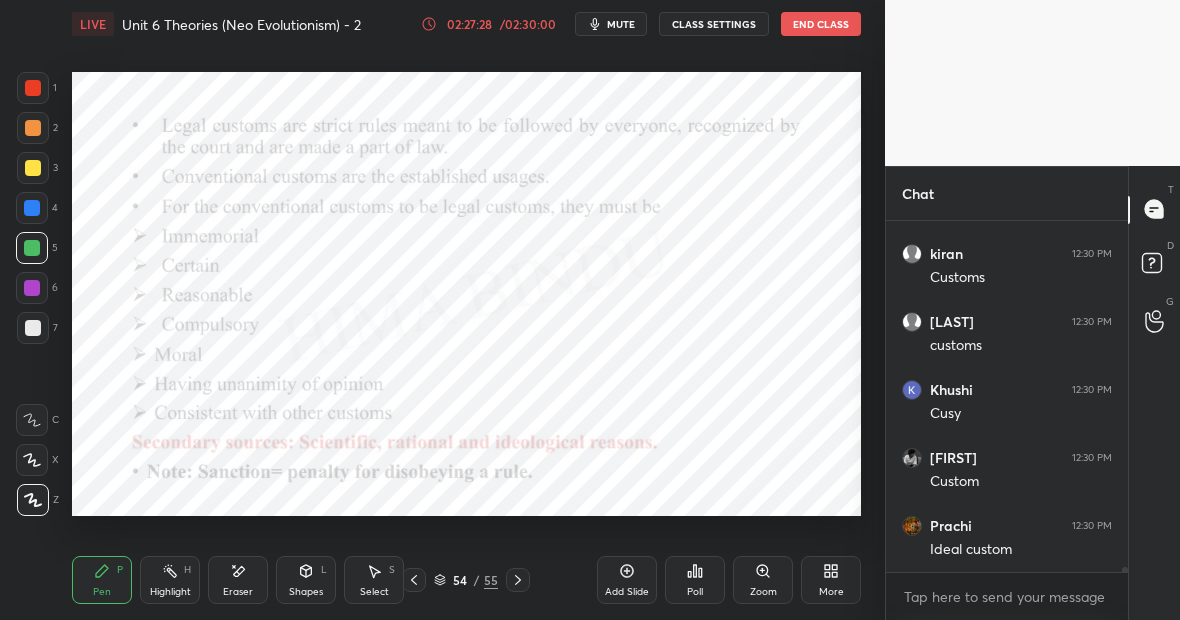 click on "Highlight H" at bounding box center [170, 580] 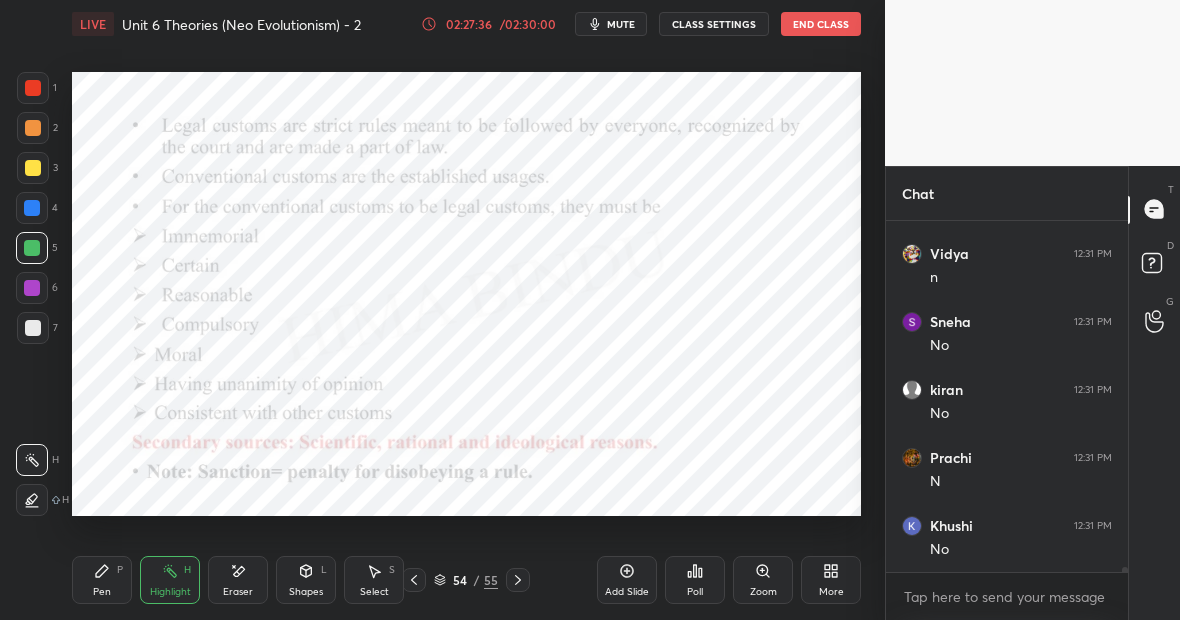 scroll, scrollTop: 25860, scrollLeft: 0, axis: vertical 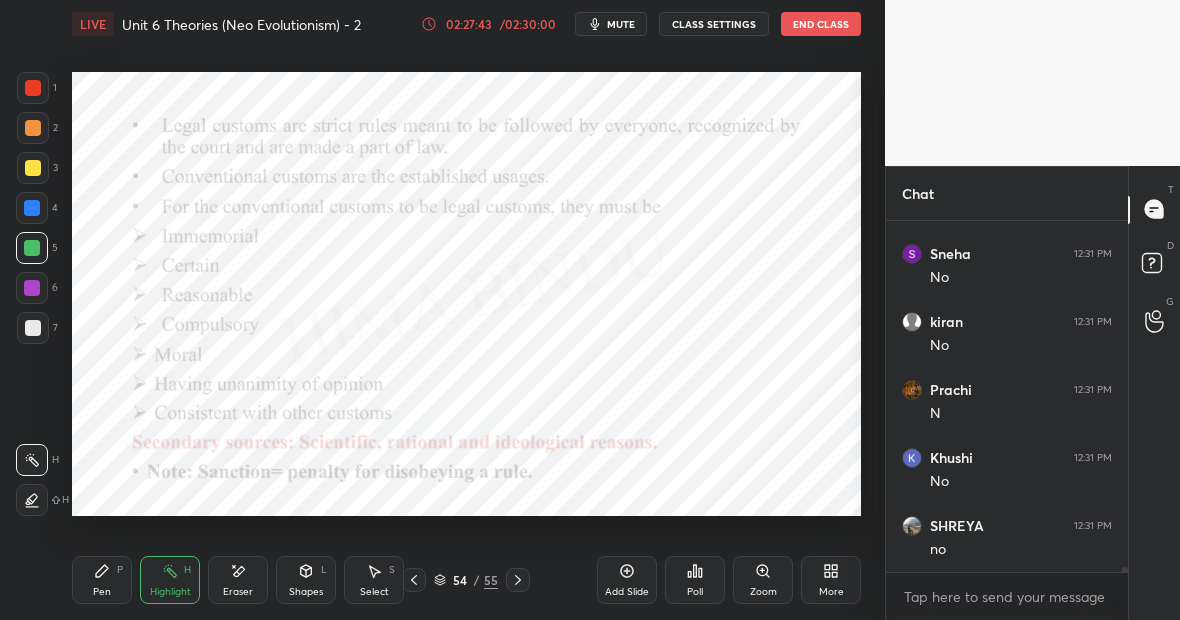 click 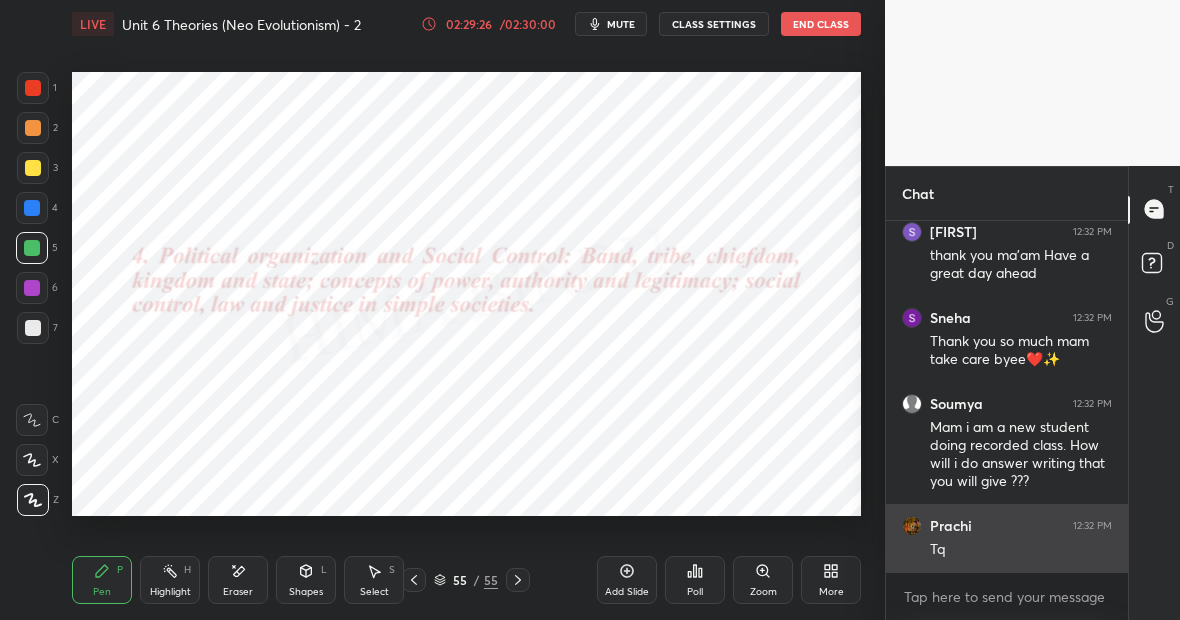 scroll, scrollTop: 27406, scrollLeft: 0, axis: vertical 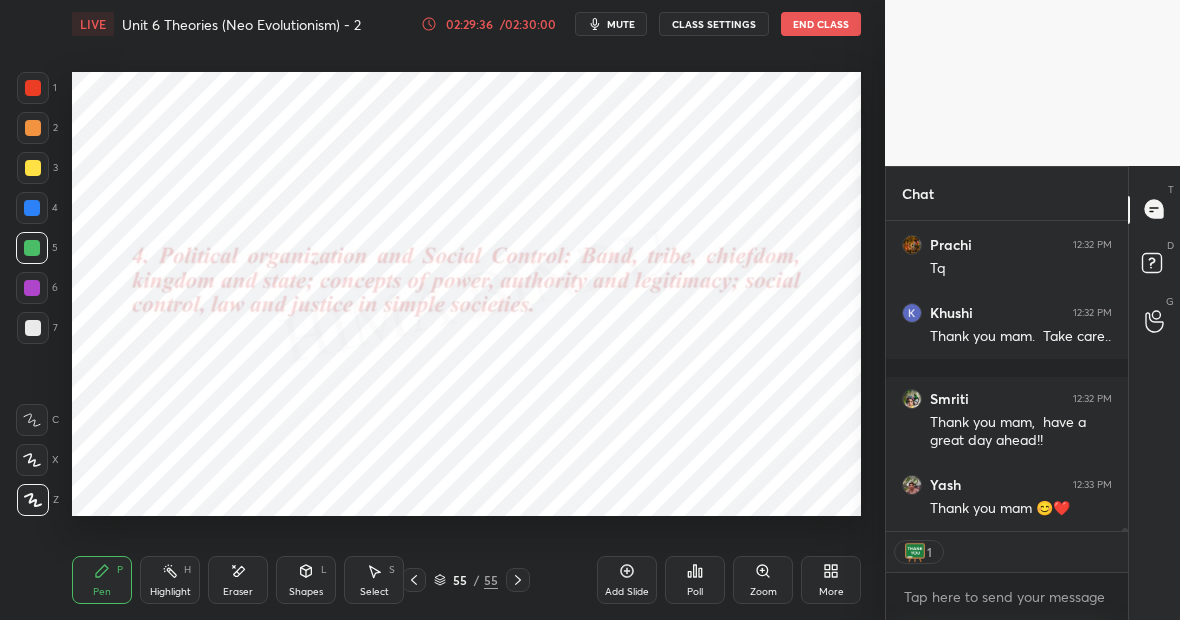 click at bounding box center [32, 208] 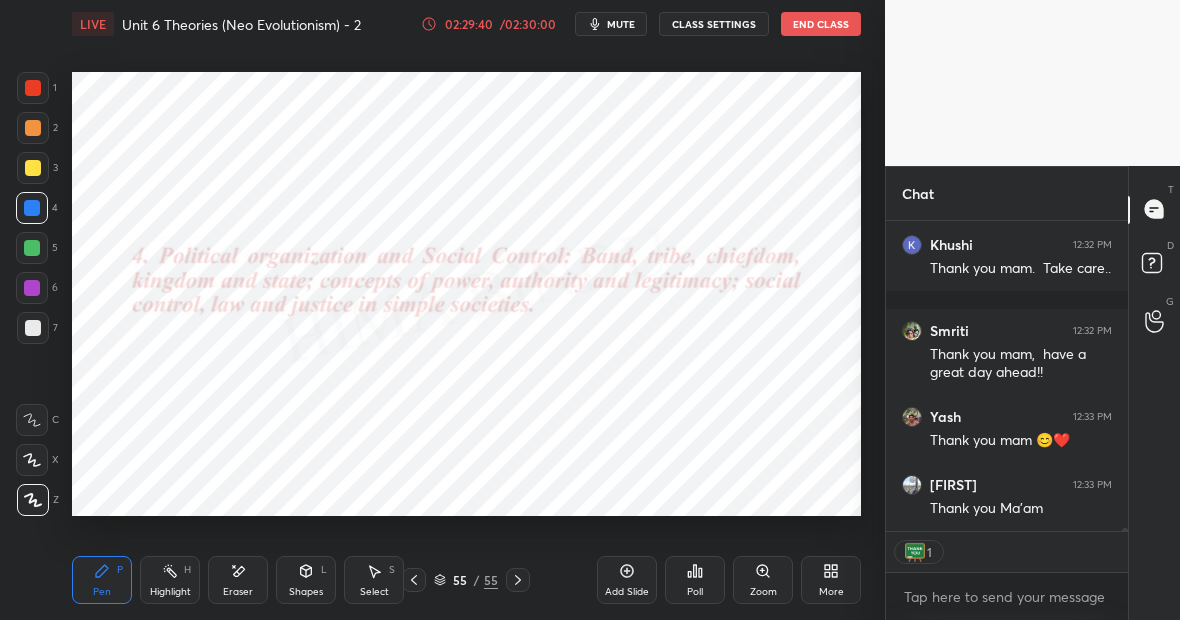 scroll, scrollTop: 7, scrollLeft: 7, axis: both 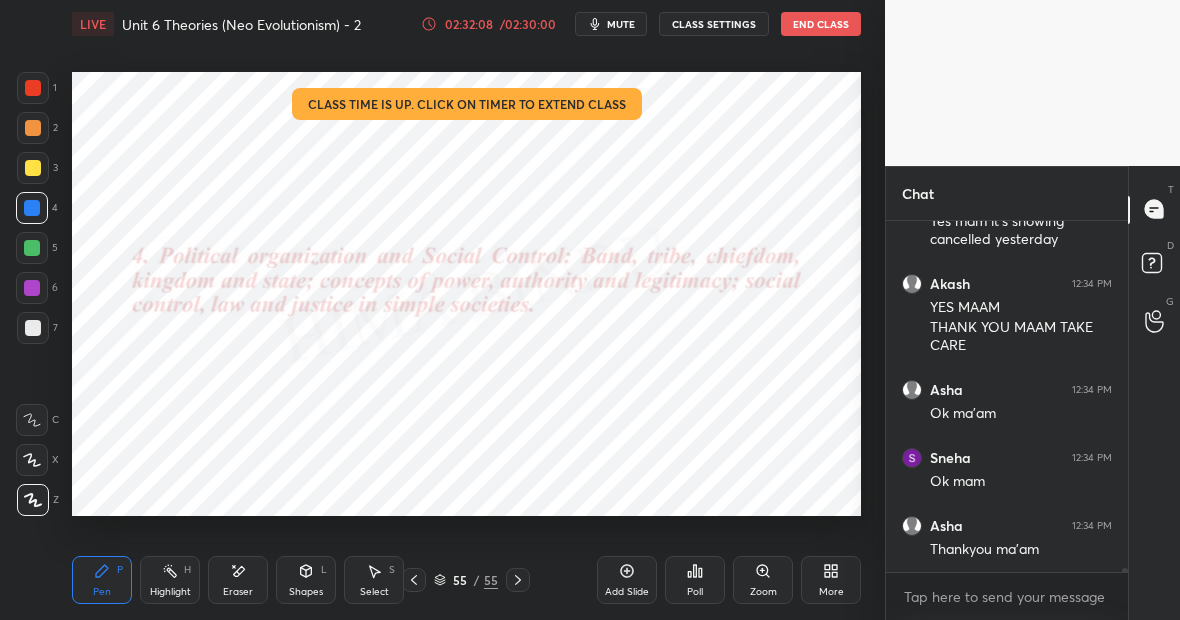 click on "End Class" at bounding box center [821, 24] 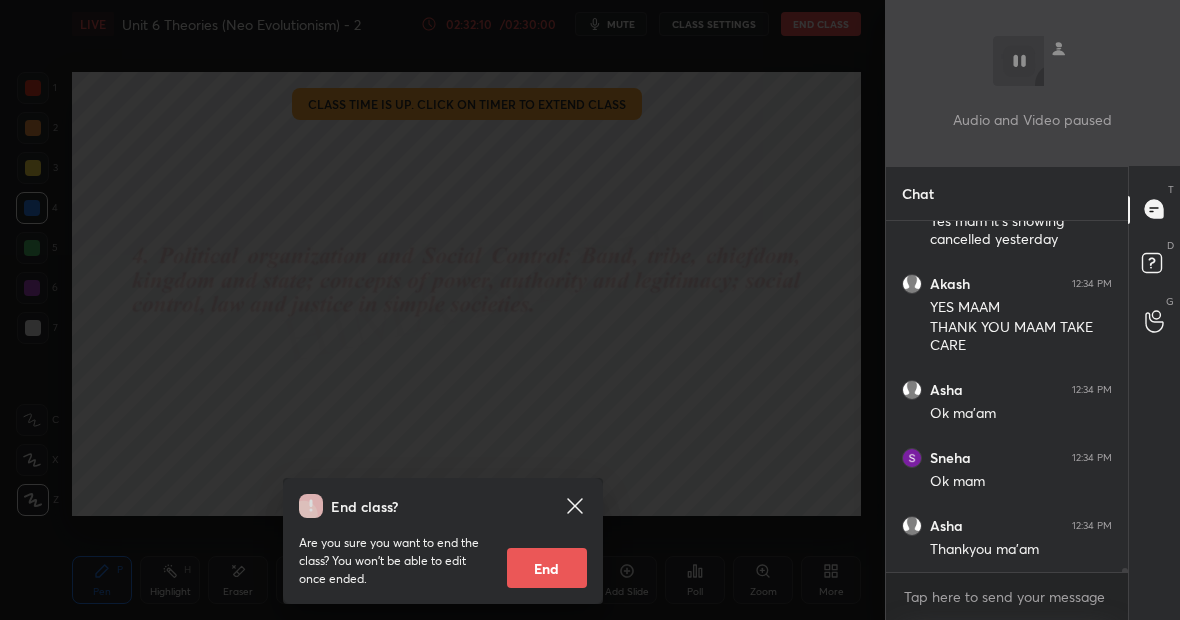 click on "End" at bounding box center (547, 568) 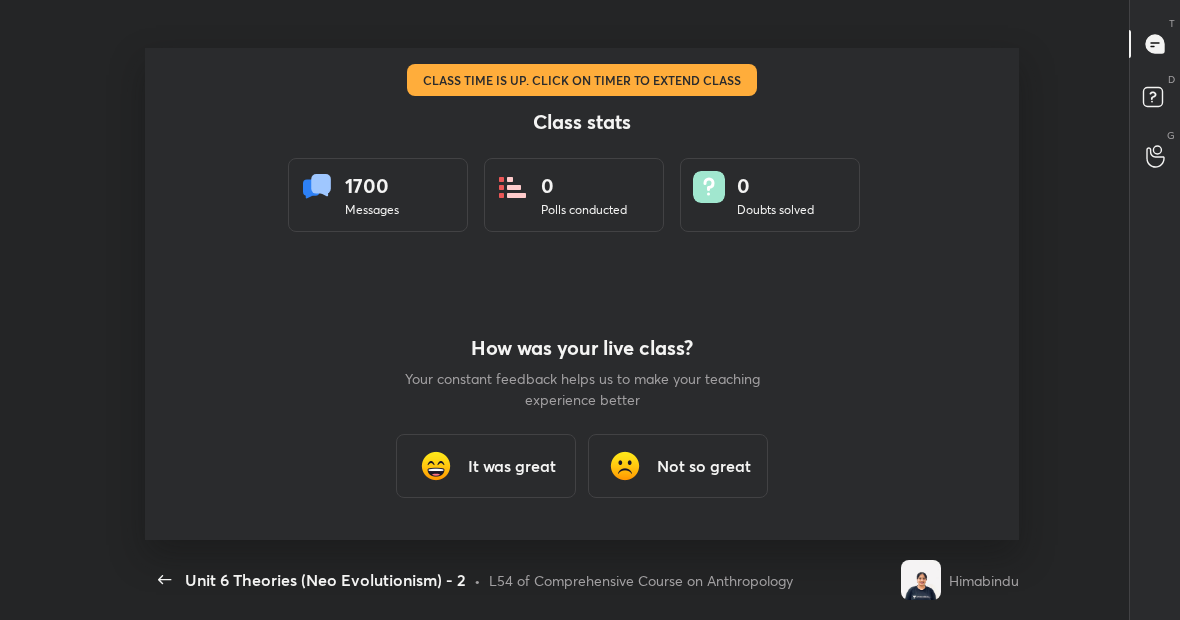scroll, scrollTop: 99508, scrollLeft: 98904, axis: both 